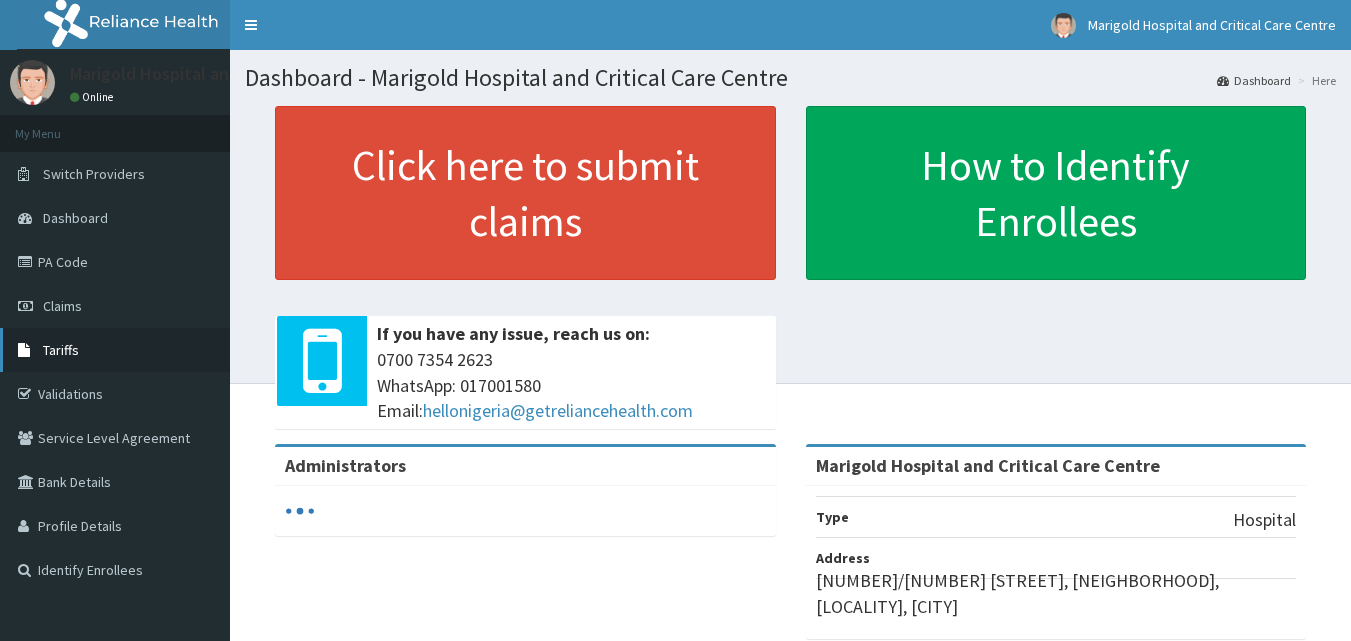 scroll, scrollTop: 100, scrollLeft: 0, axis: vertical 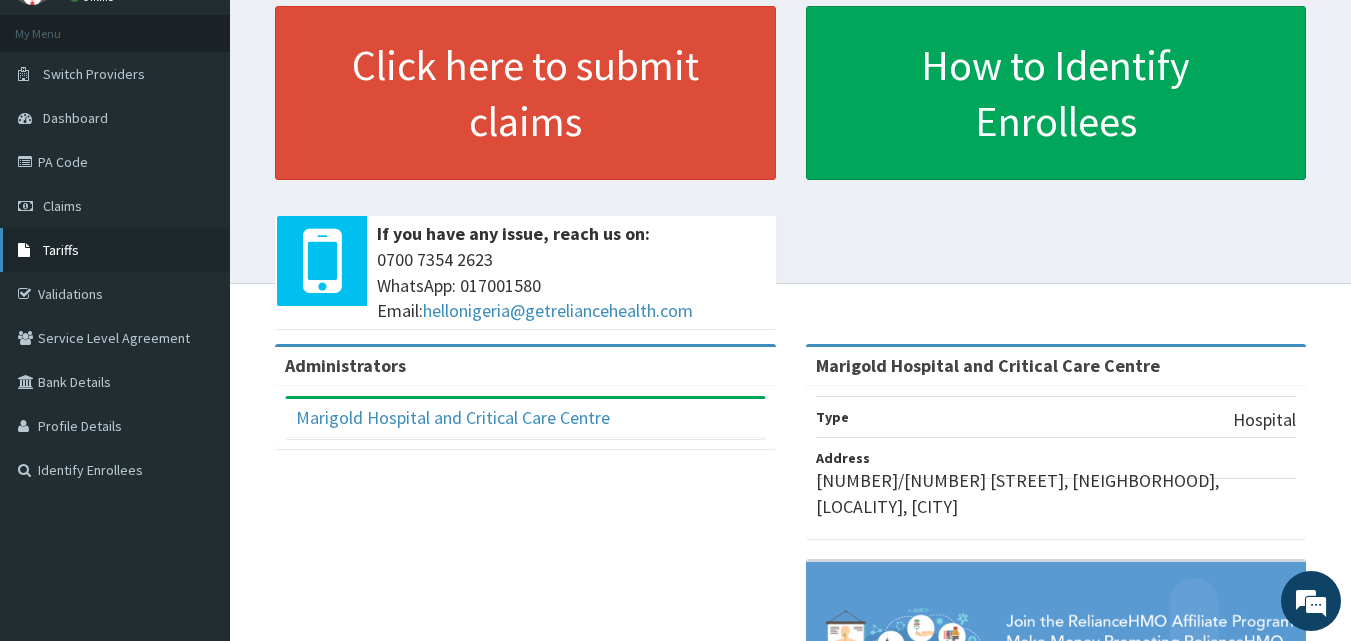 click on "Tariffs" at bounding box center [115, 250] 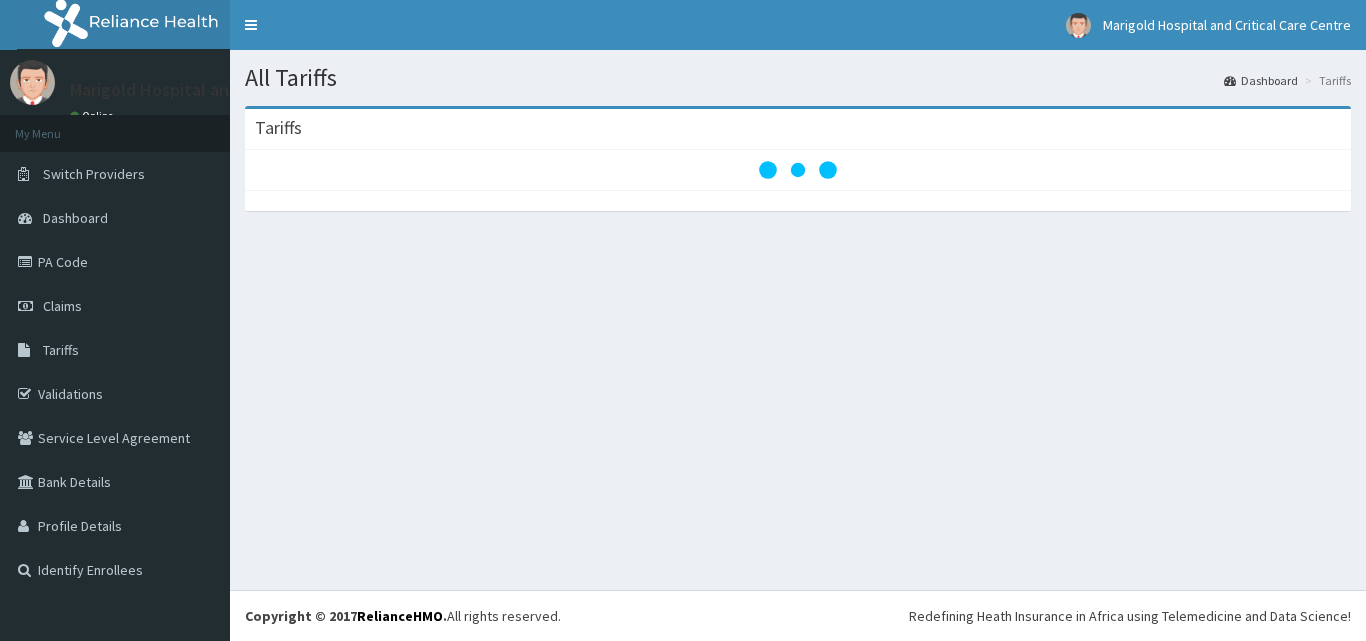 scroll, scrollTop: 0, scrollLeft: 0, axis: both 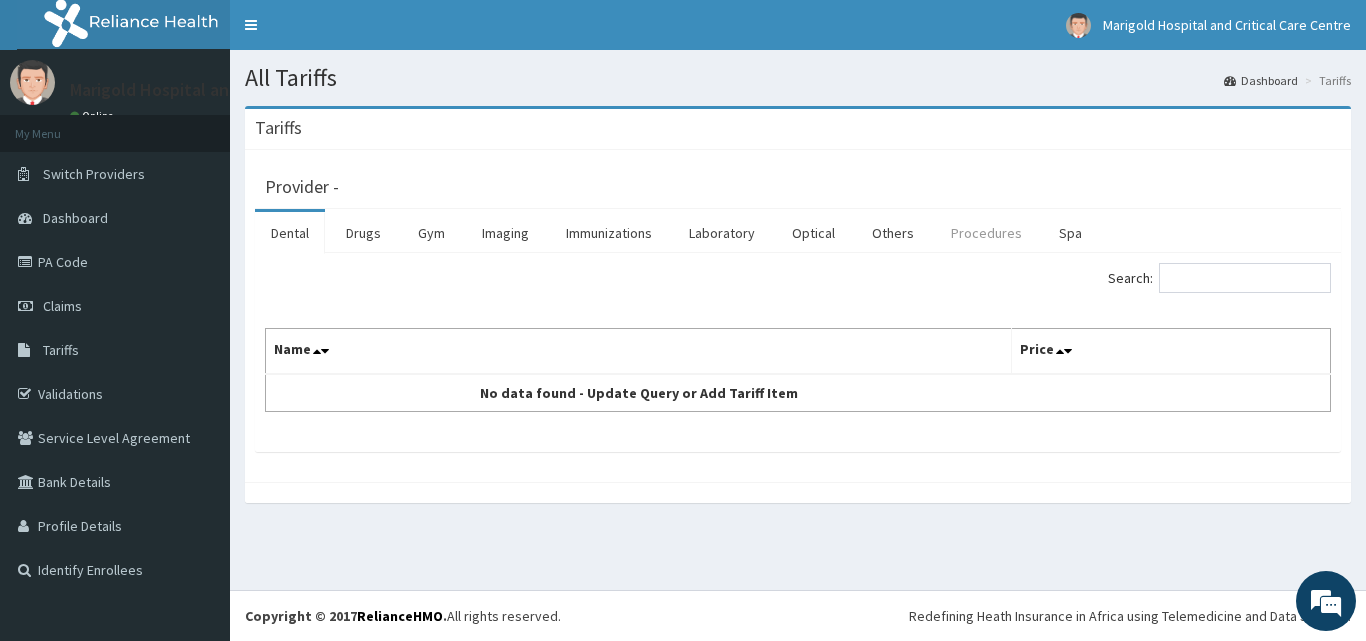 click on "Procedures" at bounding box center (986, 233) 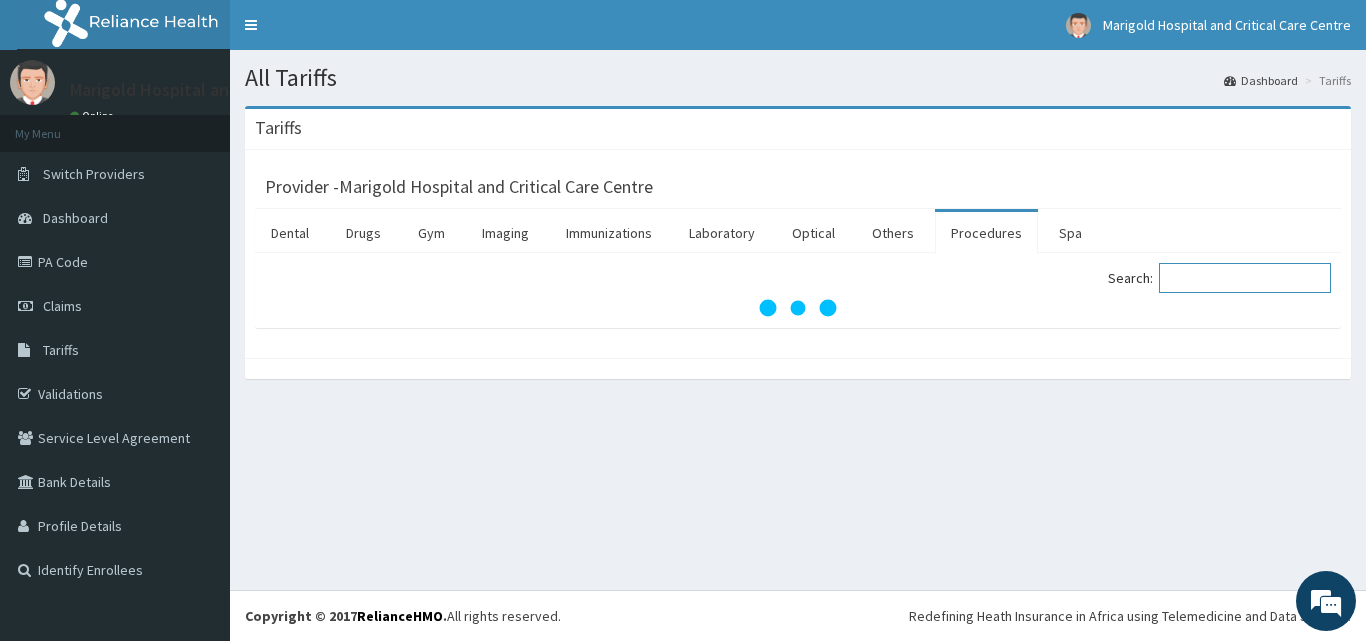 click on "Search:" at bounding box center (1245, 278) 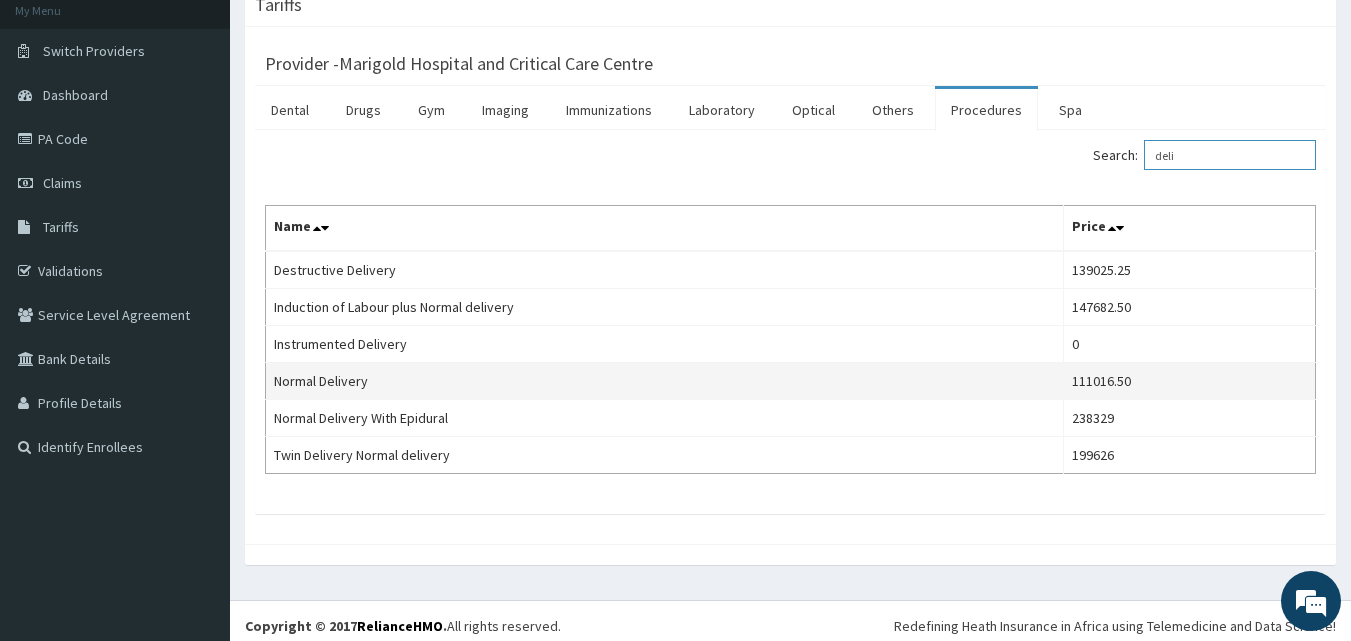 scroll, scrollTop: 133, scrollLeft: 0, axis: vertical 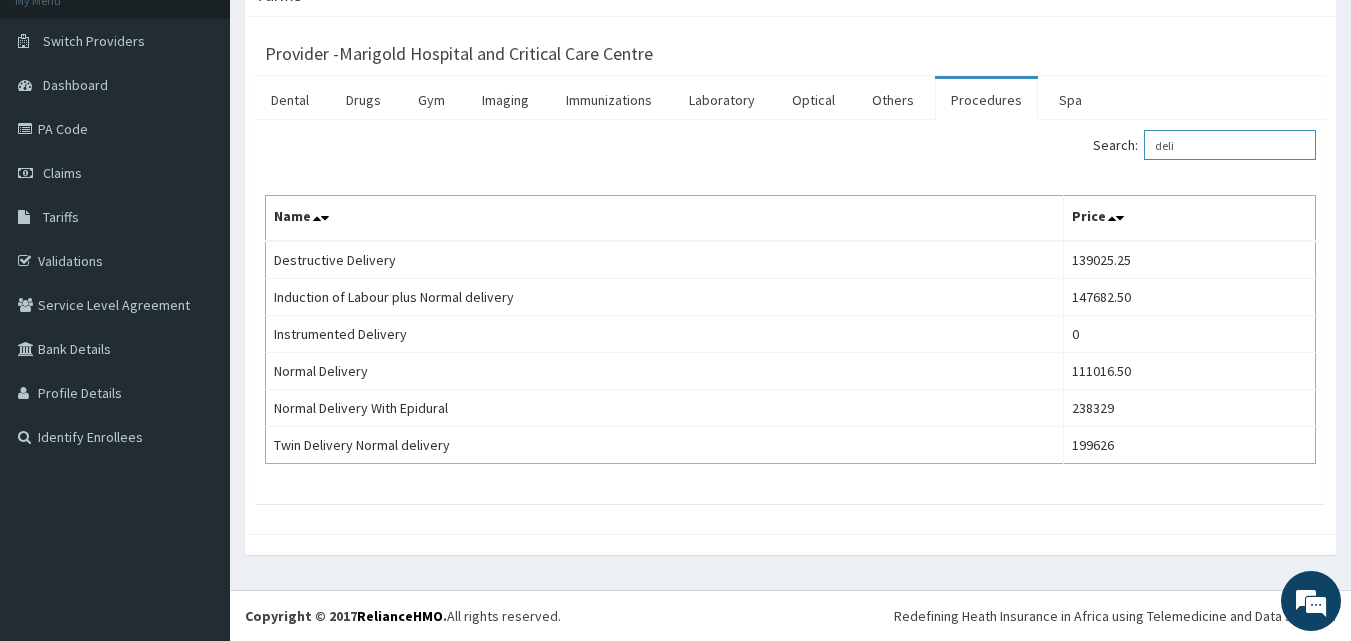 click on "deli" at bounding box center (1230, 145) 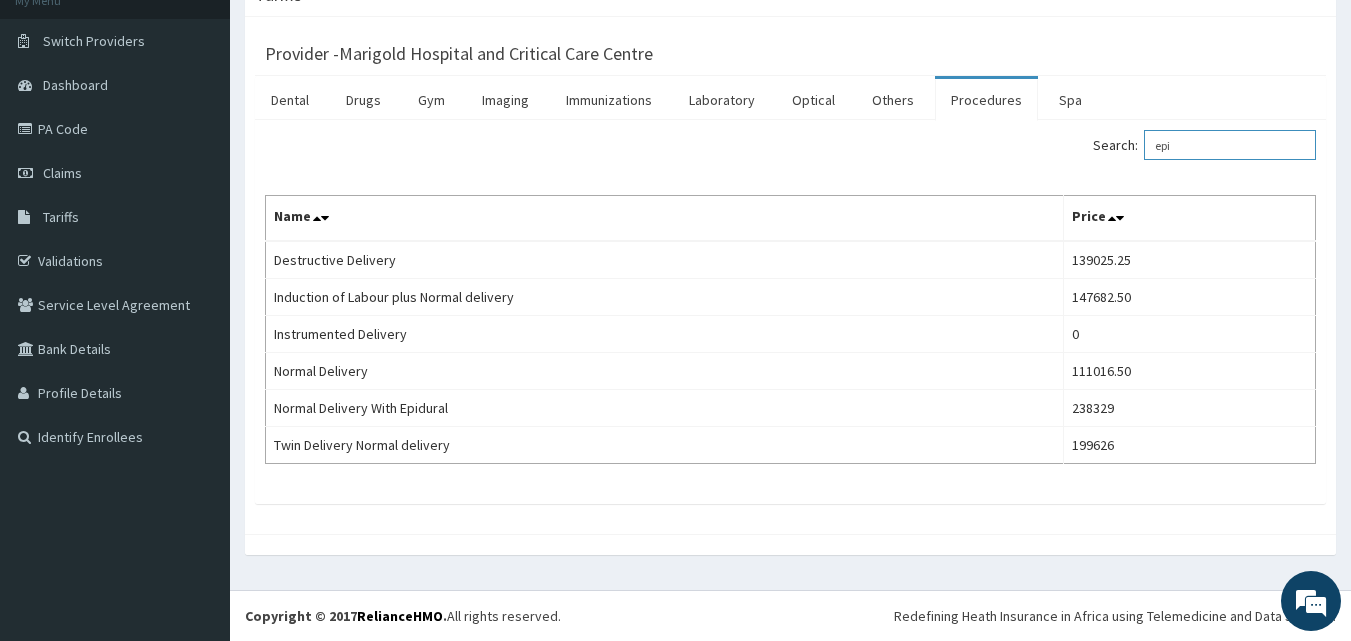 scroll, scrollTop: 0, scrollLeft: 0, axis: both 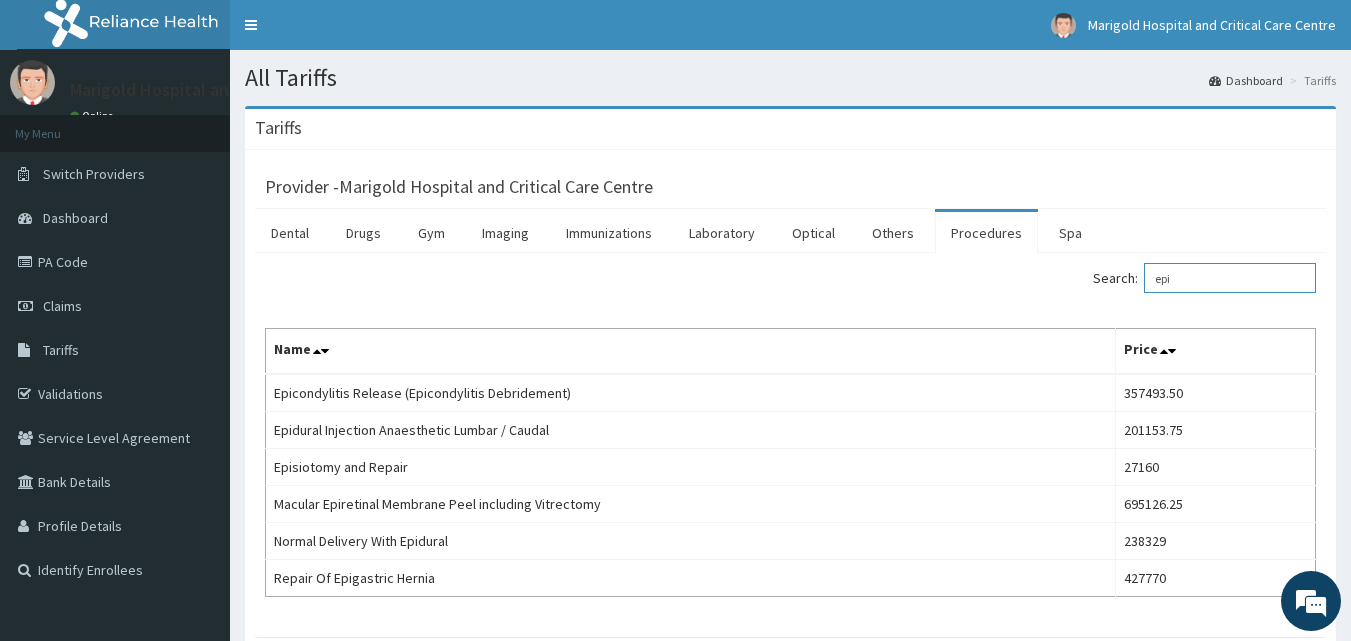 type on "epi" 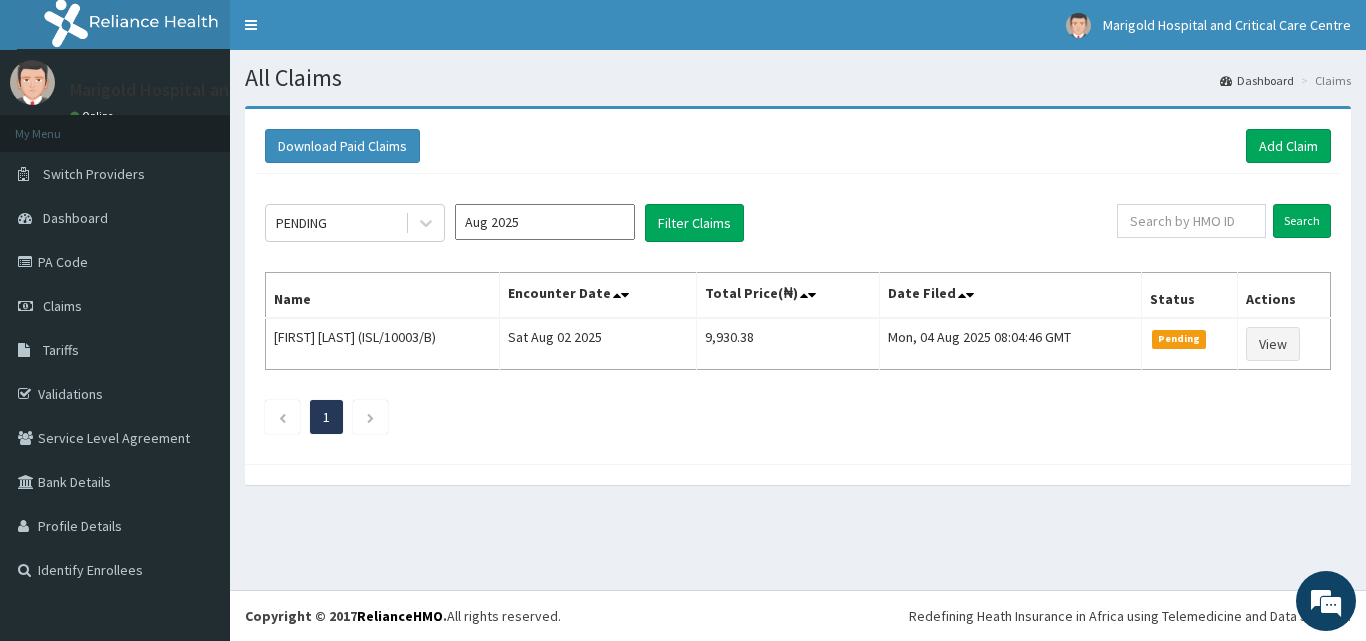 scroll, scrollTop: 0, scrollLeft: 0, axis: both 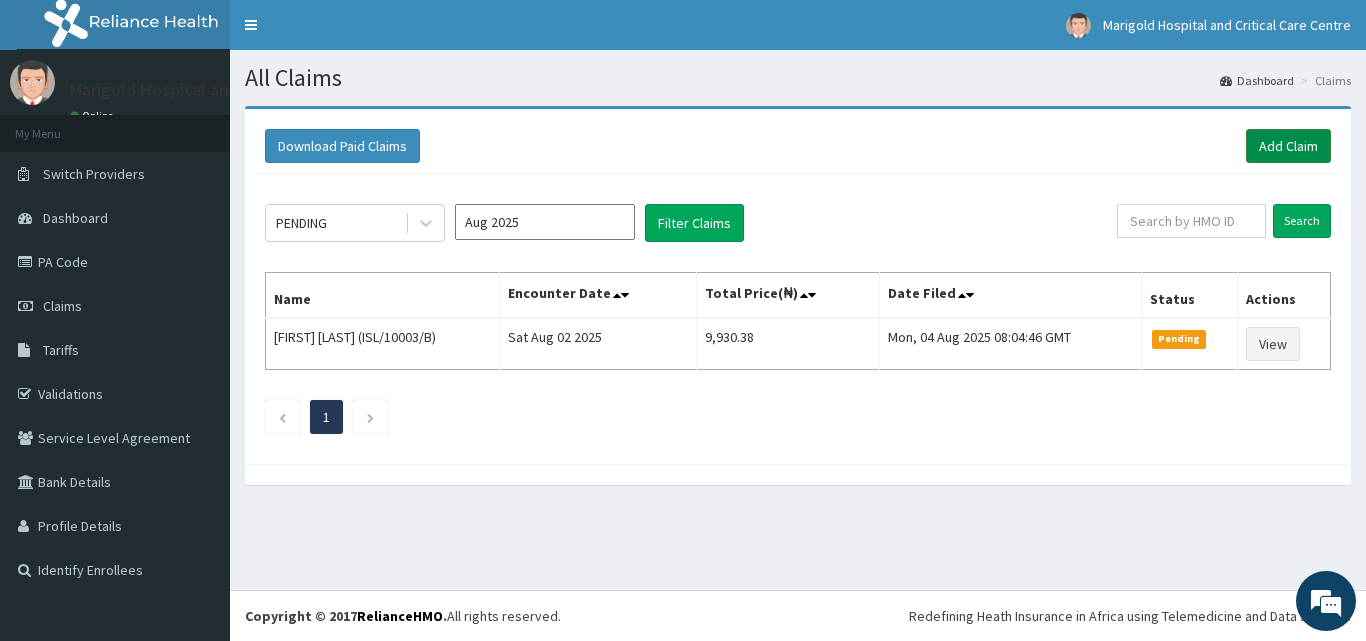 click on "Add Claim" at bounding box center [1288, 146] 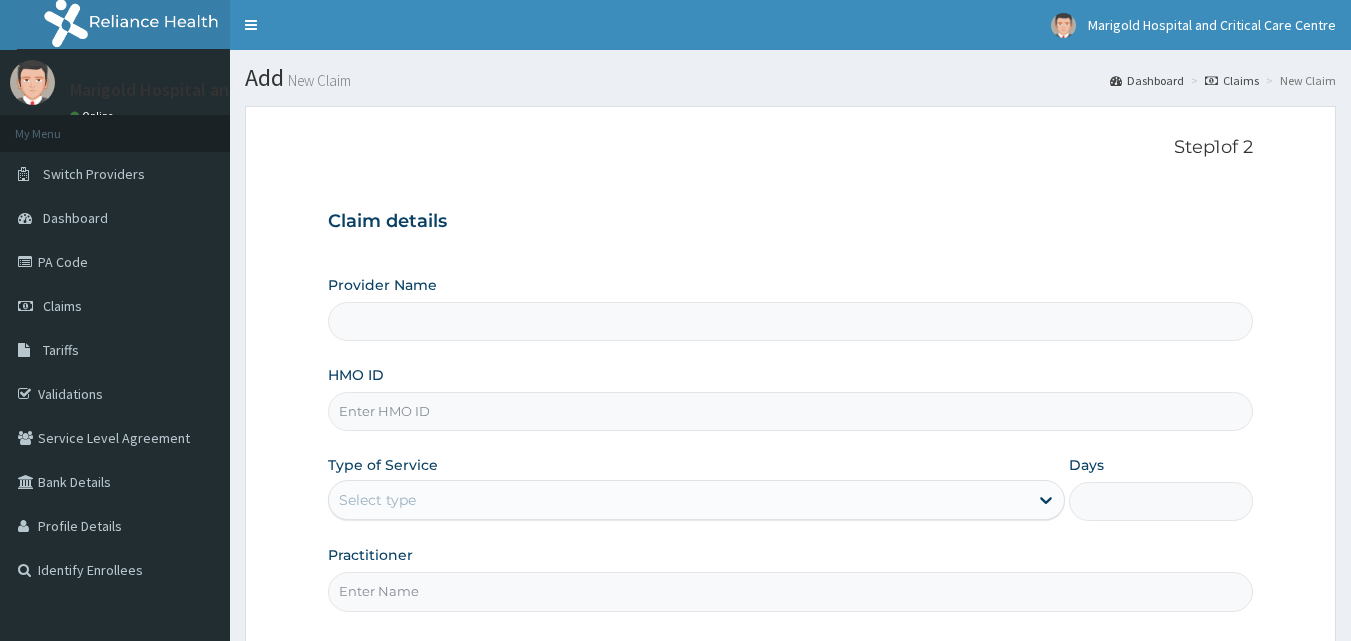 scroll, scrollTop: 0, scrollLeft: 0, axis: both 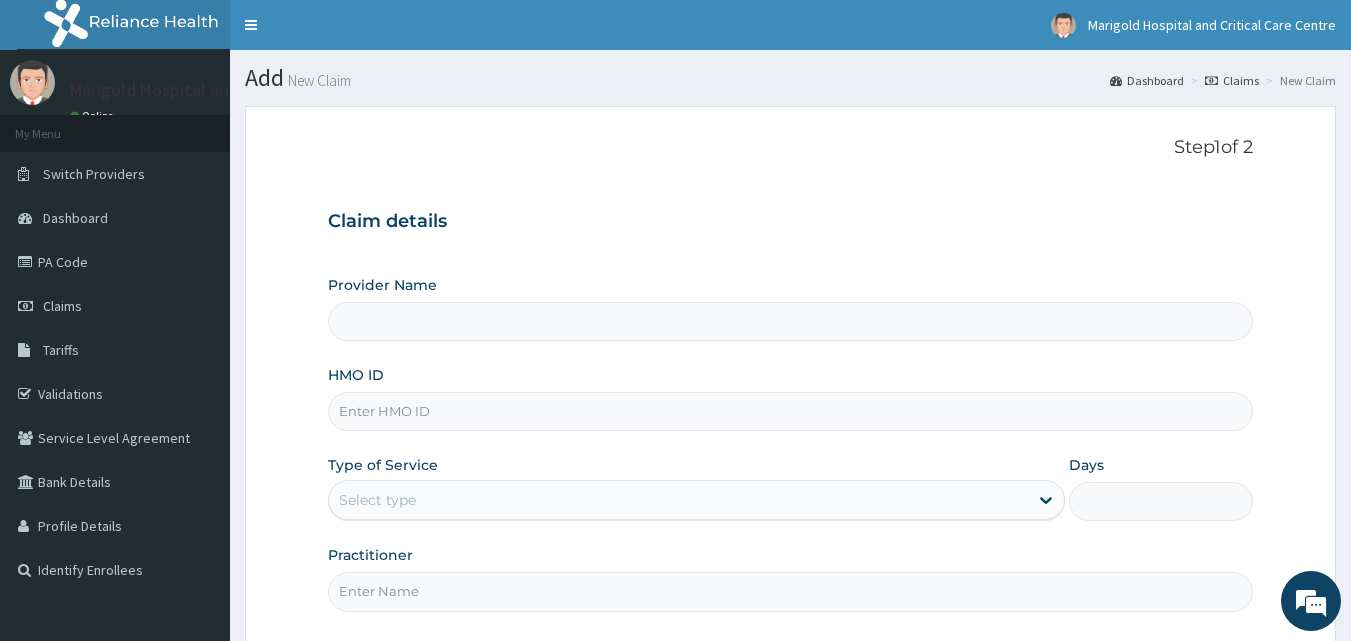type on "Marigold Hospital and Critical Care Centre" 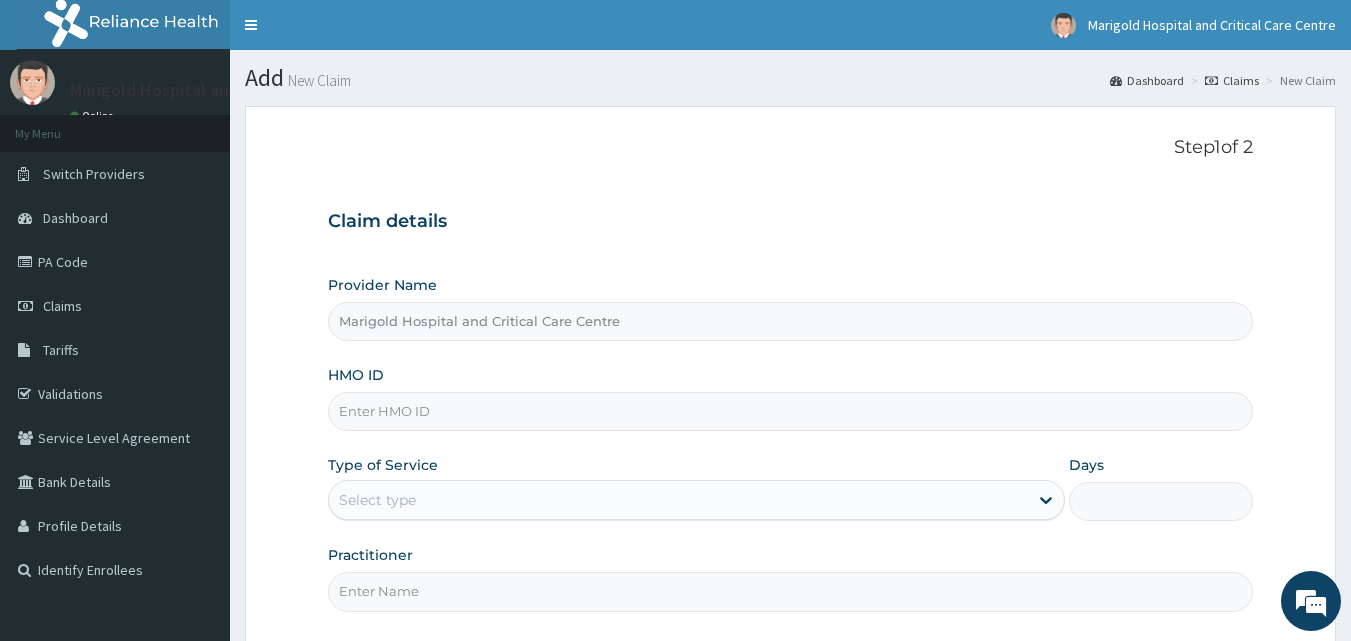 scroll, scrollTop: 0, scrollLeft: 0, axis: both 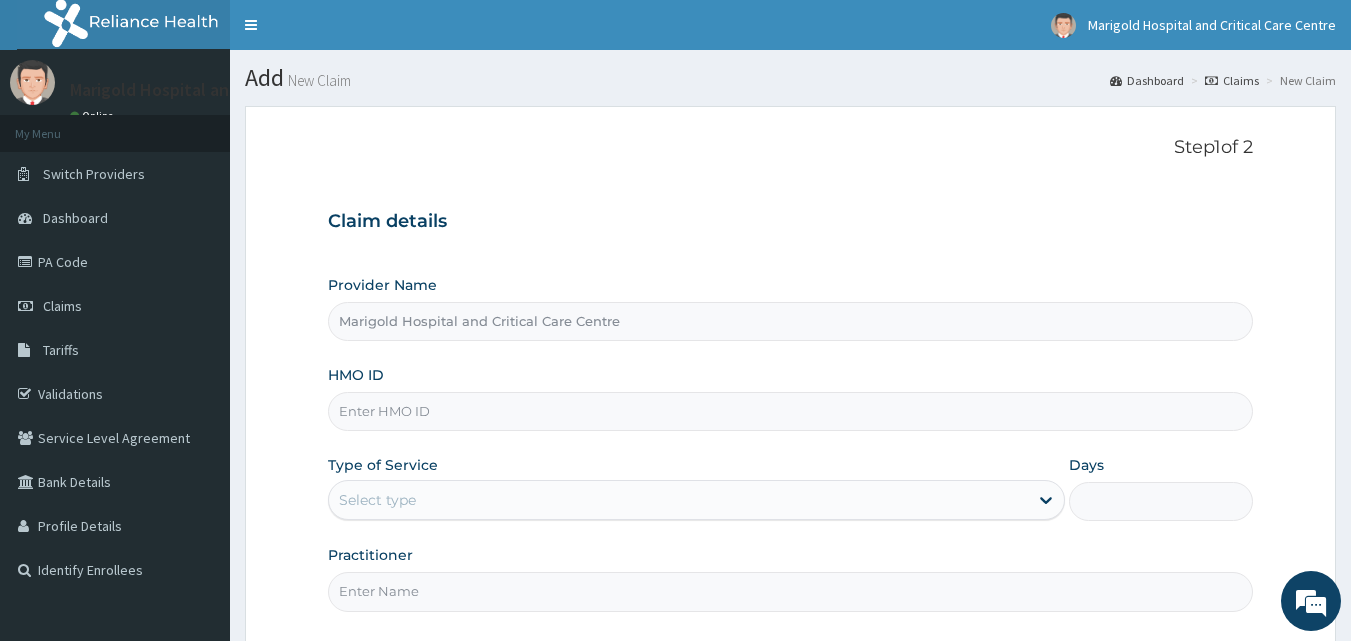 click on "Provider Name Marigold Hospital and Critical Care Centre HMO ID Type of Service Select type Days Practitioner" at bounding box center (791, 443) 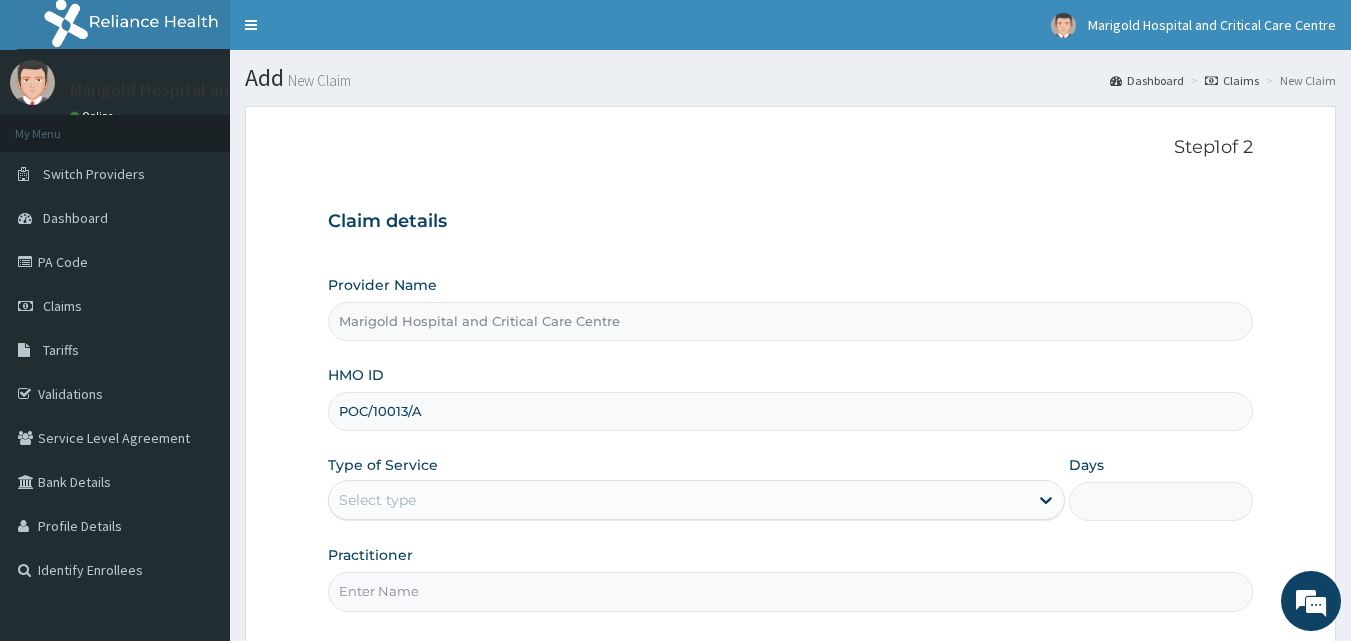 scroll, scrollTop: 187, scrollLeft: 0, axis: vertical 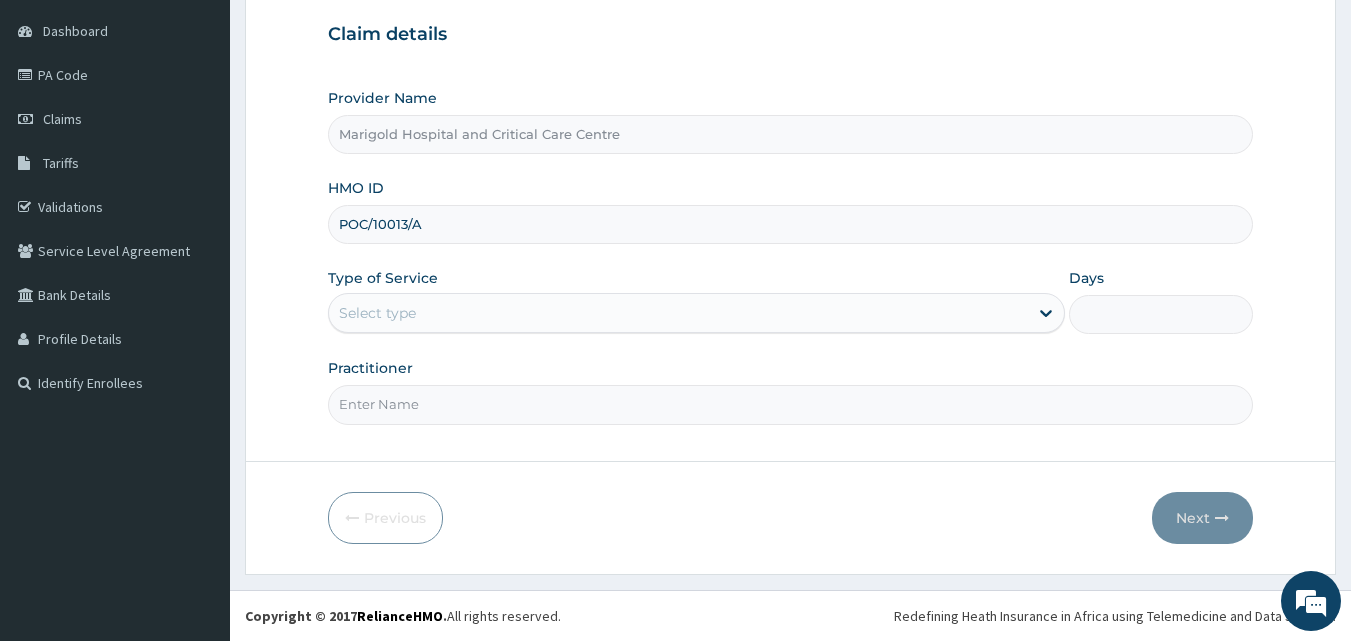 type on "POC/10013/A" 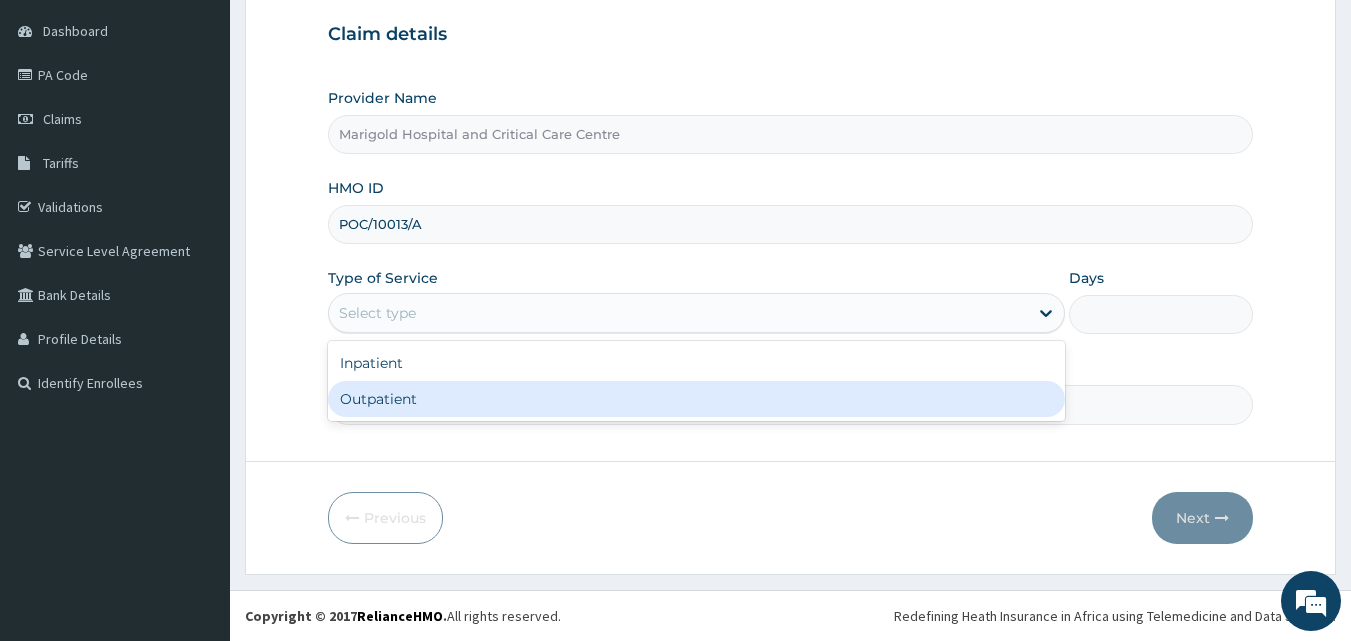 click on "Outpatient" at bounding box center (696, 399) 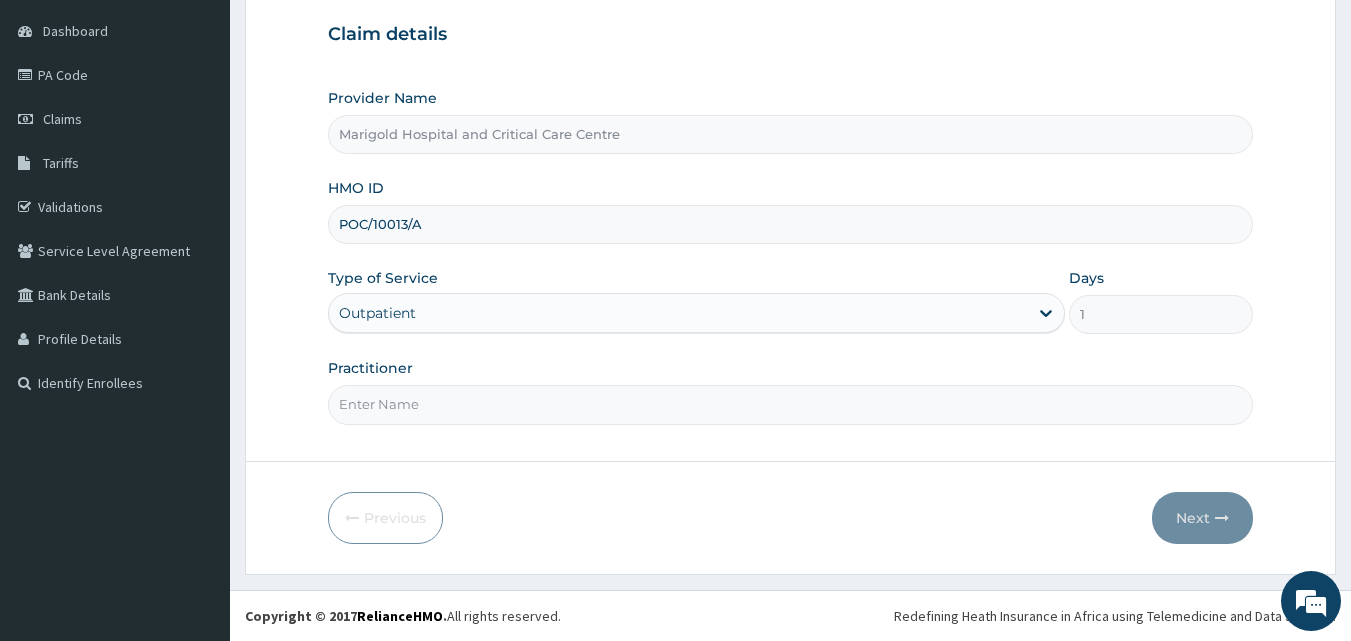 click on "Practitioner" at bounding box center (791, 404) 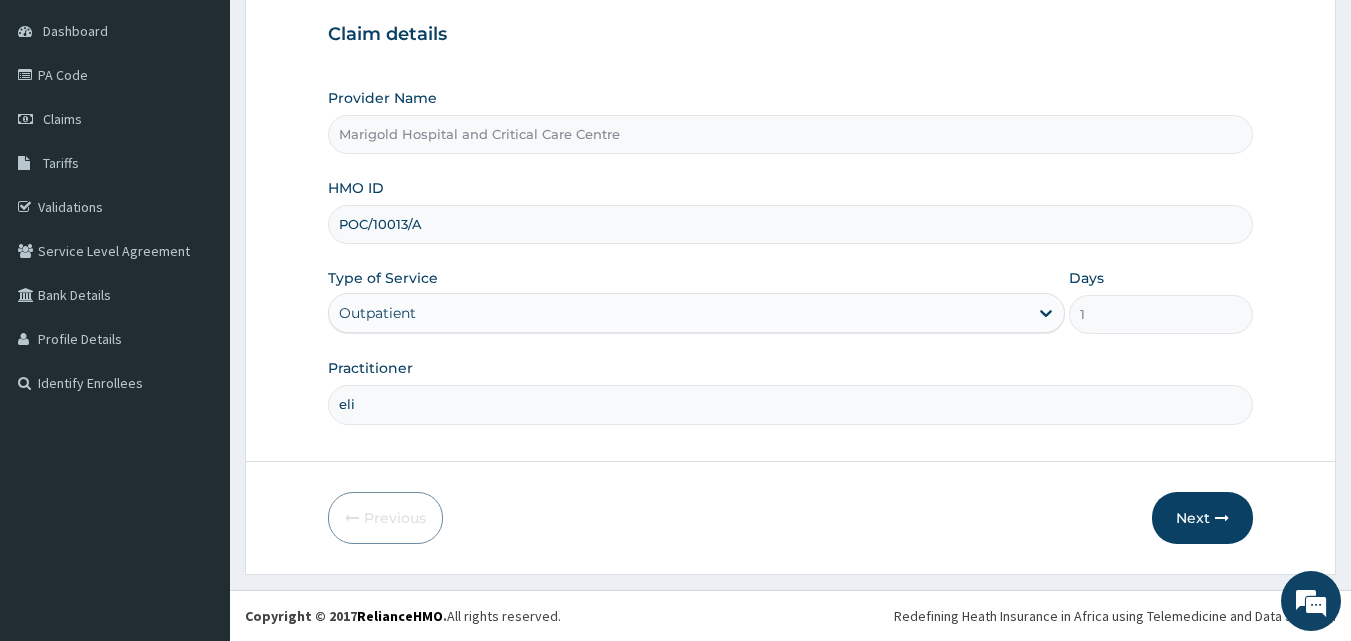 type on "elishawigwe" 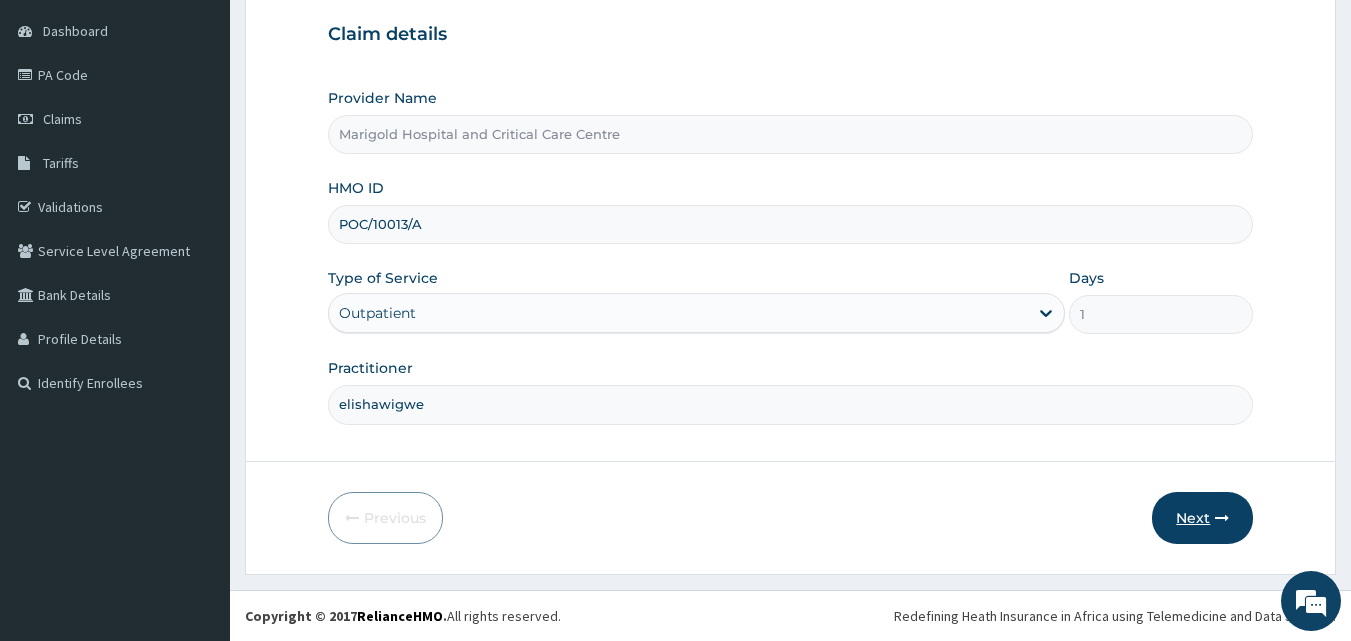 click on "Next" at bounding box center (1202, 518) 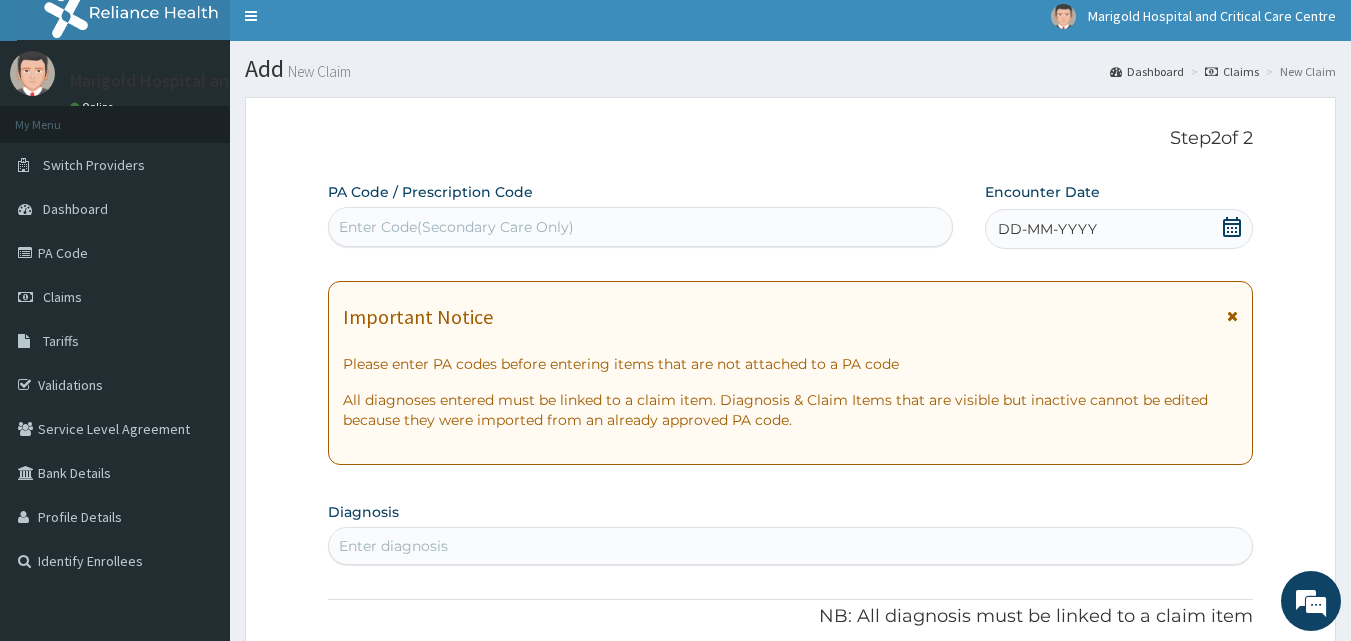 scroll, scrollTop: 0, scrollLeft: 0, axis: both 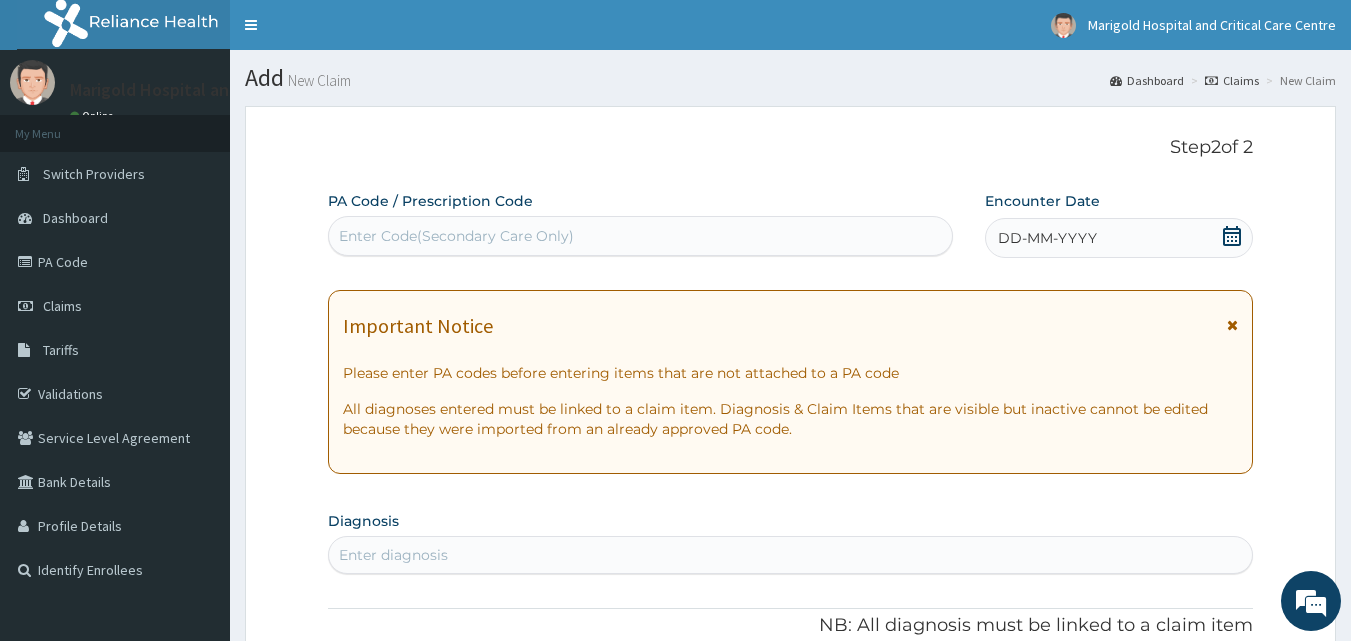 click 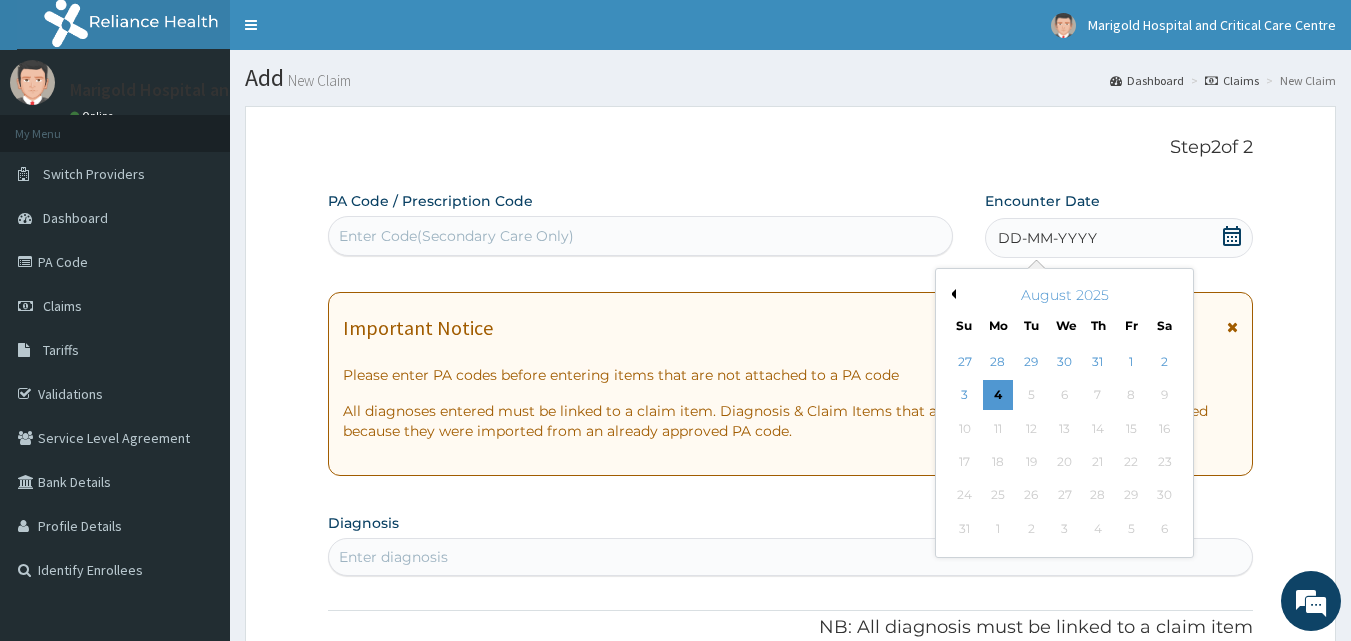 scroll, scrollTop: 300, scrollLeft: 0, axis: vertical 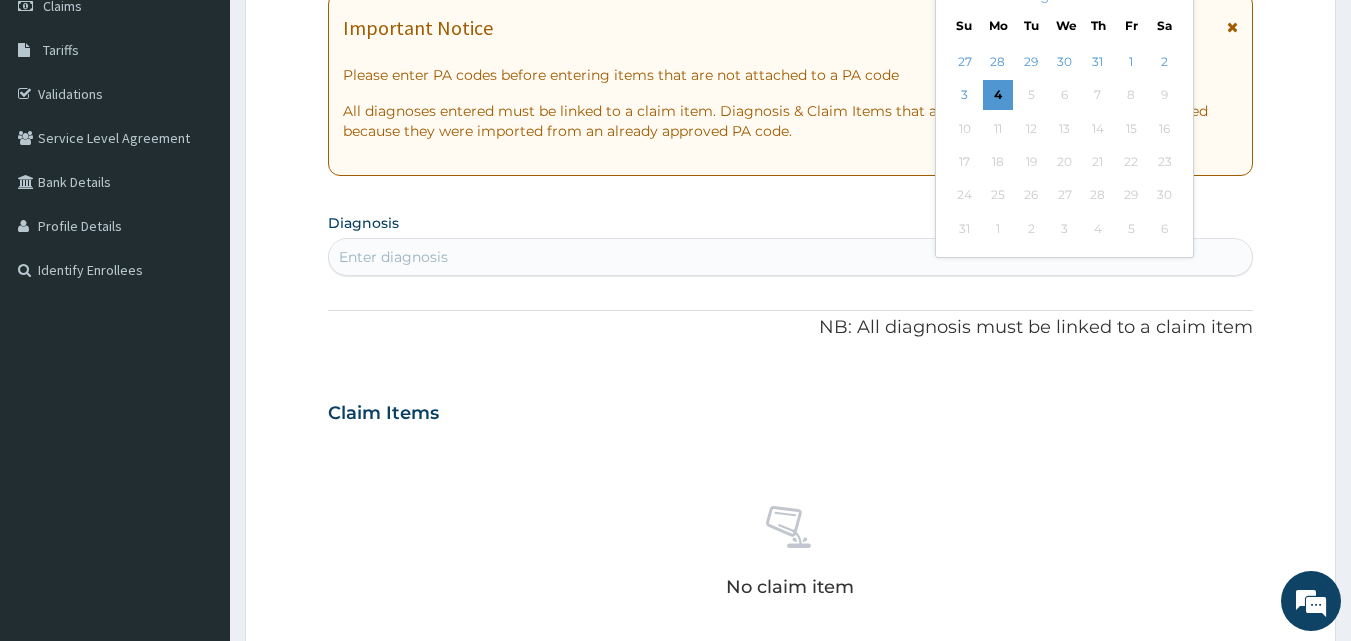 click on "Enter diagnosis" at bounding box center [393, 257] 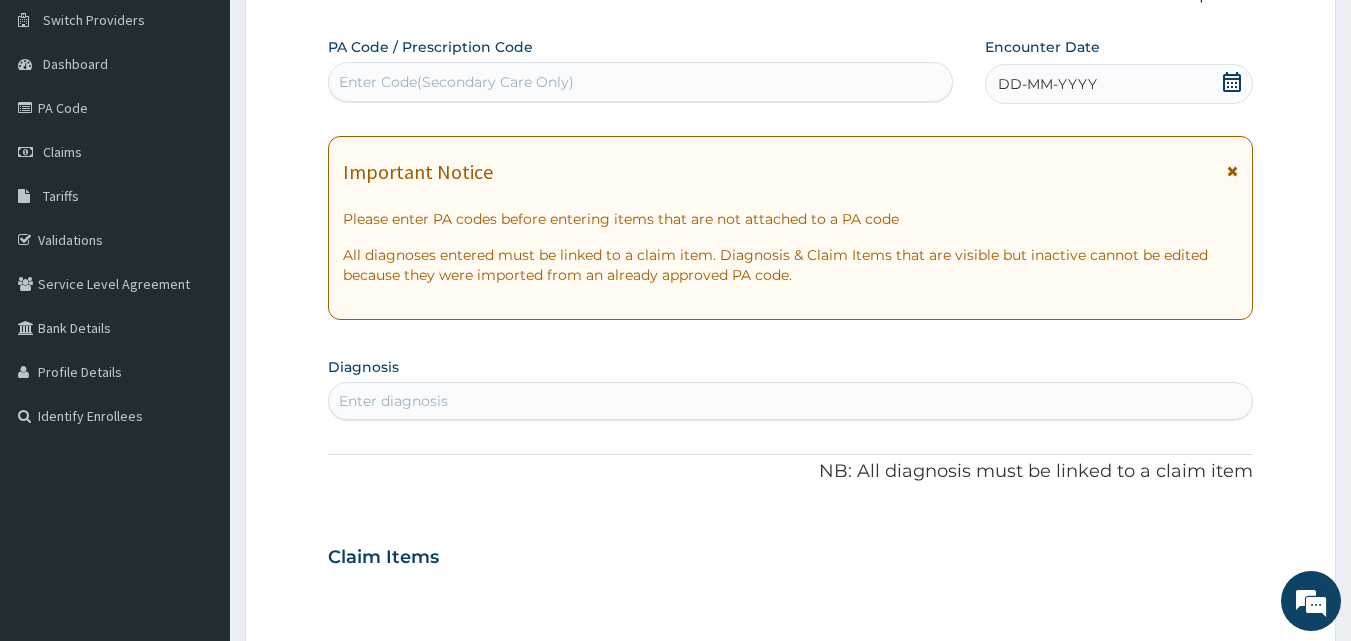 scroll, scrollTop: 0, scrollLeft: 0, axis: both 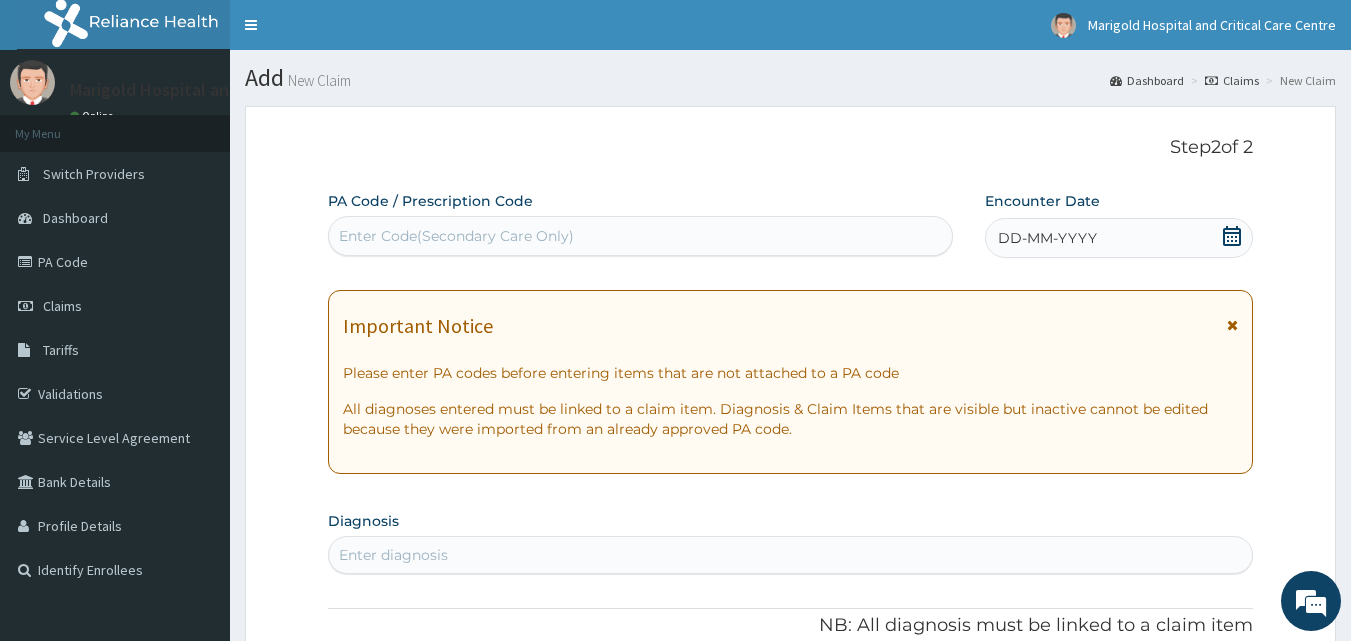 click on "Enter Code(Secondary Care Only)" at bounding box center (641, 236) 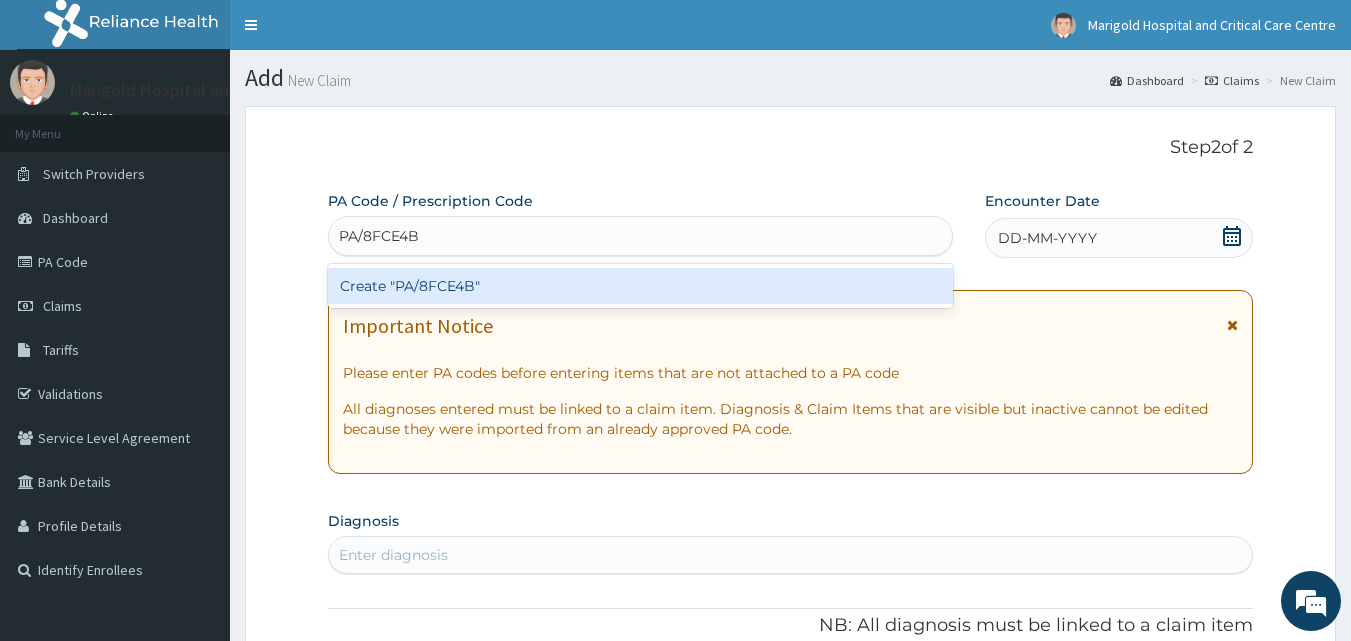 type 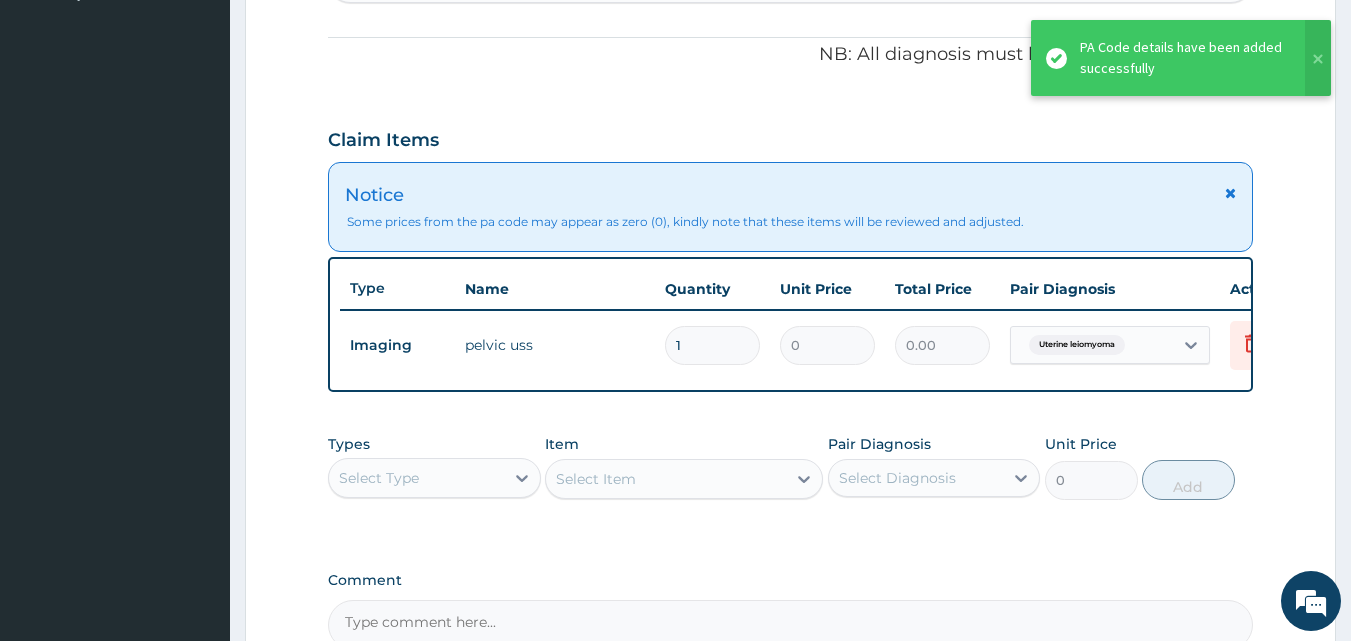 scroll, scrollTop: 612, scrollLeft: 0, axis: vertical 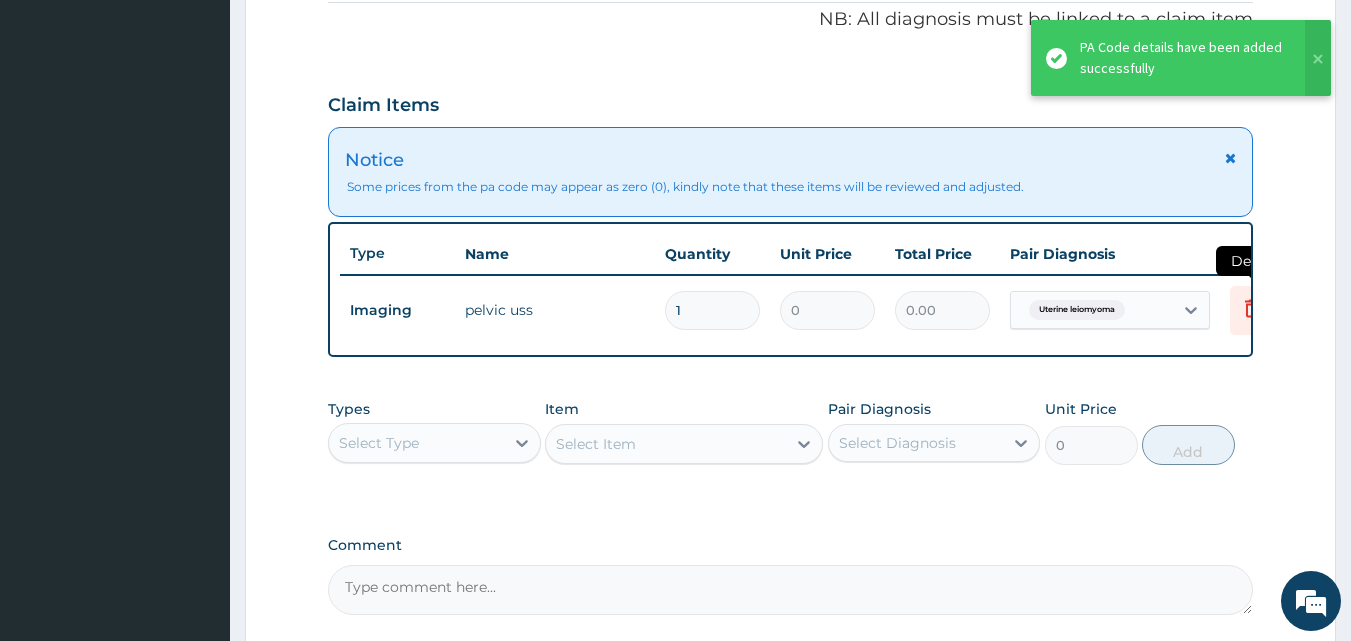 click 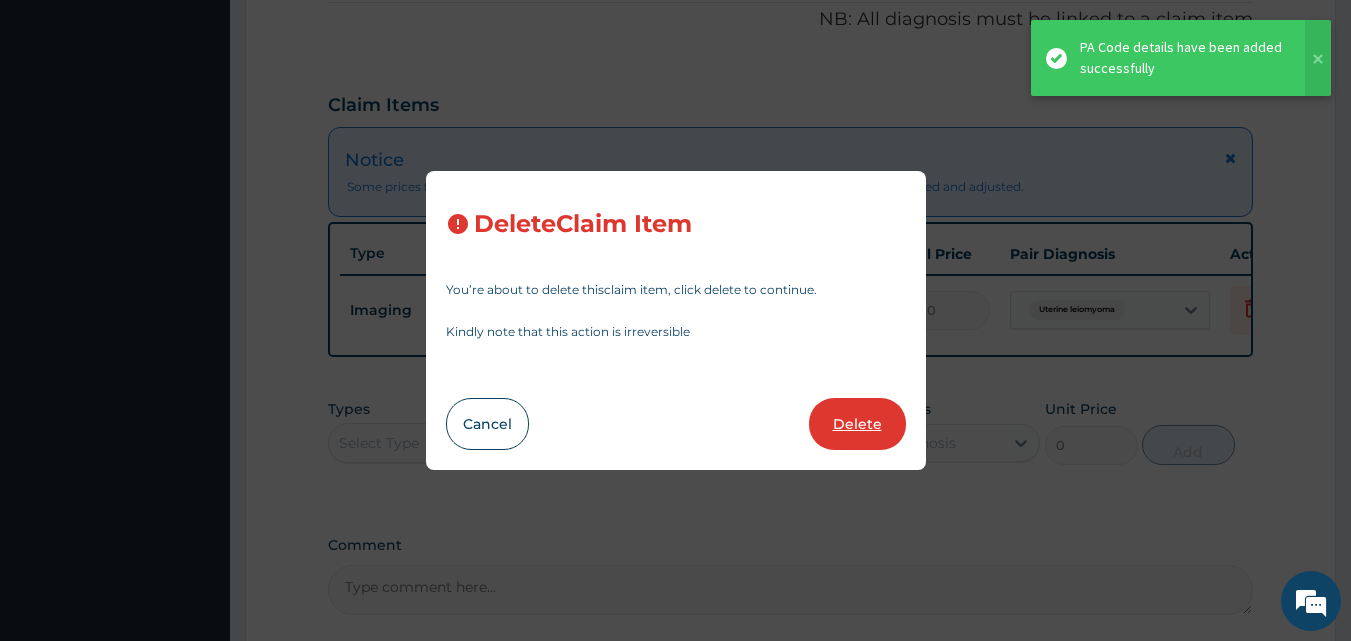 click on "Delete" at bounding box center [857, 424] 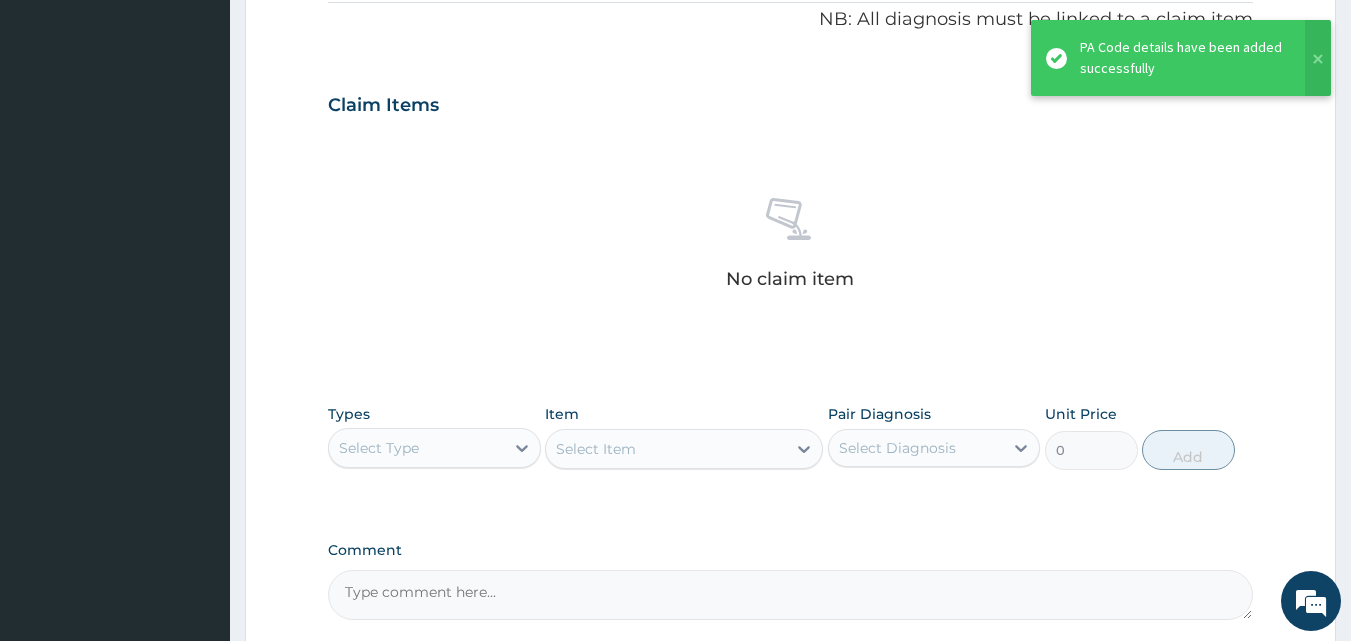click on "Select Type" at bounding box center [434, 448] 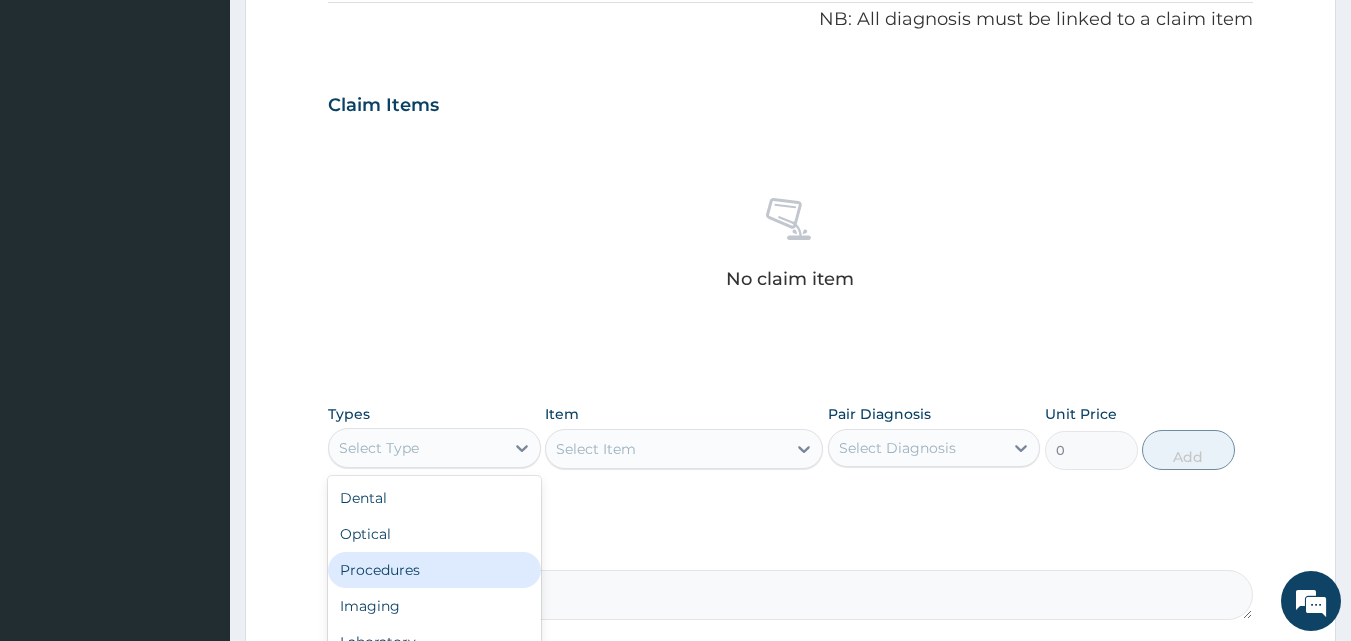 scroll, scrollTop: 68, scrollLeft: 0, axis: vertical 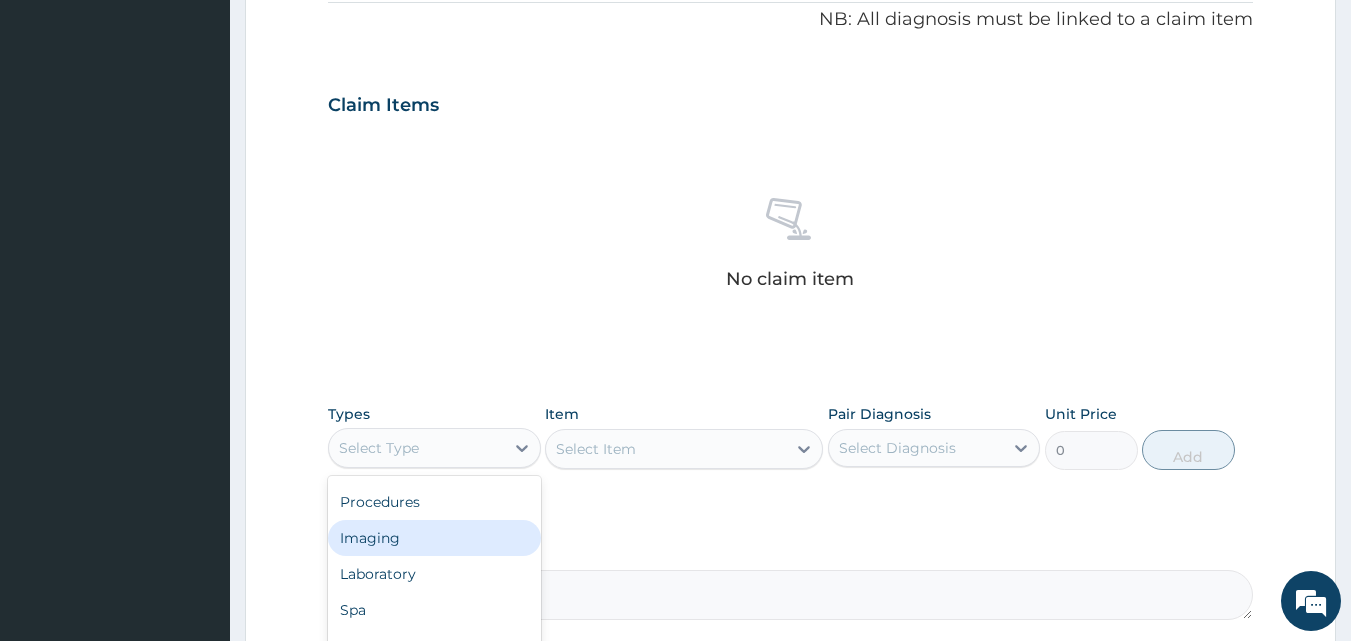 click on "Imaging" at bounding box center (434, 538) 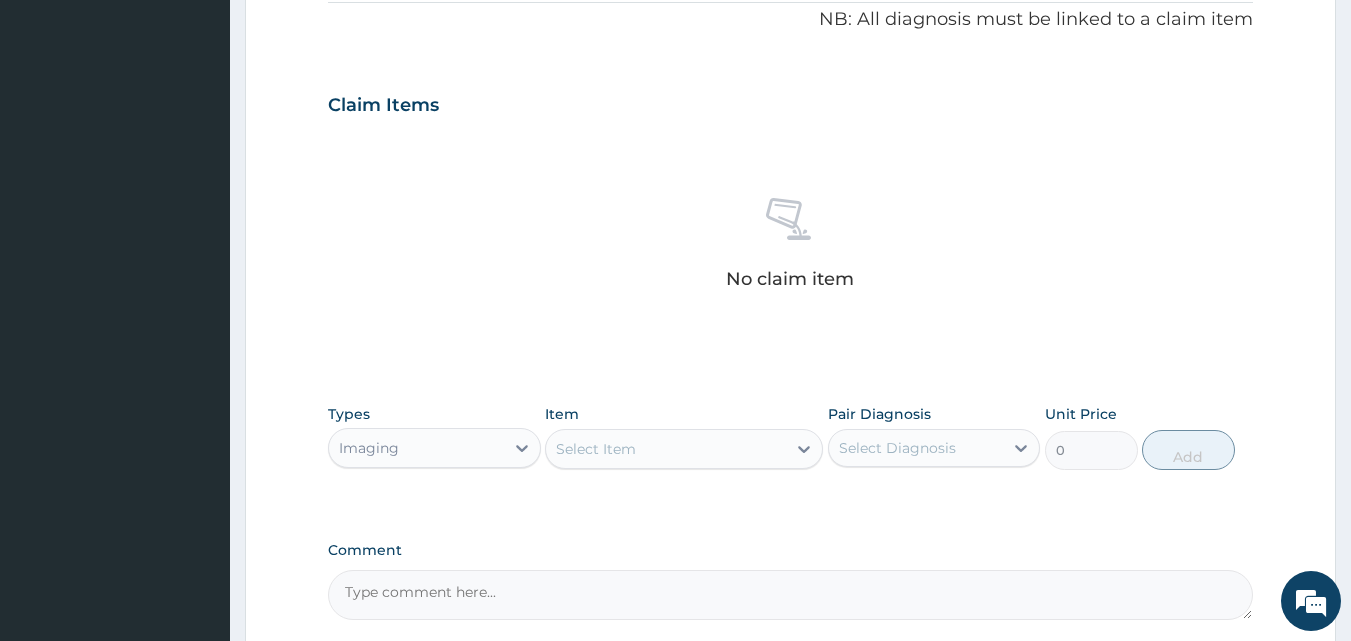 click on "Select Item" at bounding box center (666, 449) 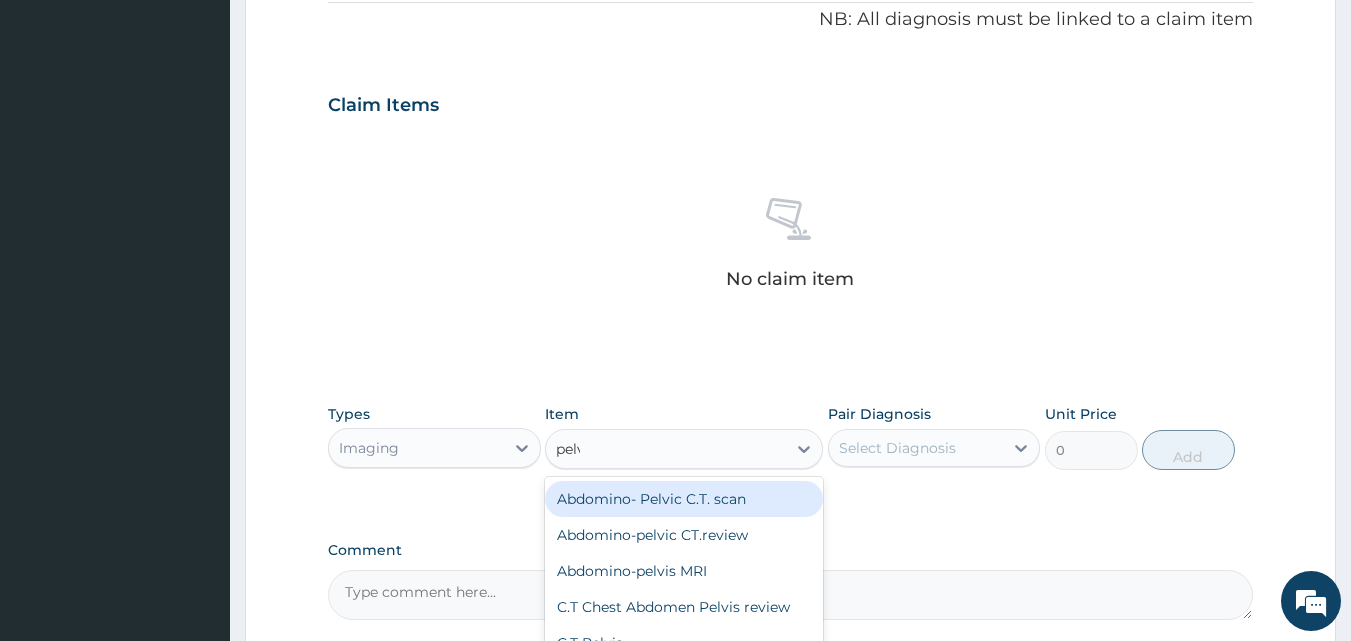 type on "pelvi" 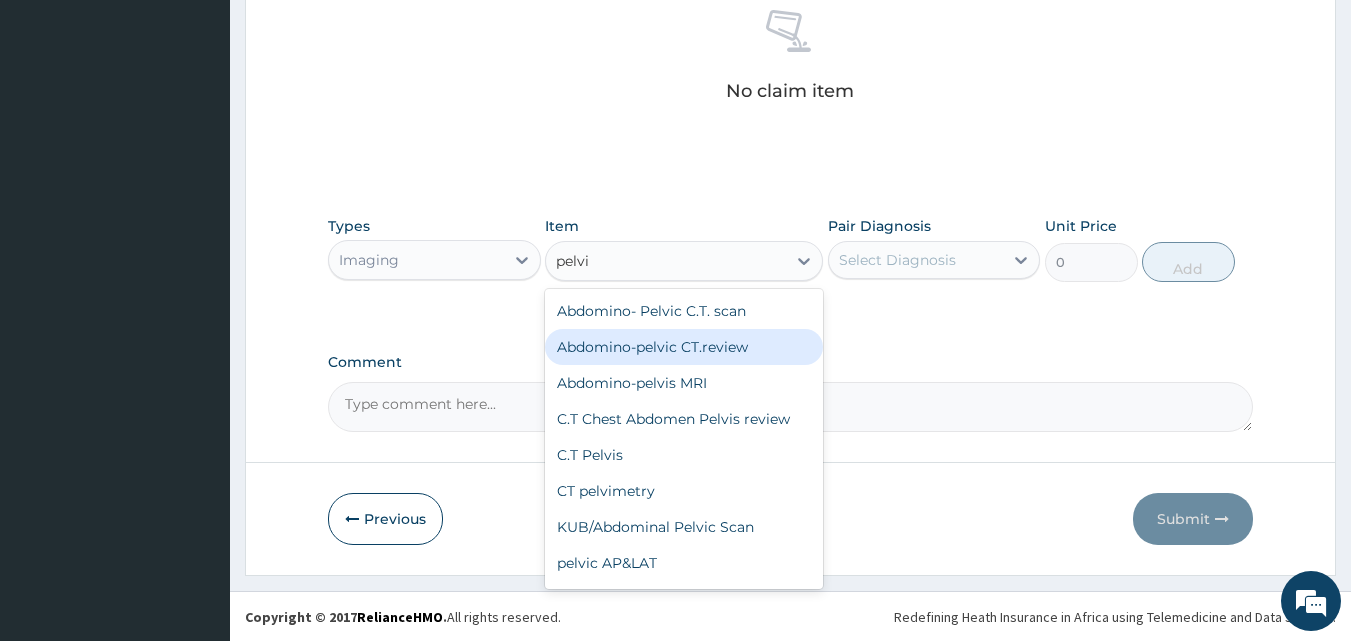 scroll, scrollTop: 801, scrollLeft: 0, axis: vertical 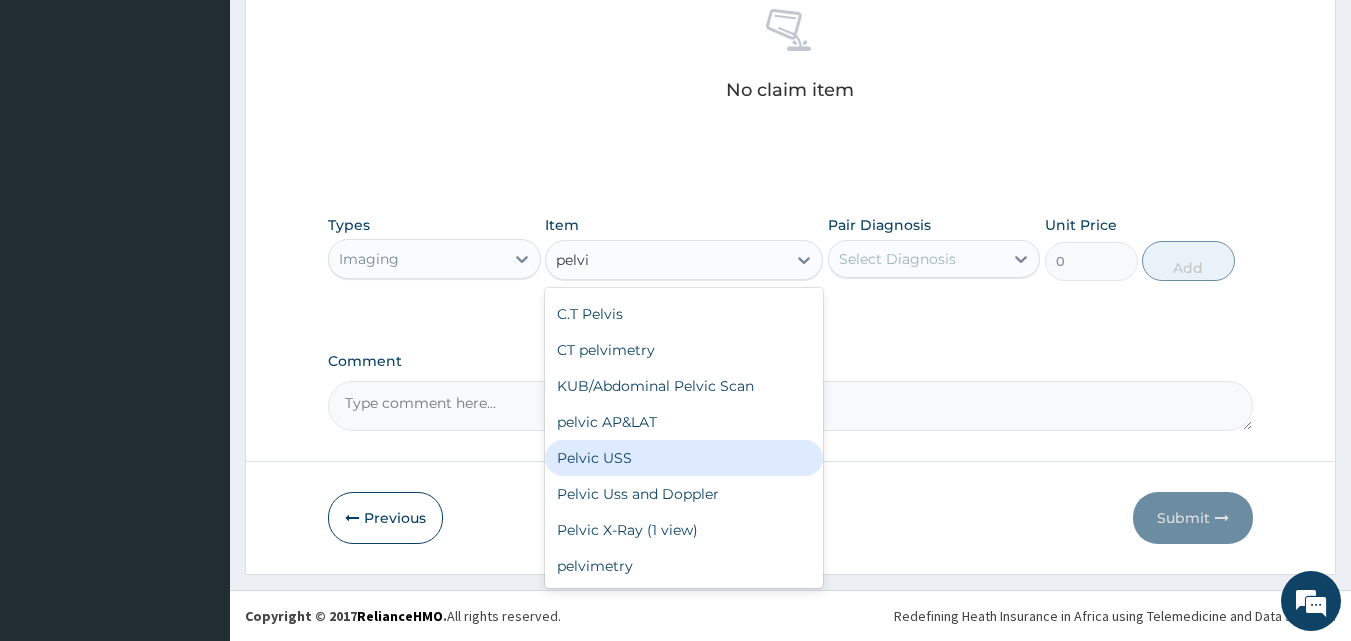 click on "Pelvic USS" at bounding box center [684, 458] 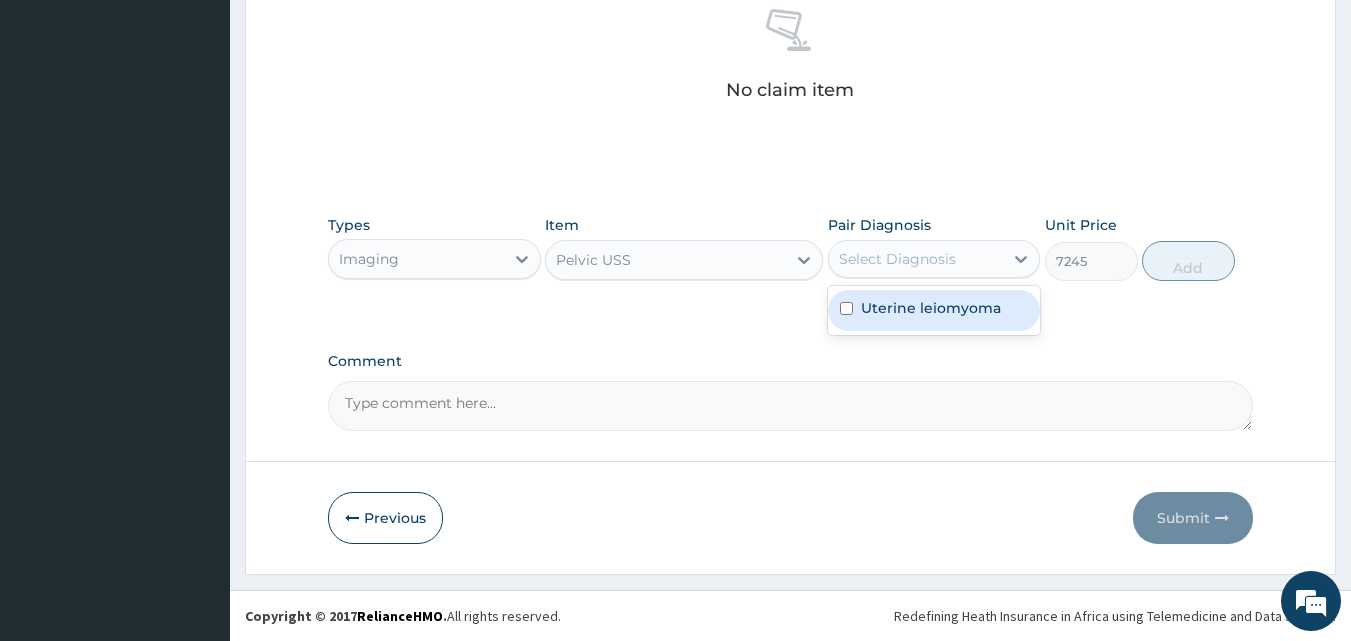 click on "Select Diagnosis" at bounding box center [897, 259] 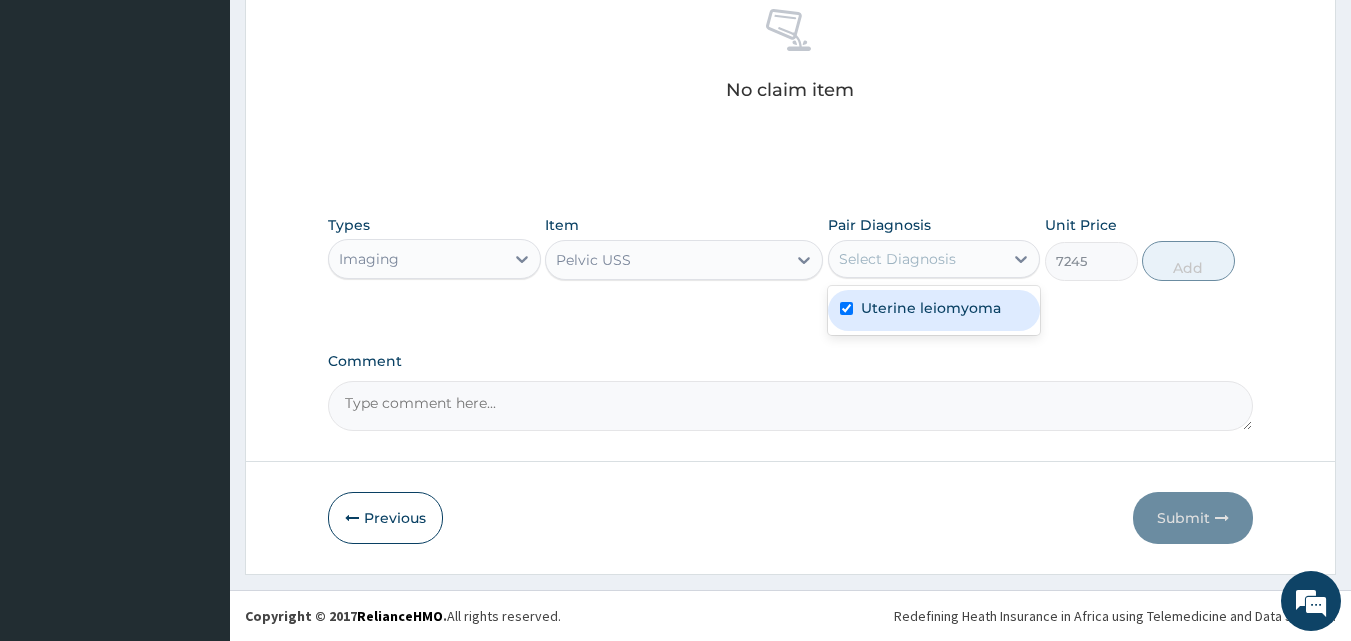 checkbox on "true" 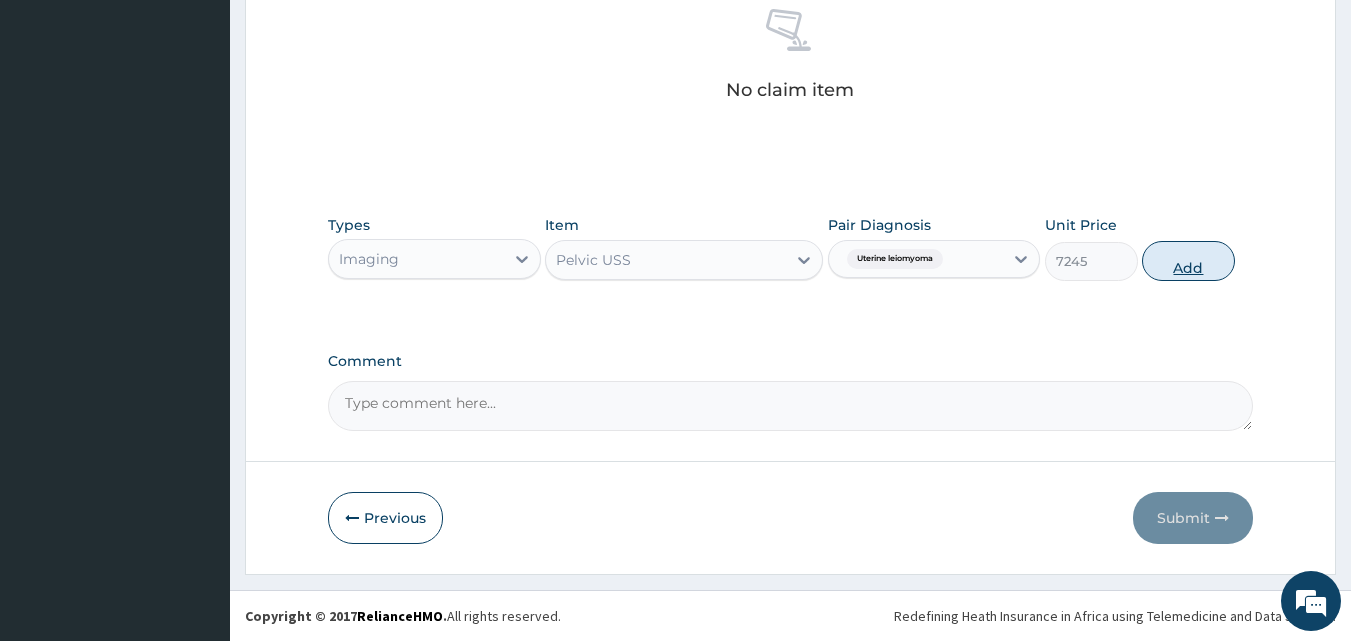 click on "Add" at bounding box center (1188, 261) 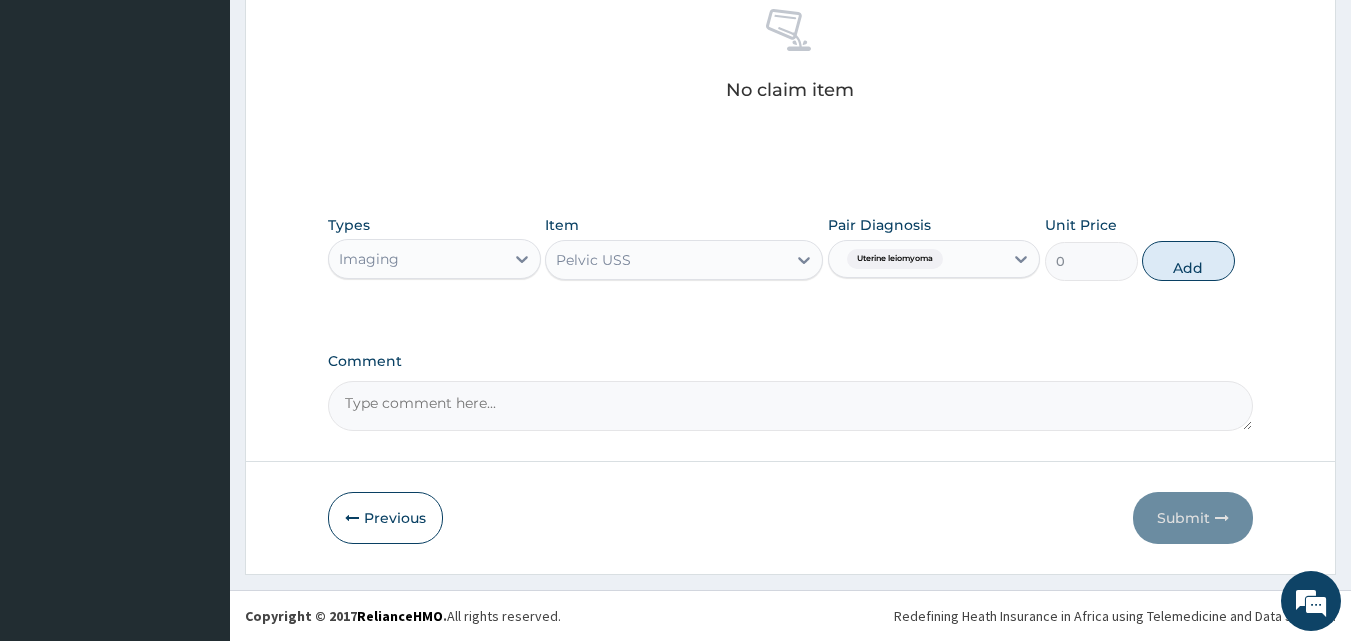 scroll, scrollTop: 721, scrollLeft: 0, axis: vertical 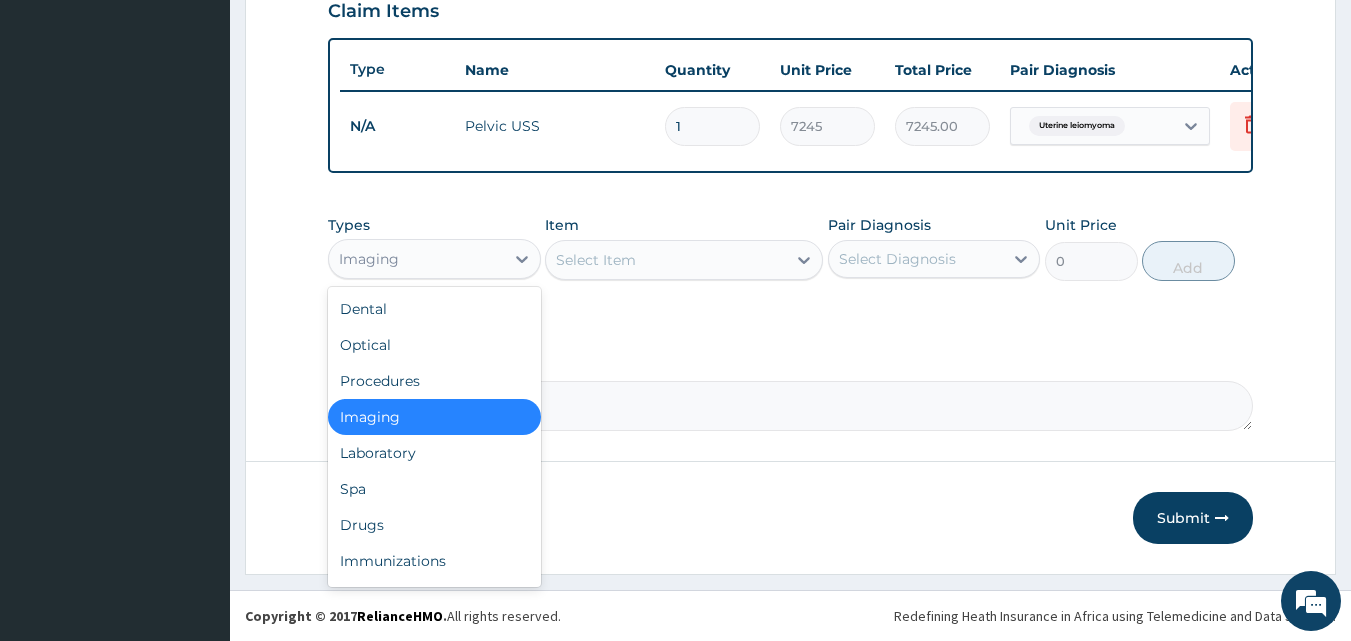 click on "Imaging" at bounding box center (416, 259) 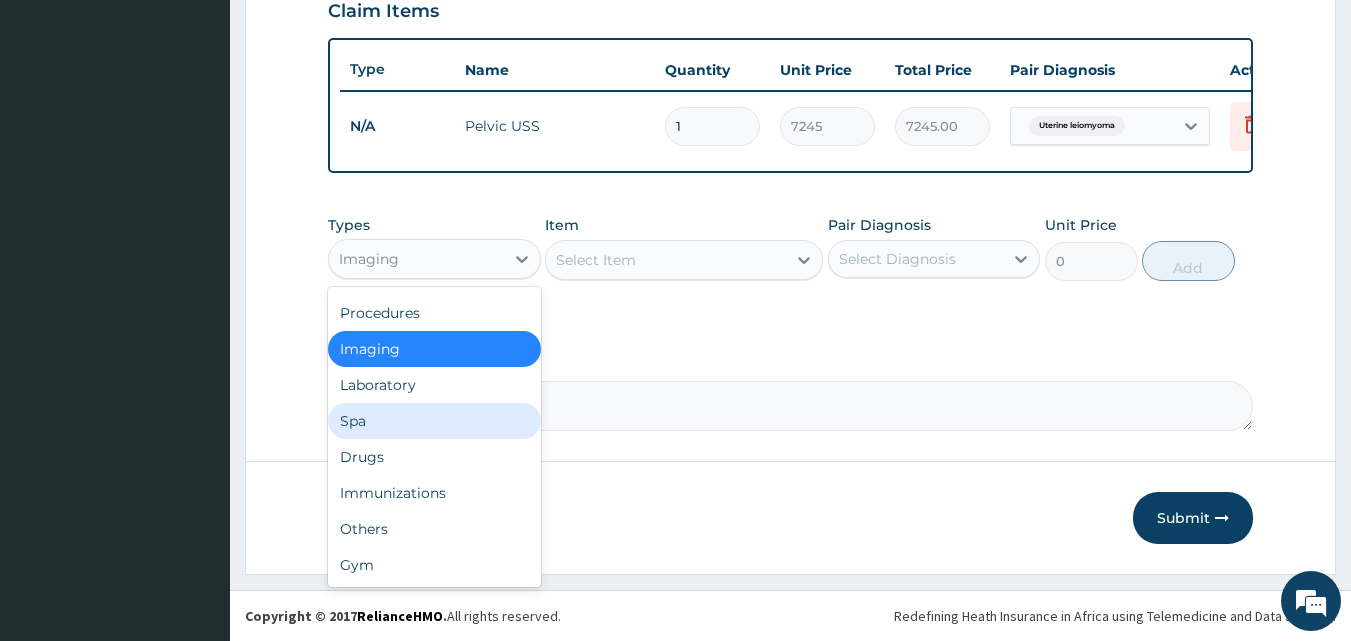 scroll, scrollTop: 0, scrollLeft: 0, axis: both 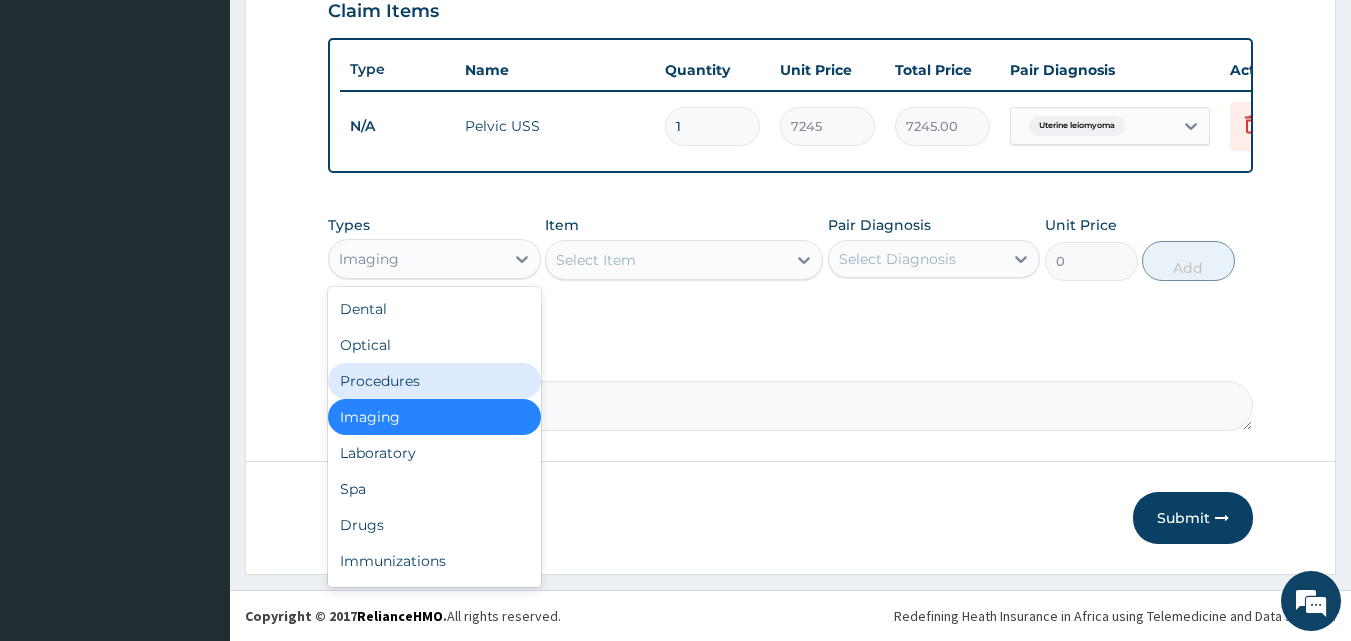 click on "Procedures" at bounding box center [434, 381] 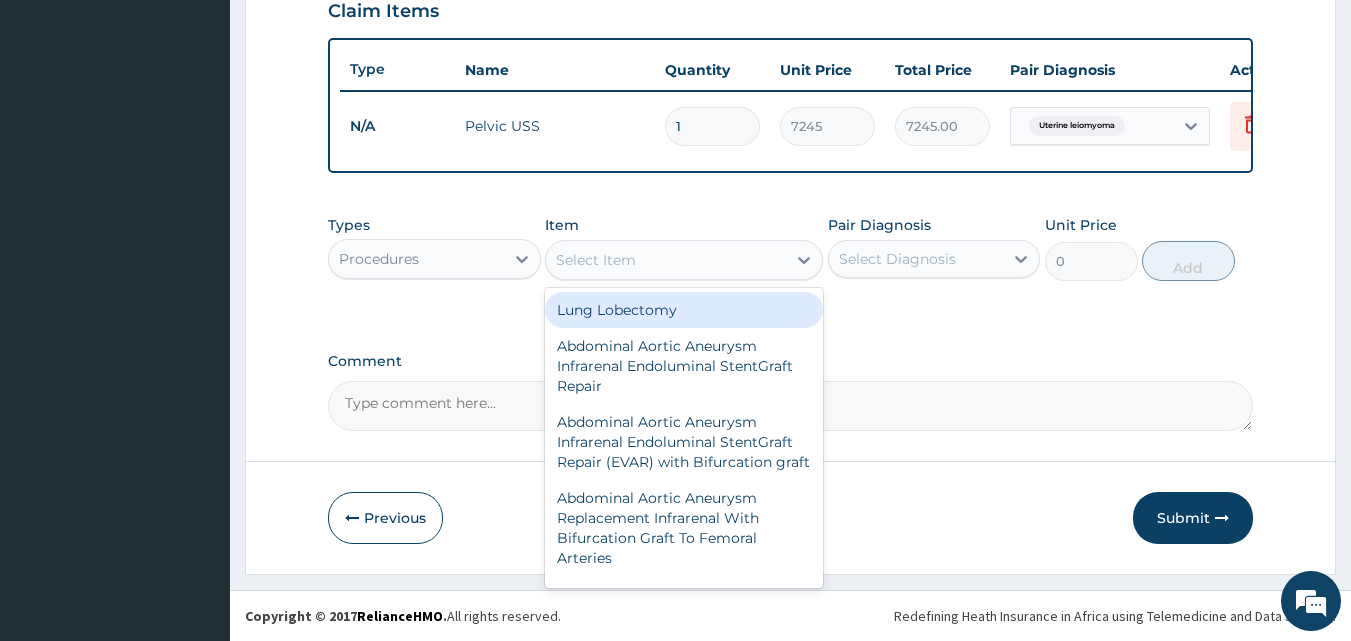 click on "Select Item" at bounding box center [666, 260] 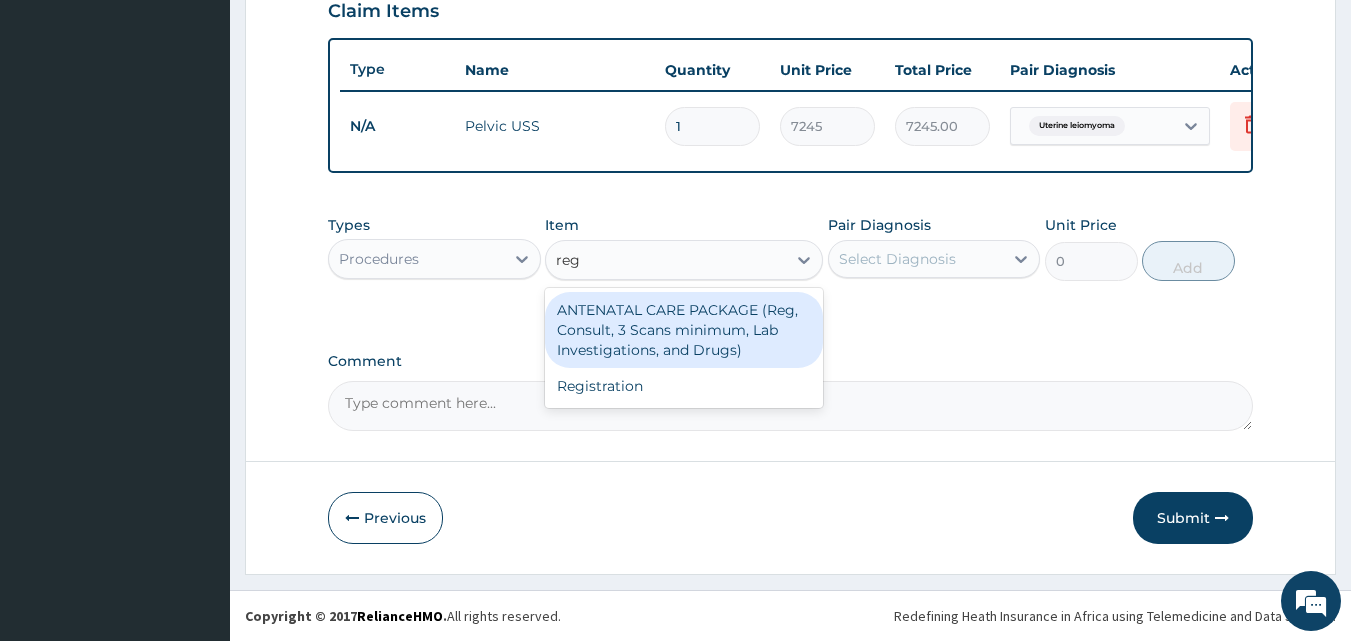 type on "regi" 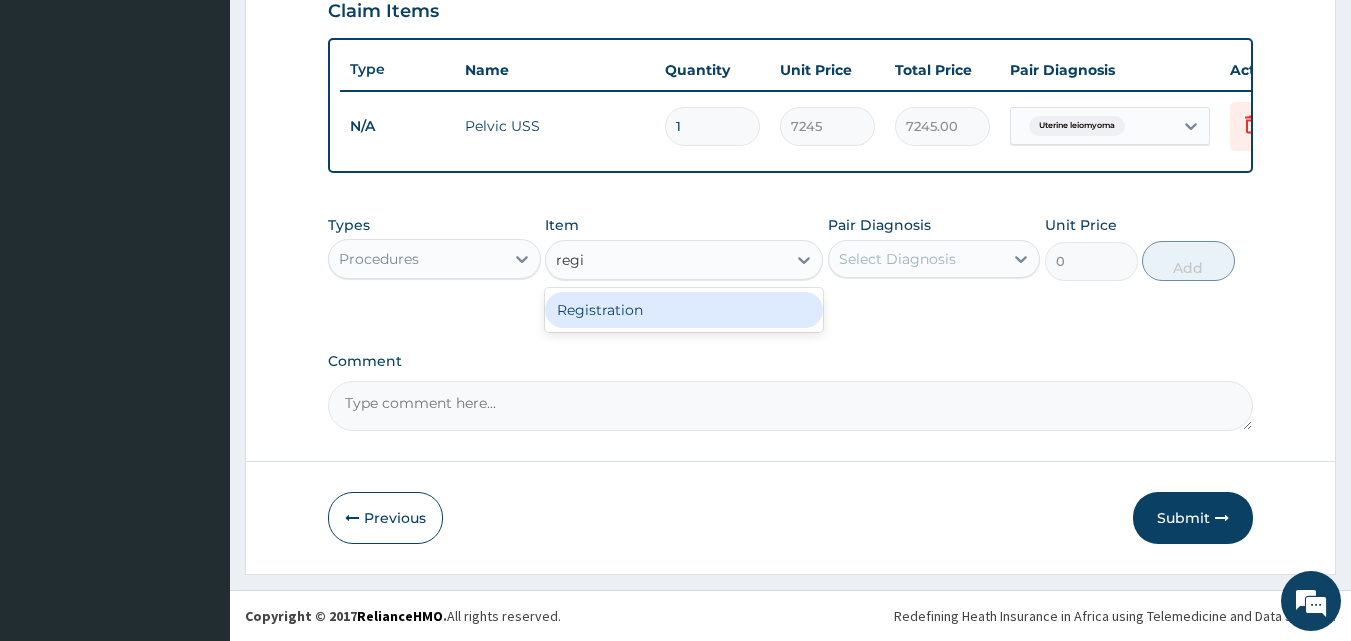 drag, startPoint x: 665, startPoint y: 308, endPoint x: 751, endPoint y: 285, distance: 89.02247 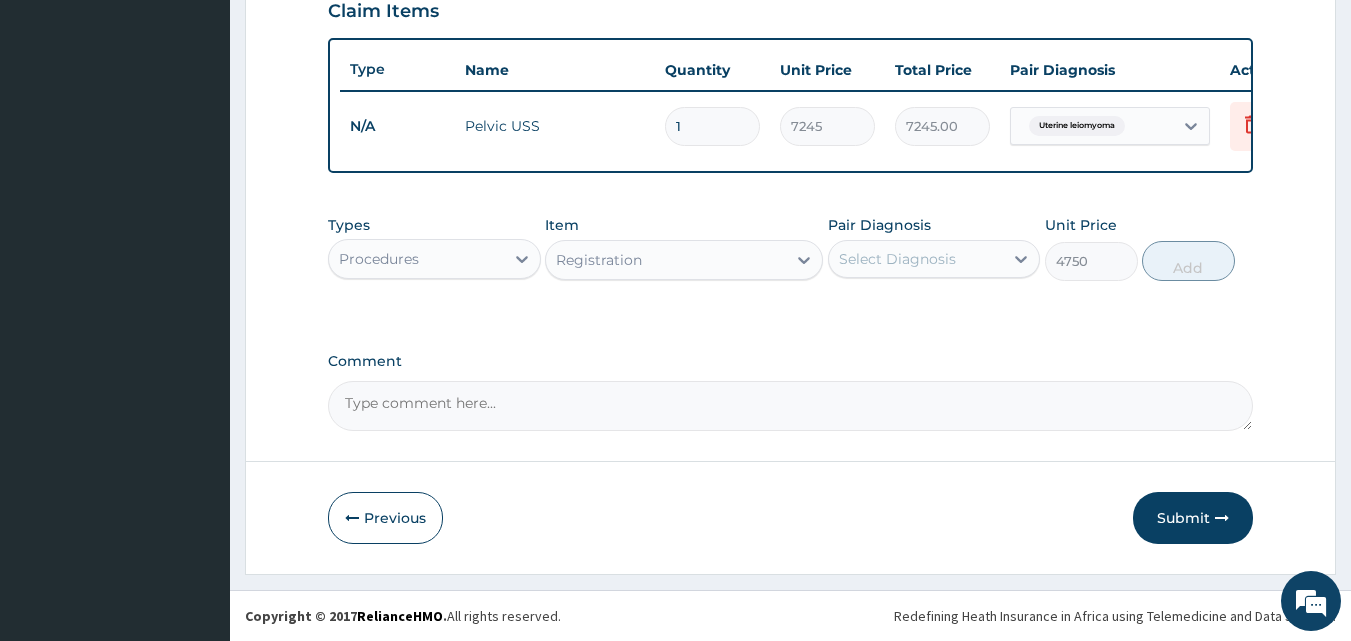click on "Select Diagnosis" at bounding box center (897, 259) 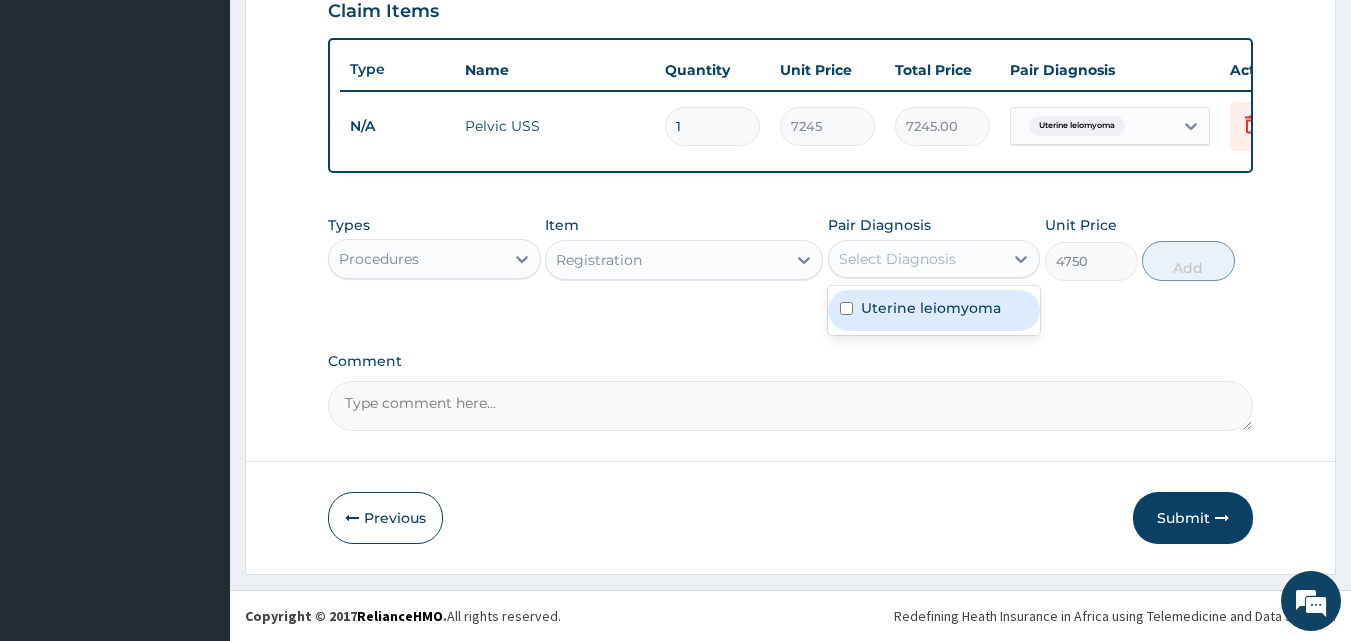 drag, startPoint x: 880, startPoint y: 313, endPoint x: 1198, endPoint y: 294, distance: 318.5671 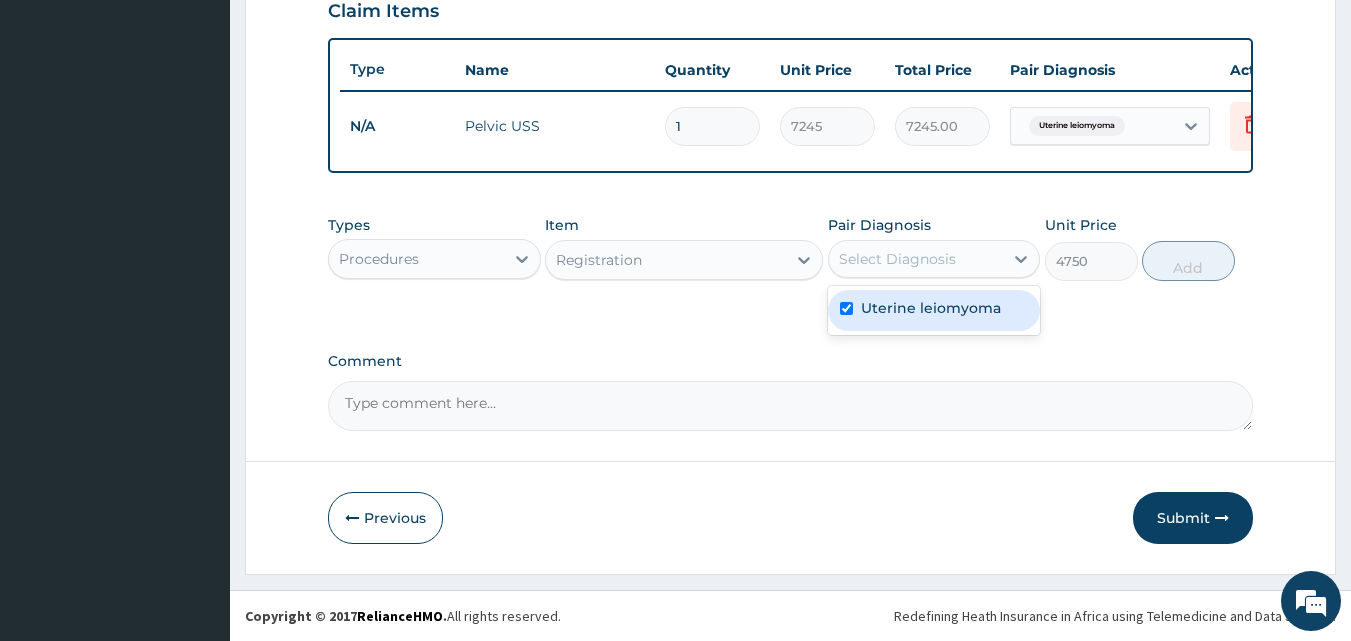 checkbox on "true" 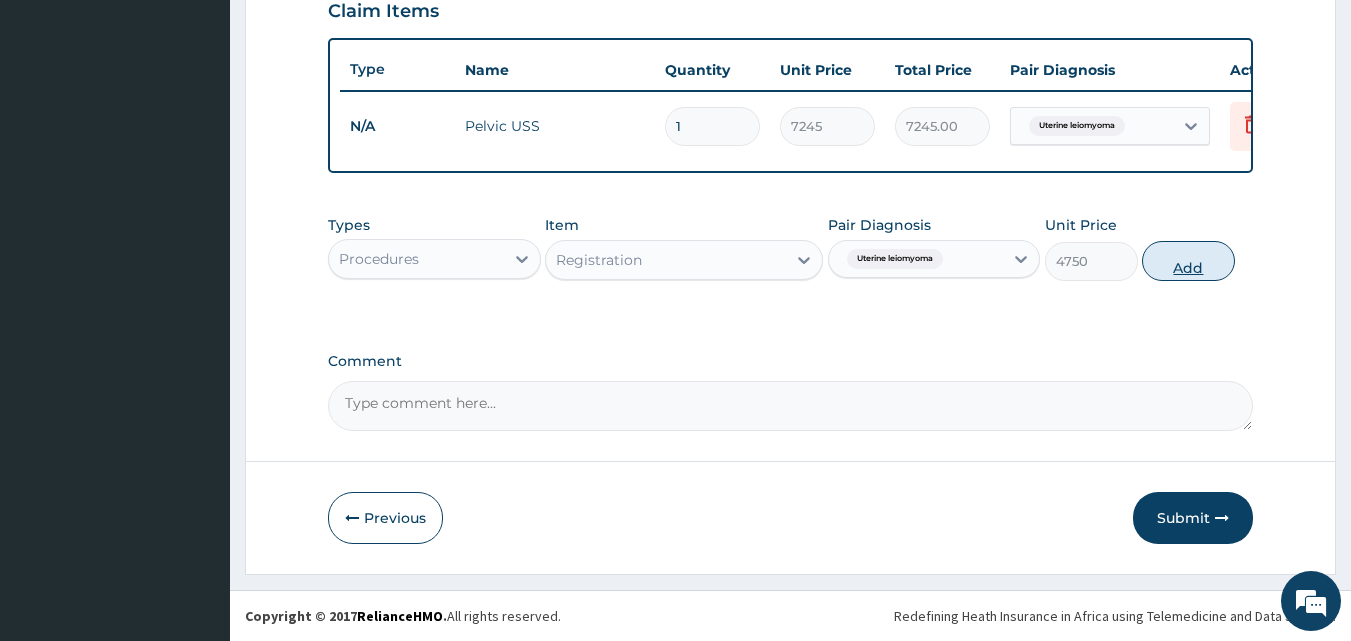 click on "Add" at bounding box center (1188, 261) 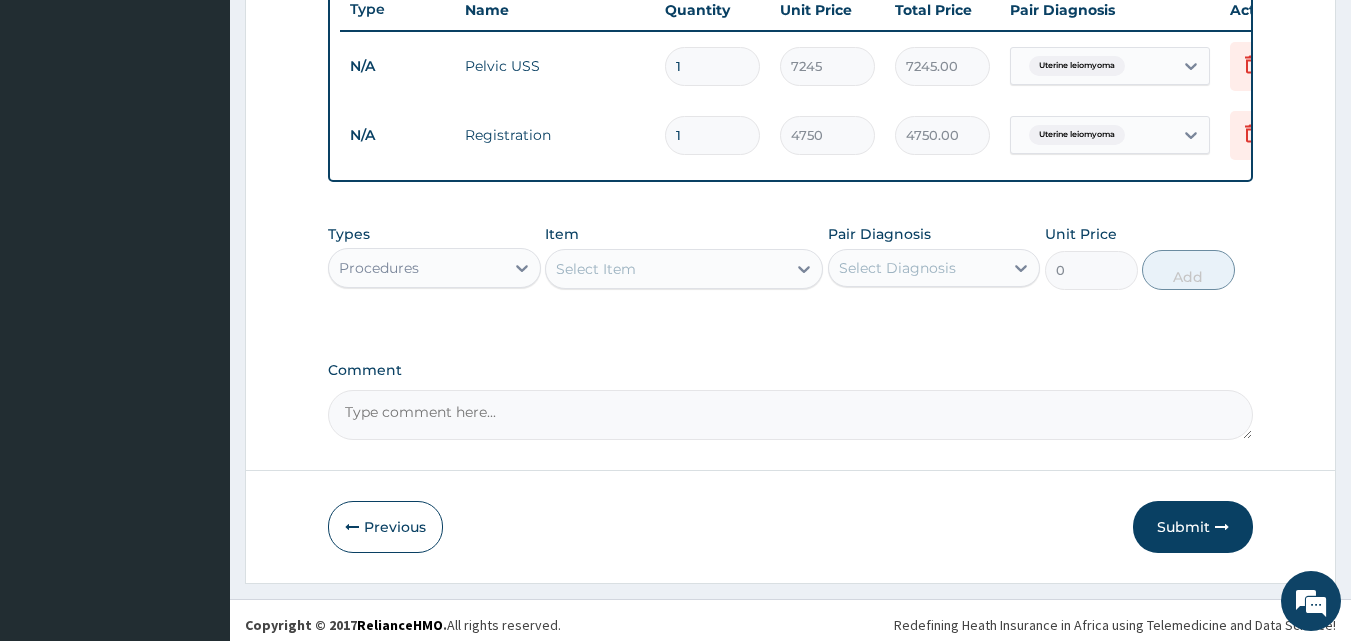 scroll, scrollTop: 790, scrollLeft: 0, axis: vertical 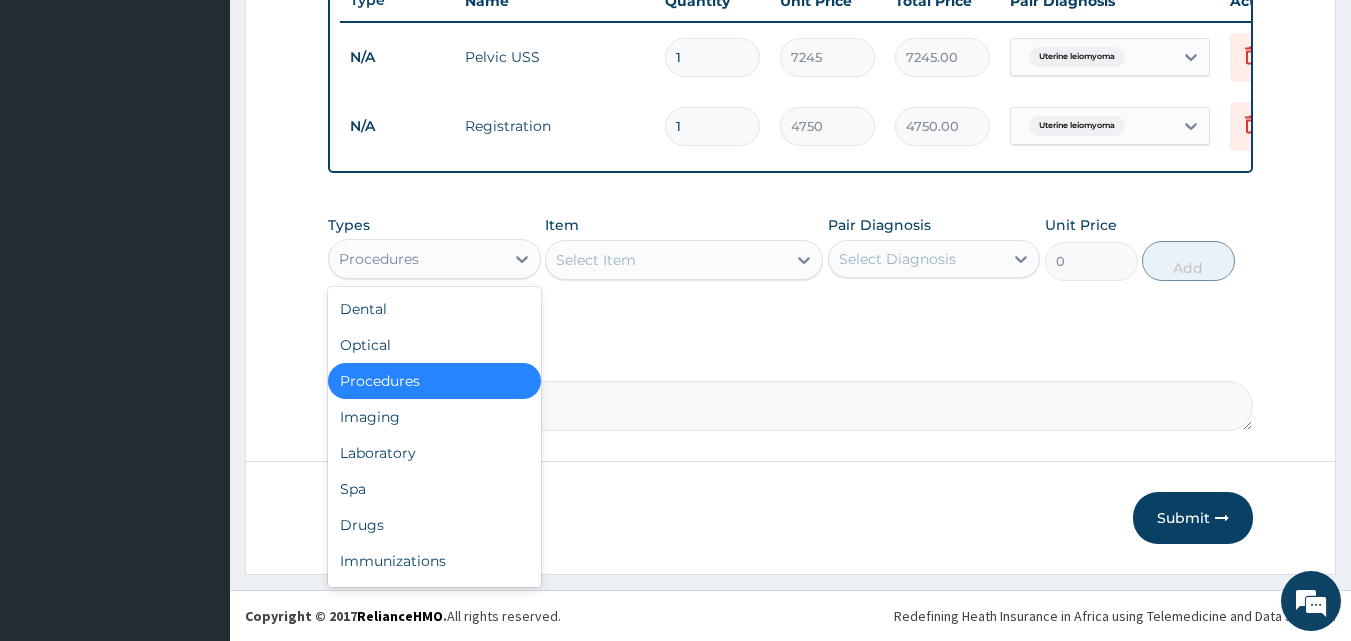 click on "Procedures" at bounding box center (379, 259) 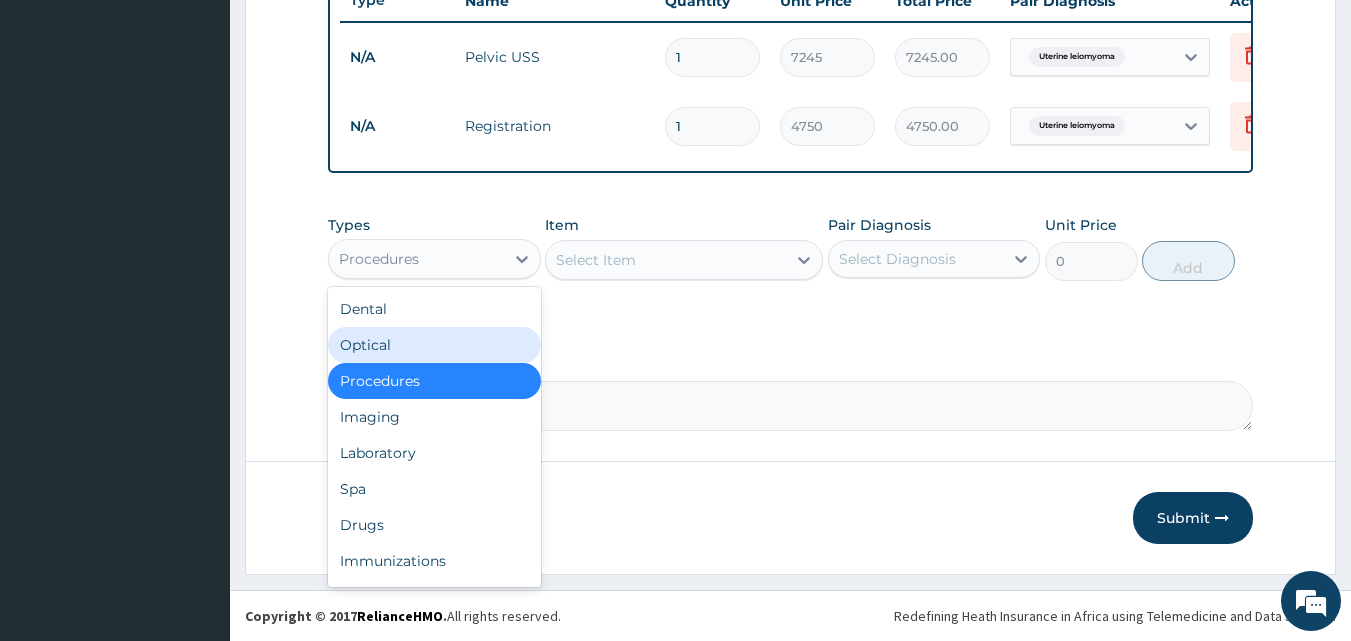 click on "Select Item" at bounding box center (666, 260) 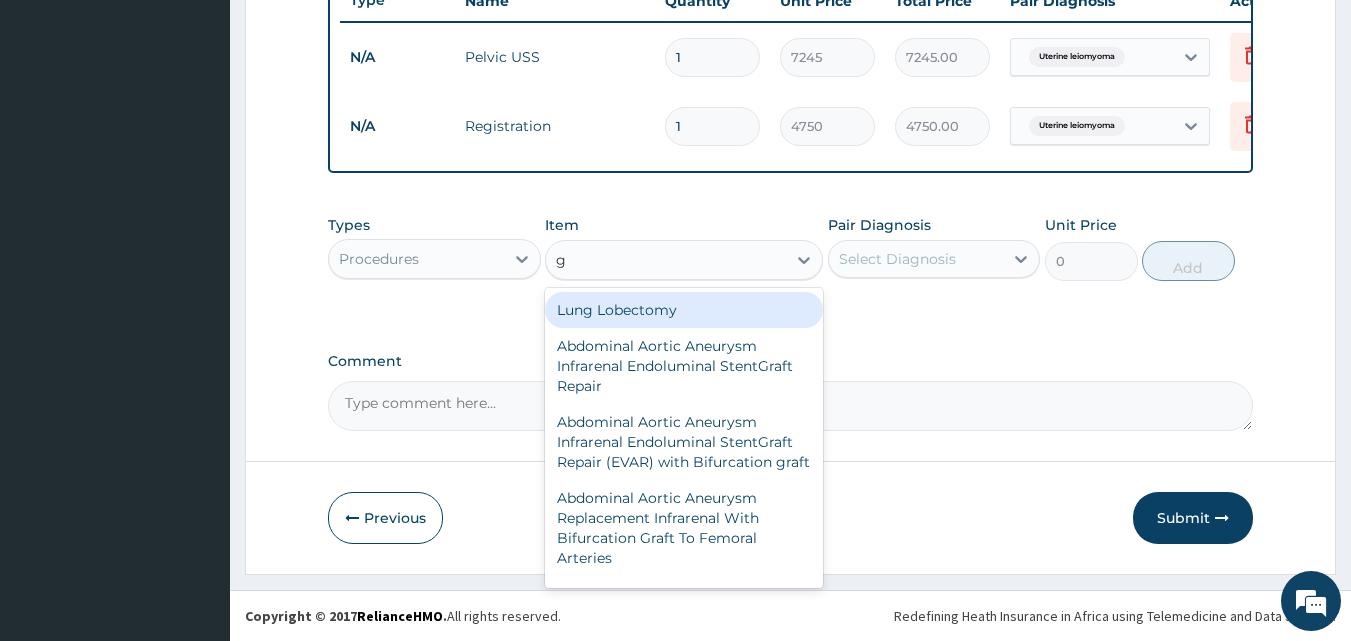 type on "gp" 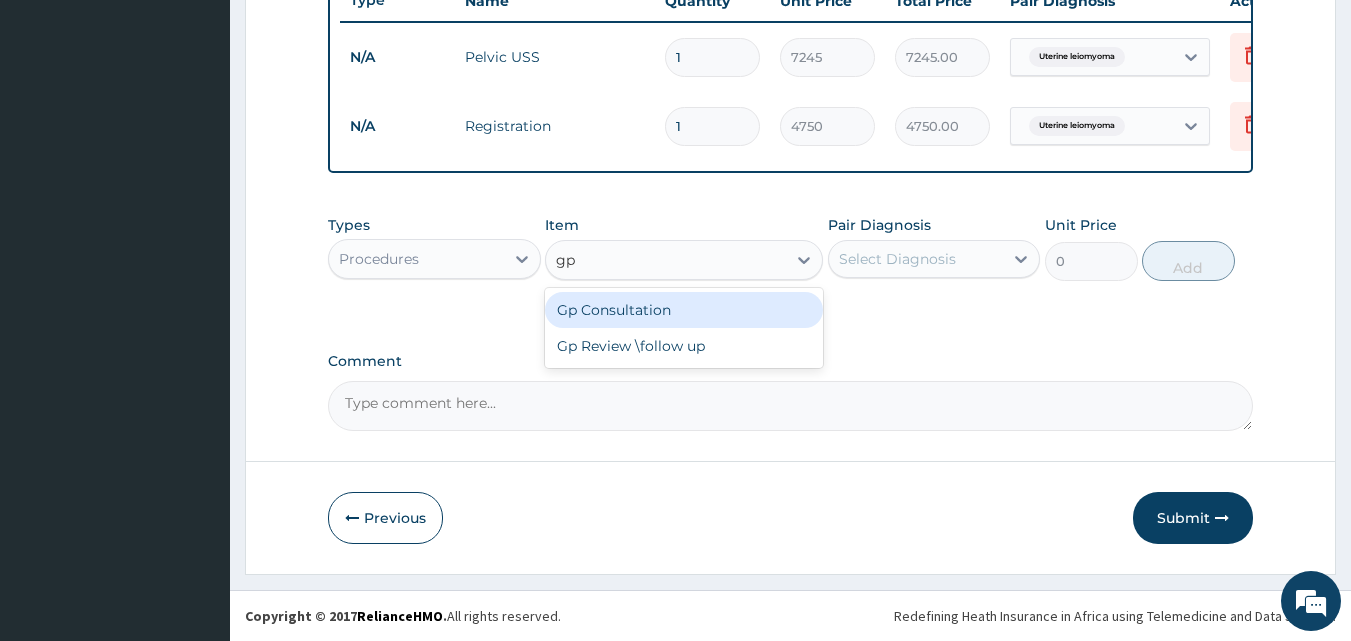 click on "Gp Consultation" at bounding box center (684, 310) 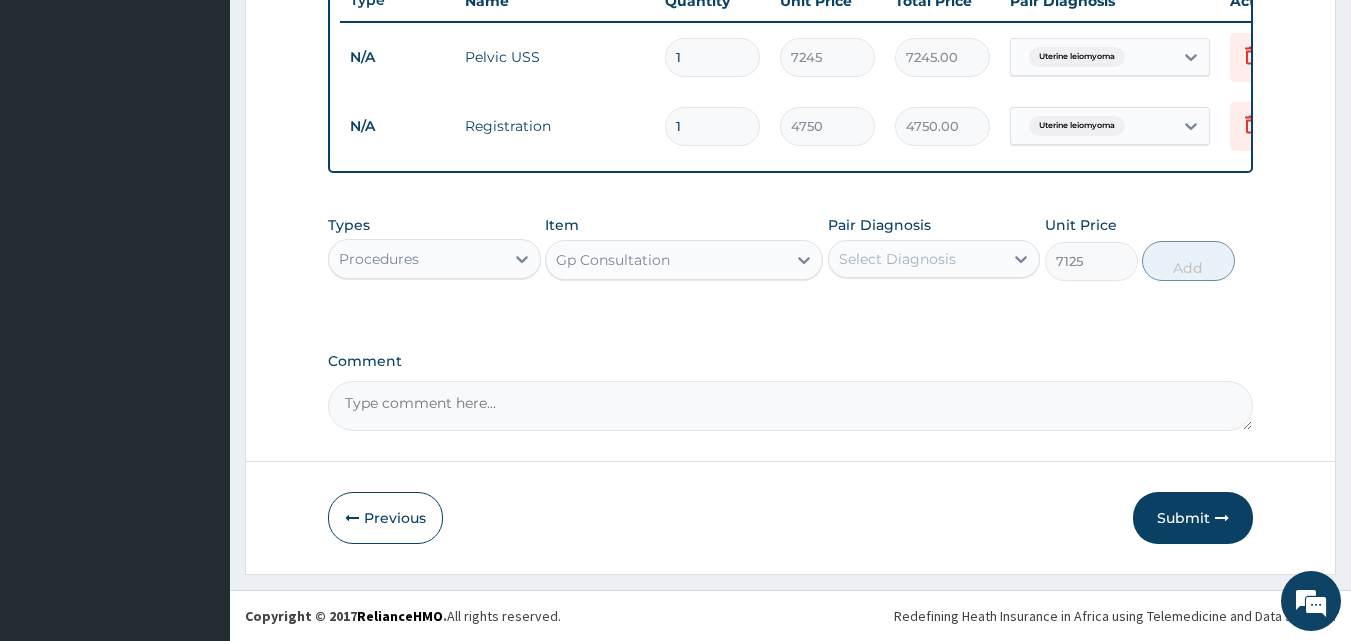 click on "Select Diagnosis" at bounding box center [897, 259] 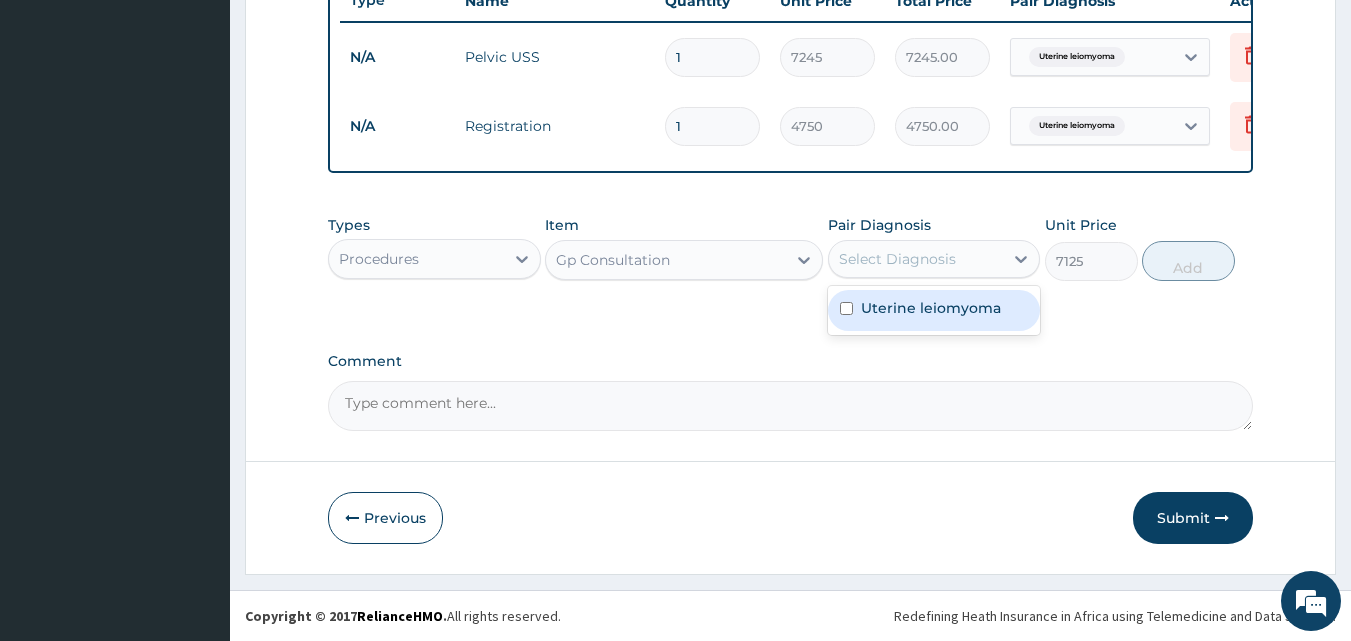 click on "Uterine leiomyoma" at bounding box center (931, 308) 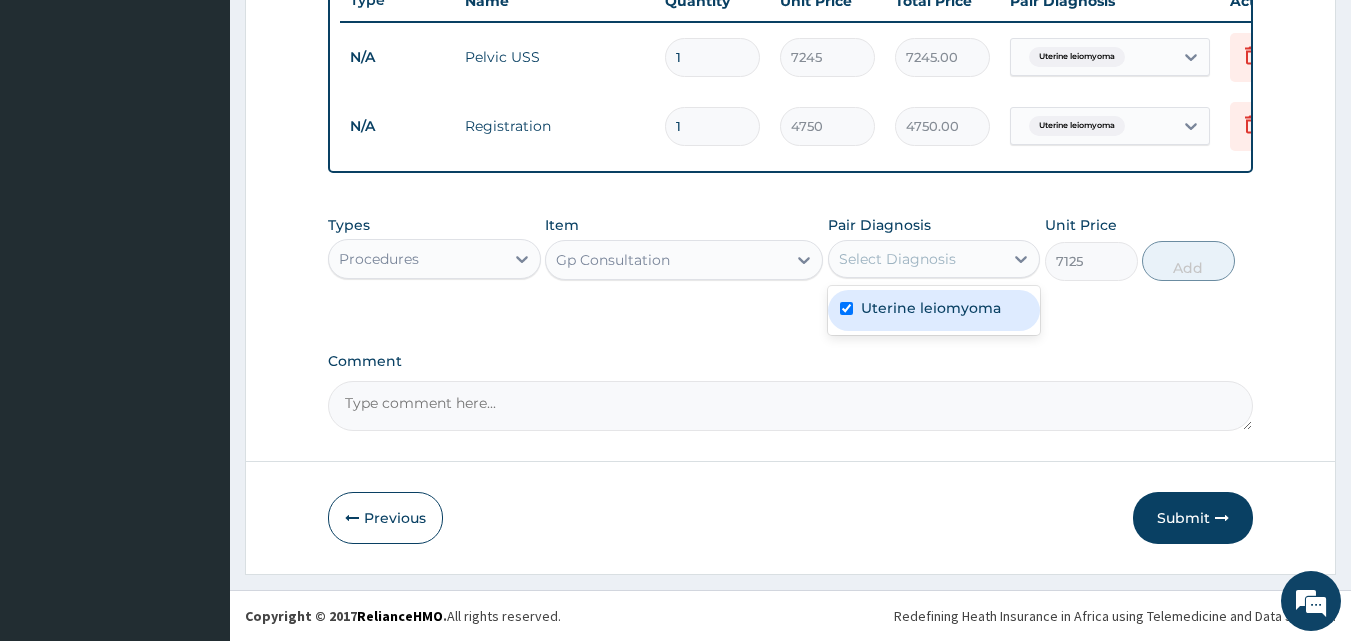 checkbox on "true" 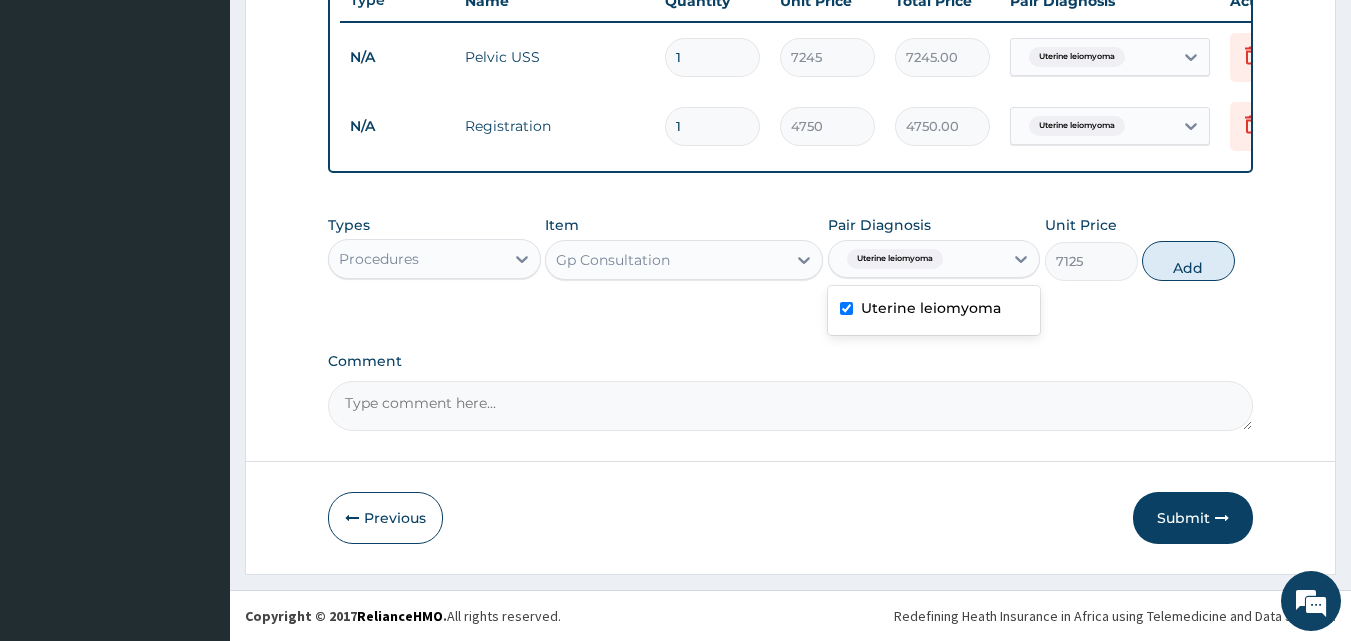 click on "Types Procedures Item Gp Consultation Pair Diagnosis option Uterine leiomyoma, selected. option Uterine leiomyoma selected, 1 of 1. 1 result available. Use Up and Down to choose options, press Enter to select the currently focused option, press Escape to exit the menu, press Tab to select the option and exit the menu. Uterine leiomyoma Uterine leiomyoma Unit Price 7125 Add" at bounding box center (791, 248) 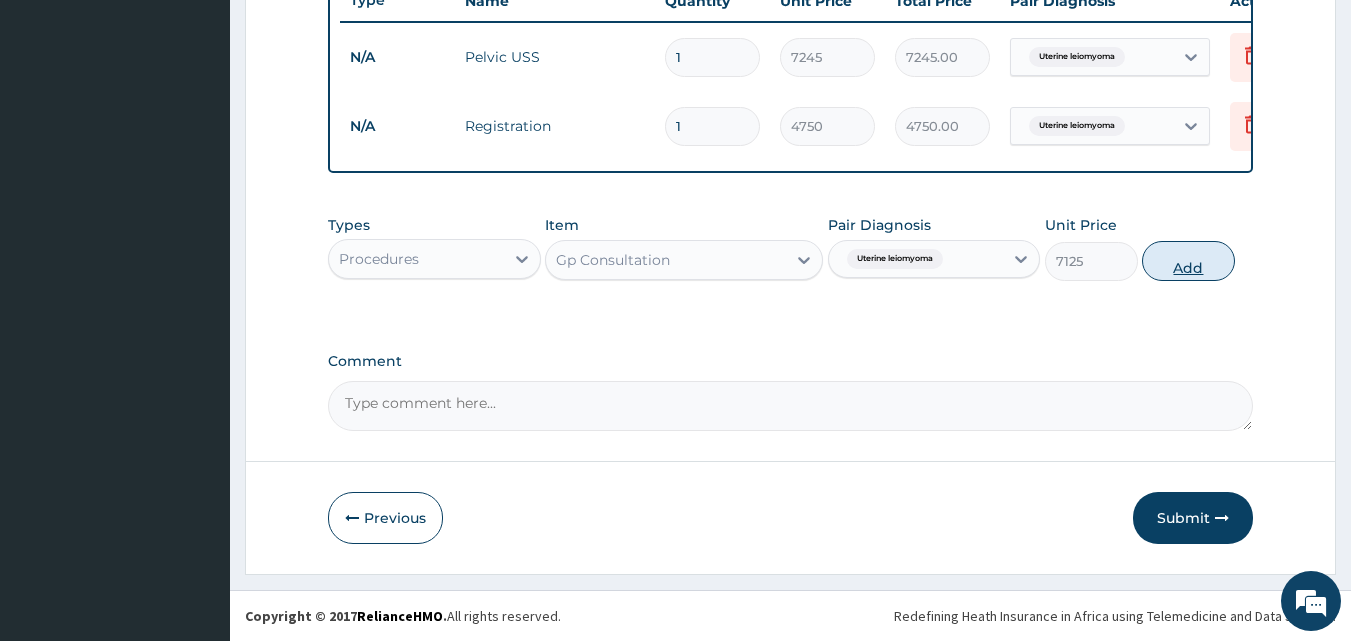click on "Add" at bounding box center [1188, 261] 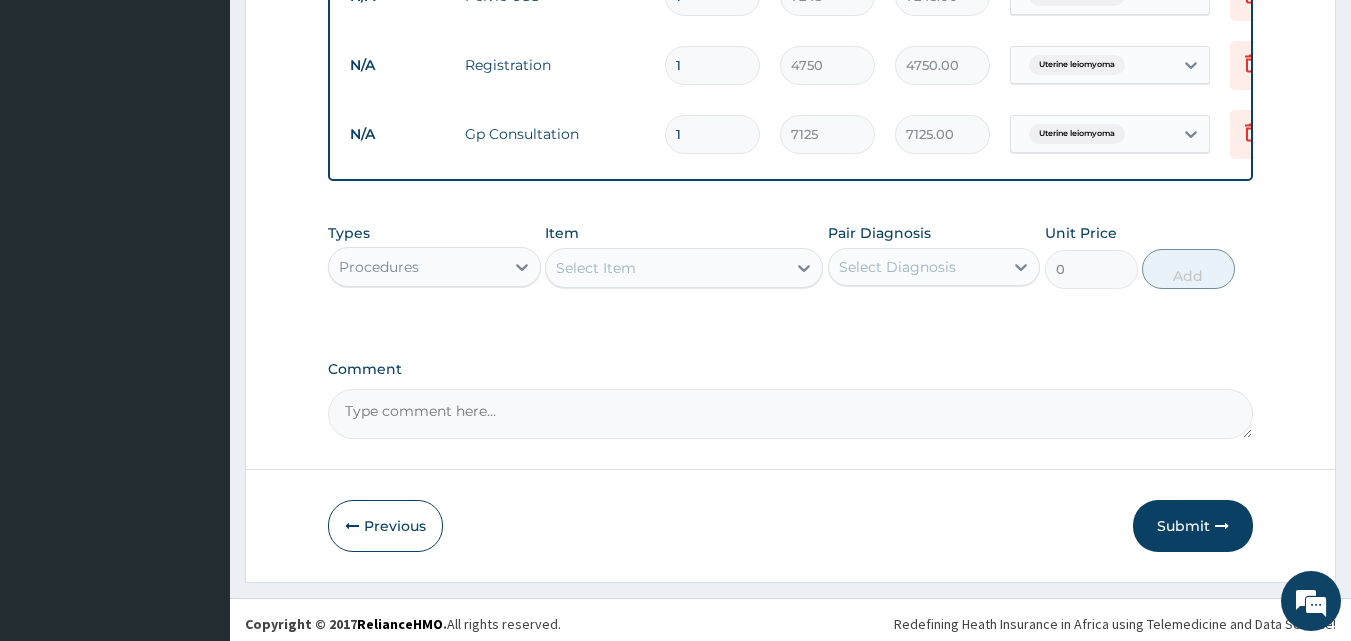 scroll, scrollTop: 859, scrollLeft: 0, axis: vertical 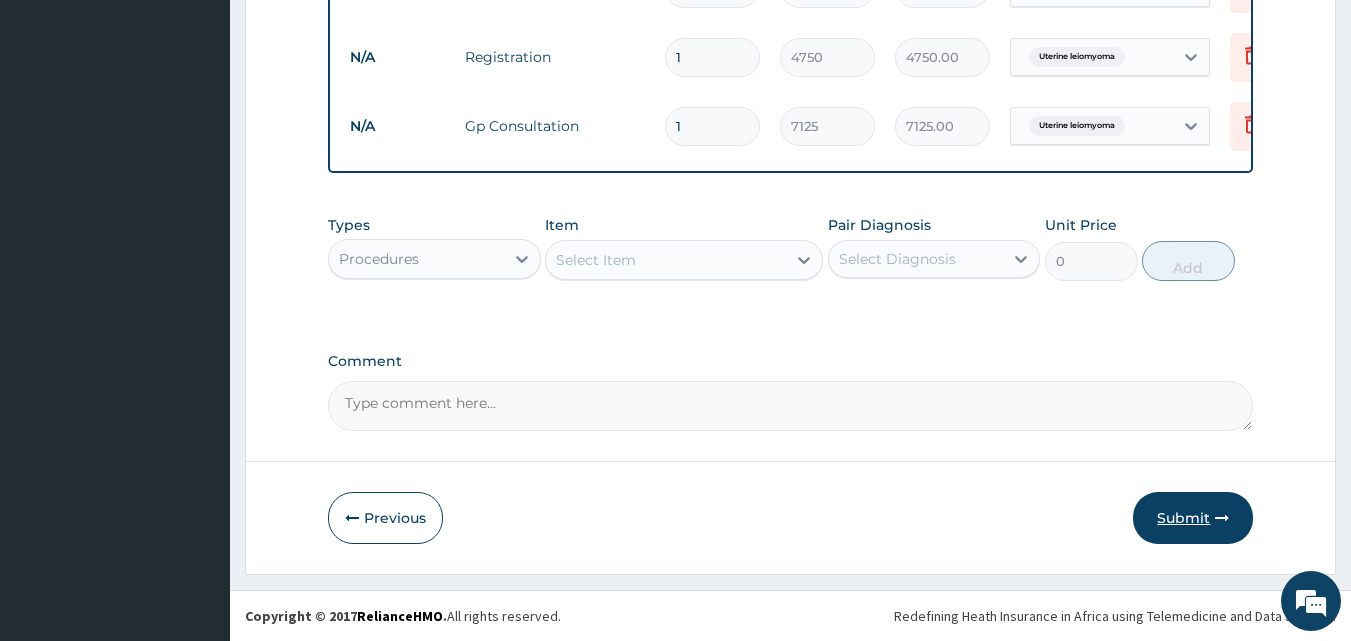 click on "Submit" at bounding box center (1193, 518) 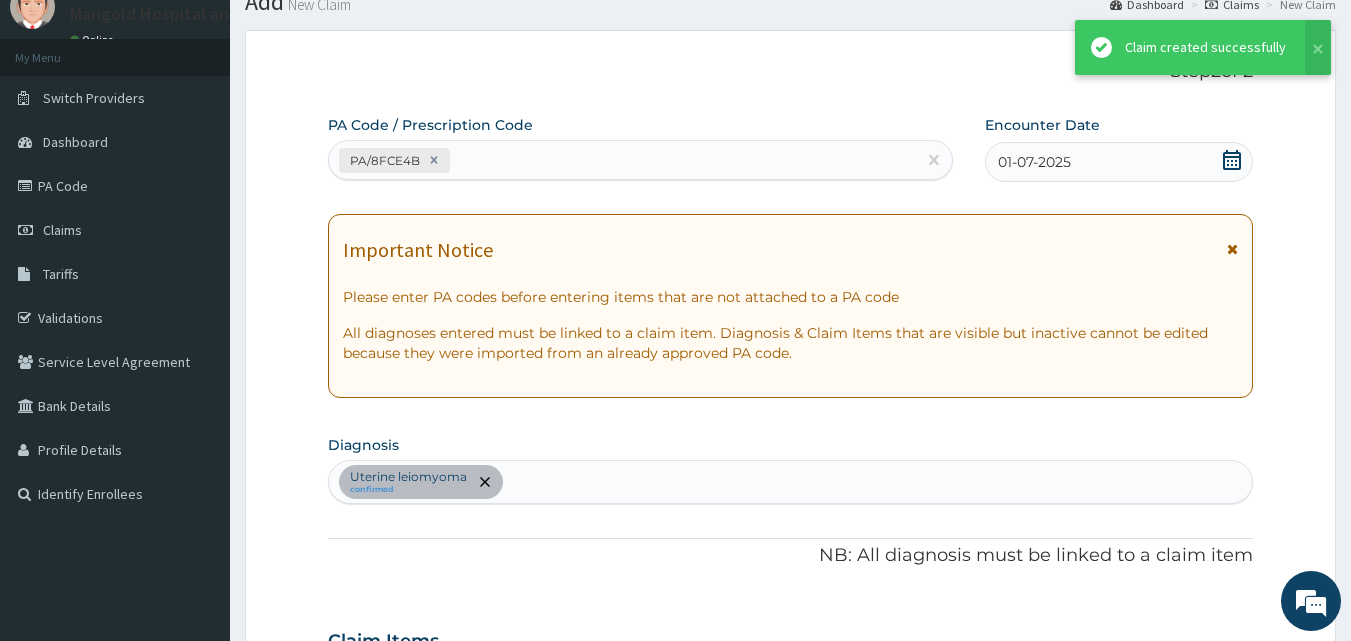 scroll, scrollTop: 859, scrollLeft: 0, axis: vertical 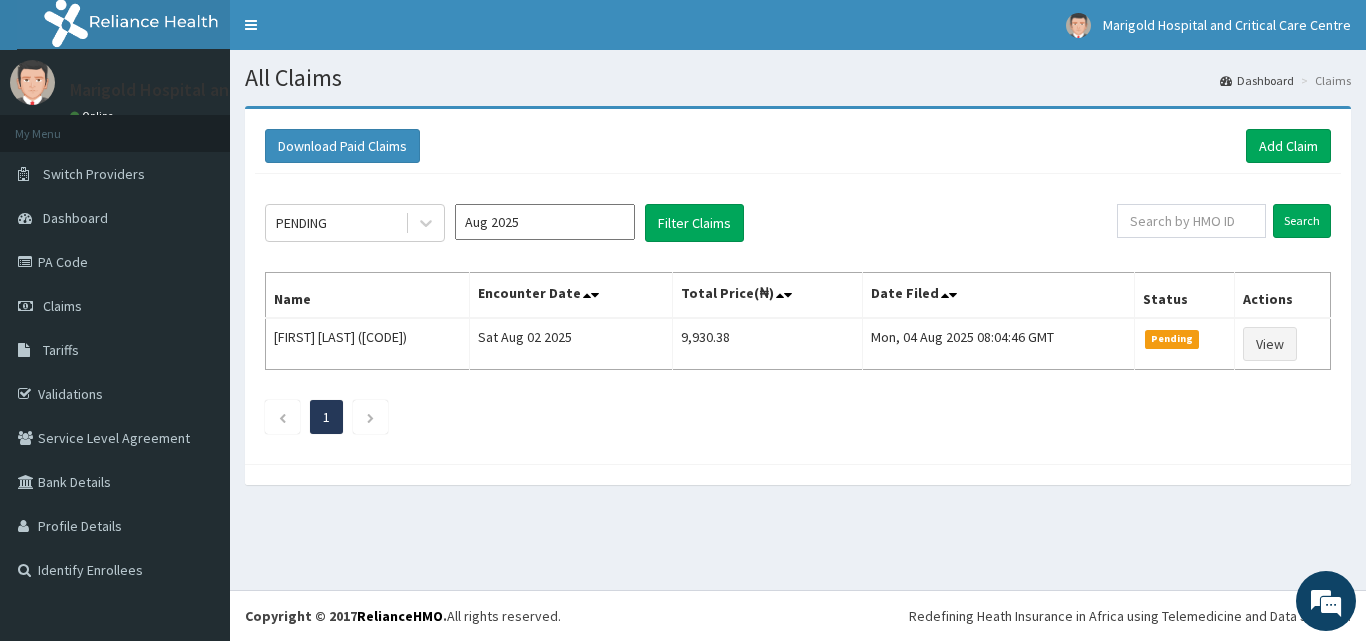 click on "Aug 2025" at bounding box center (545, 222) 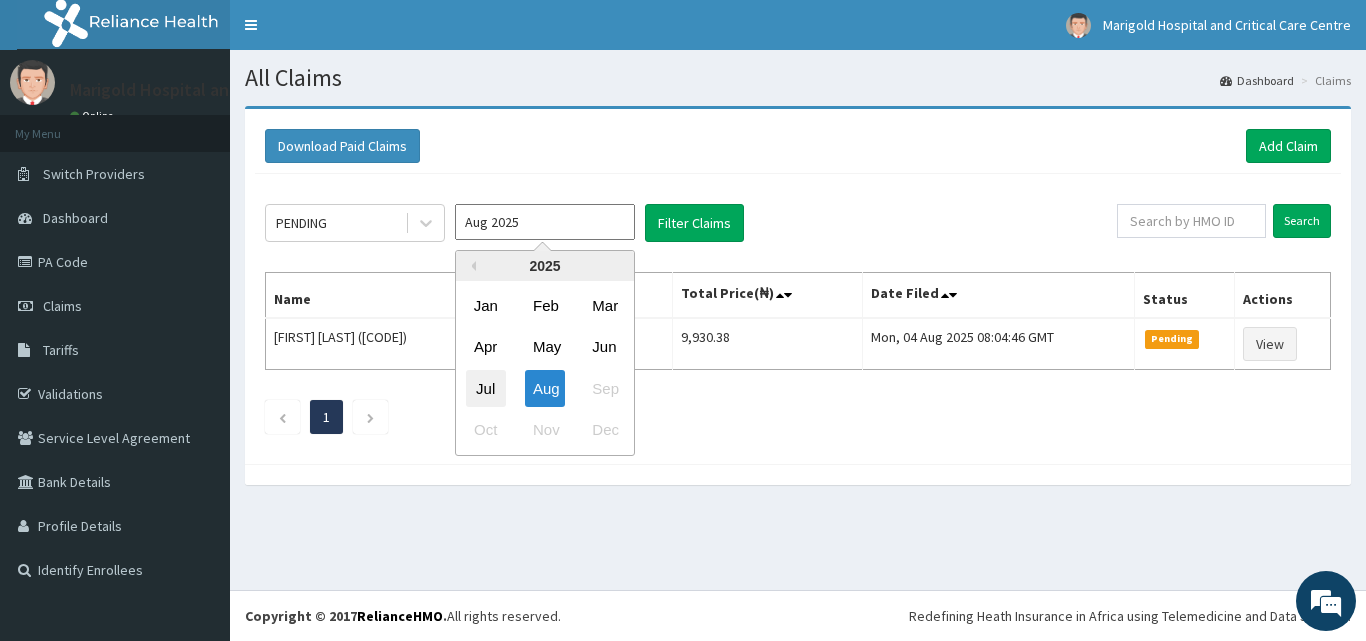 click on "Jul" at bounding box center (486, 388) 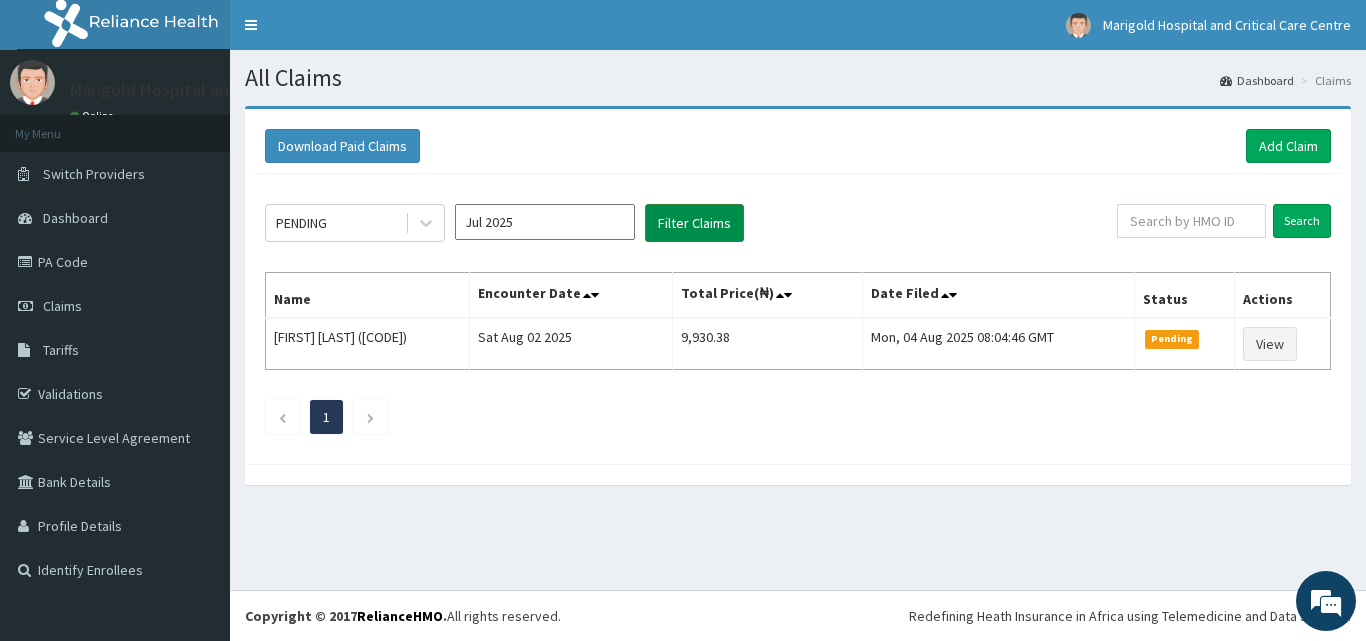 click on "Filter Claims" at bounding box center [694, 223] 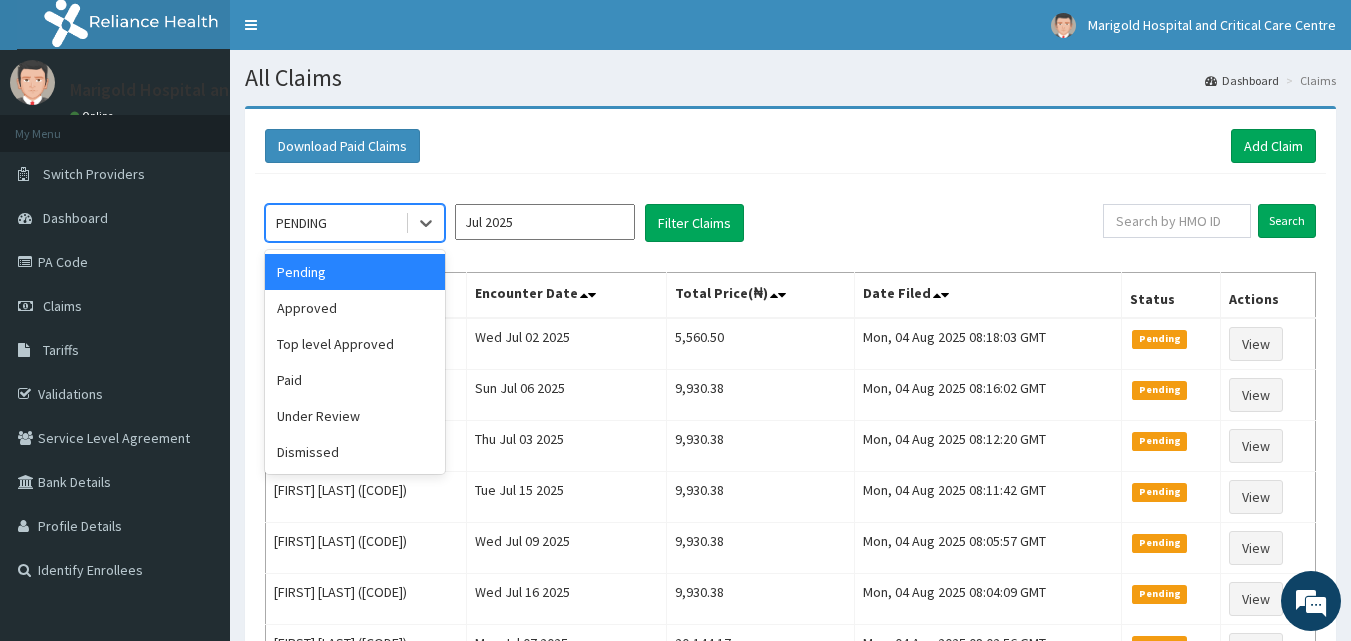 click on "PENDING" at bounding box center [335, 223] 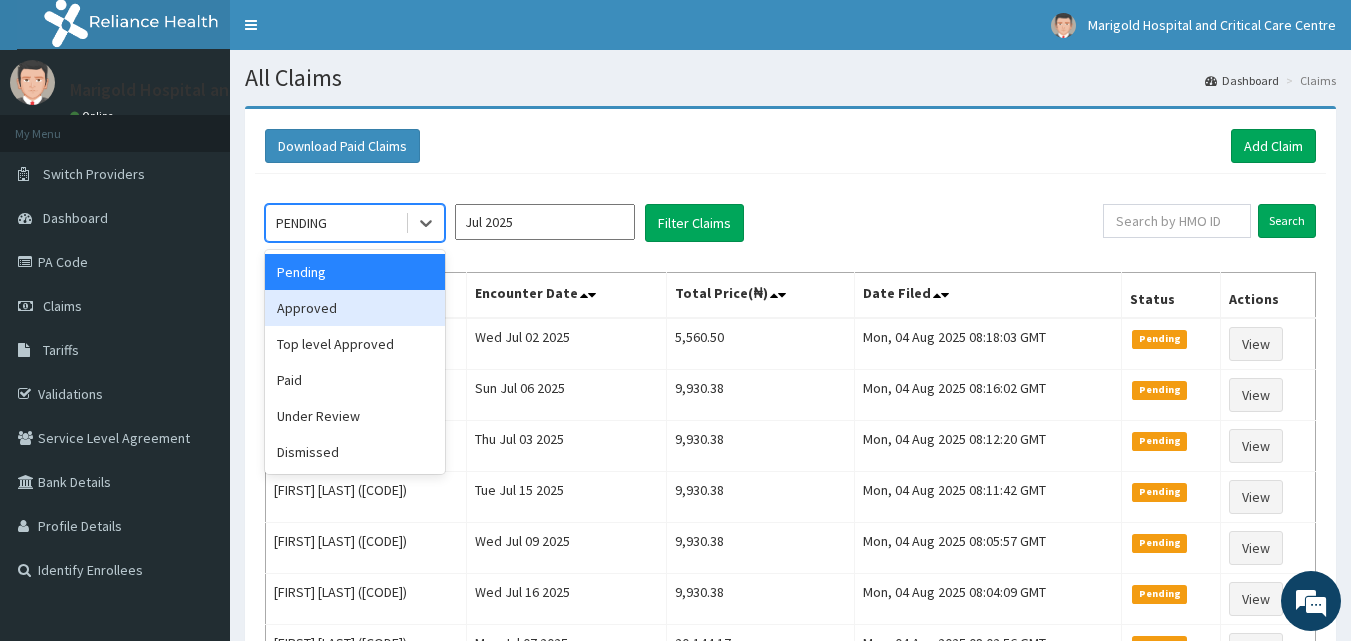 click on "Approved" at bounding box center (355, 308) 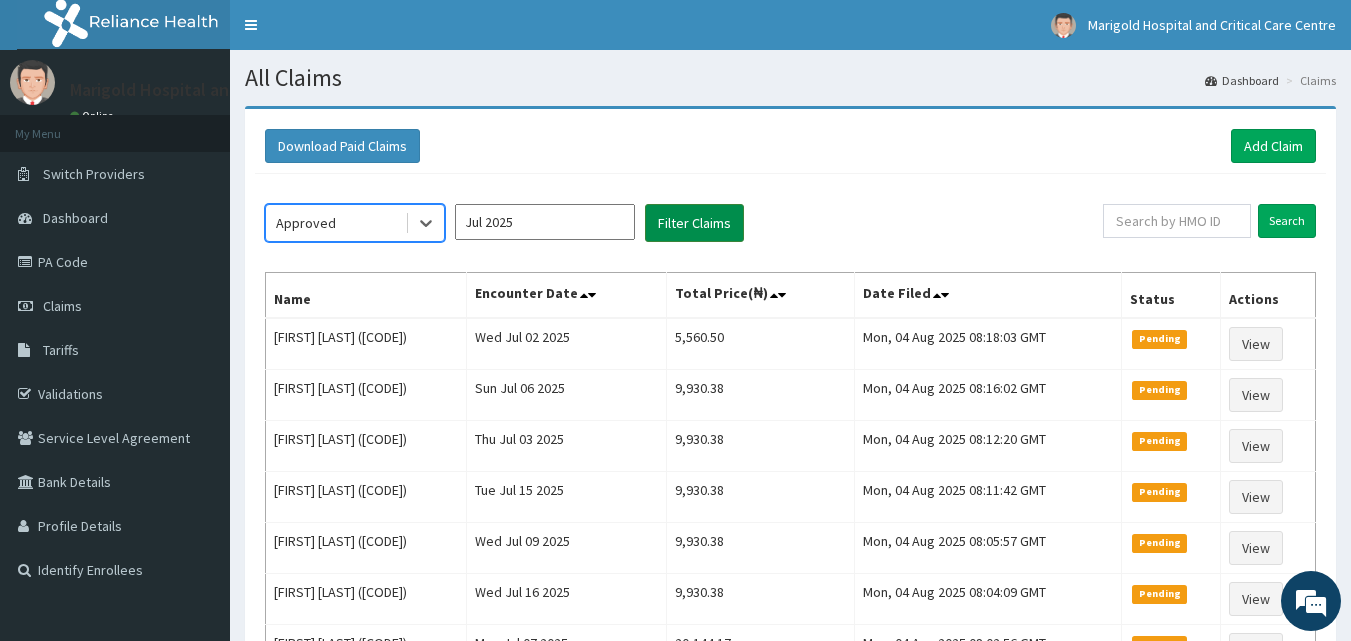 click on "Filter Claims" at bounding box center (694, 223) 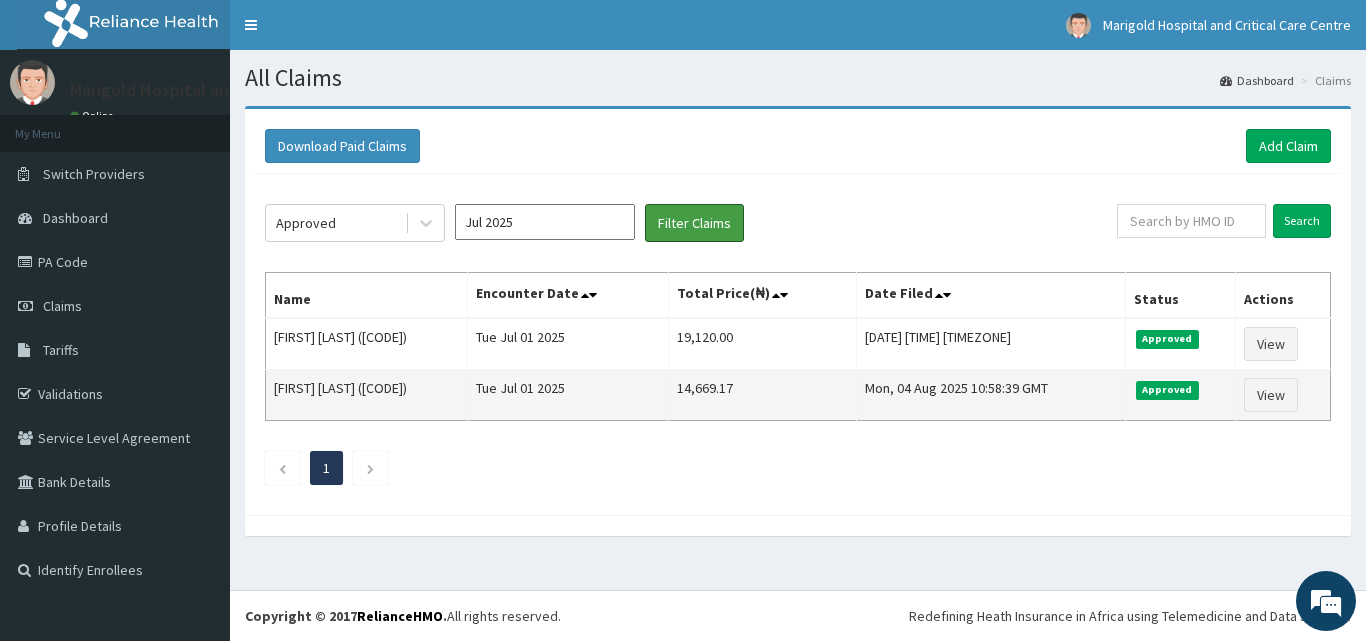 scroll, scrollTop: 0, scrollLeft: 0, axis: both 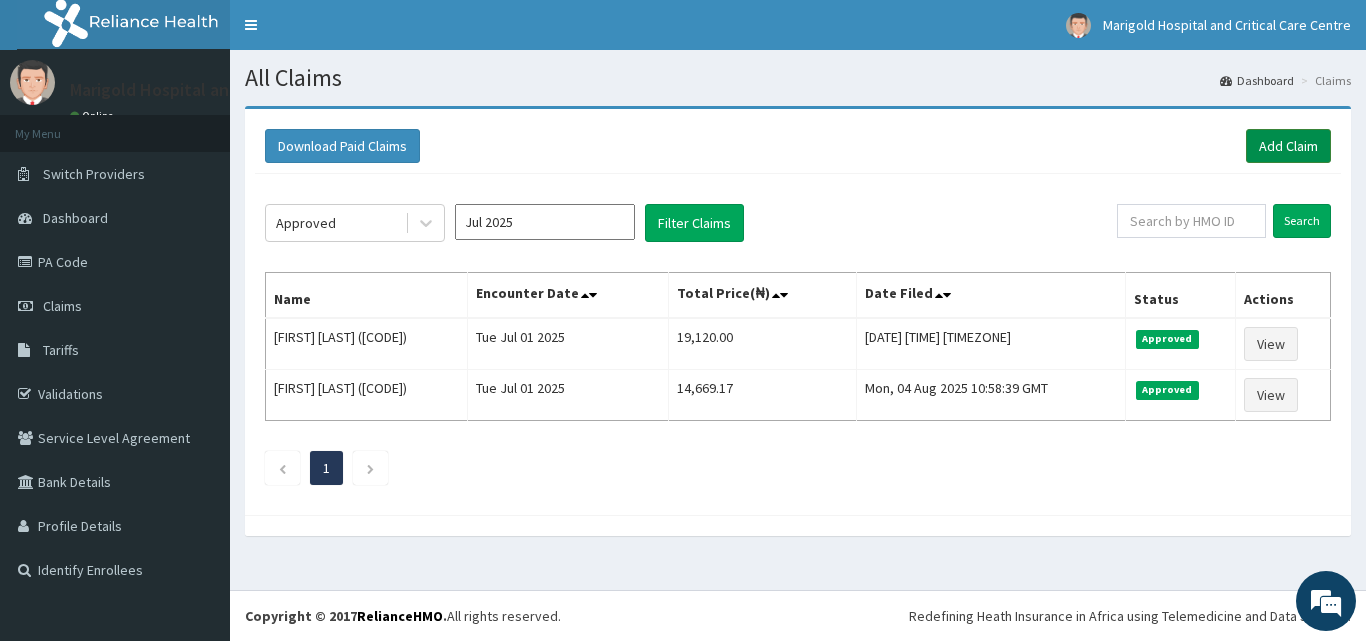 click on "Add Claim" at bounding box center [1288, 146] 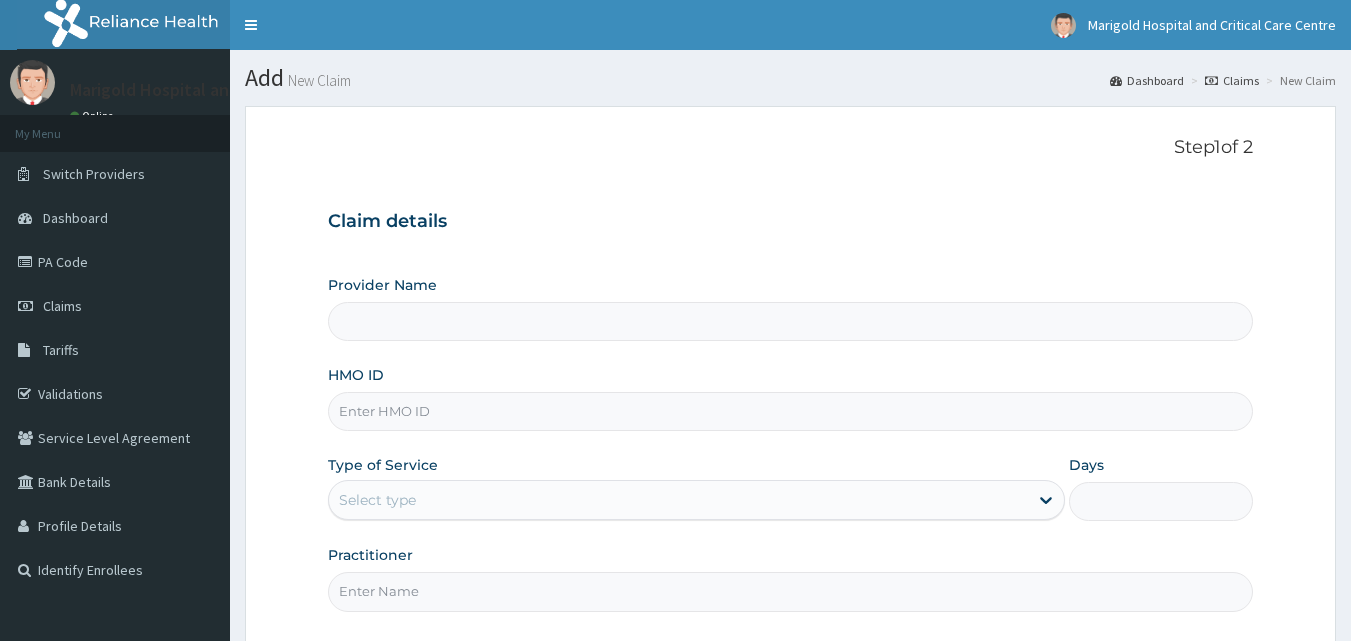 scroll, scrollTop: 0, scrollLeft: 0, axis: both 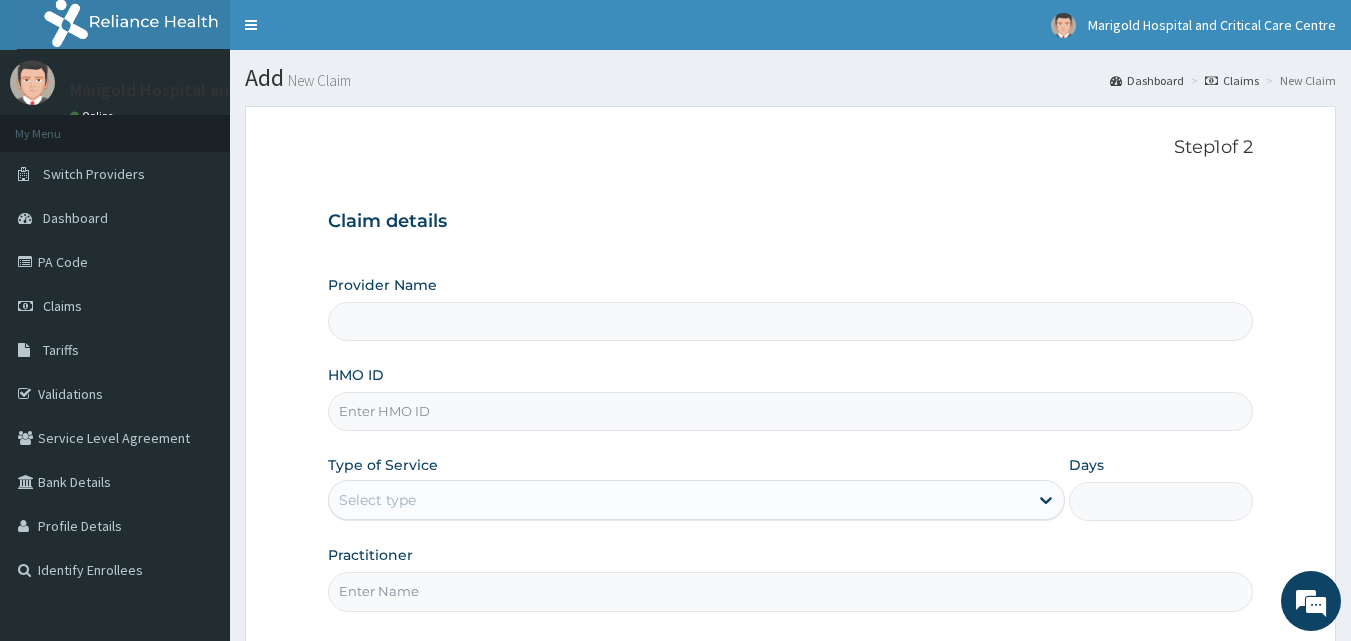 type on "Marigold Hospital and Critical Care Centre" 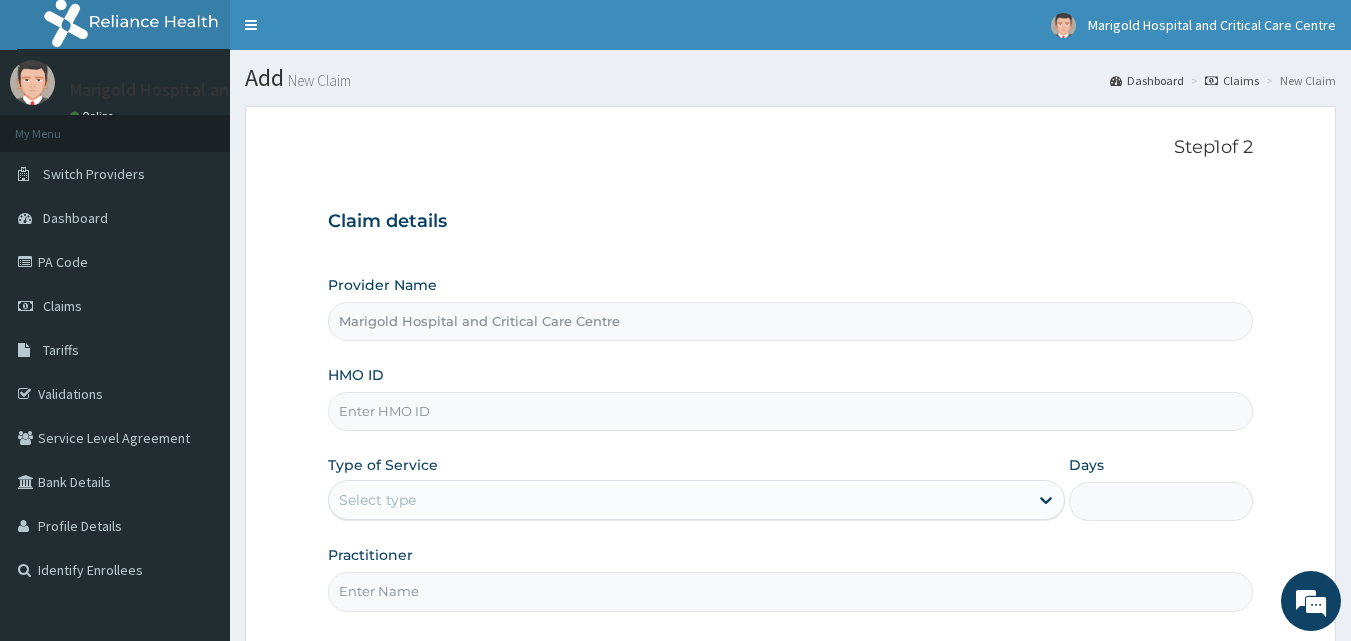 scroll, scrollTop: 0, scrollLeft: 0, axis: both 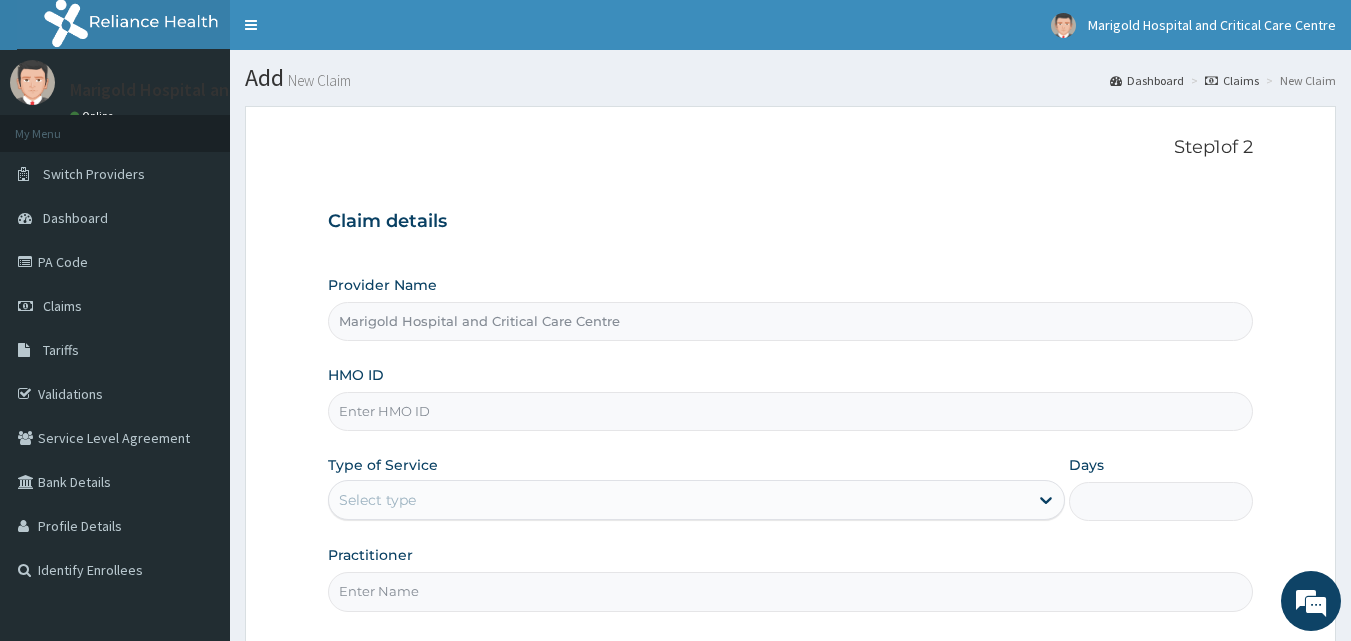 click on "HMO ID" at bounding box center [791, 411] 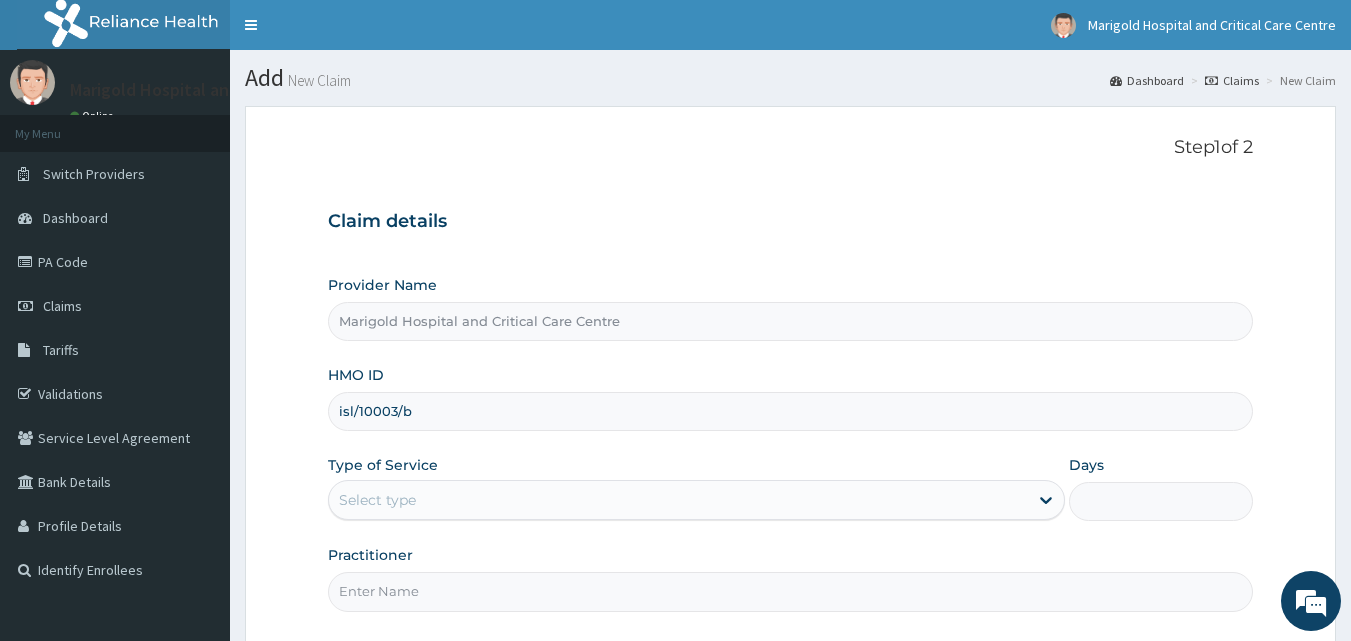 click on "isl/10003/b" at bounding box center [791, 411] 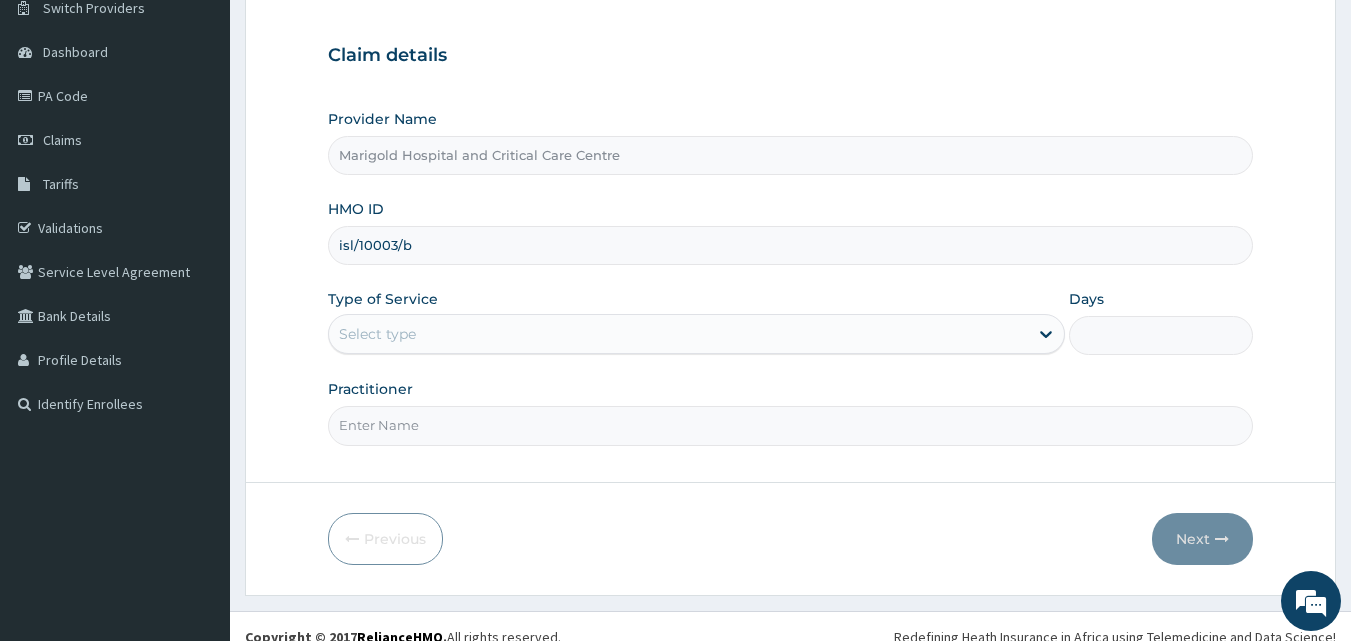 scroll, scrollTop: 187, scrollLeft: 0, axis: vertical 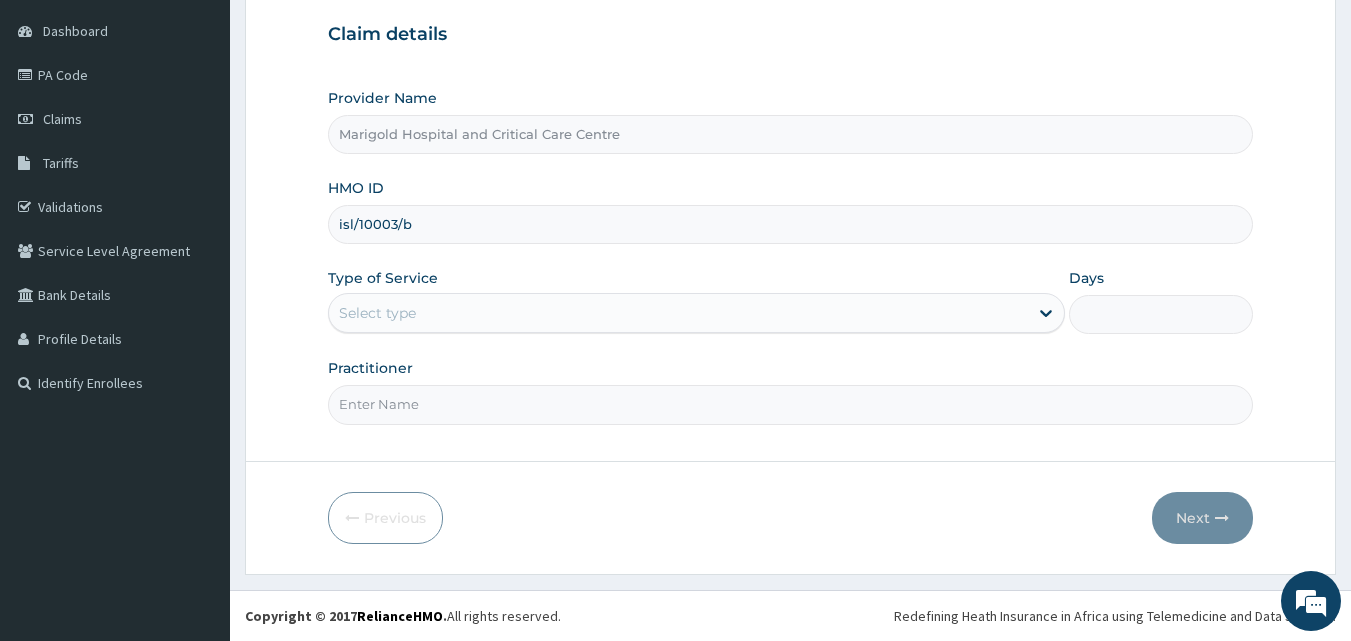 type on "isl/10003/b" 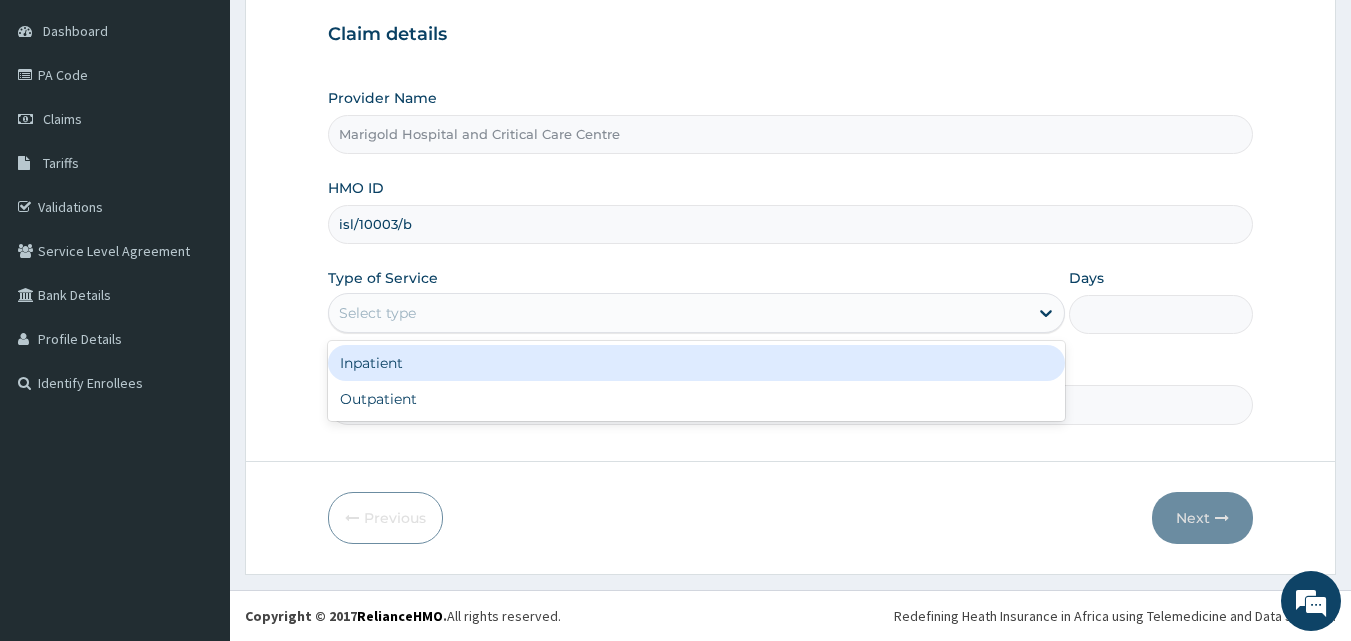 click on "Select type" at bounding box center [377, 313] 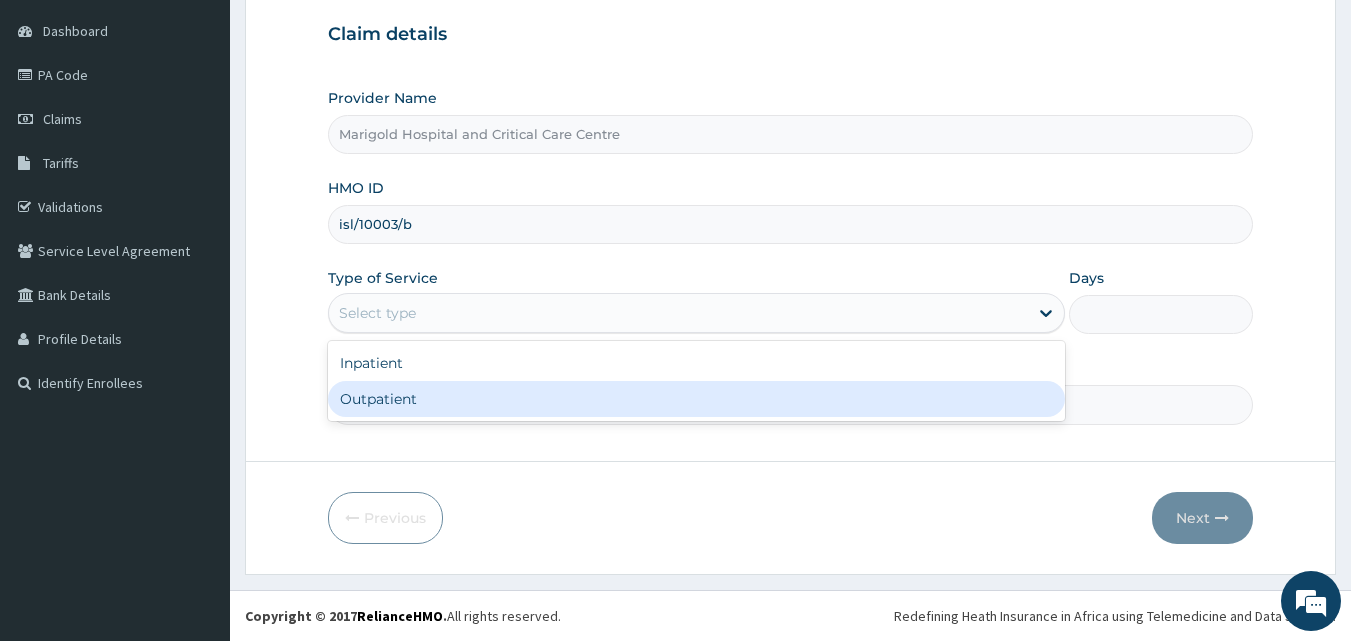 click on "Outpatient" at bounding box center [696, 399] 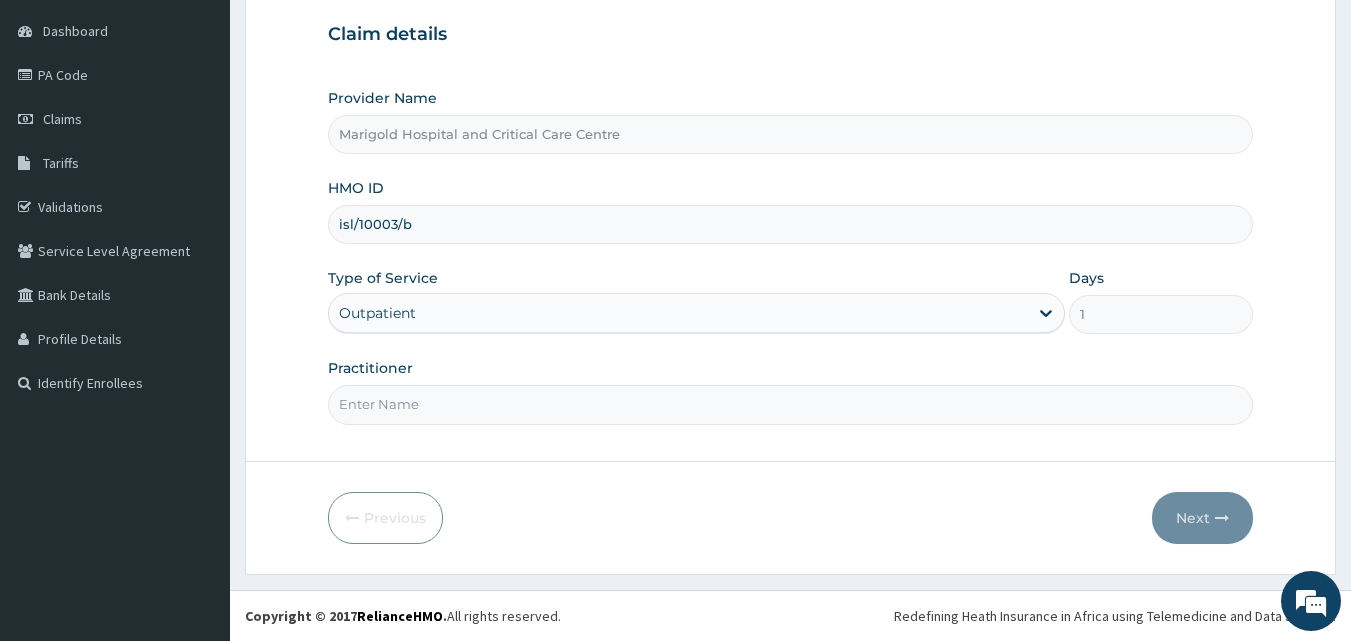 click on "Practitioner" at bounding box center (791, 404) 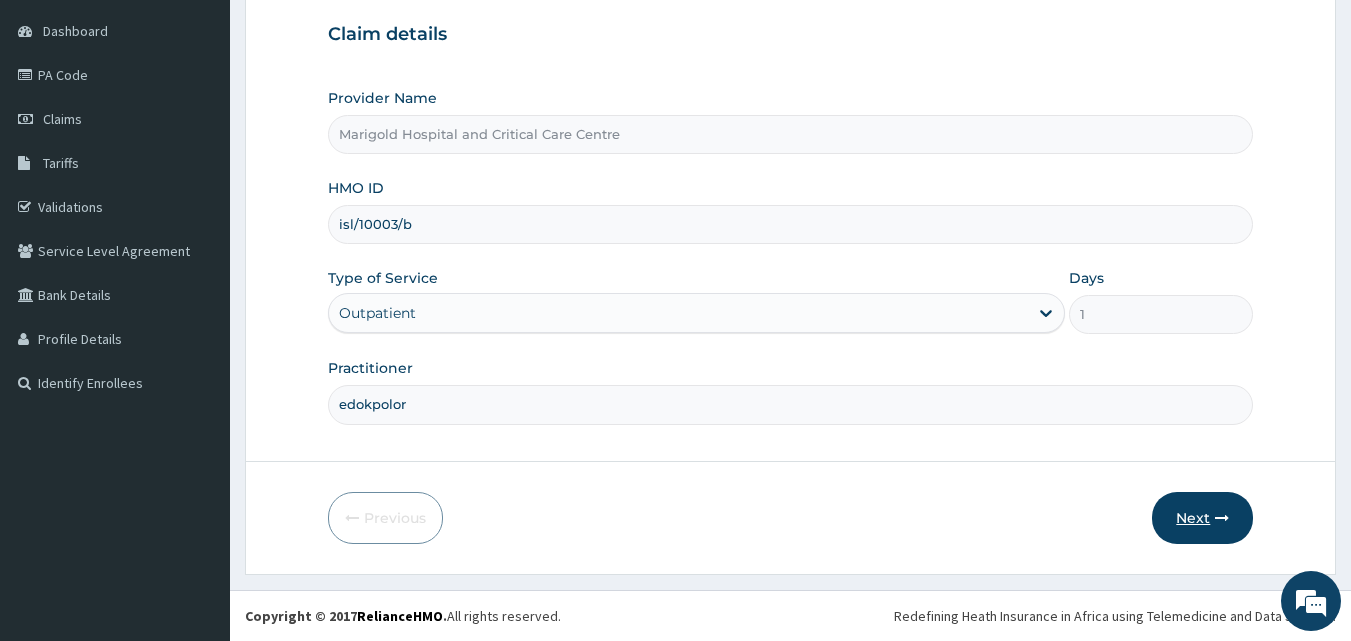 type on "edokpolor" 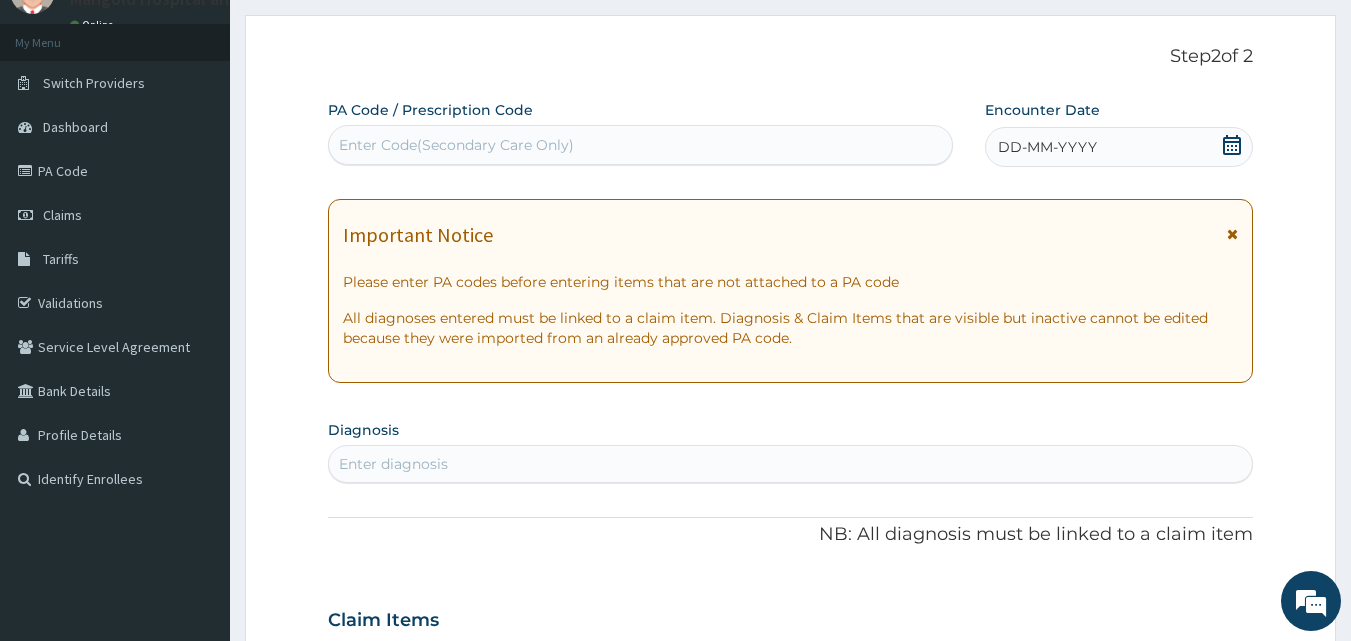 scroll, scrollTop: 0, scrollLeft: 0, axis: both 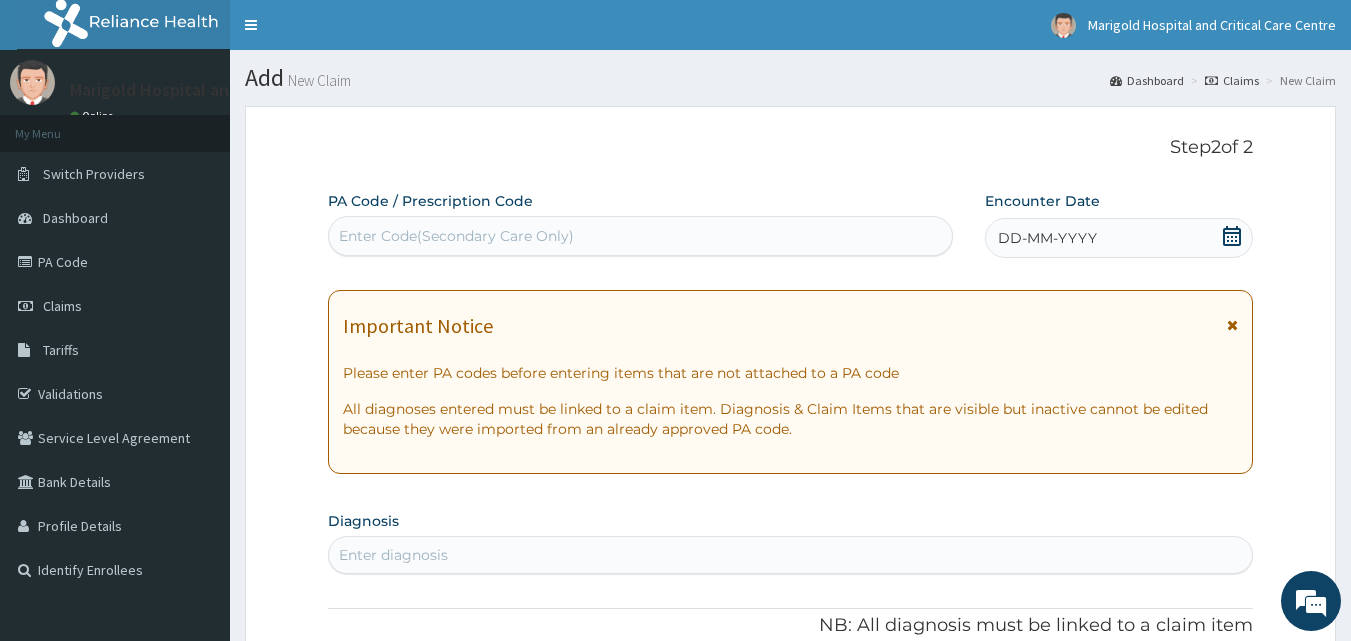 click 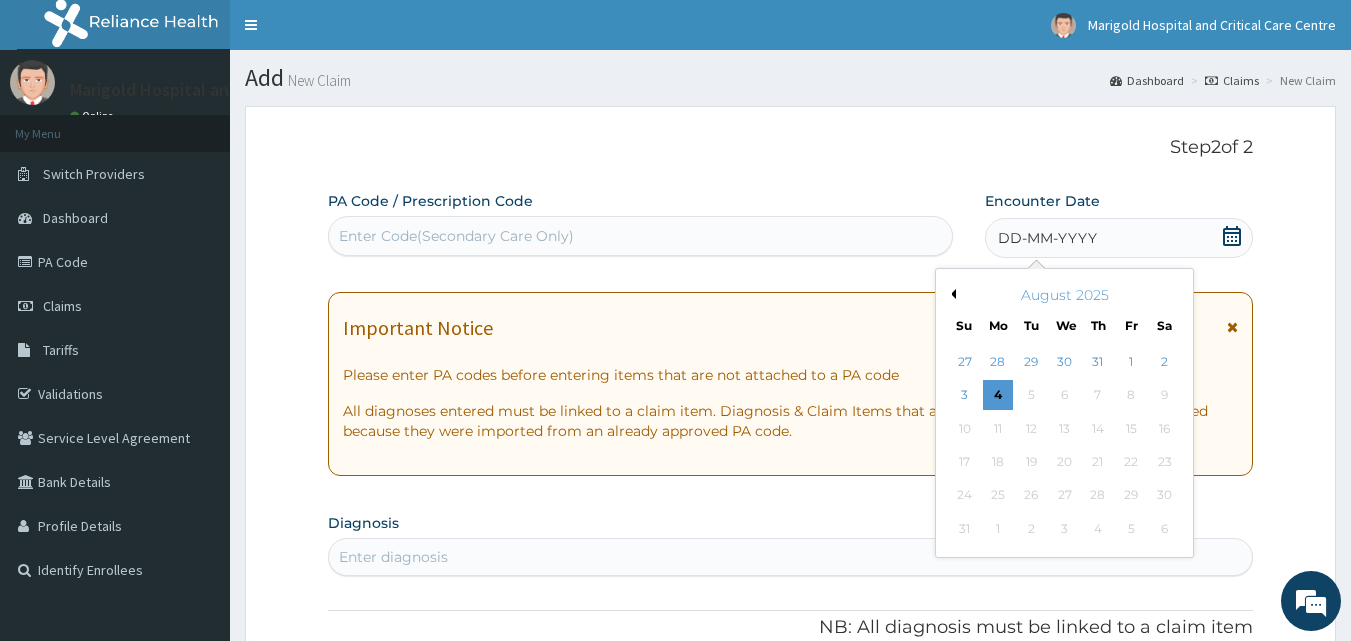 click on "Previous Month" at bounding box center [951, 294] 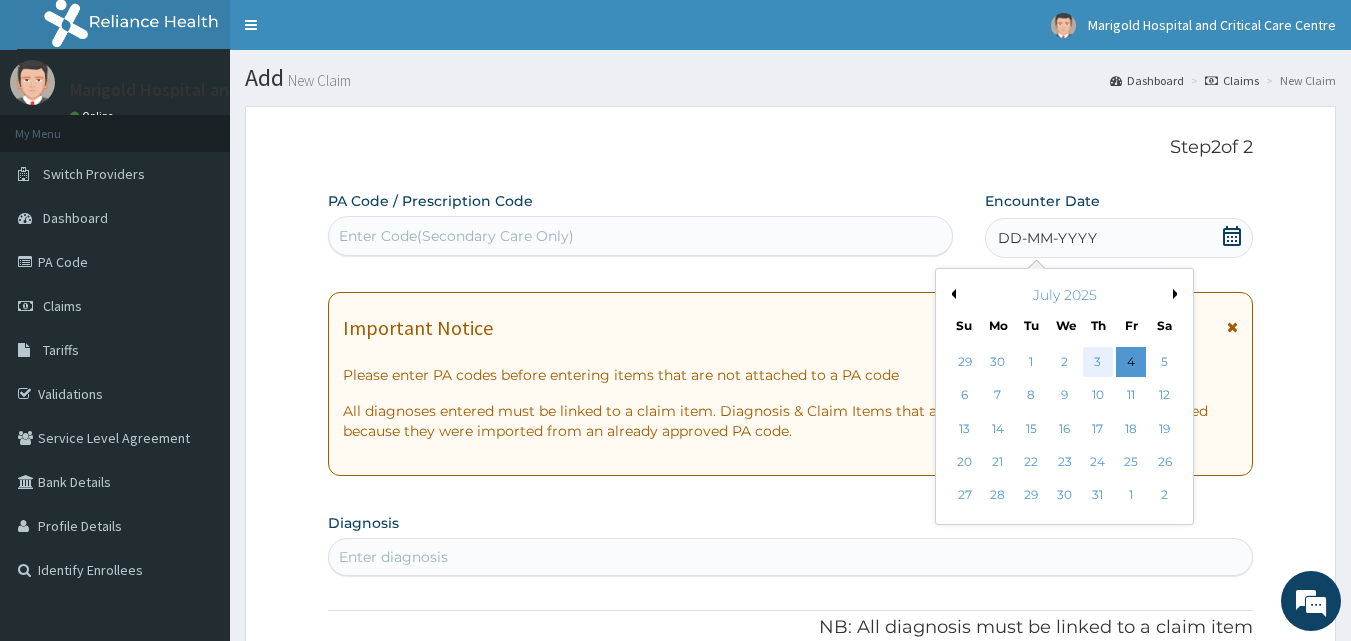 click on "3" at bounding box center [1098, 362] 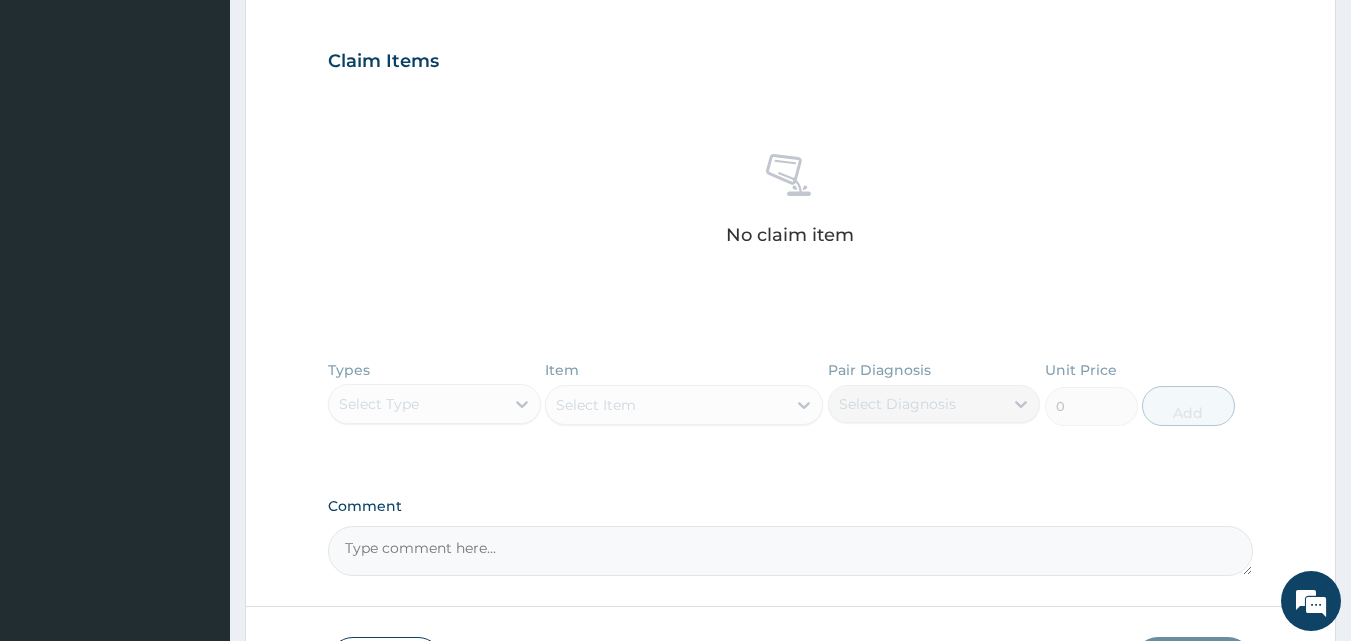 scroll, scrollTop: 795, scrollLeft: 0, axis: vertical 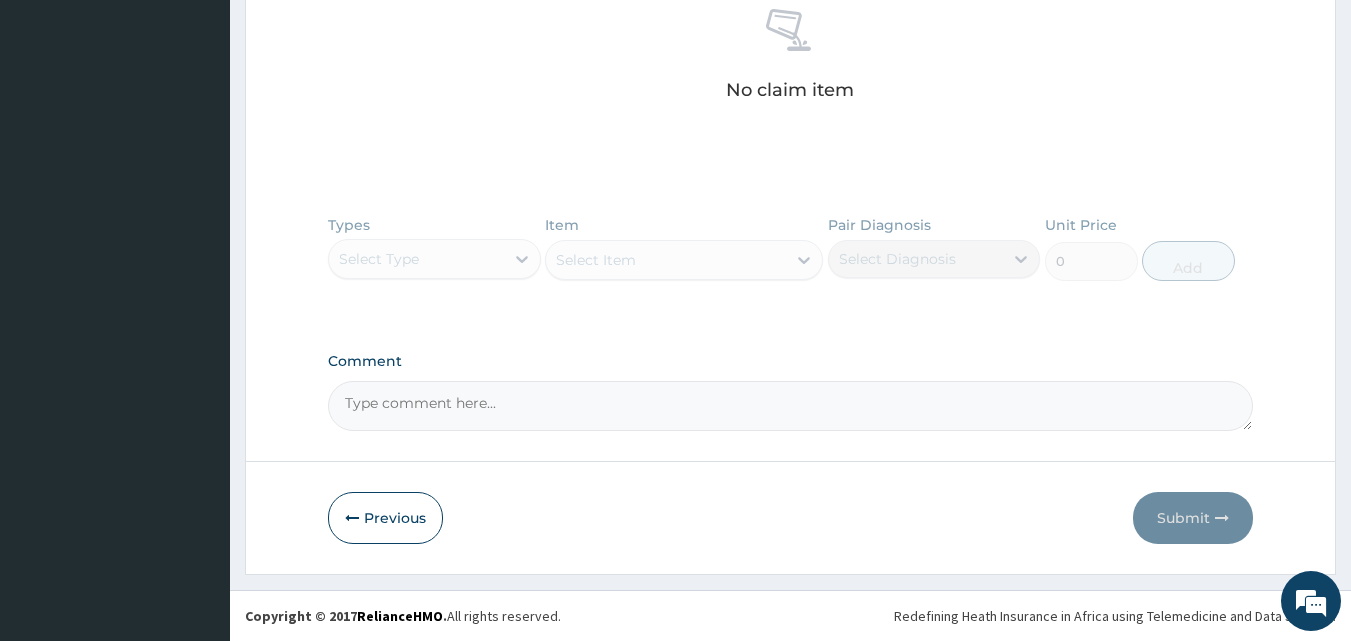 click on "Comment" at bounding box center (791, 406) 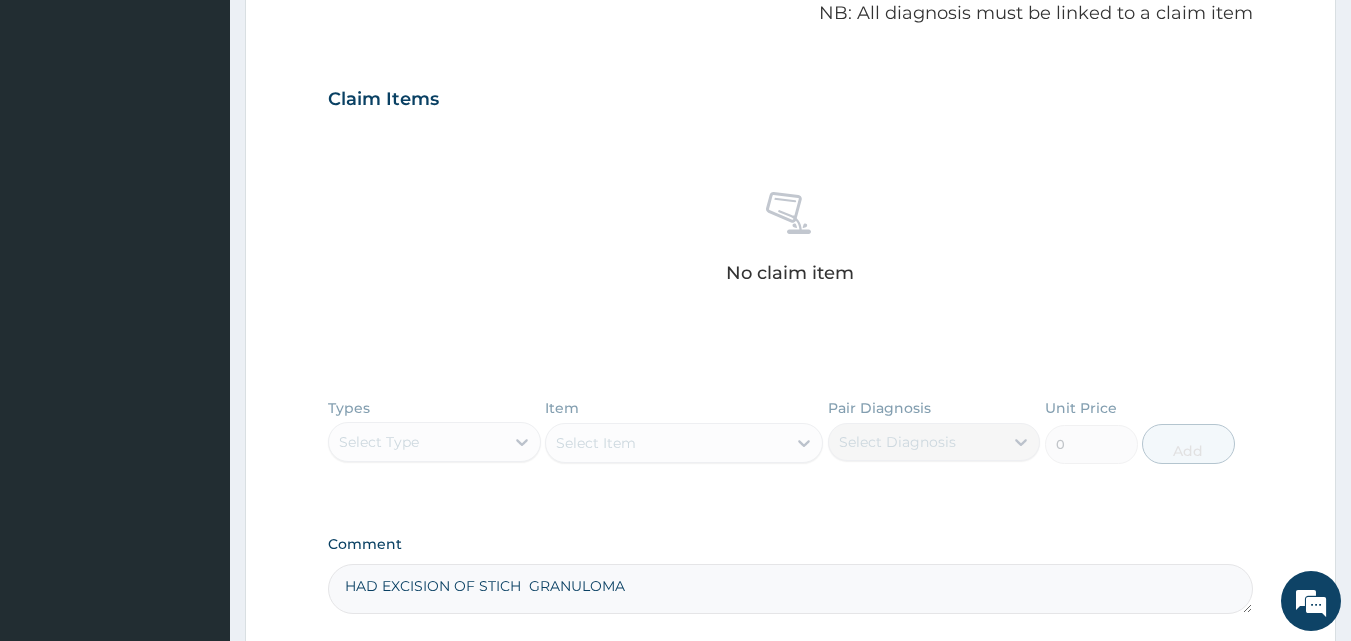 scroll, scrollTop: 595, scrollLeft: 0, axis: vertical 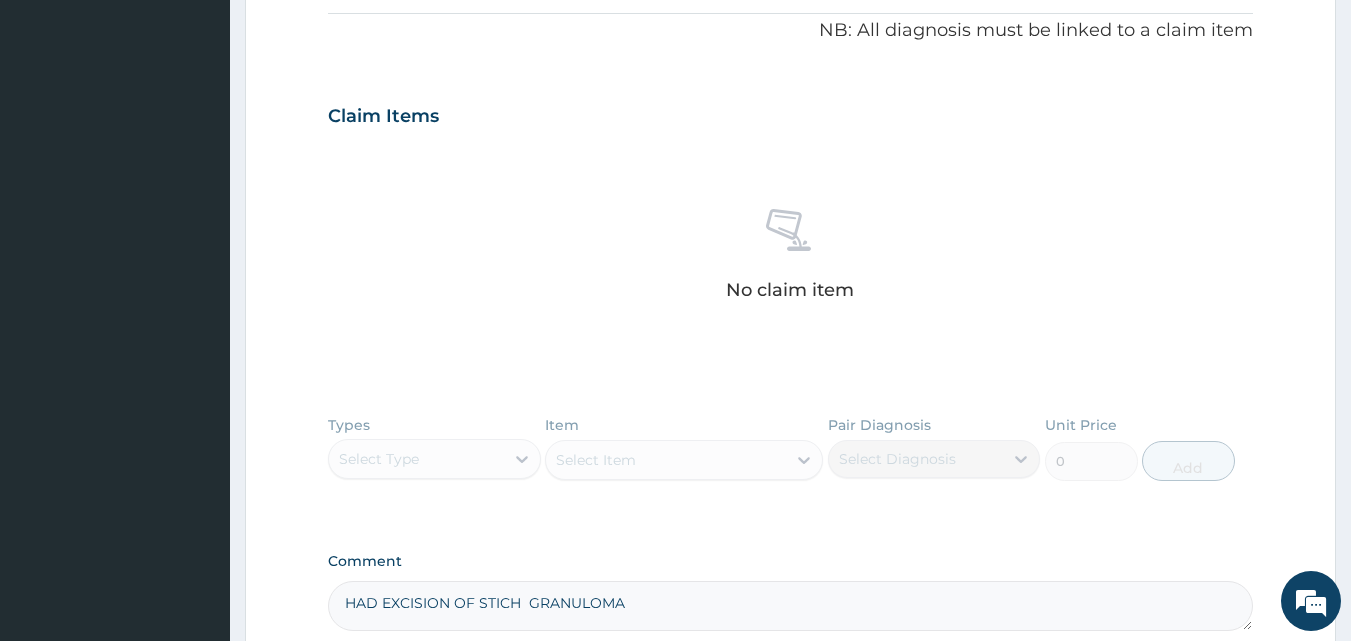 type on "HAD EXCISION OF STICH  GRANULOMA" 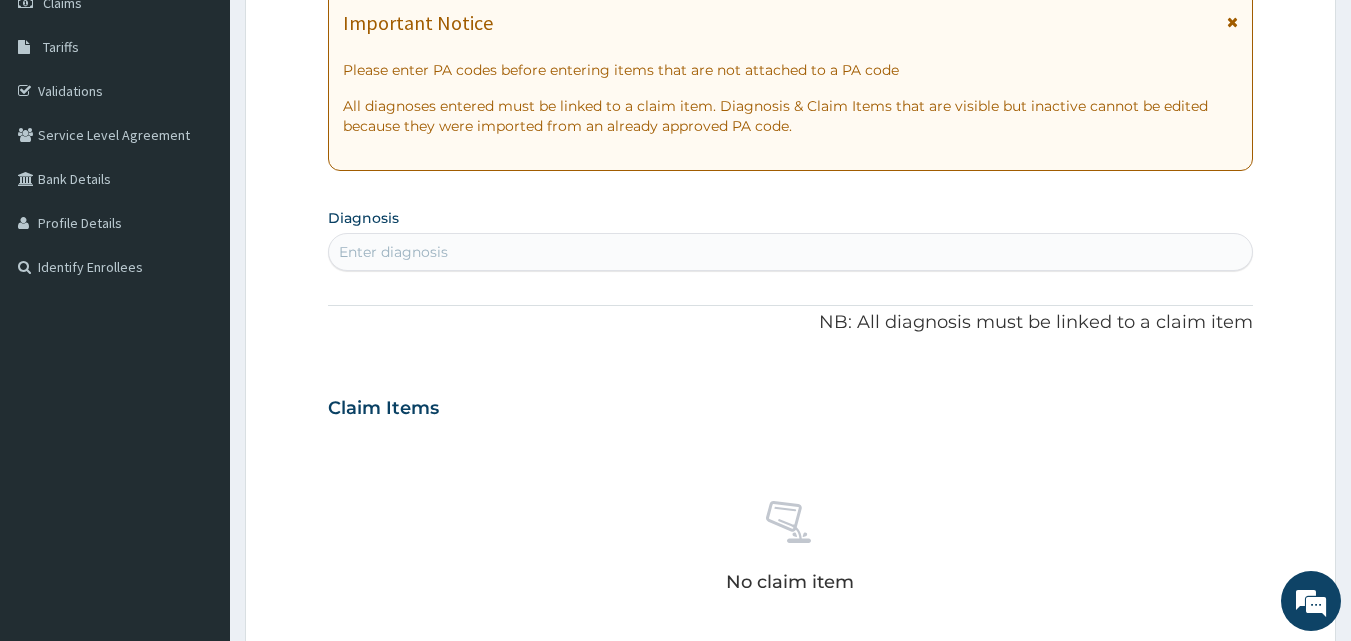 scroll, scrollTop: 295, scrollLeft: 0, axis: vertical 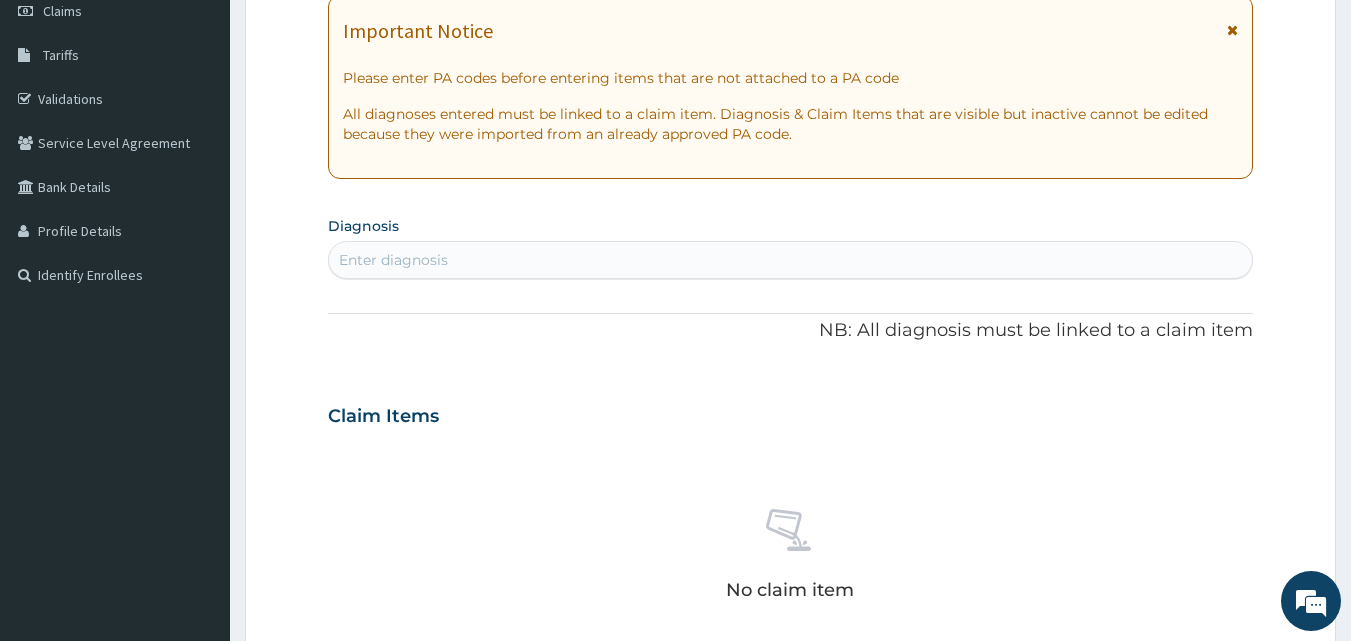 click on "Enter diagnosis" at bounding box center (791, 260) 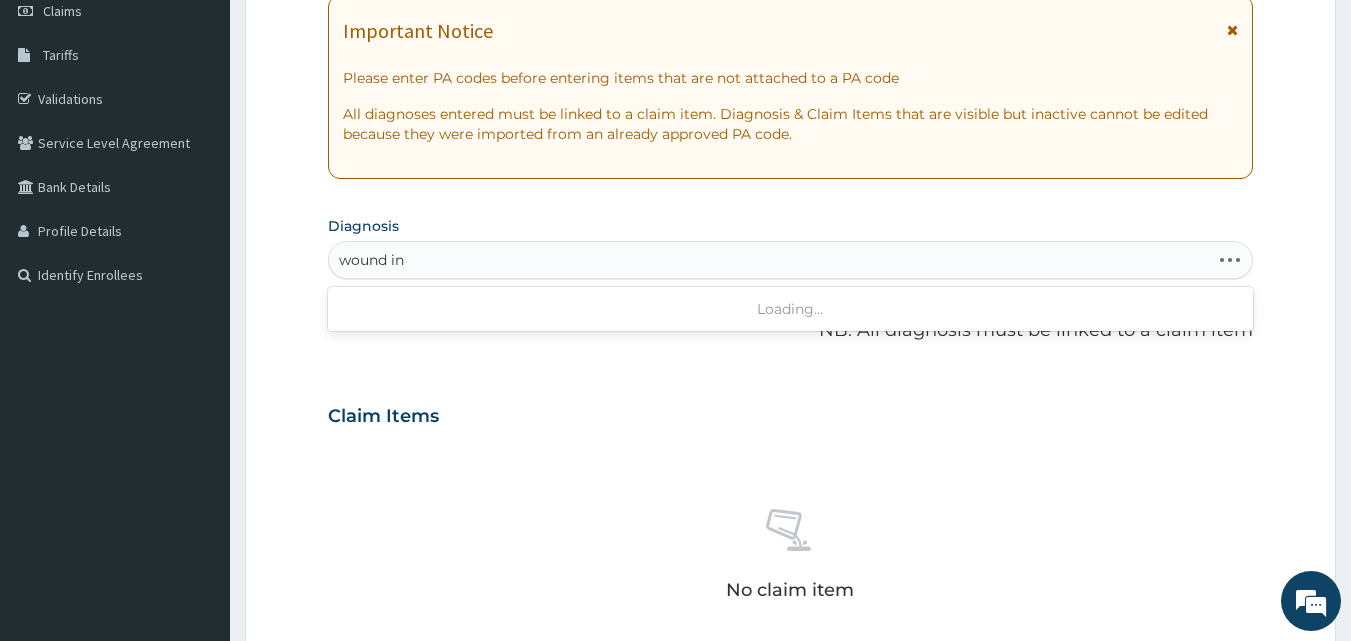 type on "wound inf" 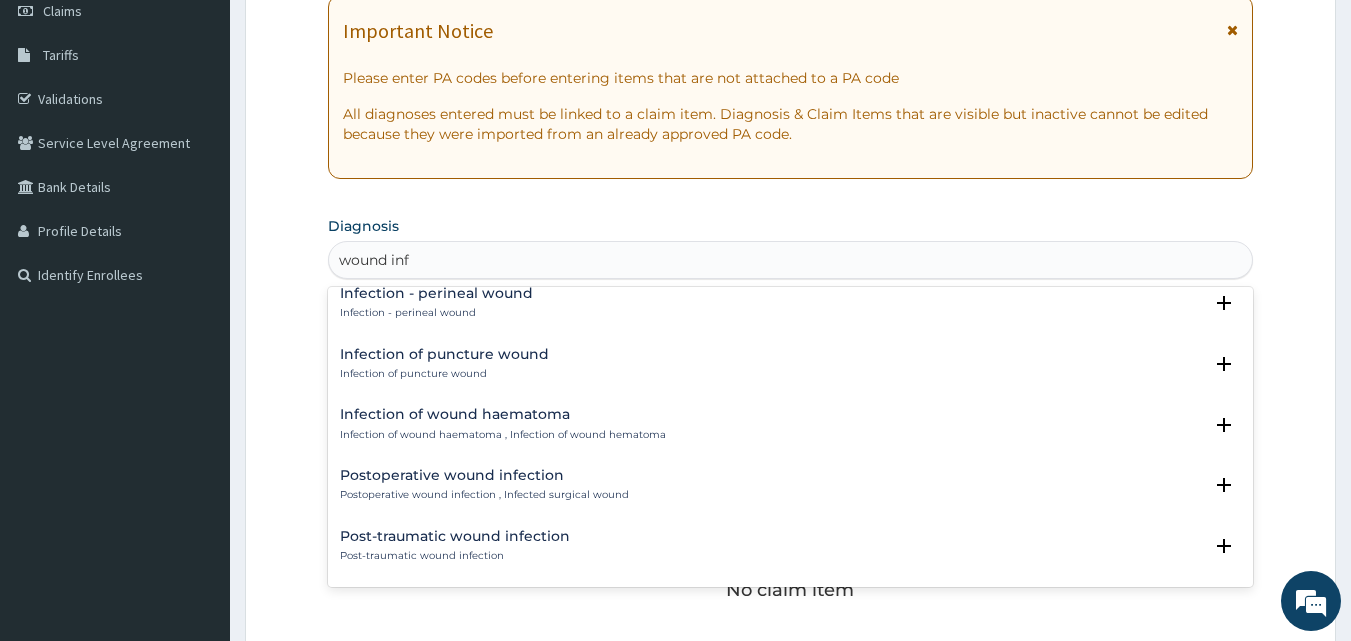 scroll, scrollTop: 300, scrollLeft: 0, axis: vertical 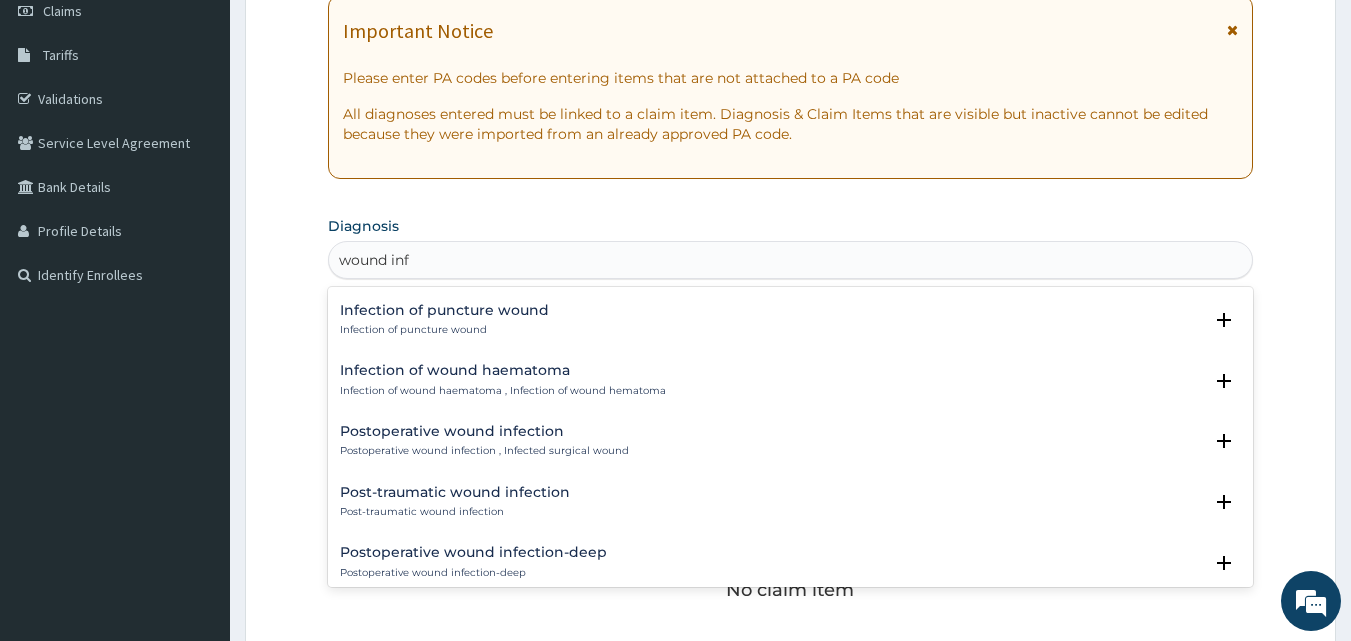 click on "Postoperative wound infection Postoperative wound infection , Infected surgical wound" at bounding box center (484, 441) 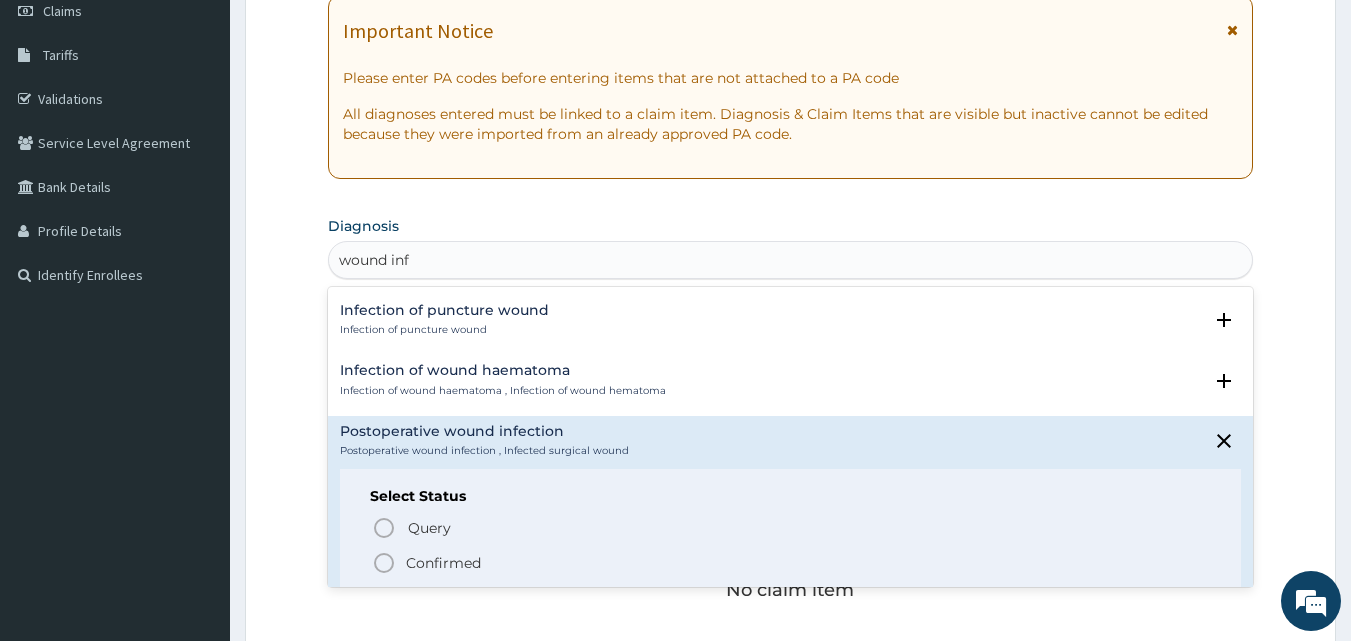 click on "Confirmed" at bounding box center (443, 563) 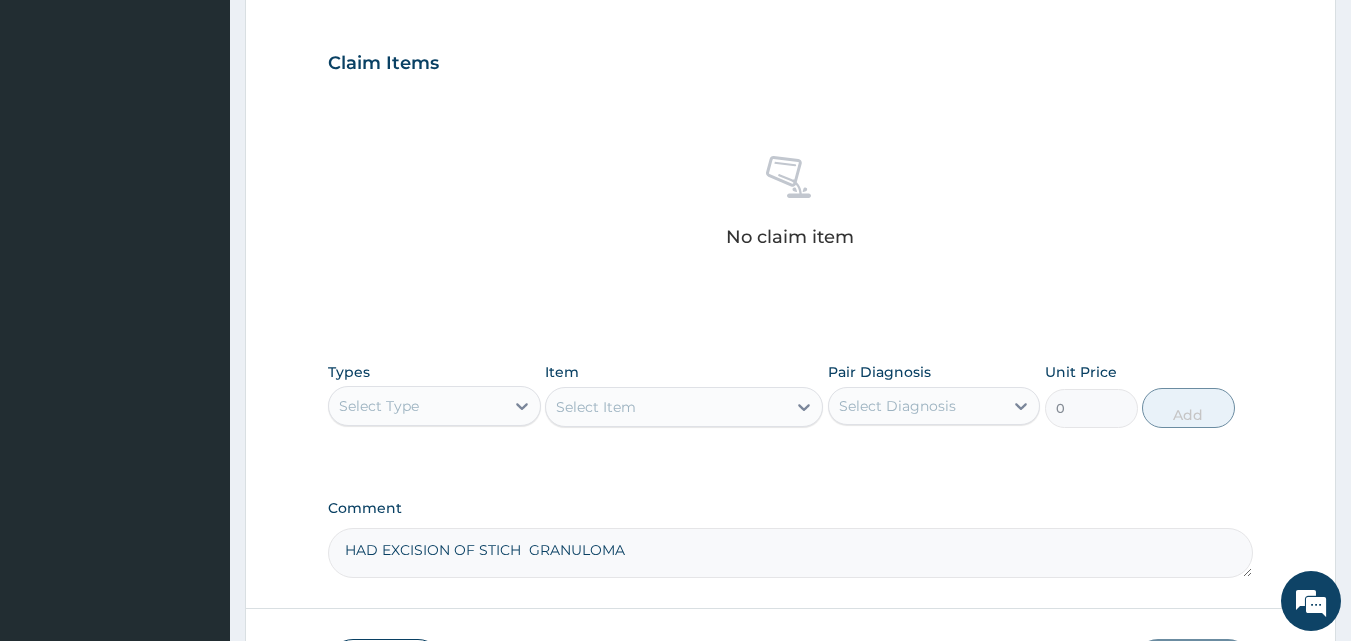 scroll, scrollTop: 695, scrollLeft: 0, axis: vertical 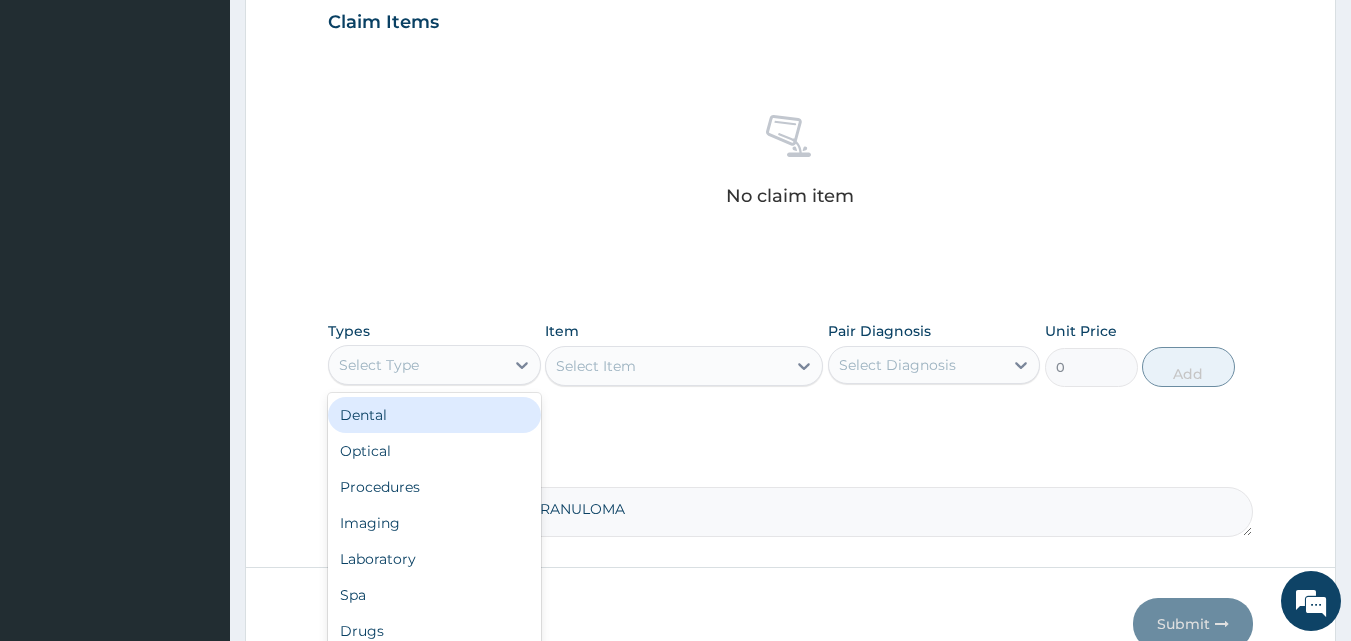 click on "Select Type" at bounding box center [416, 365] 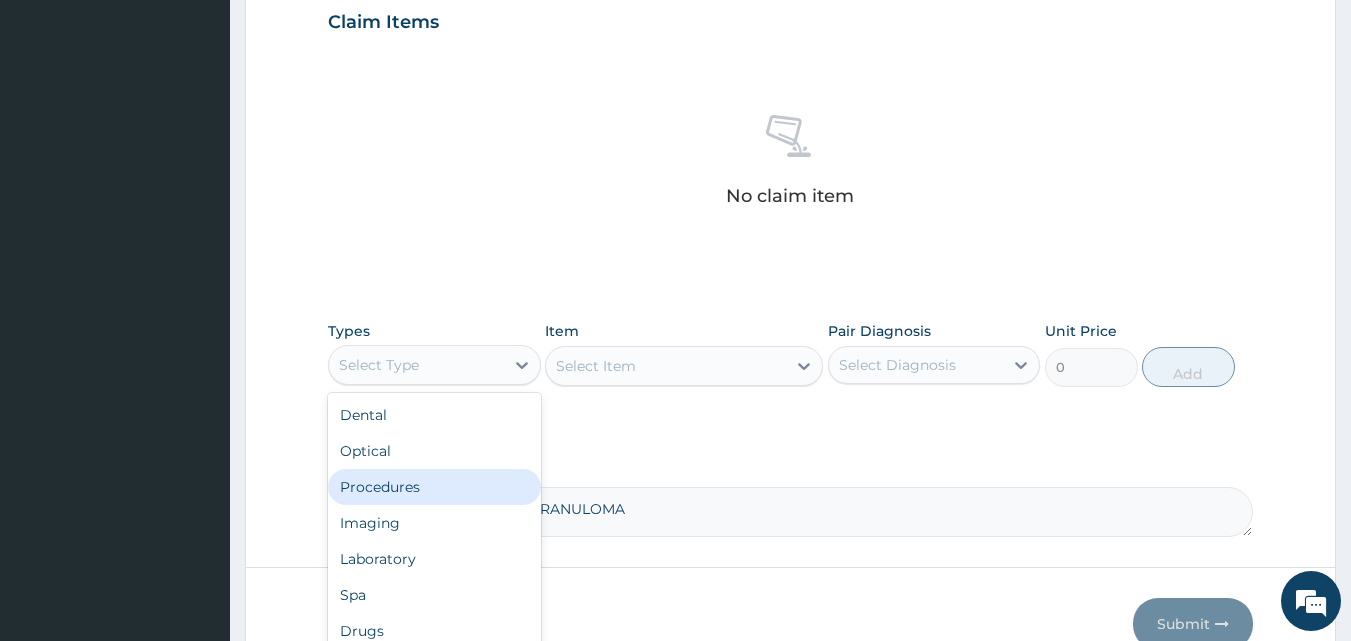 click on "Procedures" at bounding box center (434, 487) 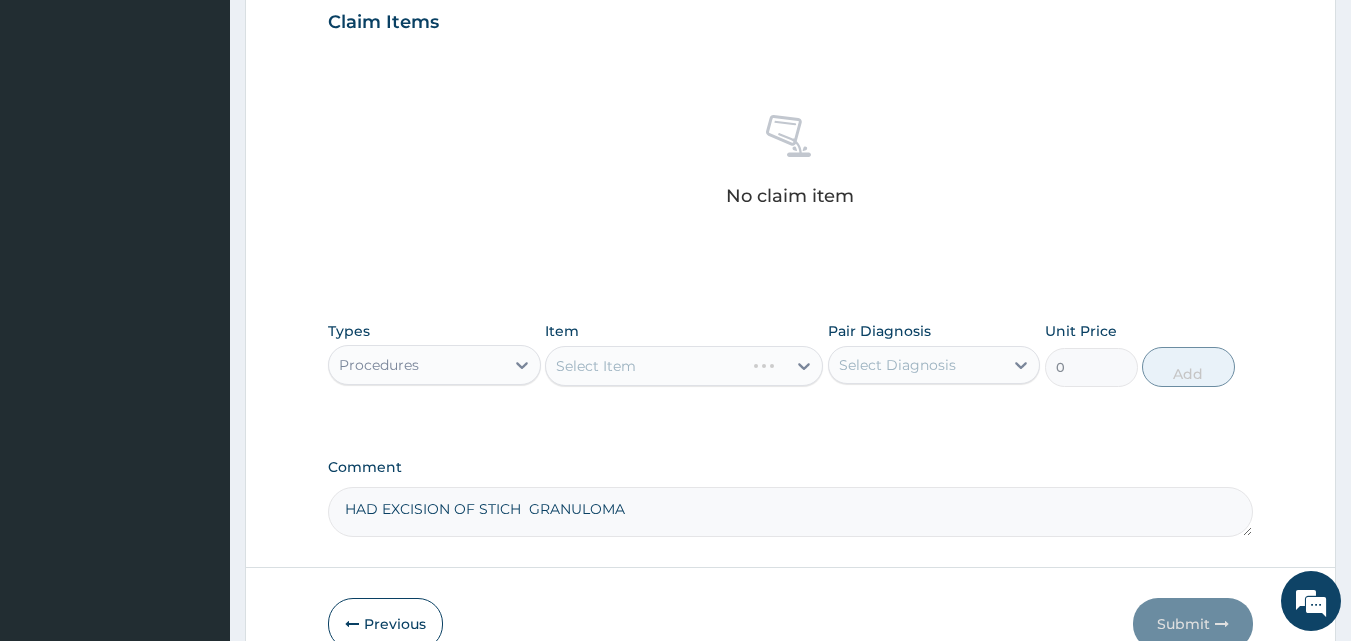 click on "Select Item" at bounding box center (684, 366) 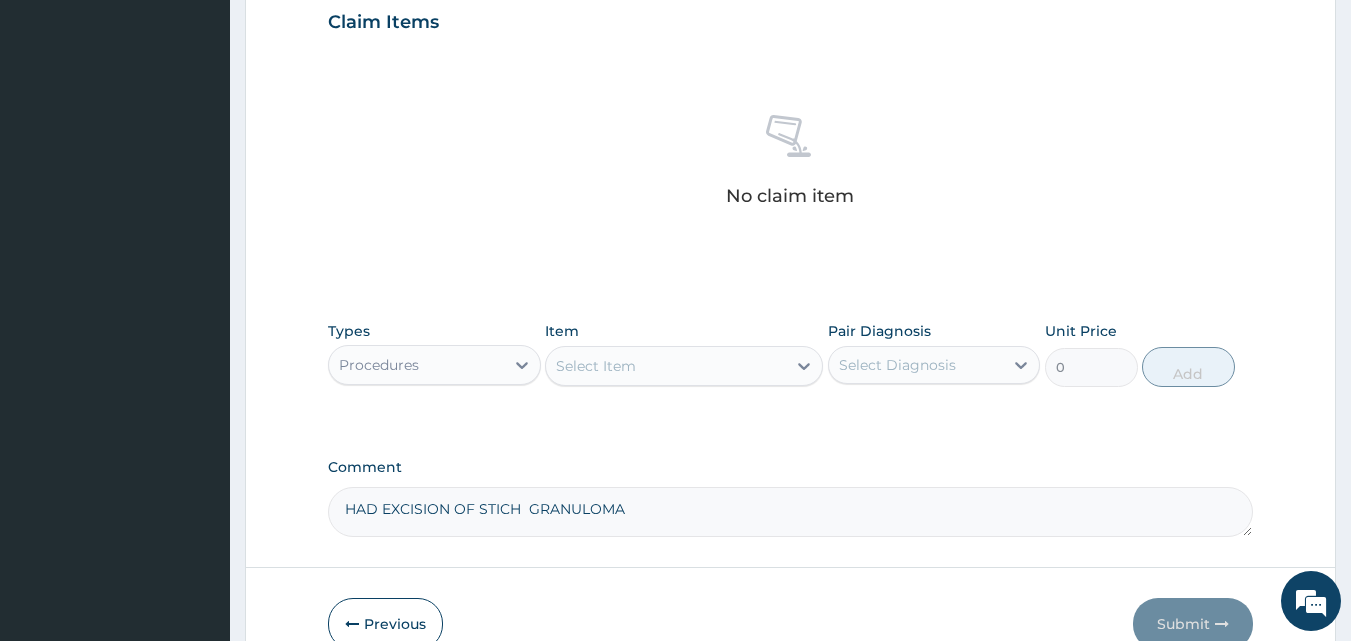 click on "Select Item" at bounding box center [596, 366] 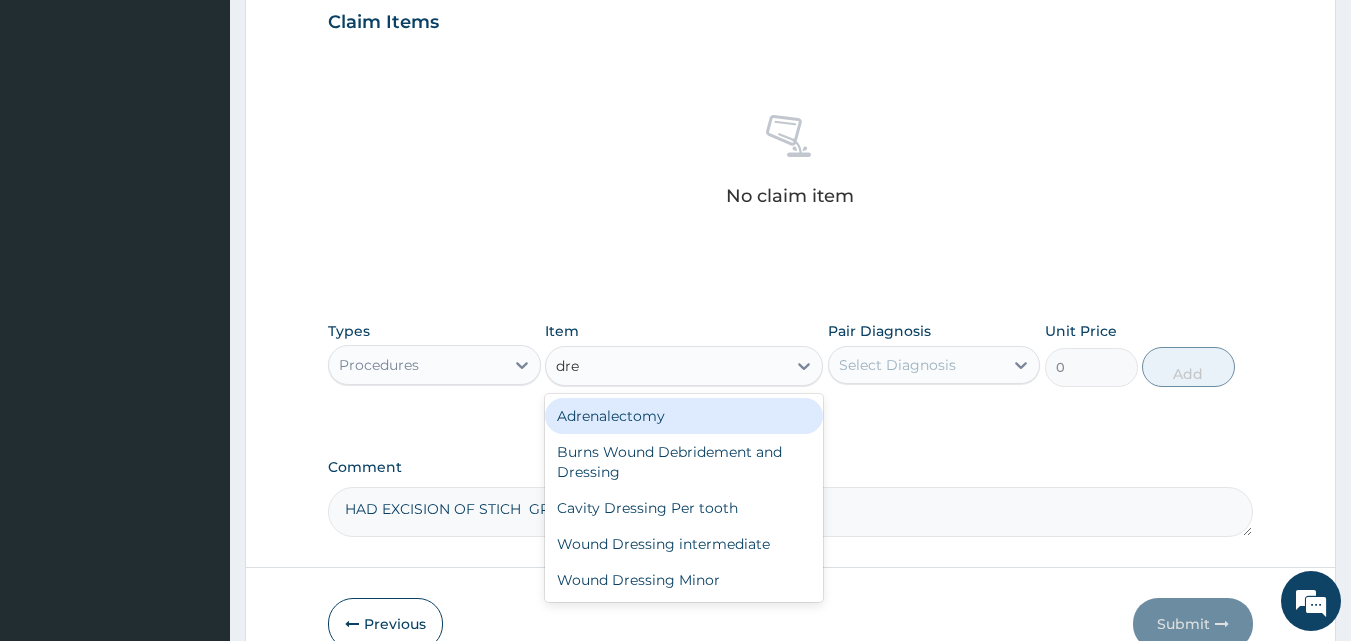 type on "dres" 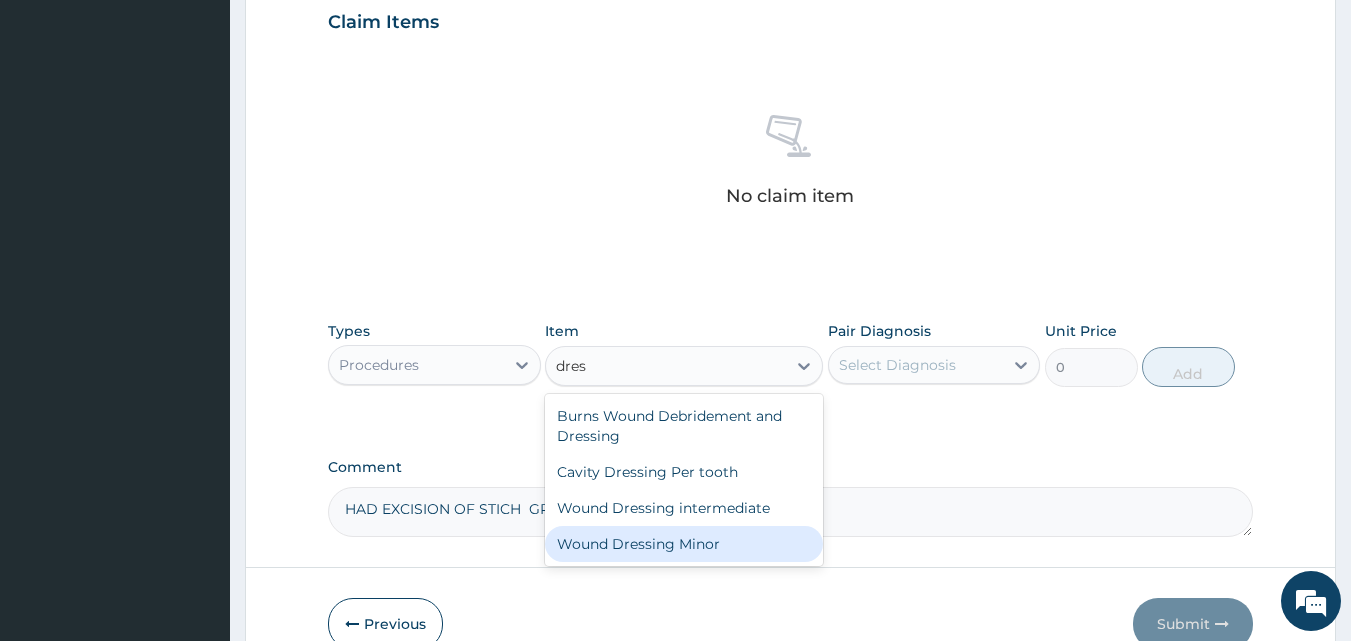 drag, startPoint x: 664, startPoint y: 538, endPoint x: 825, endPoint y: 445, distance: 185.9301 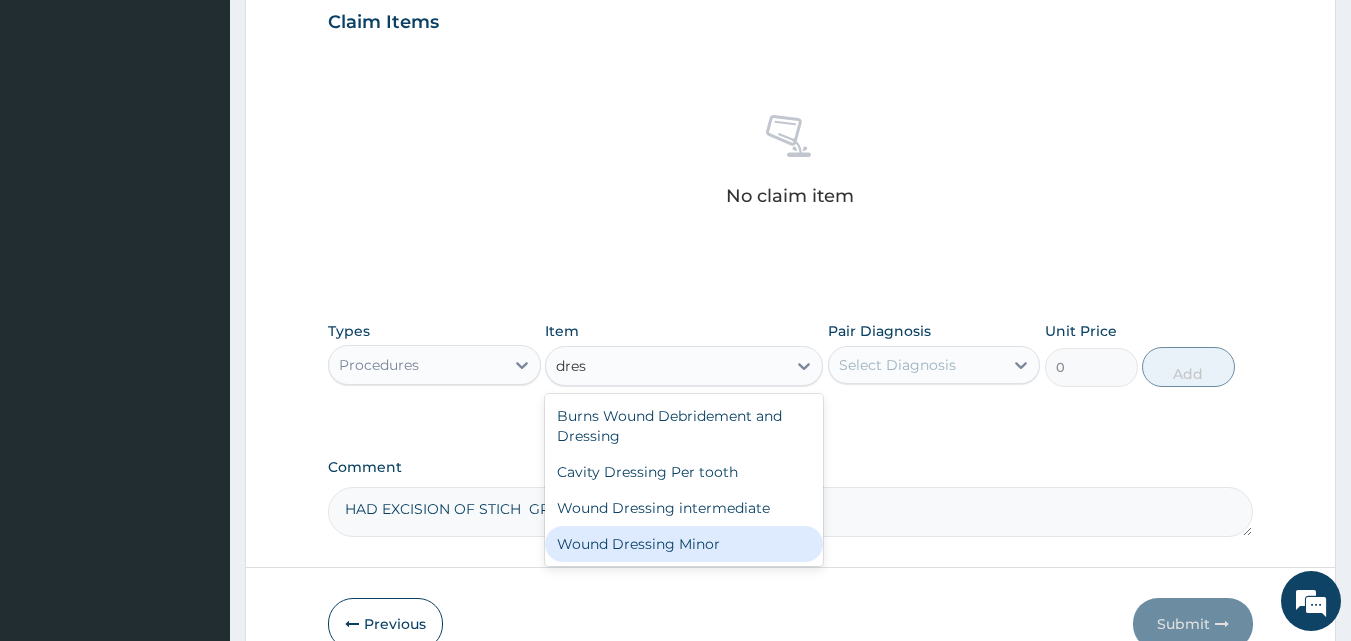 click on "Wound Dressing Minor" at bounding box center [684, 544] 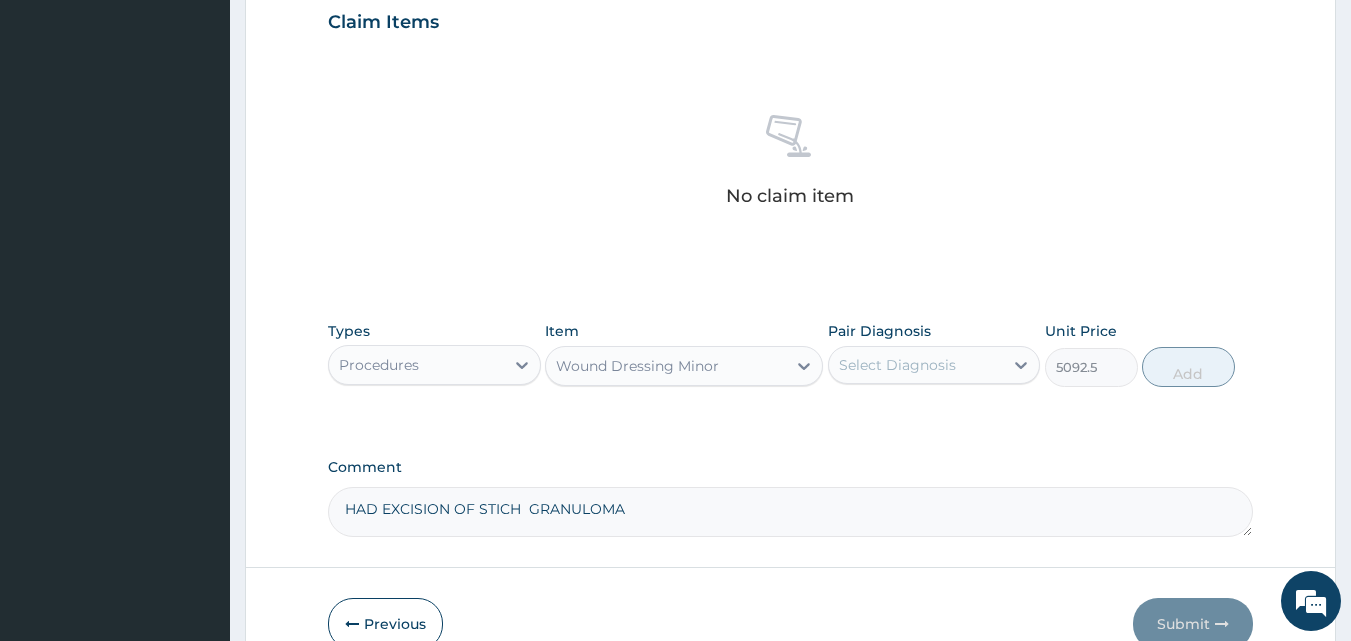 click on "Select Diagnosis" at bounding box center [916, 365] 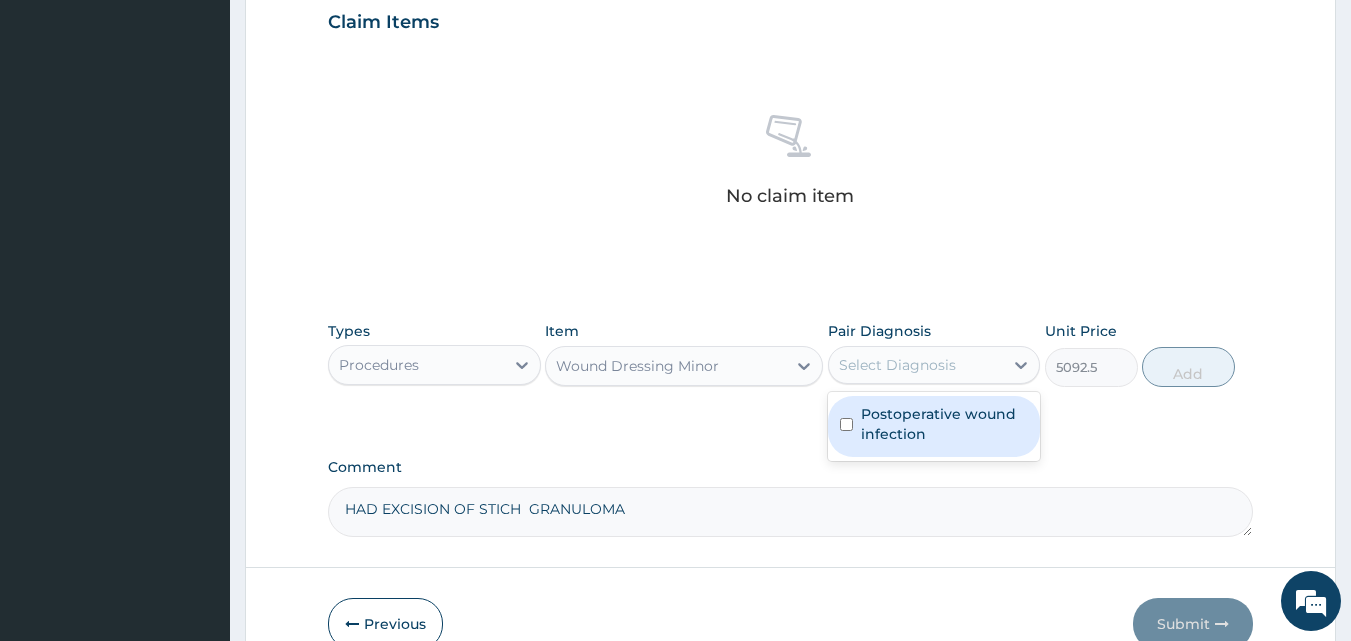 click on "Postoperative wound infection" at bounding box center [945, 424] 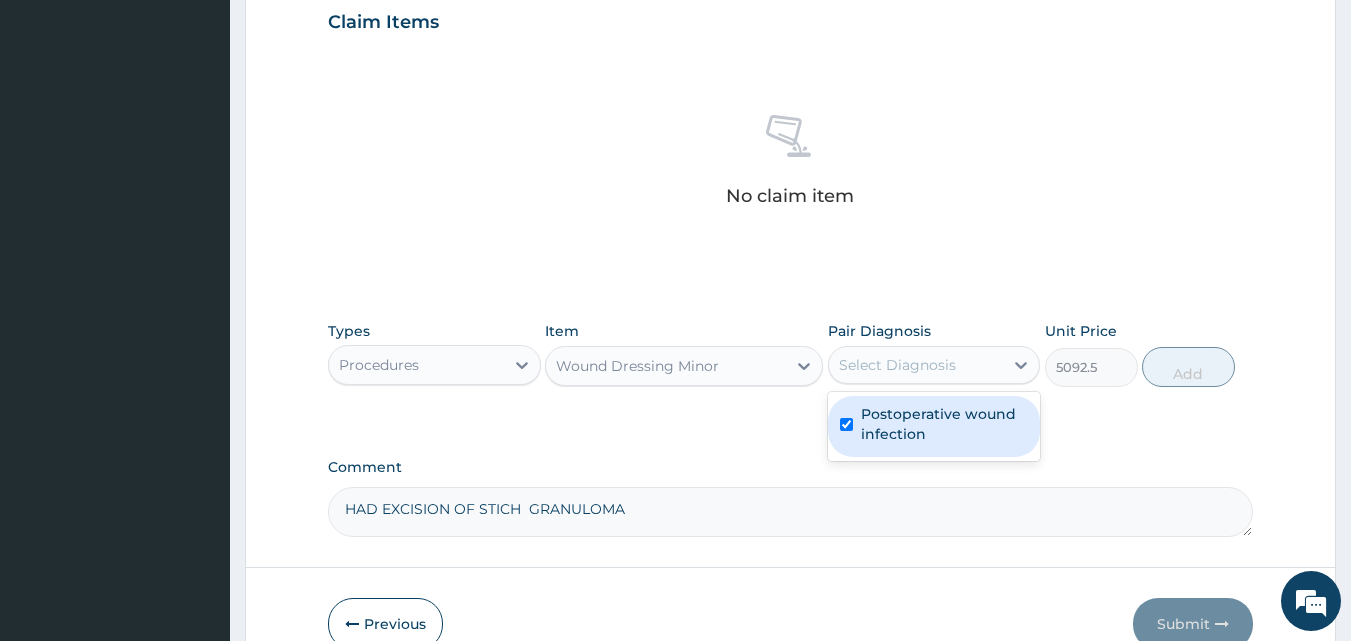 checkbox on "true" 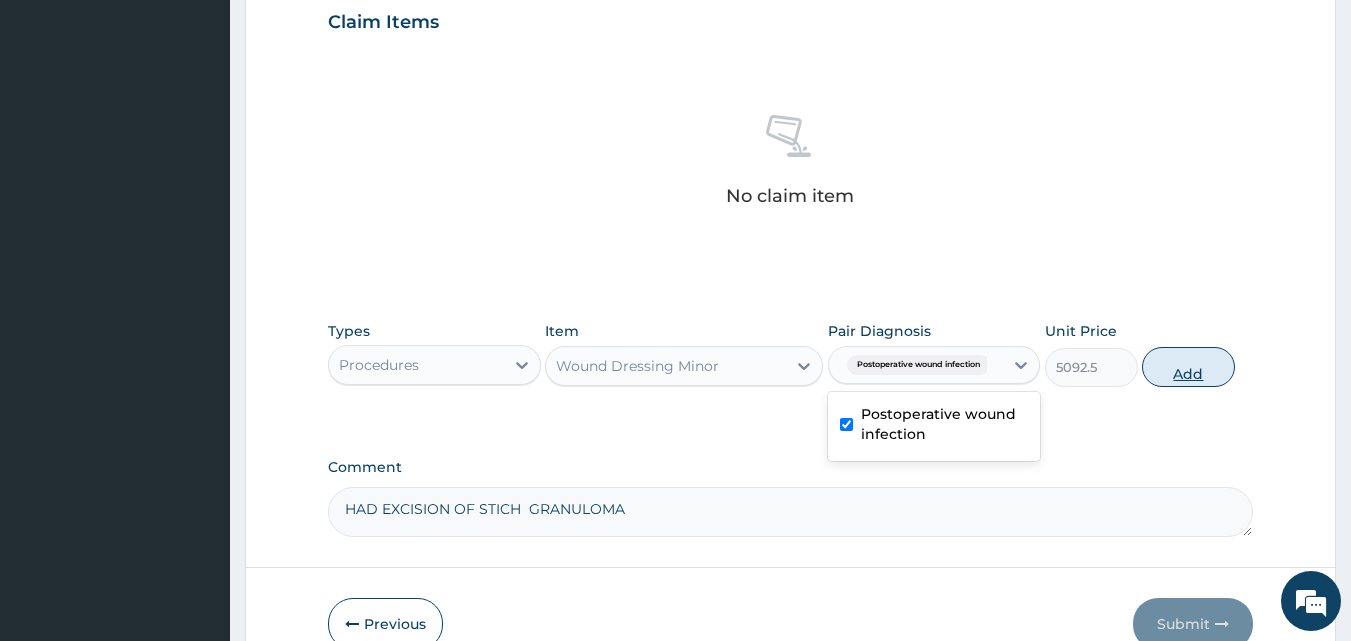 click on "Add" at bounding box center [1188, 367] 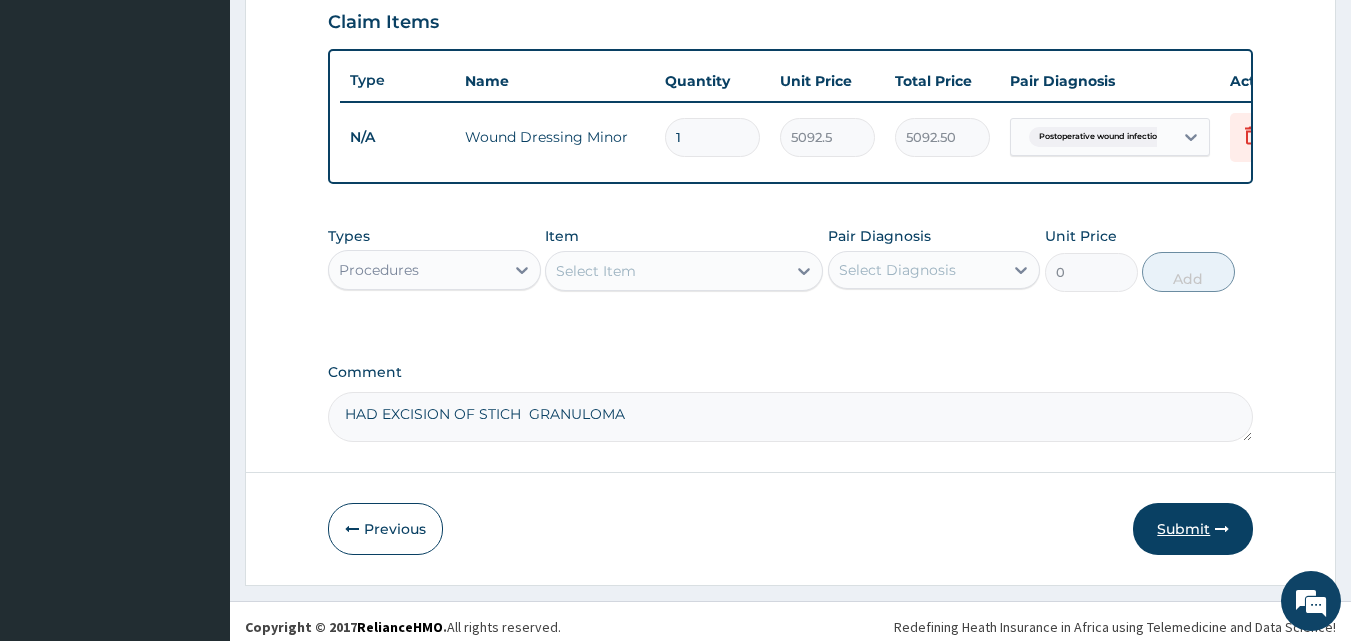 click on "Submit" at bounding box center (1193, 529) 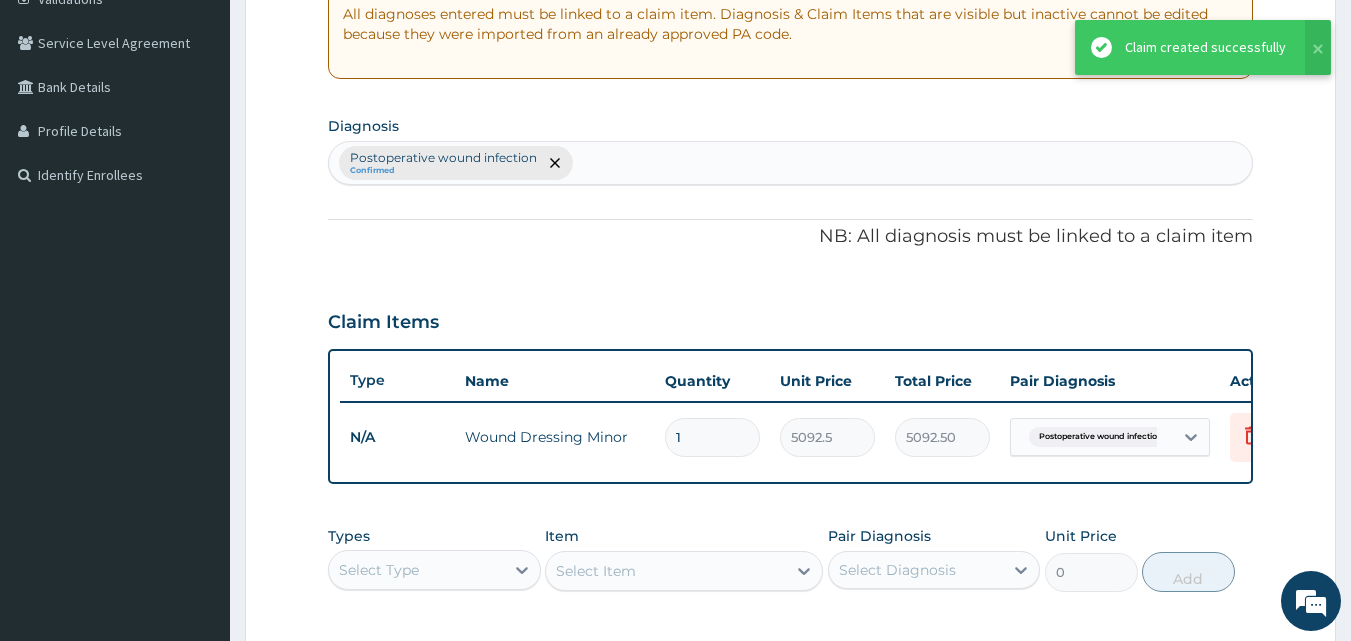 scroll, scrollTop: 295, scrollLeft: 0, axis: vertical 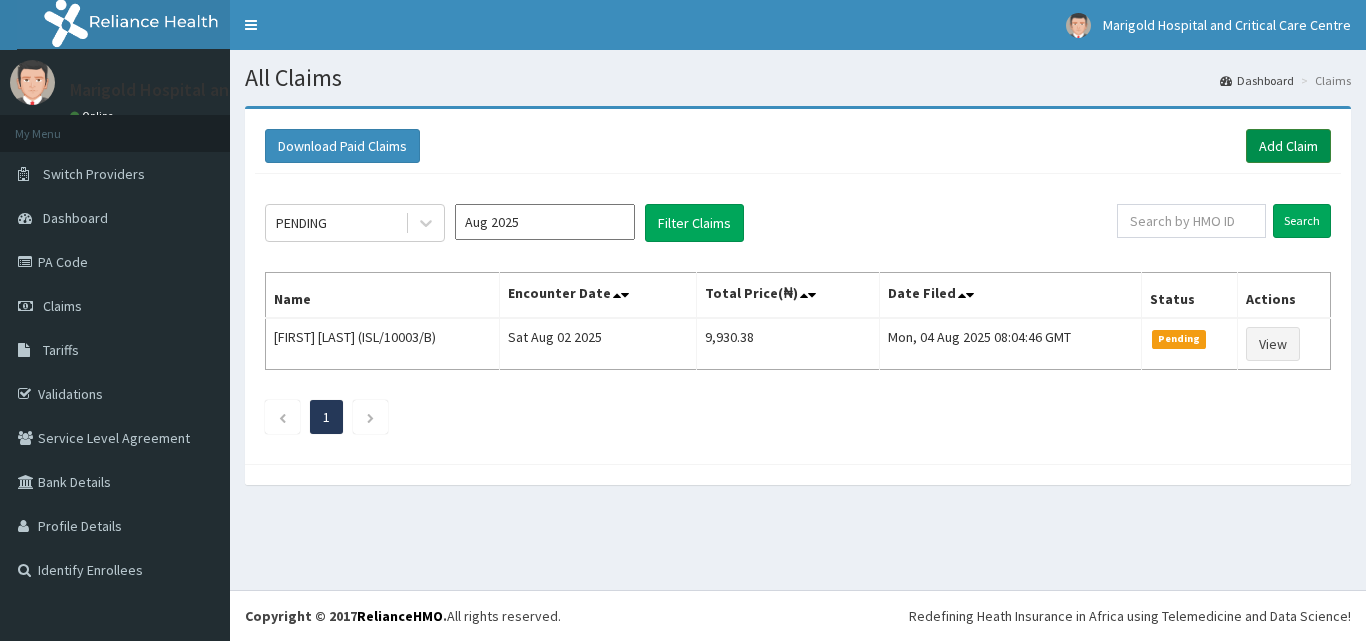 click on "Add Claim" at bounding box center [1288, 146] 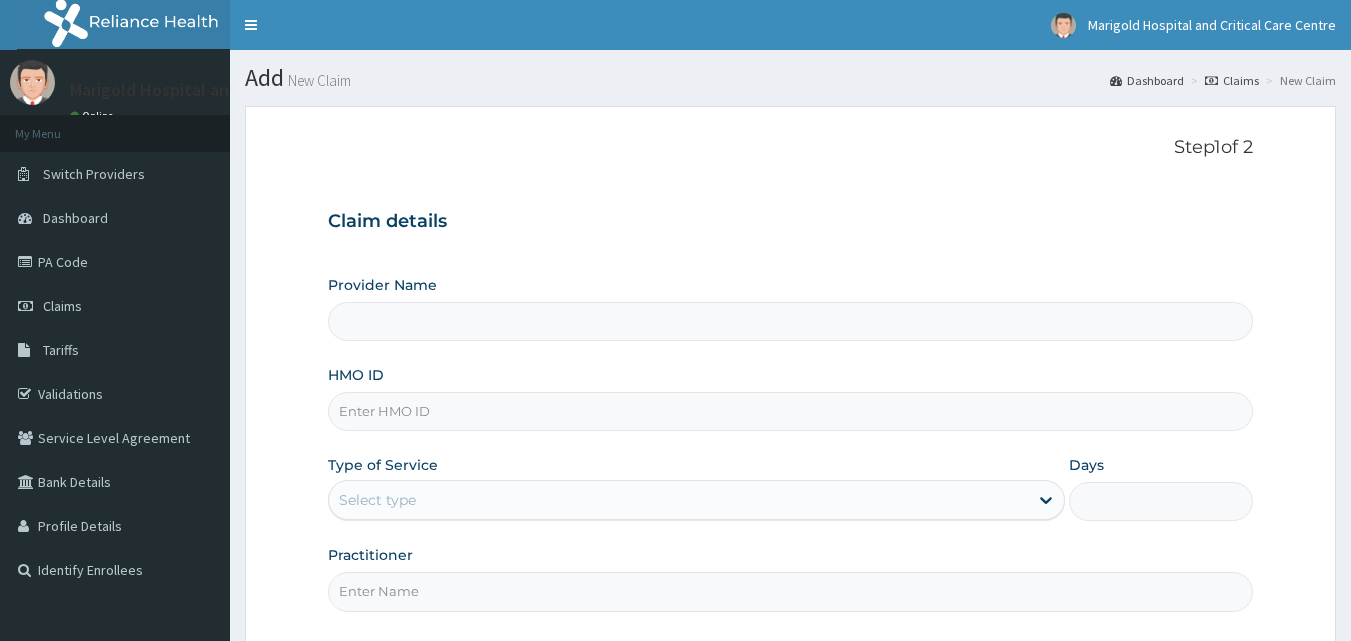 scroll, scrollTop: 0, scrollLeft: 0, axis: both 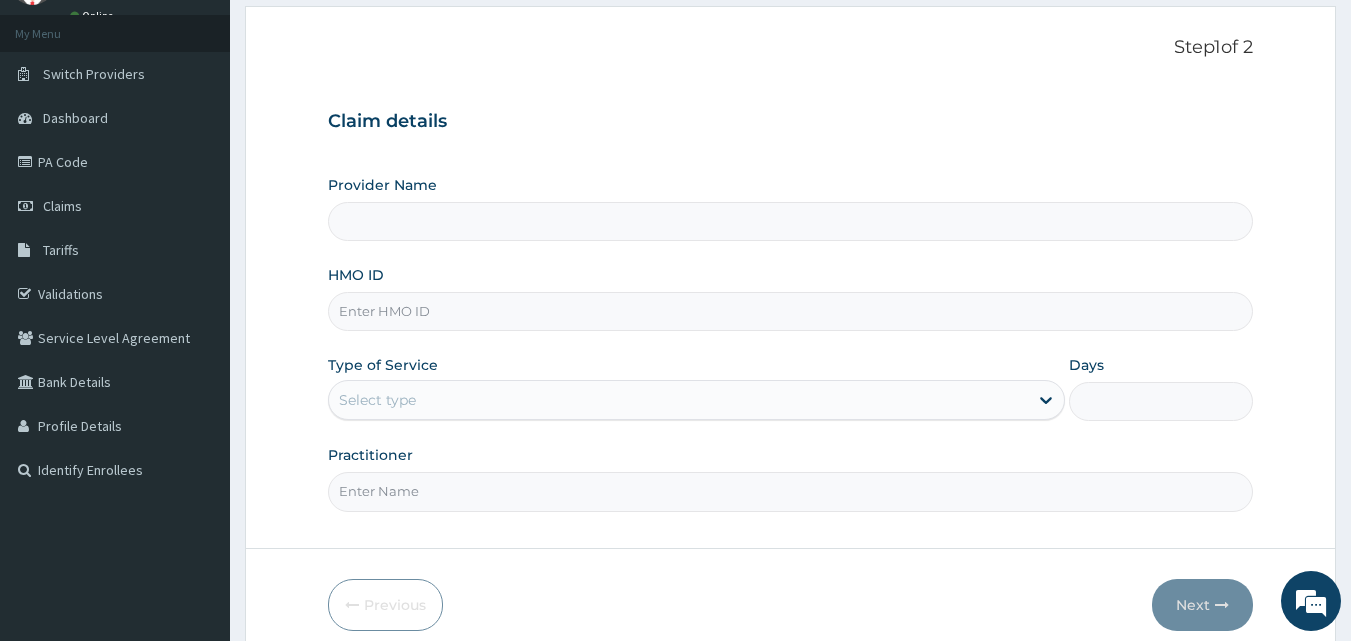 click on "HMO ID" at bounding box center (791, 311) 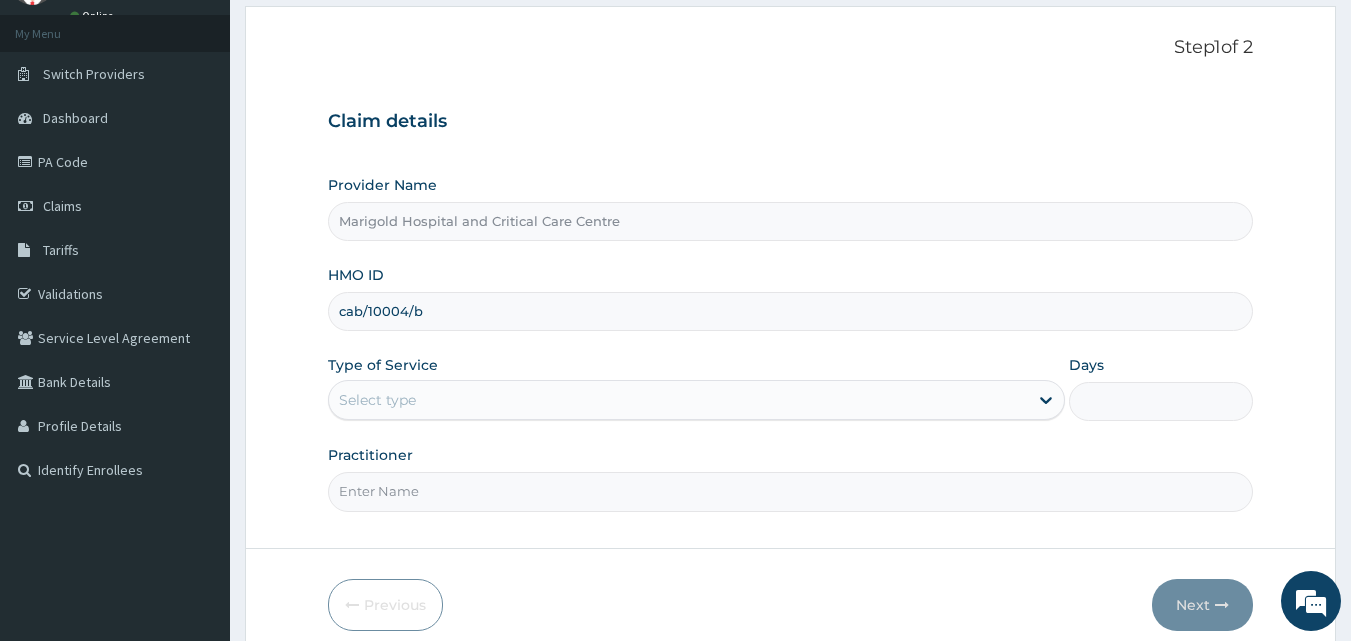 scroll, scrollTop: 0, scrollLeft: 0, axis: both 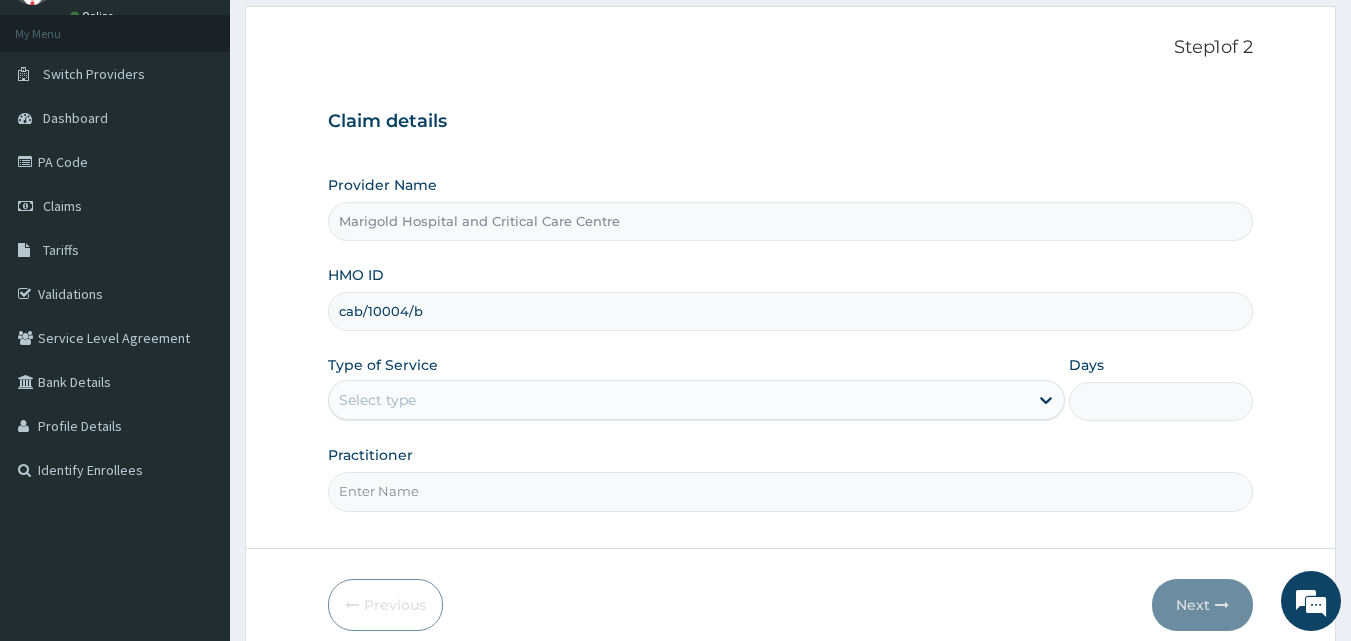 click on "cab/10004/b" at bounding box center (791, 311) 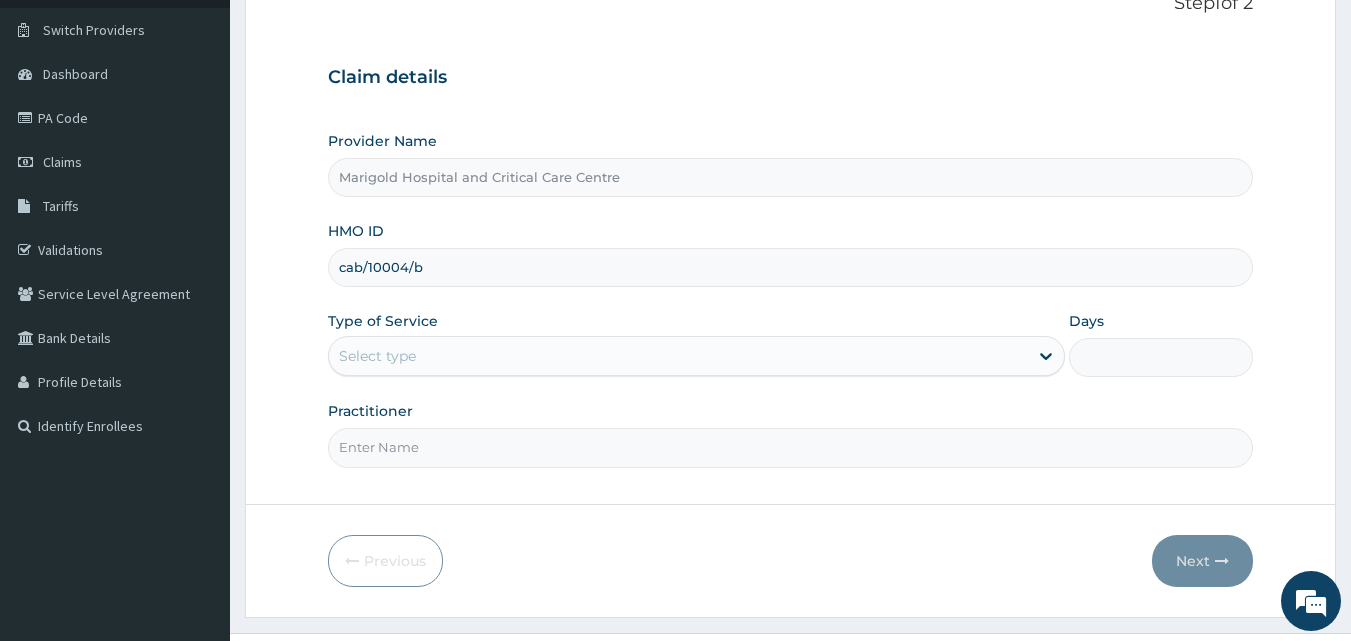 scroll, scrollTop: 187, scrollLeft: 0, axis: vertical 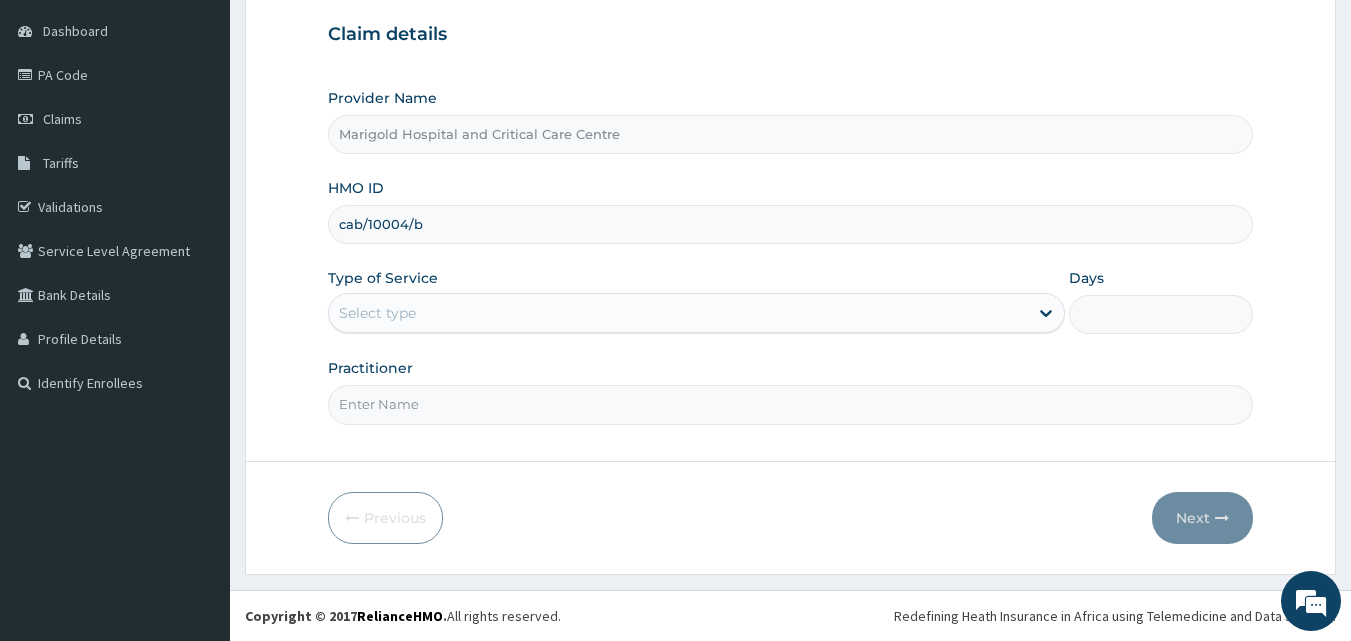 type on "cab/10004/b" 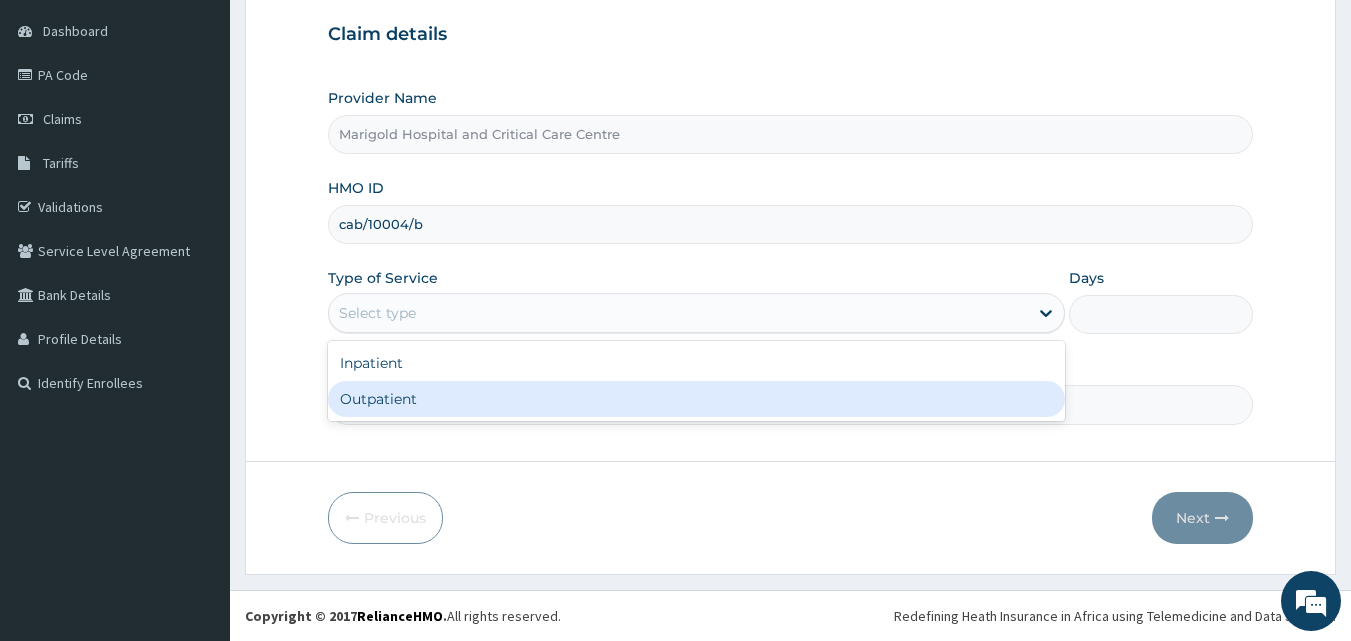 click on "Outpatient" at bounding box center [696, 399] 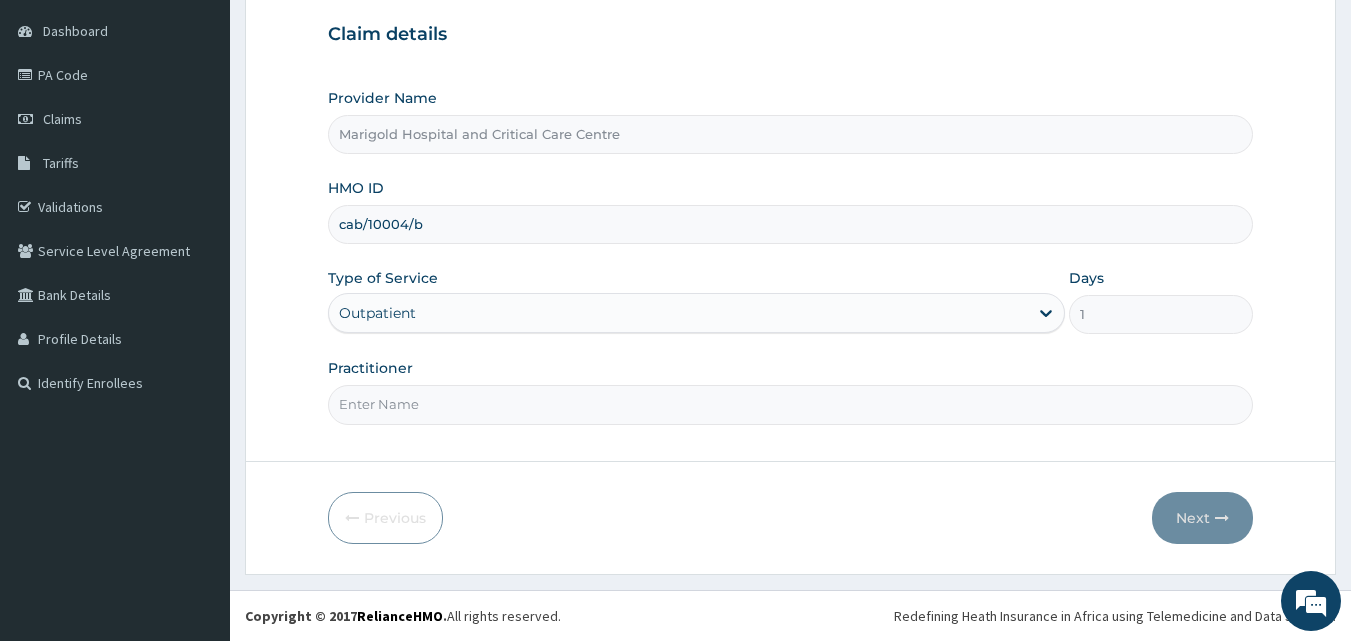 click on "Practitioner" at bounding box center [791, 404] 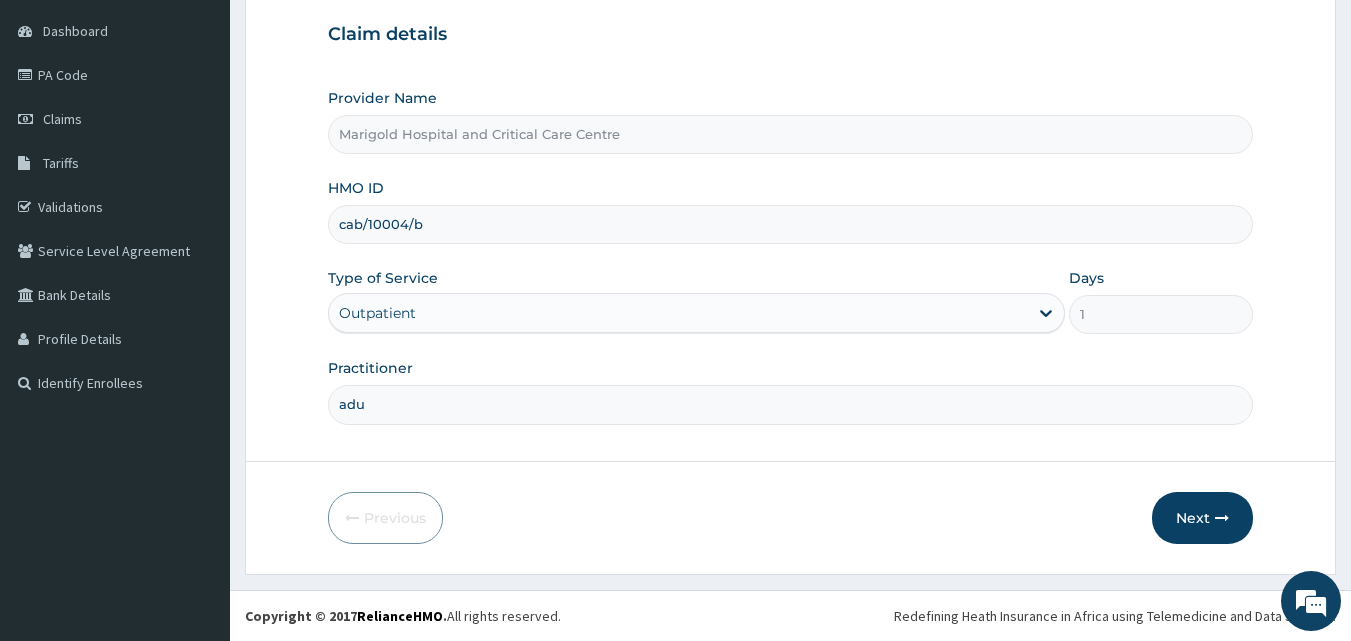 type on "adudu" 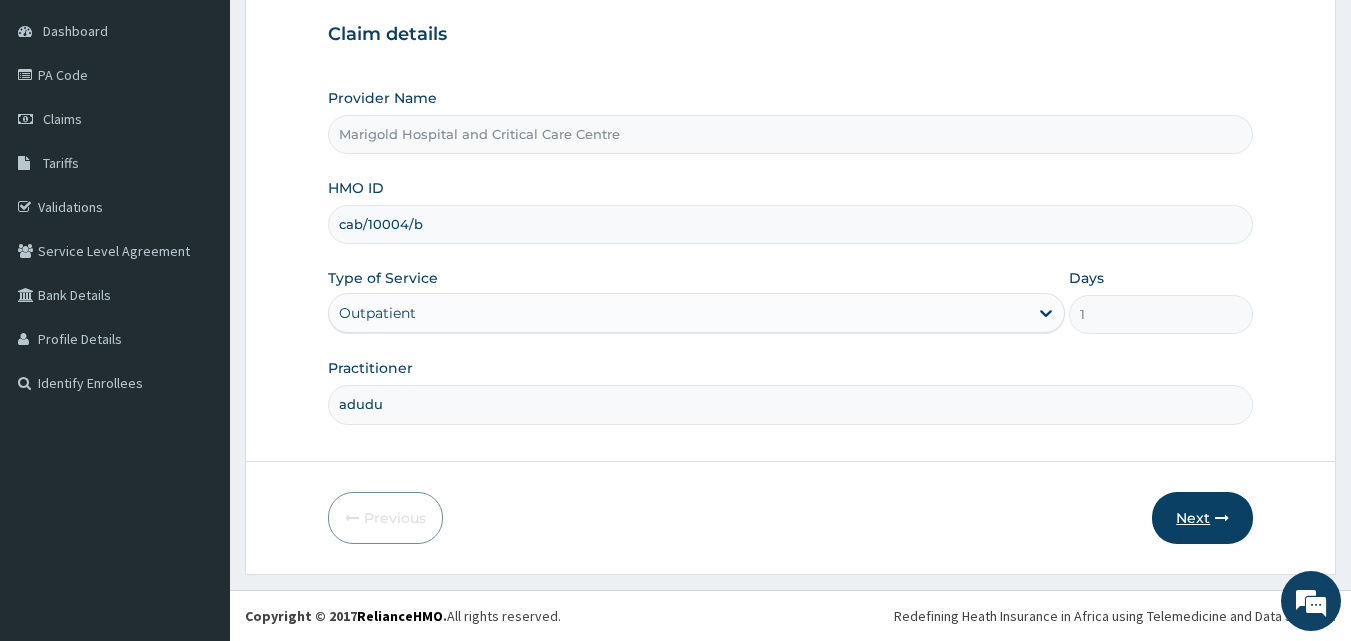 click on "Next" at bounding box center [1202, 518] 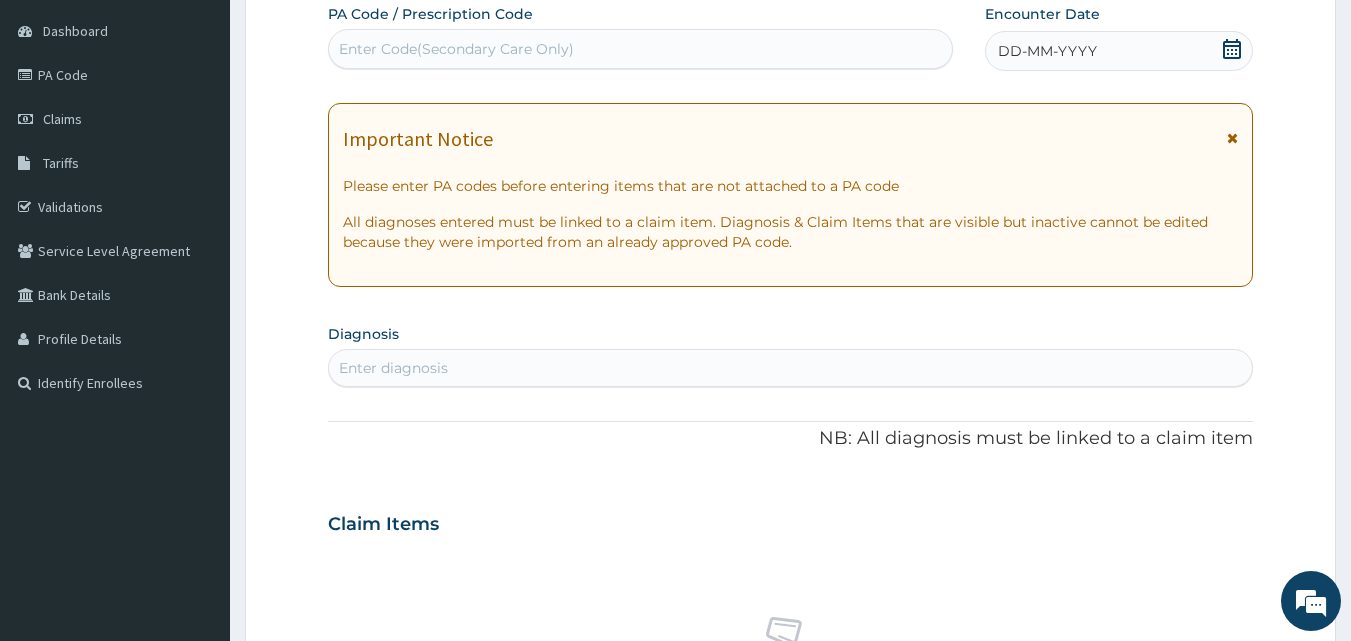 click 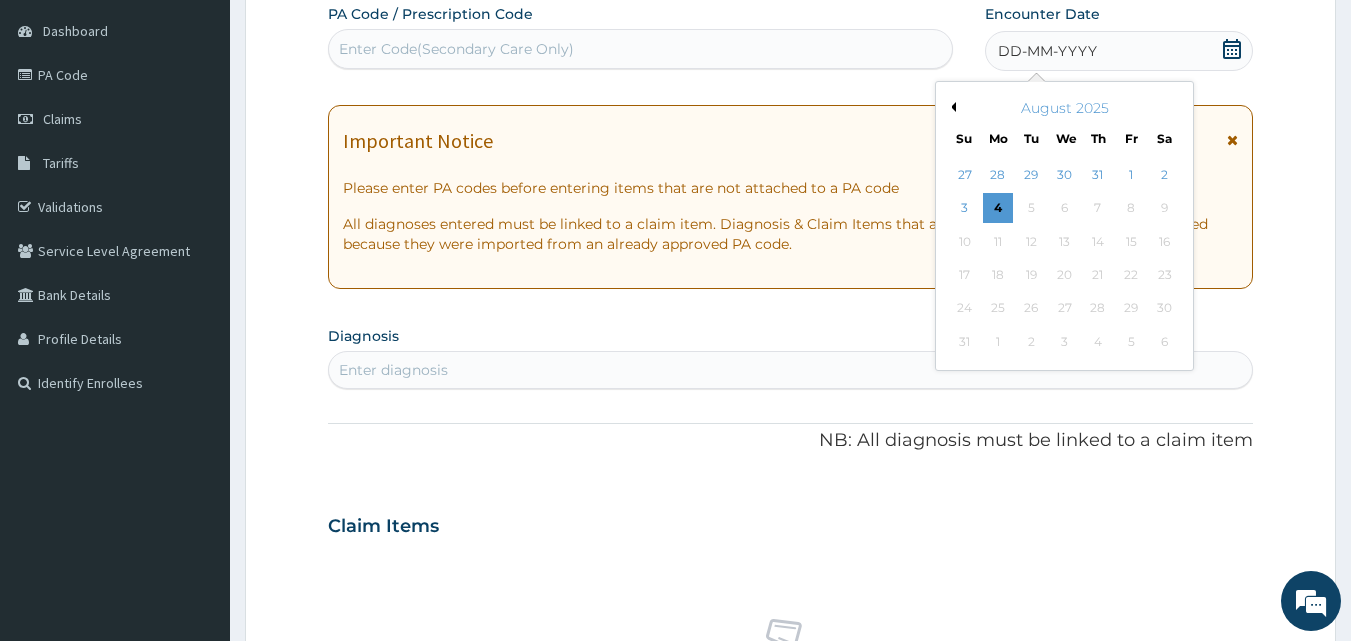 click on "Previous Month" at bounding box center (951, 107) 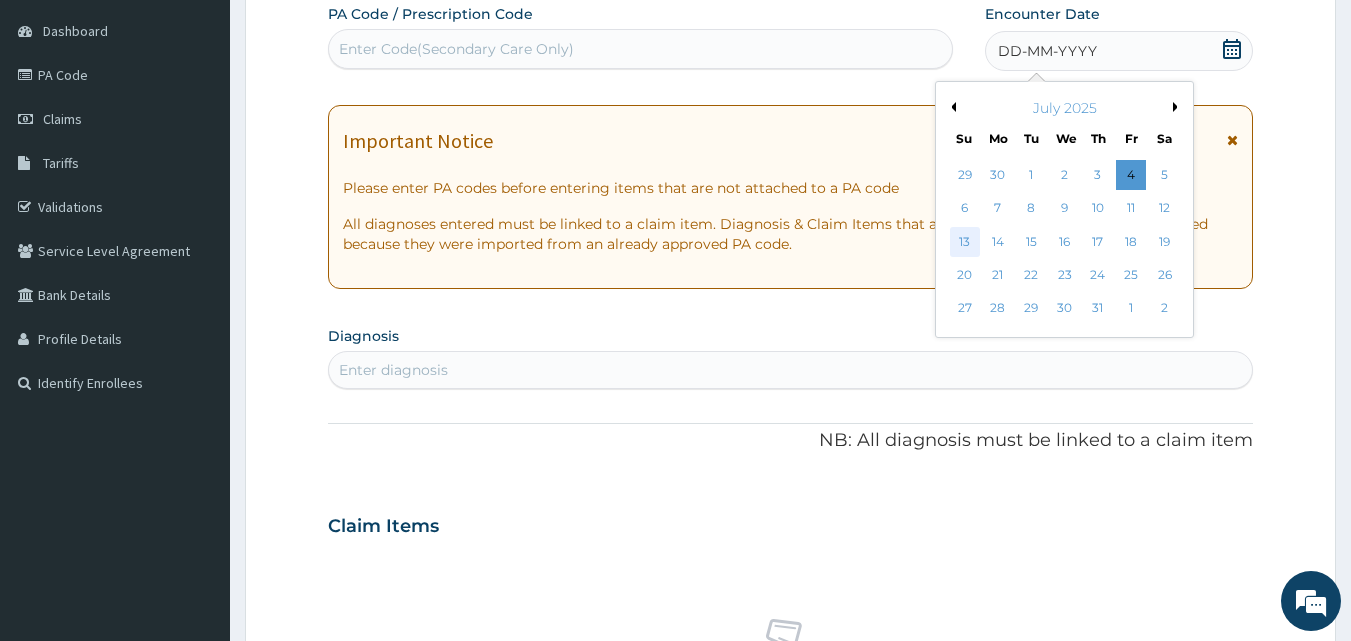 click on "13" at bounding box center (965, 242) 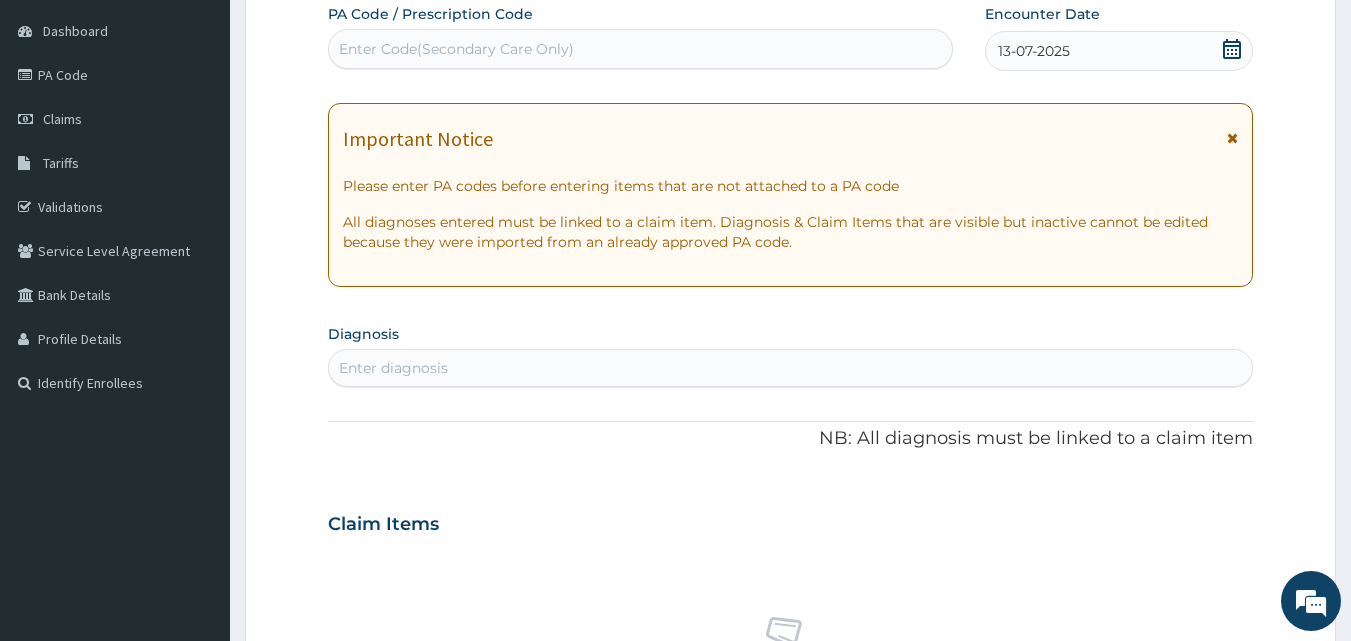 click on "Enter diagnosis" at bounding box center [791, 368] 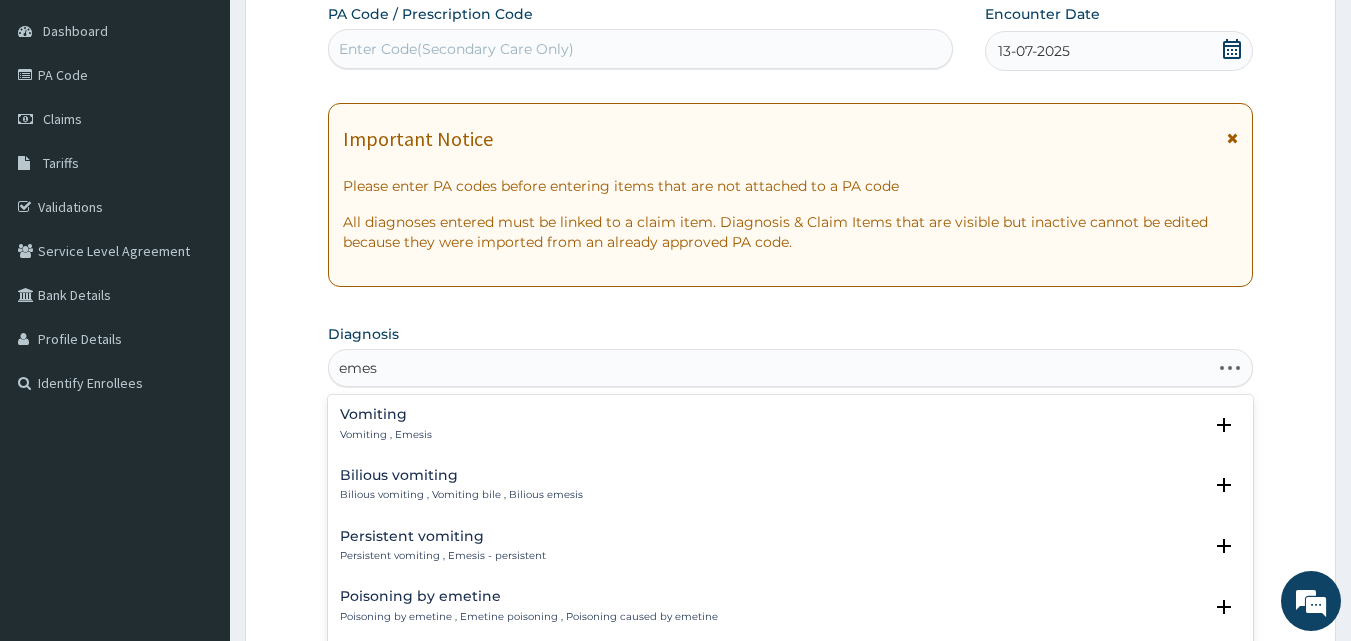 type on "emesi" 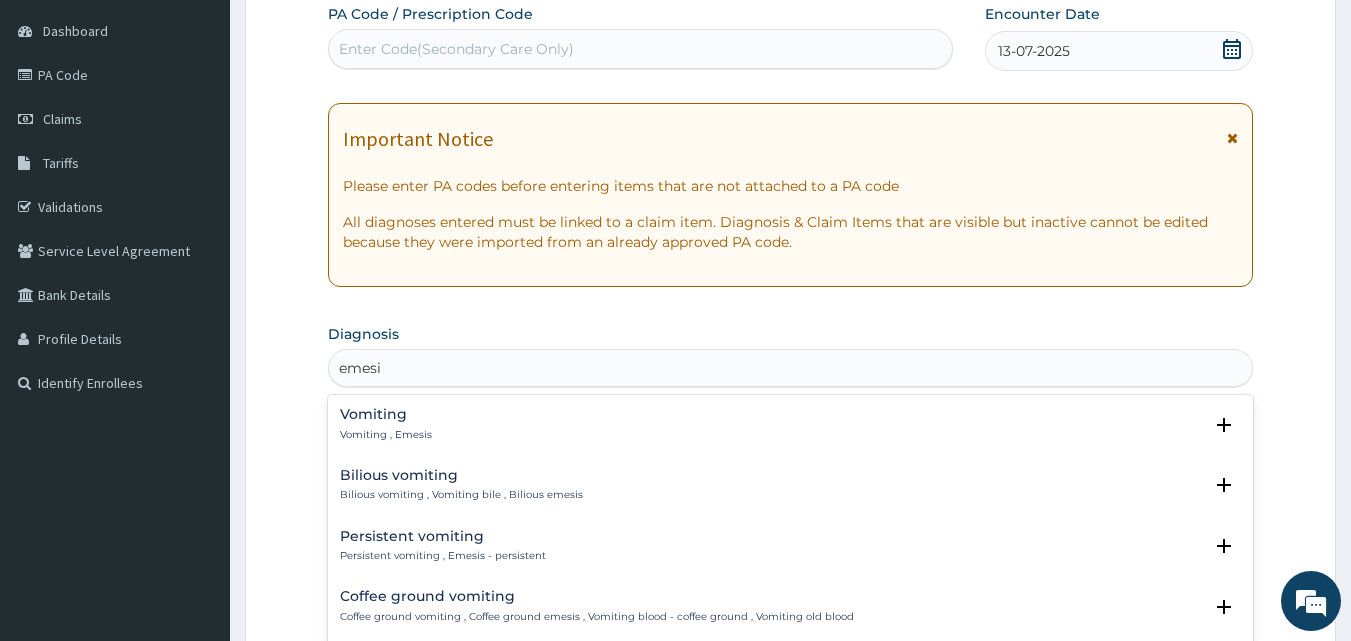 click on "Vomiting Vomiting , Emesis" at bounding box center [386, 424] 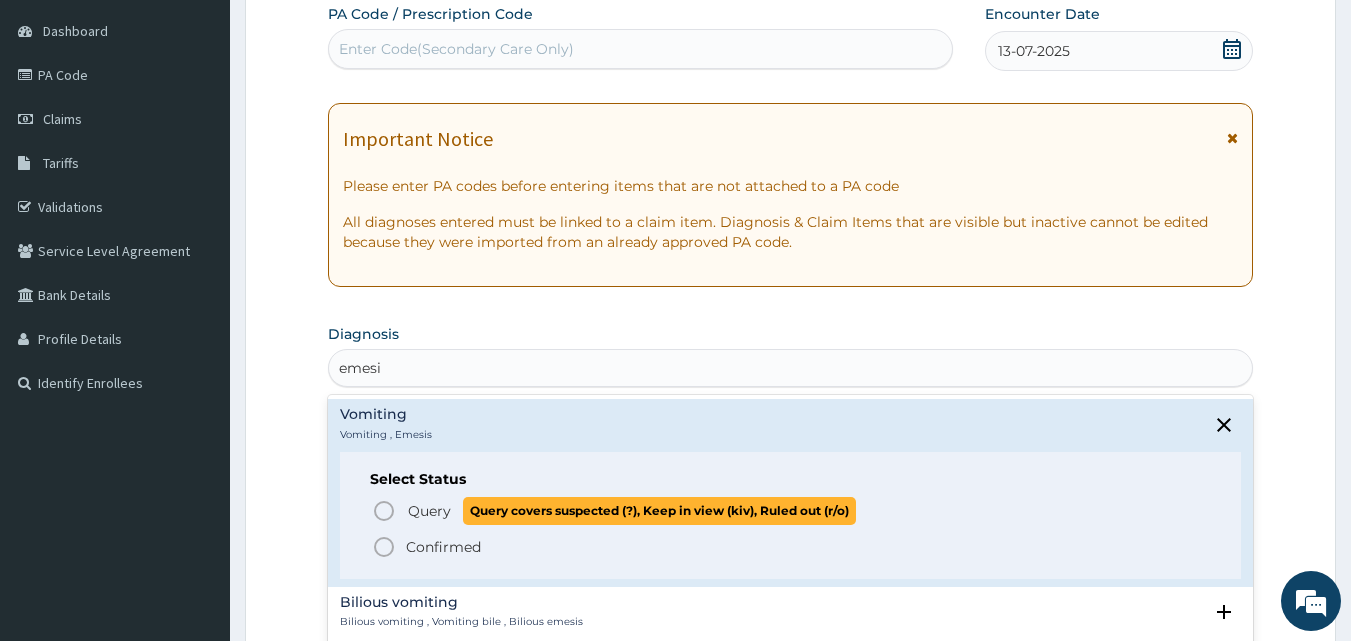 click on "Query" at bounding box center (429, 511) 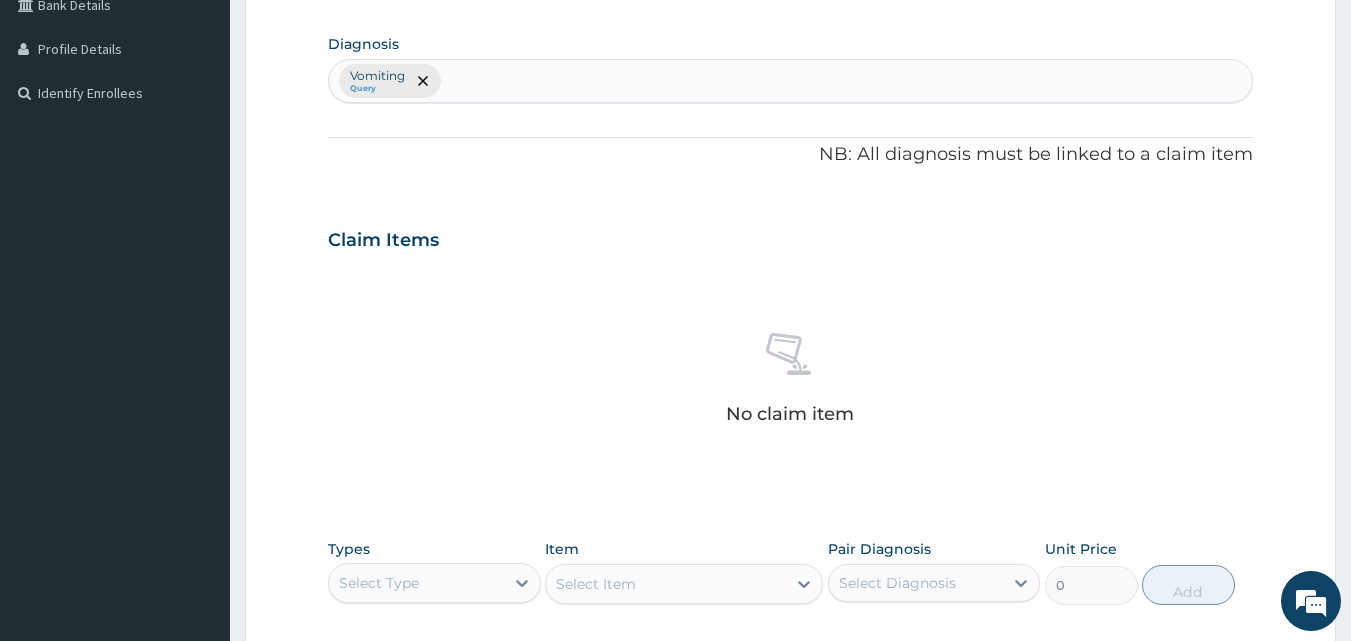 scroll, scrollTop: 487, scrollLeft: 0, axis: vertical 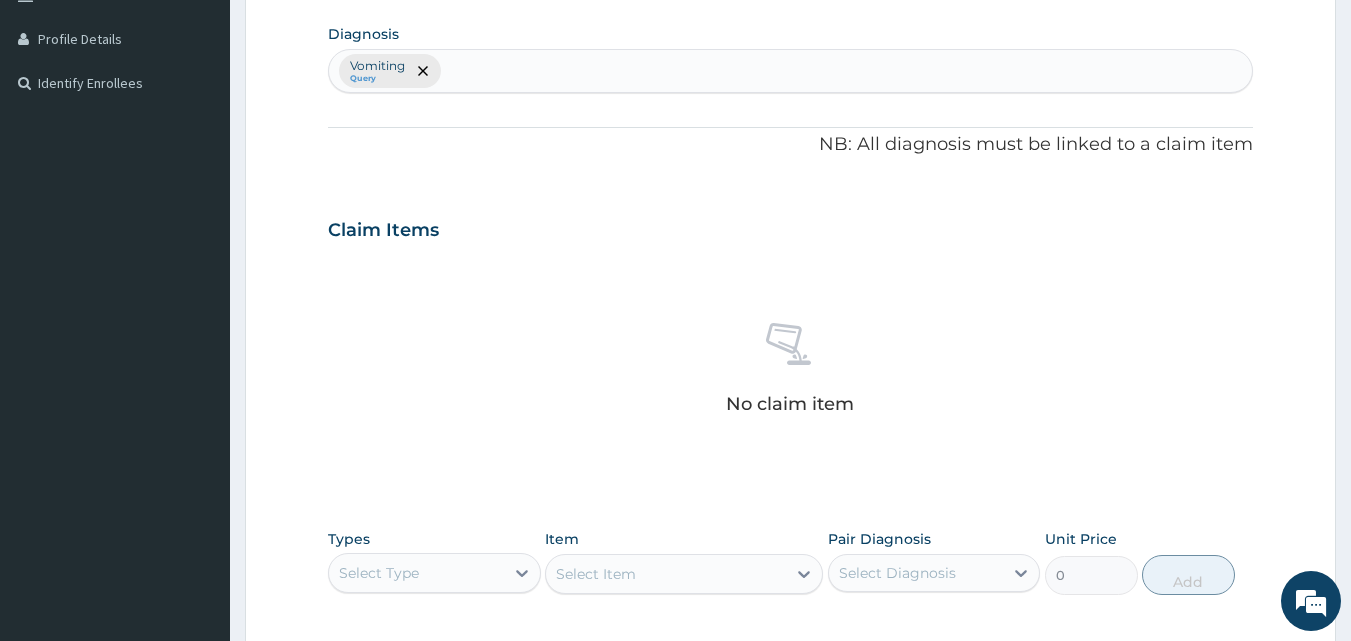 click on "Vomiting Query" at bounding box center (791, 71) 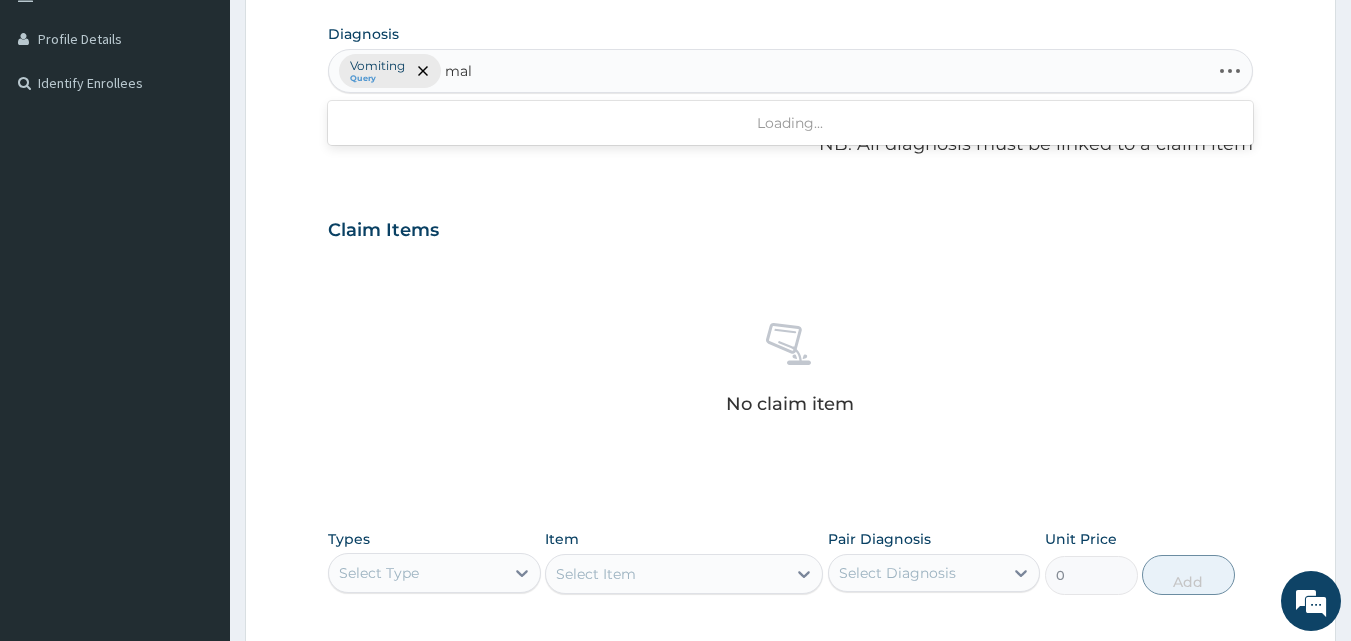 type on "mala" 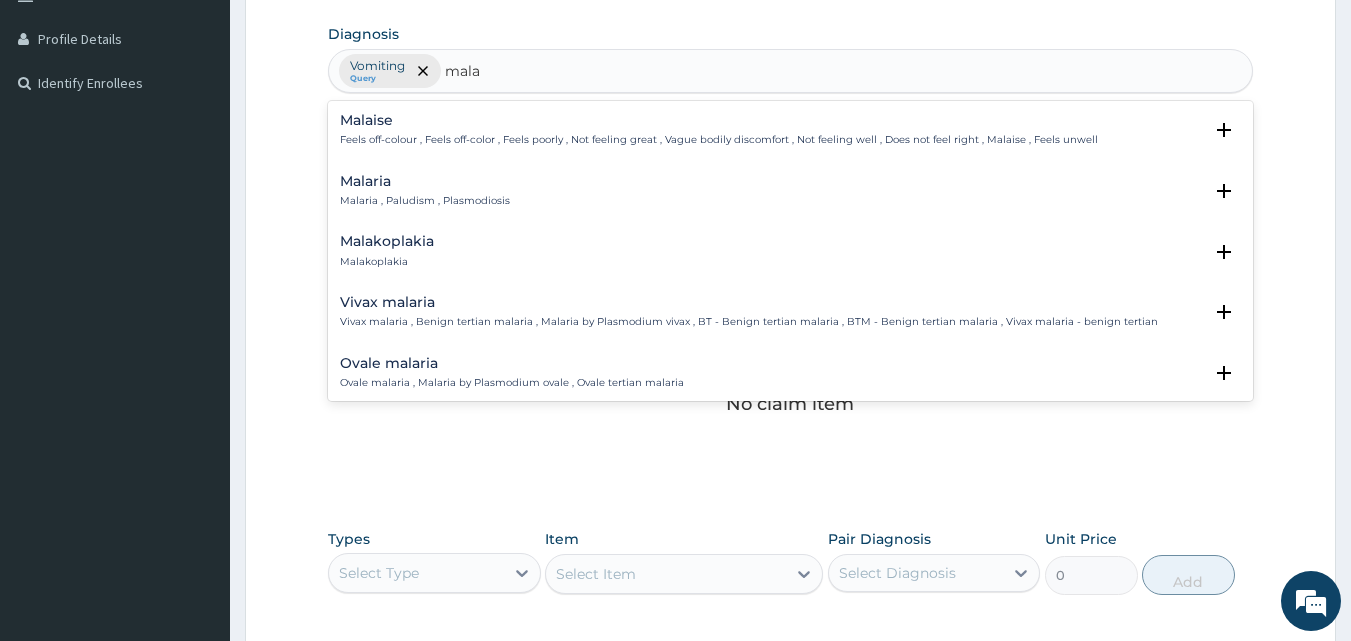 click on "Malaria , Paludism , Plasmodiosis" at bounding box center [425, 201] 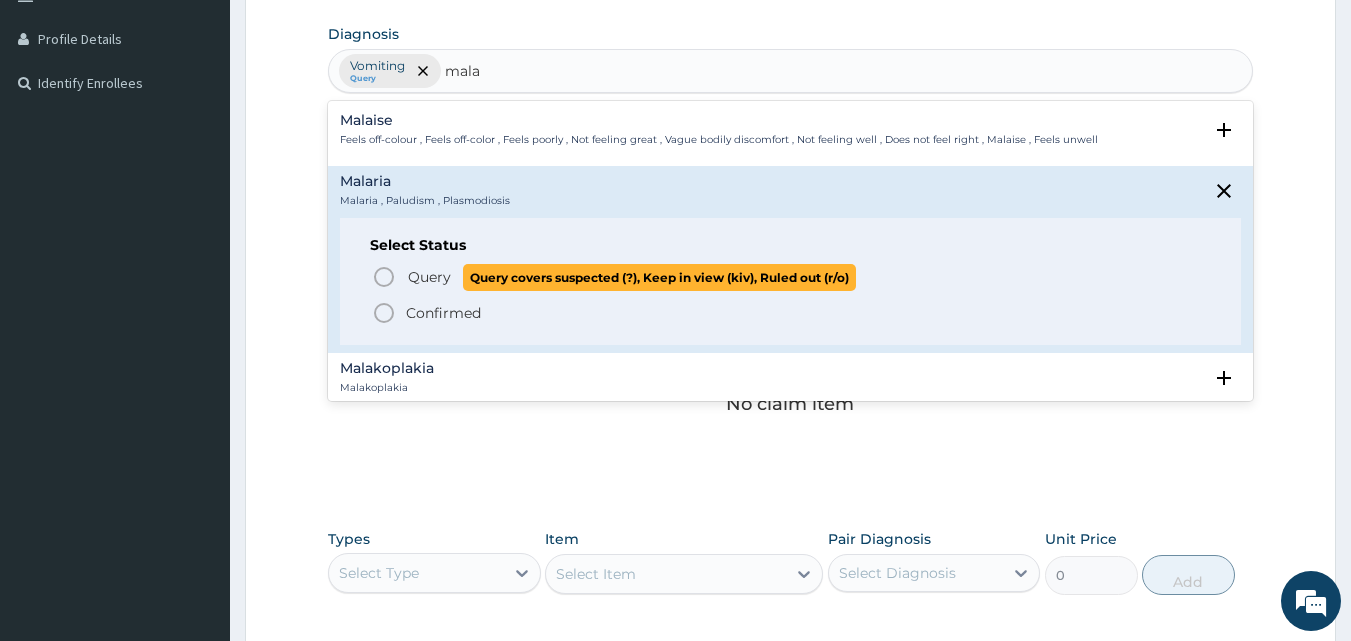 click on "Query" at bounding box center [429, 277] 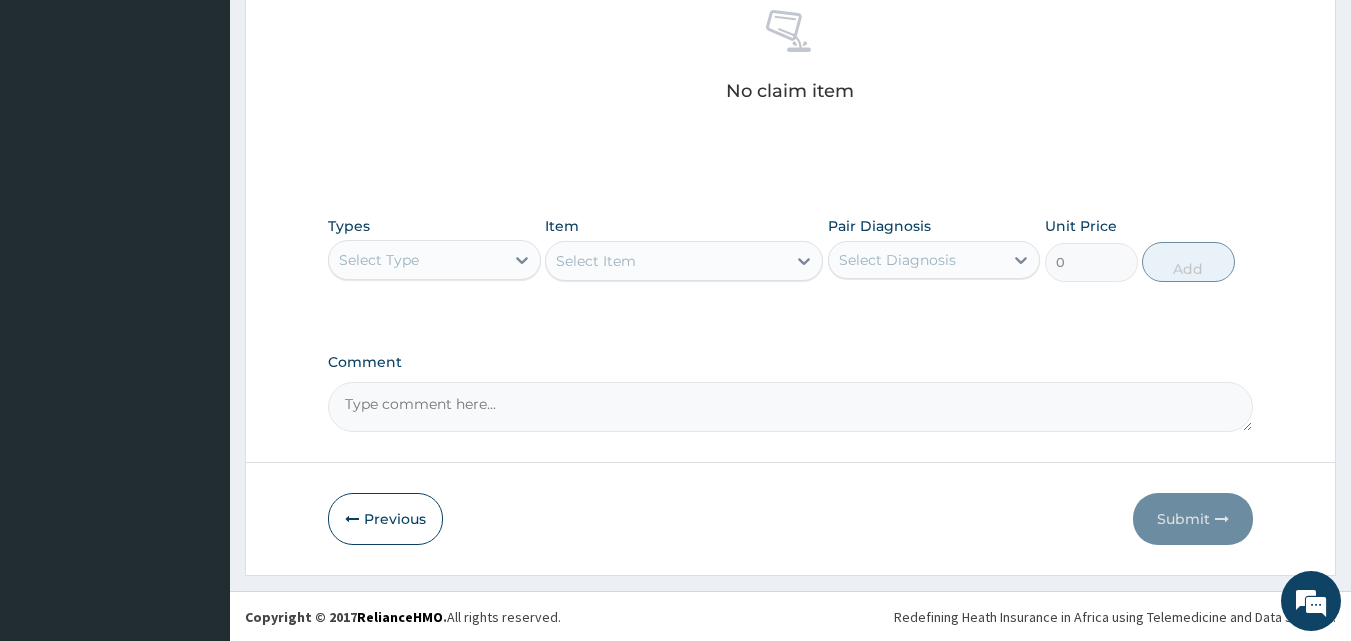 scroll, scrollTop: 801, scrollLeft: 0, axis: vertical 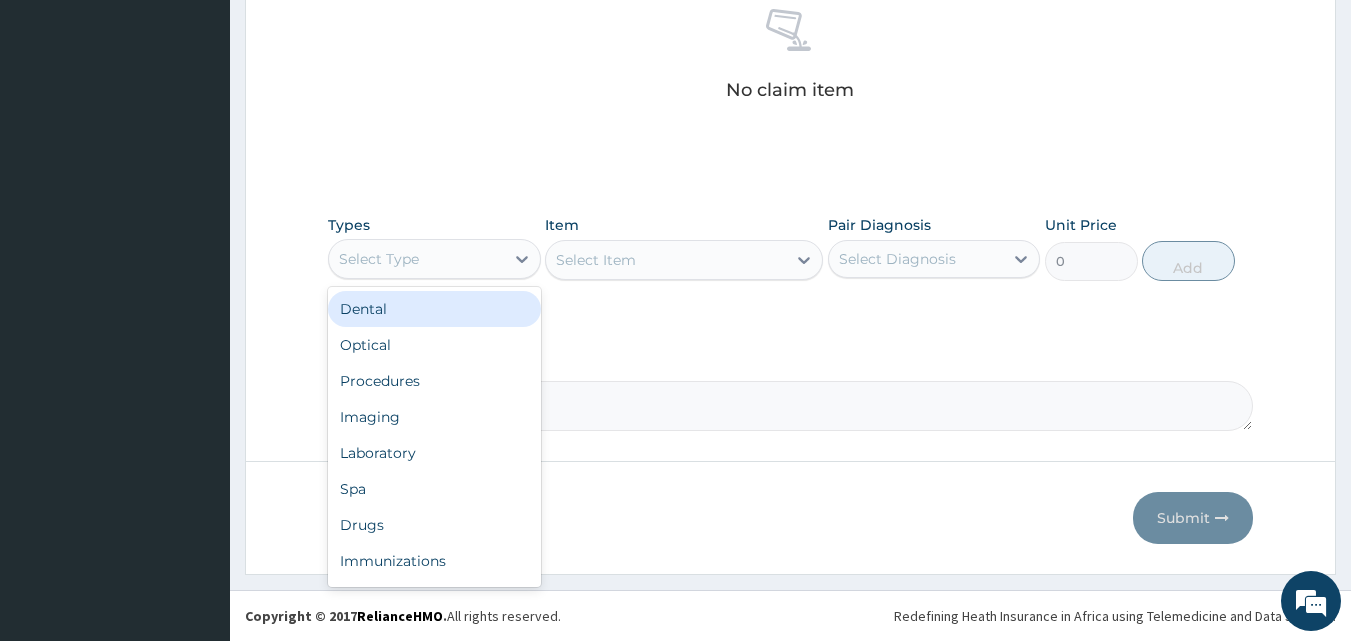 click on "Select Type" at bounding box center [416, 259] 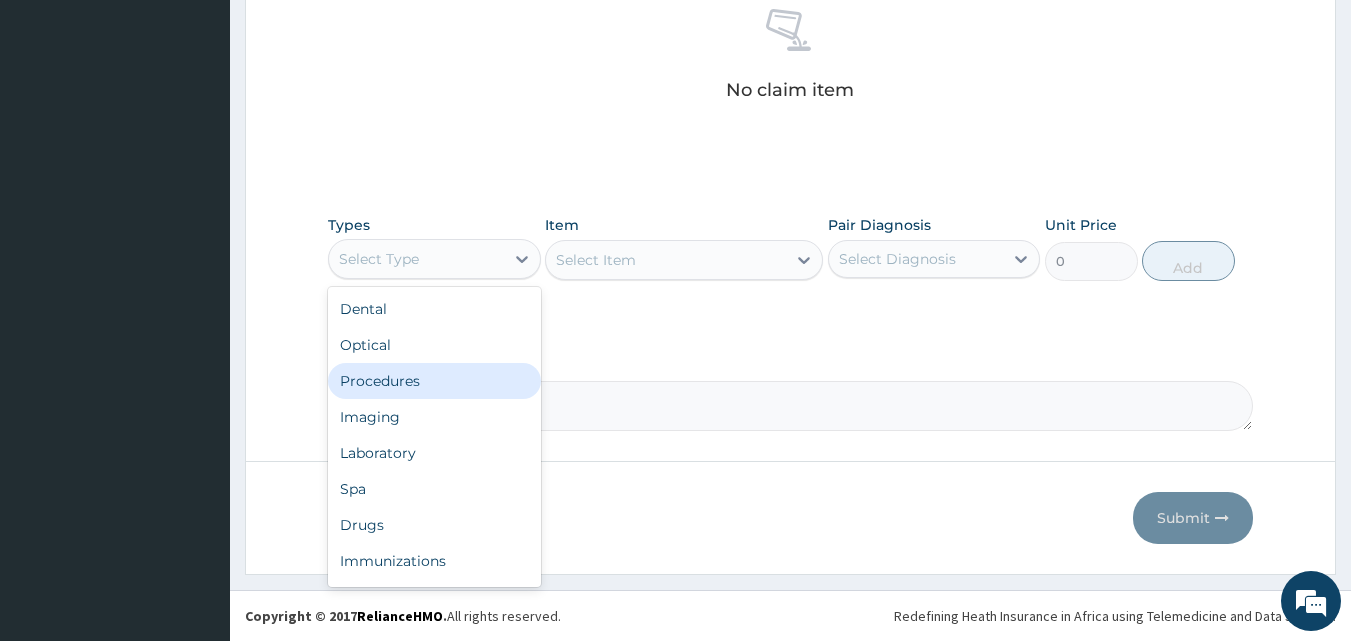 click on "Procedures" at bounding box center [434, 381] 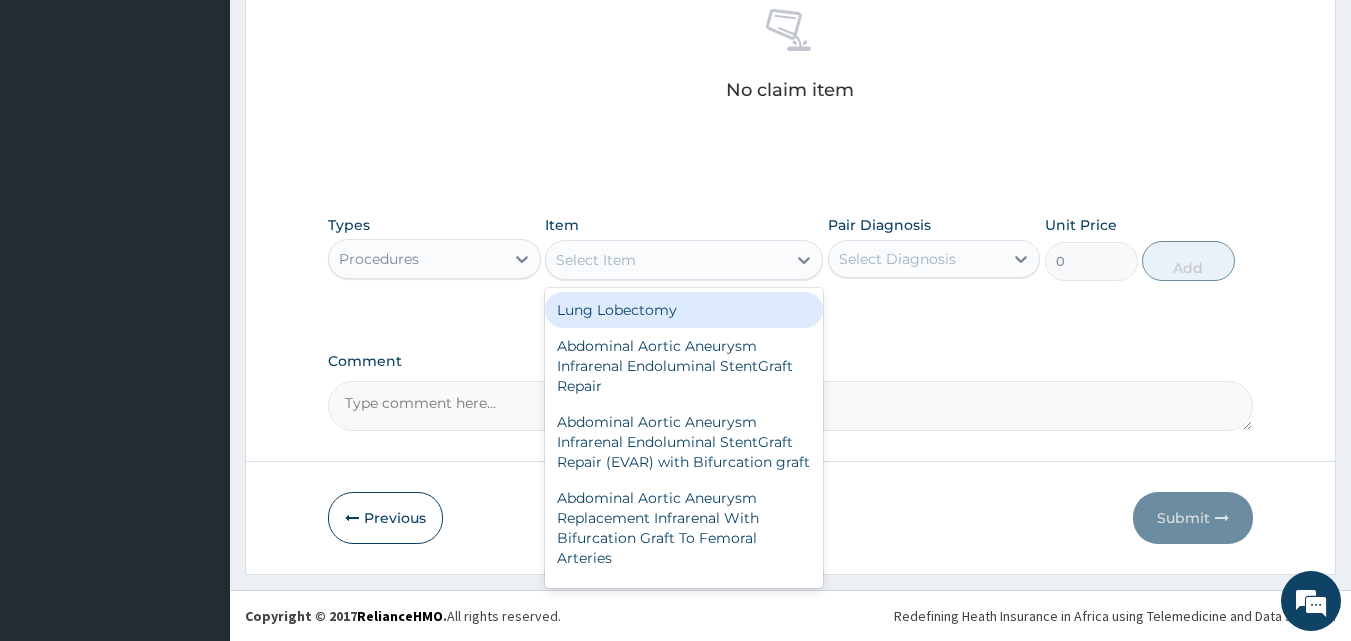 click on "Select Item" at bounding box center (666, 260) 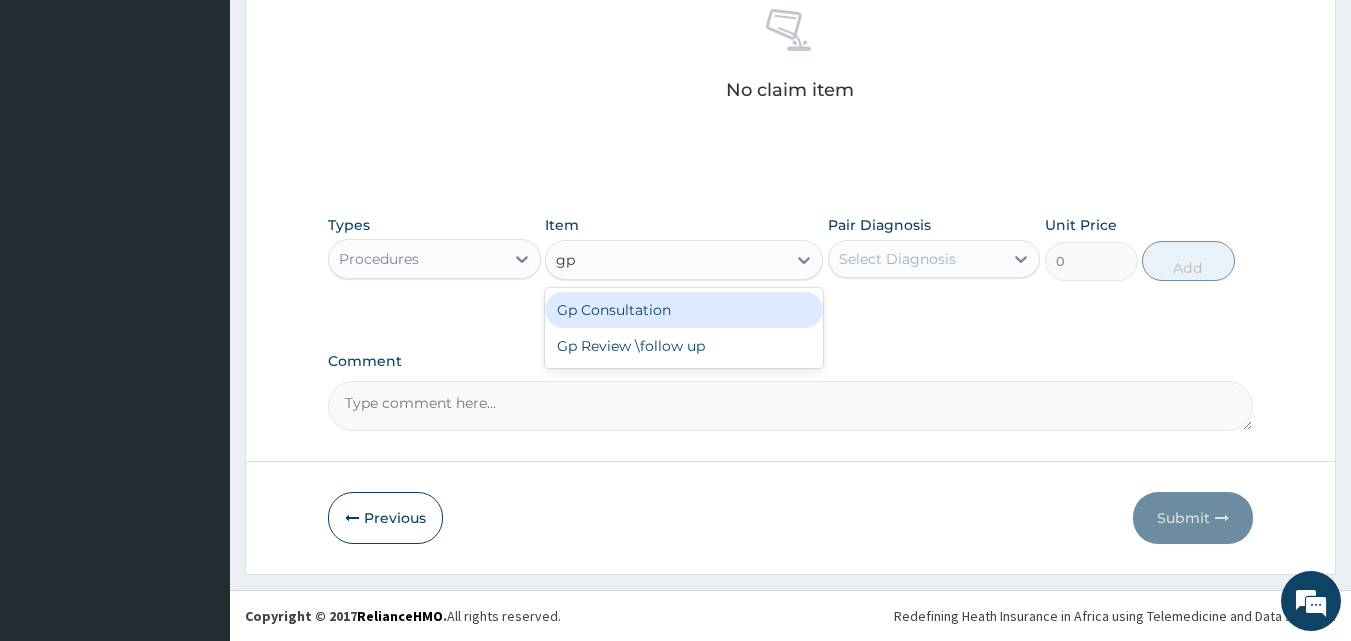 type on "gp" 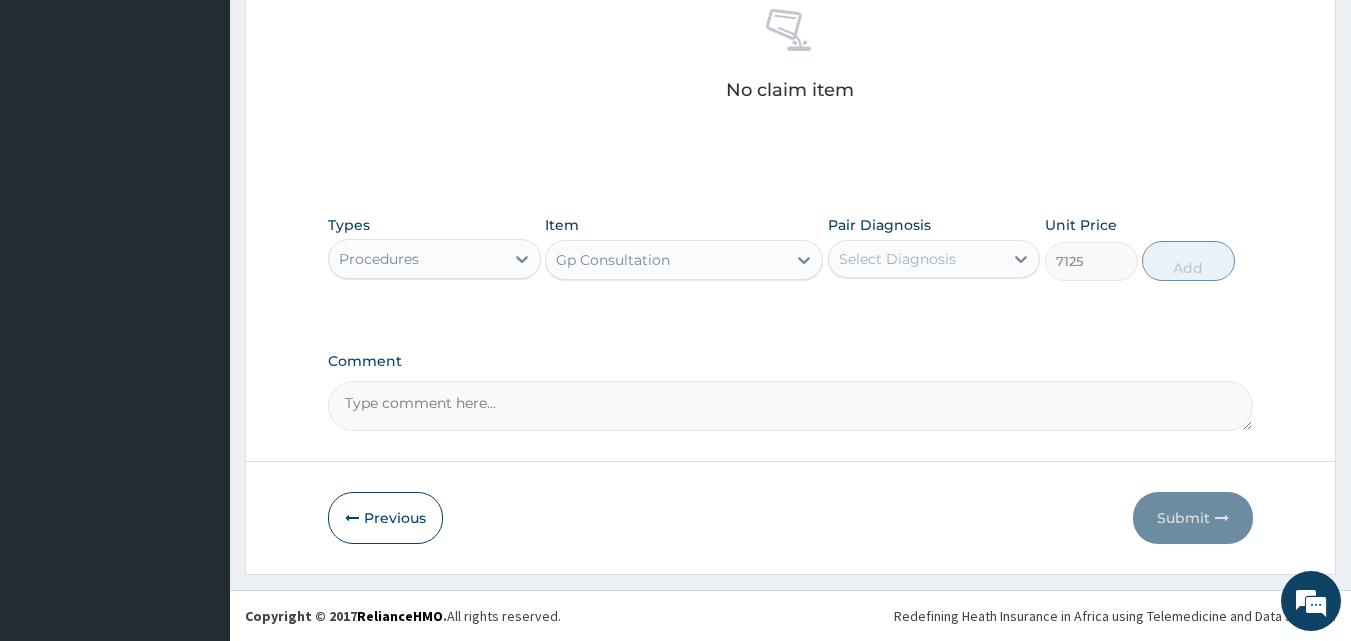 click on "Select Diagnosis" at bounding box center (897, 259) 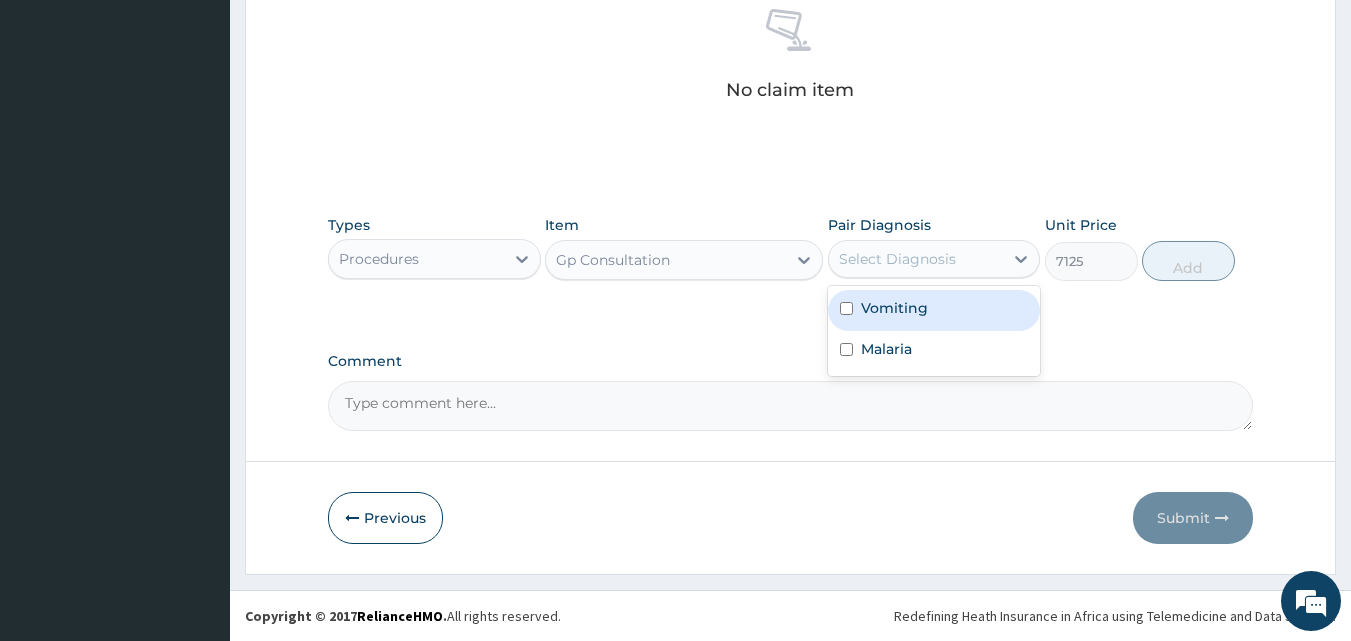 click on "Vomiting" at bounding box center [894, 308] 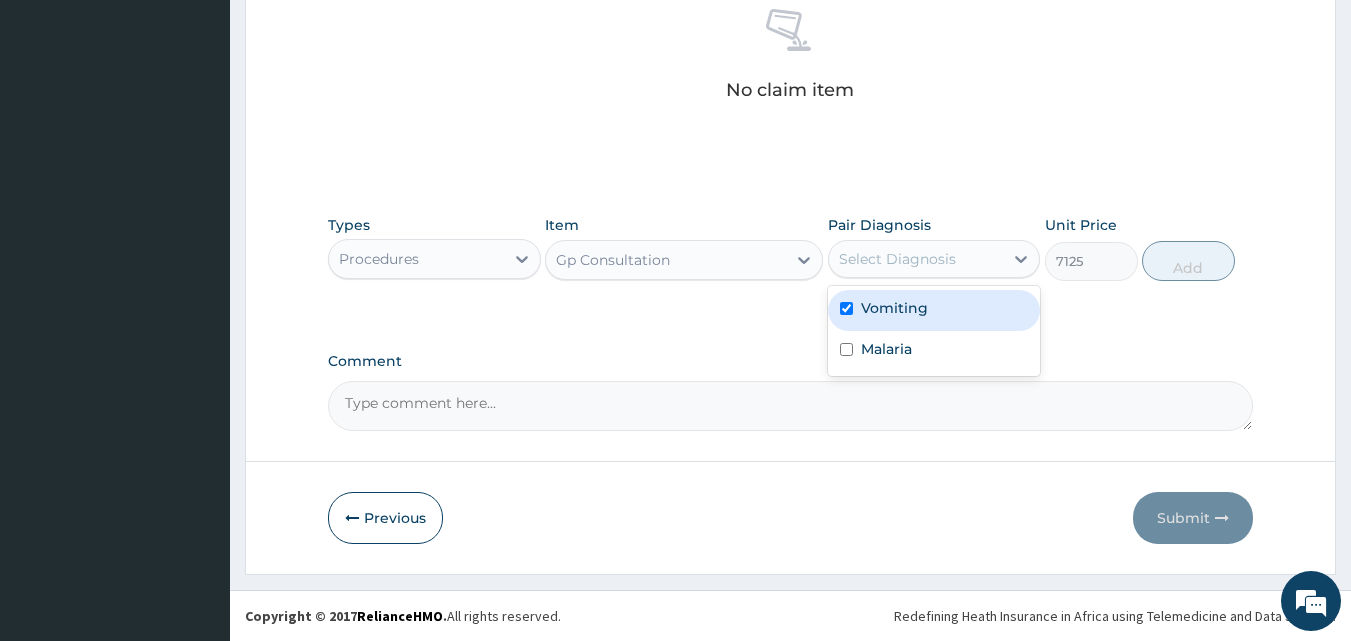 checkbox on "true" 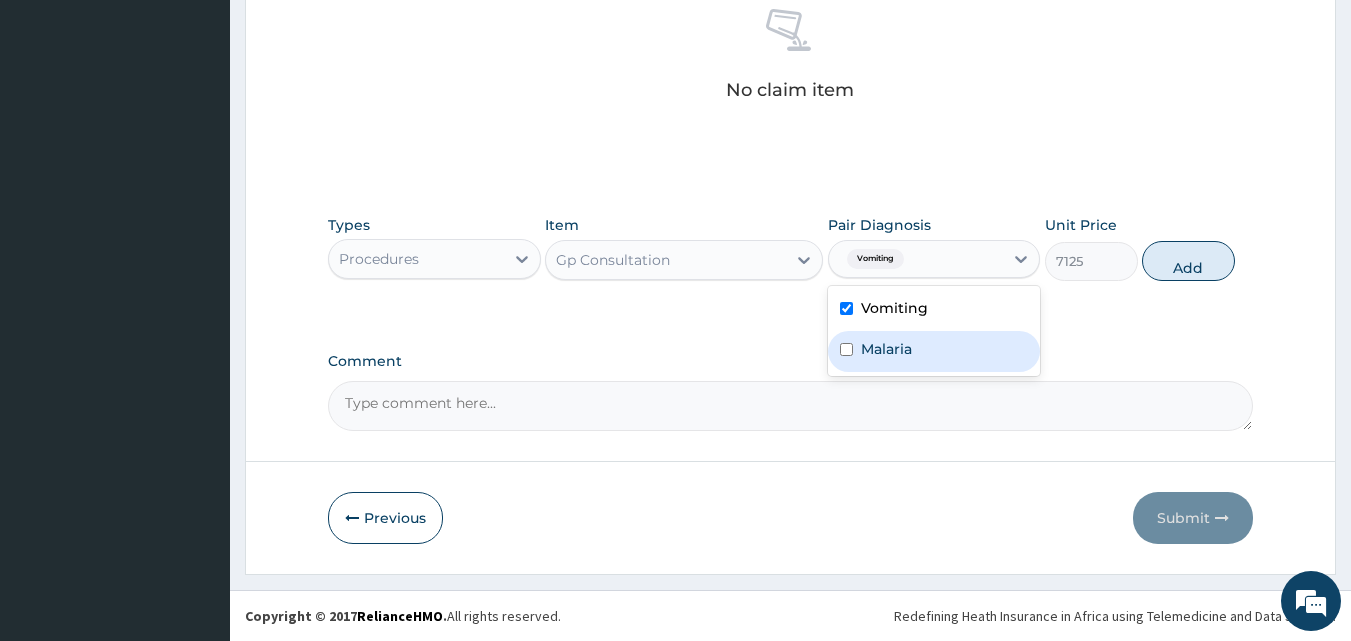 click on "Malaria" at bounding box center (886, 349) 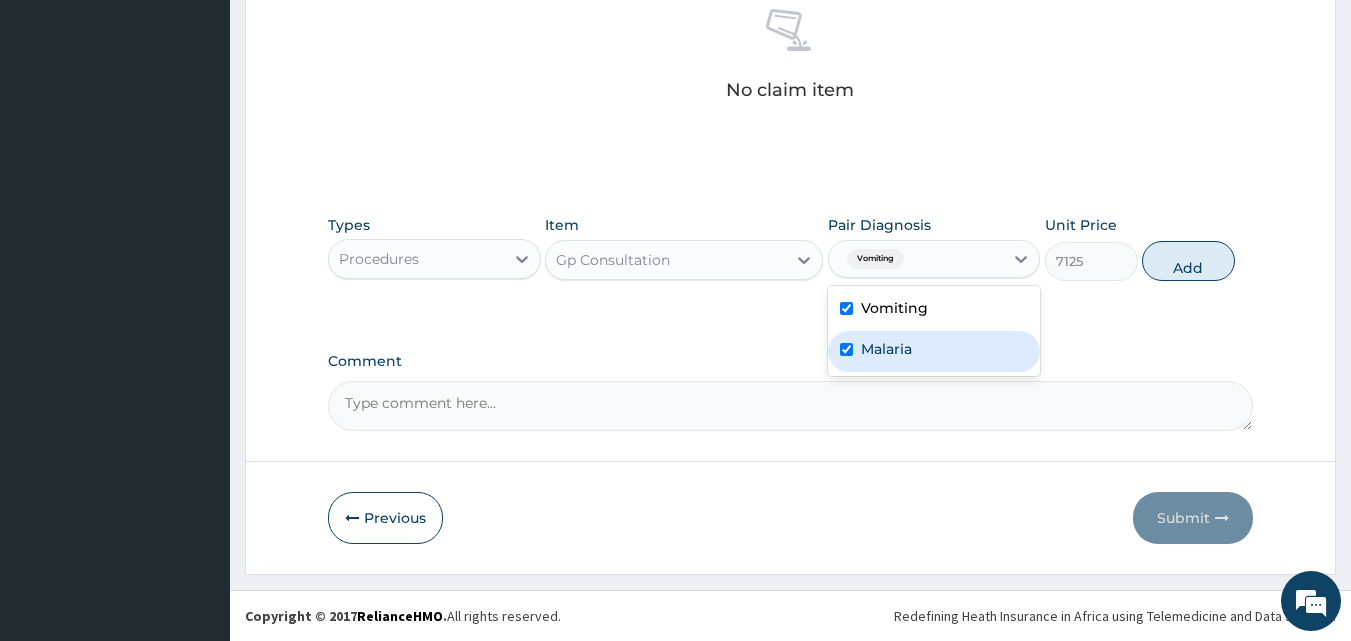 checkbox on "true" 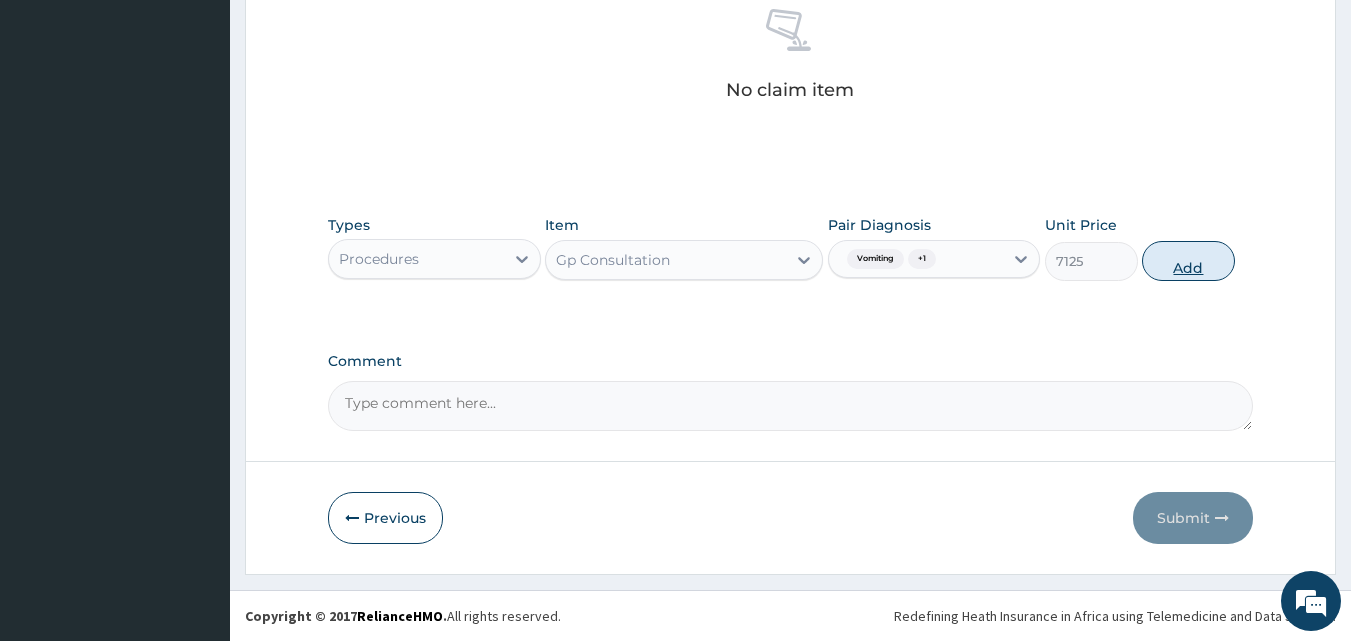 click on "Add" at bounding box center (1188, 261) 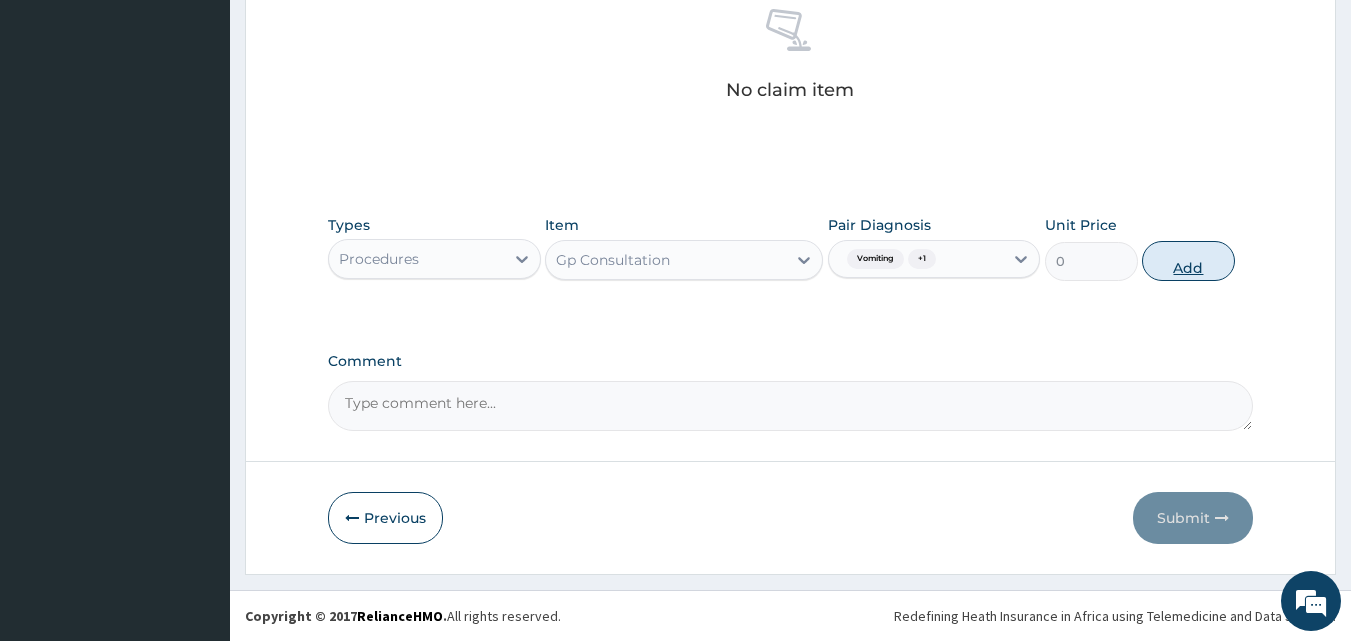 scroll, scrollTop: 721, scrollLeft: 0, axis: vertical 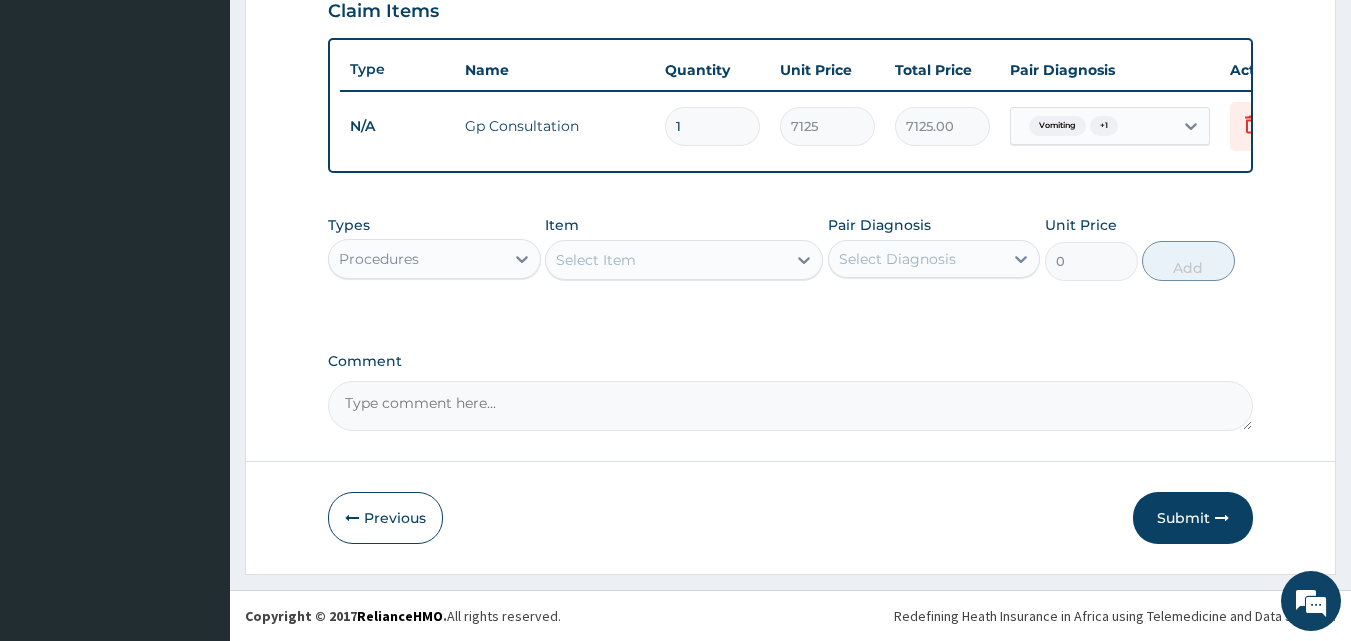 click on "Procedures" at bounding box center [379, 259] 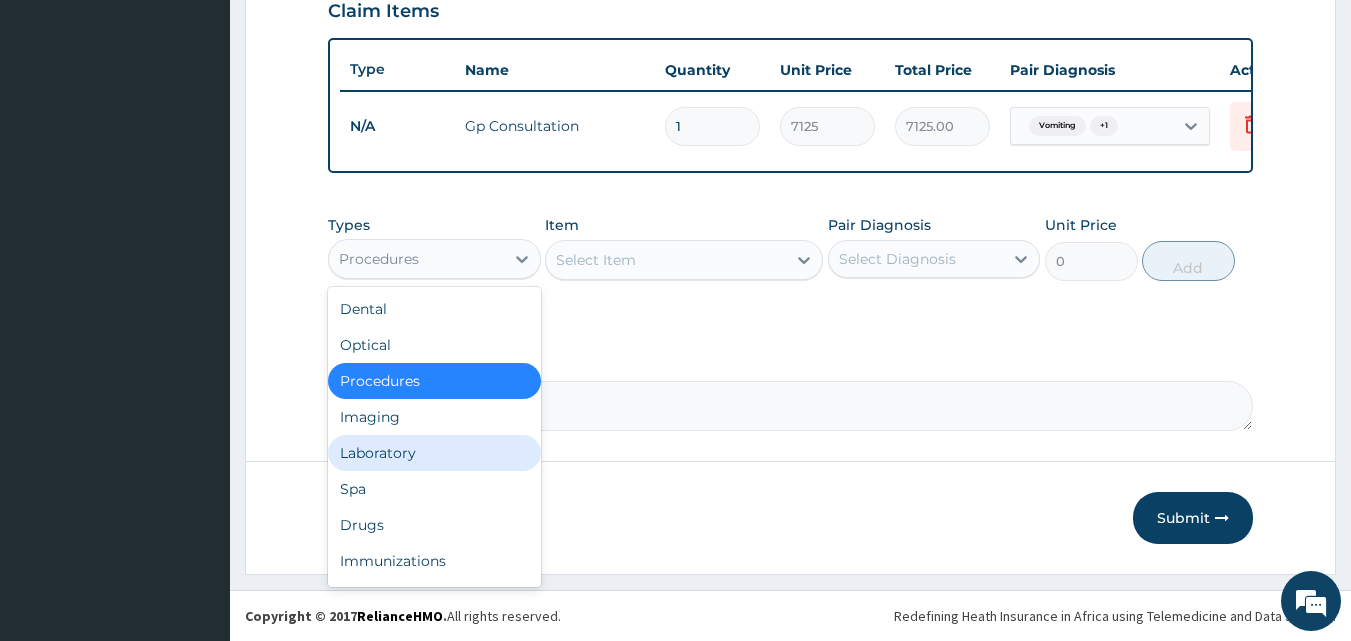 click on "Laboratory" at bounding box center (434, 453) 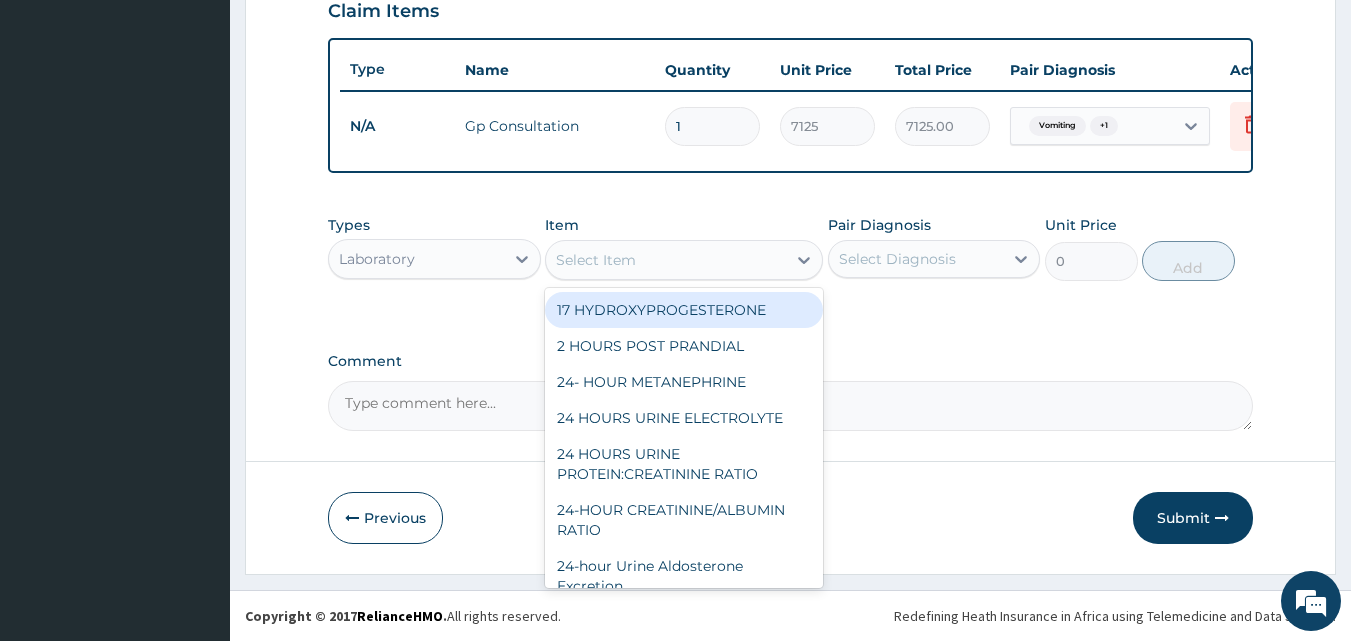 click on "Select Item" at bounding box center (666, 260) 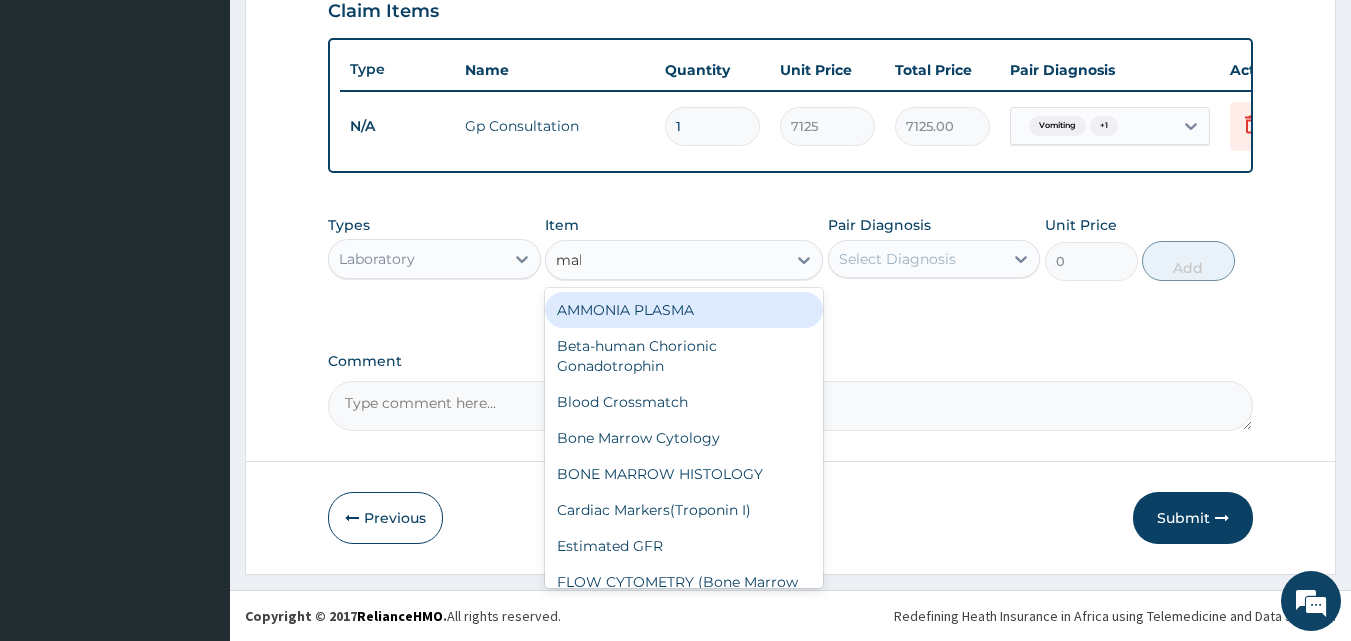 type on "mala" 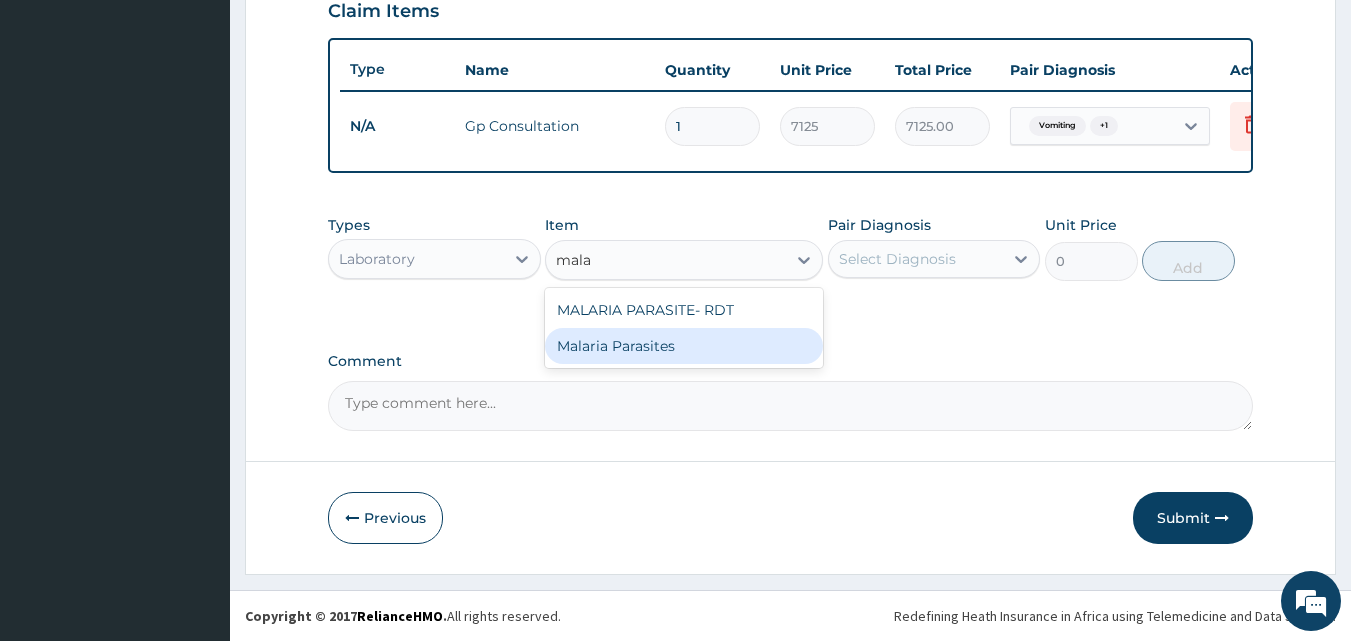 click on "Malaria Parasites" at bounding box center [684, 346] 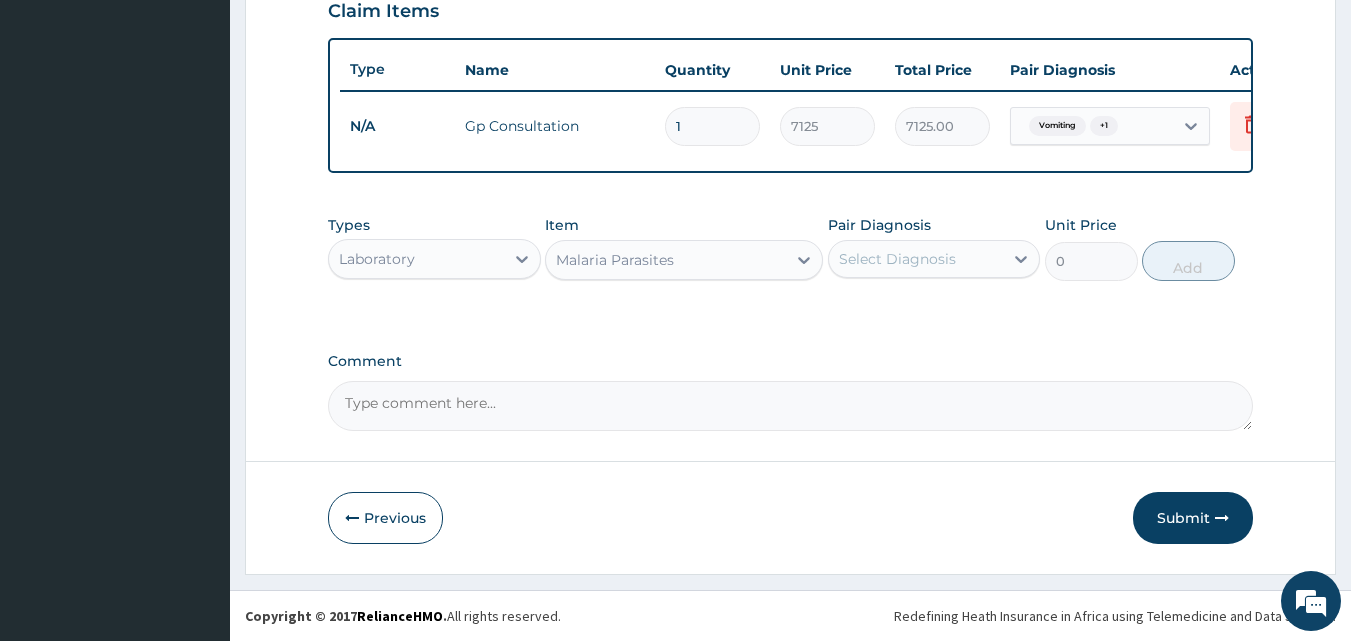 type 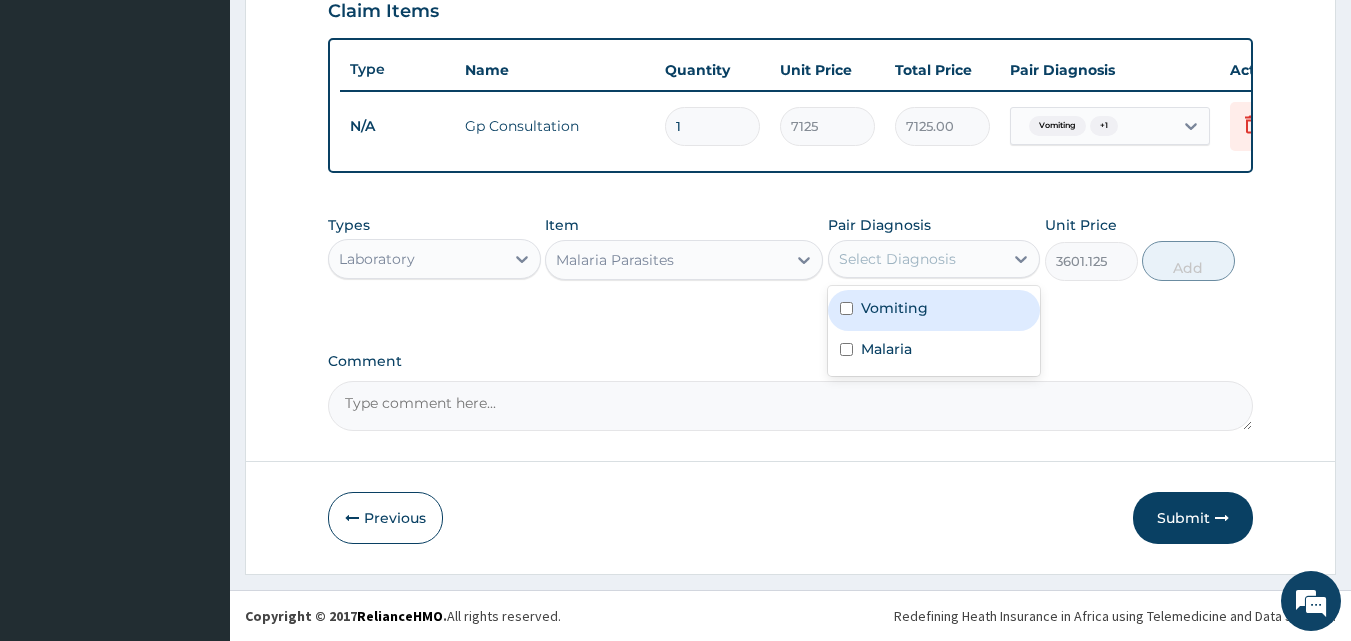 click on "Select Diagnosis" at bounding box center (897, 259) 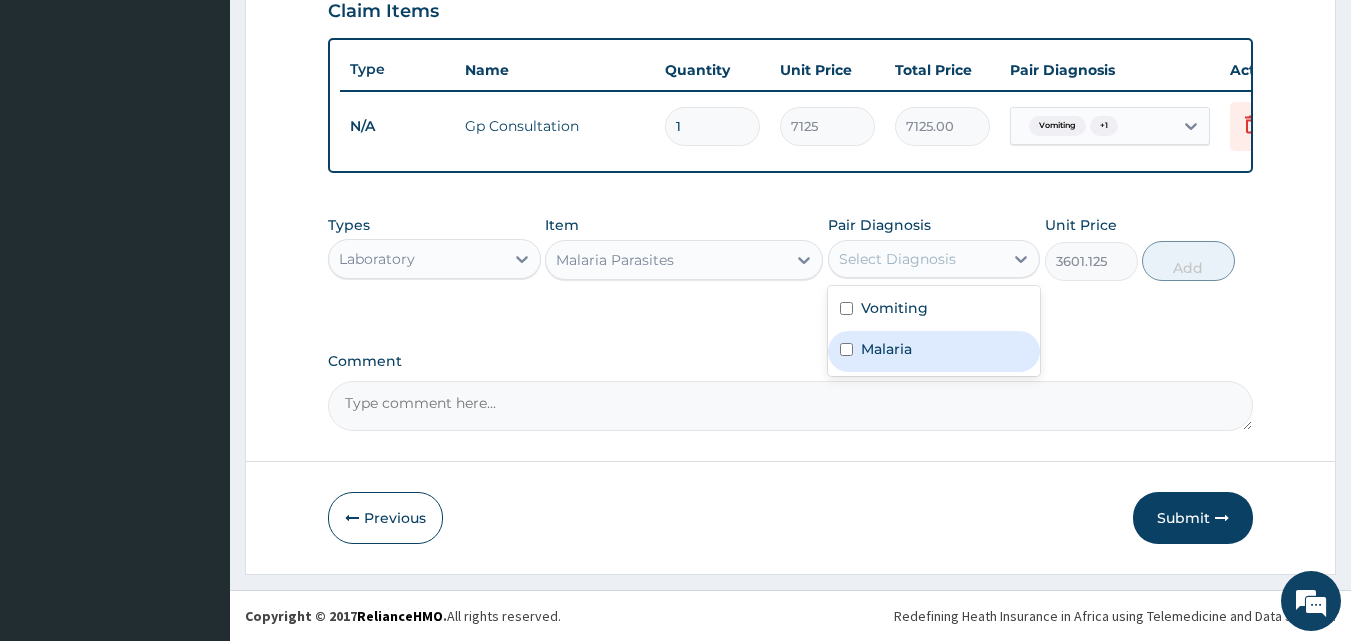 click on "Malaria" at bounding box center [886, 349] 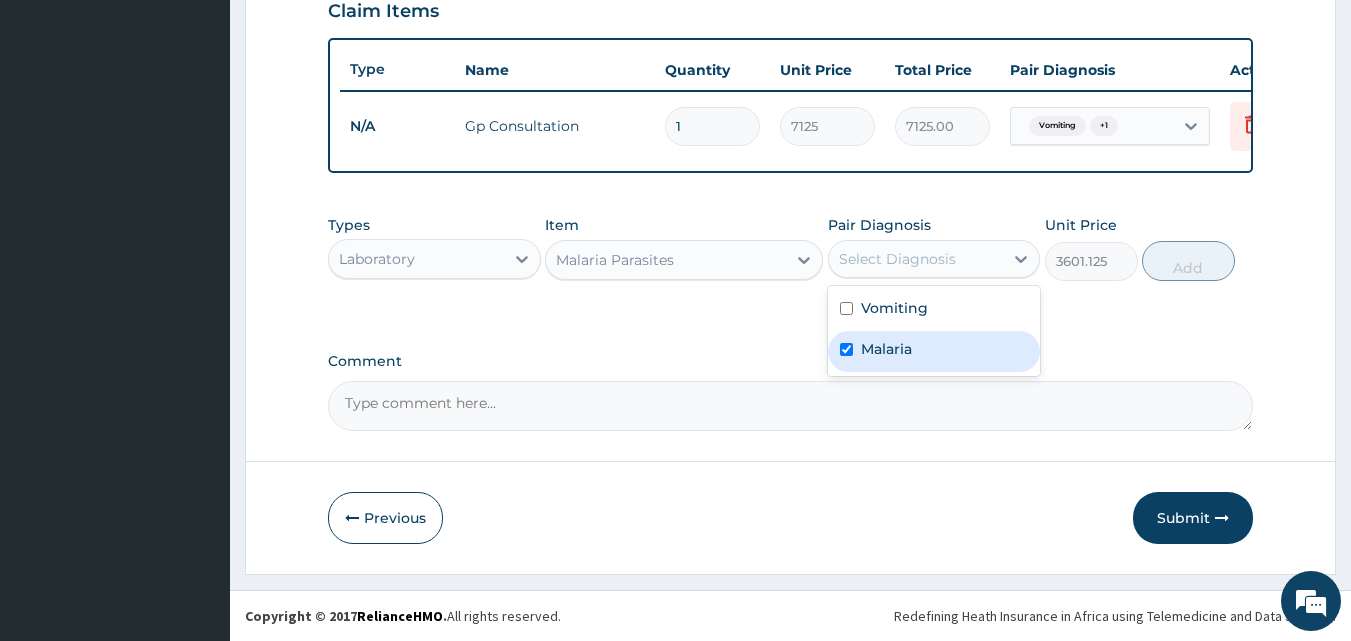 checkbox on "true" 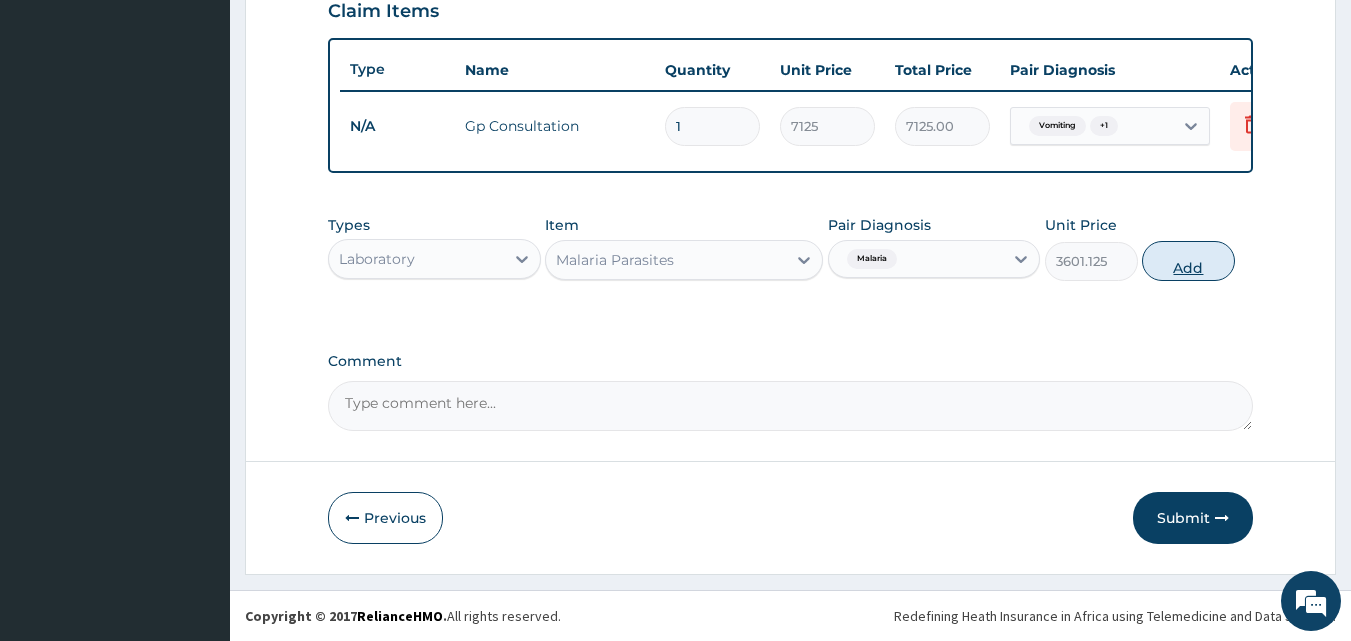 click on "Add" at bounding box center (1188, 261) 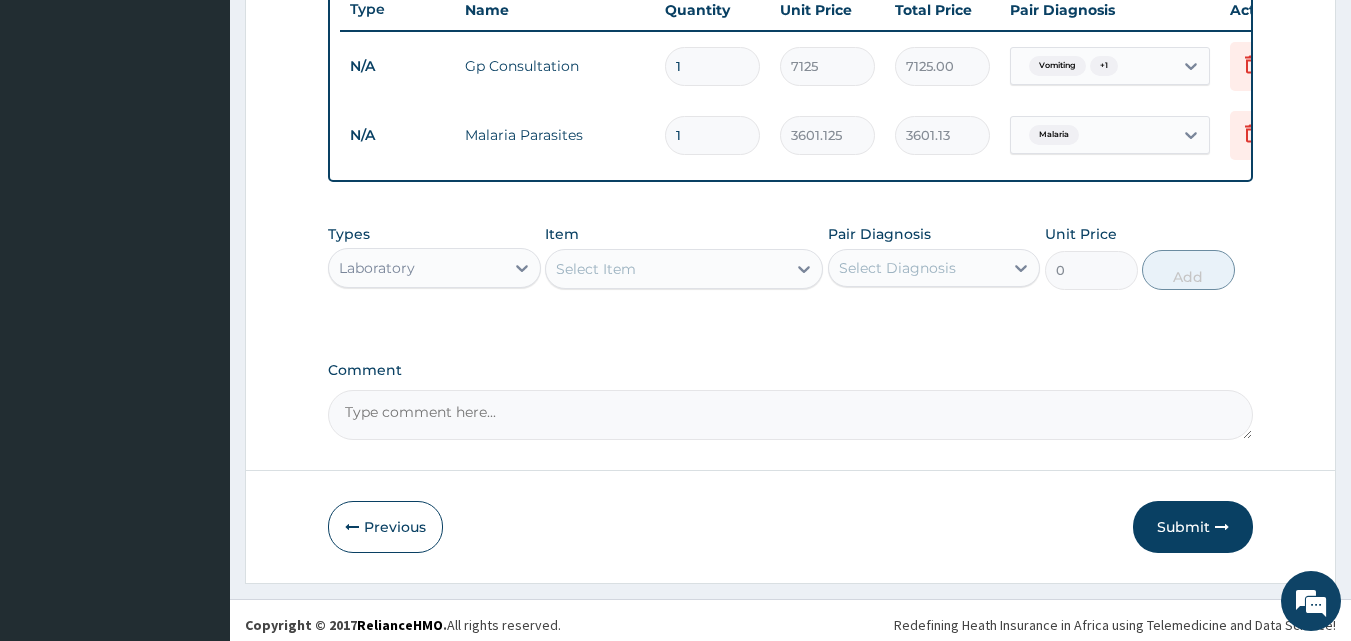 scroll, scrollTop: 790, scrollLeft: 0, axis: vertical 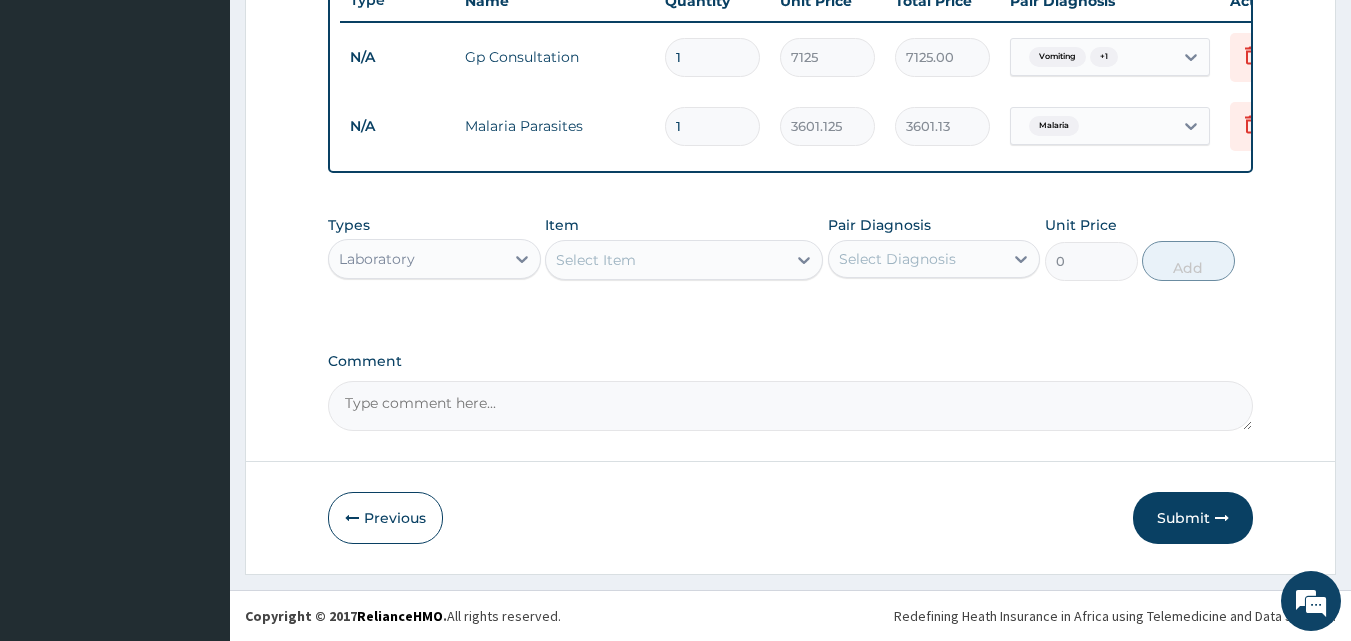 click on "Select Item" at bounding box center (666, 260) 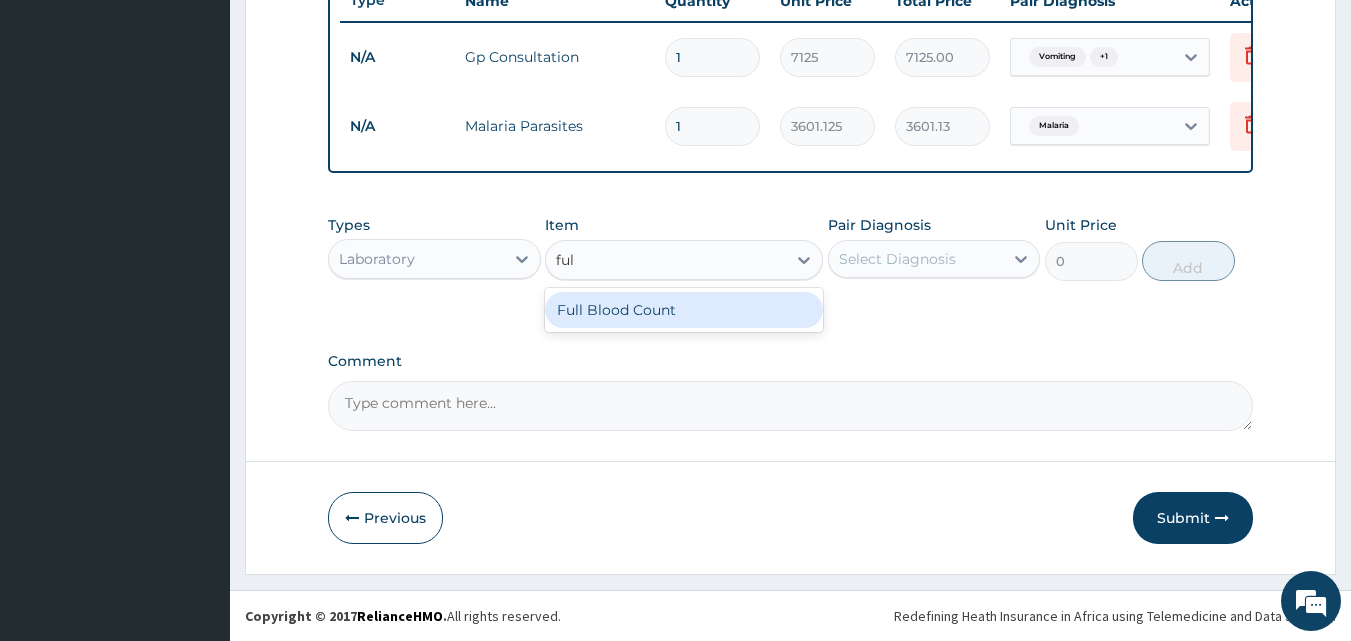 type on "full" 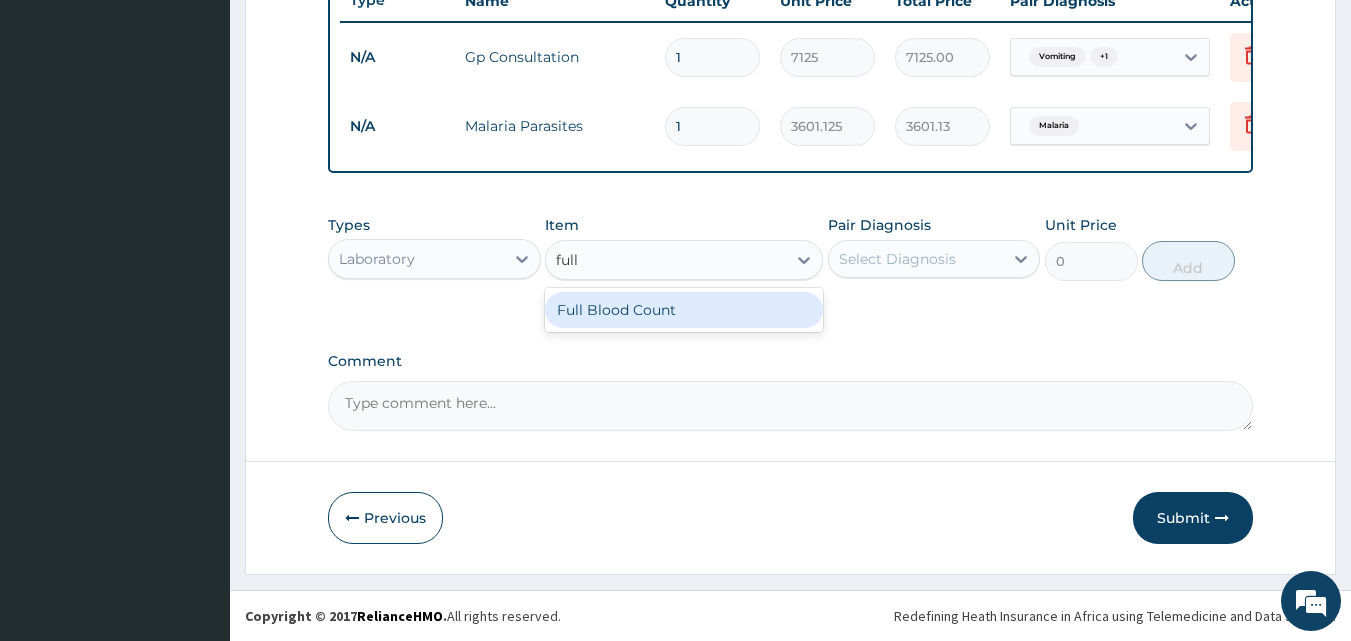 click on "Full Blood Count" at bounding box center (684, 310) 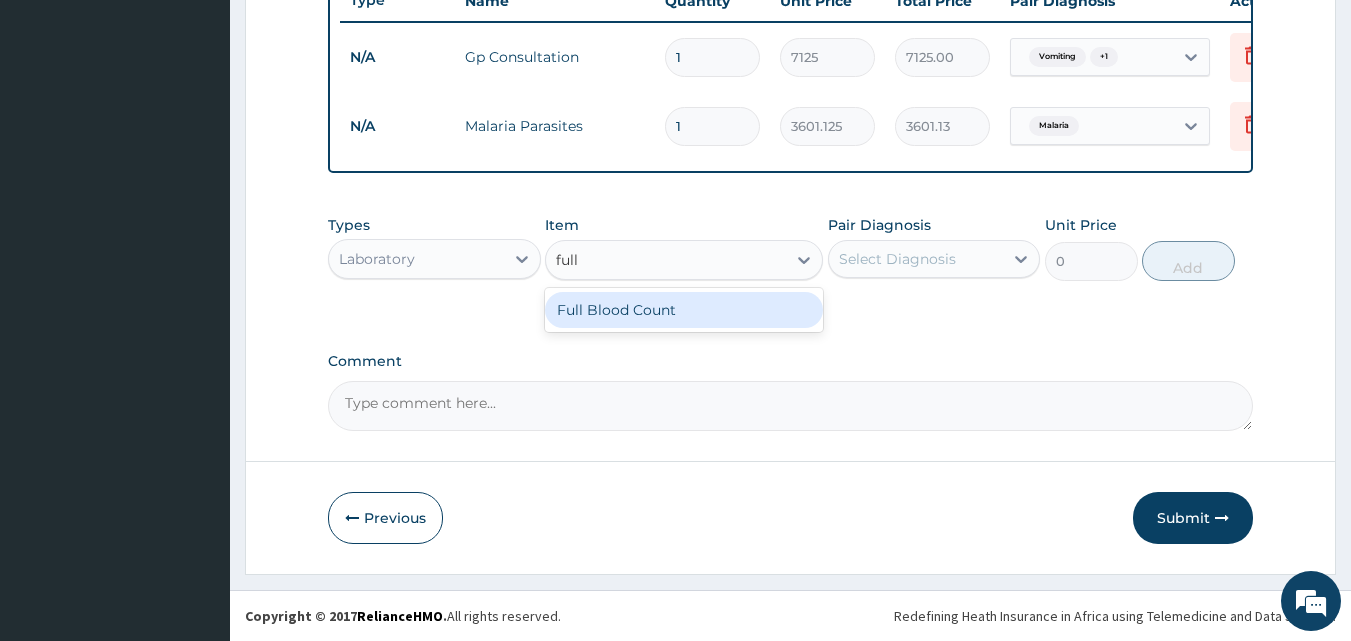 type 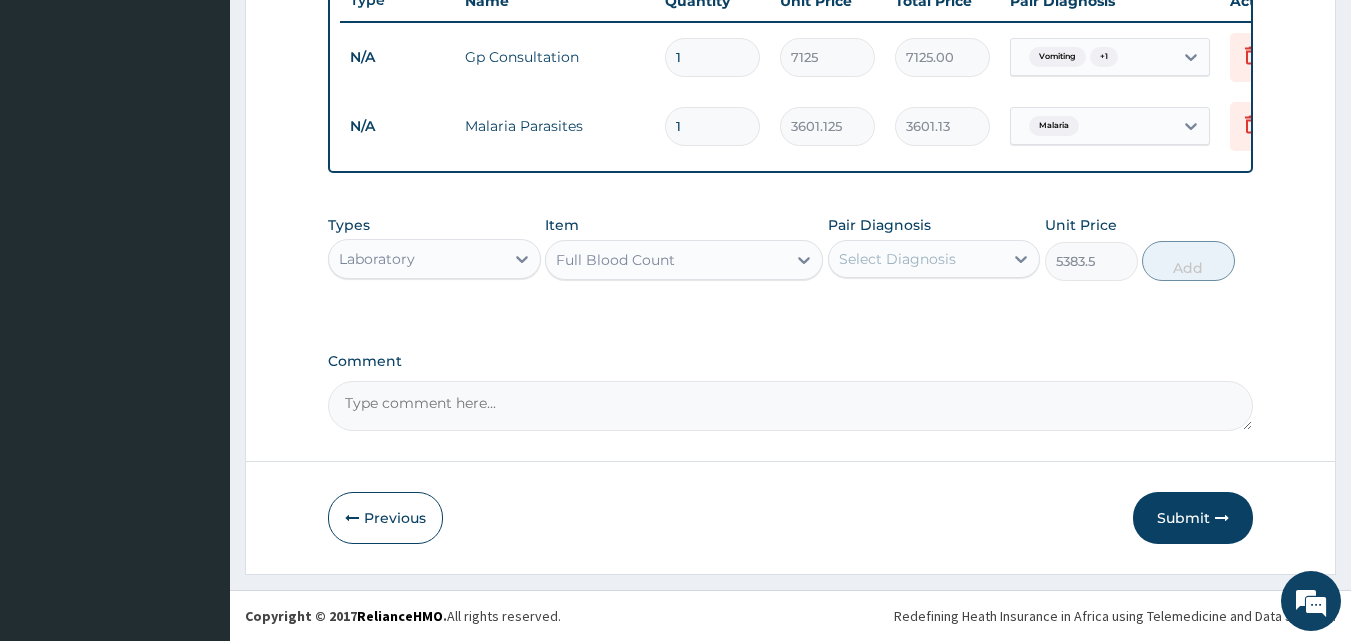 click on "Types Laboratory Item option Full Blood Count, selected.   Select is focused ,type to refine list, press Down to open the menu,  Full Blood Count Pair Diagnosis Select Diagnosis Unit Price 5383.5 Add" at bounding box center [791, 248] 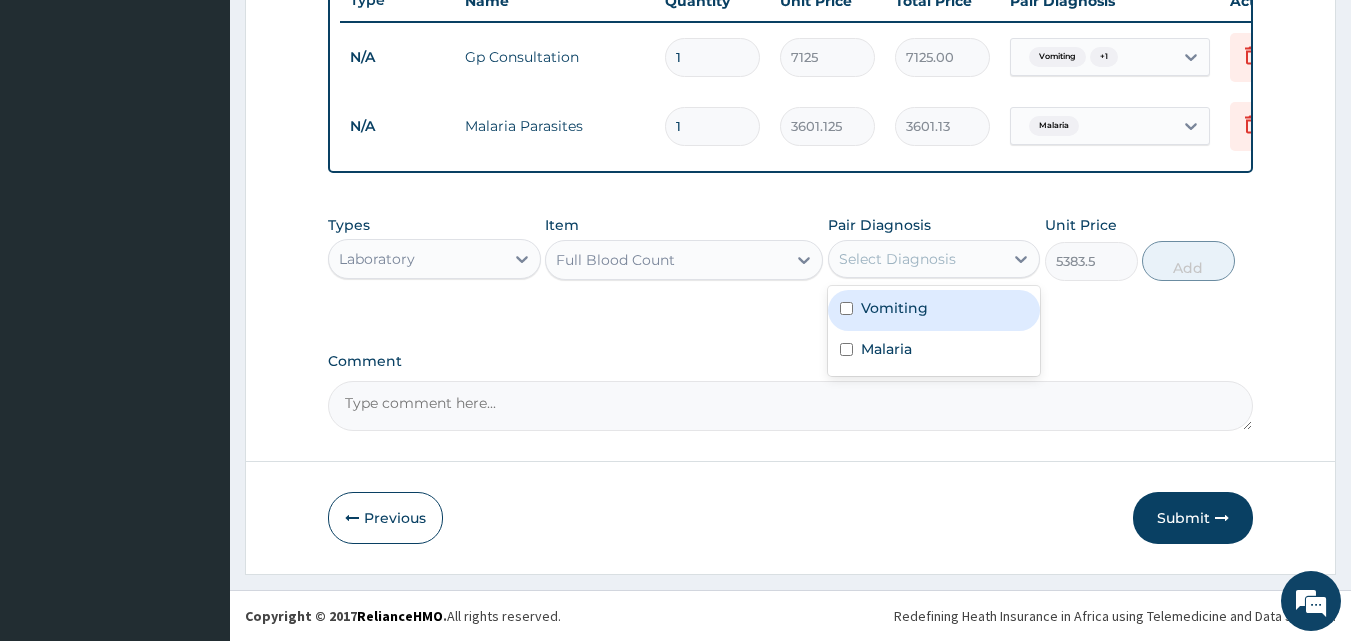 click on "Vomiting" at bounding box center [894, 308] 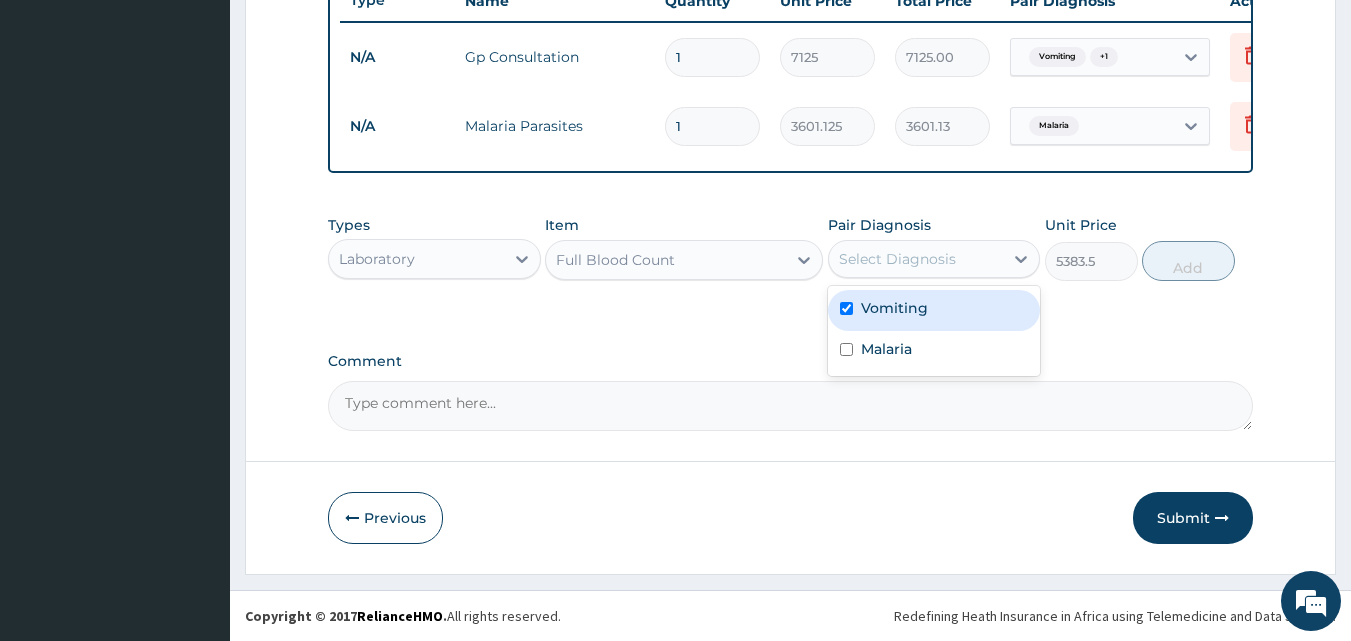 checkbox on "true" 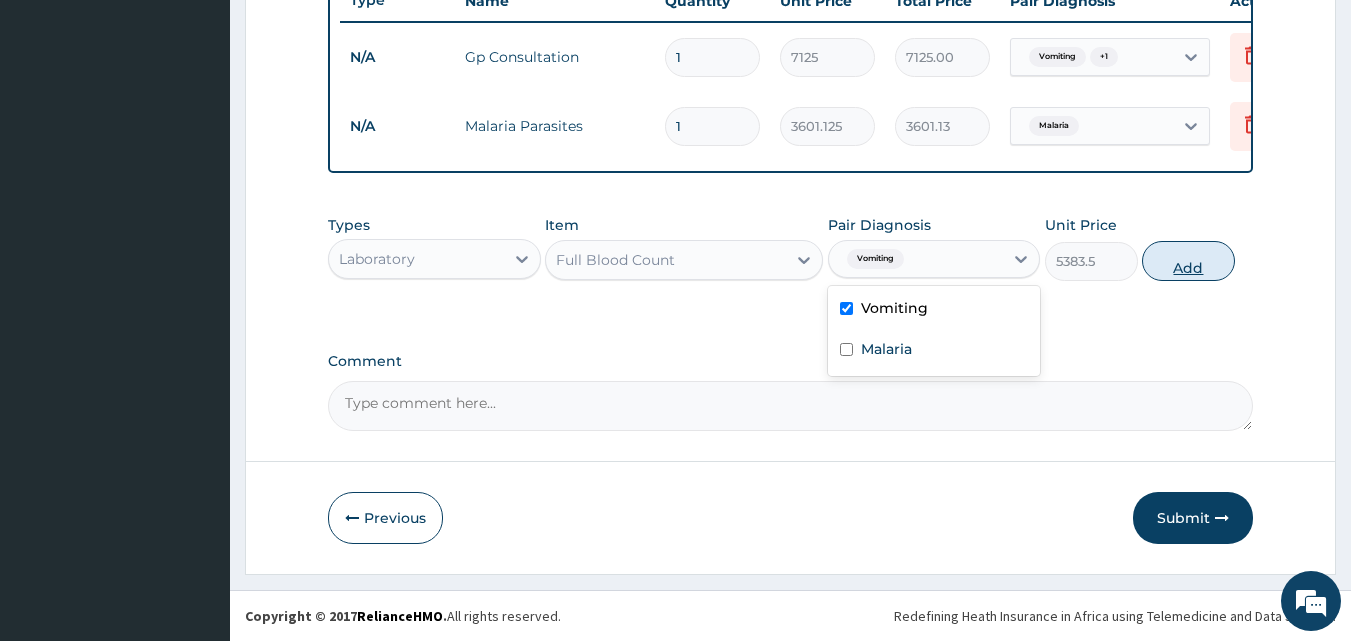 click on "Add" at bounding box center (1188, 261) 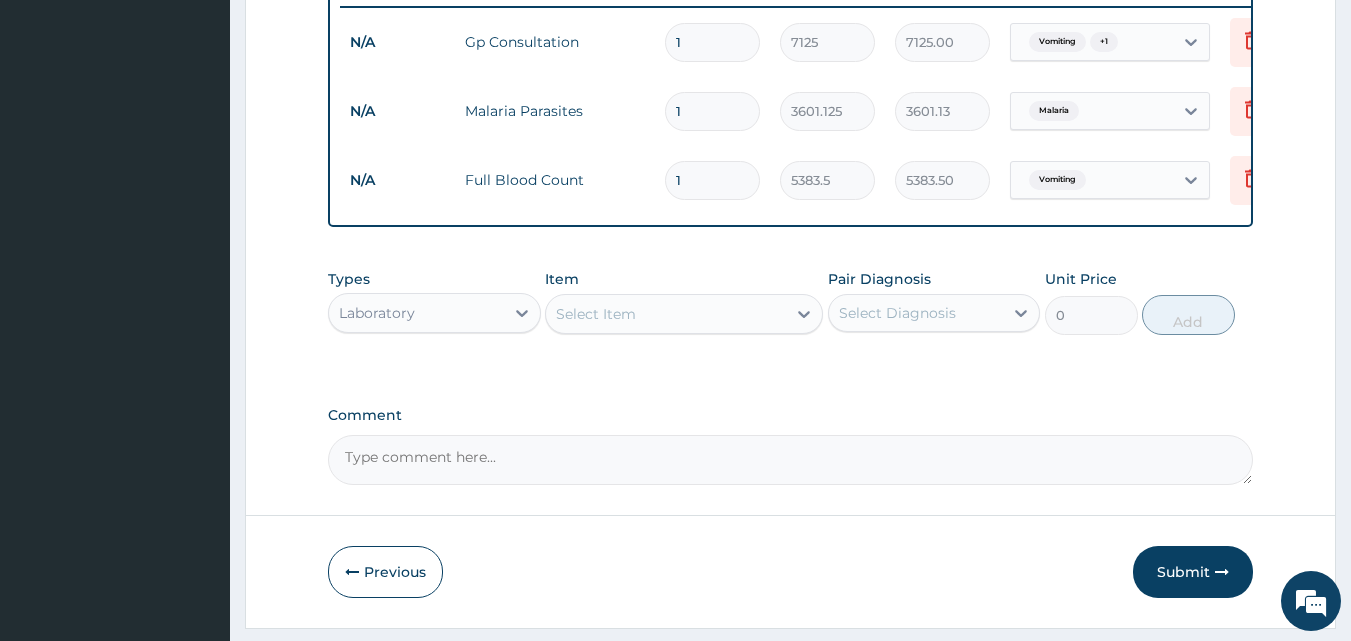 scroll, scrollTop: 859, scrollLeft: 0, axis: vertical 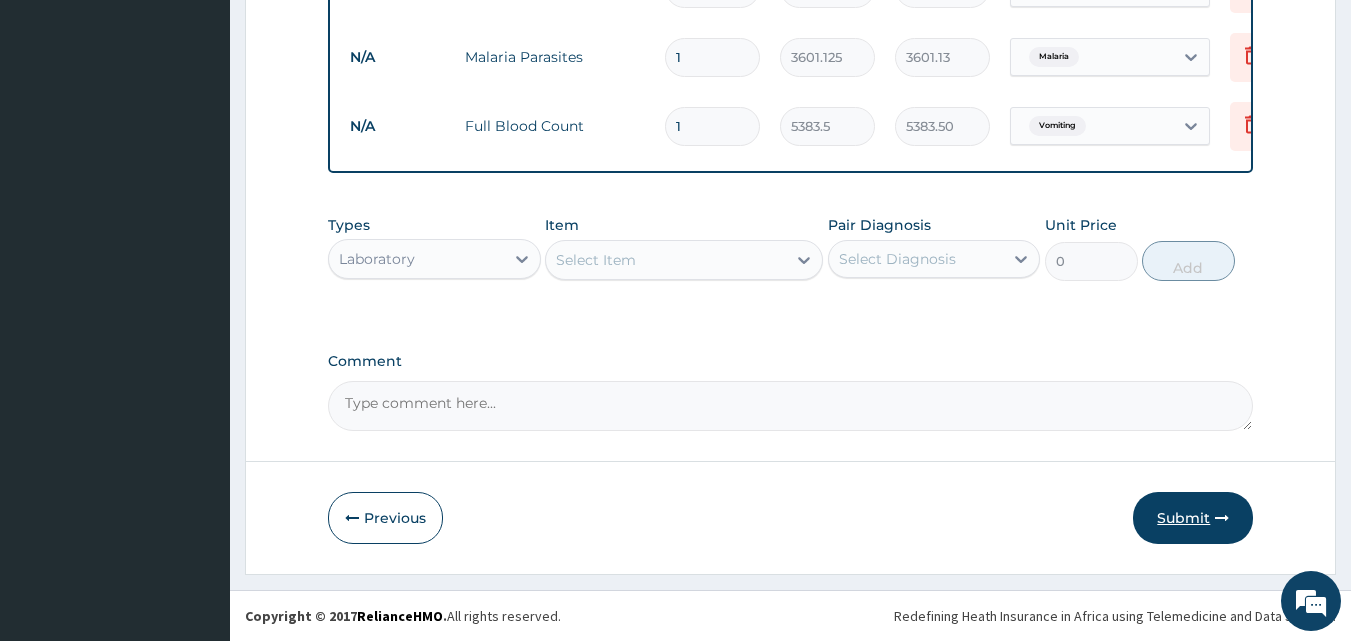 click on "Submit" at bounding box center [1193, 518] 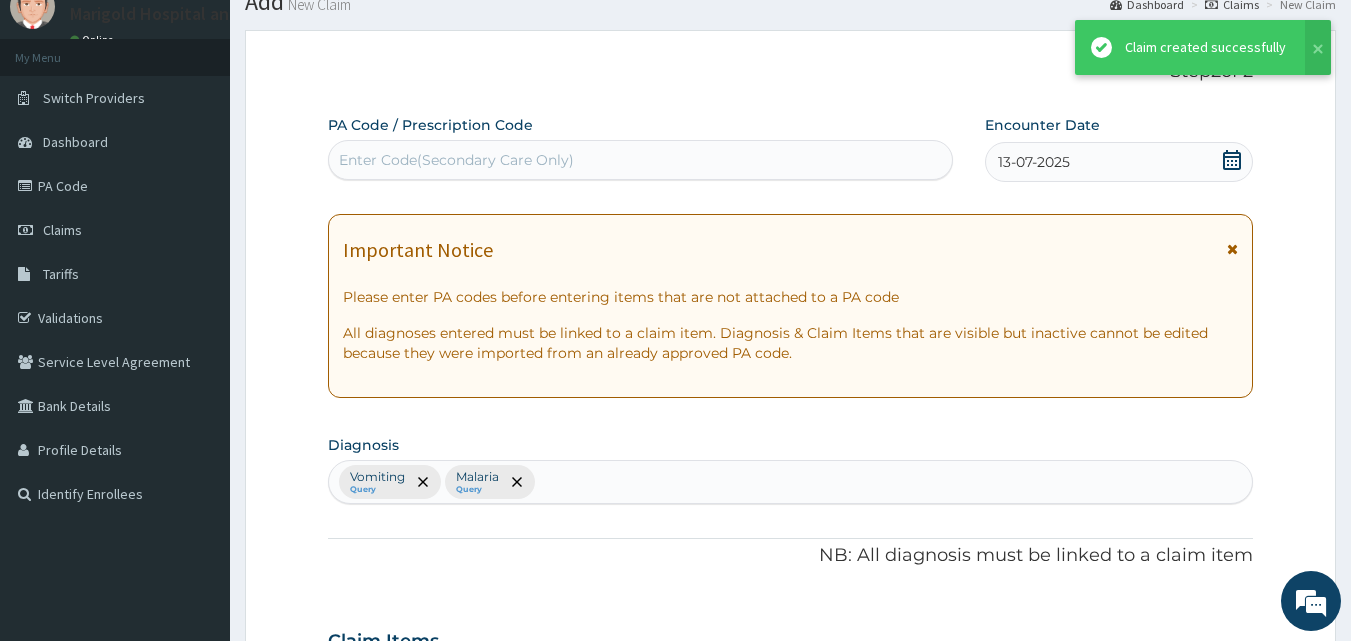 scroll, scrollTop: 859, scrollLeft: 0, axis: vertical 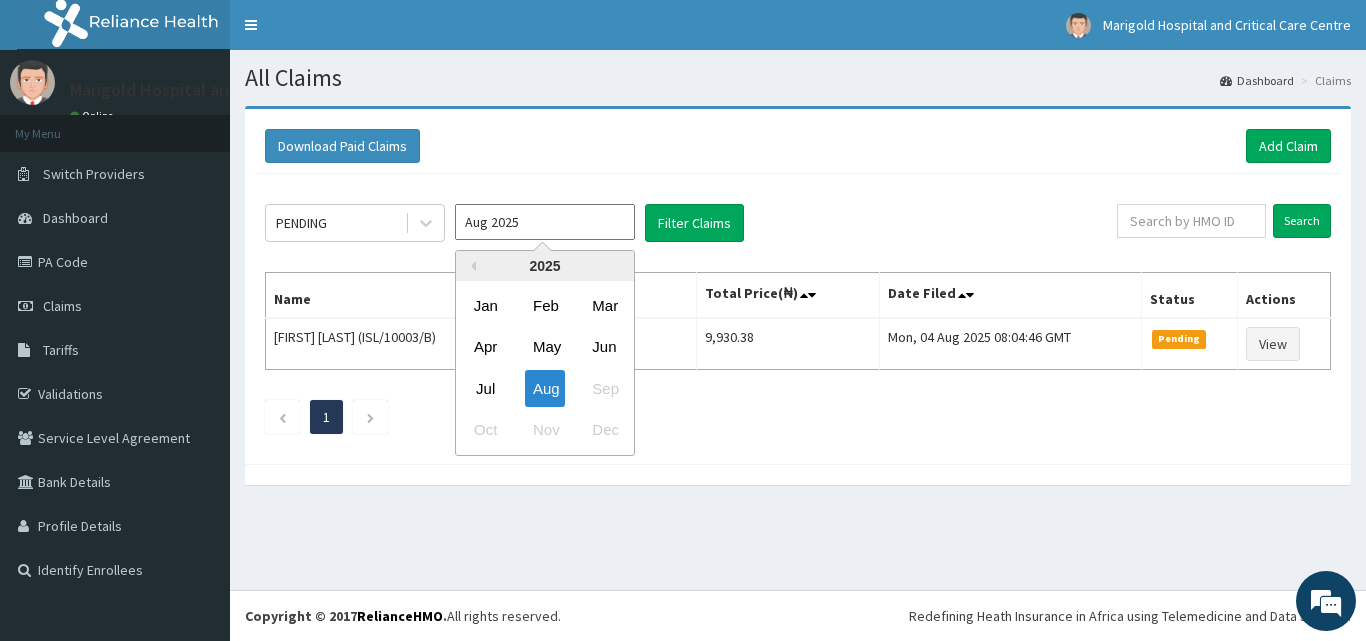click on "Aug 2025" at bounding box center [545, 222] 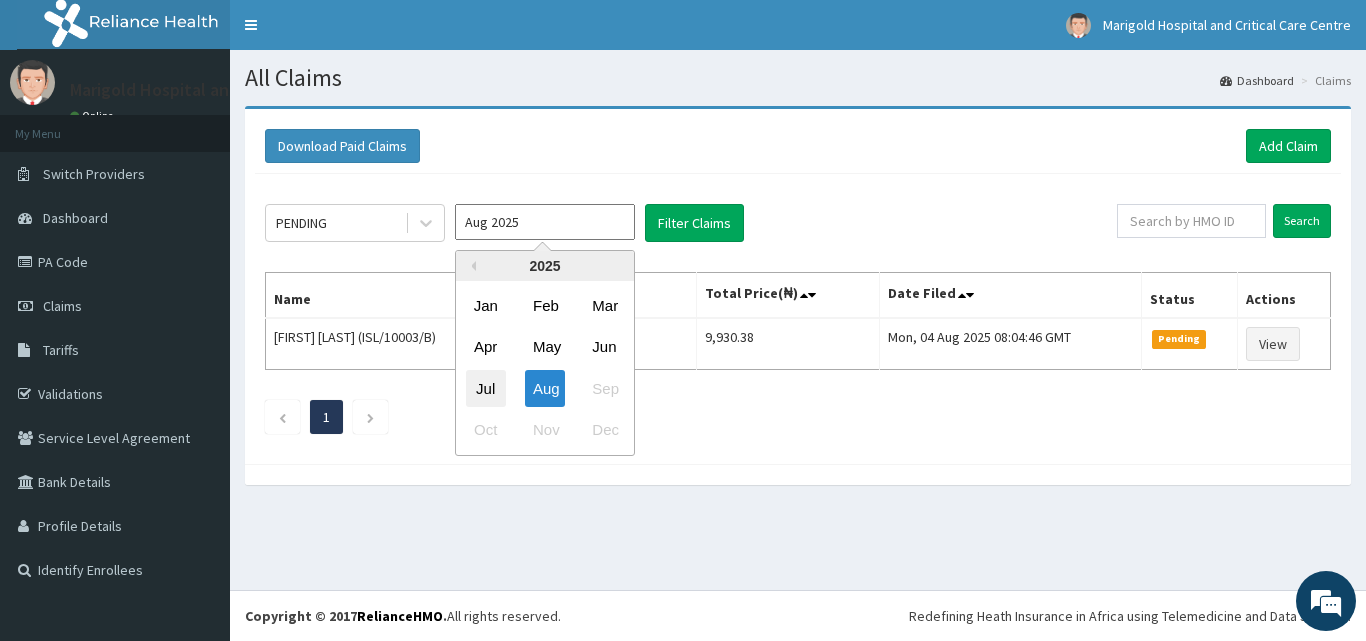 click on "Jul" at bounding box center [486, 388] 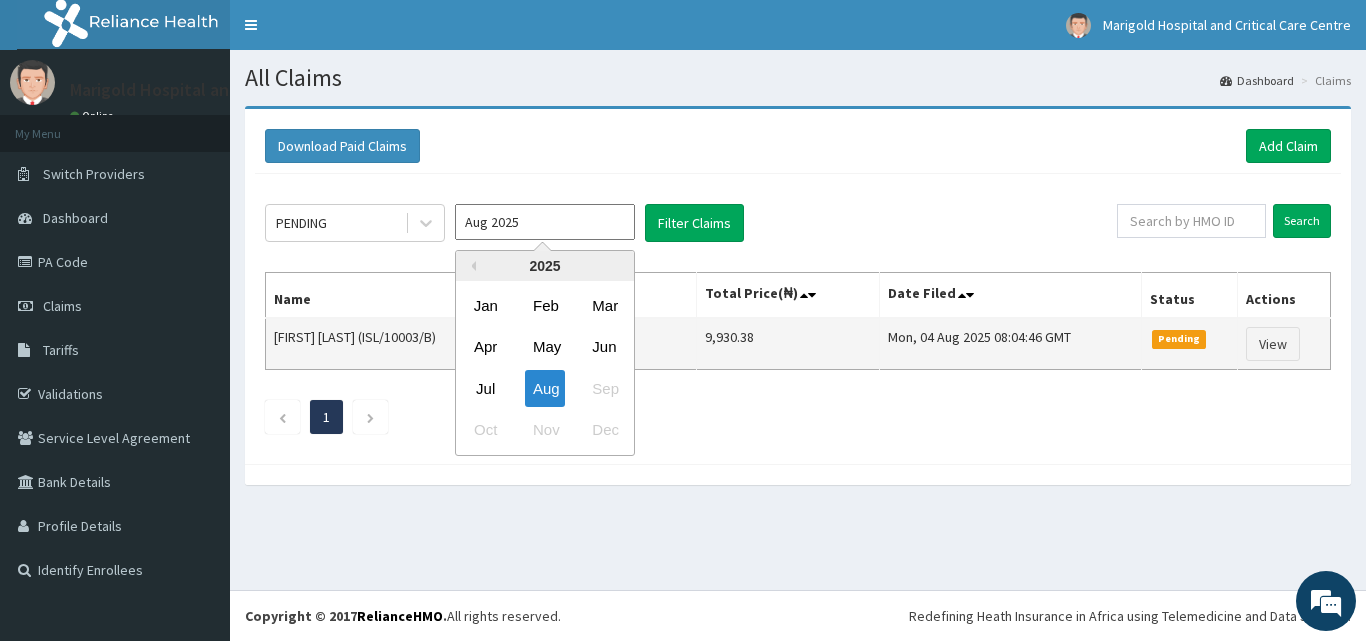 type on "Jul 2025" 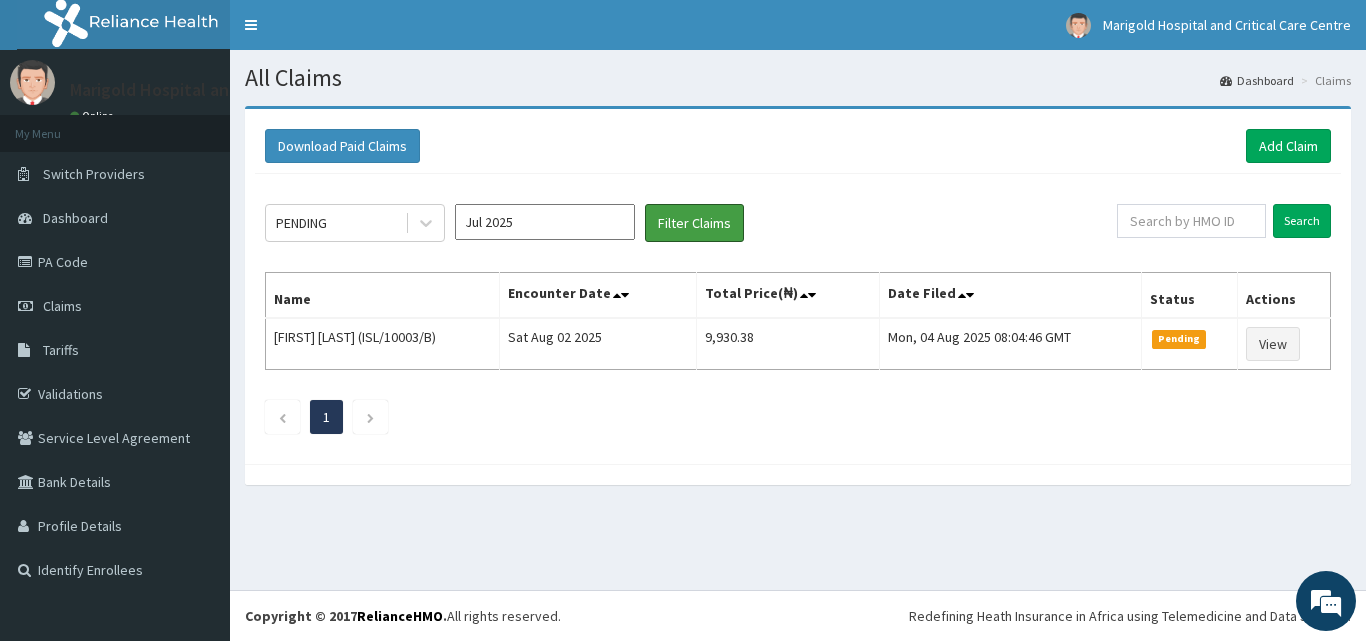 drag, startPoint x: 676, startPoint y: 220, endPoint x: 620, endPoint y: 267, distance: 73.109505 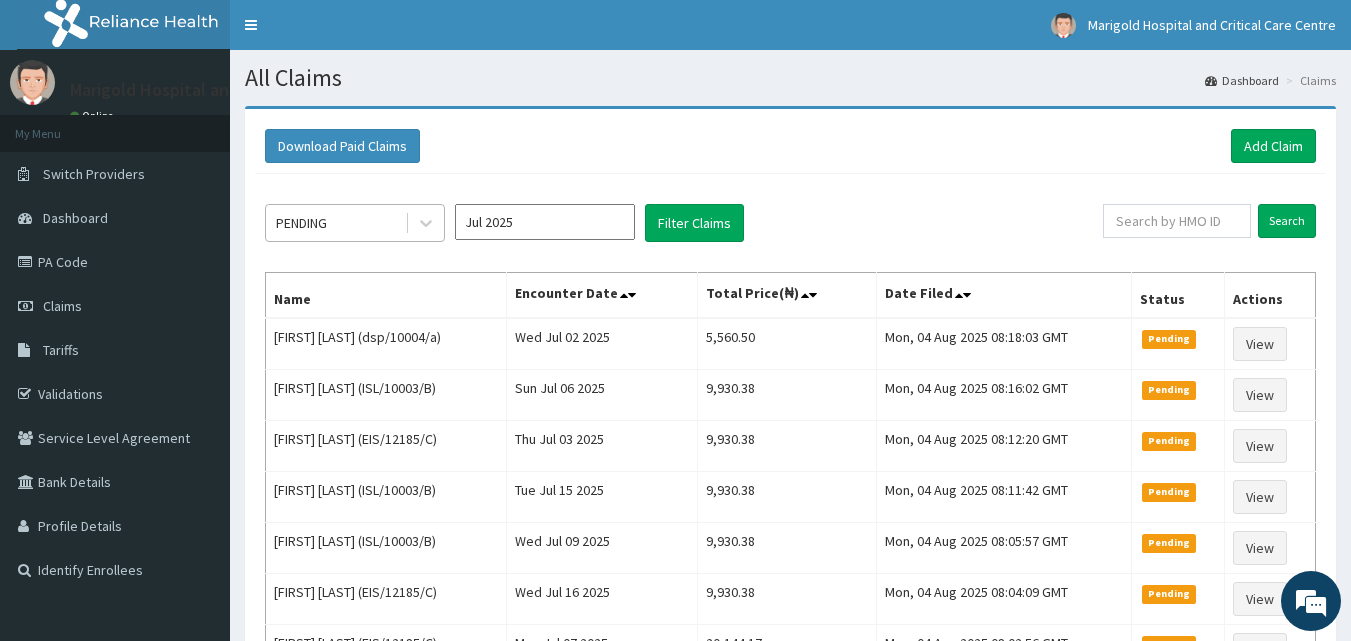 click on "PENDING" at bounding box center (335, 223) 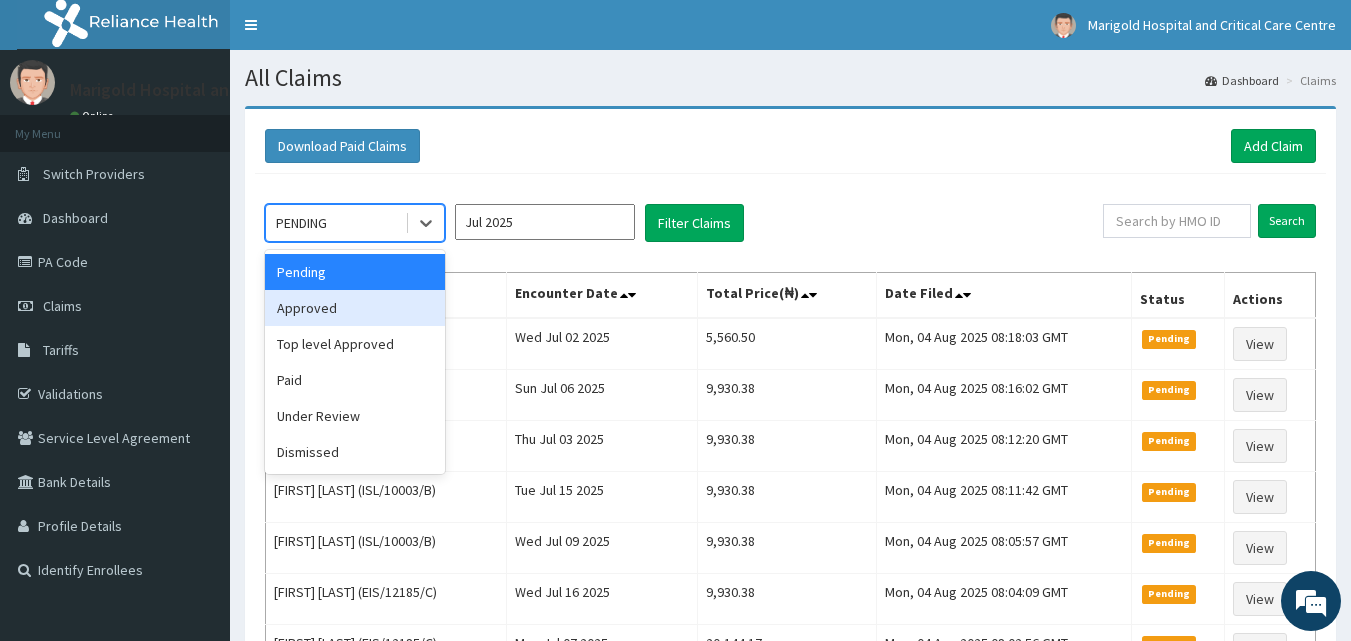 drag, startPoint x: 332, startPoint y: 316, endPoint x: 477, endPoint y: 271, distance: 151.82227 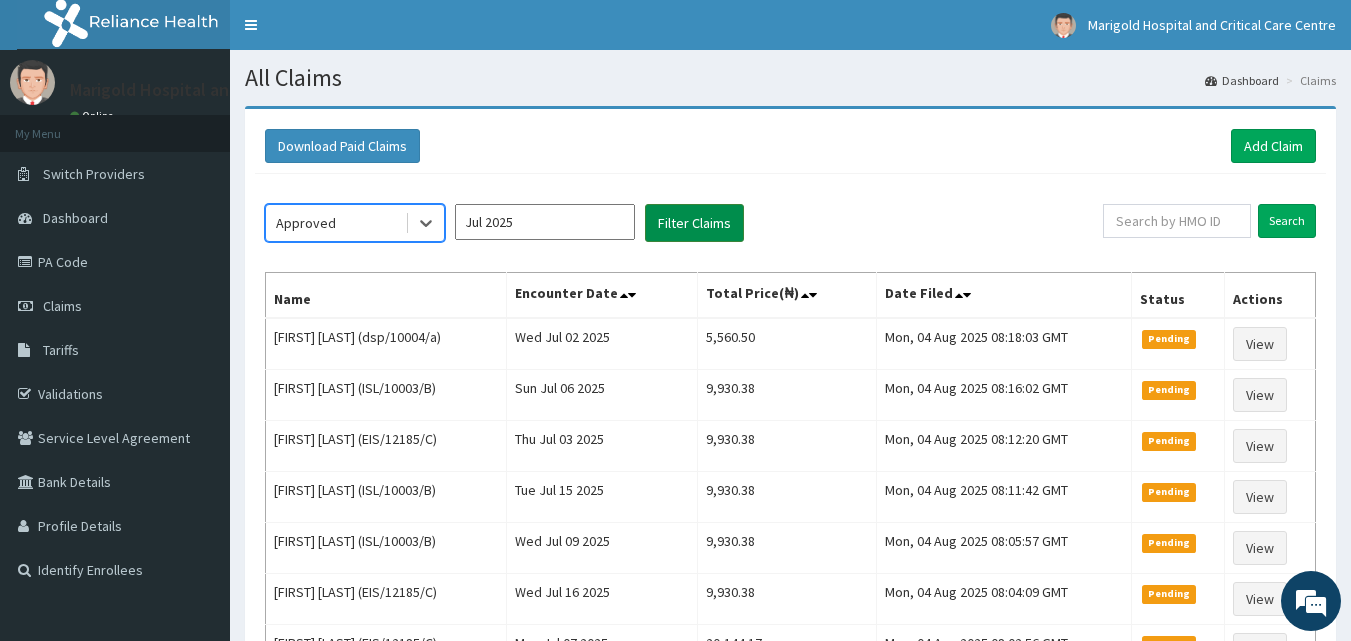 click on "Filter Claims" at bounding box center (694, 223) 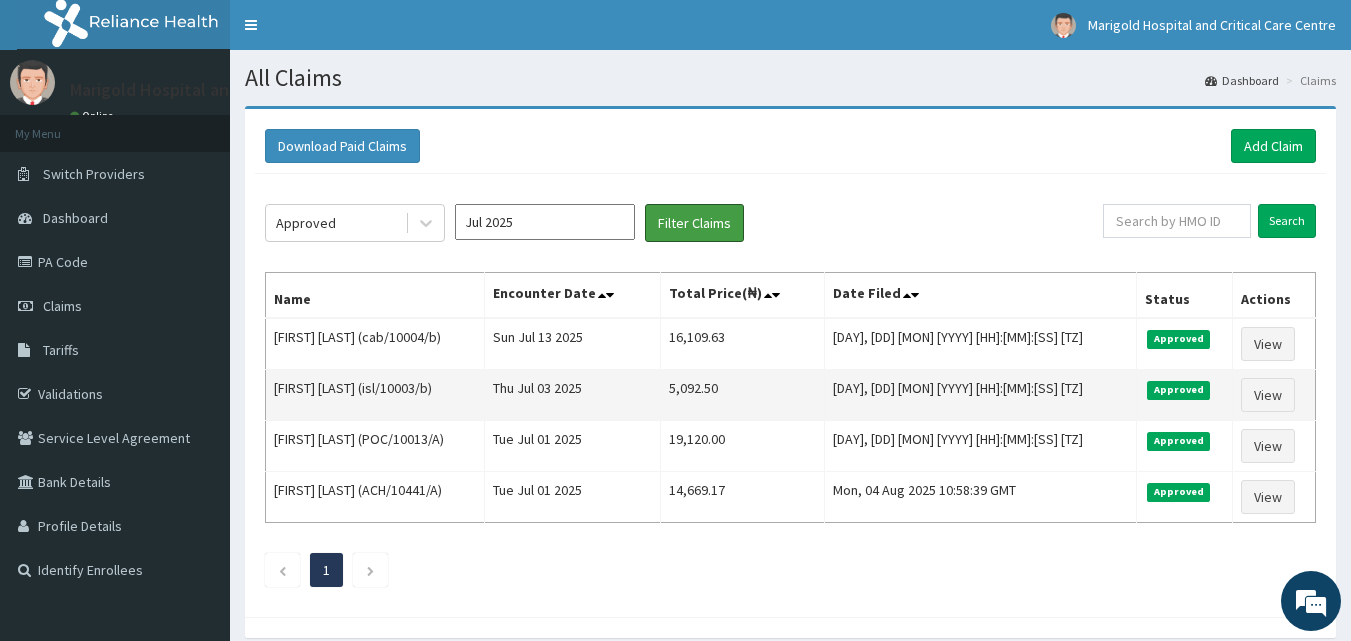 scroll, scrollTop: 0, scrollLeft: 0, axis: both 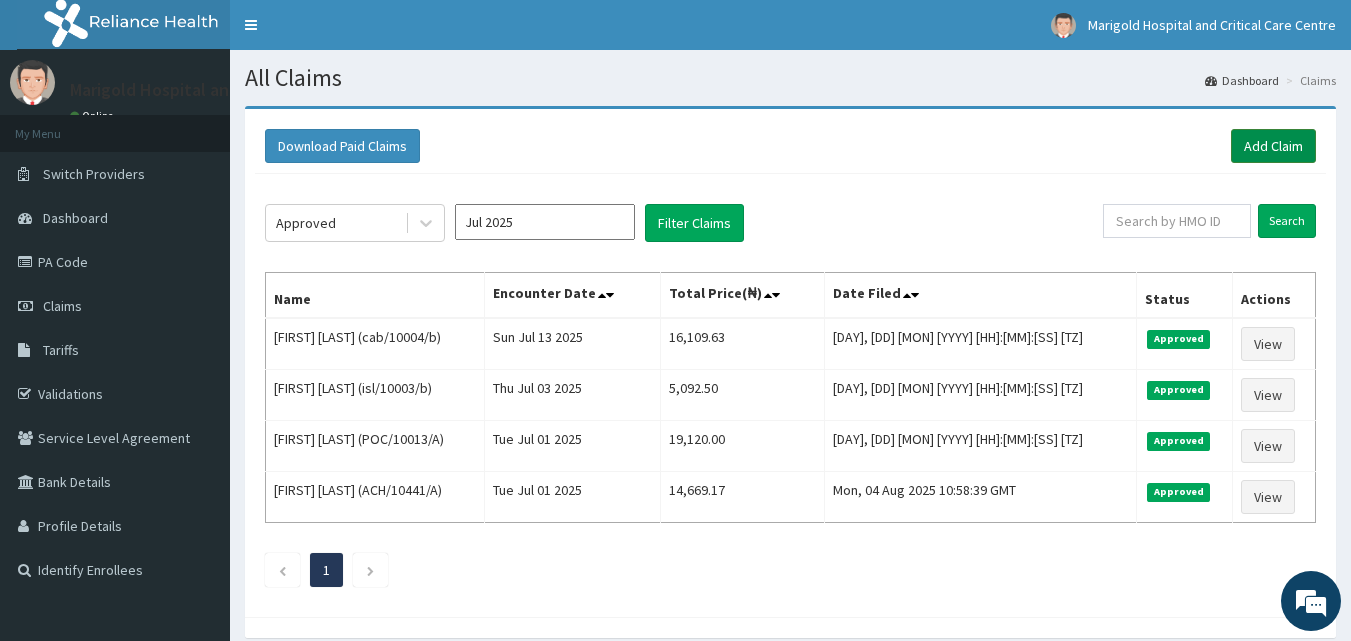 click on "Add Claim" at bounding box center [1273, 146] 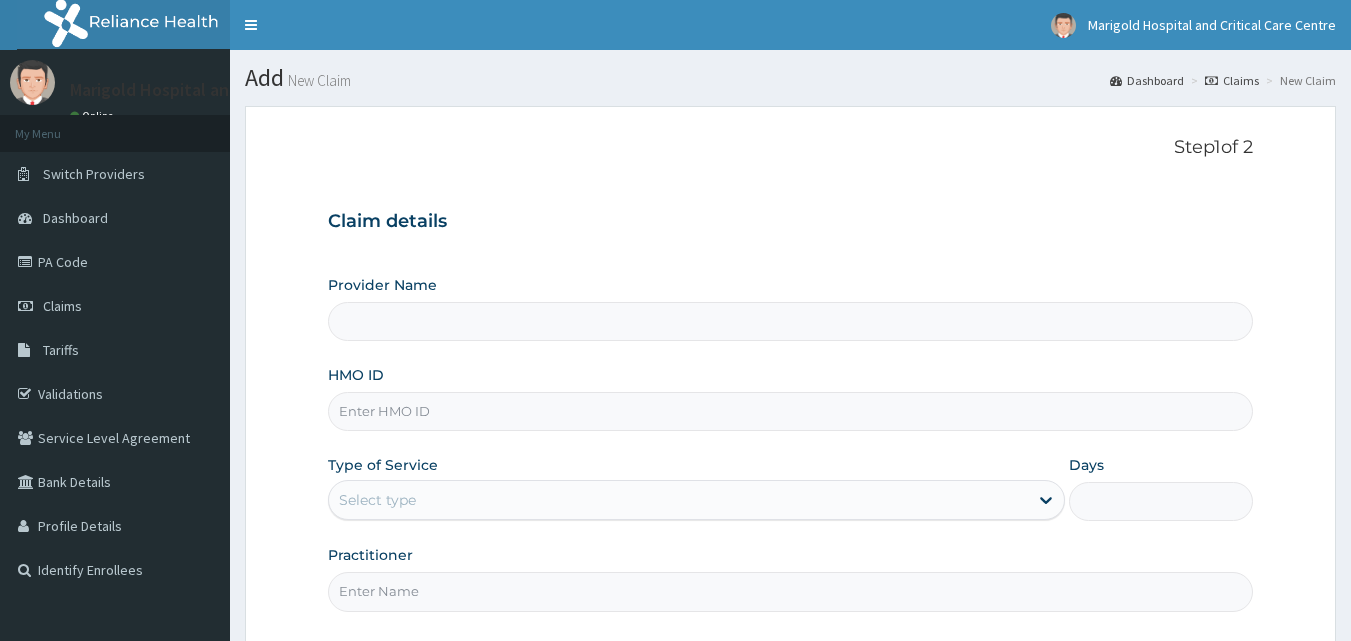 scroll, scrollTop: 0, scrollLeft: 0, axis: both 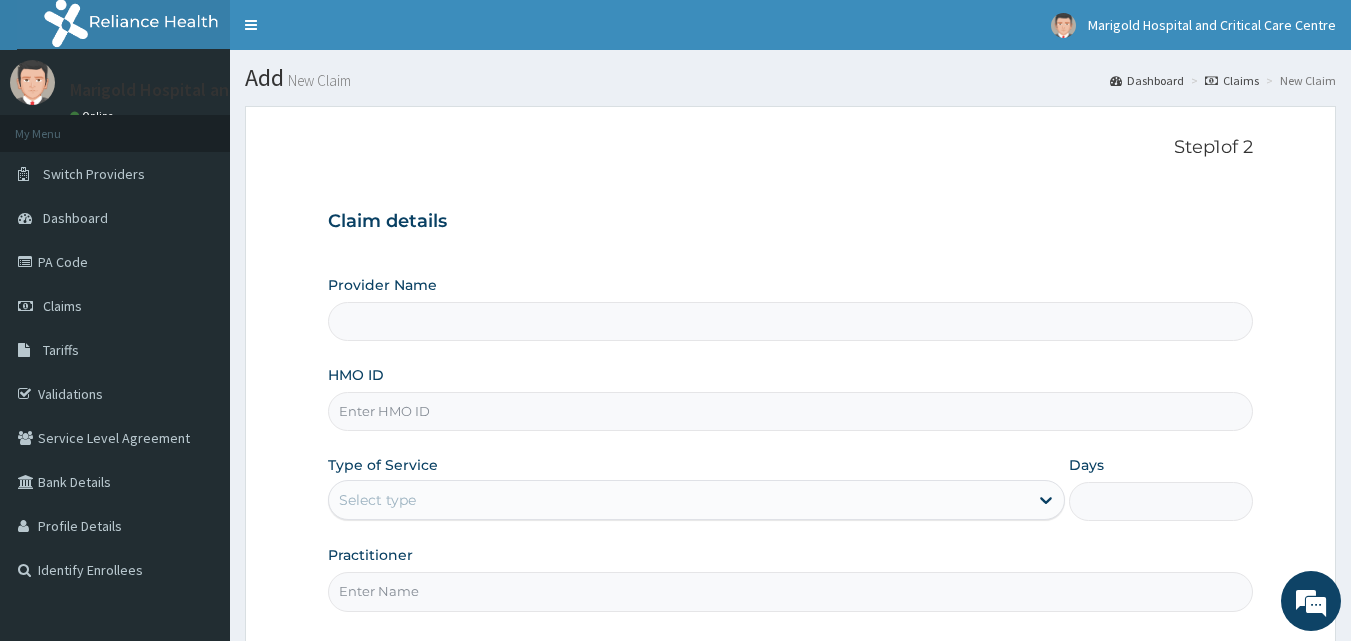 type on "Marigold Hospital and Critical Care Centre" 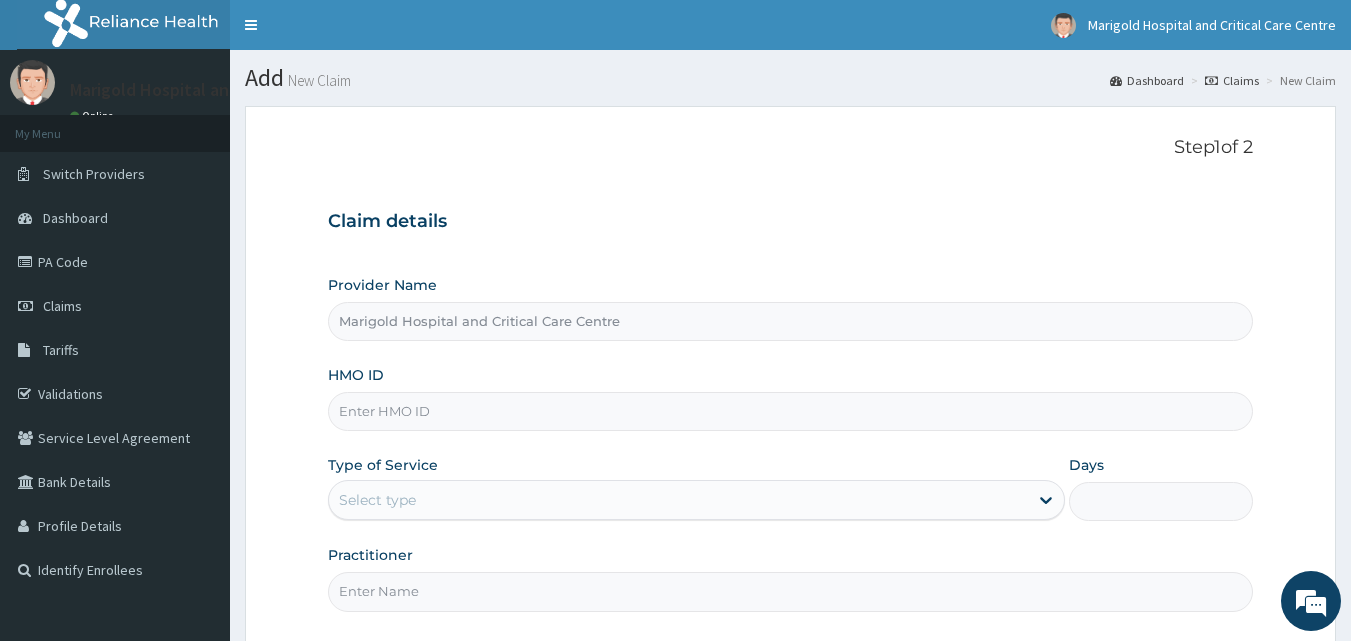 scroll, scrollTop: 0, scrollLeft: 0, axis: both 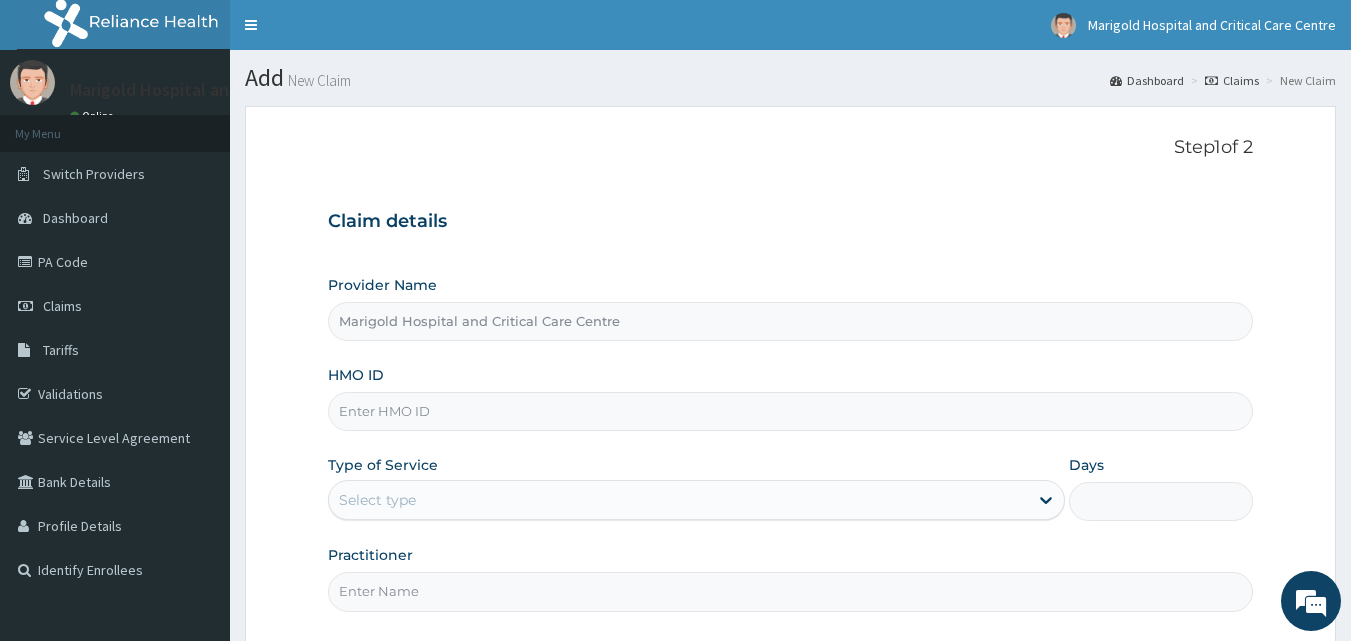 click on "HMO ID" at bounding box center (791, 411) 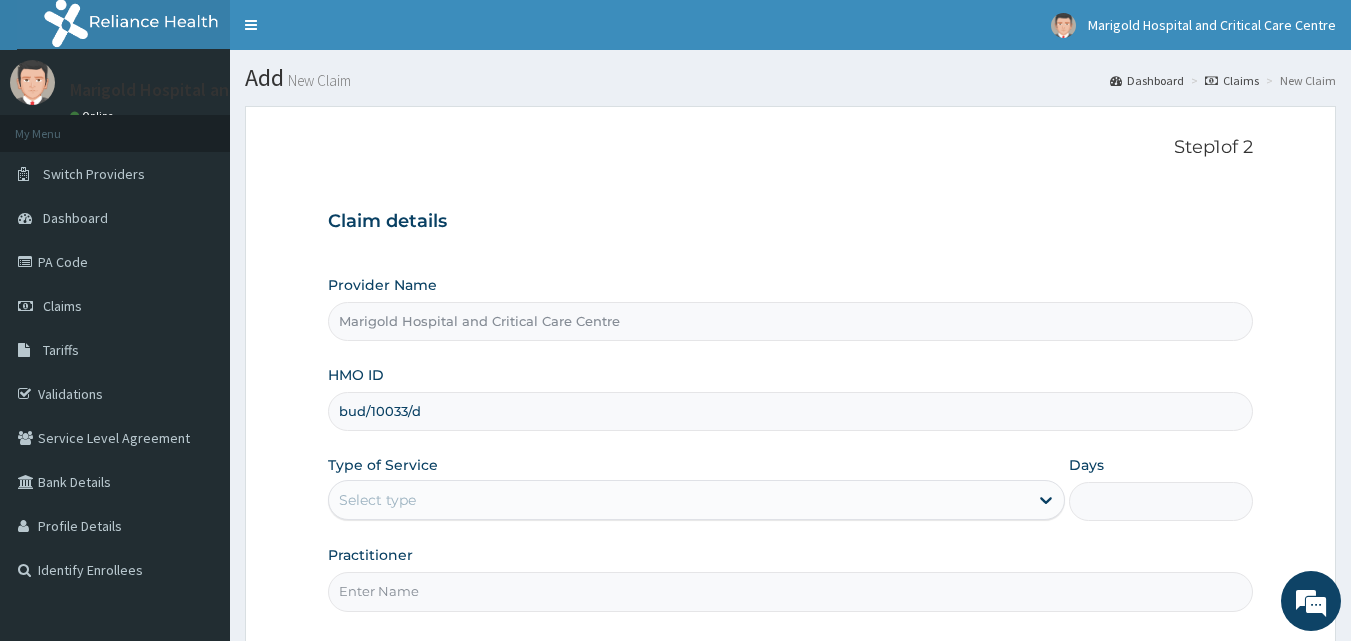 click on "bud/10033/d" at bounding box center [791, 411] 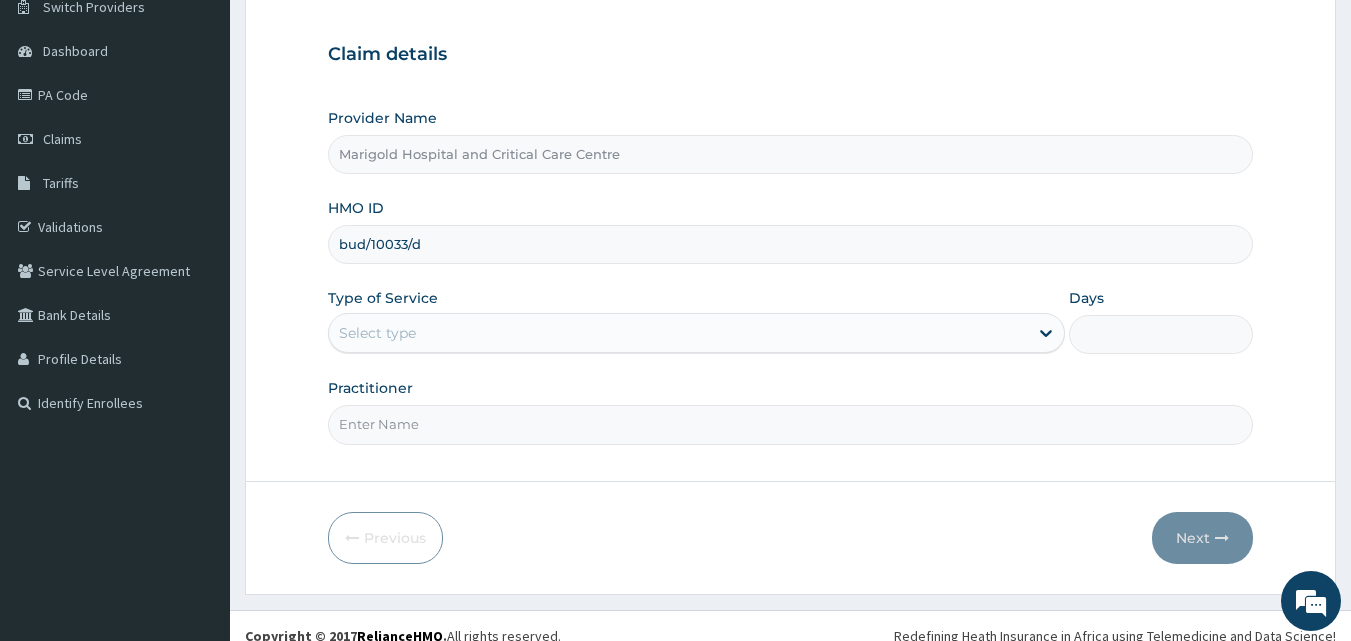scroll, scrollTop: 187, scrollLeft: 0, axis: vertical 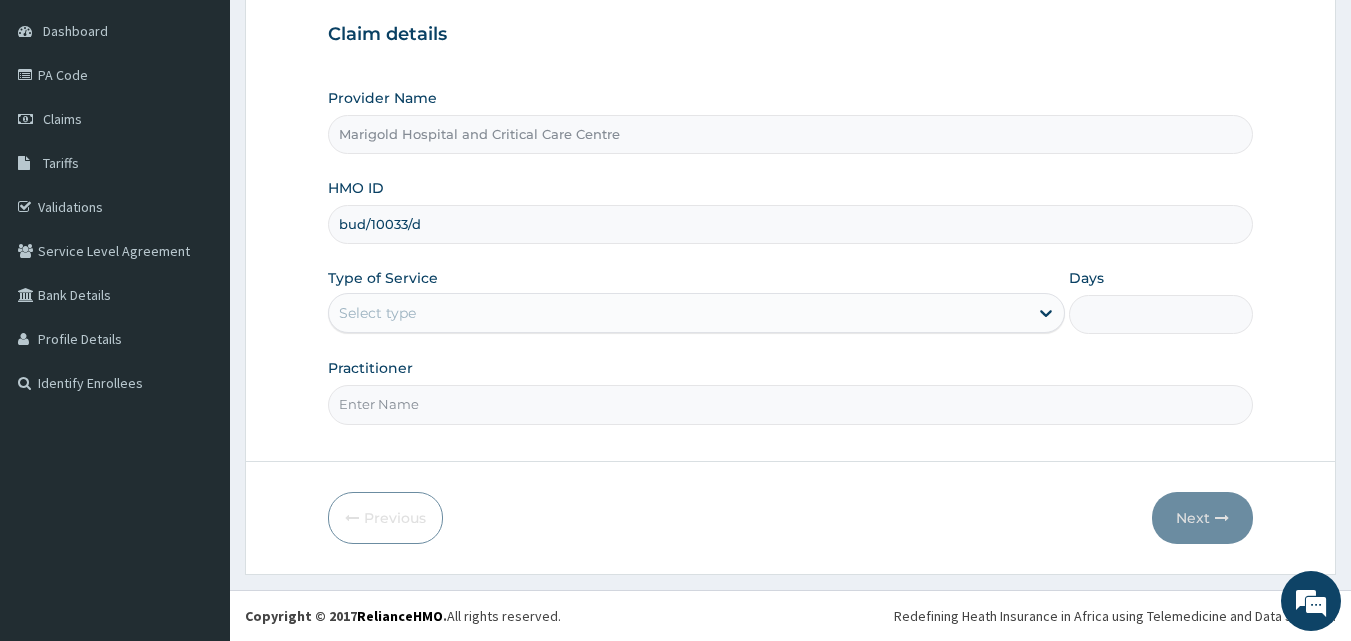 type on "bud/10033/d" 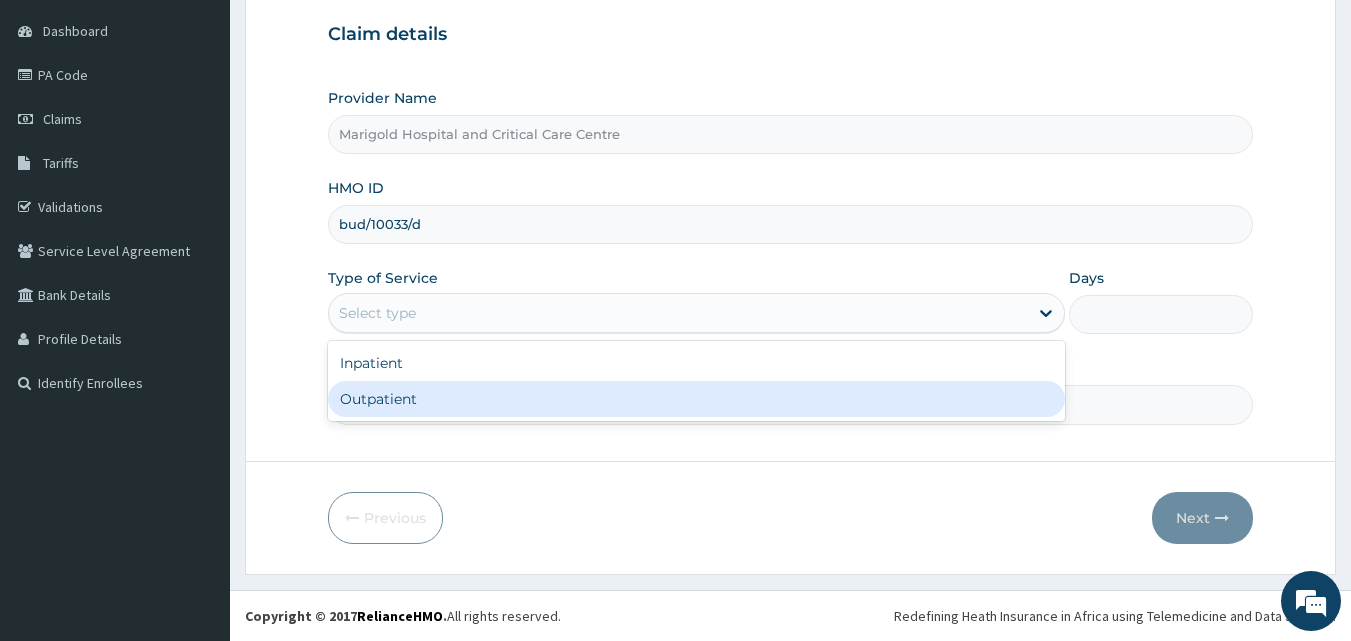 click on "Outpatient" at bounding box center [696, 399] 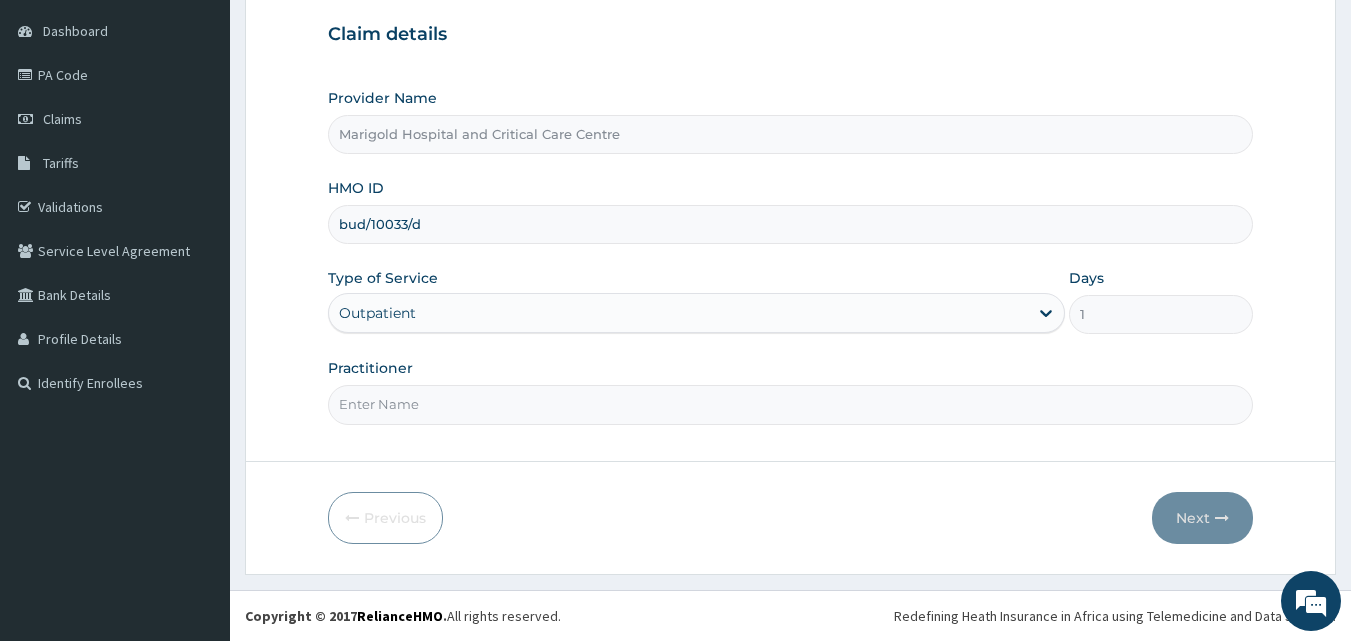 click on "Practitioner" at bounding box center (791, 404) 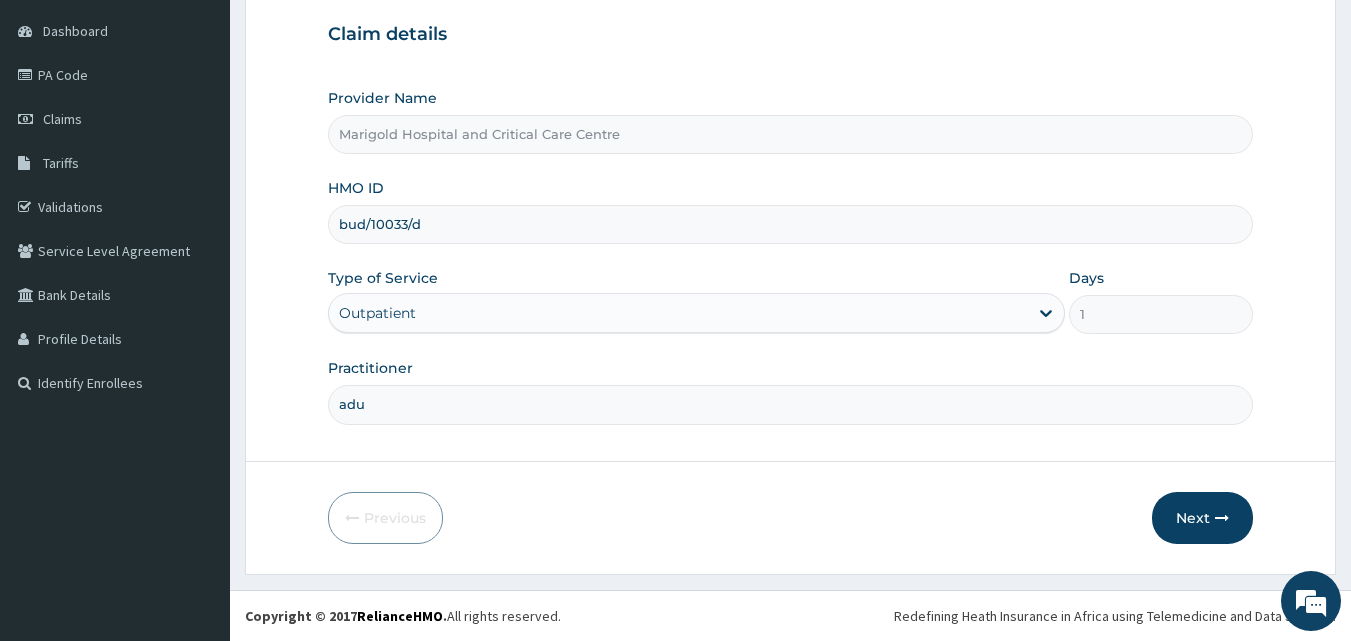 type on "adudu" 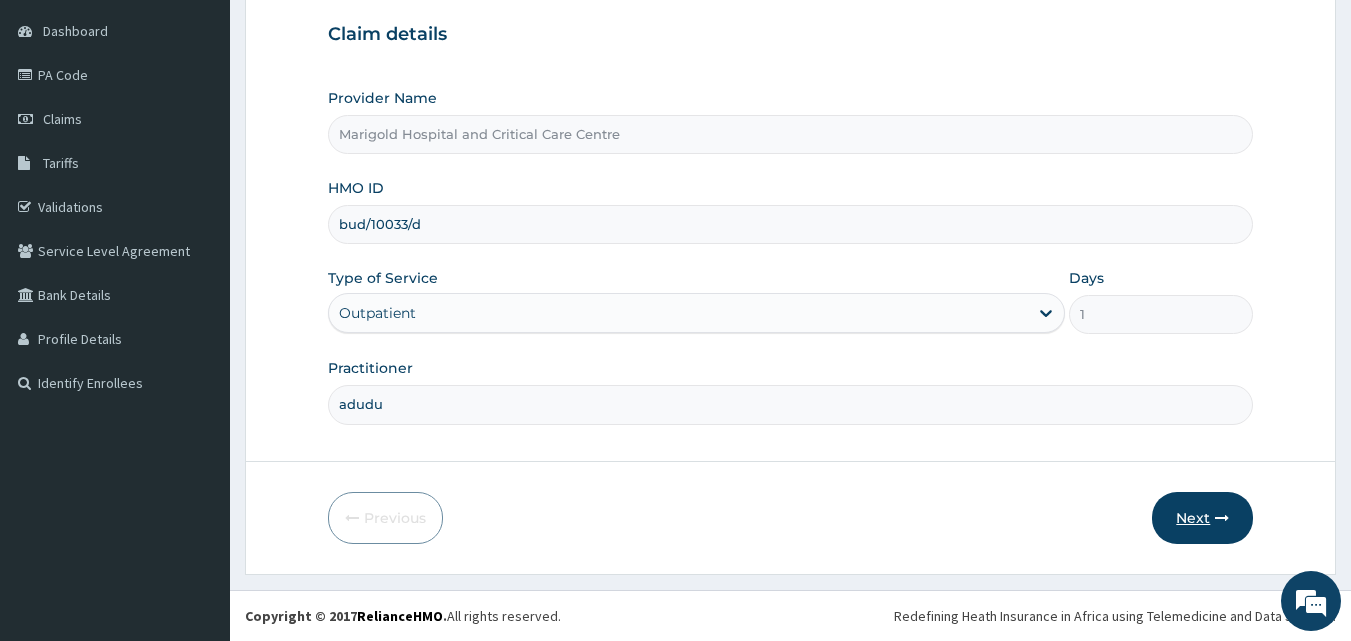 click on "Next" at bounding box center (1202, 518) 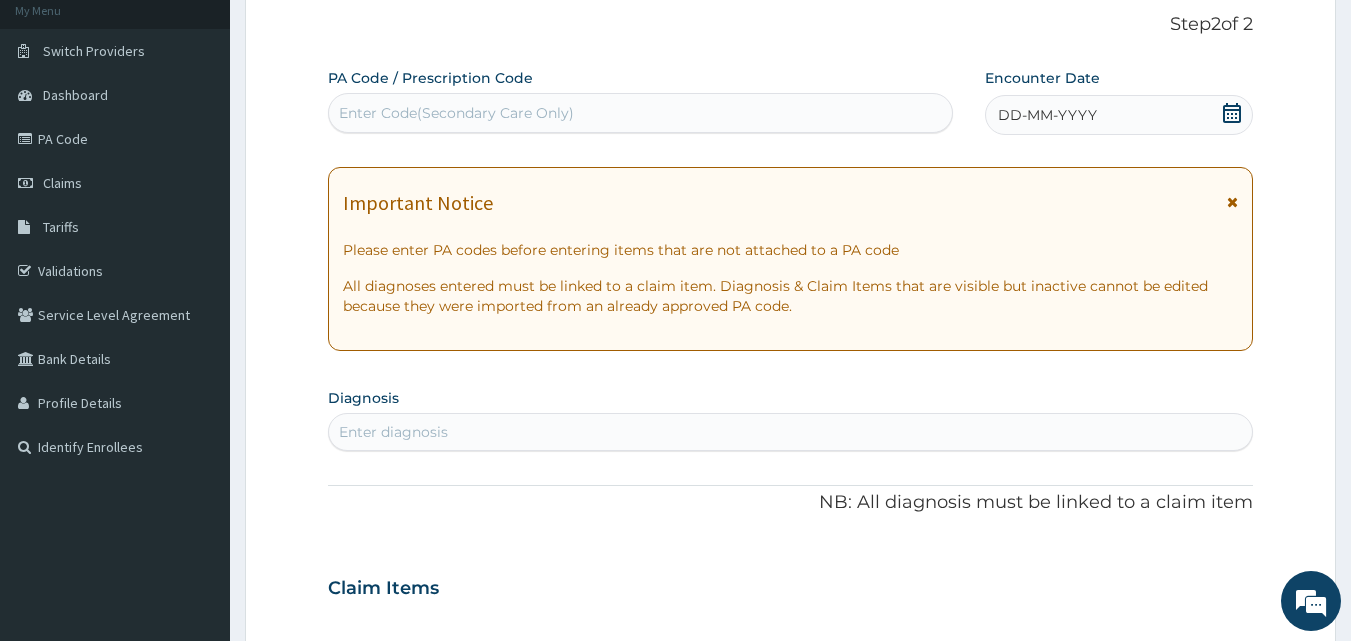 scroll, scrollTop: 0, scrollLeft: 0, axis: both 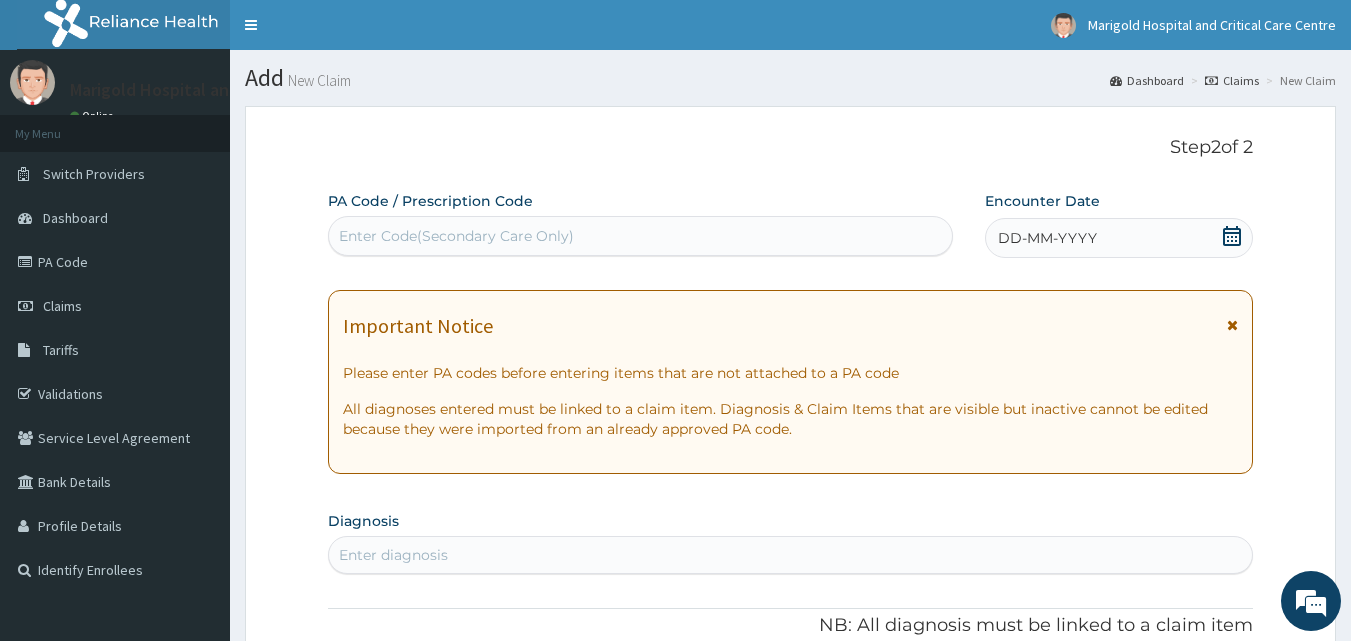 click 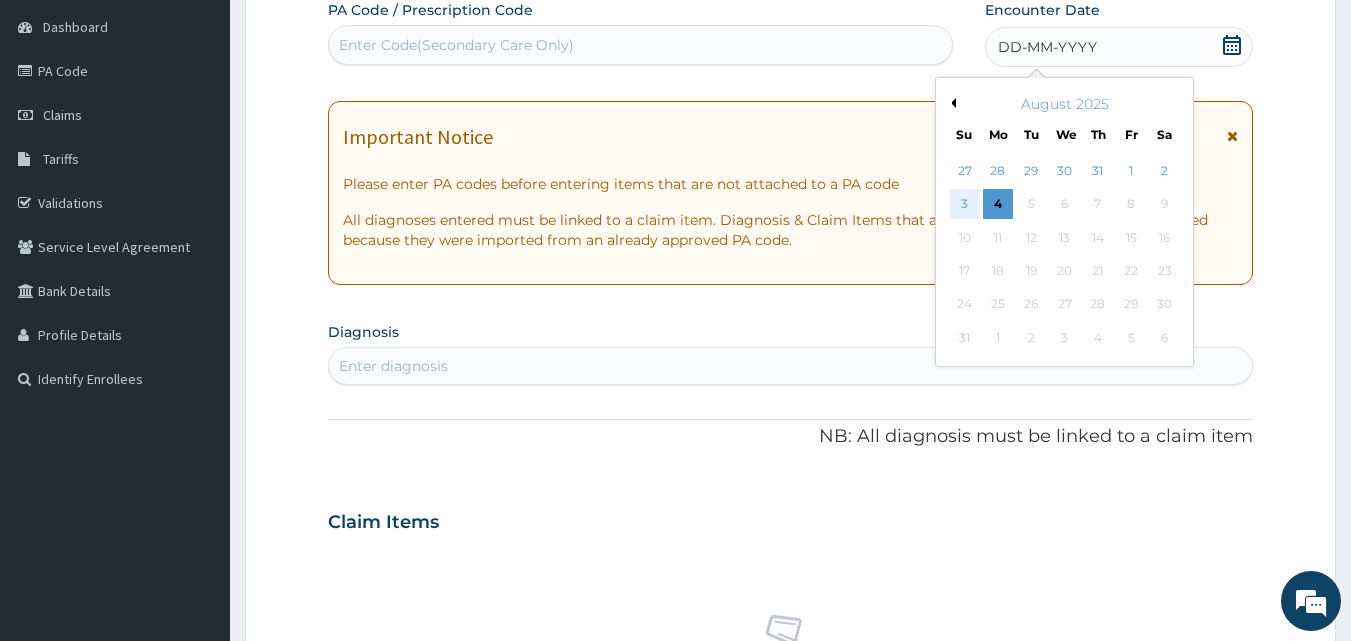 scroll, scrollTop: 200, scrollLeft: 0, axis: vertical 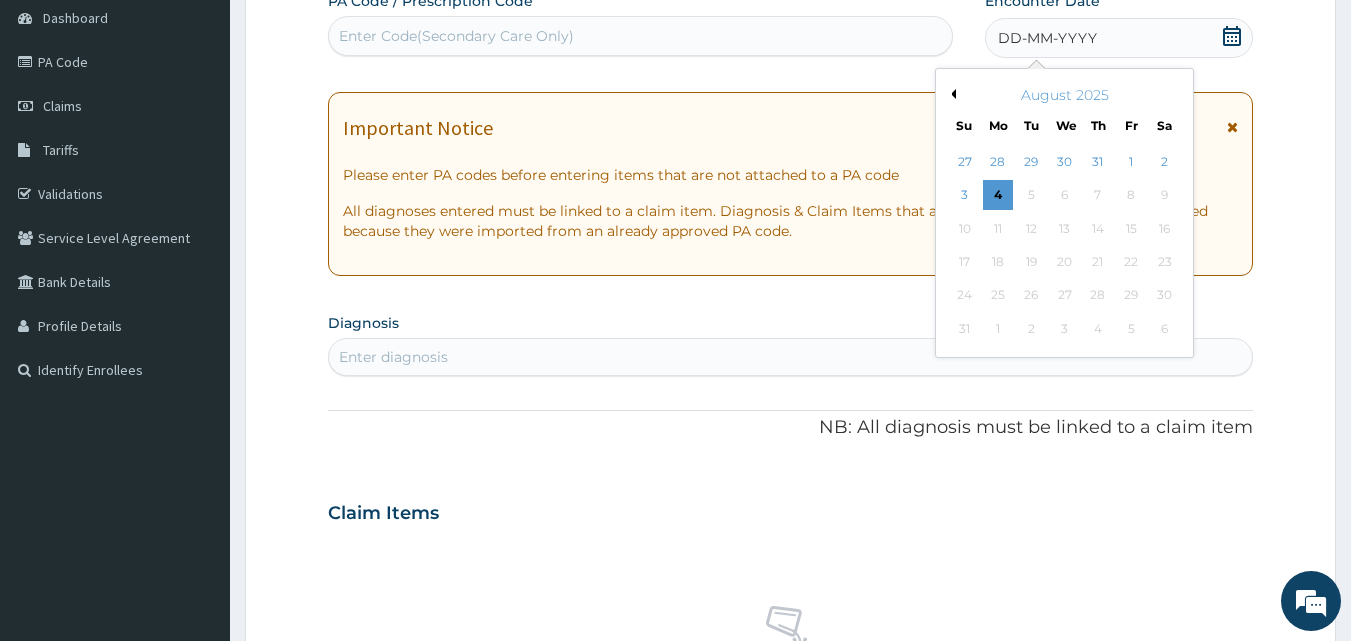 click on "Previous Month" at bounding box center [951, 94] 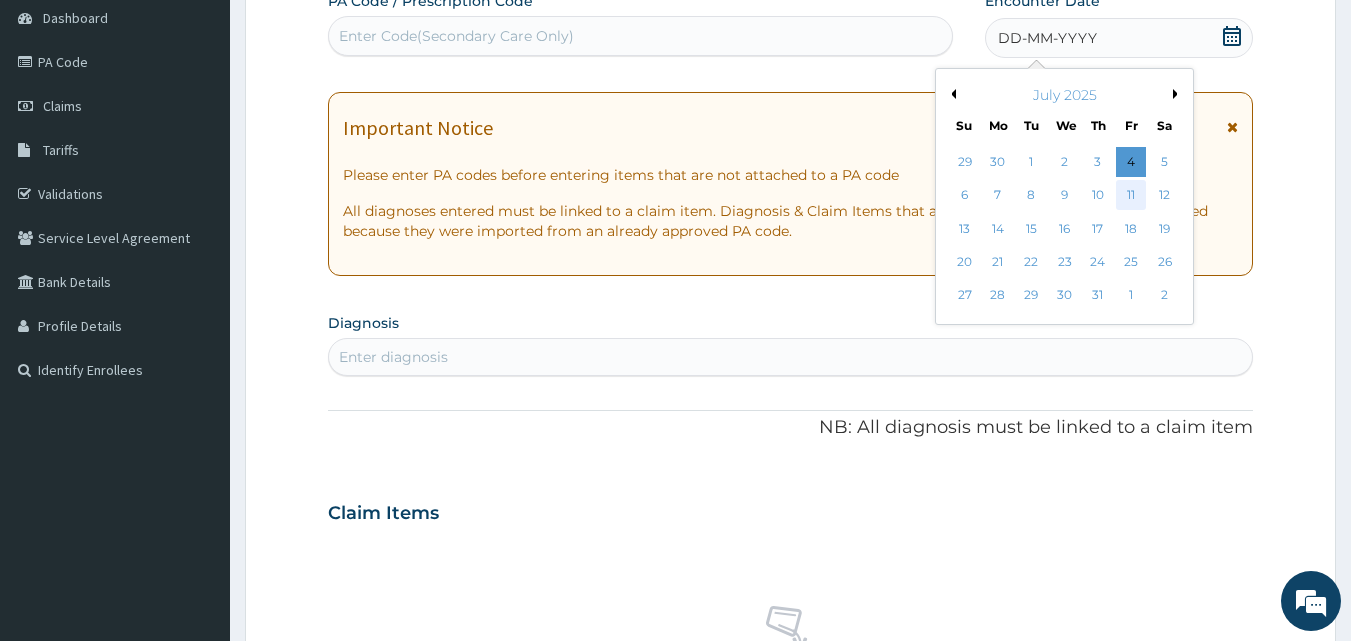 click on "11" at bounding box center (1131, 196) 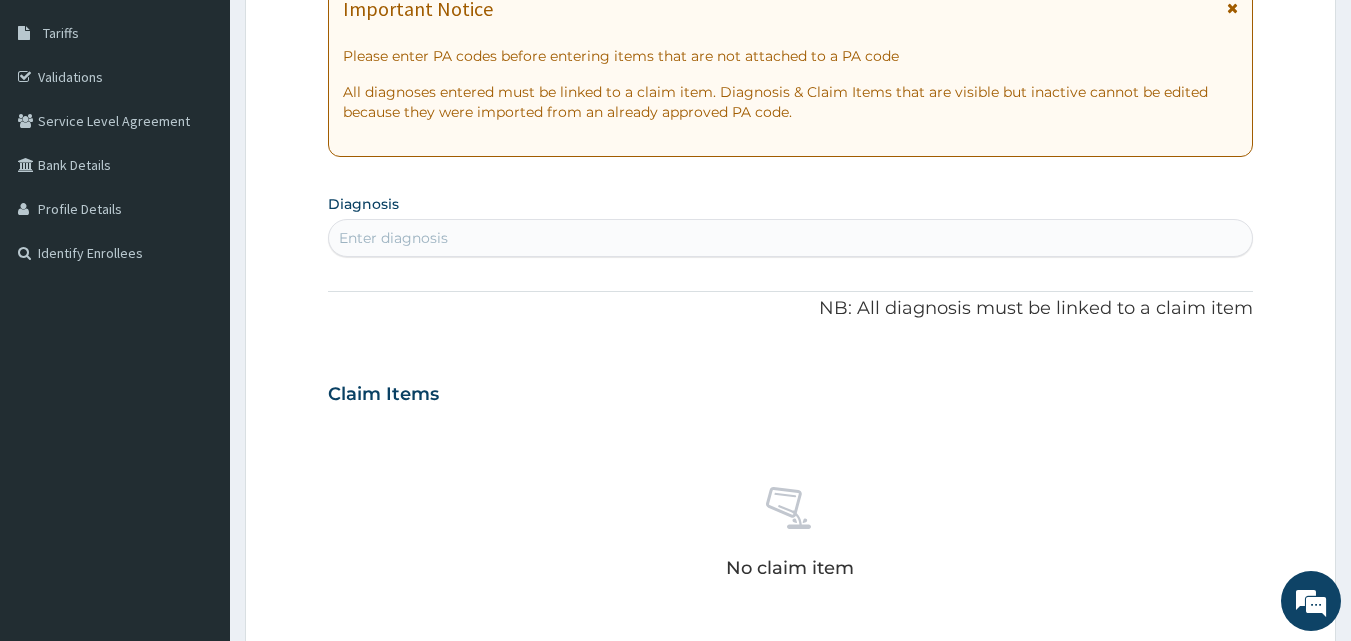 scroll, scrollTop: 500, scrollLeft: 0, axis: vertical 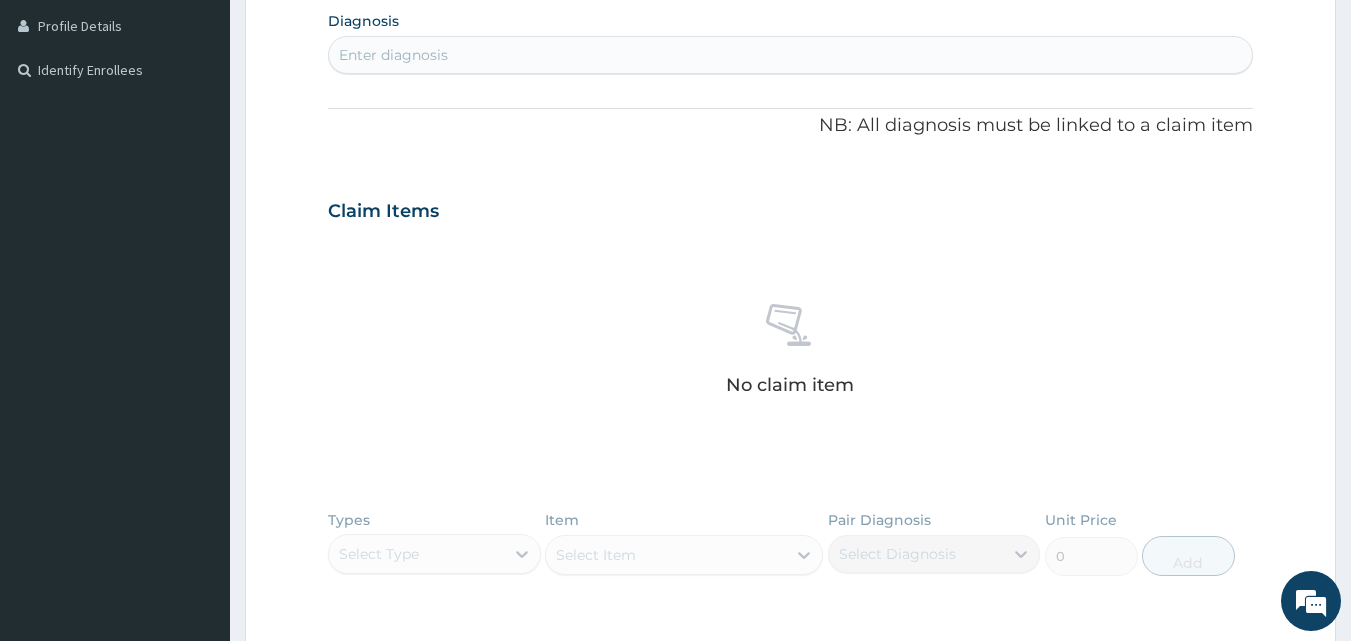 click on "Enter diagnosis" at bounding box center (791, 55) 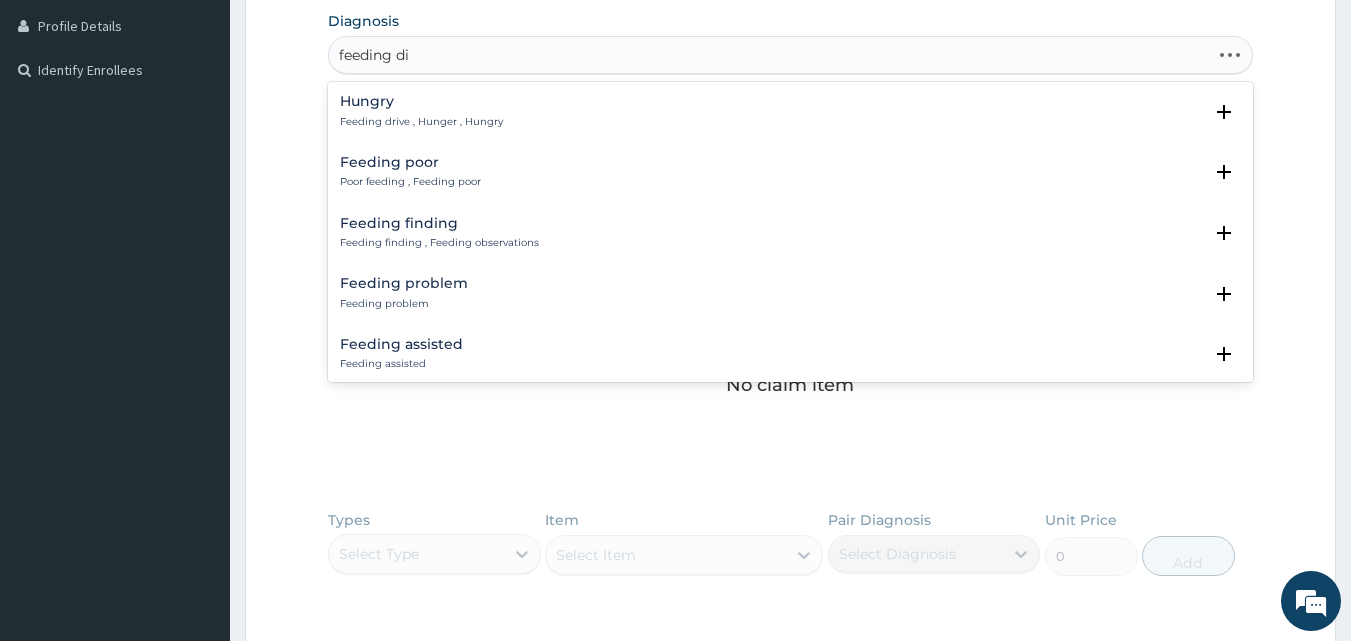 type on "feeding dif" 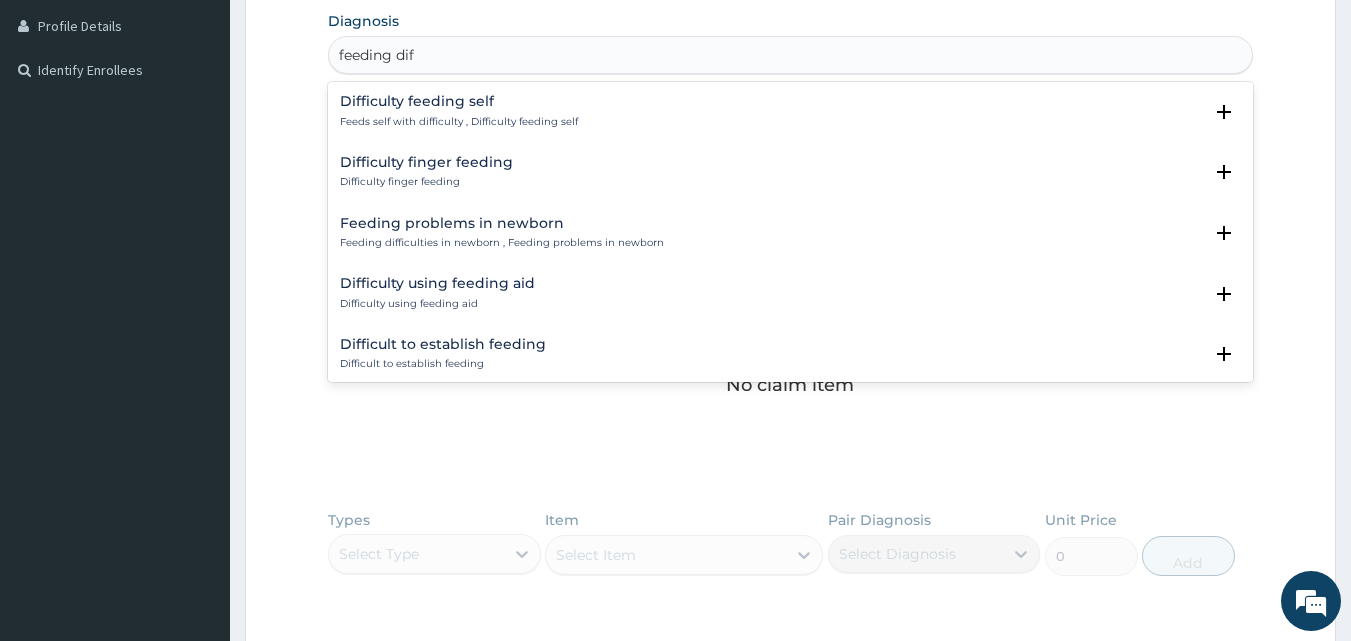 click on "Feeding problems in newborn Feeding difficulties in newborn , Feeding problems in newborn" at bounding box center [502, 233] 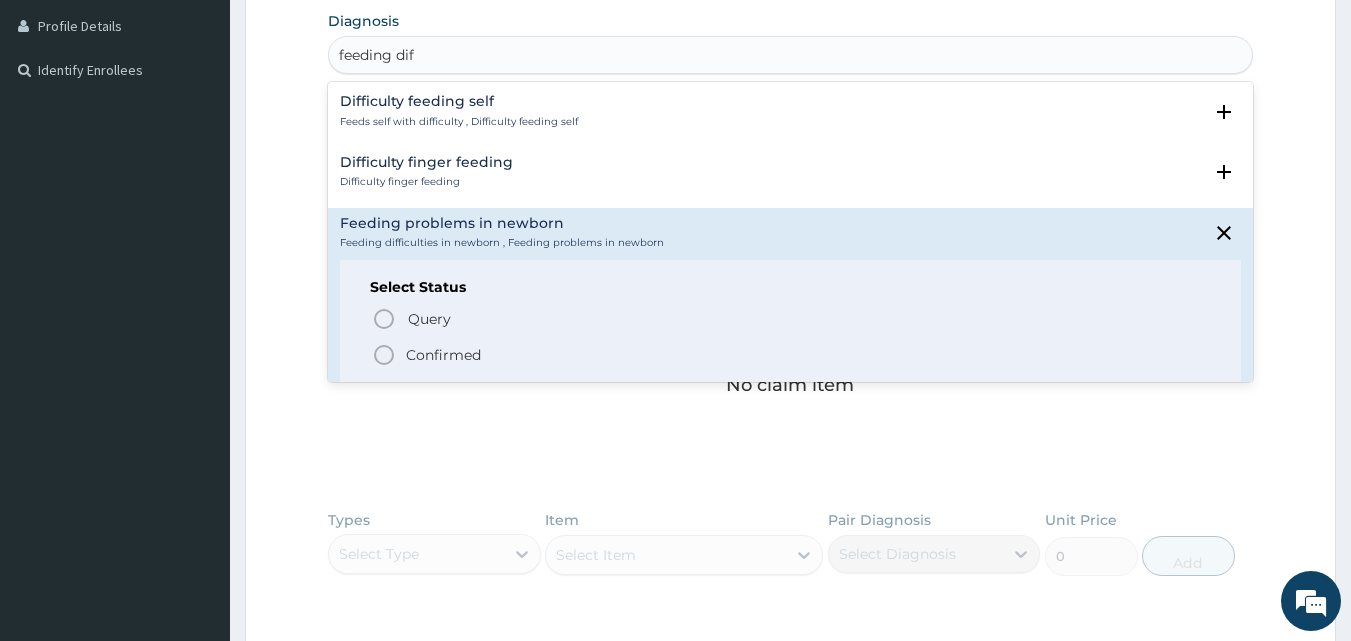 click on "Confirmed" at bounding box center [443, 355] 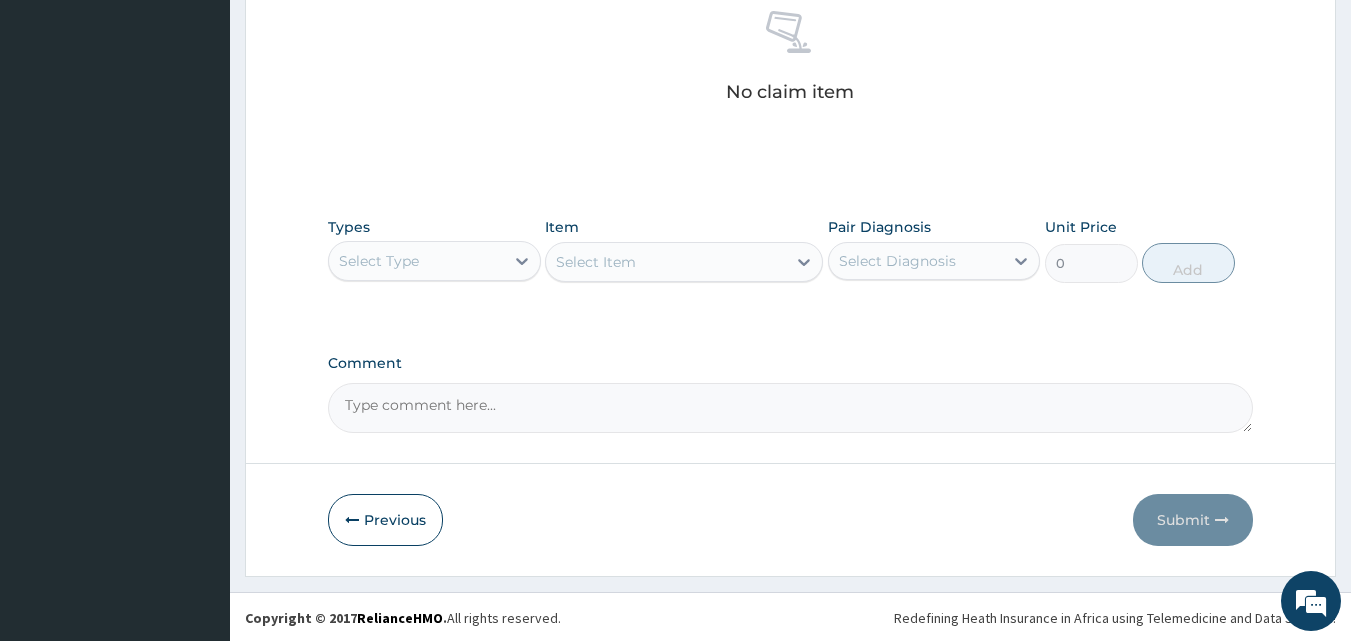 scroll, scrollTop: 800, scrollLeft: 0, axis: vertical 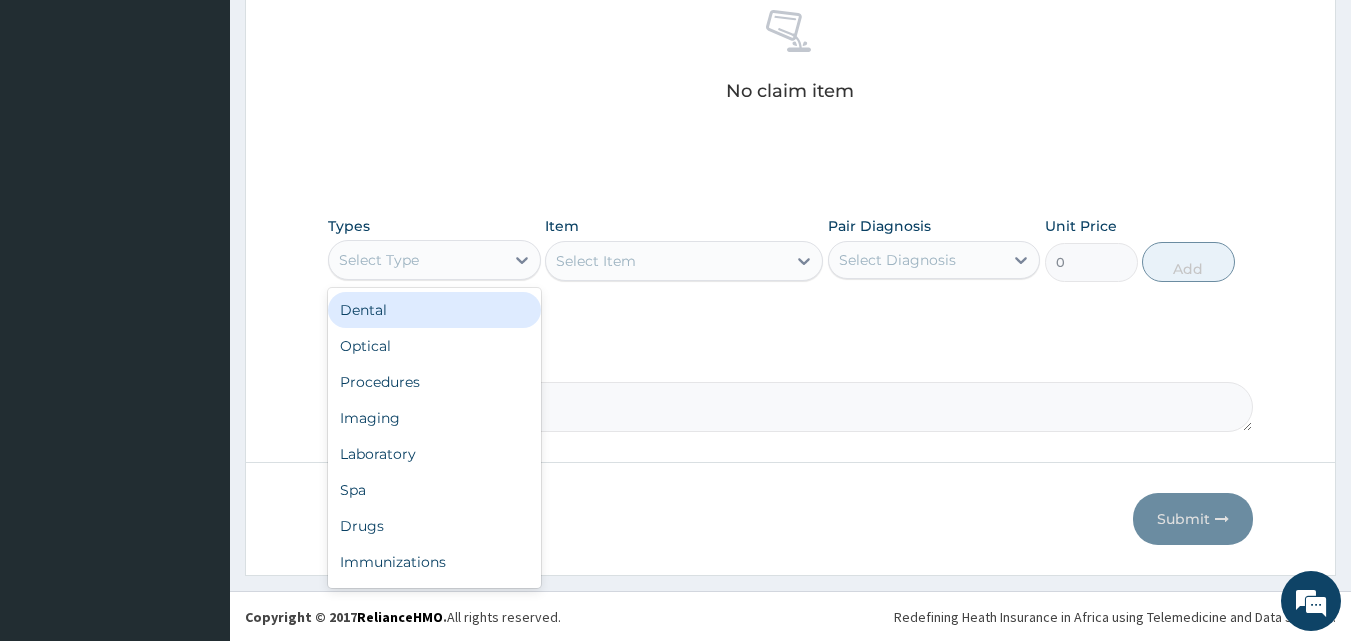 click on "Select Type" at bounding box center [416, 260] 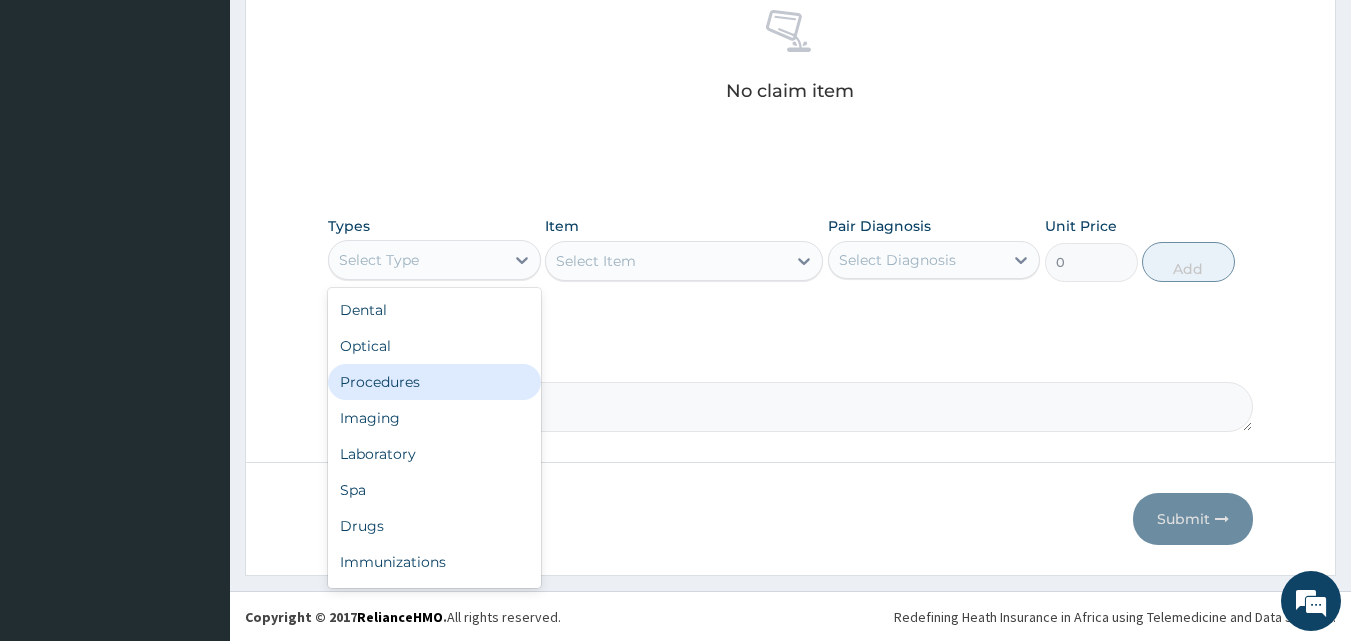 drag, startPoint x: 421, startPoint y: 393, endPoint x: 610, endPoint y: 322, distance: 201.89601 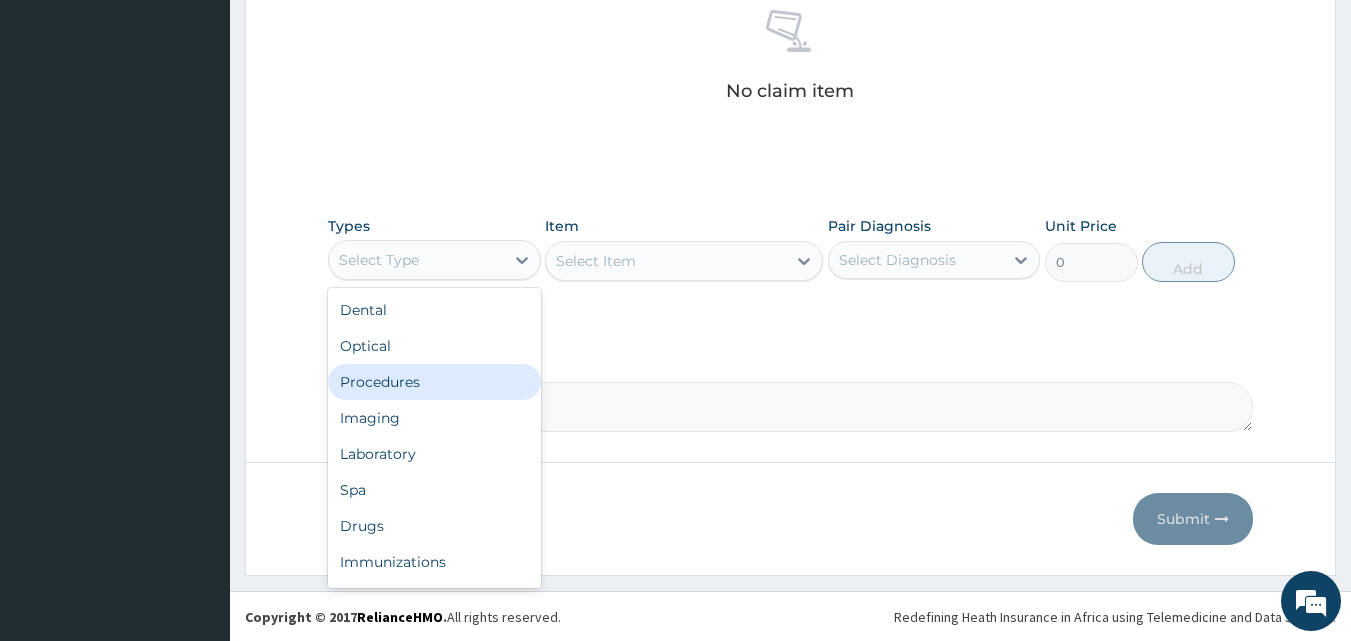 click on "Procedures" at bounding box center (434, 382) 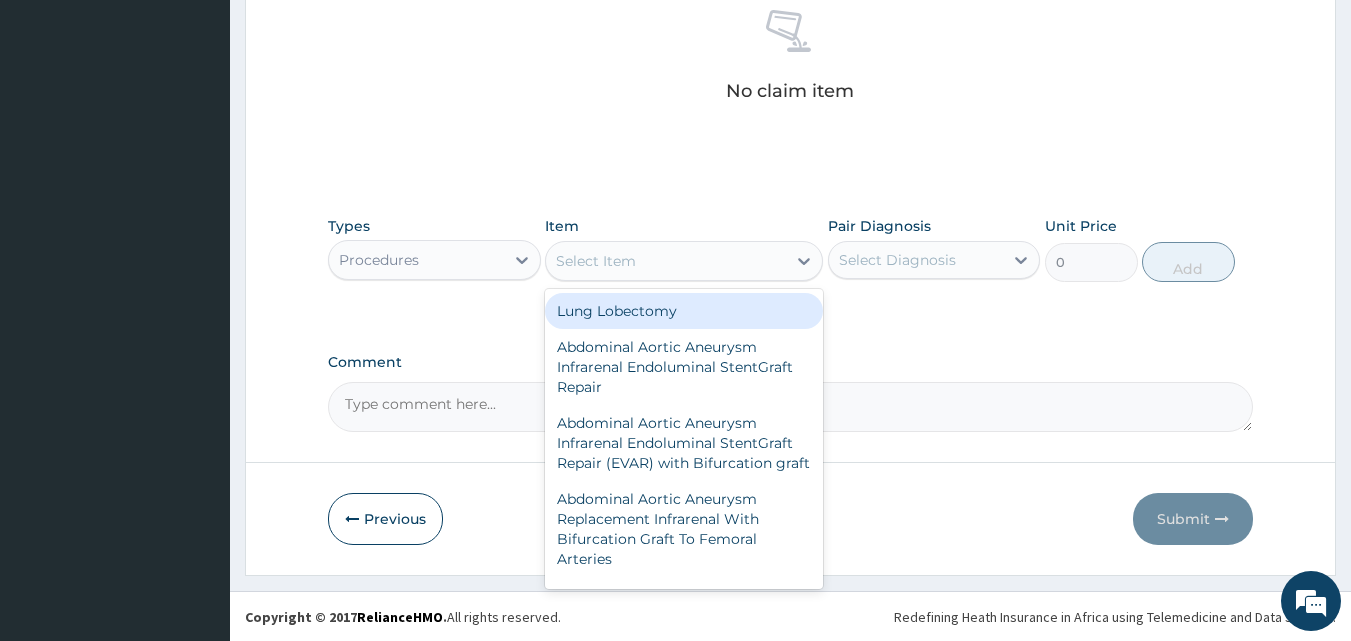 click on "Select Item" at bounding box center [596, 261] 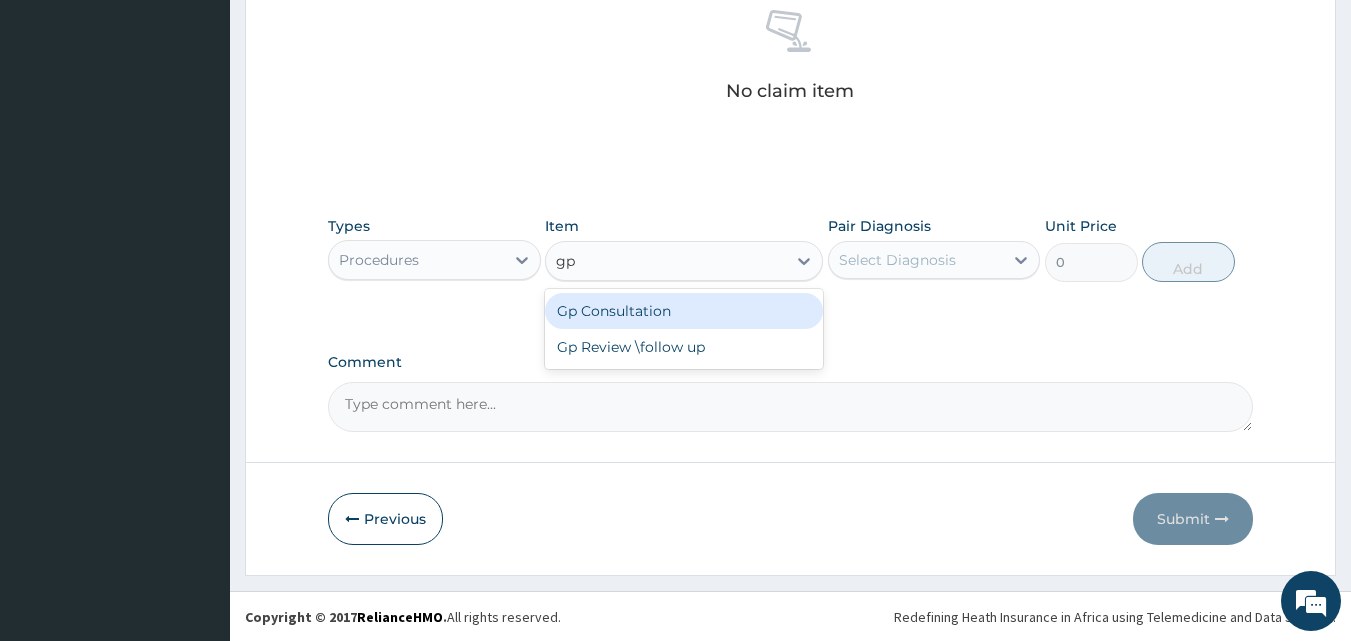 type on "gp" 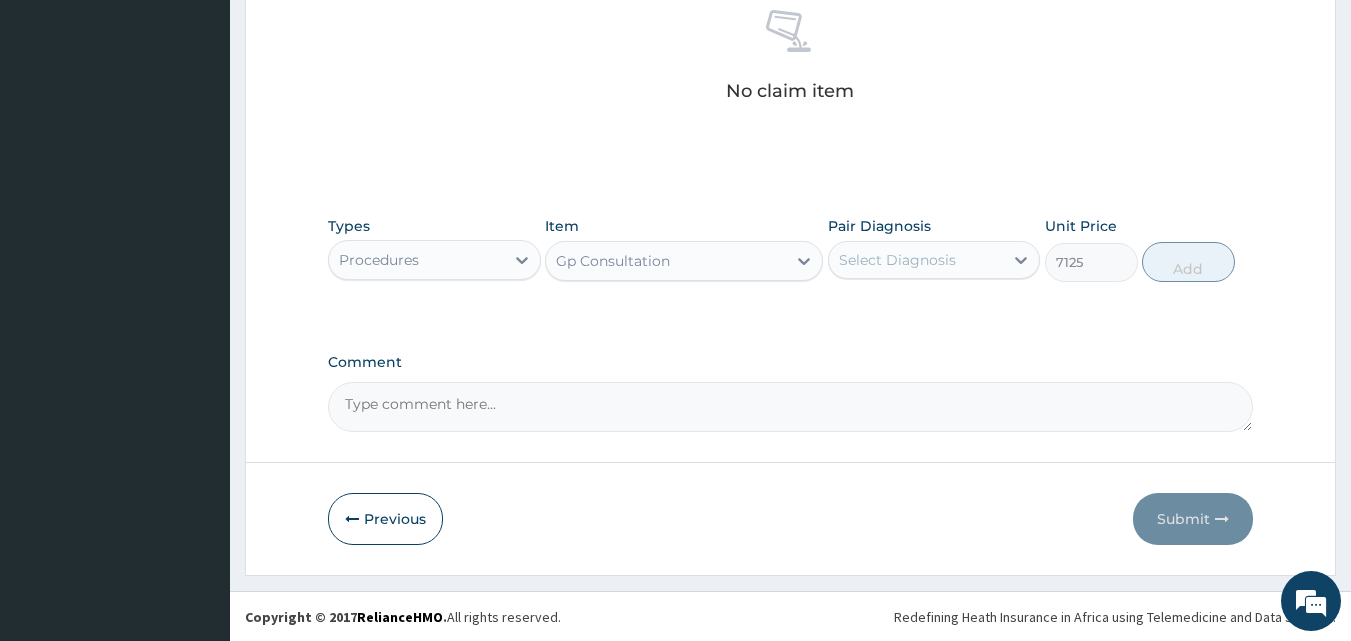 click on "Select Diagnosis" at bounding box center (897, 260) 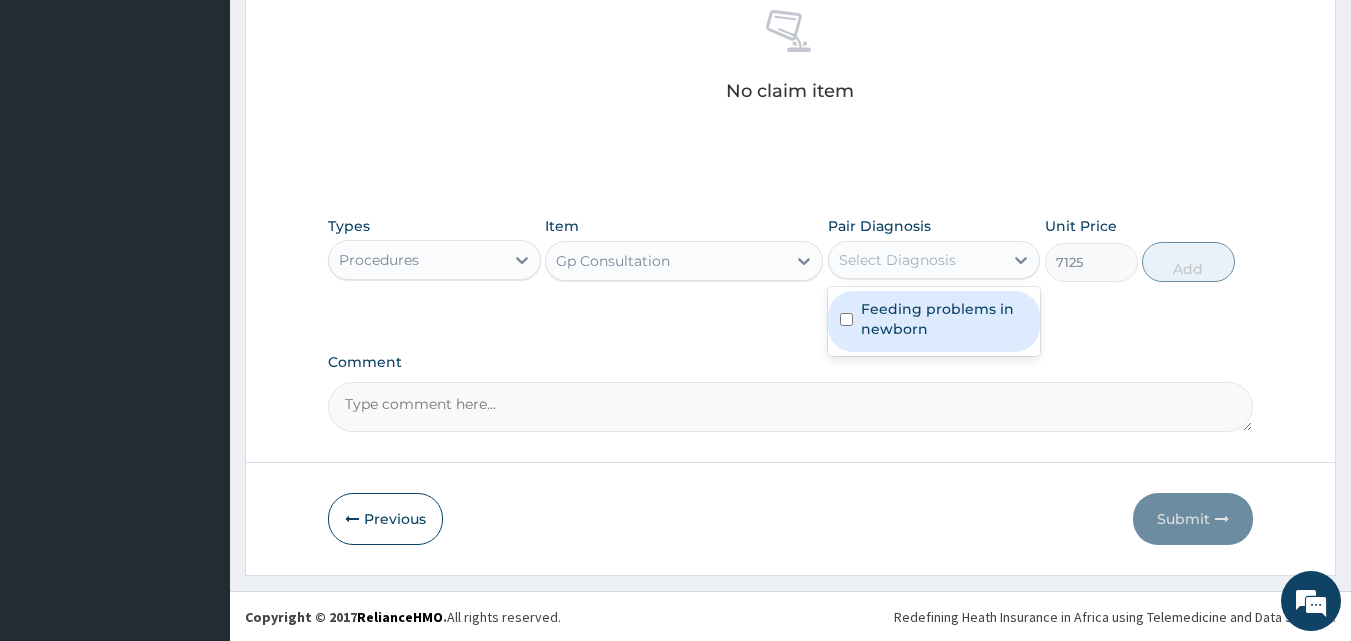 click on "Feeding problems in newborn" at bounding box center (945, 319) 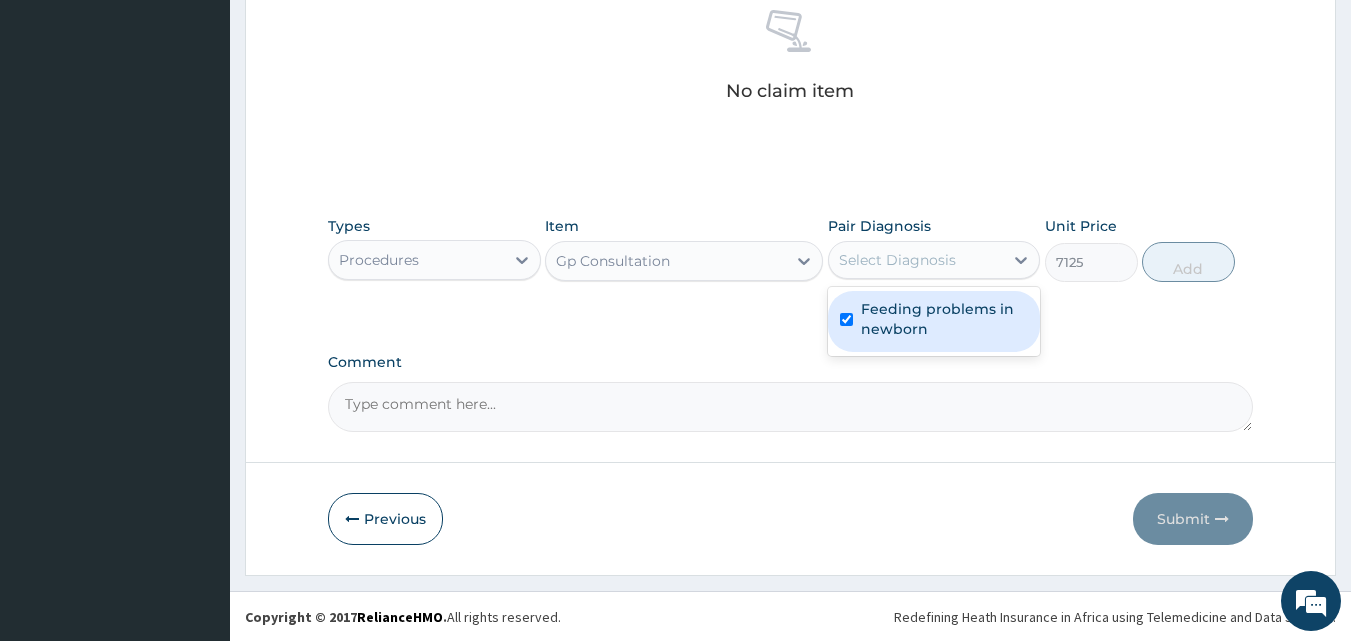 checkbox on "true" 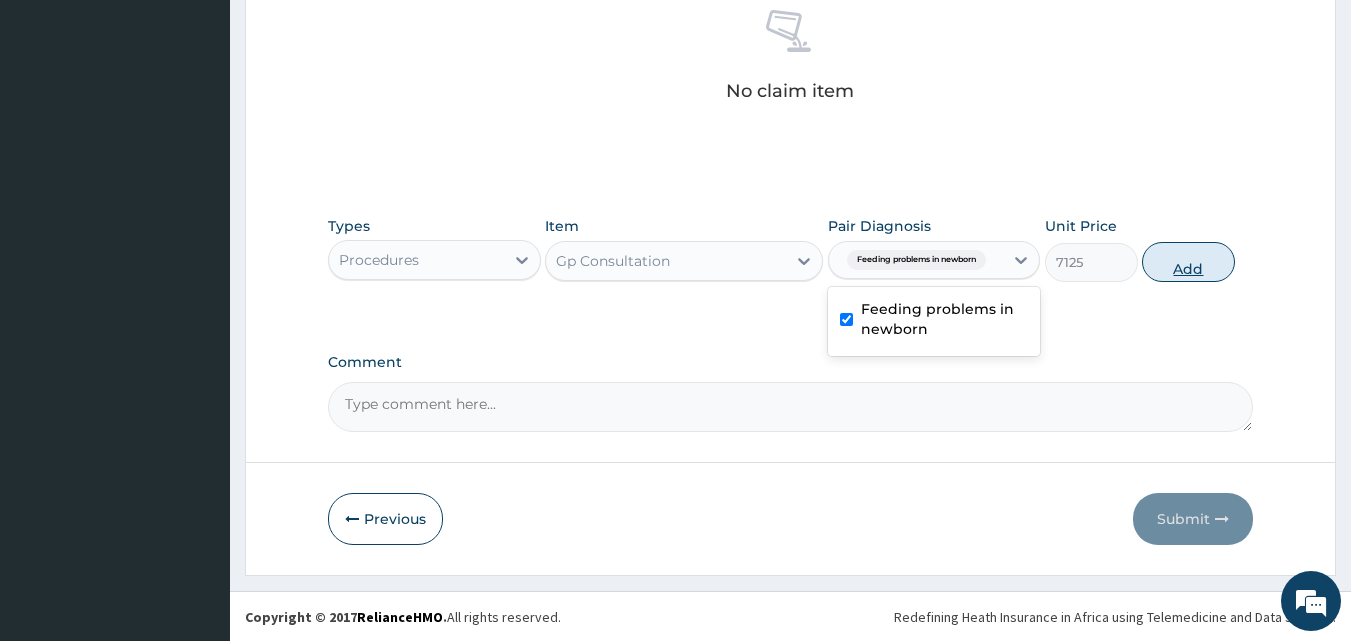 click on "Add" at bounding box center (1188, 262) 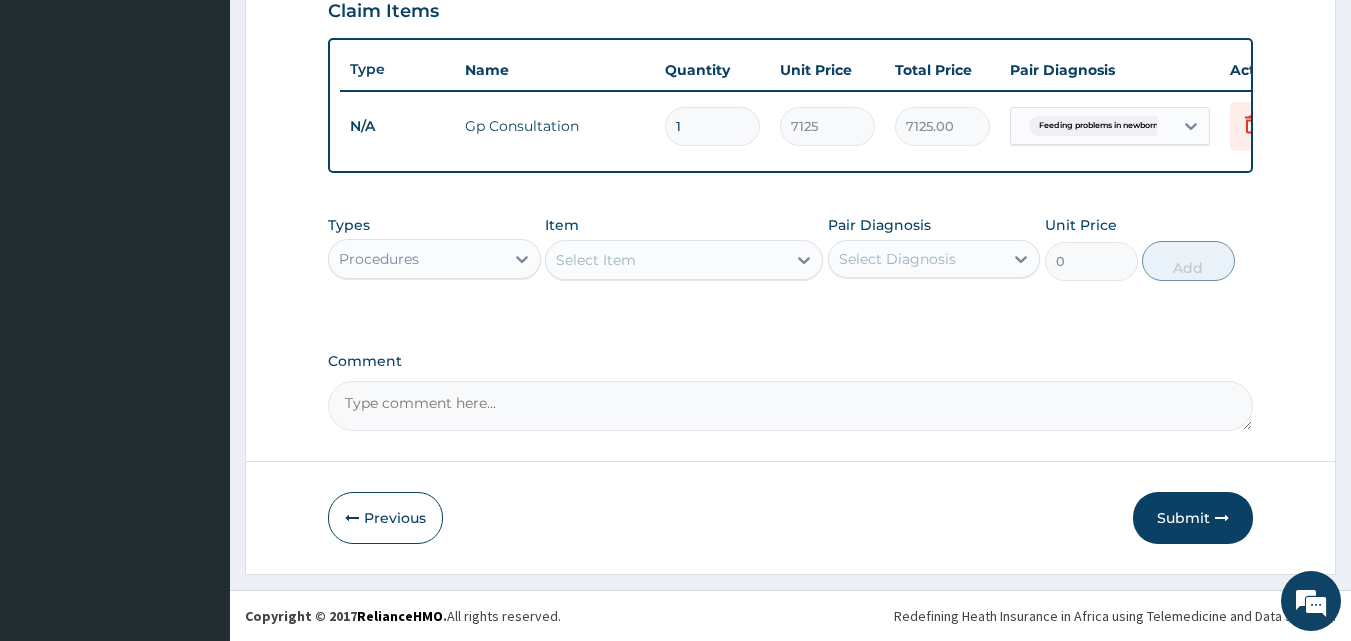 scroll, scrollTop: 721, scrollLeft: 0, axis: vertical 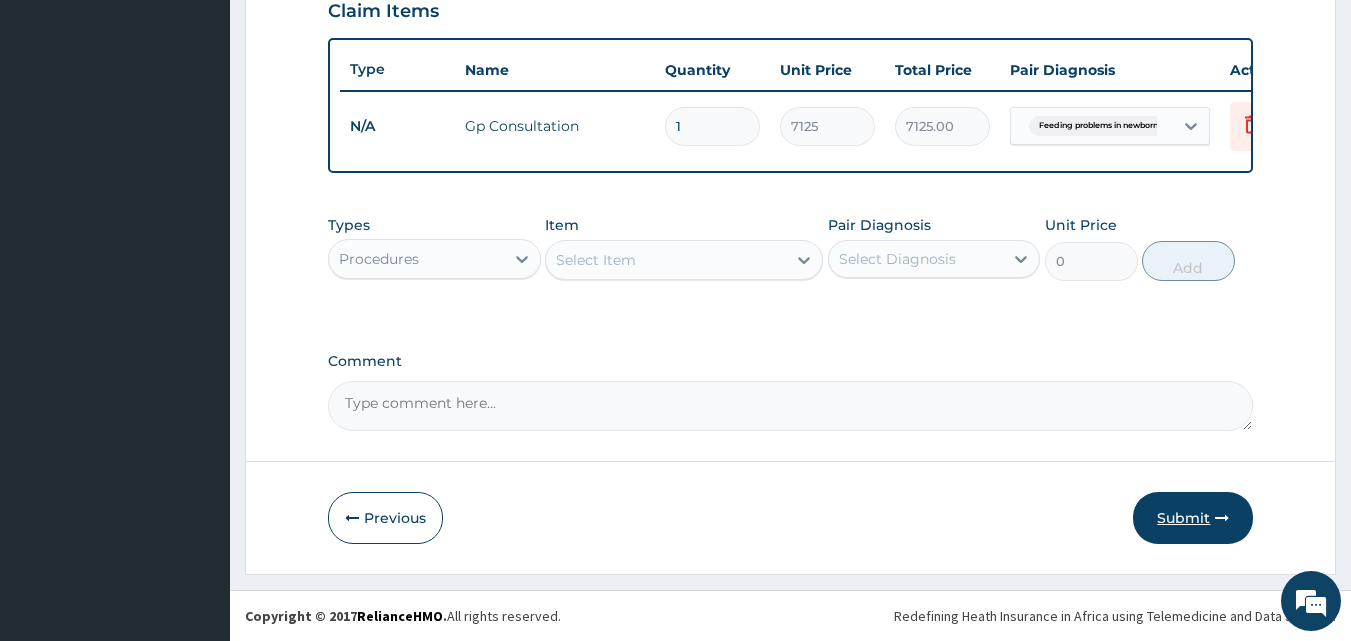click on "Submit" at bounding box center [1193, 518] 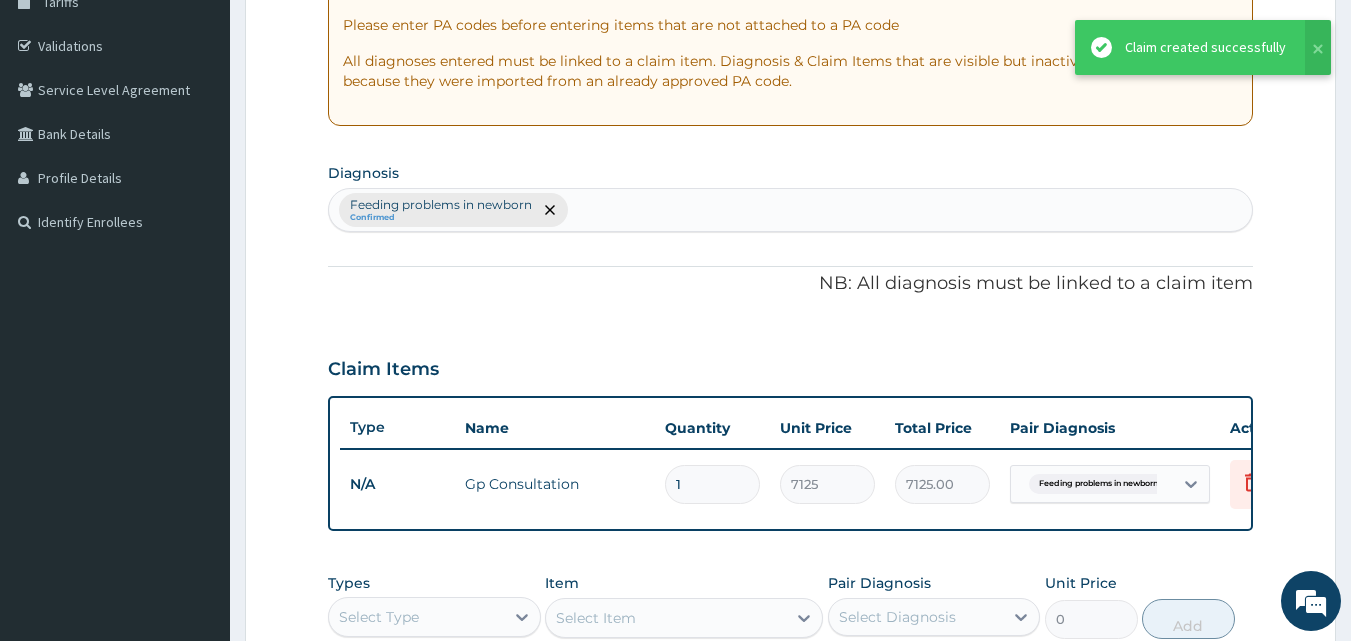 scroll, scrollTop: 321, scrollLeft: 0, axis: vertical 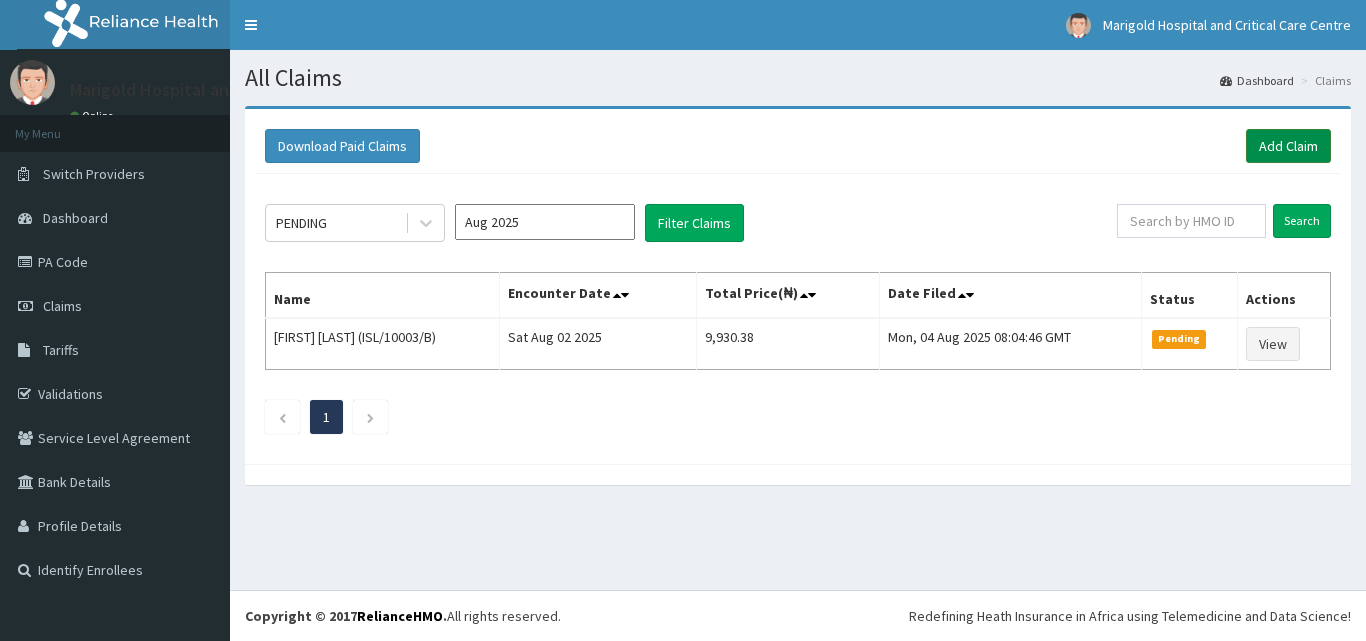 click on "Add Claim" at bounding box center (1288, 146) 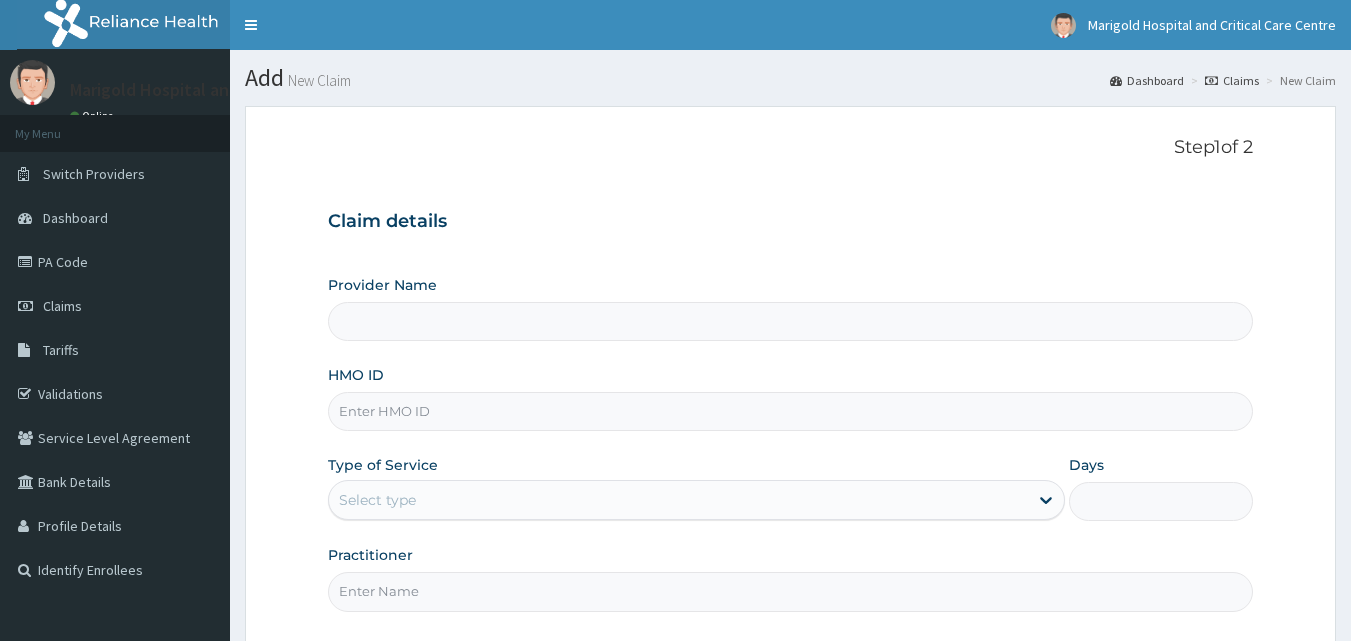 scroll, scrollTop: 0, scrollLeft: 0, axis: both 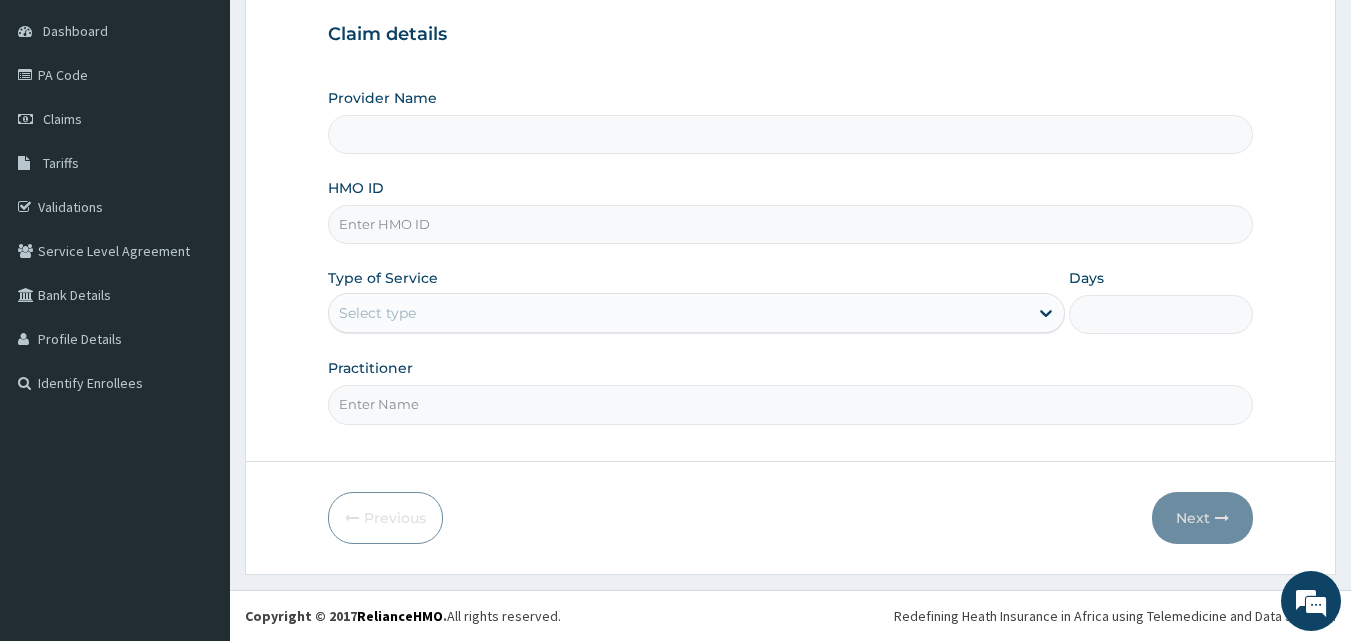 click on "HMO ID" at bounding box center (791, 224) 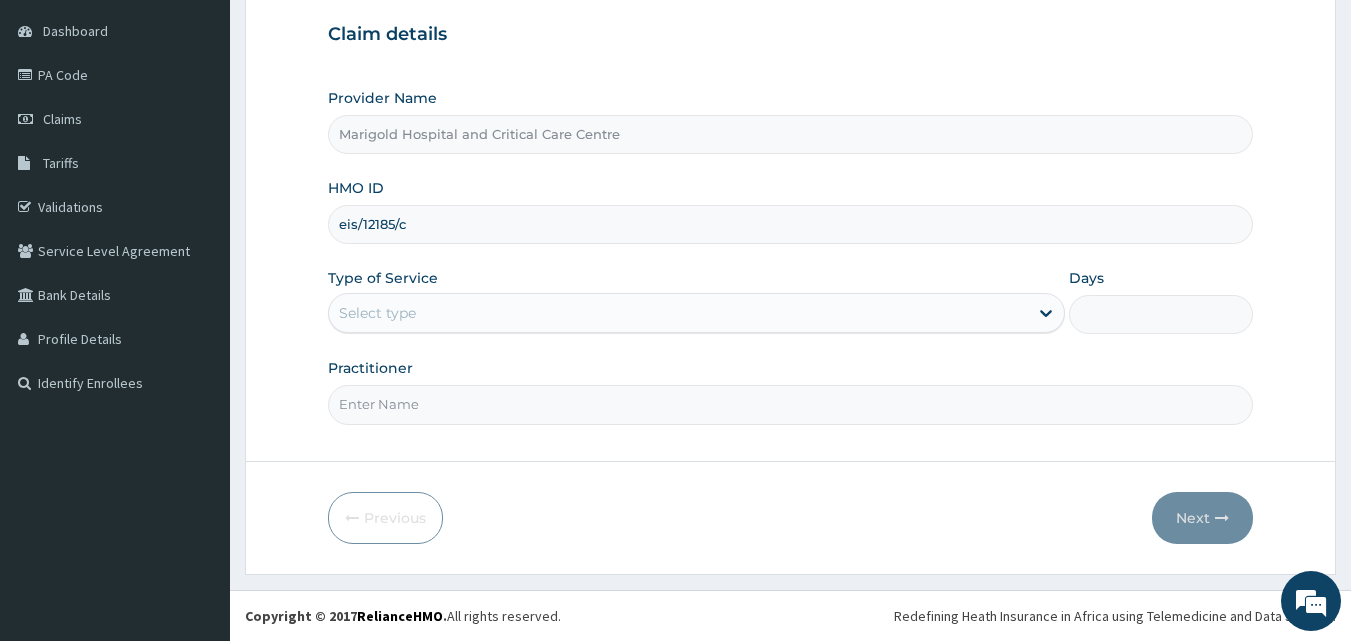 click on "eis/12185/c" at bounding box center (791, 224) 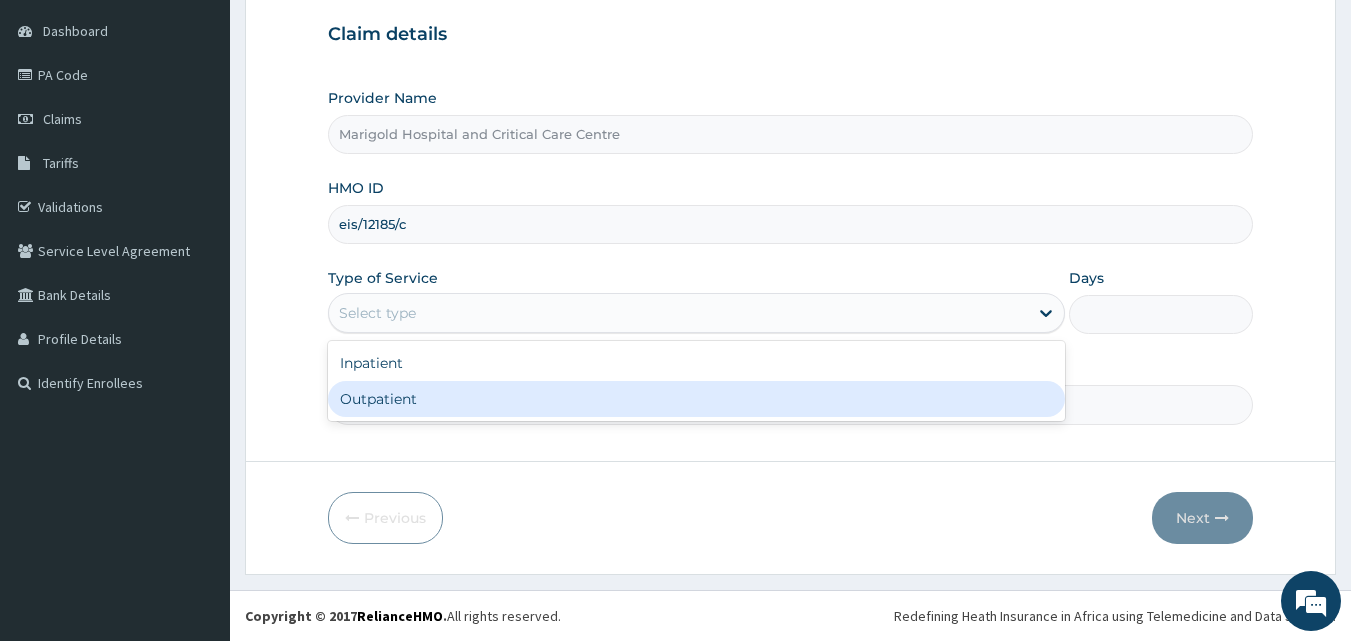 scroll, scrollTop: 0, scrollLeft: 0, axis: both 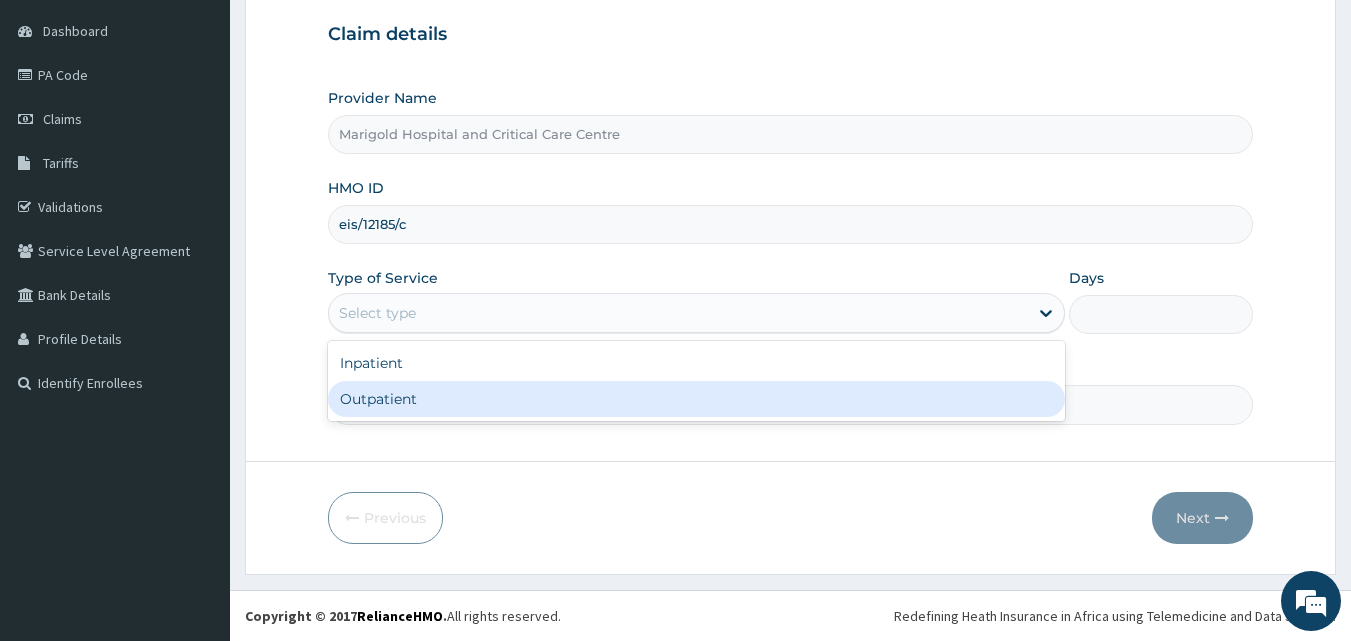 click on "Outpatient" at bounding box center (696, 399) 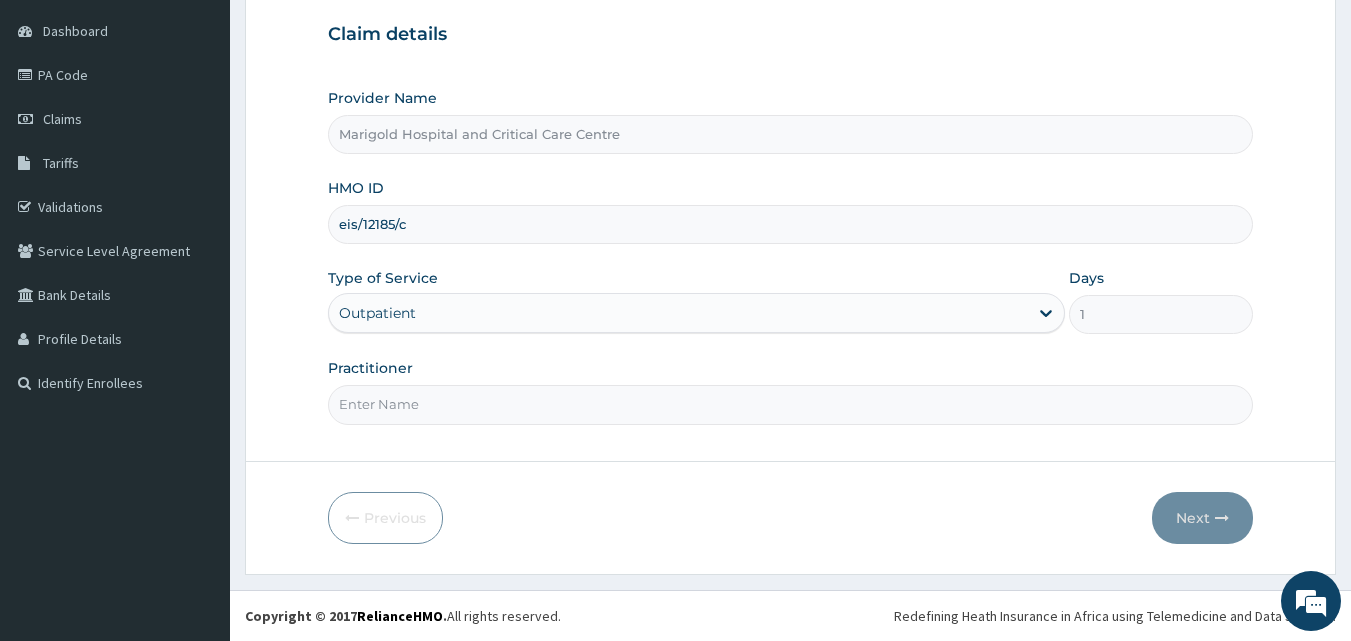 click on "Practitioner" at bounding box center [791, 404] 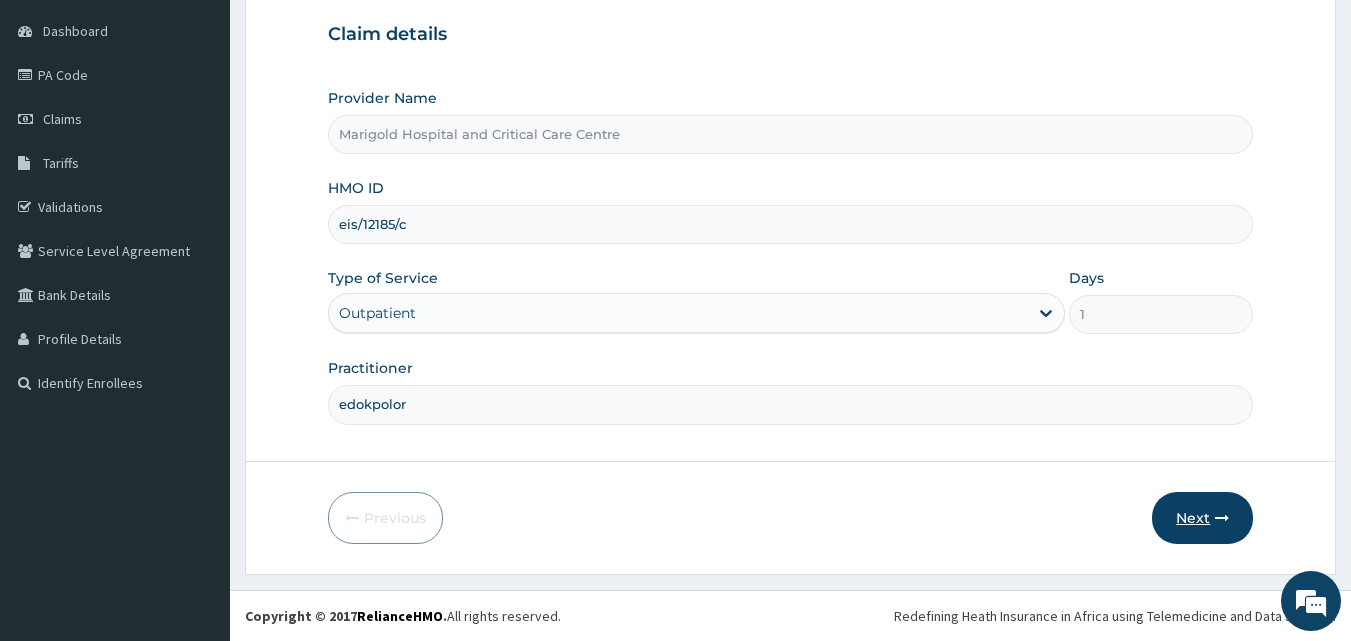 type on "edokpolor" 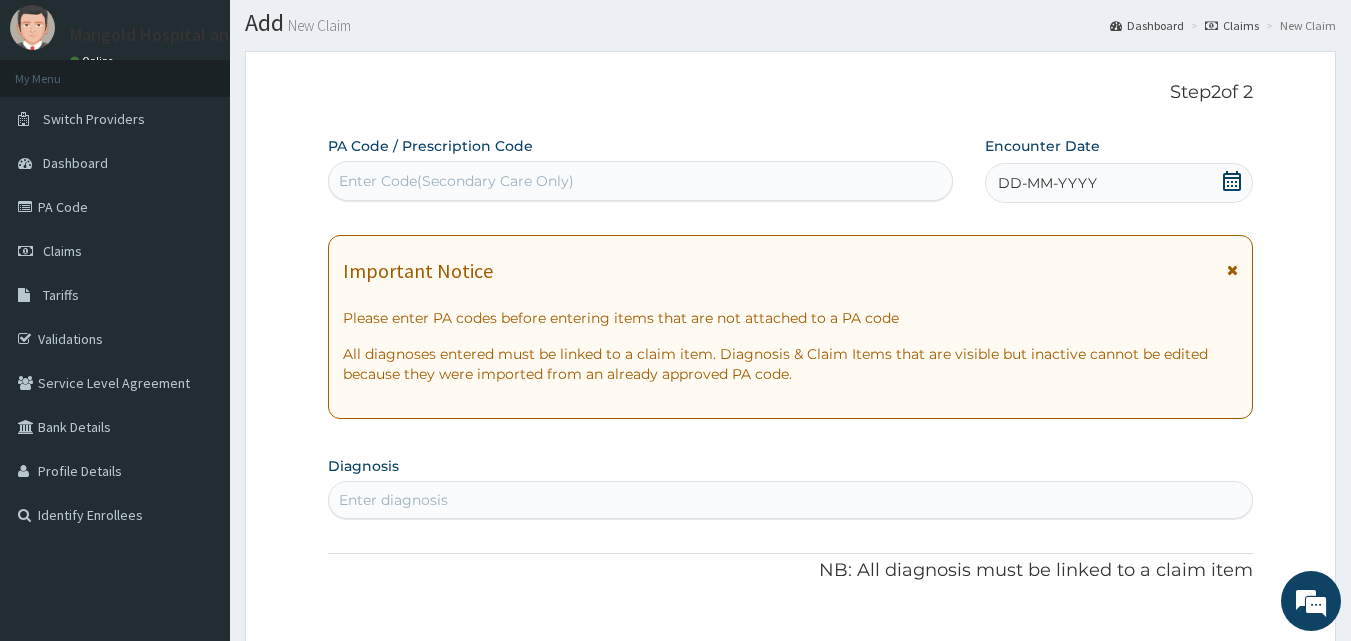 scroll, scrollTop: 100, scrollLeft: 0, axis: vertical 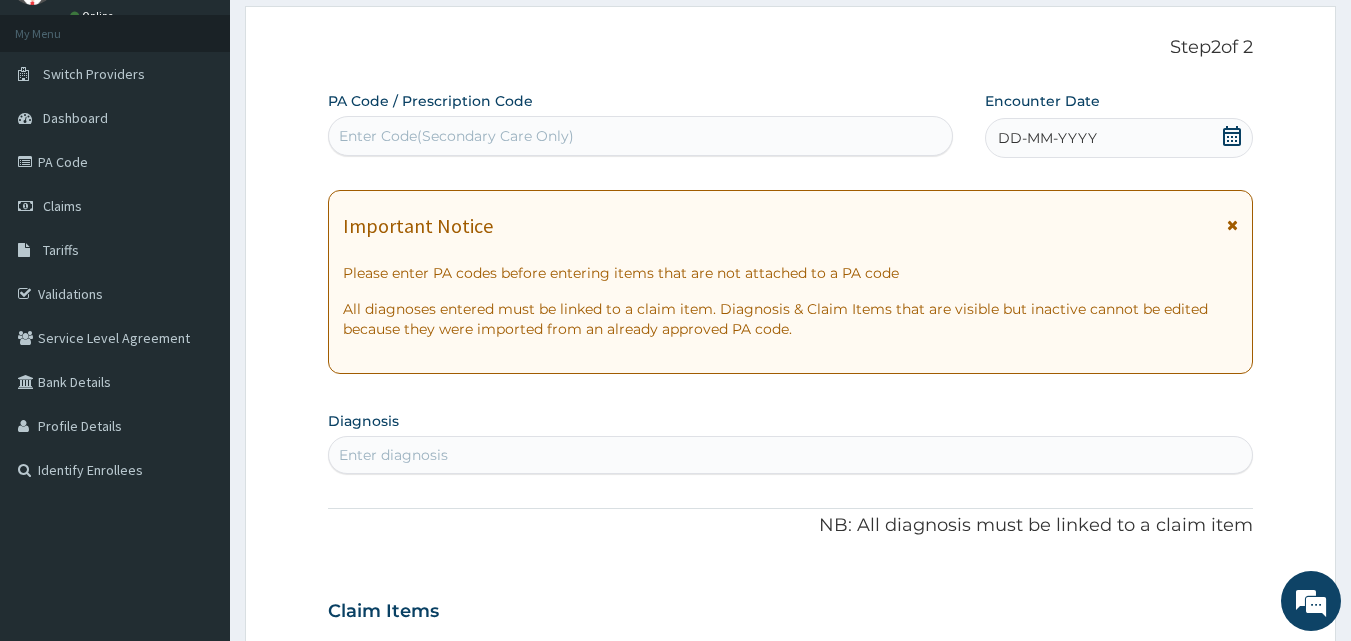 click on "Enter Code(Secondary Care Only)" at bounding box center (641, 136) 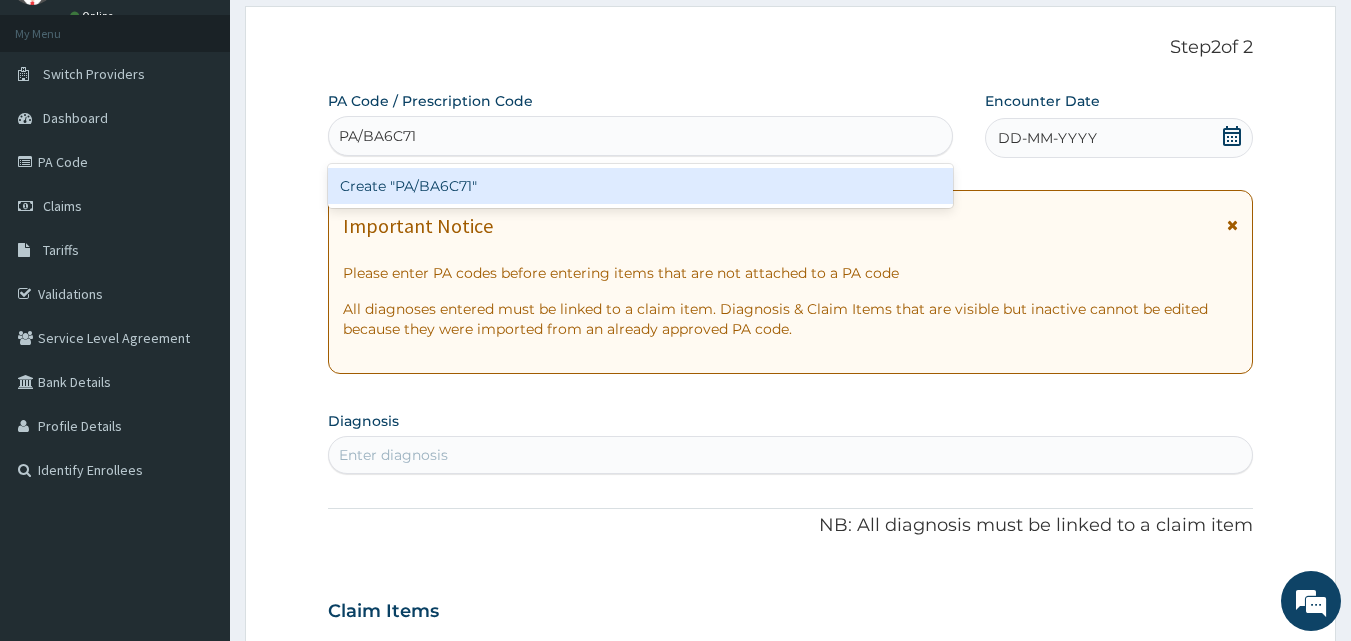 type 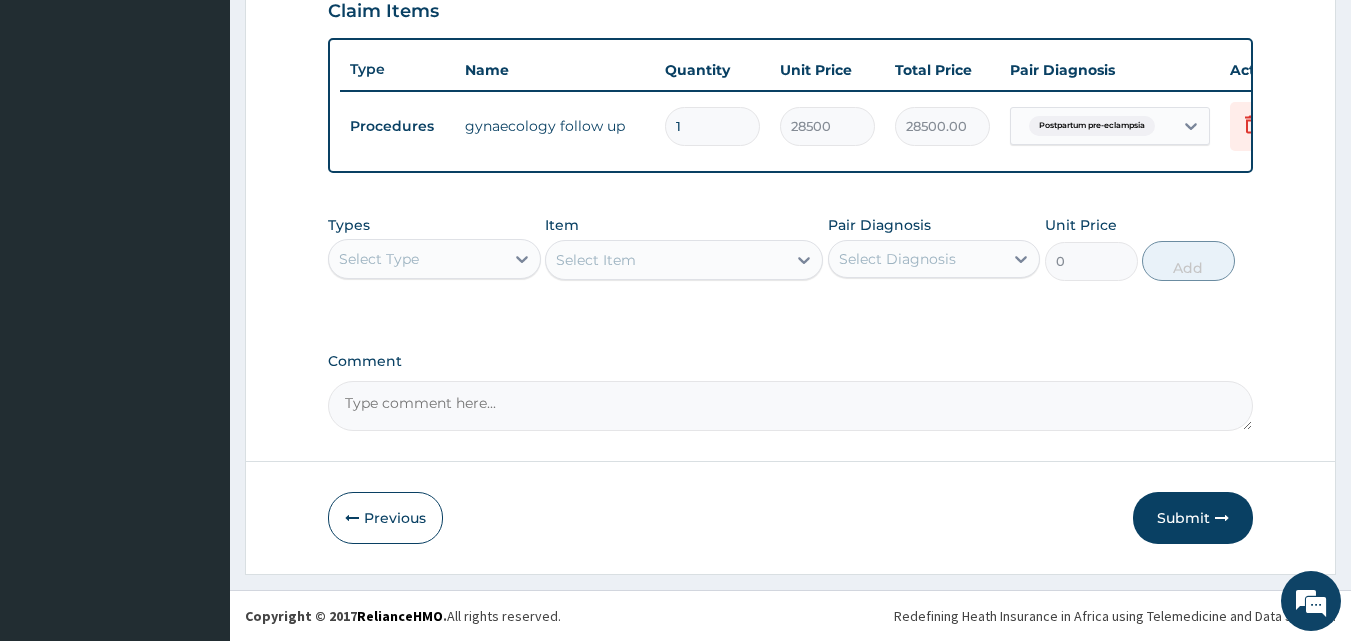 scroll, scrollTop: 721, scrollLeft: 0, axis: vertical 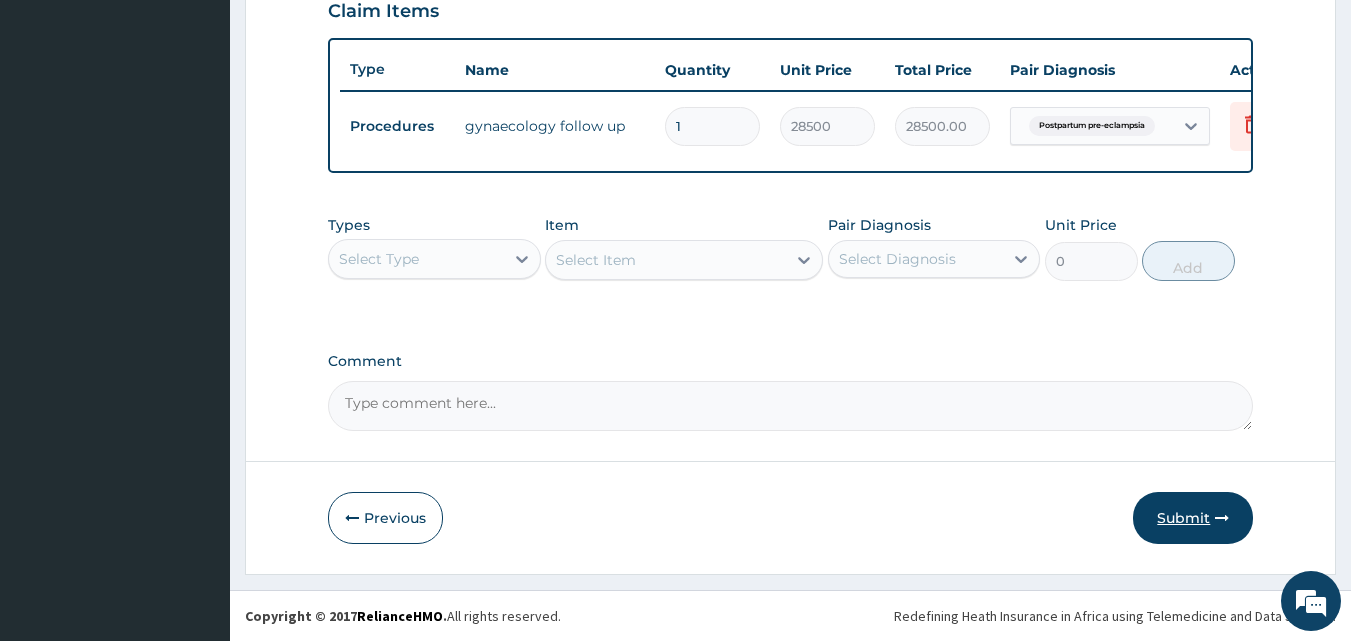 click on "Submit" at bounding box center (1193, 518) 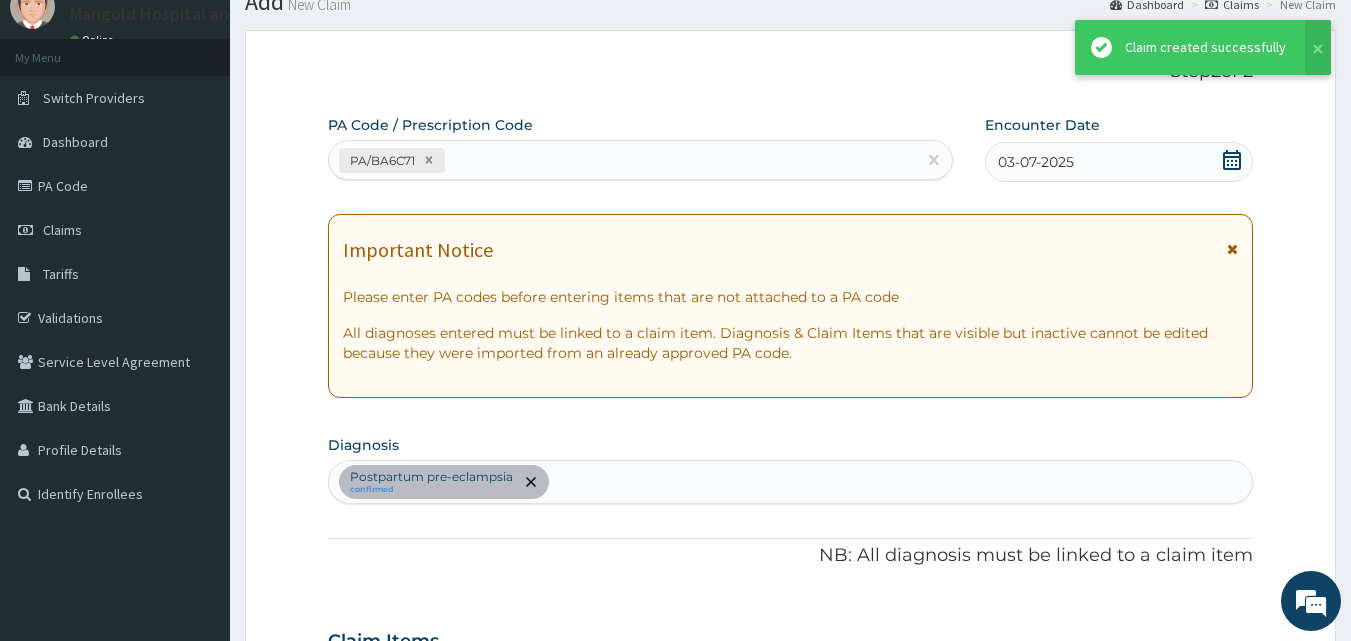 scroll, scrollTop: 721, scrollLeft: 0, axis: vertical 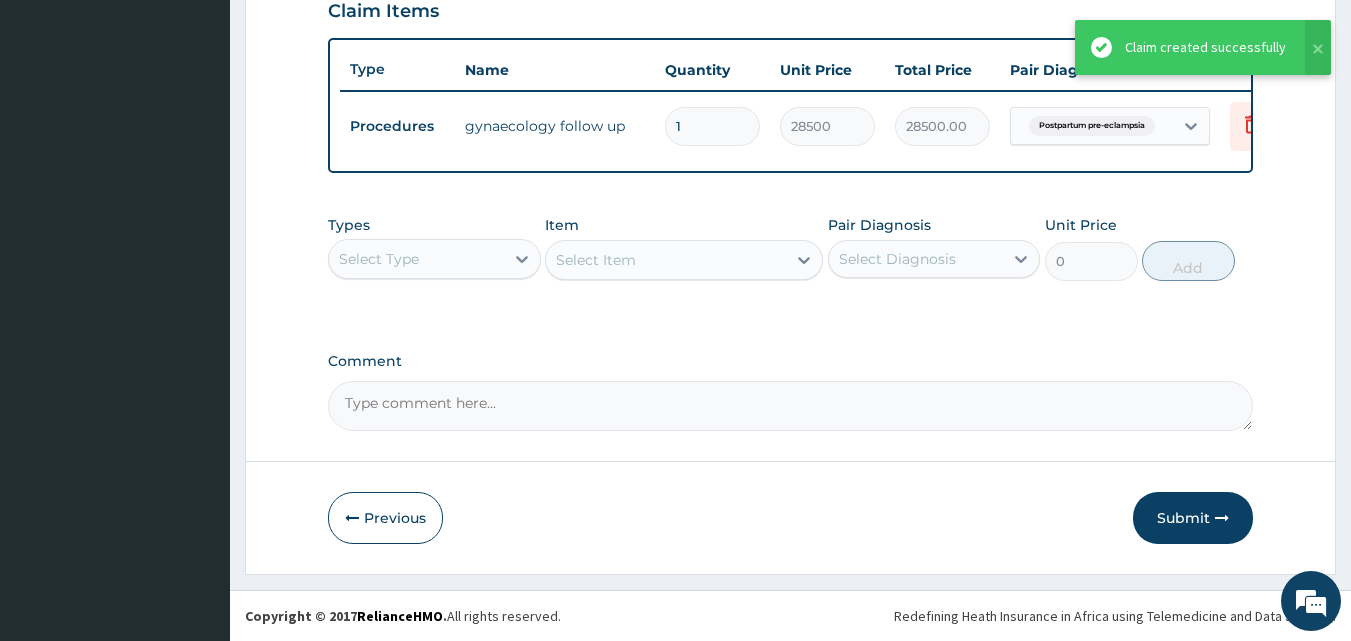 click on "Comment" at bounding box center [791, 406] 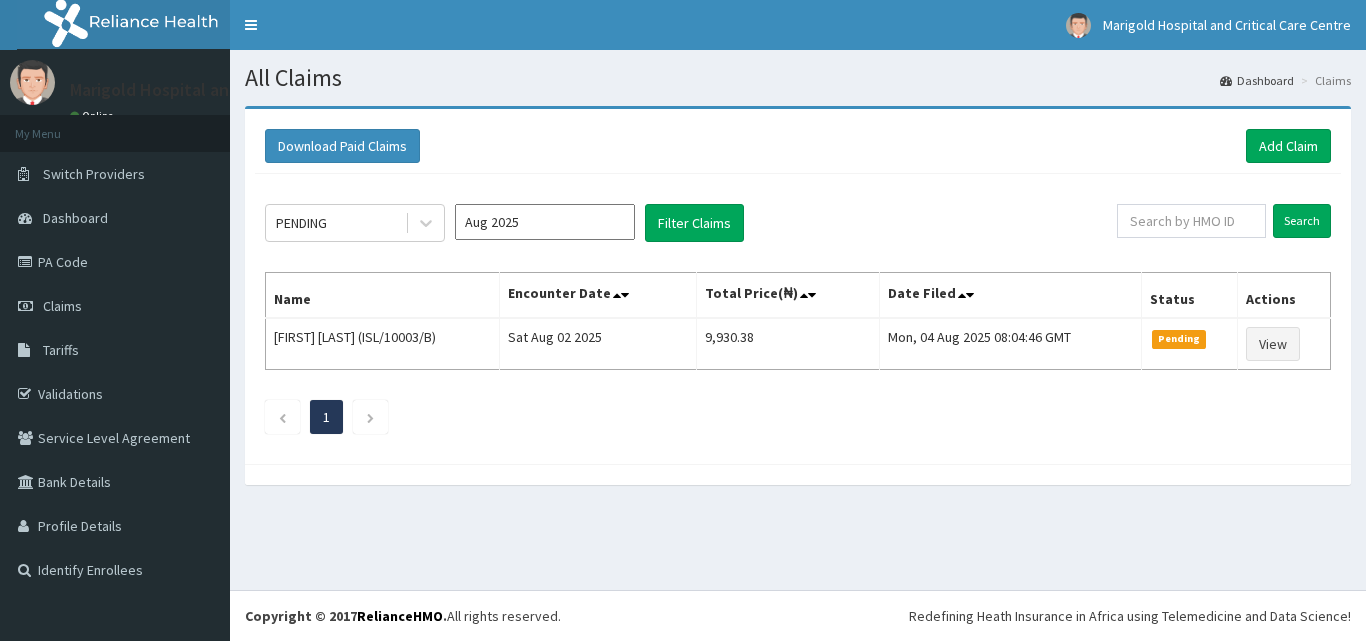 scroll, scrollTop: 0, scrollLeft: 0, axis: both 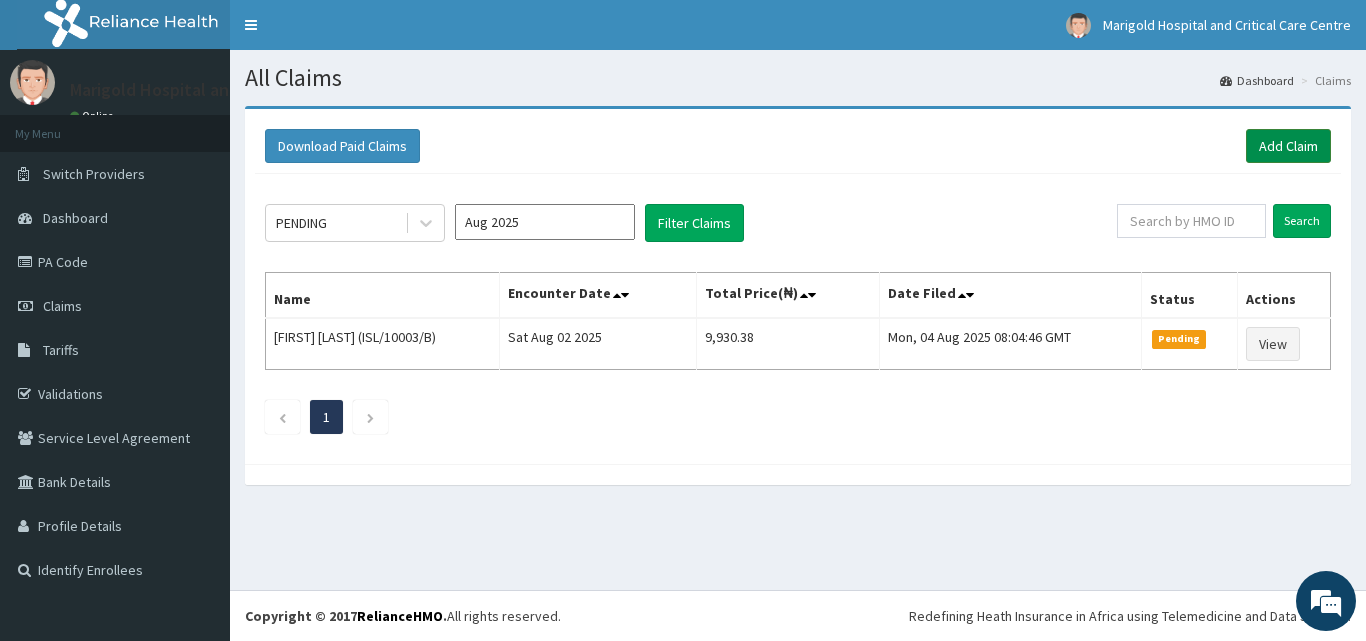click on "Add Claim" at bounding box center [1288, 146] 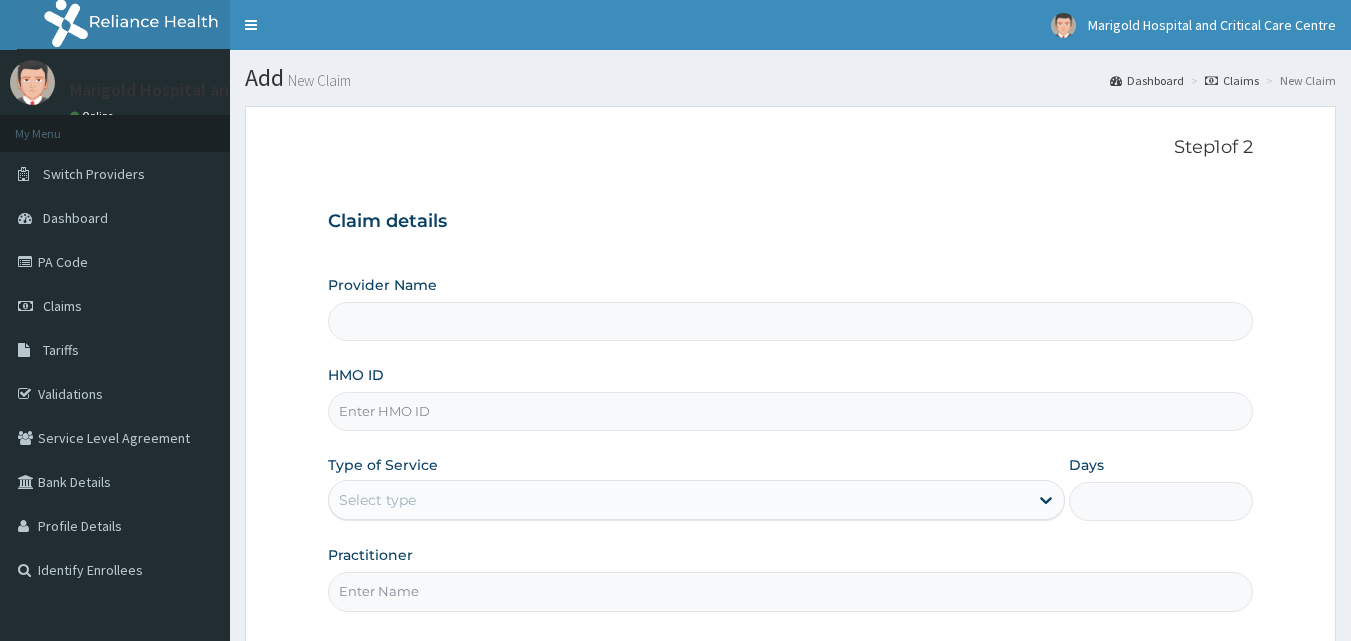 scroll, scrollTop: 0, scrollLeft: 0, axis: both 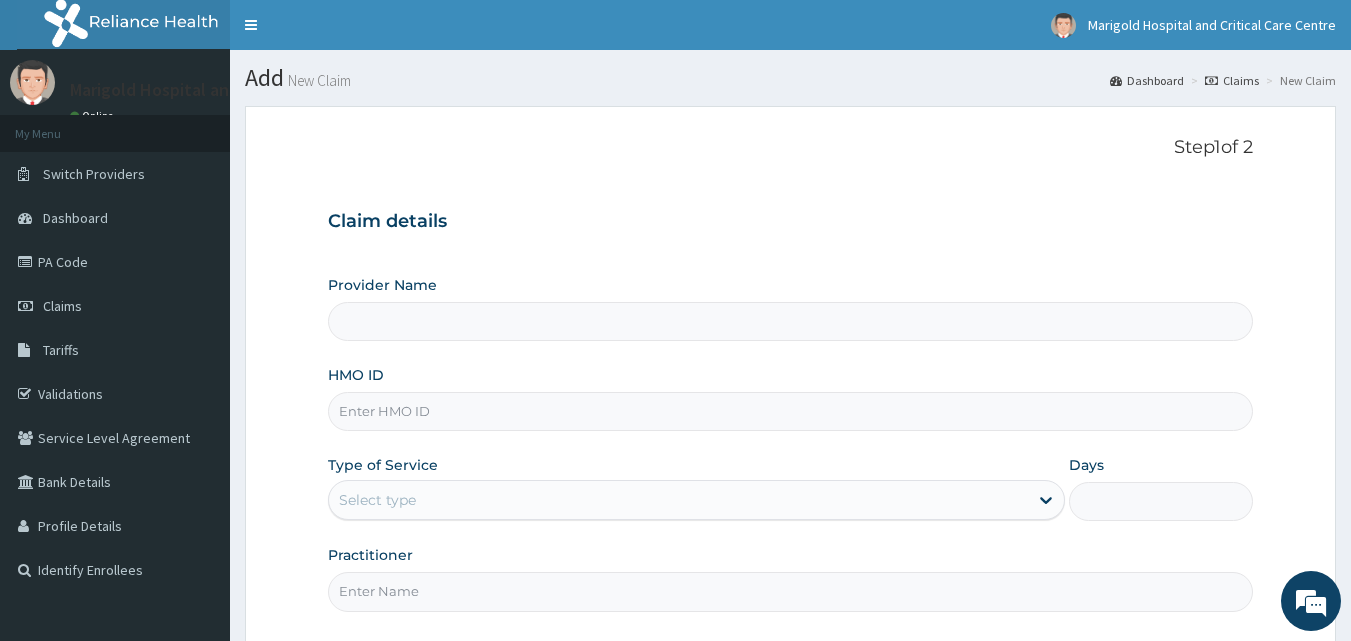 click on "HMO ID" at bounding box center [791, 411] 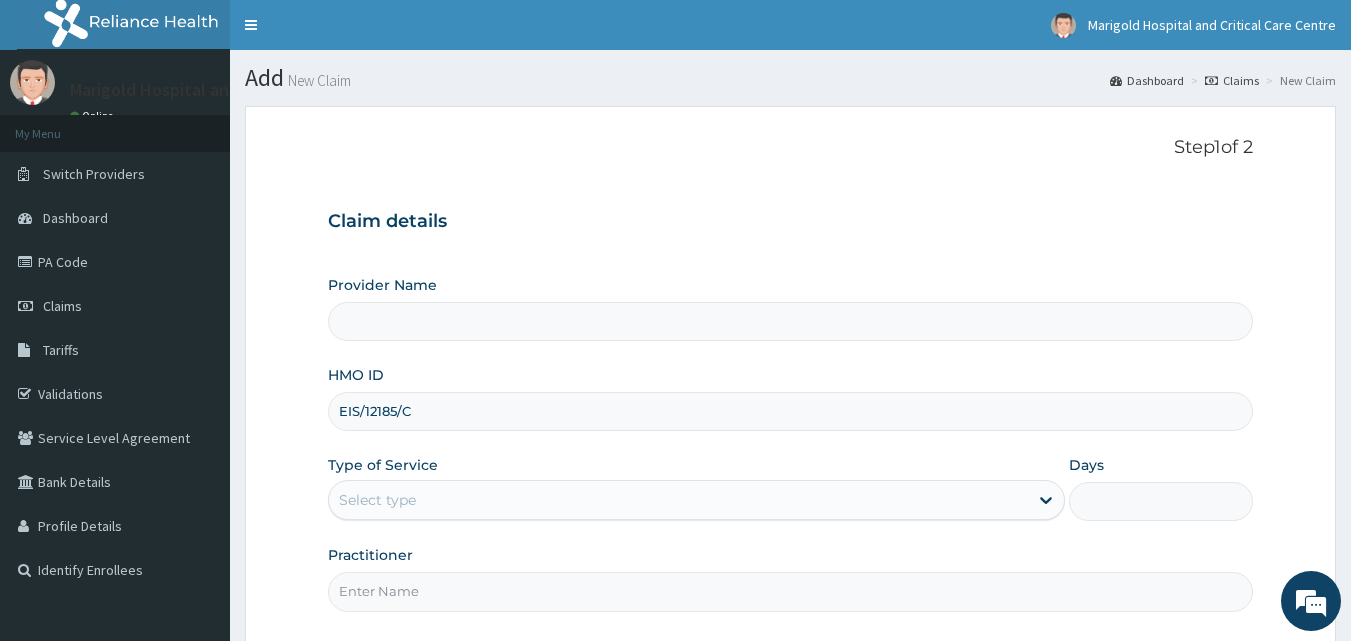 type on "Marigold Hospital and Critical Care Centre" 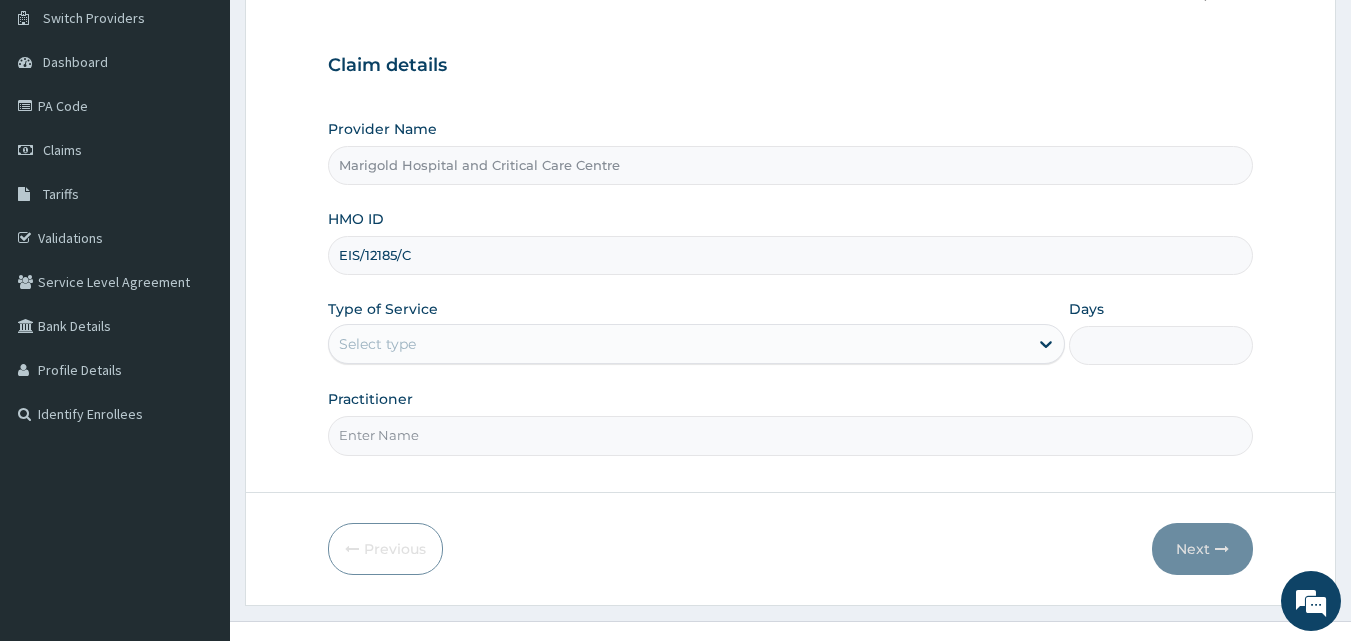 scroll, scrollTop: 187, scrollLeft: 0, axis: vertical 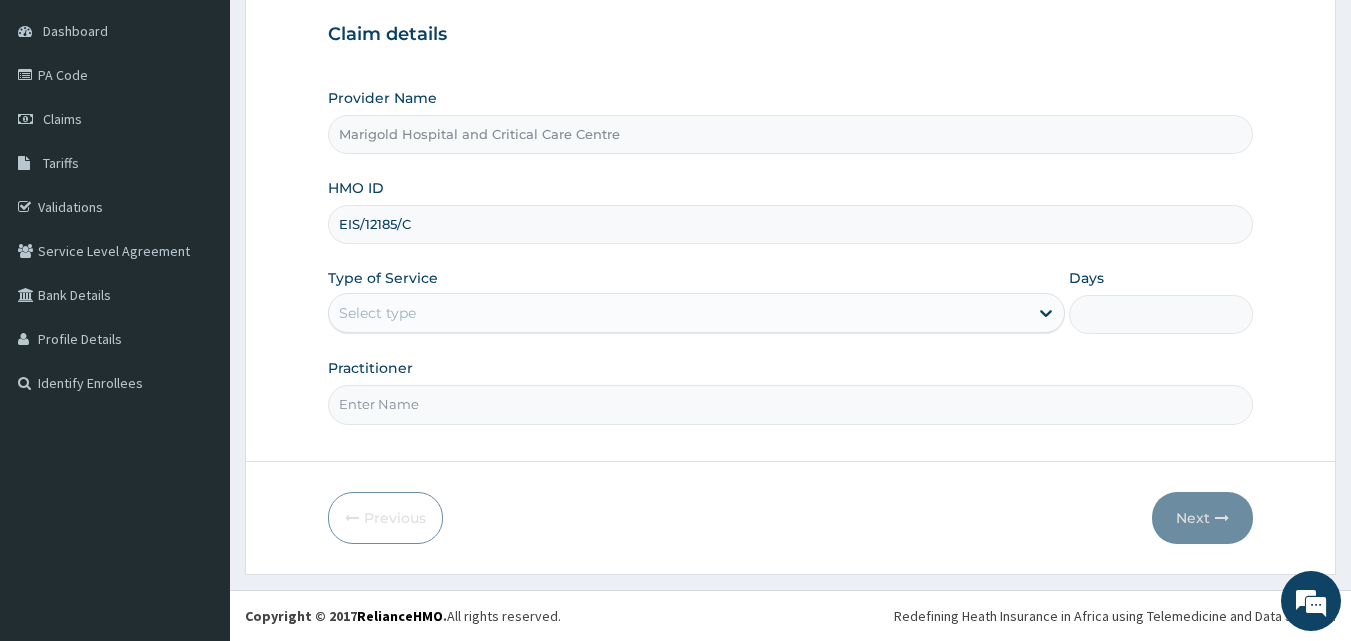 type on "EIS/12185/C" 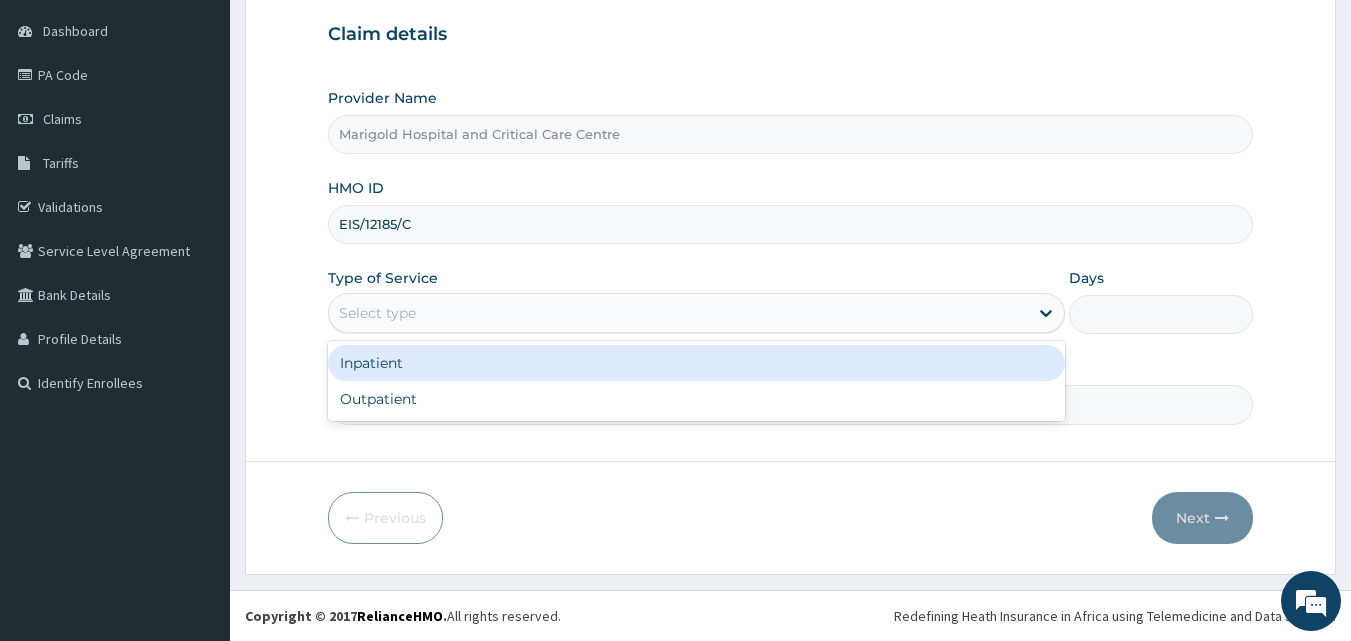 click on "Select type" at bounding box center [678, 313] 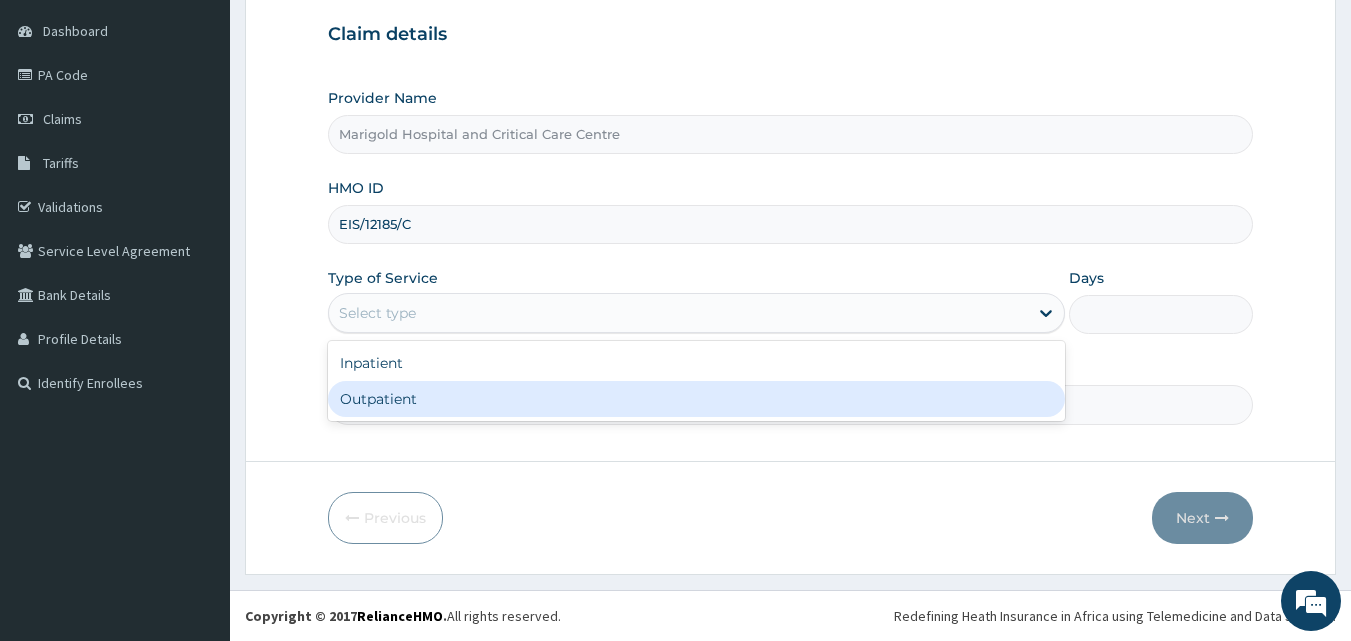 click on "Outpatient" at bounding box center [696, 399] 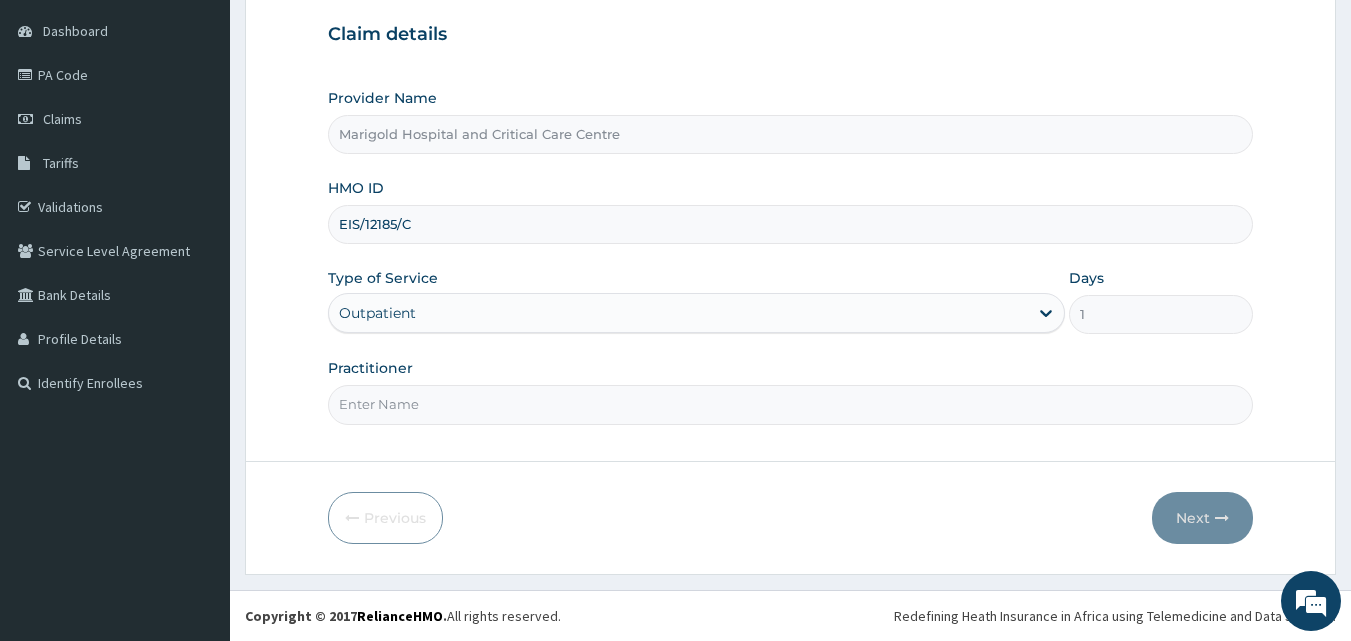 click on "Practitioner" at bounding box center [791, 404] 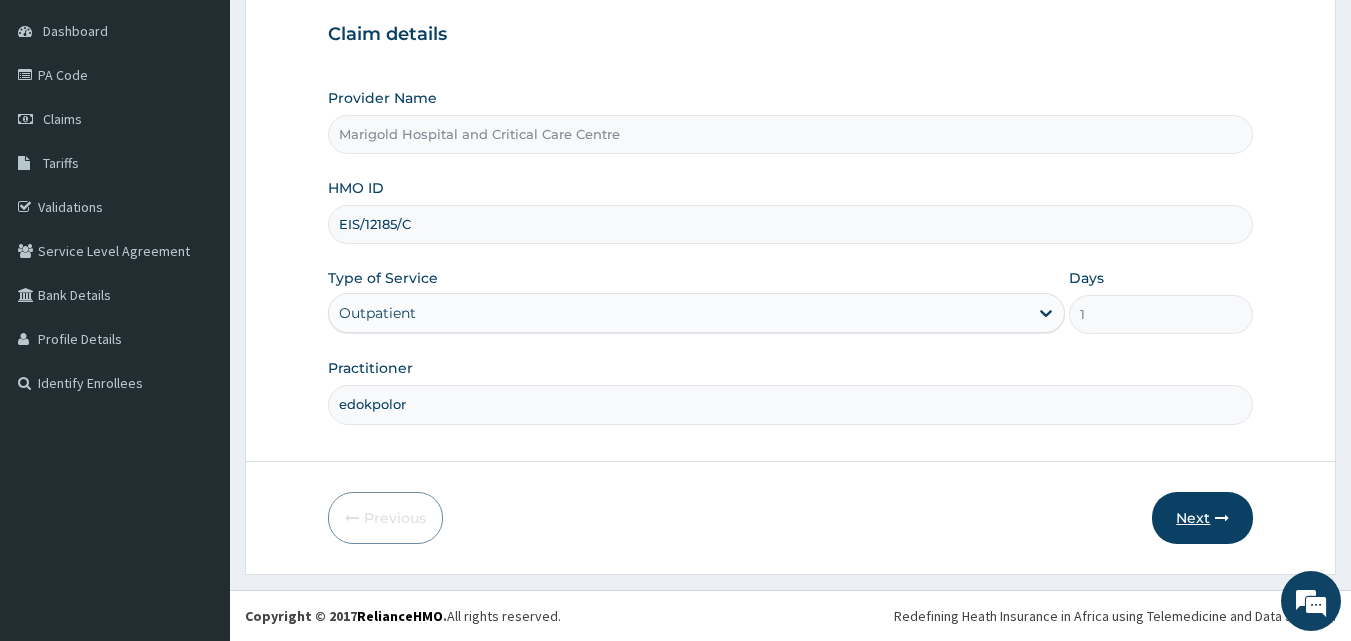 type on "edokpolor" 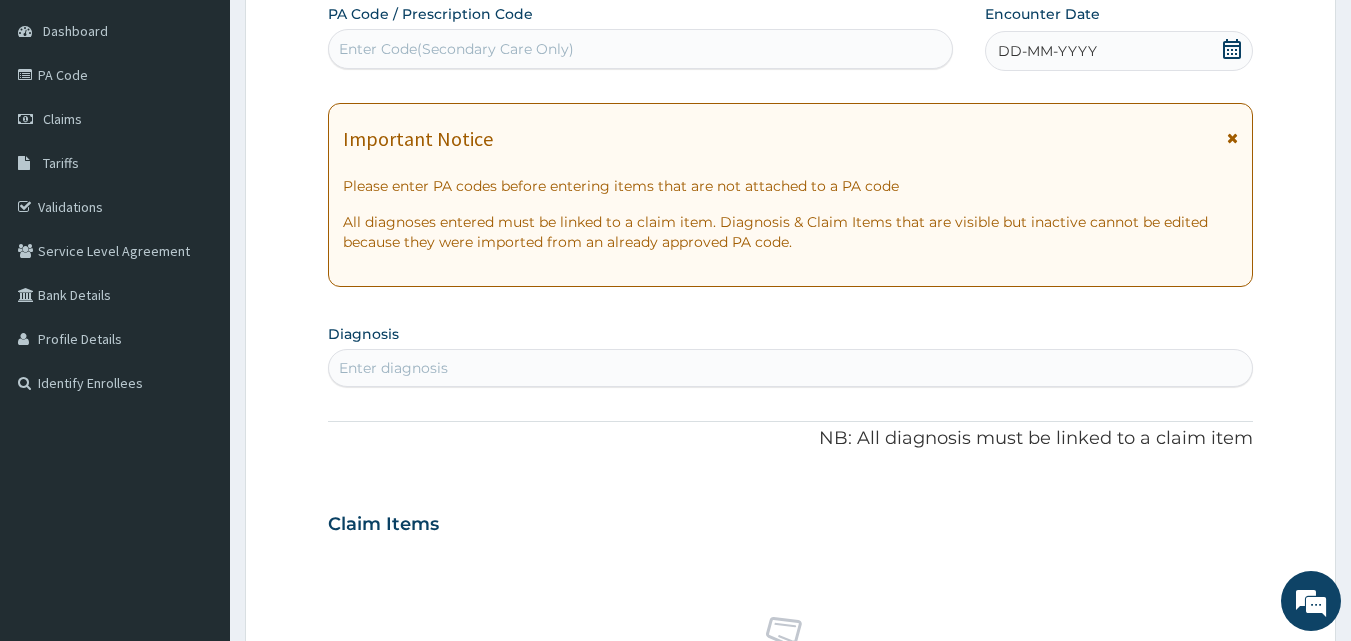 scroll, scrollTop: 0, scrollLeft: 0, axis: both 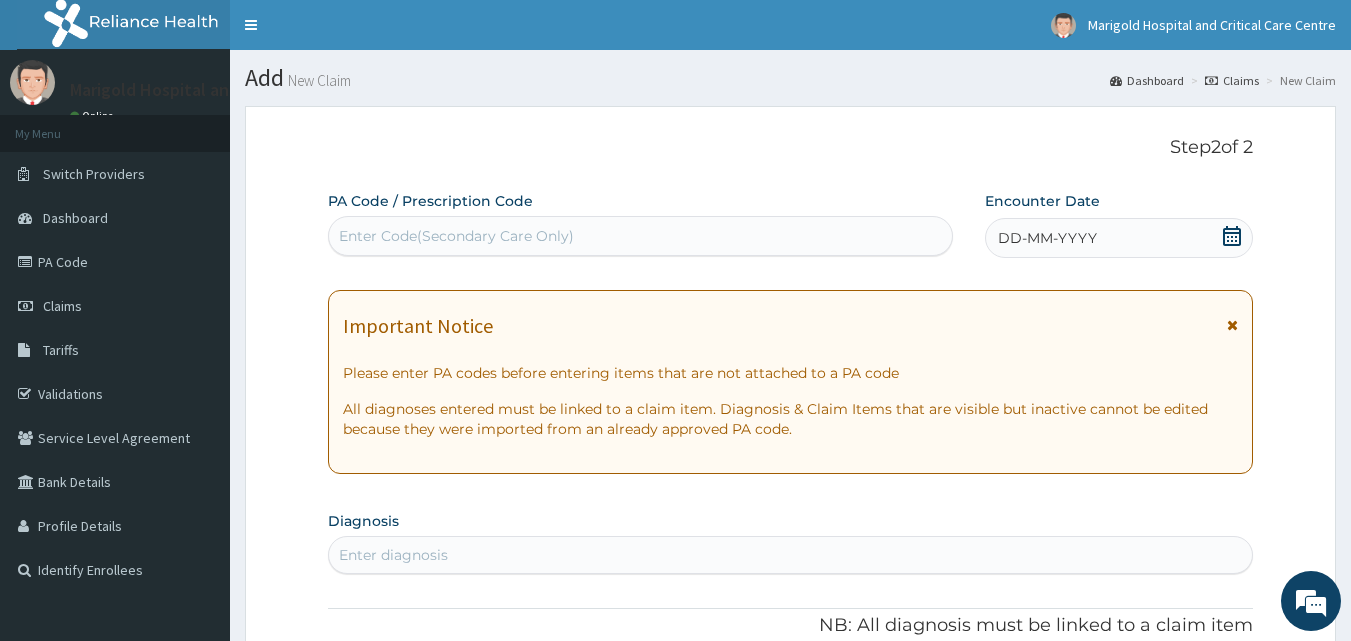 click on "Enter Code(Secondary Care Only)" at bounding box center [456, 236] 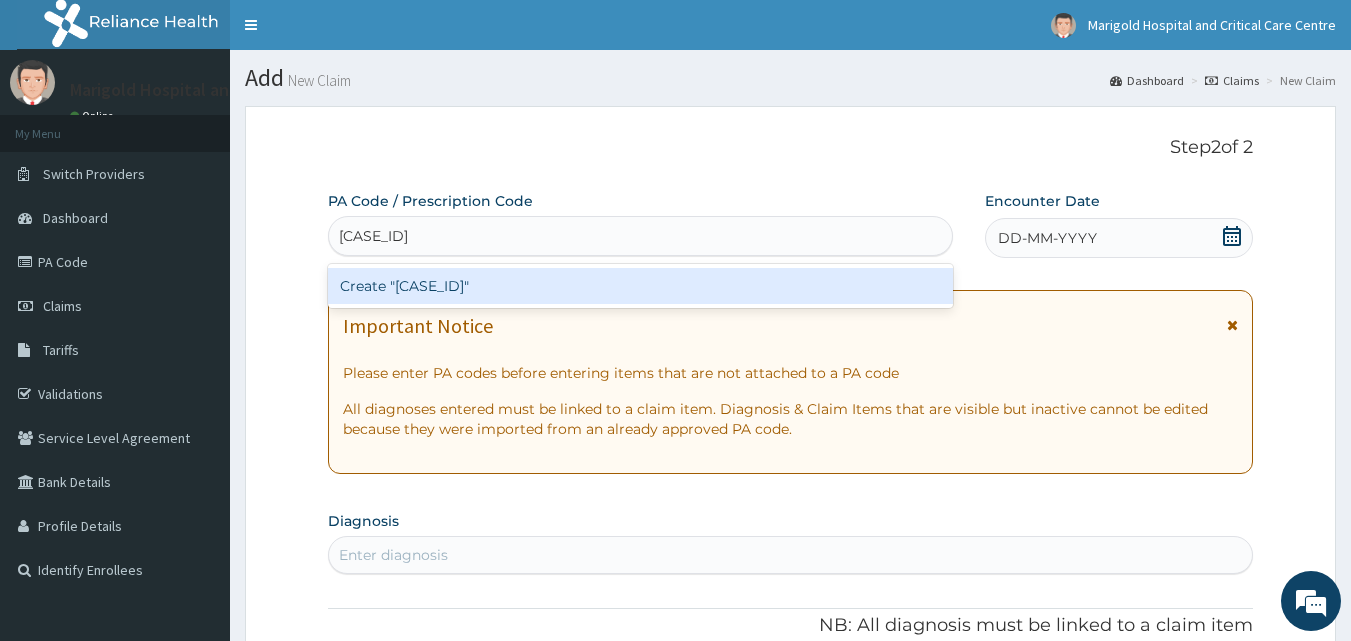 type 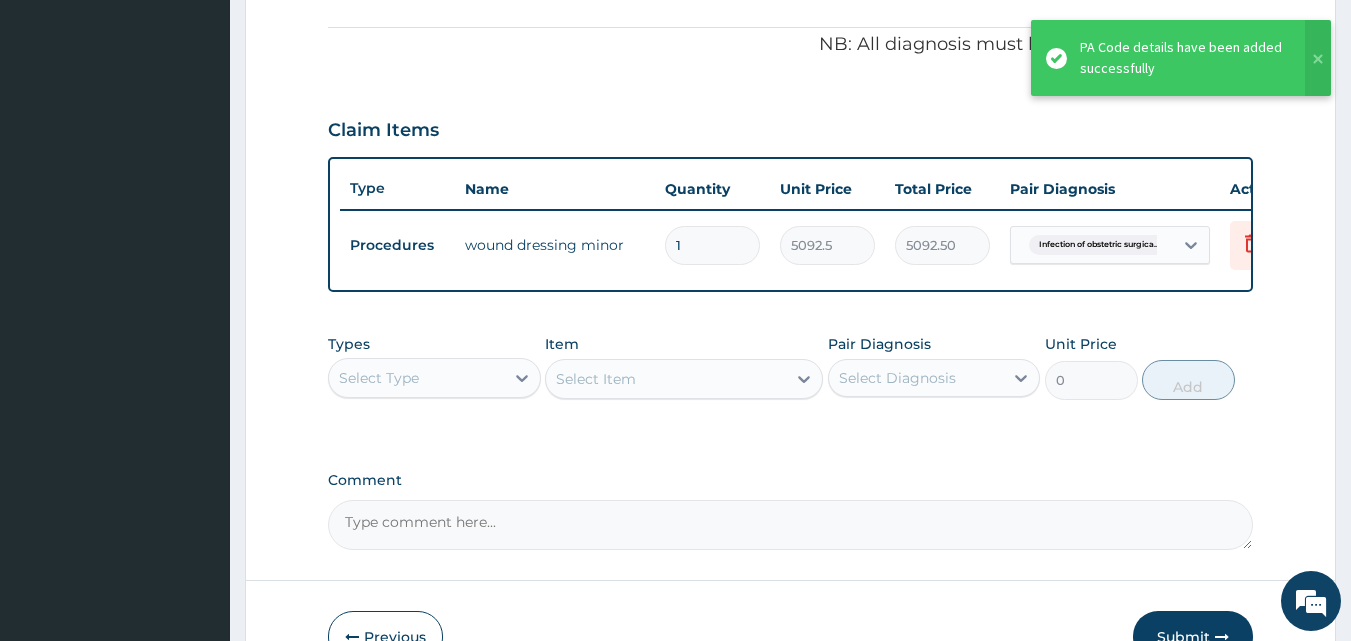 scroll, scrollTop: 712, scrollLeft: 0, axis: vertical 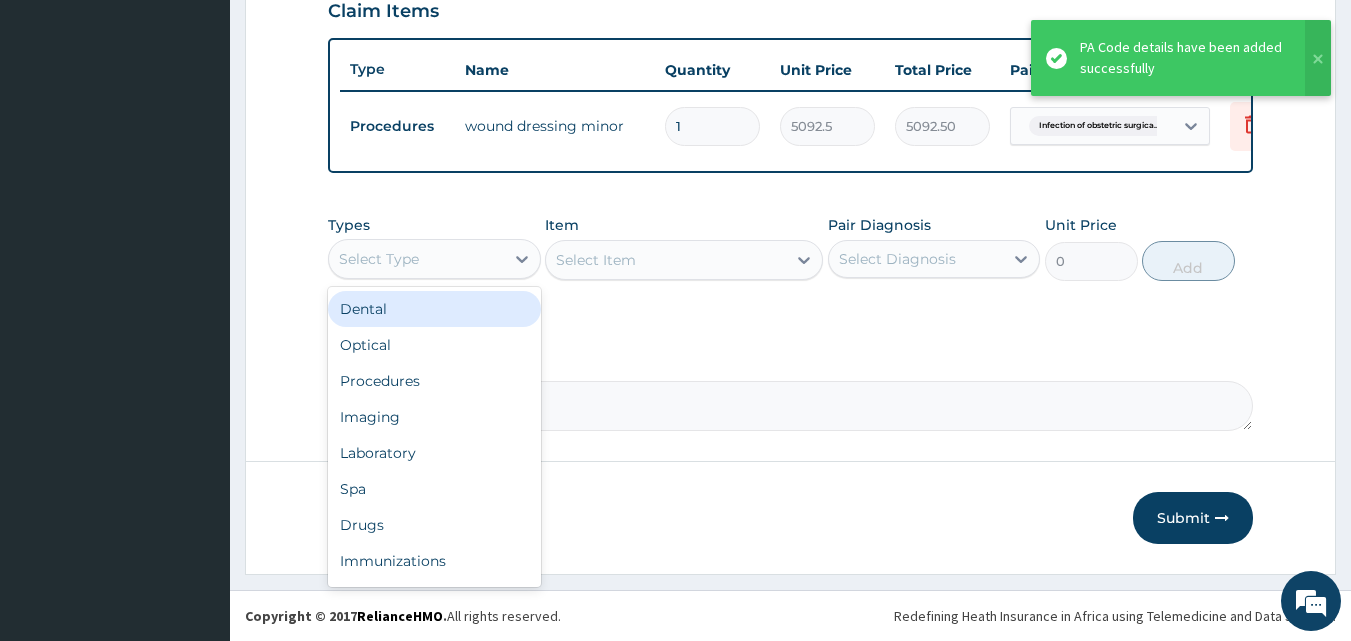 click on "Select Type" at bounding box center (416, 259) 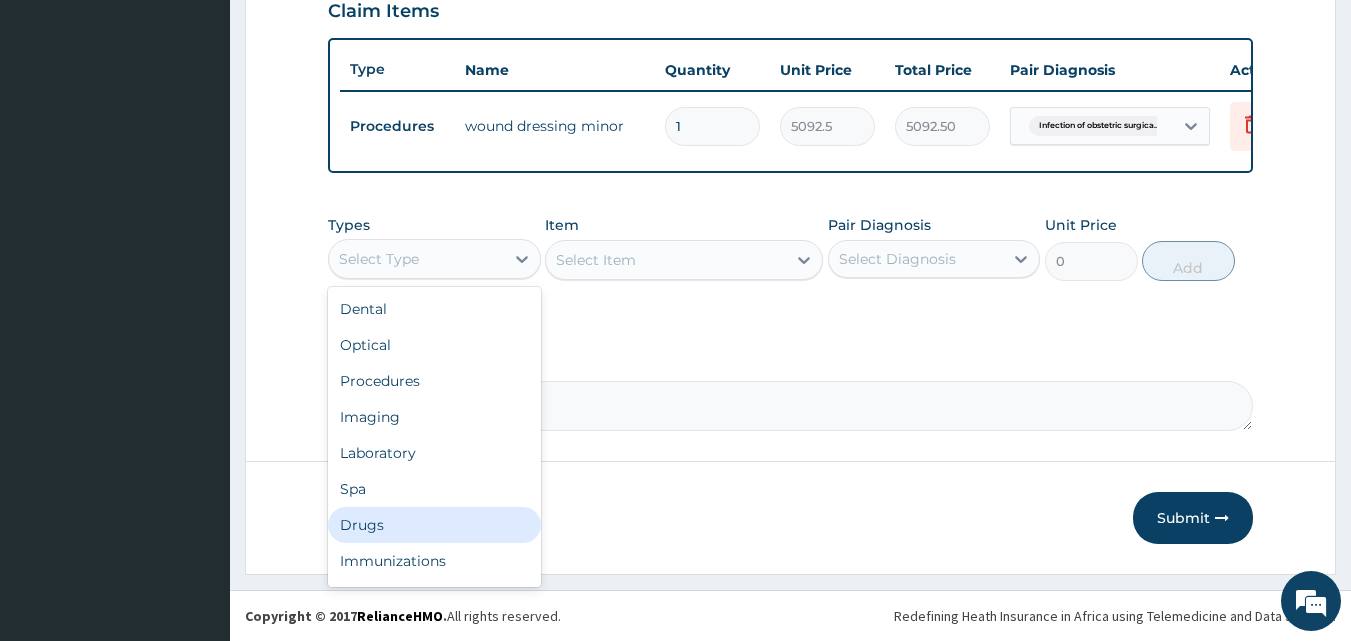 click on "Drugs" at bounding box center (434, 525) 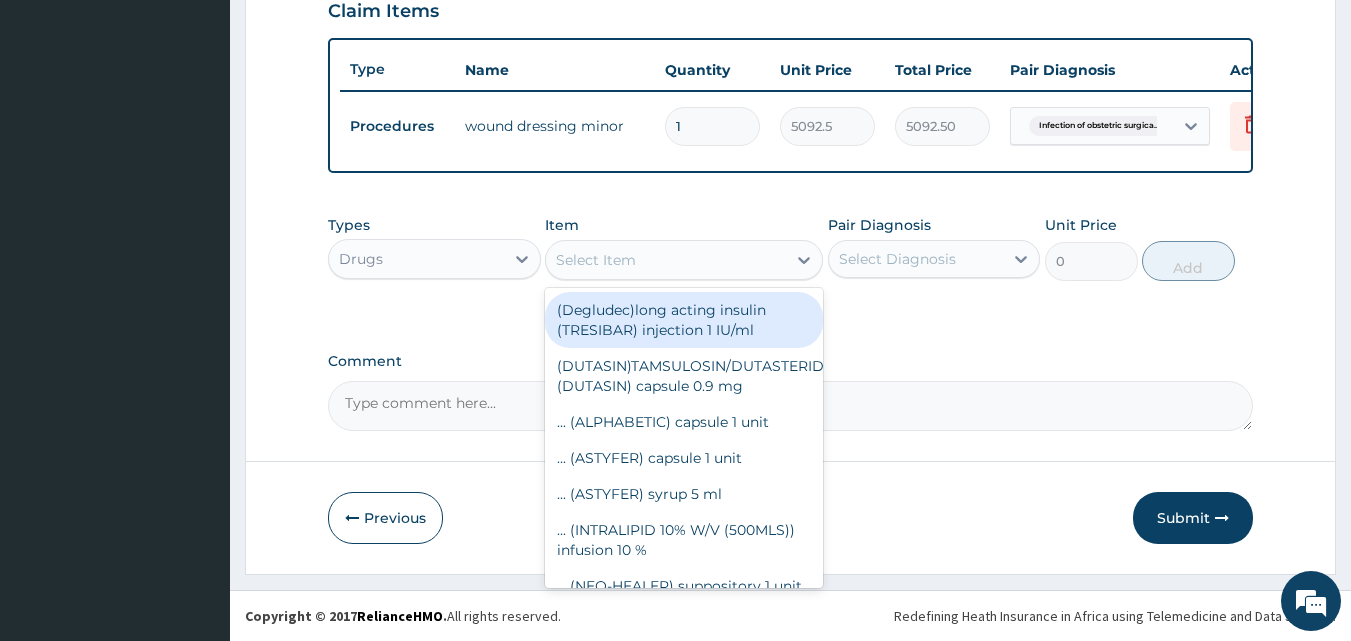 click on "Select Item" at bounding box center [596, 260] 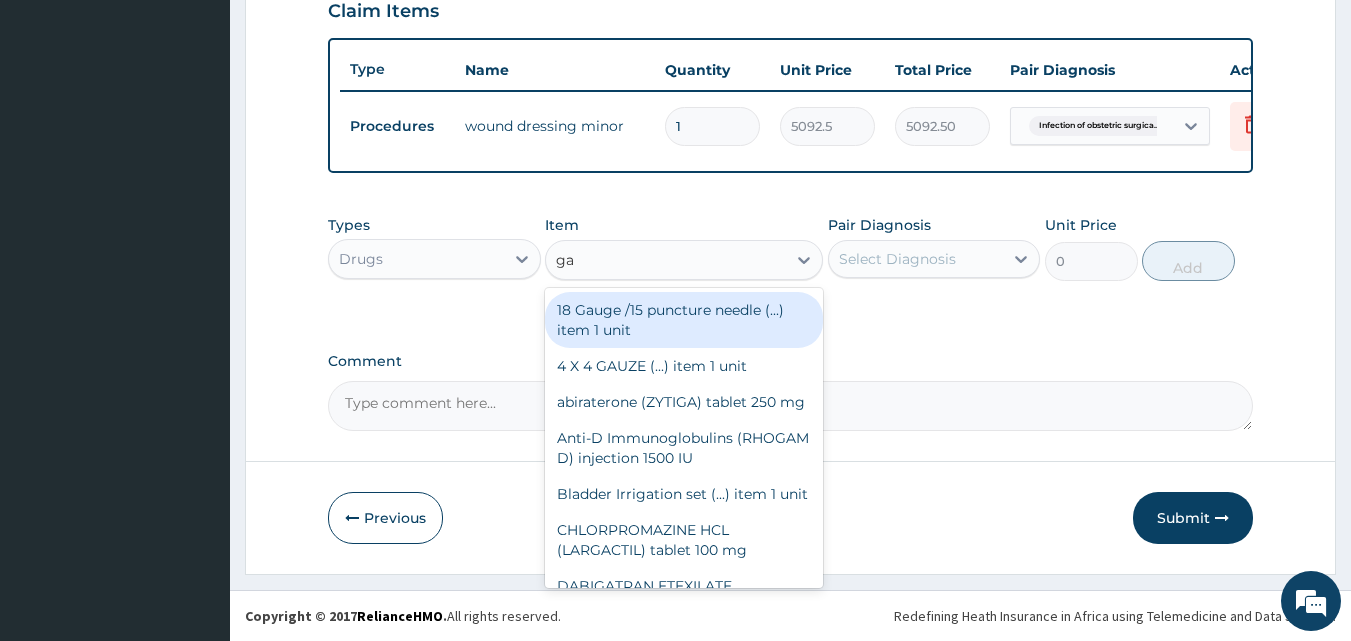 type on "gau" 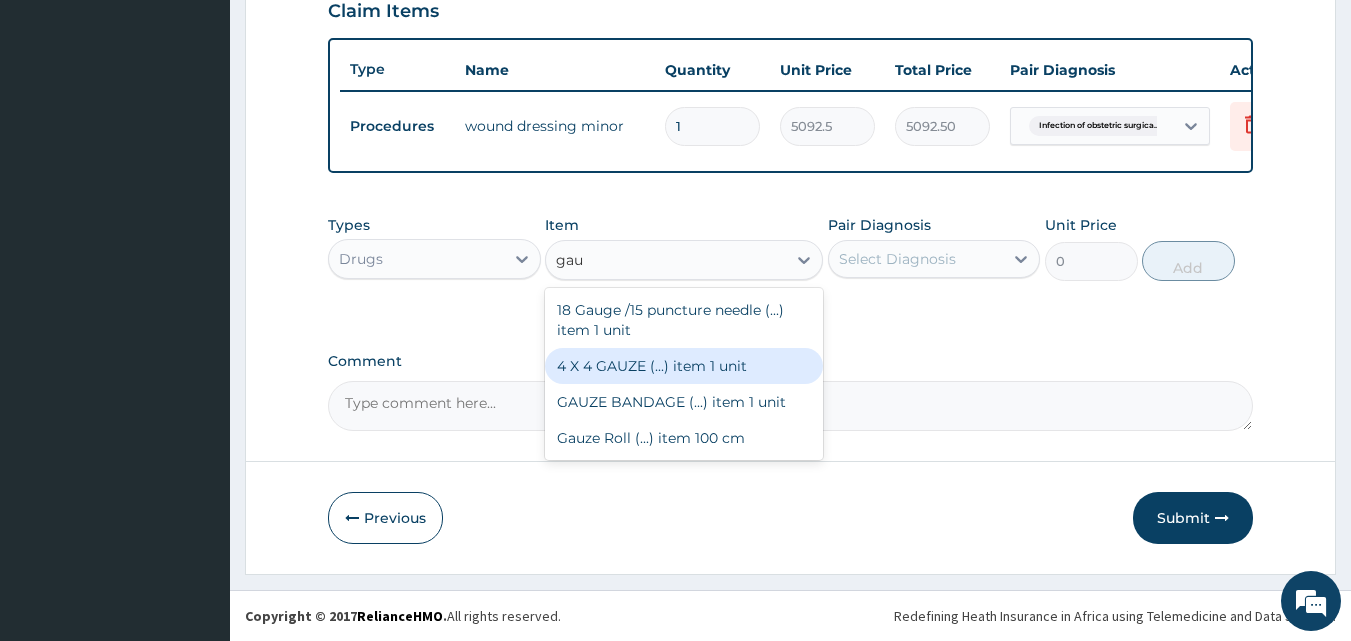 click on "4 X 4 GAUZE (...) item 1 unit" at bounding box center [684, 366] 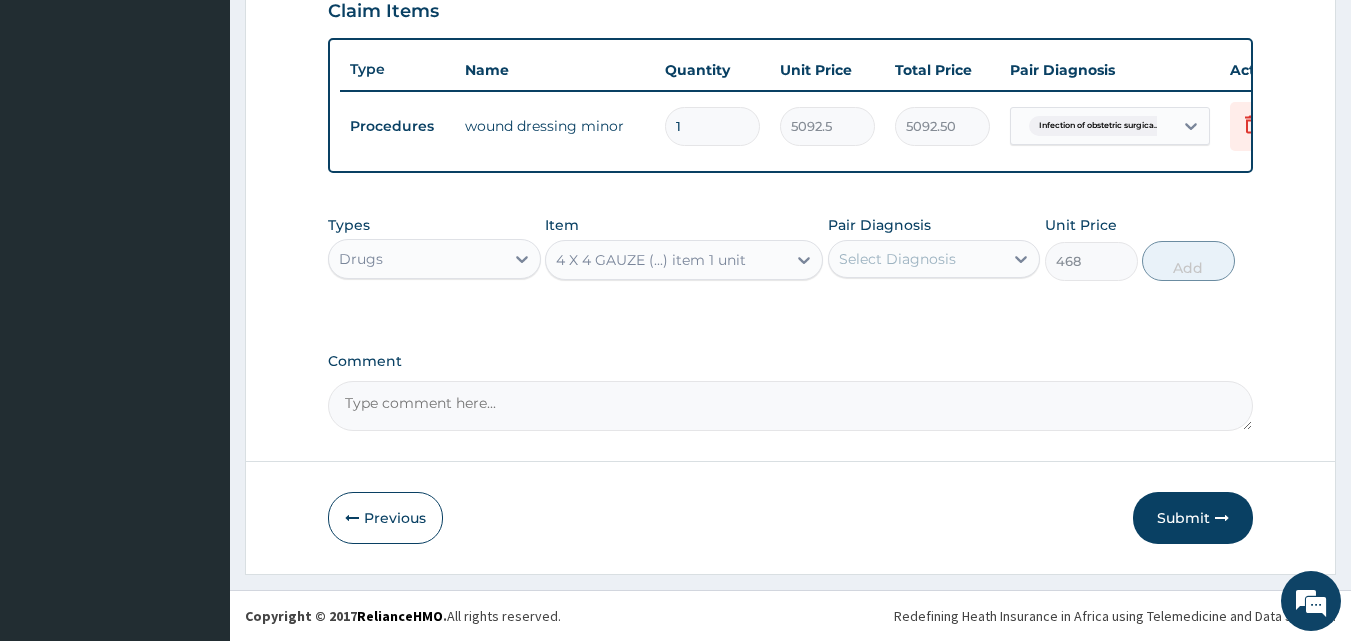 click on "Select Diagnosis" at bounding box center [897, 259] 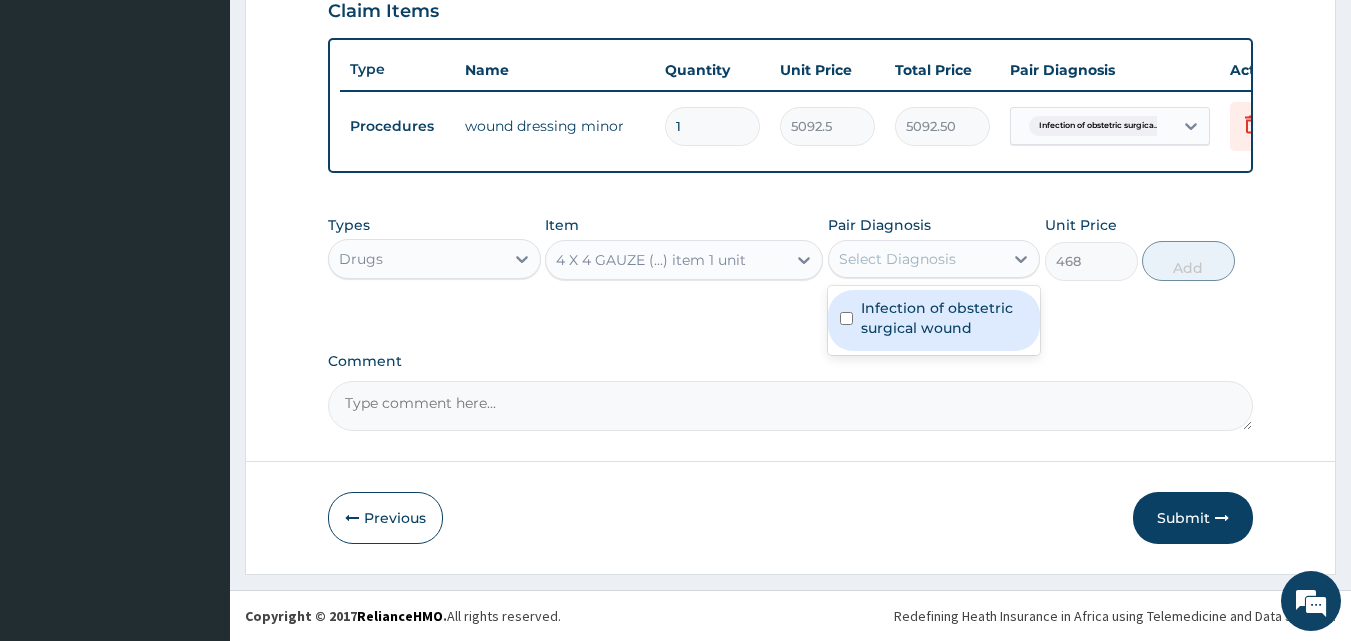 click on "Infection of obstetric surgical wound" at bounding box center [945, 318] 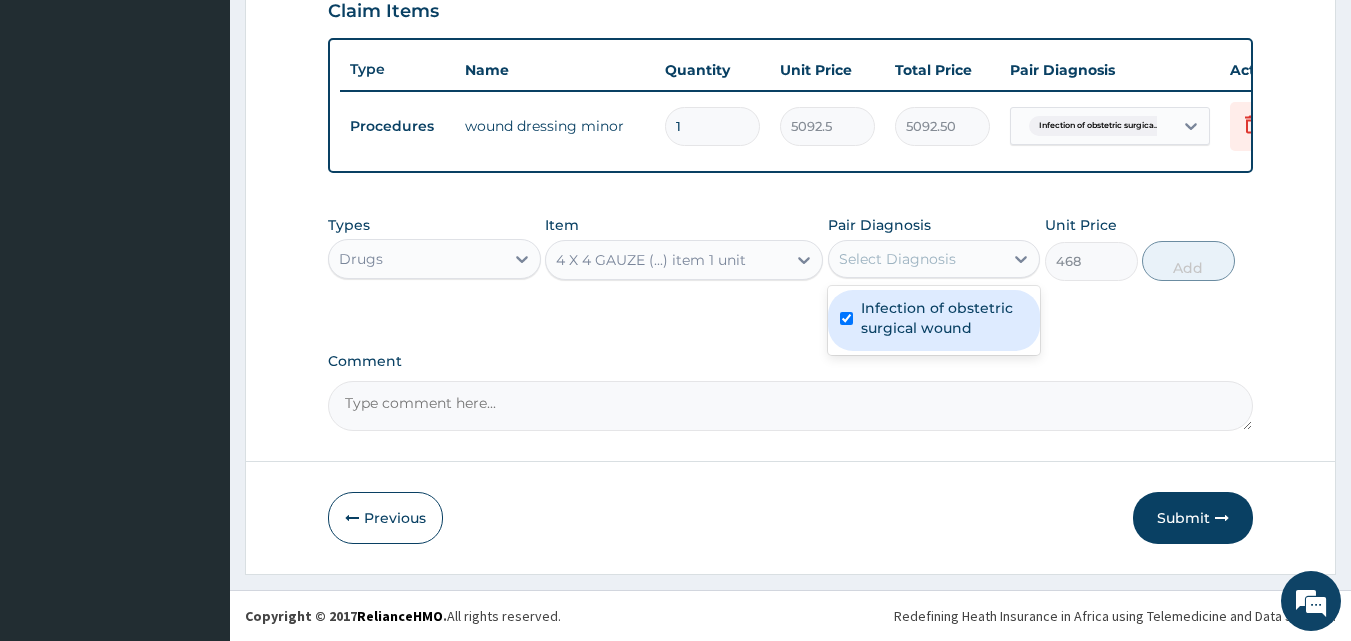 checkbox on "true" 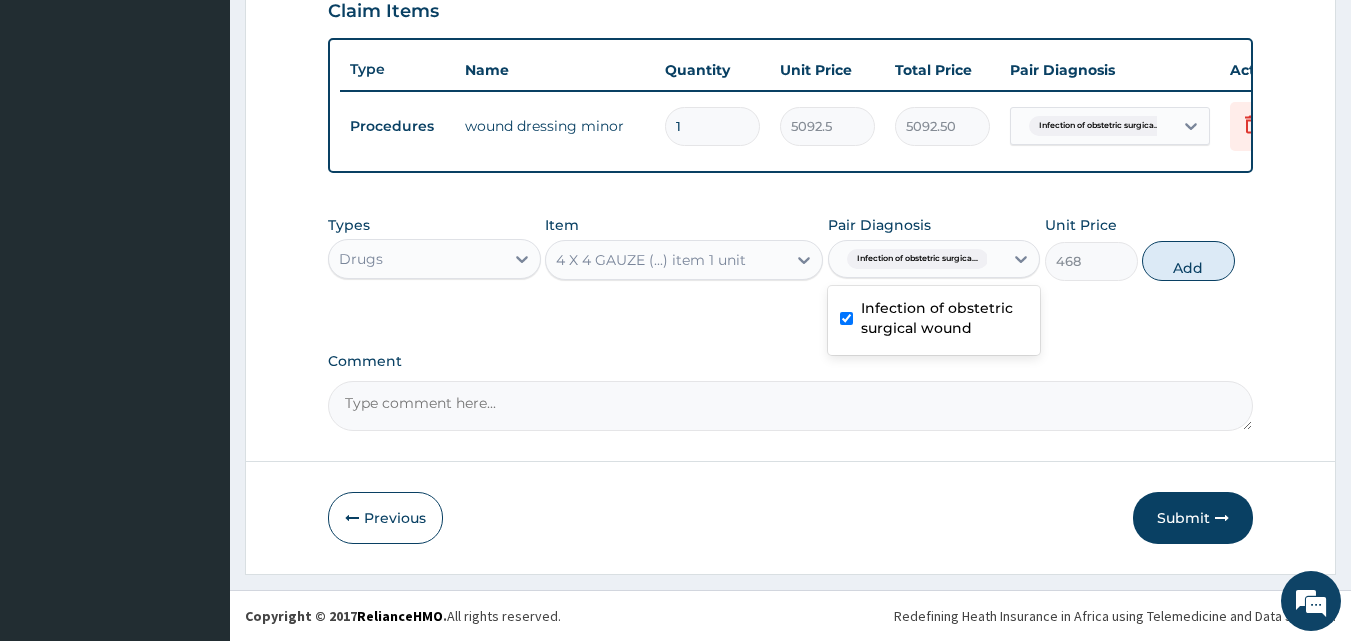 click on "Add" at bounding box center [1188, 261] 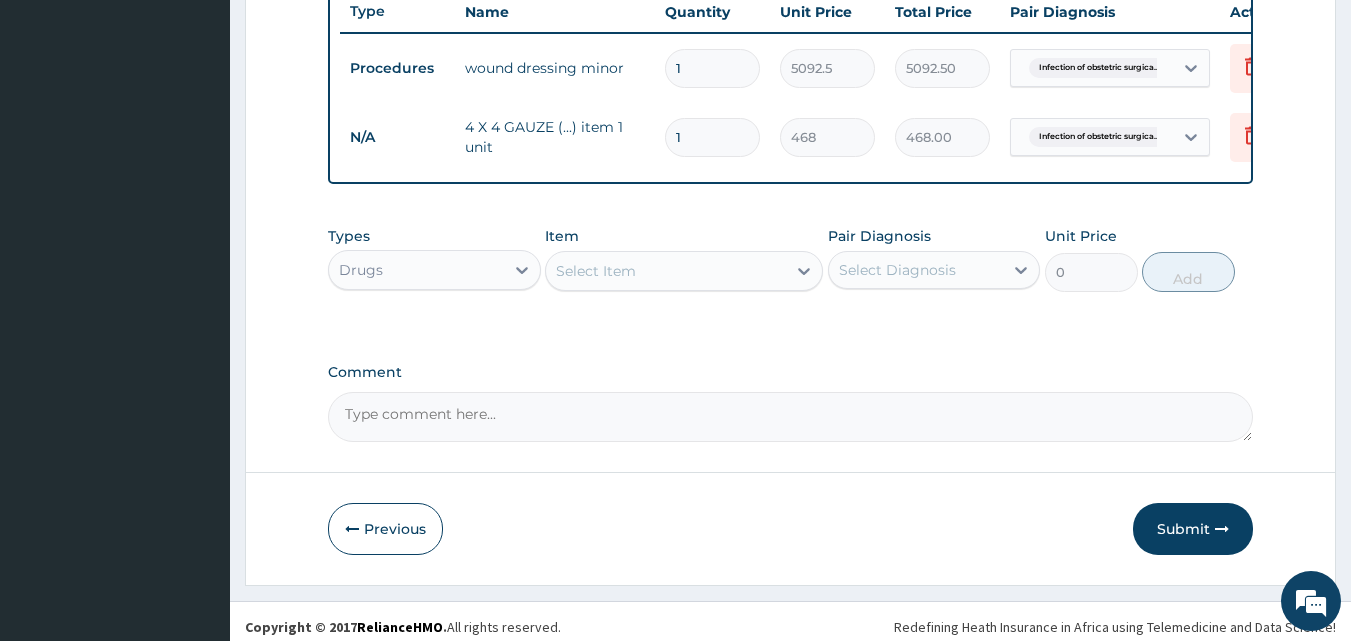 scroll, scrollTop: 790, scrollLeft: 0, axis: vertical 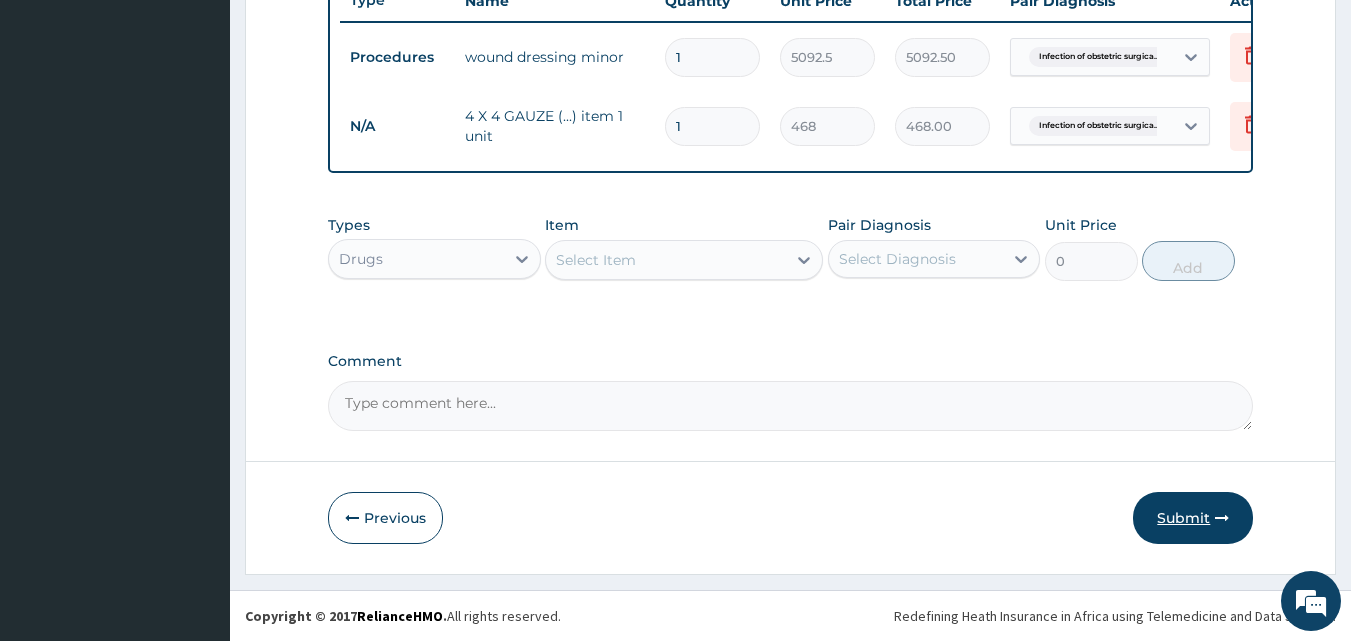 click on "Submit" at bounding box center (1193, 518) 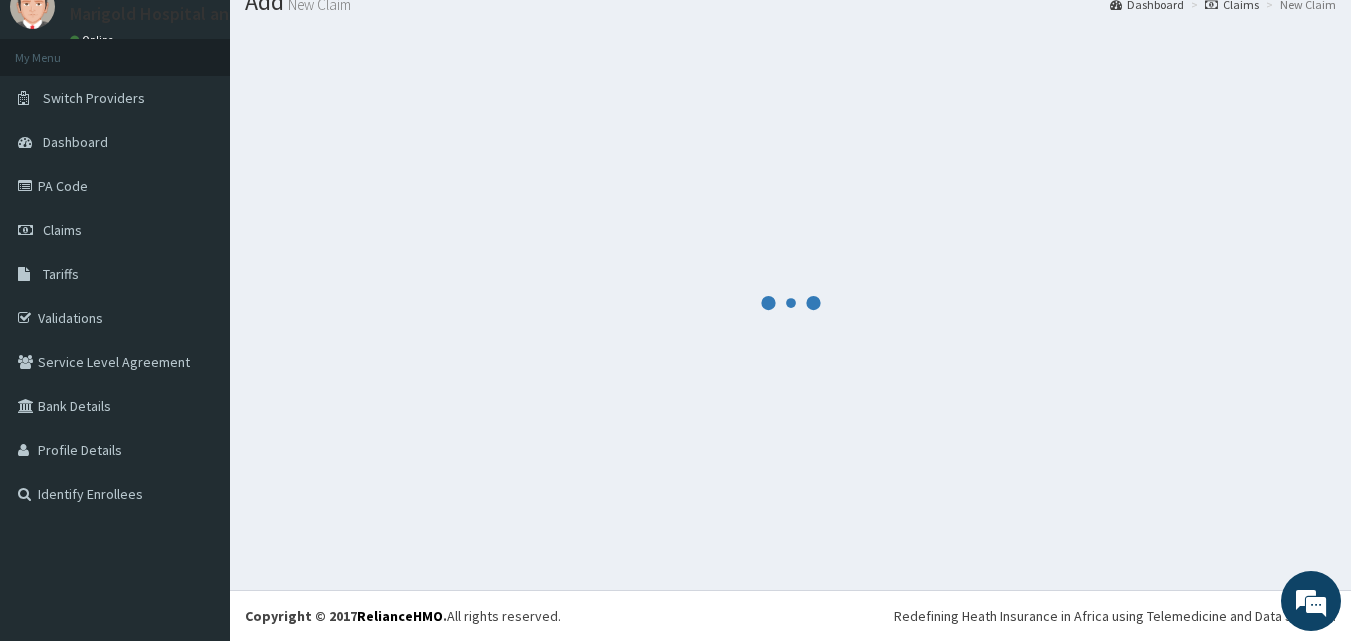 scroll, scrollTop: 790, scrollLeft: 0, axis: vertical 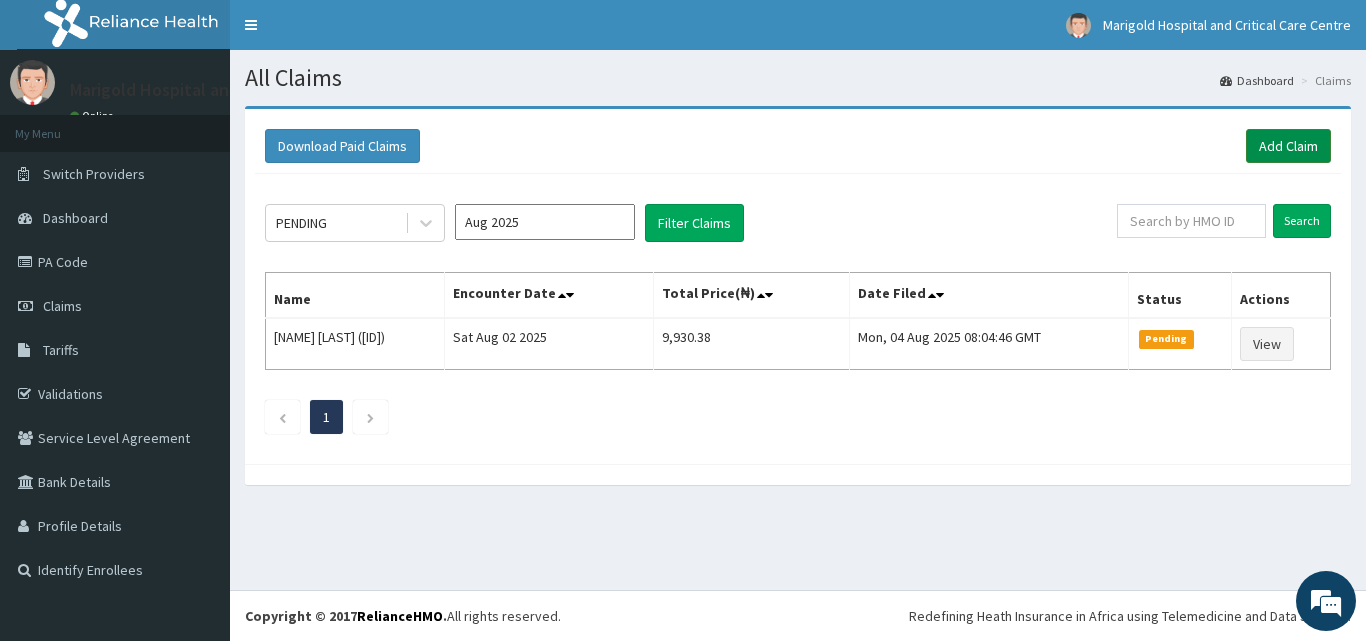 click on "Add Claim" at bounding box center (1288, 146) 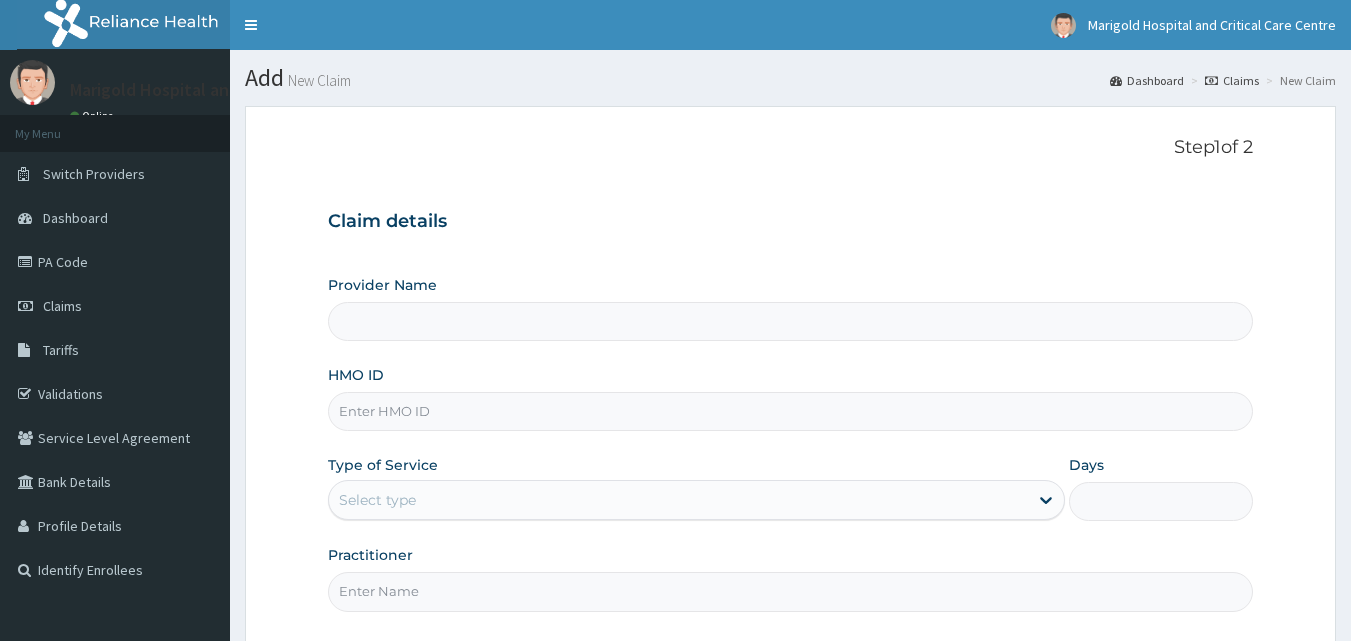scroll, scrollTop: 0, scrollLeft: 0, axis: both 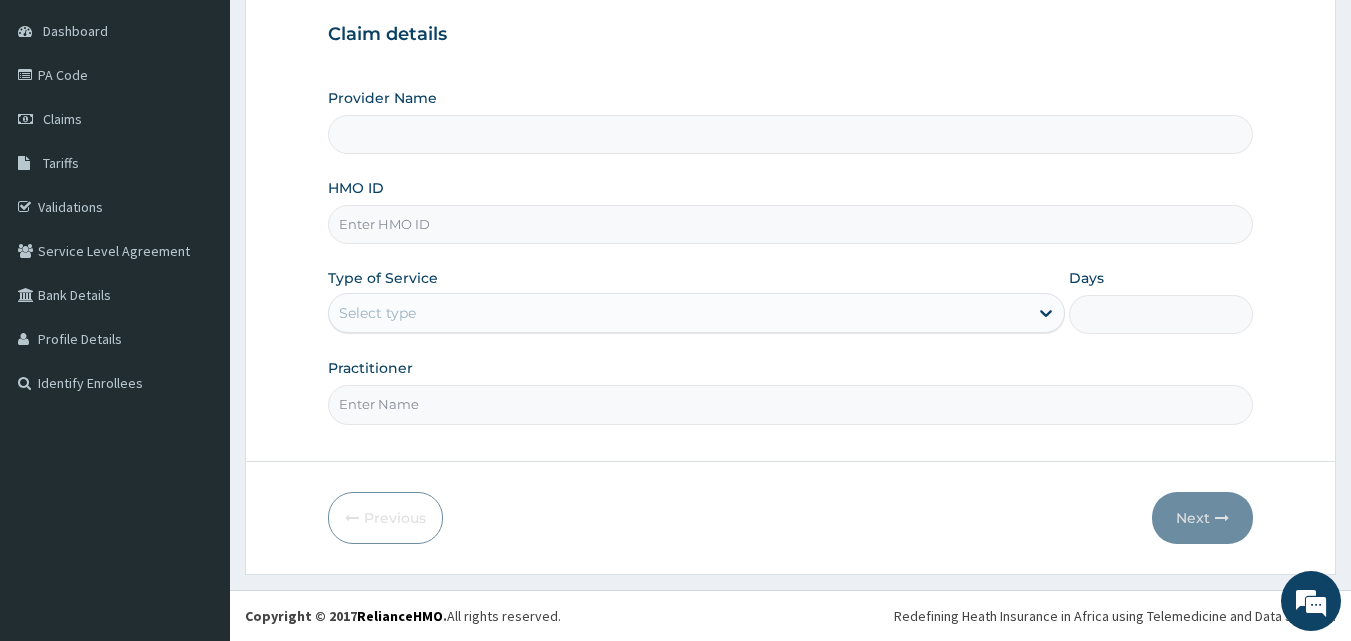 click on "HMO ID" at bounding box center (791, 224) 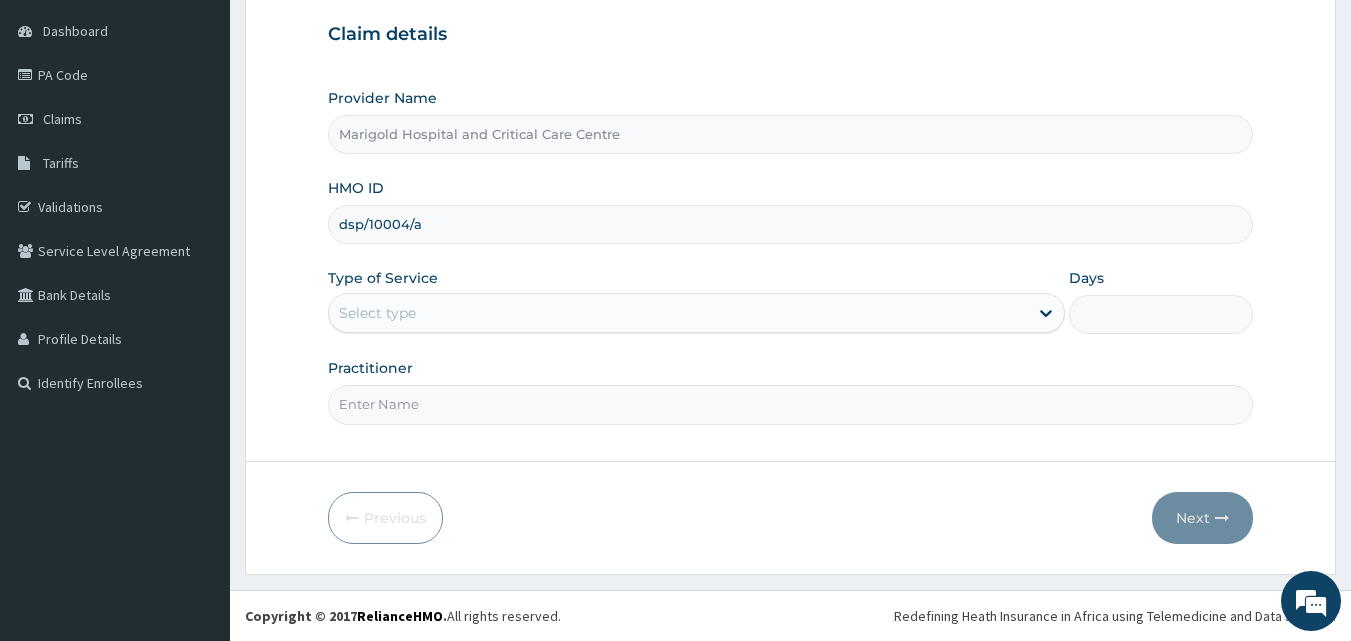 scroll, scrollTop: 0, scrollLeft: 0, axis: both 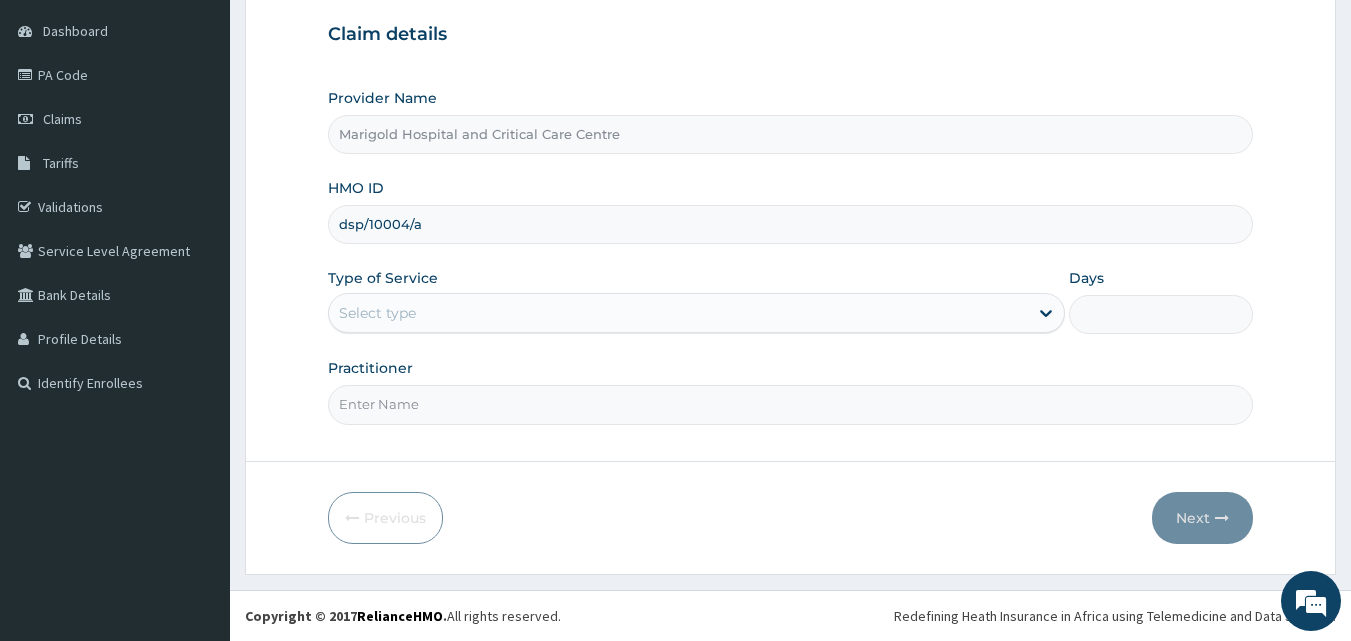 click on "dsp/10004/a" at bounding box center (791, 224) 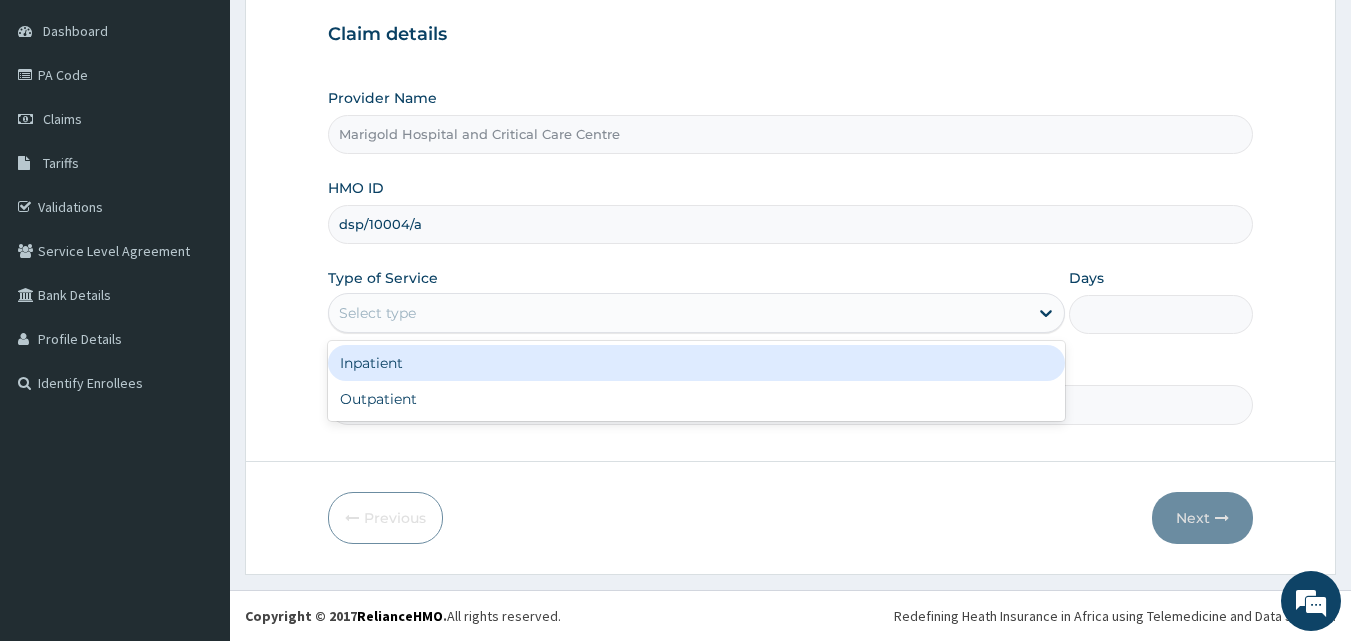 click on "Select type" at bounding box center (377, 313) 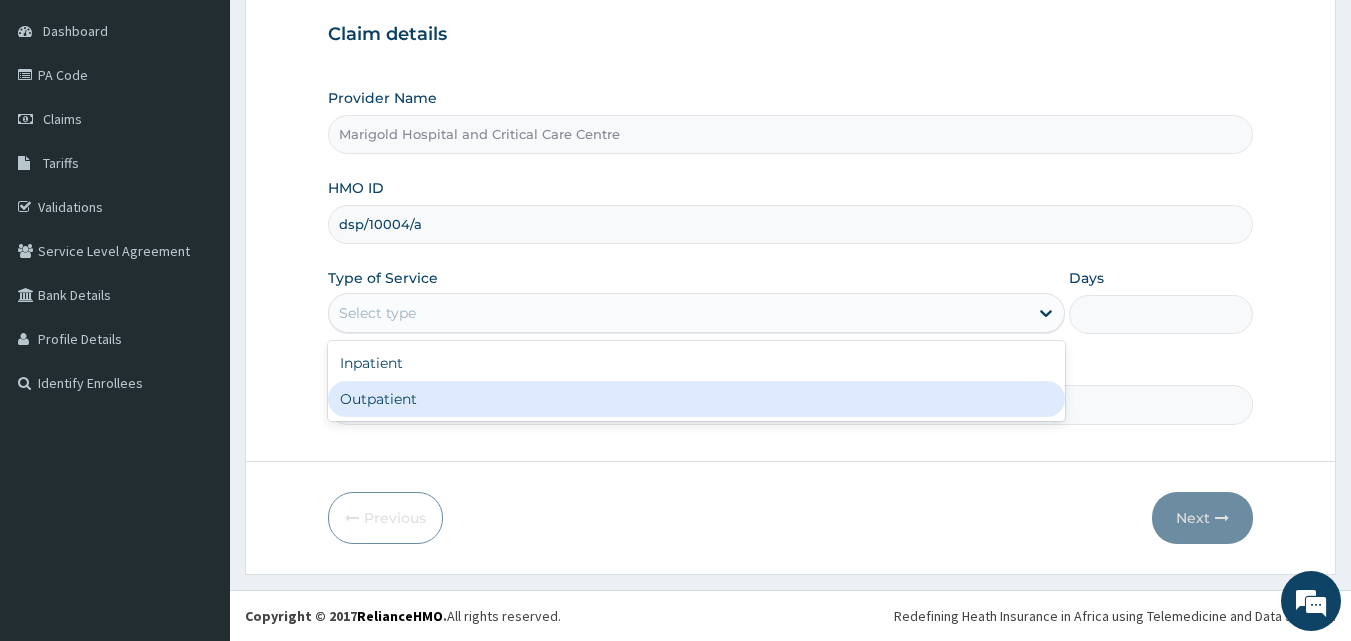 click on "Outpatient" at bounding box center [696, 399] 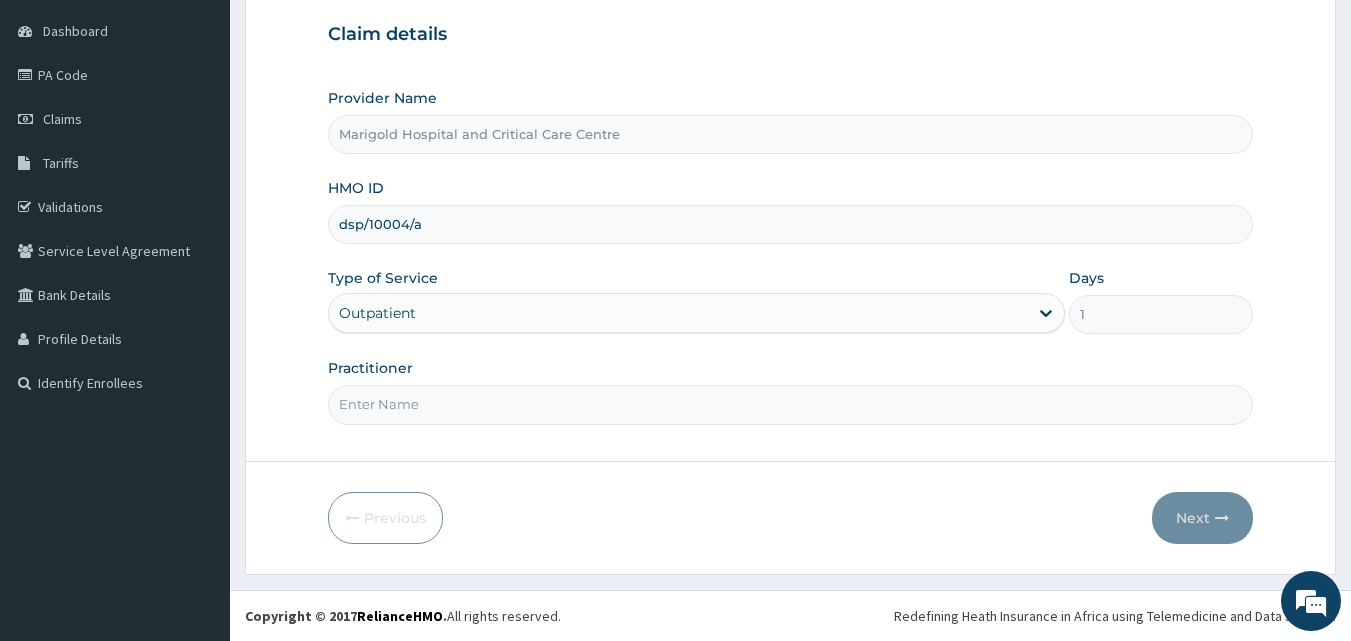 click on "Practitioner" at bounding box center [791, 404] 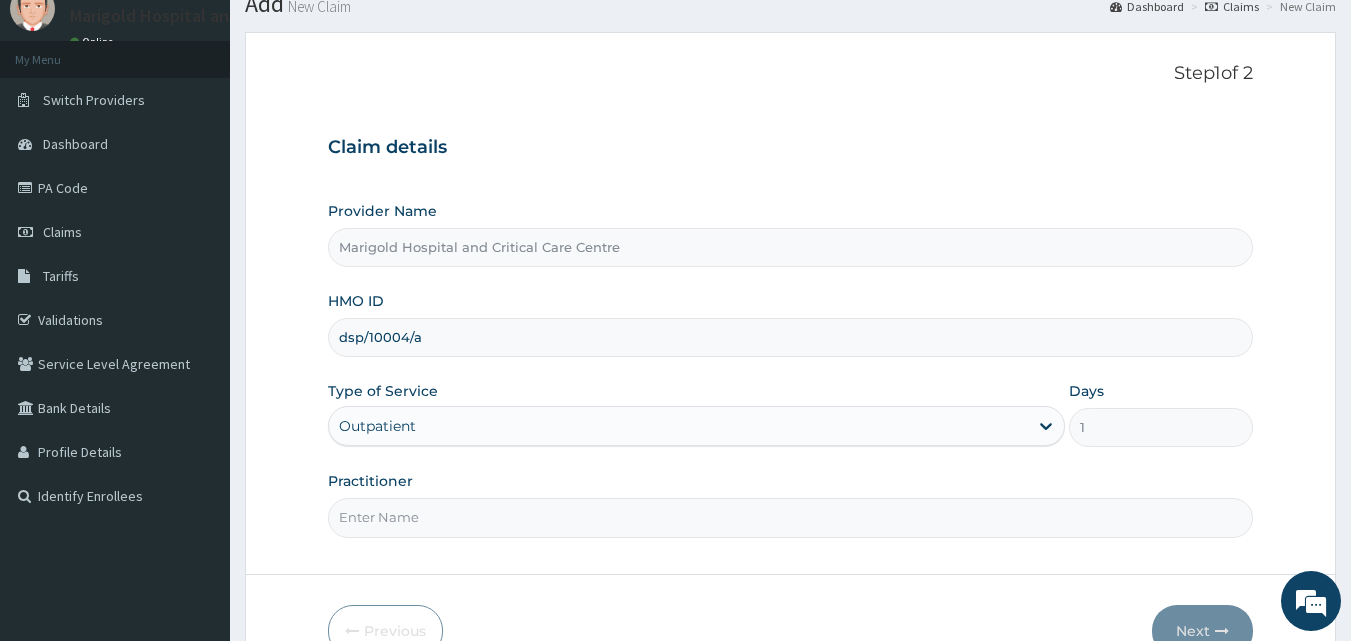 scroll, scrollTop: 0, scrollLeft: 0, axis: both 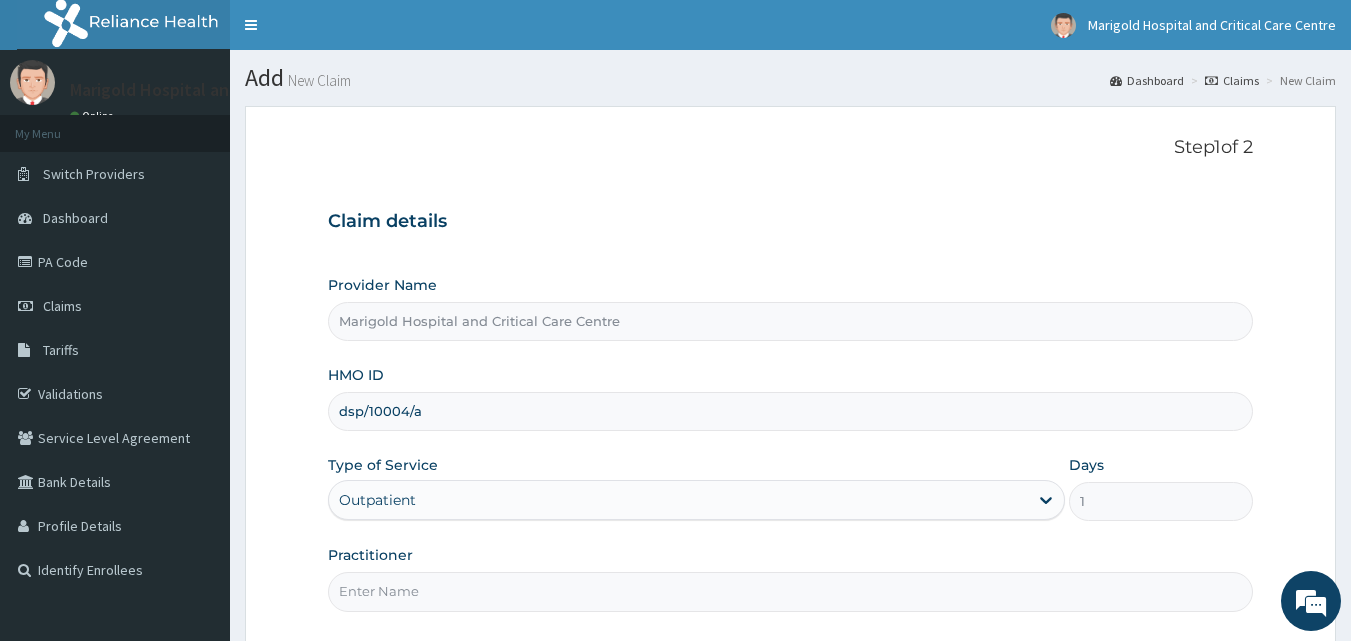 click on "Practitioner" at bounding box center (791, 591) 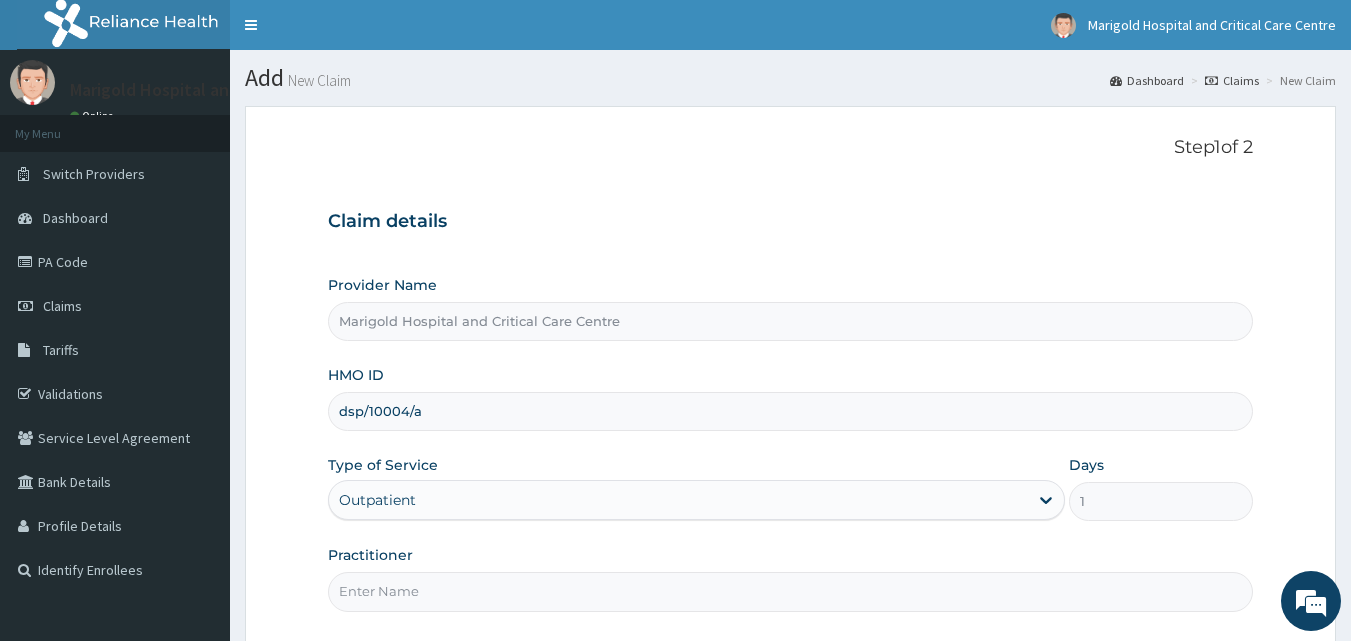 type on "Nweke, P O" 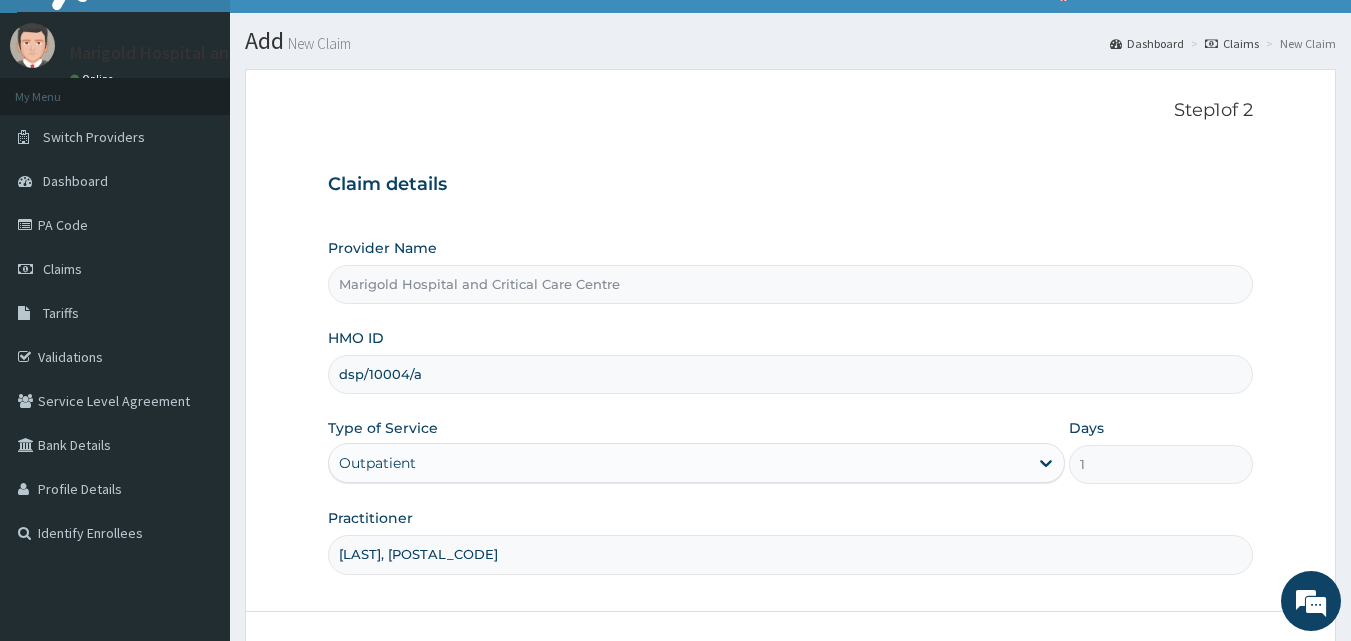 scroll, scrollTop: 100, scrollLeft: 0, axis: vertical 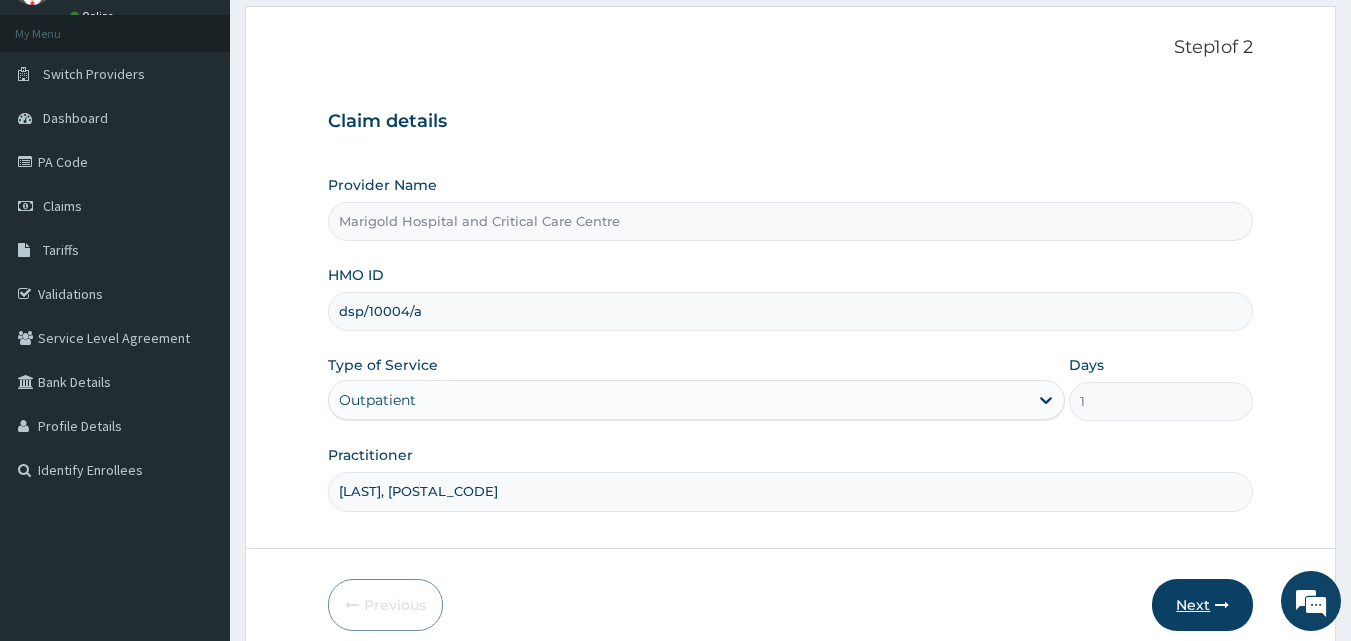 click on "Next" at bounding box center (1202, 605) 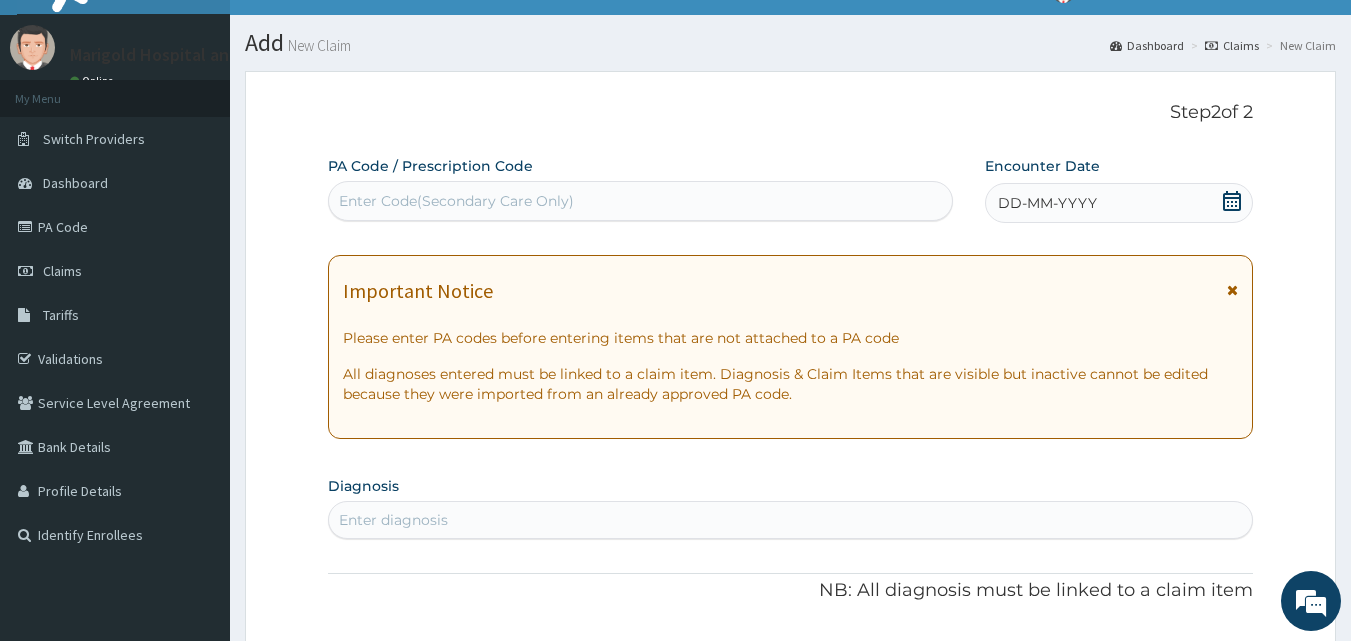 scroll, scrollTop: 0, scrollLeft: 0, axis: both 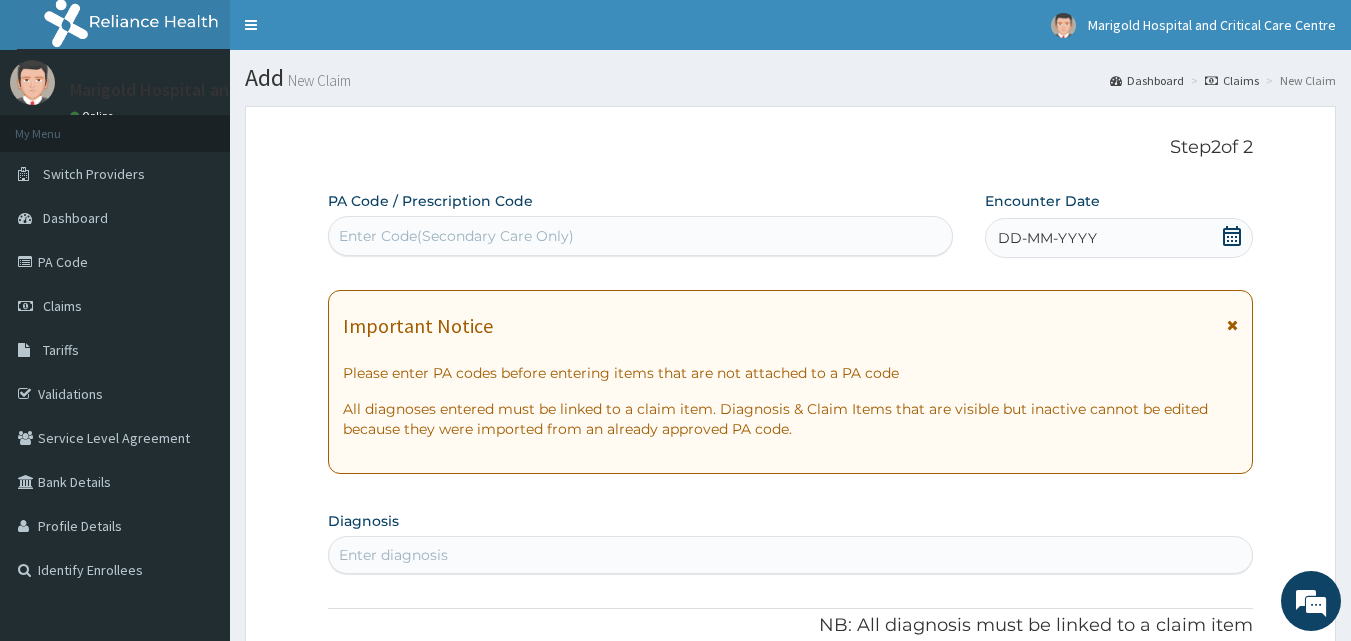 click on "Enter Code(Secondary Care Only)" at bounding box center [456, 236] 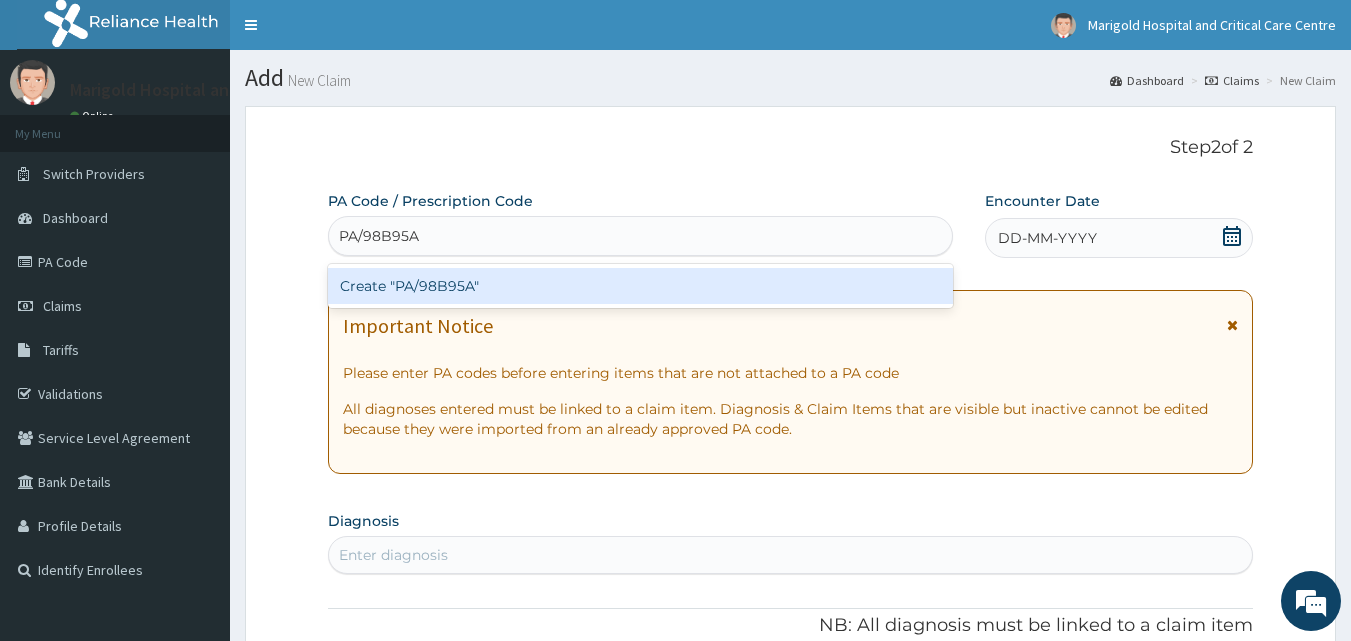 type 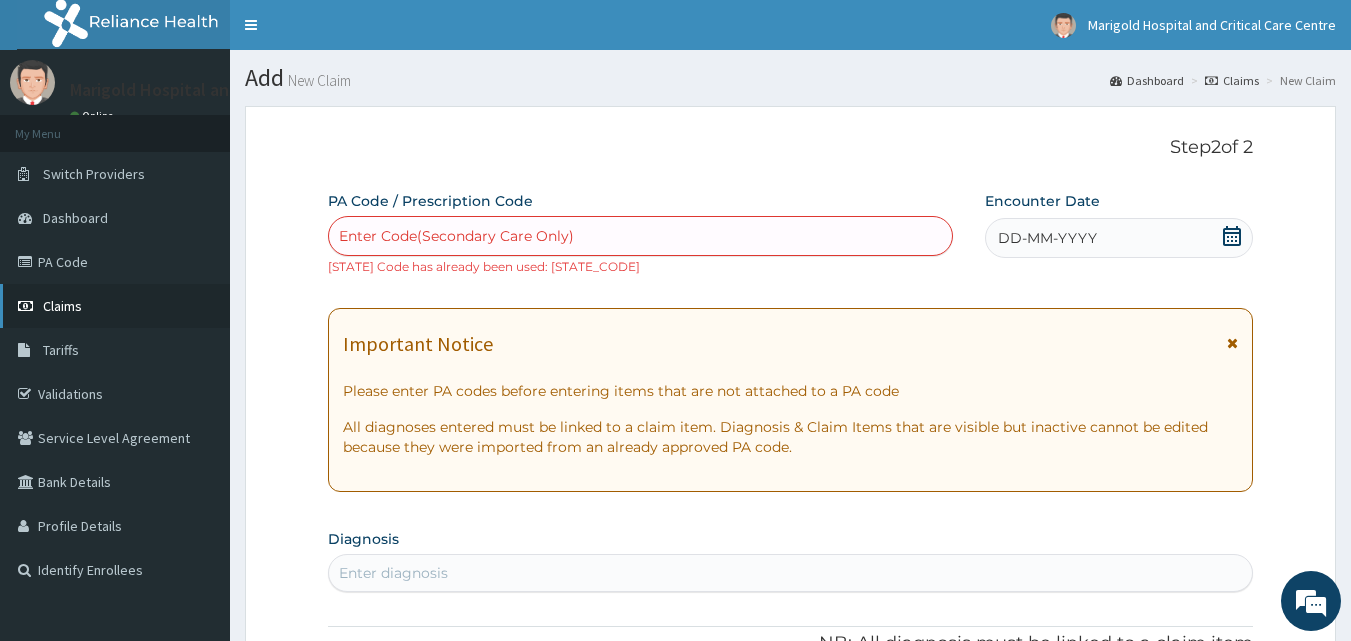 click on "Claims" at bounding box center (62, 306) 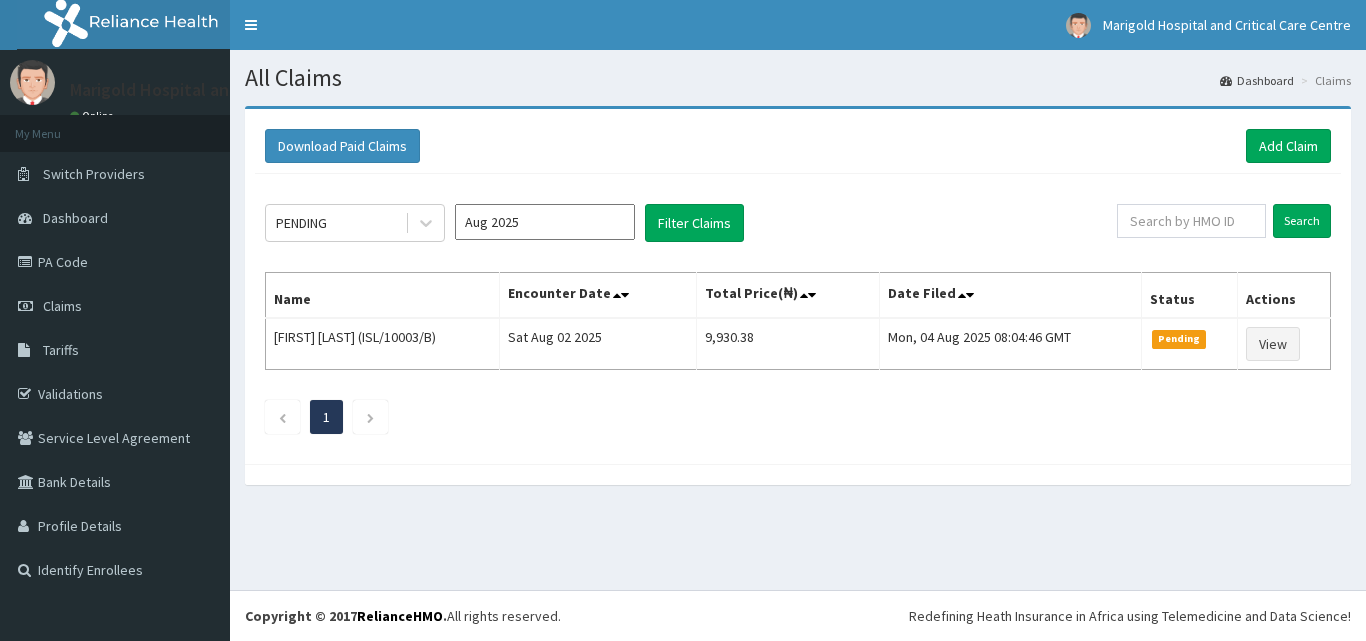 scroll, scrollTop: 0, scrollLeft: 0, axis: both 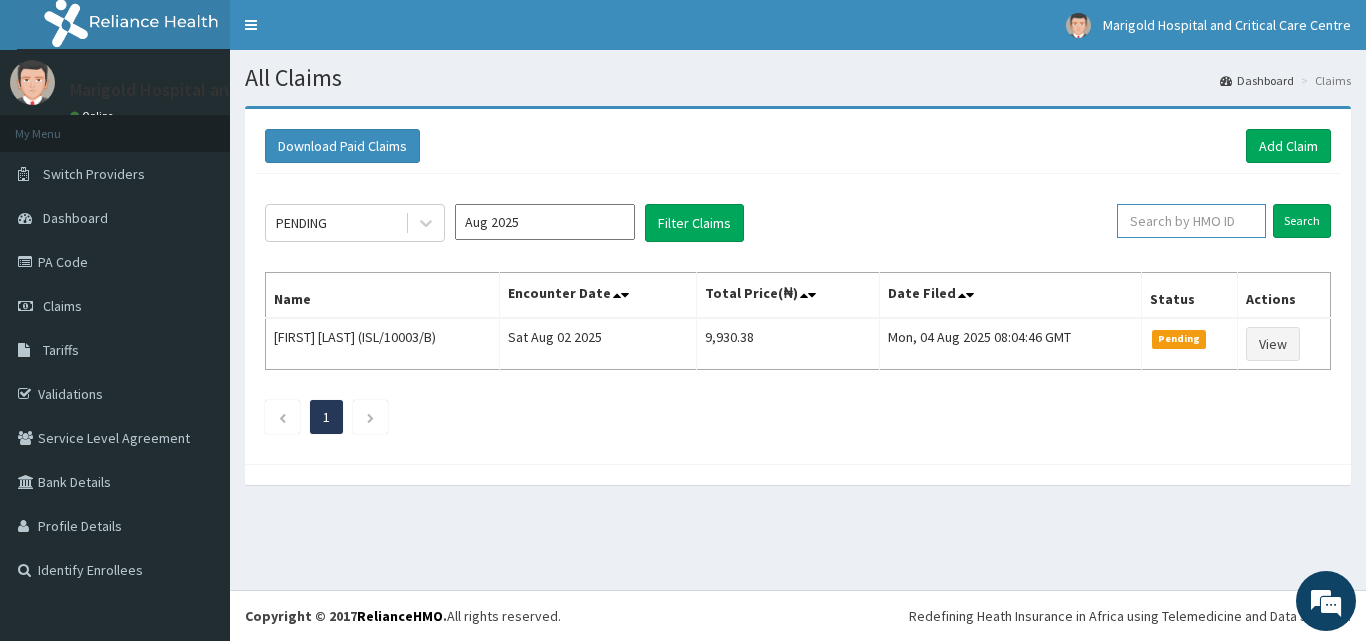 paste on "dsp/10004/a" 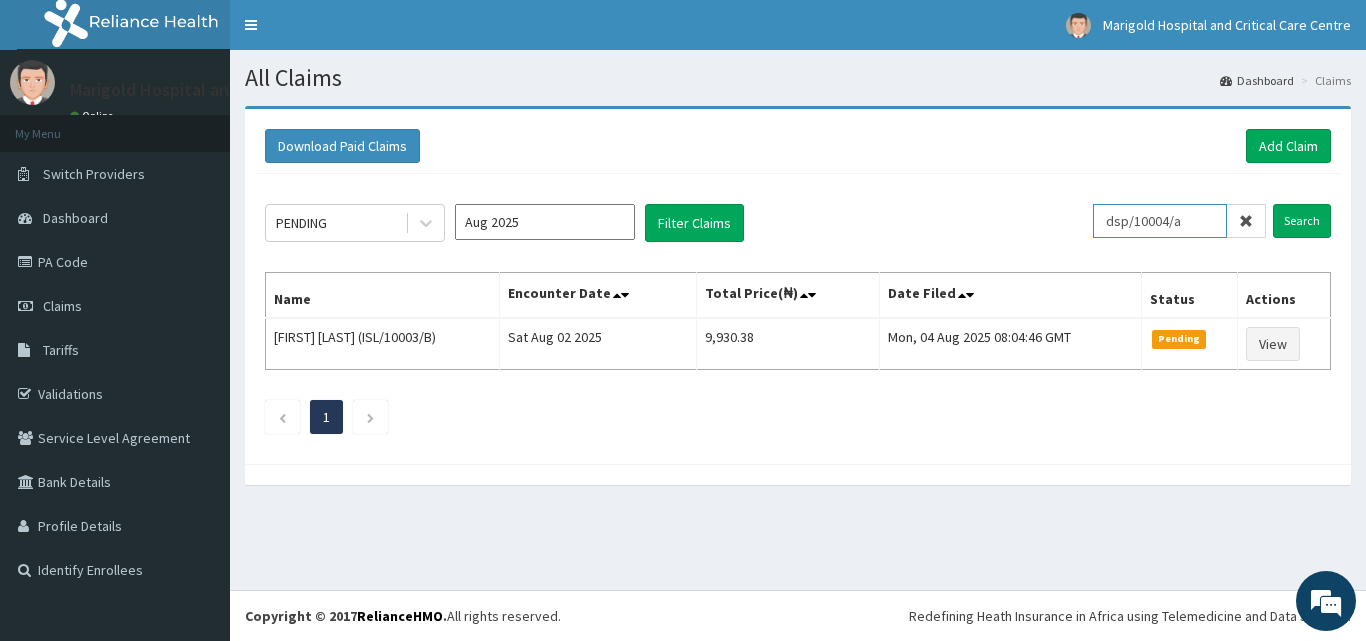 type on "dsp/10004/a" 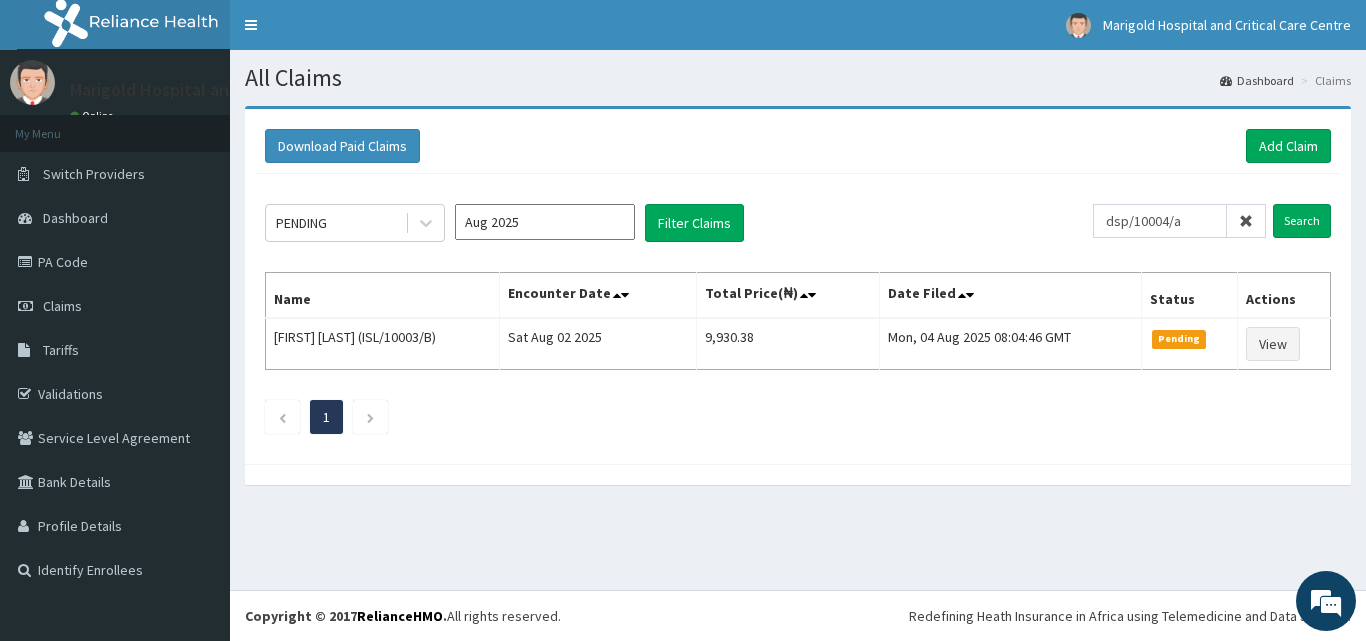 click on "Aug 2025" at bounding box center (545, 222) 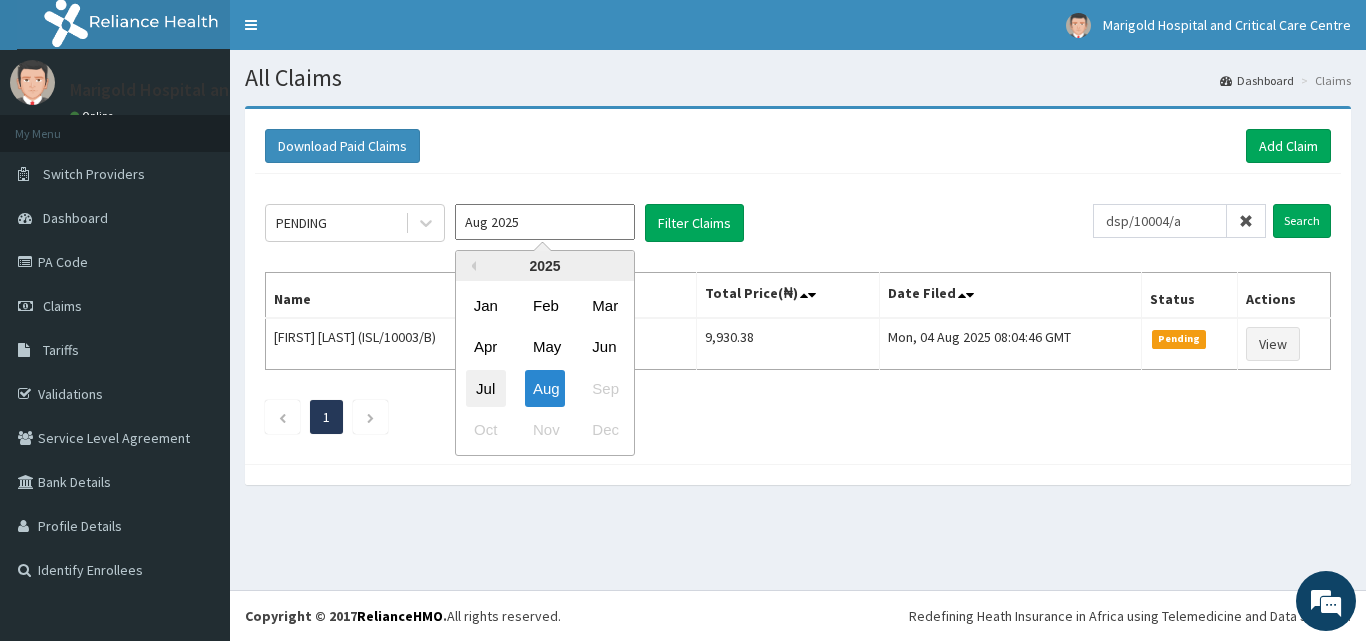click on "Jul" at bounding box center [486, 388] 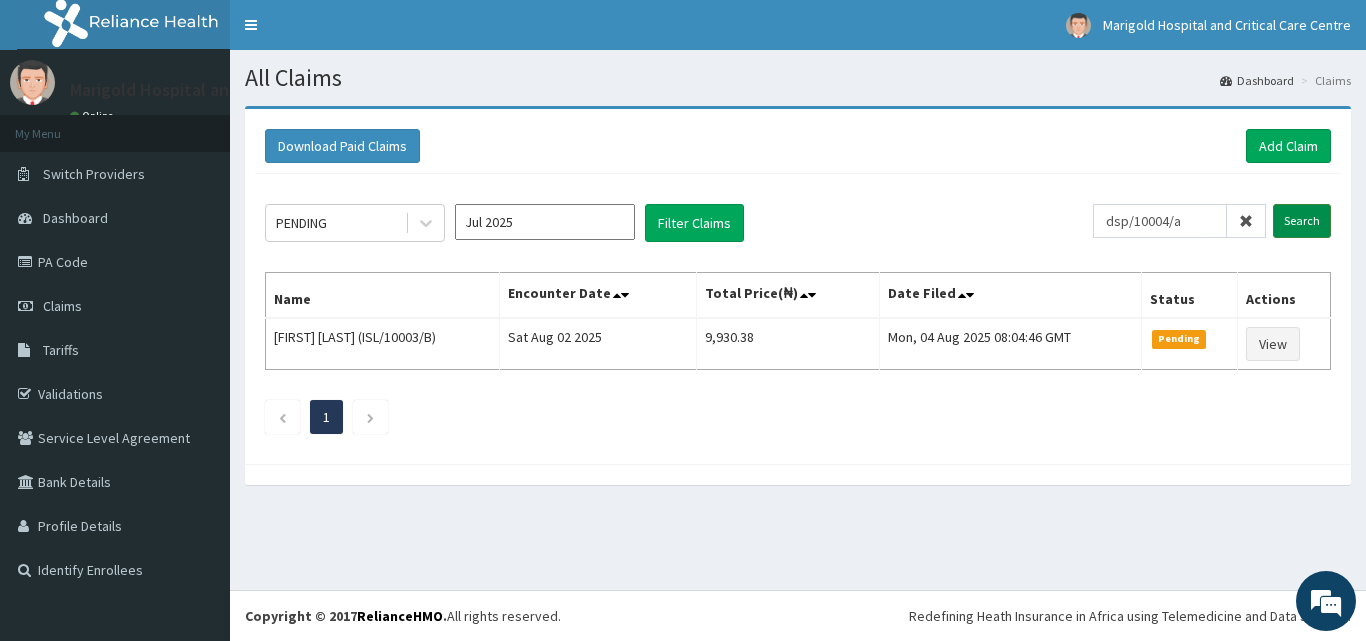 click on "Search" at bounding box center [1302, 221] 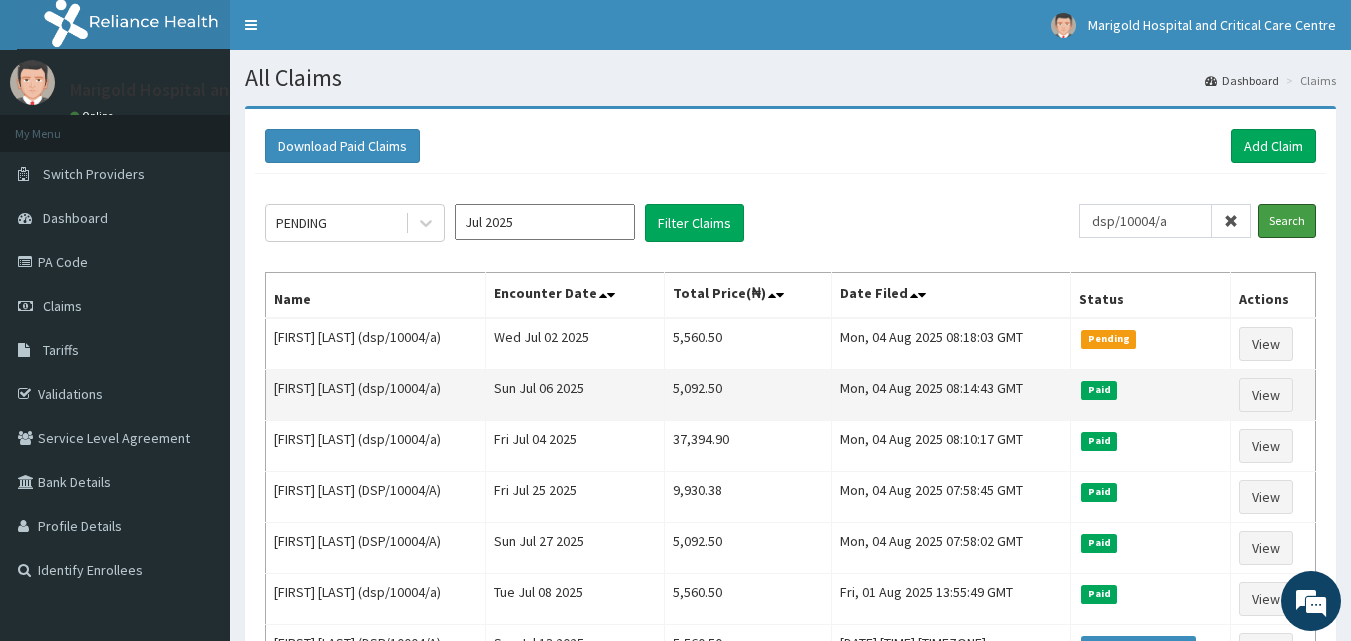 scroll, scrollTop: 0, scrollLeft: 0, axis: both 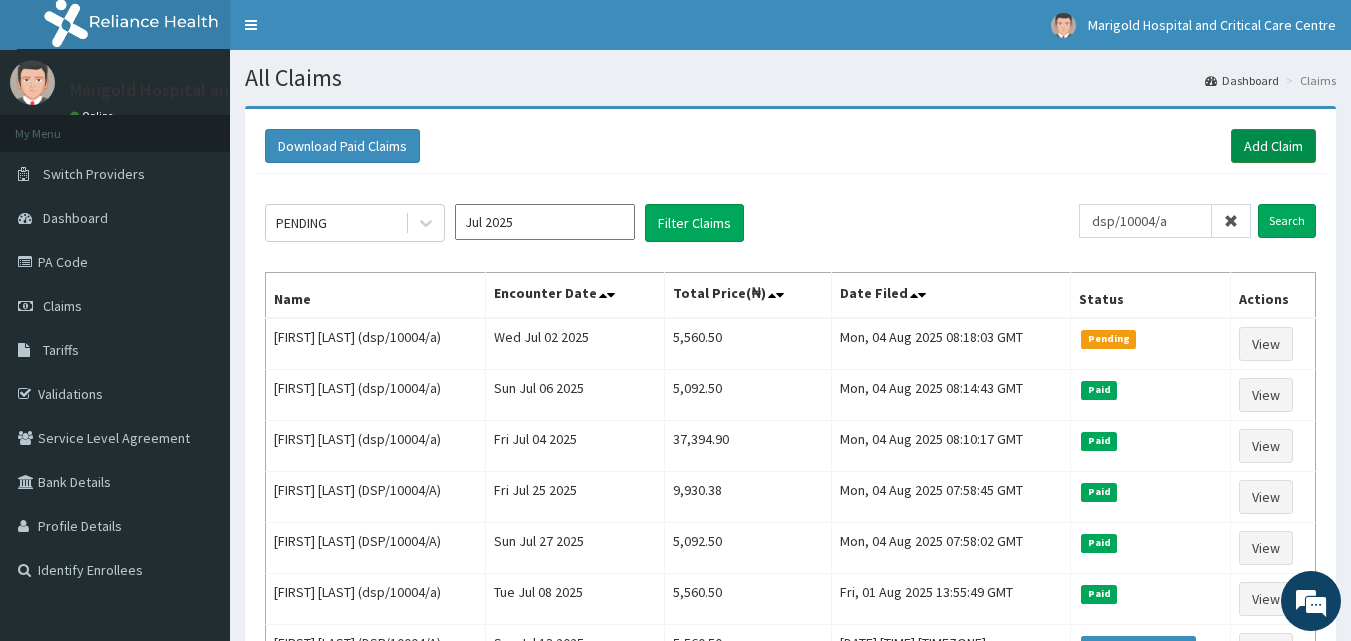 click on "Add Claim" at bounding box center [1273, 146] 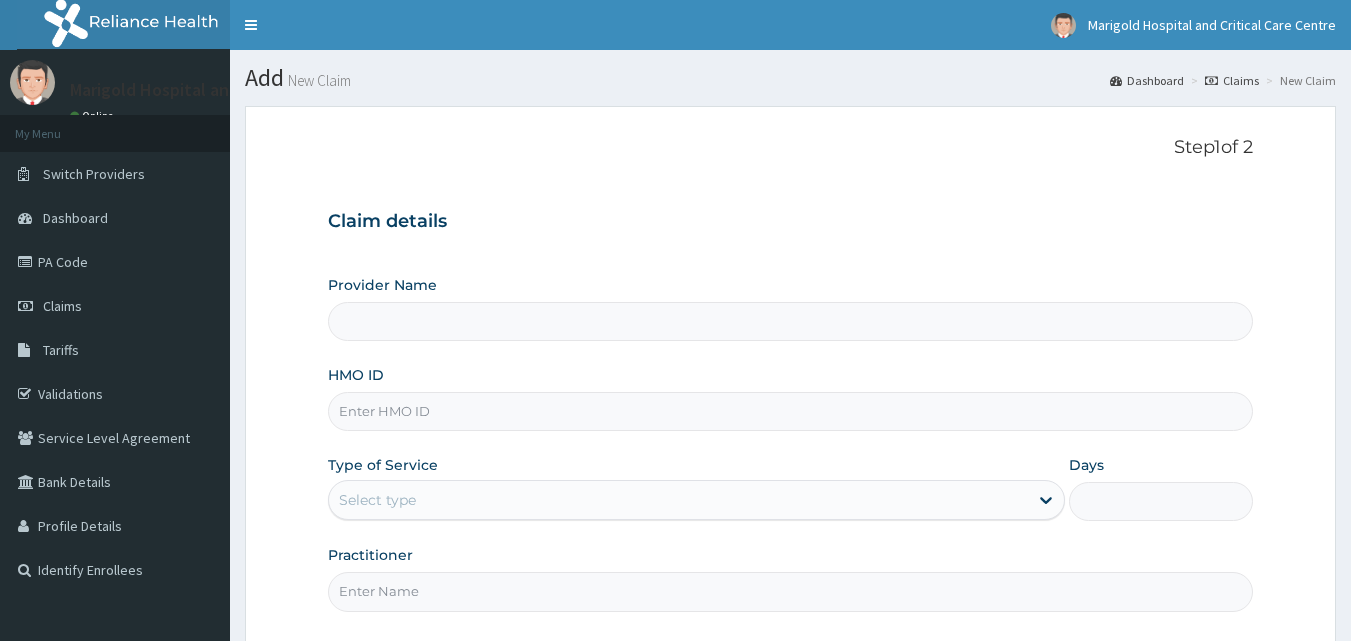 scroll, scrollTop: 0, scrollLeft: 0, axis: both 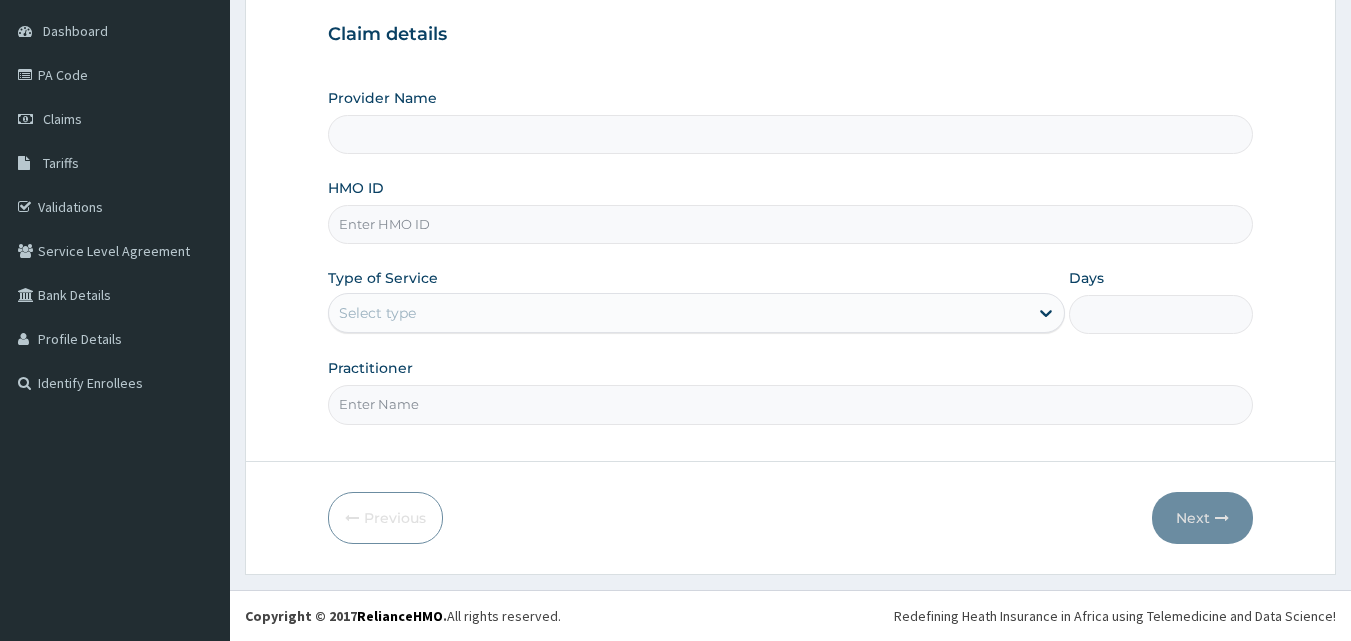click on "HMO ID" at bounding box center [791, 224] 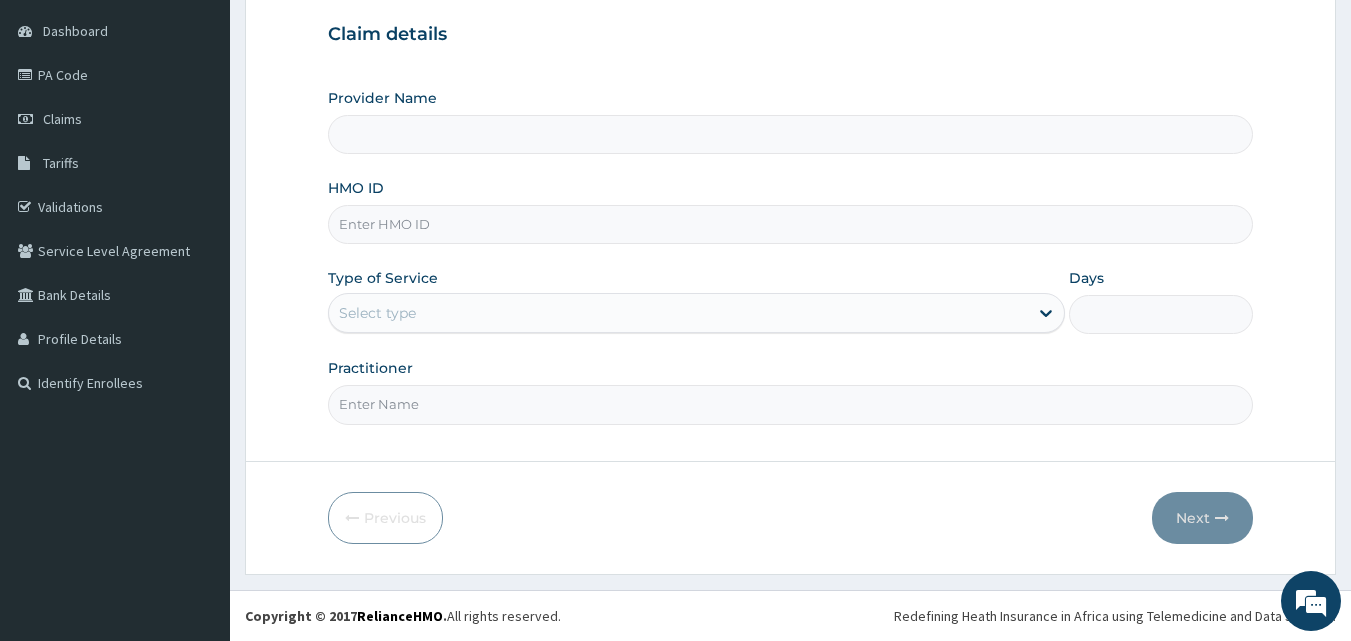 type on "Marigold Hospital and Critical Care Centre" 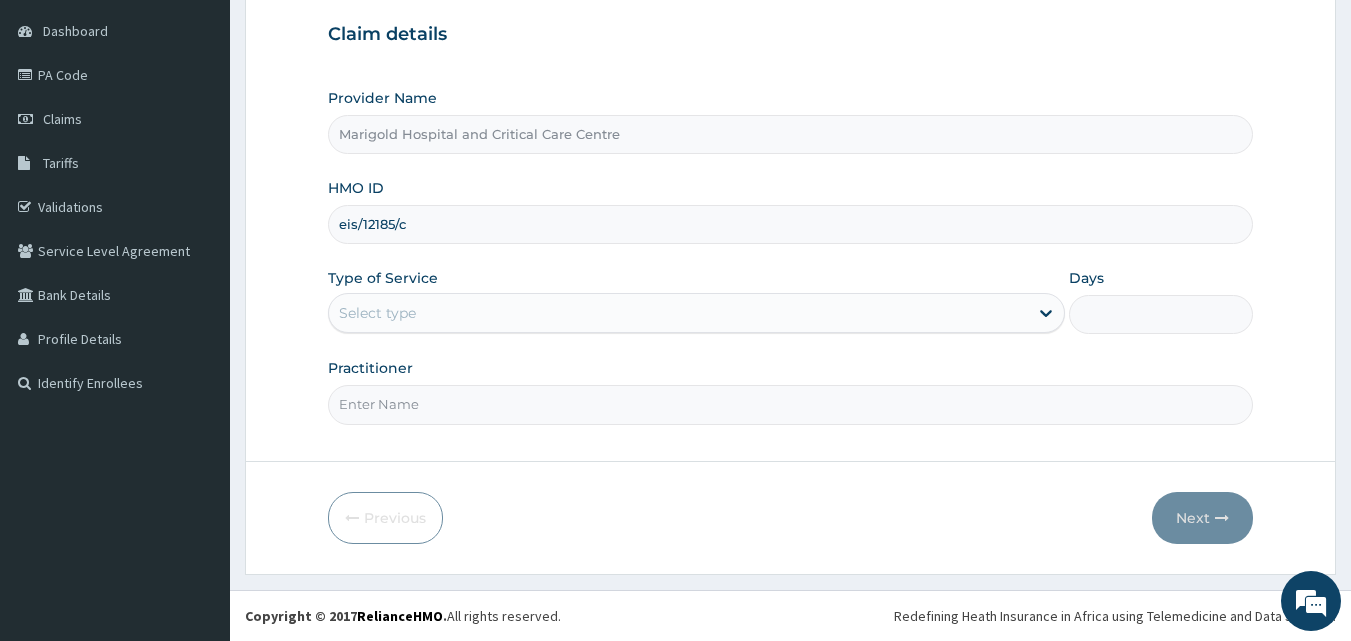 click on "eis/12185/c" at bounding box center (791, 224) 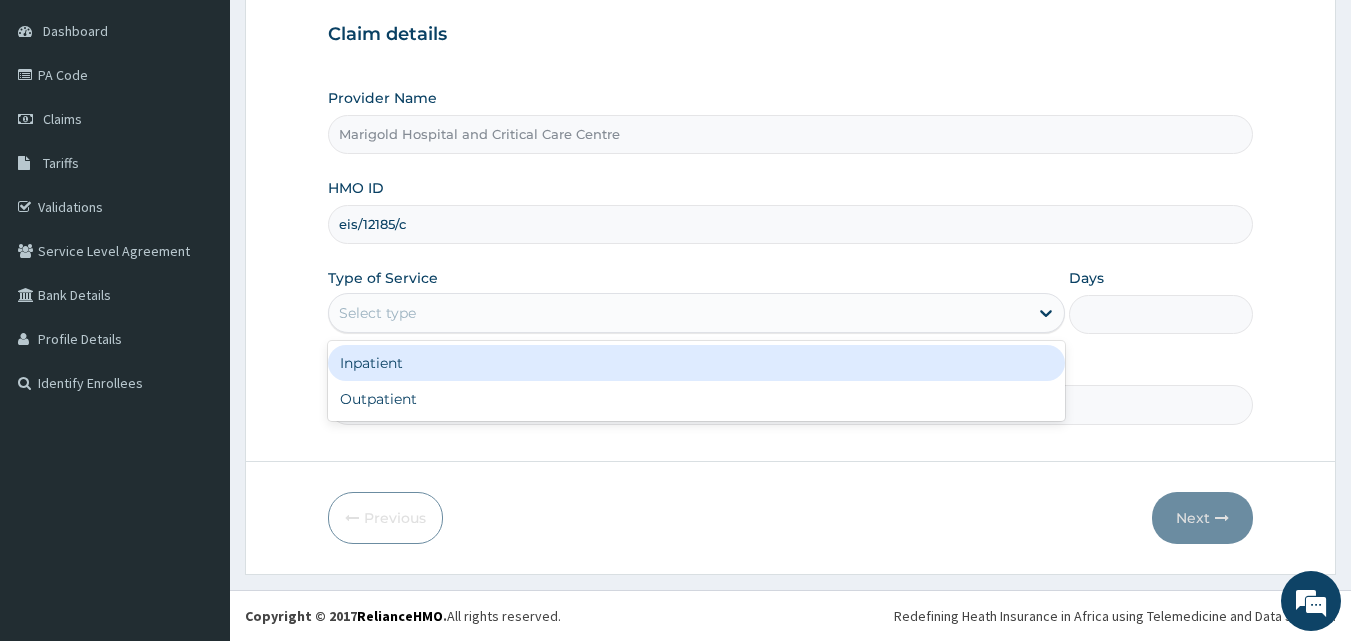 click on "Select type" at bounding box center (377, 313) 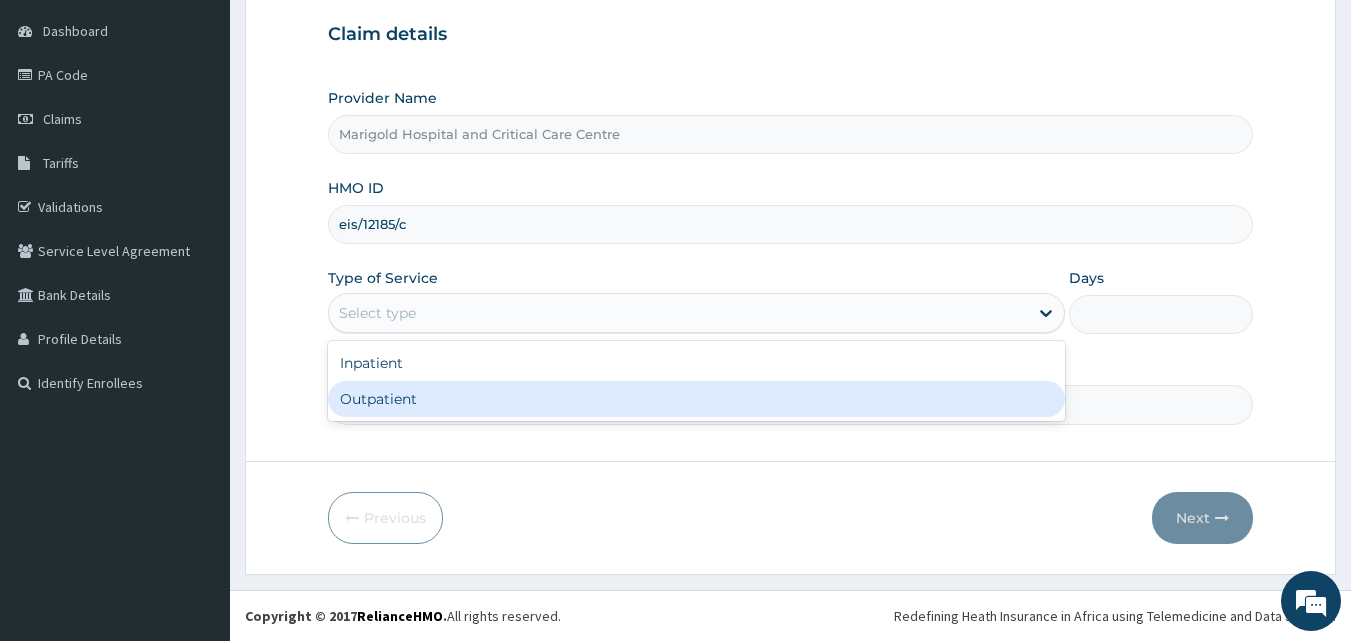 scroll, scrollTop: 0, scrollLeft: 0, axis: both 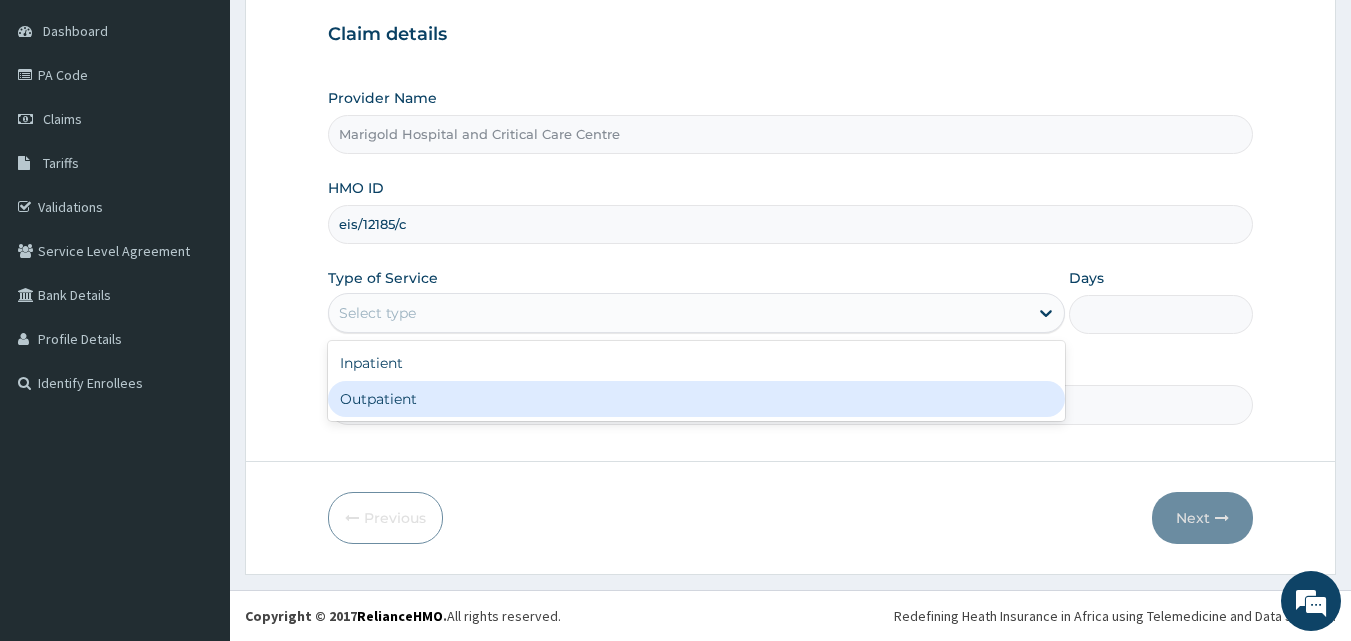 click on "Outpatient" at bounding box center (696, 399) 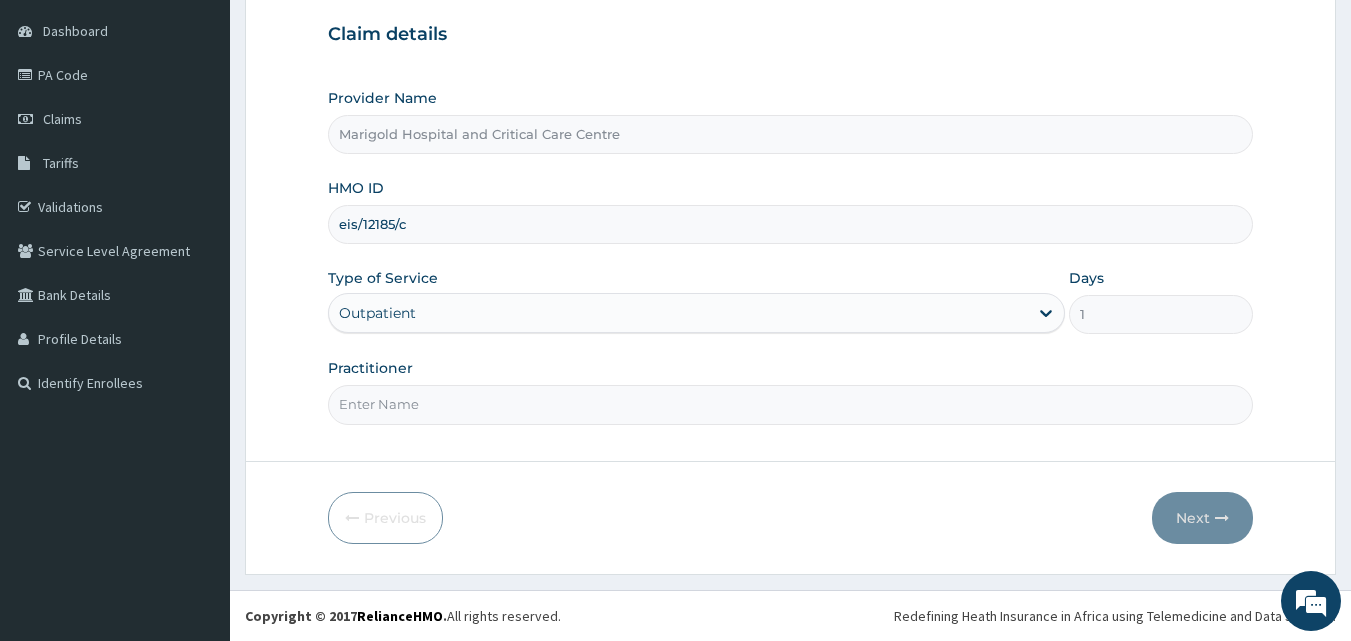 click on "Practitioner" at bounding box center [791, 404] 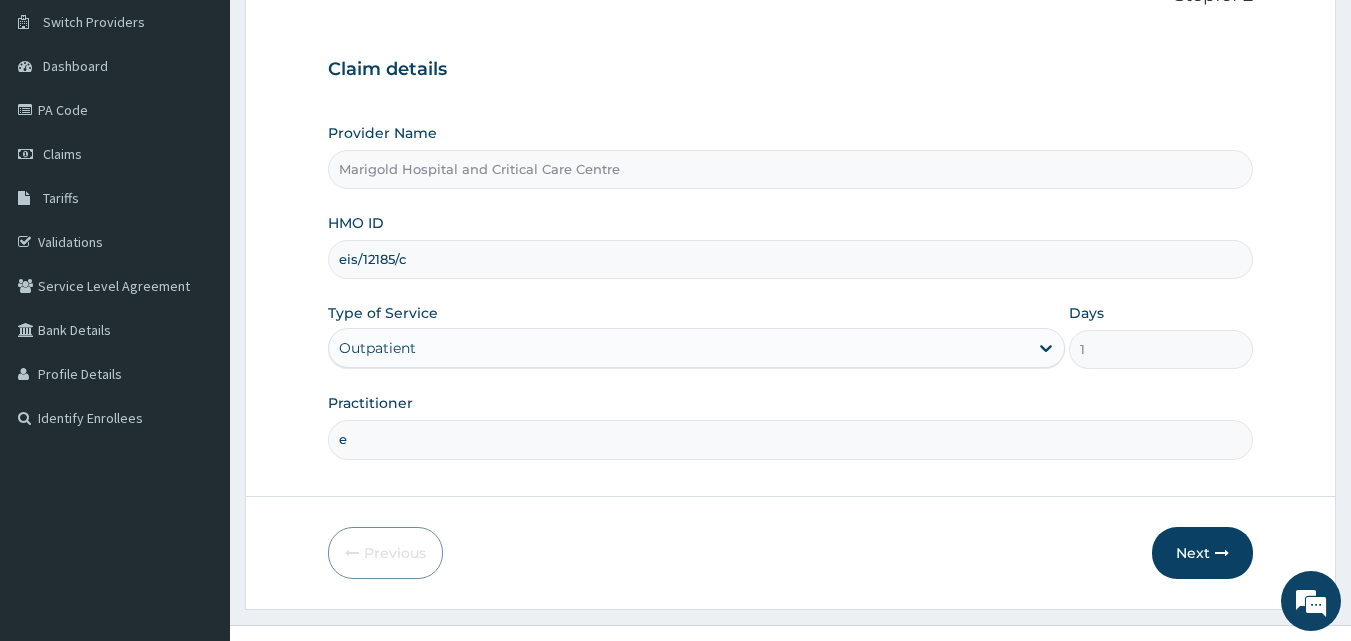 scroll, scrollTop: 187, scrollLeft: 0, axis: vertical 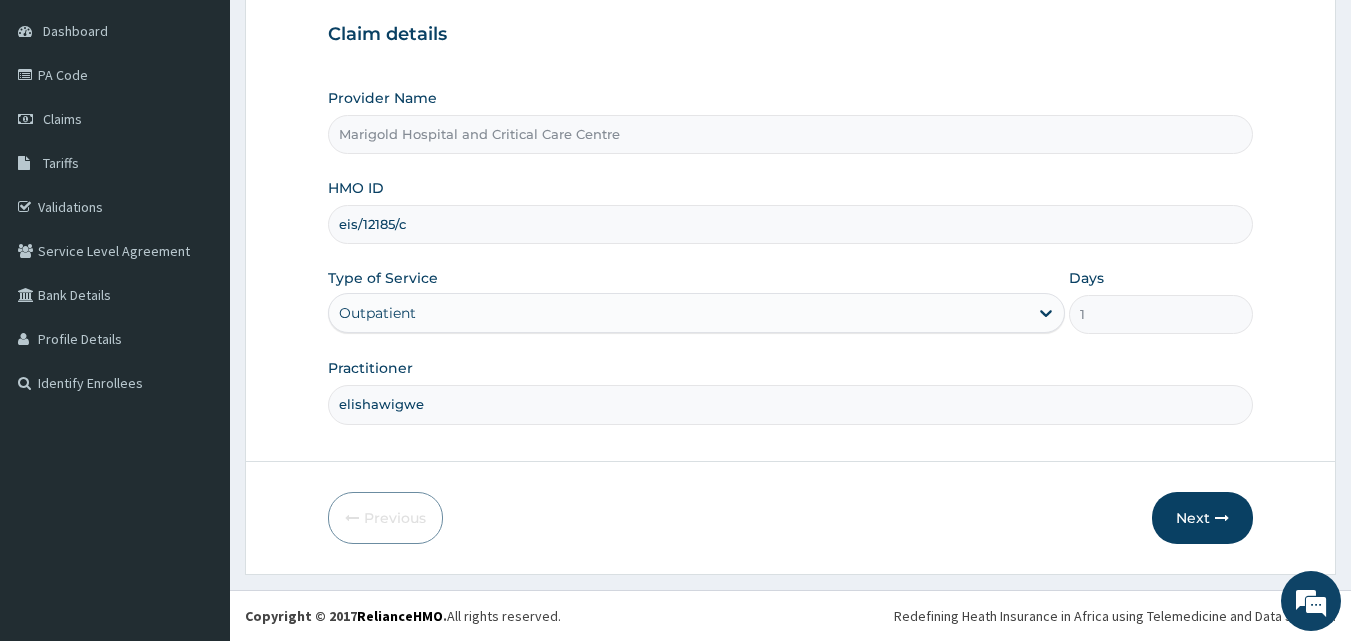 drag, startPoint x: 432, startPoint y: 398, endPoint x: 316, endPoint y: 412, distance: 116.841774 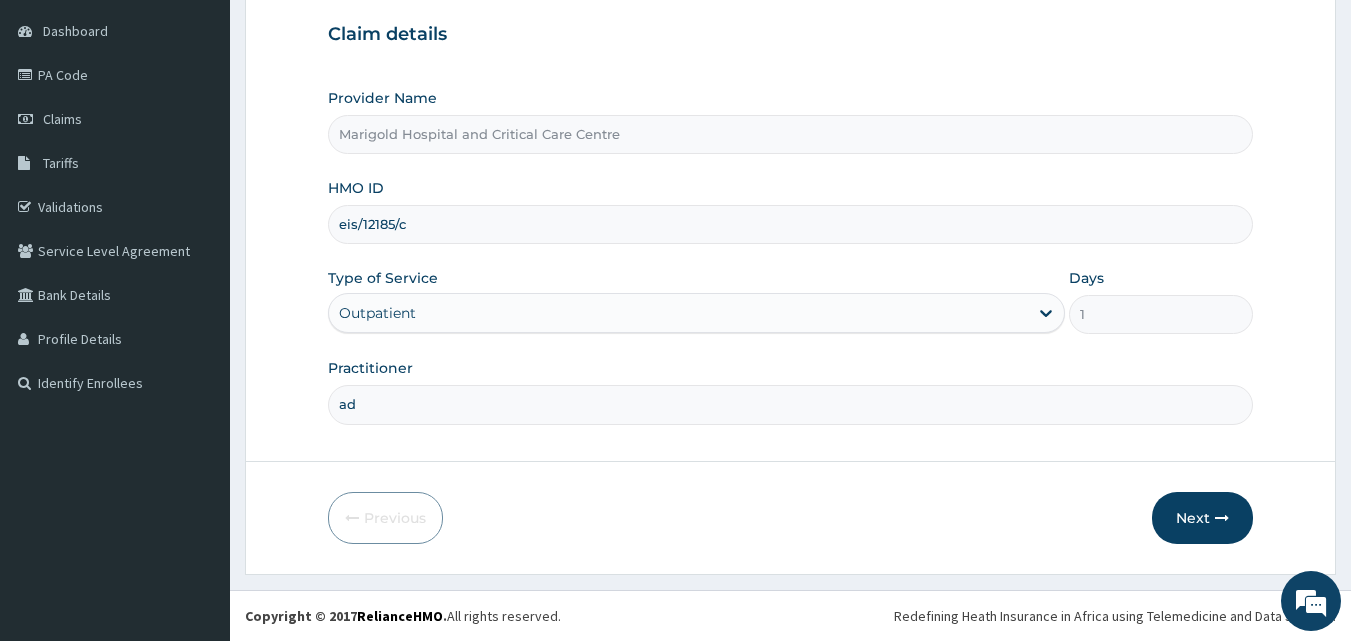 type on "adudu" 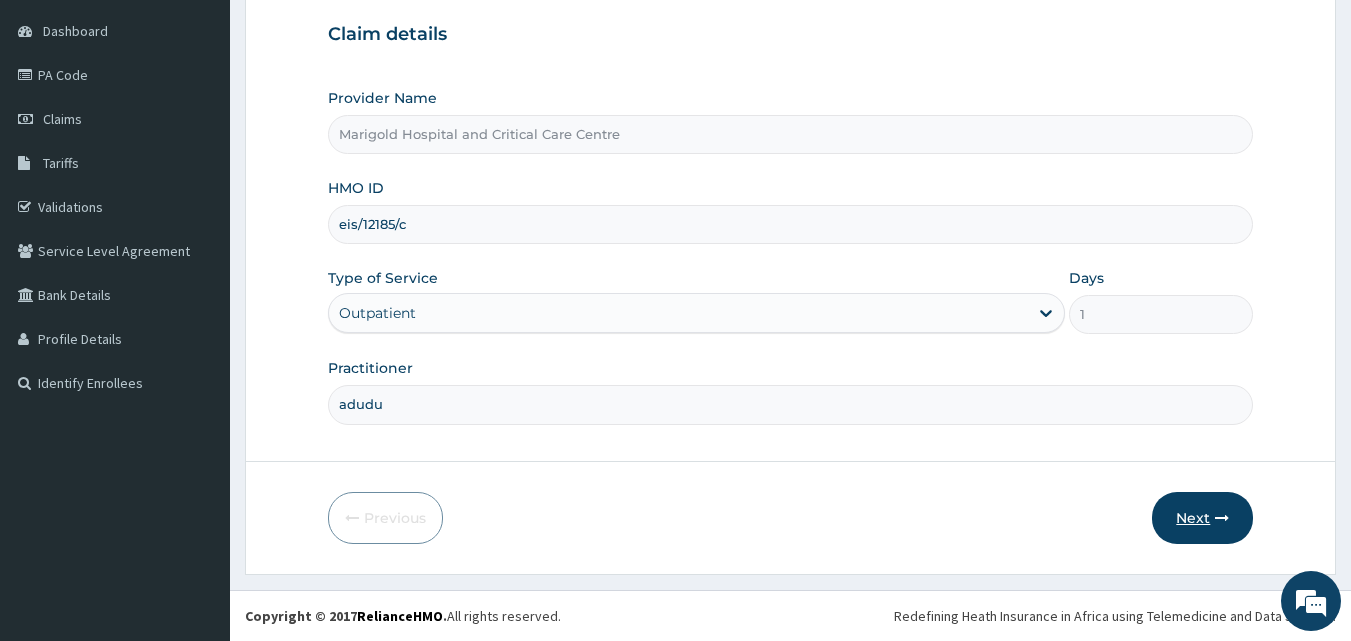 click on "Next" at bounding box center [1202, 518] 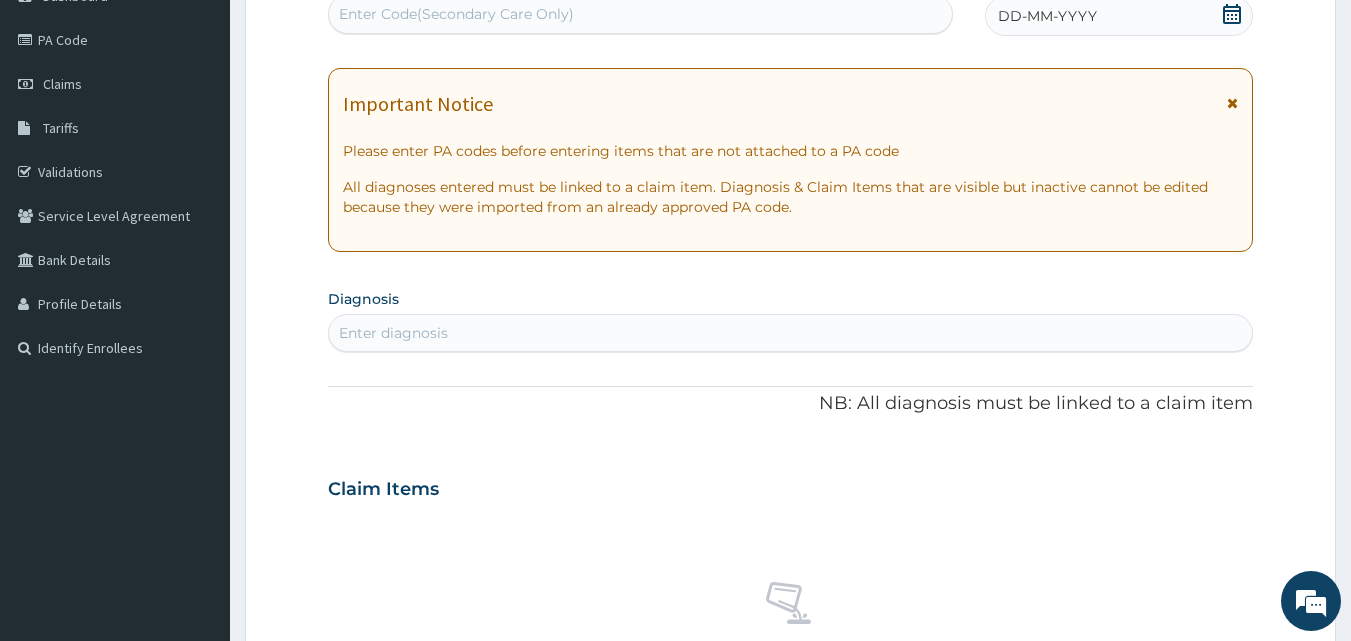 scroll, scrollTop: 187, scrollLeft: 0, axis: vertical 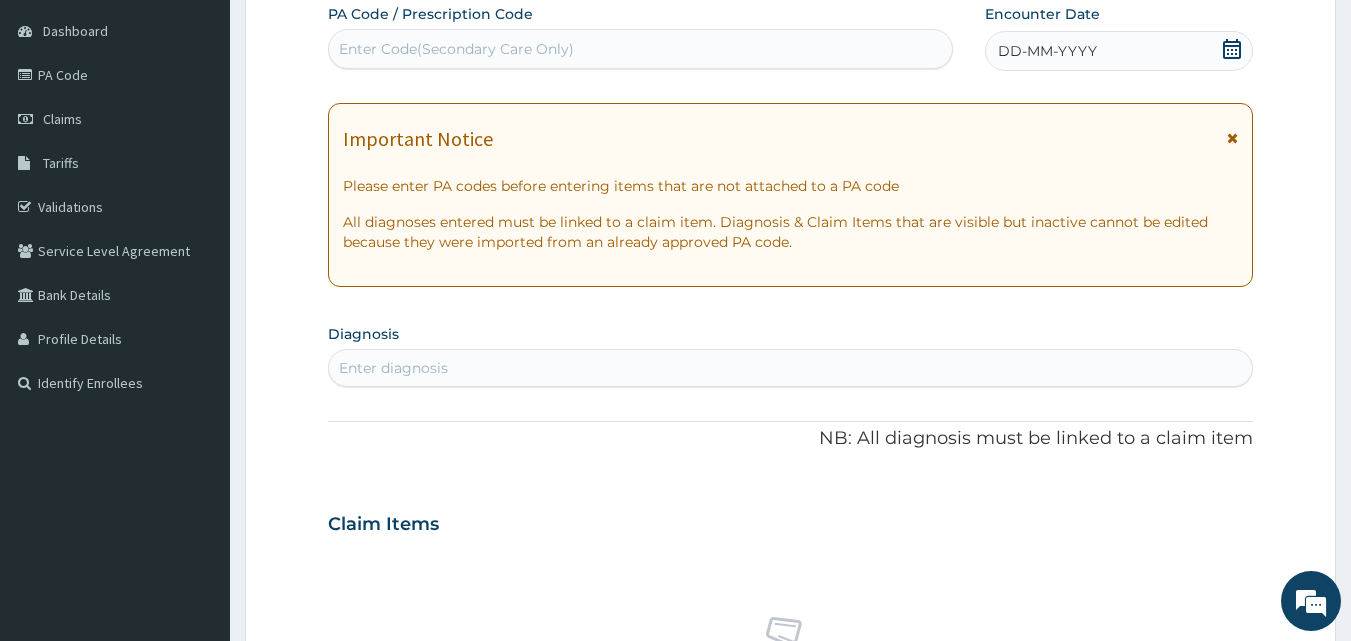 click 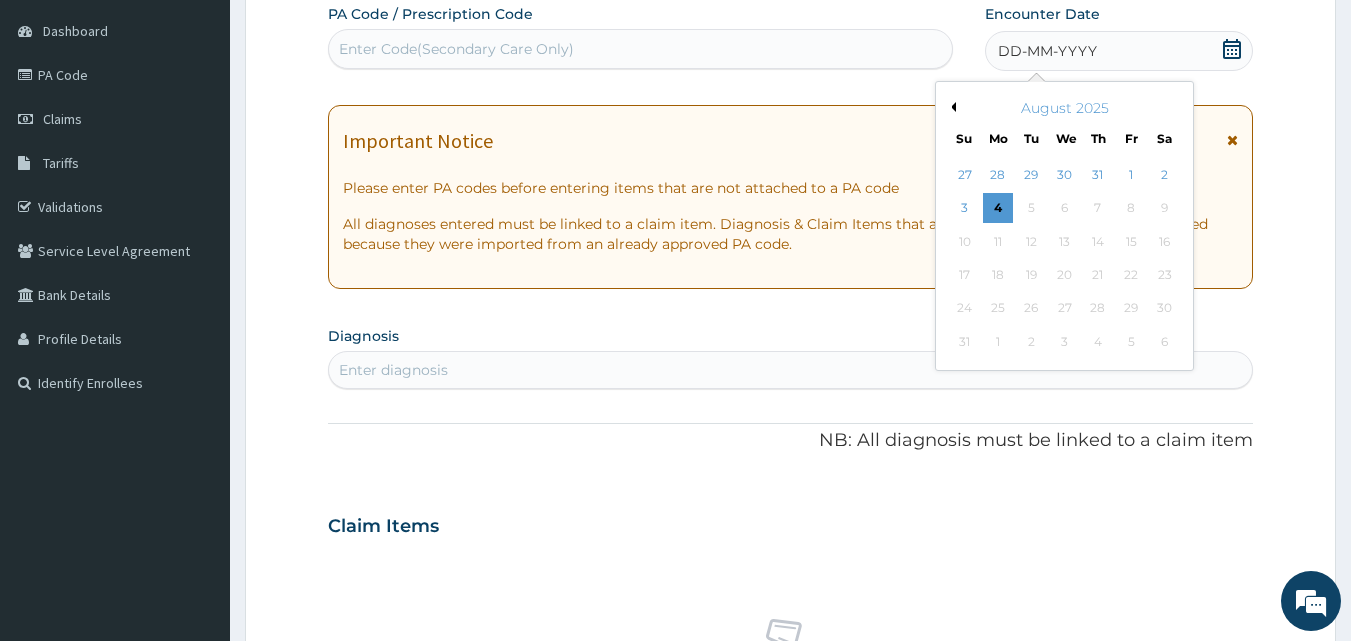 click on "August 2025" at bounding box center [1064, 108] 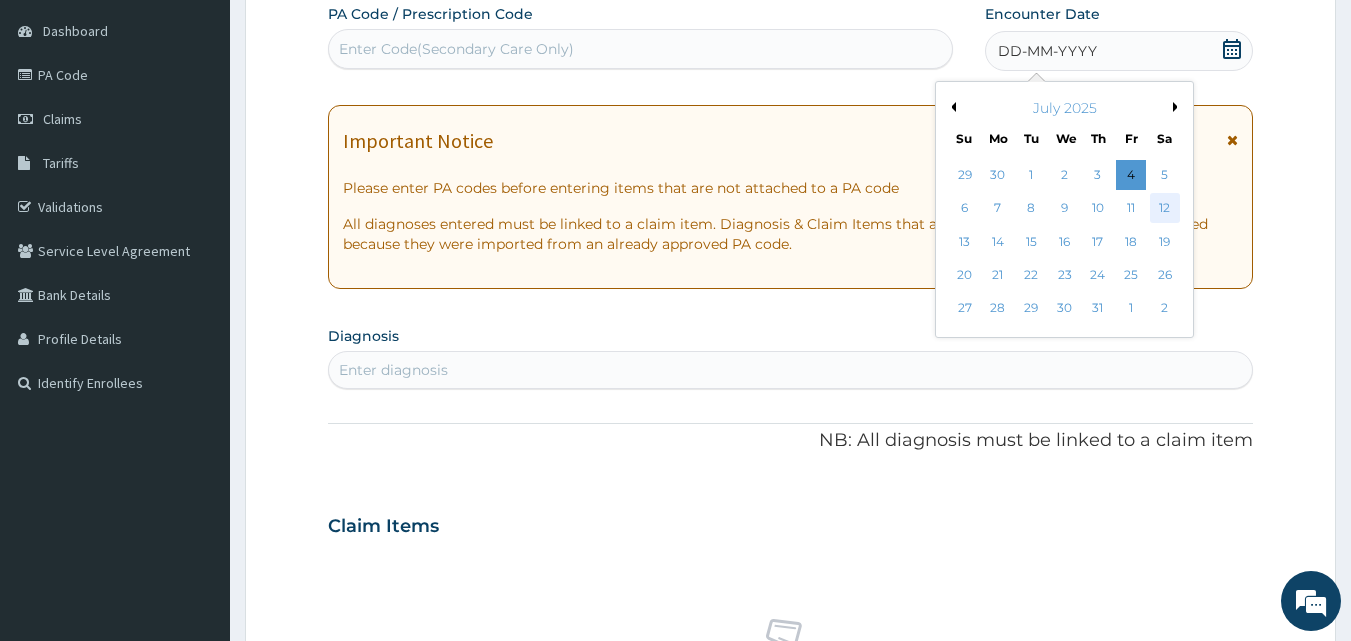 click on "12" at bounding box center [1165, 209] 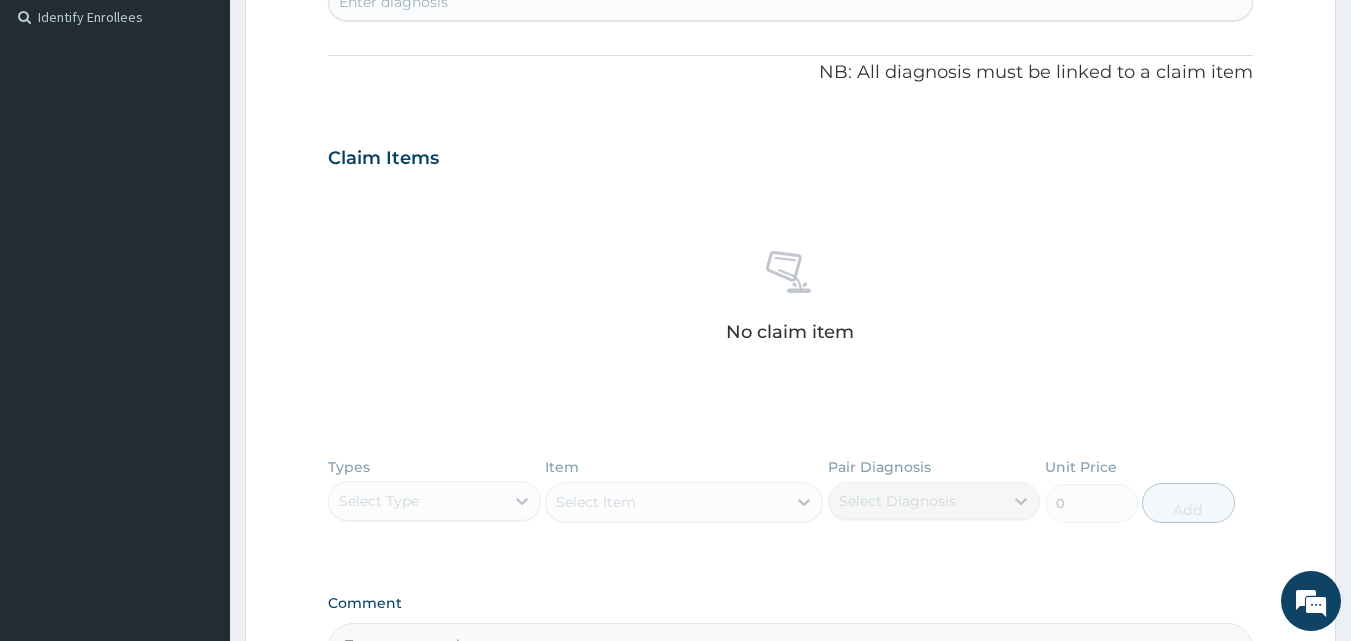 scroll, scrollTop: 487, scrollLeft: 0, axis: vertical 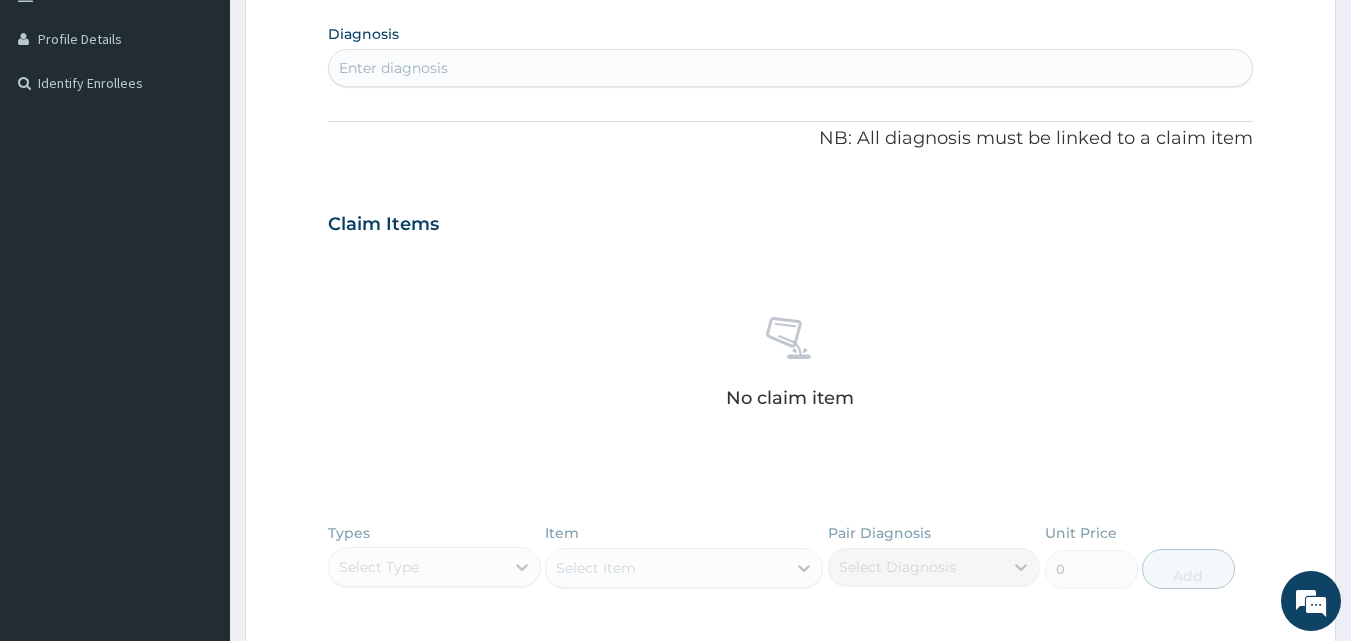 click on "Enter diagnosis" at bounding box center [791, 68] 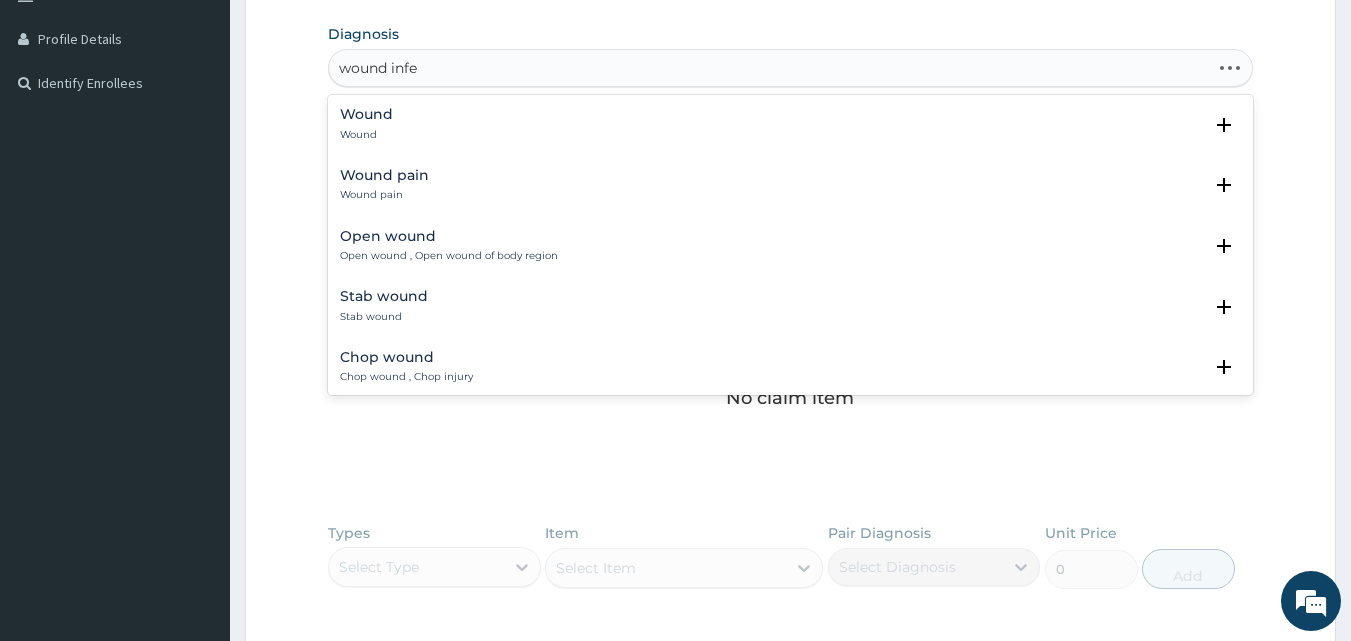 type on "wound infec" 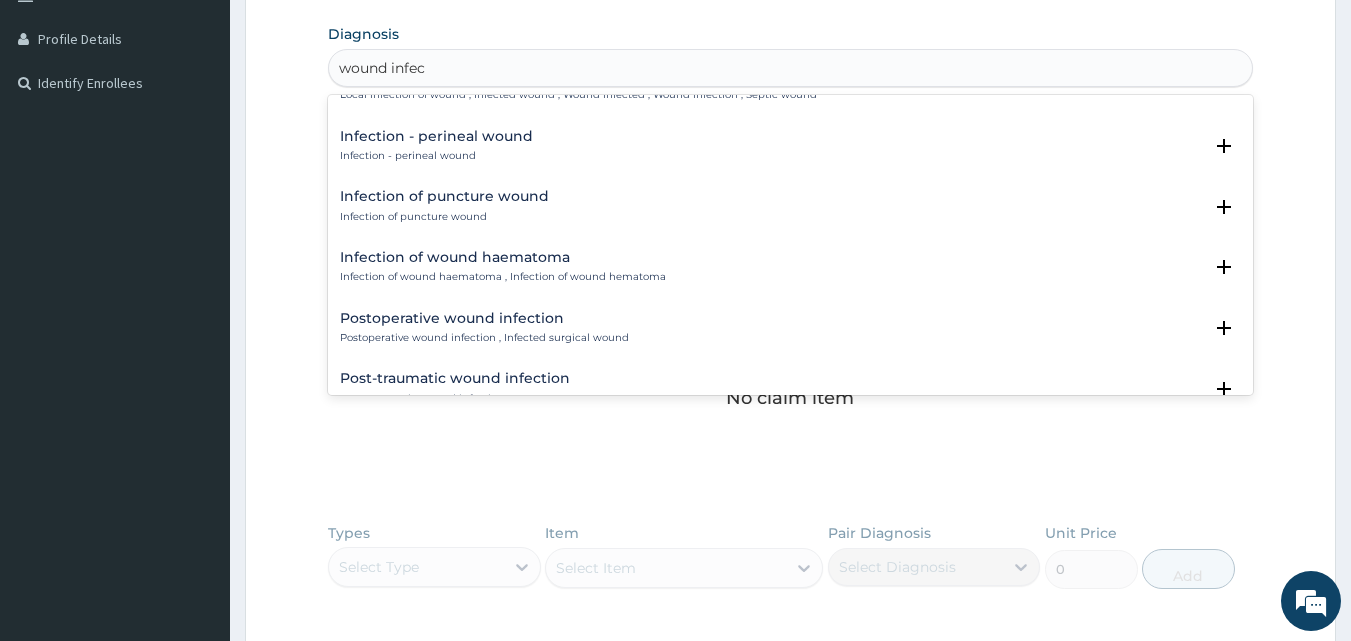 scroll, scrollTop: 300, scrollLeft: 0, axis: vertical 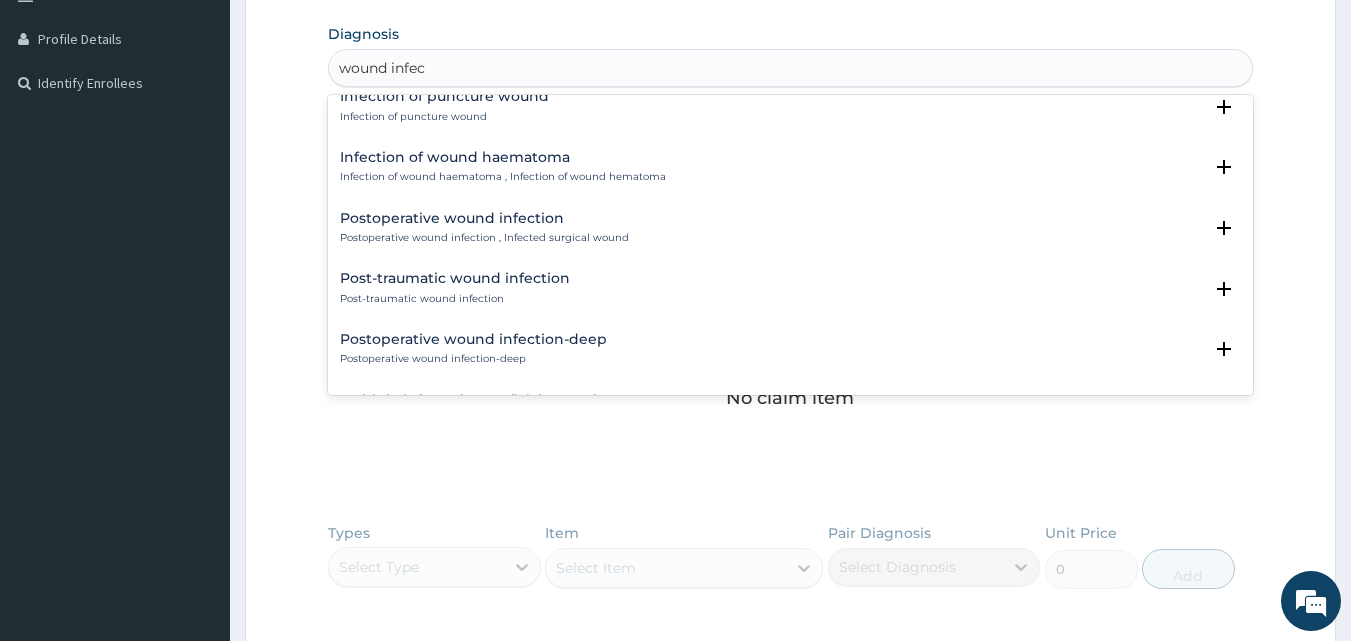 click on "Postoperative wound infection" at bounding box center (484, 218) 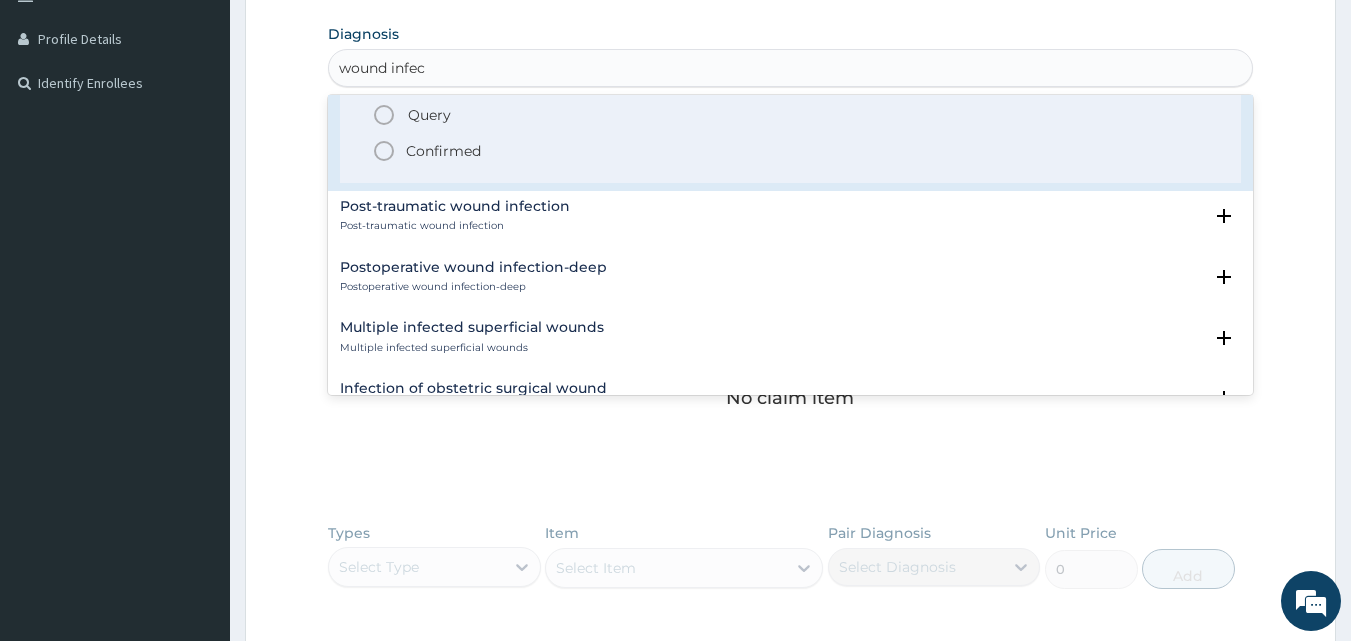scroll, scrollTop: 400, scrollLeft: 0, axis: vertical 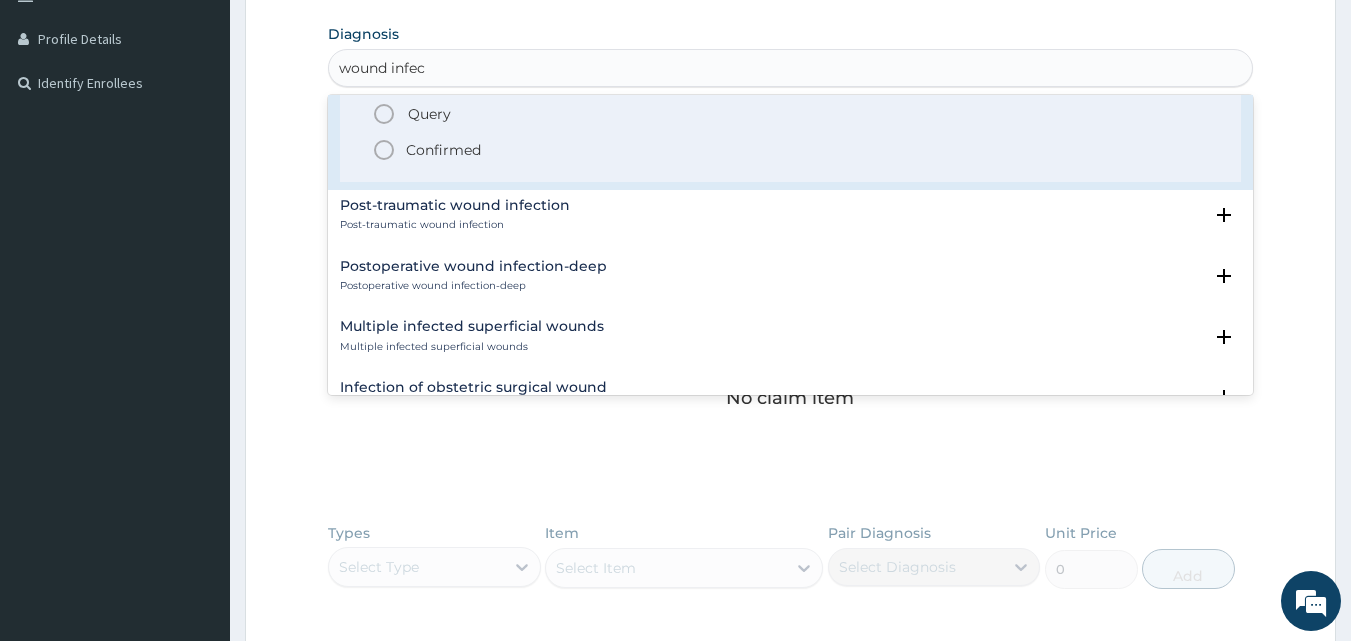 click on "Confirmed" at bounding box center [443, 150] 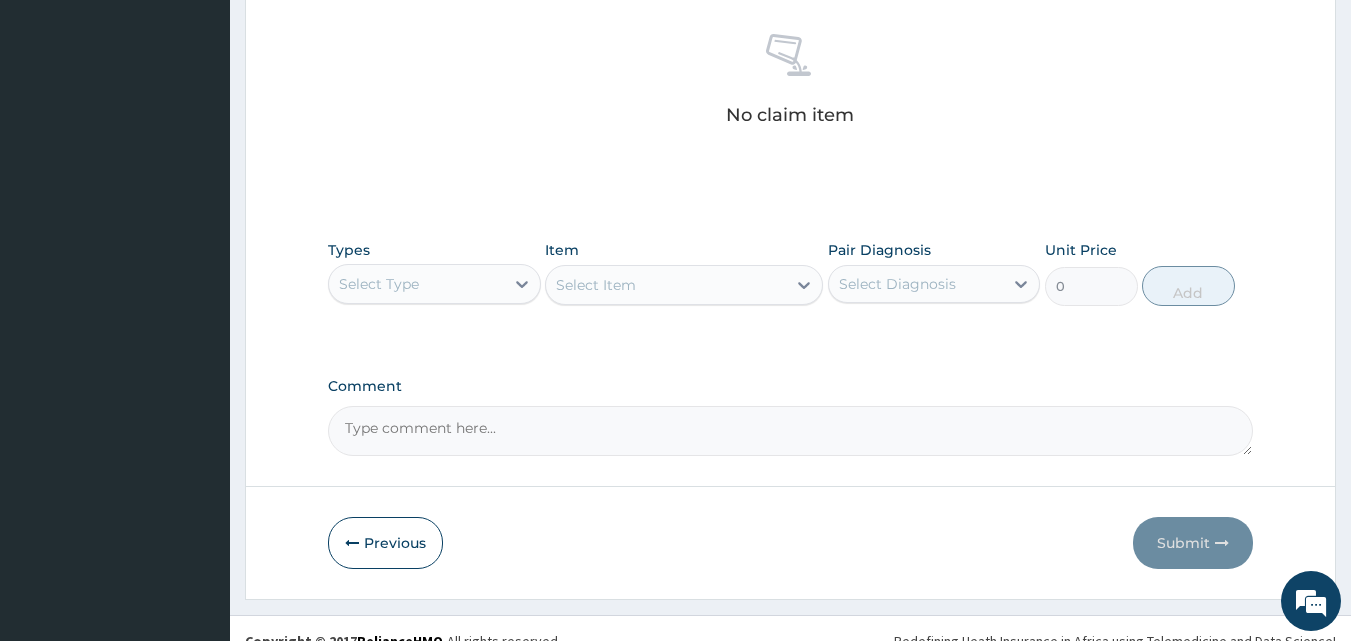 scroll, scrollTop: 787, scrollLeft: 0, axis: vertical 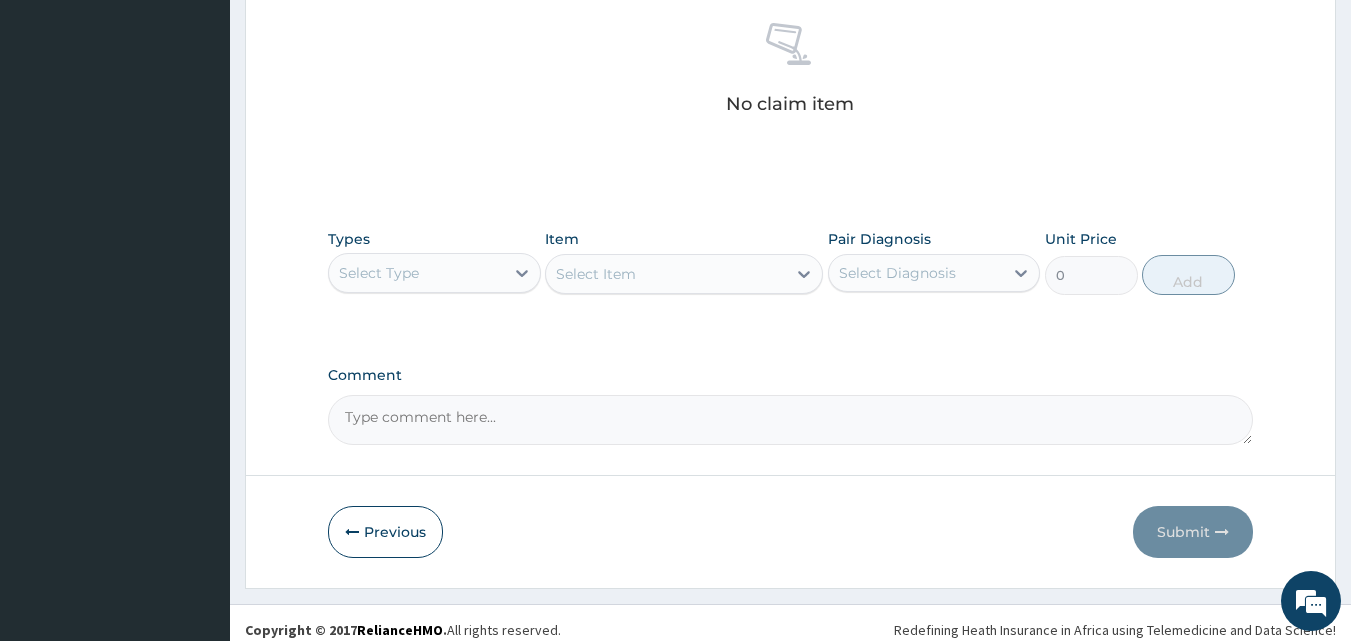 click on "Select Type" at bounding box center (434, 273) 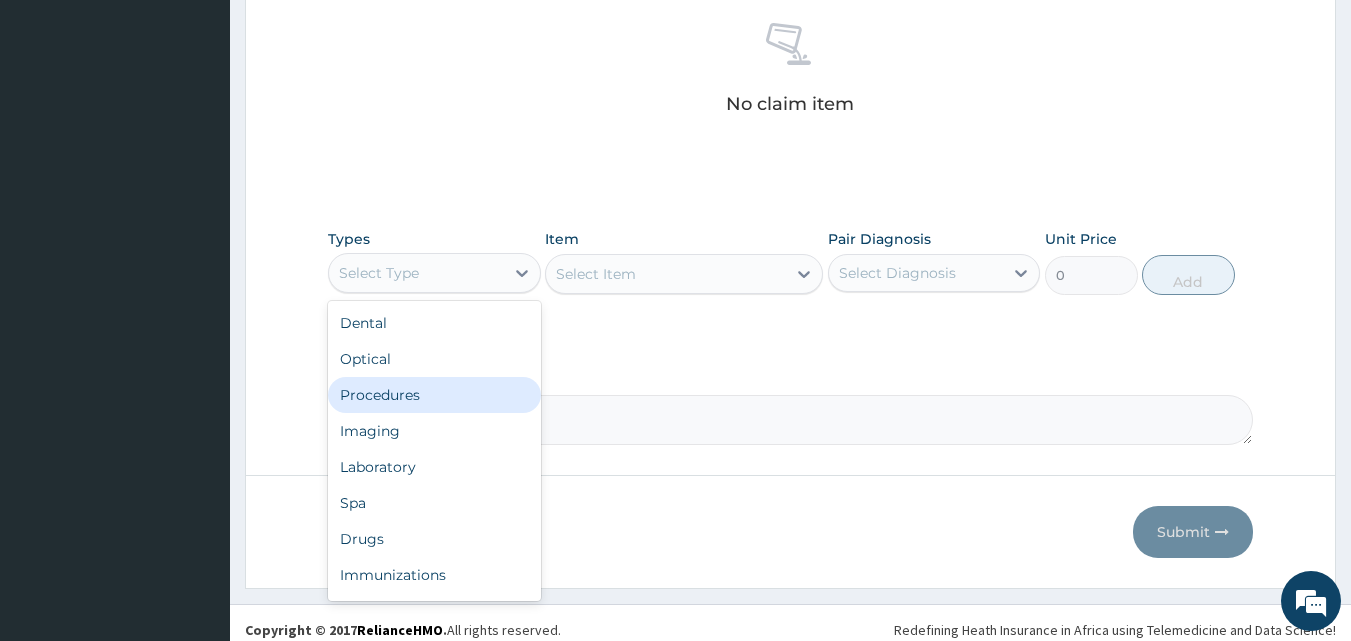 click on "Procedures" at bounding box center (434, 395) 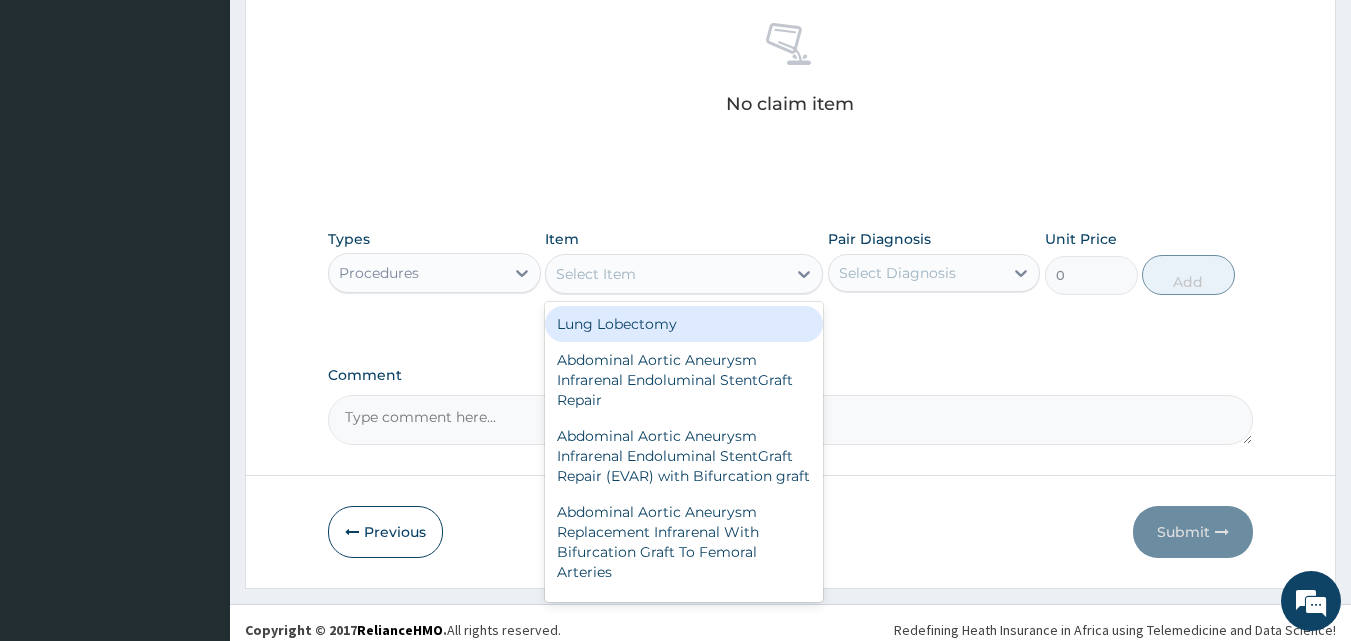 click on "Select Item" at bounding box center [596, 274] 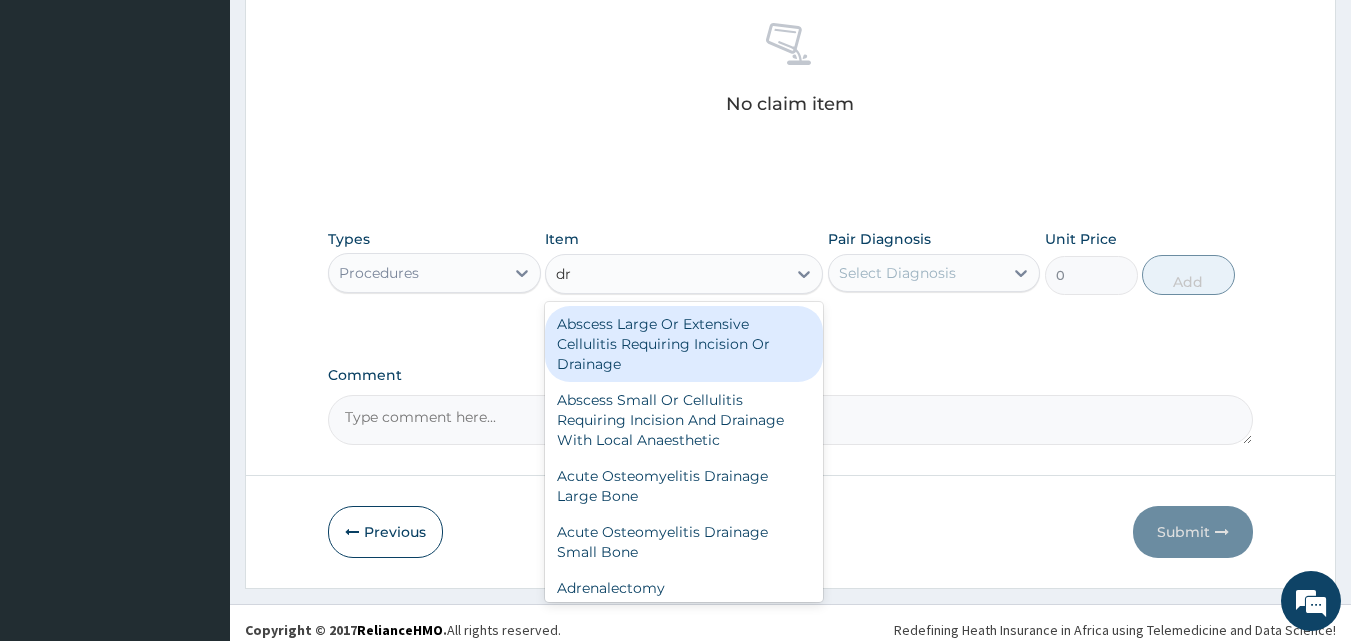 type on "dre" 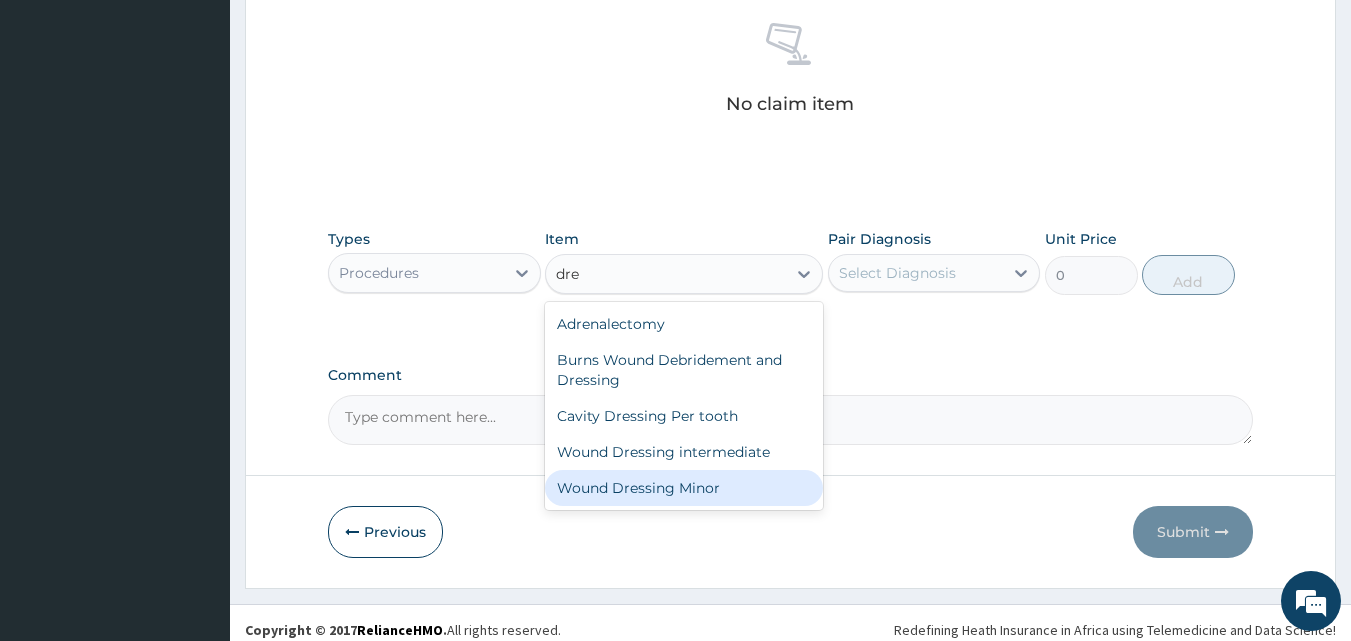 click on "Wound Dressing Minor" at bounding box center (684, 488) 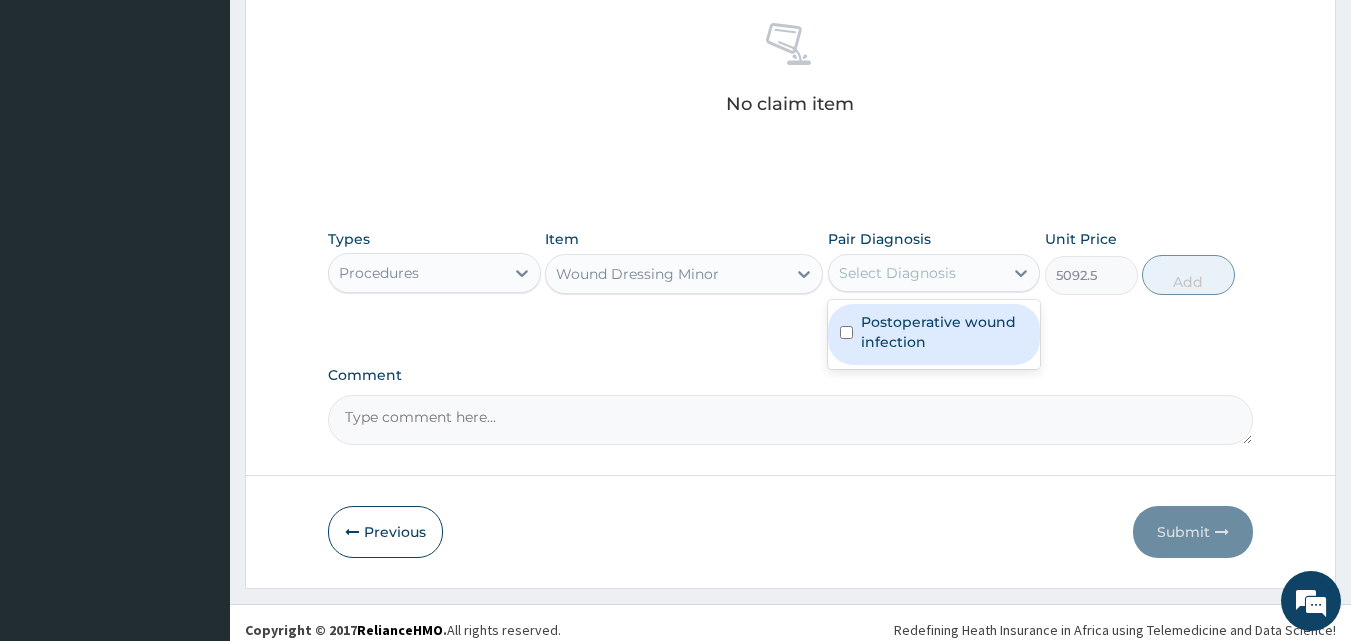 click on "Select Diagnosis" at bounding box center (897, 273) 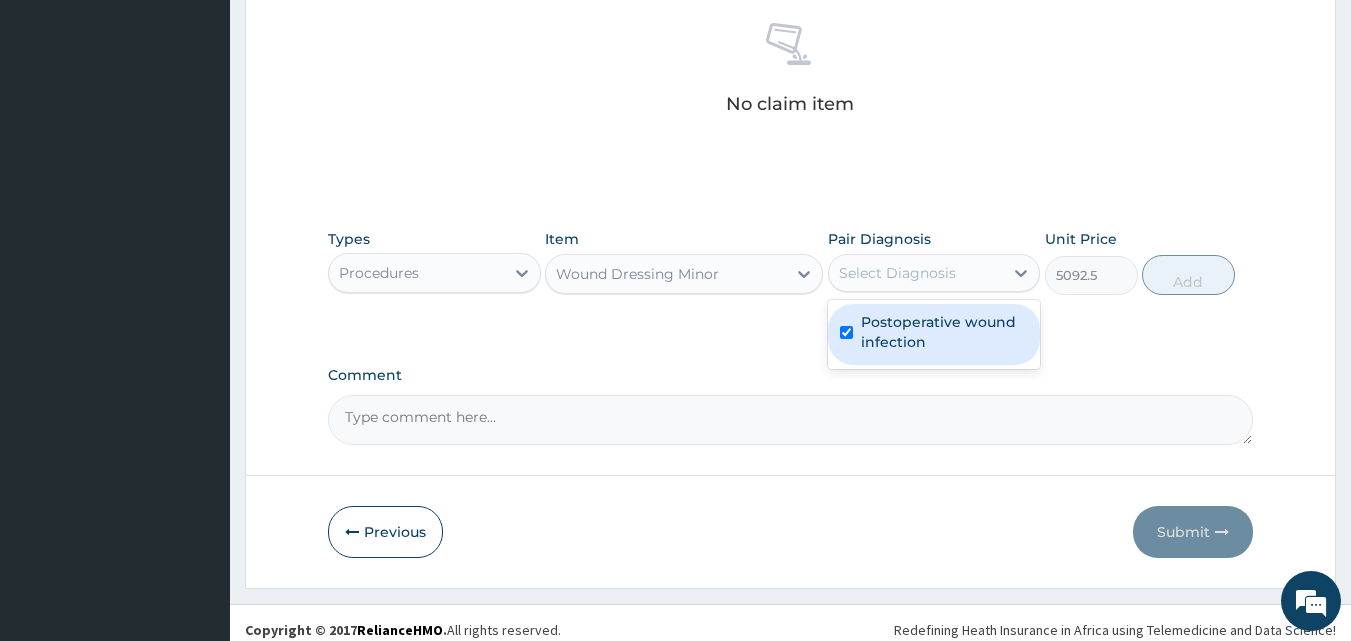 checkbox on "true" 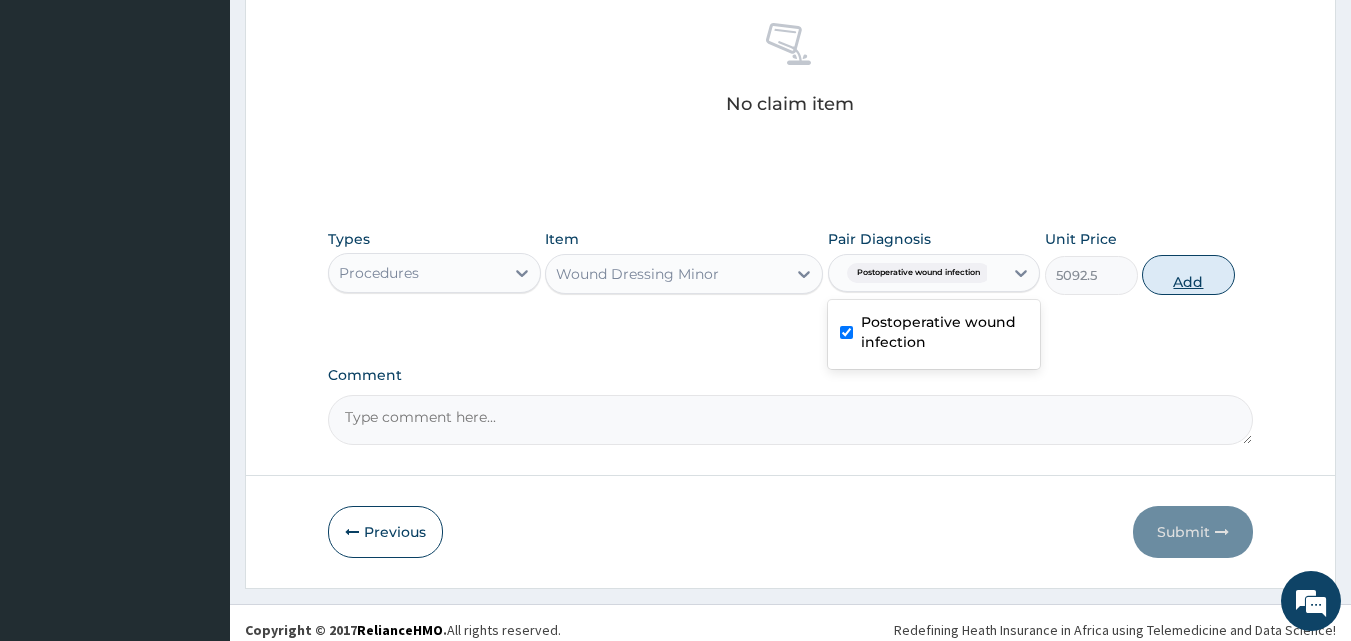 click on "Add" at bounding box center (1188, 275) 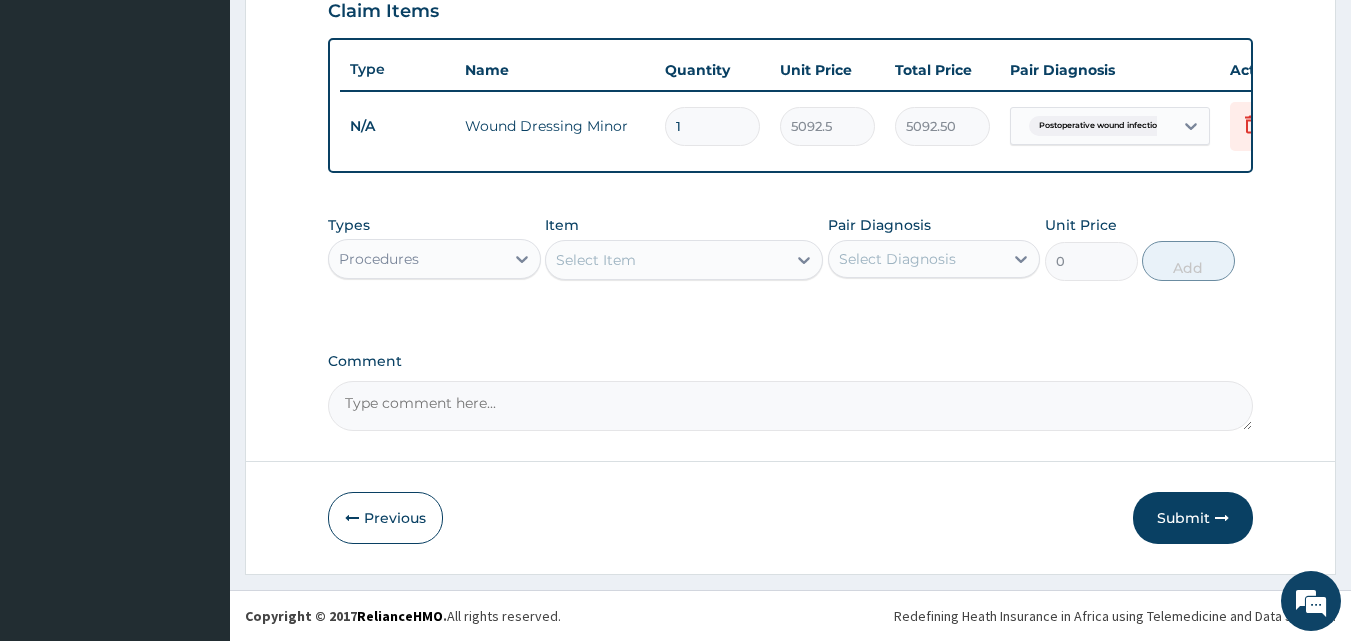 scroll, scrollTop: 721, scrollLeft: 0, axis: vertical 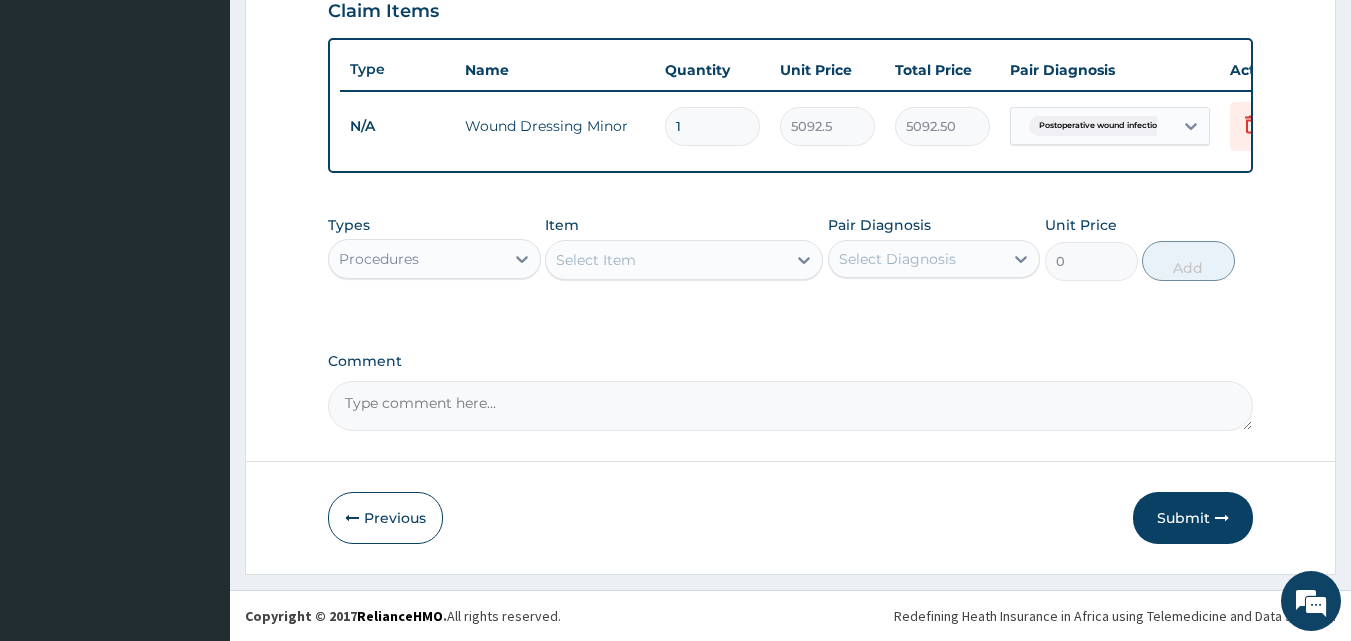 click on "Procedures" at bounding box center [379, 259] 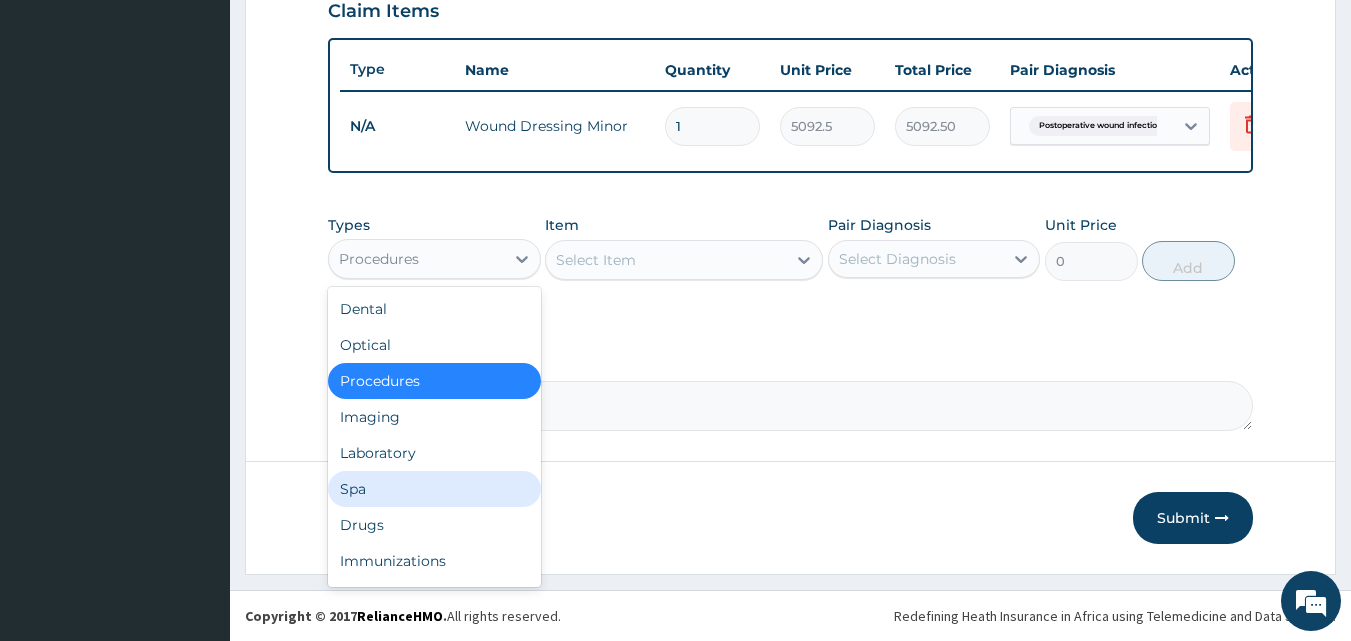 scroll, scrollTop: 68, scrollLeft: 0, axis: vertical 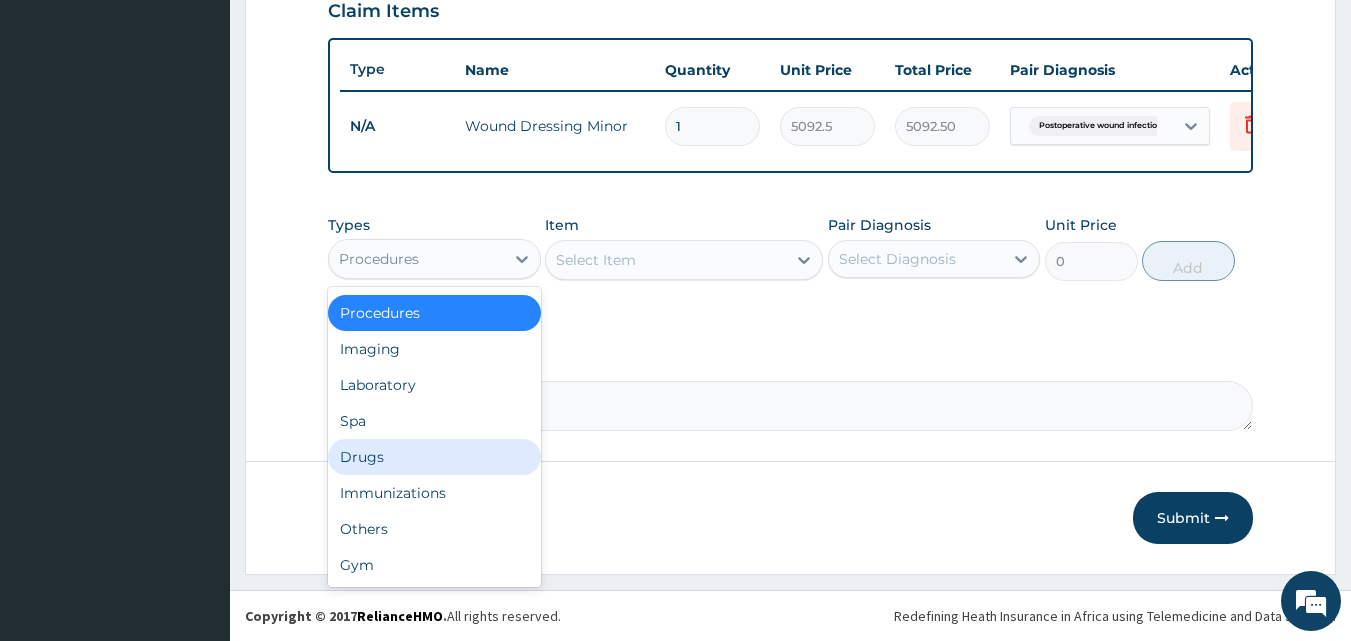 click on "Drugs" at bounding box center [434, 457] 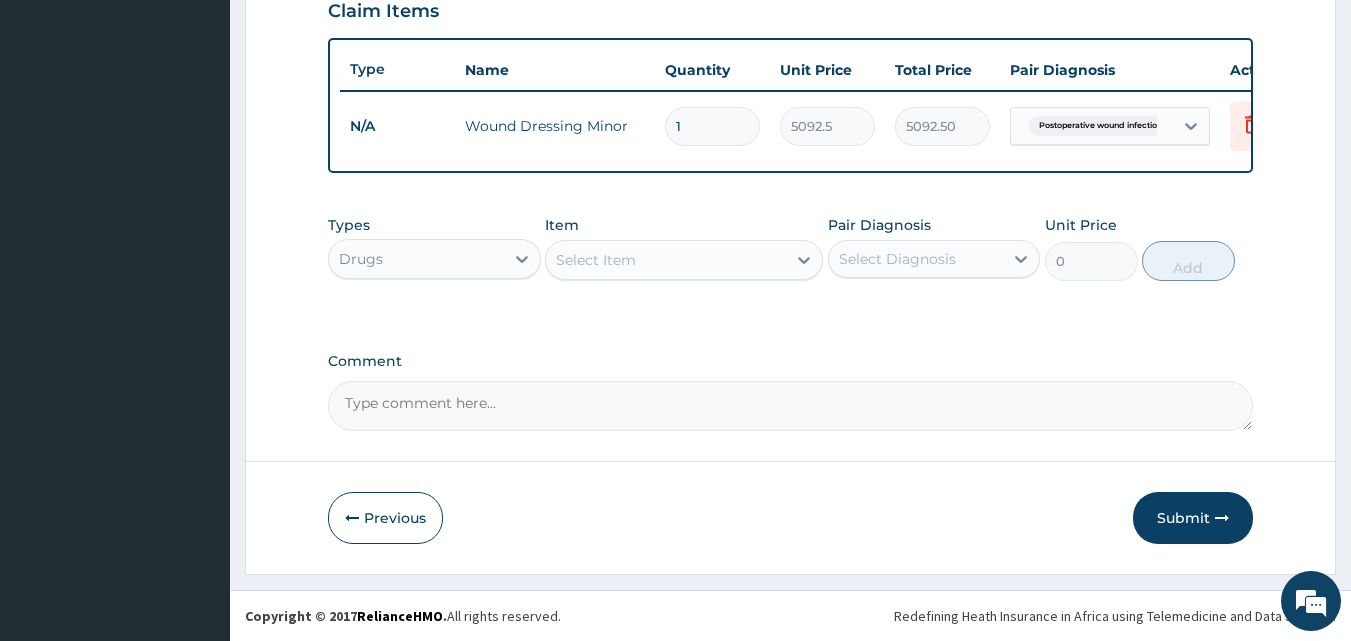 click on "Select Item" at bounding box center (596, 260) 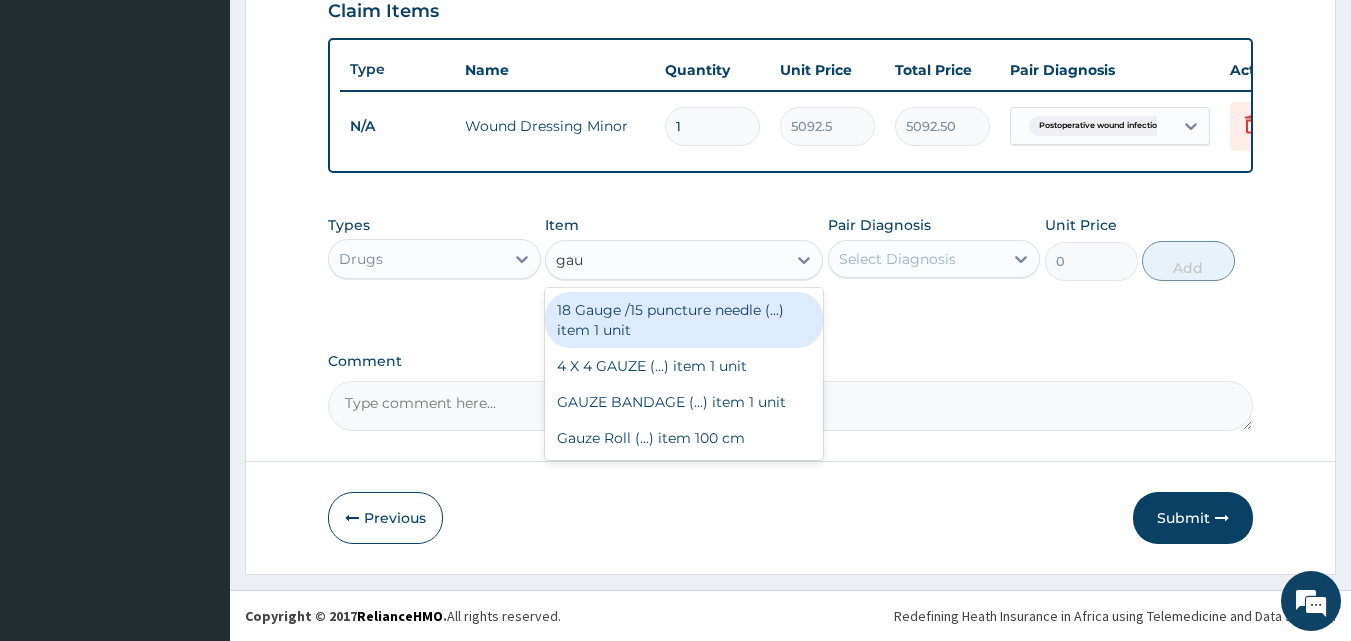type on "gauz" 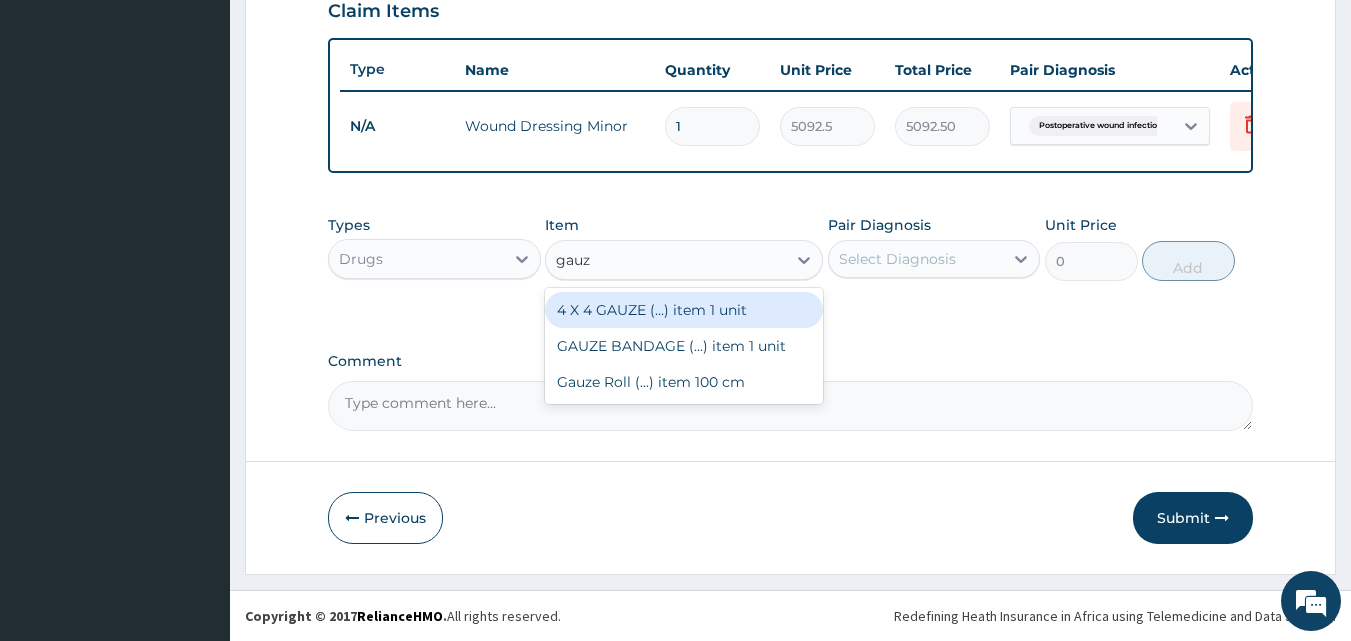 click on "4 X 4 GAUZE (...) item 1 unit" at bounding box center (684, 310) 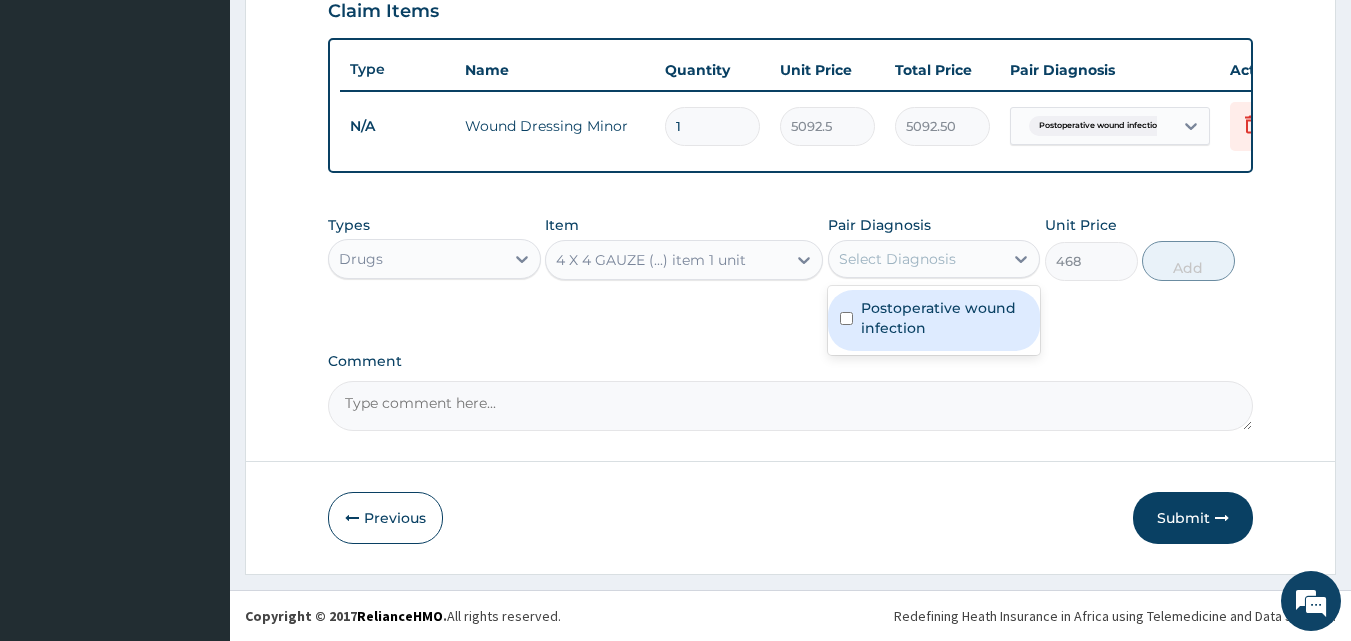 click on "Select Diagnosis" at bounding box center (897, 259) 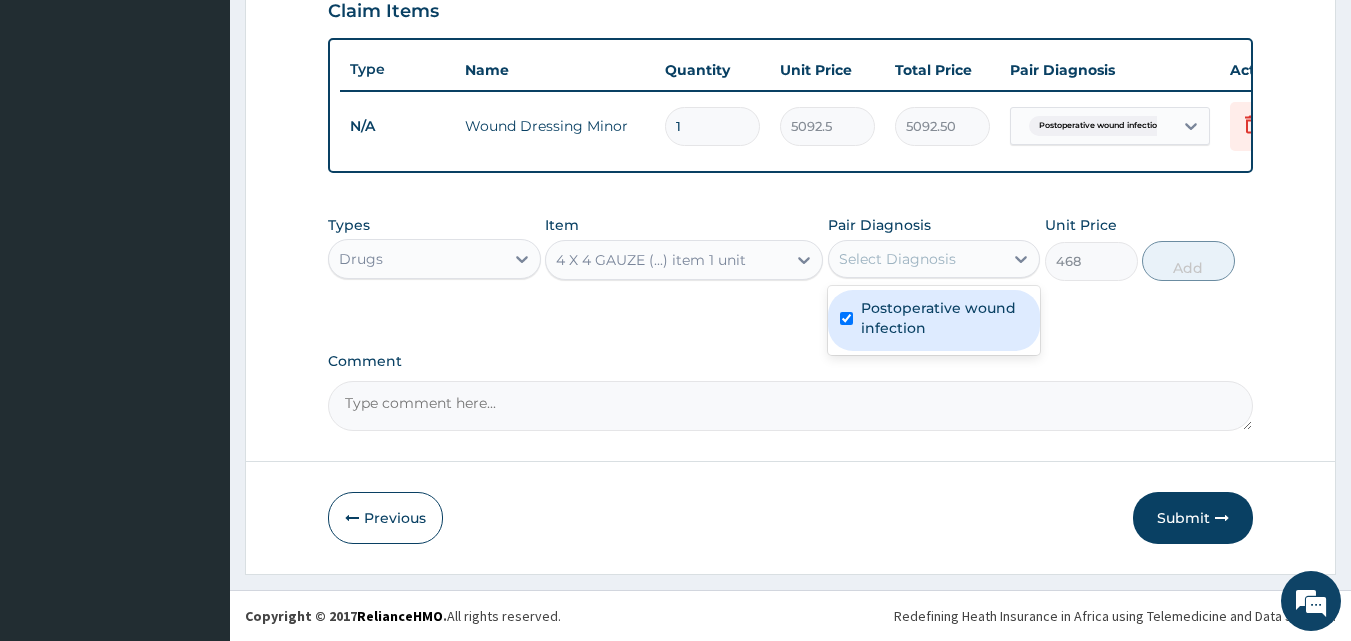 checkbox on "true" 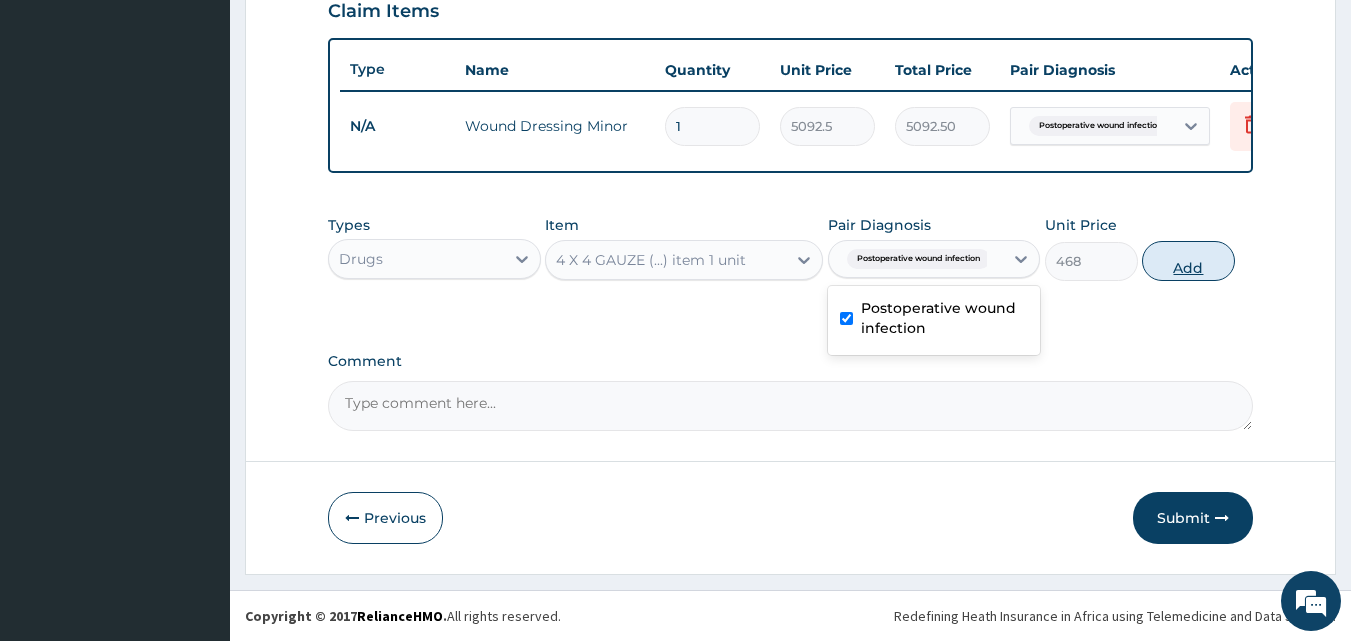 click on "Add" at bounding box center (1188, 261) 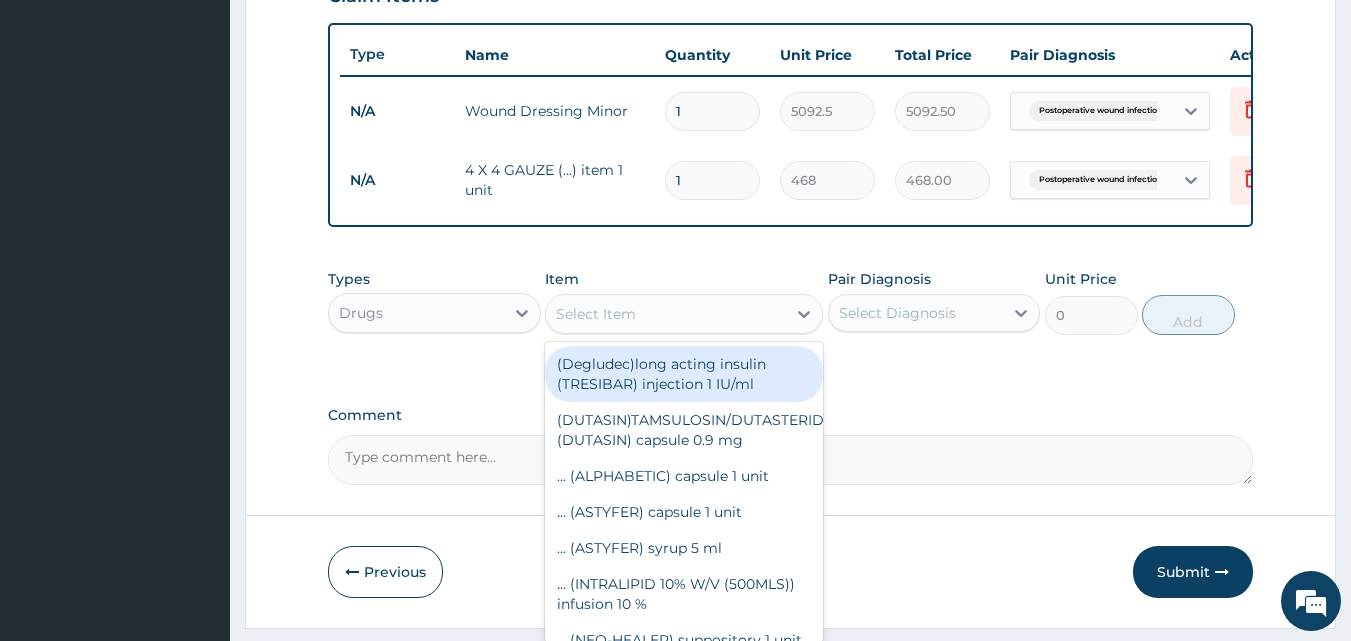 click on "Select Item" at bounding box center [596, 314] 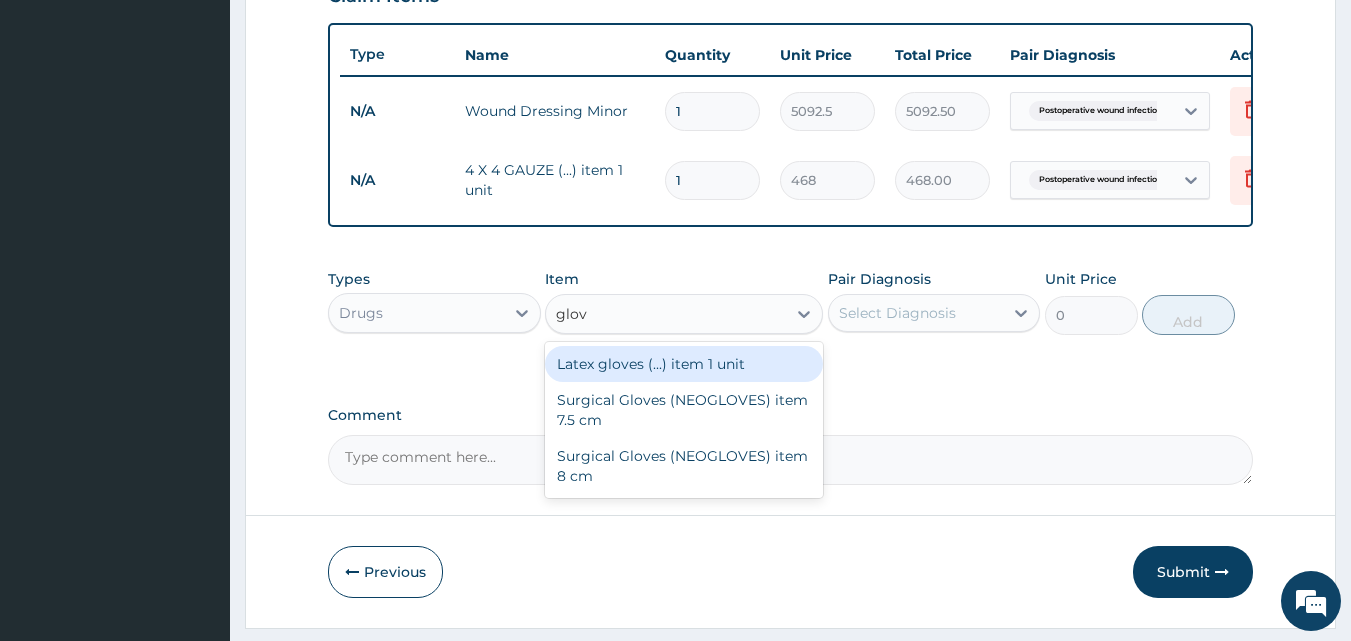 type on "glove" 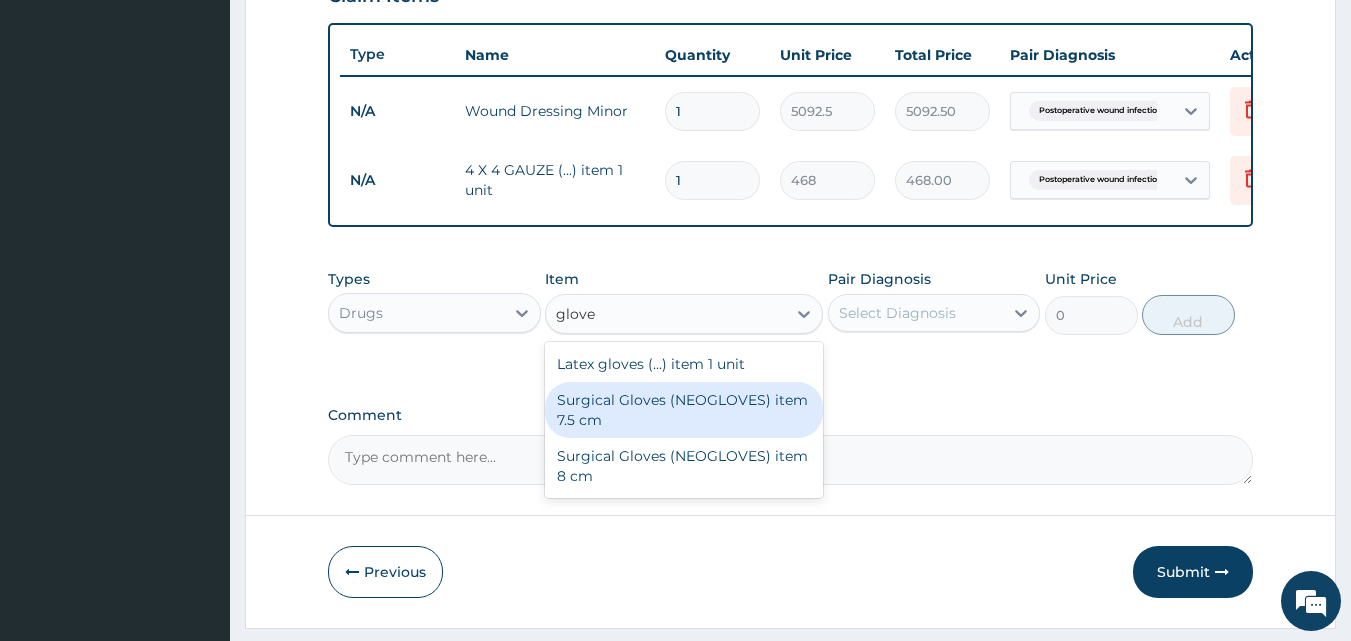 click on "Surgical Gloves (NEOGLOVES) item 7.5 cm" at bounding box center (684, 410) 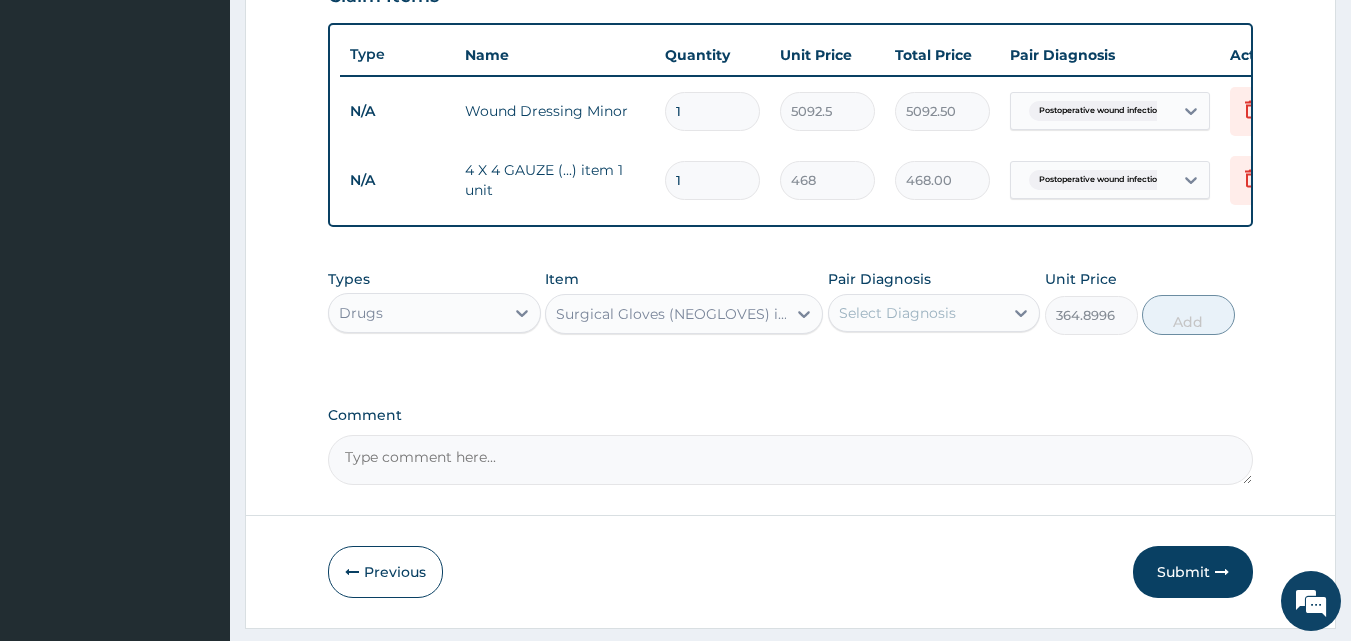click on "Select Diagnosis" at bounding box center [916, 313] 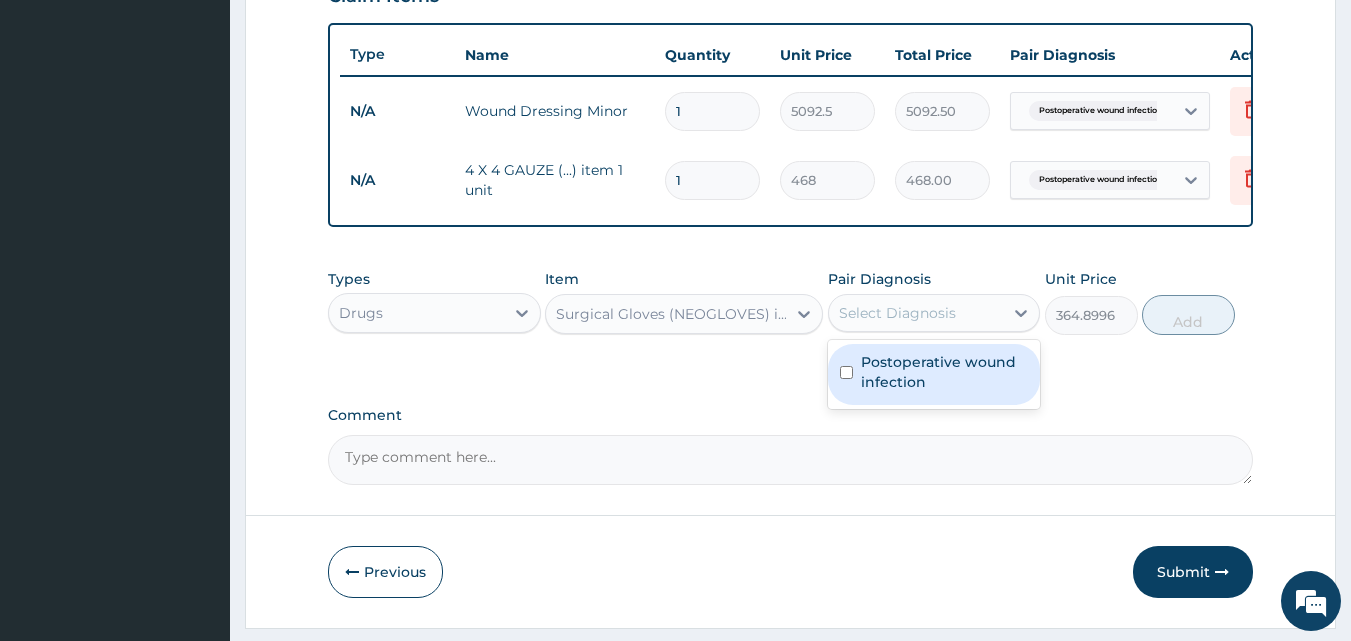 click on "Postoperative wound infection" at bounding box center (945, 372) 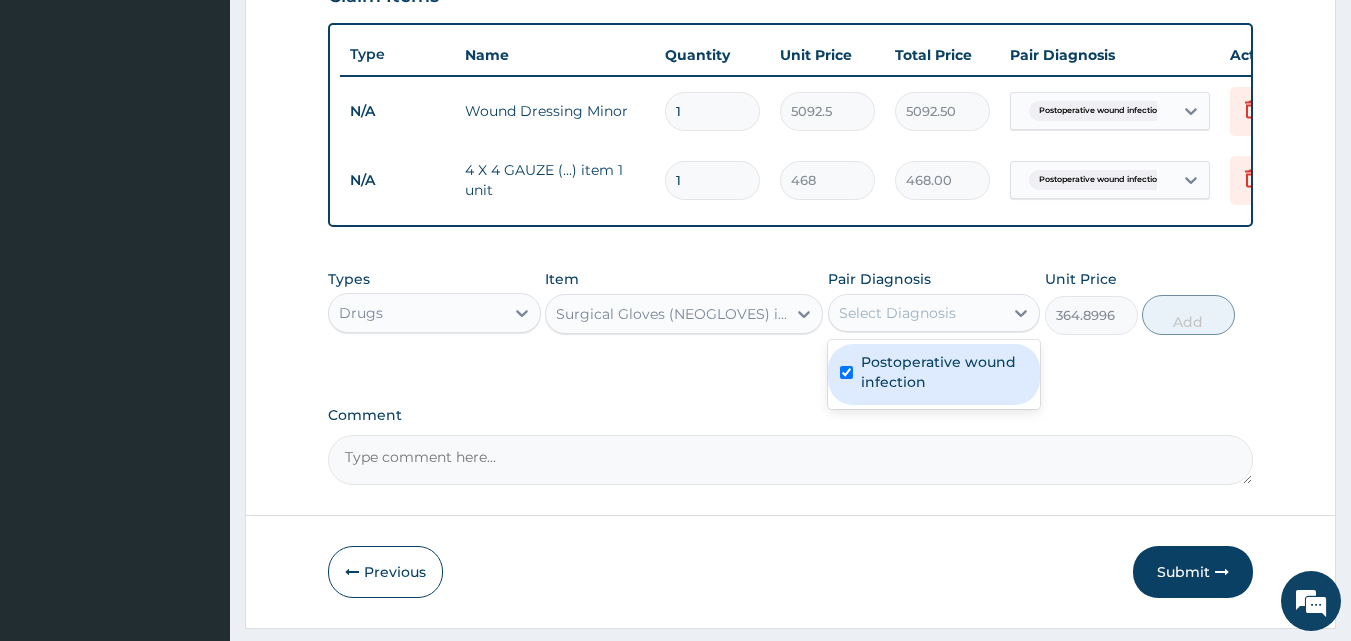 checkbox on "true" 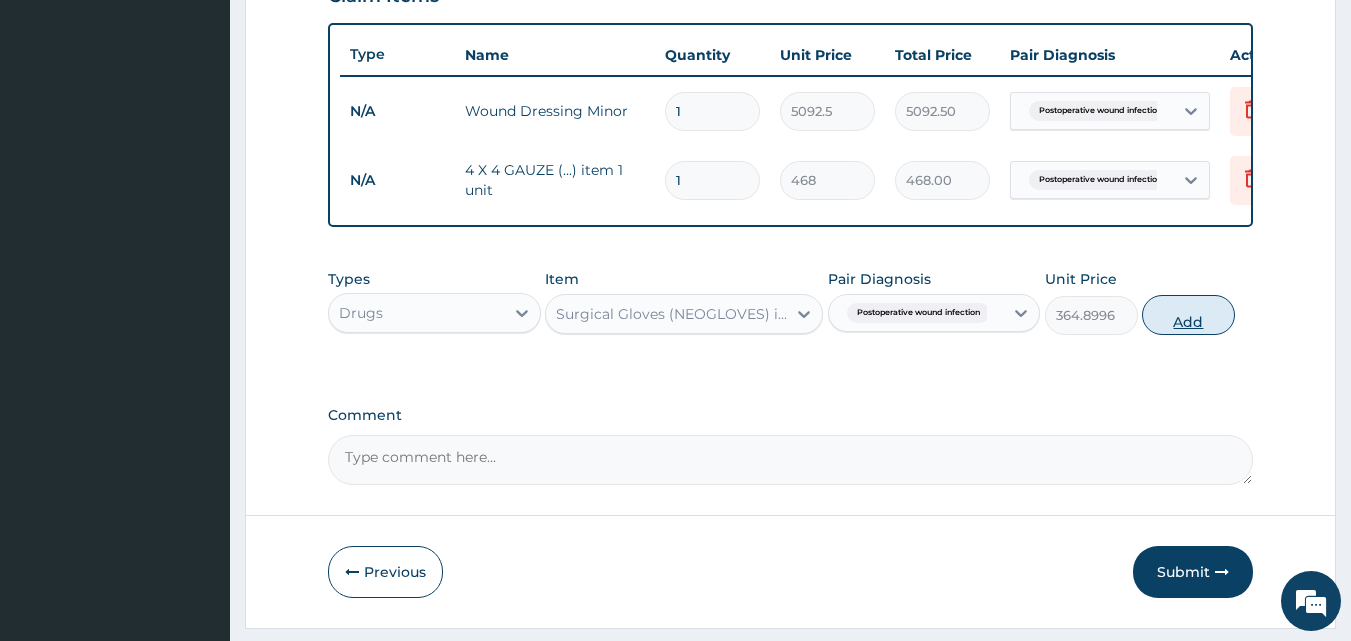 click on "Add" at bounding box center (1188, 315) 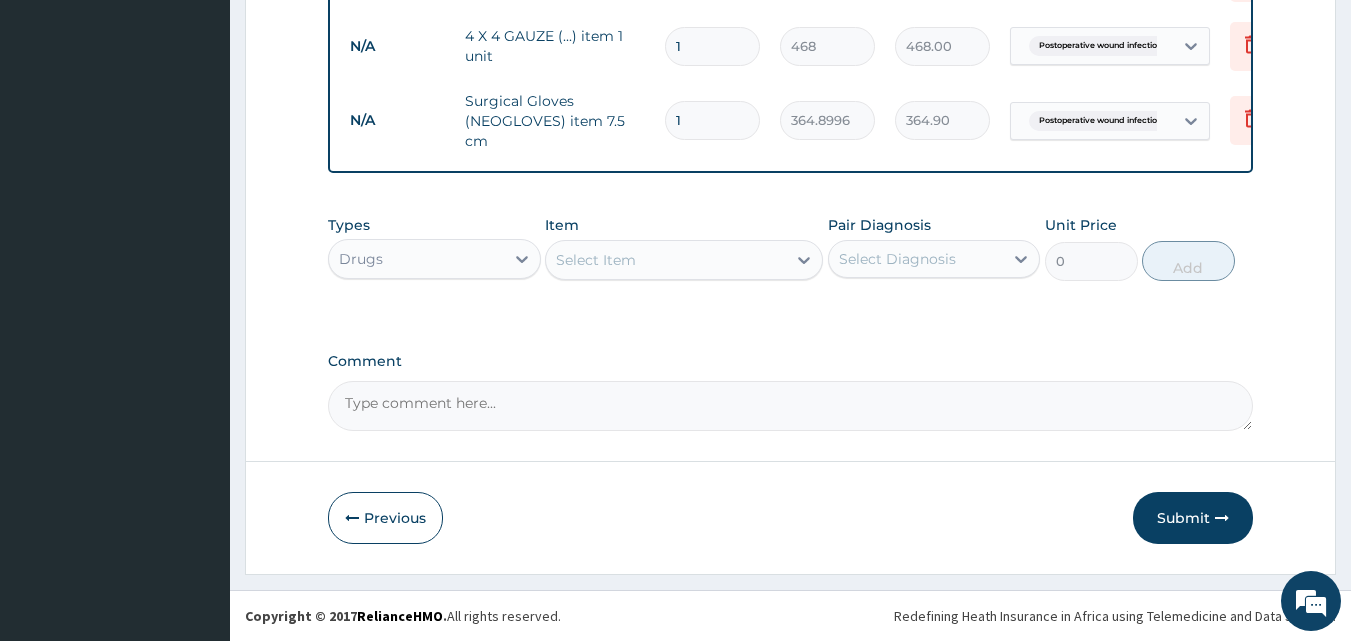scroll, scrollTop: 870, scrollLeft: 0, axis: vertical 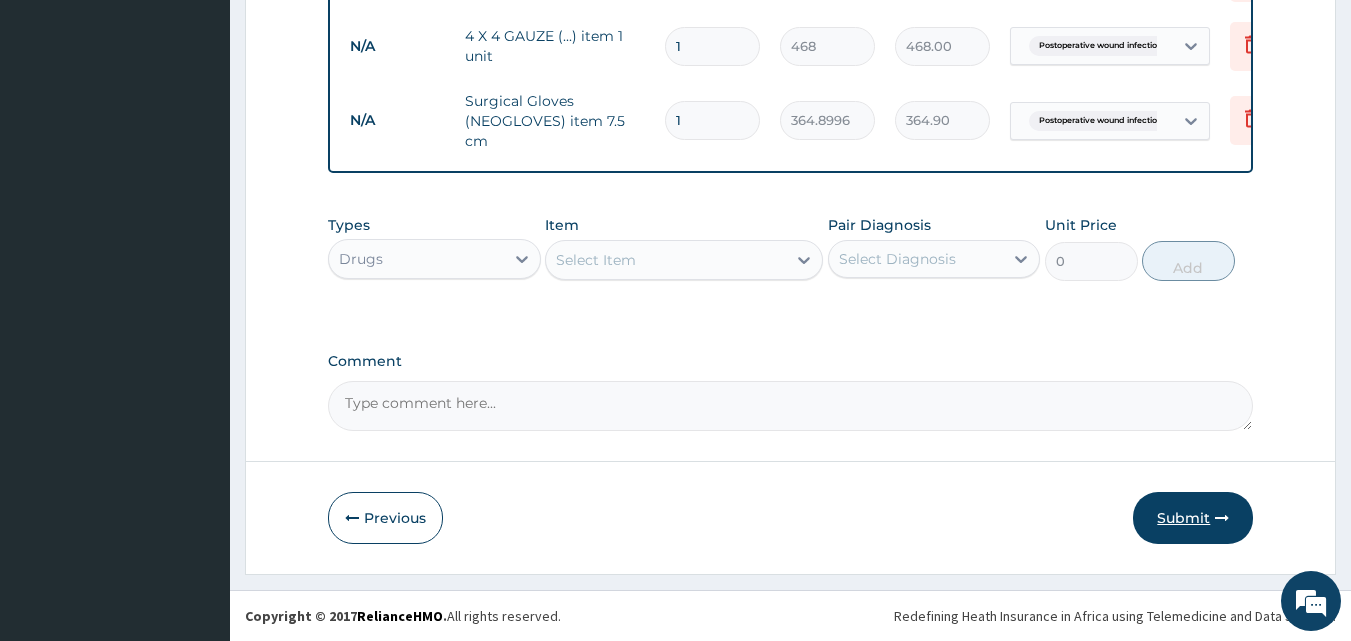 click on "Submit" at bounding box center [1193, 518] 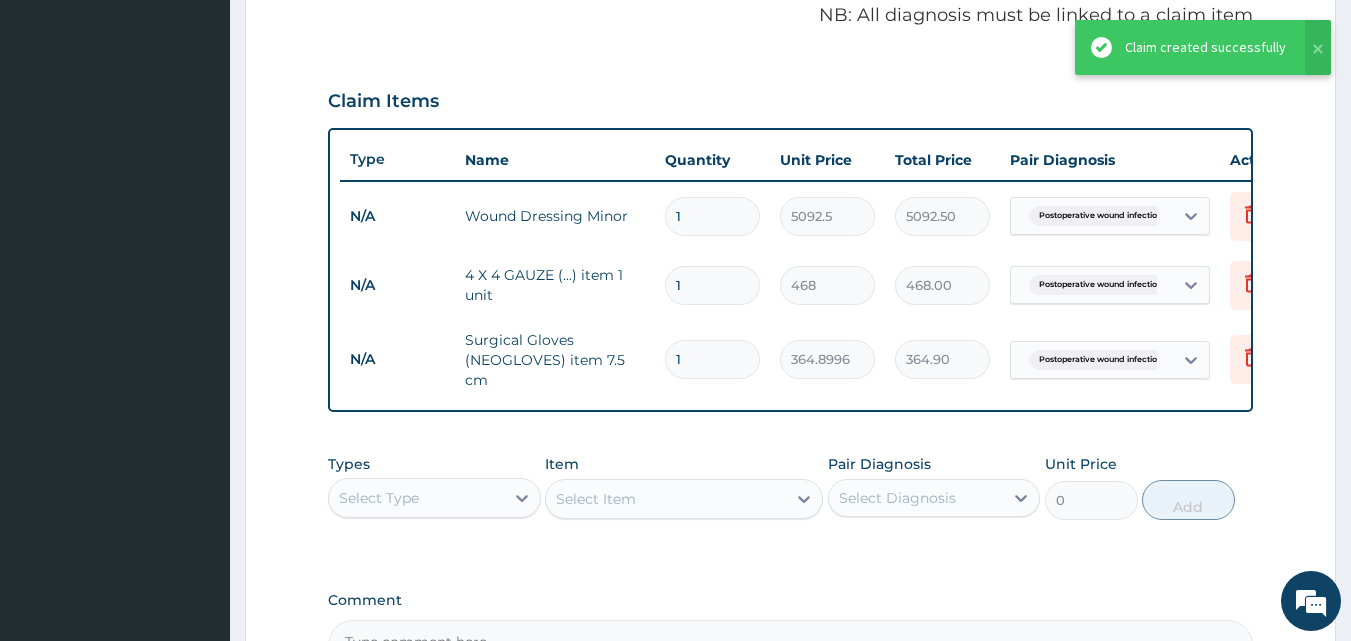 scroll, scrollTop: 570, scrollLeft: 0, axis: vertical 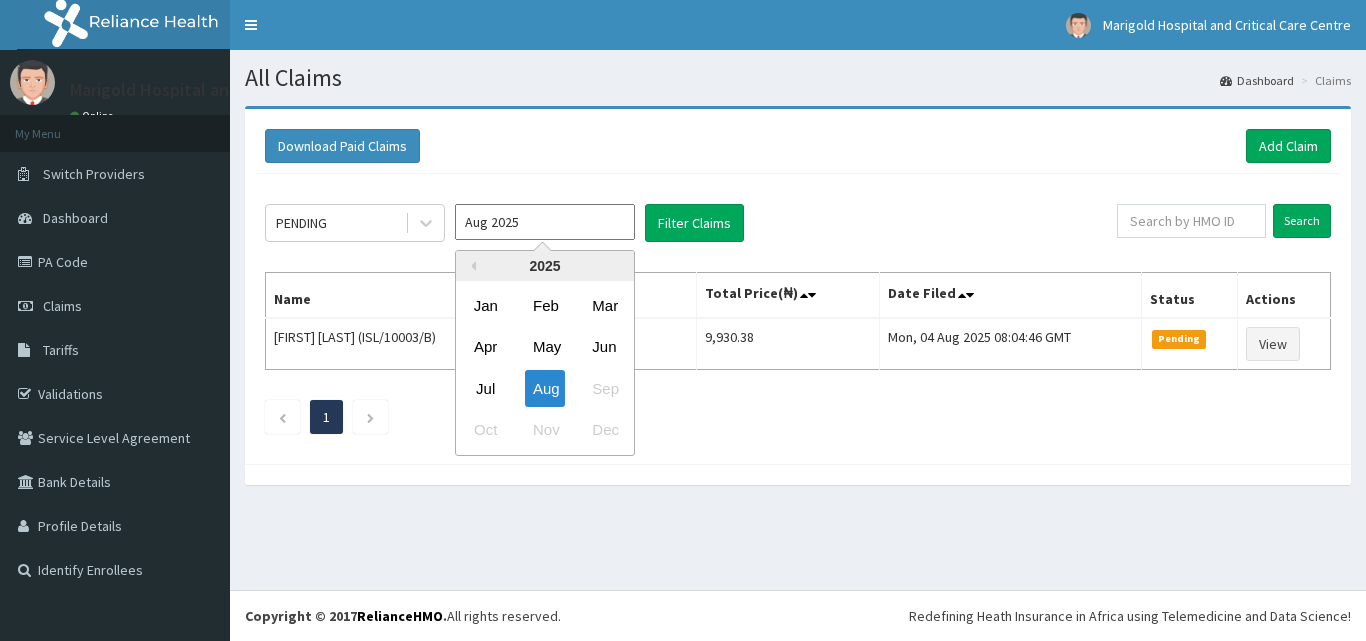 click on "Aug 2025" at bounding box center (545, 222) 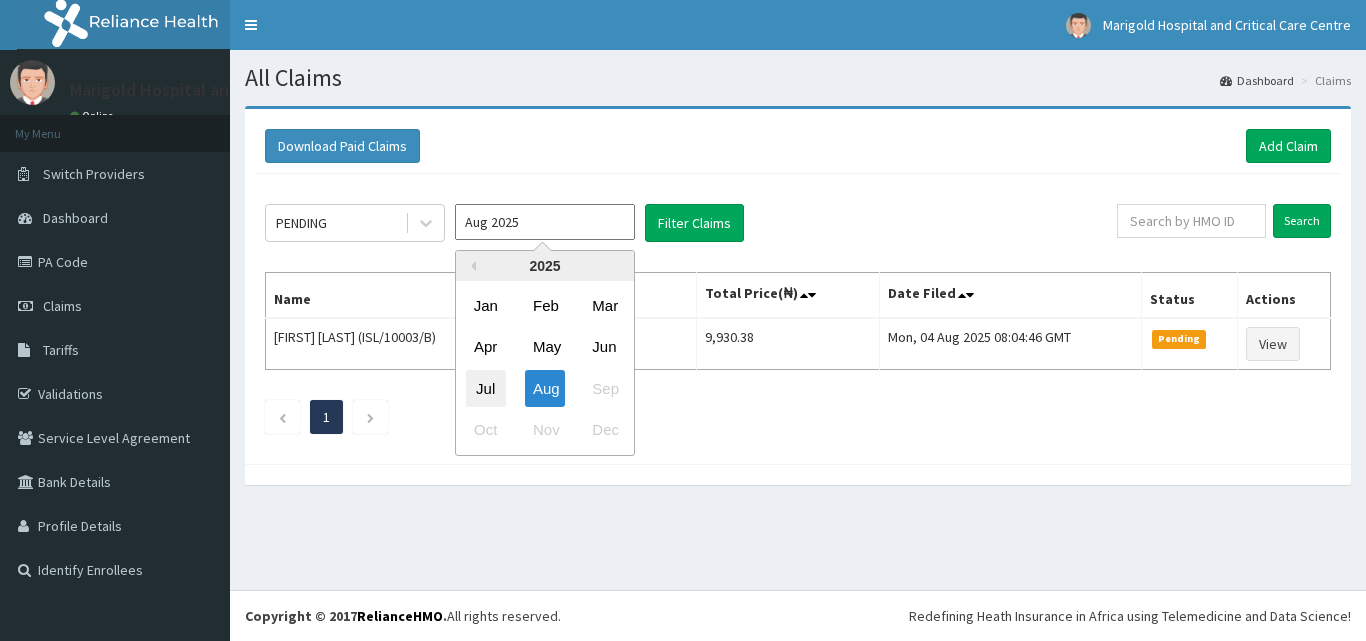 click on "Jul" at bounding box center [486, 388] 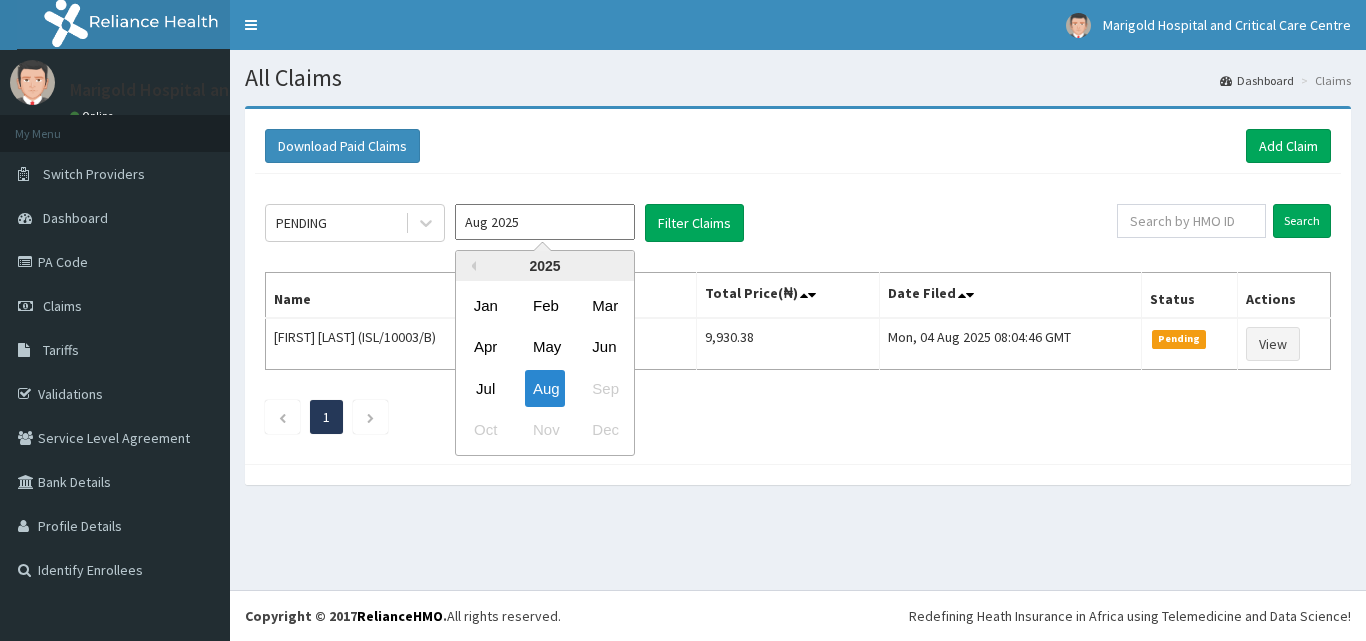 type on "Jul 2025" 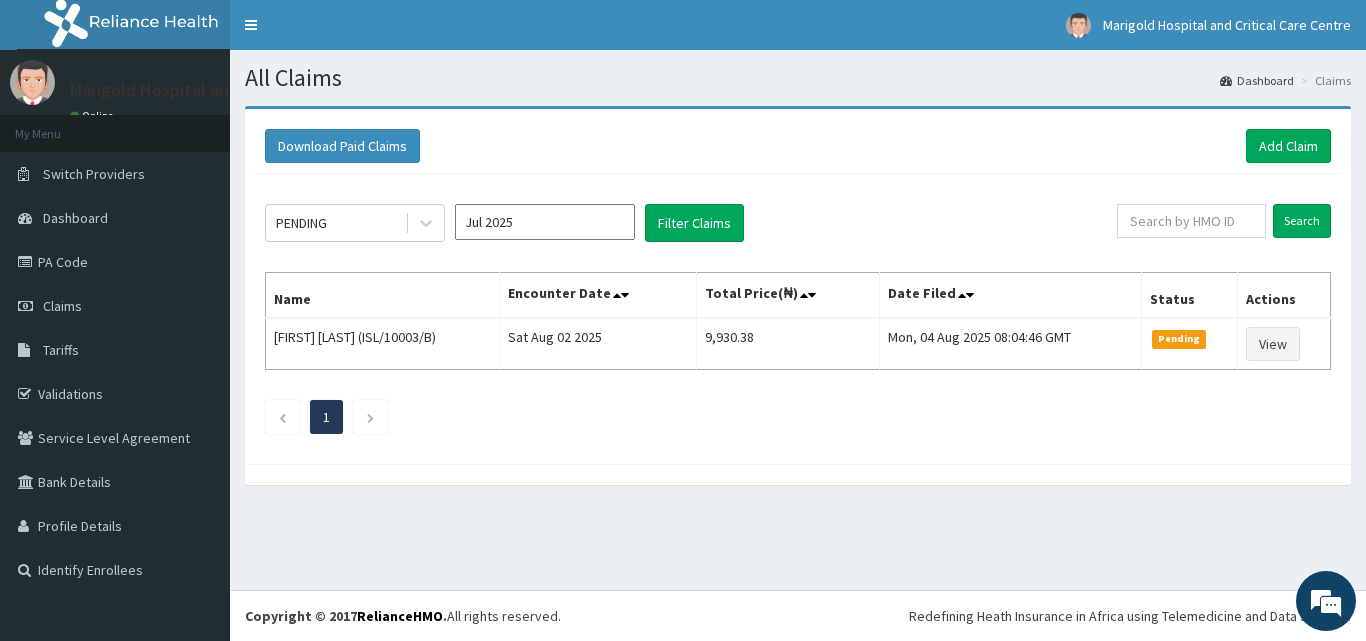 click on "PENDING [MONTH] [YEAR] Filter Claims Search Name Encounter Date Total Price(₦) Date Filed Status Actions [FIRST] [LAST] (ISL/10003/B) Sat [MONTH] [DAY] [YEAR] [PRICE] Mon, [DAY] [MONTH] [YEAR] [TIME] Pending View 1" 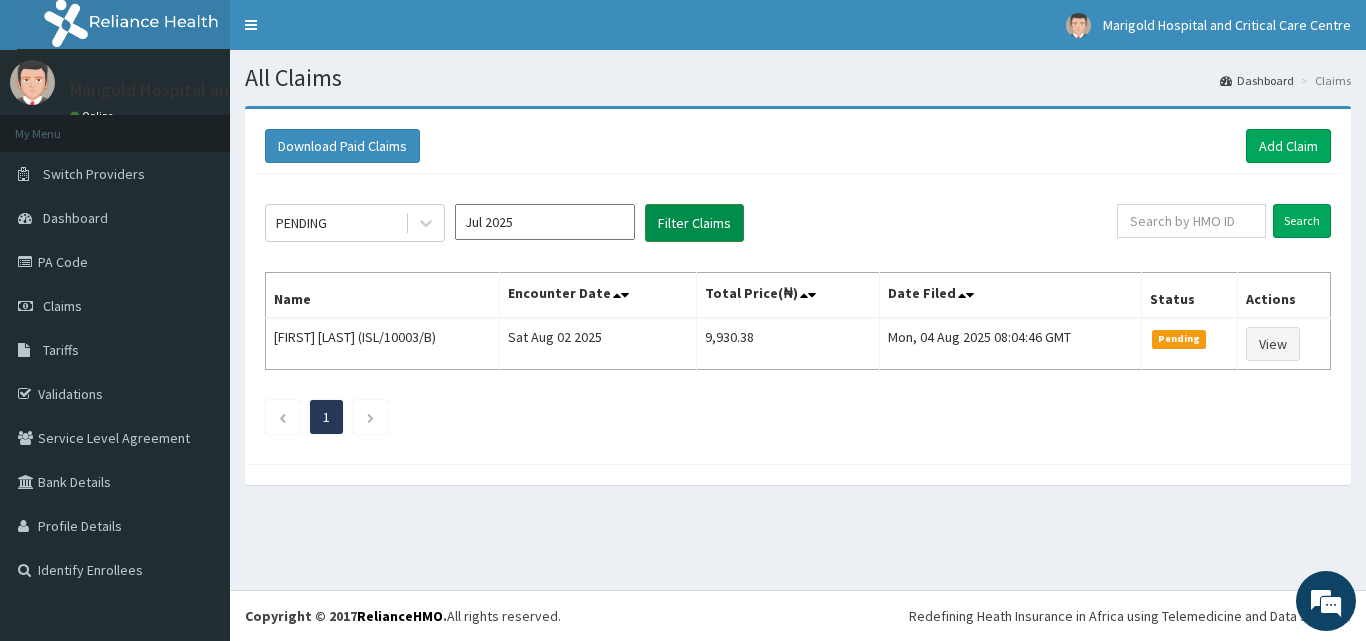 click on "Filter Claims" at bounding box center [694, 223] 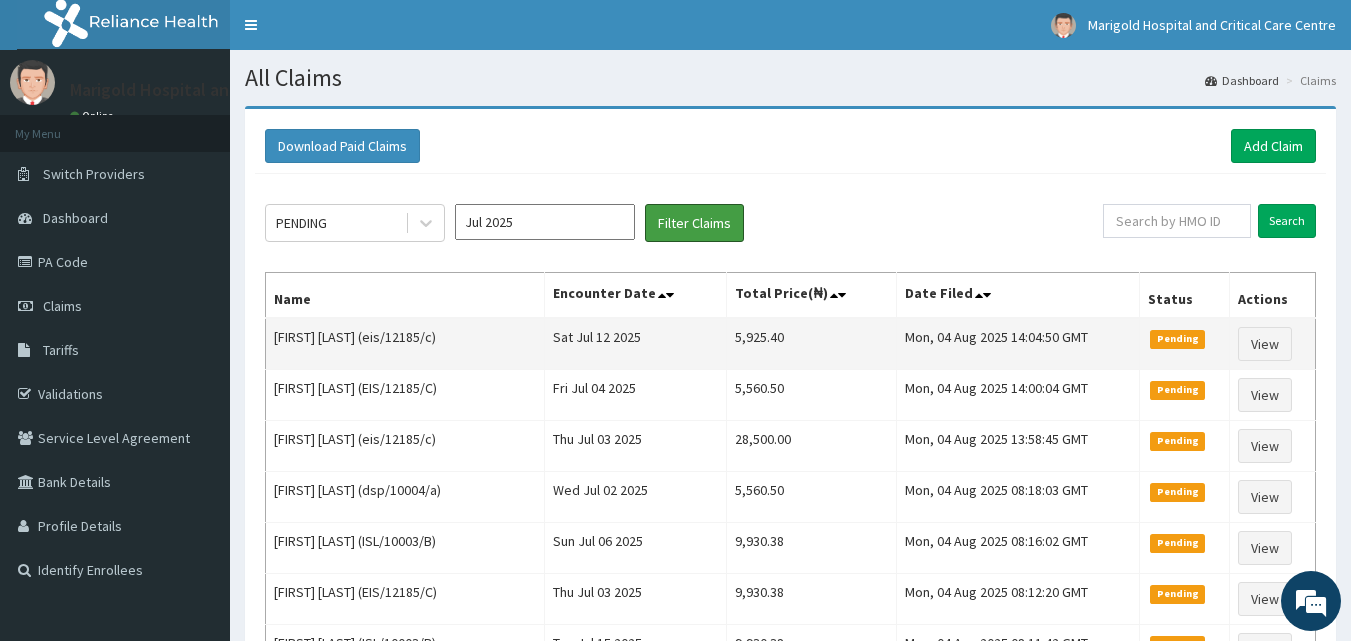 scroll, scrollTop: 0, scrollLeft: 0, axis: both 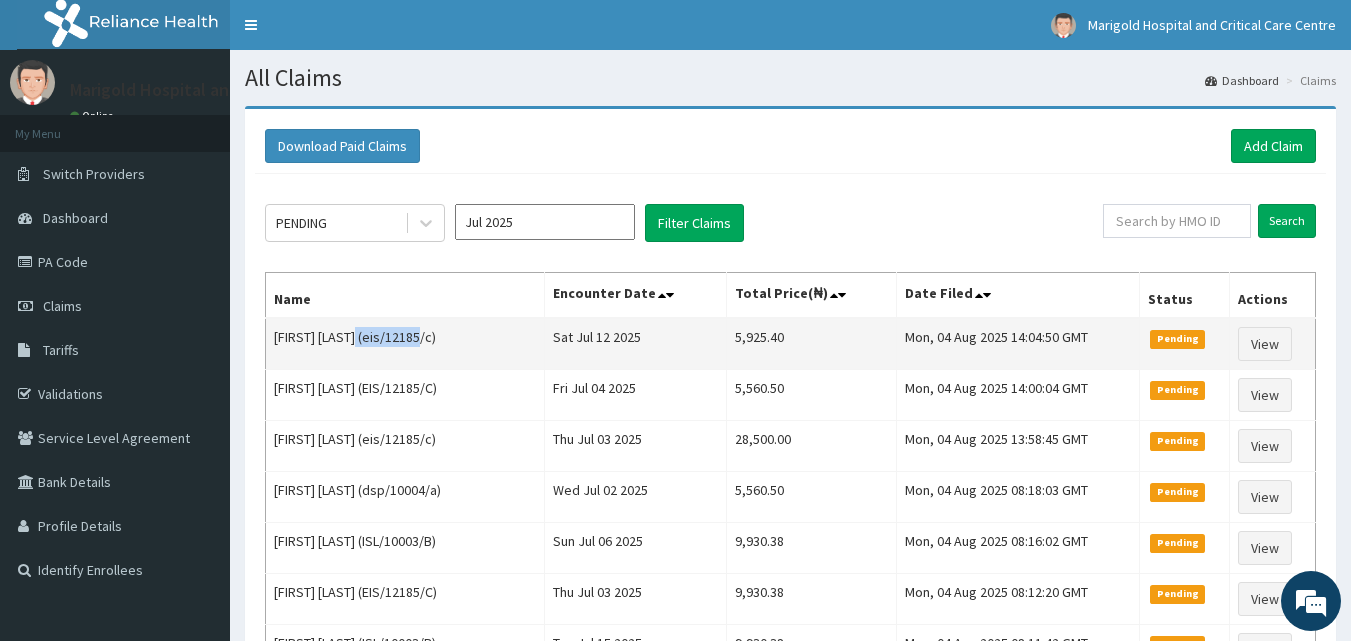 drag, startPoint x: 428, startPoint y: 338, endPoint x: 375, endPoint y: 340, distance: 53.037724 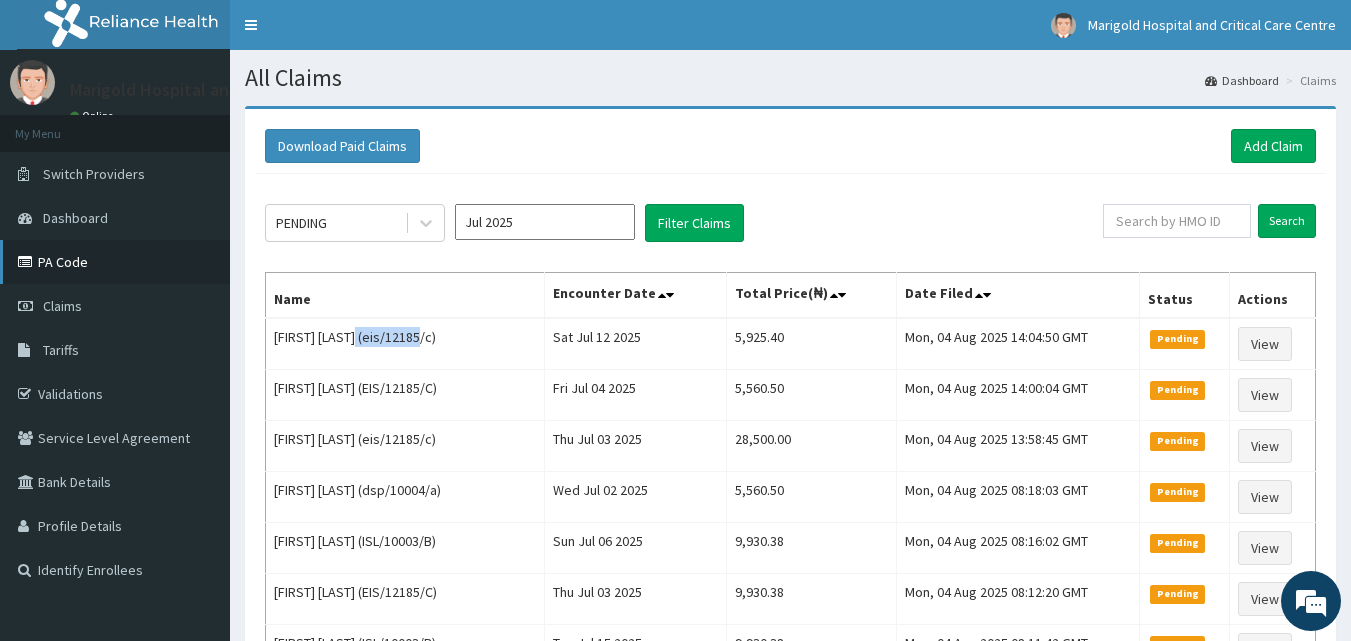 click on "PA Code" at bounding box center [115, 262] 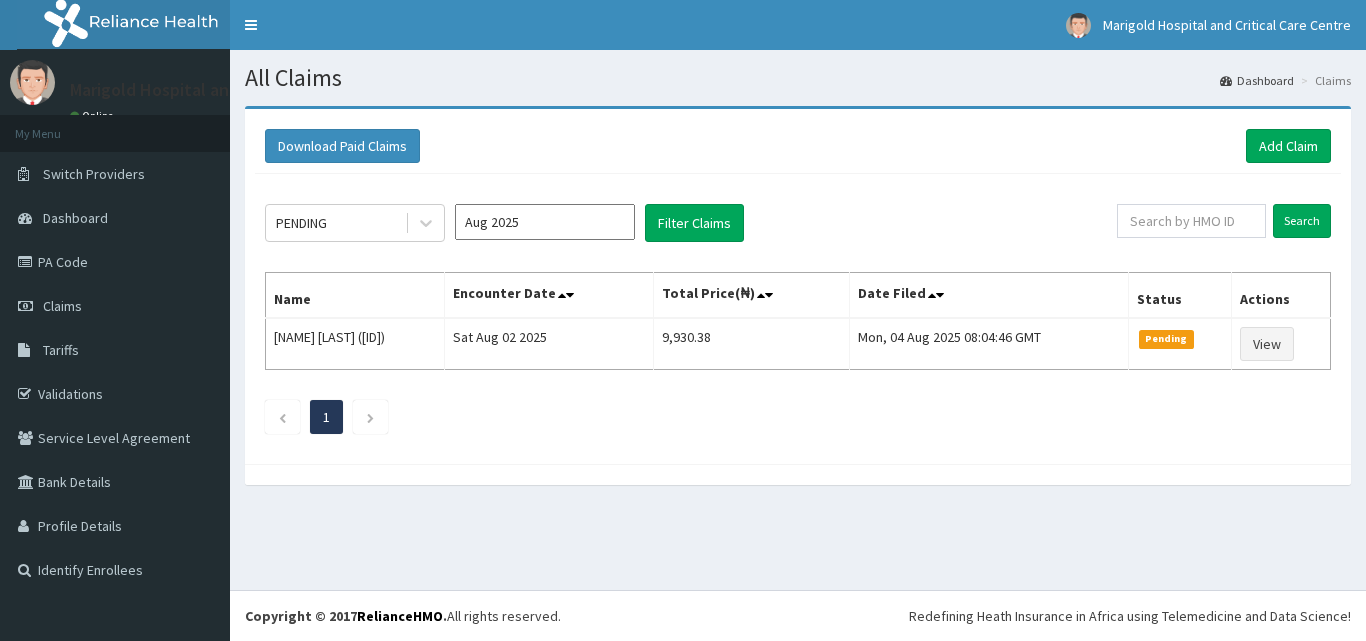 scroll, scrollTop: 0, scrollLeft: 0, axis: both 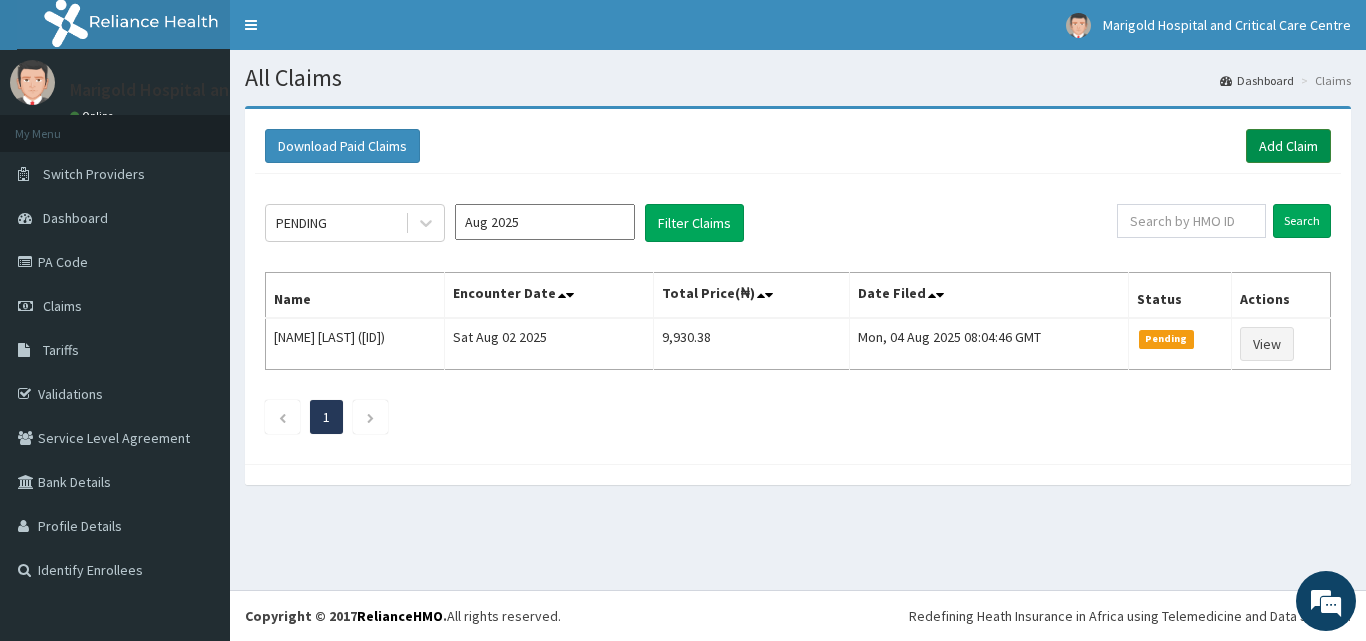 click on "Add Claim" at bounding box center (1288, 146) 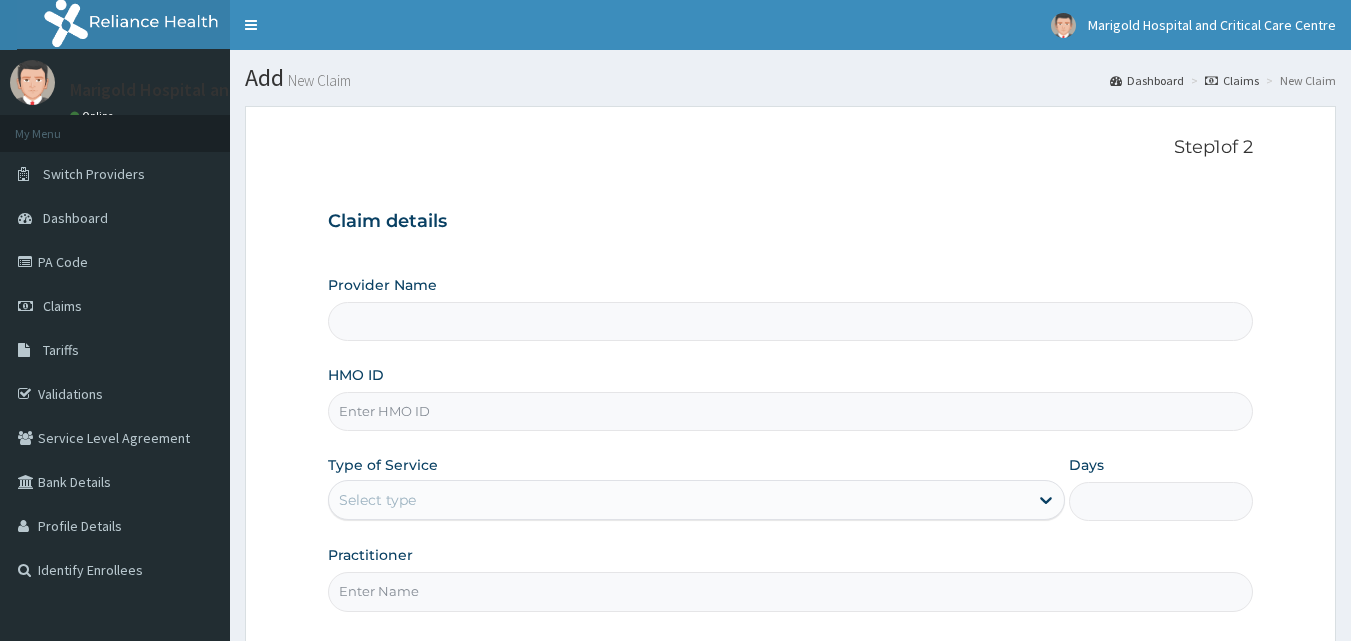 scroll, scrollTop: 0, scrollLeft: 0, axis: both 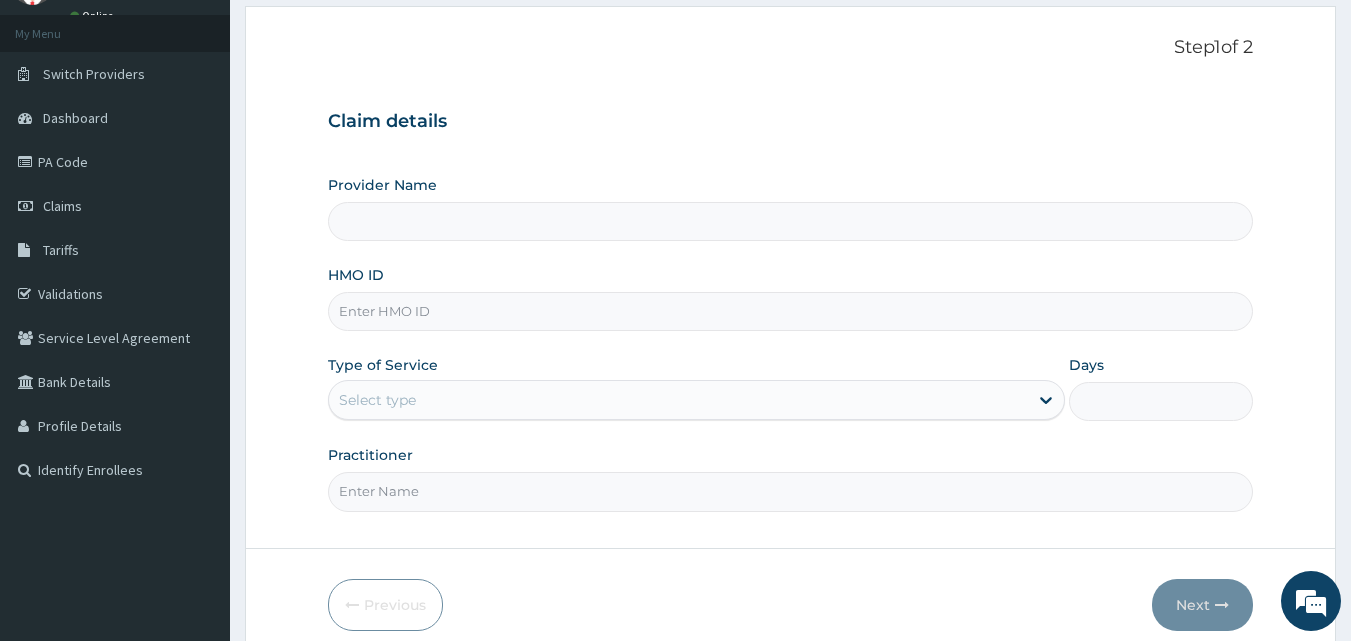 type on "Marigold Hospital and Critical Care Centre" 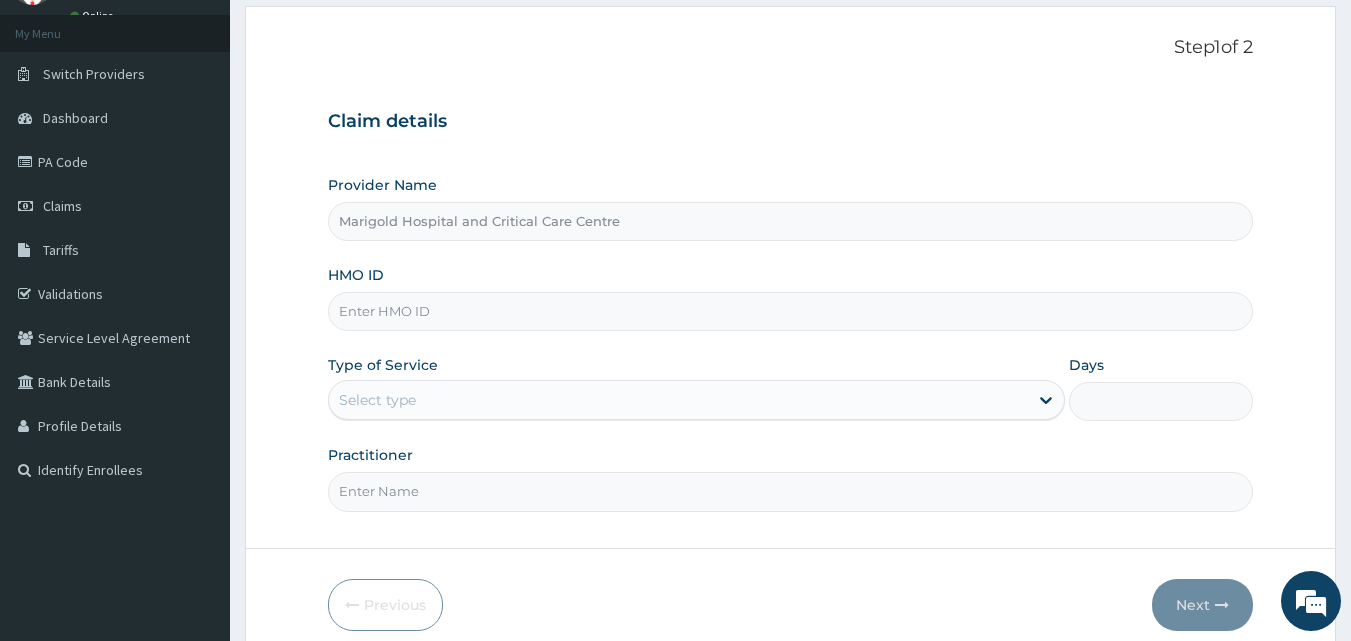 click on "HMO ID" at bounding box center (791, 311) 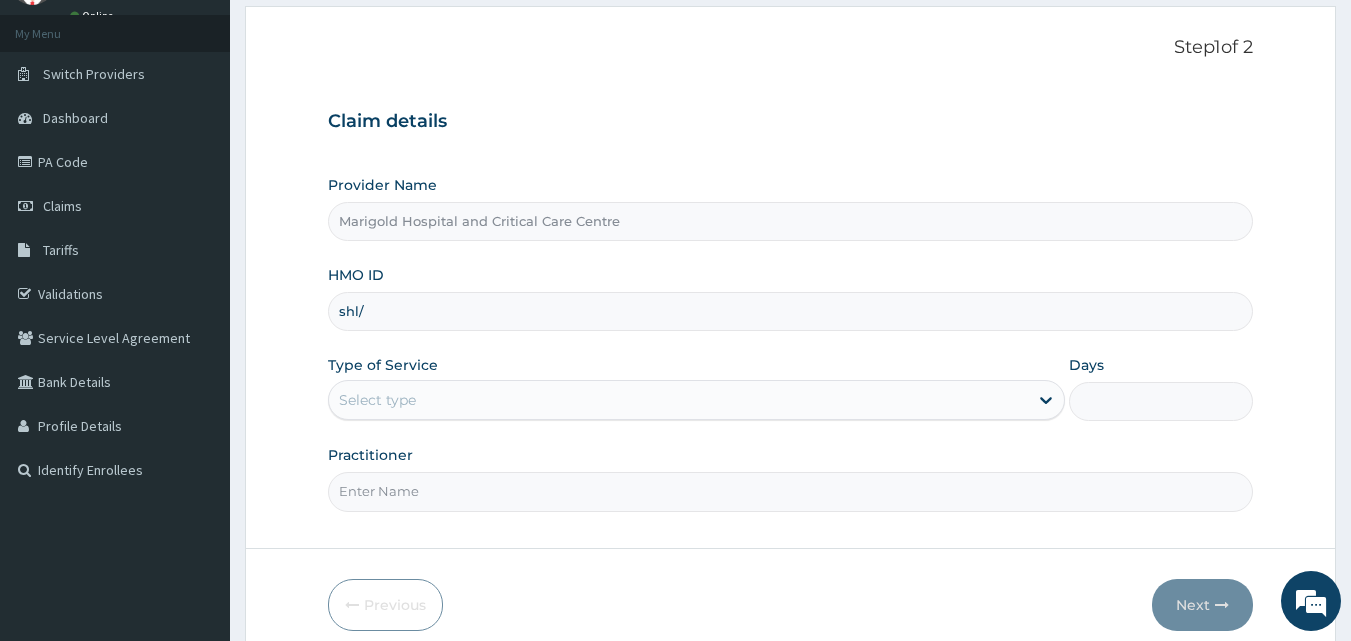 scroll, scrollTop: 0, scrollLeft: 0, axis: both 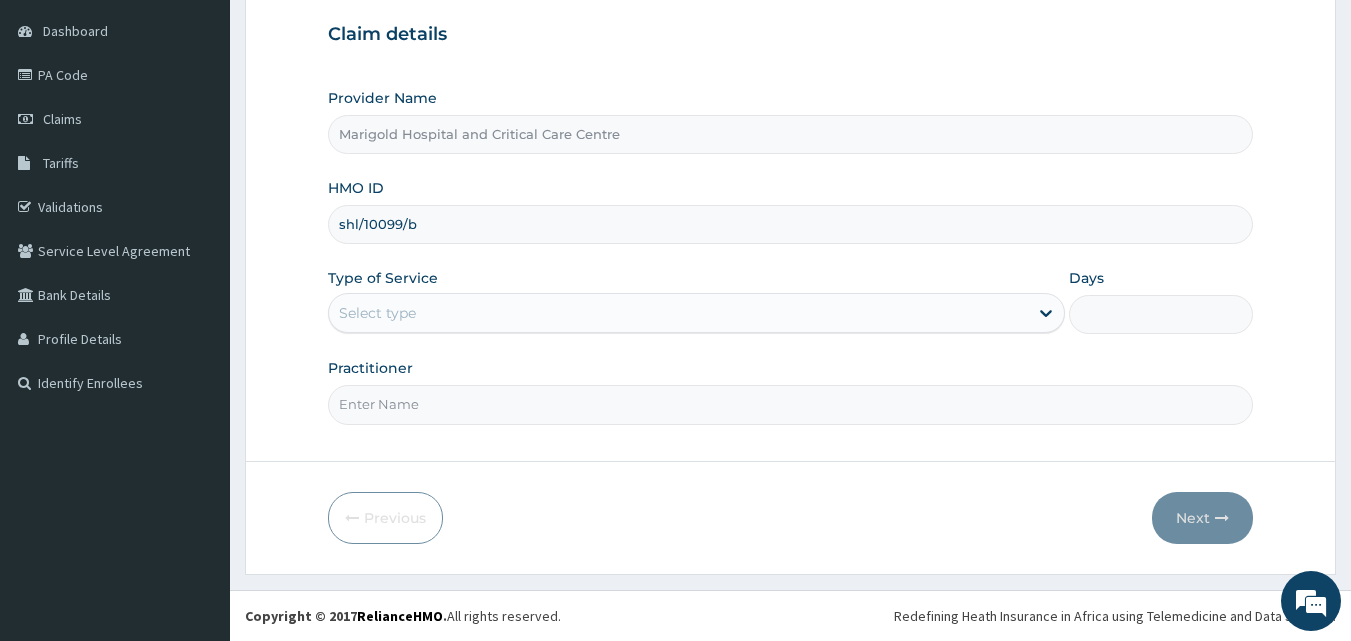 type on "shl/10099/b" 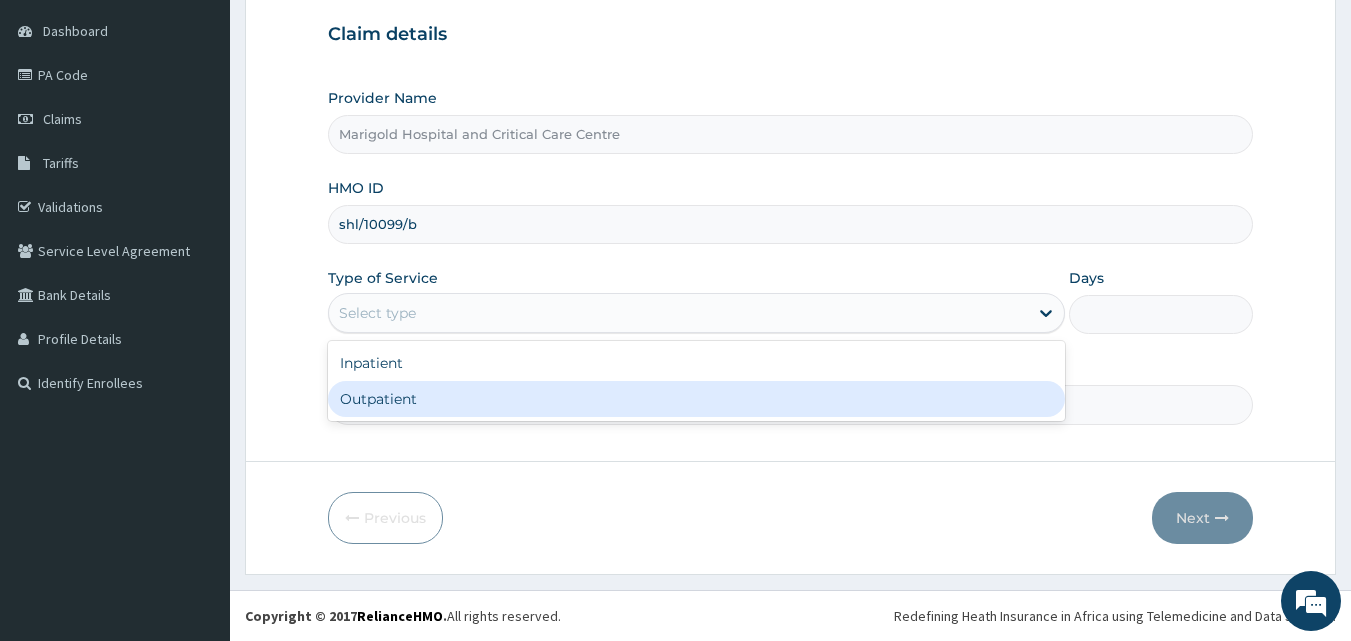 click on "Outpatient" at bounding box center [696, 399] 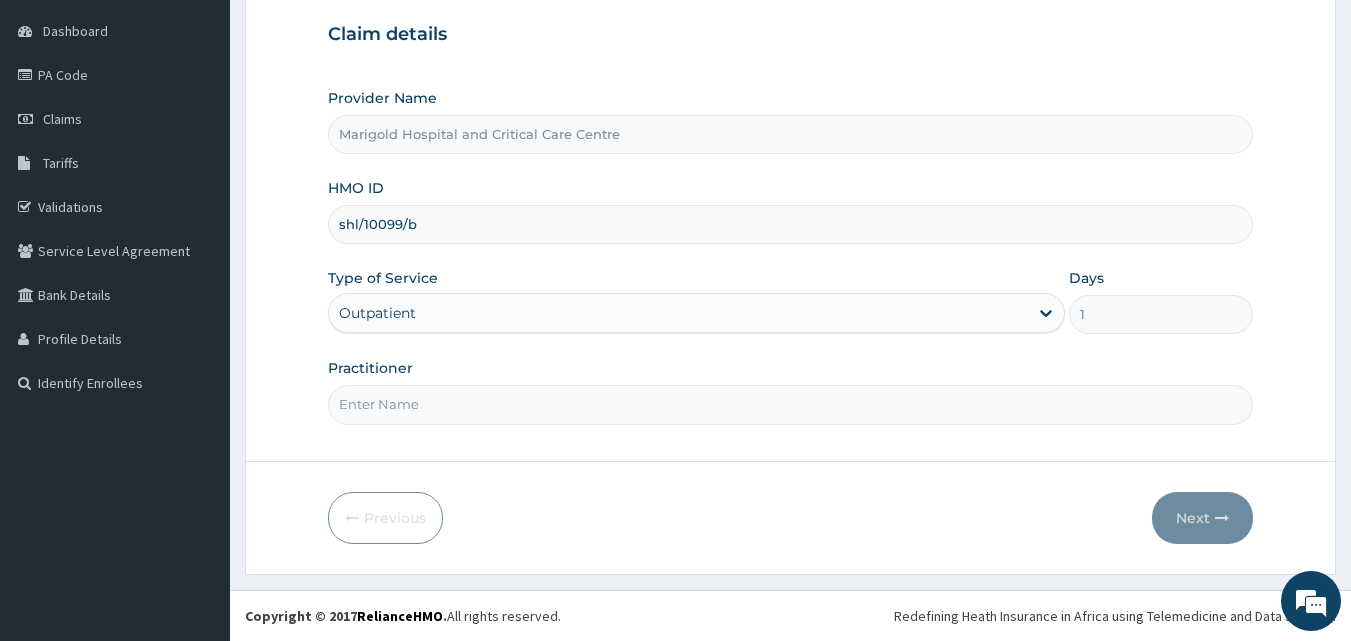 click on "Practitioner" at bounding box center (791, 404) 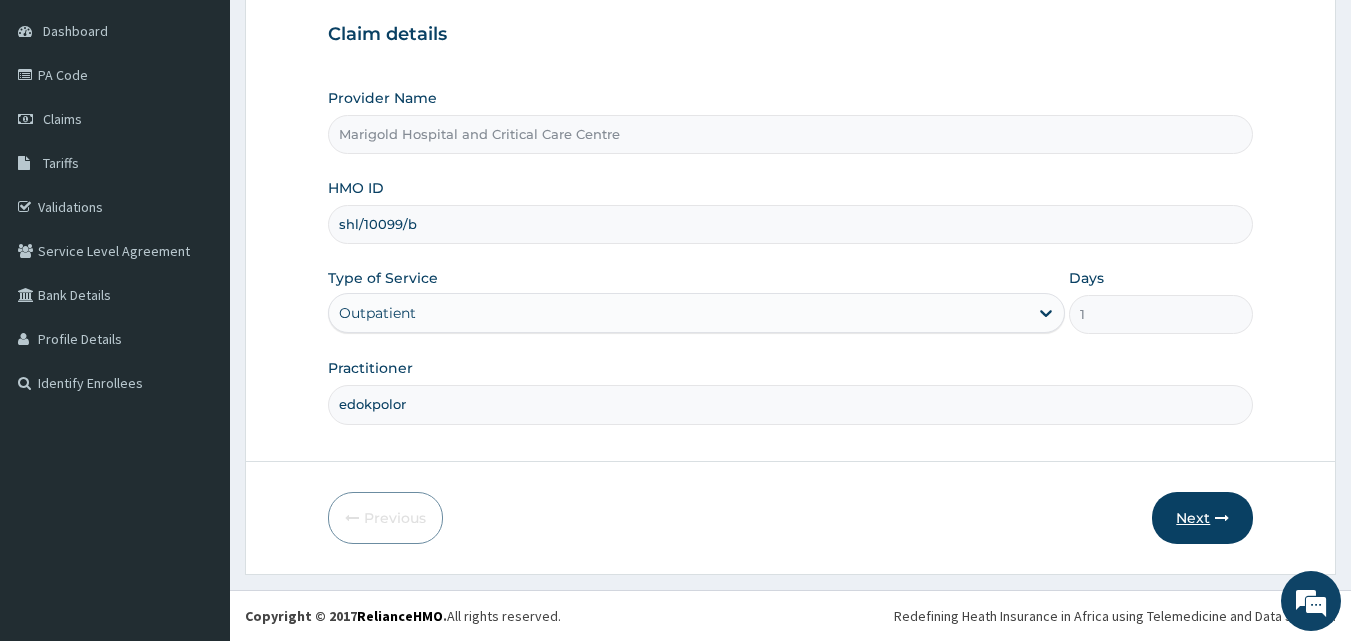 type on "edokpolor" 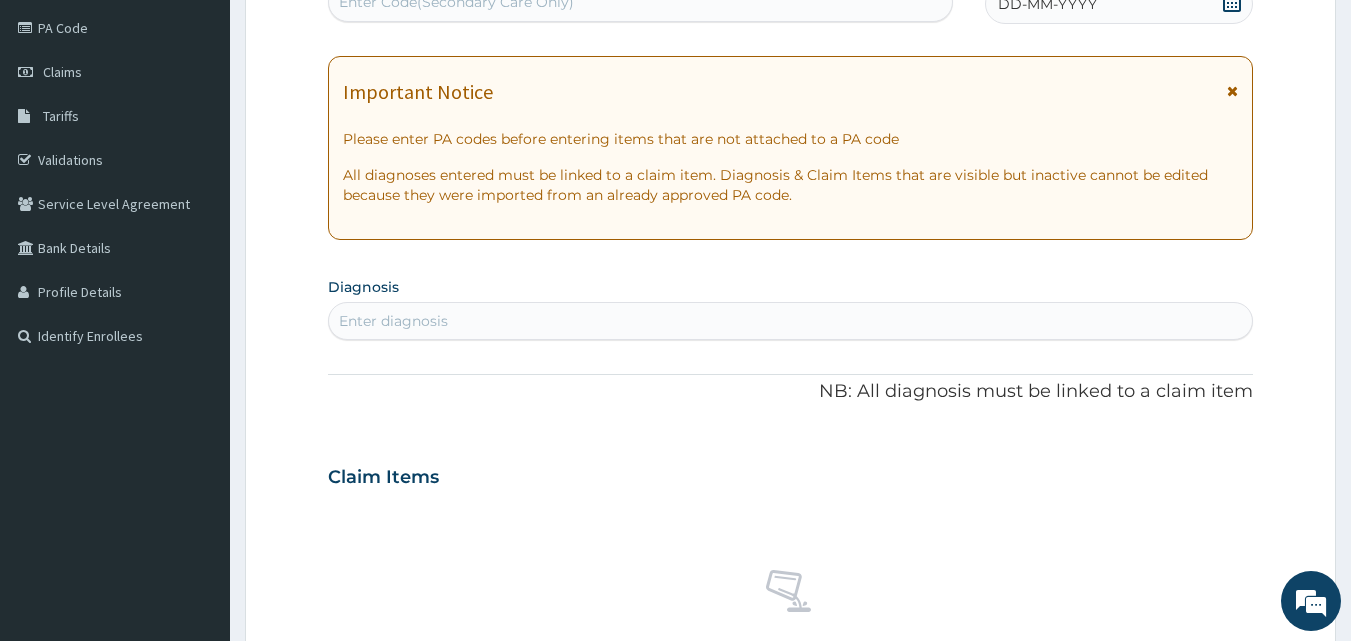 scroll, scrollTop: 187, scrollLeft: 0, axis: vertical 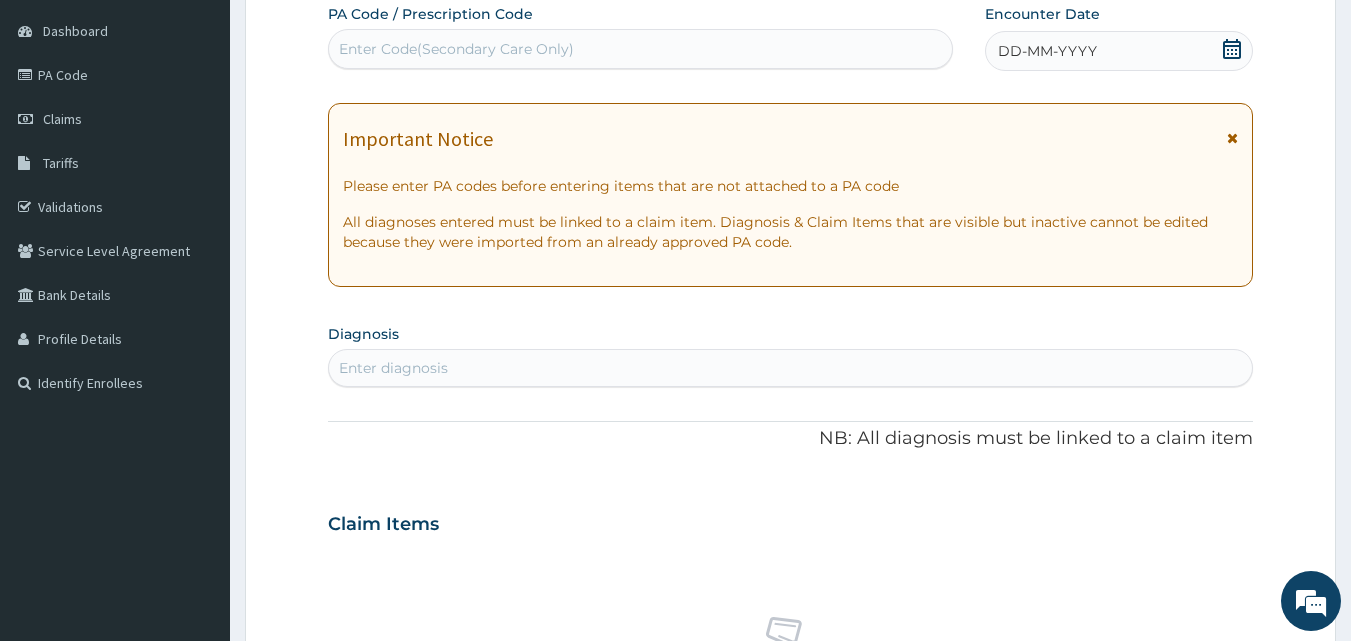 click on "Enter diagnosis" at bounding box center (393, 368) 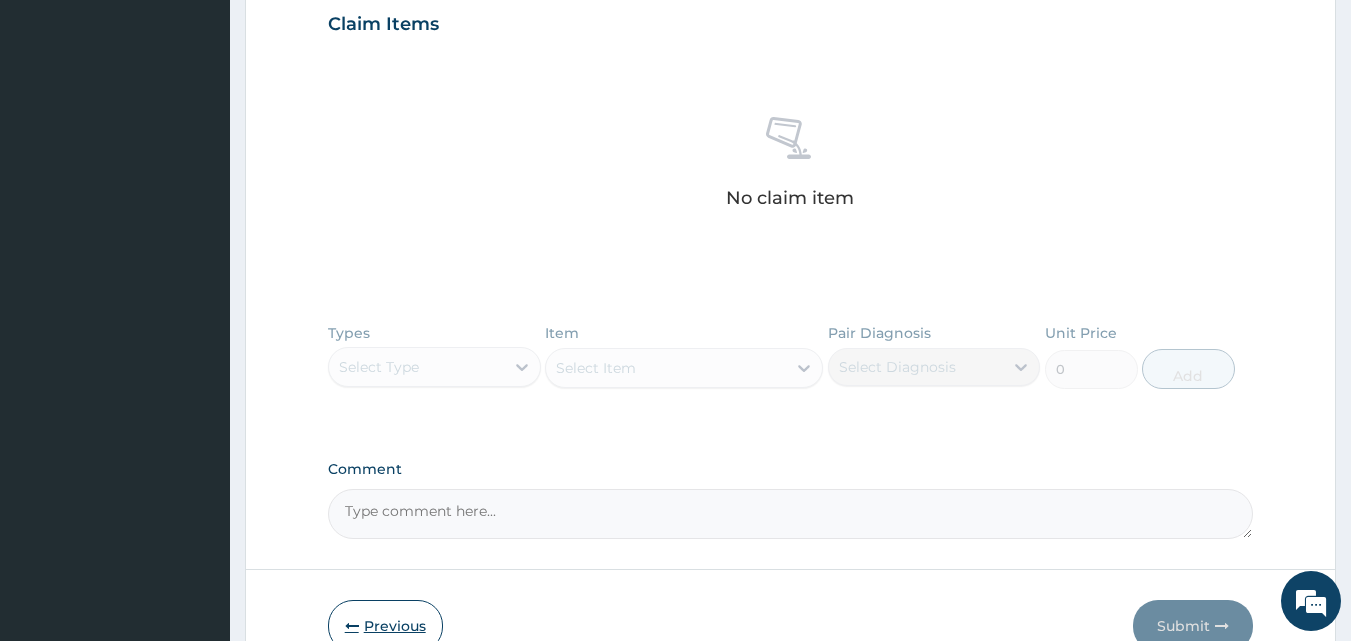 click on "Previous" at bounding box center [385, 626] 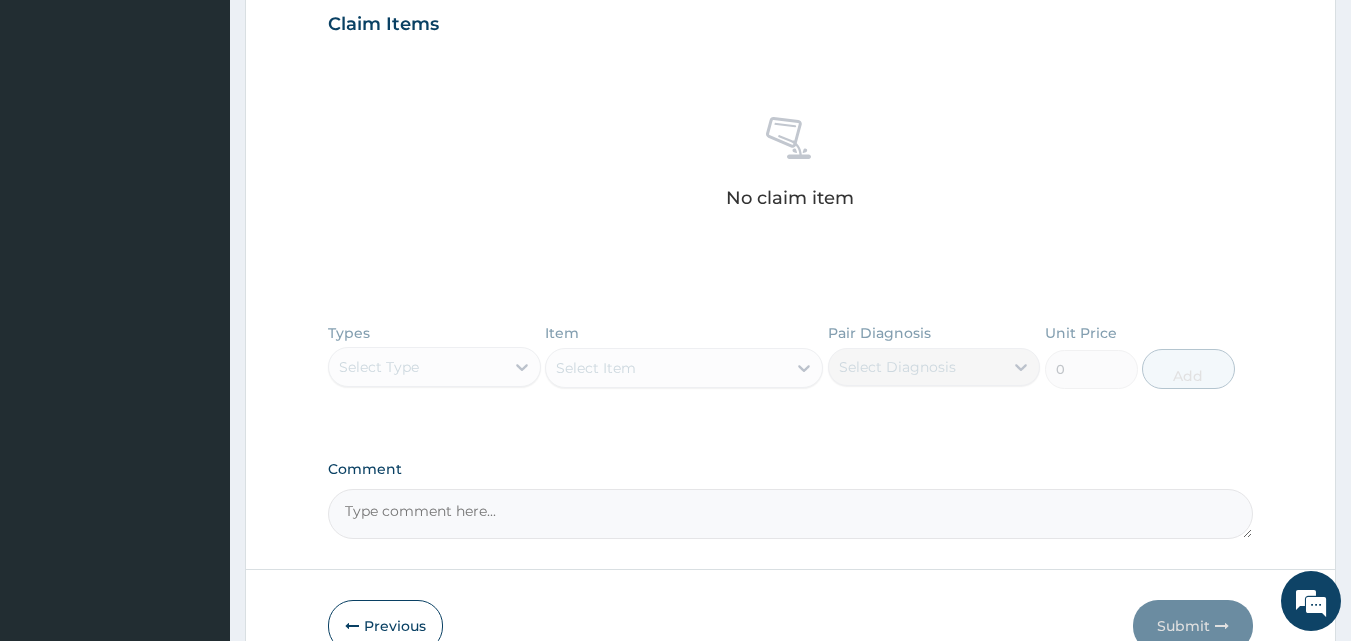 scroll, scrollTop: 187, scrollLeft: 0, axis: vertical 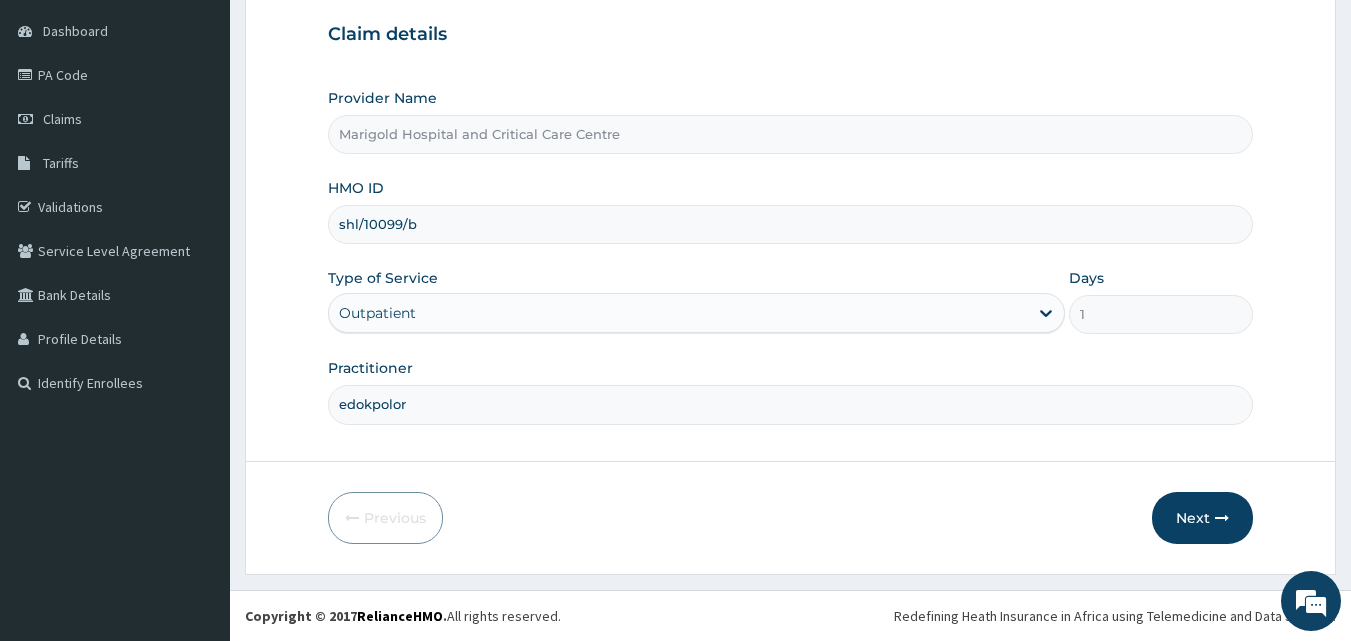 click on "shl/10099/b" at bounding box center [791, 224] 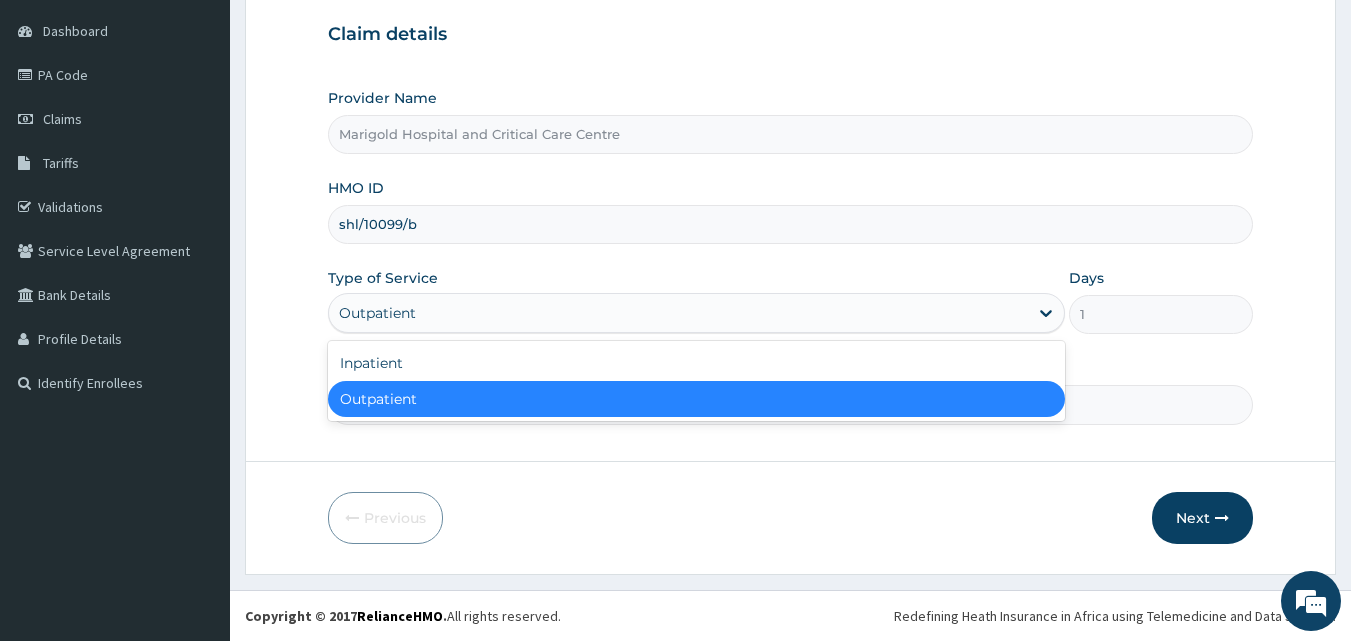 click on "Step  1  of 2 Claim details Provider Name Marigold Hospital and Critical Care Centre HMO ID shl/10099/b Type of Service option Outpatient selected, 2 of 2. 2 results available. Use Up and Down to choose options, press Enter to select the currently focused option, press Escape to exit the menu, press Tab to select the option and exit the menu. Outpatient Inpatient Outpatient Days 1 Practitioner edokpolor     Previous   Next" at bounding box center (790, 247) 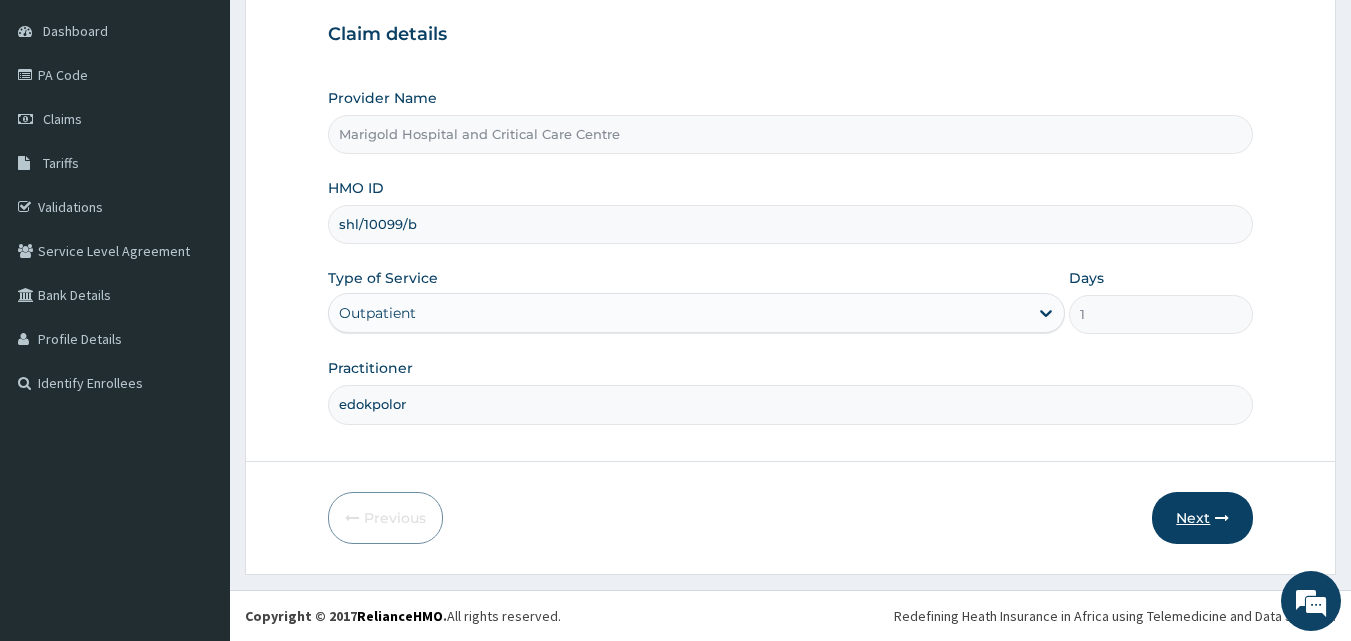 click on "Next" at bounding box center [1202, 518] 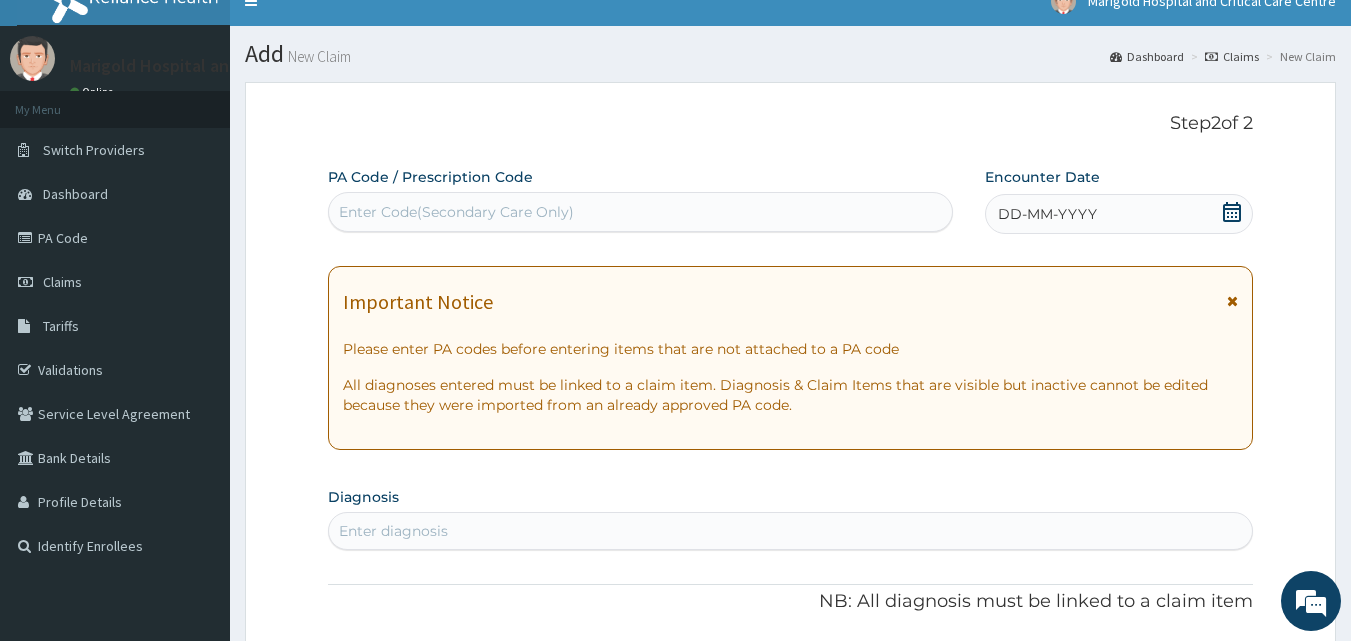 scroll, scrollTop: 0, scrollLeft: 0, axis: both 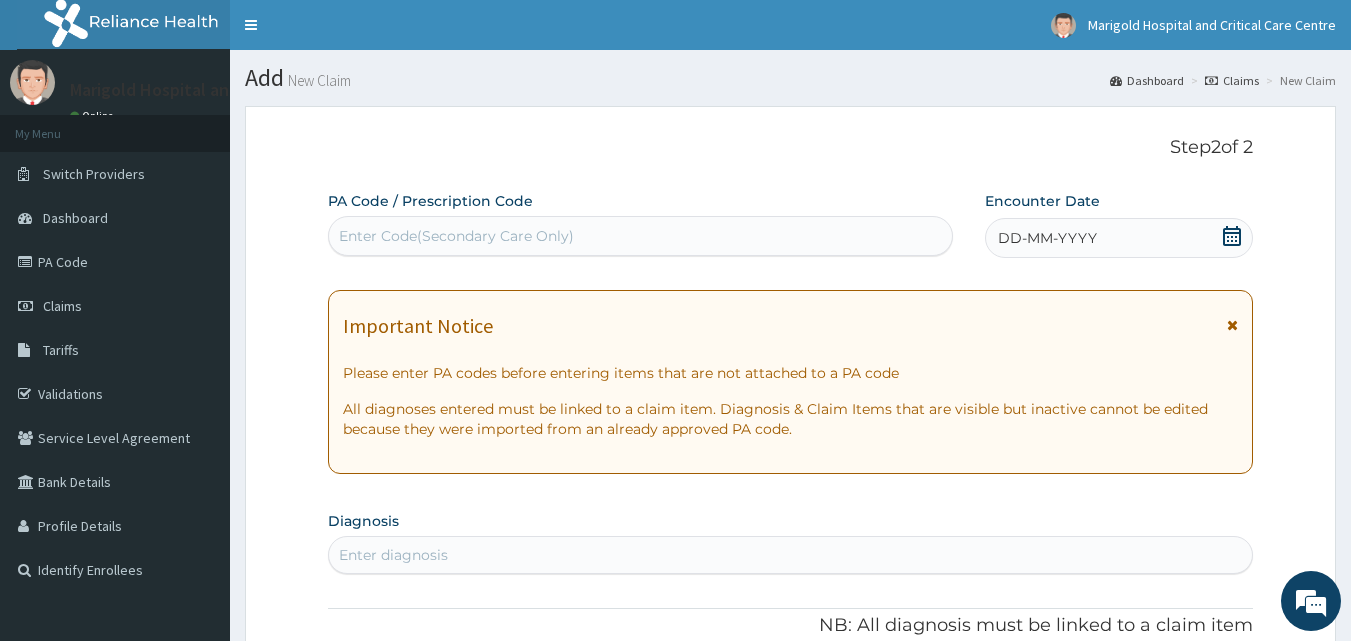 drag, startPoint x: 329, startPoint y: 228, endPoint x: 312, endPoint y: 236, distance: 18.788294 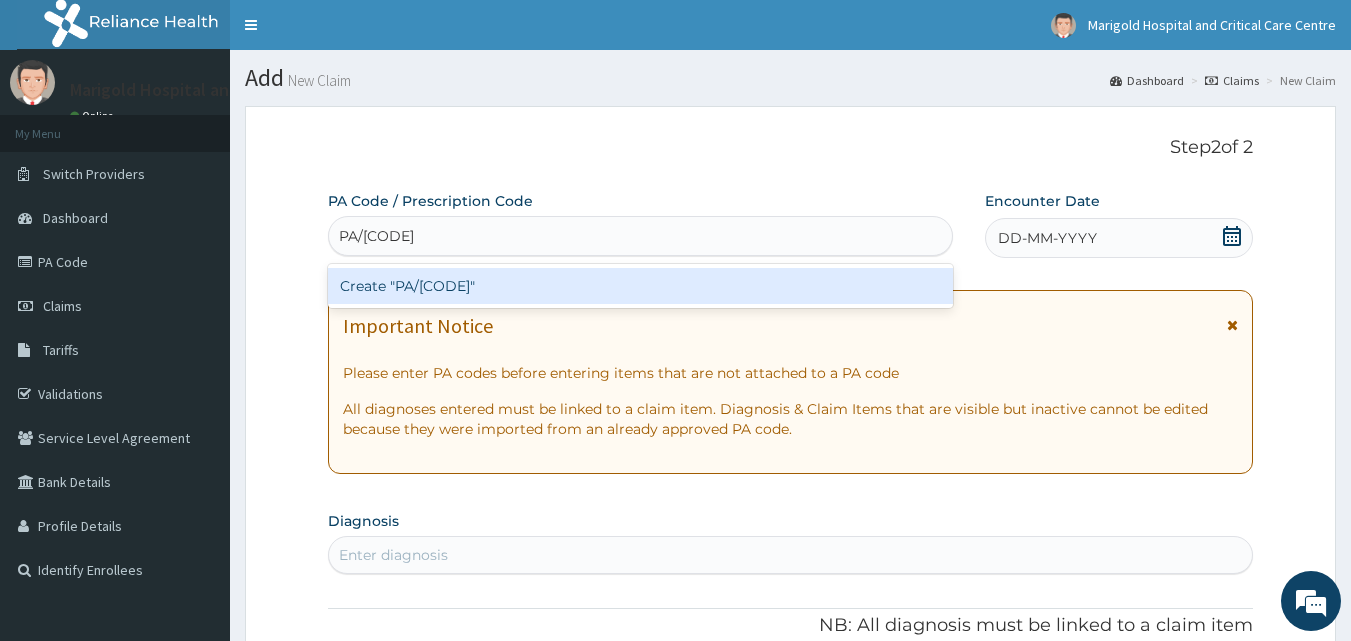 type 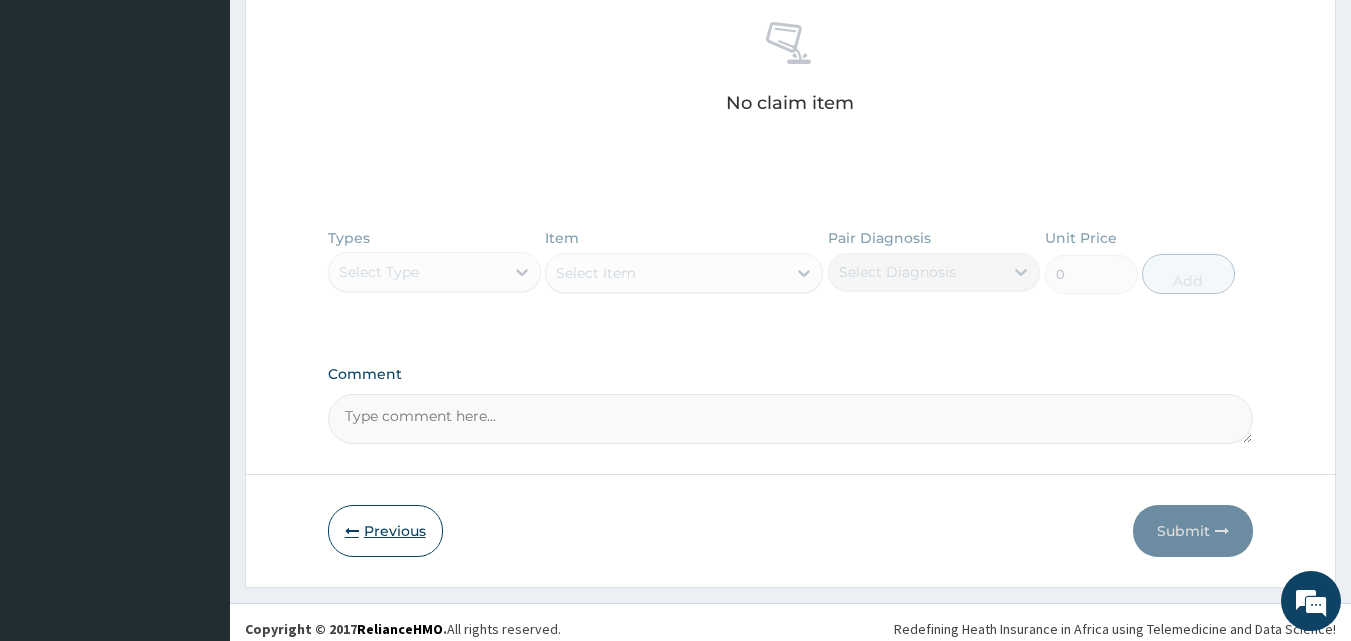 click on "Previous" at bounding box center [385, 531] 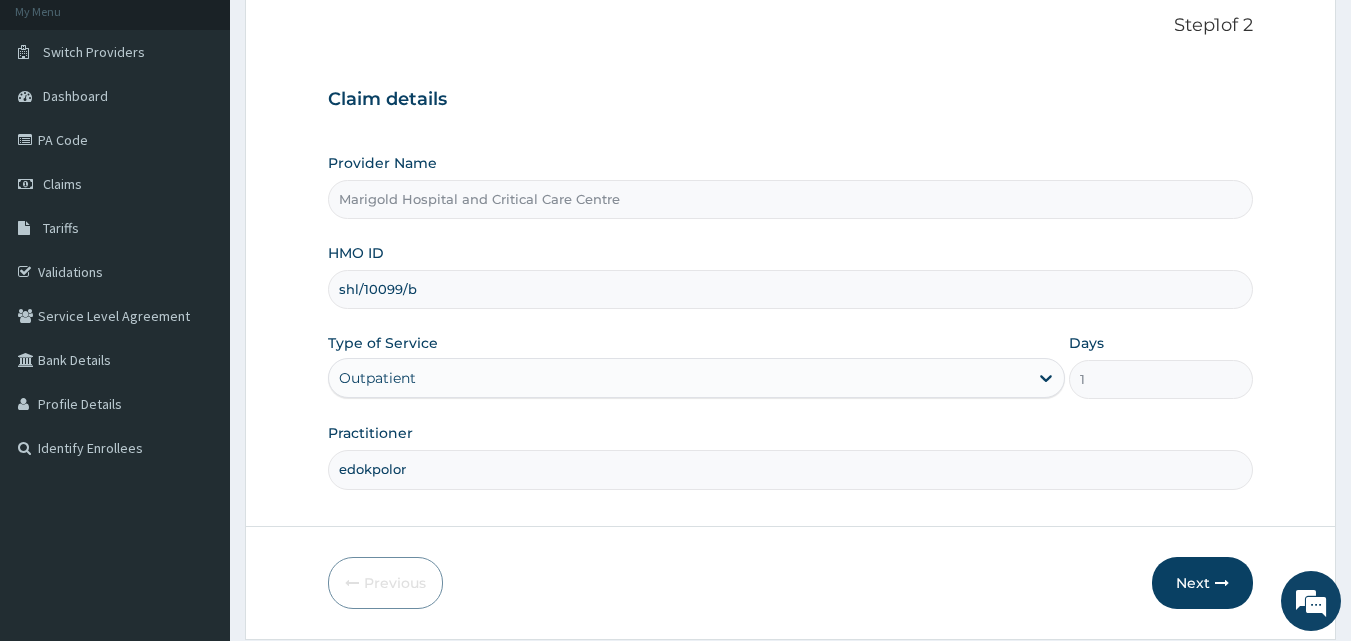 scroll, scrollTop: 87, scrollLeft: 0, axis: vertical 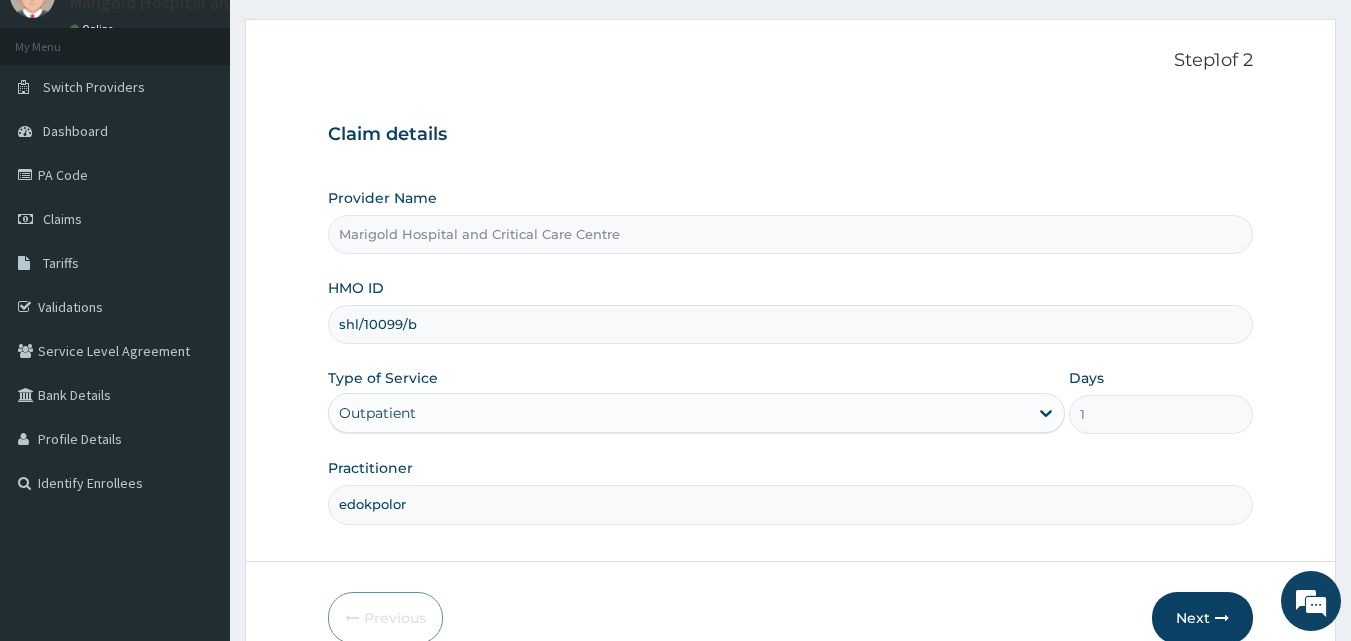 click on "shl/10099/b" at bounding box center (791, 324) 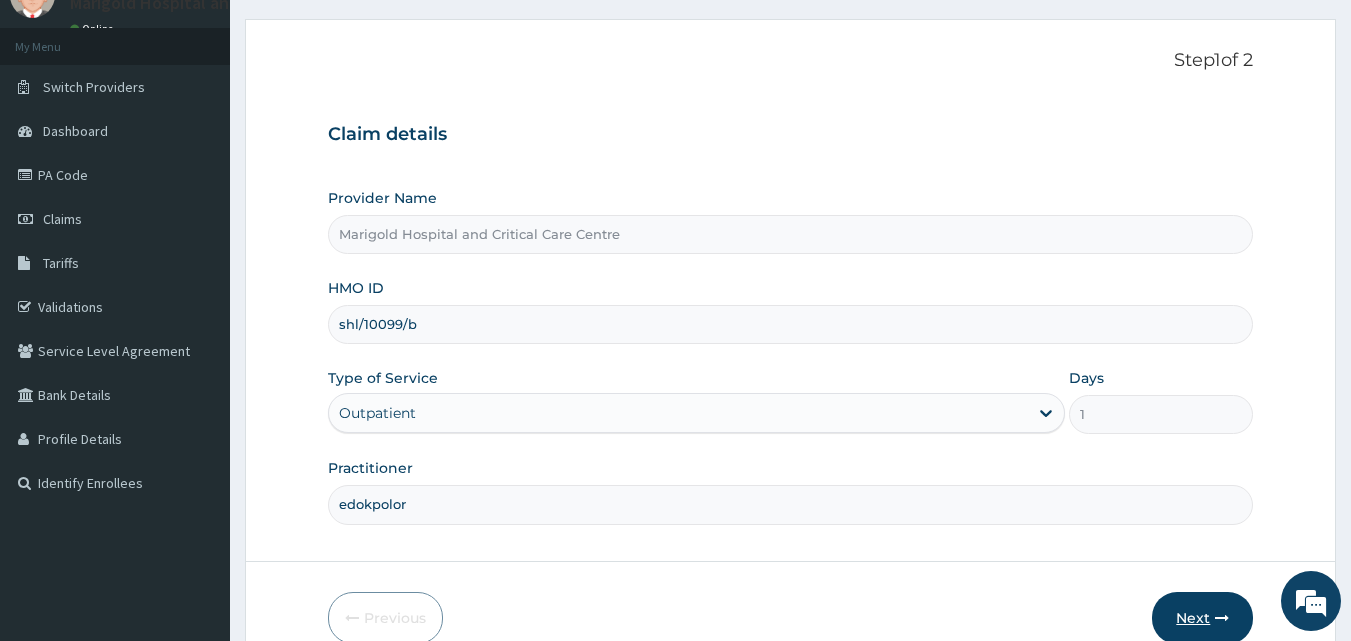 click on "Next" at bounding box center (1202, 618) 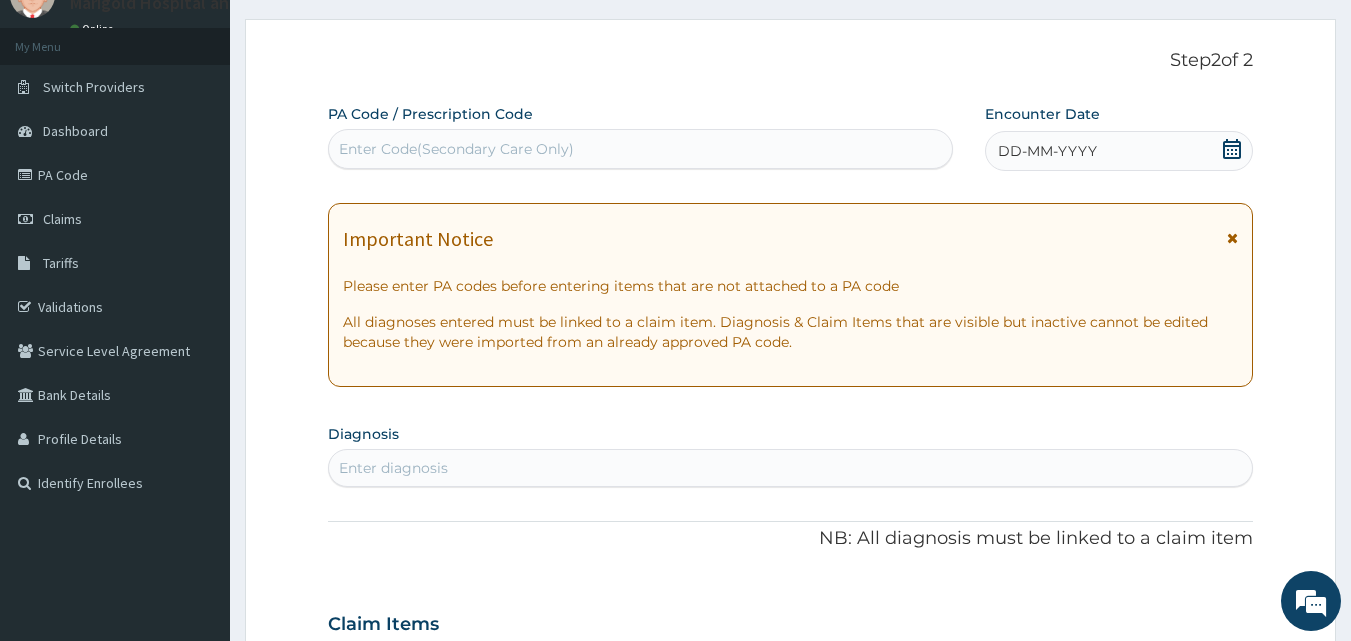 click on "Enter Code(Secondary Care Only)" at bounding box center (456, 149) 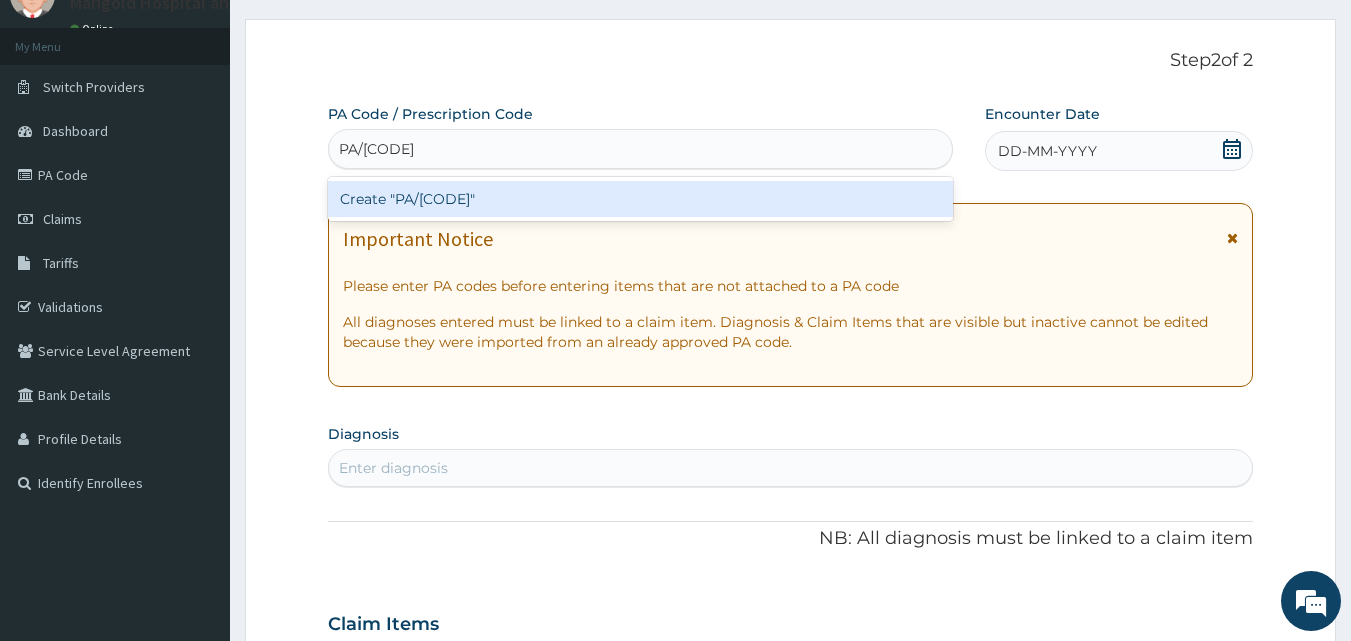 type 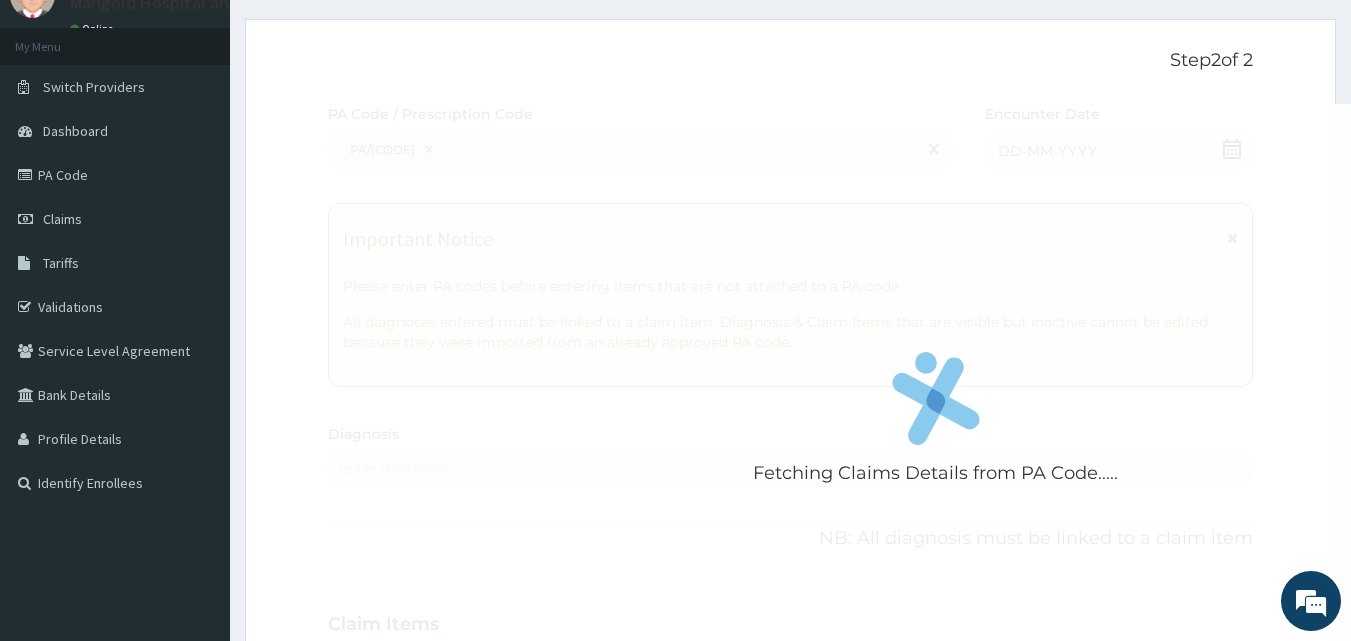 scroll, scrollTop: 512, scrollLeft: 0, axis: vertical 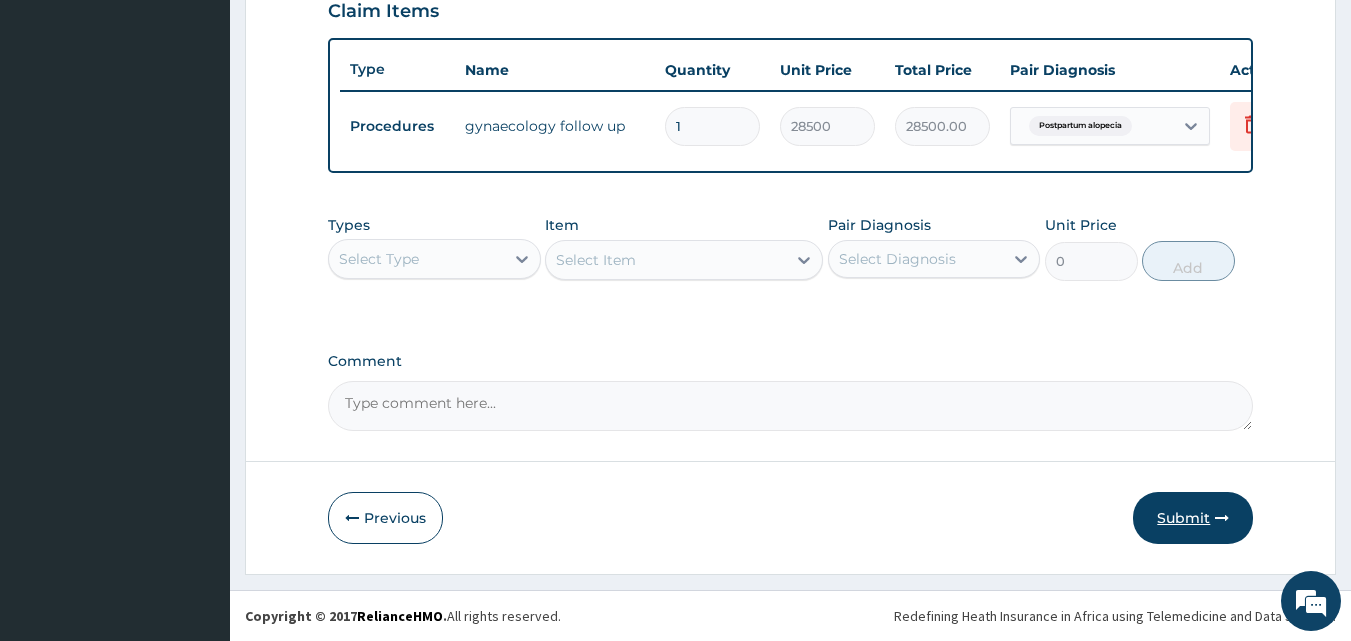 click on "Submit" at bounding box center [1193, 518] 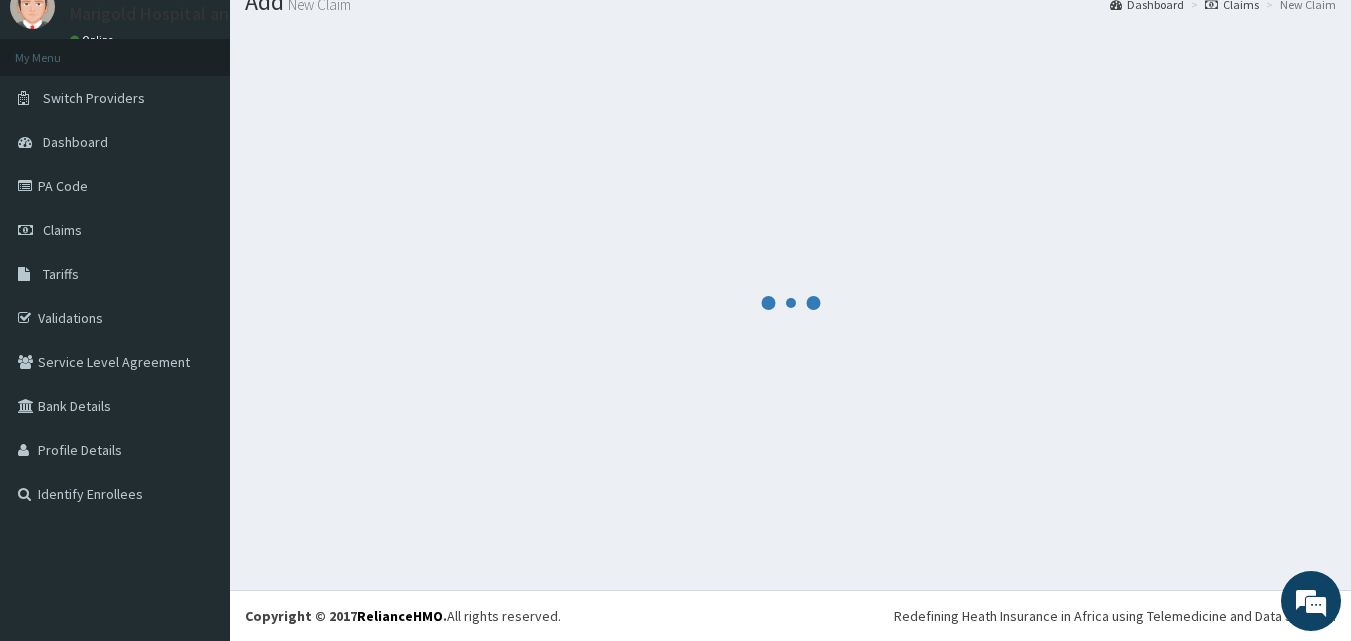 scroll, scrollTop: 721, scrollLeft: 0, axis: vertical 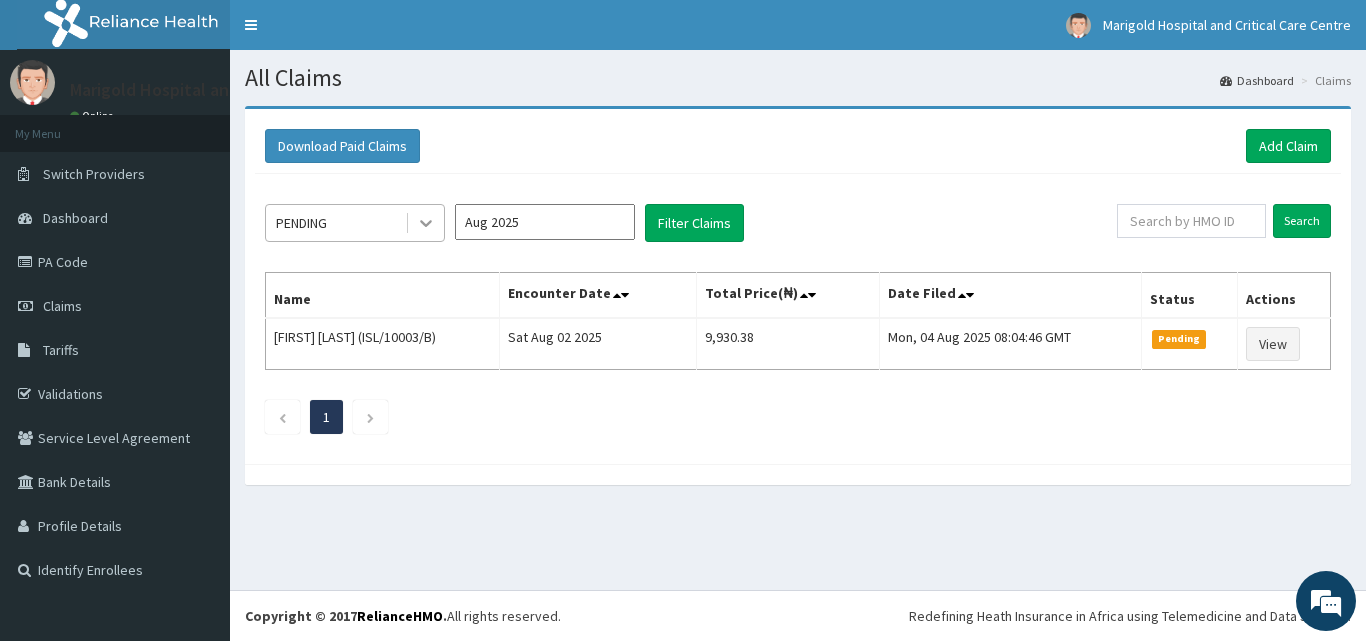 click 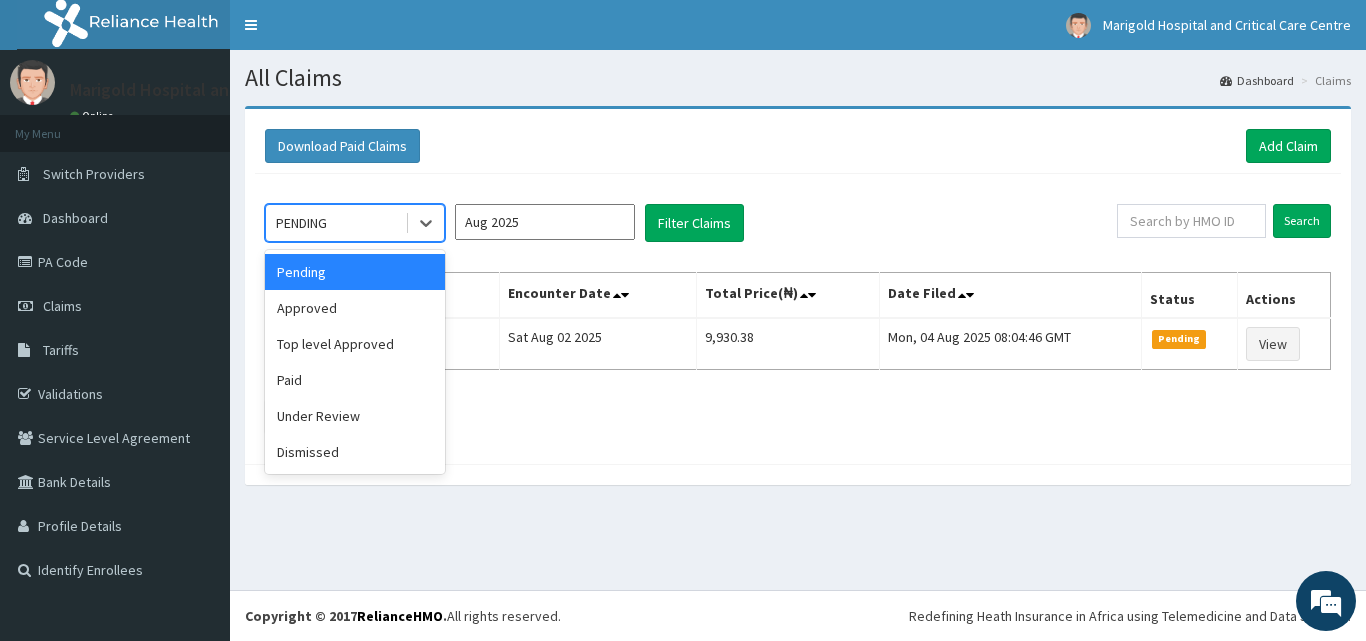 drag, startPoint x: 487, startPoint y: 225, endPoint x: 478, endPoint y: 248, distance: 24.698177 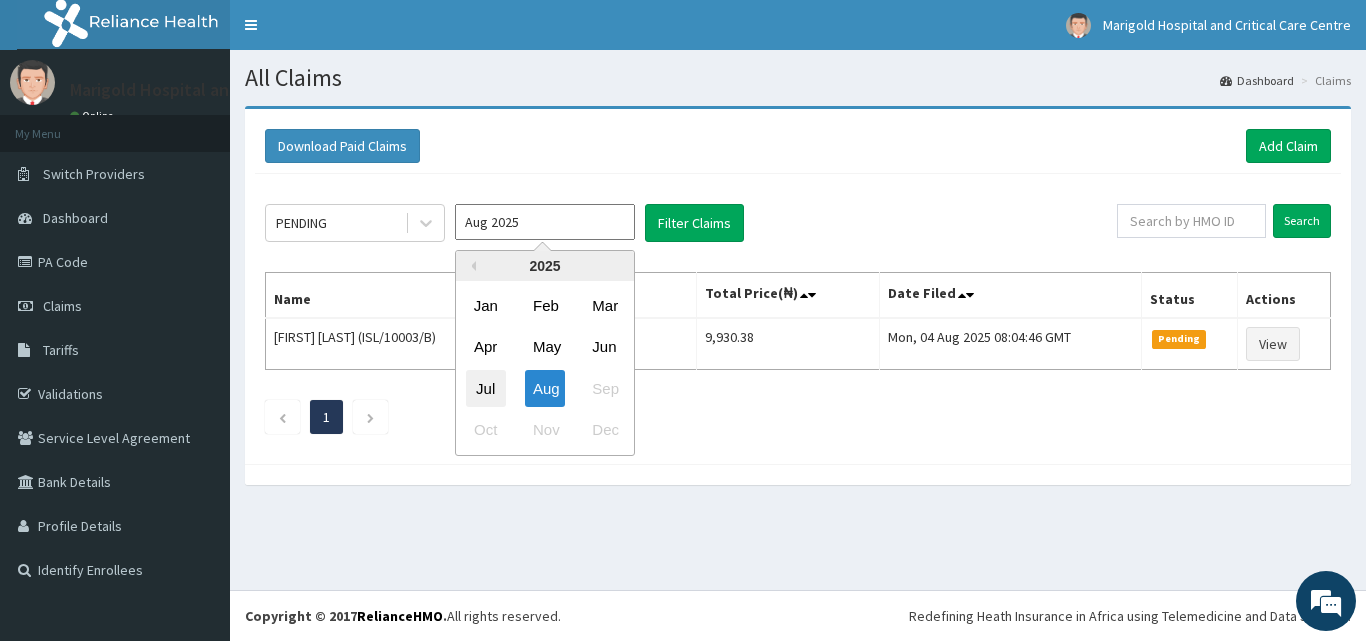 click on "Jul" at bounding box center [486, 388] 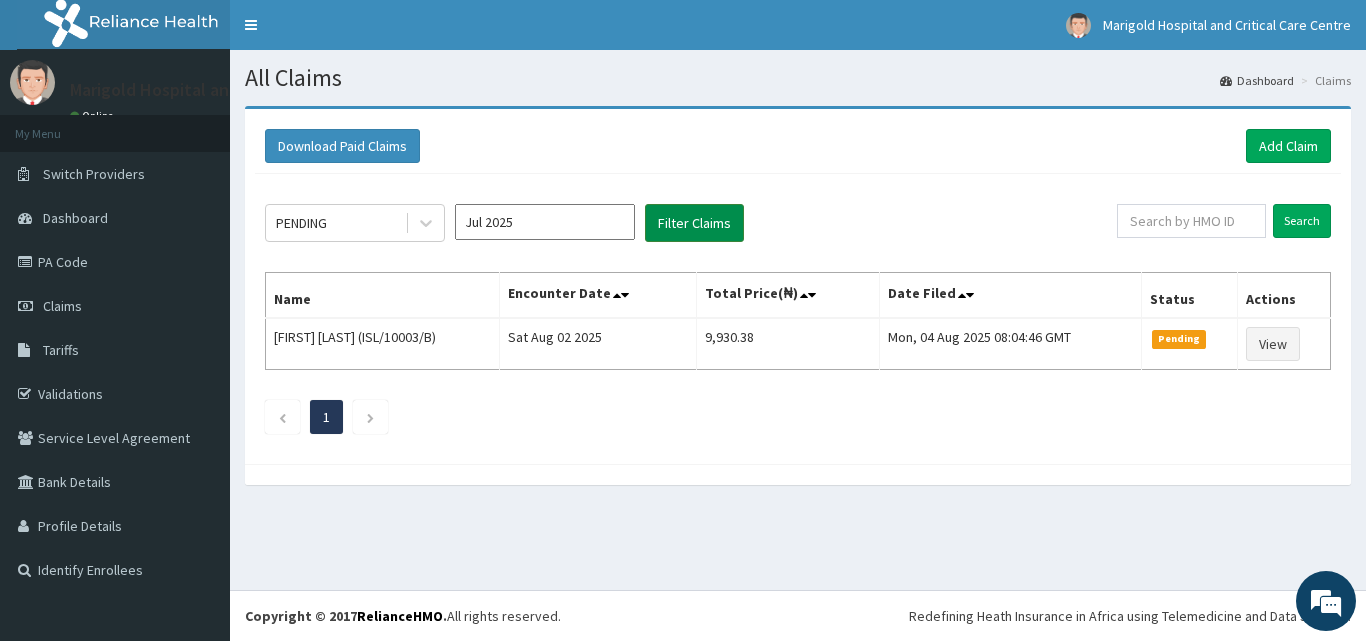 click on "Filter Claims" at bounding box center [694, 223] 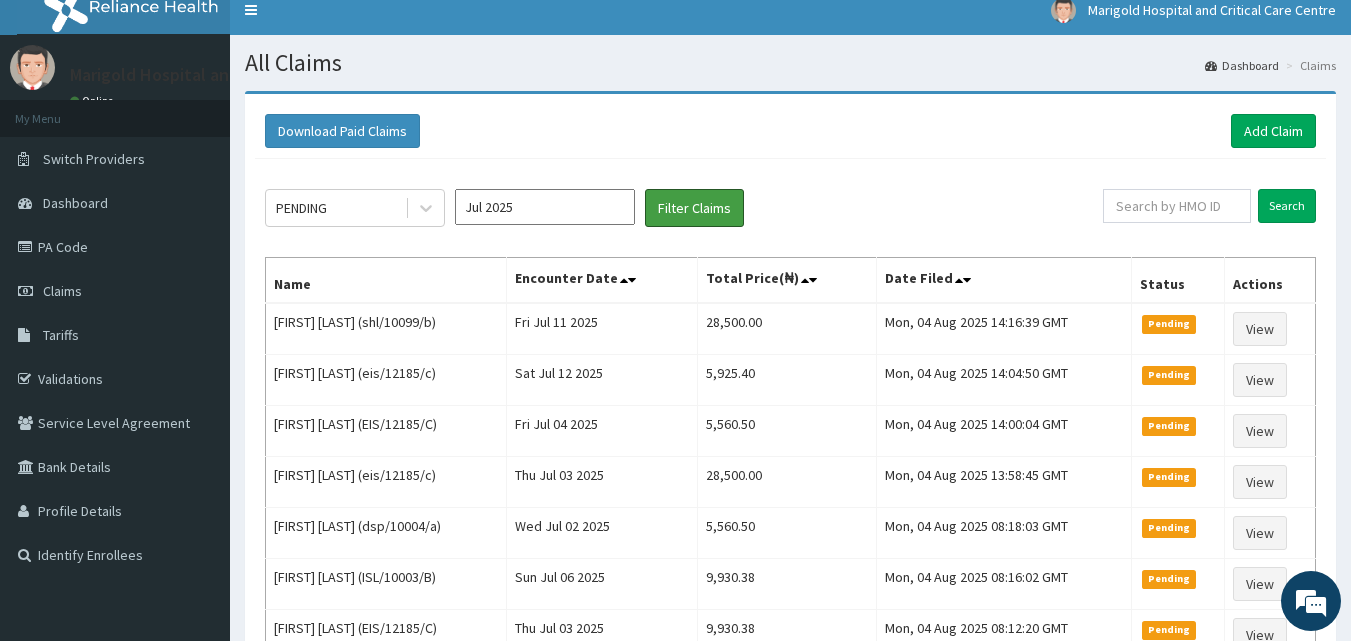 scroll, scrollTop: 100, scrollLeft: 0, axis: vertical 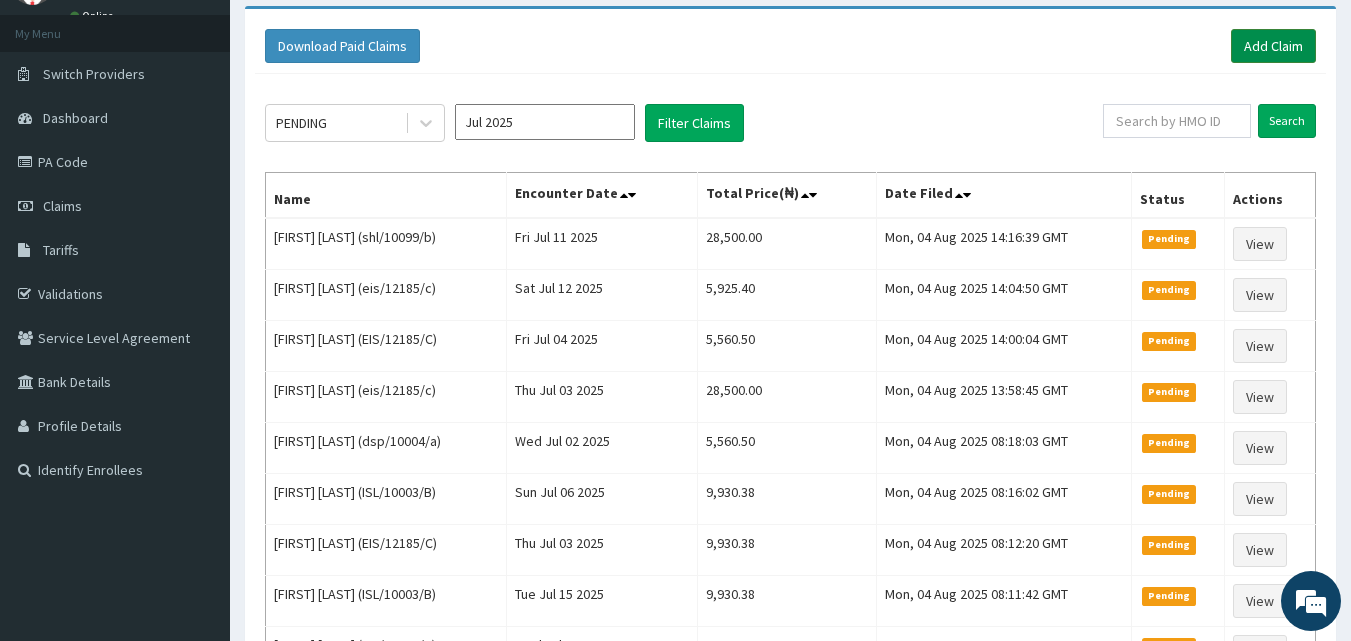click on "Add Claim" at bounding box center (1273, 46) 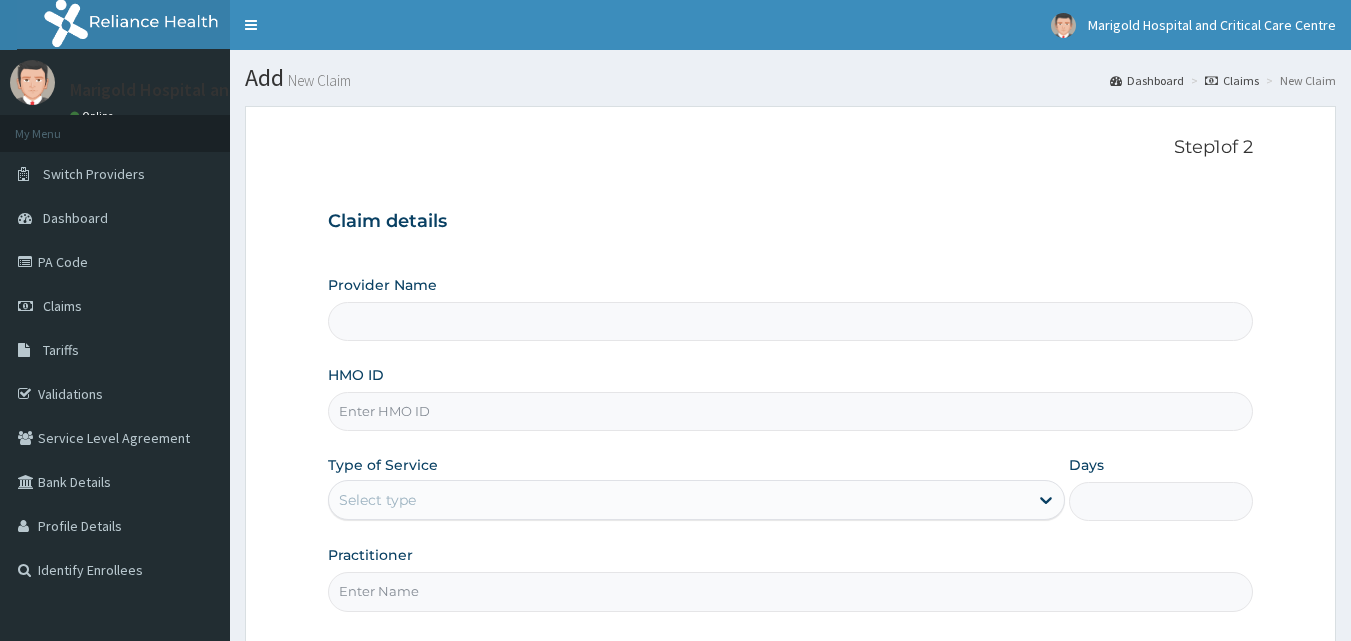 scroll, scrollTop: 0, scrollLeft: 0, axis: both 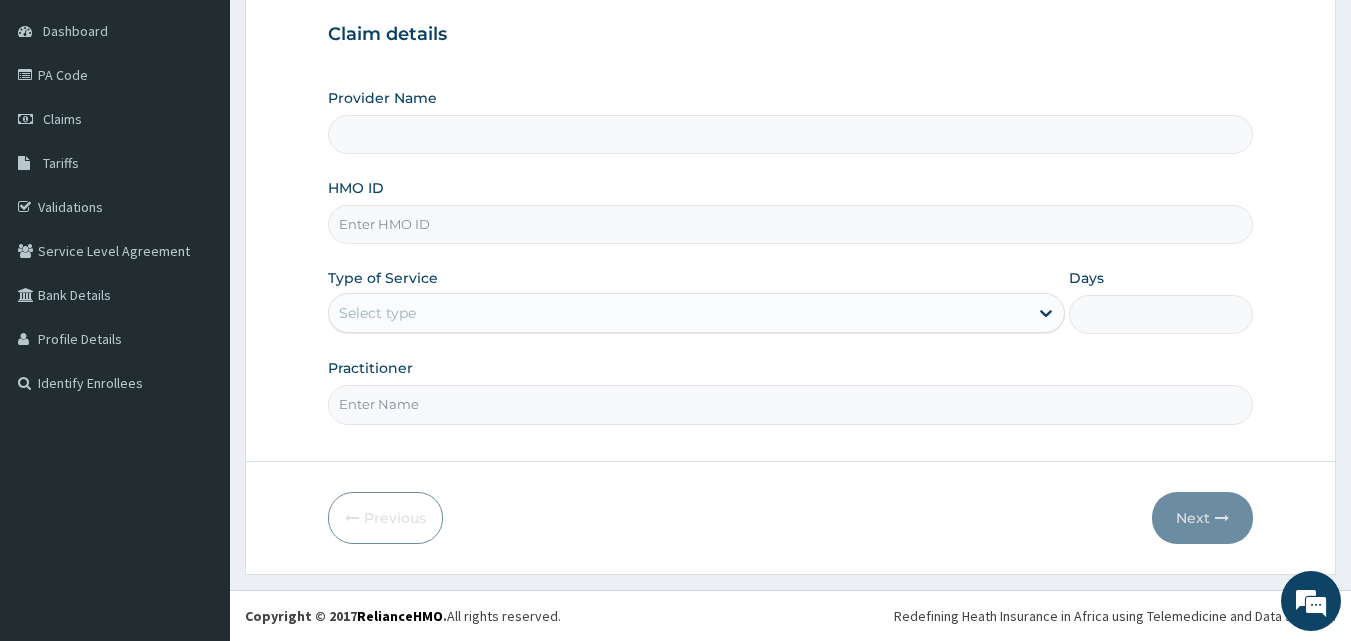 type on "Marigold Hospital and Critical Care Centre" 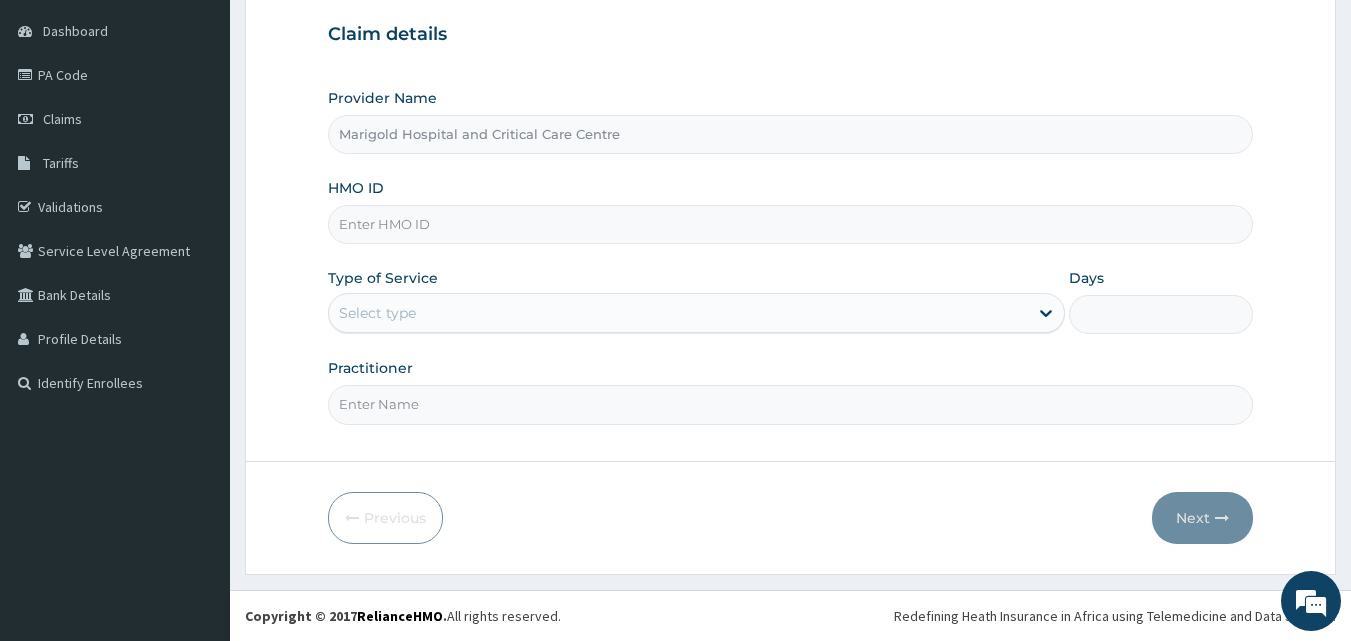 click on "HMO ID" at bounding box center [791, 224] 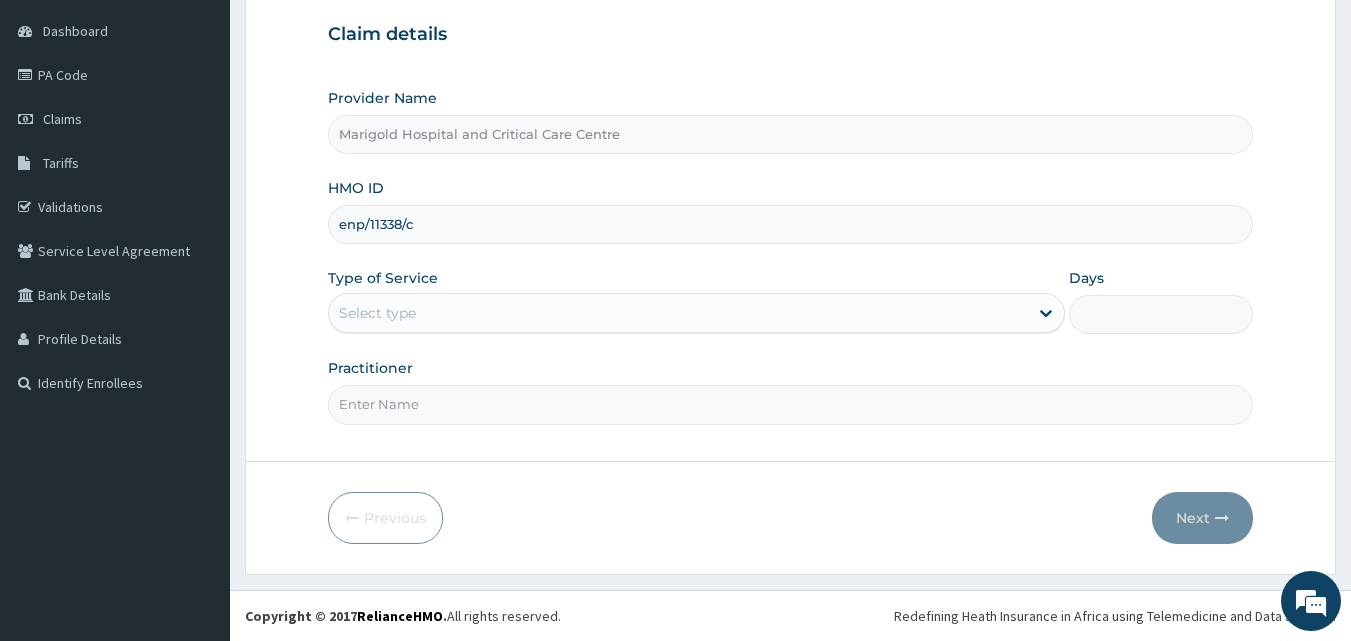 scroll, scrollTop: 0, scrollLeft: 0, axis: both 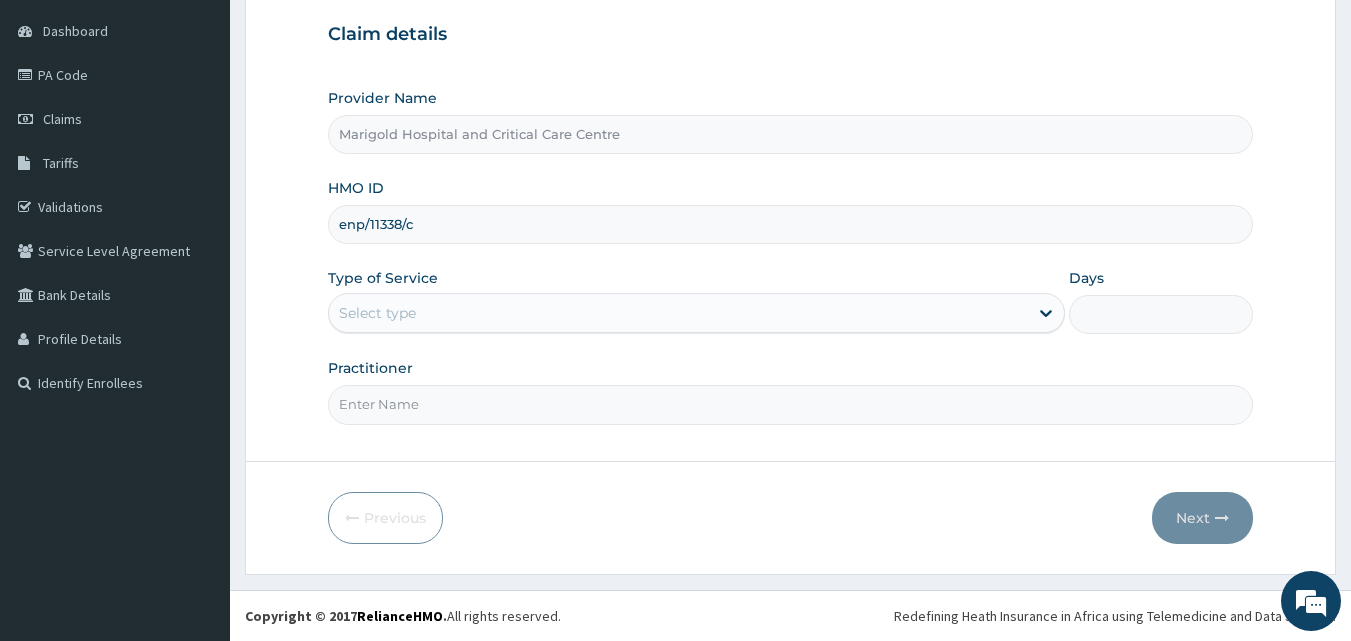 click on "enp/11338/c" at bounding box center (791, 224) 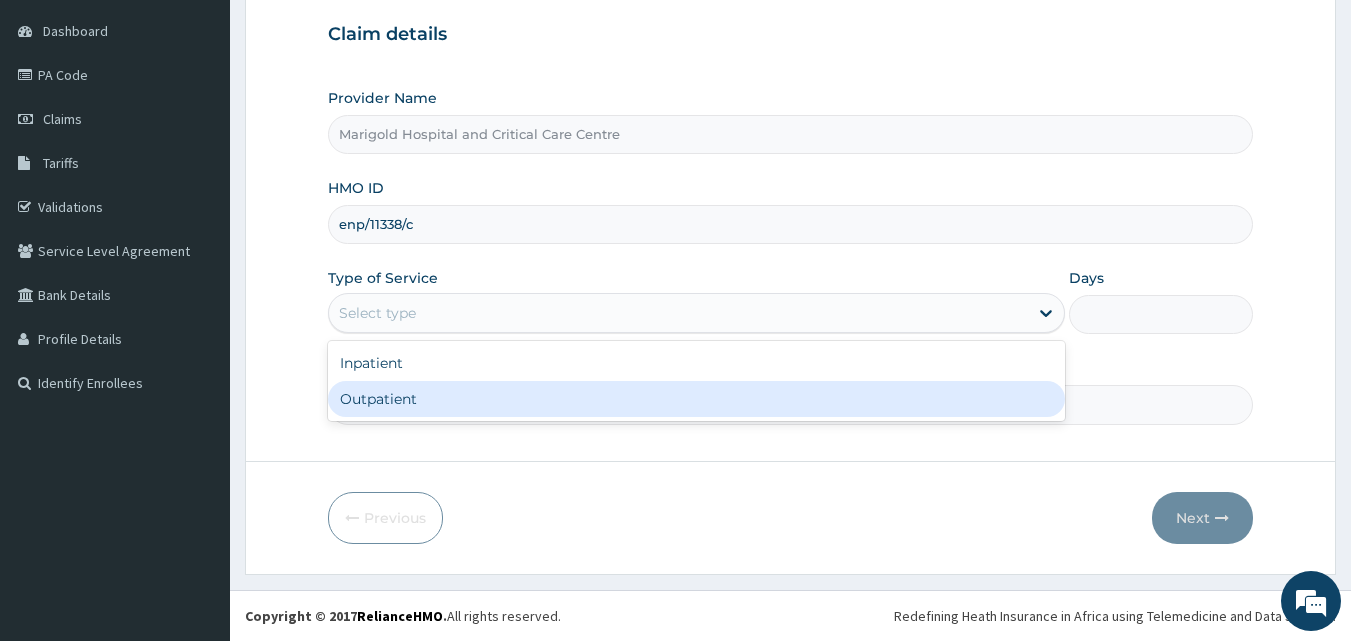 click on "Outpatient" at bounding box center [696, 399] 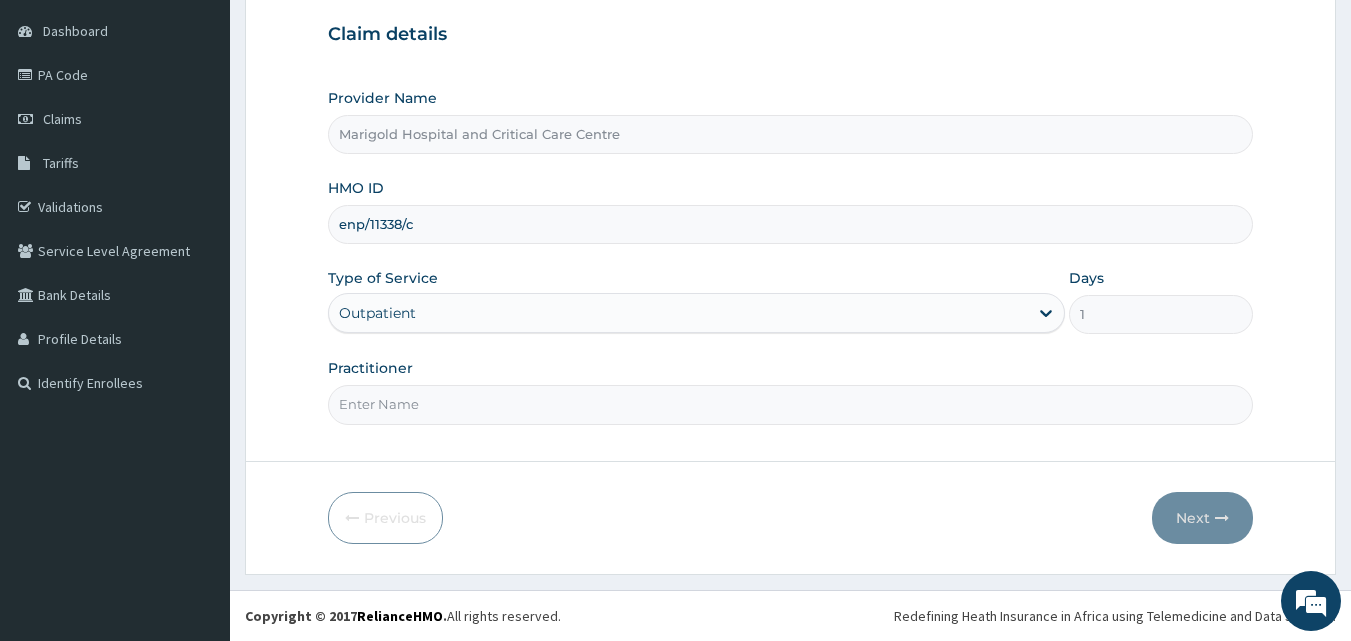 click on "Practitioner" at bounding box center [791, 404] 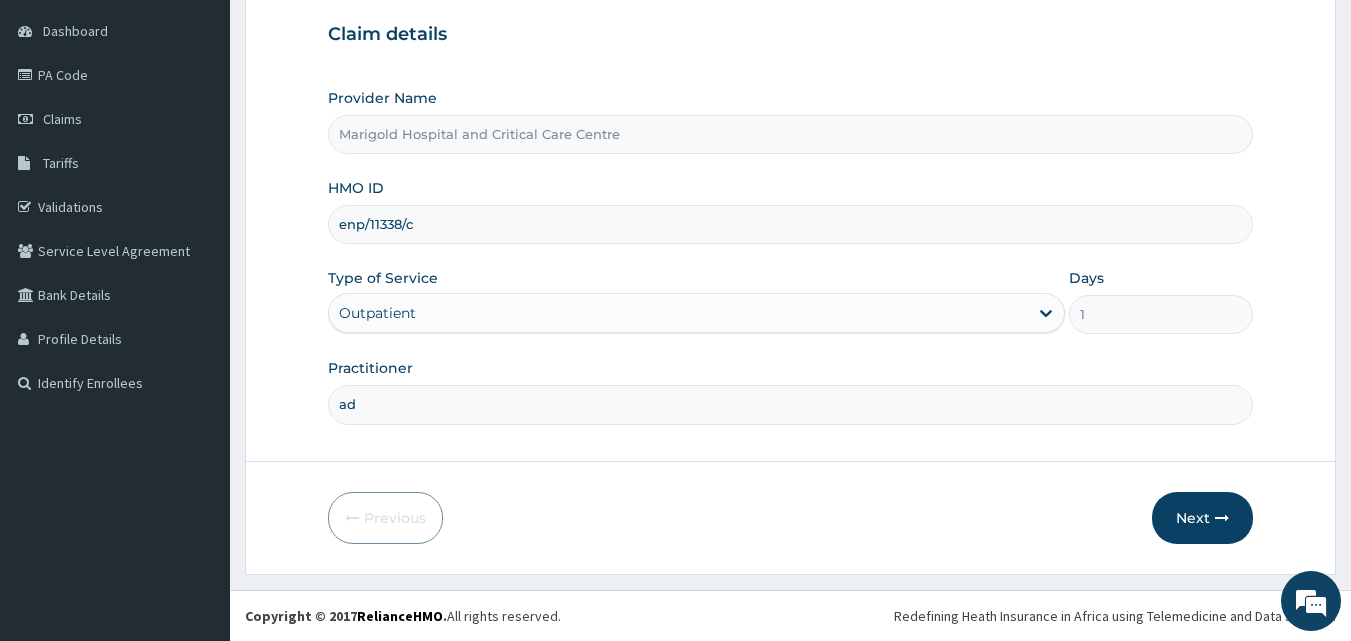 type on "adudu" 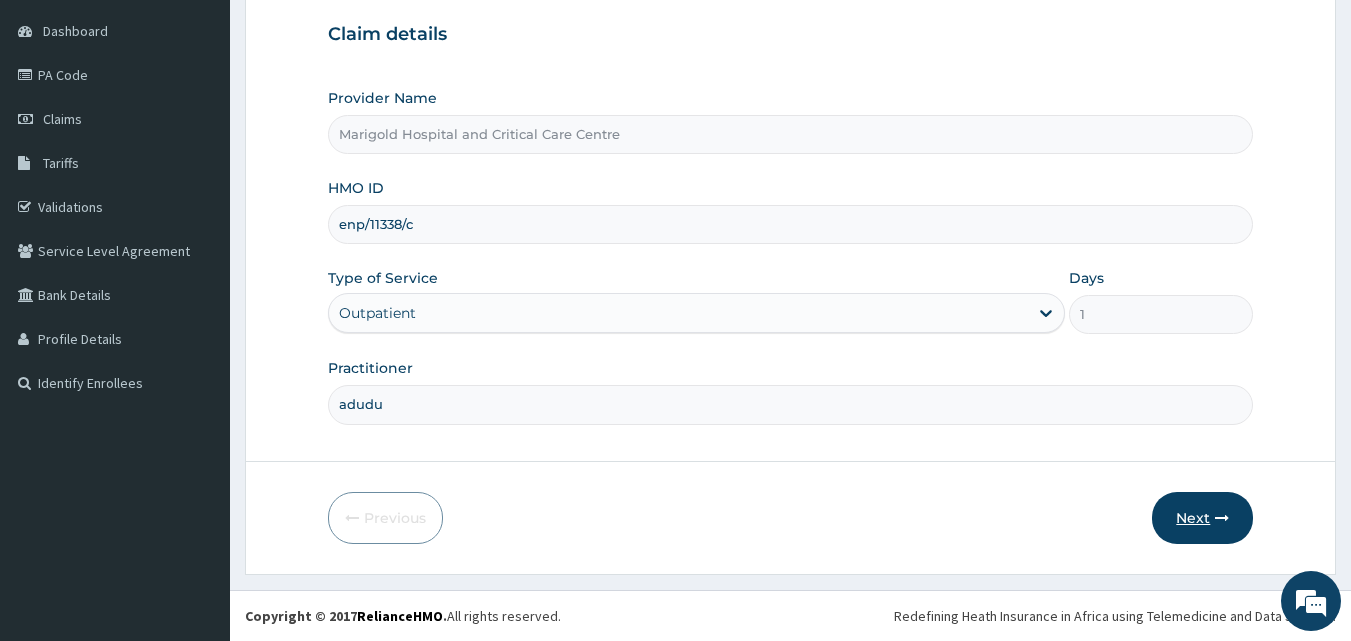 click on "Next" at bounding box center (1202, 518) 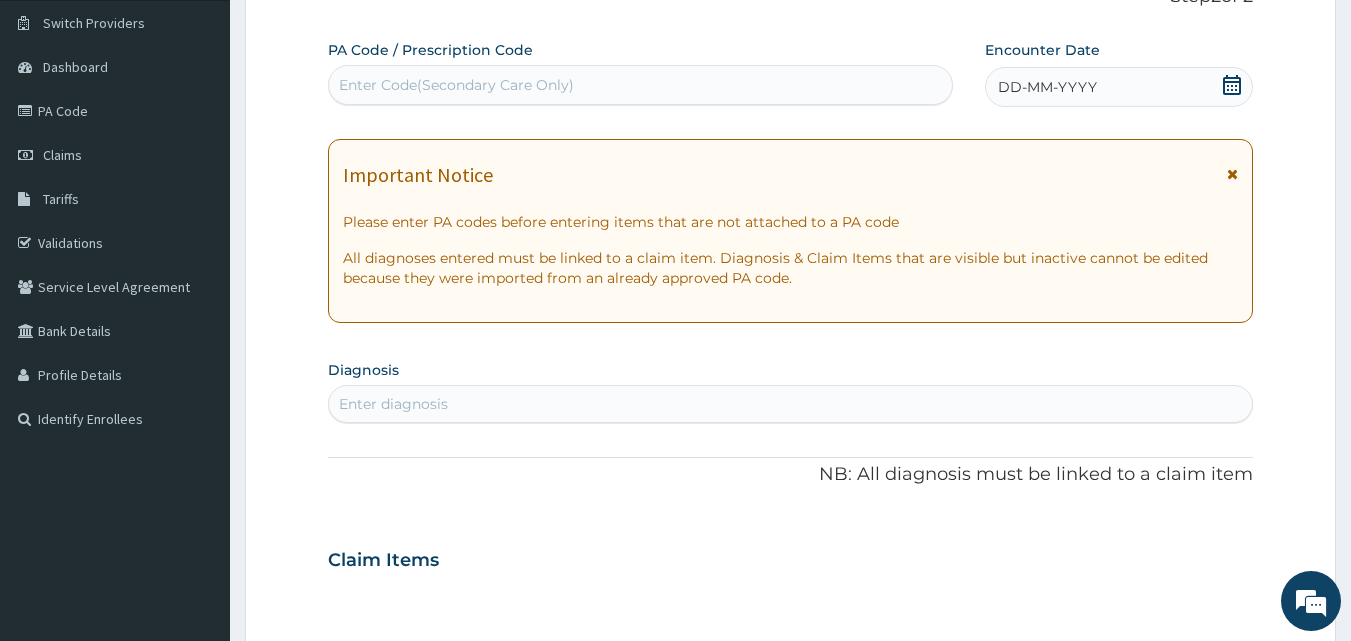 scroll, scrollTop: 87, scrollLeft: 0, axis: vertical 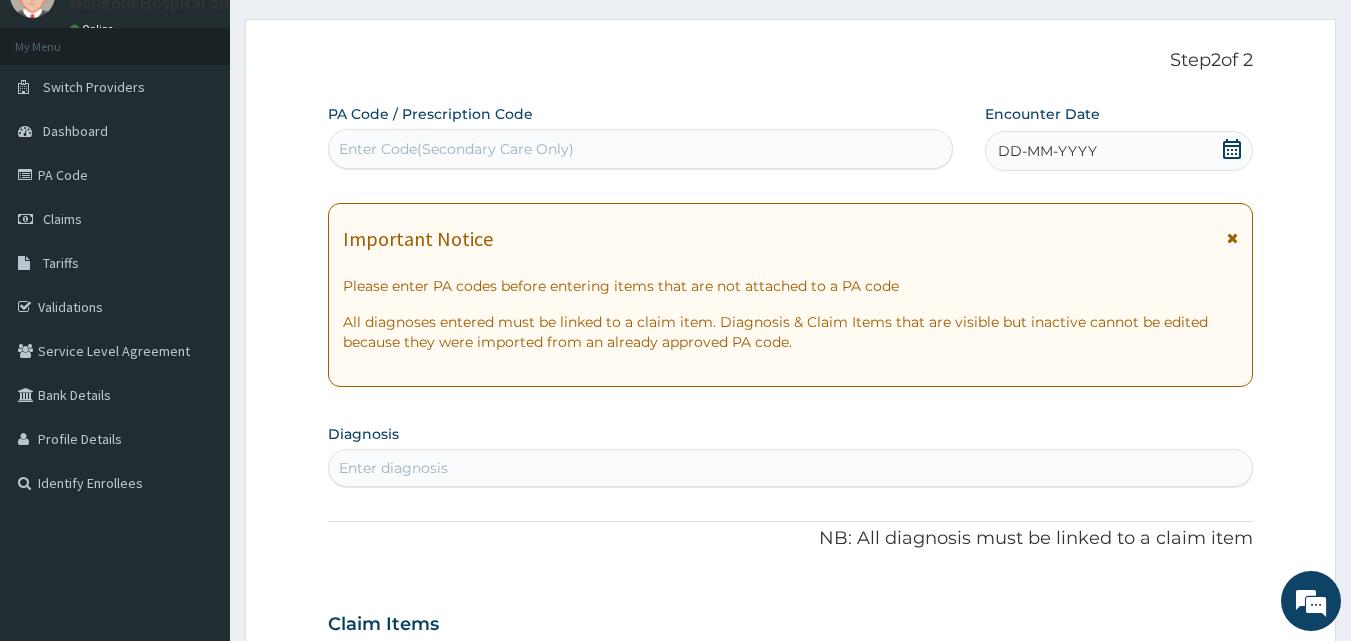 click 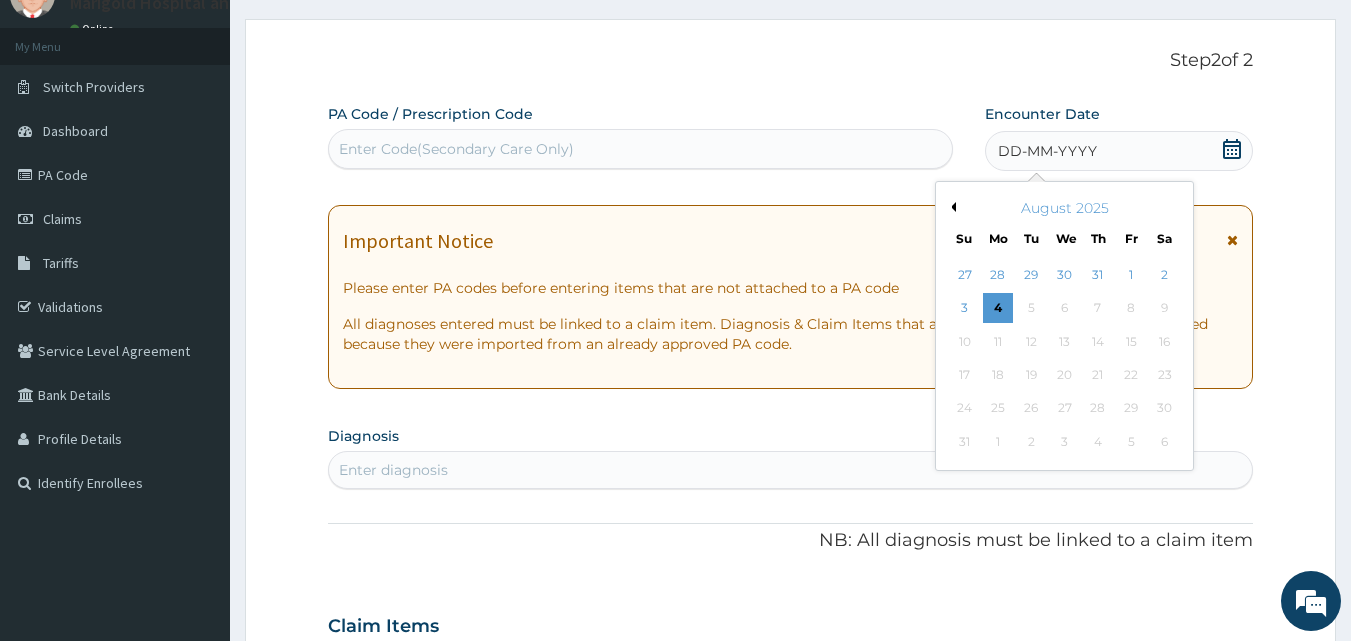 click on "Previous Month" at bounding box center (951, 207) 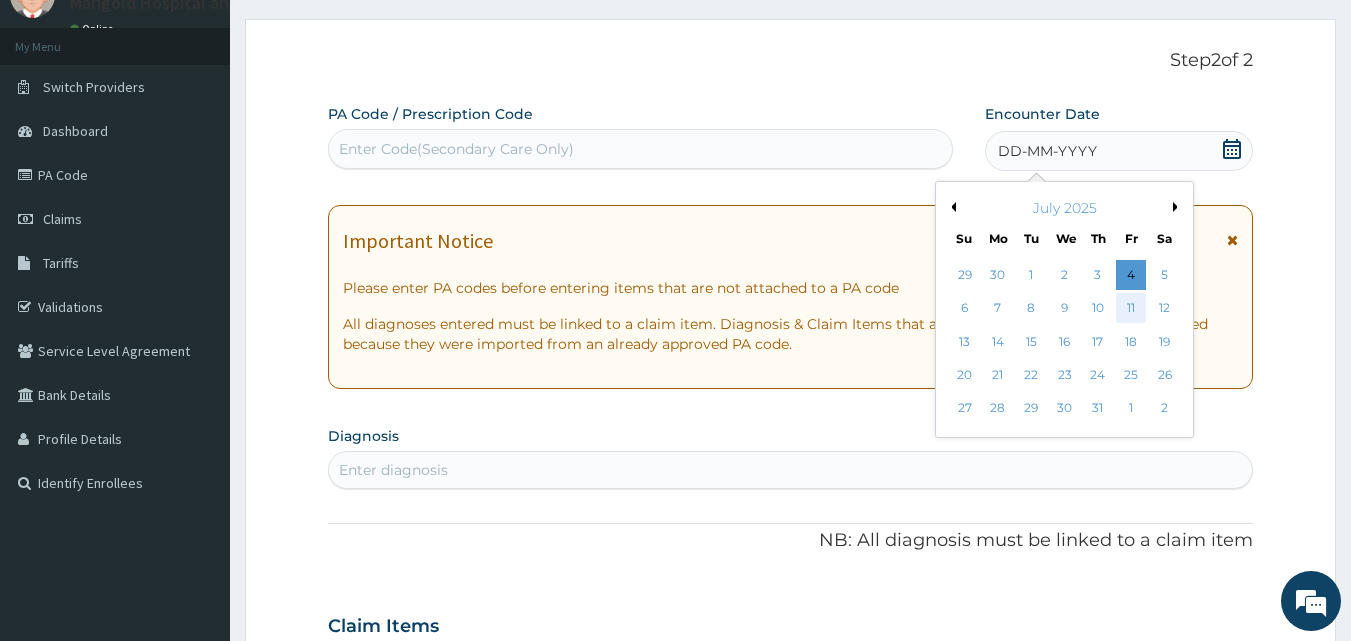 click on "11" at bounding box center (1131, 309) 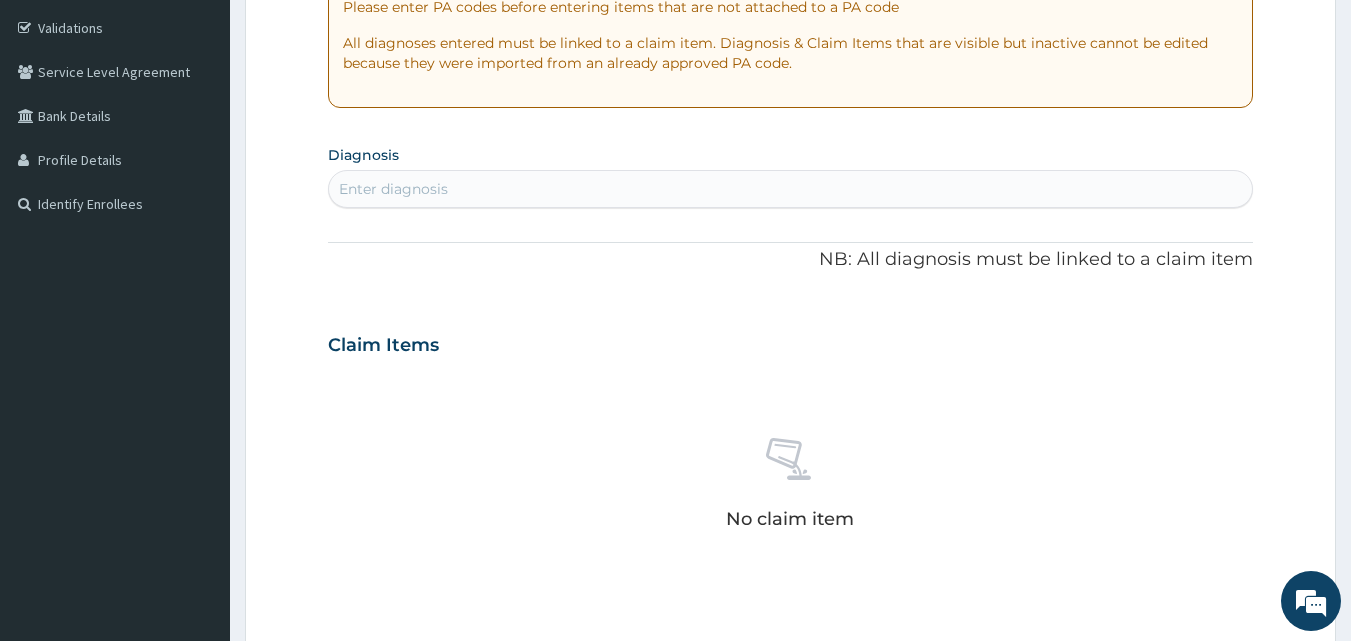 scroll, scrollTop: 387, scrollLeft: 0, axis: vertical 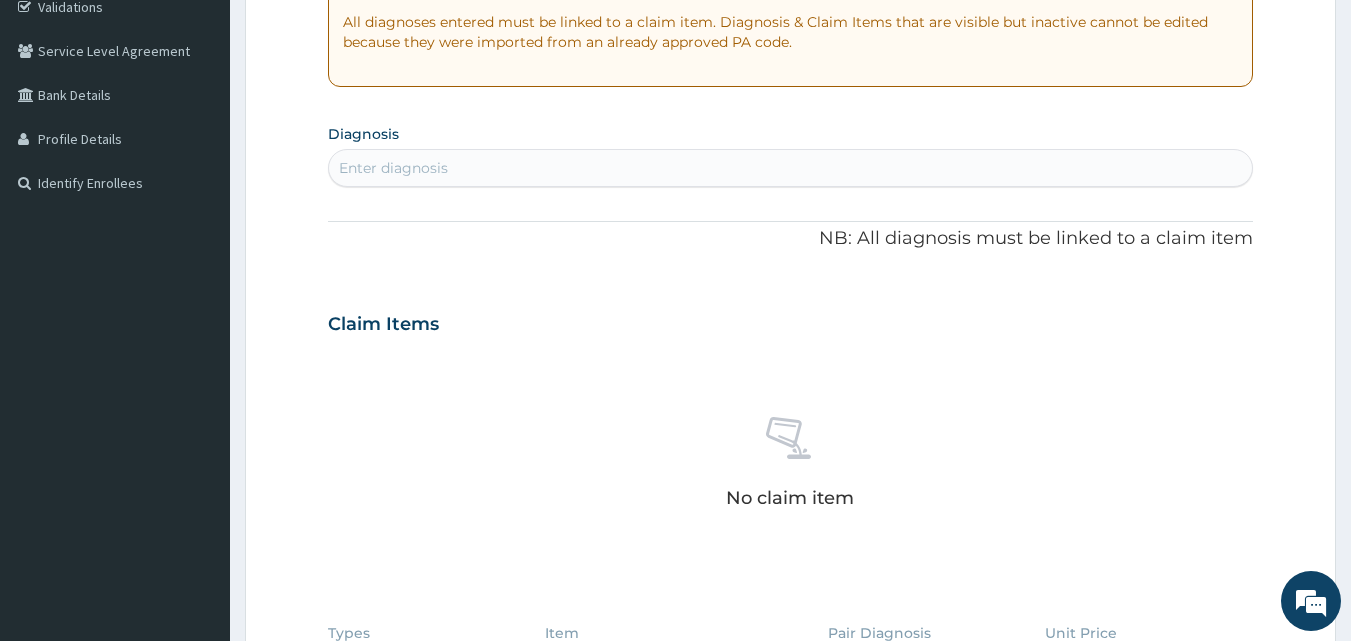 click on "Enter diagnosis" at bounding box center (393, 168) 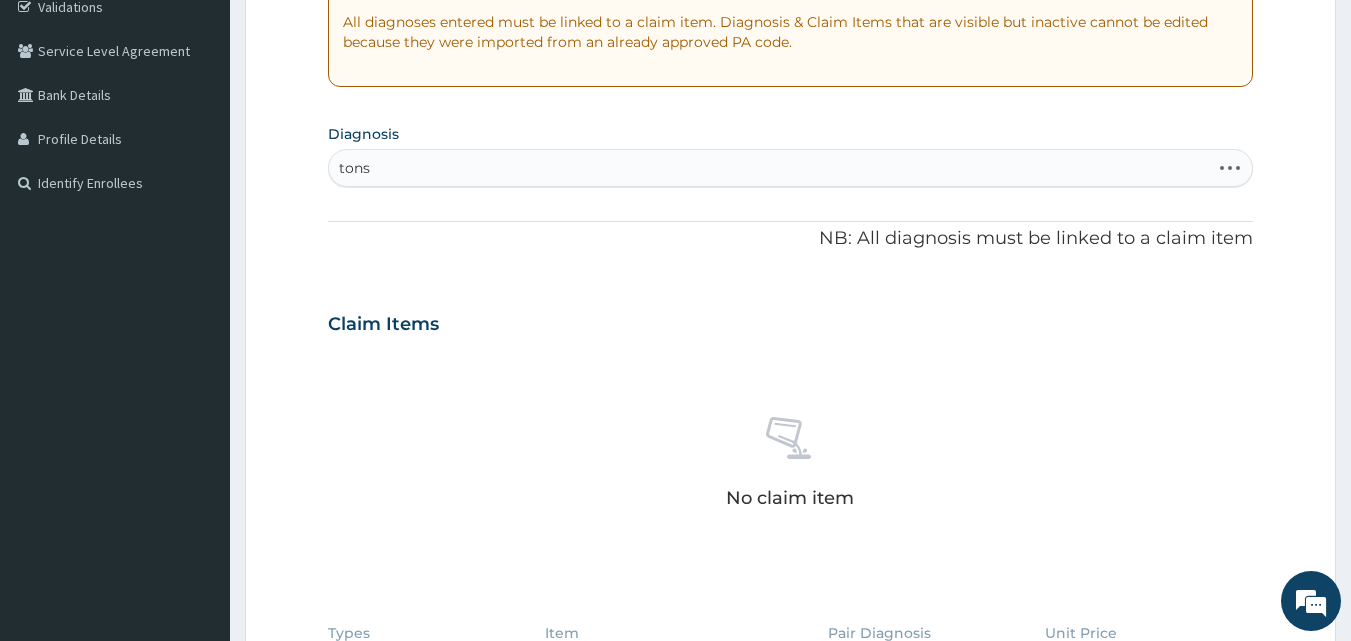 type on "tonsi" 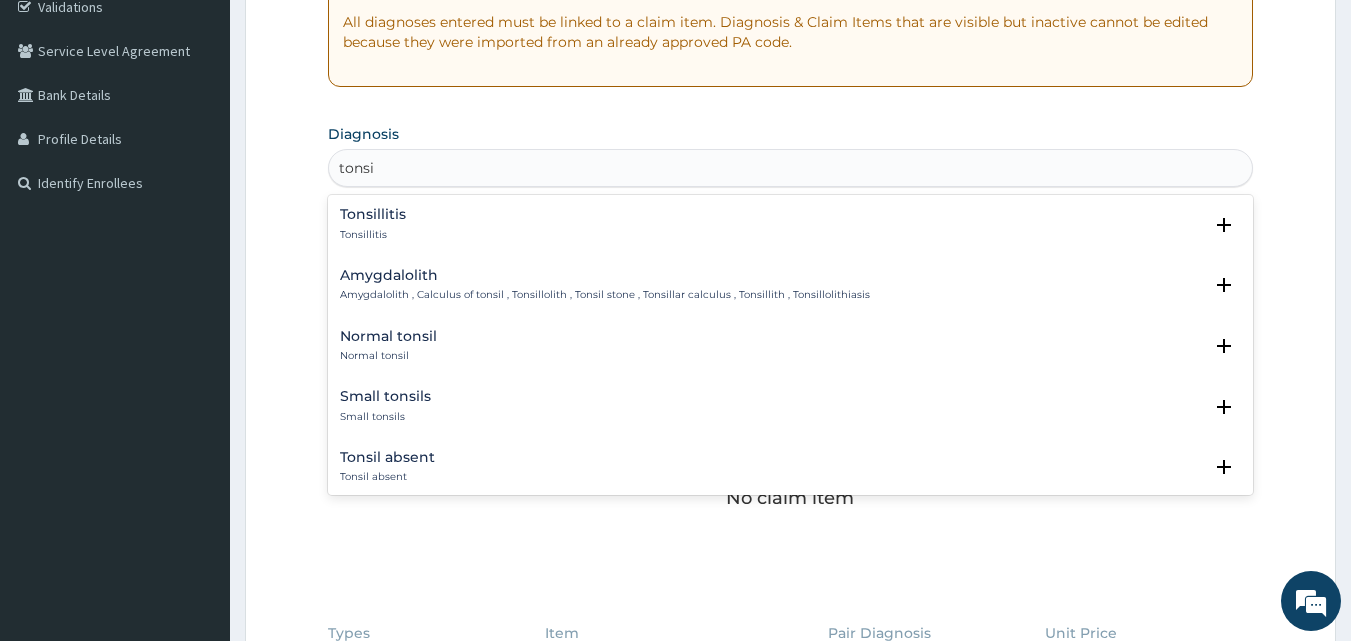 click on "Tonsillitis Tonsillitis" at bounding box center (791, 224) 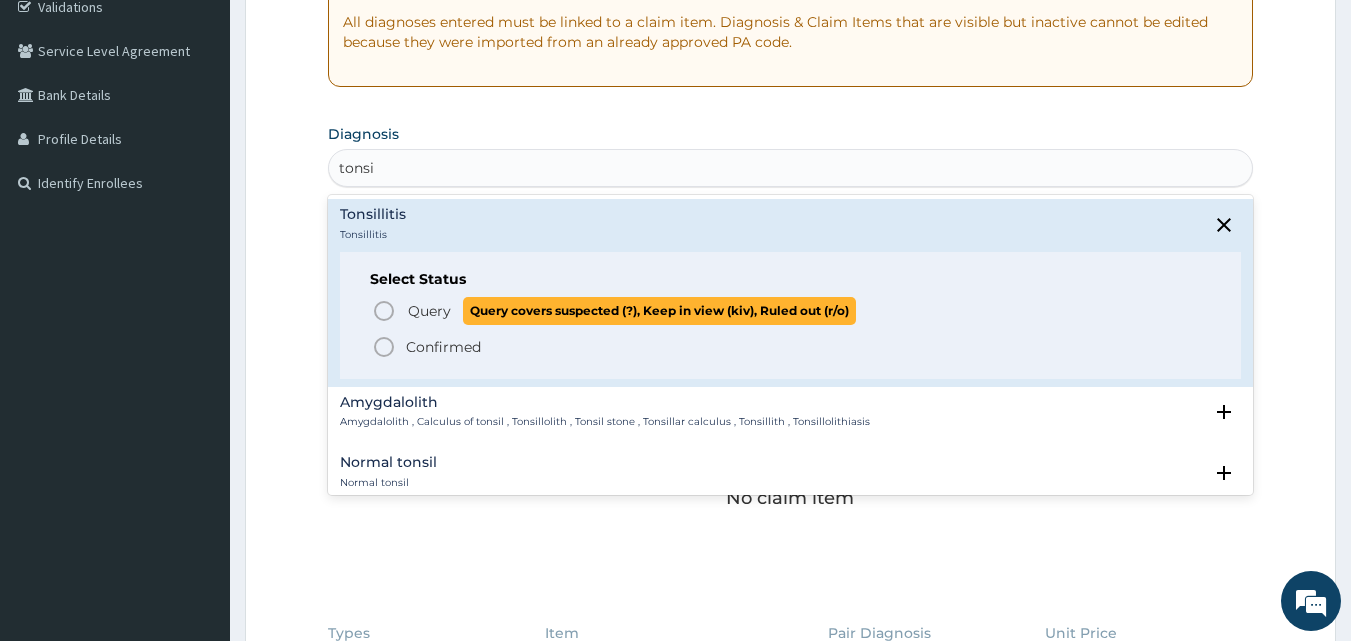 drag, startPoint x: 374, startPoint y: 305, endPoint x: 422, endPoint y: 217, distance: 100.239716 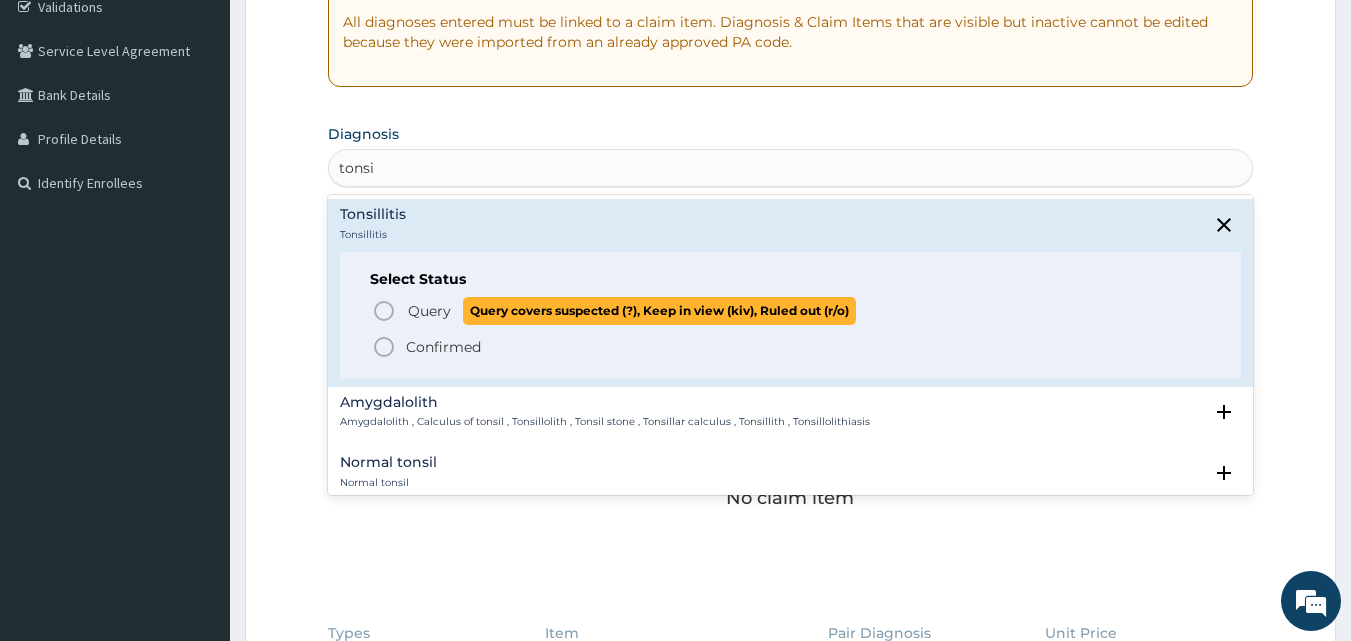 click on "Select Status Query Query covers suspected (?), Keep in view (kiv), Ruled out (r/o) Confirmed" at bounding box center [791, 315] 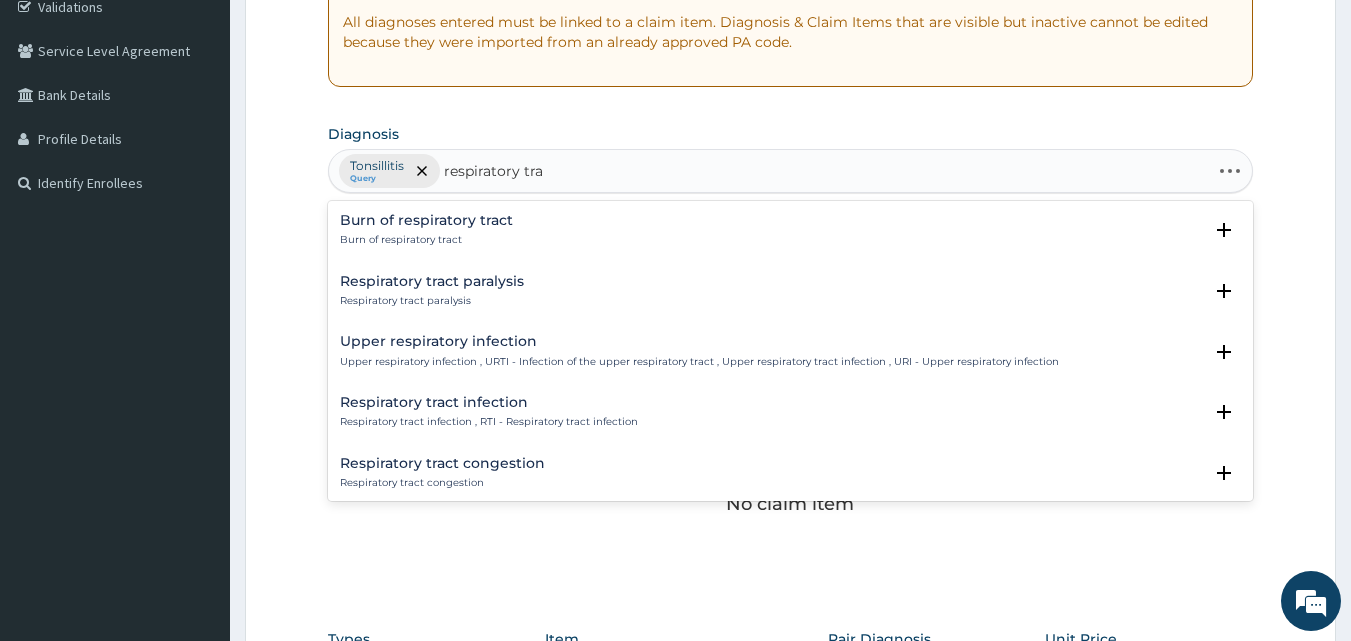 type on "respiratory trac" 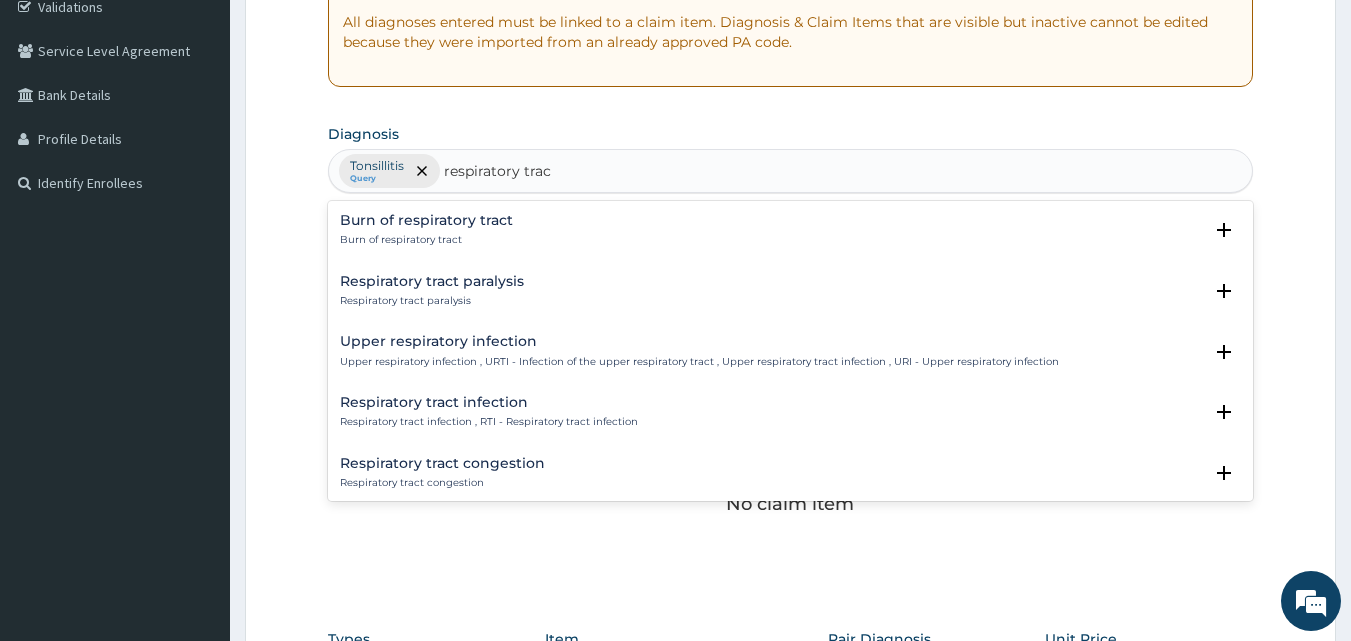 click on "Respiratory tract infection , RTI - Respiratory tract infection" at bounding box center [489, 422] 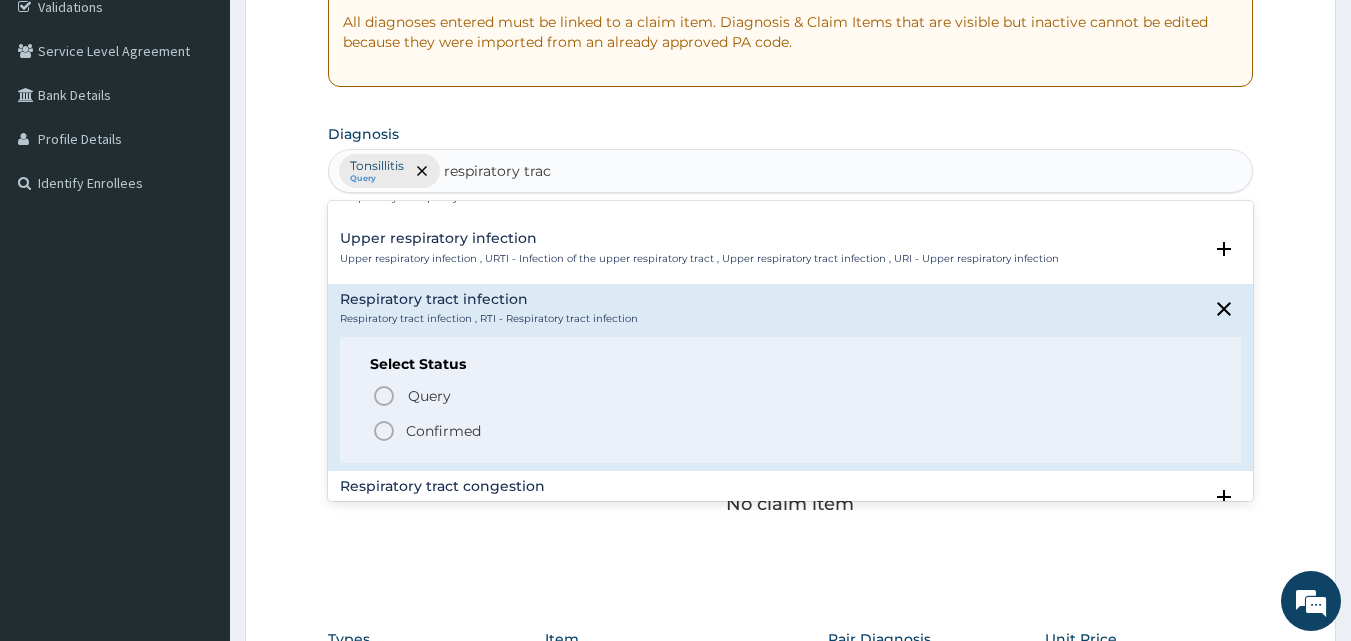 scroll, scrollTop: 200, scrollLeft: 0, axis: vertical 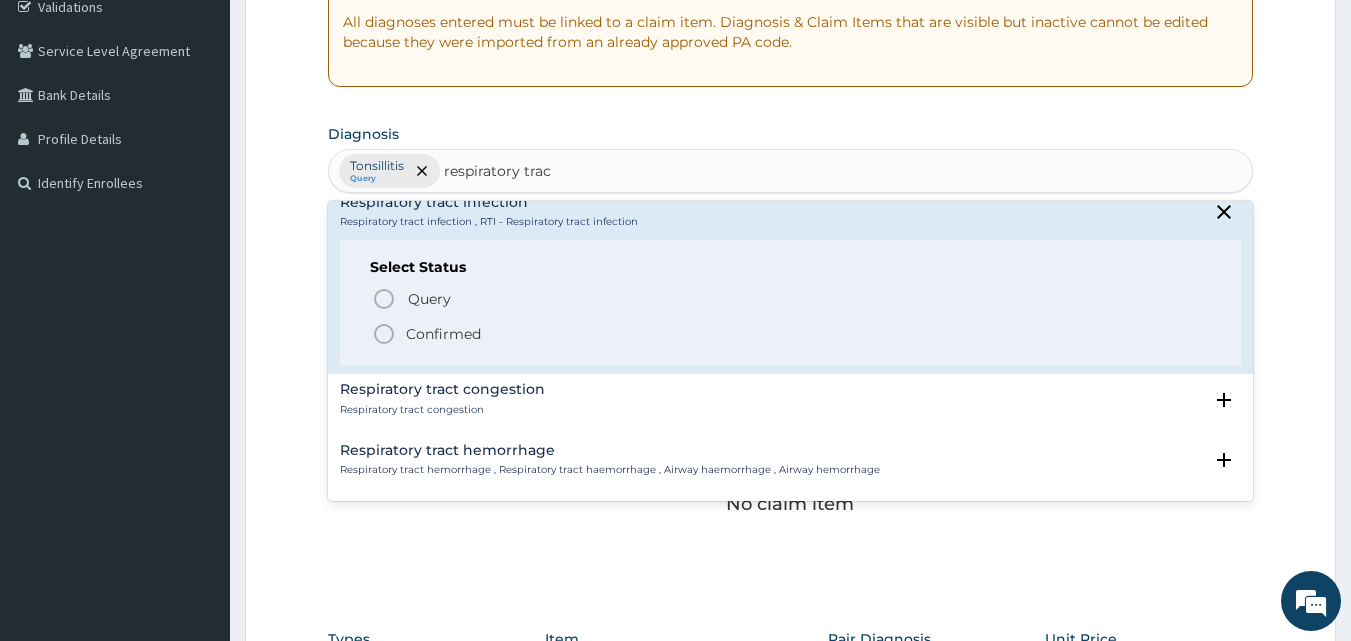 click on "Confirmed" at bounding box center [443, 334] 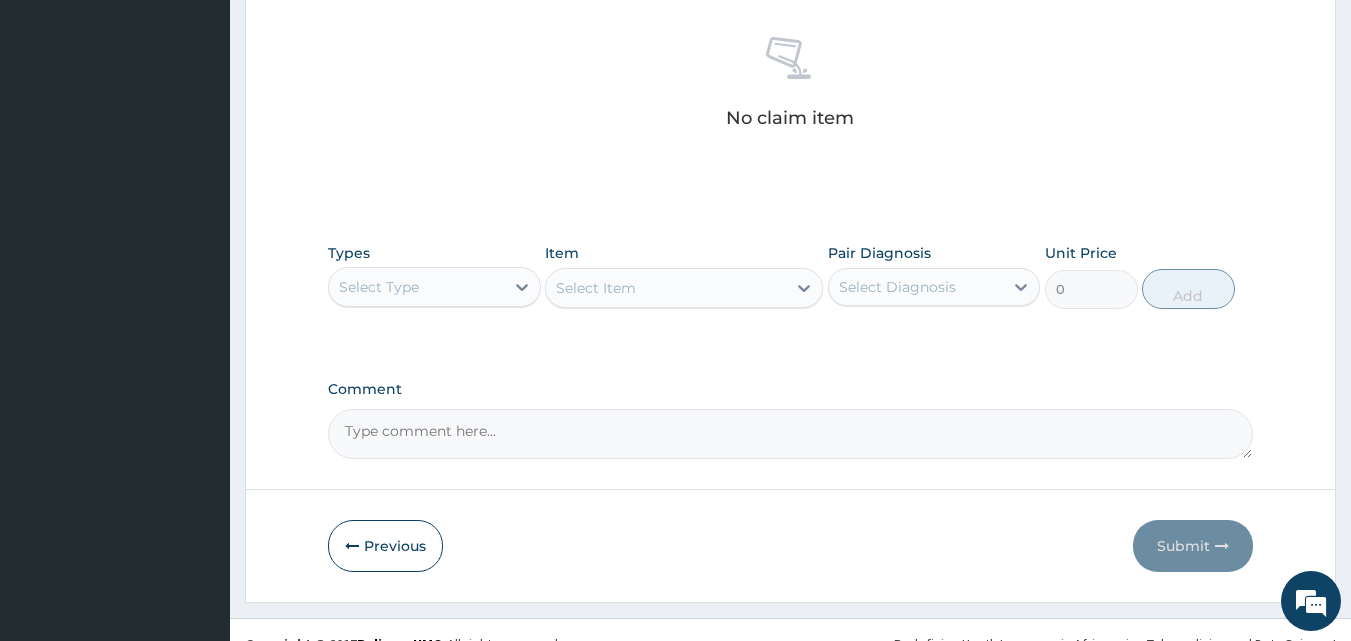 scroll, scrollTop: 787, scrollLeft: 0, axis: vertical 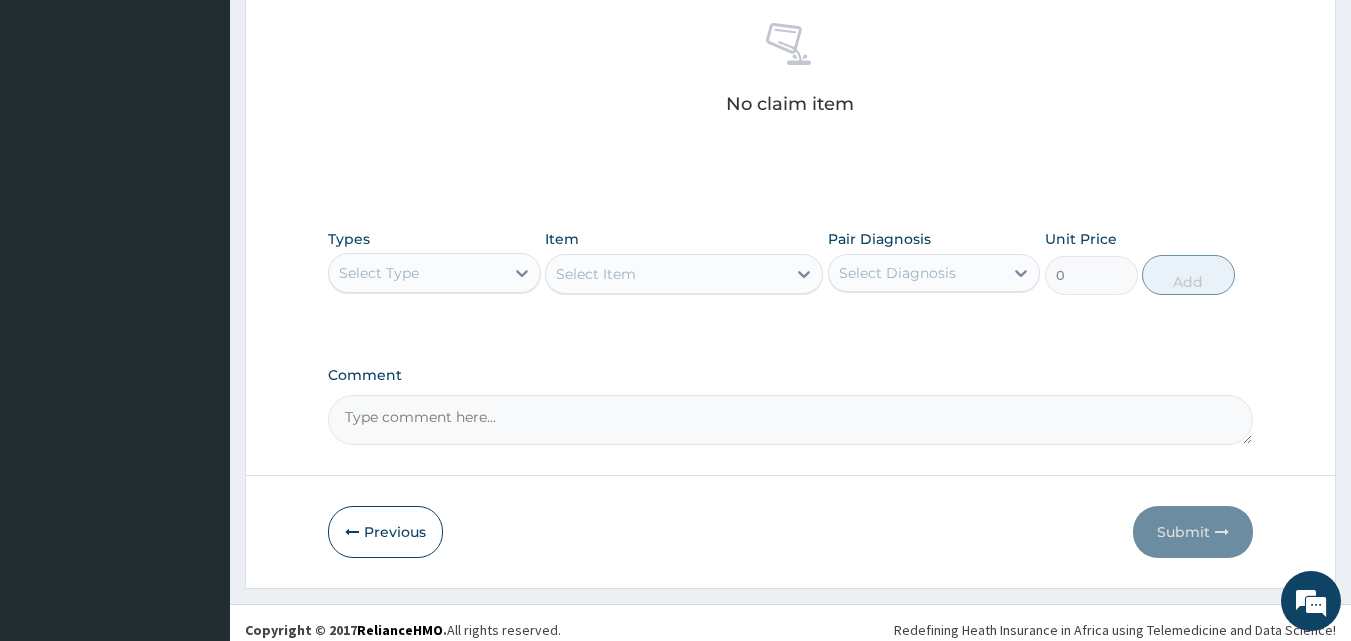 click on "Select Type" at bounding box center (379, 273) 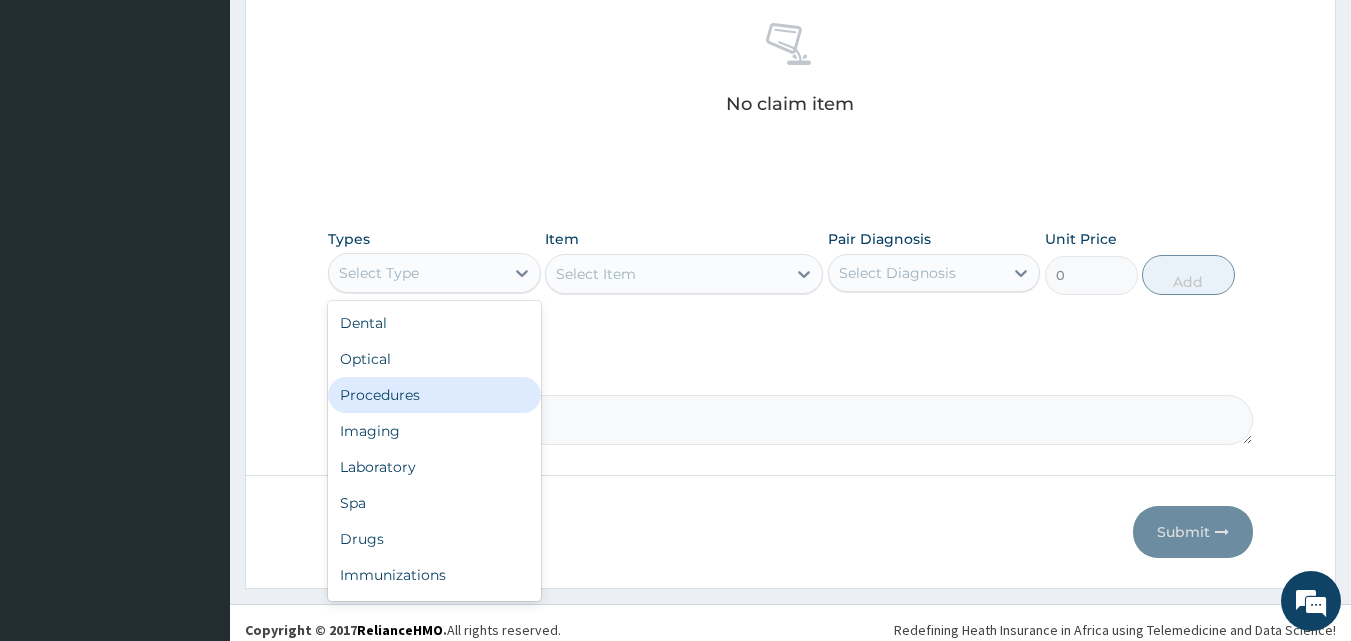 click on "Procedures" at bounding box center (434, 395) 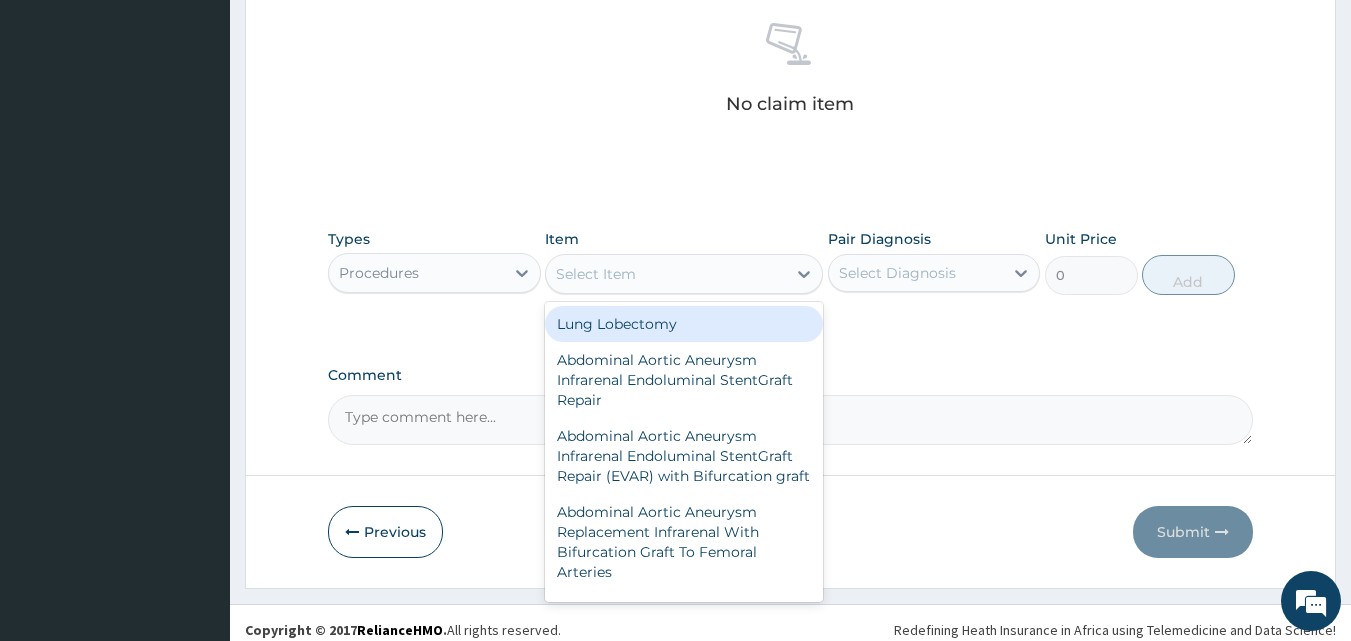 click on "Select Item" at bounding box center (596, 274) 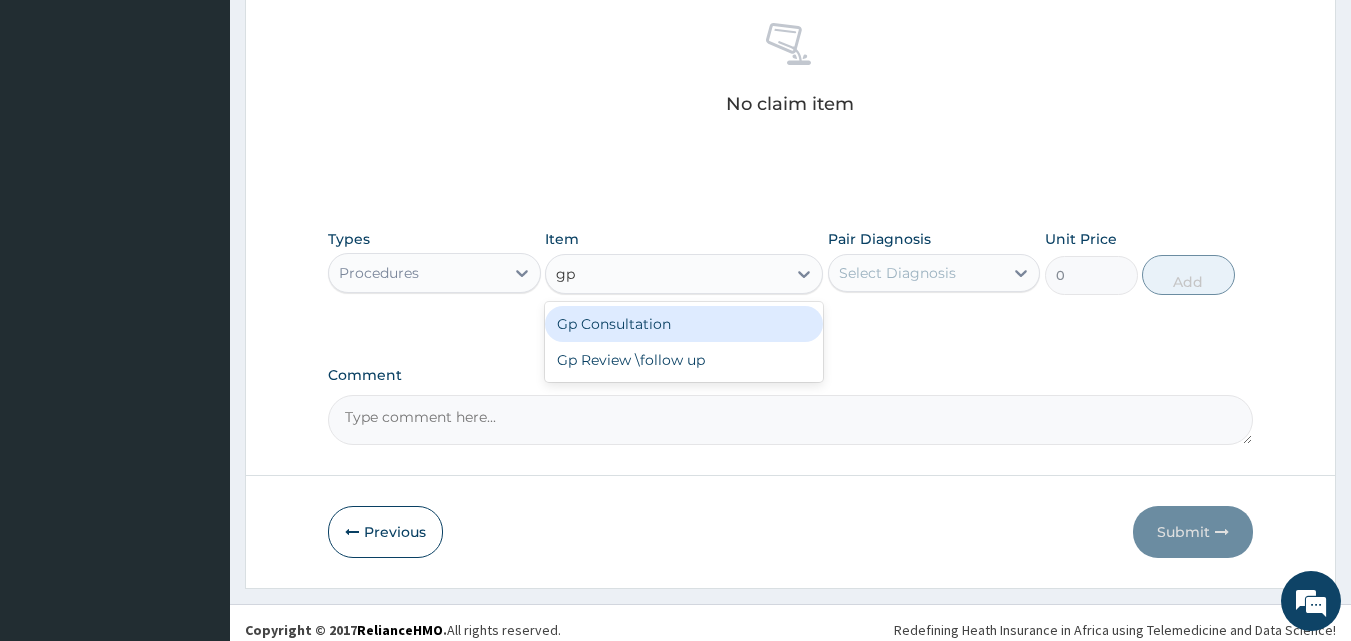 type on "gp" 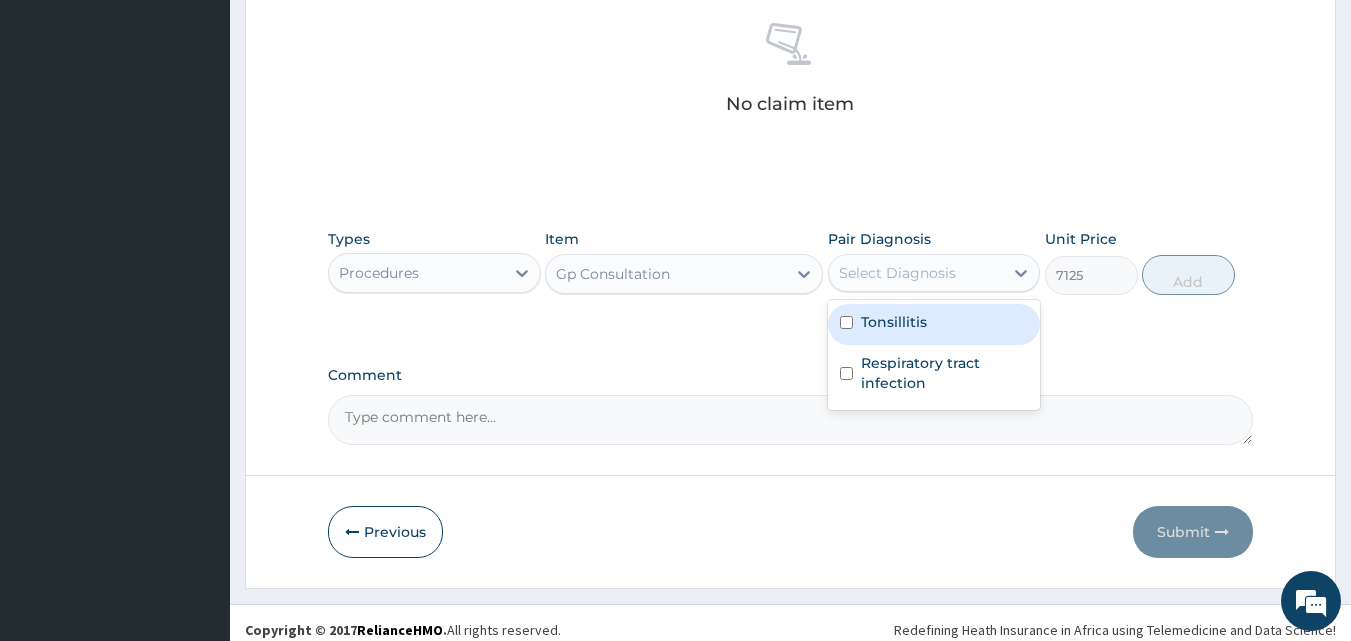click on "Select Diagnosis" at bounding box center [897, 273] 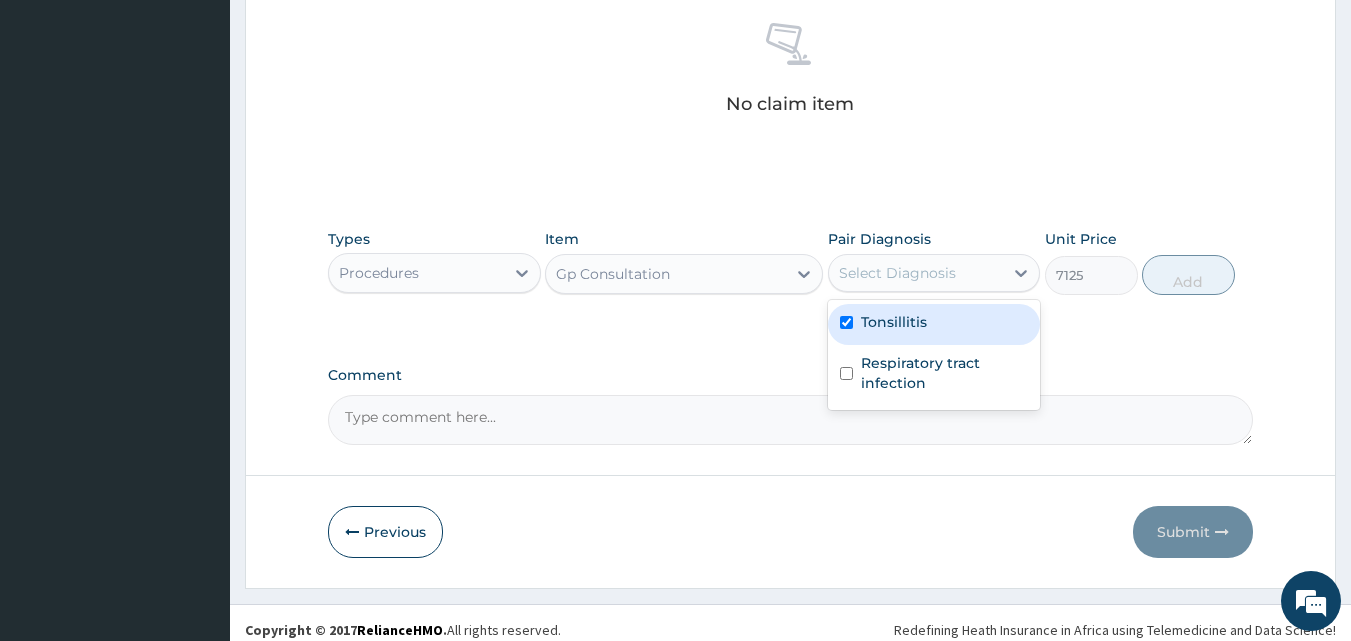 checkbox on "true" 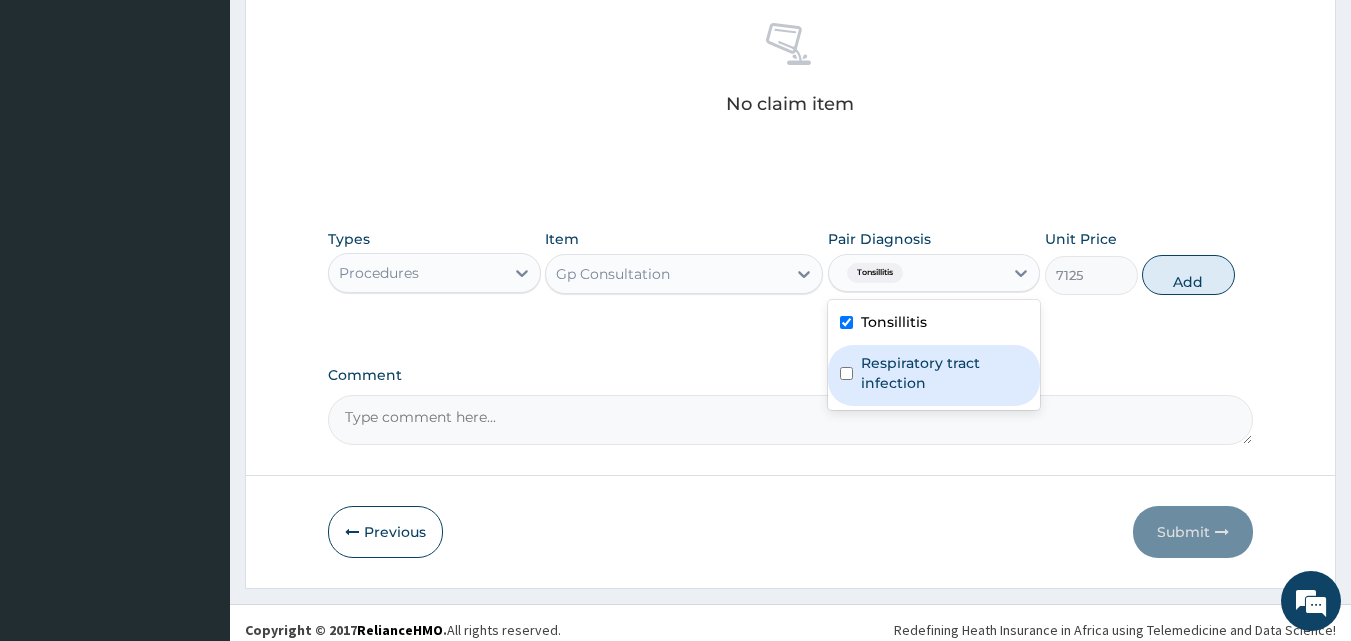 click on "Respiratory tract infection" at bounding box center (945, 373) 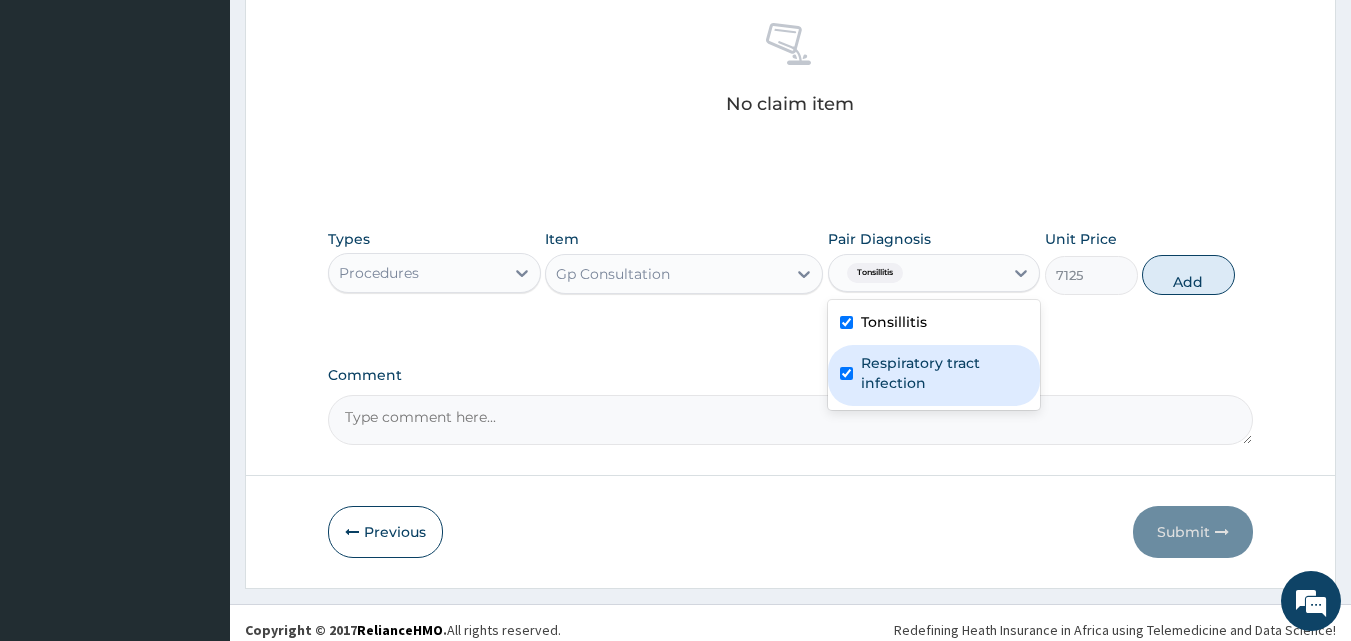 checkbox on "true" 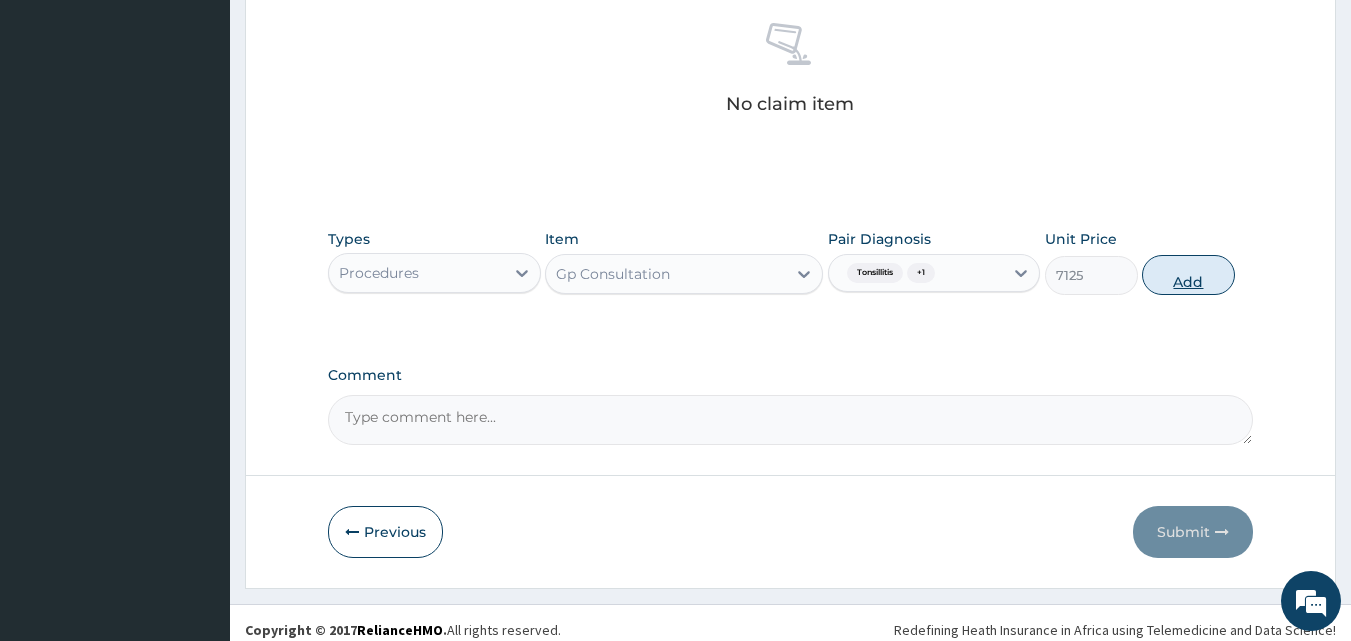 click on "Add" at bounding box center (1188, 275) 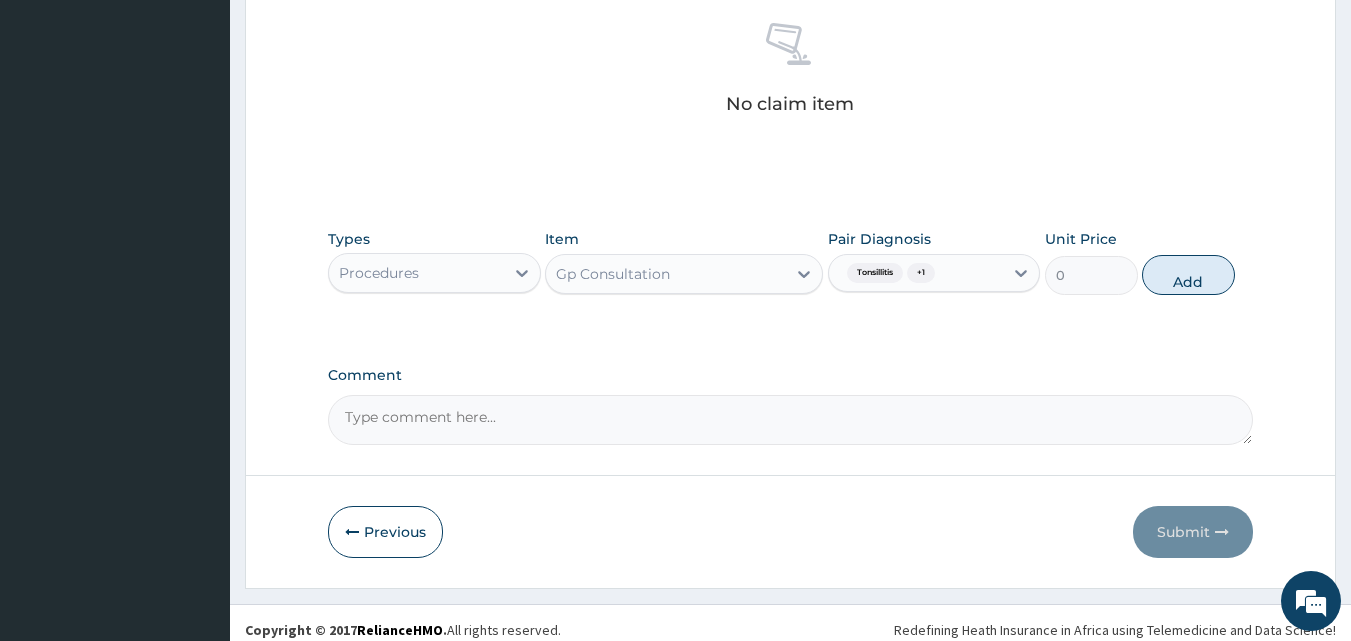 scroll, scrollTop: 721, scrollLeft: 0, axis: vertical 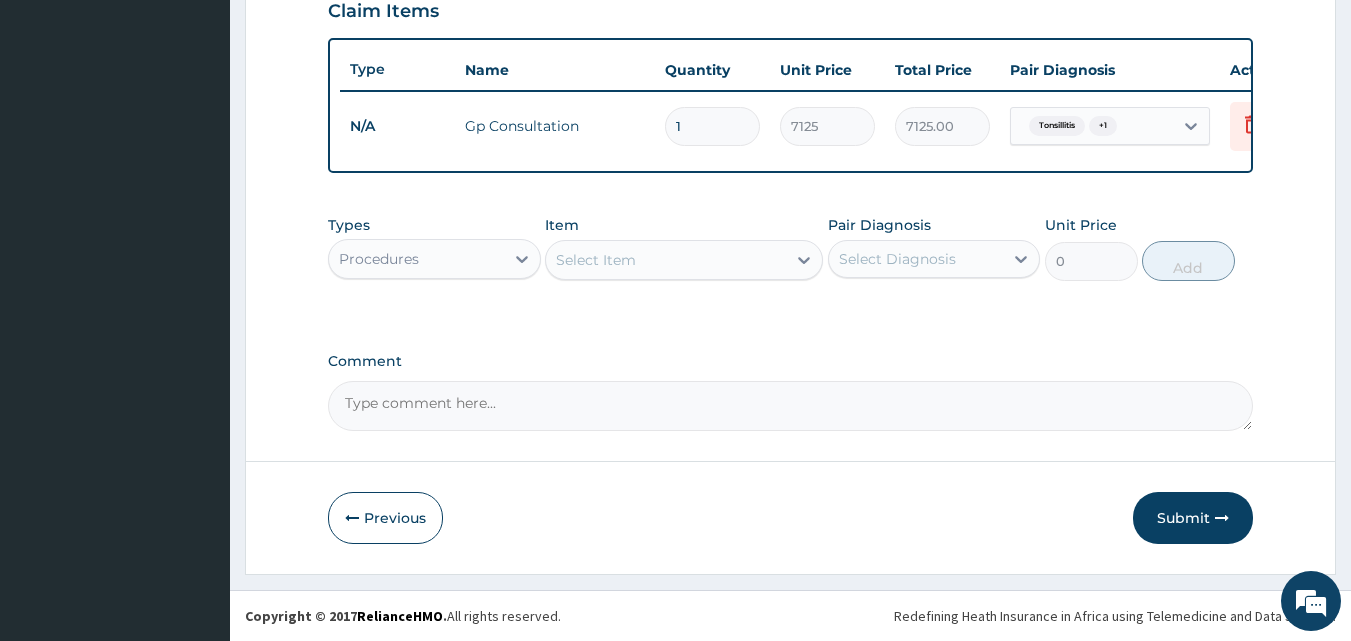 click on "Procedures" at bounding box center (434, 259) 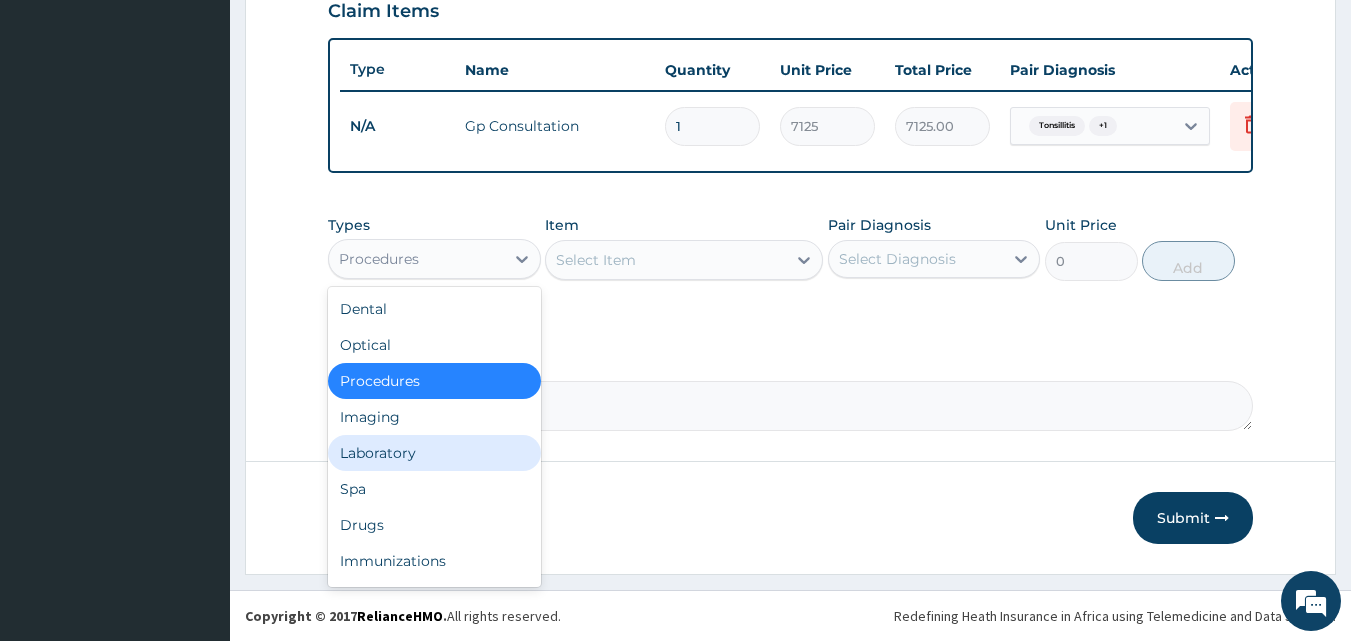 drag, startPoint x: 414, startPoint y: 457, endPoint x: 589, endPoint y: 325, distance: 219.20082 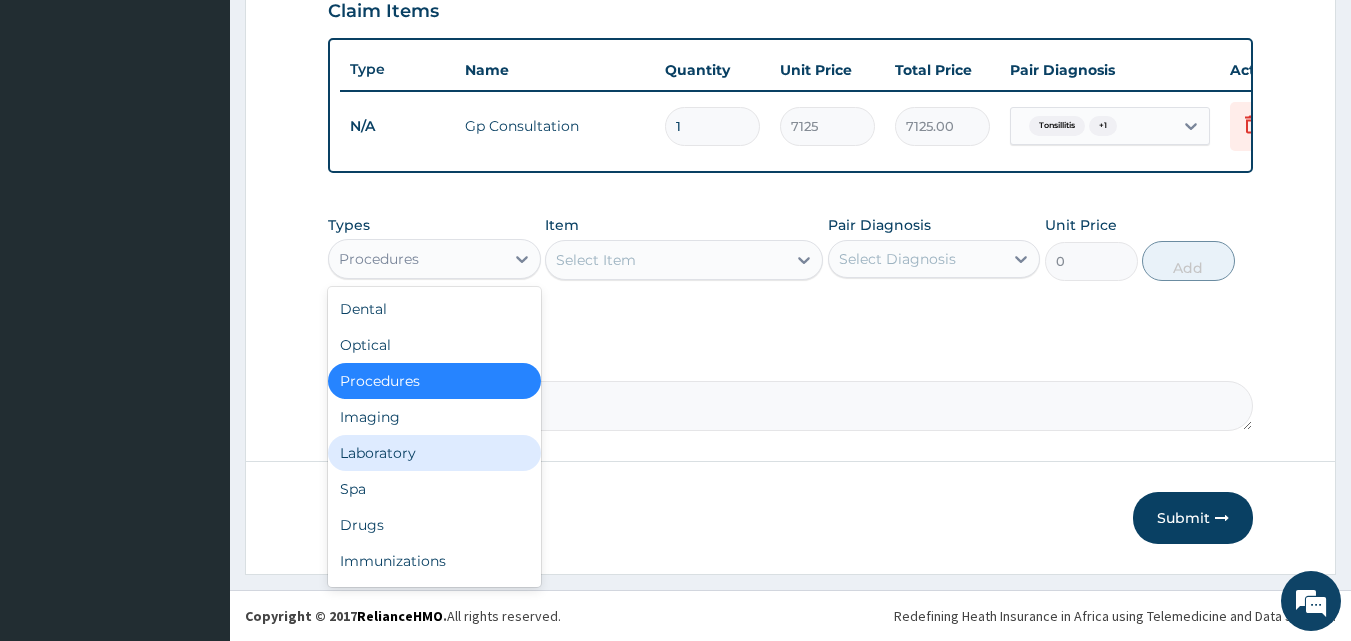 click on "Laboratory" at bounding box center (434, 453) 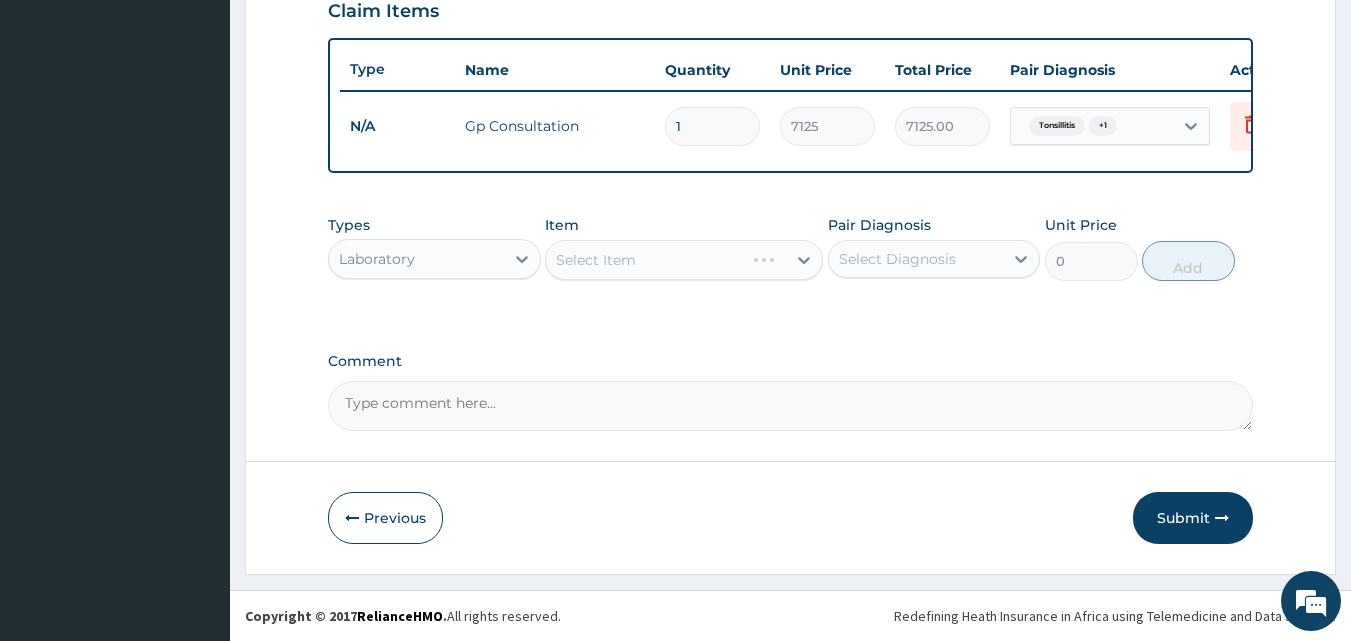 click on "Select Item" at bounding box center [684, 260] 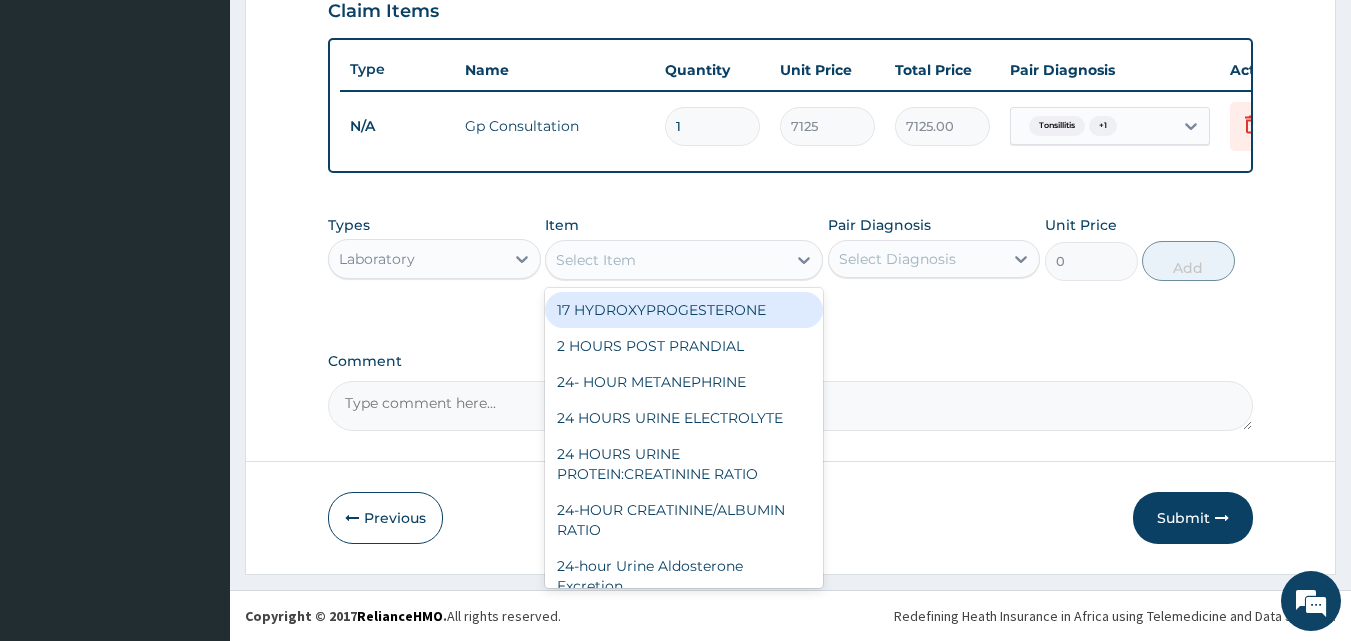 click on "Select Item" at bounding box center [666, 260] 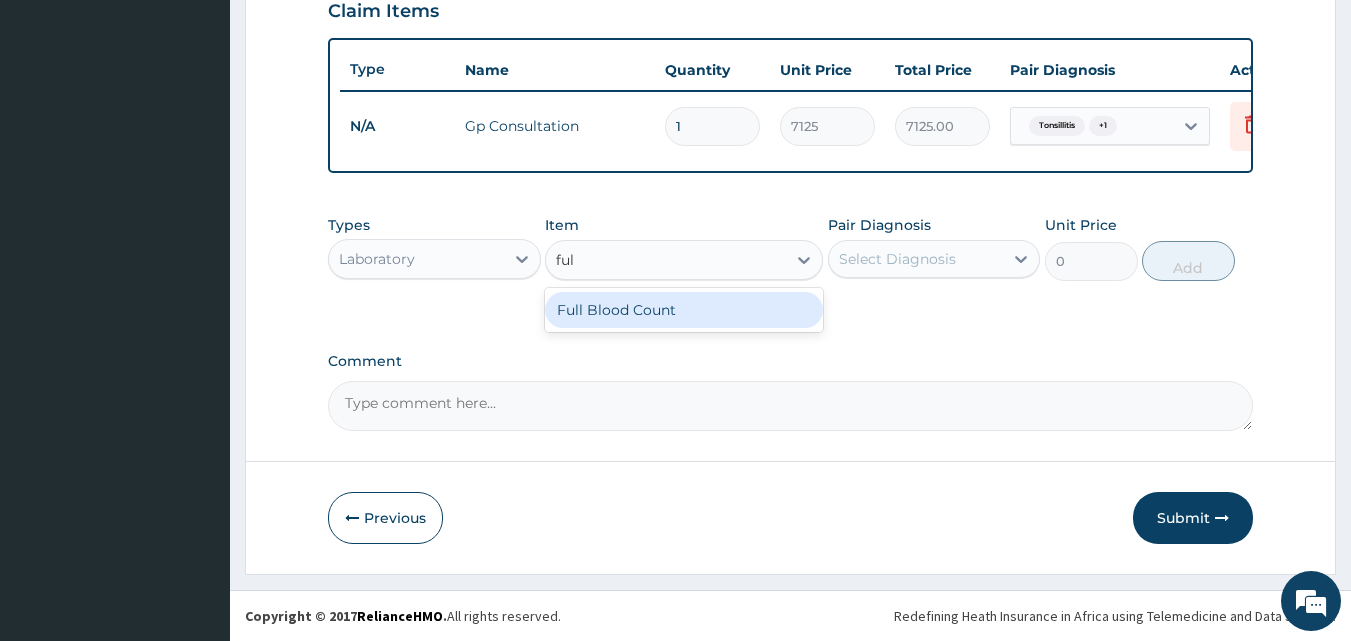 type on "full" 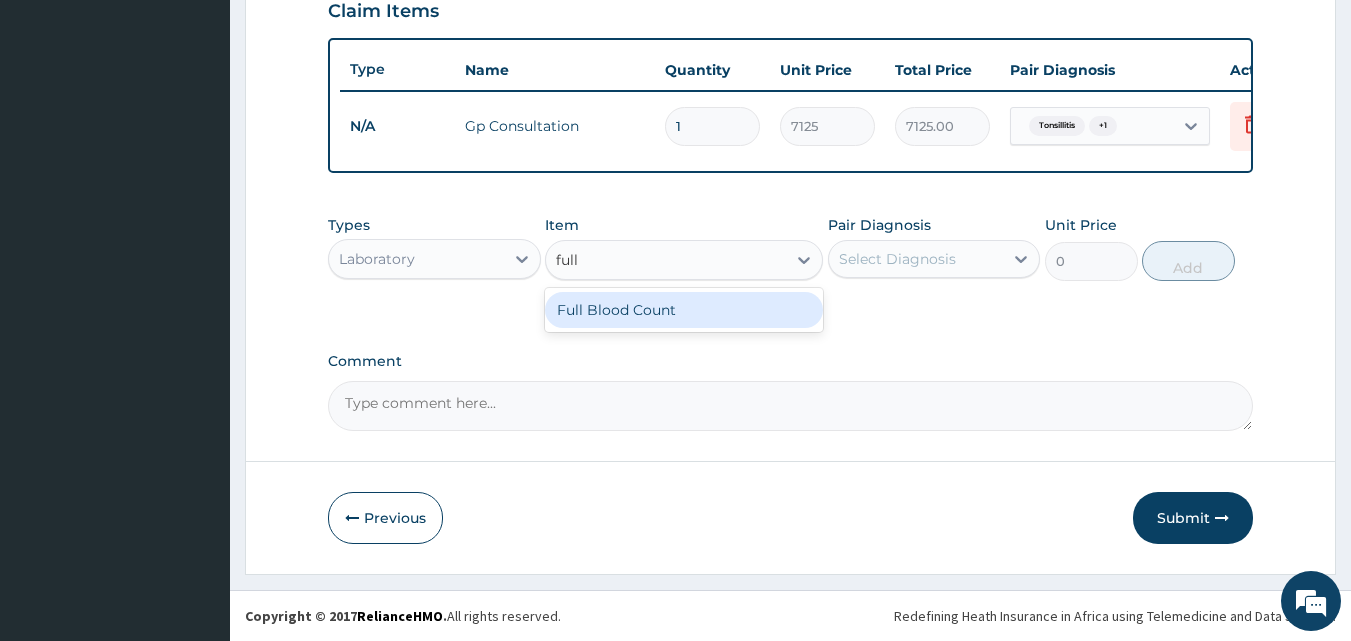 click on "Full Blood Count" at bounding box center [684, 310] 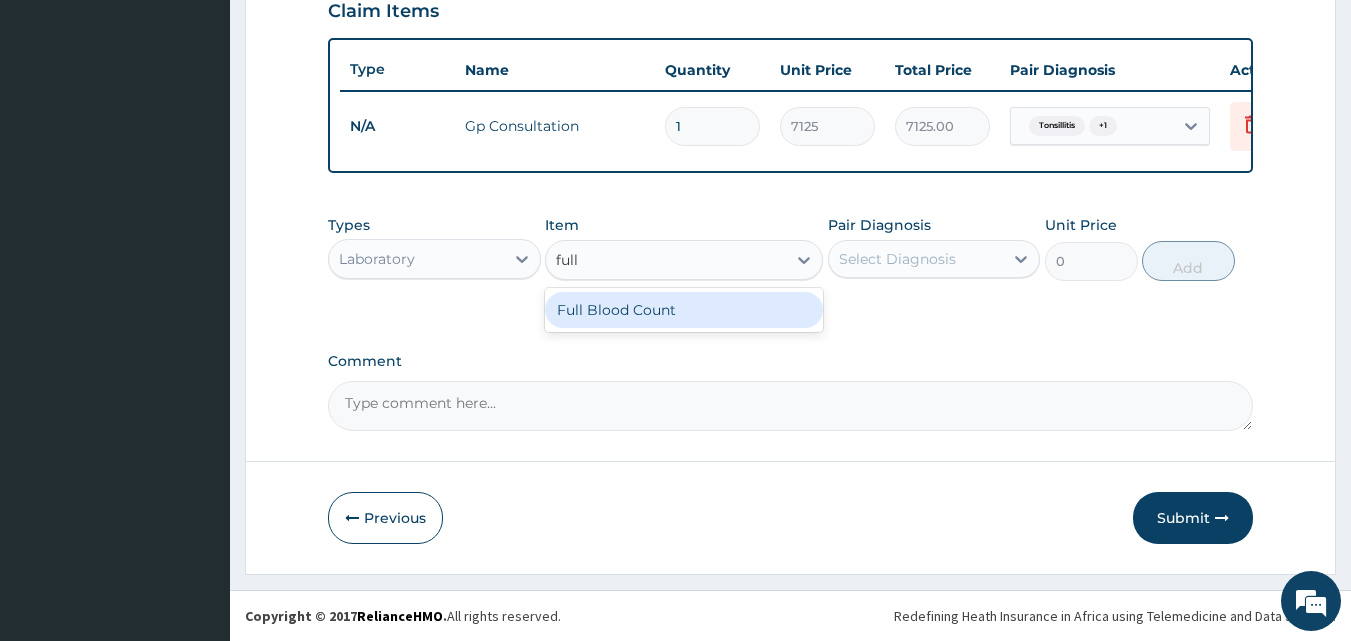 type 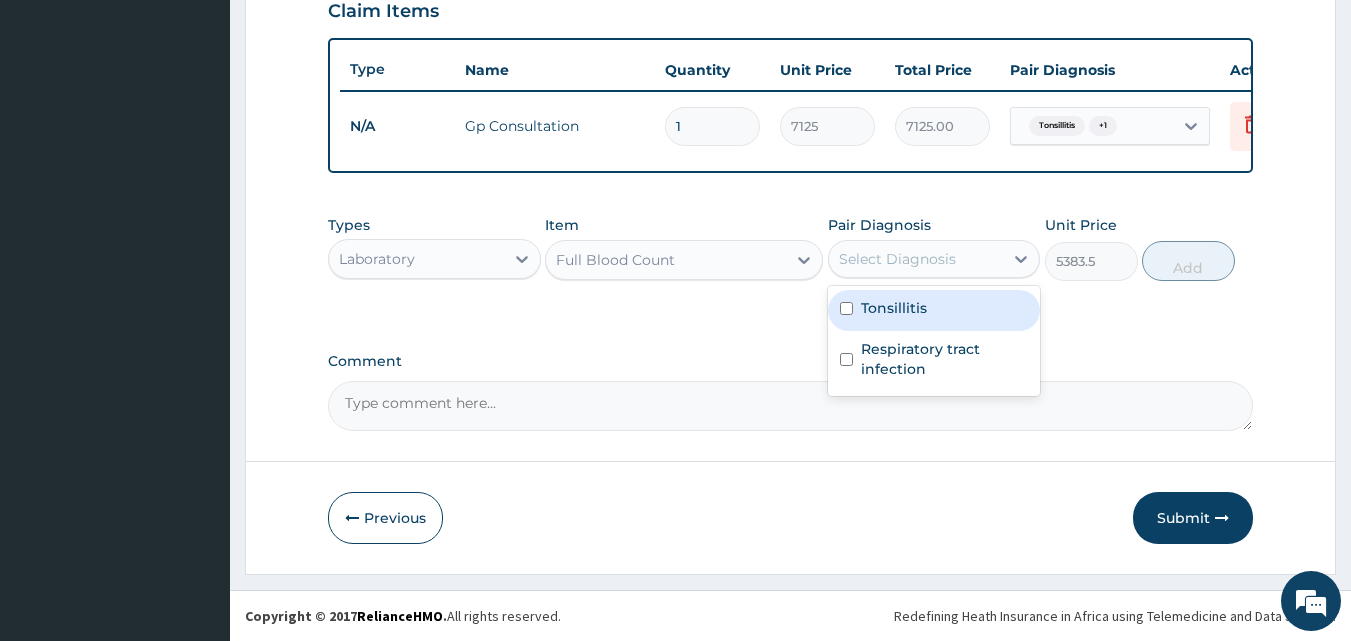 click on "Select Diagnosis" at bounding box center (897, 259) 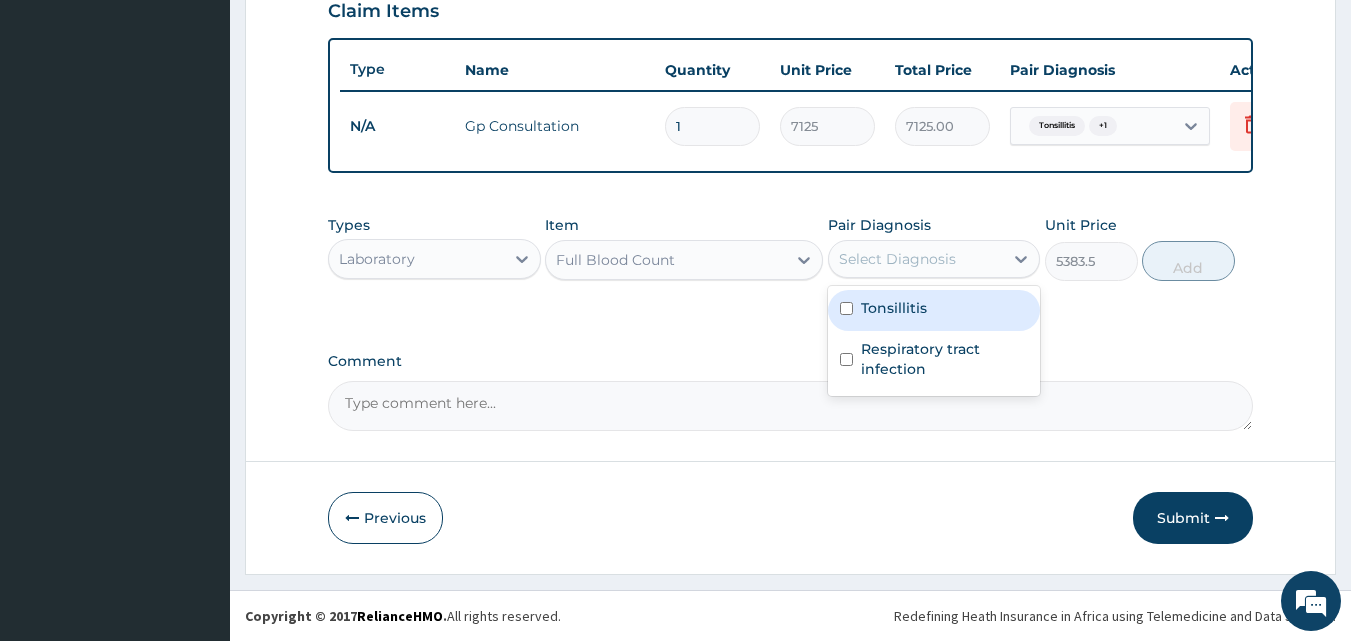 click on "Tonsillitis" at bounding box center [894, 308] 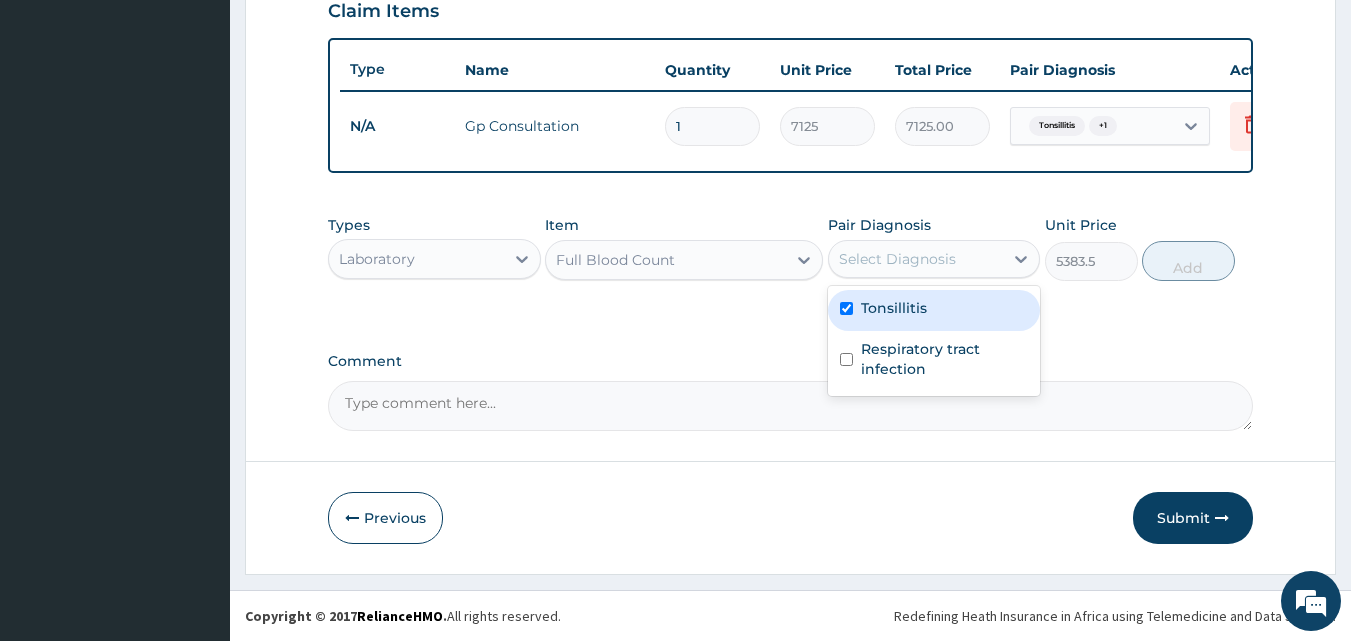 checkbox on "true" 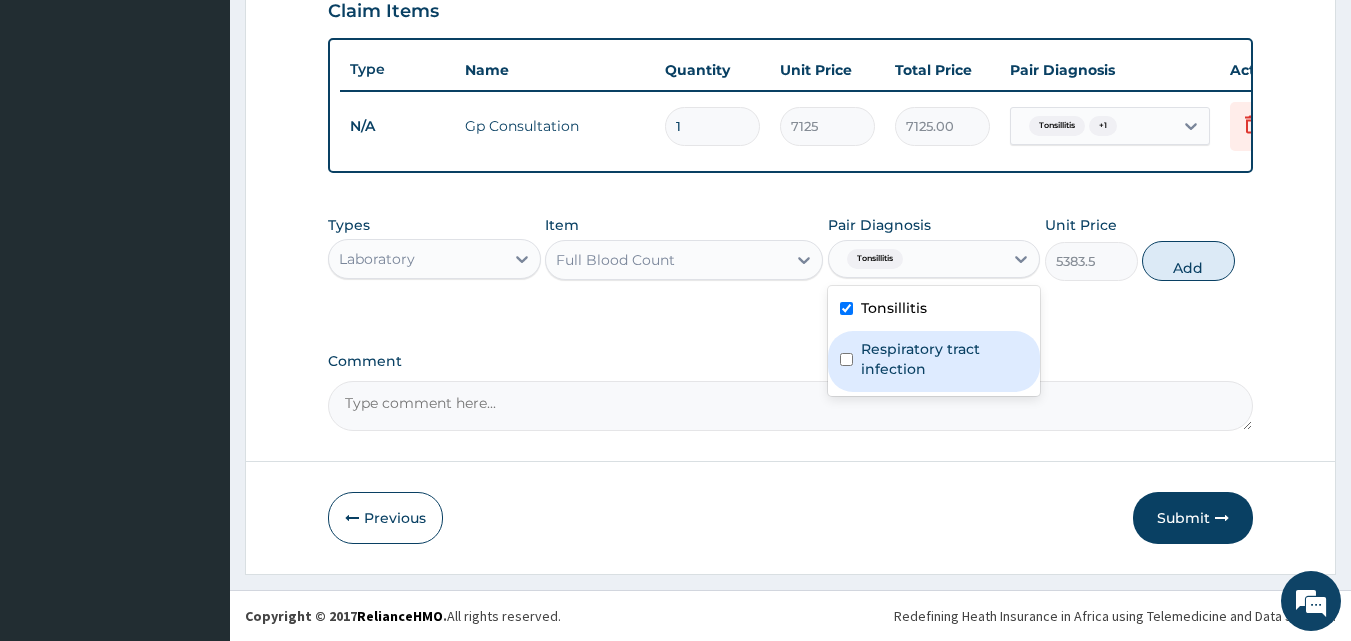 click on "Respiratory tract infection" at bounding box center (945, 359) 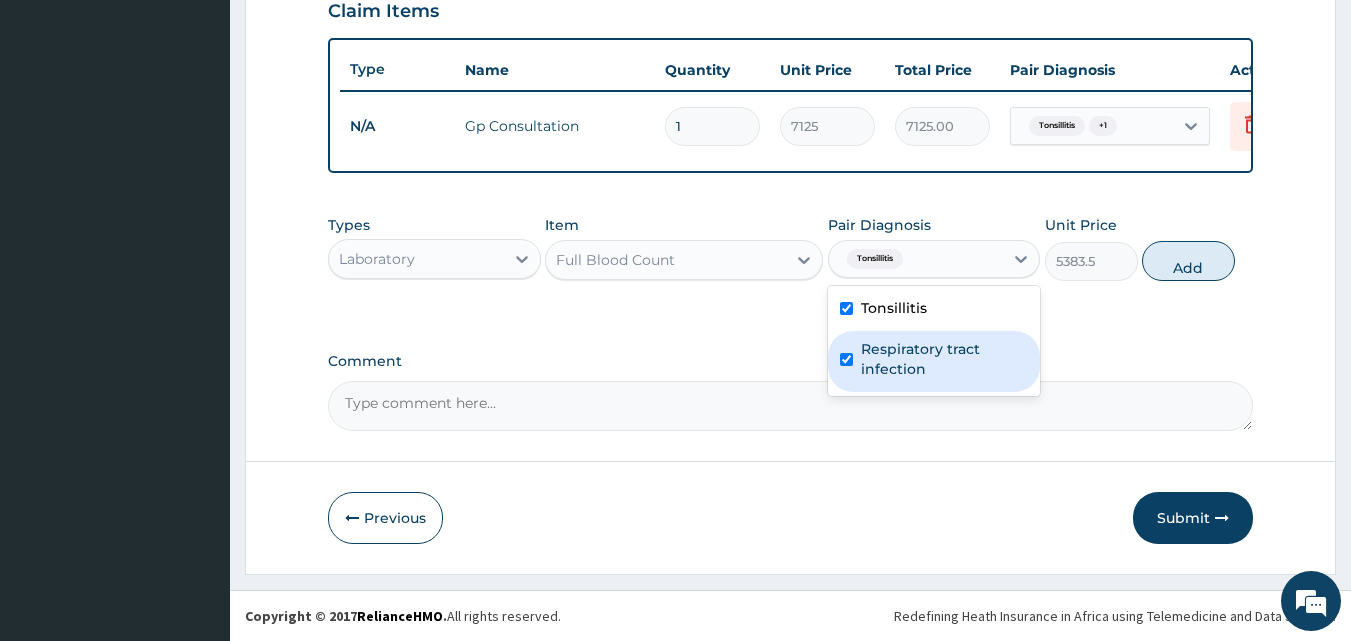 checkbox on "true" 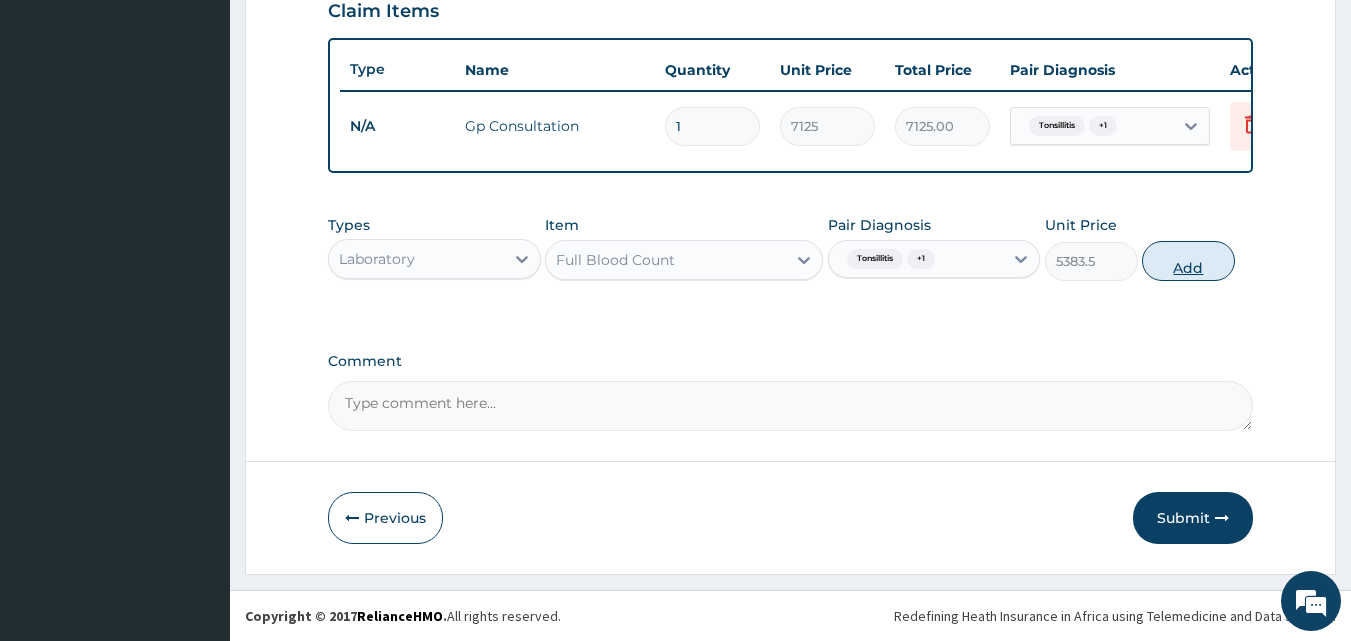 click on "Add" at bounding box center (1188, 261) 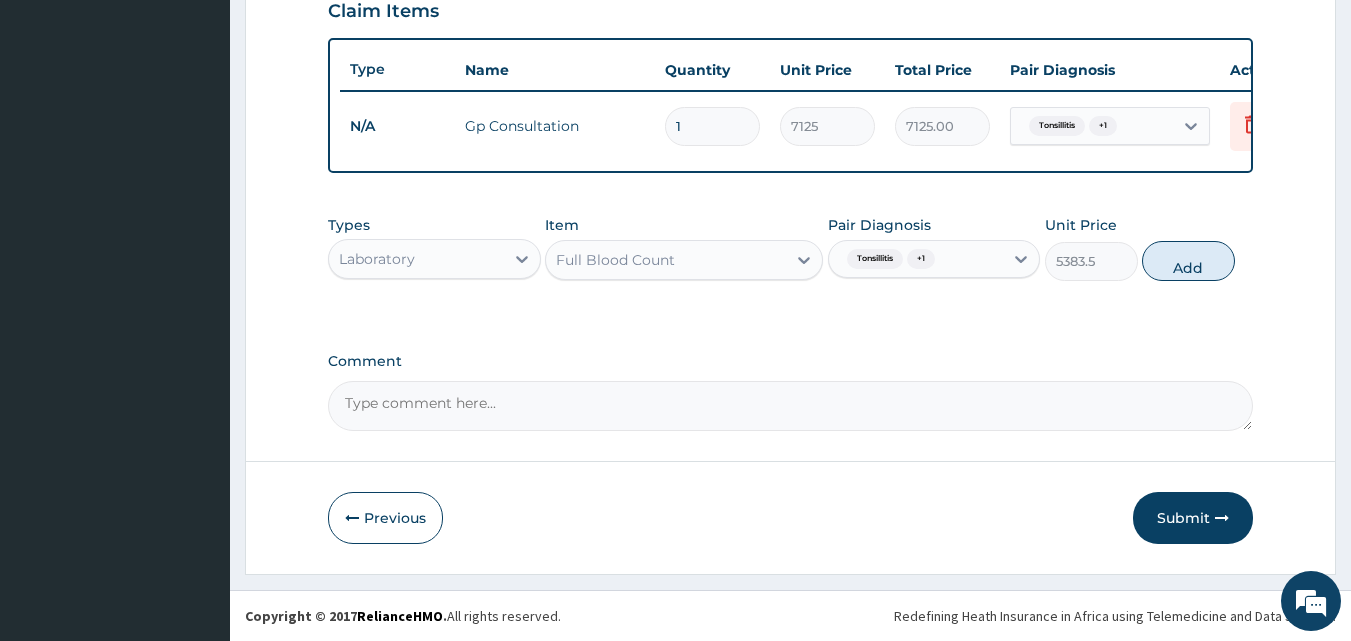 type on "0" 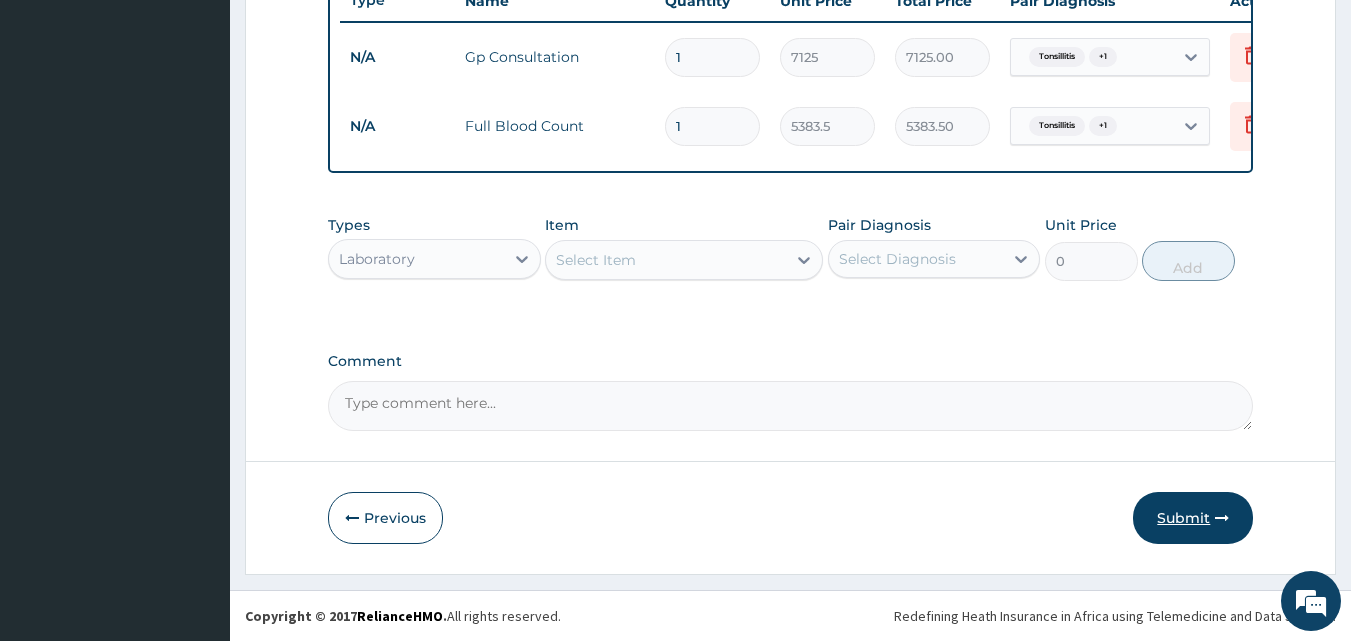 click on "Submit" at bounding box center (1193, 518) 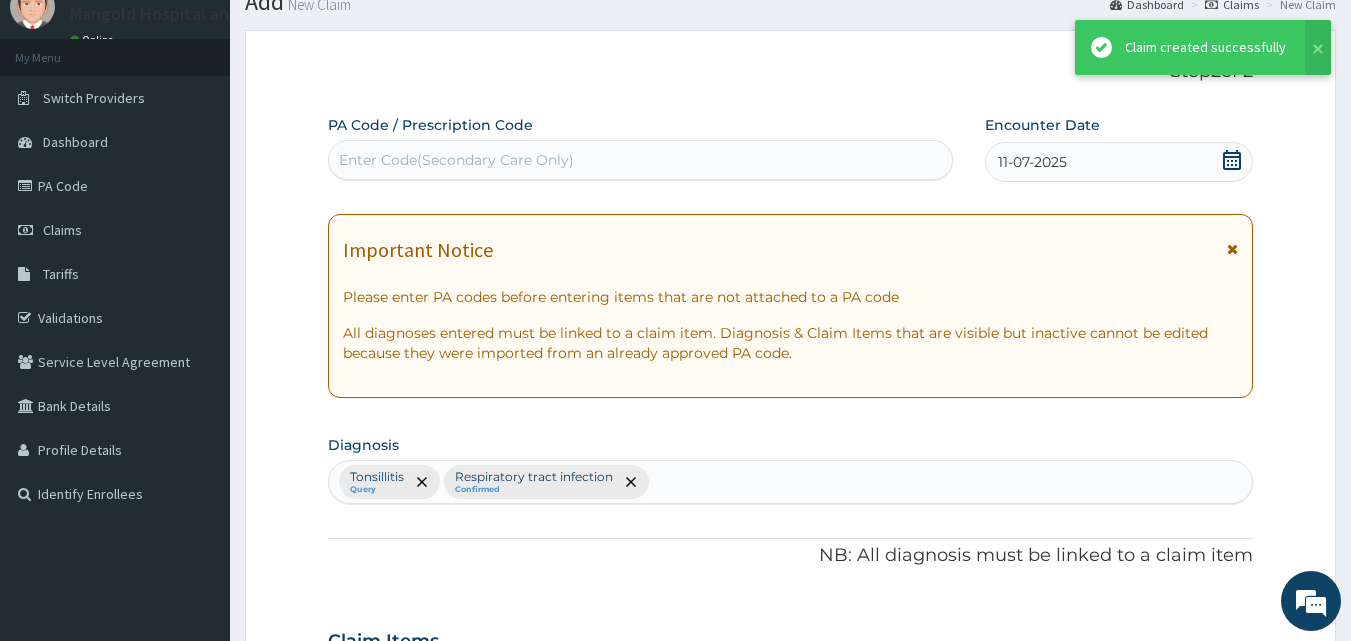 scroll, scrollTop: 790, scrollLeft: 0, axis: vertical 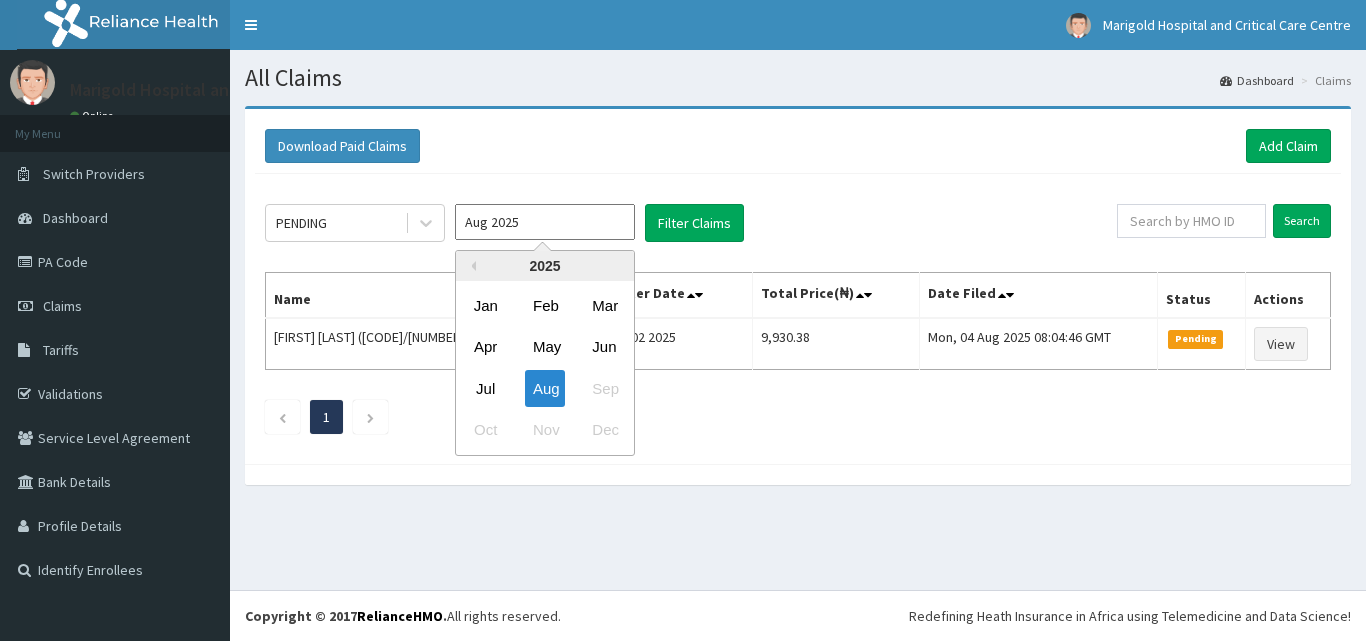 click on "Aug 2025" at bounding box center (545, 222) 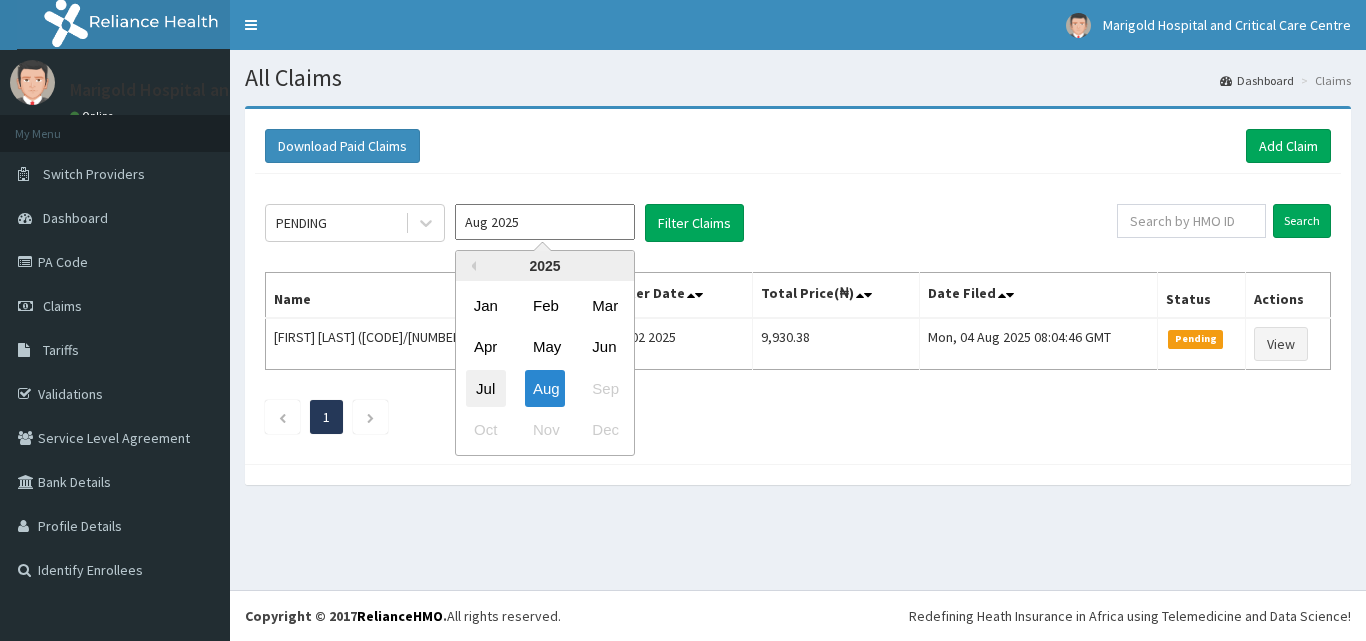 click on "Jul" at bounding box center (486, 388) 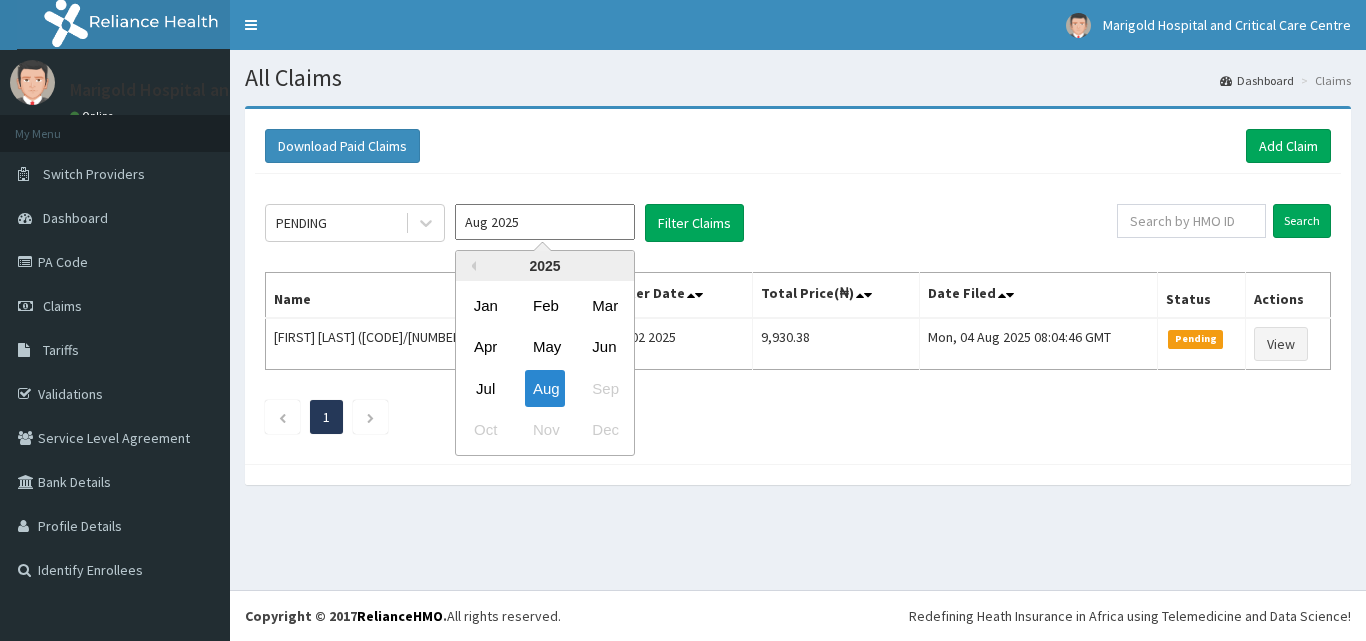 type on "Jul 2025" 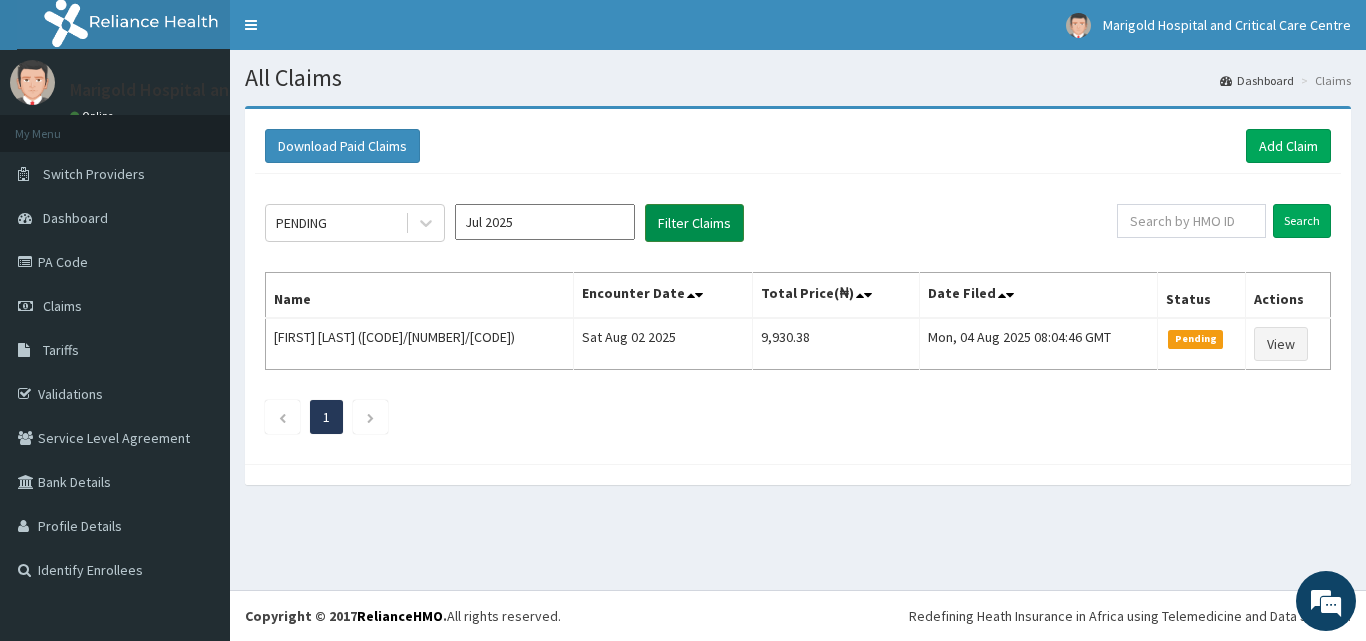 click on "Filter Claims" at bounding box center (694, 223) 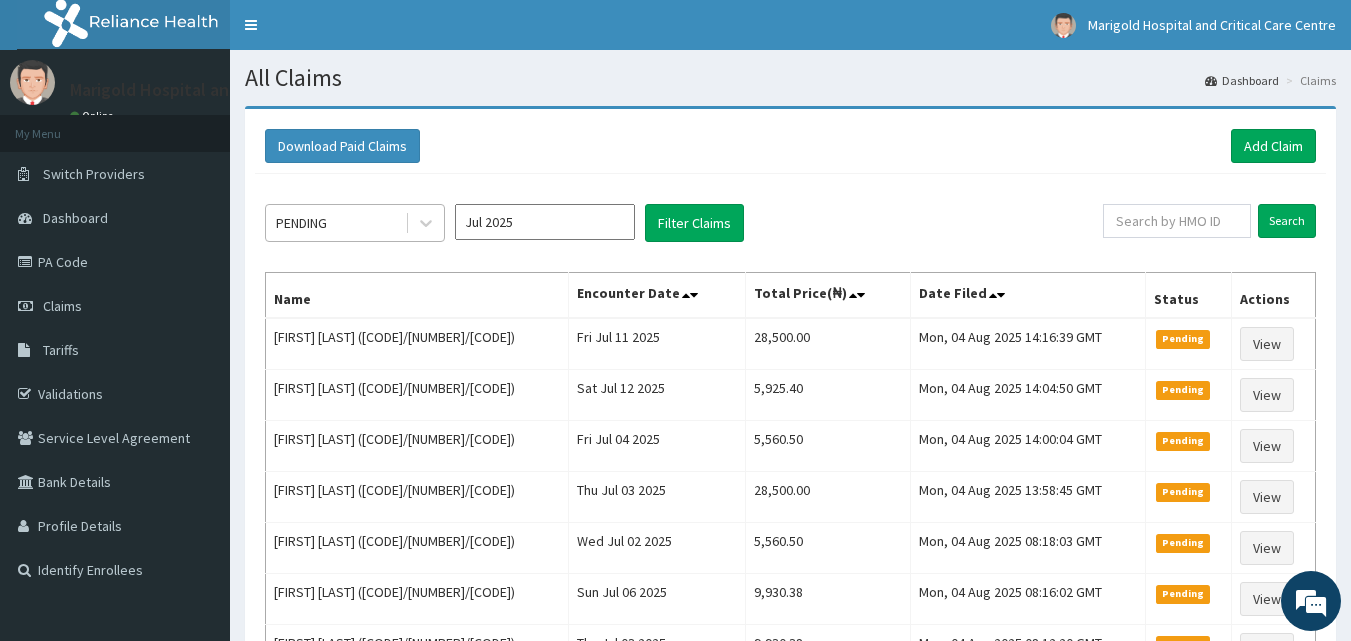 click on "PENDING" at bounding box center (335, 223) 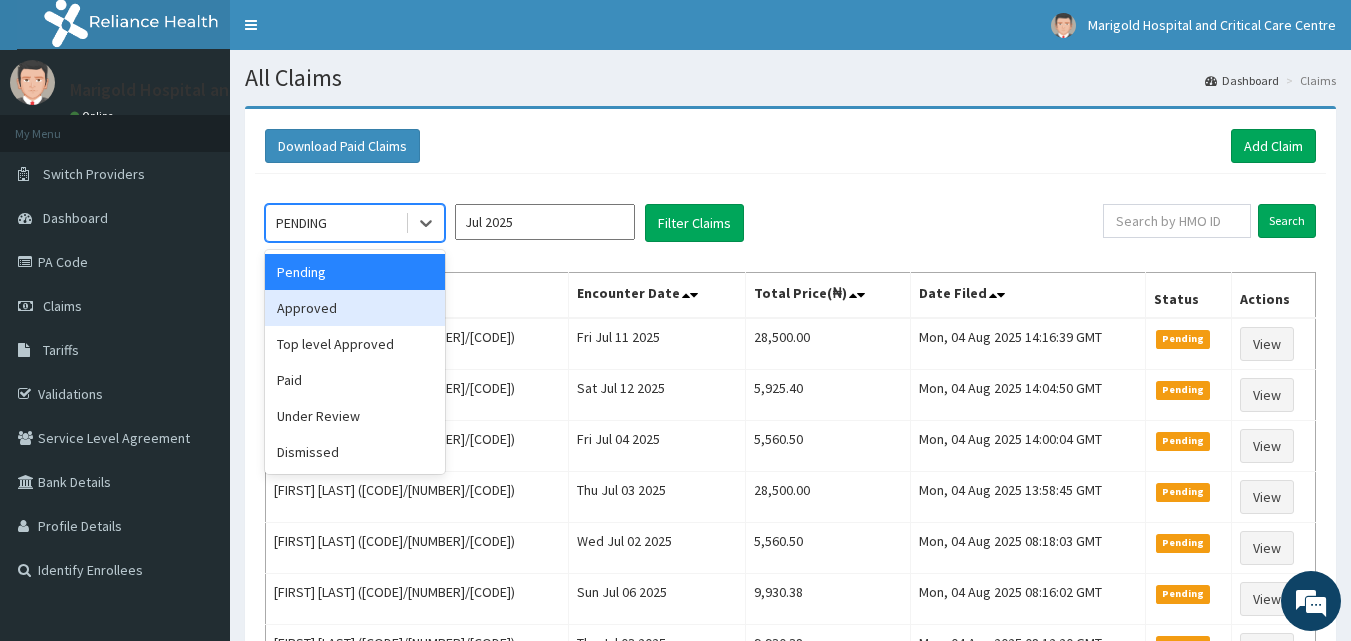drag, startPoint x: 331, startPoint y: 311, endPoint x: 411, endPoint y: 287, distance: 83.52245 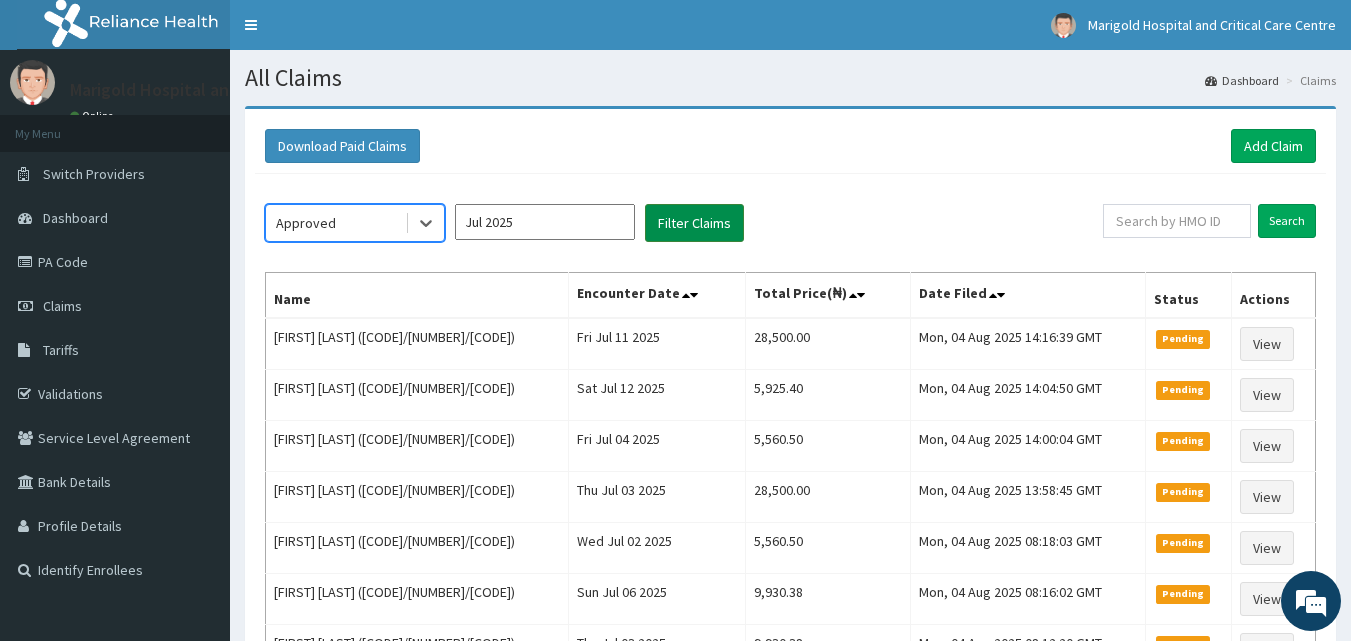 click on "Filter Claims" at bounding box center (694, 223) 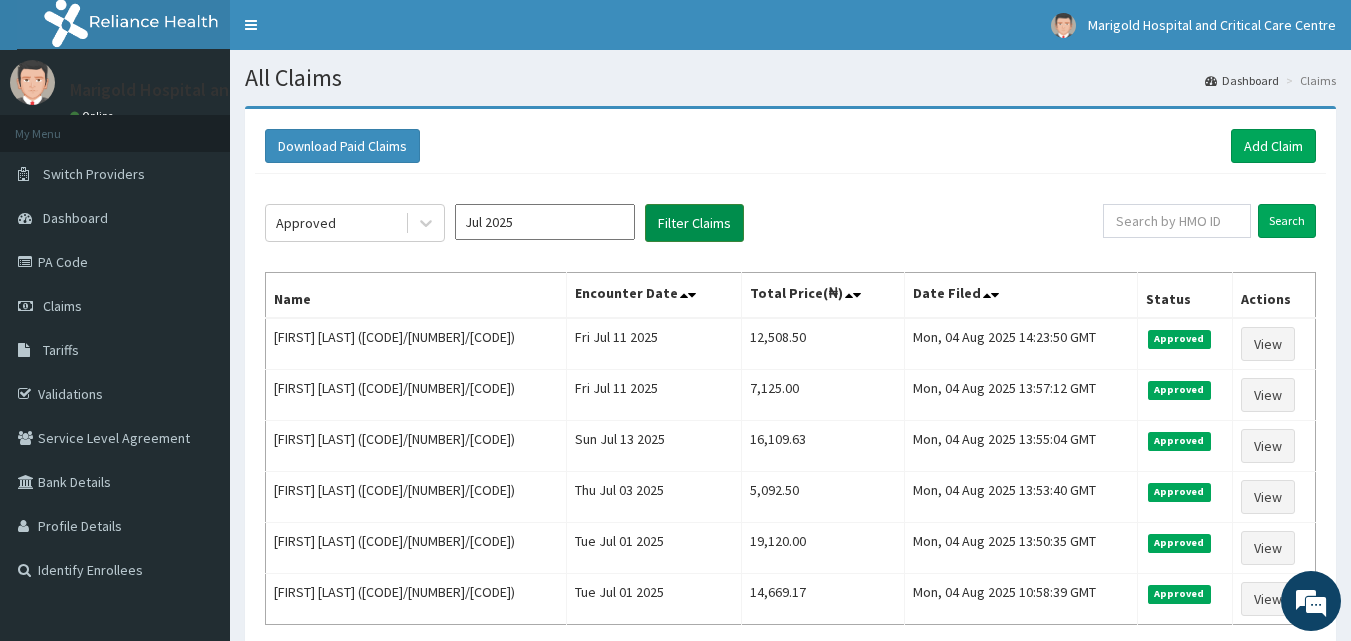 scroll, scrollTop: 0, scrollLeft: 0, axis: both 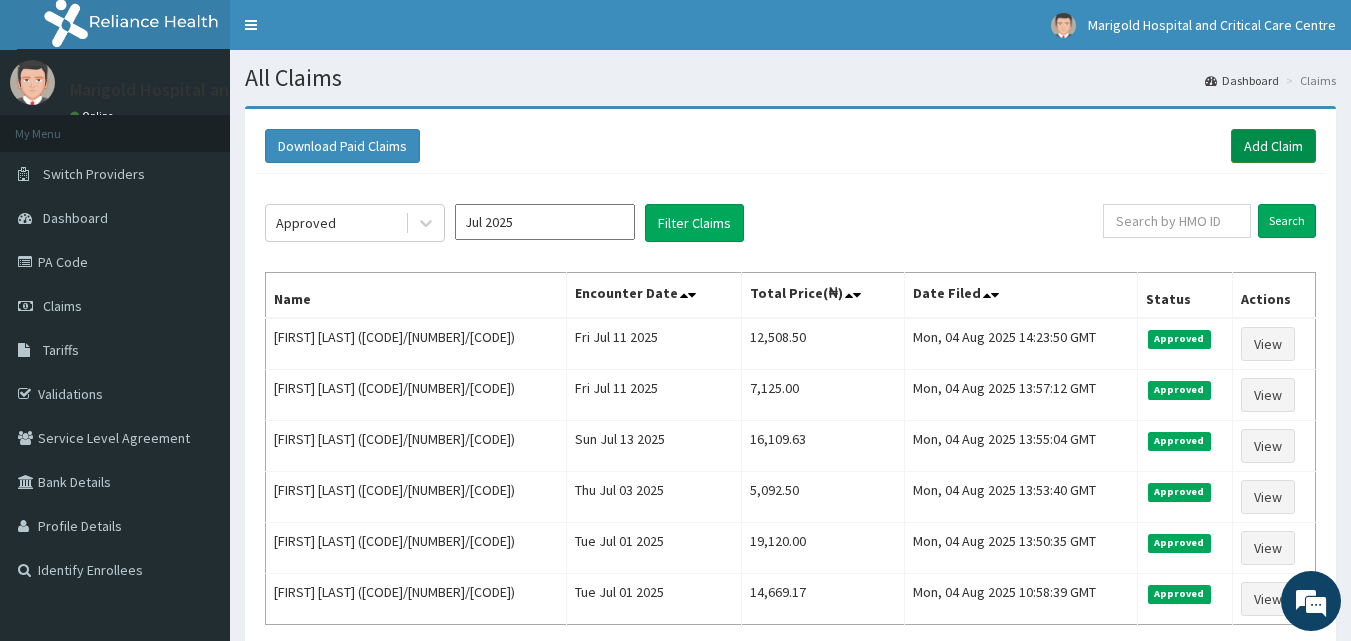 click on "Add Claim" at bounding box center (1273, 146) 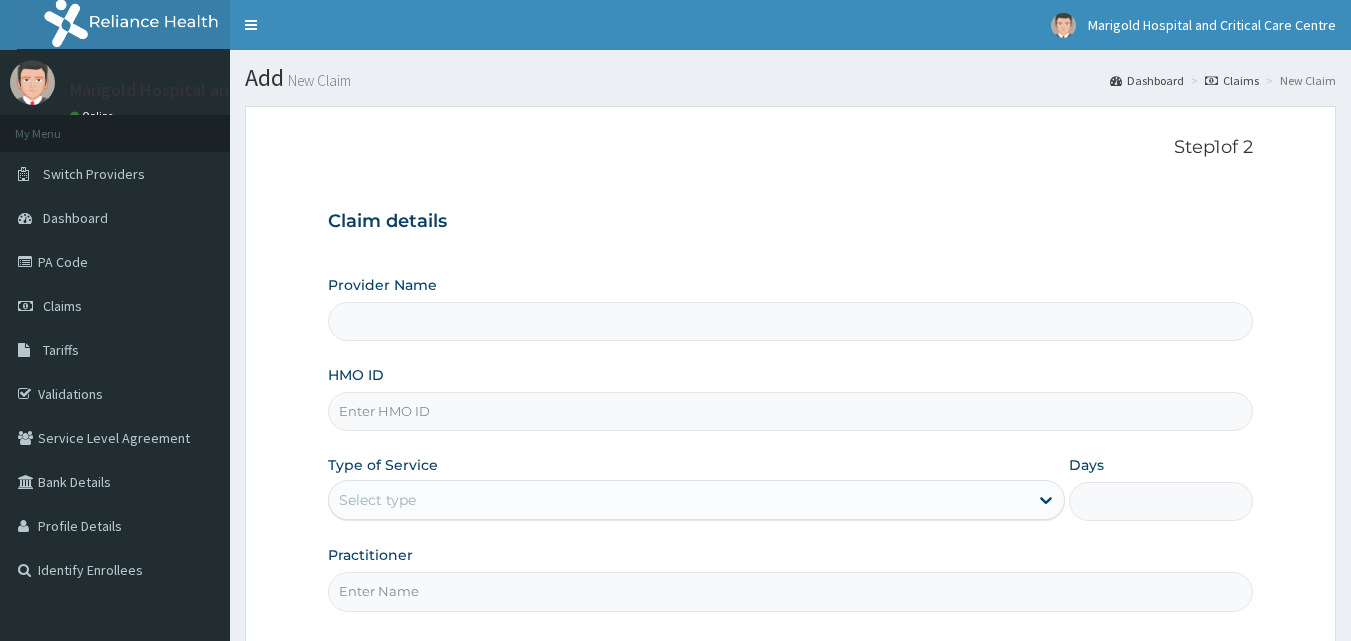scroll, scrollTop: 0, scrollLeft: 0, axis: both 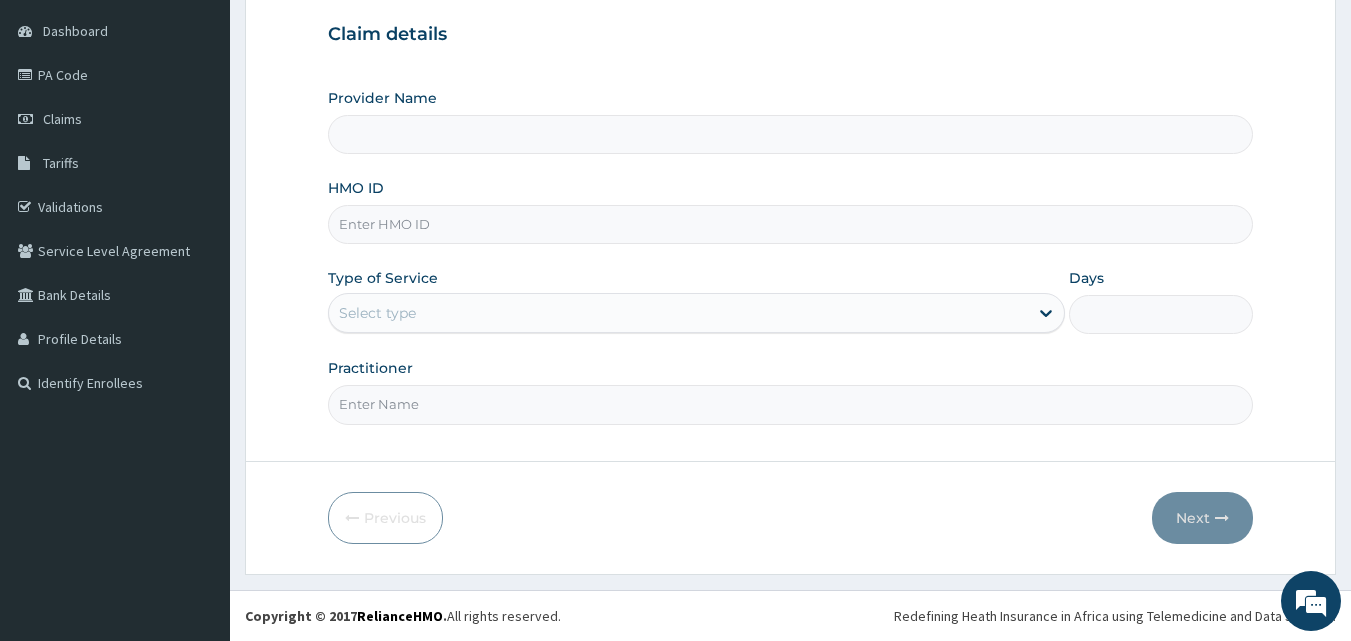 click on "HMO ID" at bounding box center (791, 224) 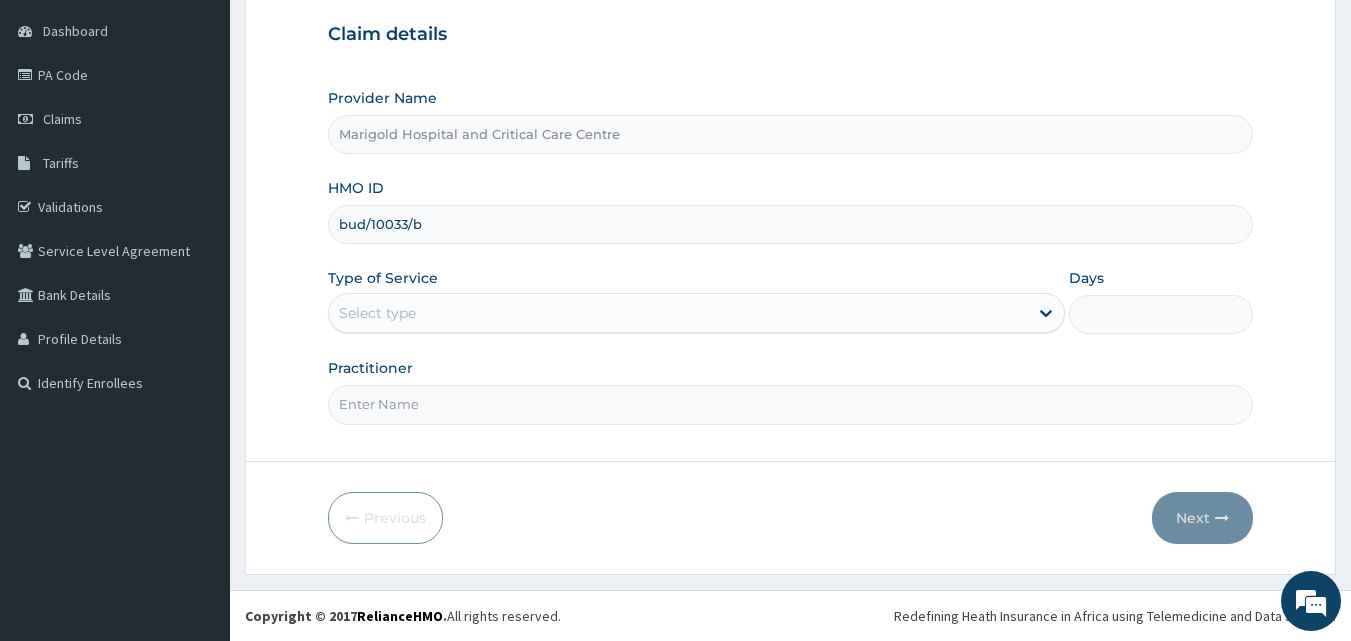 click on "bud/10033/b" at bounding box center (791, 224) 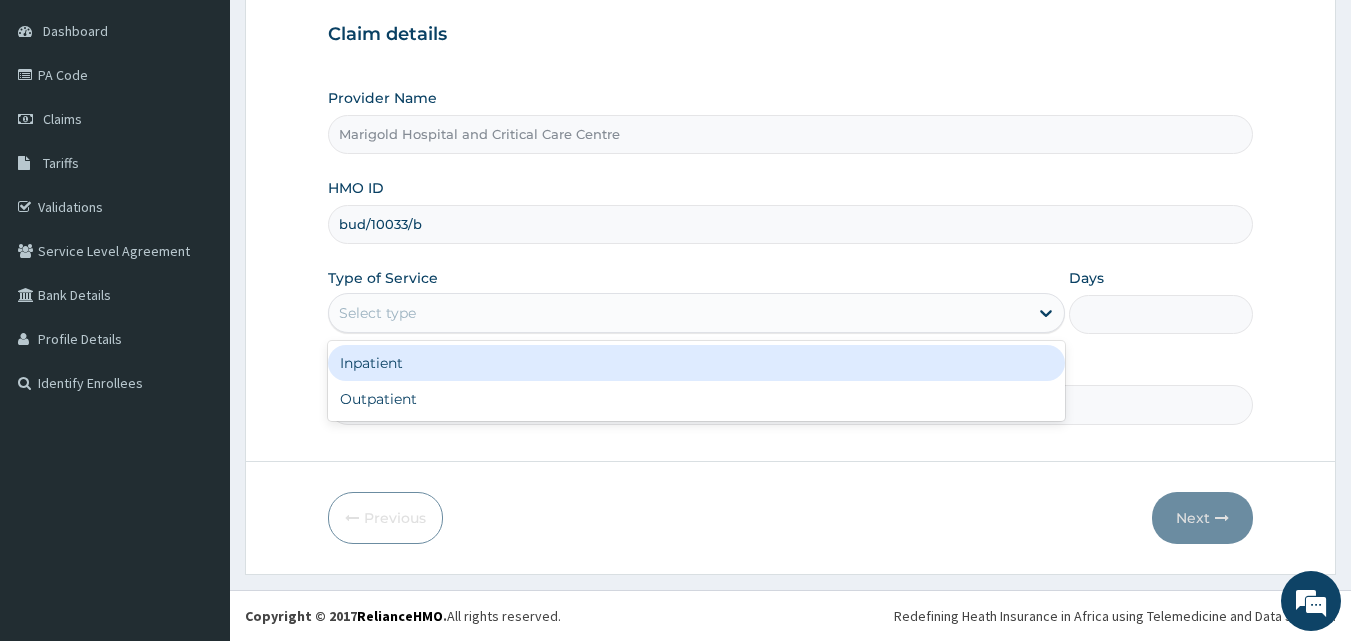 drag, startPoint x: 391, startPoint y: 311, endPoint x: 384, endPoint y: 373, distance: 62.39391 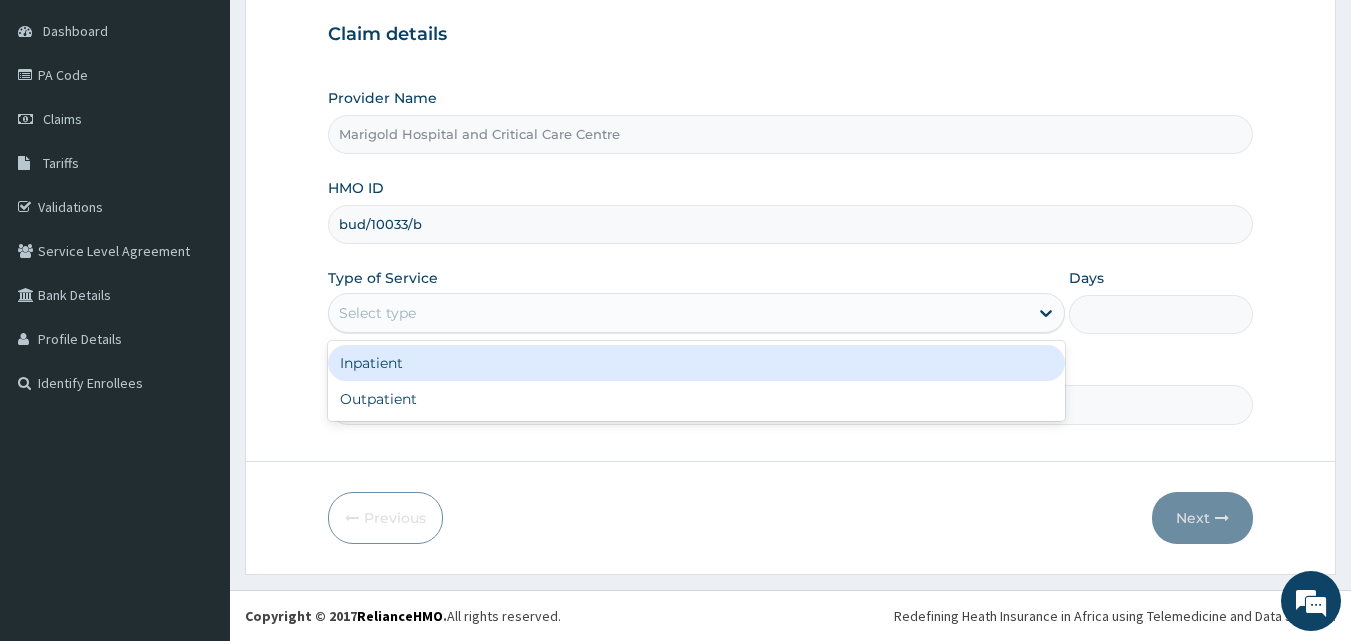 click on "Select type" at bounding box center [377, 313] 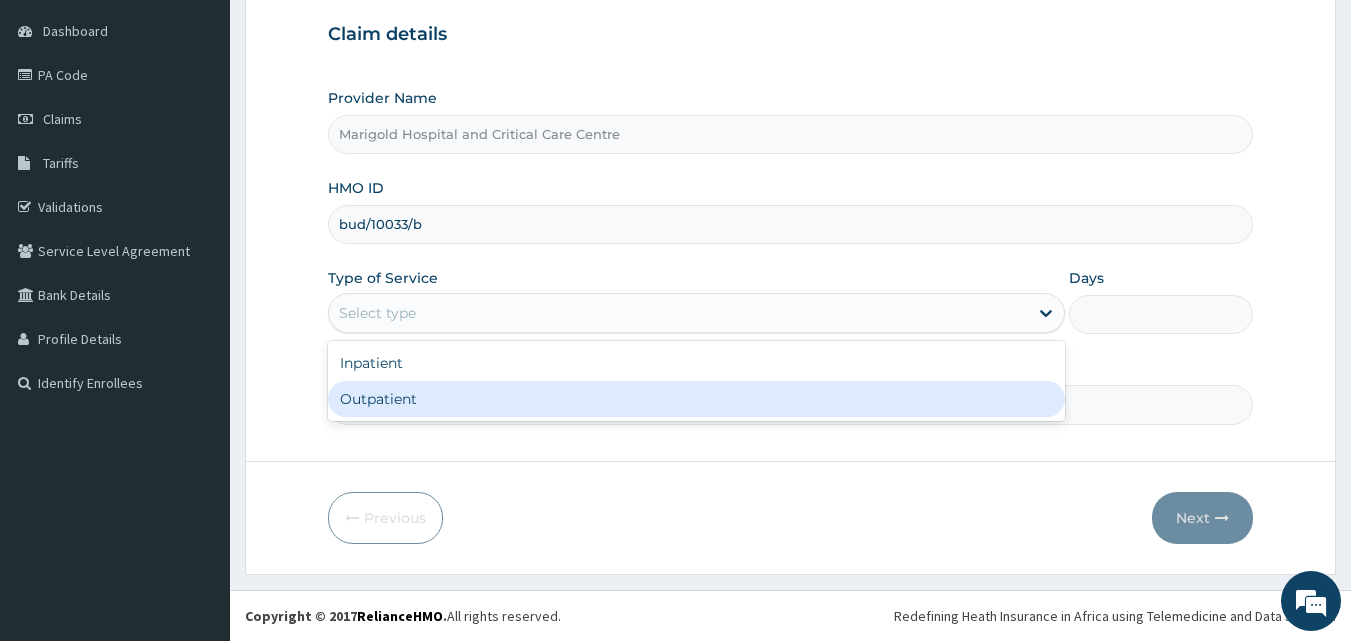 drag, startPoint x: 377, startPoint y: 392, endPoint x: 430, endPoint y: 393, distance: 53.009434 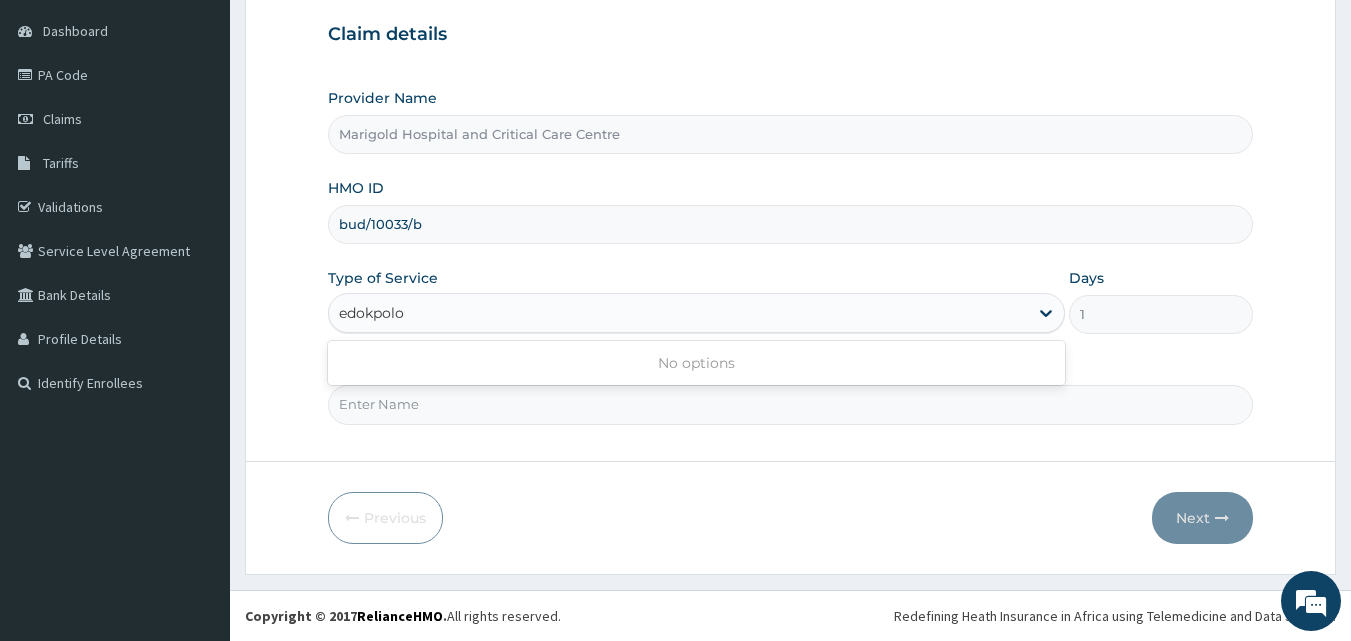 type on "edokpolor" 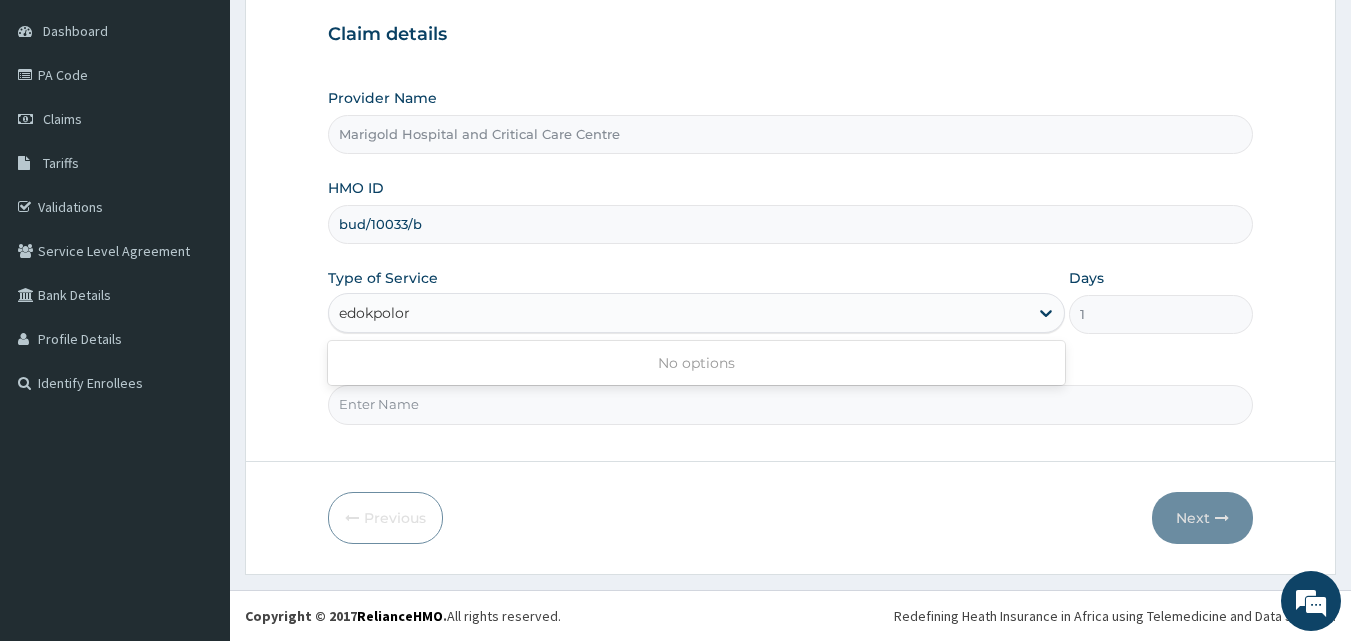 type 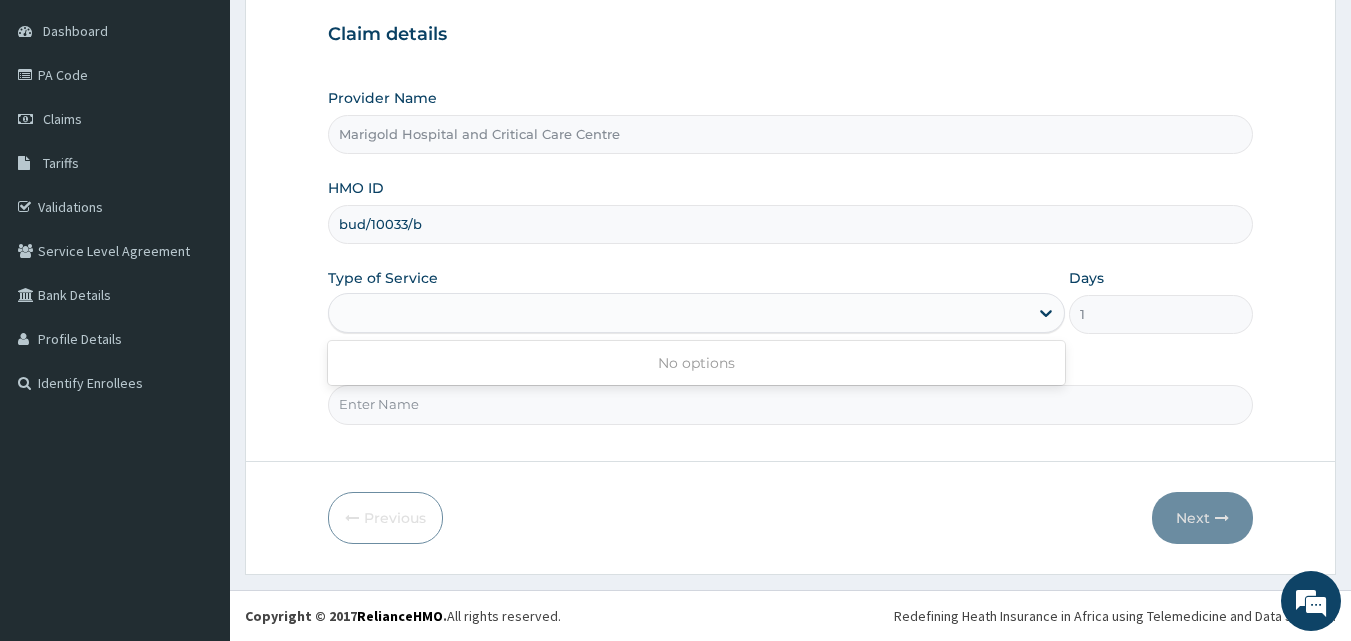 click on "edokpolor" at bounding box center [678, 313] 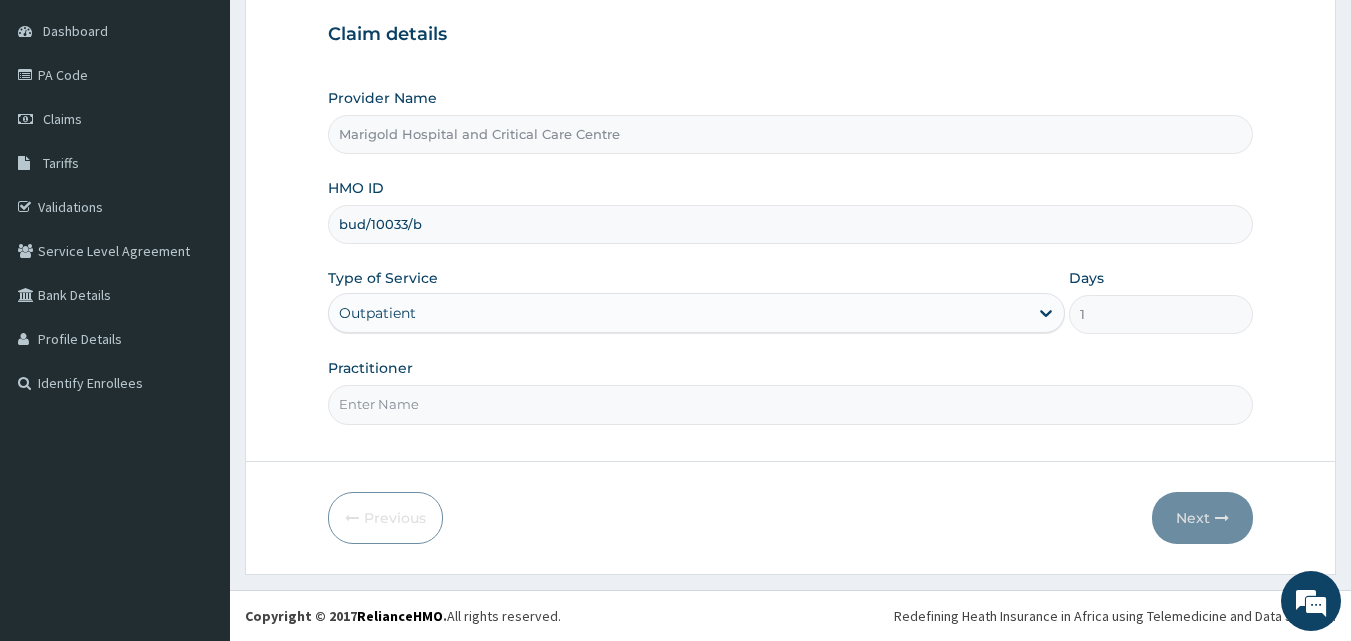 click on "Outpatient" at bounding box center (678, 313) 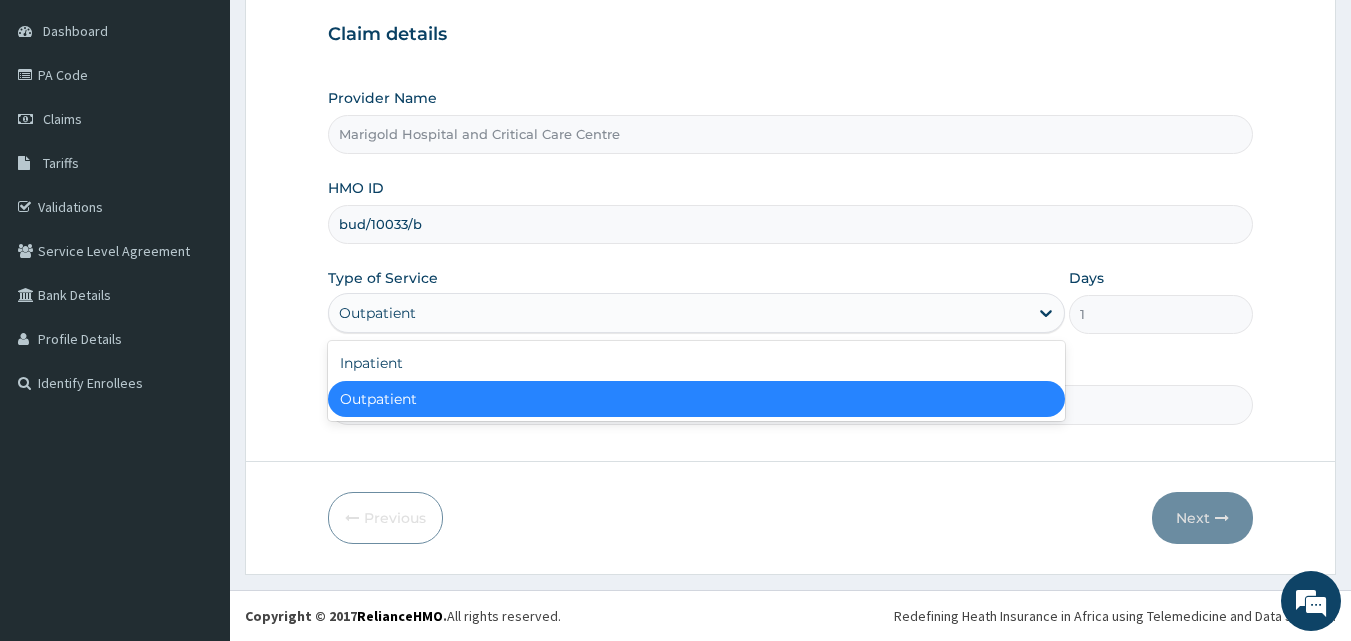 click on "Outpatient" at bounding box center [696, 399] 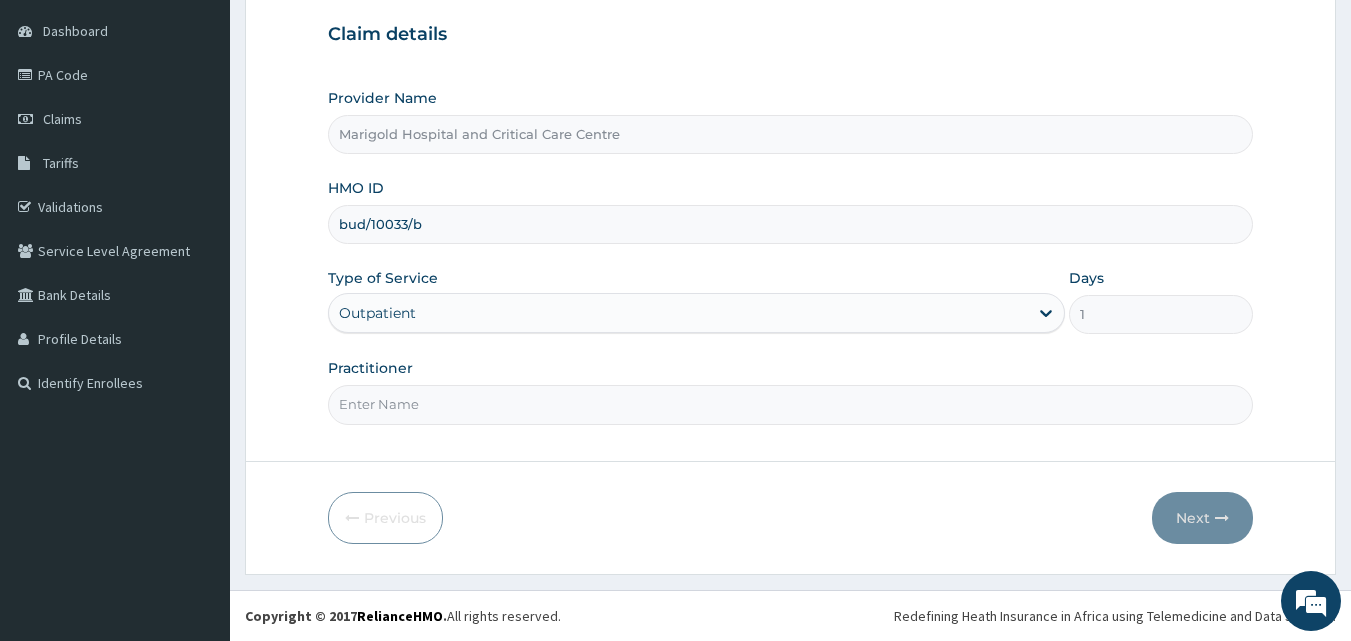 click on "Practitioner" at bounding box center (791, 404) 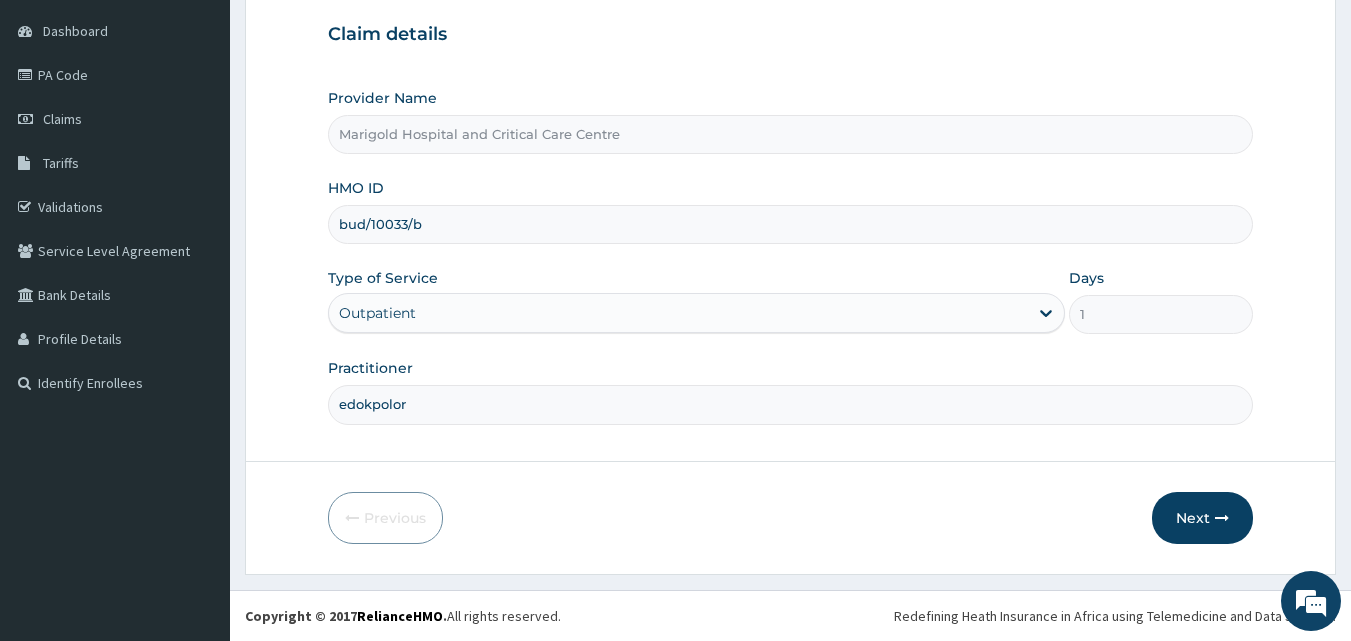 type on "edokpolor" 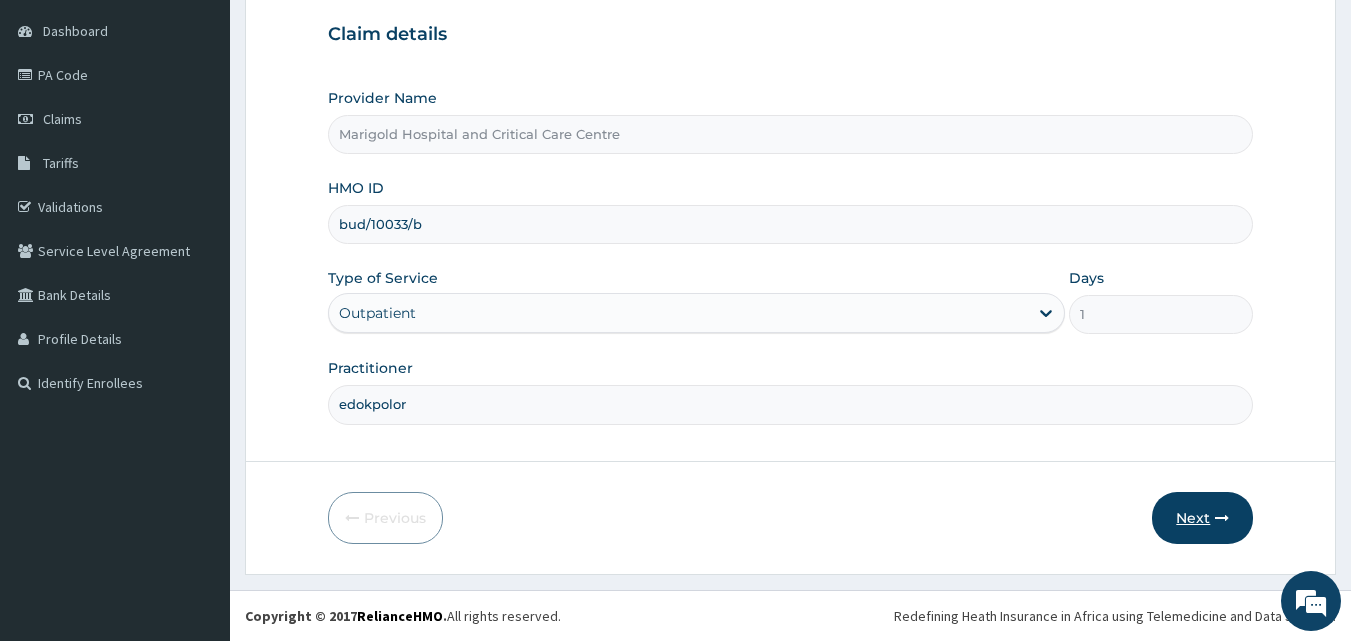 click on "Next" at bounding box center (1202, 518) 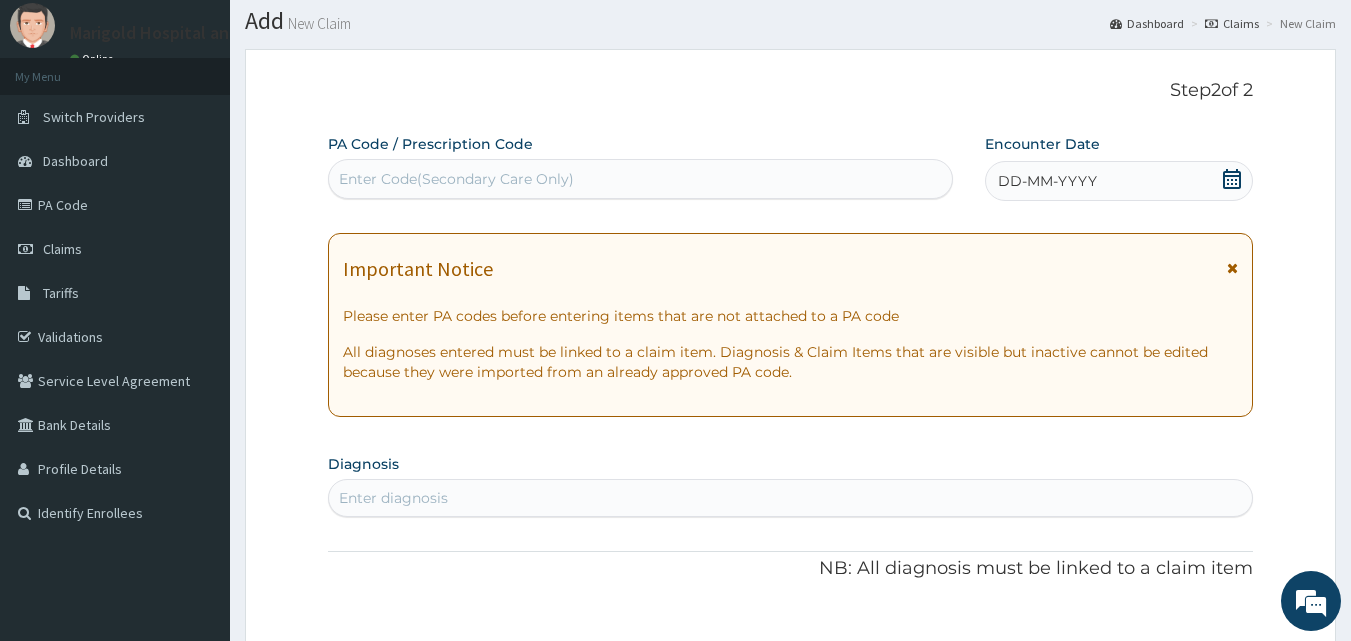 scroll, scrollTop: 0, scrollLeft: 0, axis: both 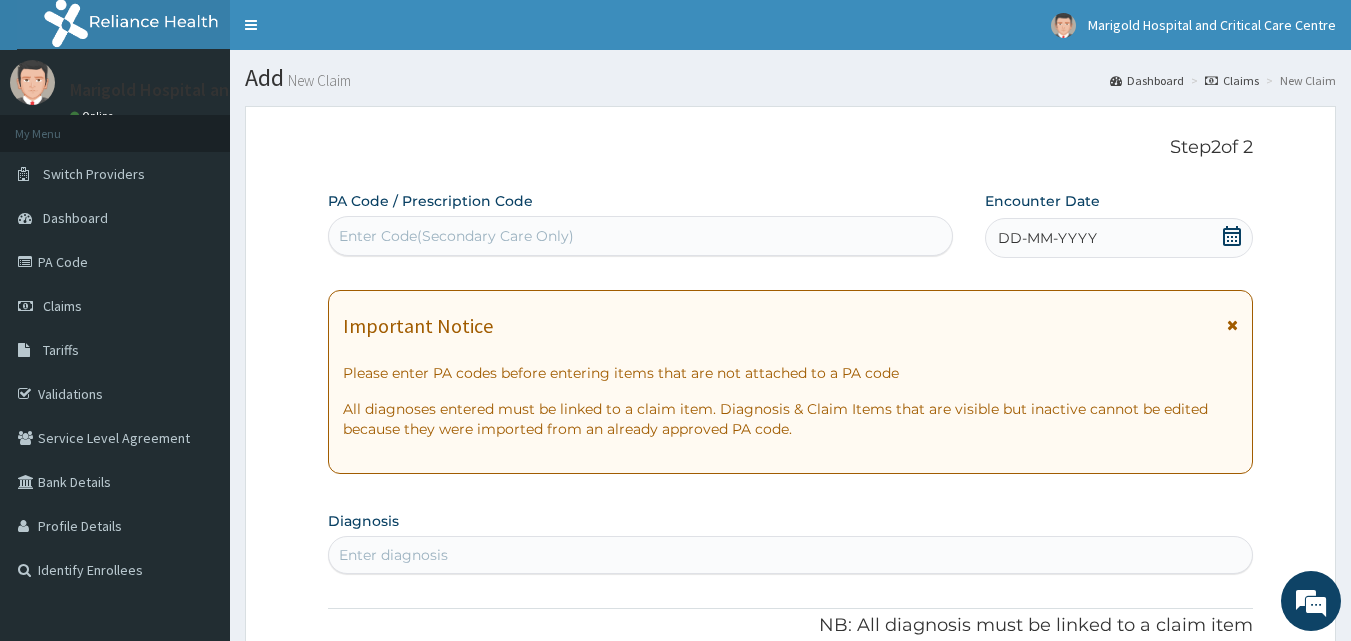 click on "Enter Code(Secondary Care Only)" at bounding box center (456, 236) 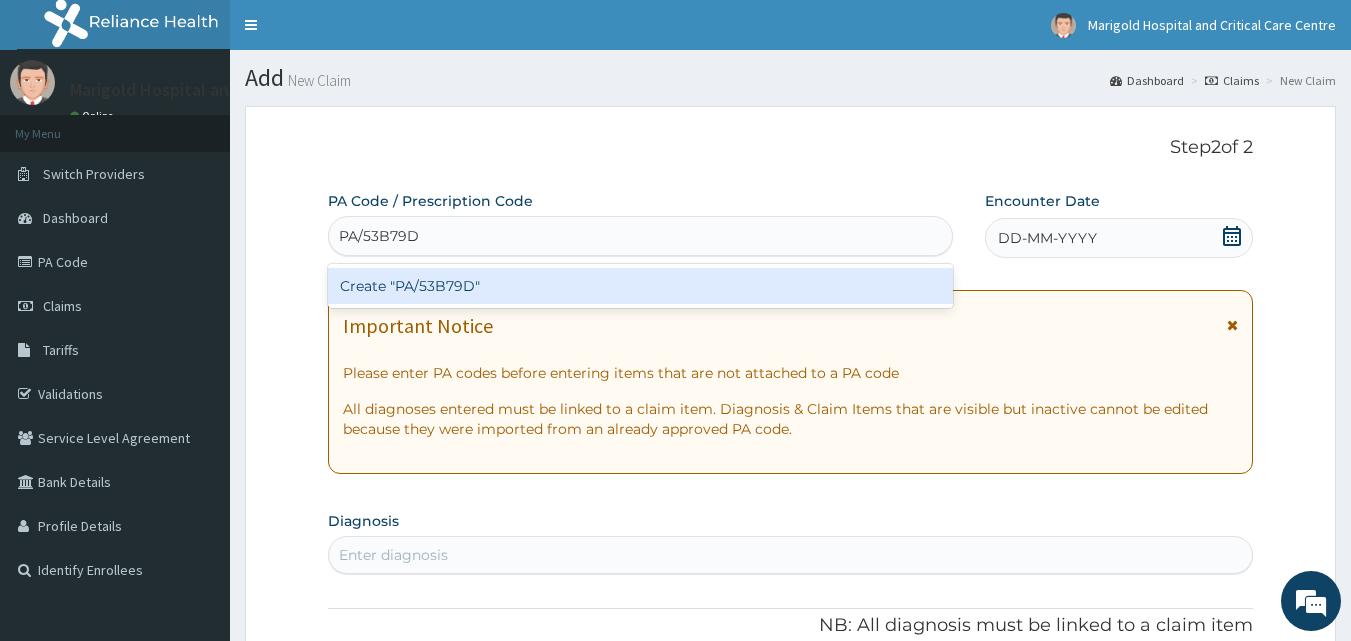 type 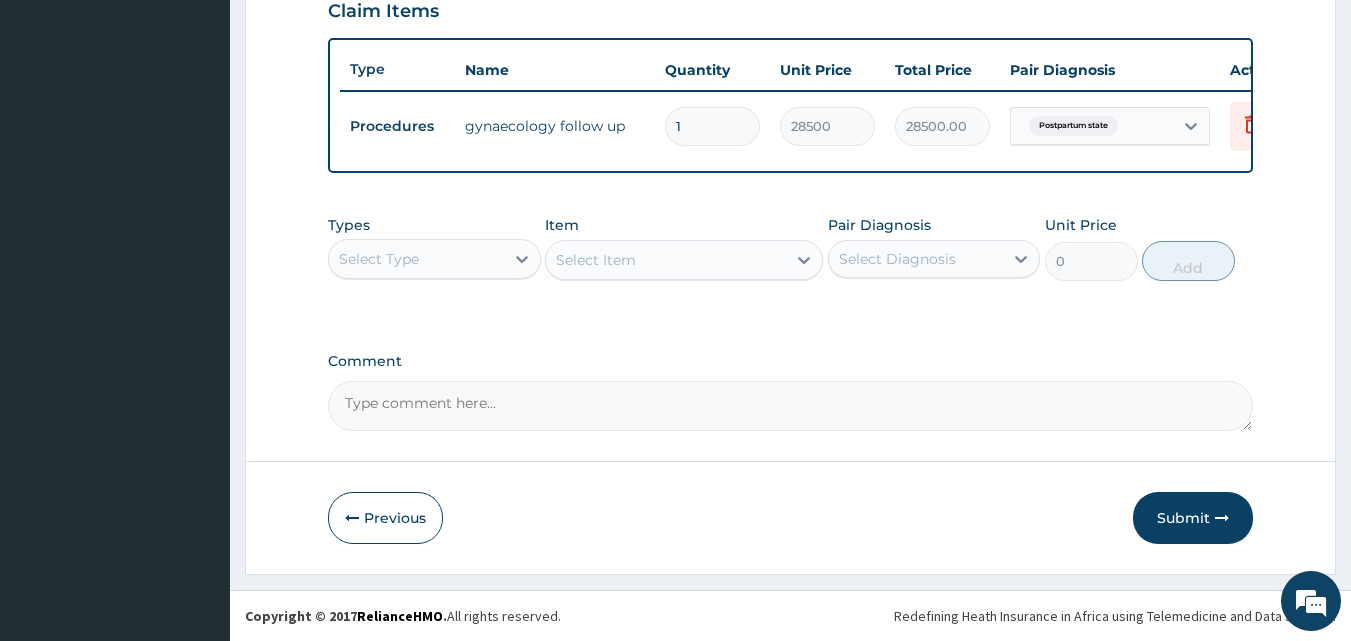 scroll, scrollTop: 721, scrollLeft: 0, axis: vertical 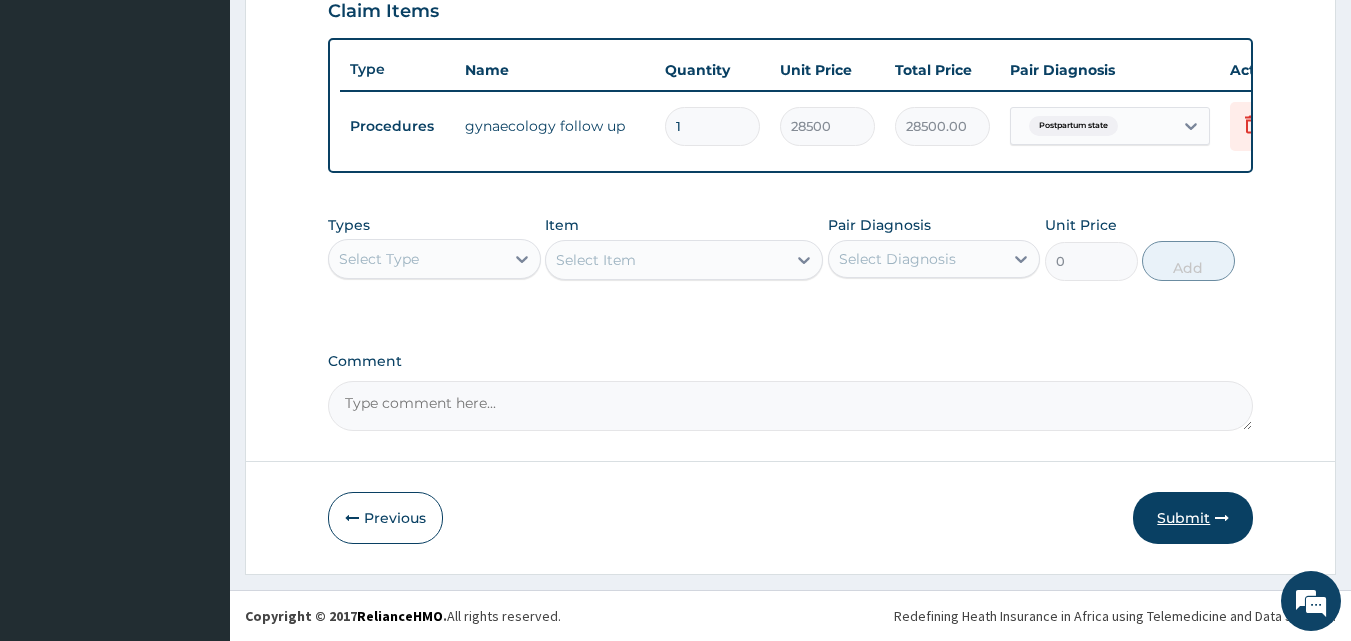 click on "Submit" at bounding box center (1193, 518) 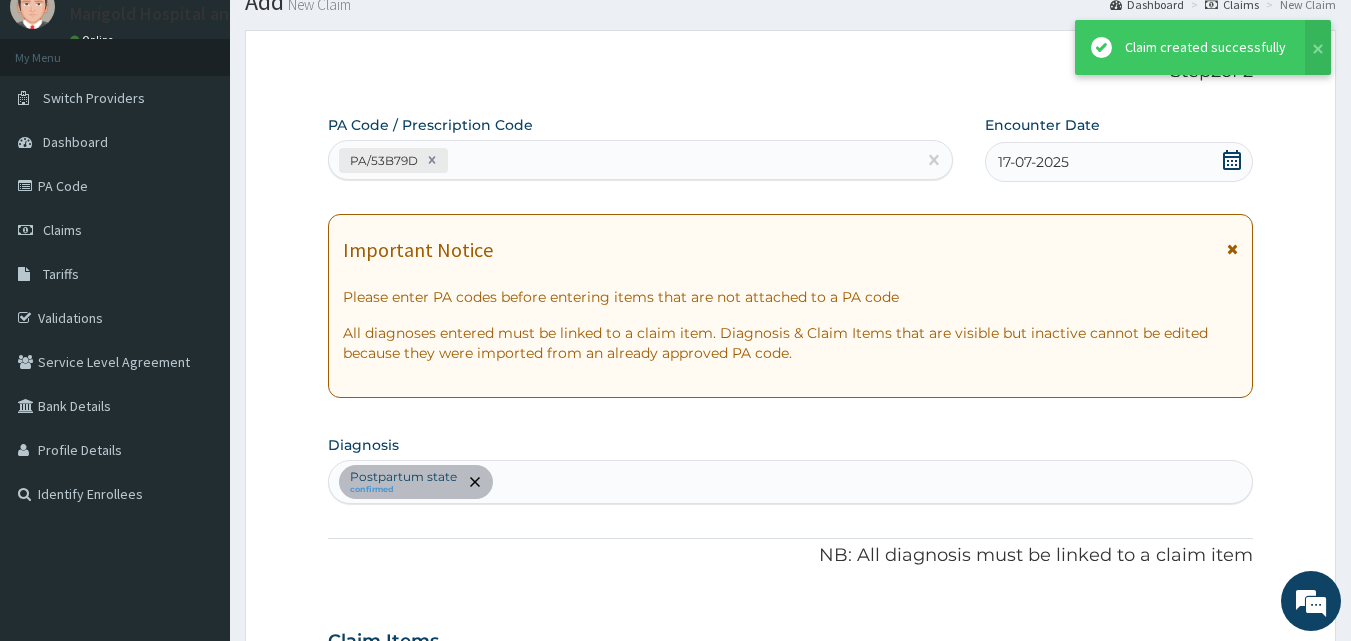scroll, scrollTop: 721, scrollLeft: 0, axis: vertical 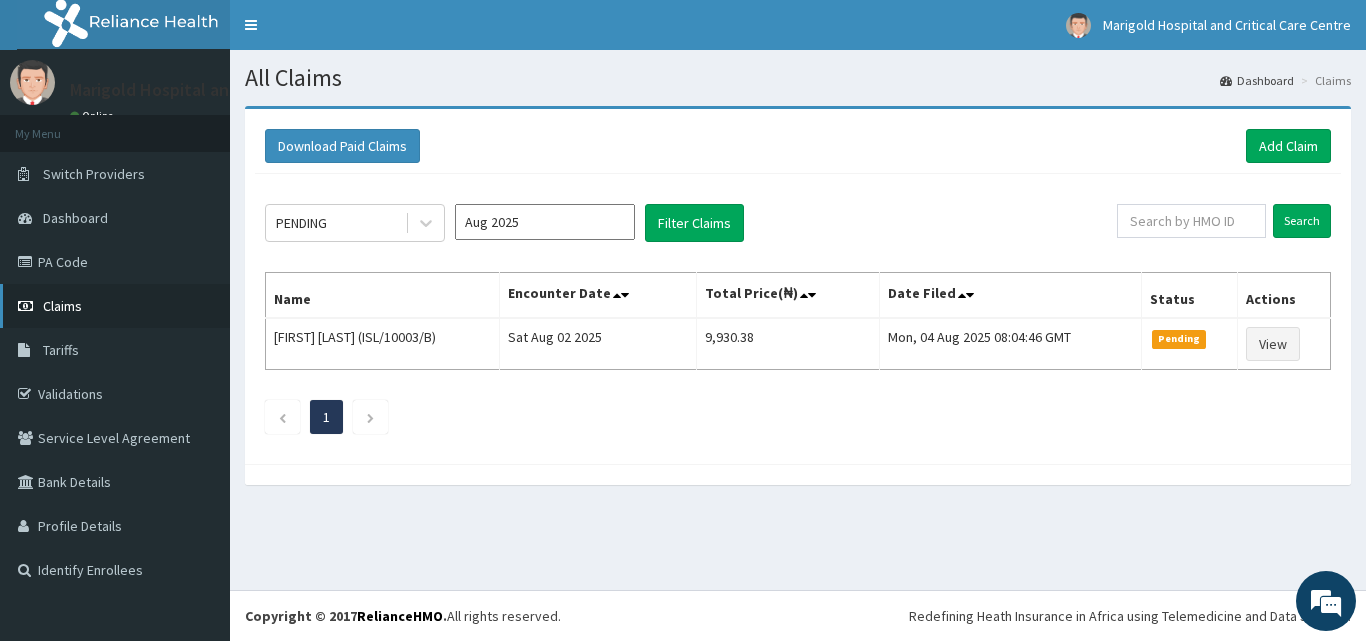 click on "Claims" at bounding box center [62, 306] 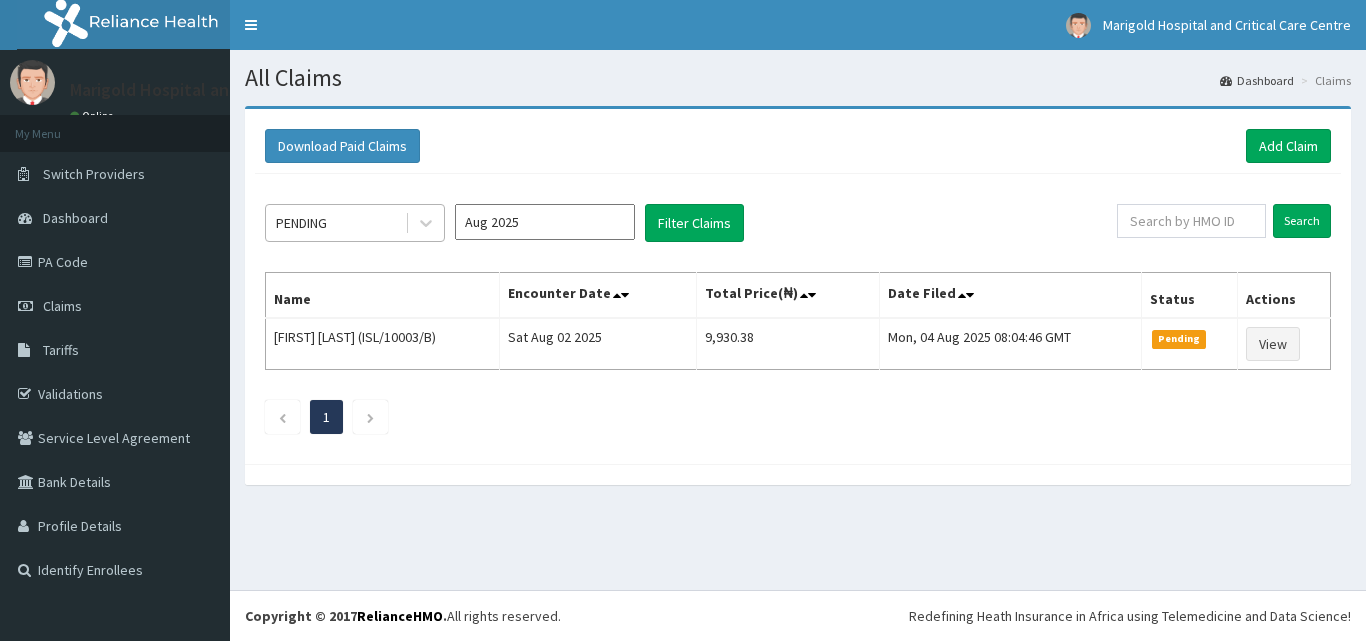 scroll, scrollTop: 0, scrollLeft: 0, axis: both 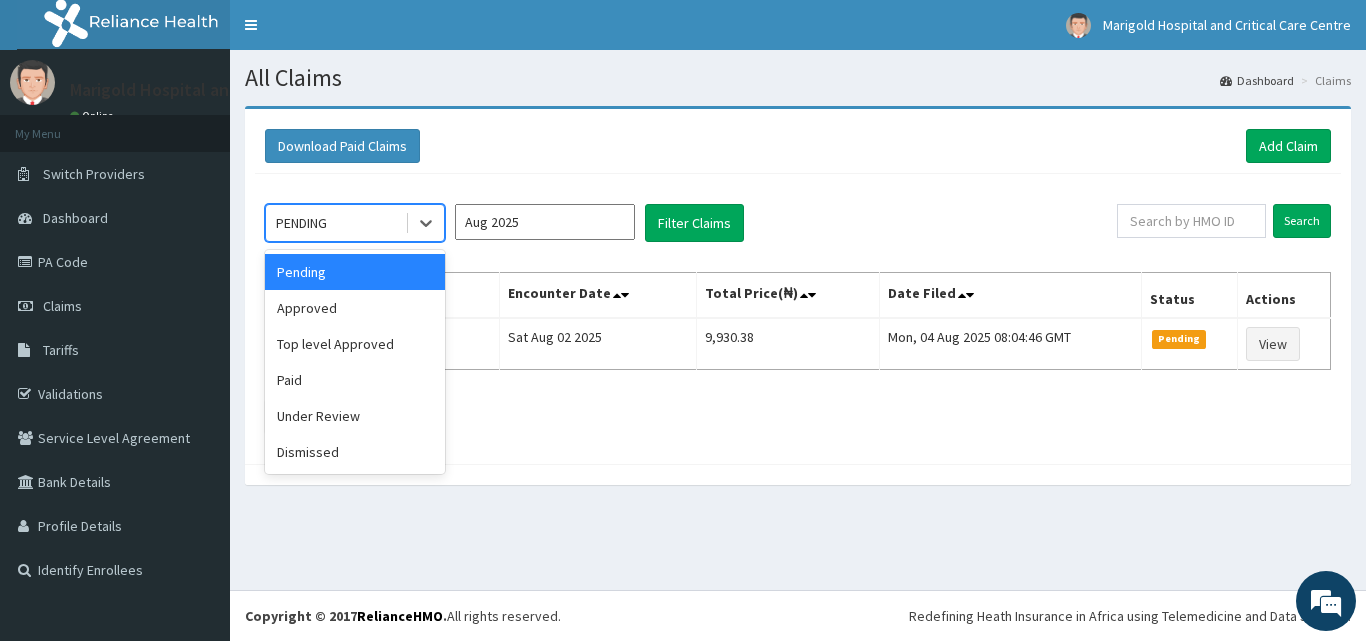 click on "PENDING" at bounding box center [335, 223] 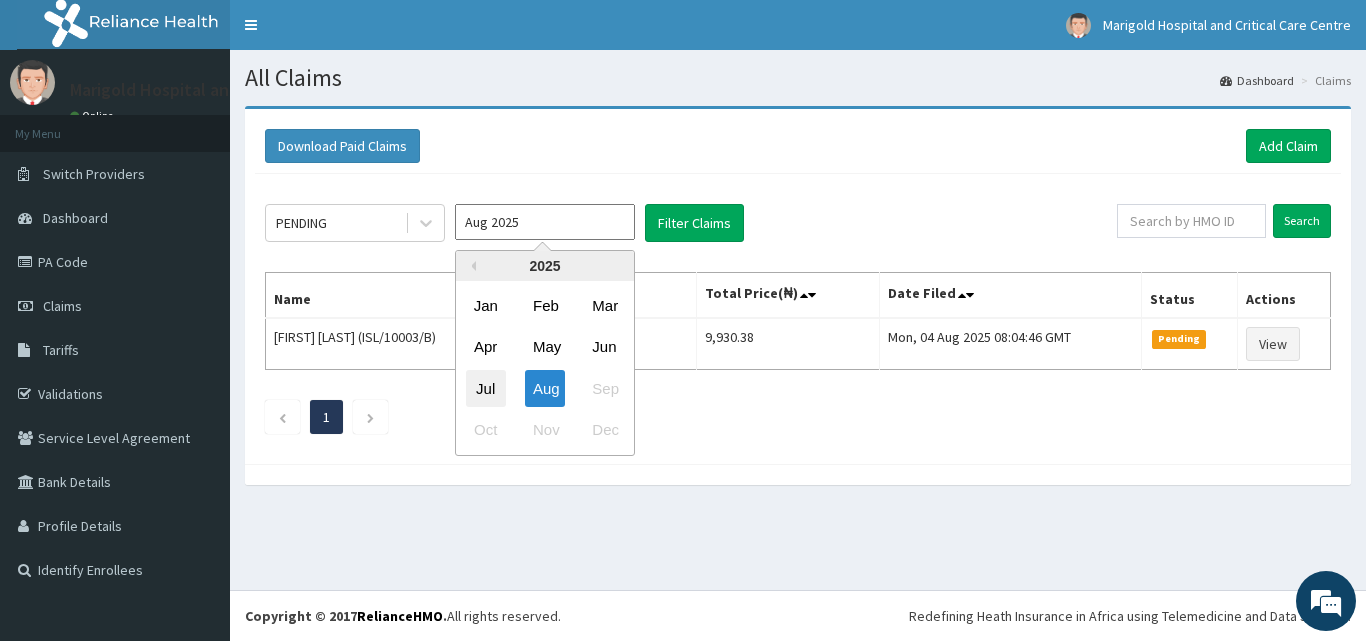 click on "Jul" at bounding box center [486, 388] 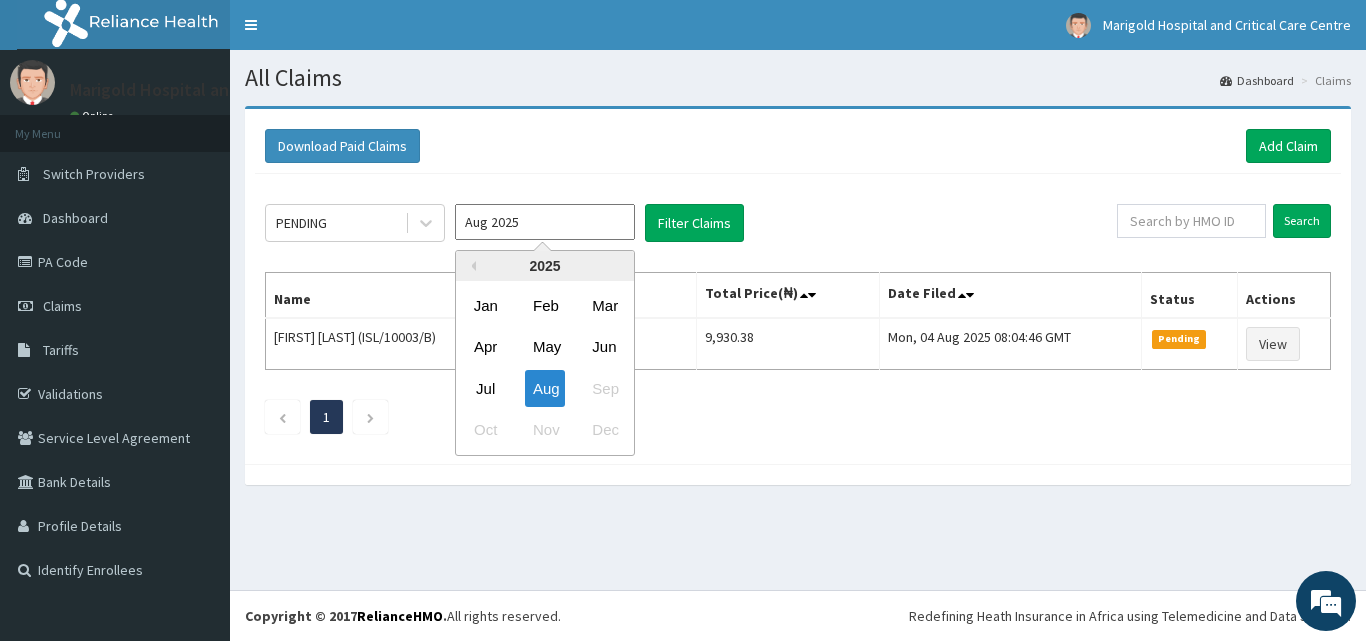 type on "Jul 2025" 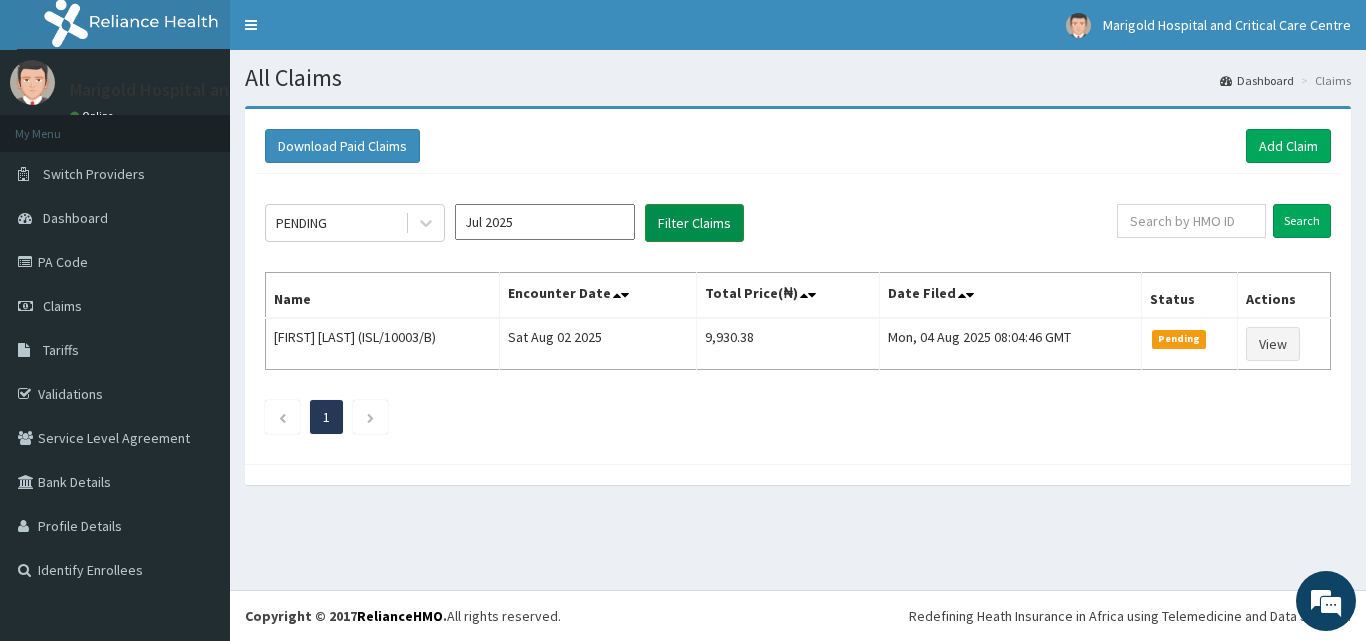 click on "Filter Claims" at bounding box center [694, 223] 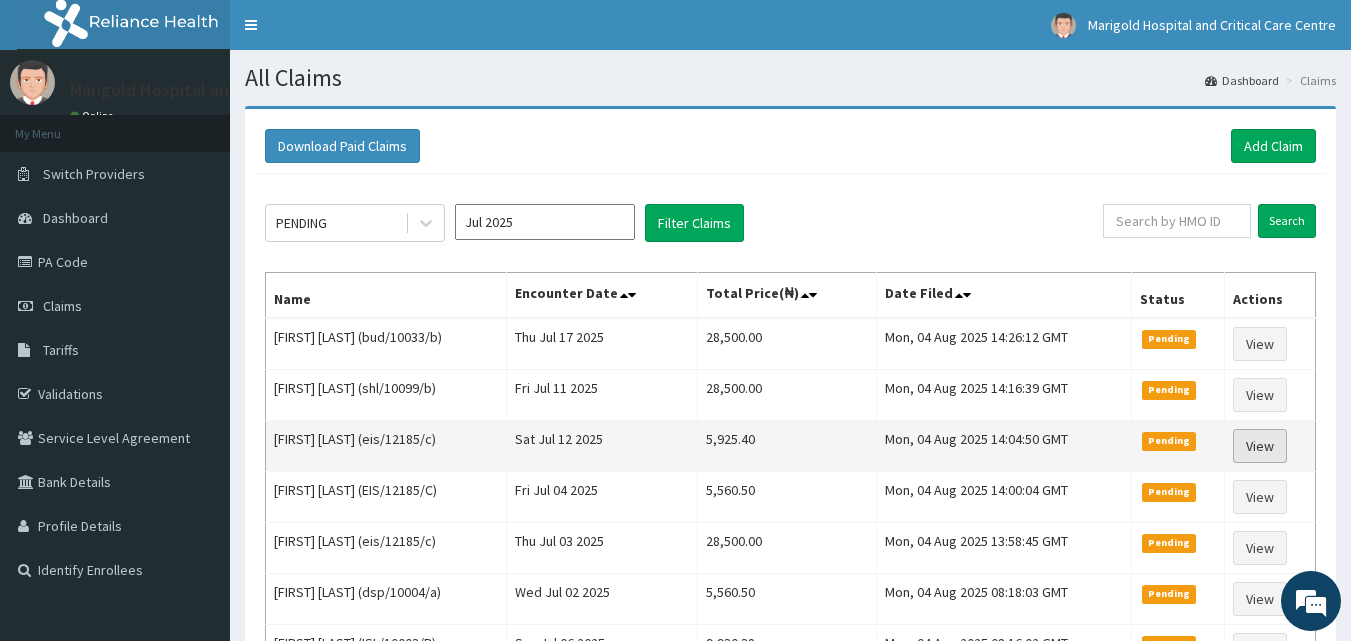 click on "View" at bounding box center (1260, 446) 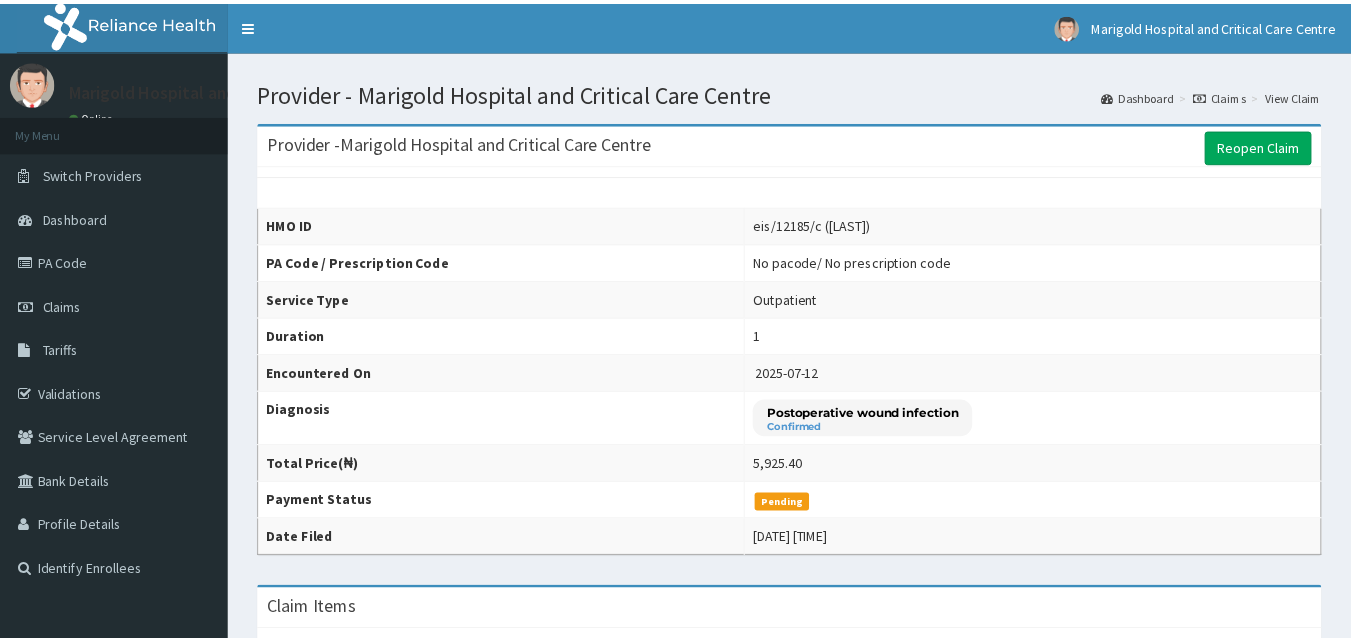 scroll, scrollTop: 0, scrollLeft: 0, axis: both 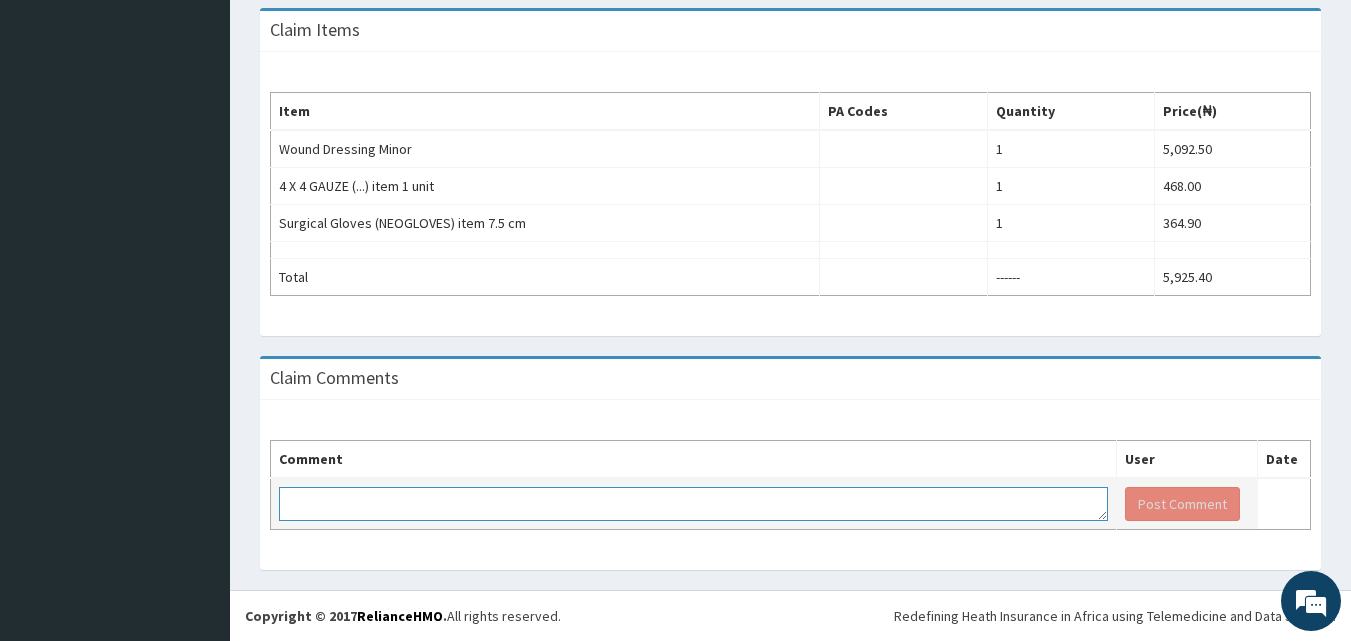 click at bounding box center (693, 504) 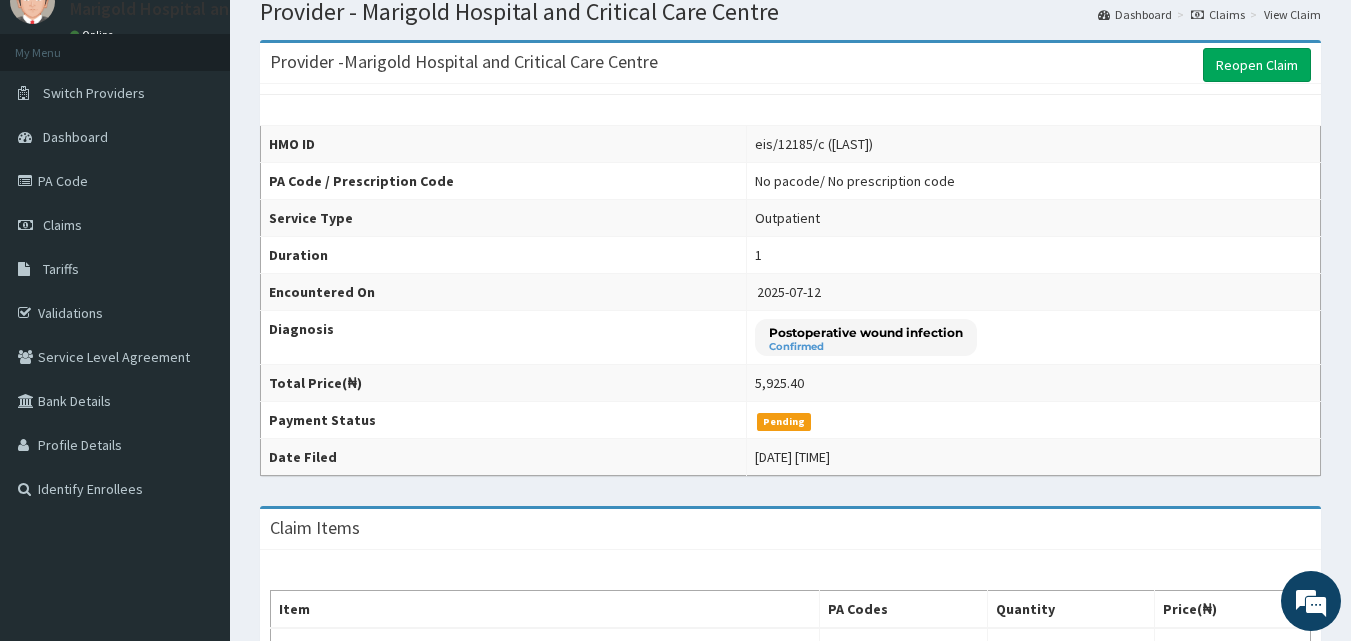 scroll, scrollTop: 79, scrollLeft: 0, axis: vertical 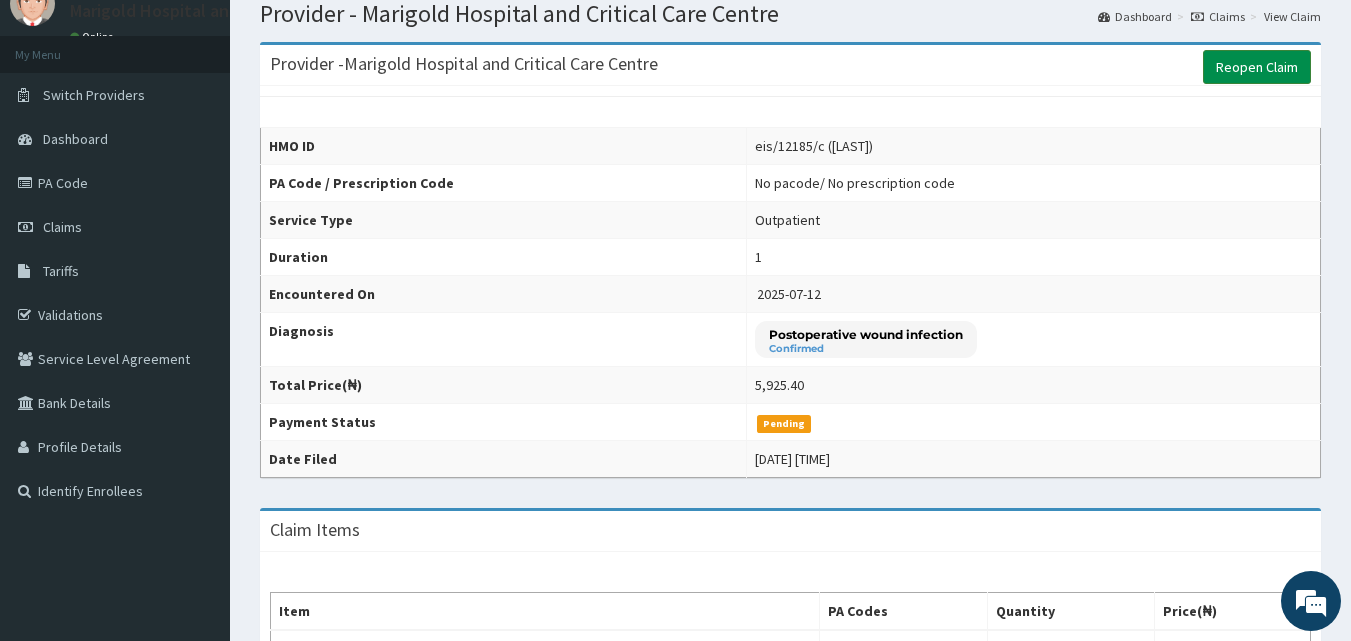 click on "Reopen Claim" at bounding box center [1257, 67] 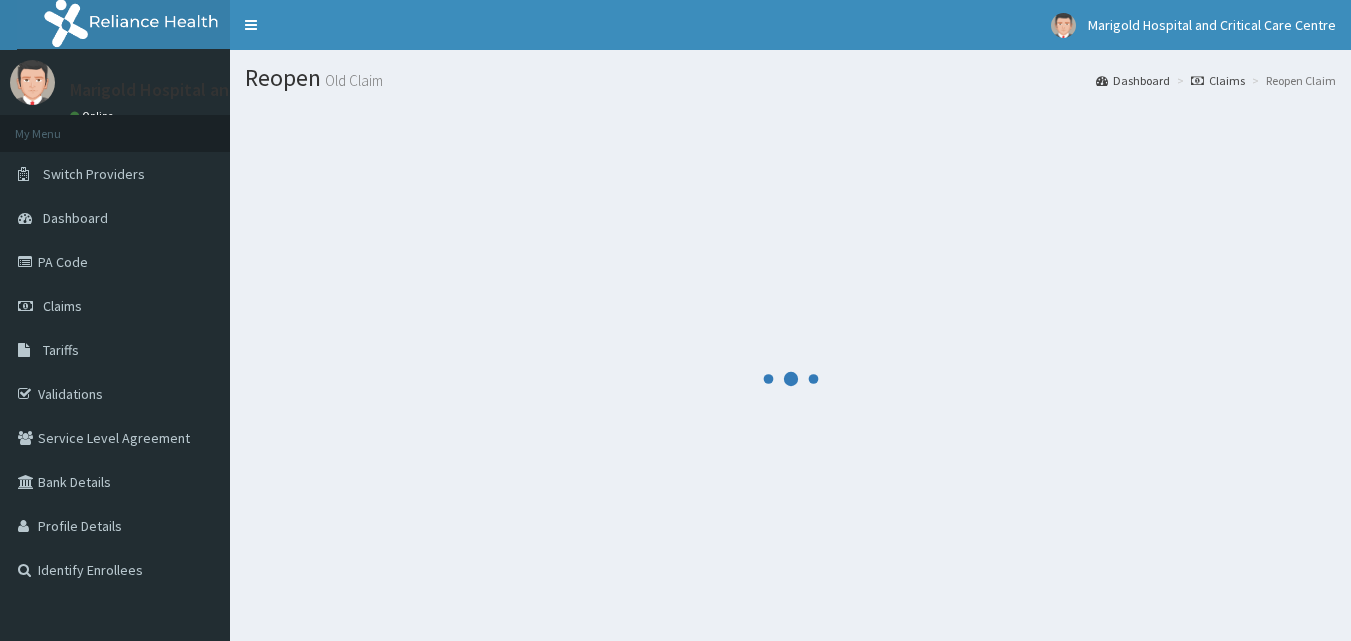 scroll, scrollTop: 0, scrollLeft: 0, axis: both 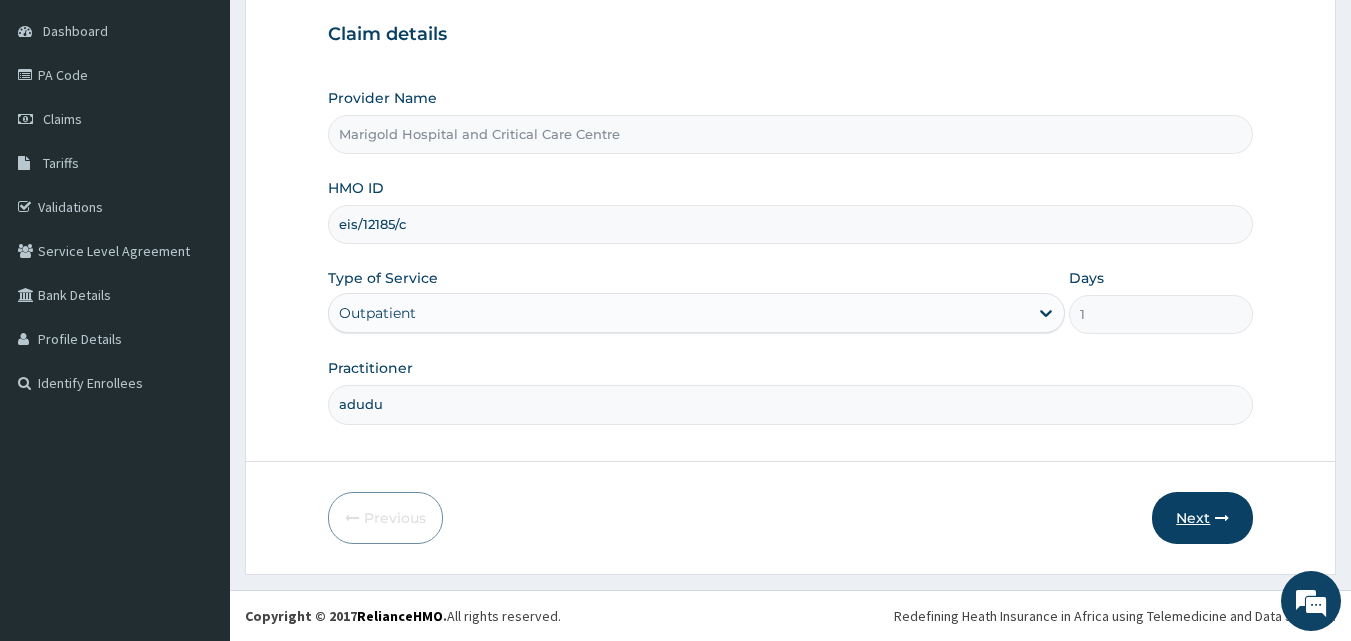 click on "Next" at bounding box center [1202, 518] 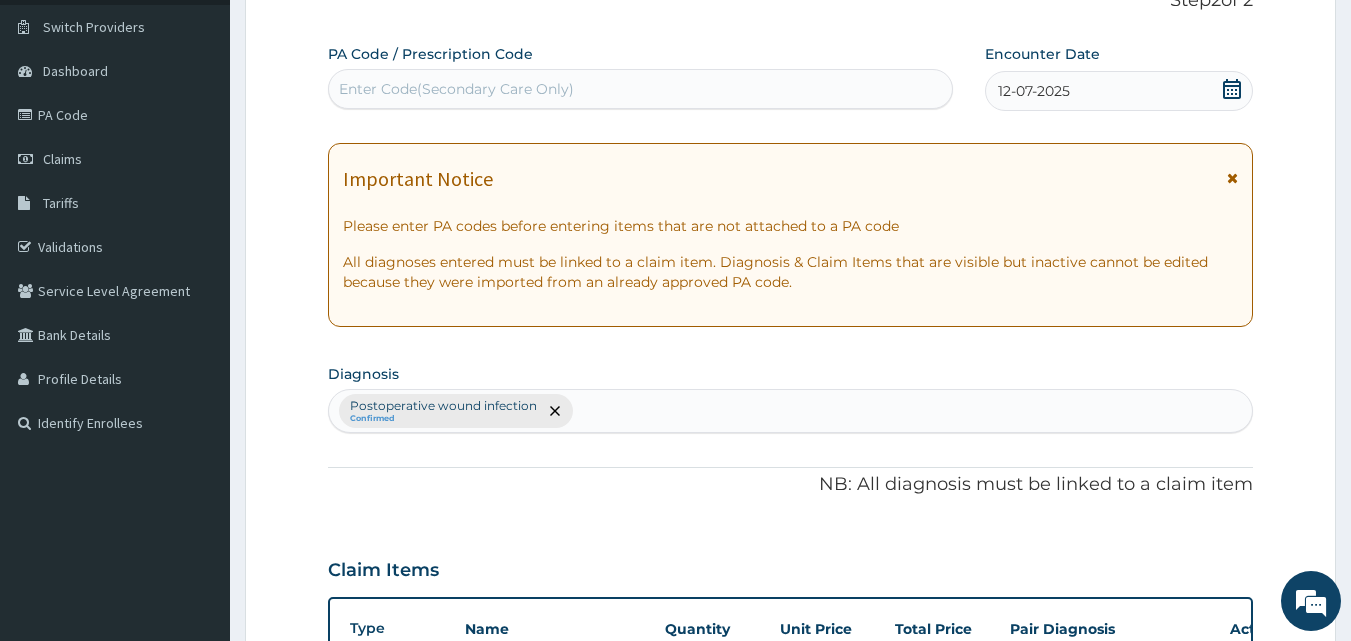 scroll, scrollTop: 87, scrollLeft: 0, axis: vertical 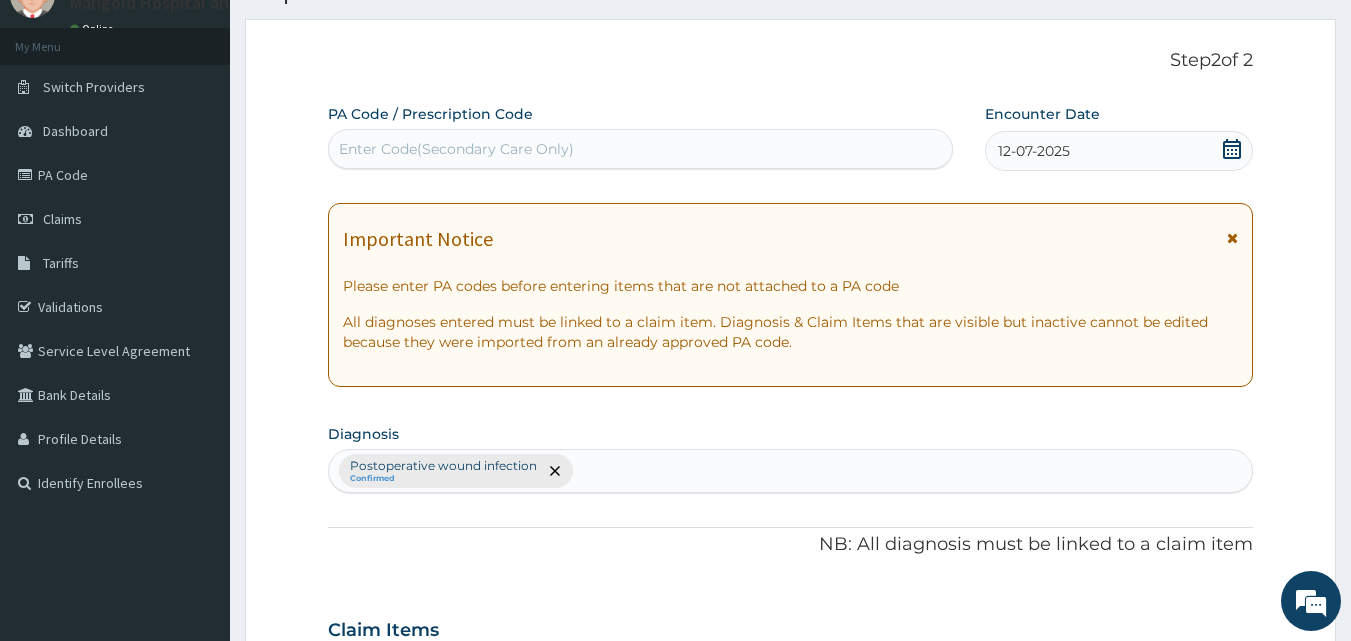 click on "Enter Code(Secondary Care Only)" at bounding box center (456, 149) 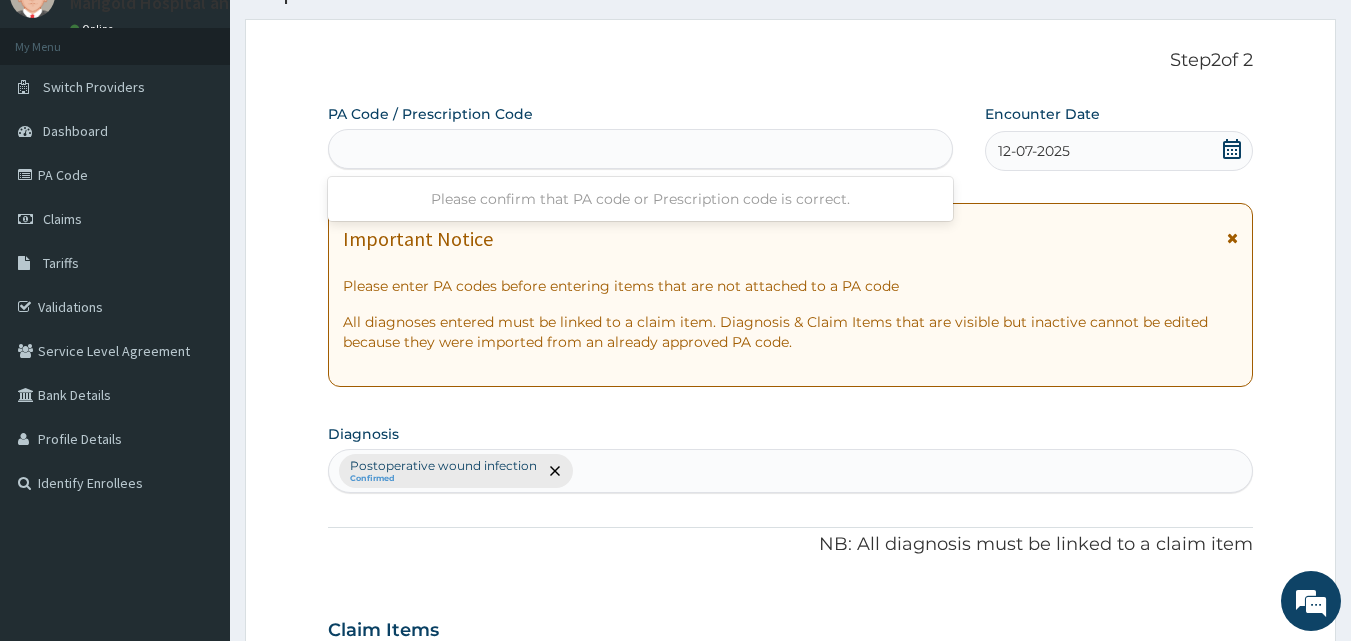 click on "01C3A0" at bounding box center [641, 149] 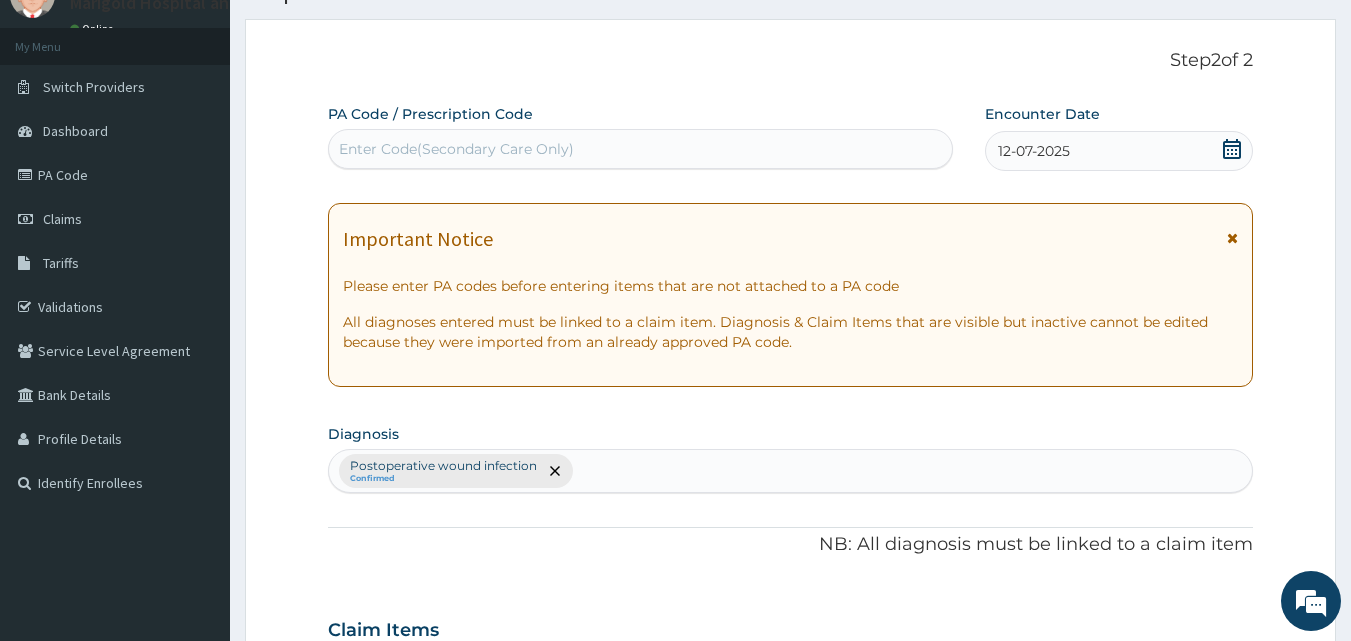 click on "Enter Code(Secondary Care Only)" at bounding box center (456, 149) 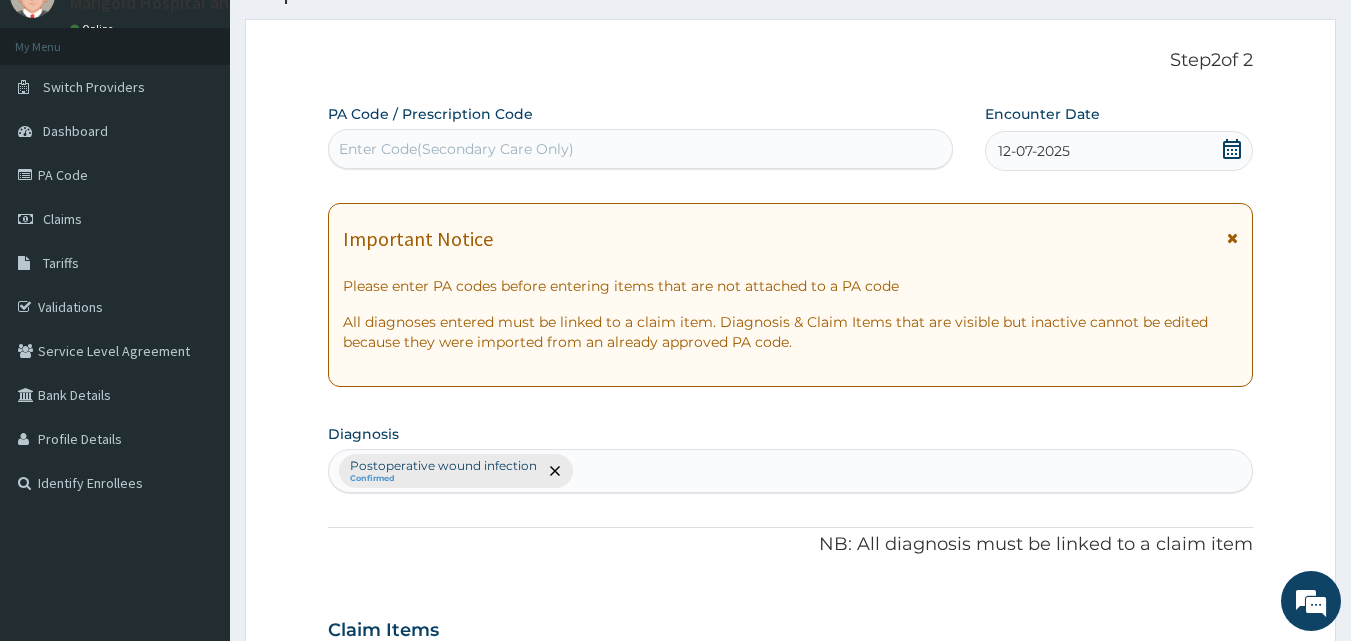 scroll, scrollTop: 0, scrollLeft: 0, axis: both 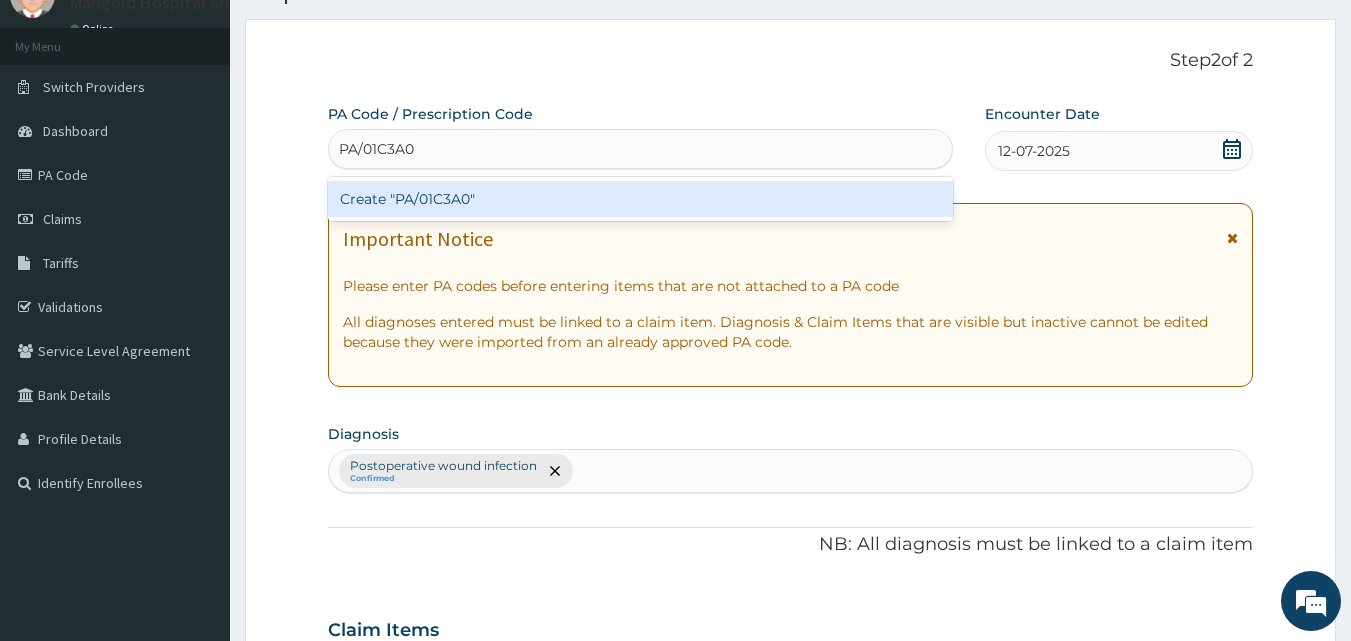 type 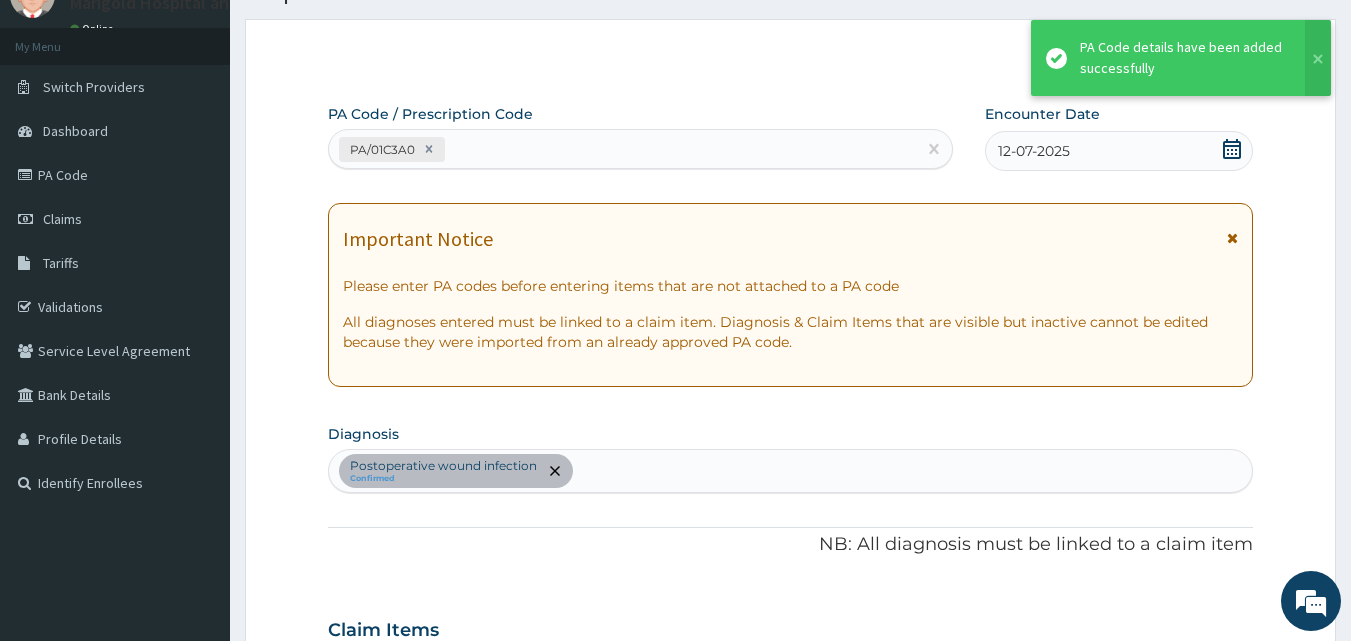 scroll, scrollTop: 655, scrollLeft: 0, axis: vertical 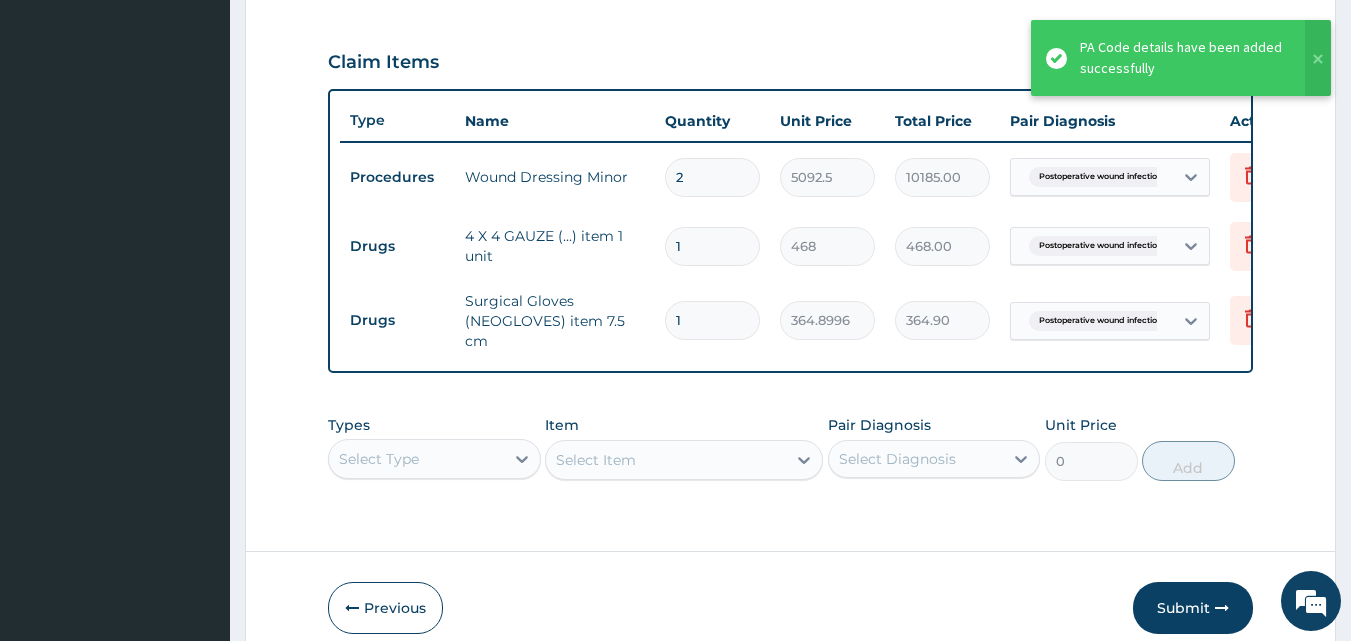 drag, startPoint x: 706, startPoint y: 164, endPoint x: 671, endPoint y: 165, distance: 35.014282 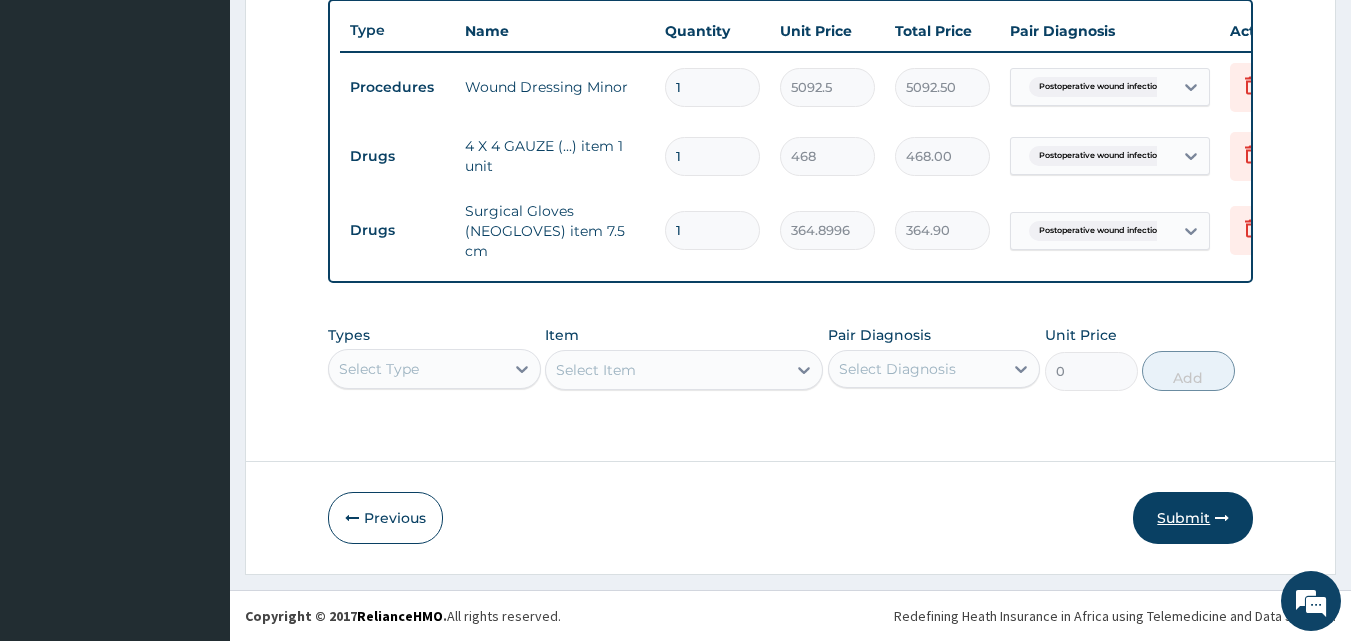 type on "1" 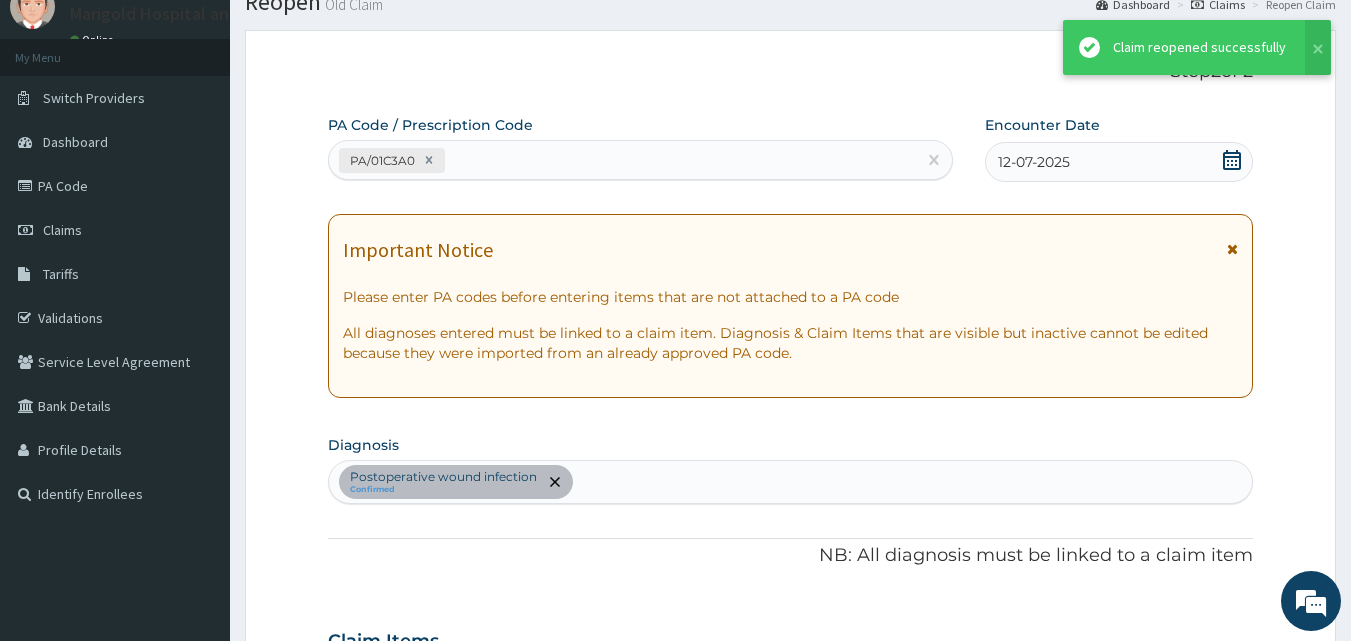 scroll, scrollTop: 760, scrollLeft: 0, axis: vertical 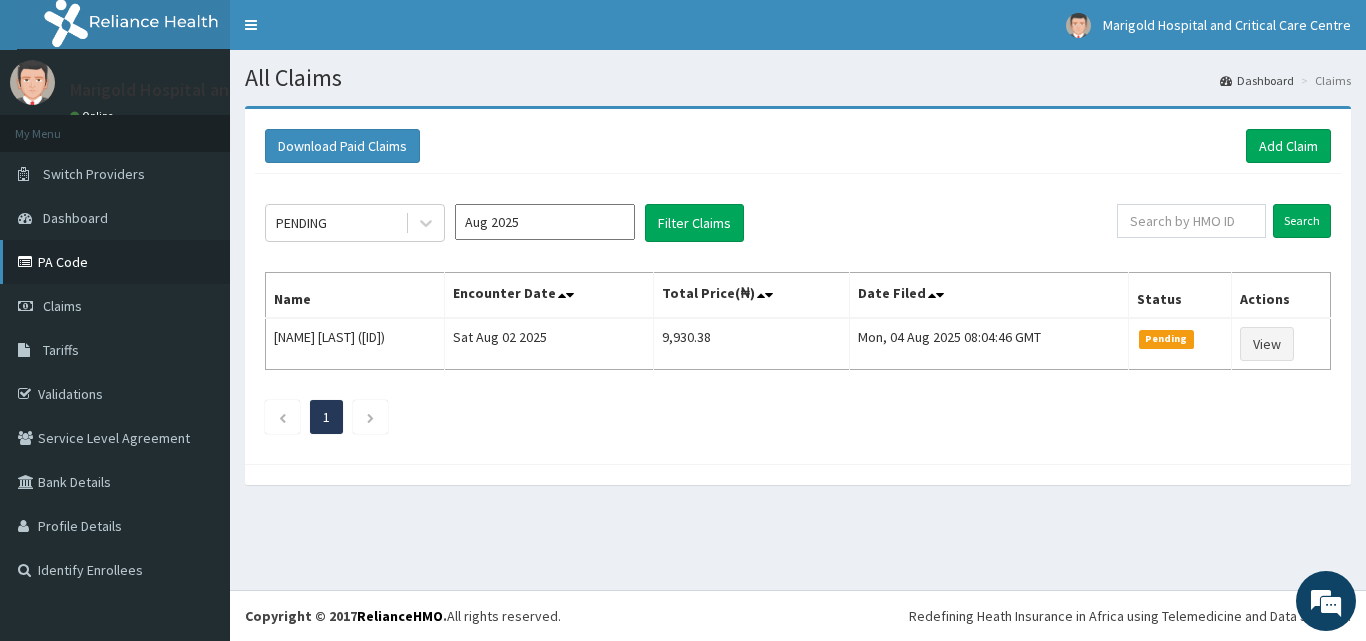 click on "PA Code" at bounding box center (115, 262) 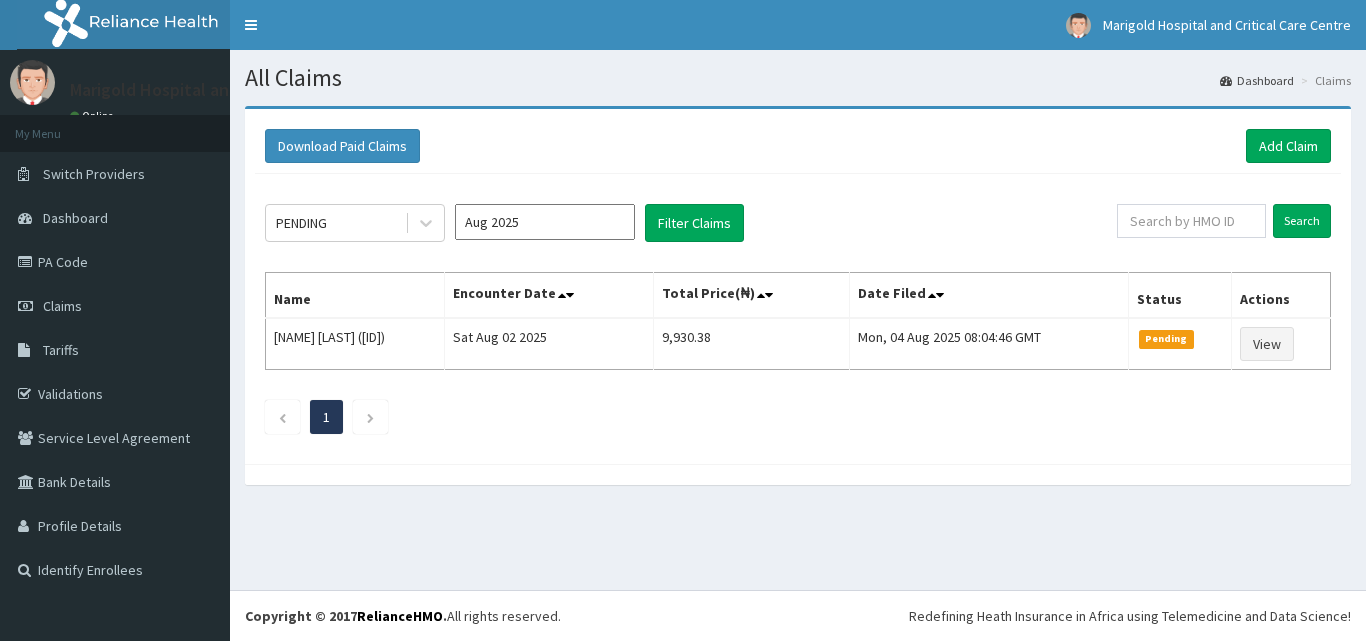 scroll, scrollTop: 0, scrollLeft: 0, axis: both 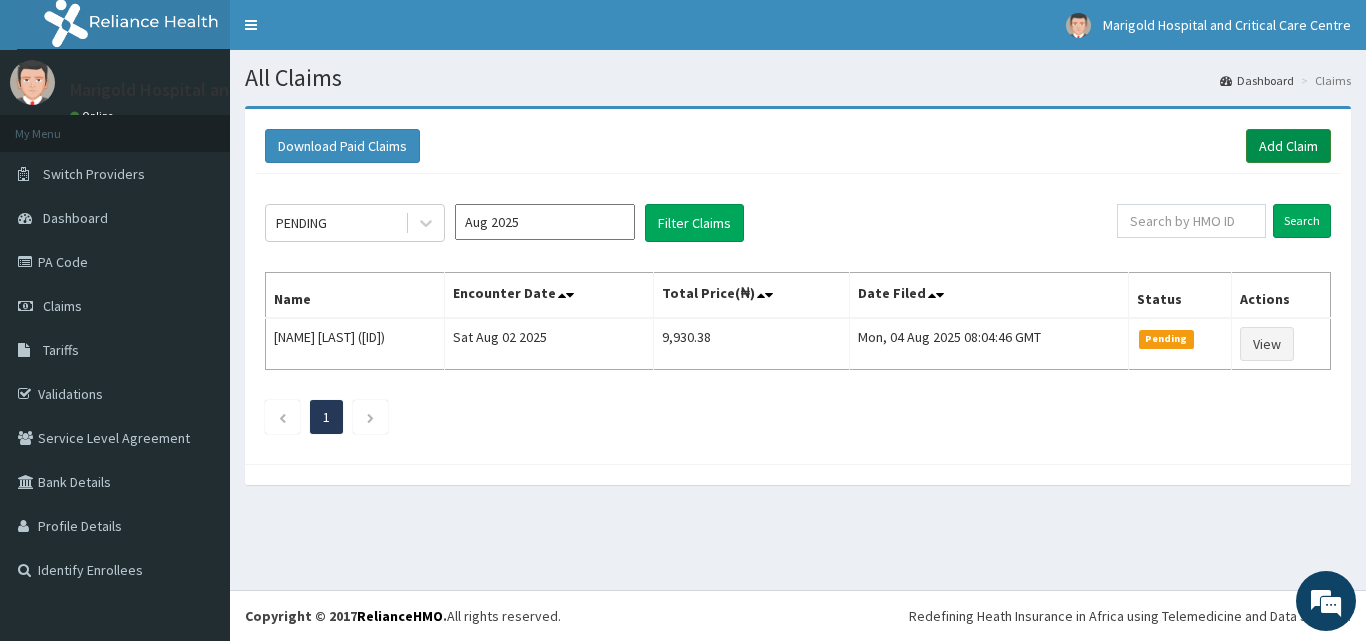 click on "Add Claim" at bounding box center [1288, 146] 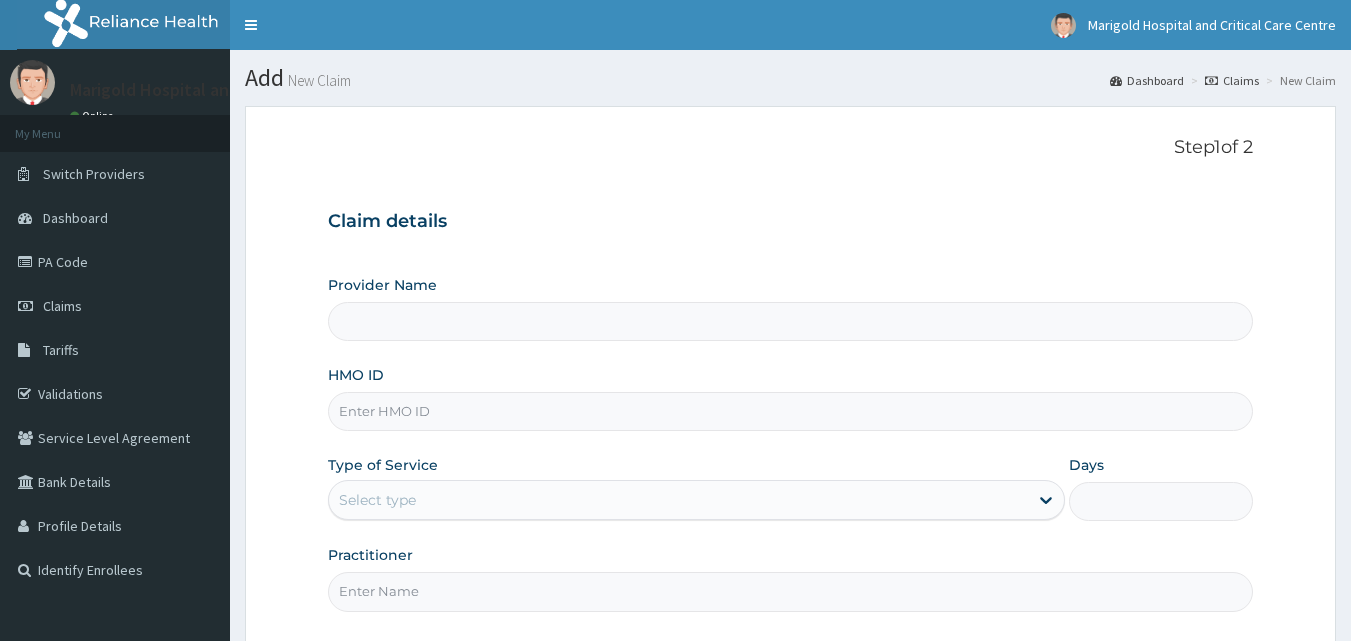 scroll, scrollTop: 0, scrollLeft: 0, axis: both 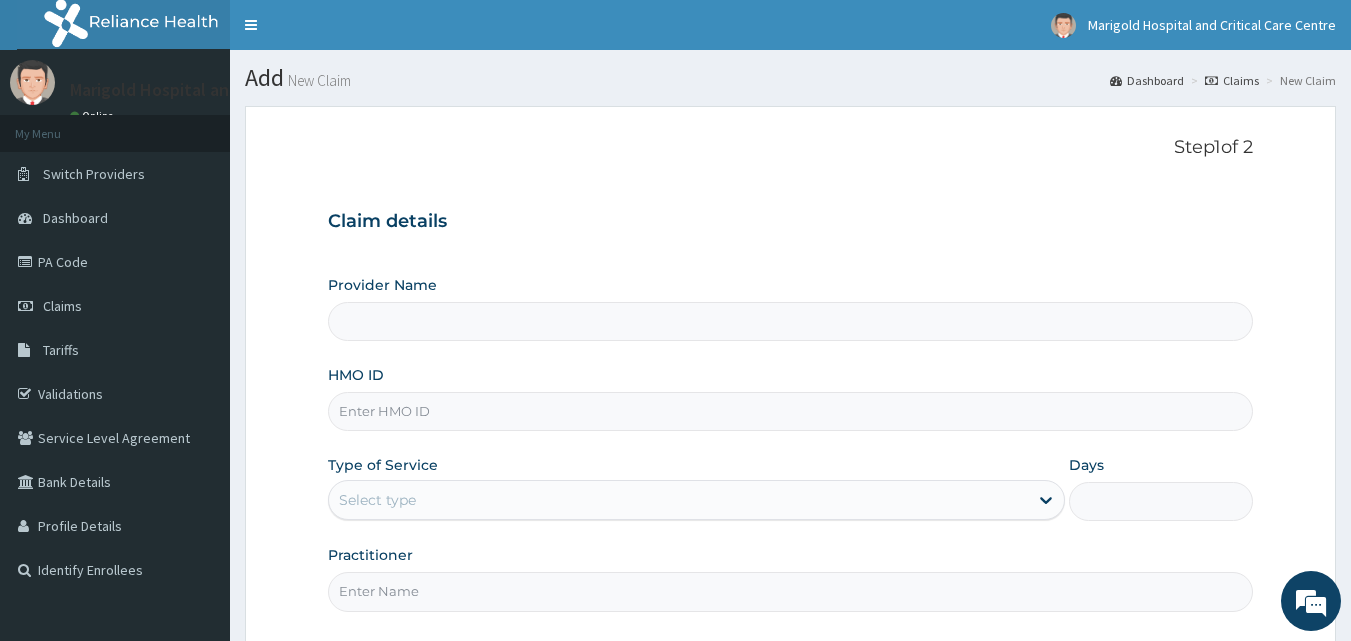 type on "Marigold Hospital and Critical Care Centre" 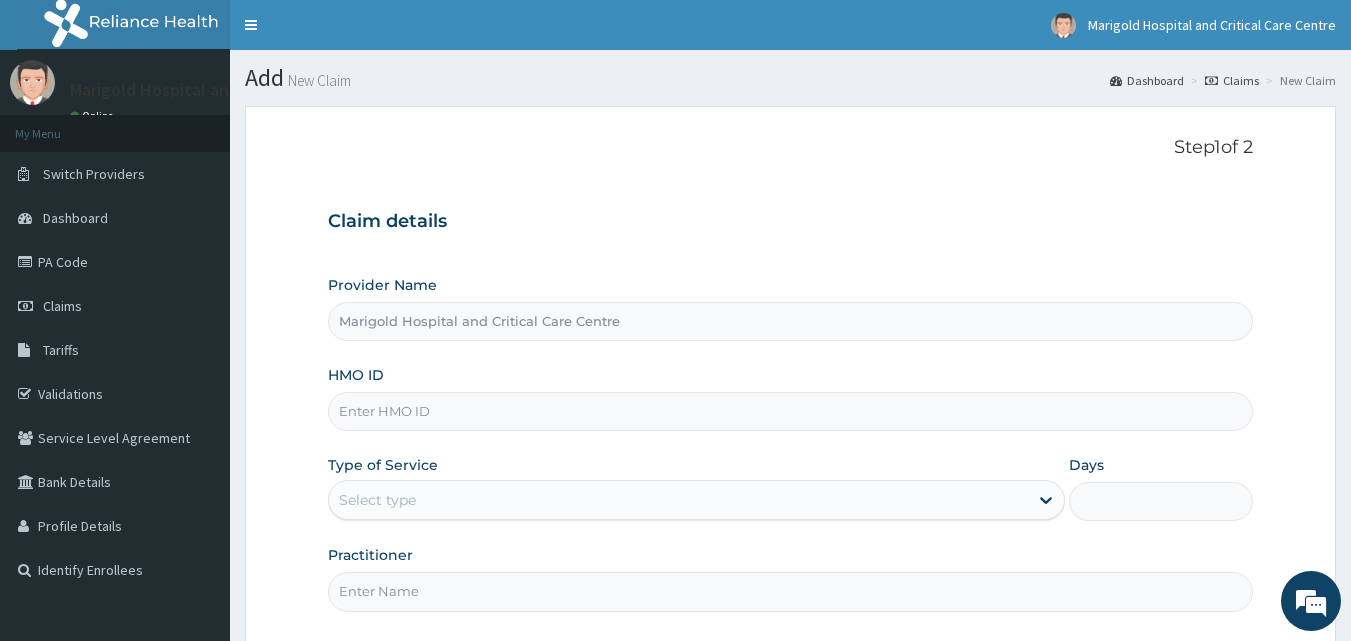 click on "HMO ID" at bounding box center (791, 411) 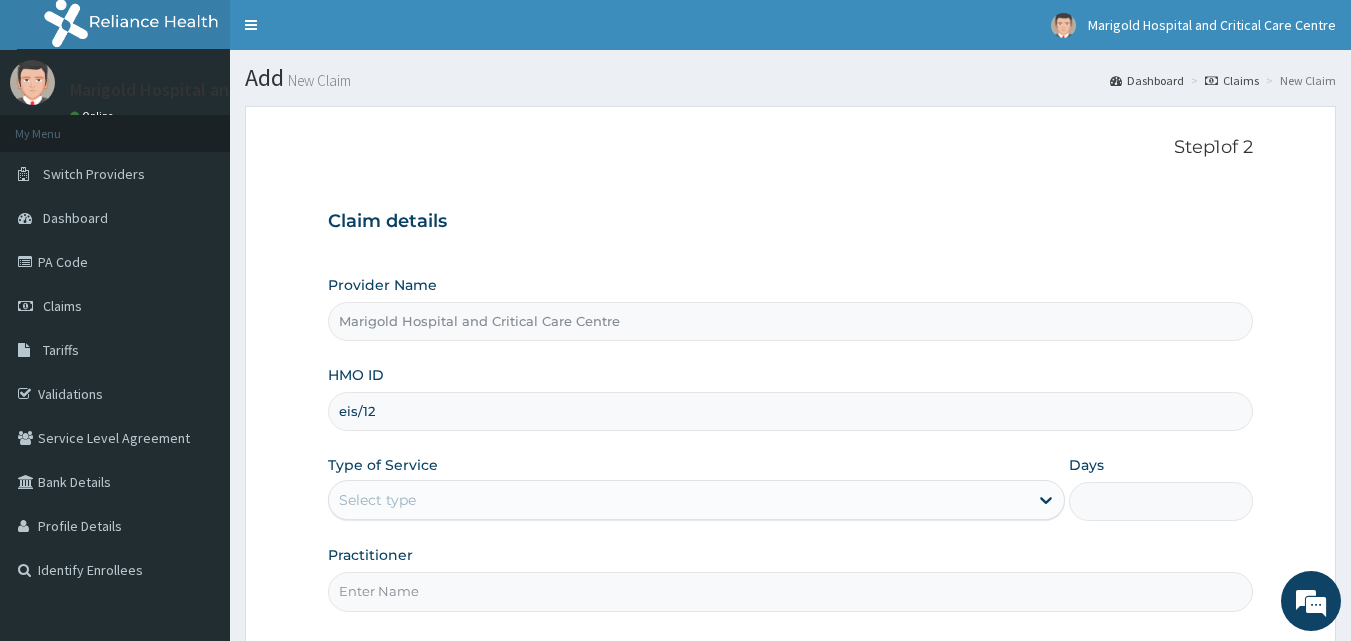 scroll, scrollTop: 0, scrollLeft: 0, axis: both 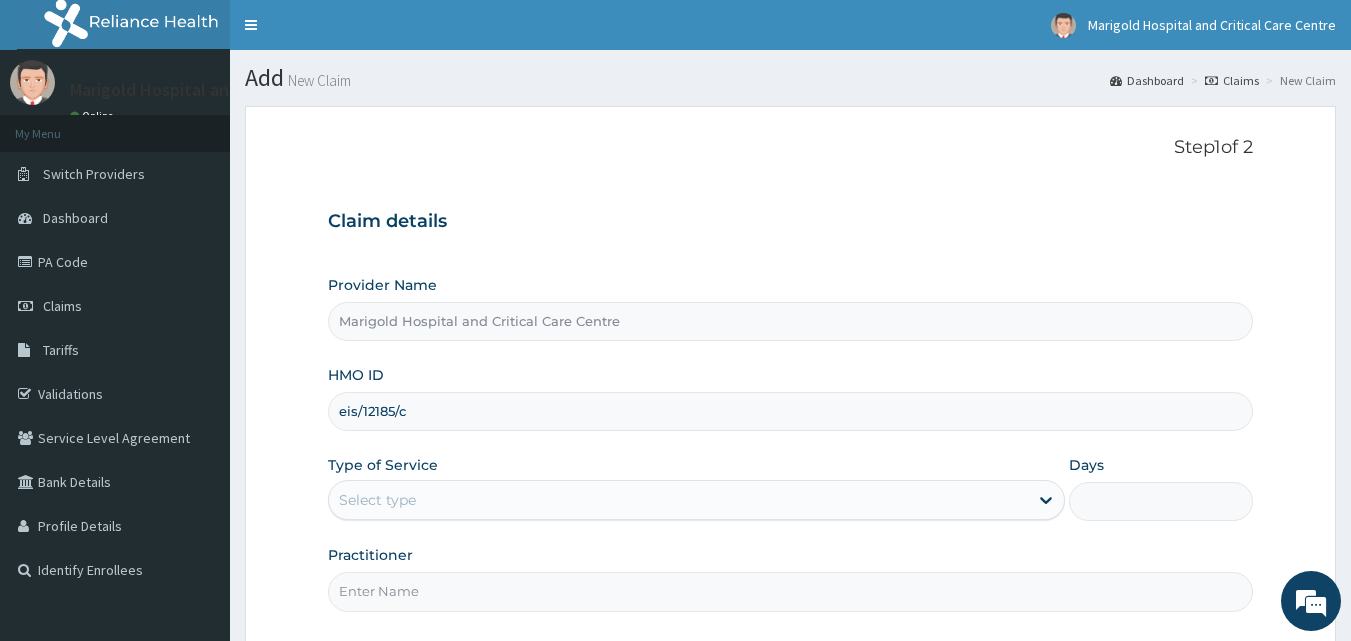click on "eis/12185/c" at bounding box center [791, 411] 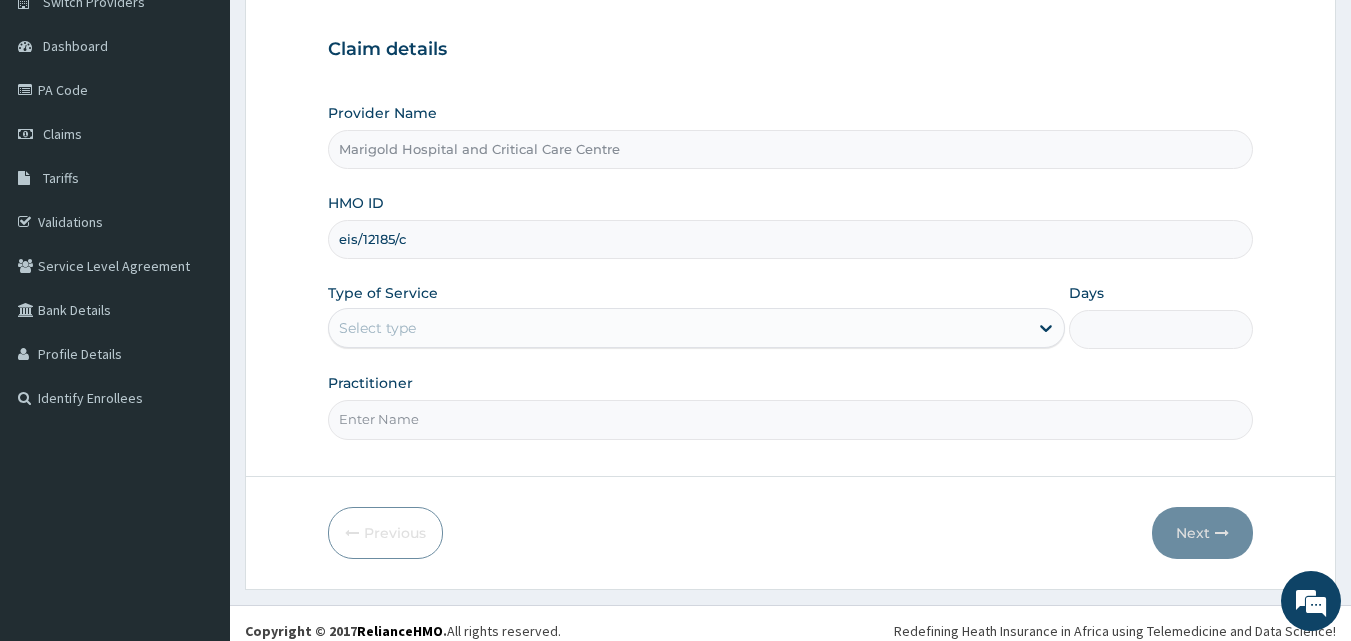 scroll, scrollTop: 187, scrollLeft: 0, axis: vertical 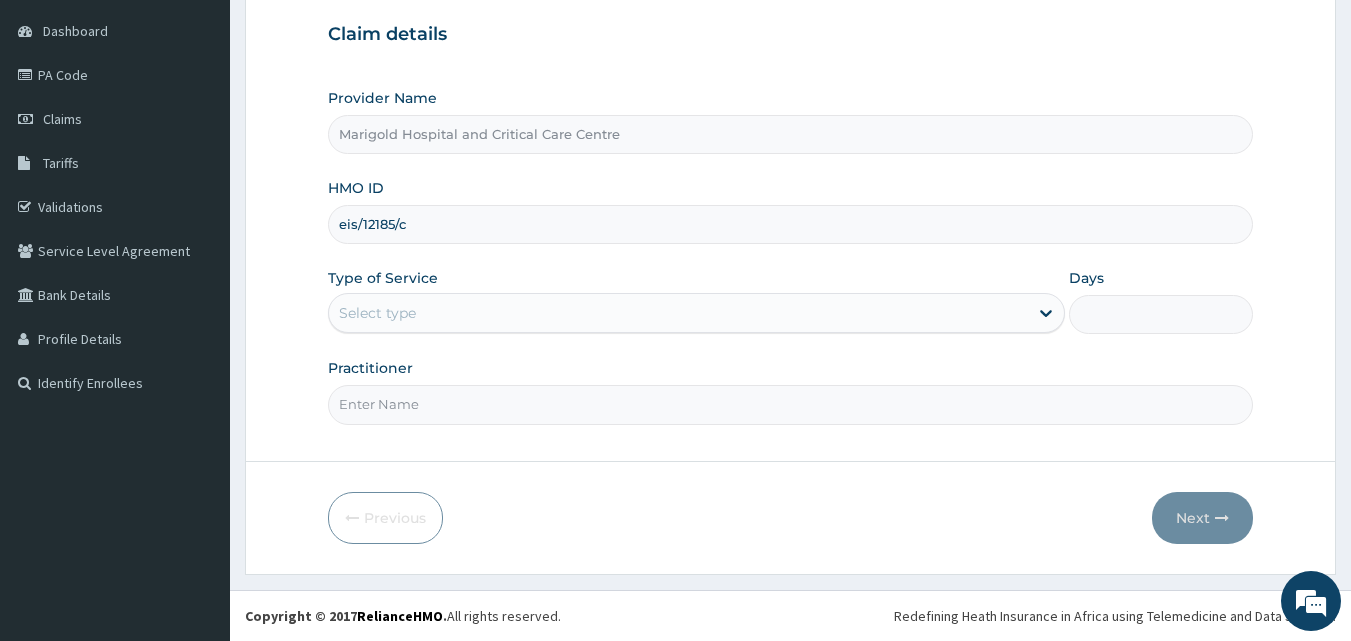 type on "eis/12185/c" 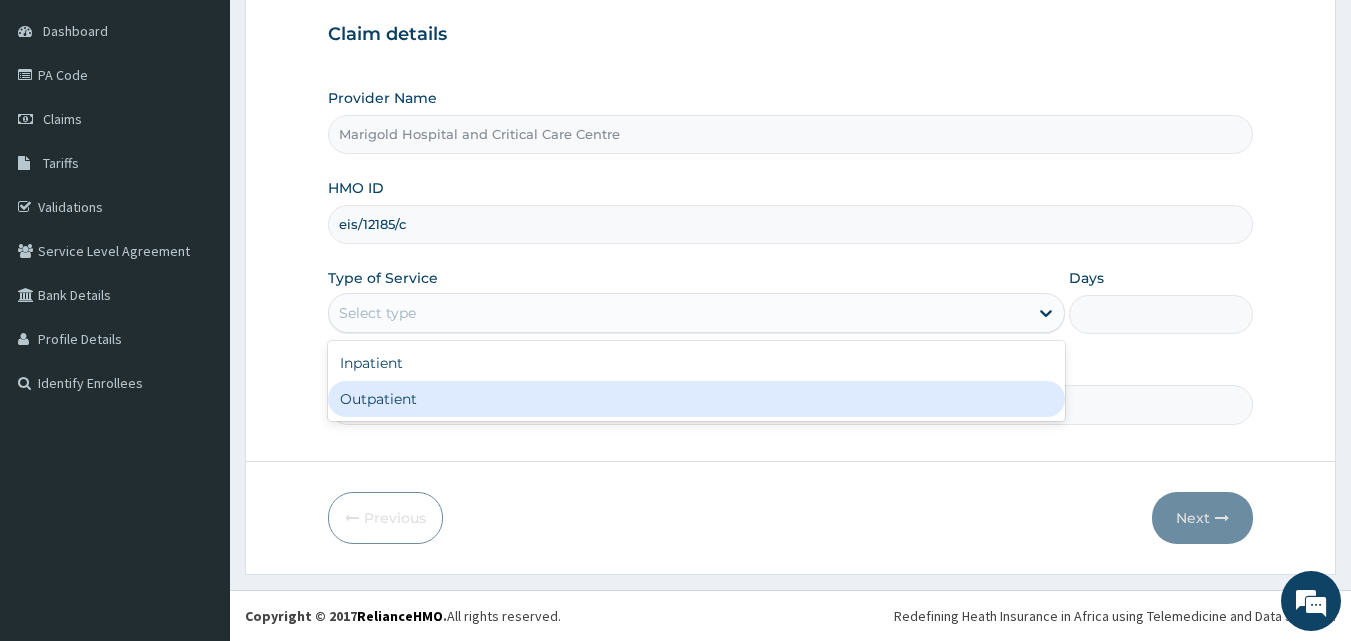 click on "Outpatient" at bounding box center (696, 399) 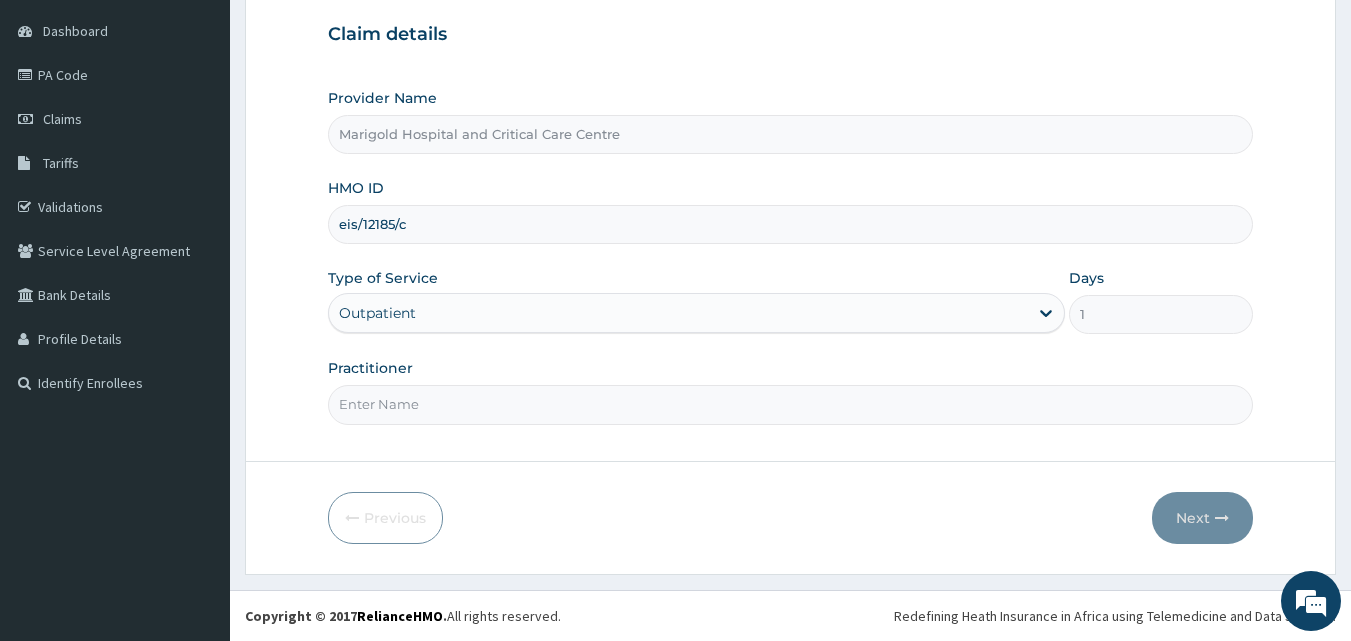 click on "Practitioner" at bounding box center [791, 404] 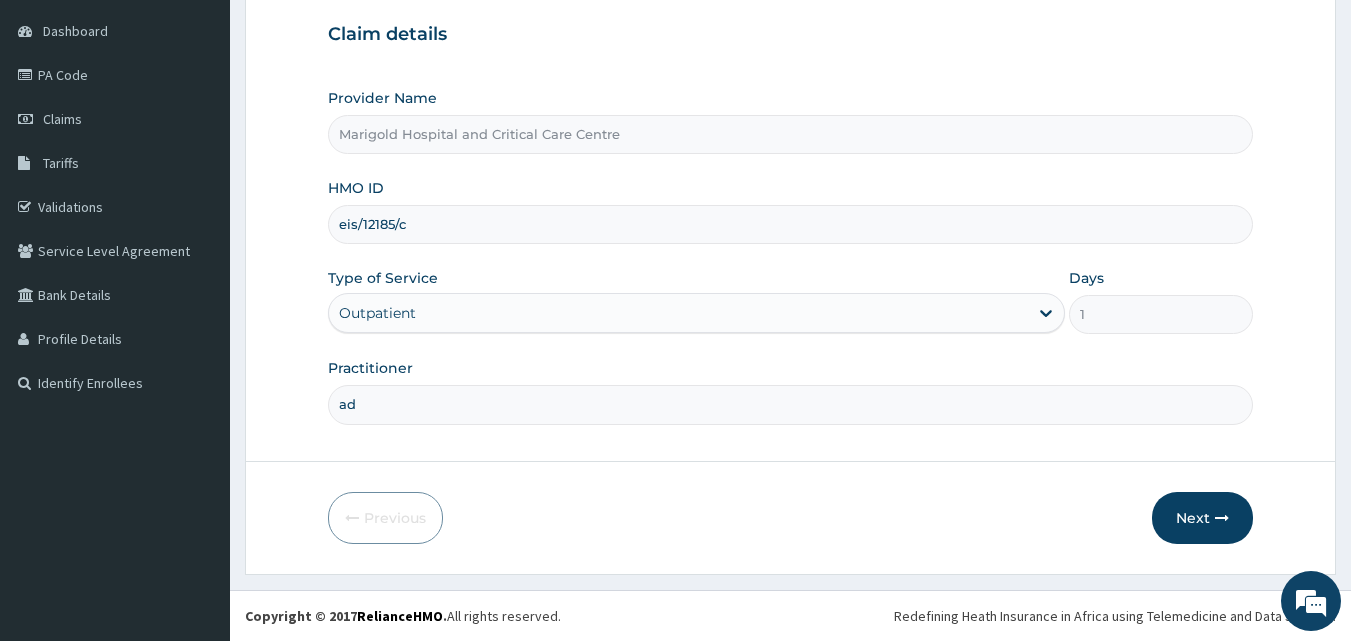 type on "adudu" 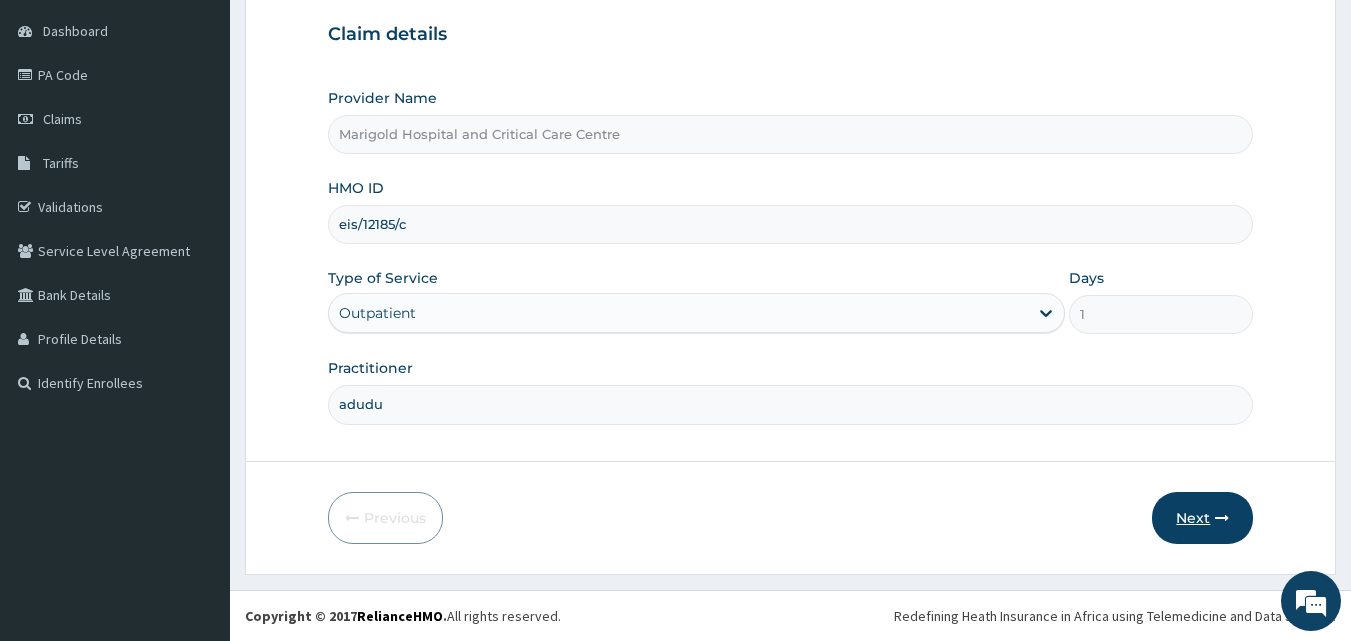 click on "Next" at bounding box center (1202, 518) 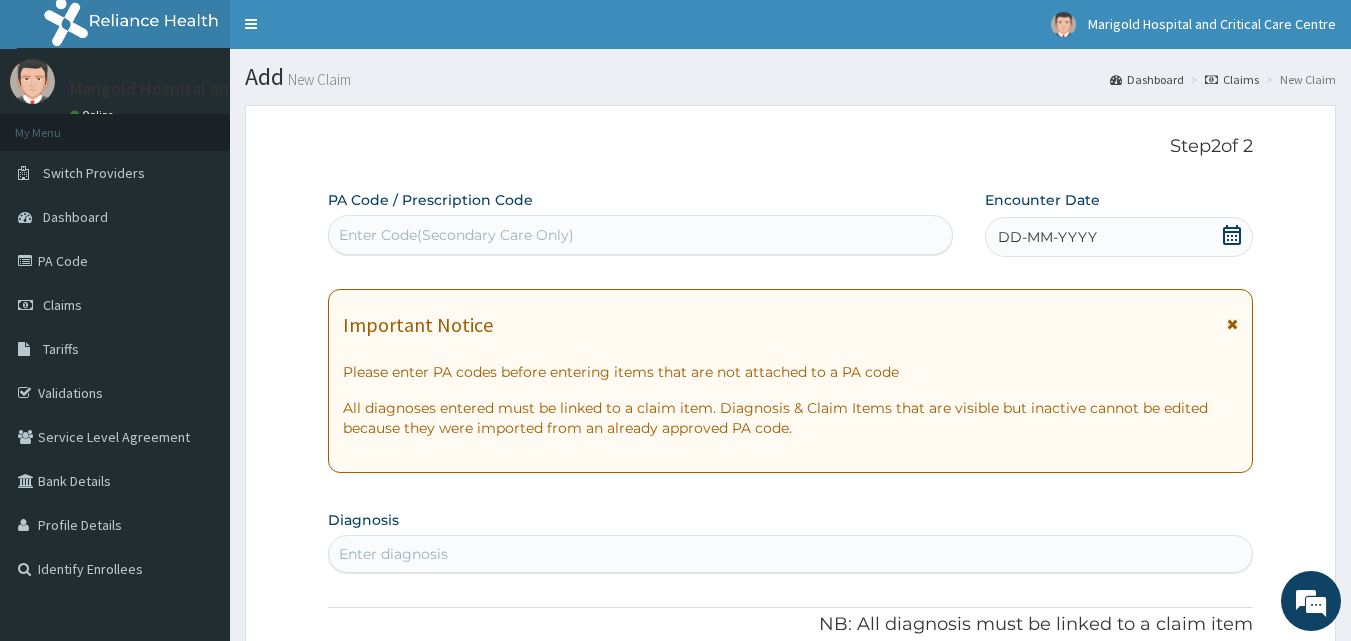scroll, scrollTop: 0, scrollLeft: 0, axis: both 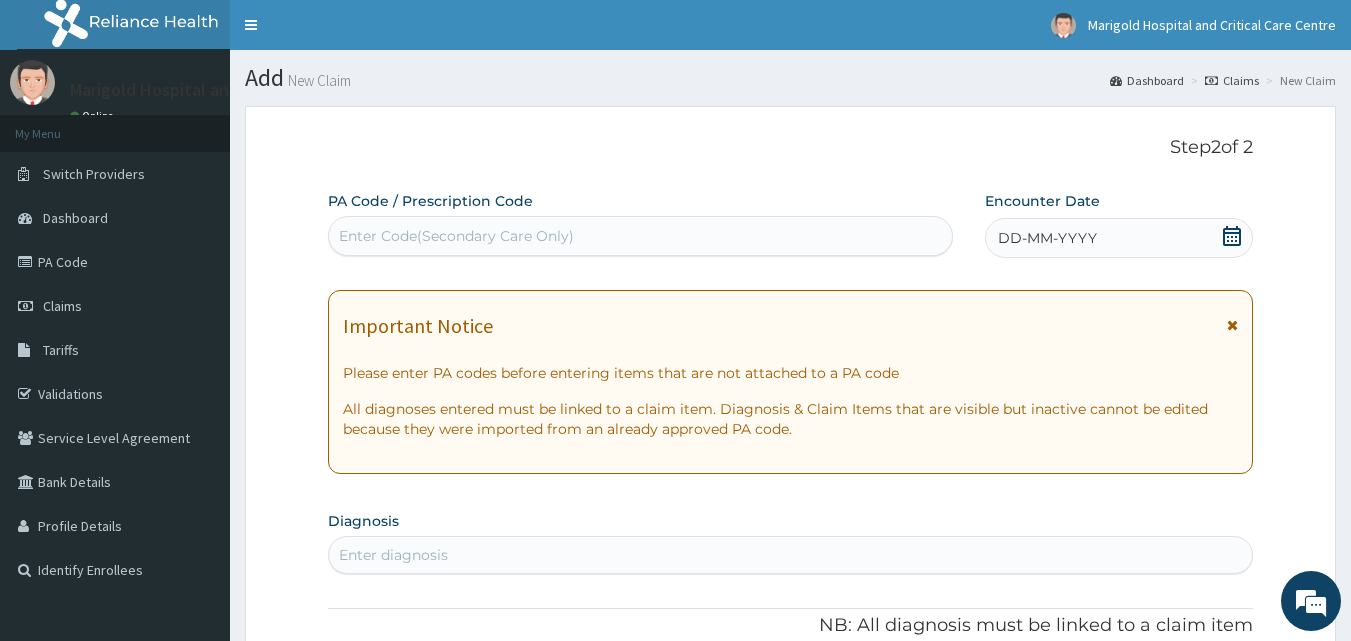 click 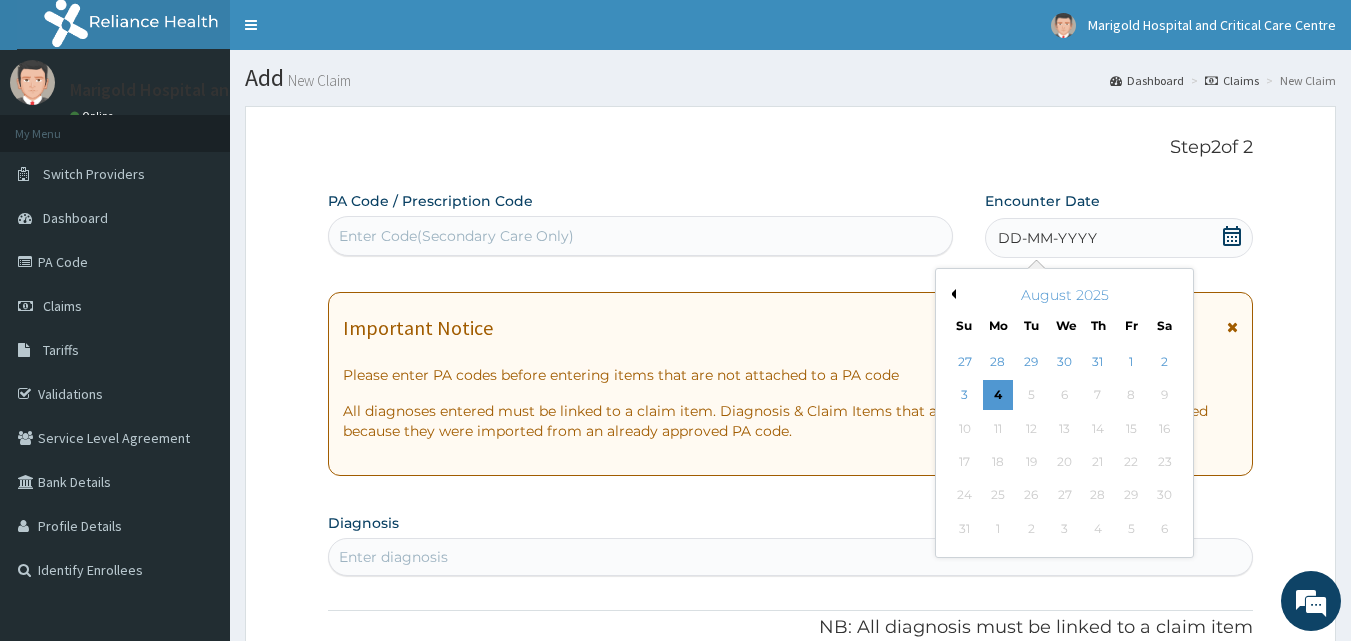 click on "Previous Month" at bounding box center (951, 294) 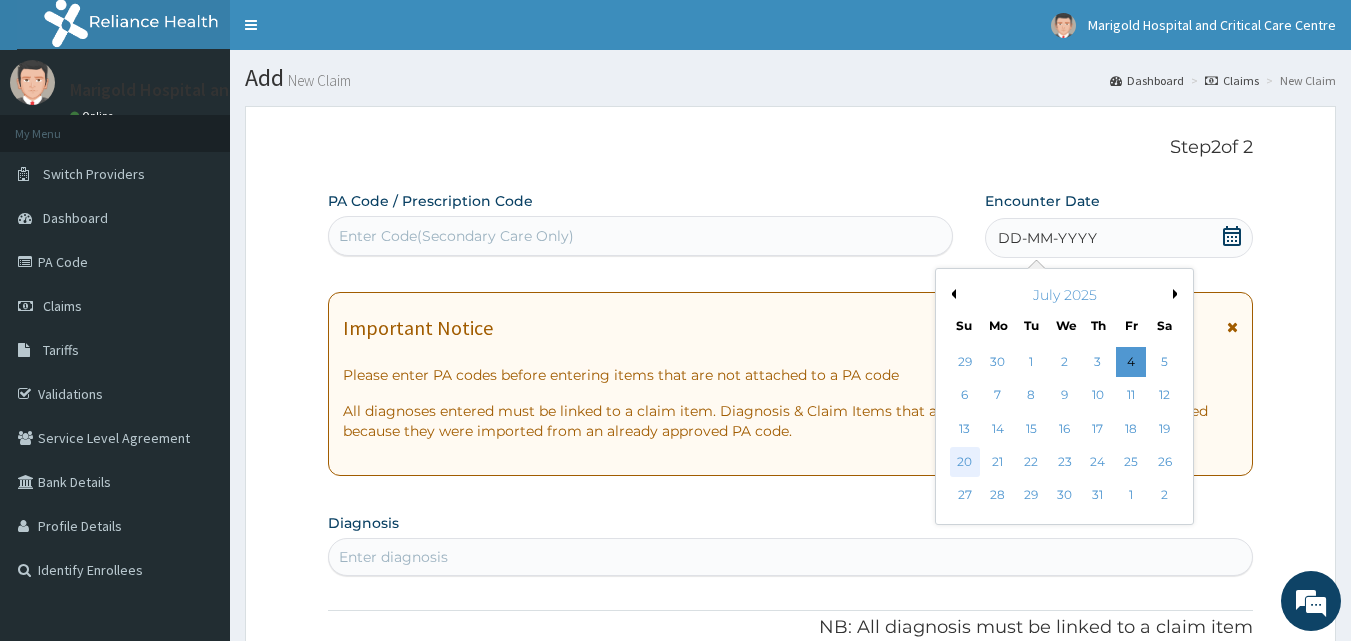click on "20" at bounding box center (965, 462) 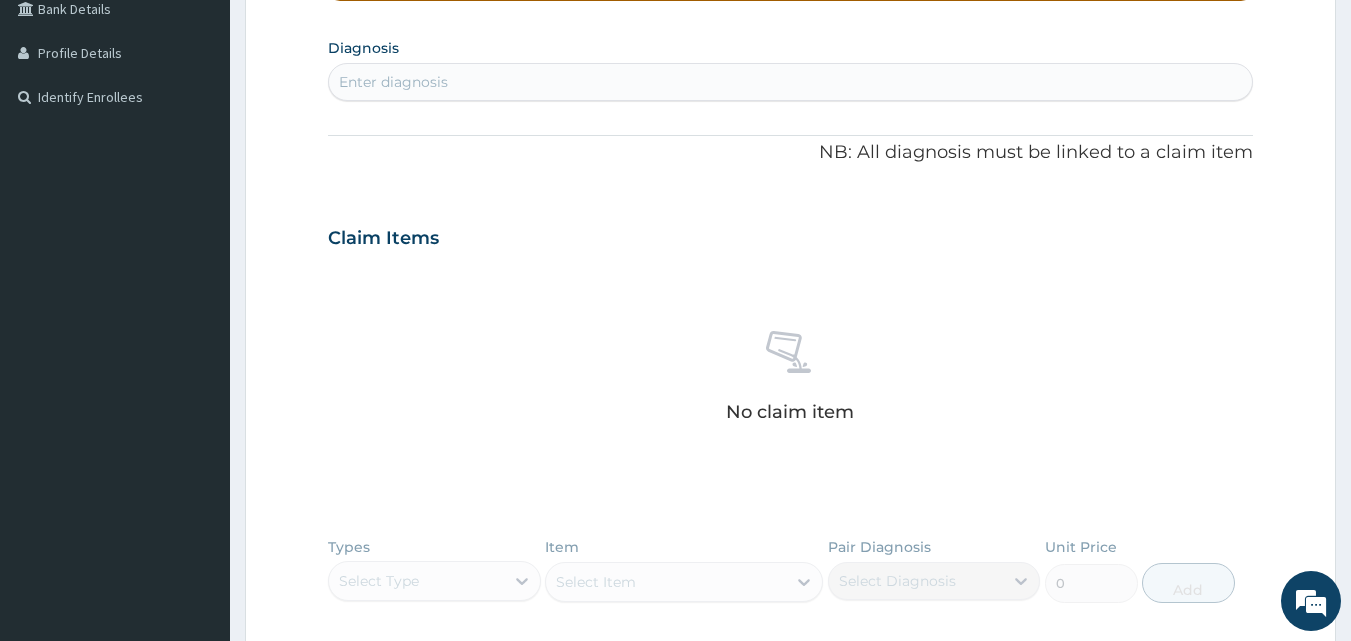 scroll, scrollTop: 500, scrollLeft: 0, axis: vertical 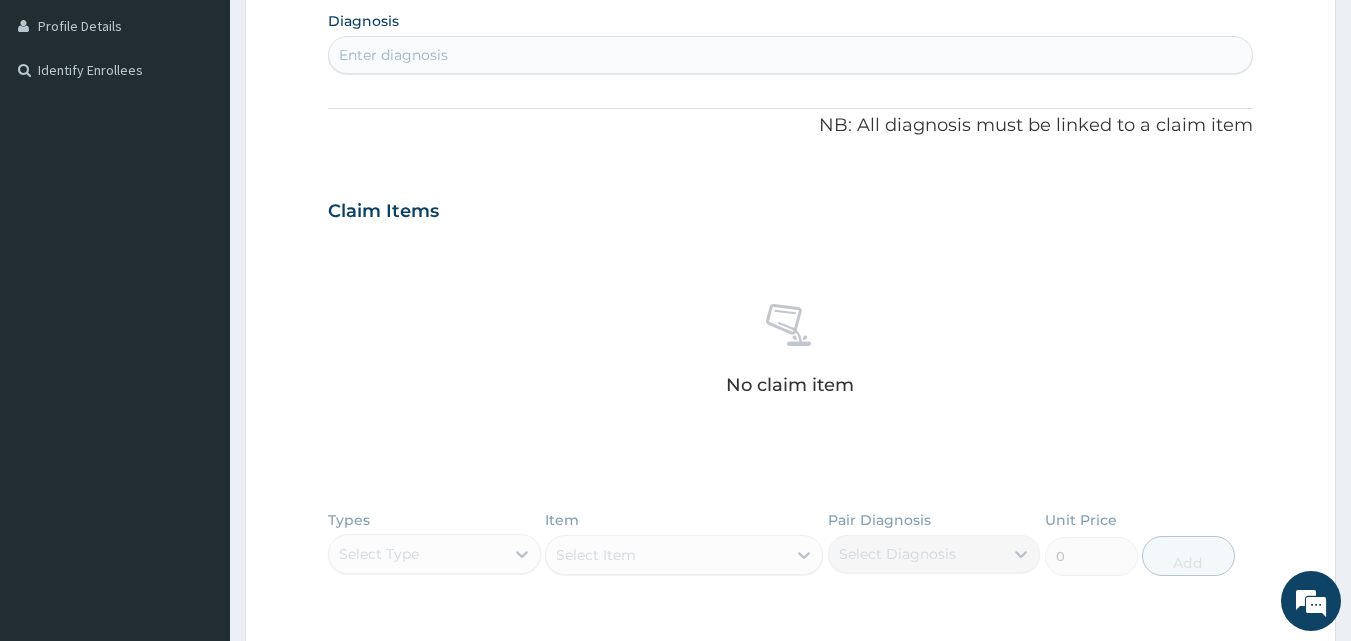 click on "Enter diagnosis" at bounding box center [791, 55] 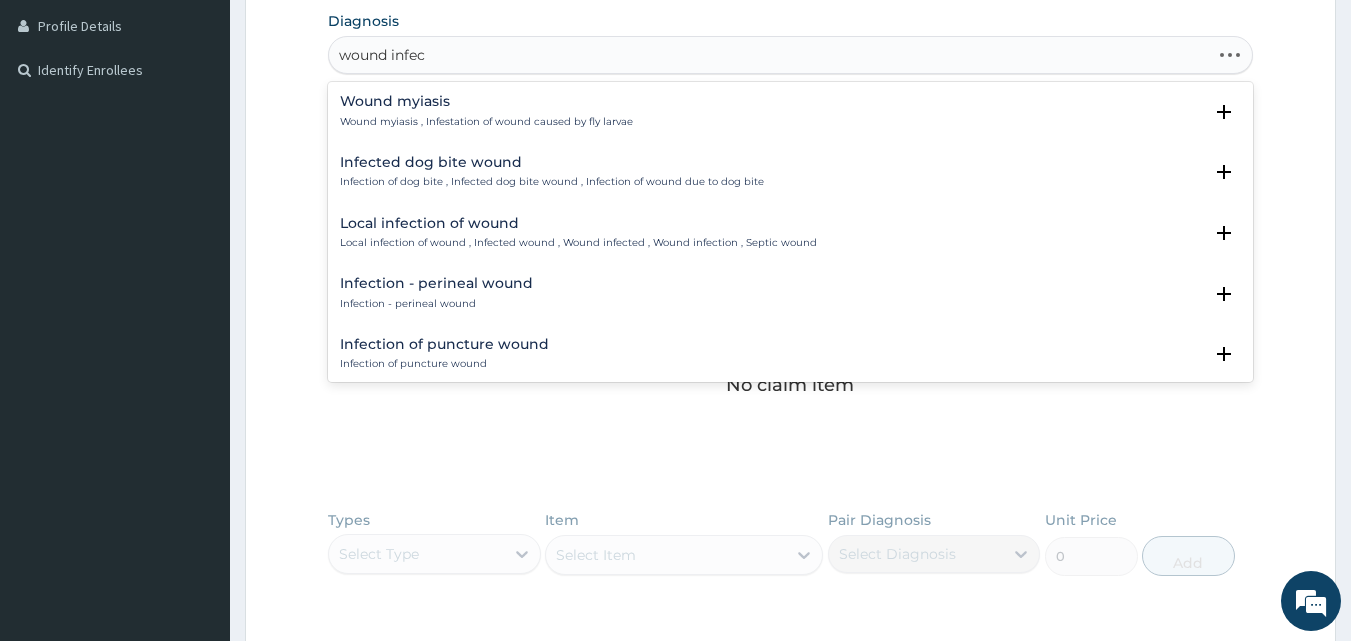 type on "wound infect" 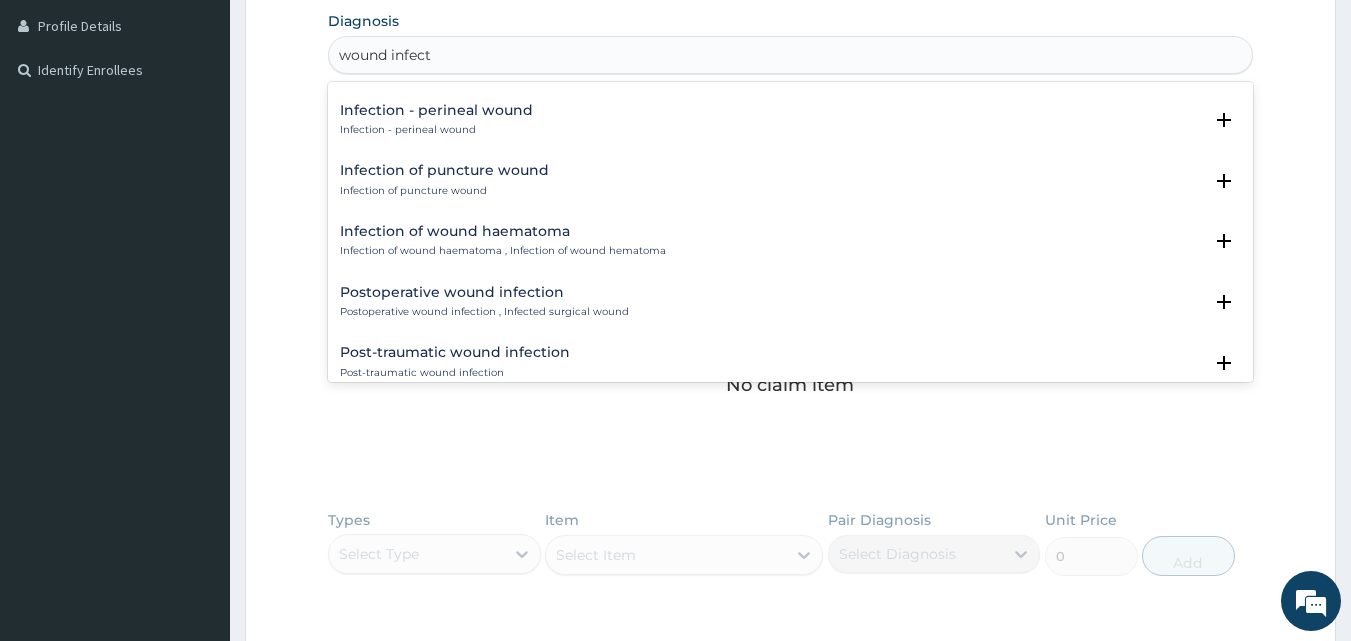 scroll, scrollTop: 200, scrollLeft: 0, axis: vertical 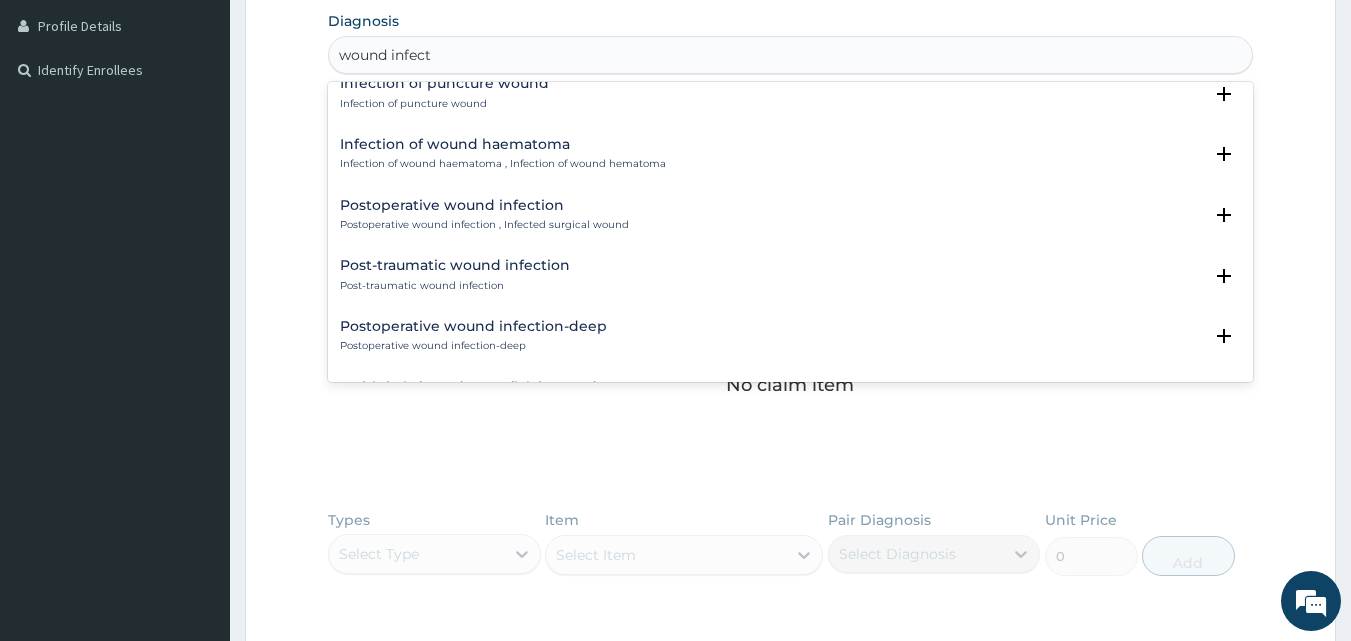 click on "Postoperative wound infection" at bounding box center [484, 205] 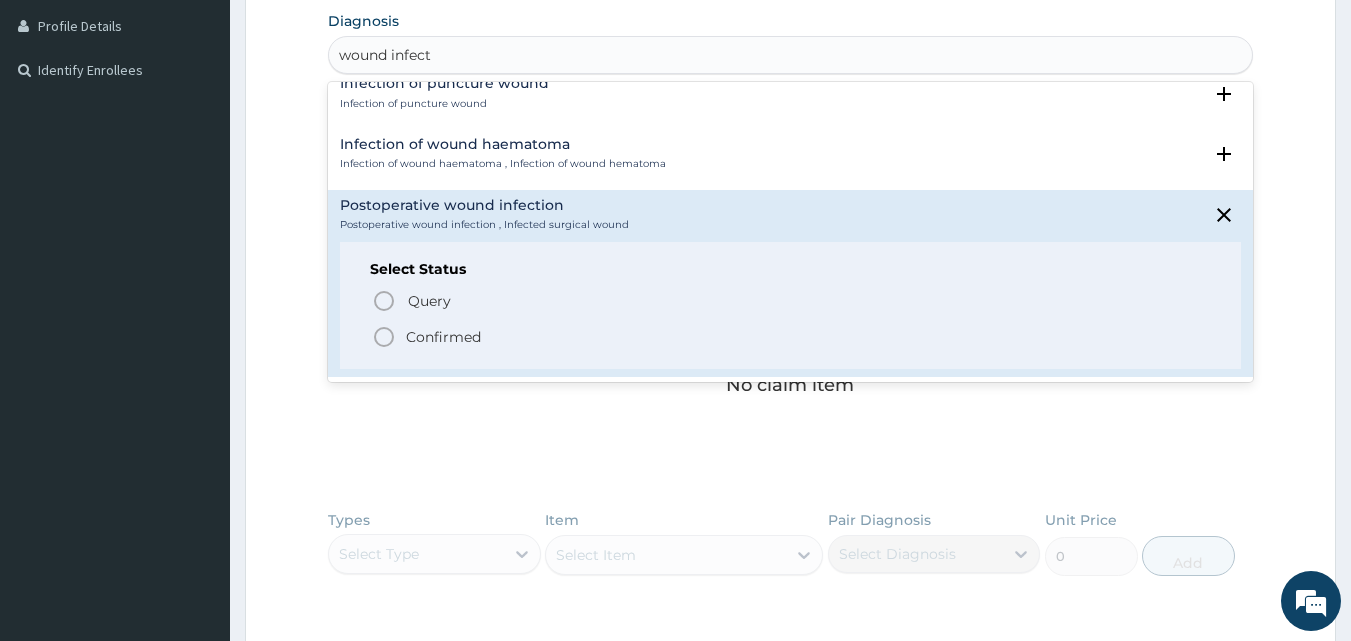 click on "Confirmed" at bounding box center [443, 337] 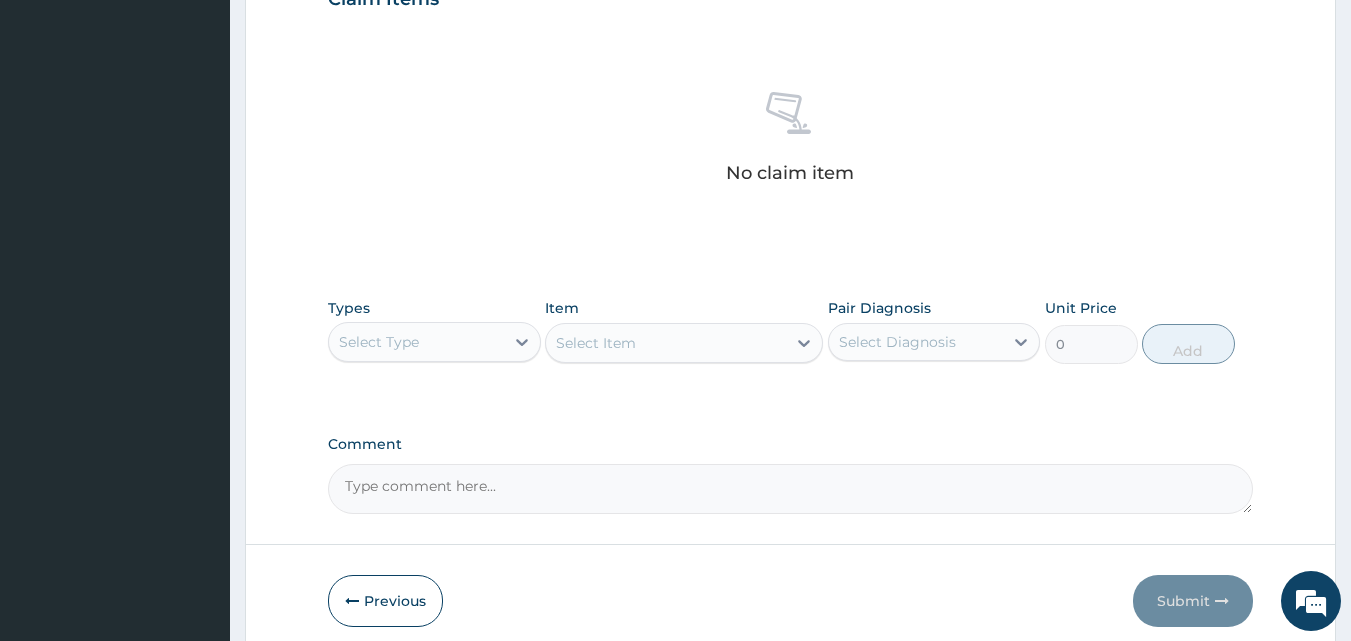 scroll, scrollTop: 801, scrollLeft: 0, axis: vertical 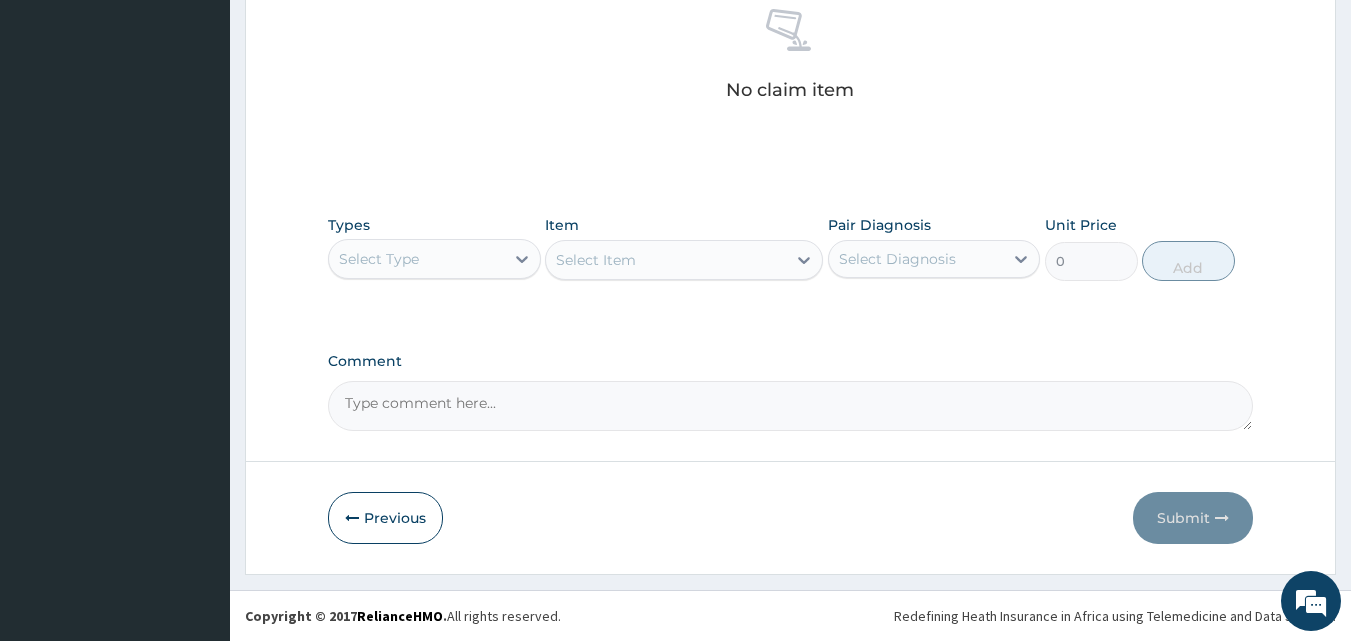 click on "Select Type" at bounding box center [416, 259] 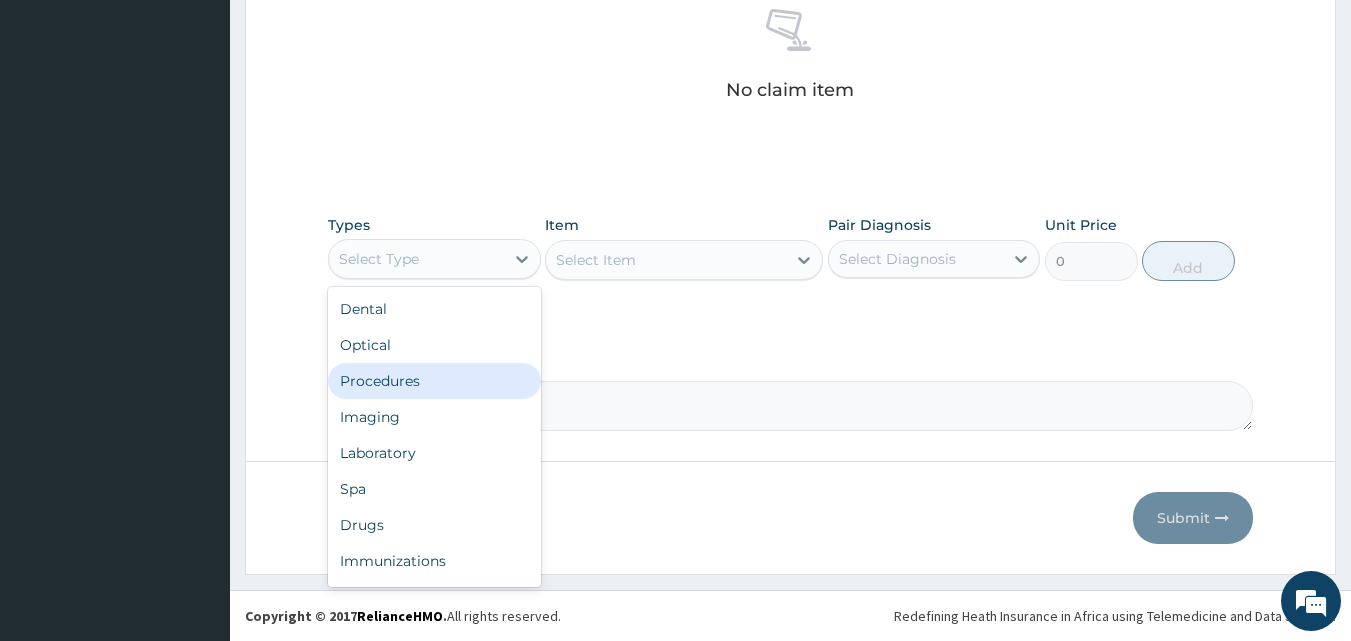 click on "Procedures" at bounding box center [434, 381] 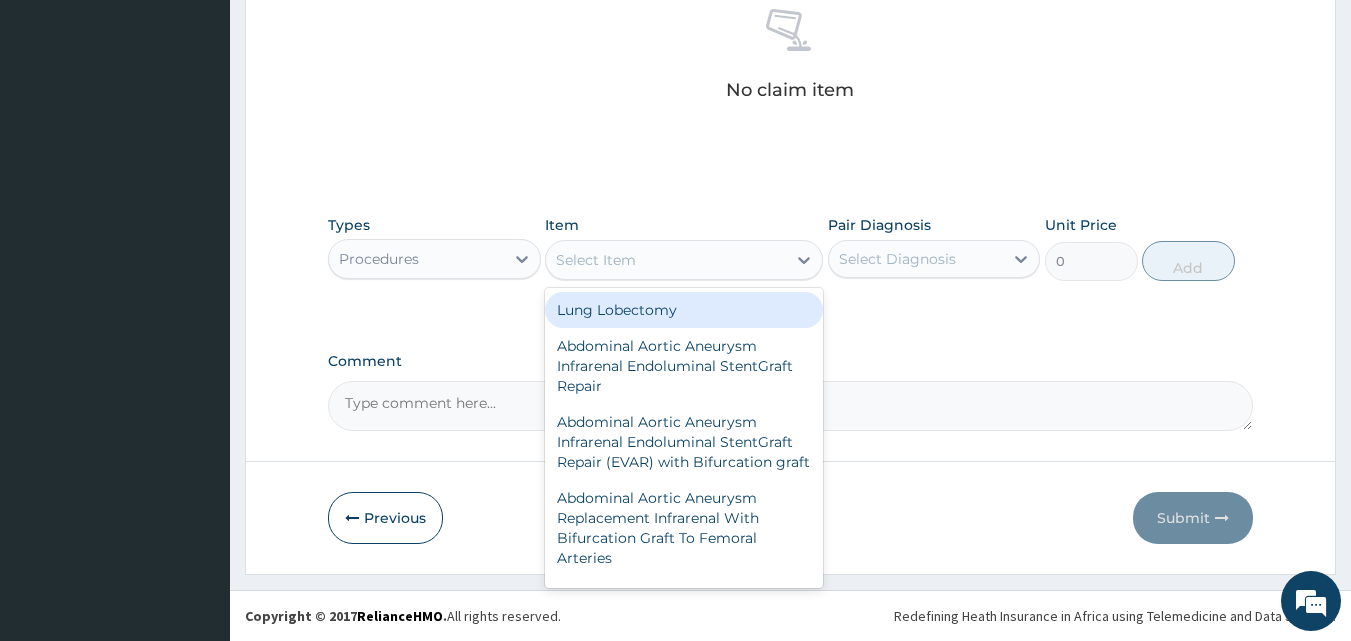 click on "Select Item" at bounding box center [596, 260] 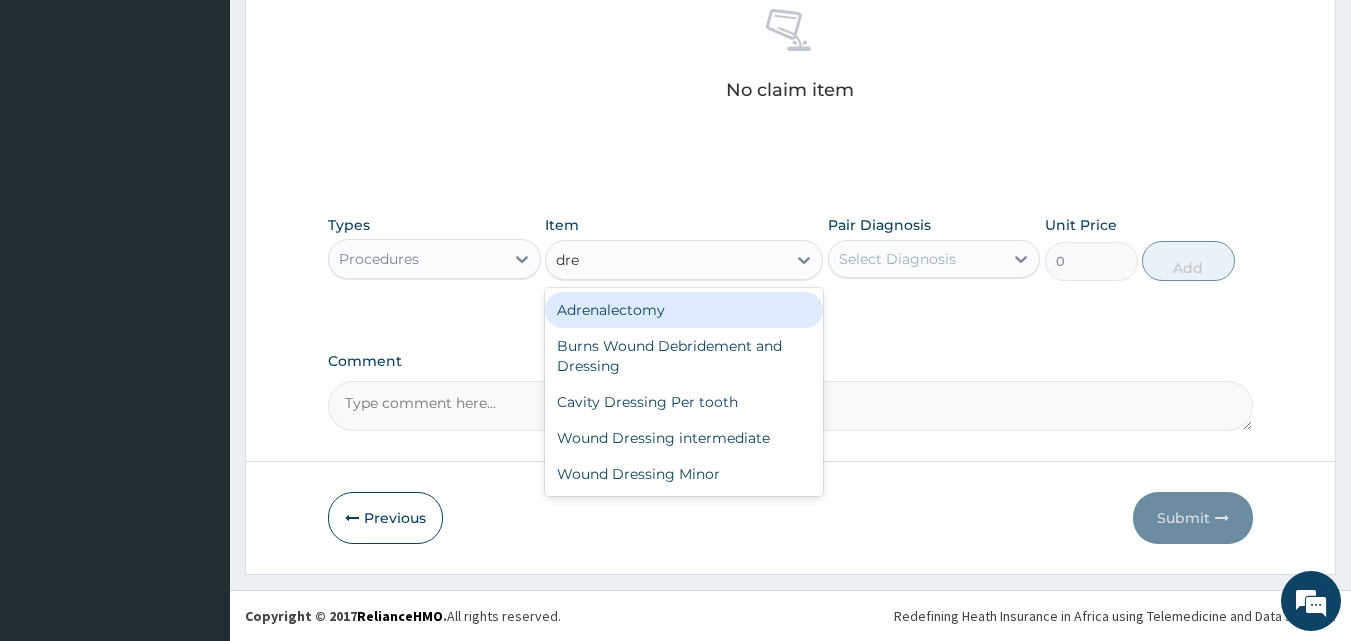 type on "dres" 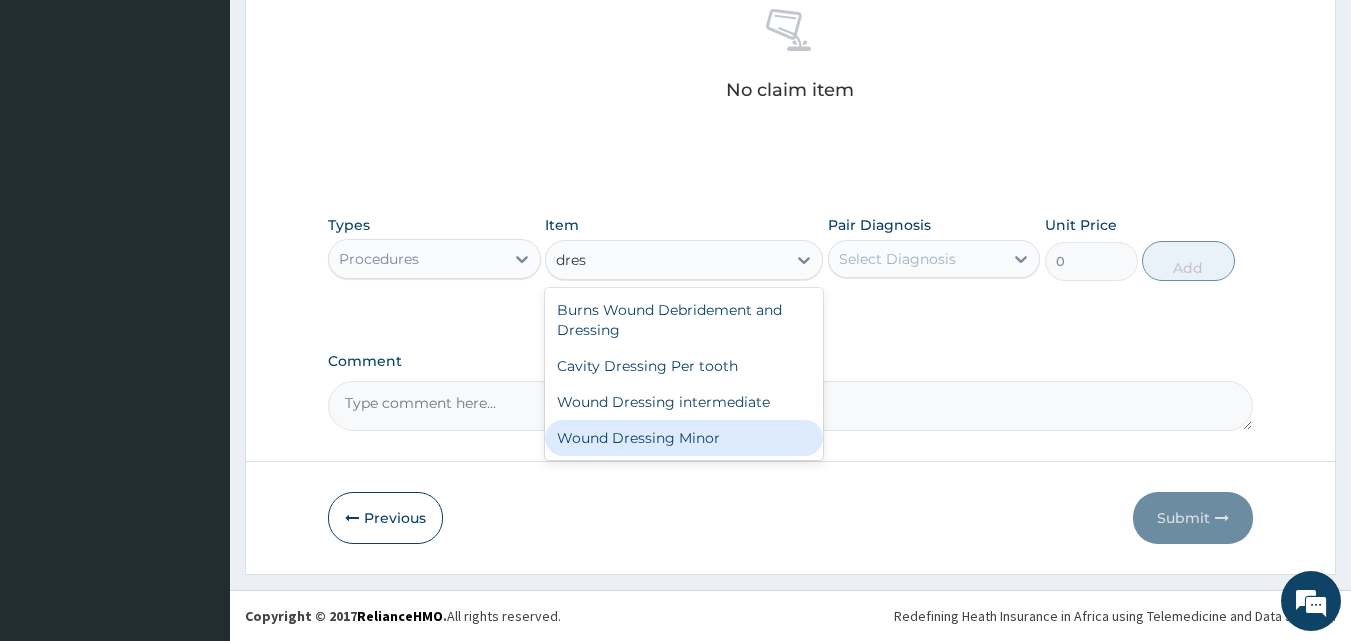 drag, startPoint x: 670, startPoint y: 445, endPoint x: 888, endPoint y: 313, distance: 254.84897 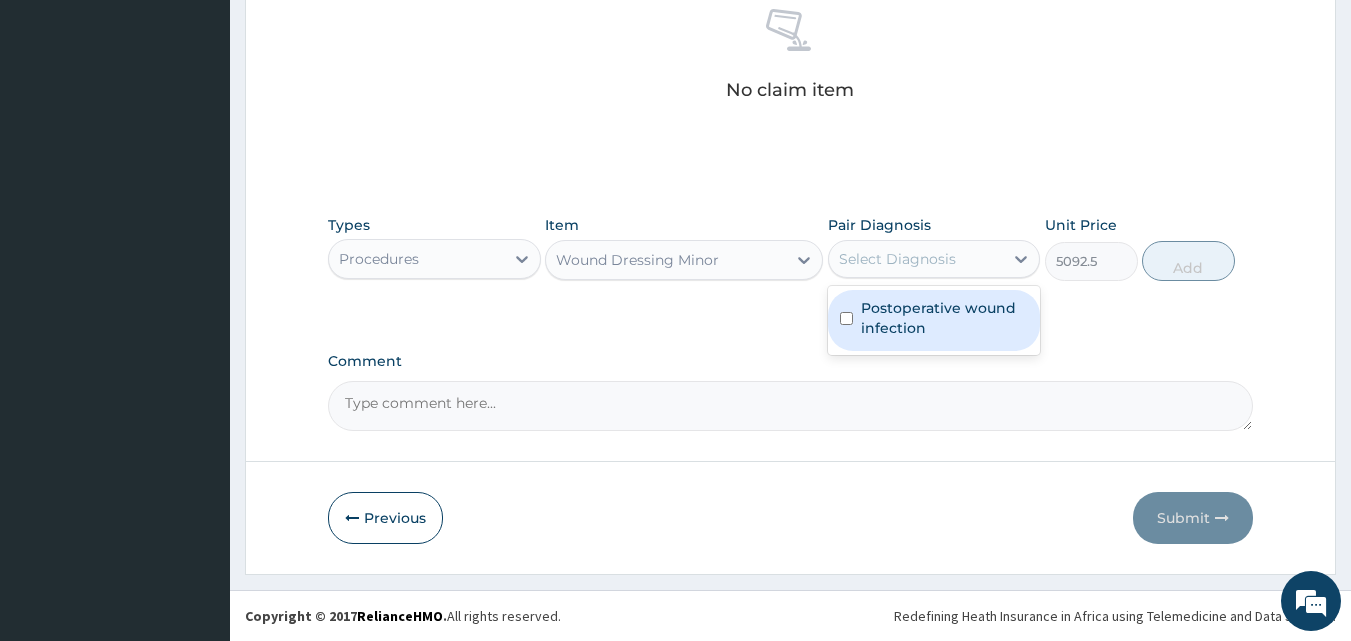 drag, startPoint x: 906, startPoint y: 258, endPoint x: 904, endPoint y: 317, distance: 59.03389 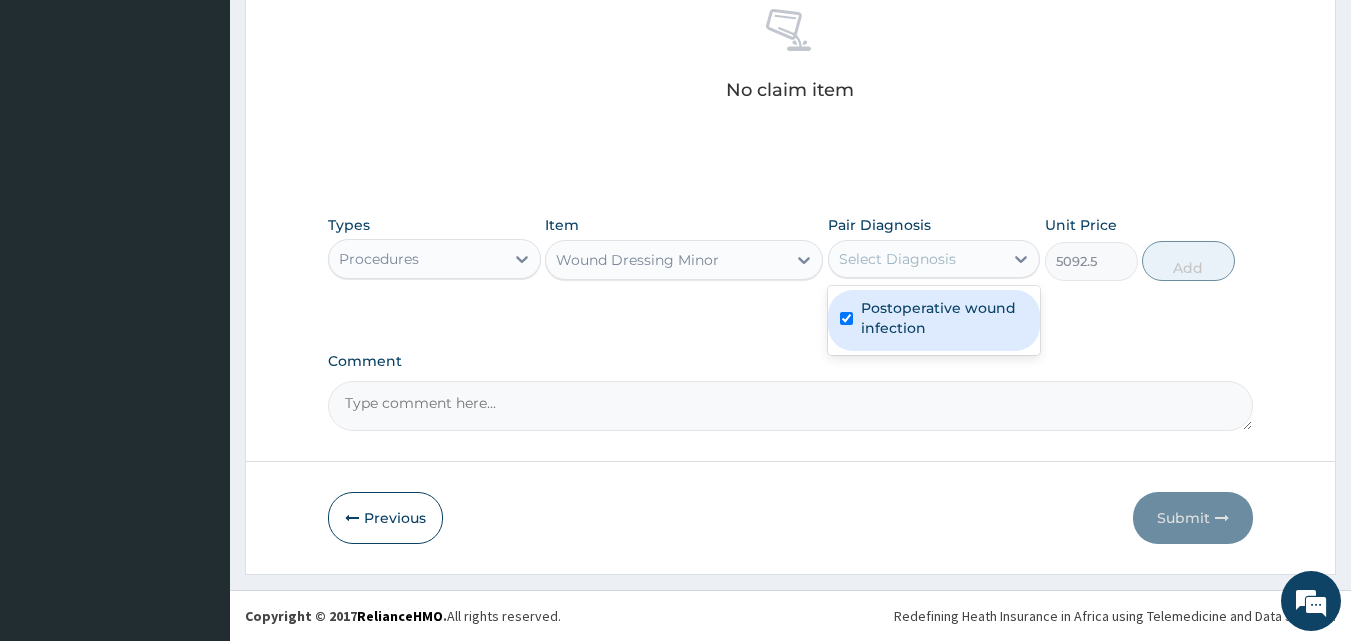checkbox on "true" 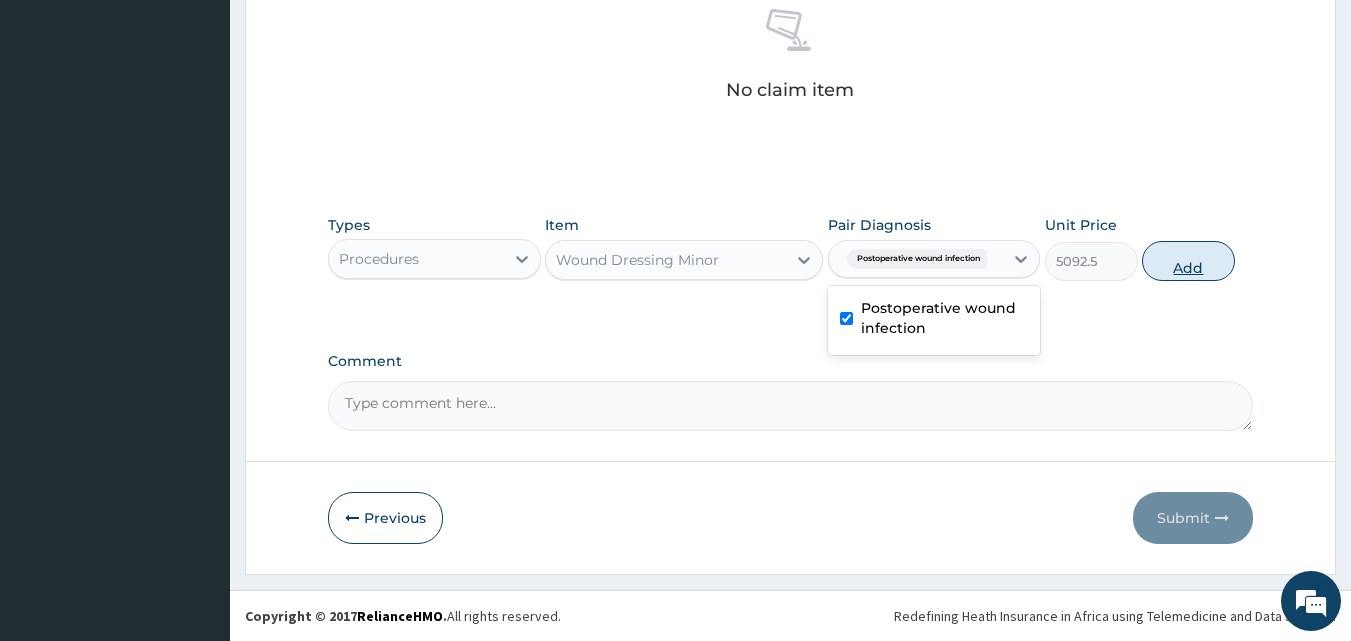 drag, startPoint x: 1200, startPoint y: 259, endPoint x: 1169, endPoint y: 267, distance: 32.01562 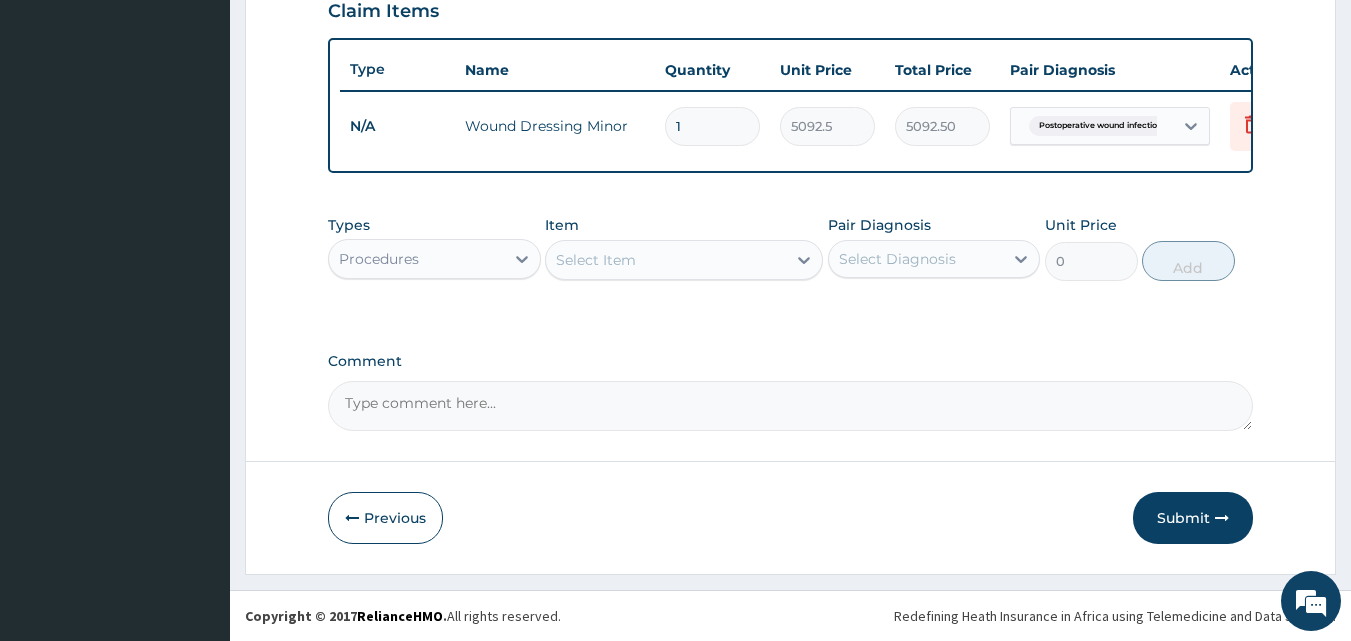 scroll, scrollTop: 721, scrollLeft: 0, axis: vertical 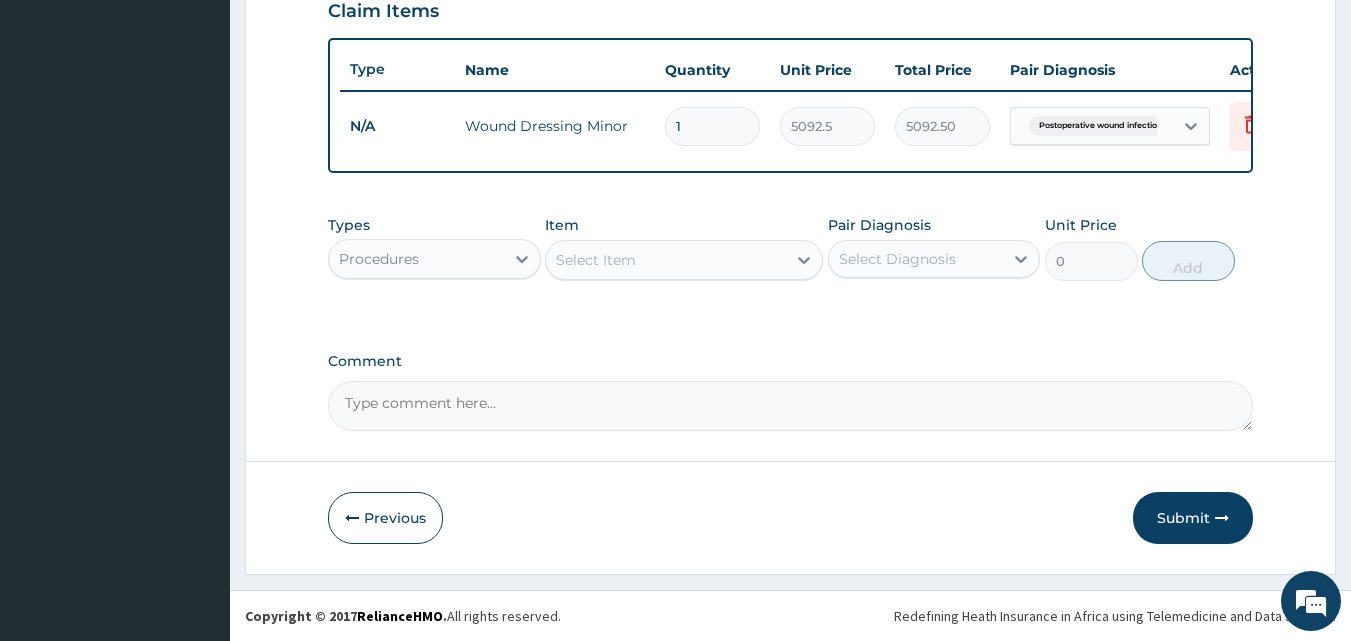 click on "Procedures" at bounding box center [416, 259] 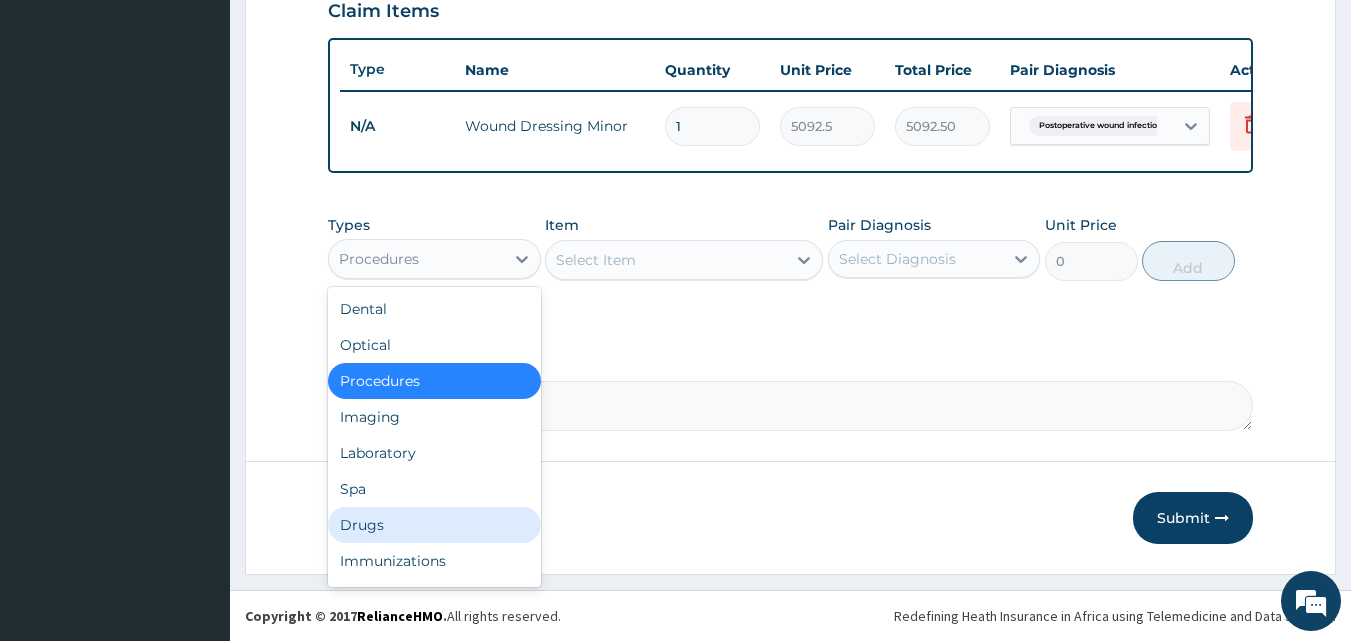 click on "Drugs" at bounding box center [434, 525] 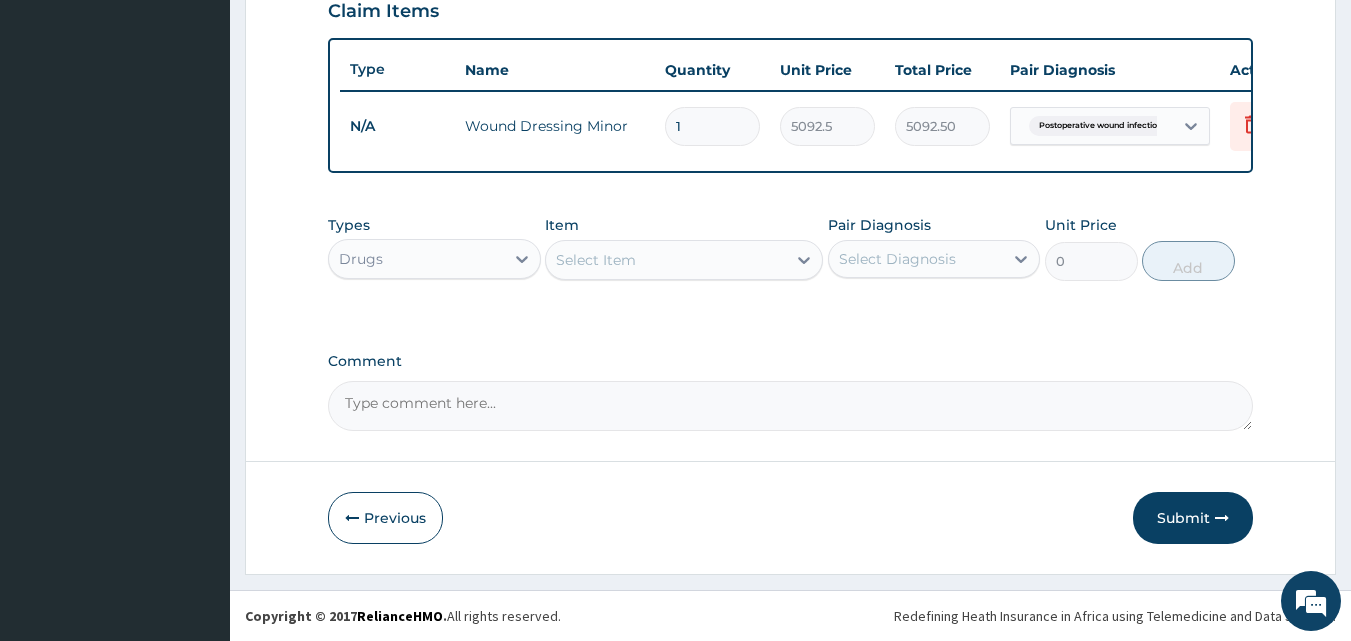 click on "Select Item" at bounding box center (596, 260) 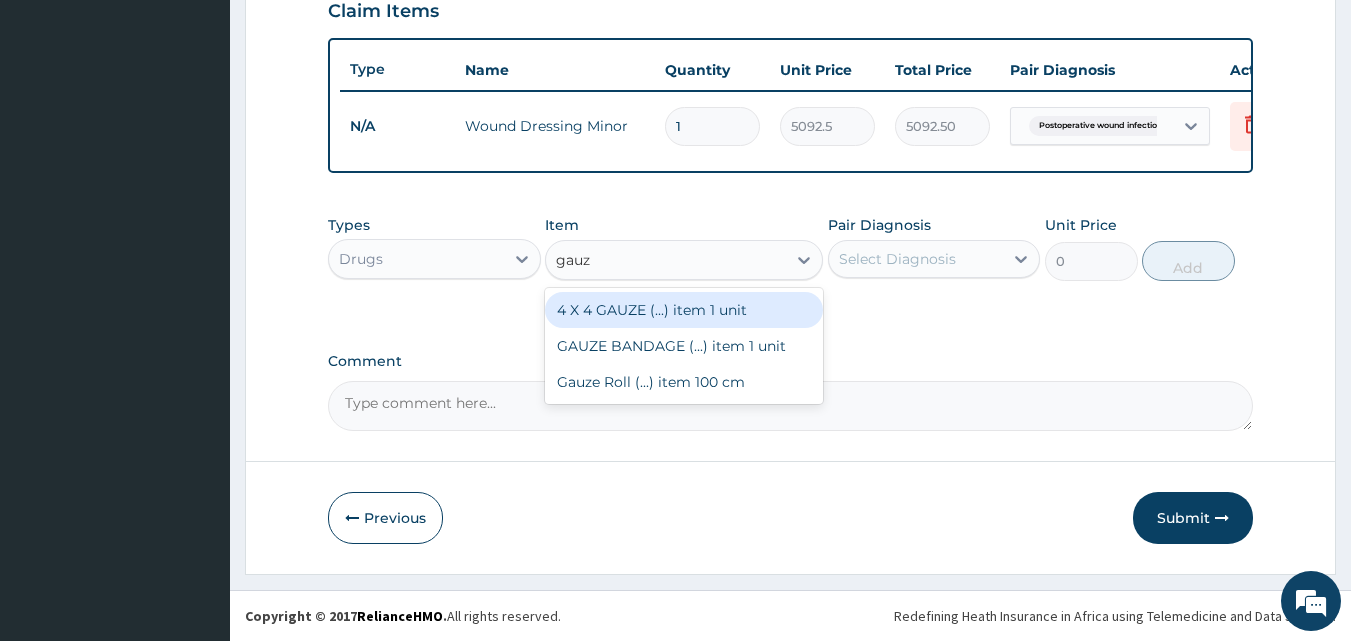 type on "gauze" 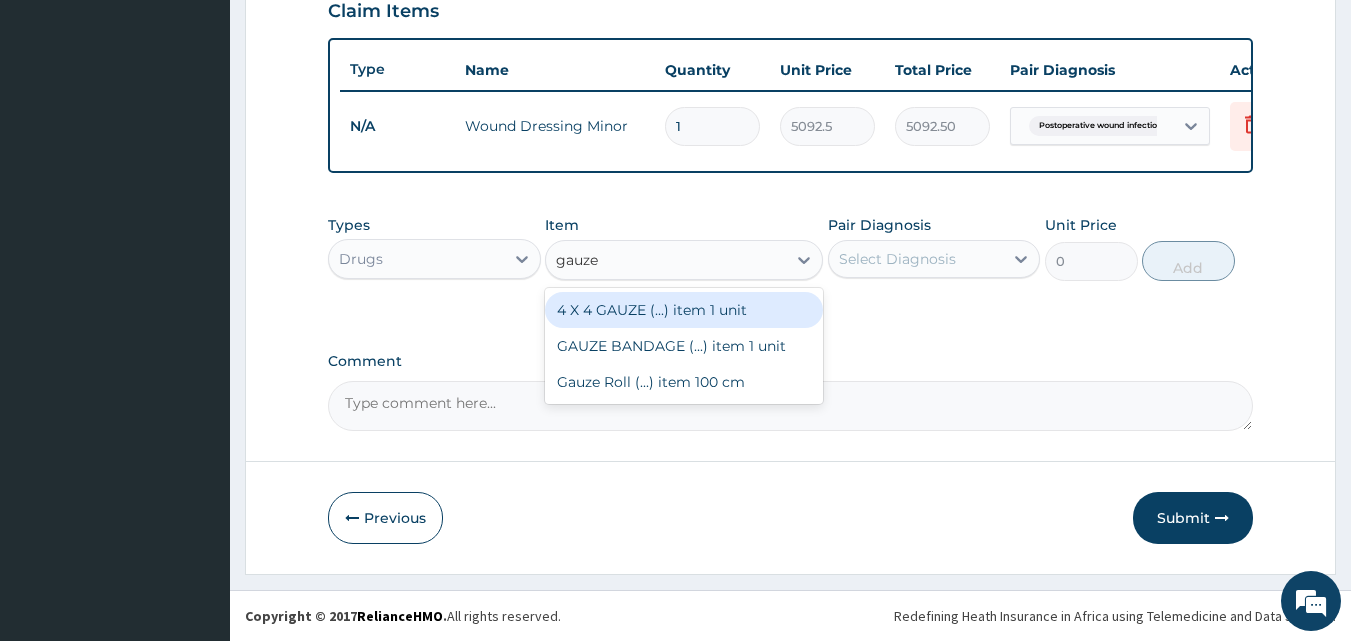 drag, startPoint x: 622, startPoint y: 307, endPoint x: 842, endPoint y: 284, distance: 221.199 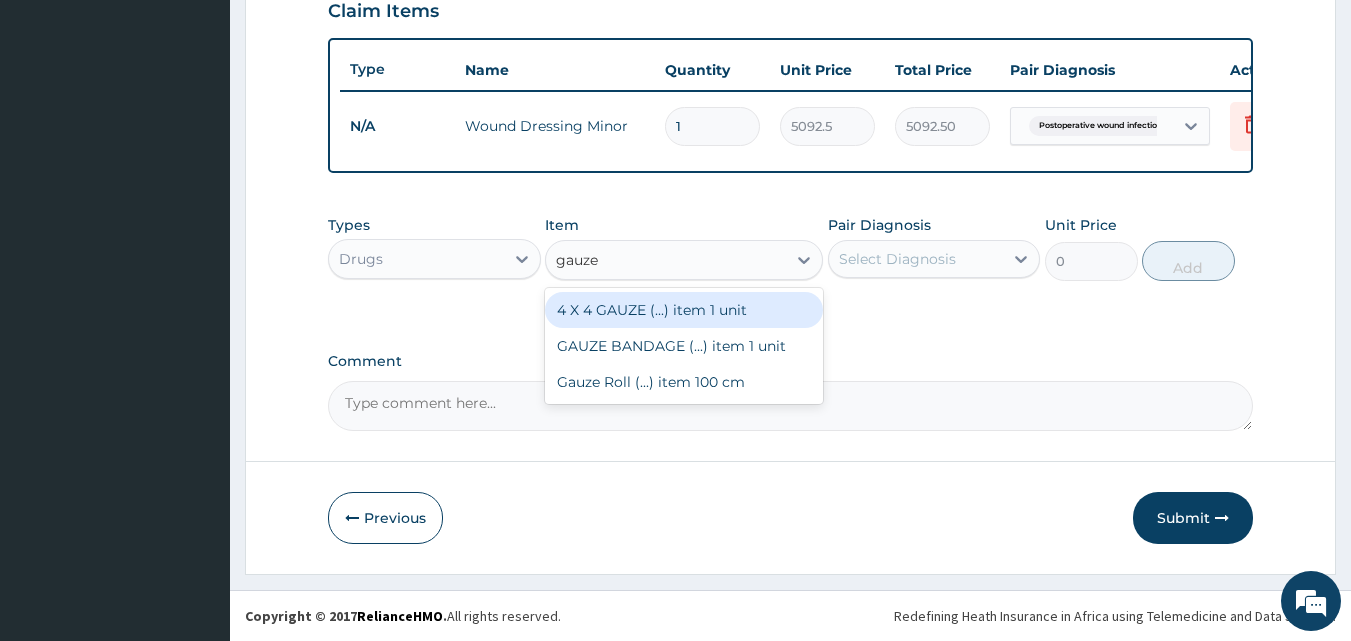 click on "4 X 4 GAUZE (...) item 1 unit" at bounding box center (684, 310) 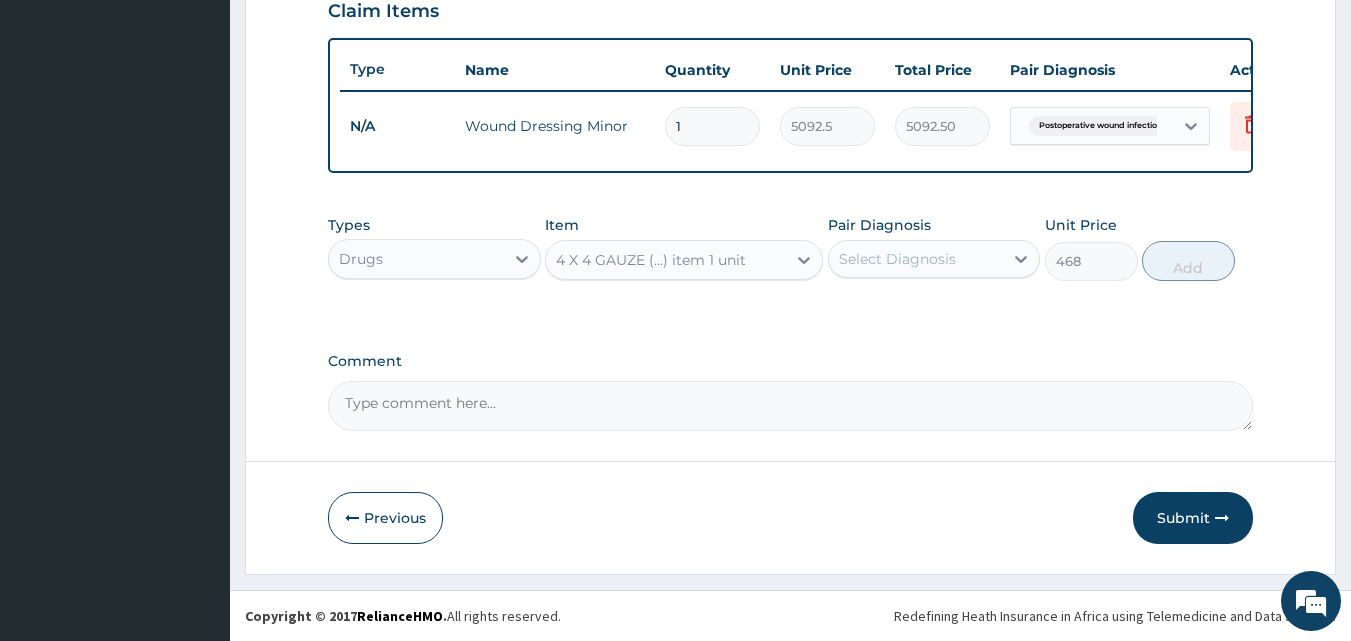 click on "Select Diagnosis" at bounding box center (934, 259) 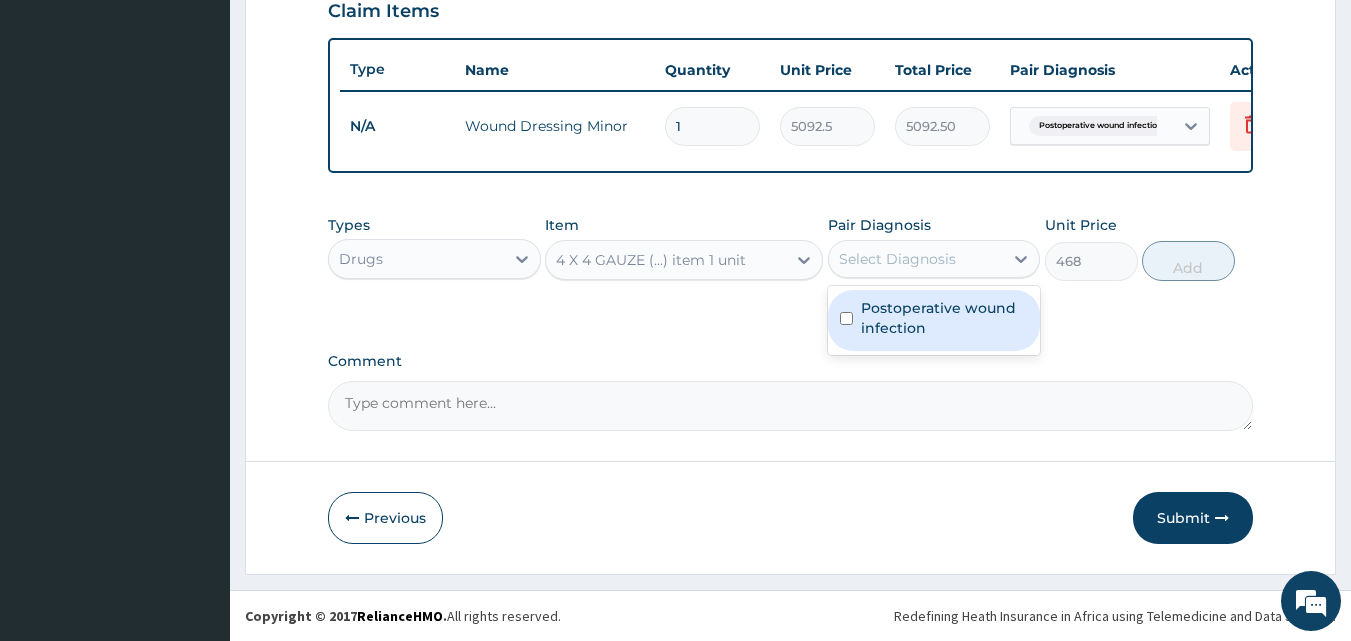 drag, startPoint x: 905, startPoint y: 320, endPoint x: 1015, endPoint y: 291, distance: 113.758514 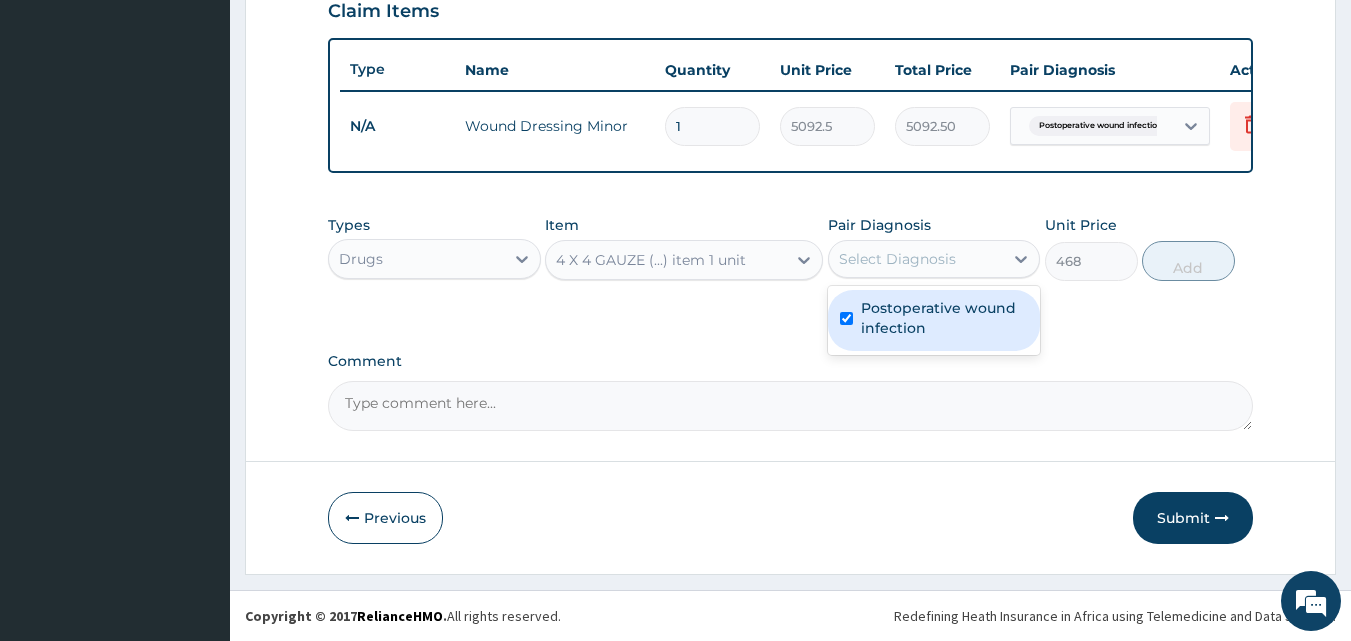 checkbox on "true" 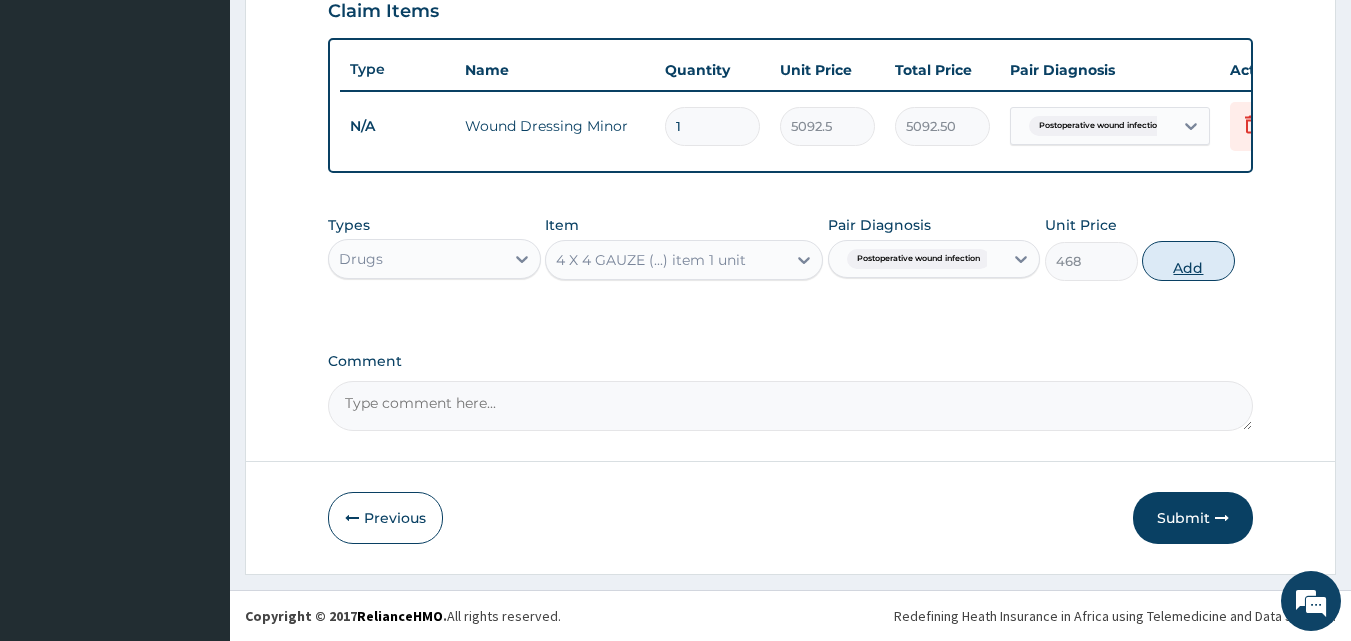 click on "Add" at bounding box center (1188, 261) 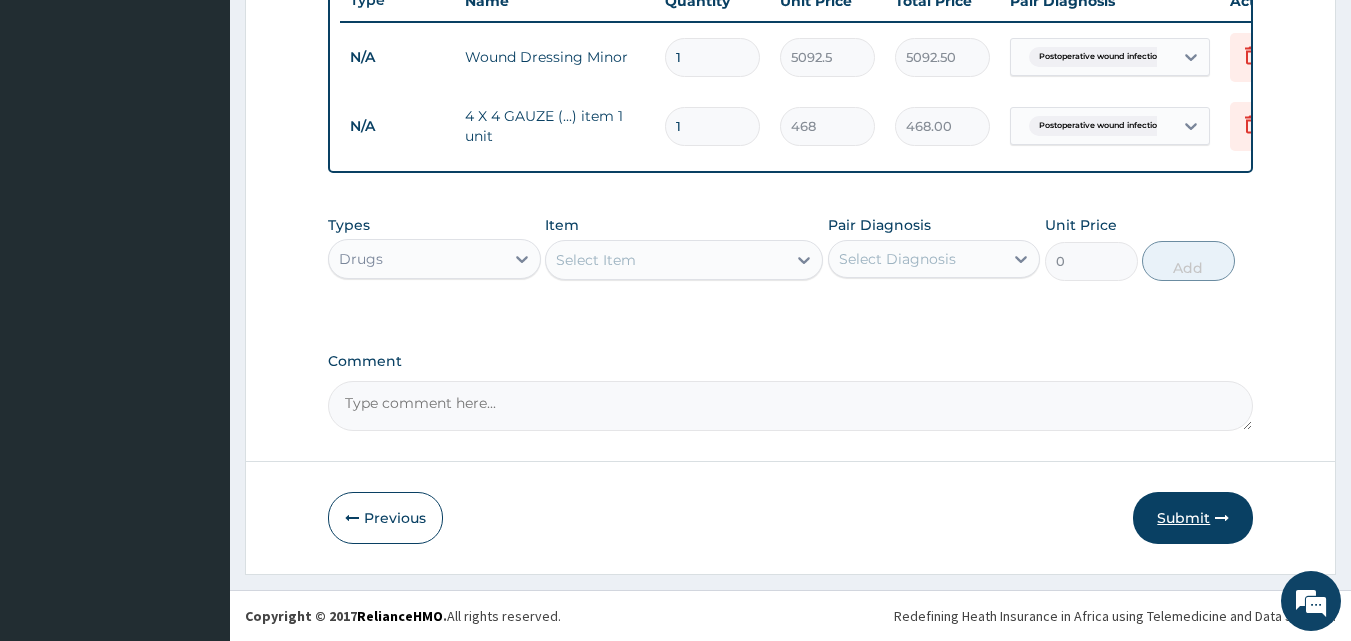 click on "Submit" at bounding box center (1193, 518) 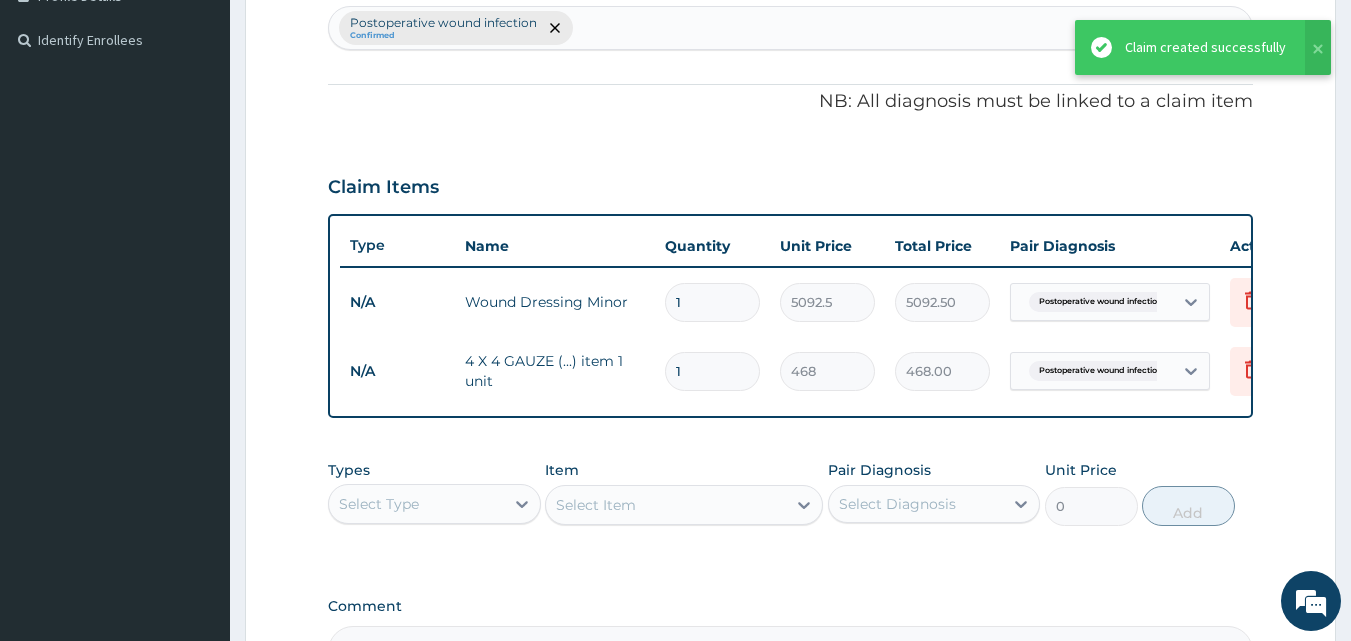 scroll, scrollTop: 490, scrollLeft: 0, axis: vertical 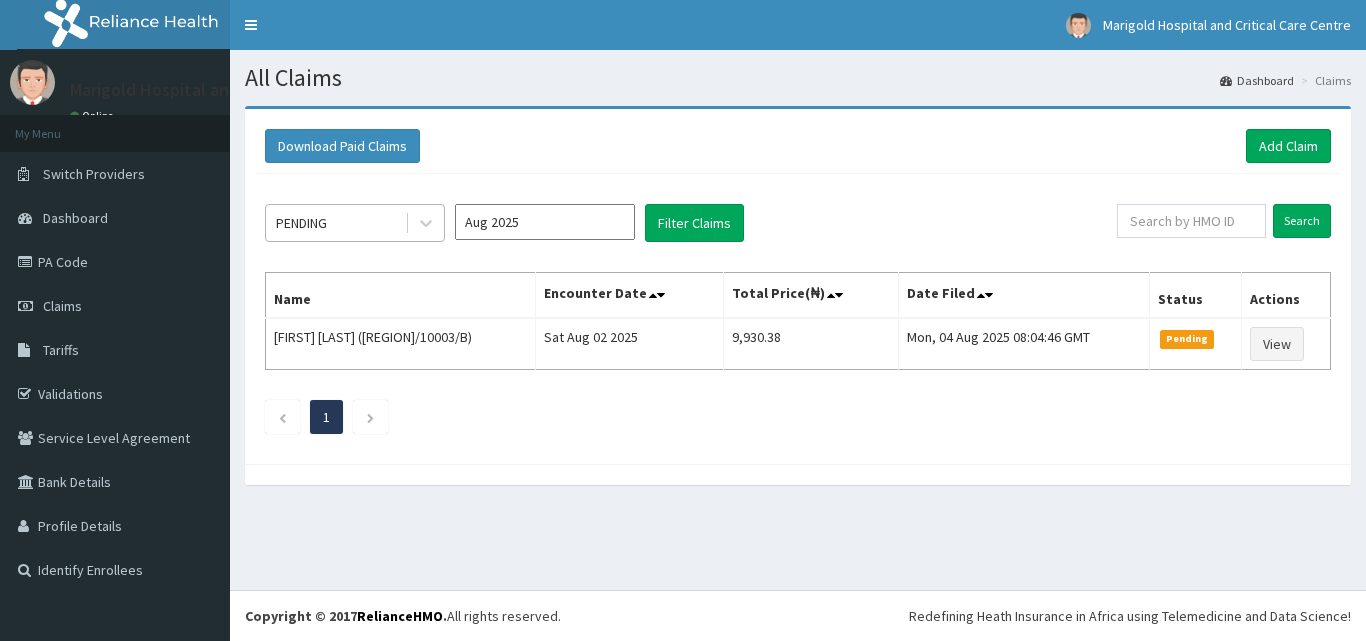 click on "PENDING" at bounding box center [335, 223] 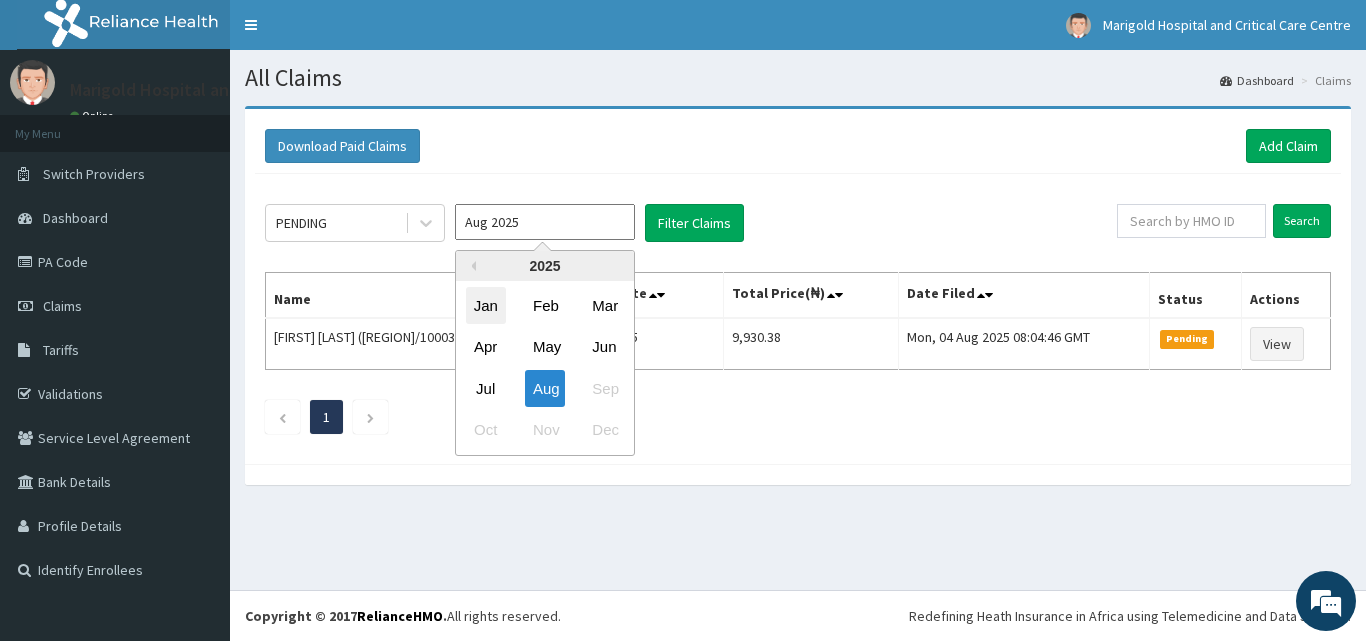 drag, startPoint x: 532, startPoint y: 226, endPoint x: 498, endPoint y: 303, distance: 84.17244 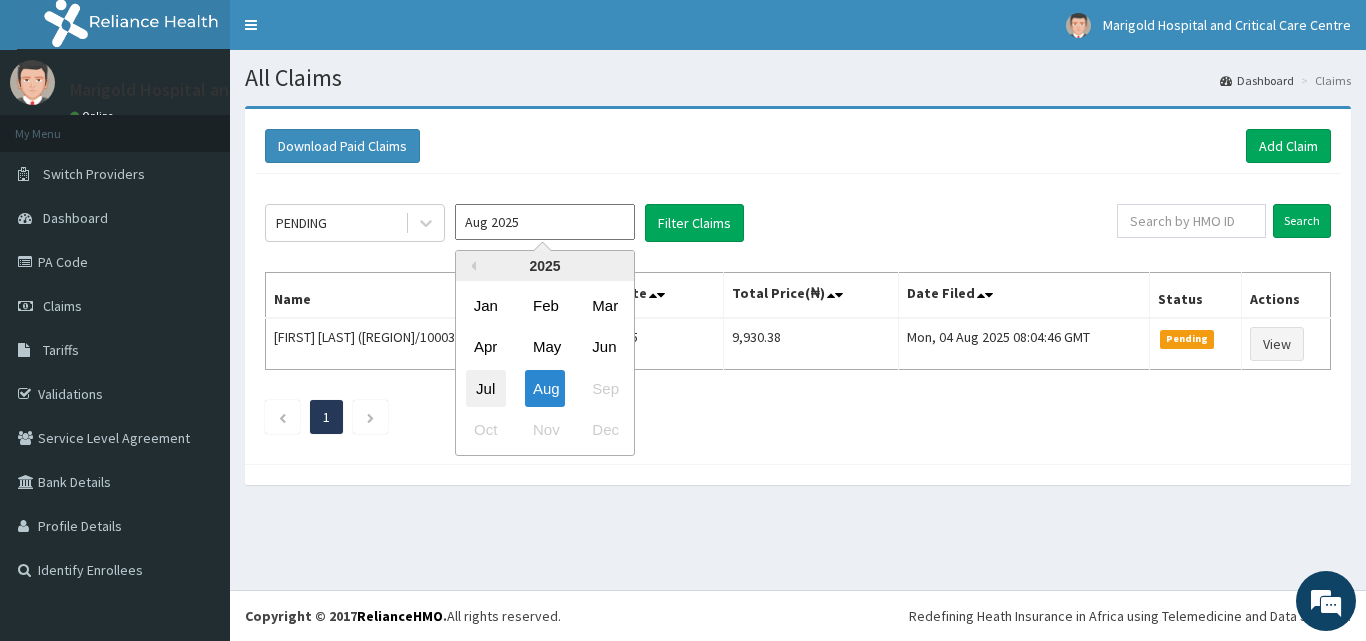 drag, startPoint x: 488, startPoint y: 376, endPoint x: 650, endPoint y: 266, distance: 195.81624 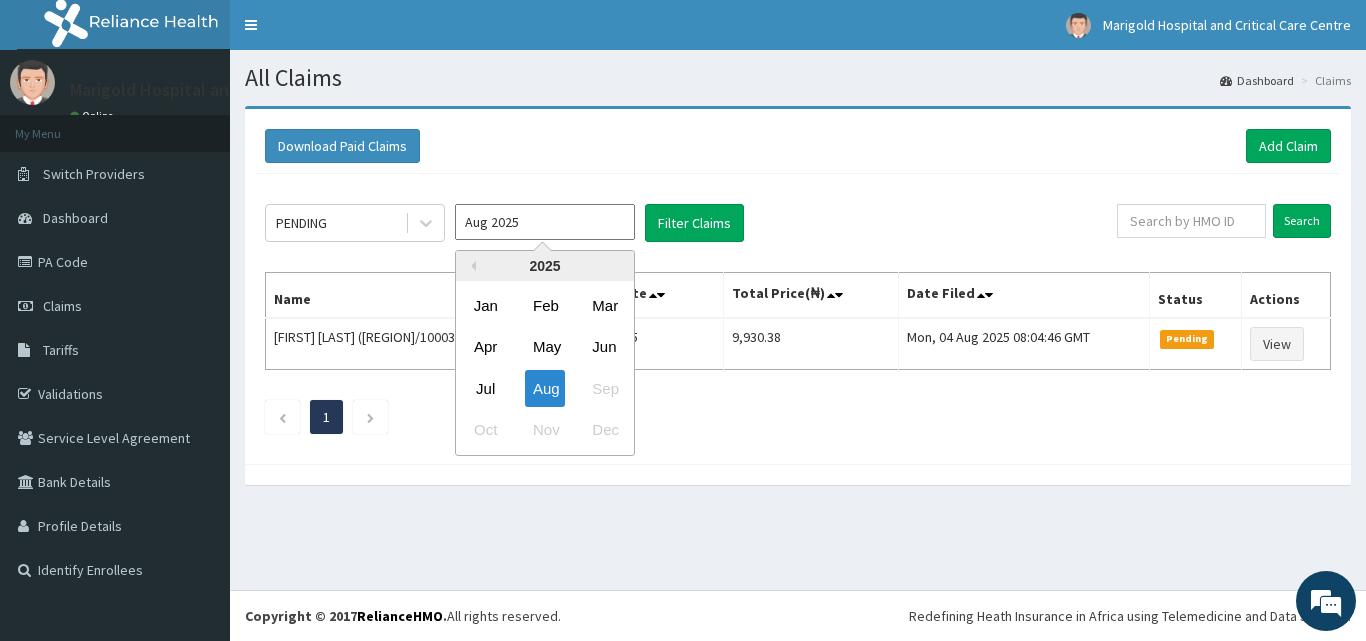 click on "Jul" at bounding box center (486, 388) 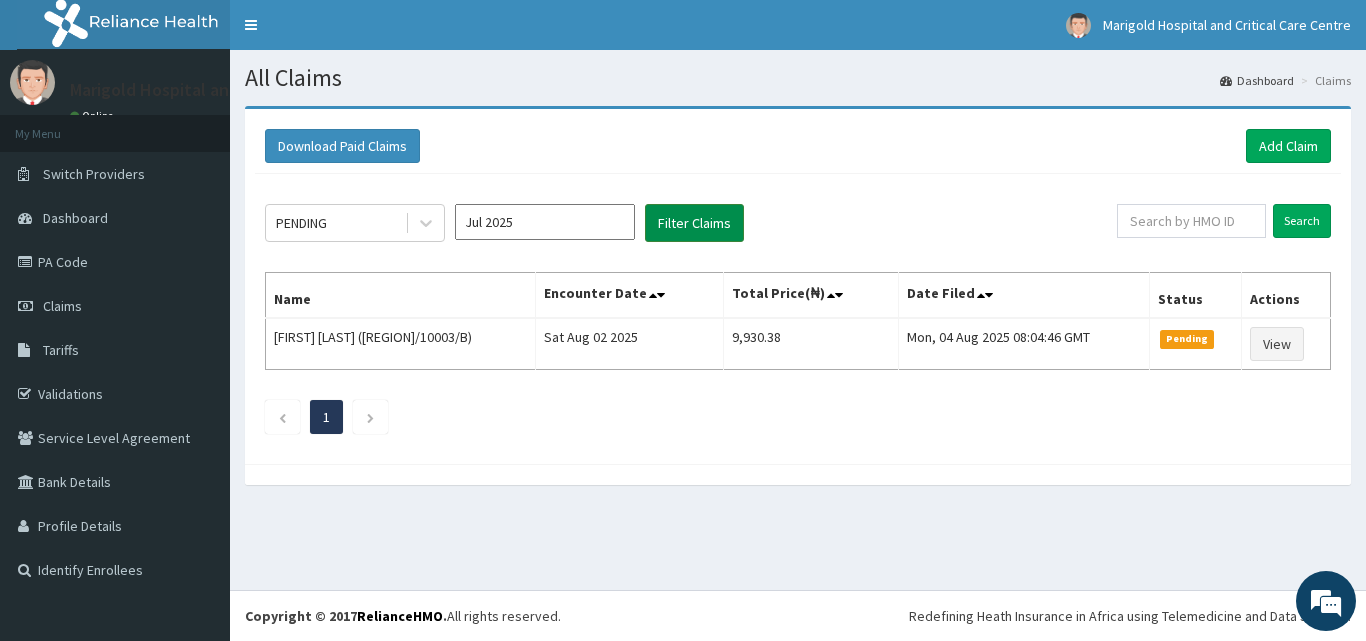 click on "Filter Claims" at bounding box center (694, 223) 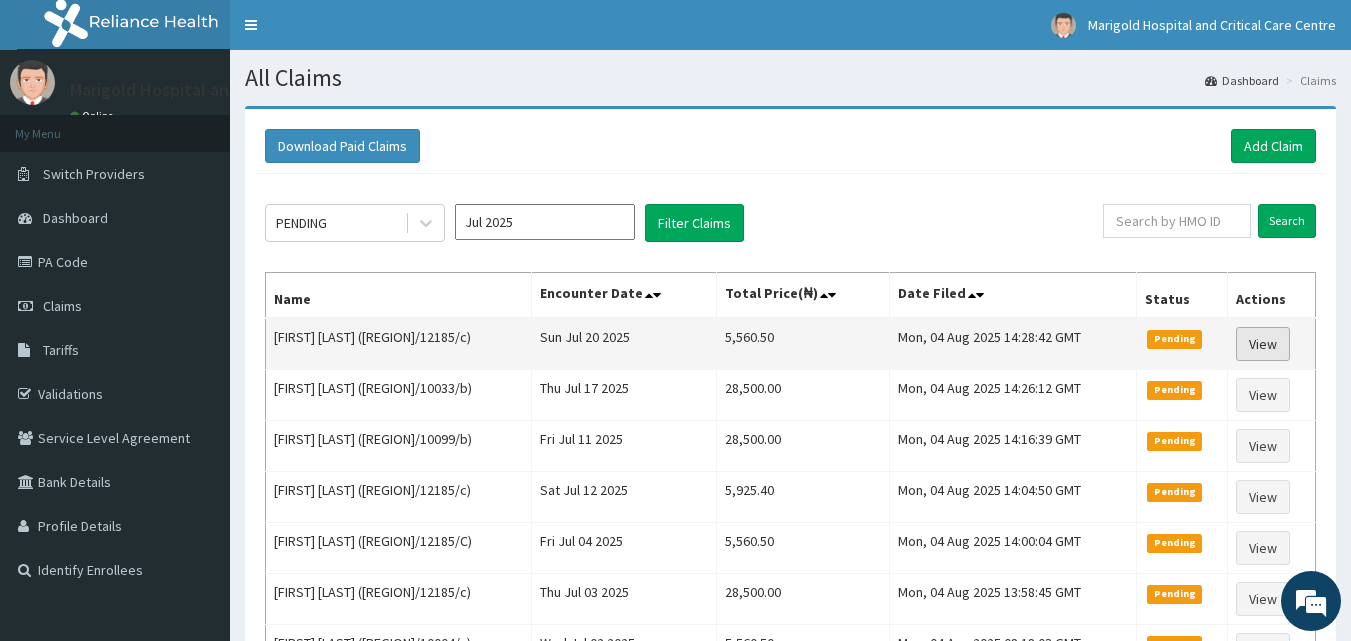 click on "View" at bounding box center (1263, 344) 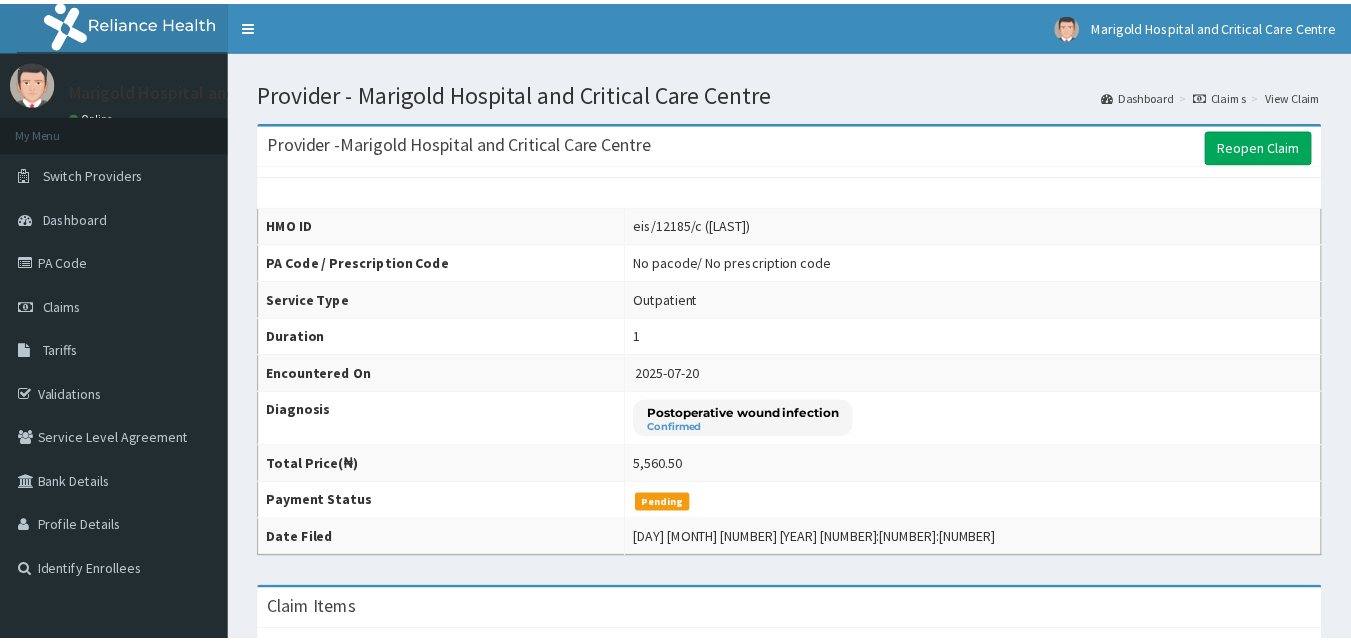 scroll, scrollTop: 0, scrollLeft: 0, axis: both 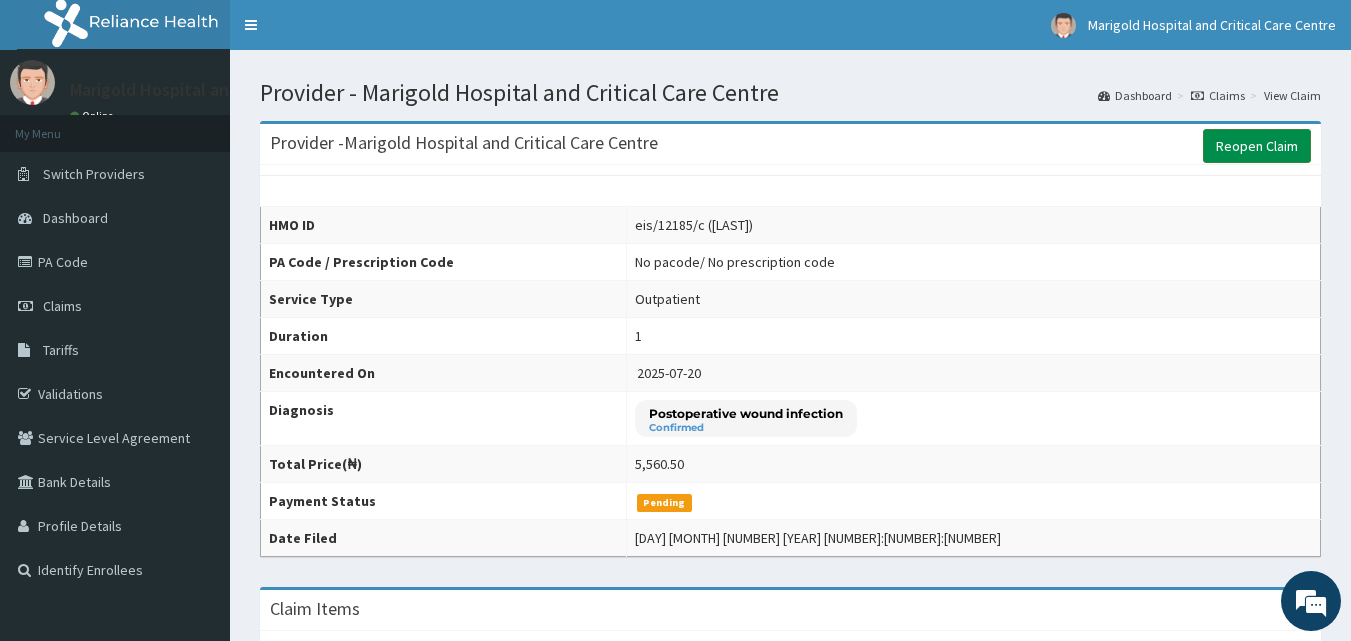 click on "Reopen Claim" at bounding box center (1257, 146) 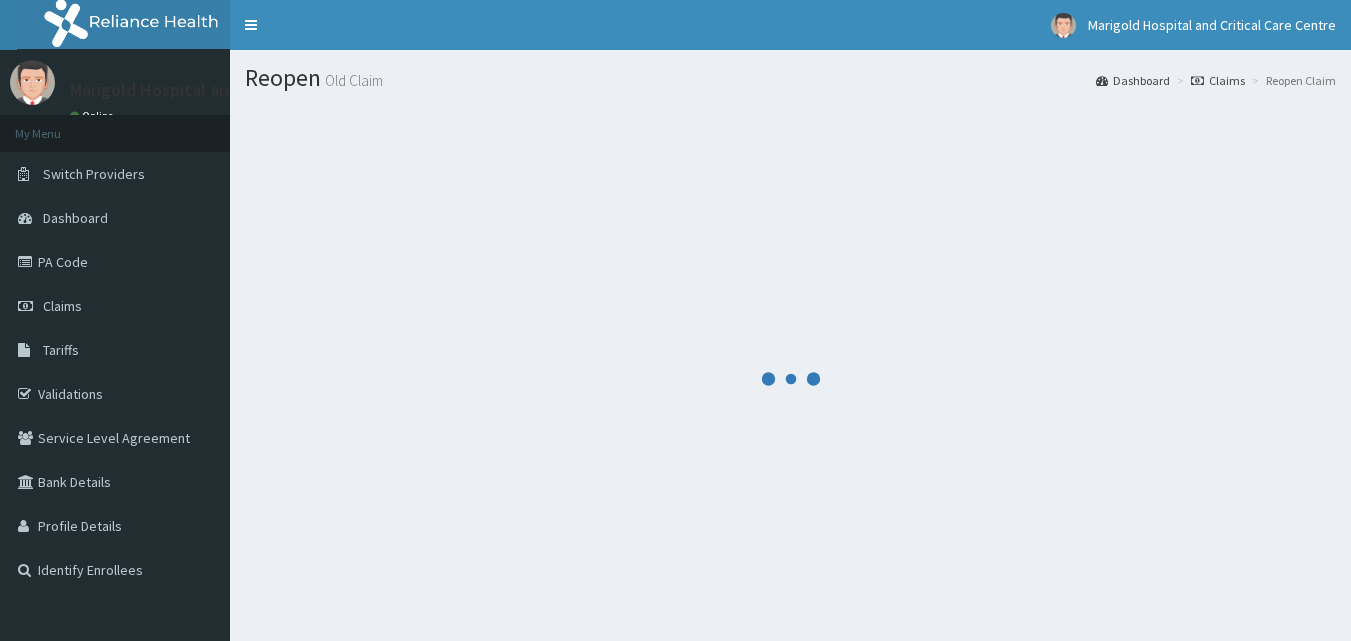 scroll, scrollTop: 0, scrollLeft: 0, axis: both 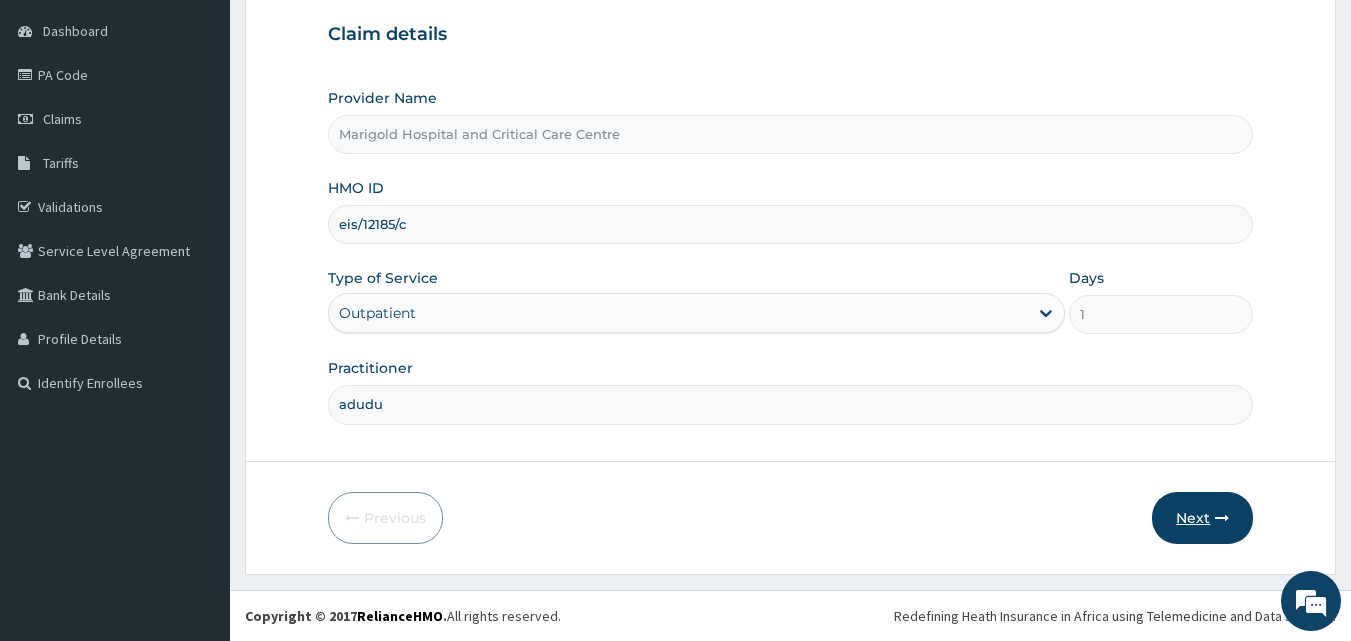 click on "Next" at bounding box center [1202, 518] 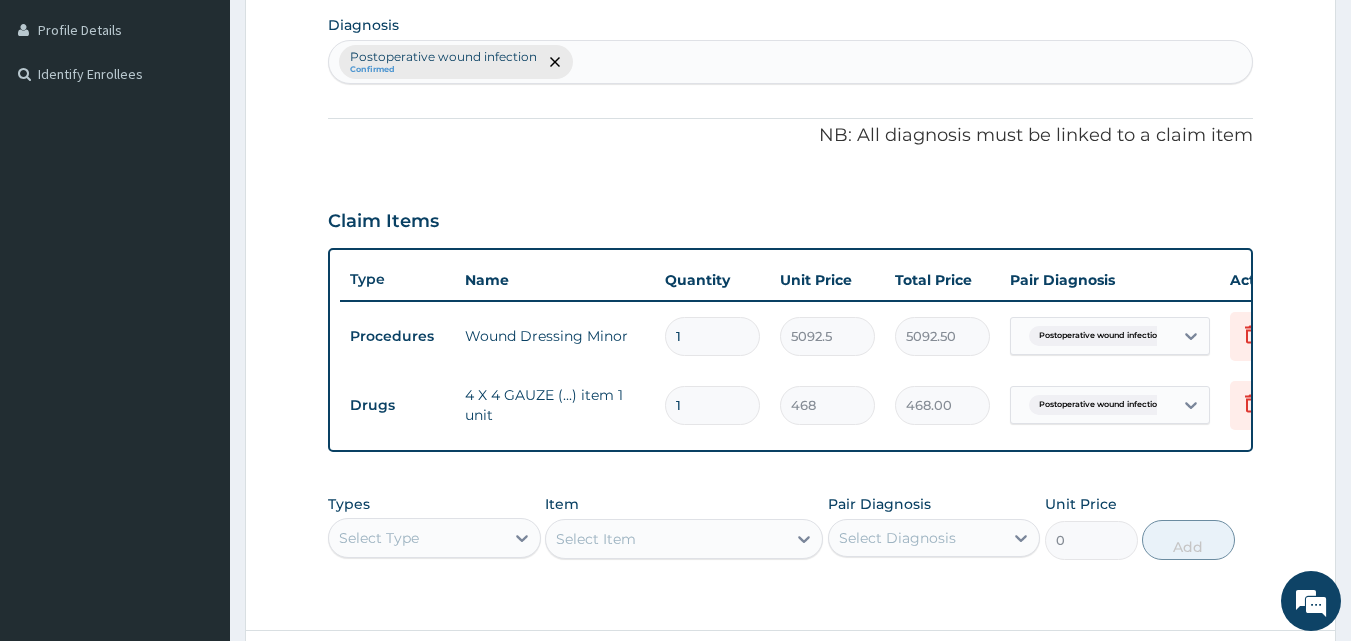 scroll, scrollTop: 500, scrollLeft: 0, axis: vertical 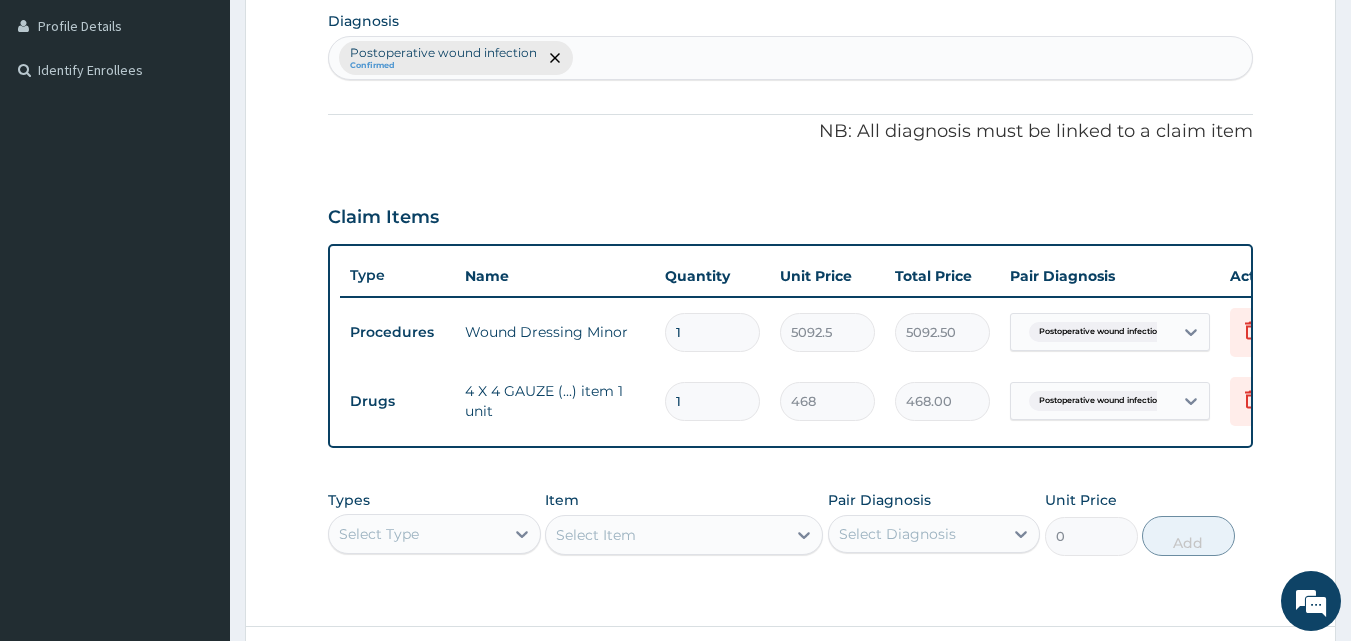 drag, startPoint x: 672, startPoint y: 397, endPoint x: 708, endPoint y: 407, distance: 37.363083 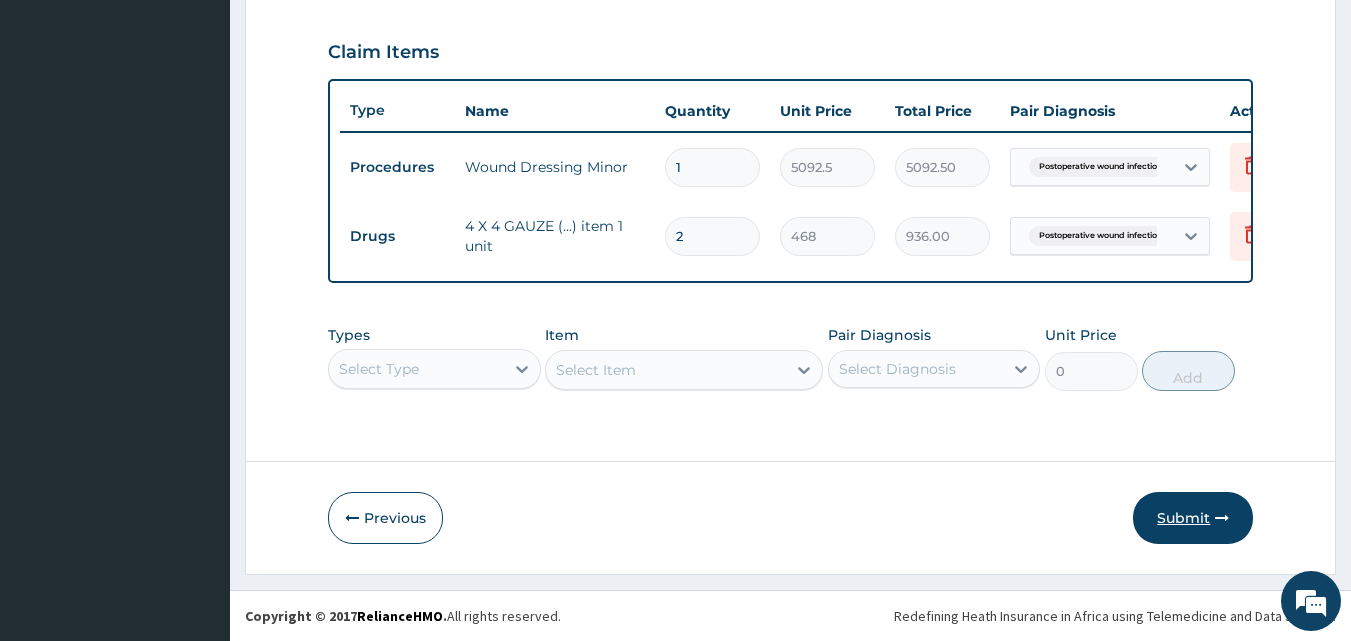 type on "2" 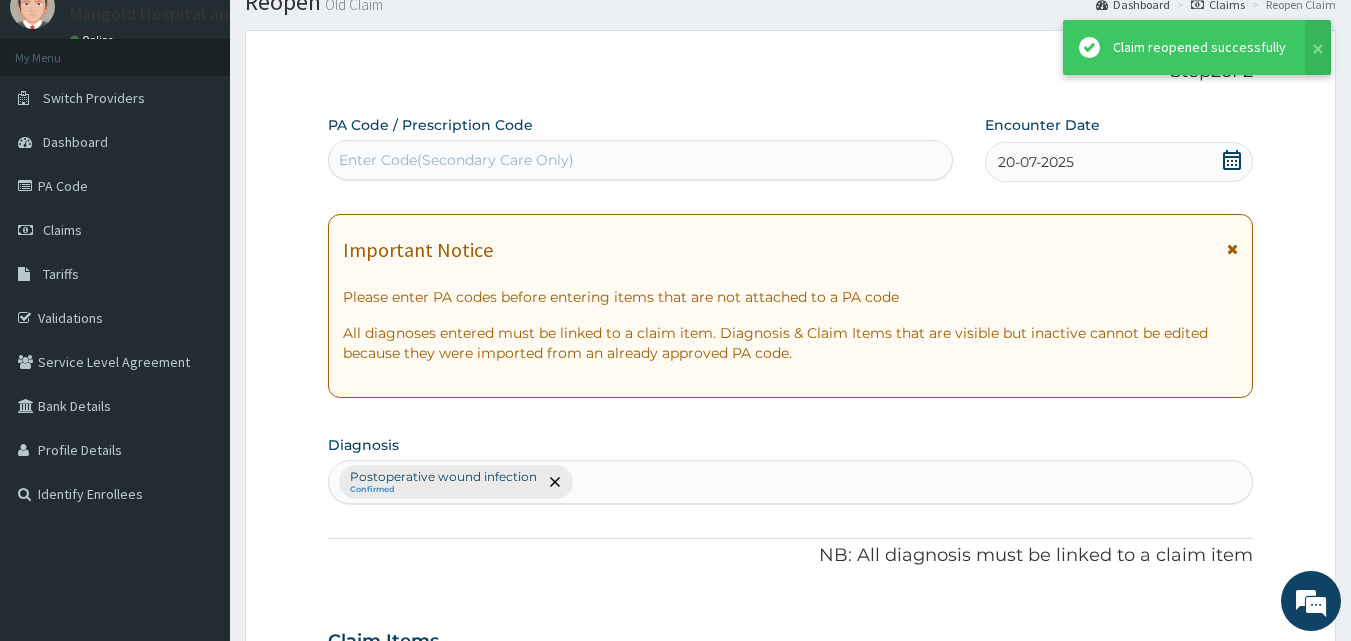 scroll, scrollTop: 680, scrollLeft: 0, axis: vertical 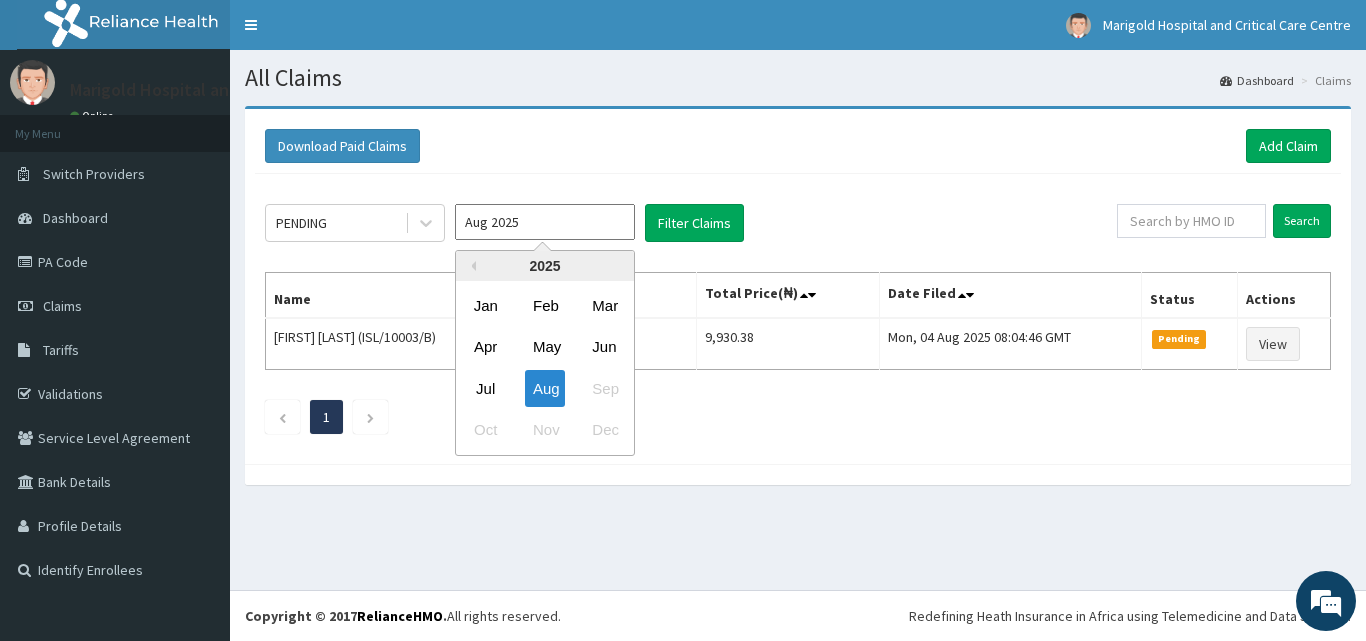 click on "Aug 2025" at bounding box center (545, 222) 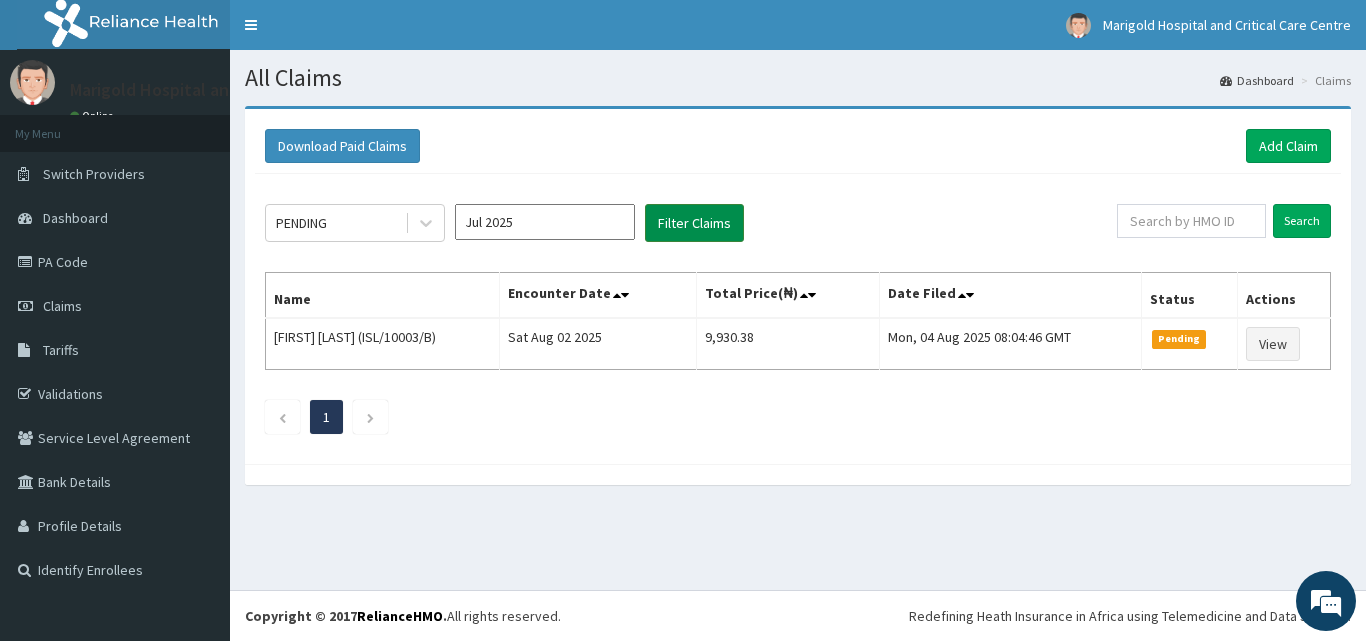 click on "Filter Claims" at bounding box center [694, 223] 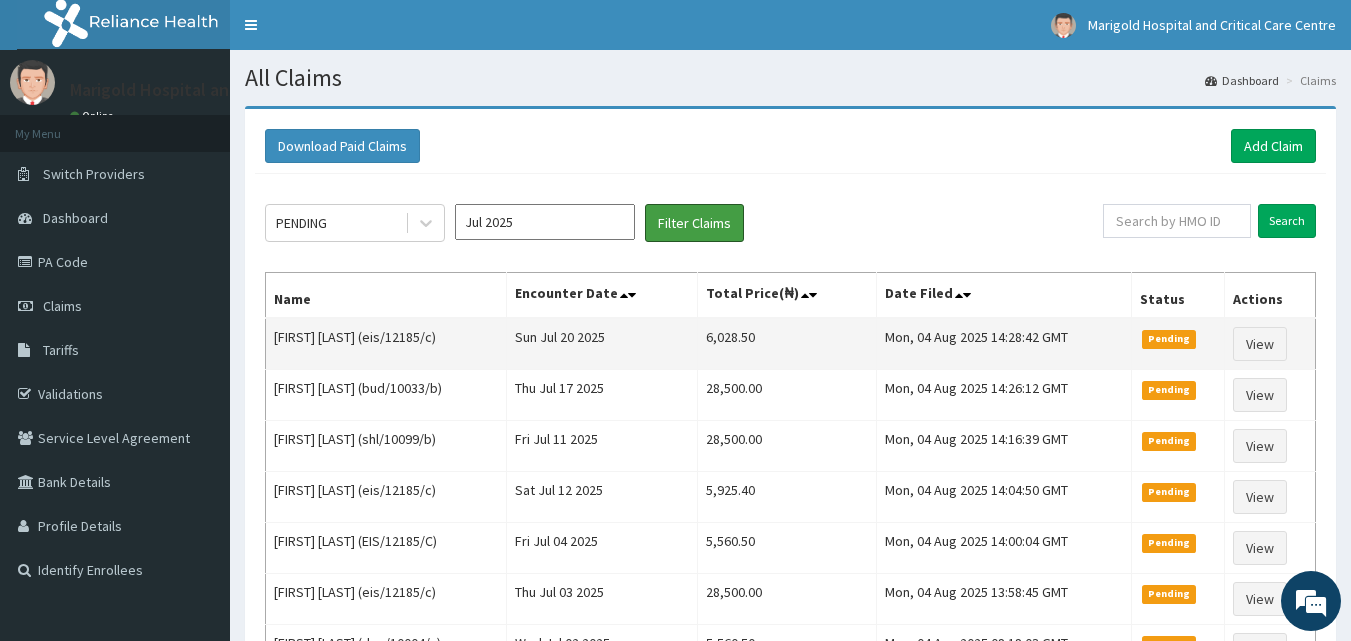 scroll, scrollTop: 0, scrollLeft: 0, axis: both 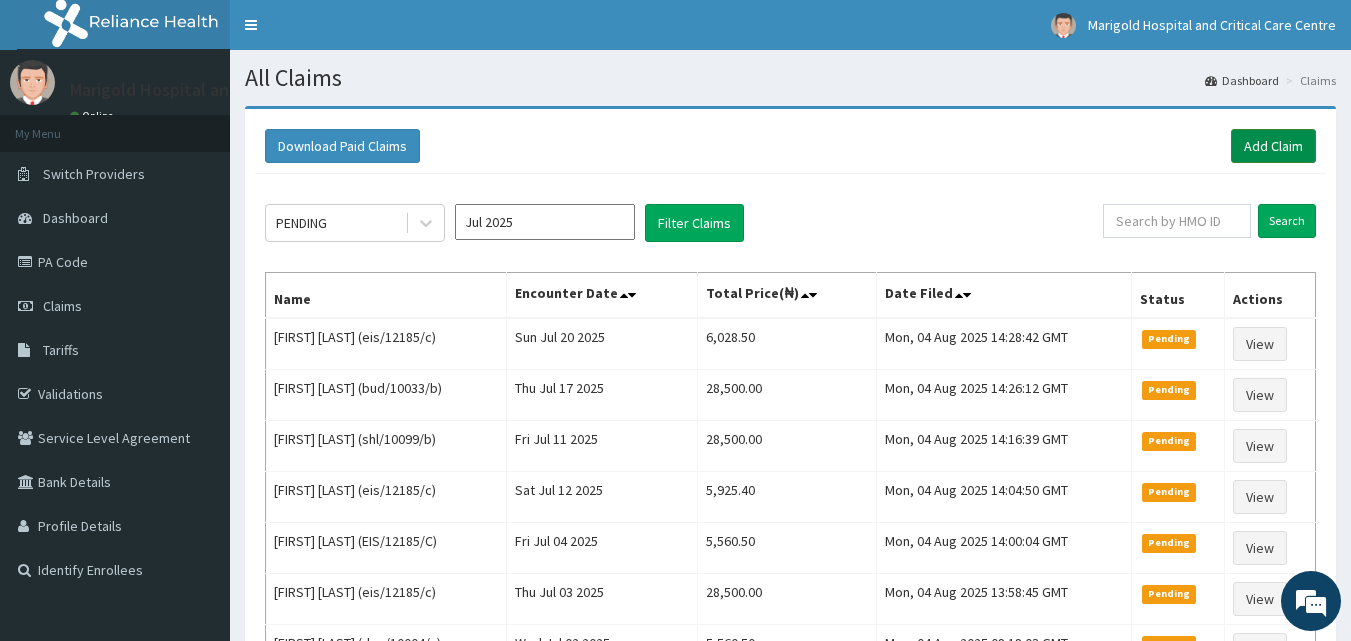click on "Add Claim" at bounding box center (1273, 146) 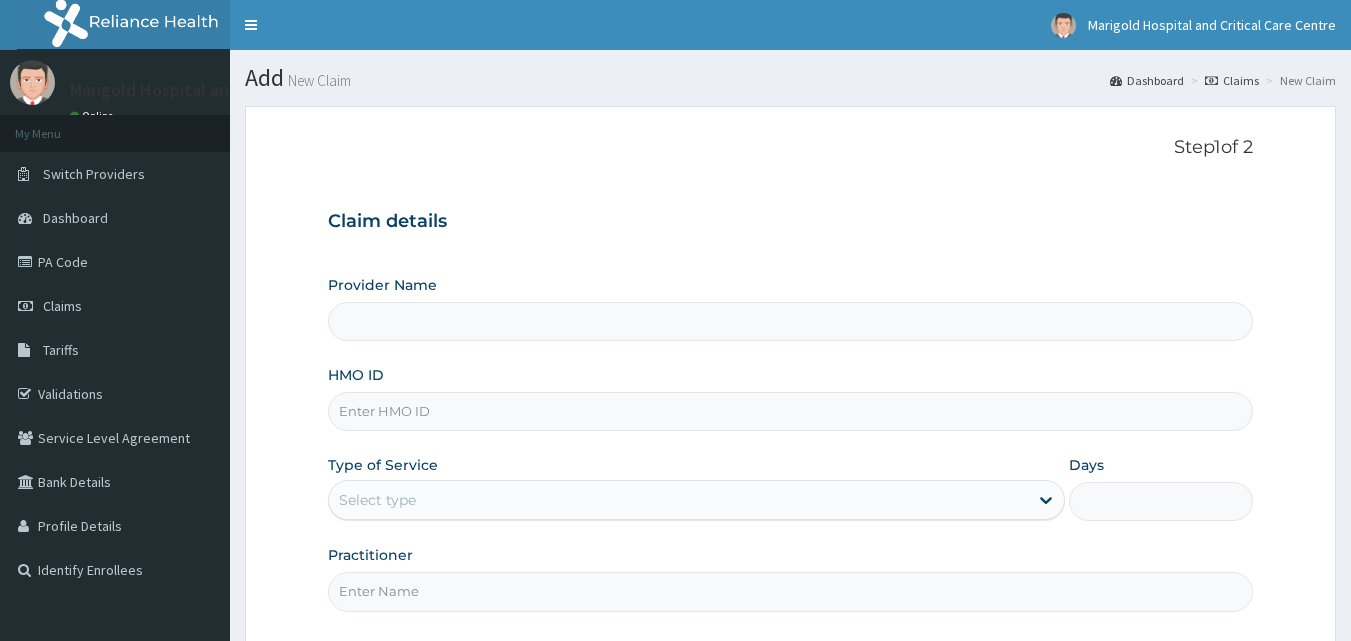 scroll, scrollTop: 0, scrollLeft: 0, axis: both 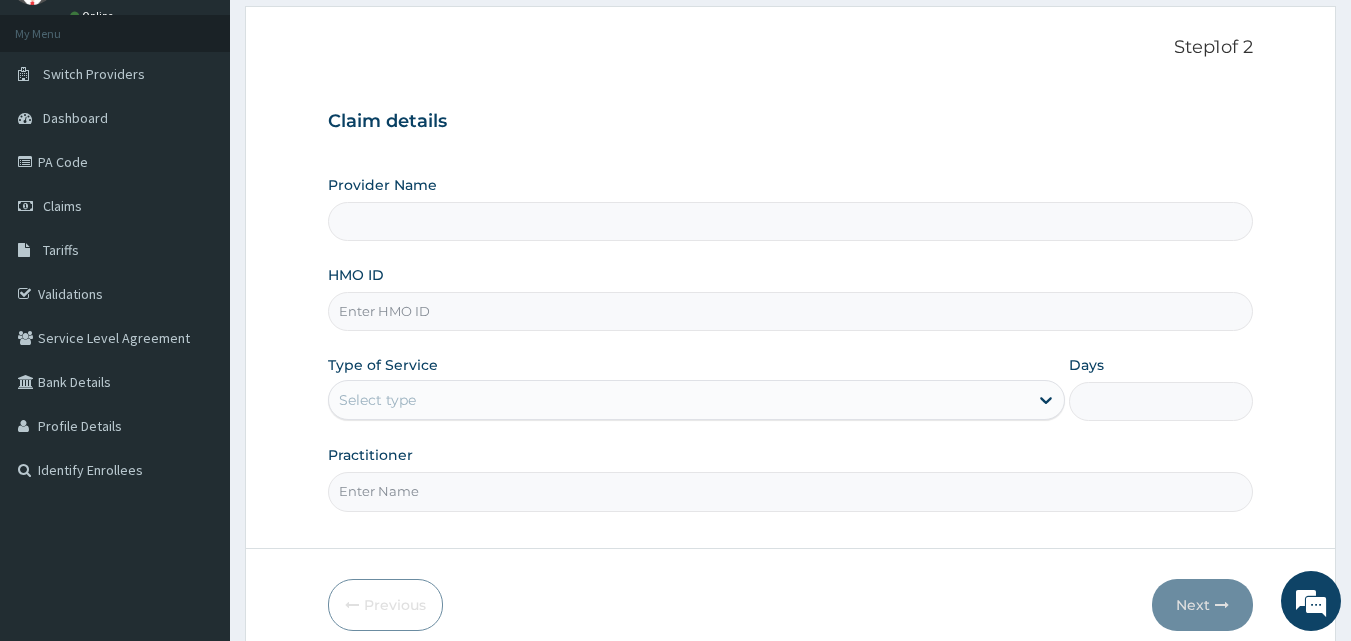 click on "HMO ID" at bounding box center (791, 311) 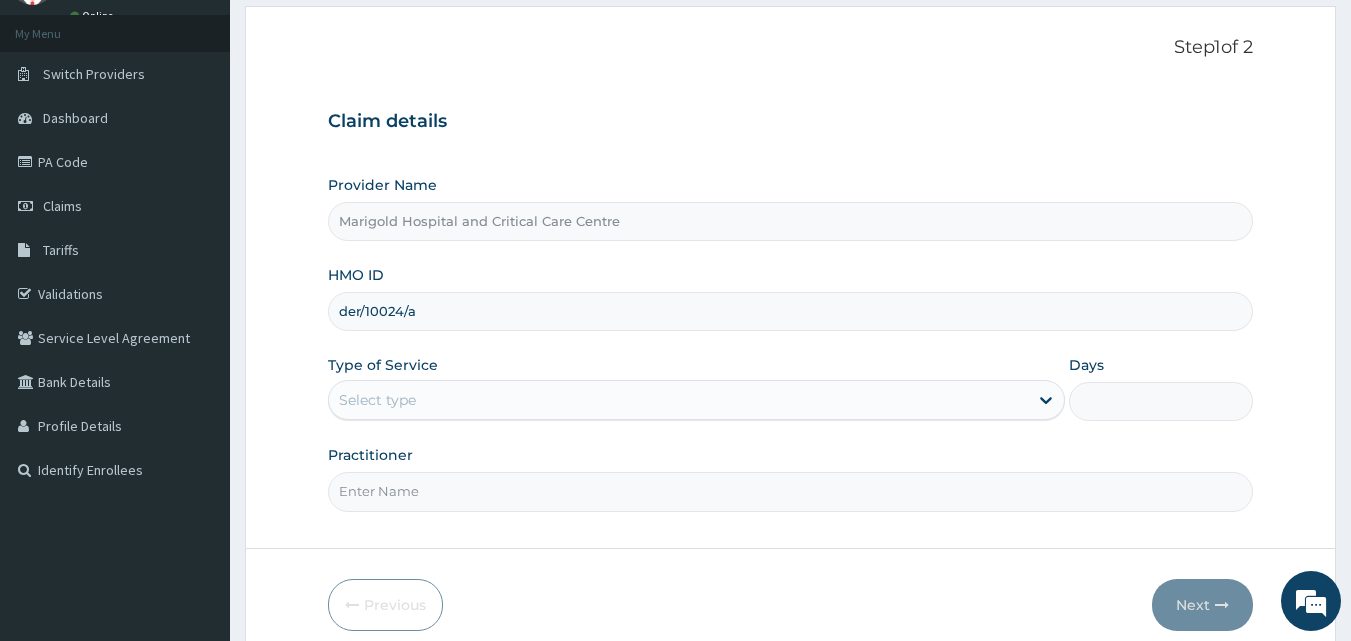 click on "der/10024/a" at bounding box center (791, 311) 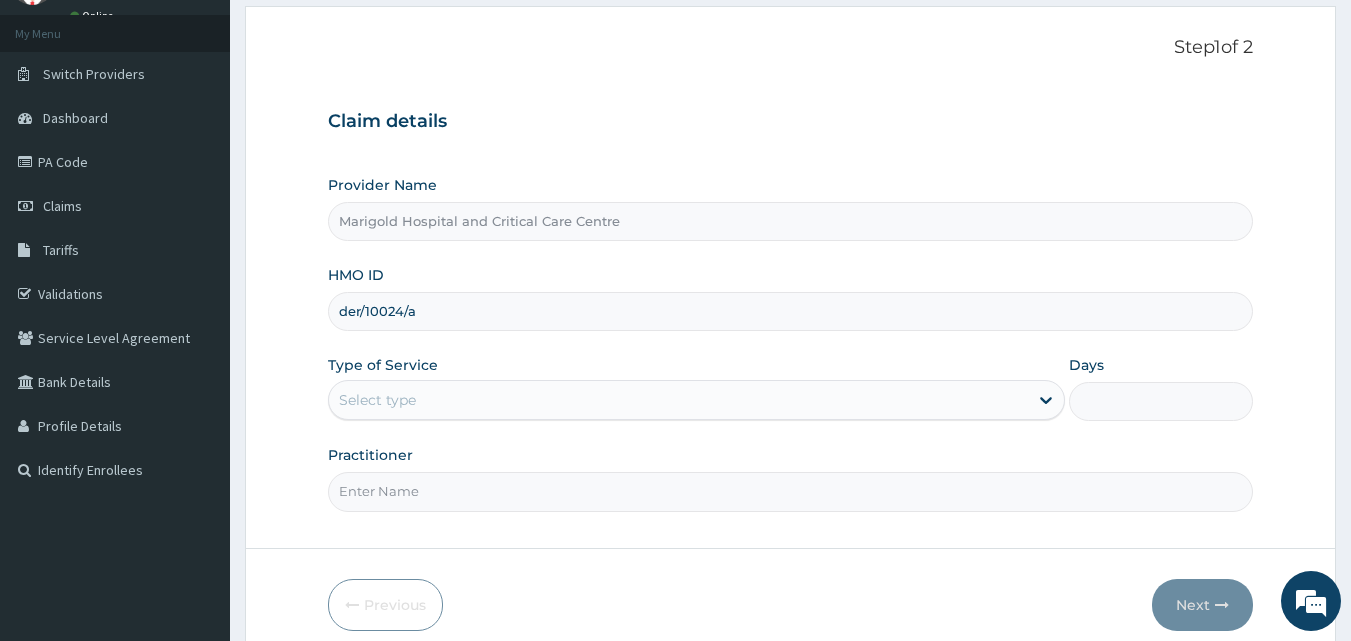 scroll, scrollTop: 0, scrollLeft: 0, axis: both 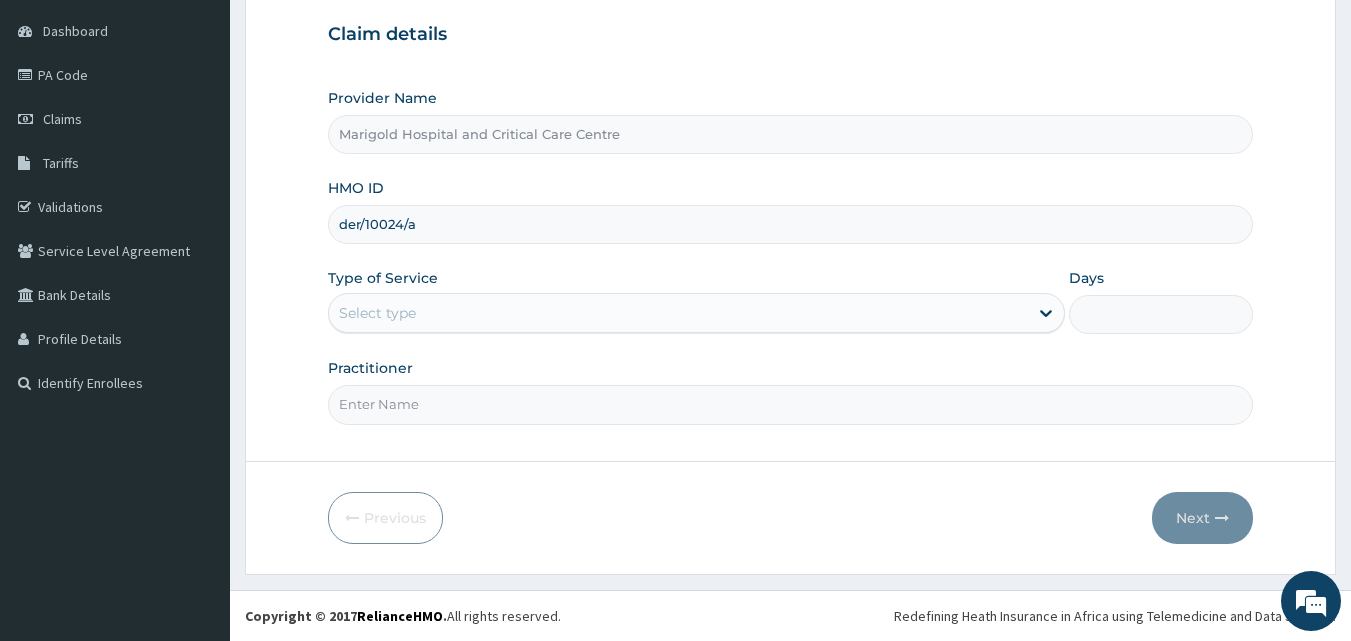 type on "der/10024/a" 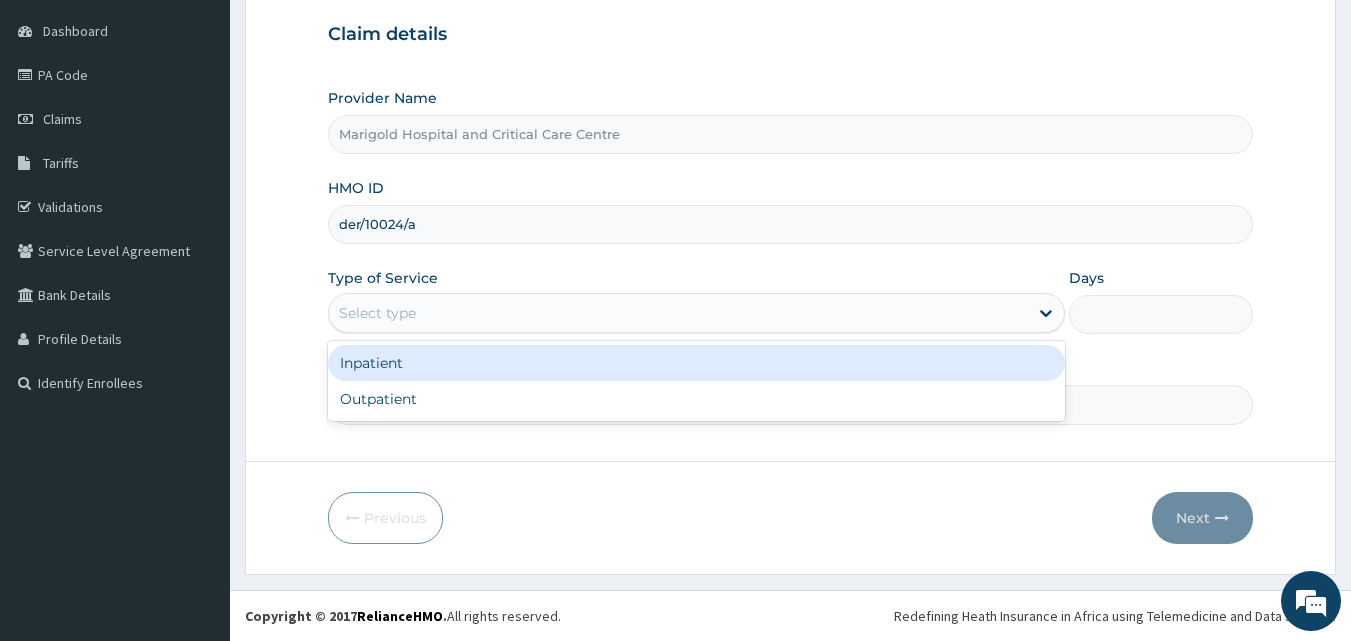 click on "Select type" at bounding box center [678, 313] 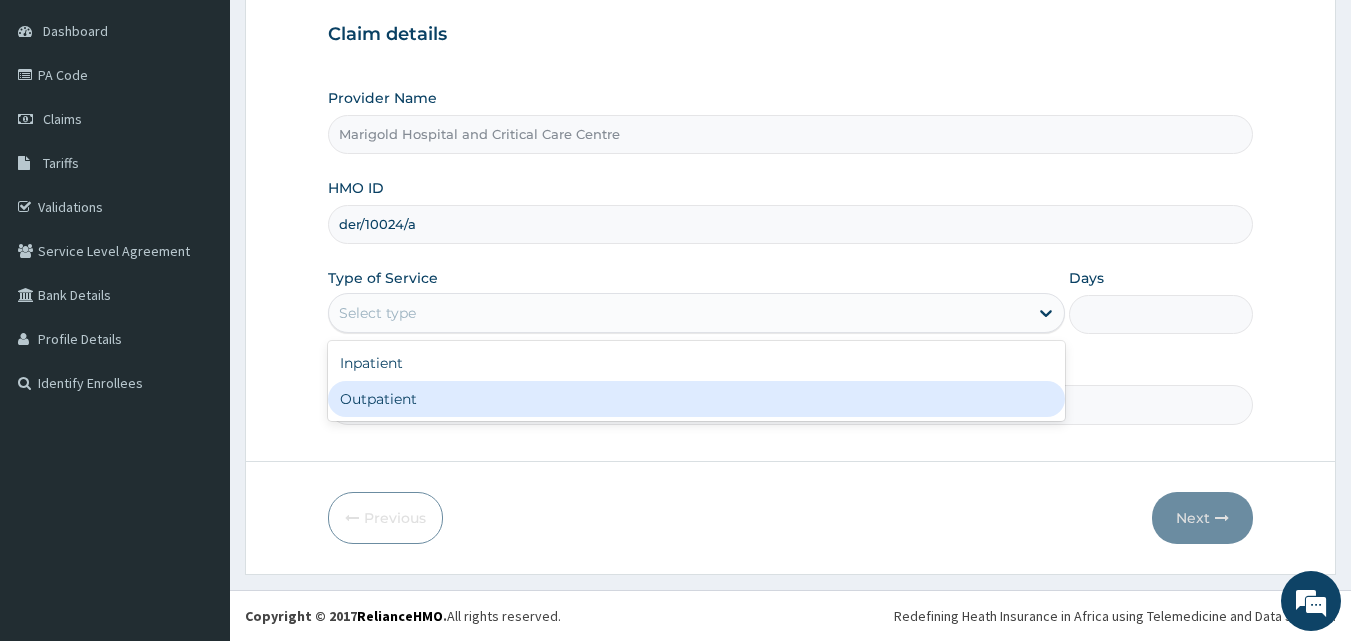 click on "Outpatient" at bounding box center [696, 399] 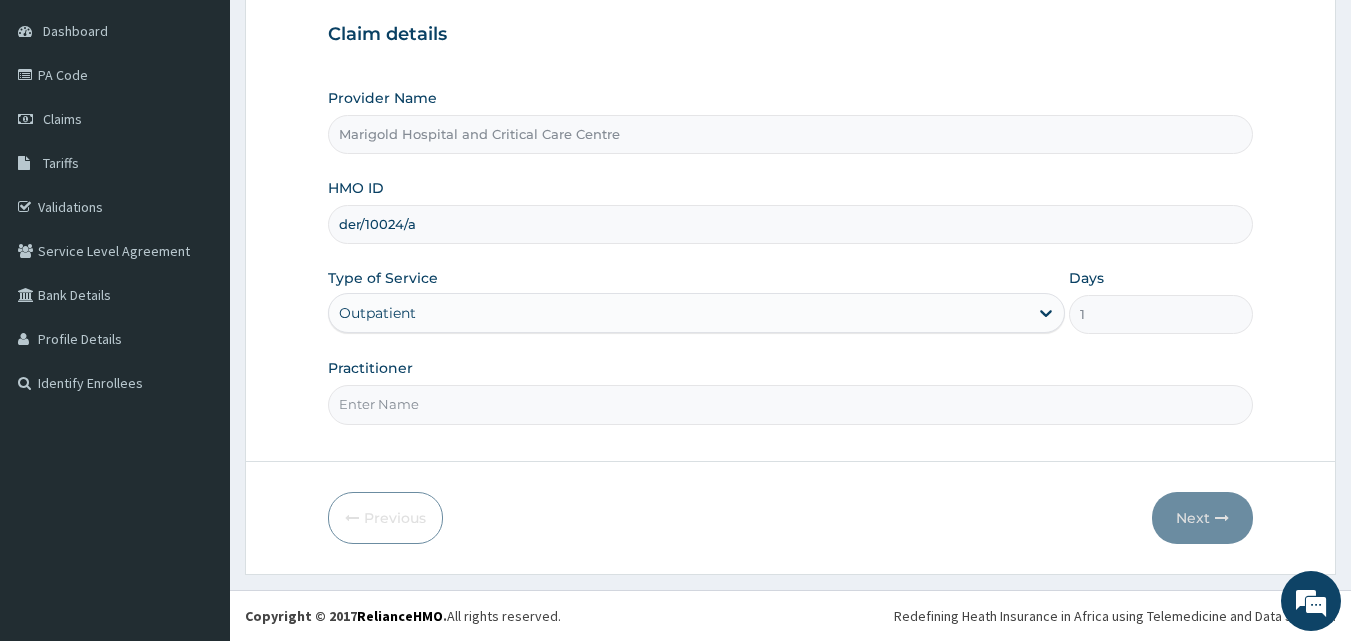 click on "Practitioner" at bounding box center [791, 404] 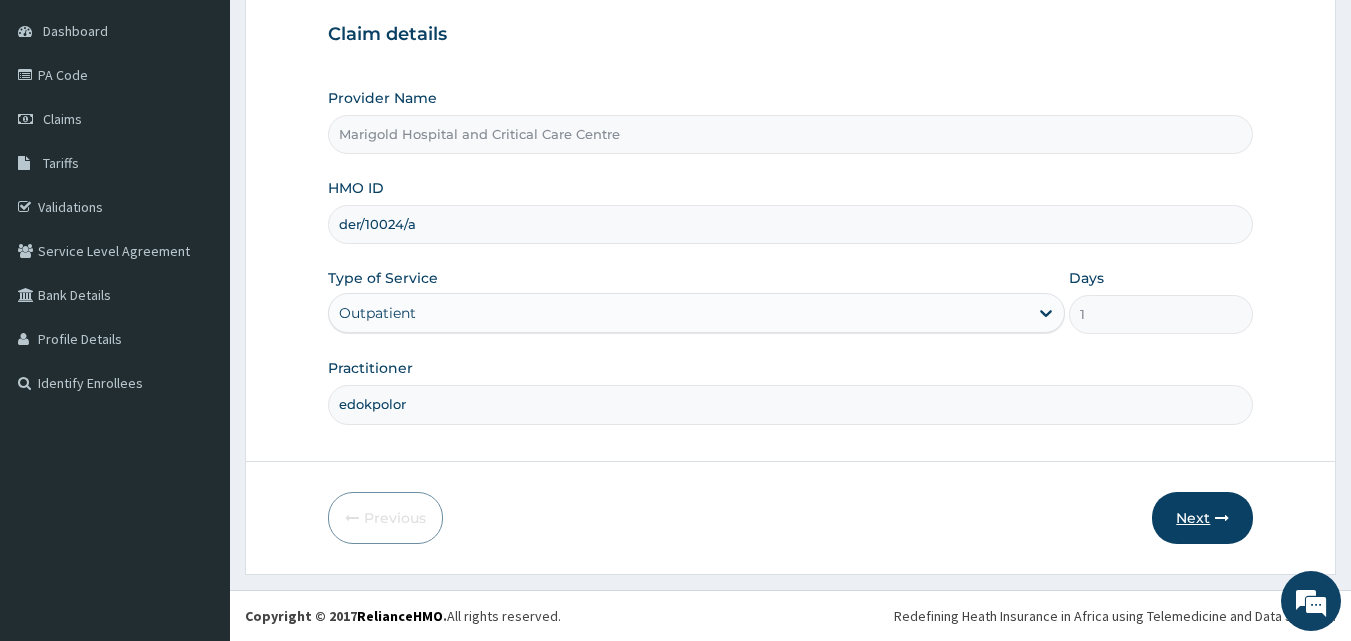 type on "edokpolor" 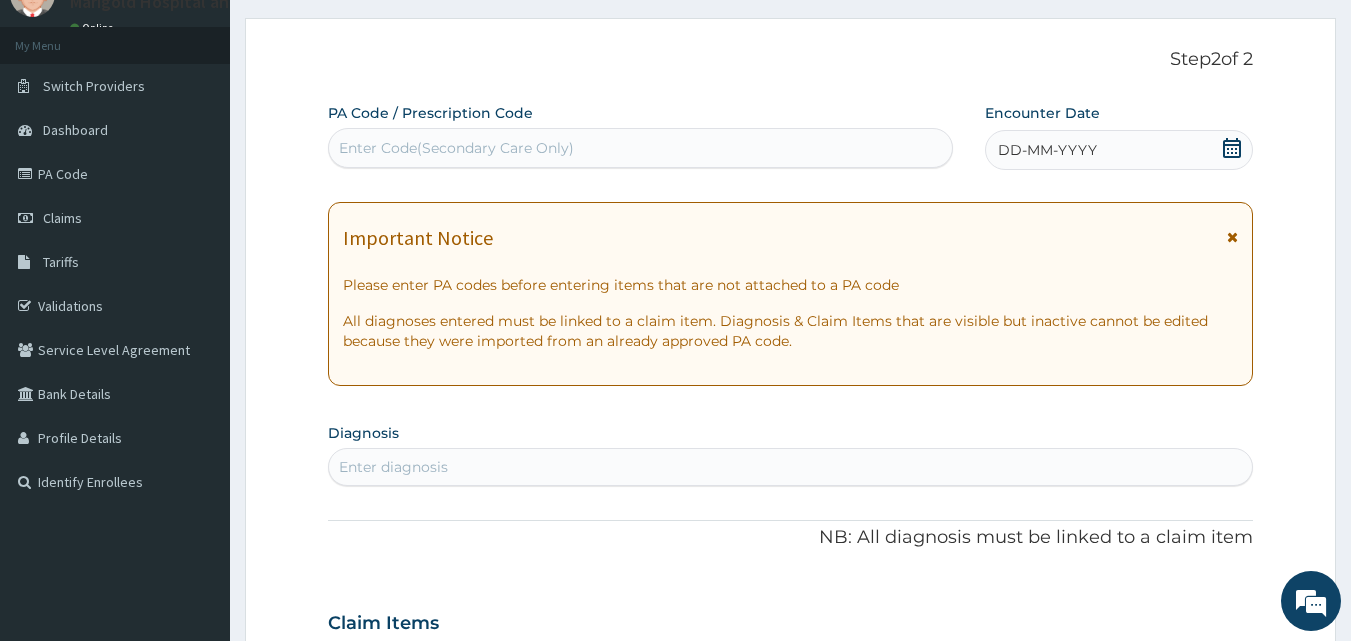 scroll, scrollTop: 87, scrollLeft: 0, axis: vertical 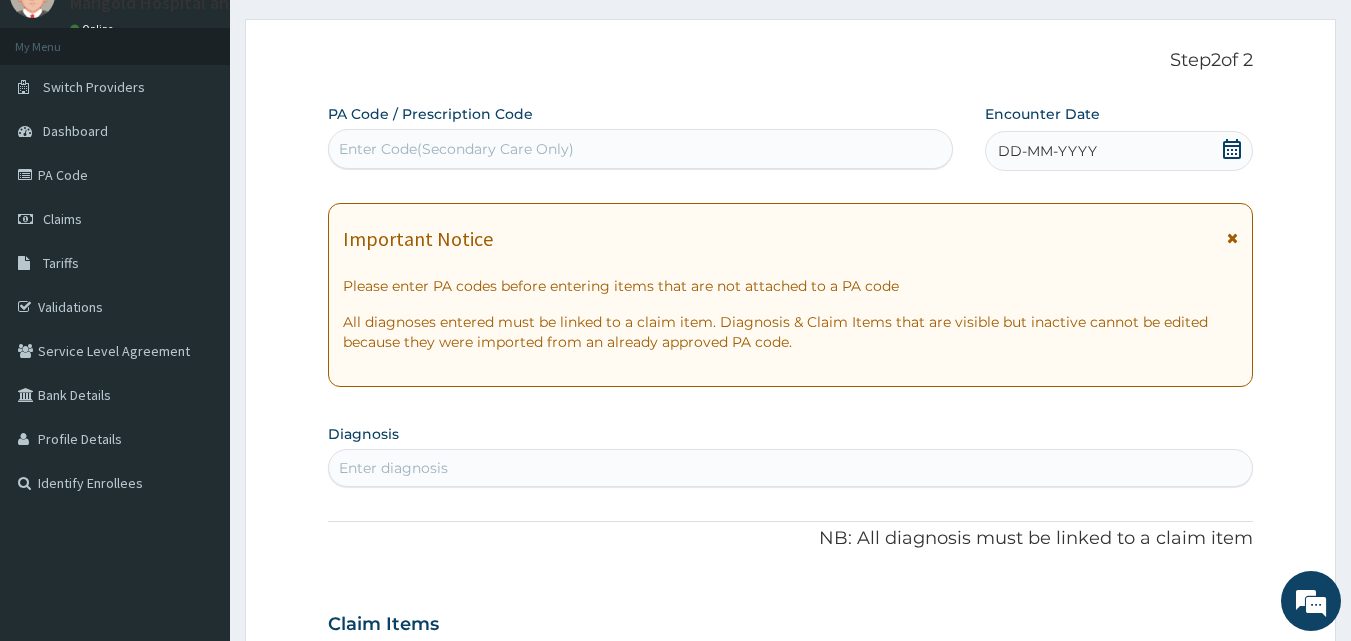 click on "Enter Code(Secondary Care Only)" at bounding box center (456, 149) 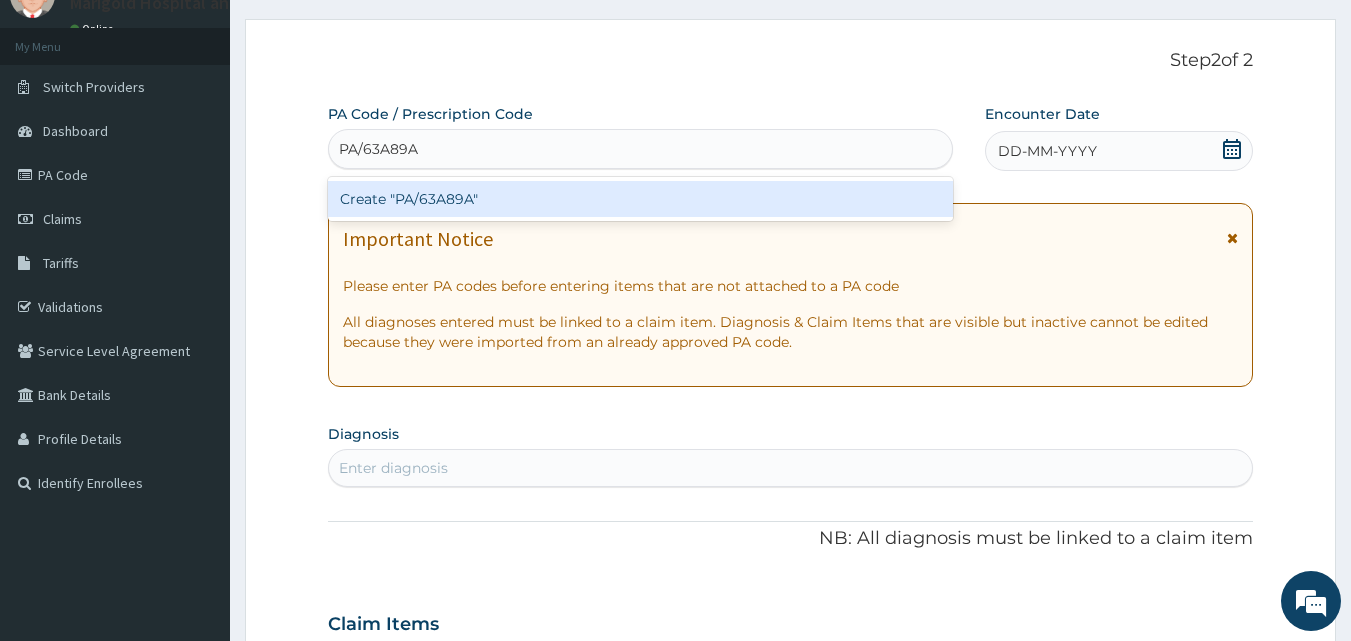 type 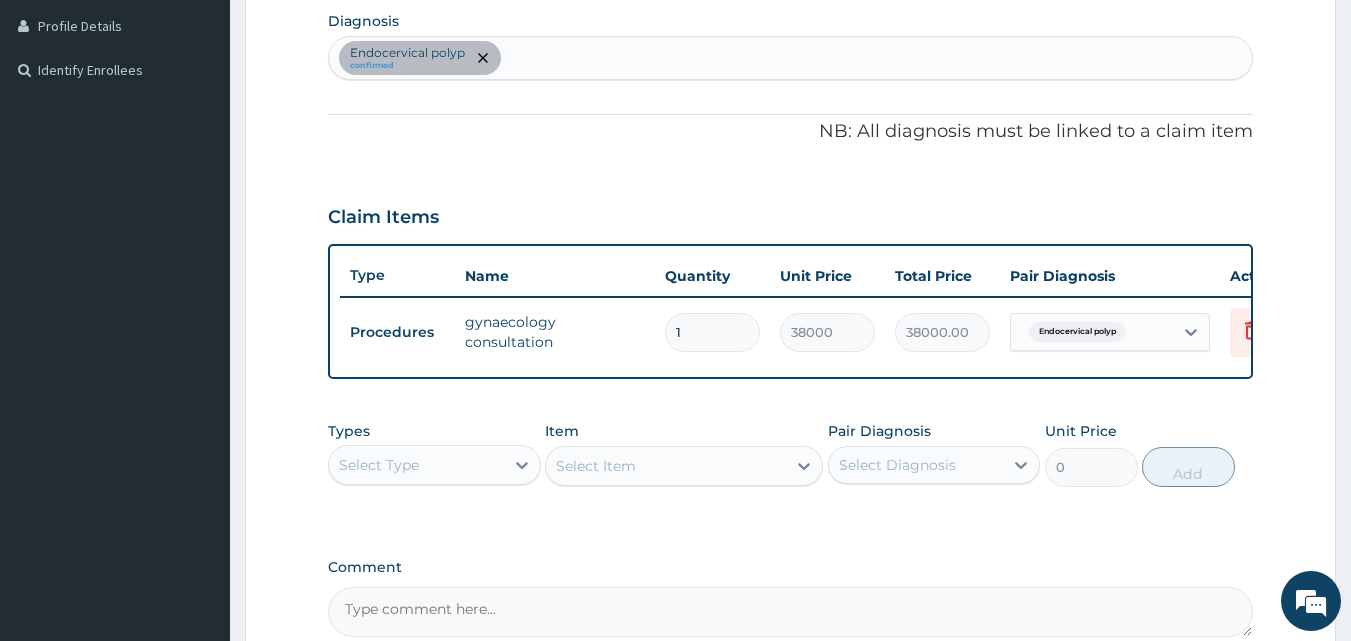 scroll, scrollTop: 512, scrollLeft: 0, axis: vertical 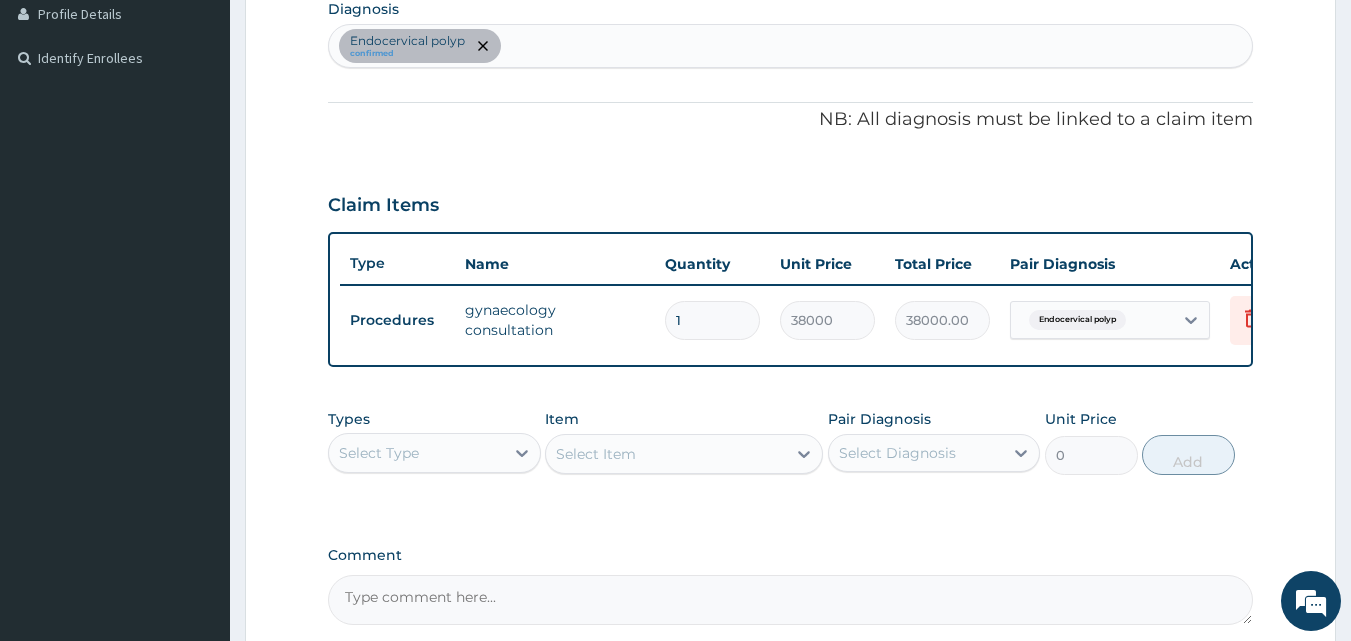 click on "Select Type" at bounding box center [379, 453] 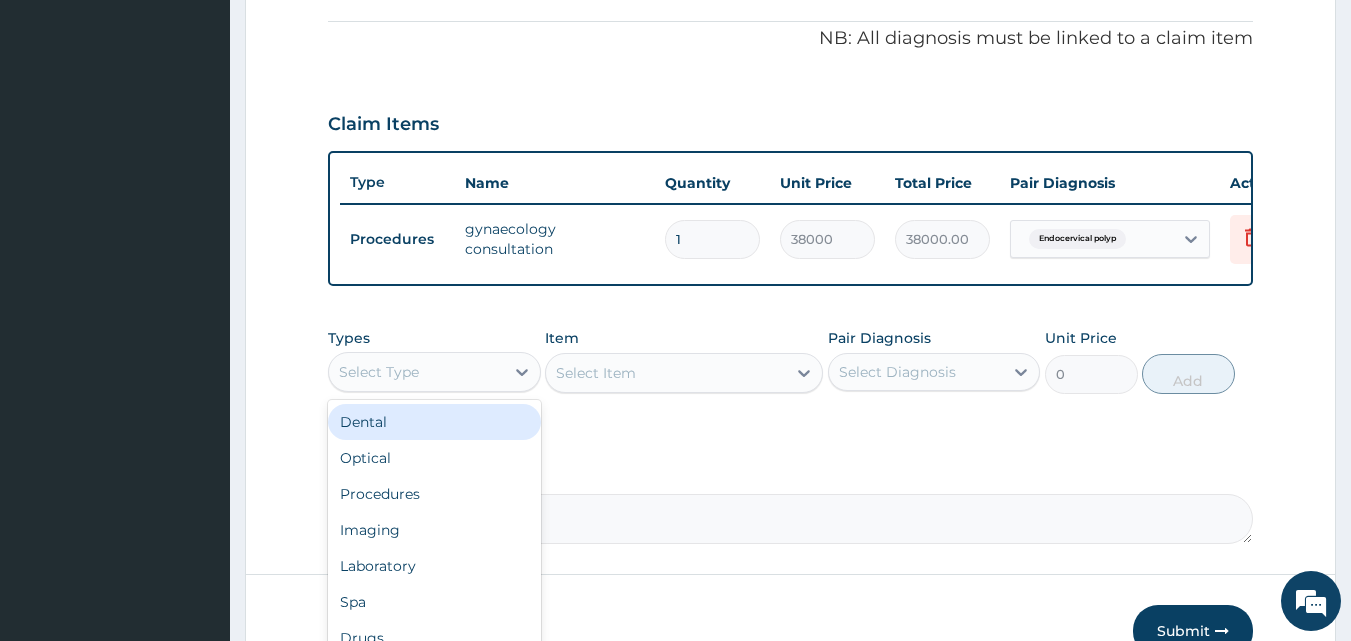 scroll, scrollTop: 712, scrollLeft: 0, axis: vertical 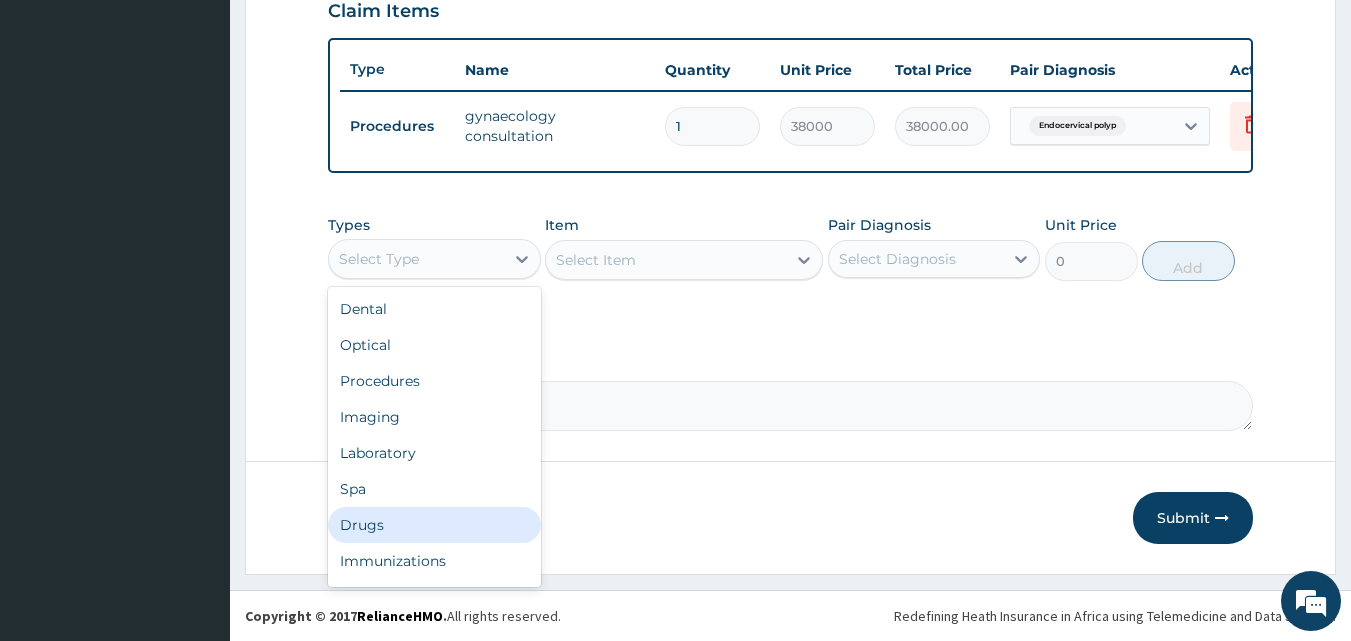 click on "Drugs" at bounding box center (434, 525) 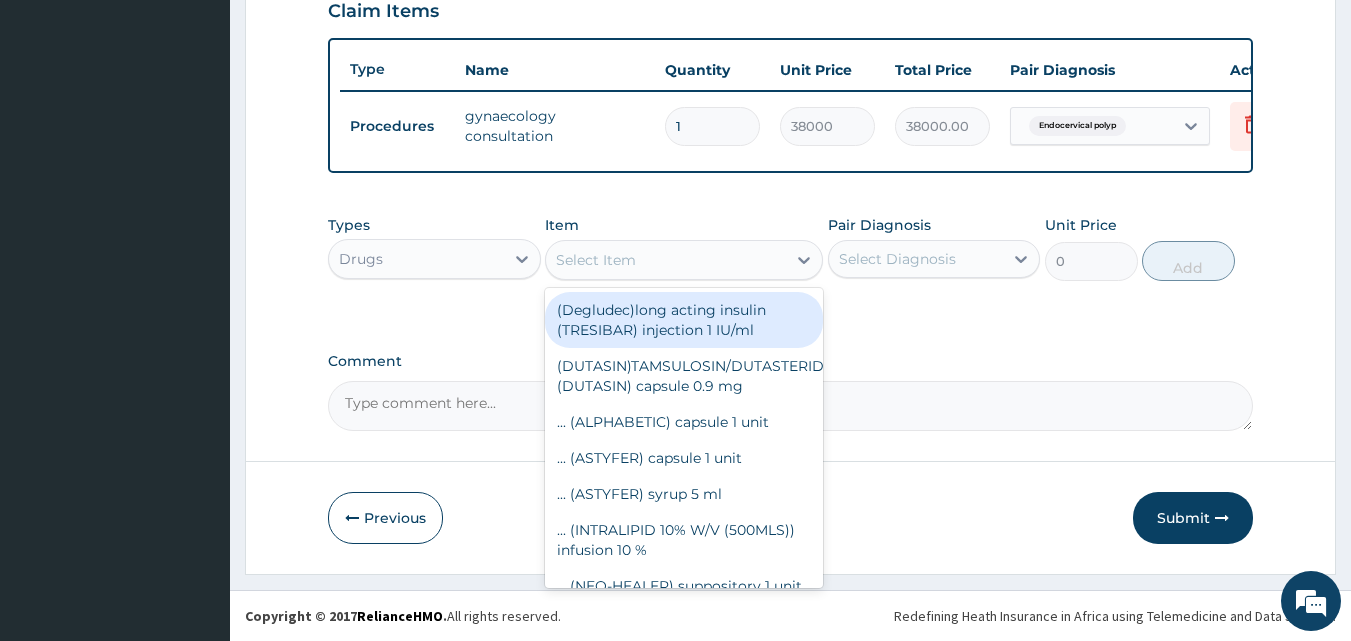 click on "Select Item" at bounding box center (596, 260) 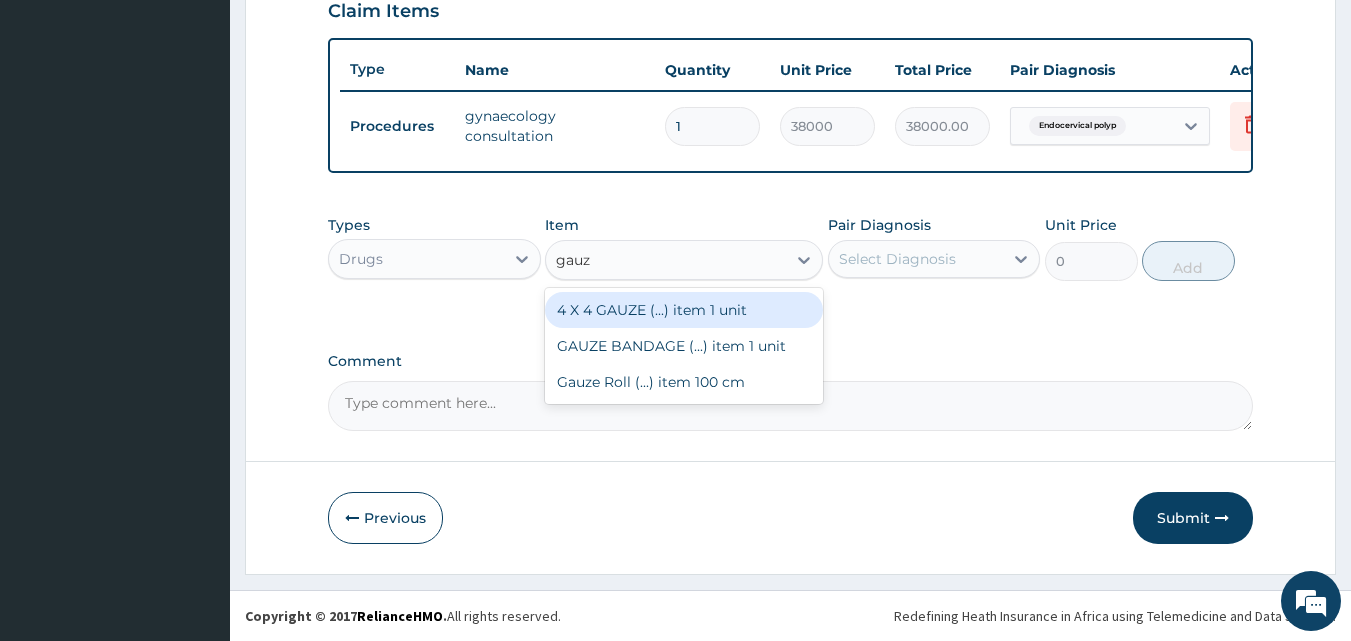 type on "gauze" 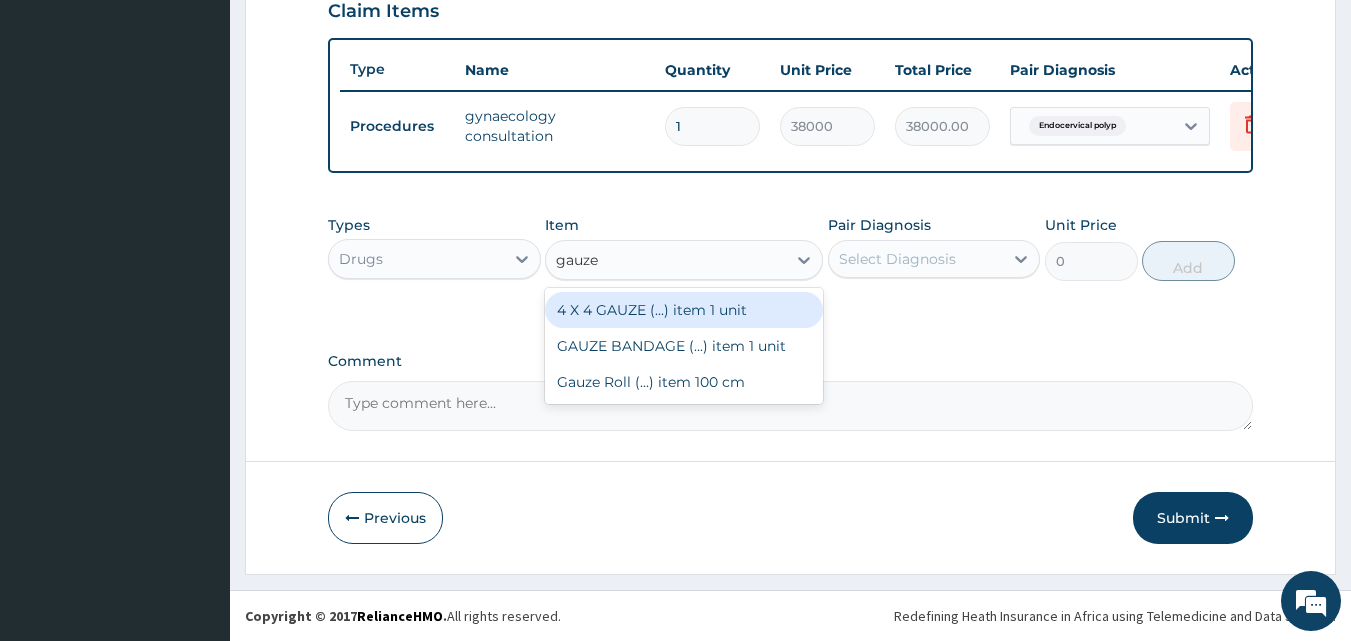 click on "4 X 4 GAUZE (...) item 1 unit" at bounding box center [684, 310] 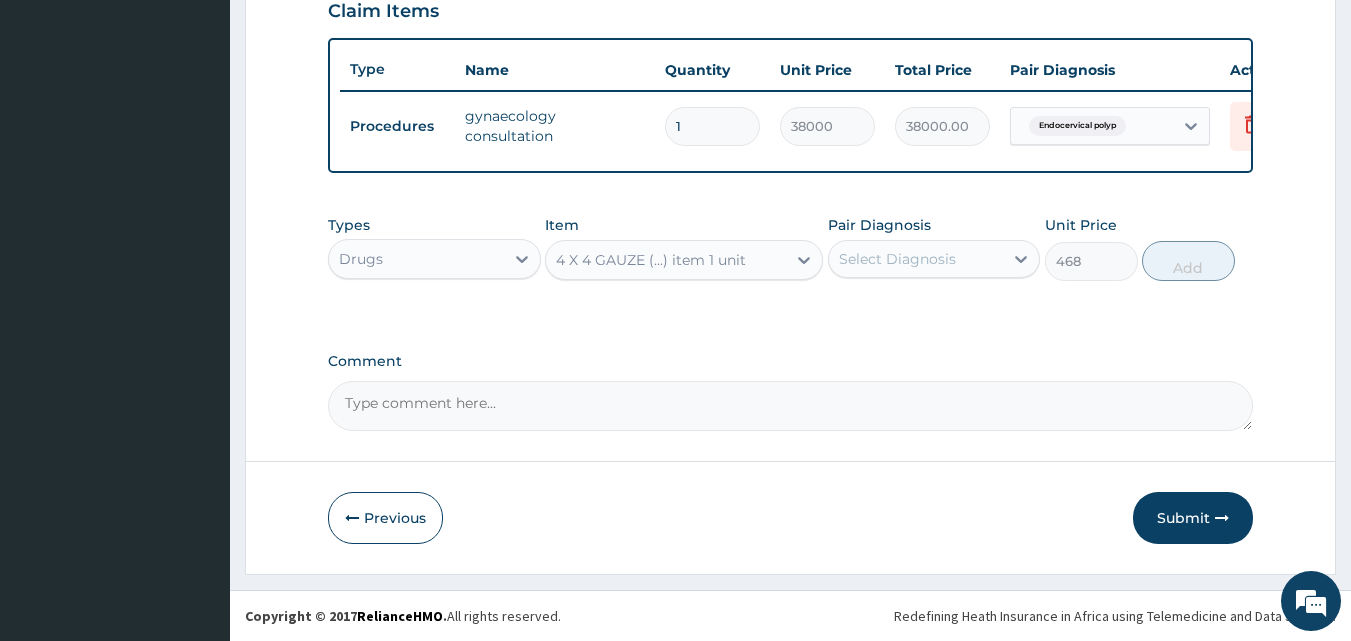 click on "Select Diagnosis" at bounding box center (897, 259) 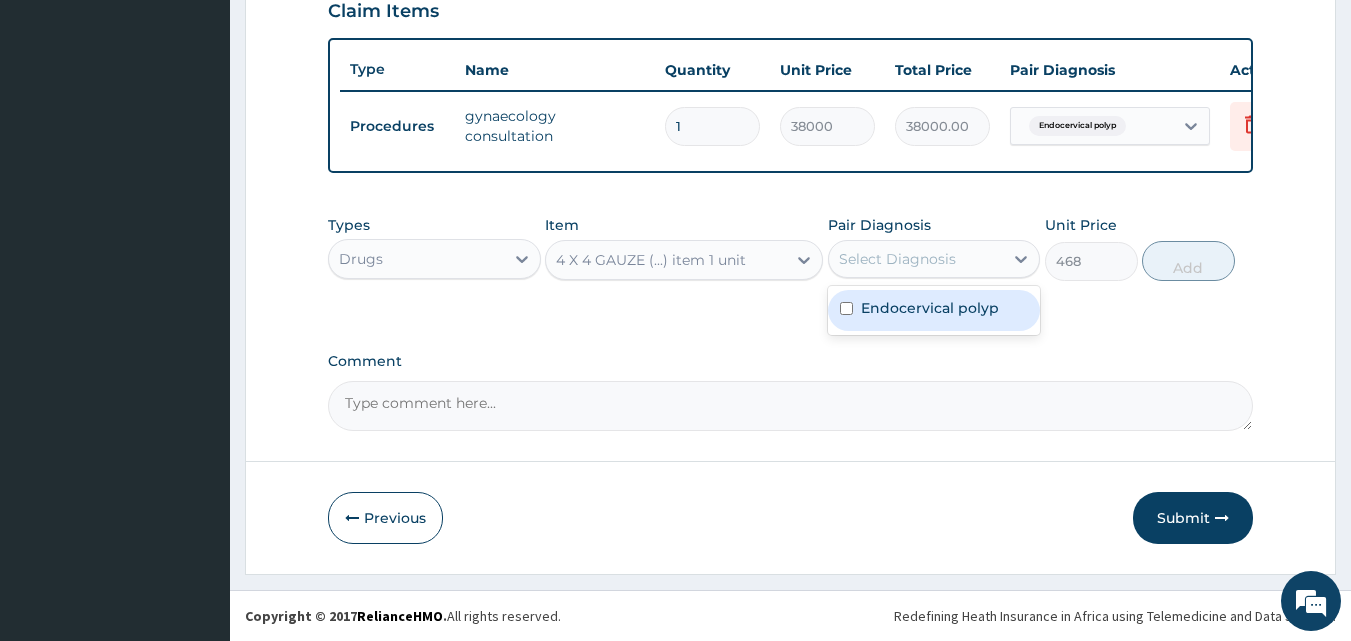 click on "Endocervical polyp" at bounding box center [930, 308] 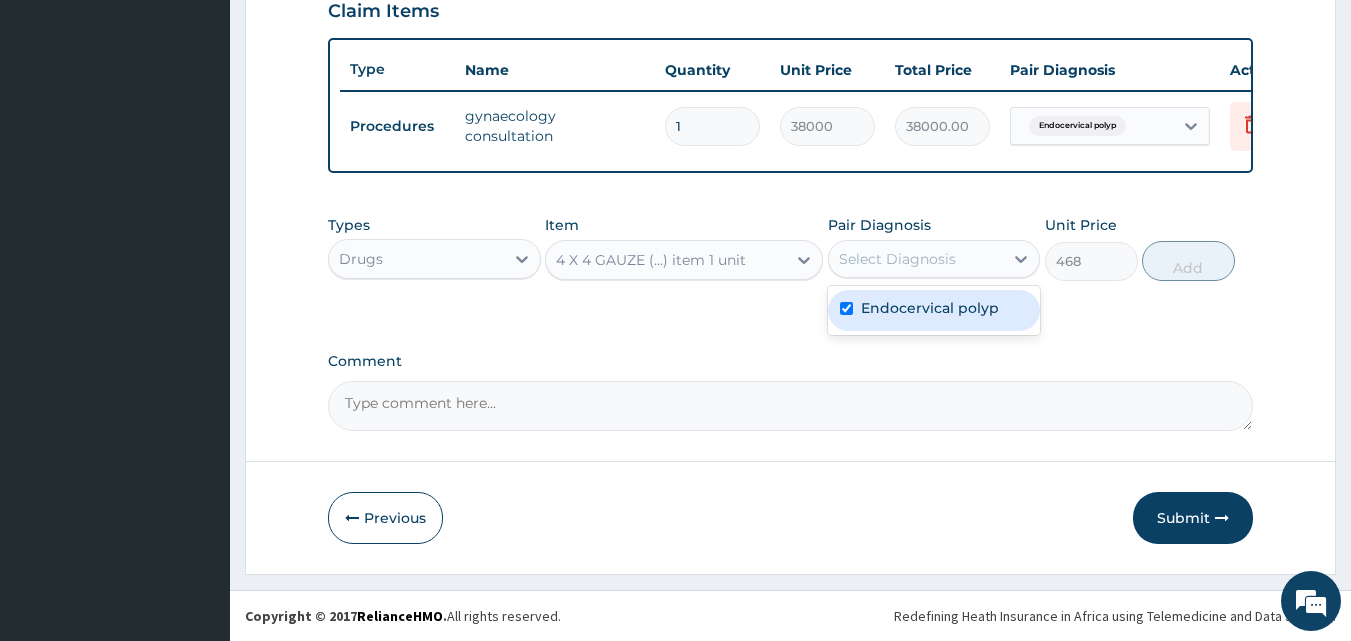 checkbox on "true" 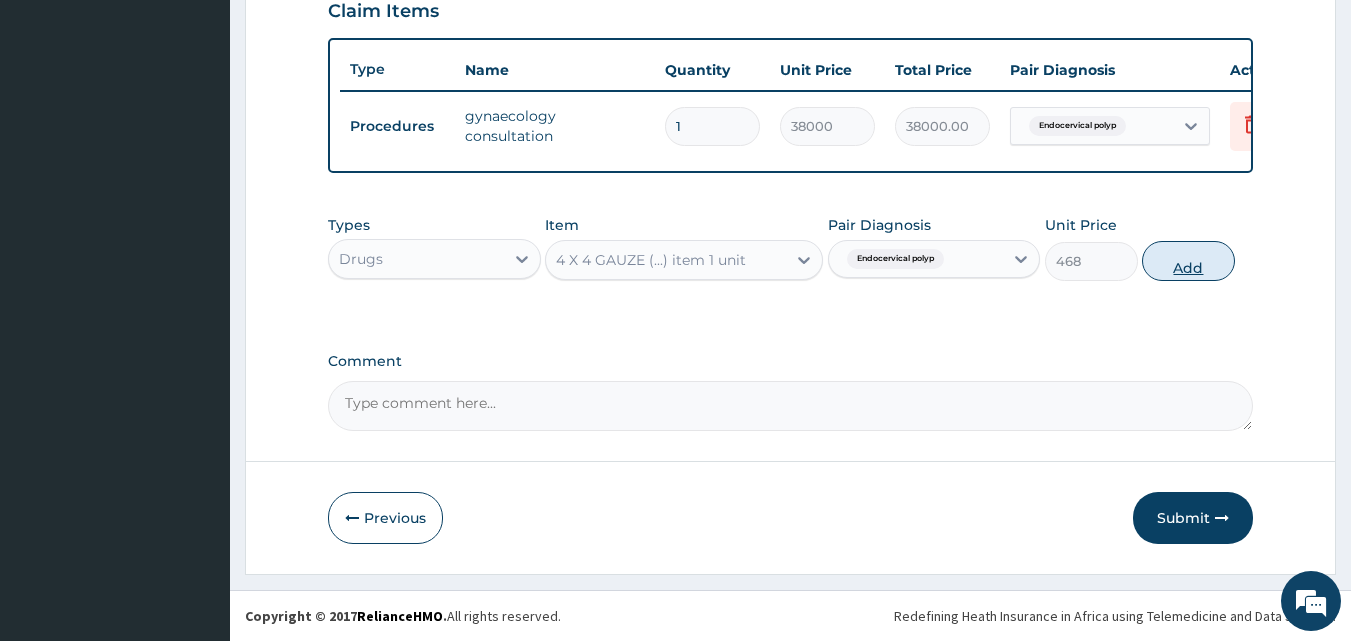 click on "Add" at bounding box center (1188, 261) 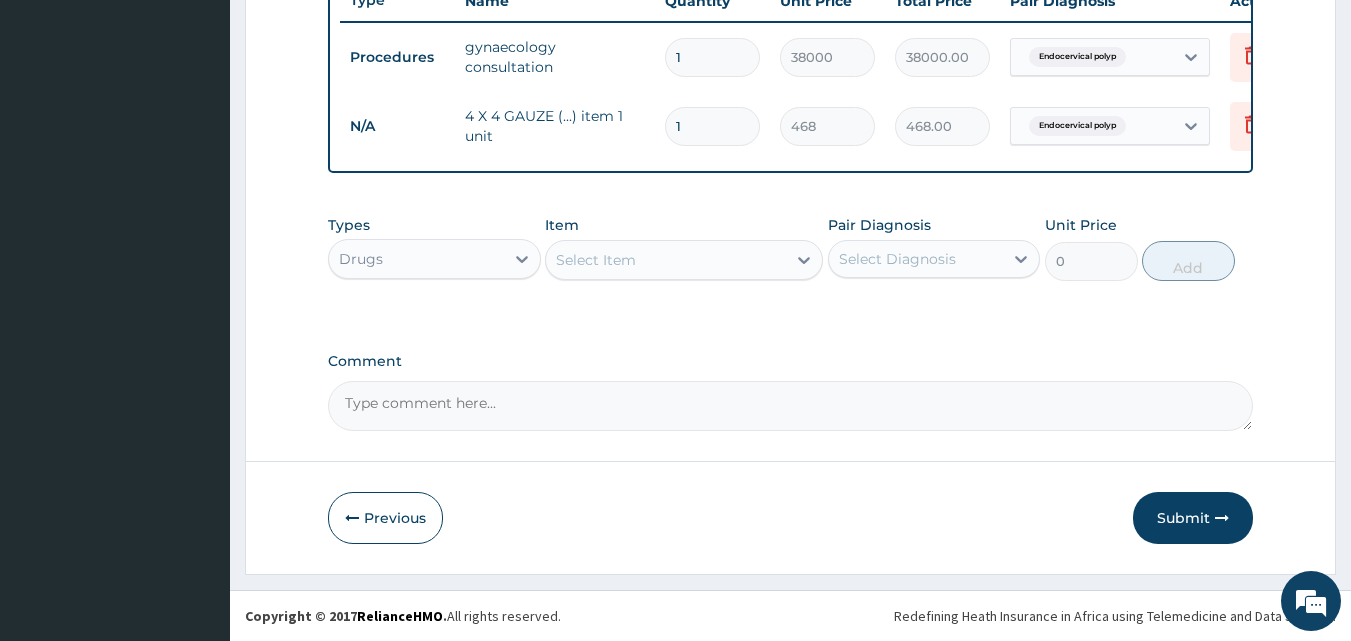 scroll, scrollTop: 790, scrollLeft: 0, axis: vertical 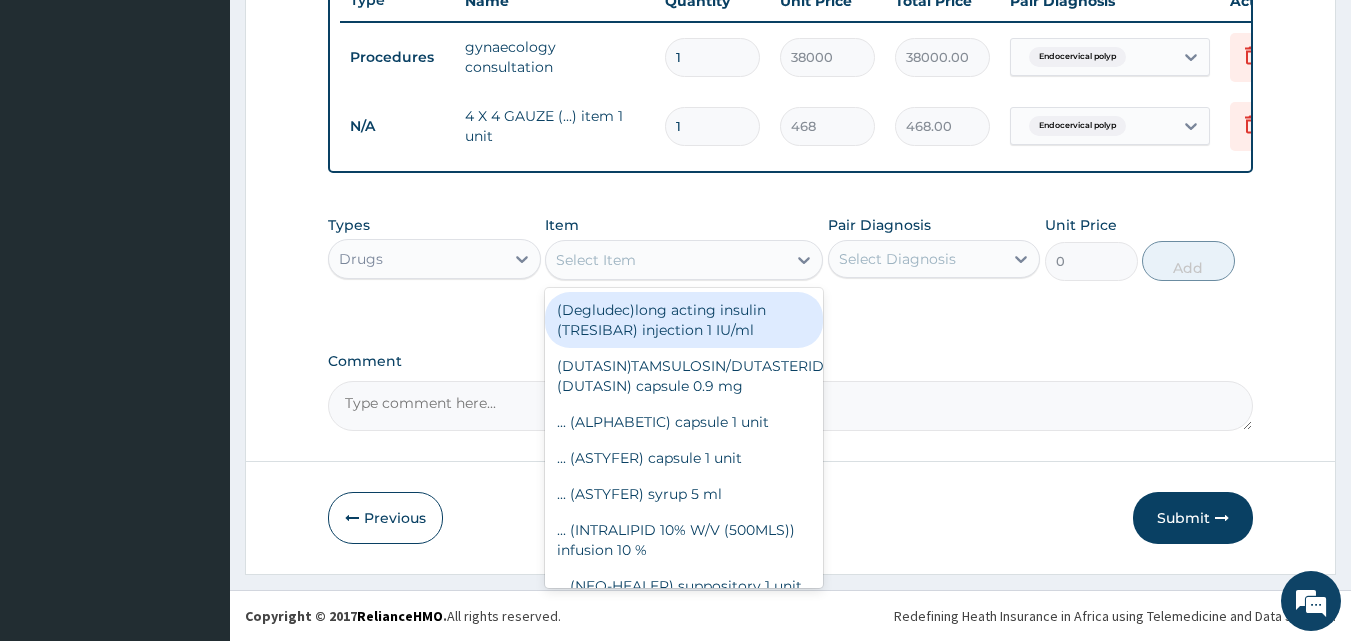 click on "Select Item" at bounding box center (666, 260) 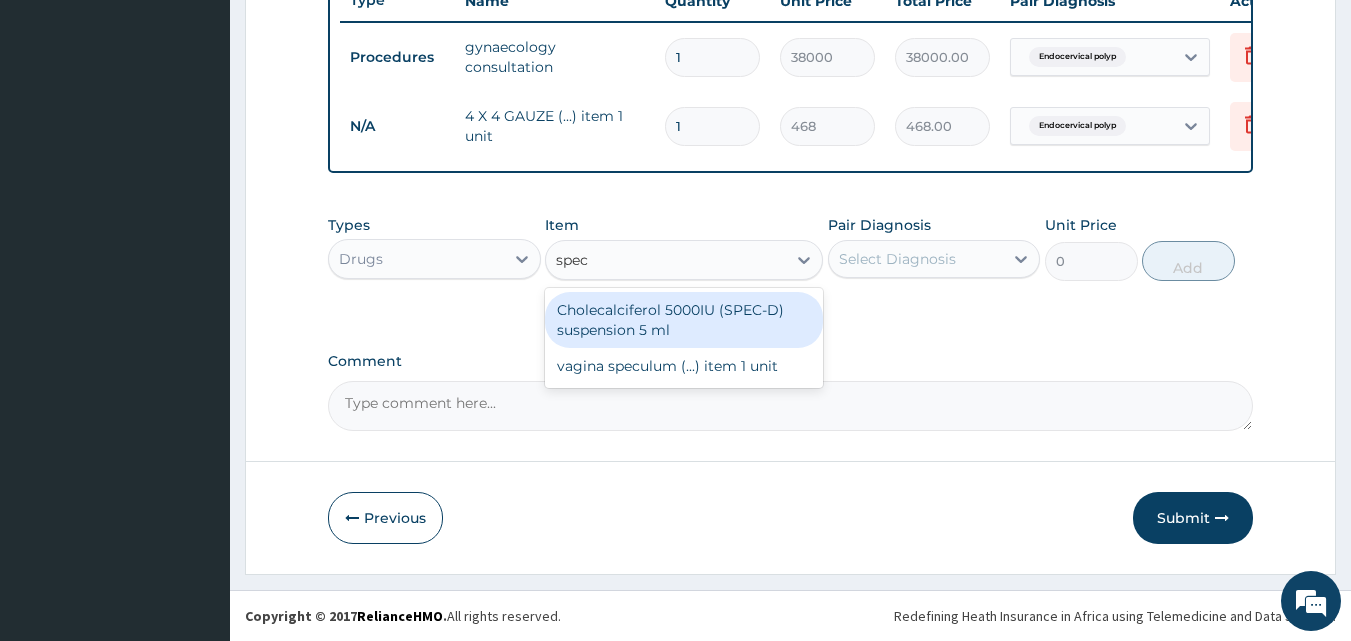 type on "specu" 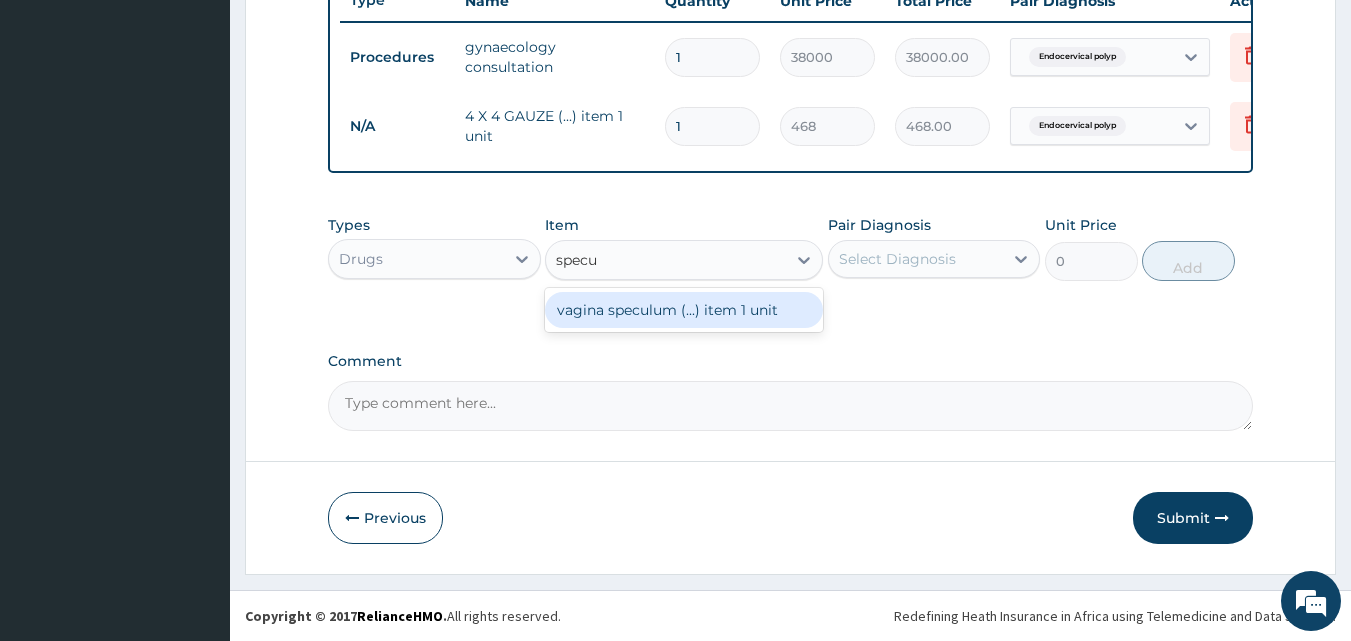 click on "vagina speculum (...) item 1 unit" at bounding box center [684, 310] 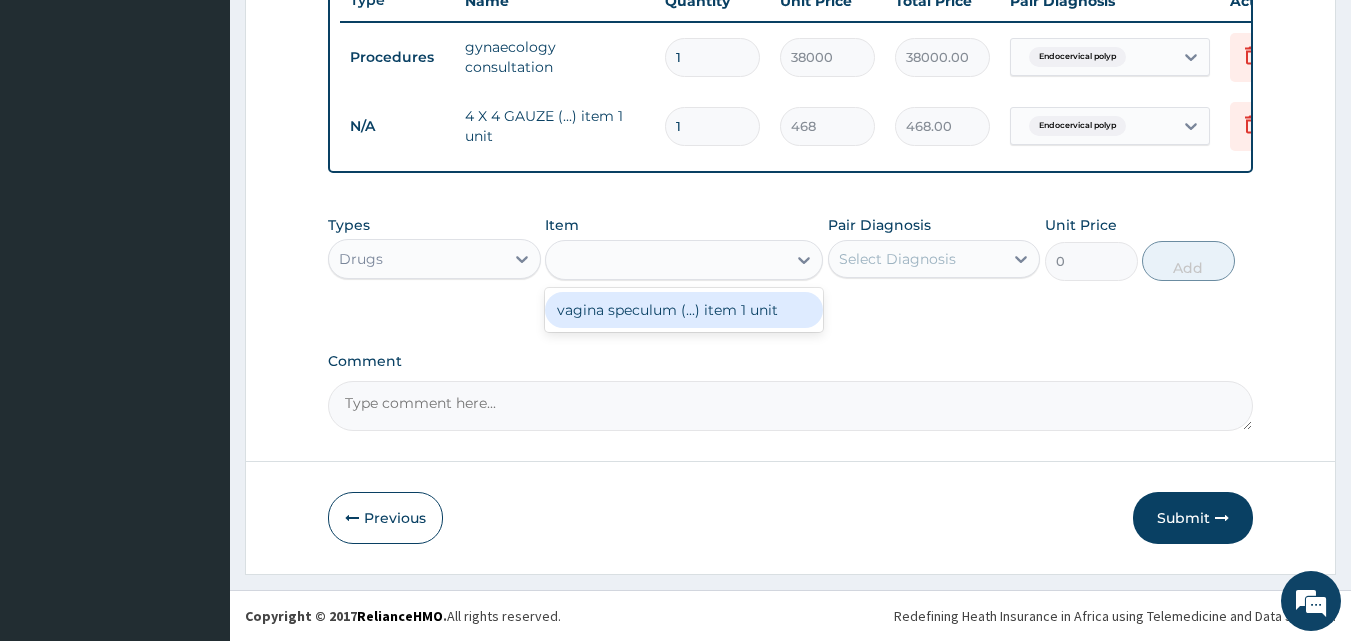 type on "936" 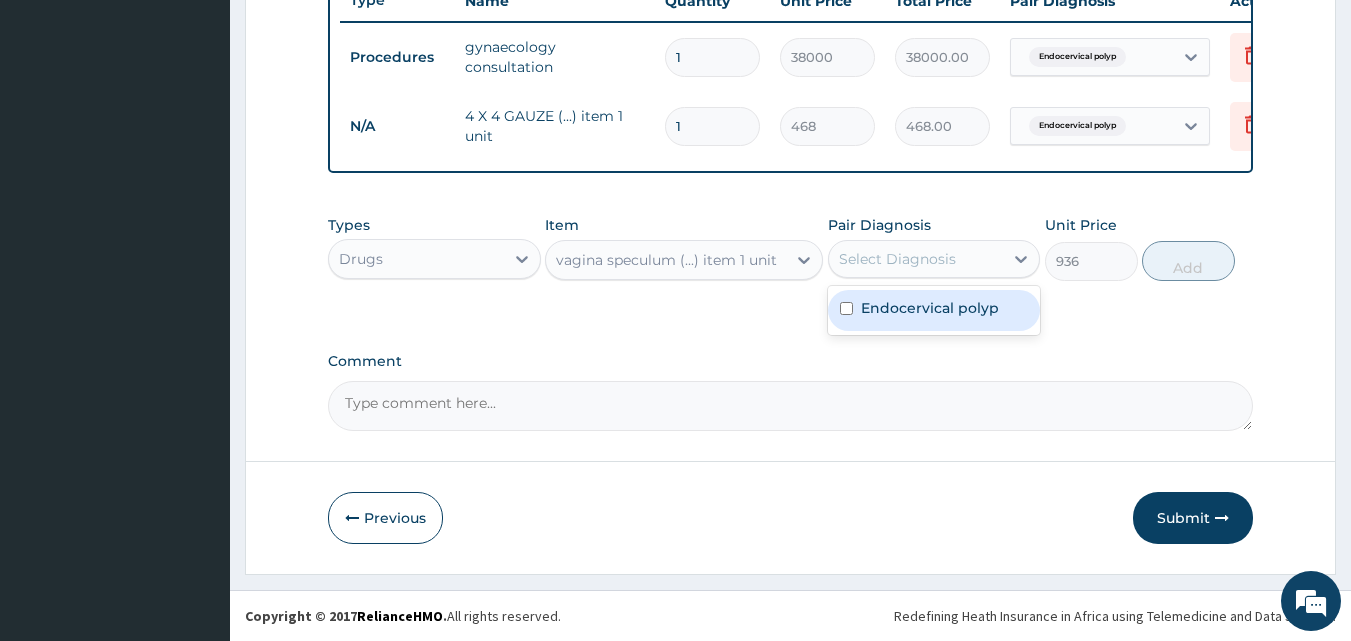click on "Select Diagnosis" at bounding box center [897, 259] 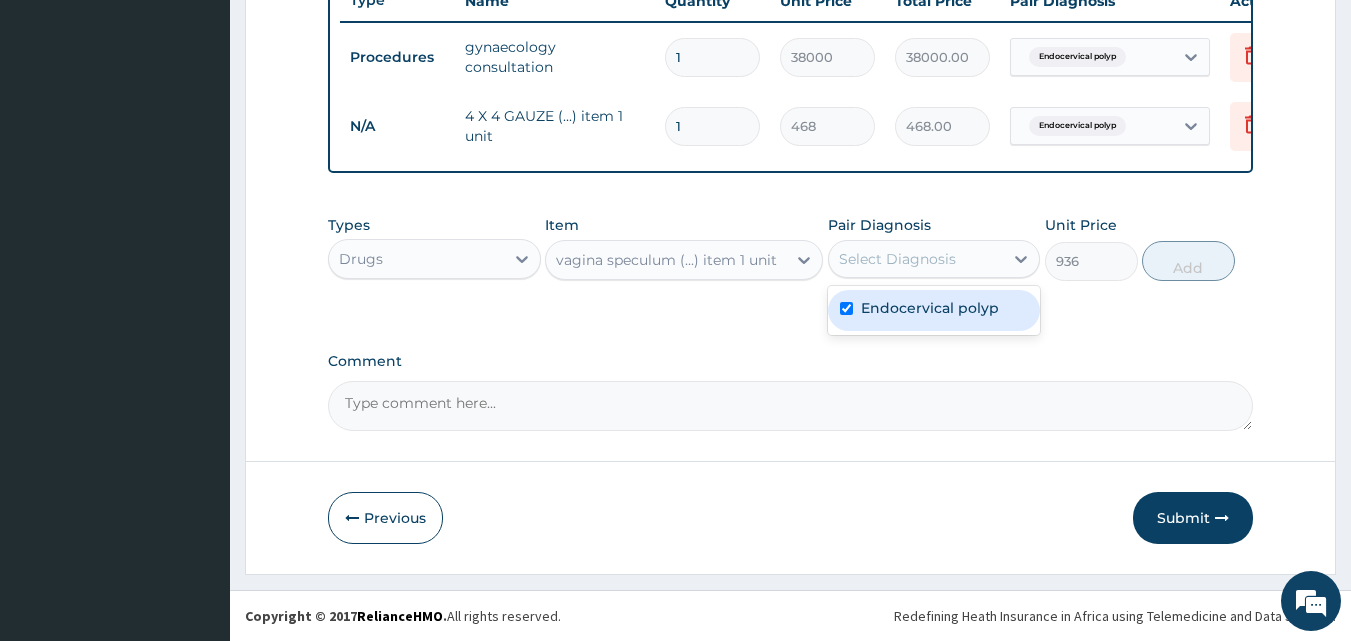 checkbox on "true" 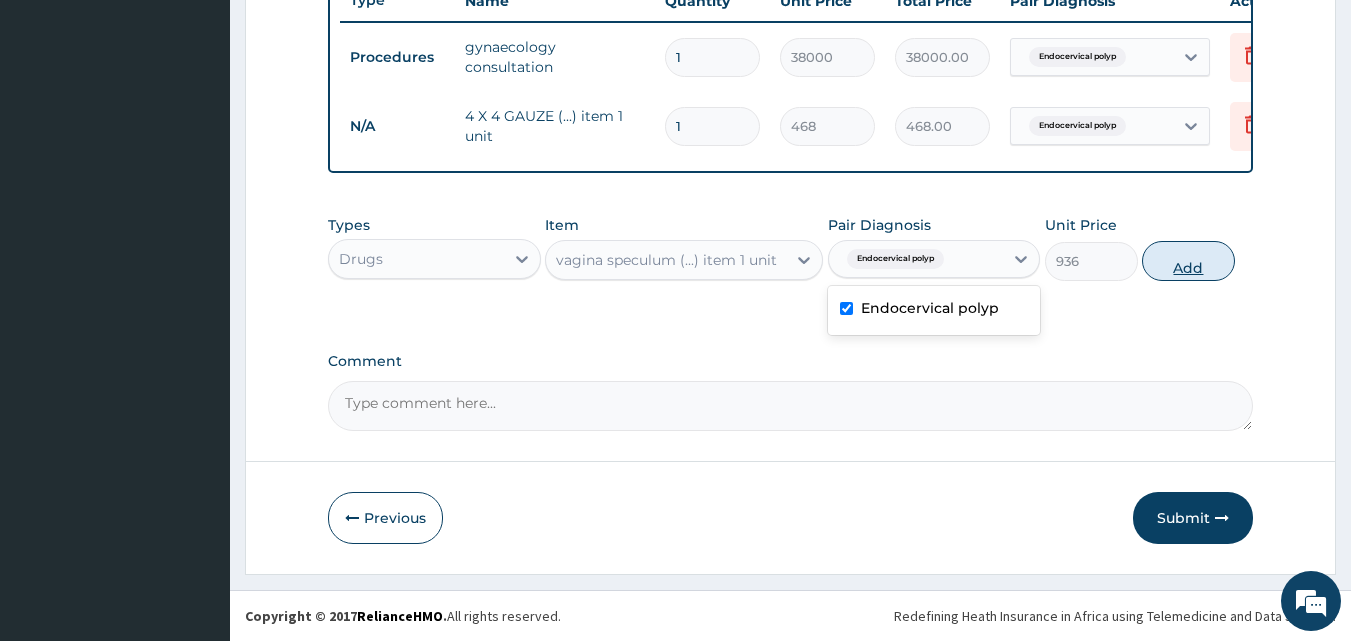 click on "Add" at bounding box center [1188, 261] 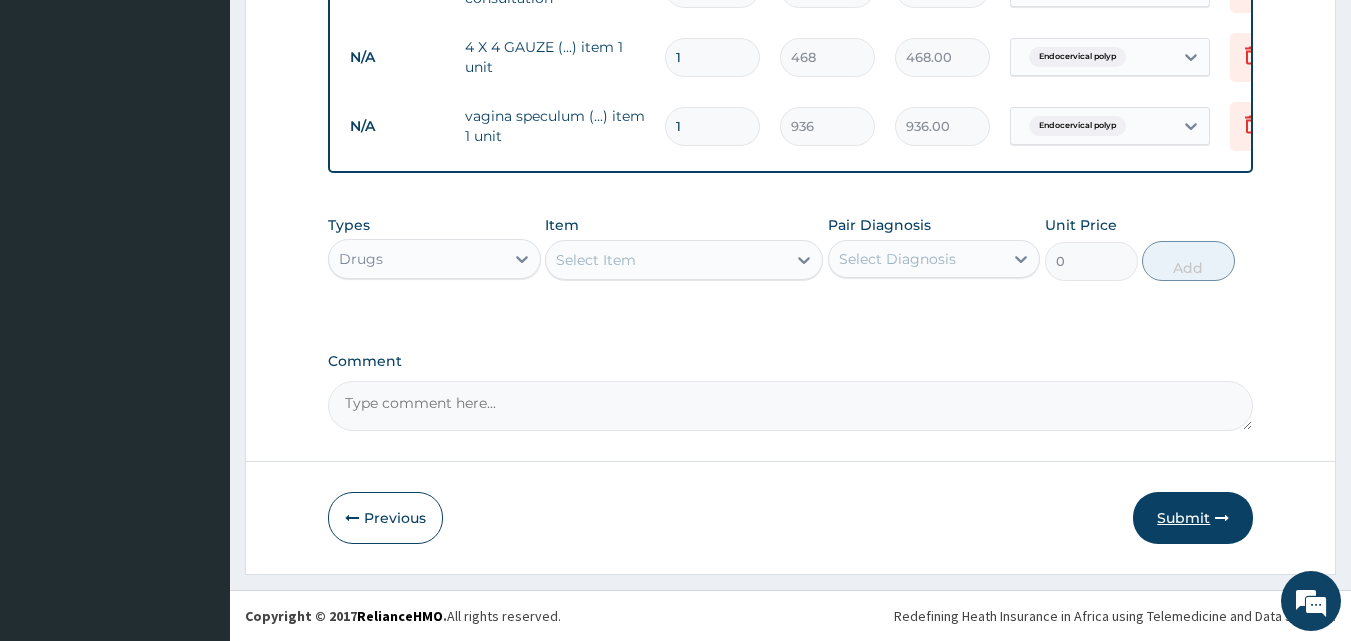 click on "Submit" at bounding box center (1193, 518) 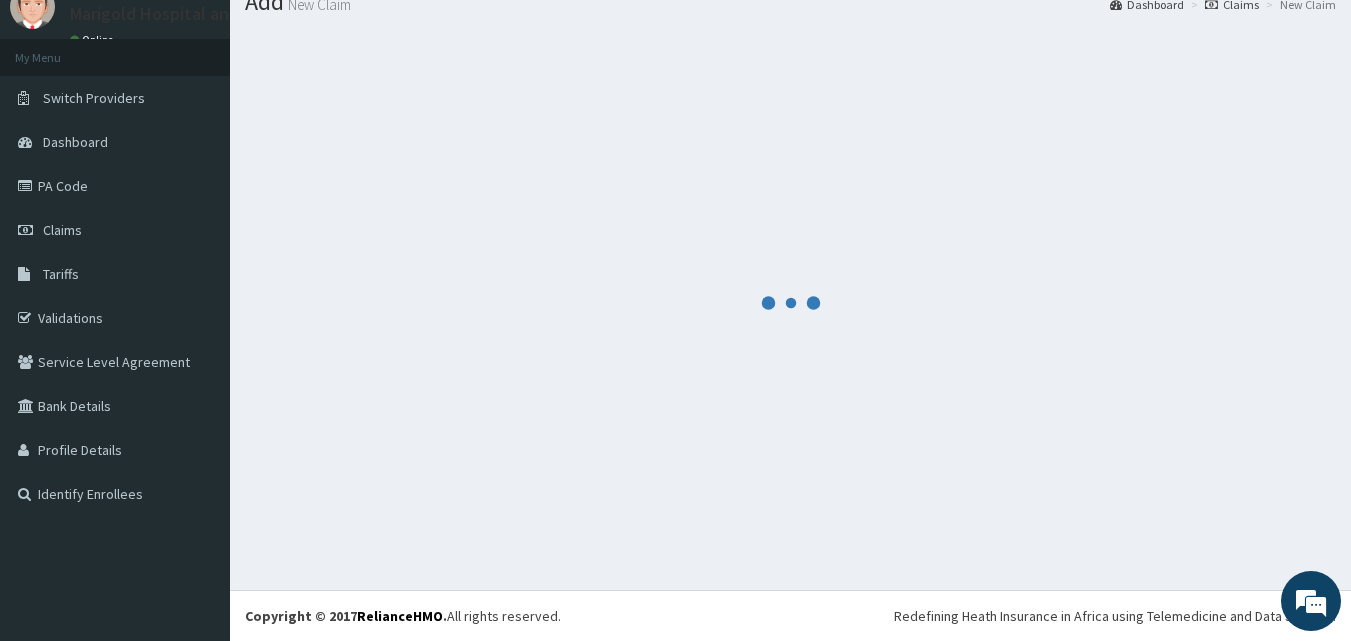 scroll, scrollTop: 859, scrollLeft: 0, axis: vertical 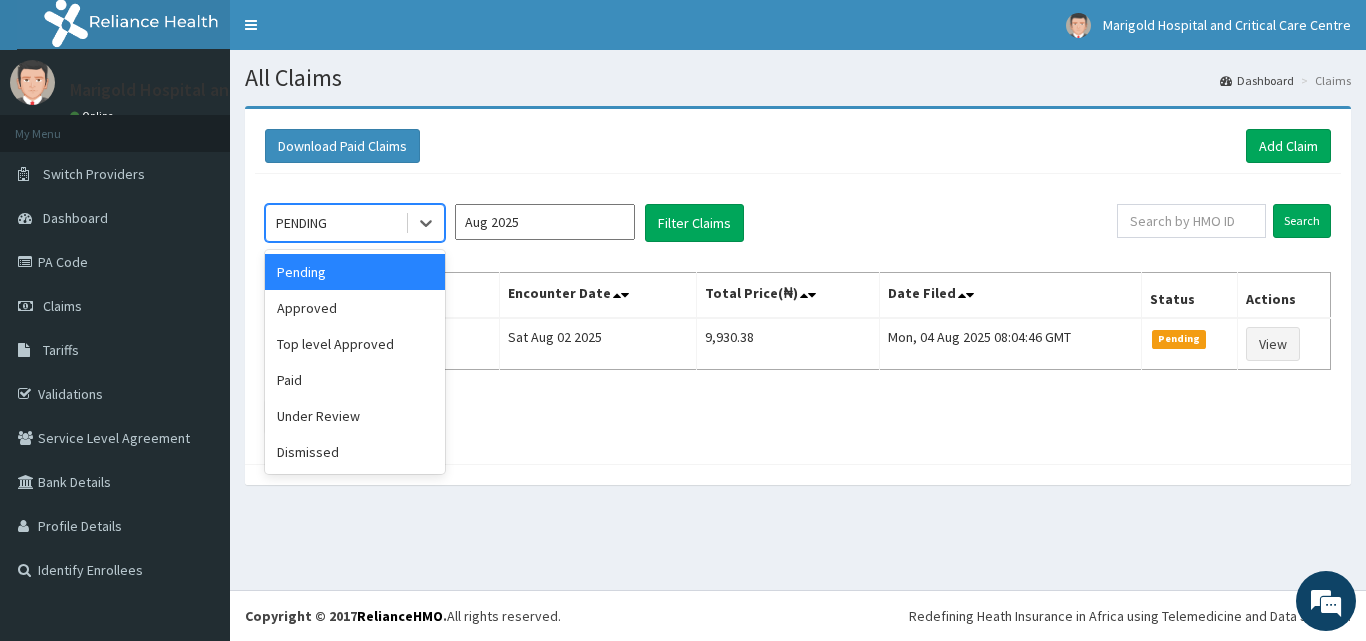 click on "PENDING" at bounding box center (335, 223) 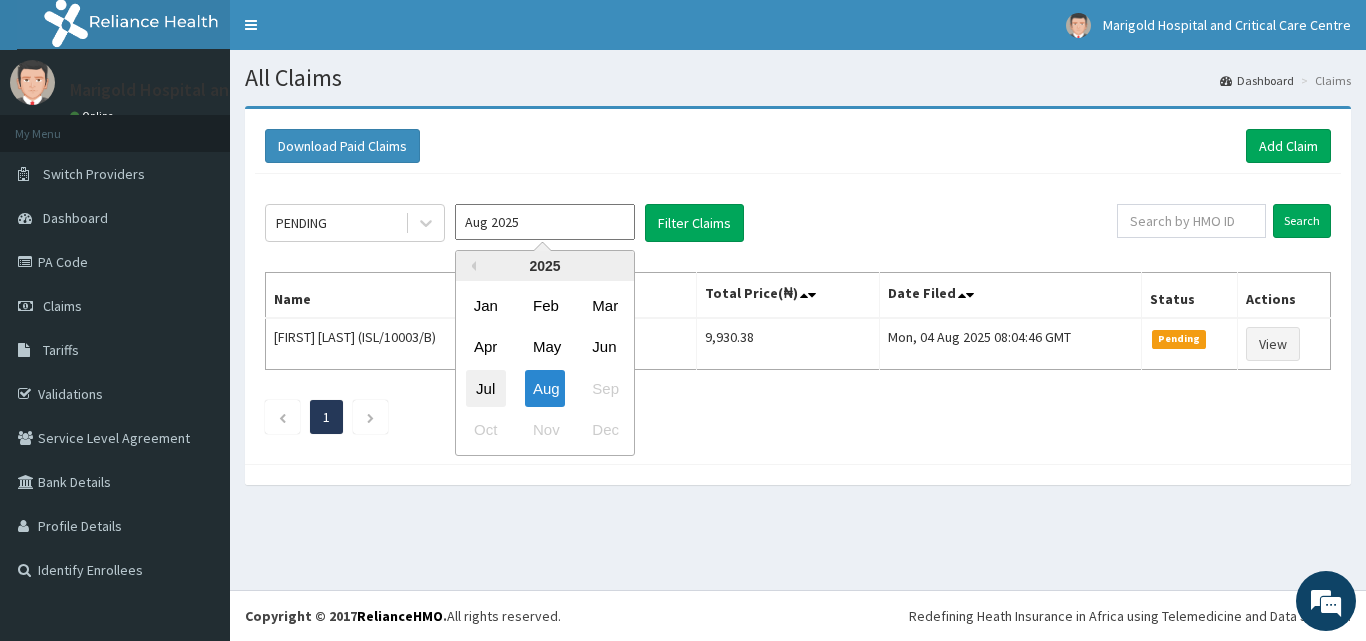 click on "Jul" at bounding box center (486, 388) 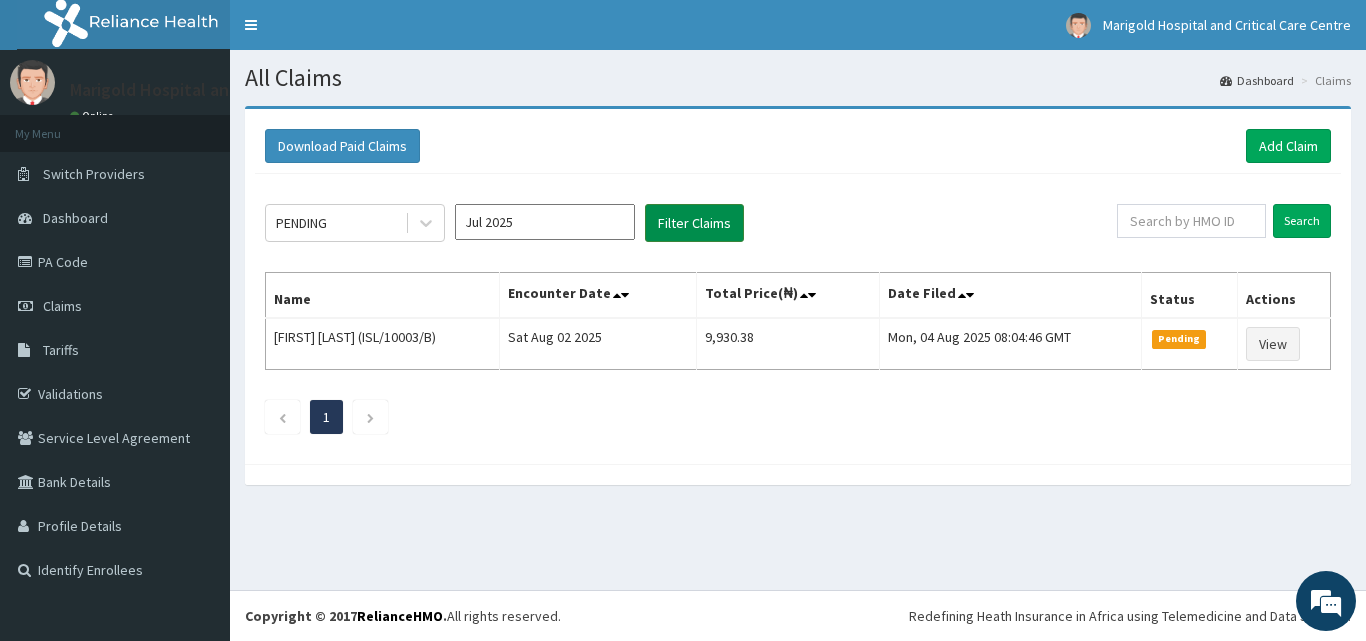 click on "Filter Claims" at bounding box center (694, 223) 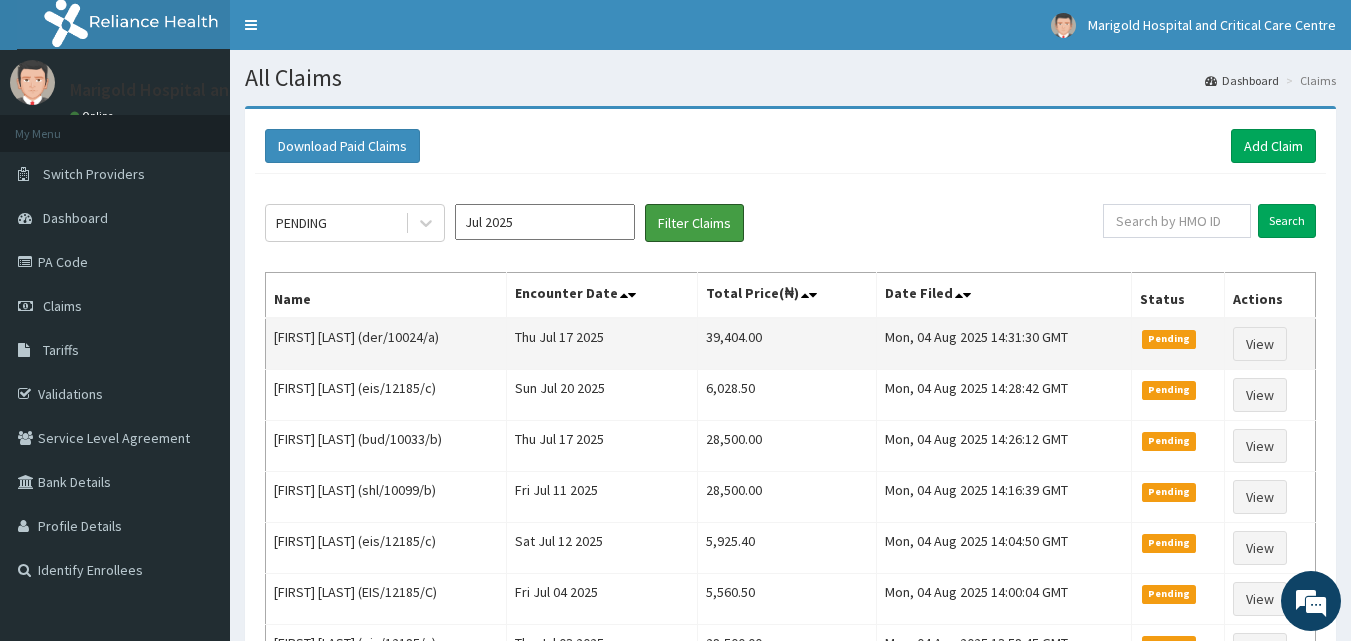 scroll, scrollTop: 0, scrollLeft: 0, axis: both 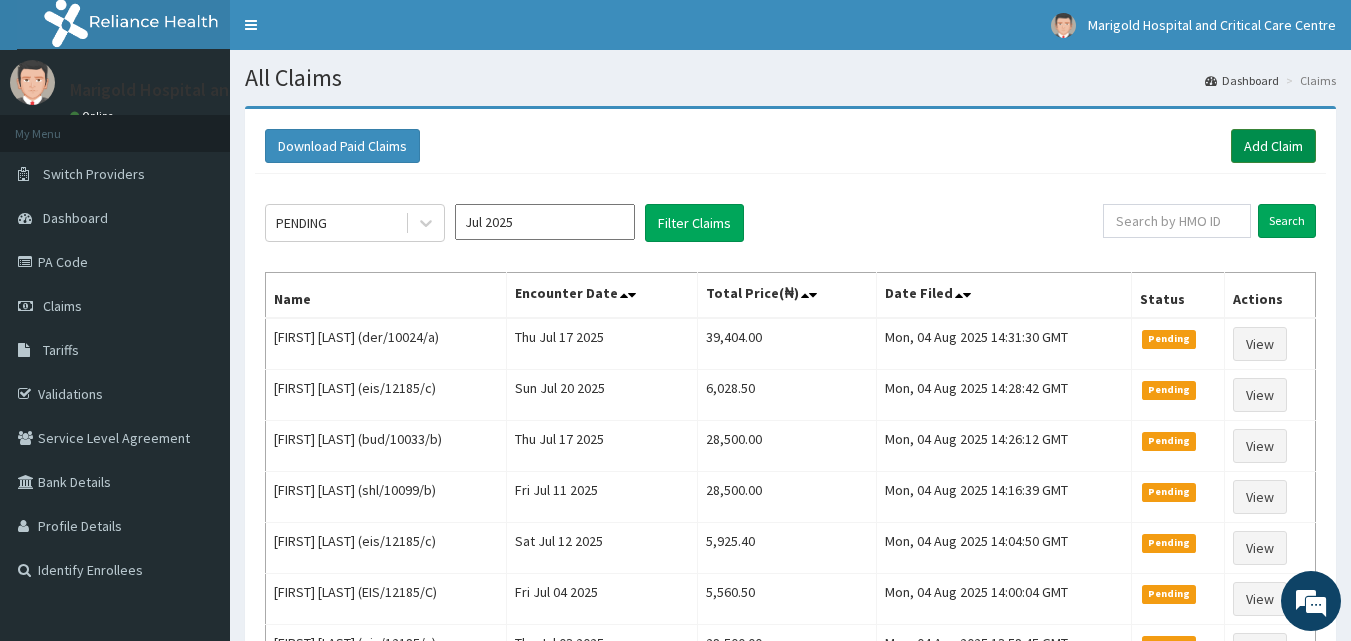 click on "Add Claim" at bounding box center (1273, 146) 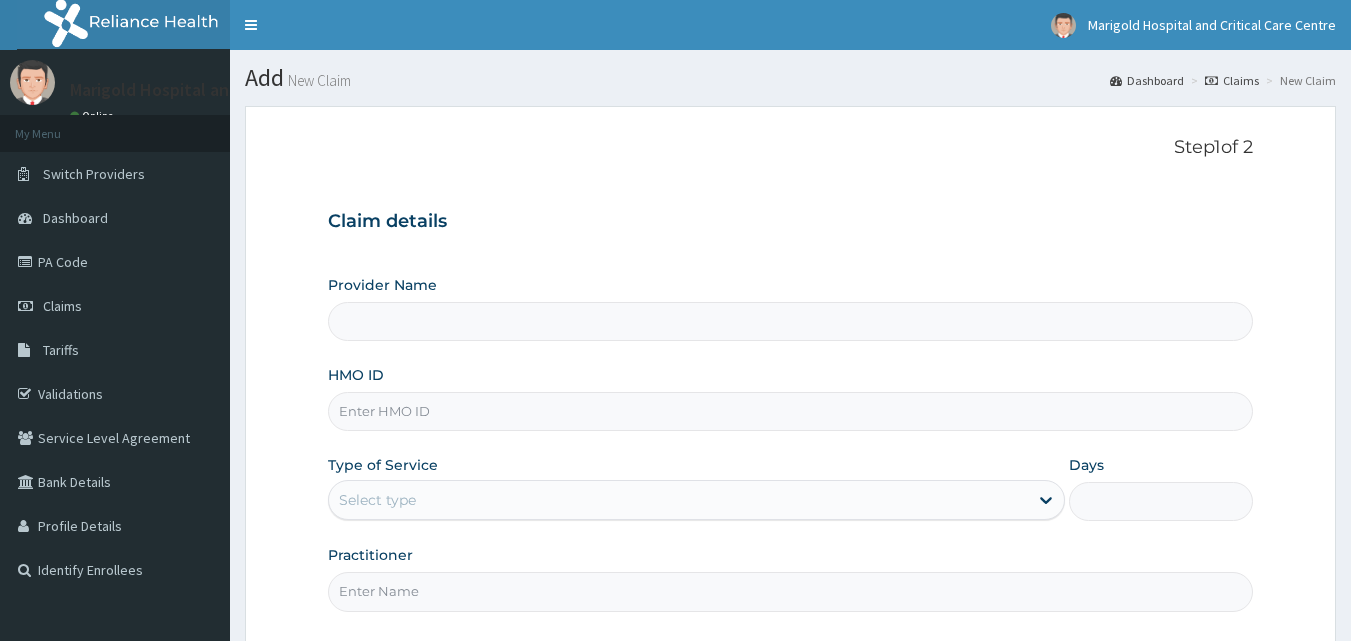 scroll, scrollTop: 0, scrollLeft: 0, axis: both 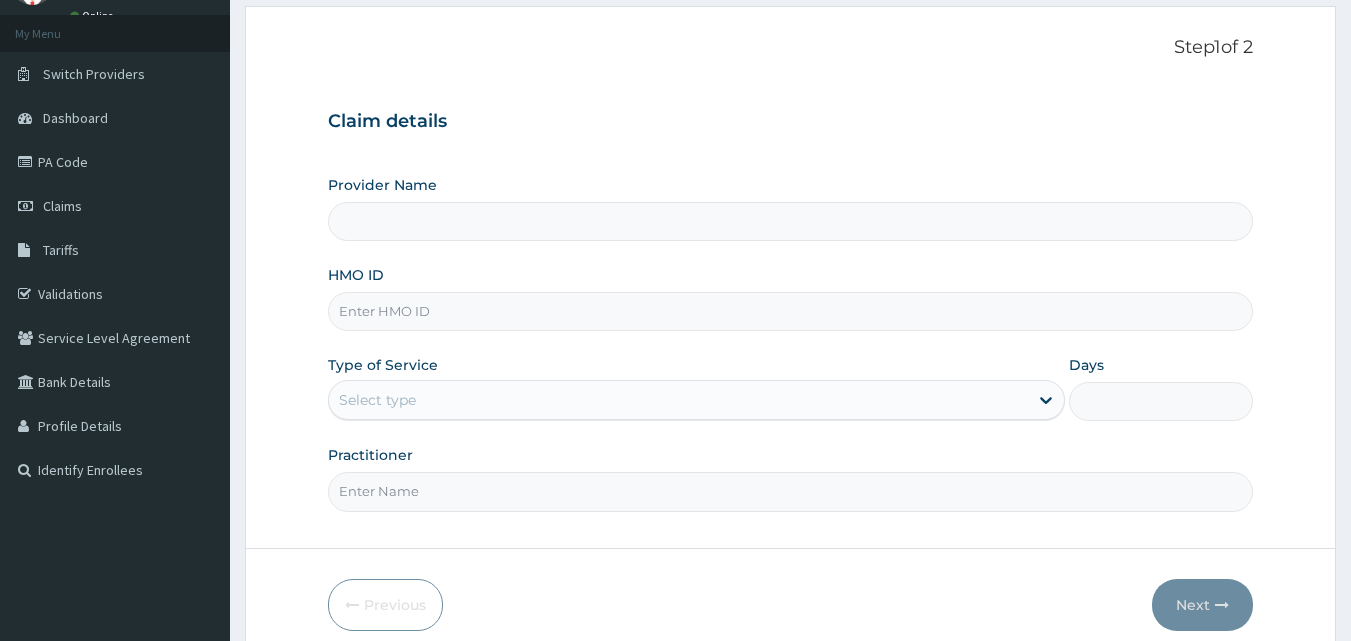 click on "HMO ID" at bounding box center (791, 311) 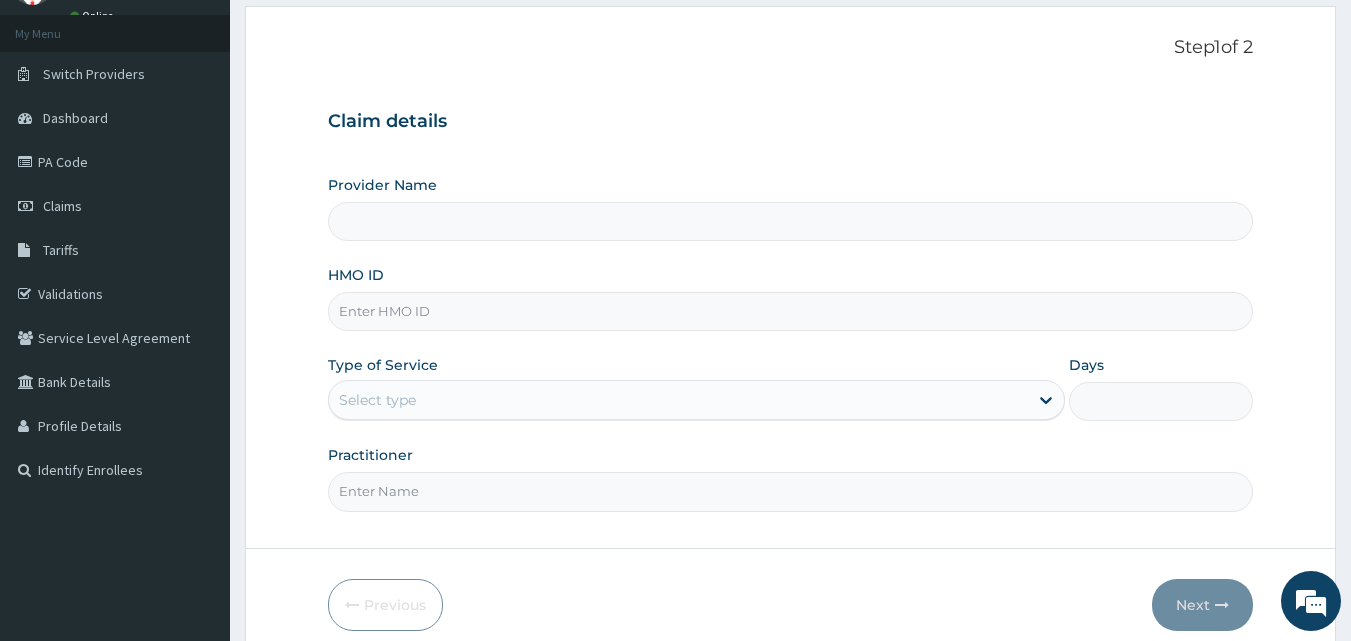 type on "Marigold Hospital and Critical Care Centre" 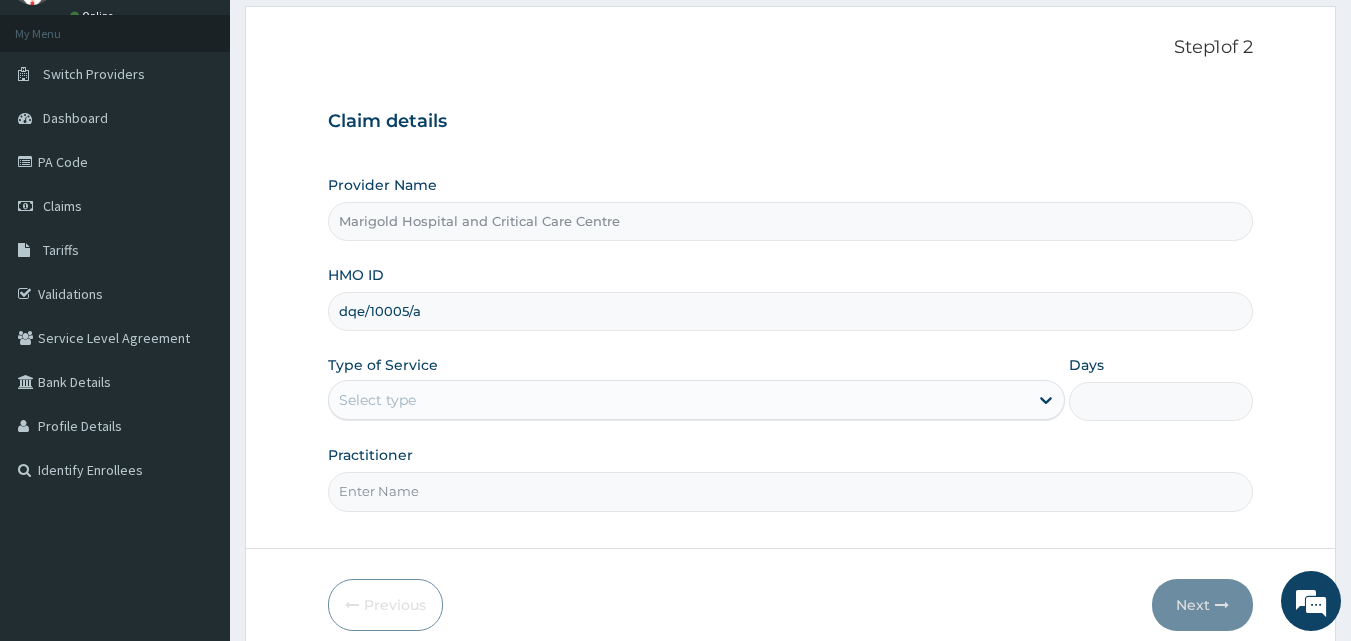 scroll, scrollTop: 0, scrollLeft: 0, axis: both 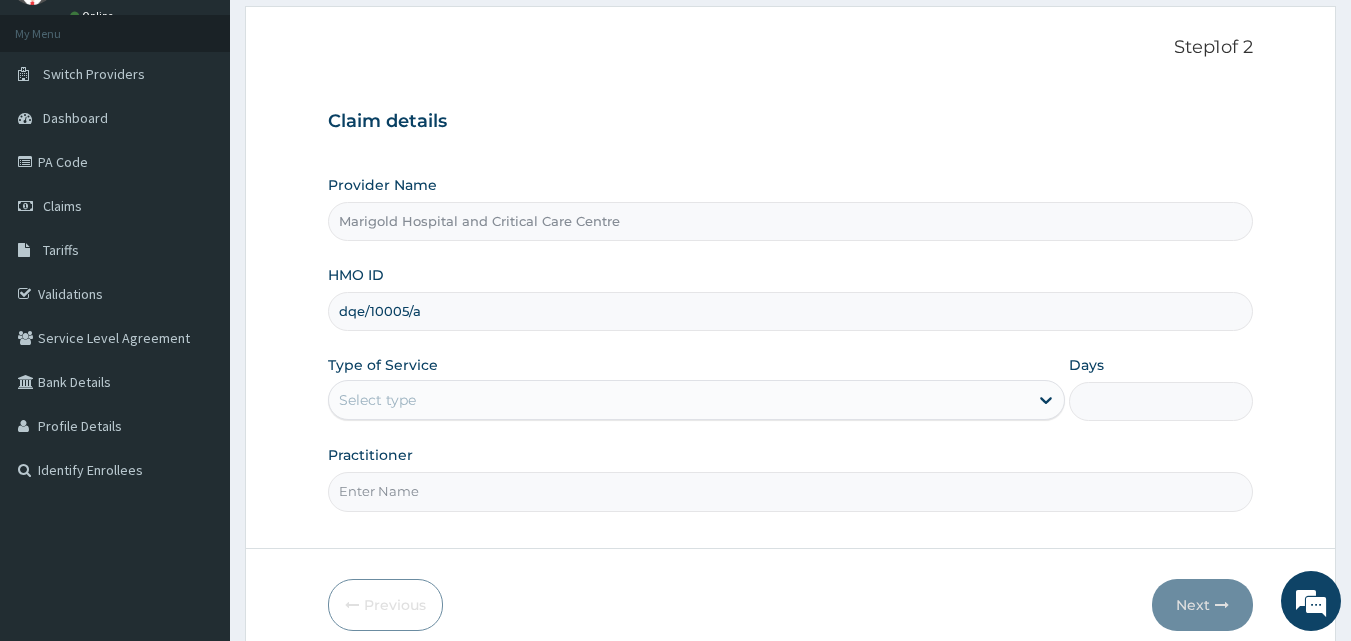 click on "dqe/10005/a" at bounding box center [791, 311] 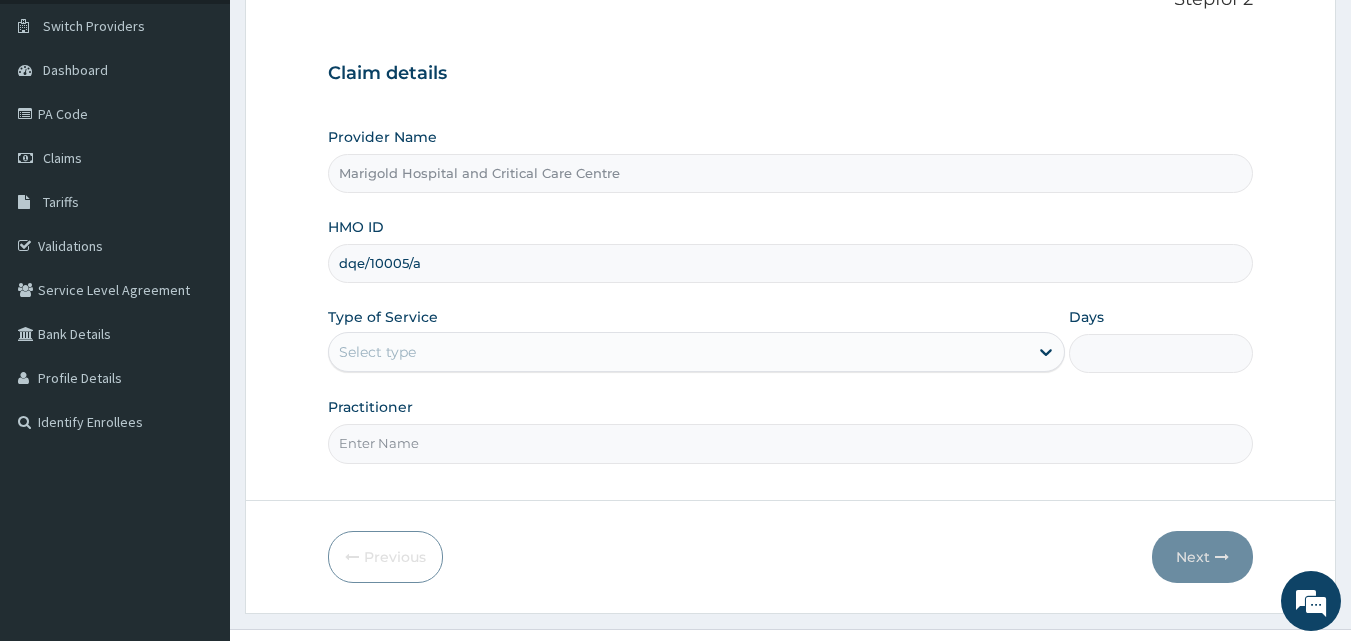 scroll, scrollTop: 187, scrollLeft: 0, axis: vertical 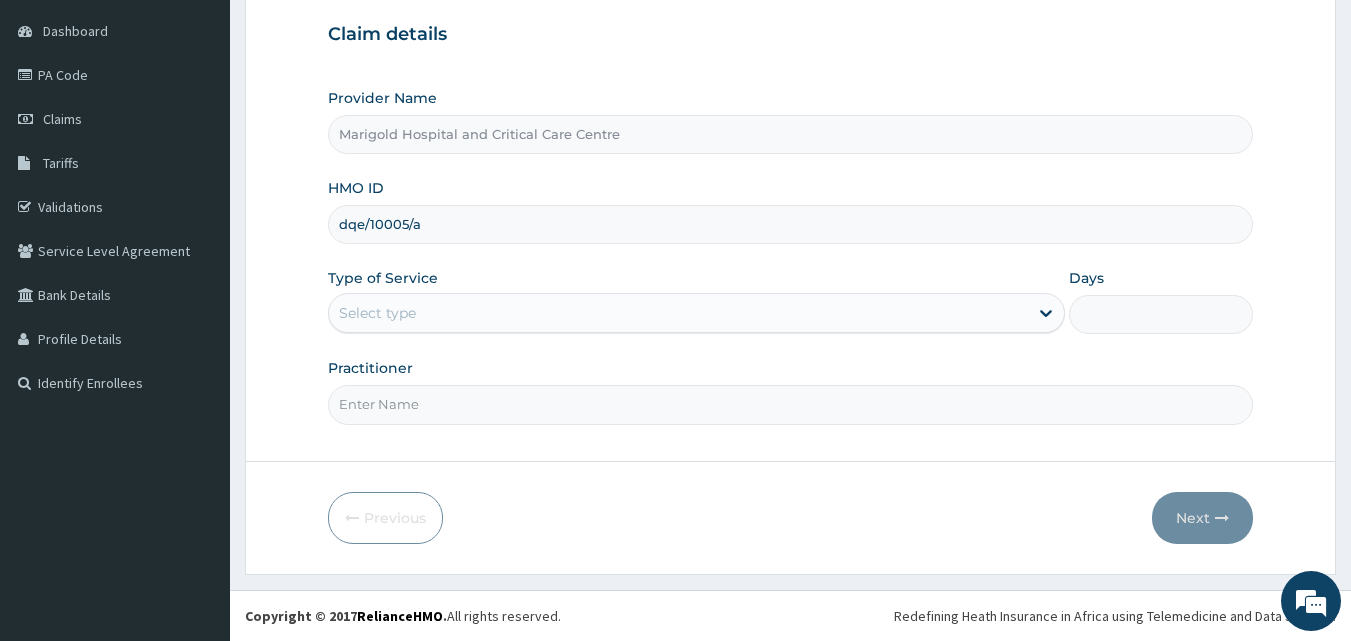 type on "dqe/10005/a" 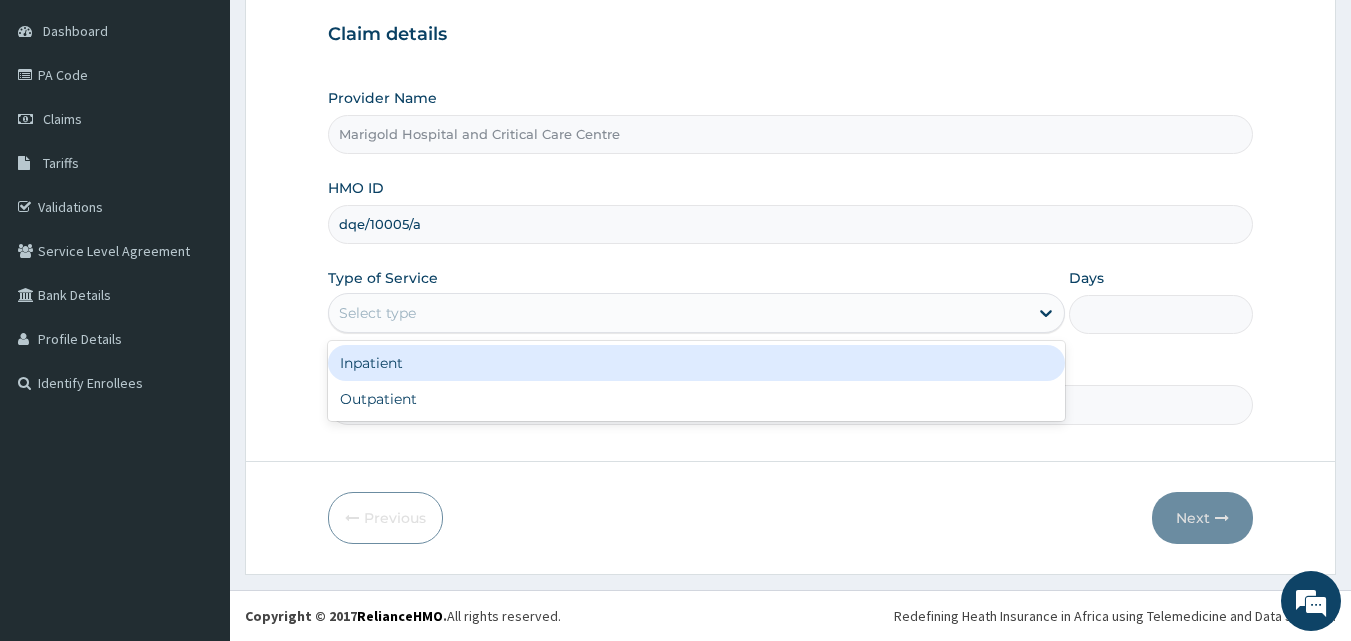 click on "Select type" at bounding box center (678, 313) 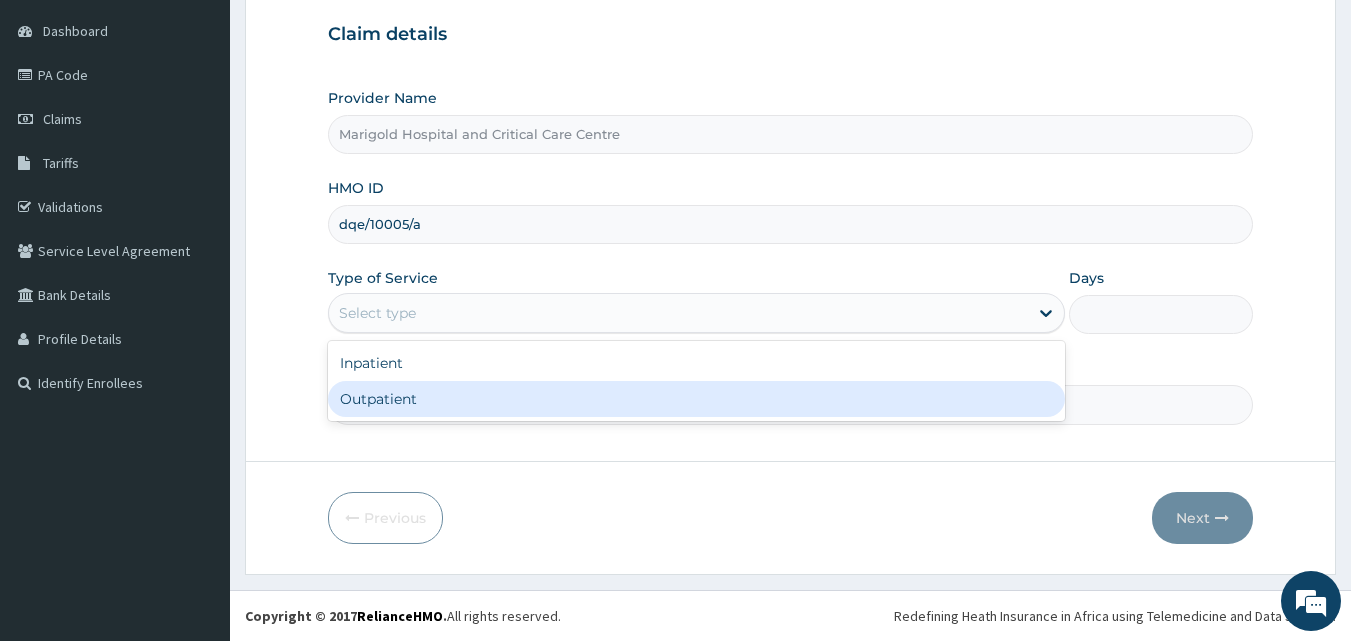 click on "Outpatient" at bounding box center [696, 399] 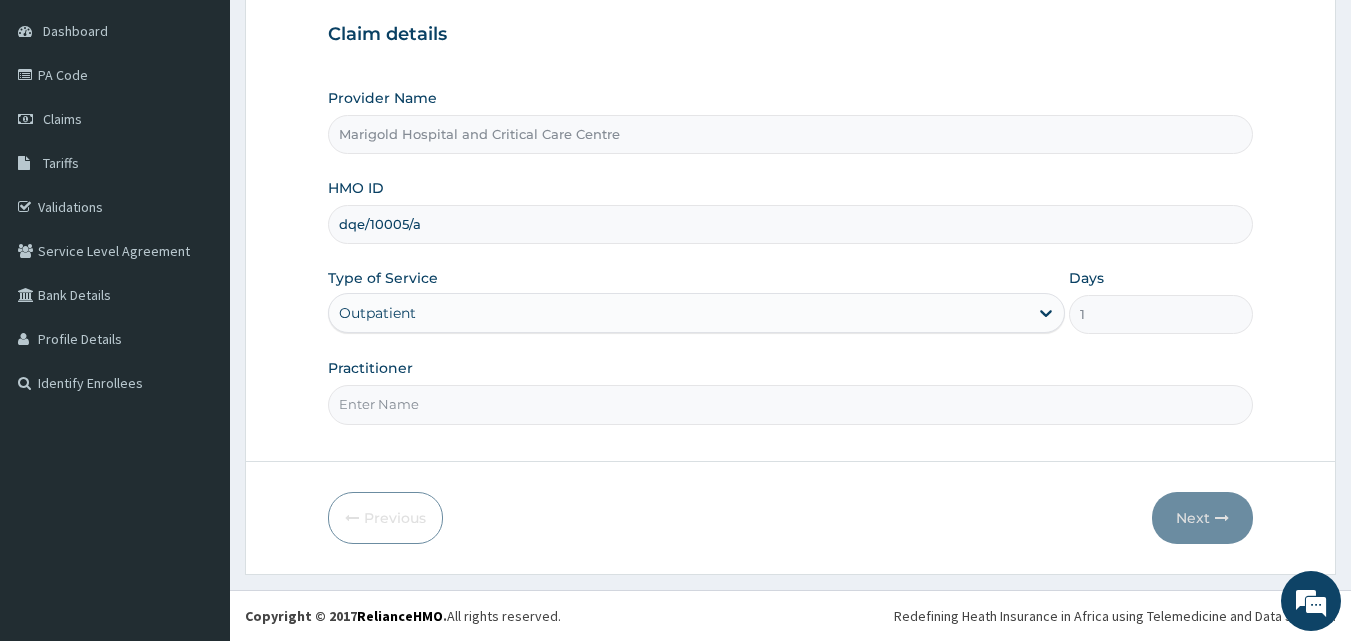 click on "Practitioner" at bounding box center [791, 404] 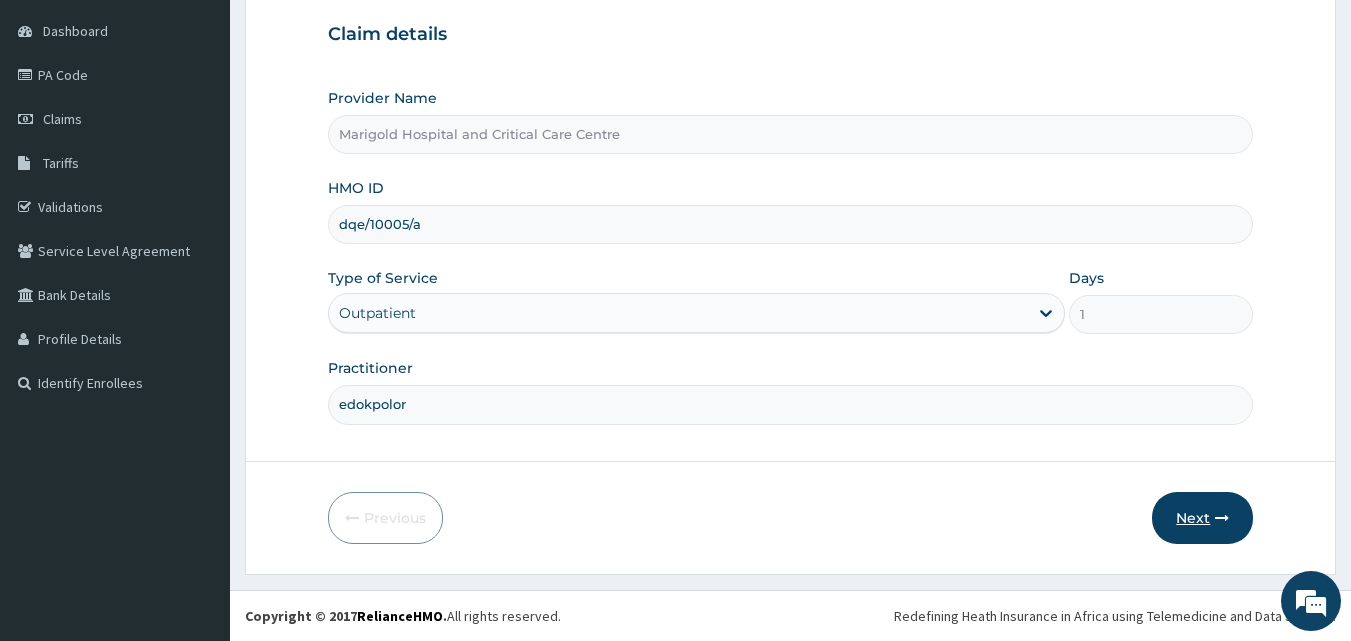 type on "edokpolor" 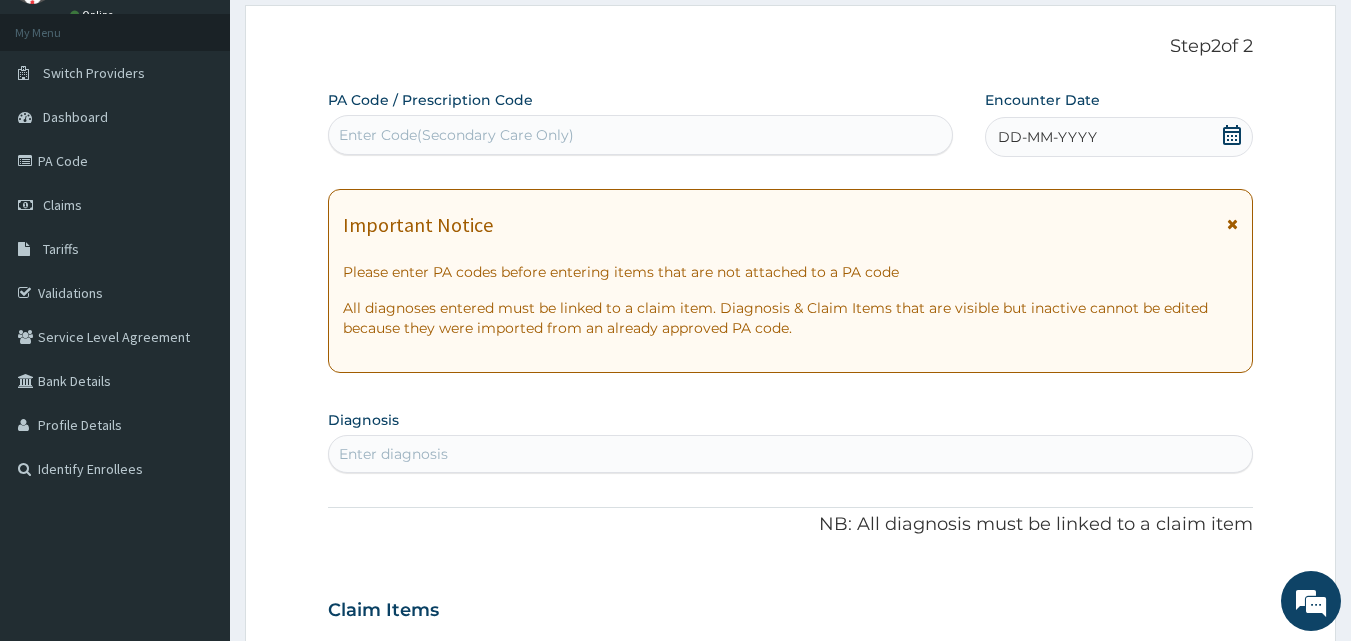 scroll, scrollTop: 187, scrollLeft: 0, axis: vertical 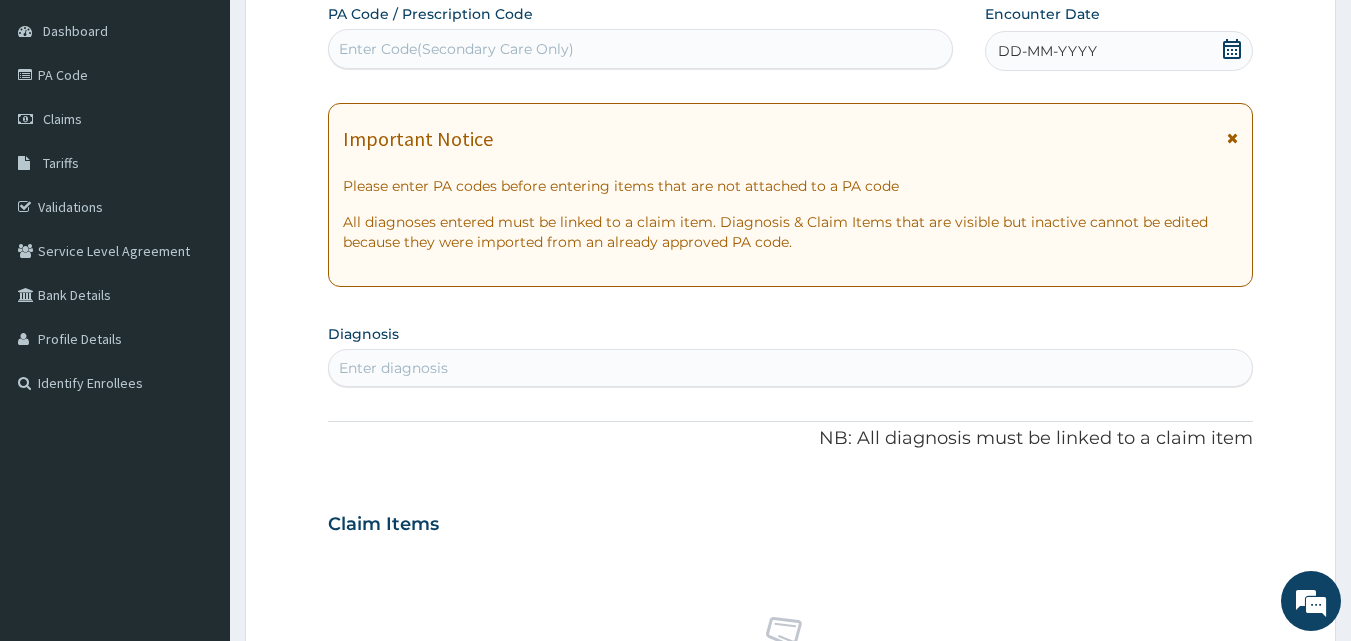 click on "Enter Code(Secondary Care Only)" at bounding box center [456, 49] 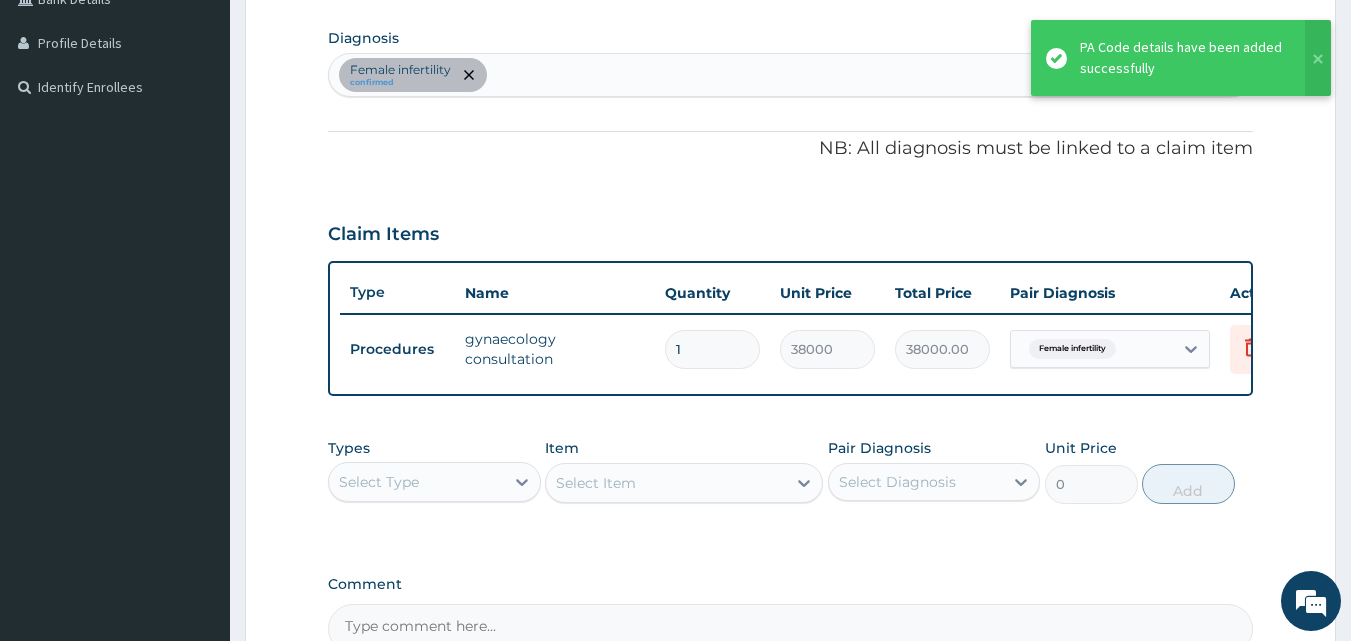 scroll, scrollTop: 511, scrollLeft: 0, axis: vertical 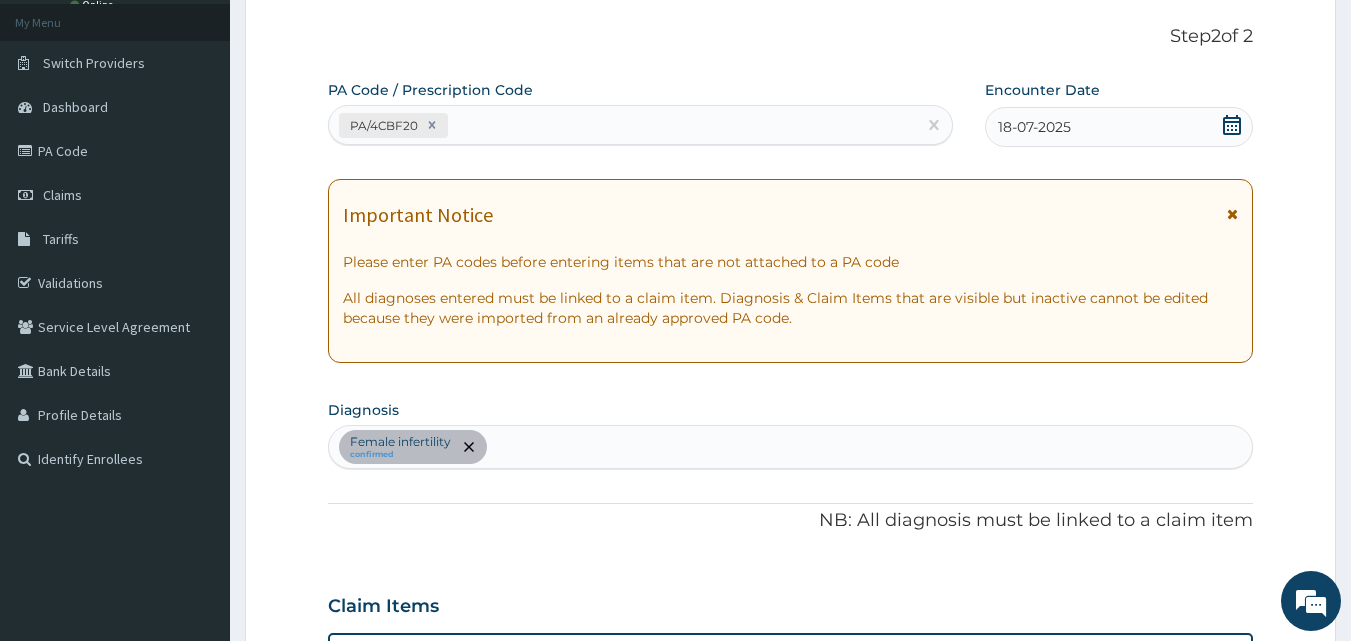 click on "PA/4CBF20" at bounding box center [623, 125] 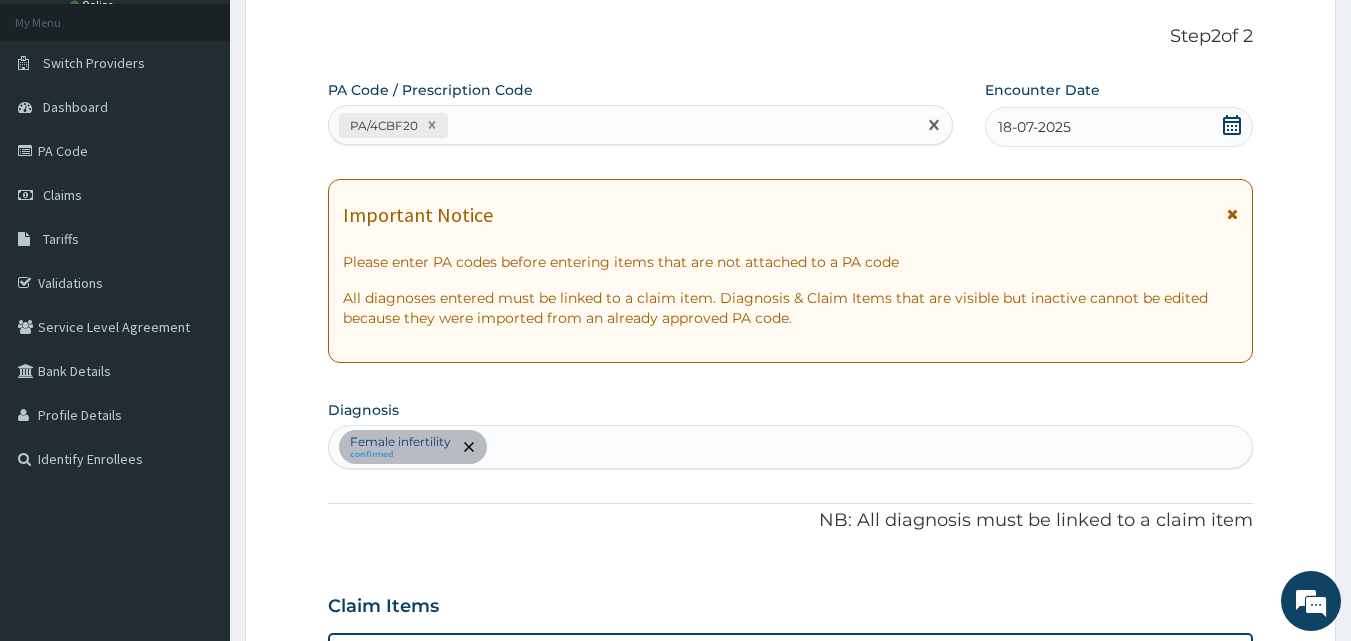 paste on "PA/4ABD10" 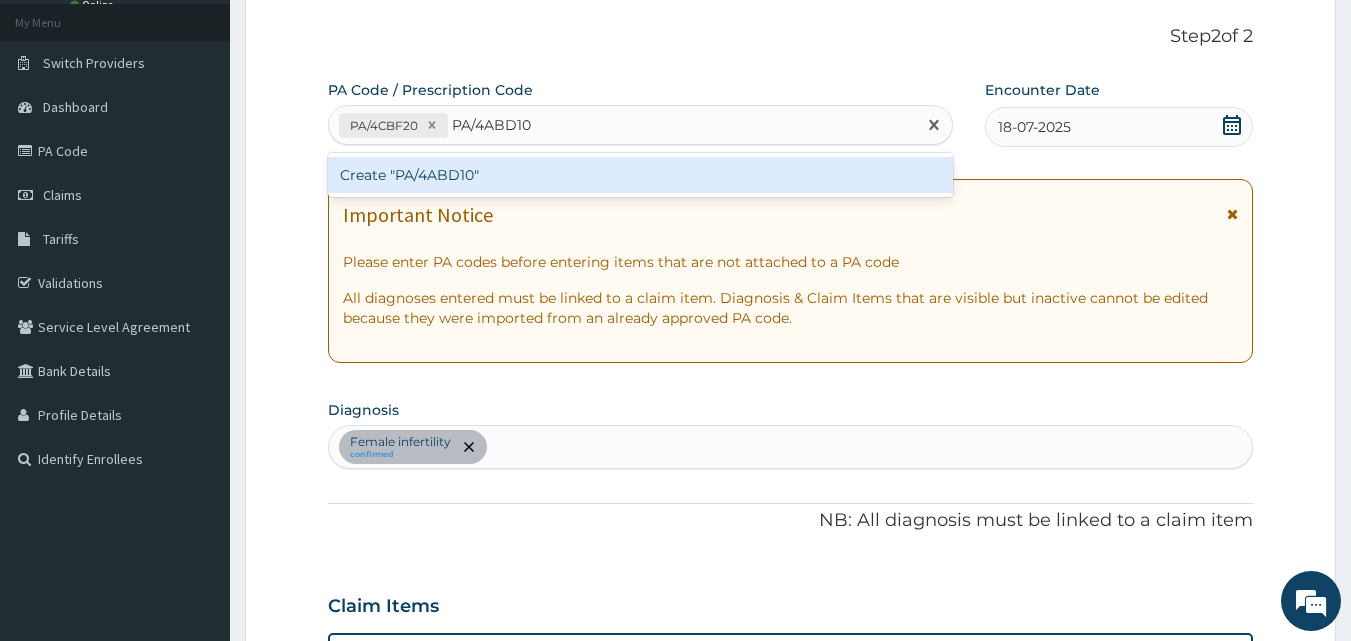 type 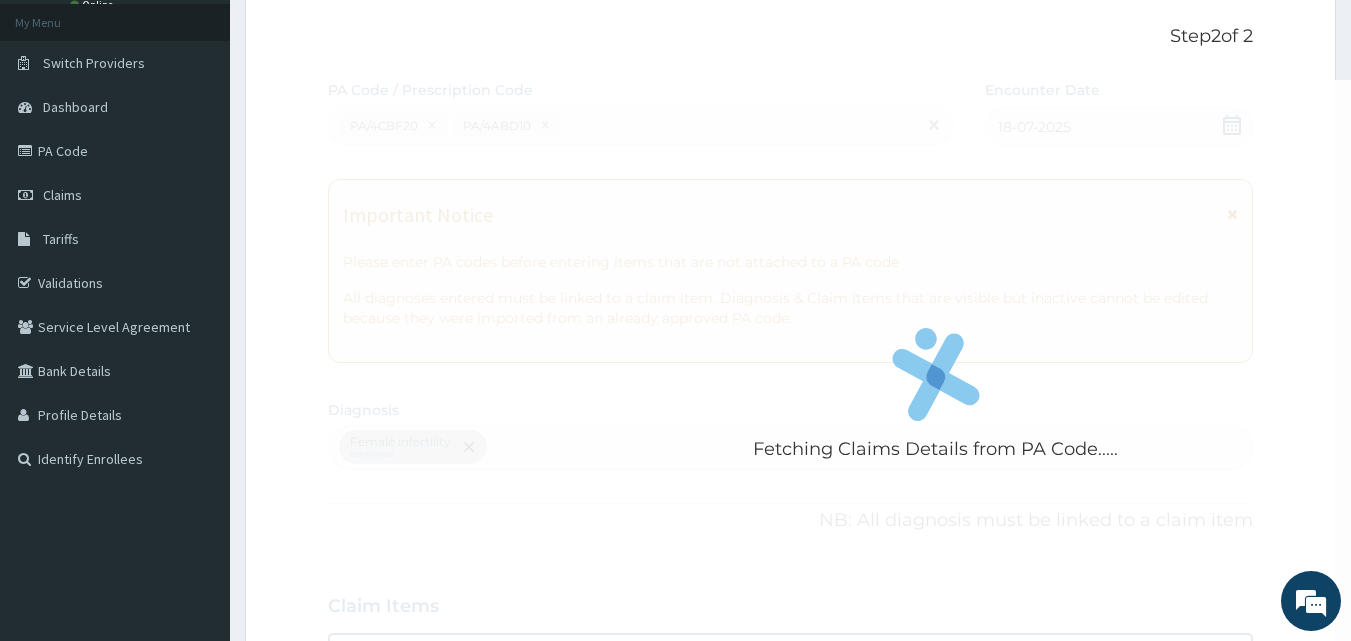 scroll, scrollTop: 719, scrollLeft: 0, axis: vertical 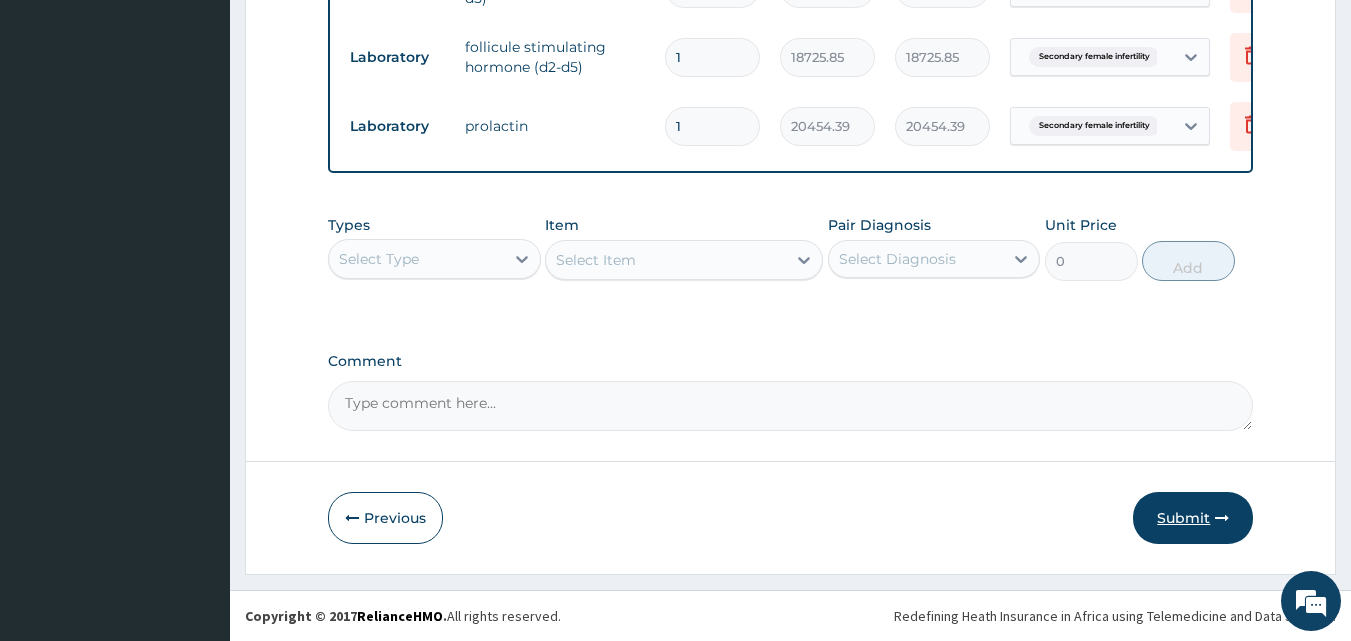 click on "Submit" at bounding box center [1193, 518] 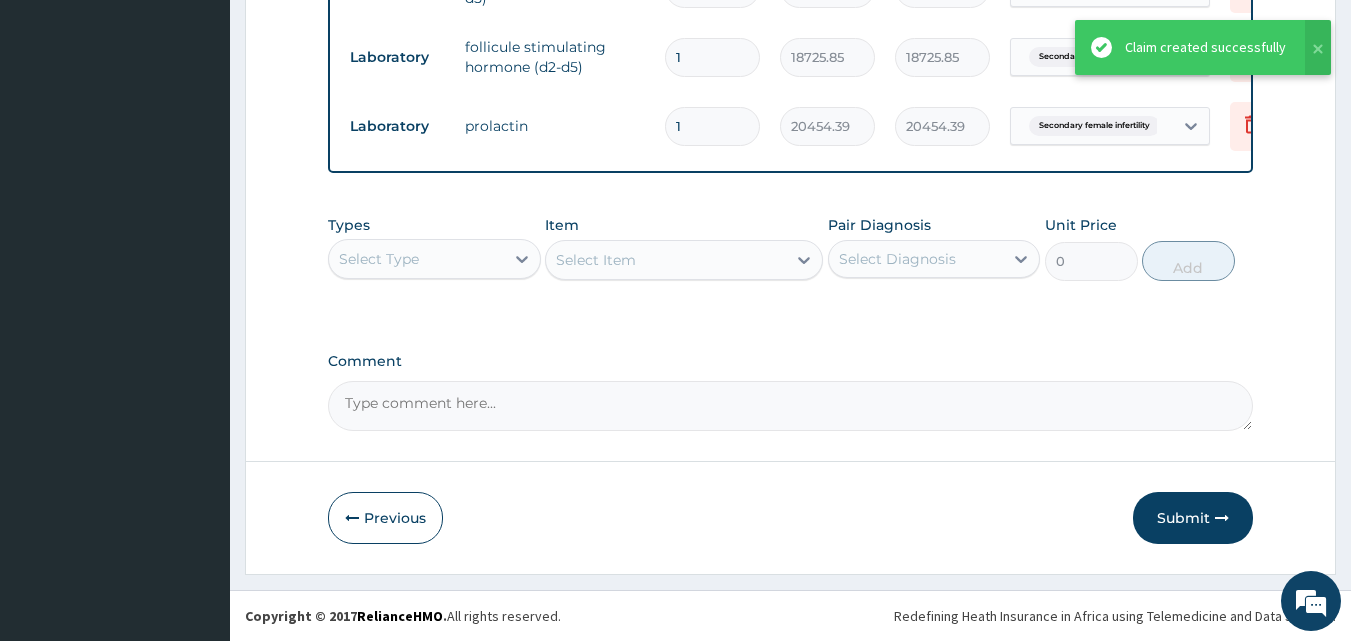 scroll, scrollTop: 922, scrollLeft: 0, axis: vertical 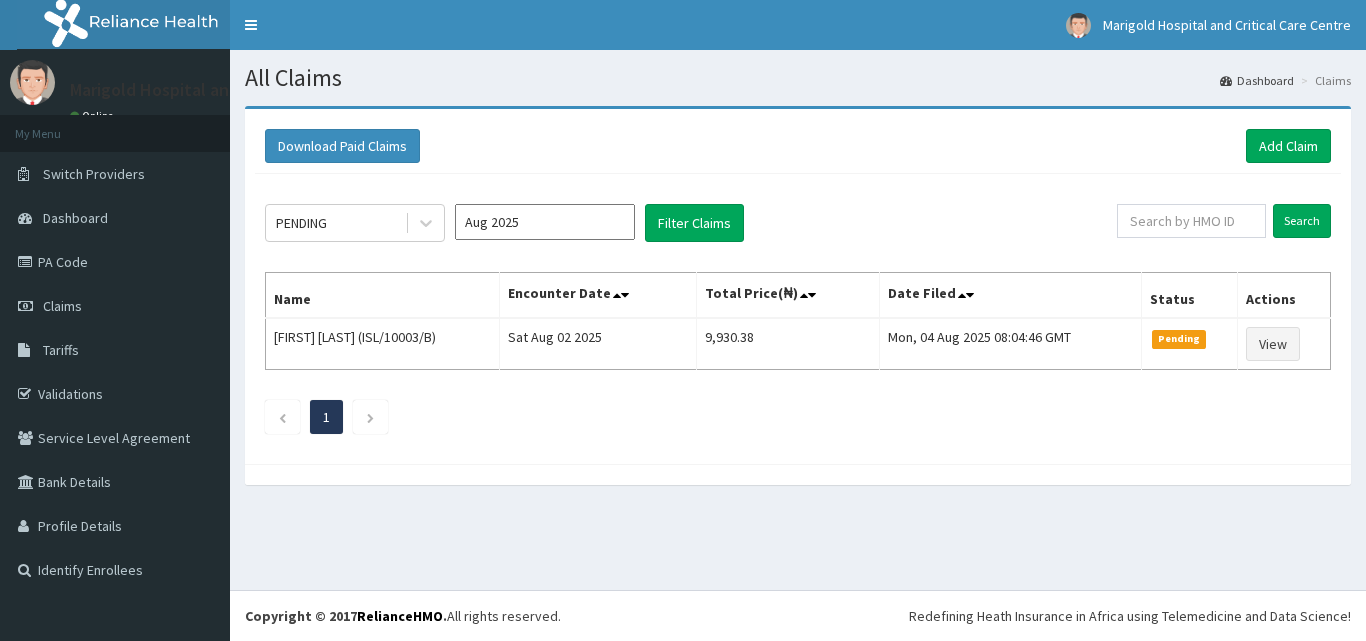 click on "Aug 2025" at bounding box center (545, 222) 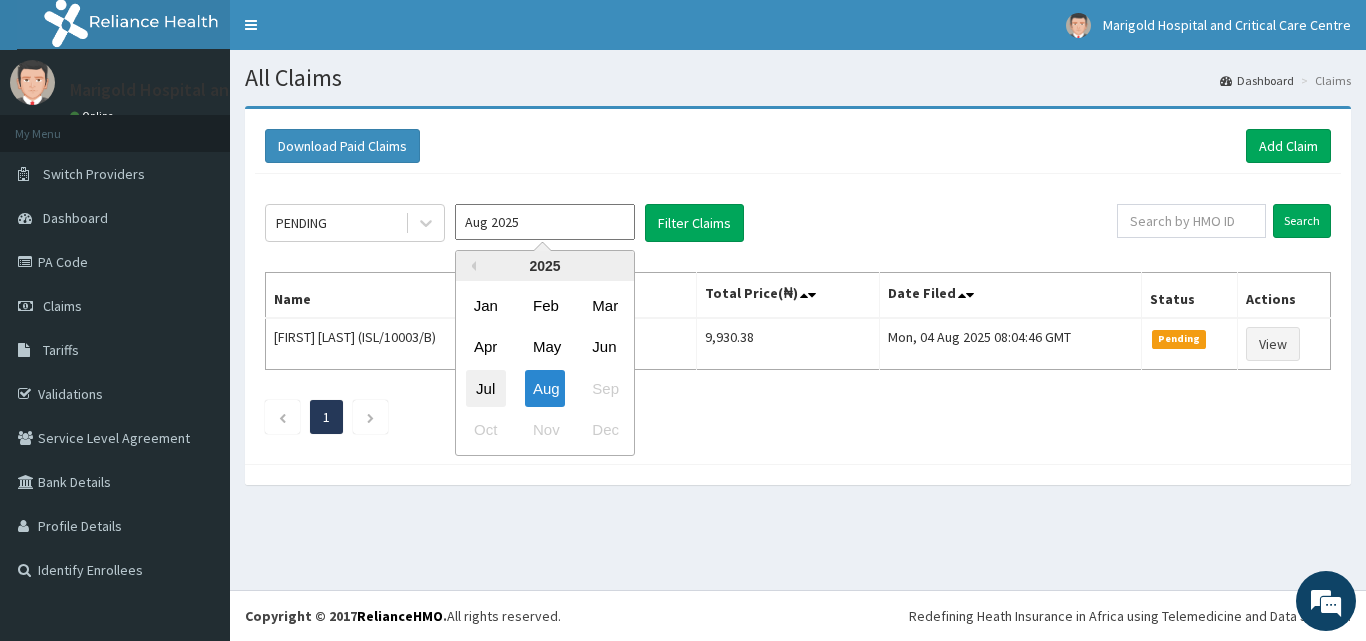 click on "Jul" at bounding box center [486, 388] 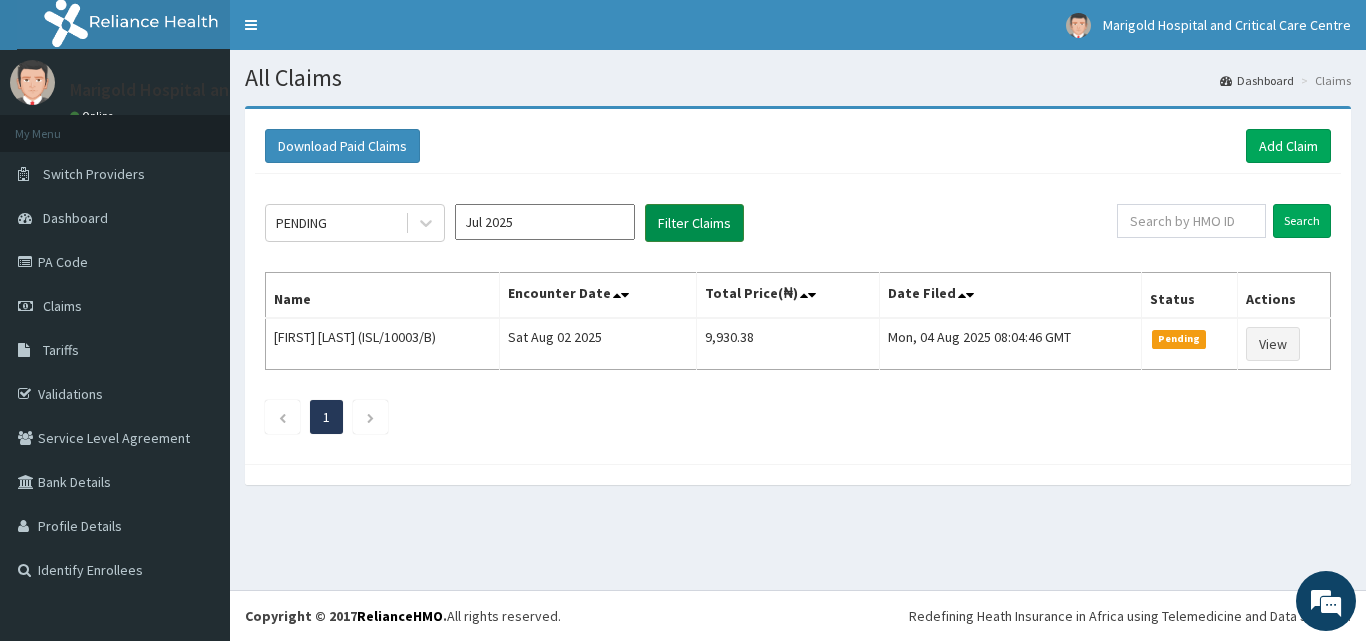 click on "Filter Claims" at bounding box center [694, 223] 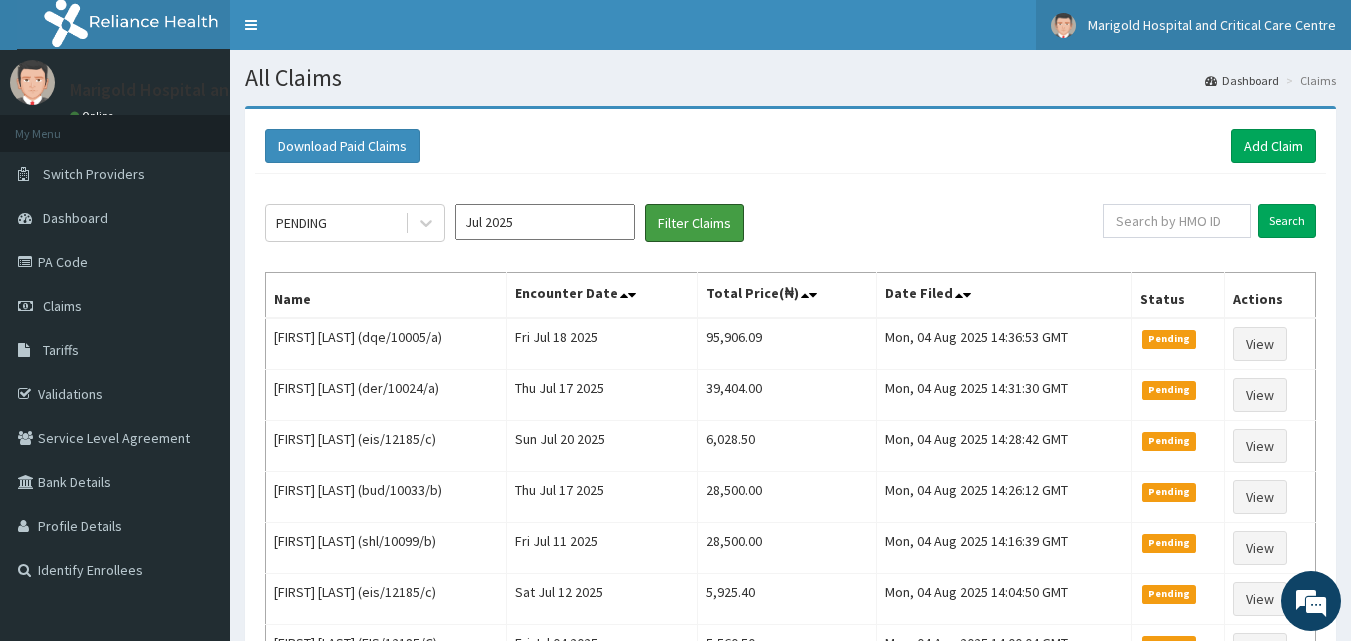 scroll, scrollTop: 0, scrollLeft: 0, axis: both 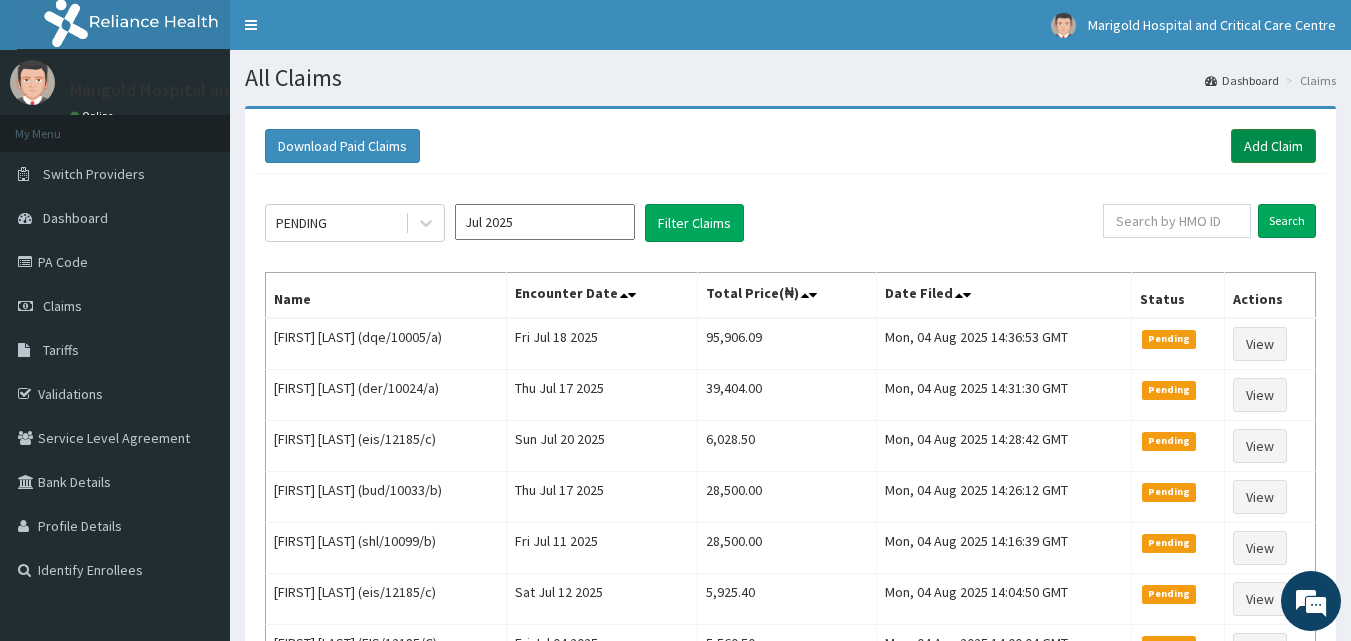 click on "Add Claim" at bounding box center (1273, 146) 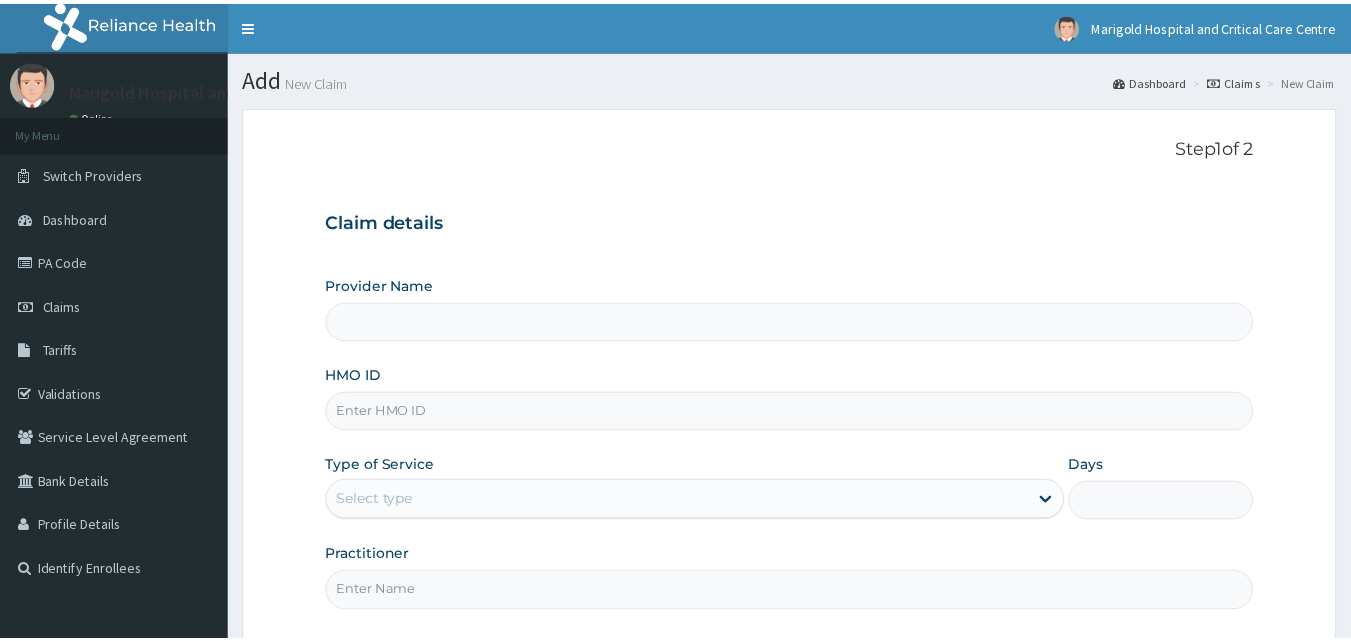 scroll, scrollTop: 0, scrollLeft: 0, axis: both 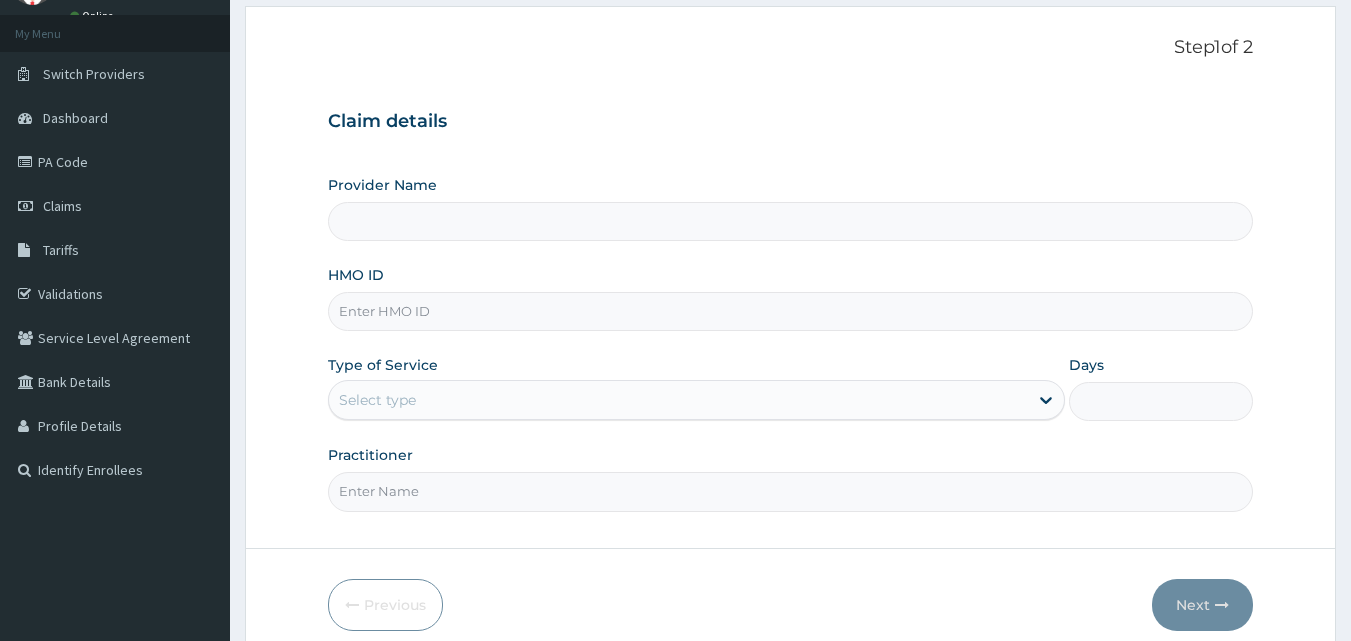 click on "HMO ID" at bounding box center (791, 311) 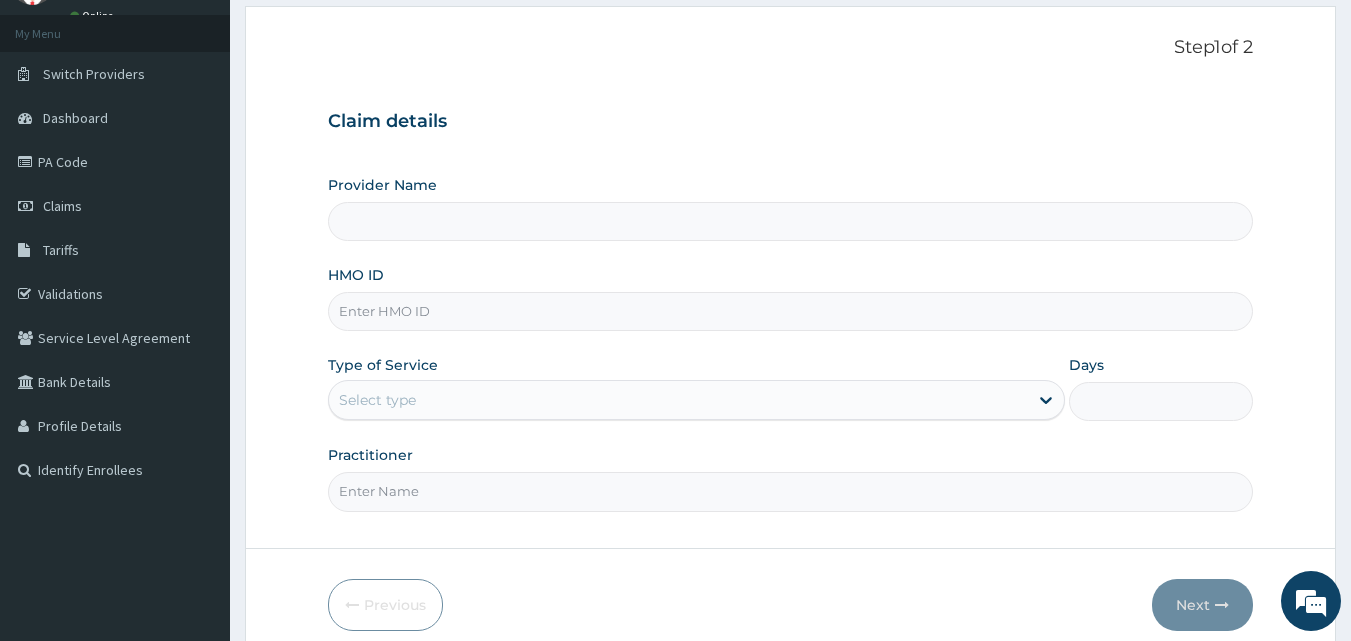 type on "Marigold Hospital and Critical Care Centre" 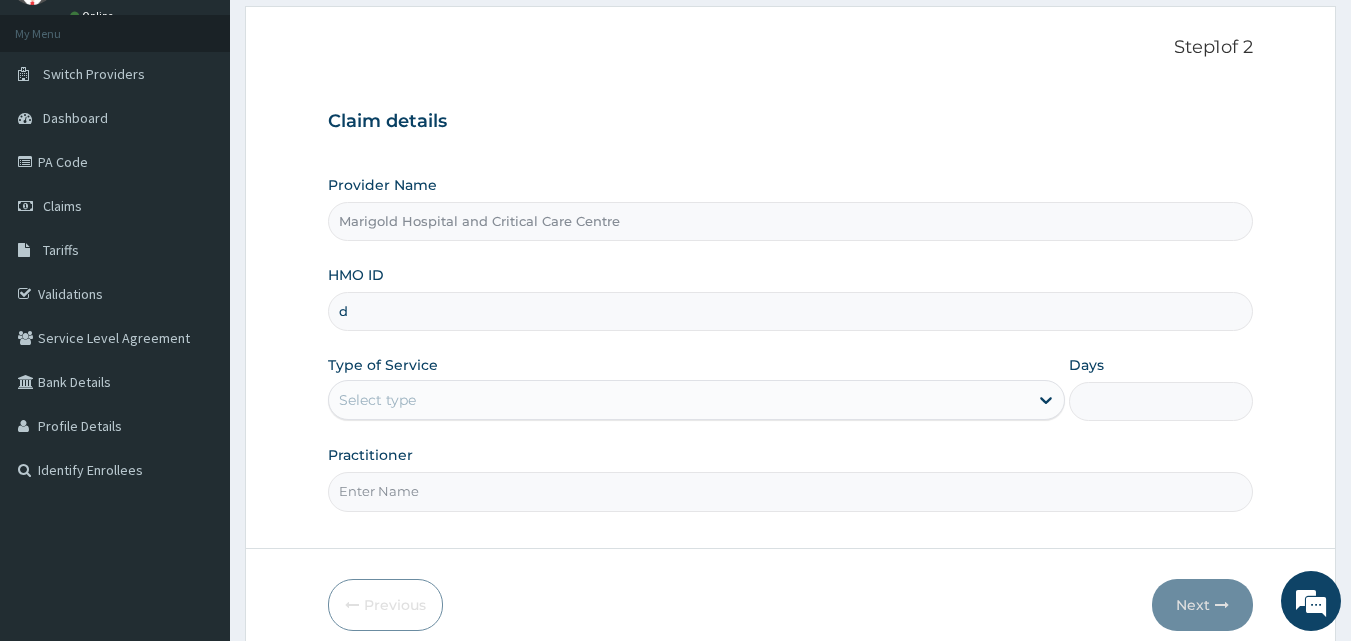 scroll, scrollTop: 0, scrollLeft: 0, axis: both 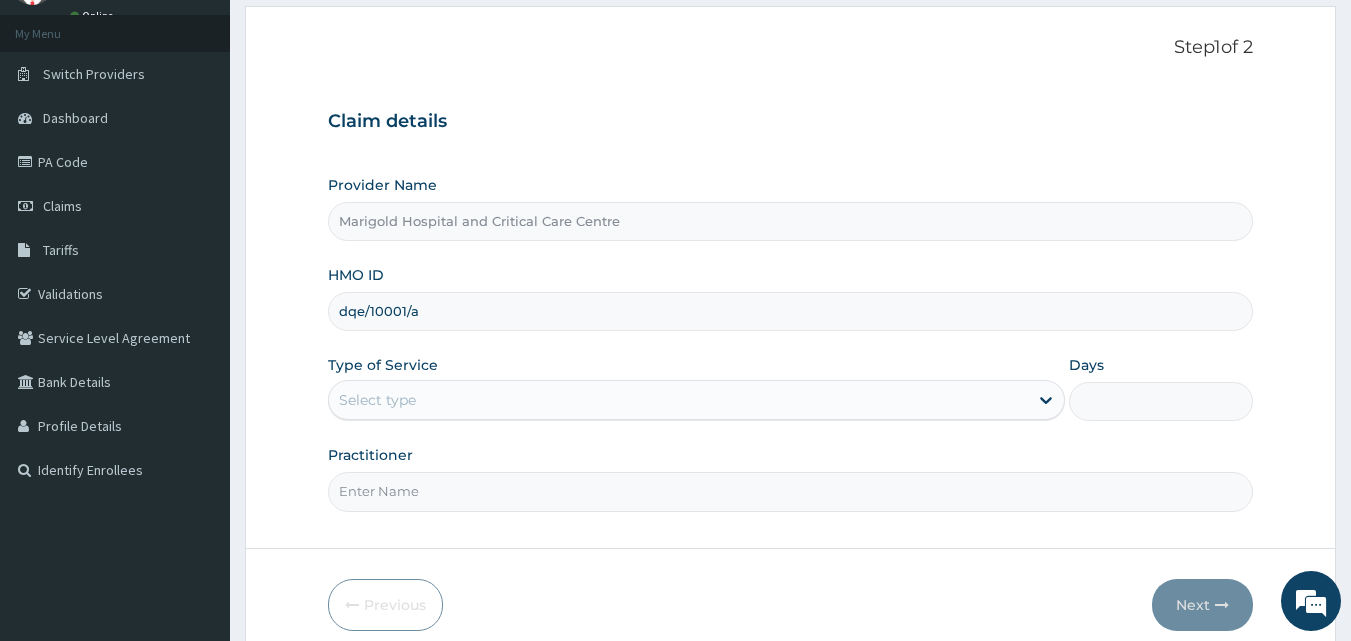 type on "dqe/10001/a" 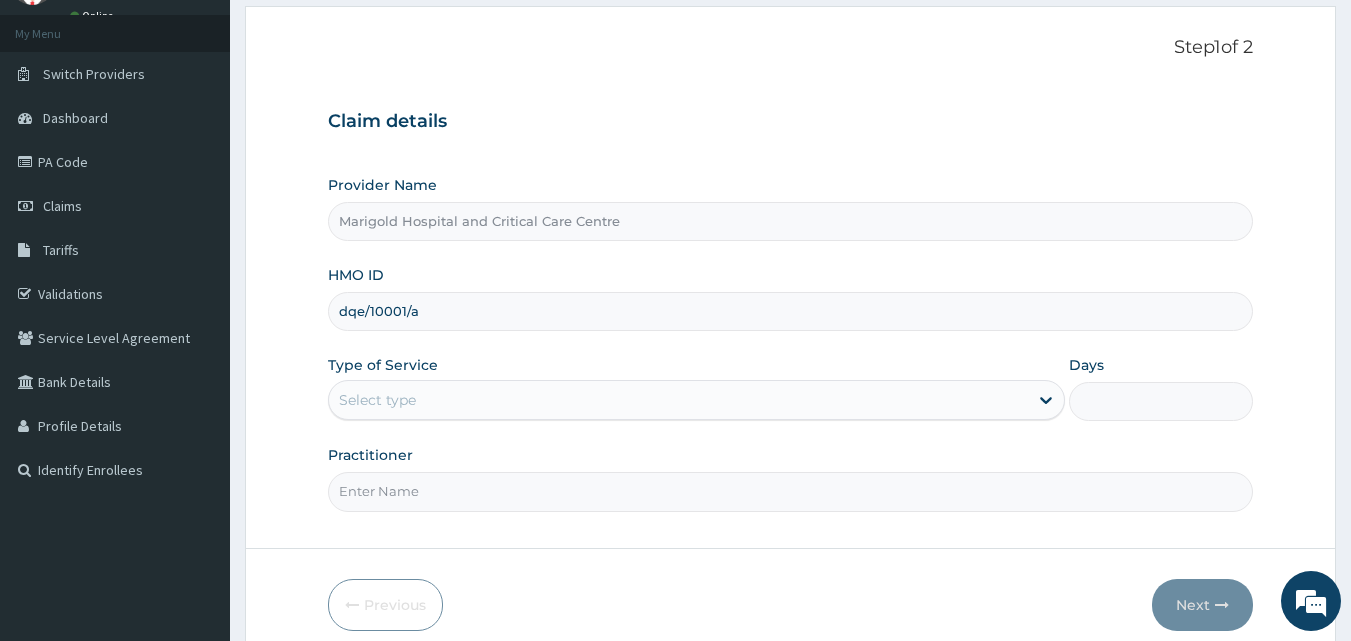 click on "dqe/10001/a" at bounding box center [791, 311] 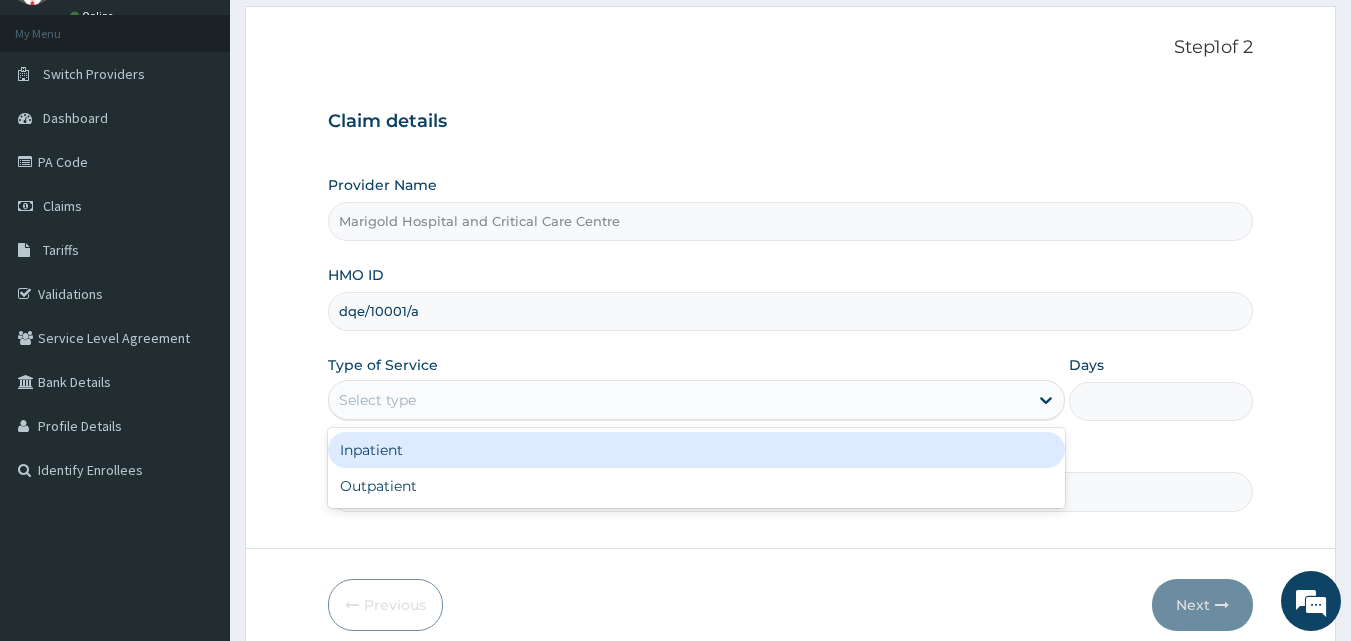 drag, startPoint x: 392, startPoint y: 404, endPoint x: 391, endPoint y: 448, distance: 44.011364 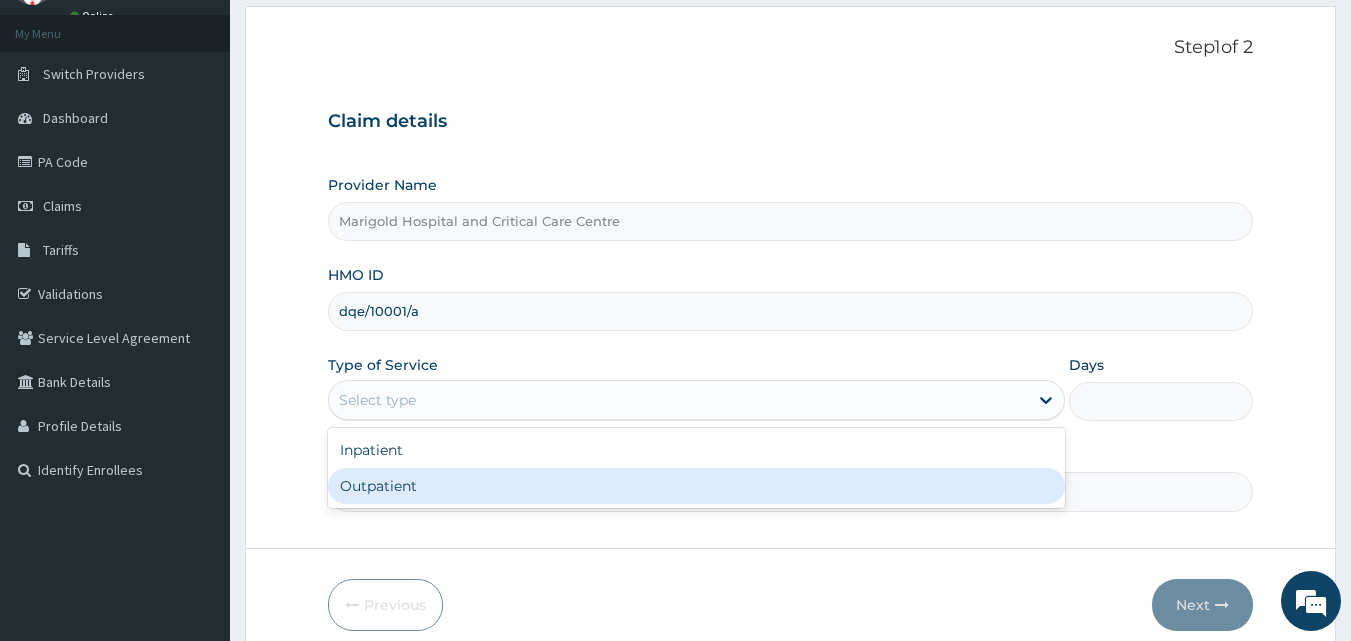 click on "Outpatient" at bounding box center (696, 486) 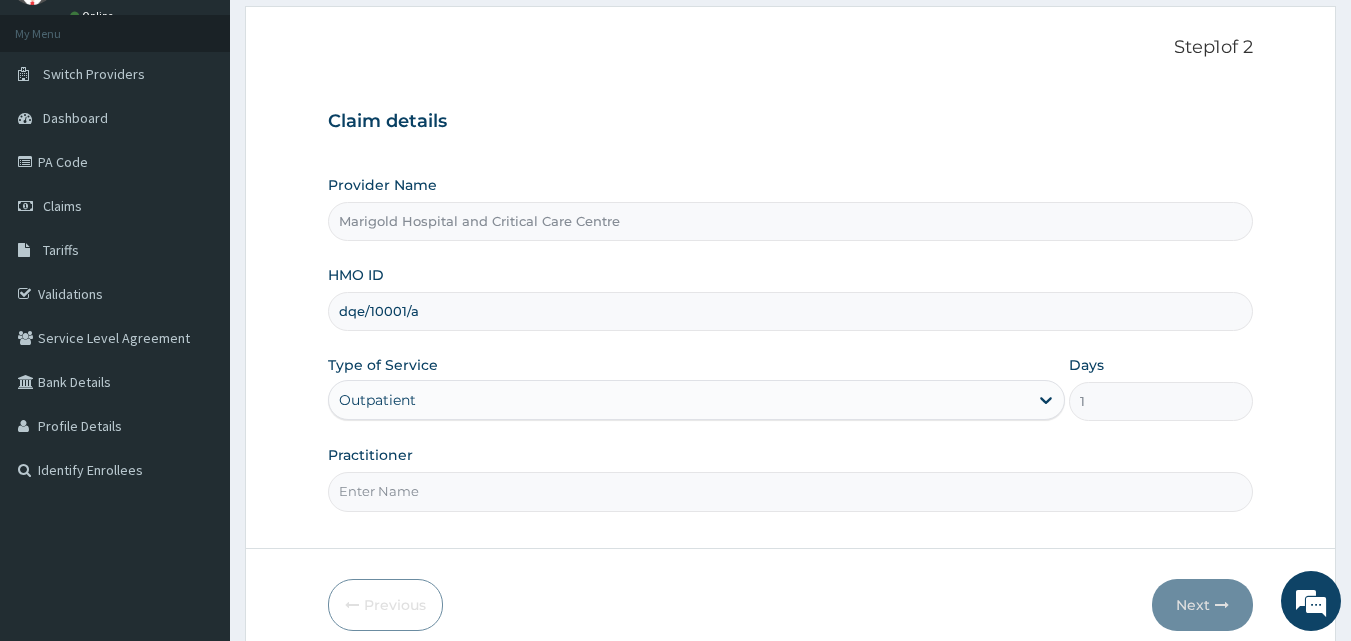 scroll, scrollTop: 187, scrollLeft: 0, axis: vertical 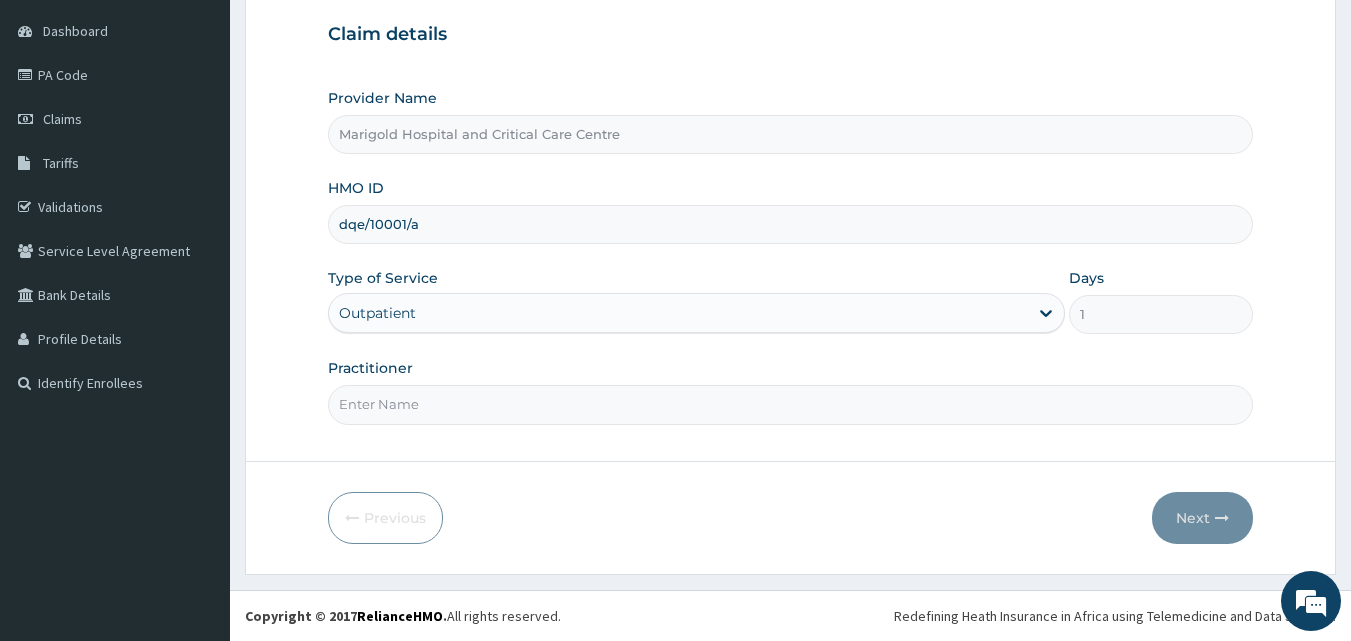click on "Practitioner" at bounding box center [791, 404] 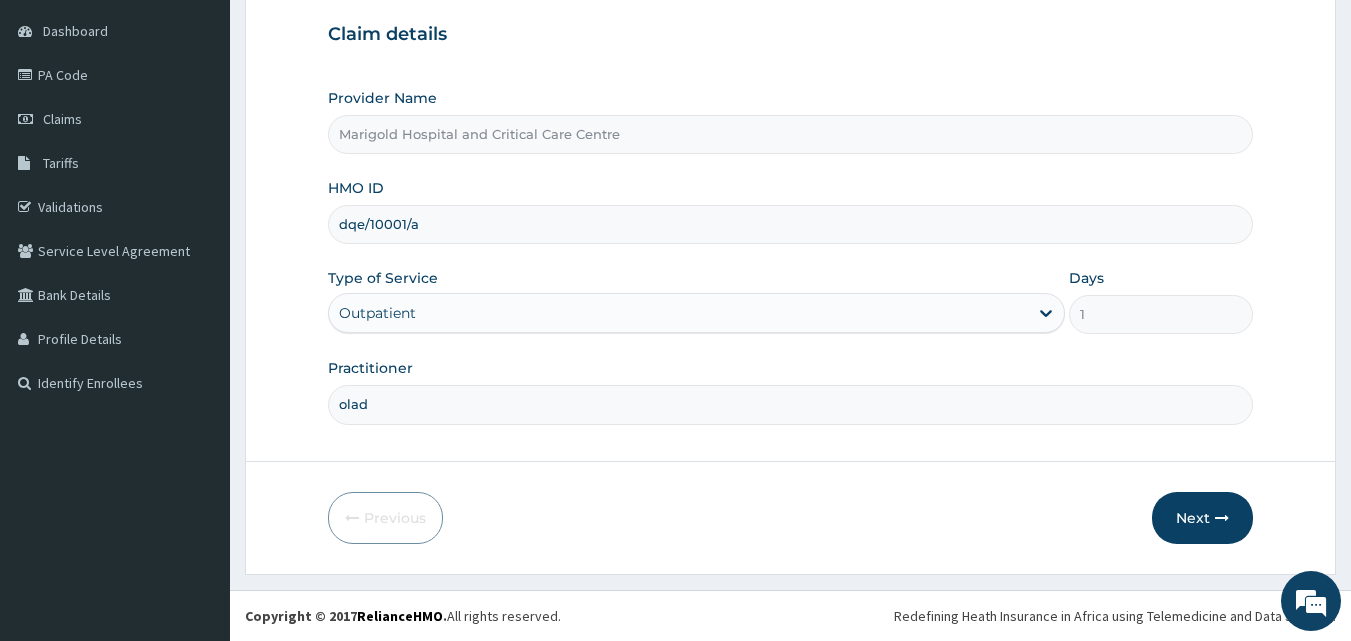 type on "[LAST], [INITIAL]" 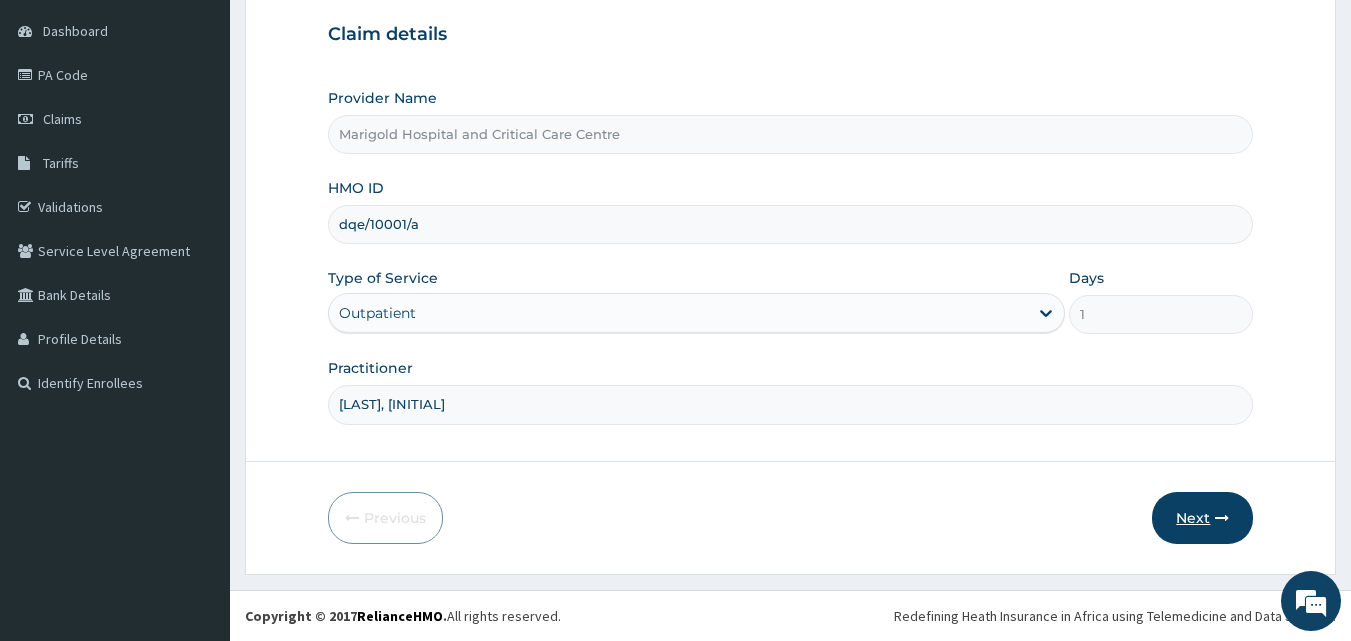click on "Next" at bounding box center [1202, 518] 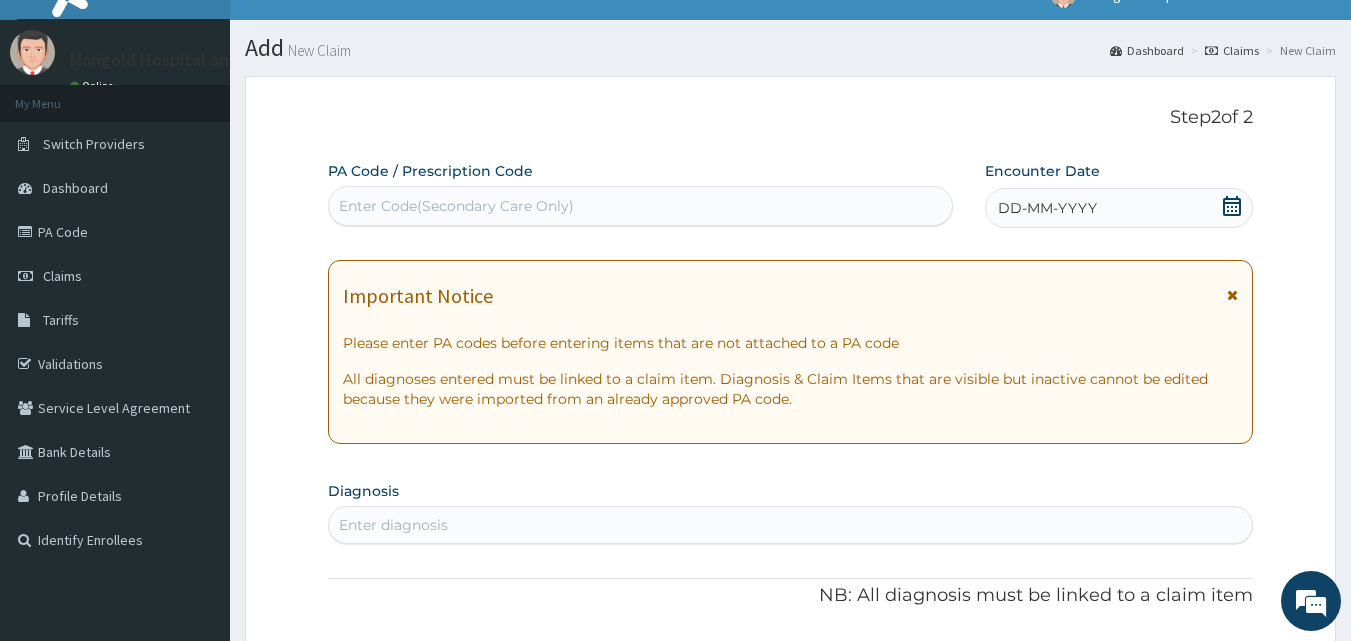 scroll, scrollTop: 0, scrollLeft: 0, axis: both 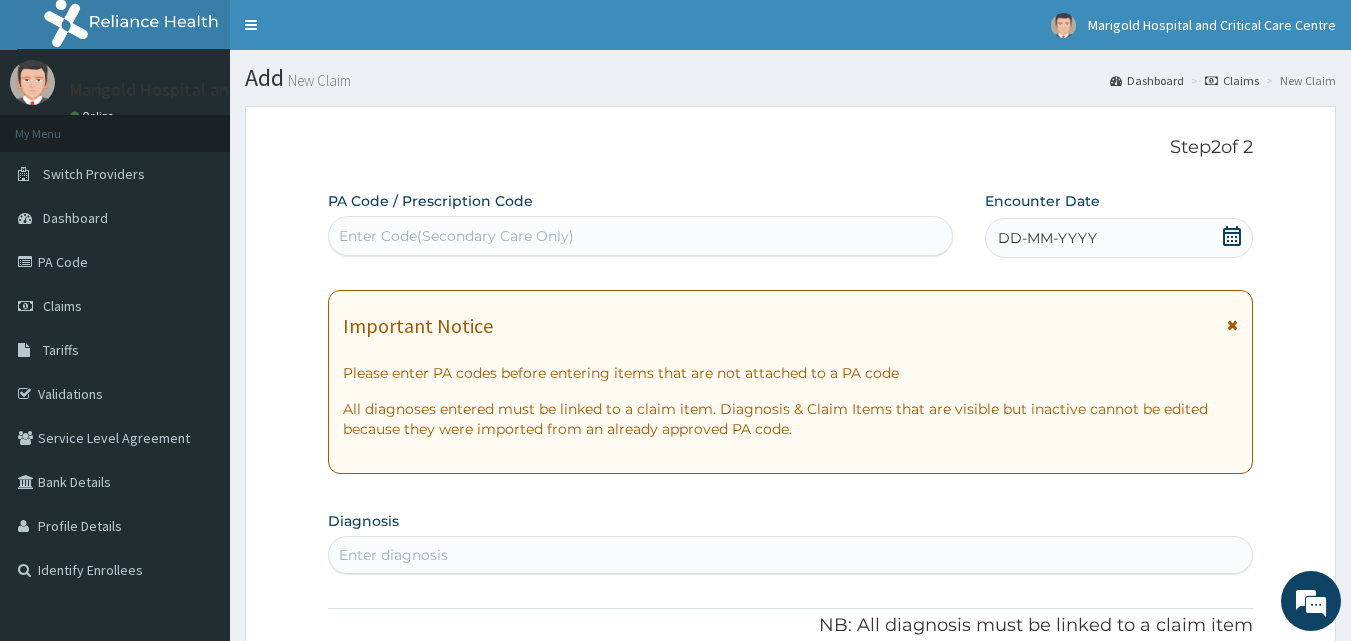 click on "Enter Code(Secondary Care Only)" at bounding box center [456, 236] 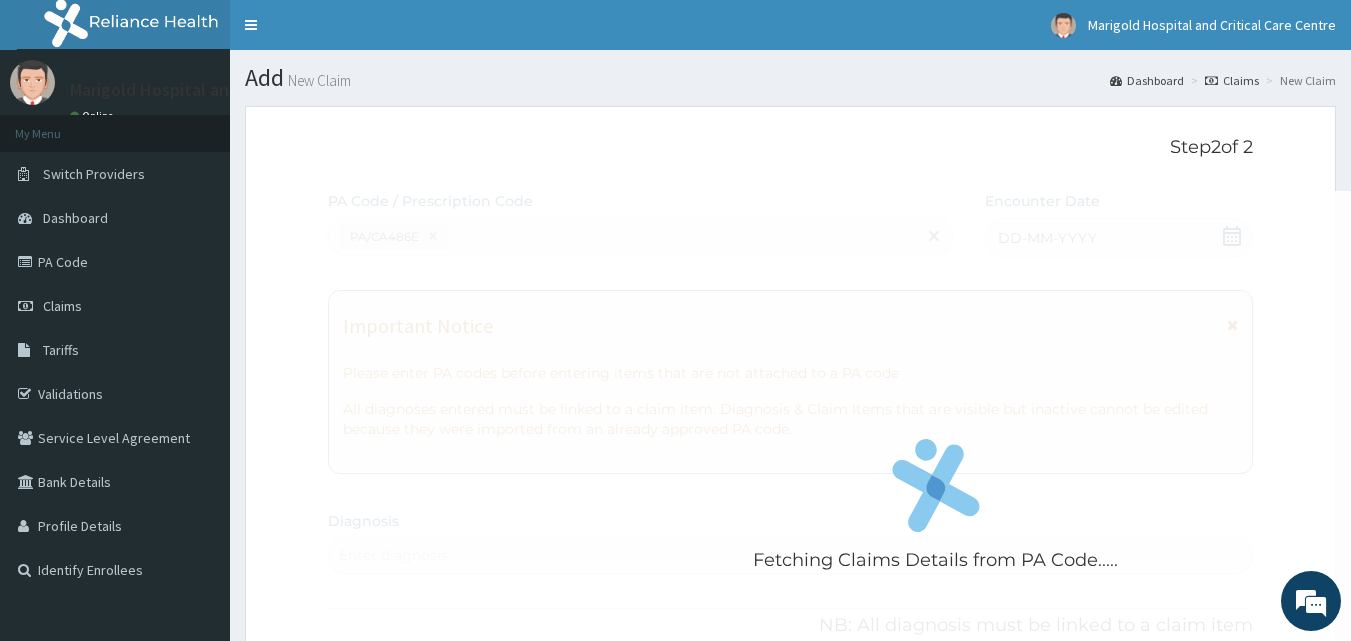 scroll, scrollTop: 512, scrollLeft: 0, axis: vertical 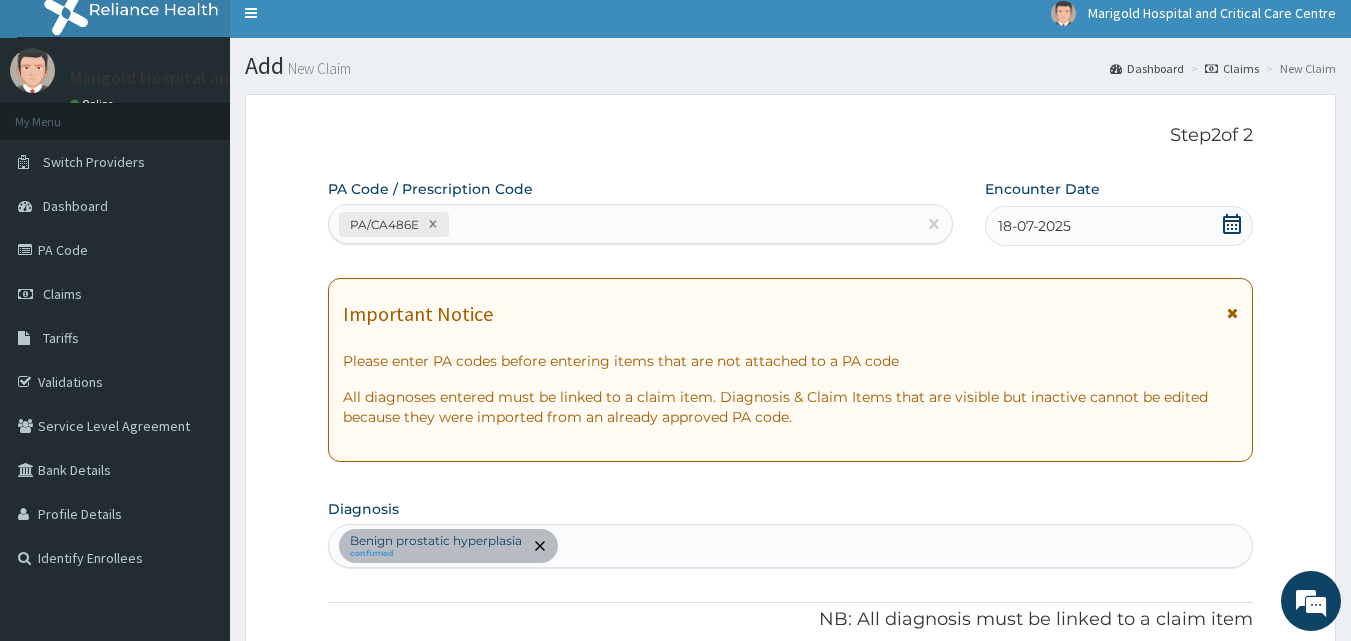 click on "PA/CA486E" at bounding box center [623, 224] 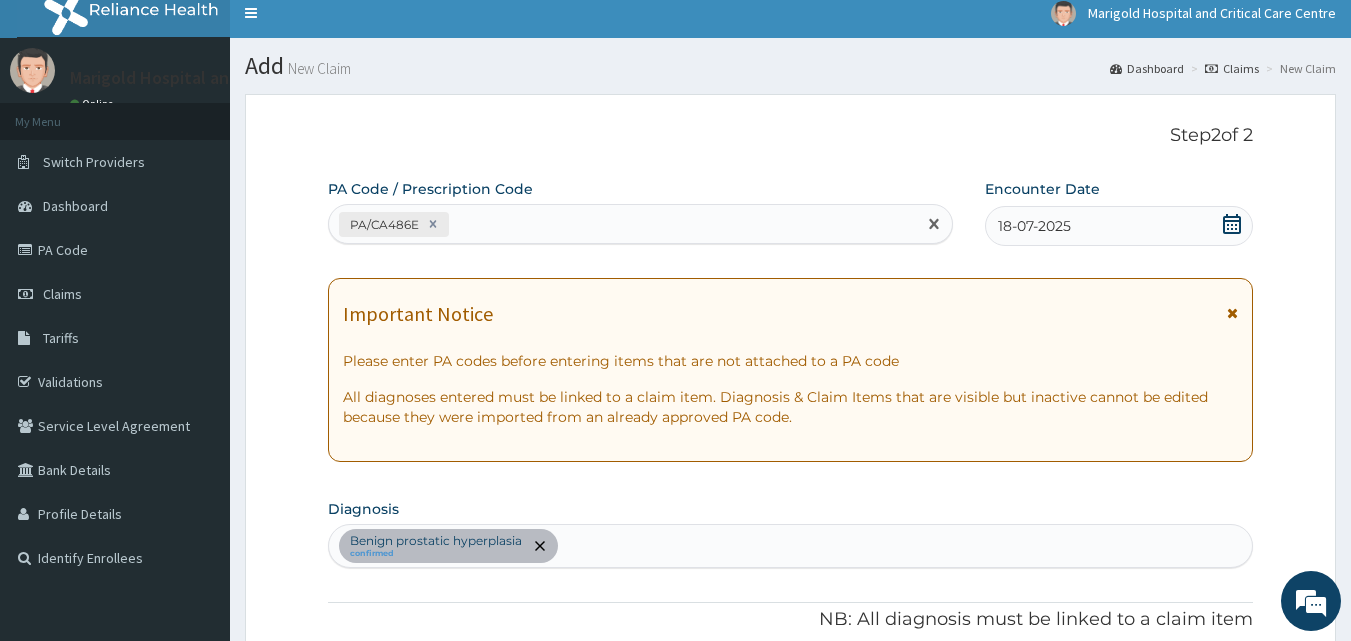 paste on "PA/A5696B" 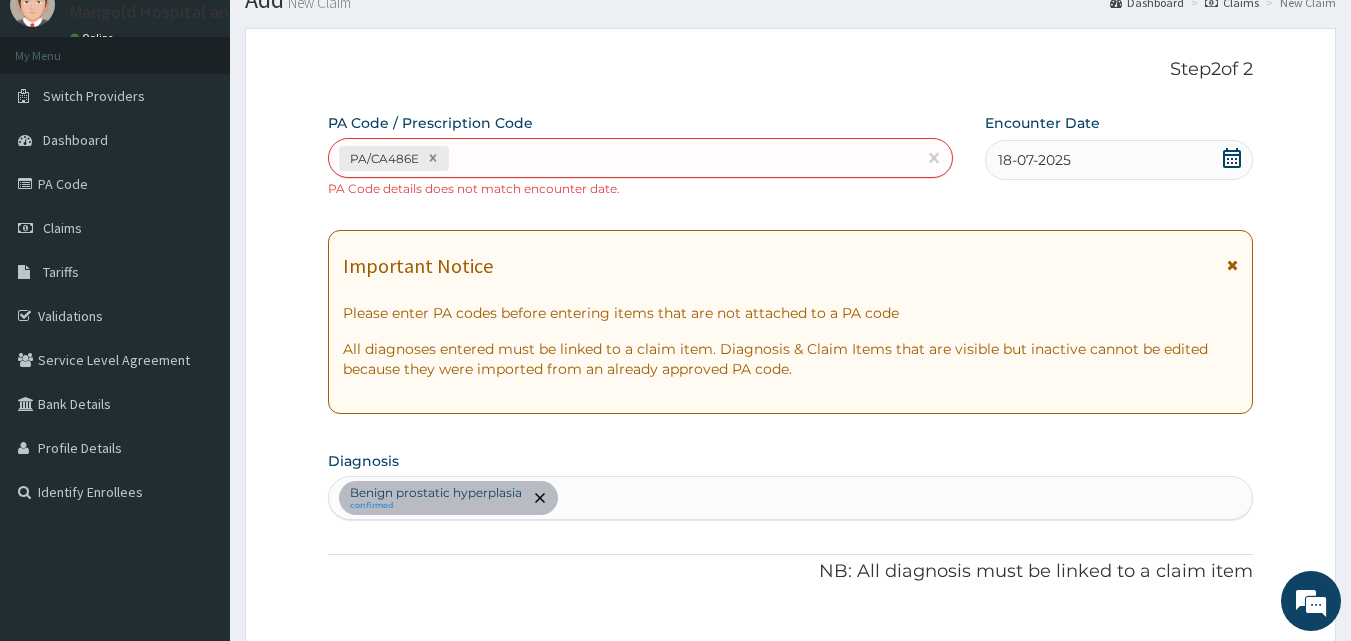scroll, scrollTop: 30, scrollLeft: 0, axis: vertical 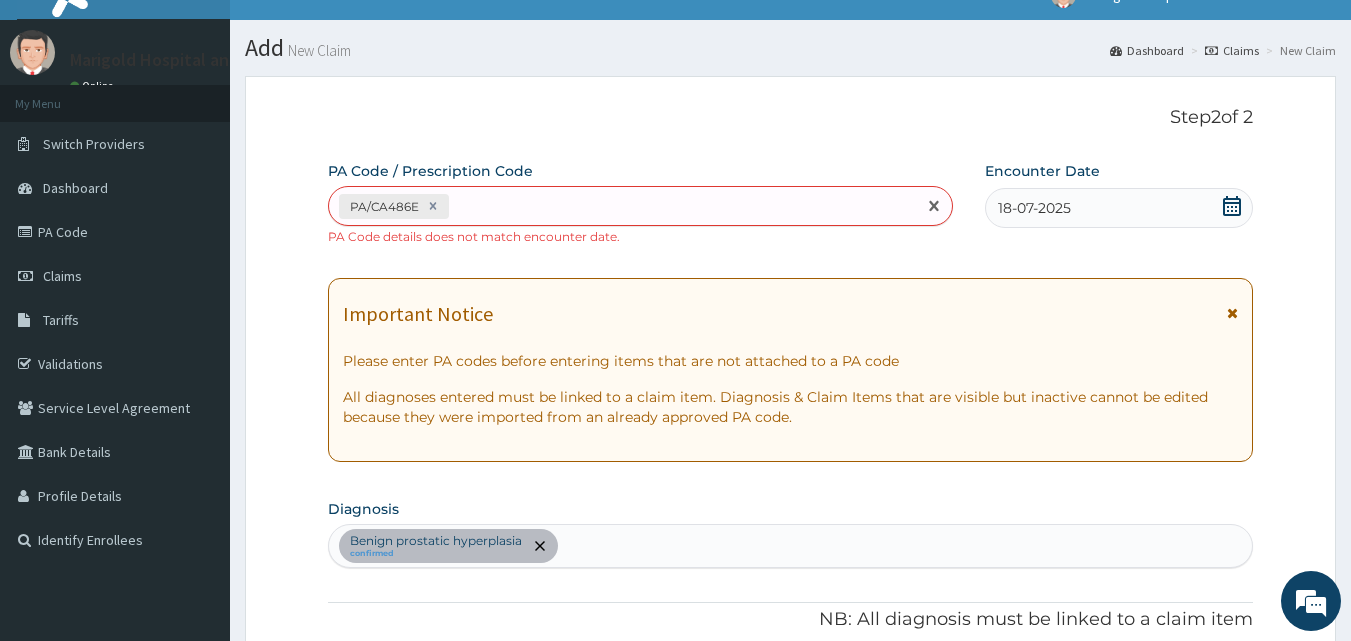 click on "PA/CA486E" at bounding box center [623, 206] 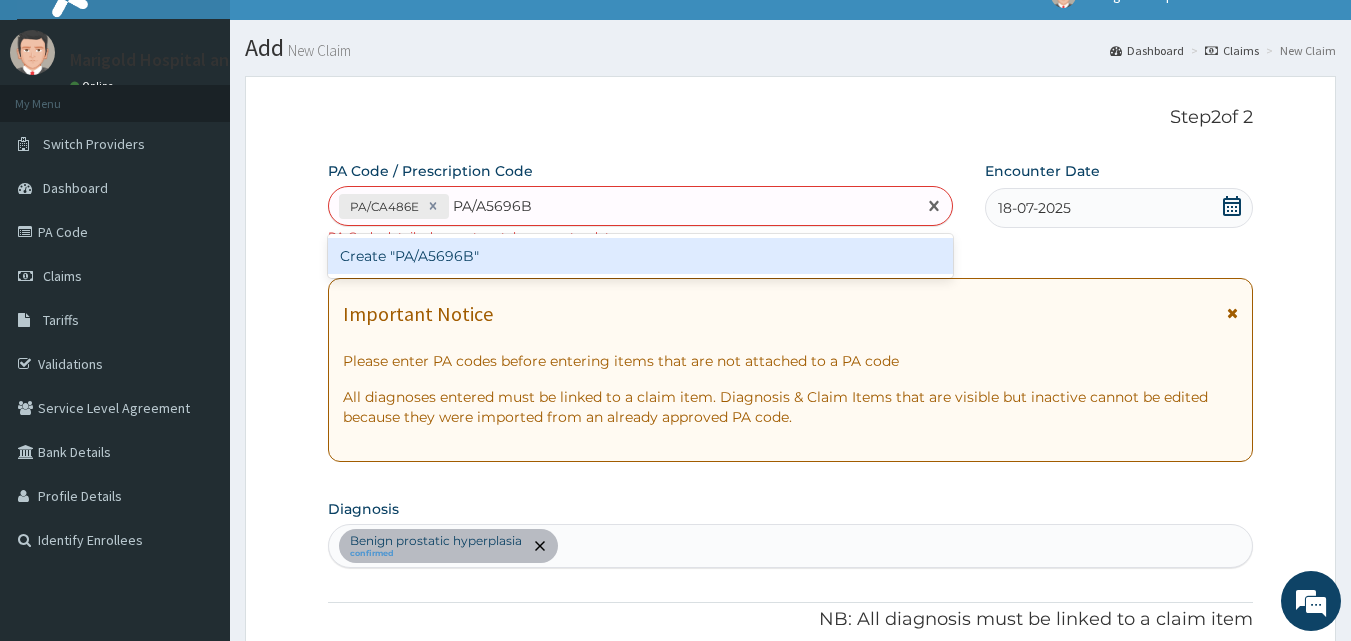 type 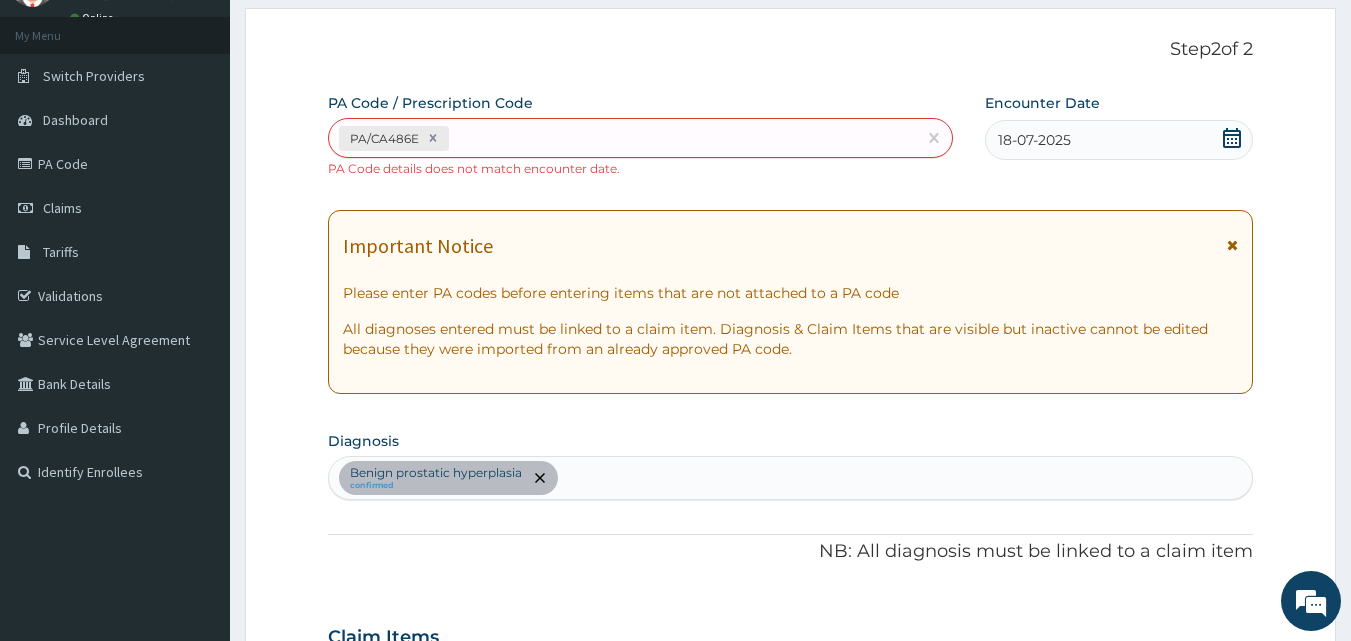 scroll, scrollTop: 130, scrollLeft: 0, axis: vertical 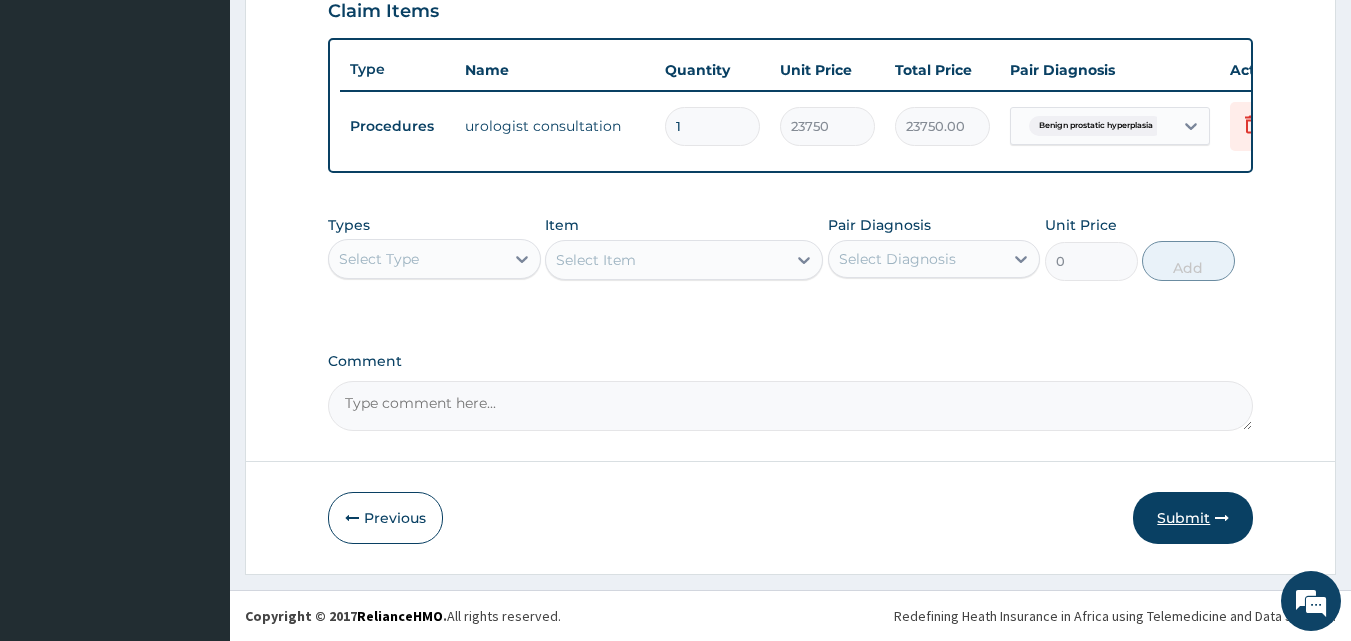 click on "Submit" at bounding box center [1193, 518] 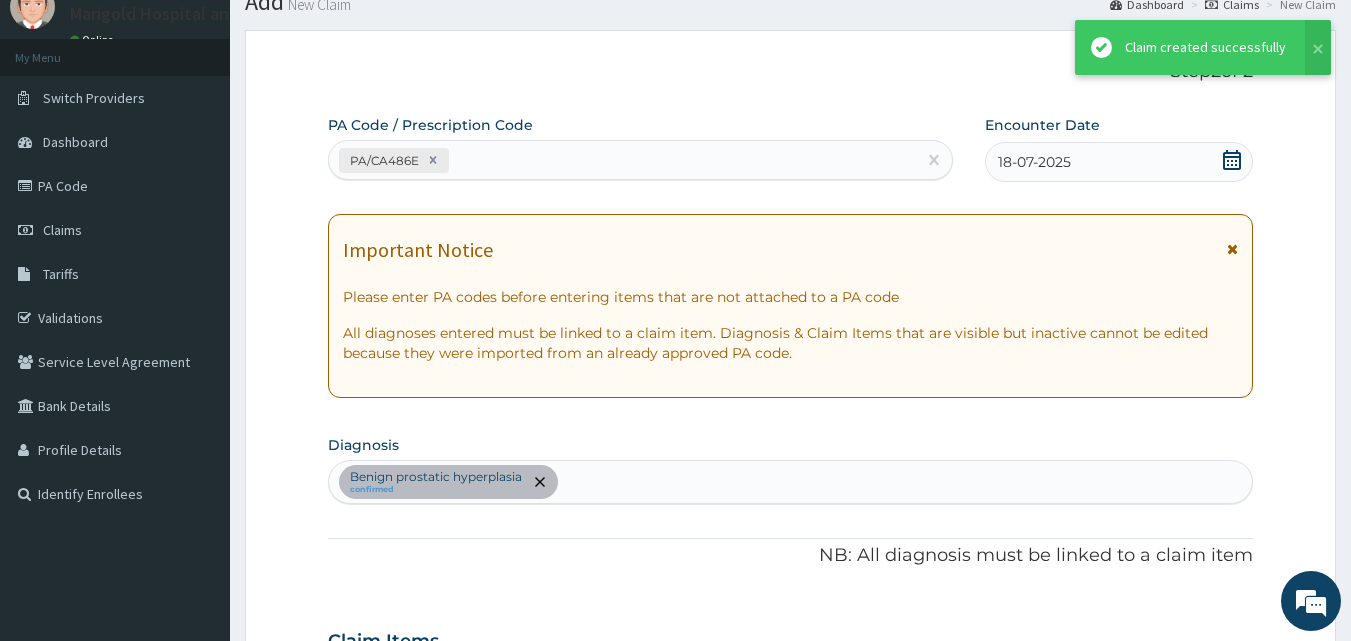 scroll, scrollTop: 721, scrollLeft: 0, axis: vertical 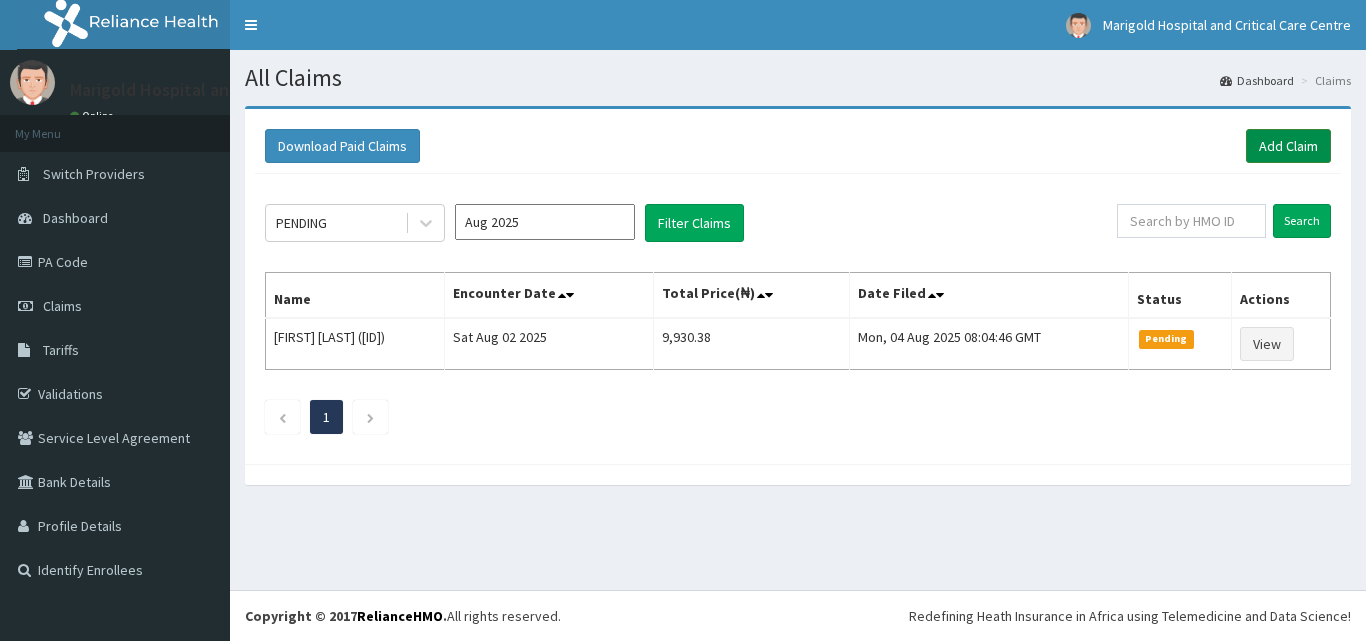 click on "Add Claim" at bounding box center (1288, 146) 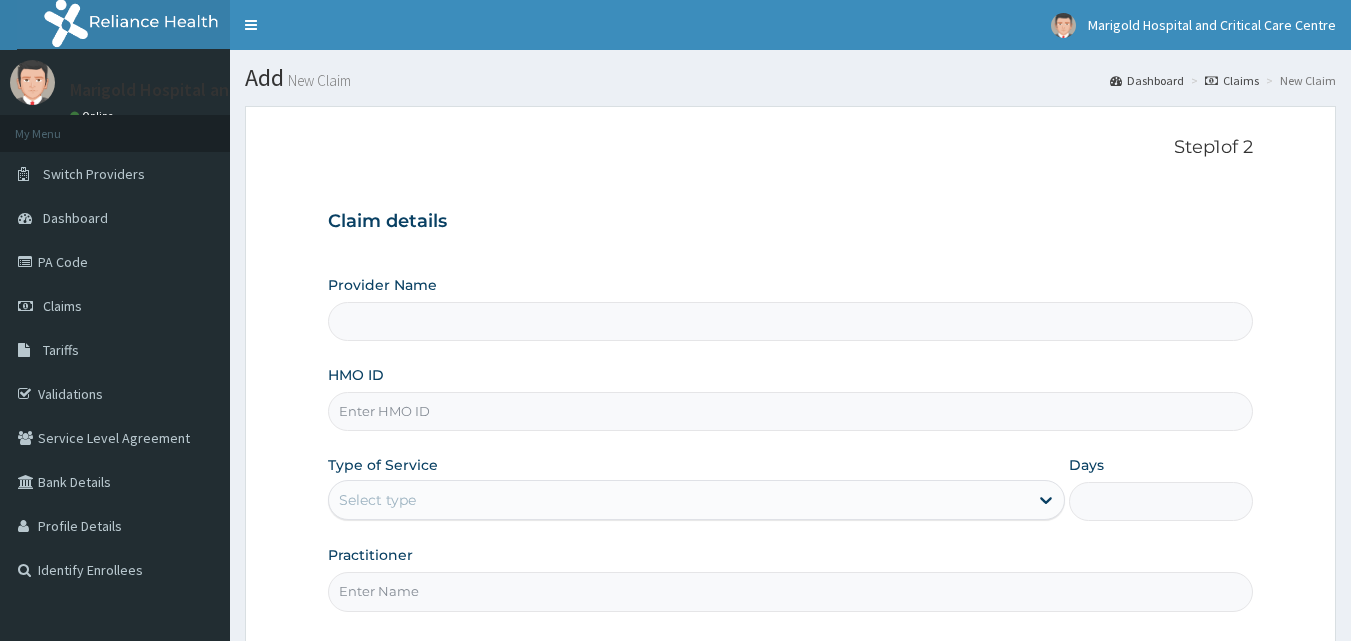 scroll, scrollTop: 0, scrollLeft: 0, axis: both 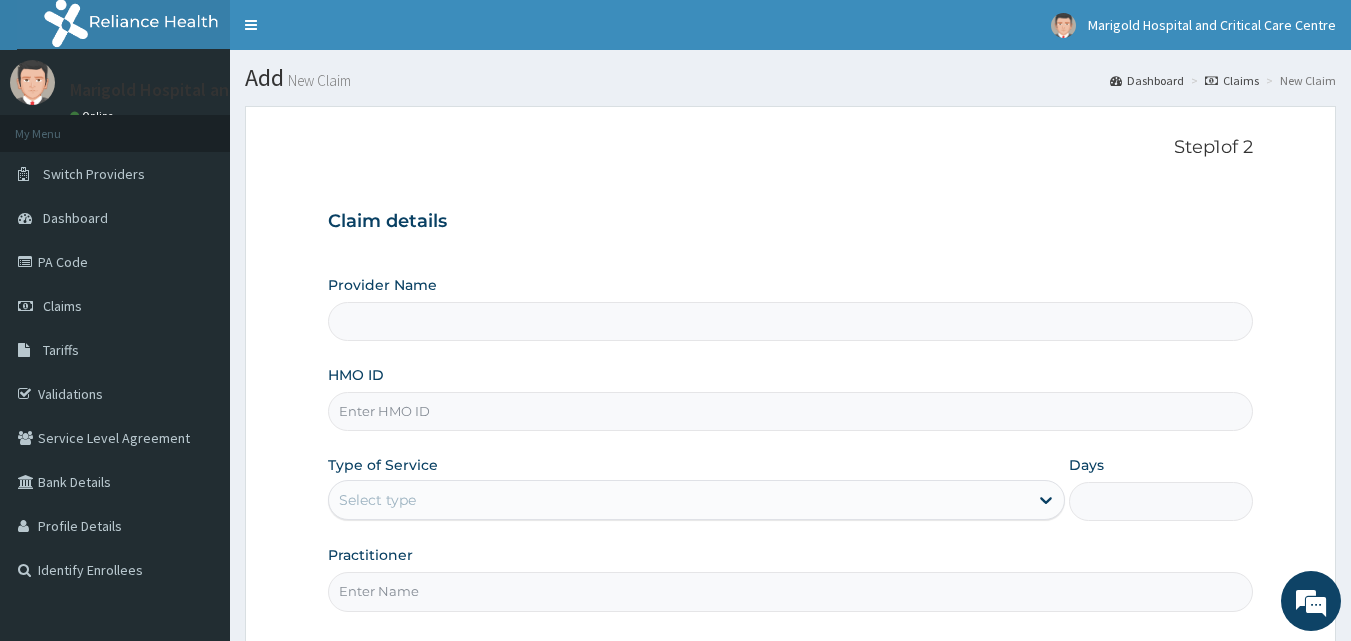 type on "Marigold Hospital and Critical Care Centre" 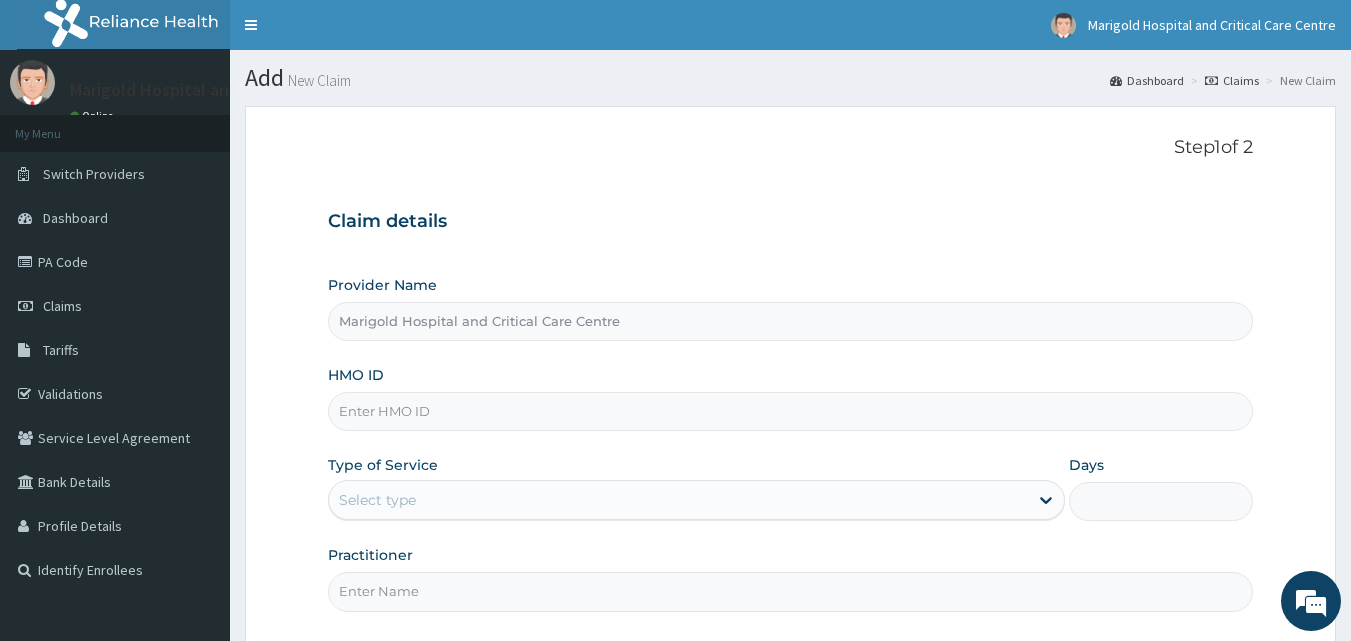 click on "HMO ID" at bounding box center (791, 411) 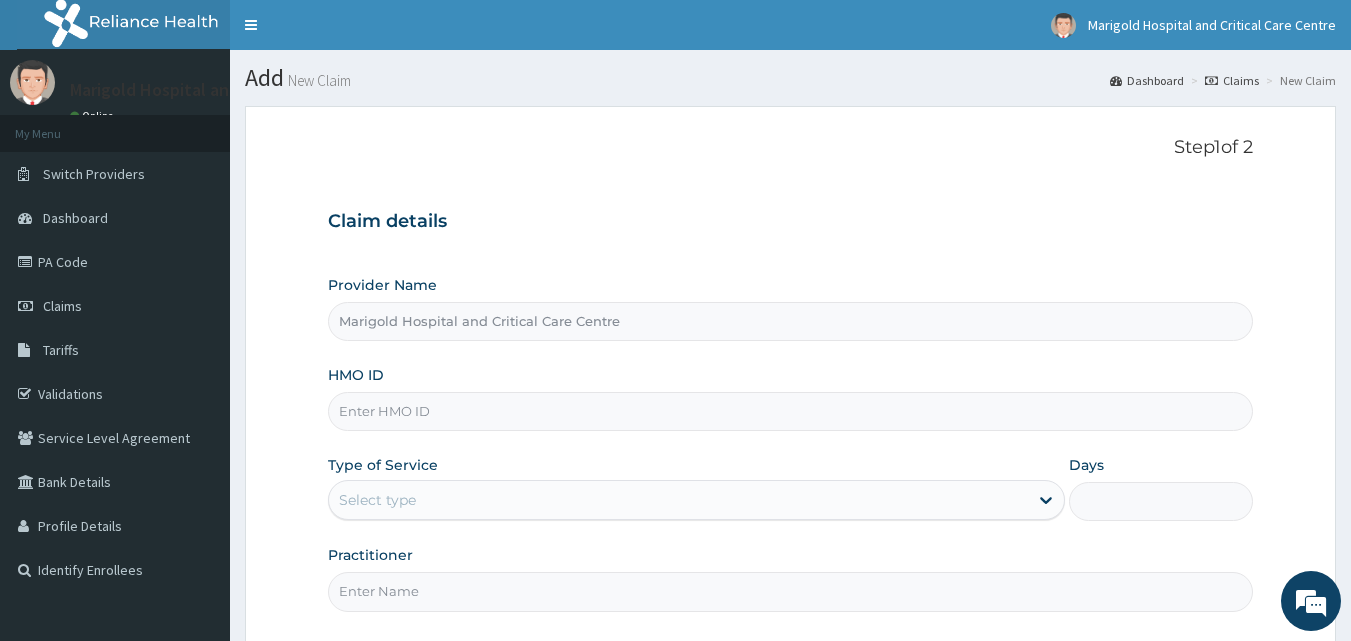 paste on "DQE/10001/A" 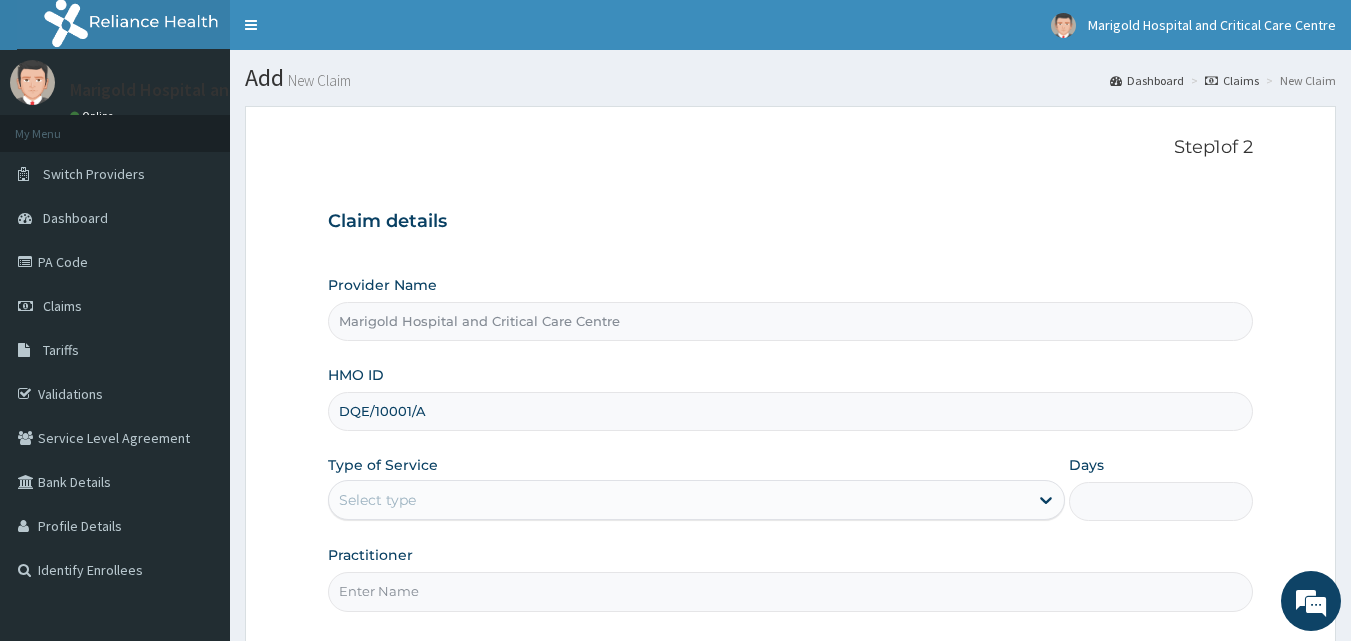 scroll, scrollTop: 0, scrollLeft: 0, axis: both 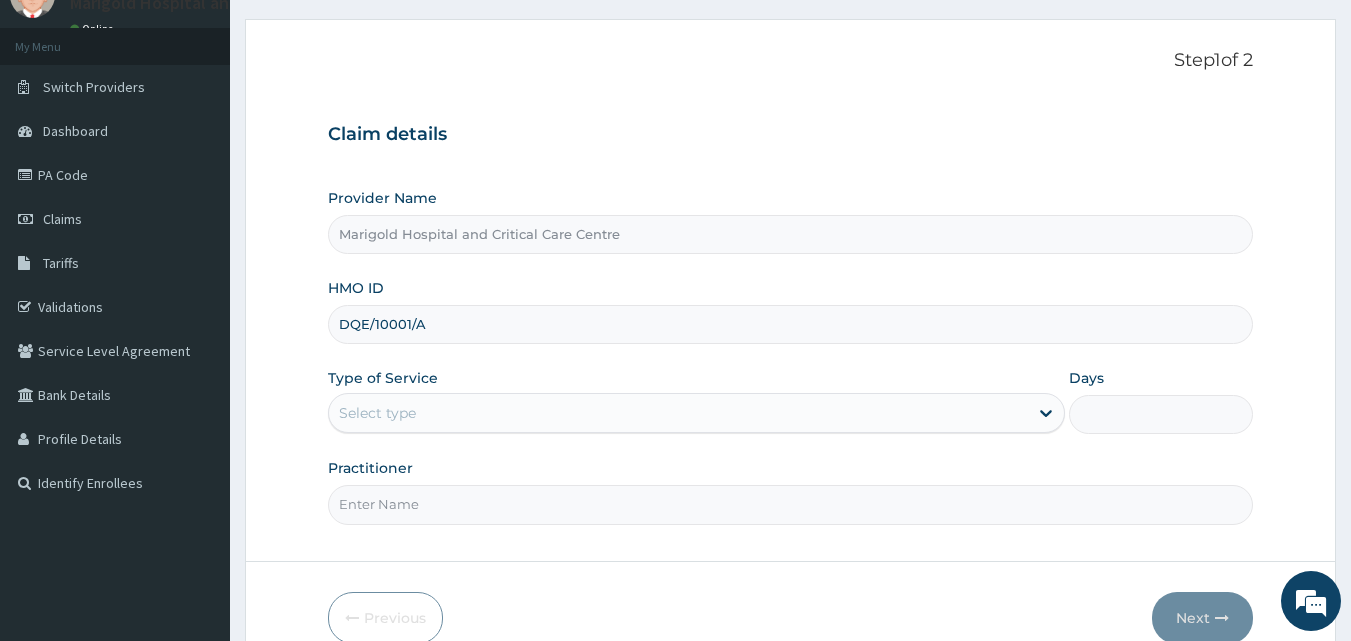 type on "DQE/10001/A" 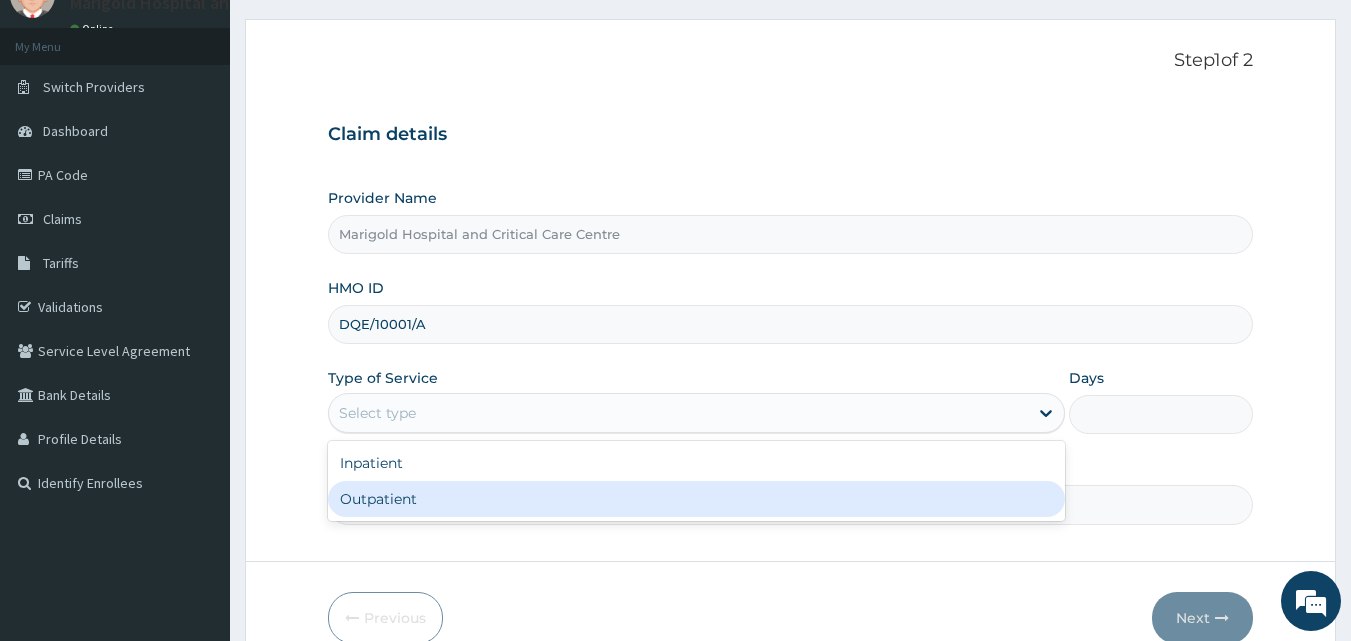 click on "Outpatient" at bounding box center (696, 499) 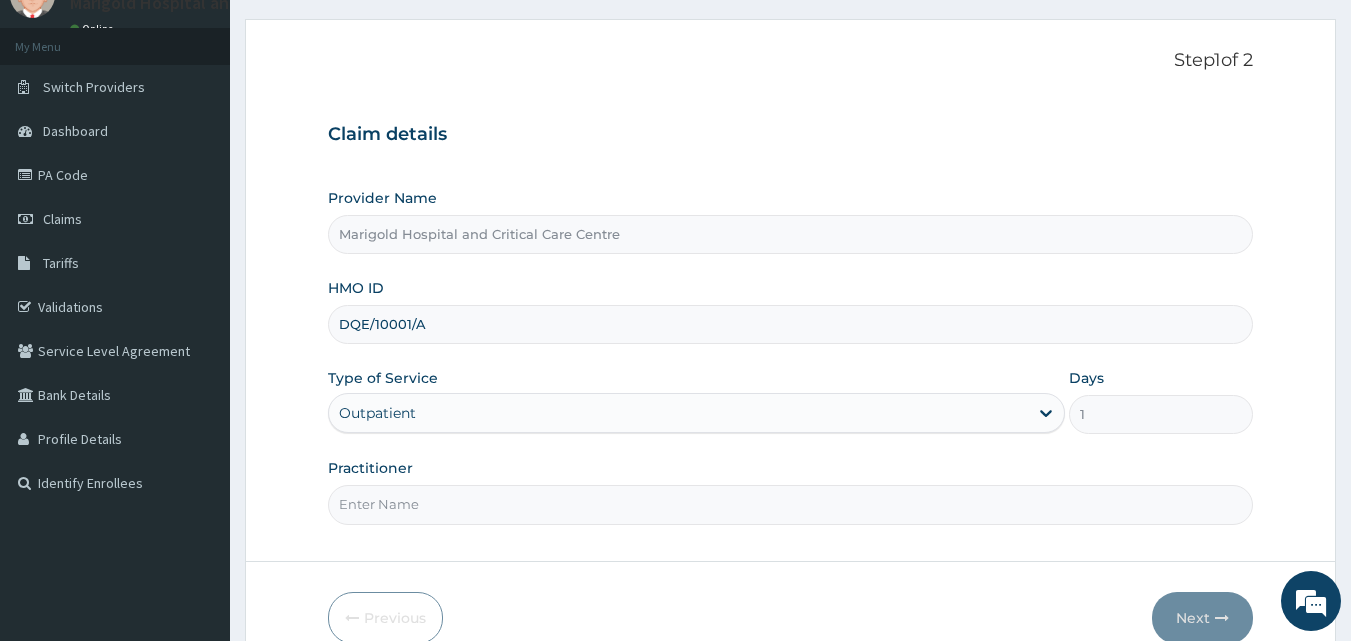 click on "Practitioner" at bounding box center (791, 504) 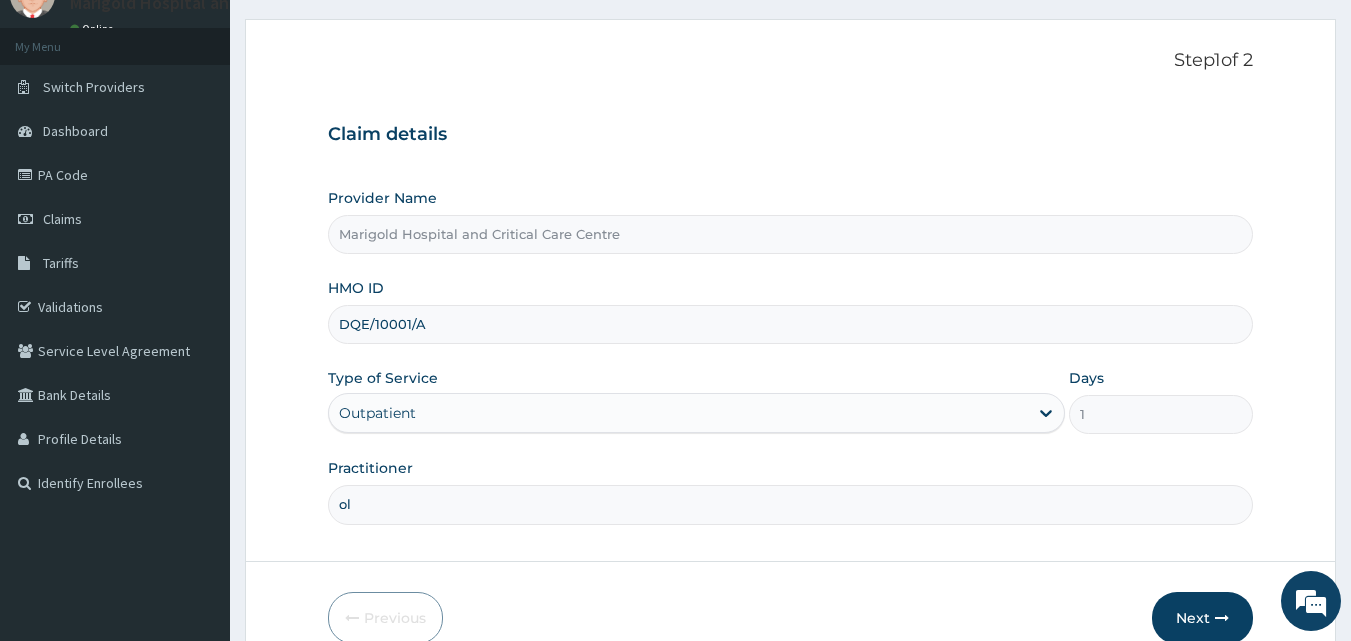 type on "[LAST], [INITIAL]" 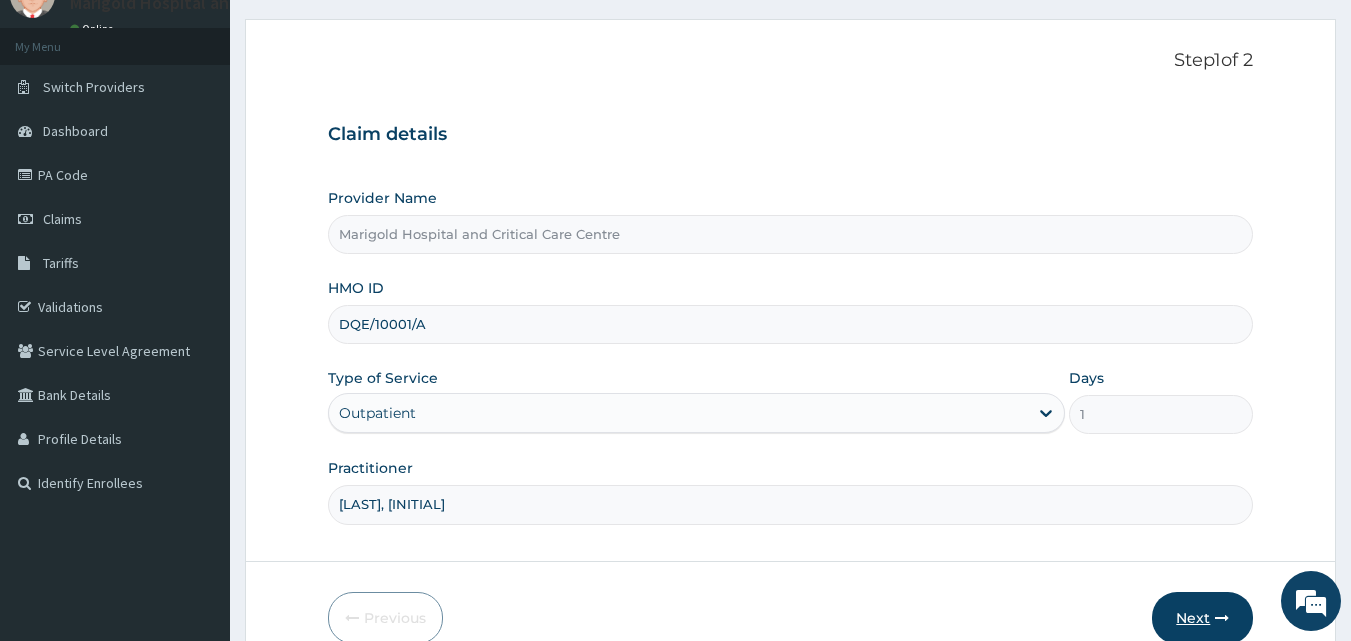 click on "Next" at bounding box center (1202, 618) 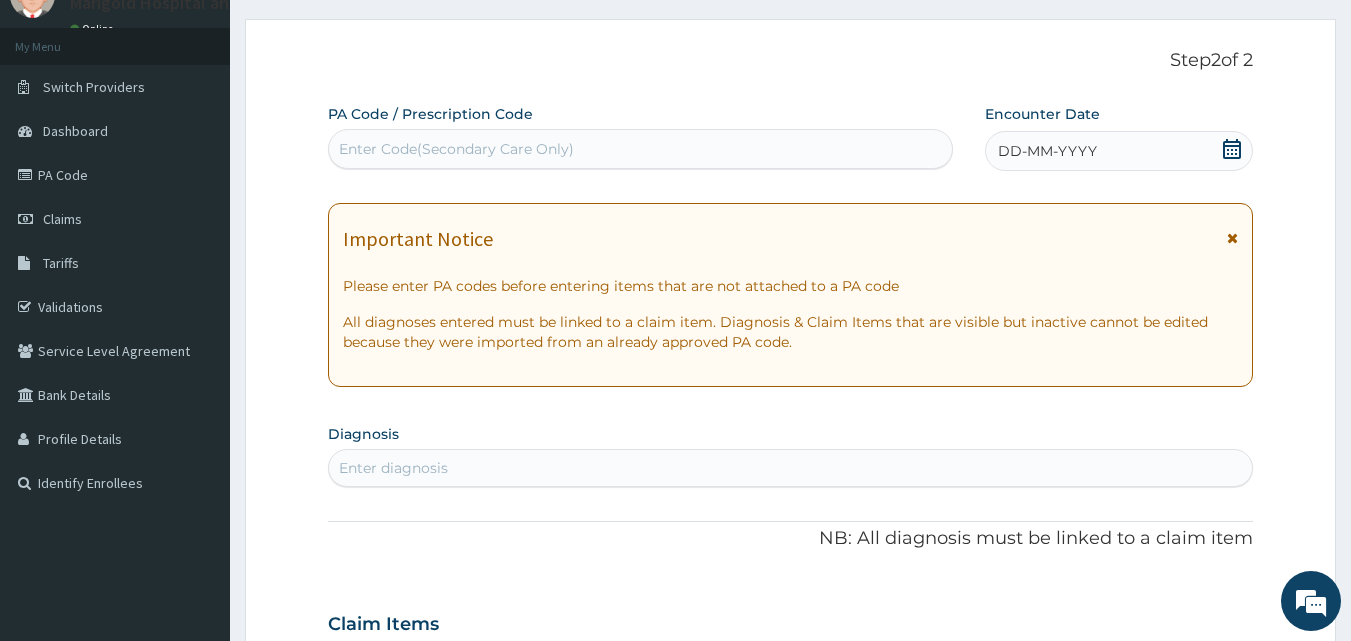 drag, startPoint x: 1129, startPoint y: 424, endPoint x: 978, endPoint y: 427, distance: 151.0298 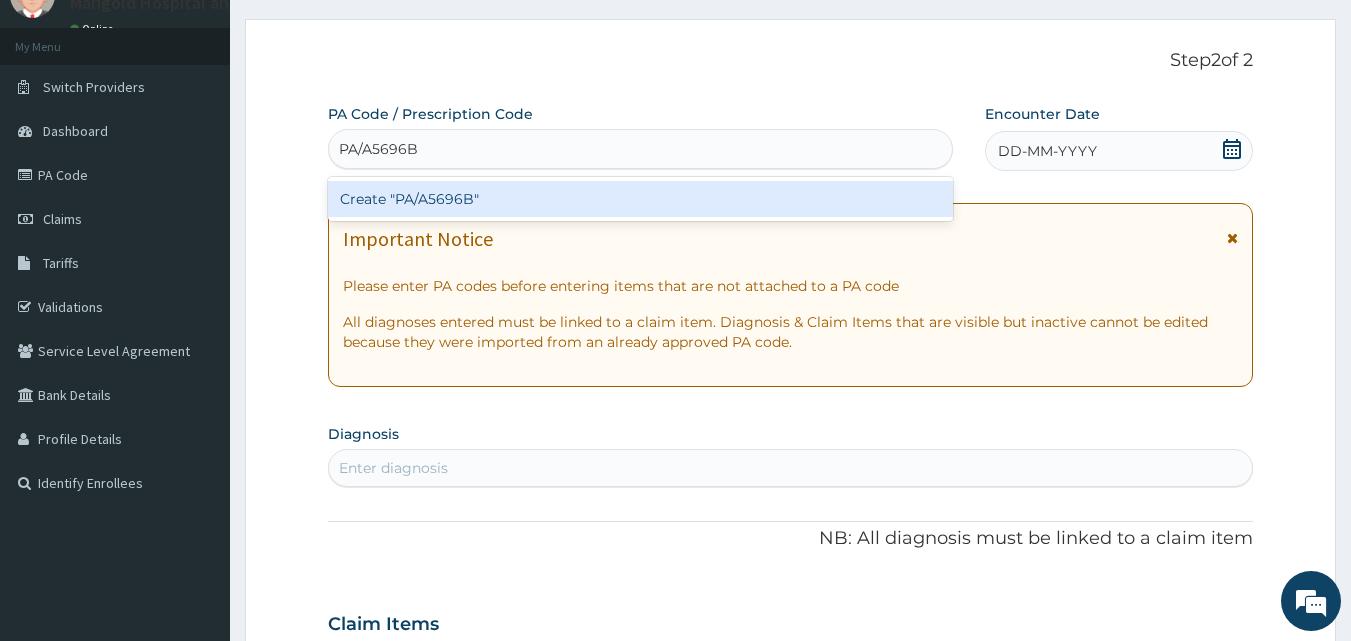 type 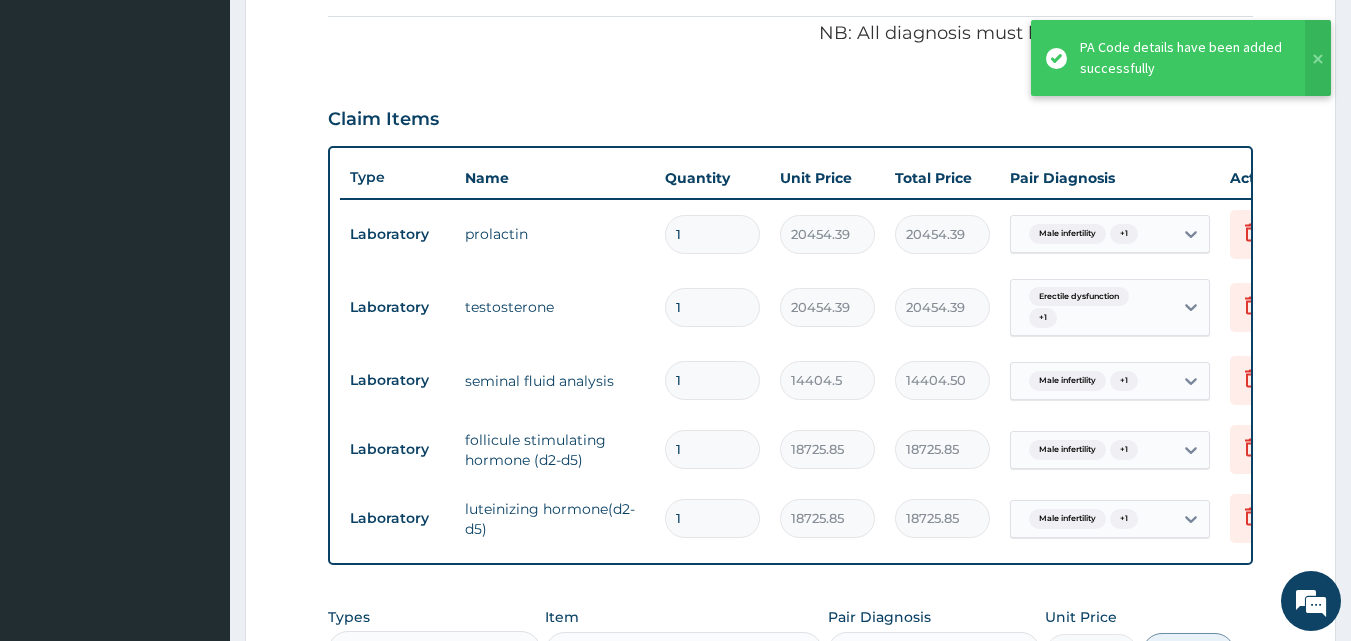 scroll, scrollTop: 596, scrollLeft: 0, axis: vertical 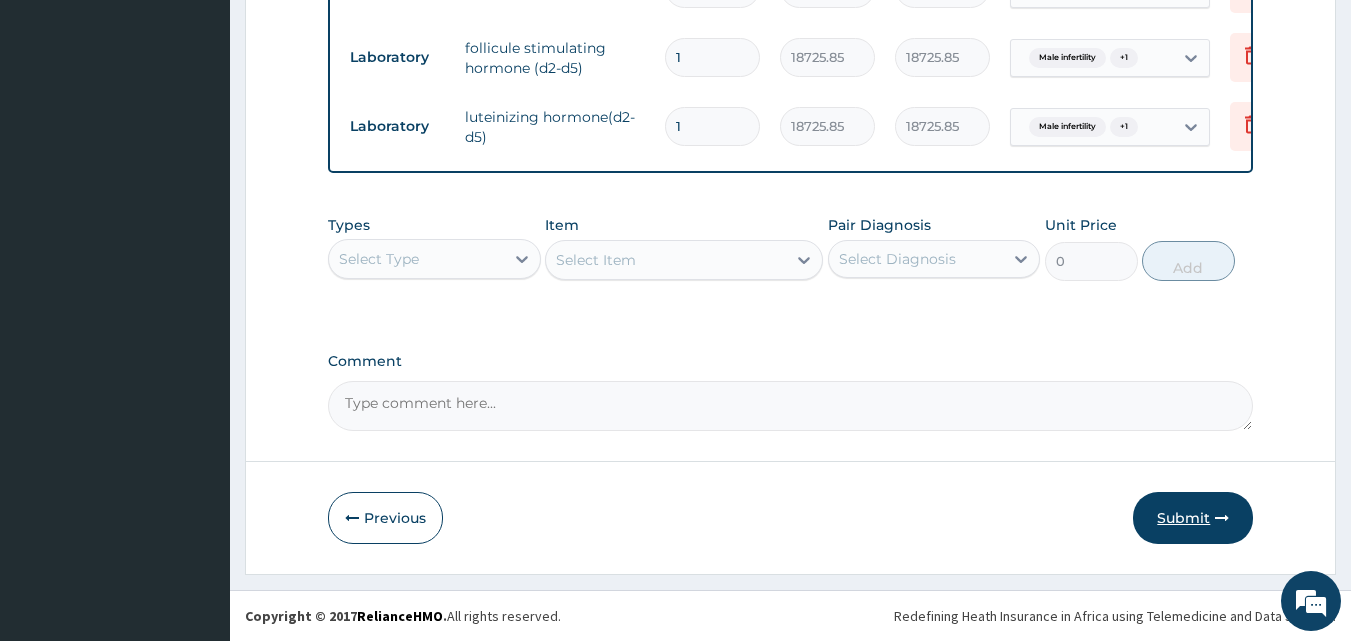click on "Submit" at bounding box center (1193, 518) 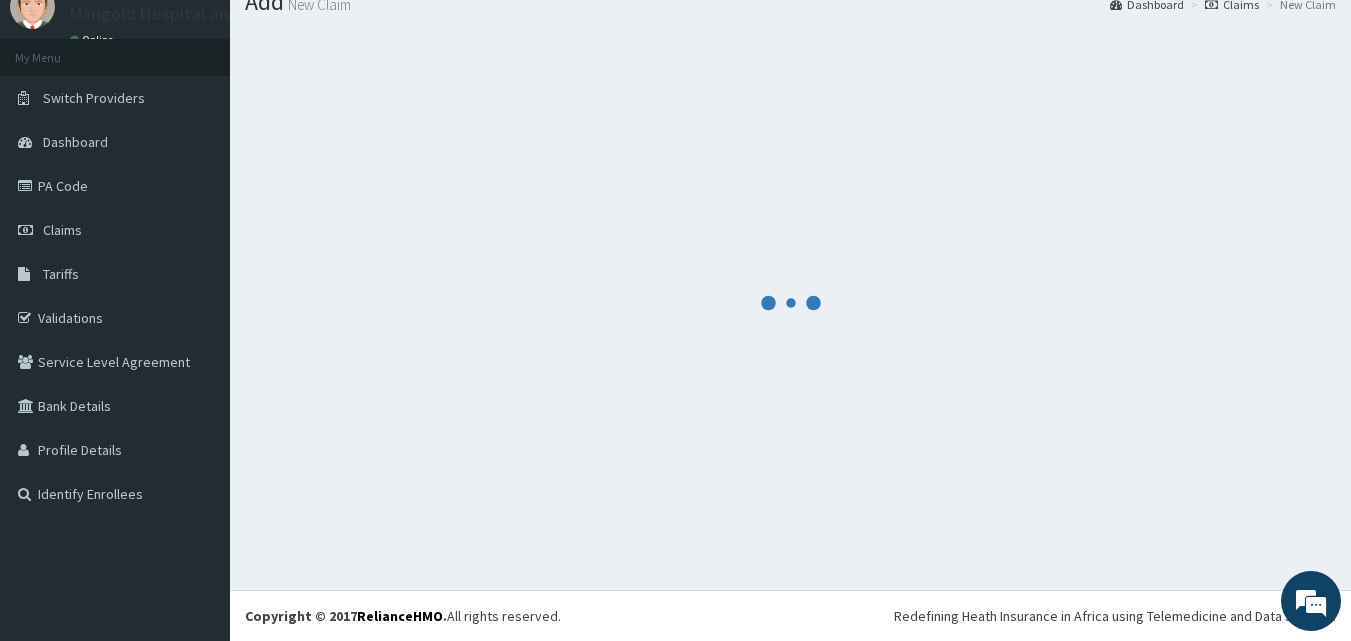 scroll, scrollTop: 1005, scrollLeft: 0, axis: vertical 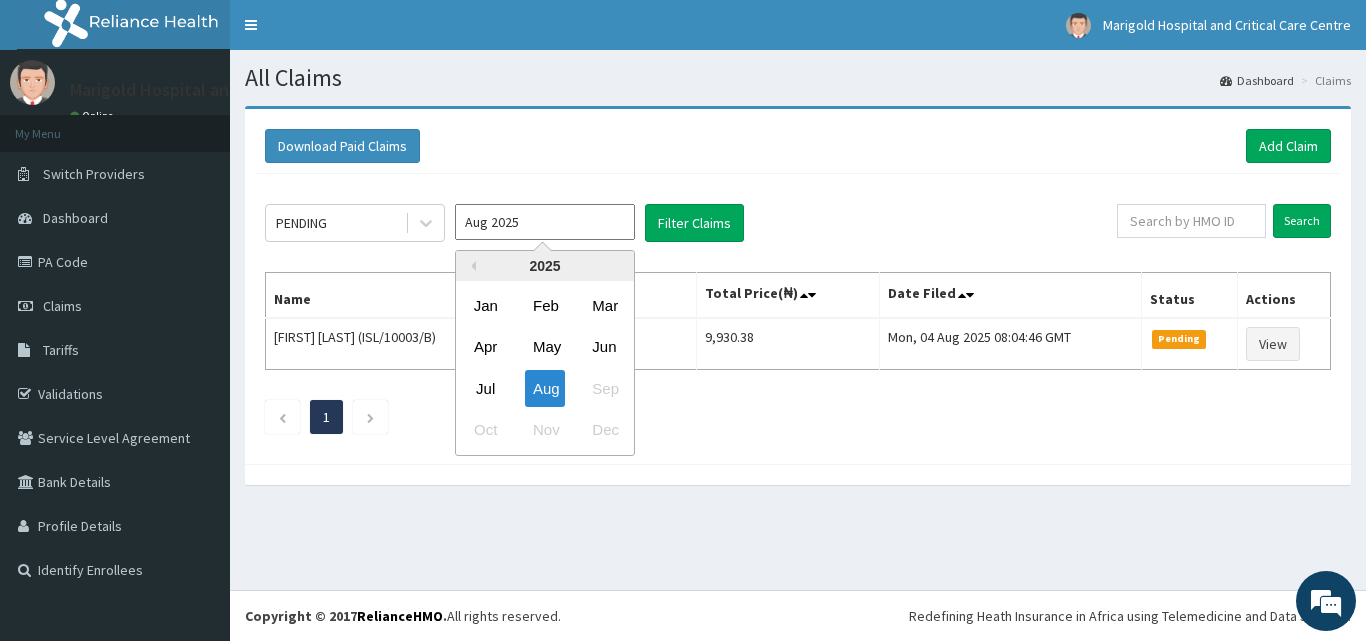 click on "Aug 2025" at bounding box center [545, 222] 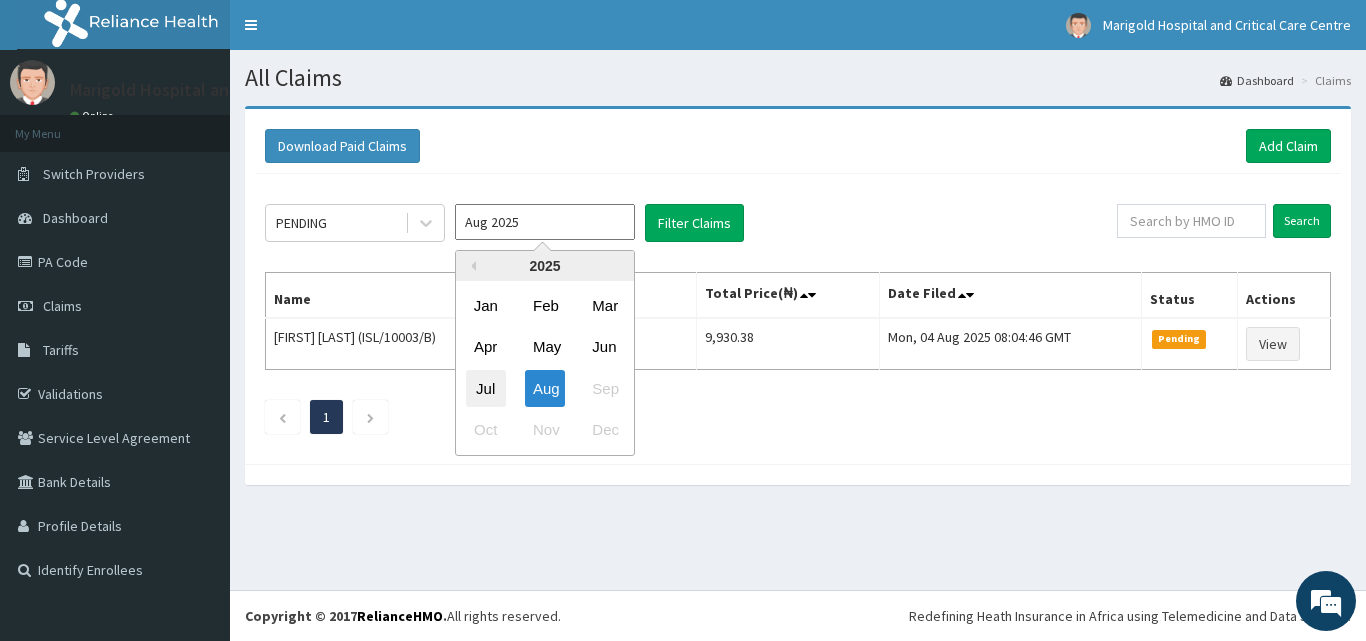 click on "Jul" at bounding box center [486, 388] 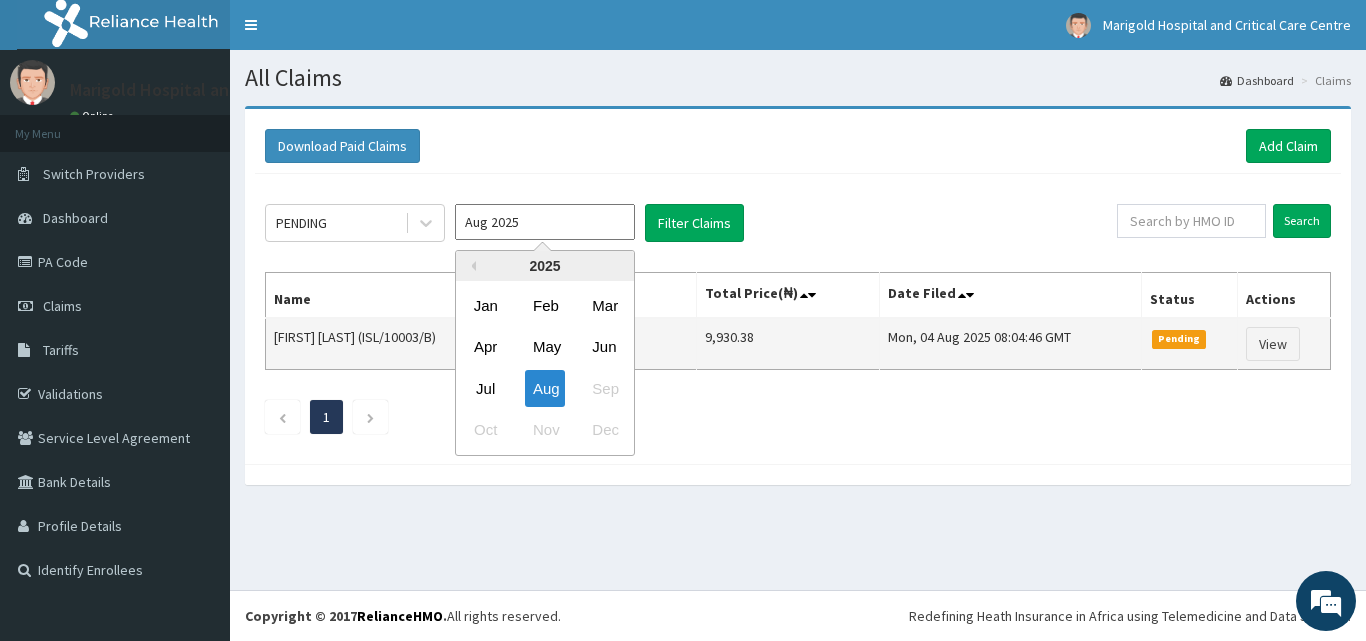type on "Jul 2025" 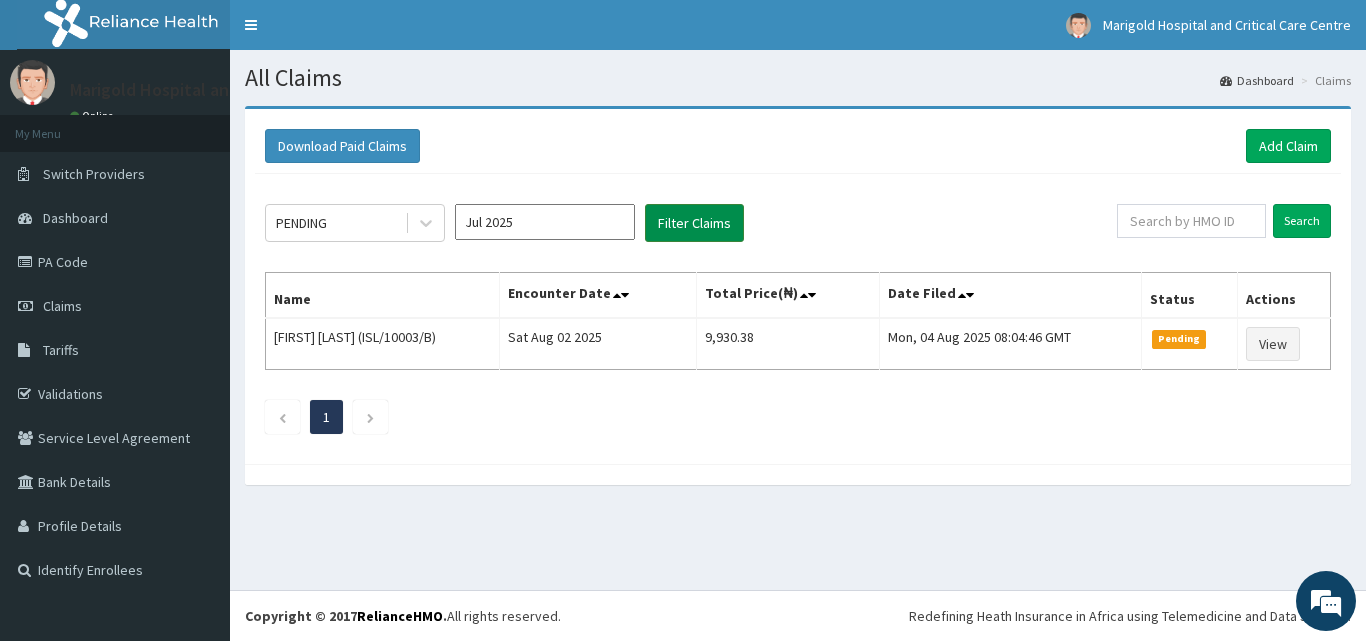 click on "Filter Claims" at bounding box center [694, 223] 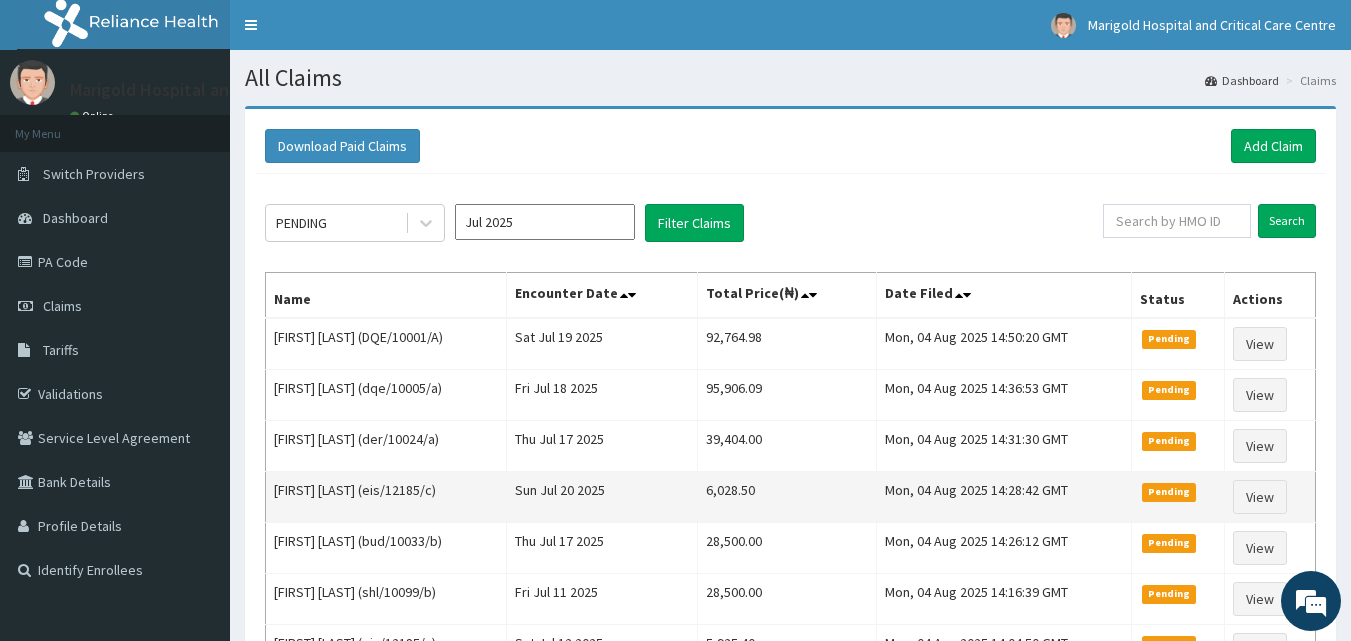 scroll, scrollTop: 0, scrollLeft: 0, axis: both 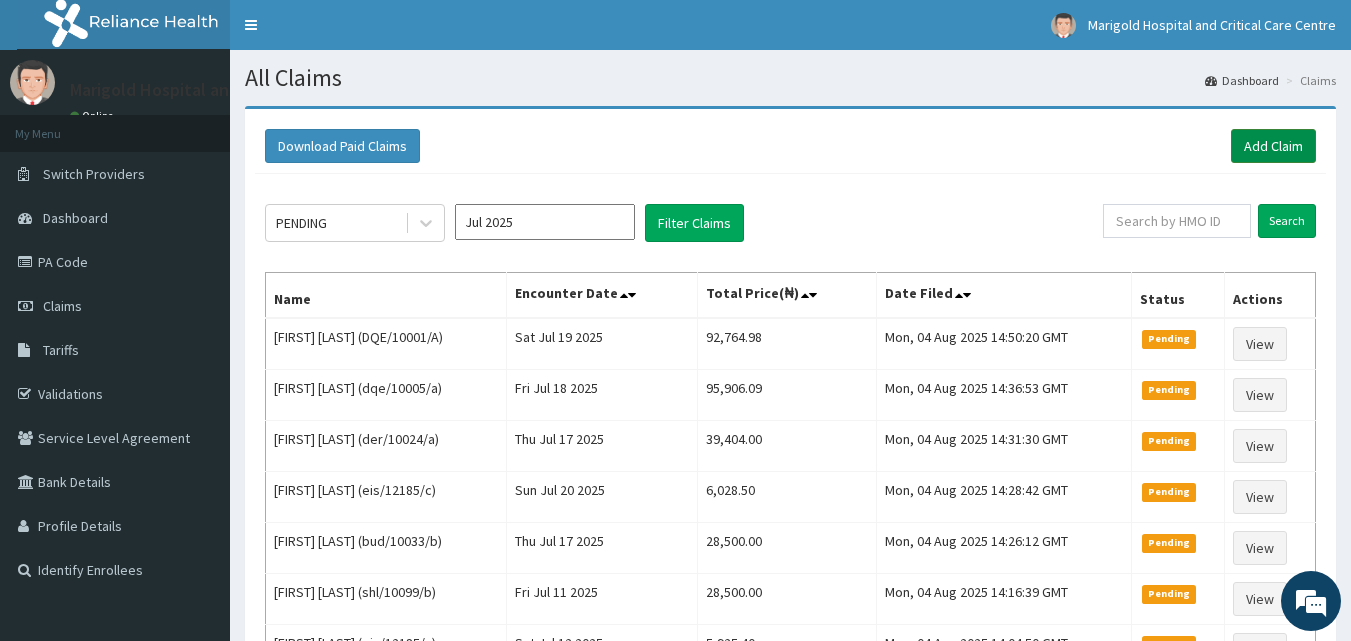 click on "Add Claim" at bounding box center [1273, 146] 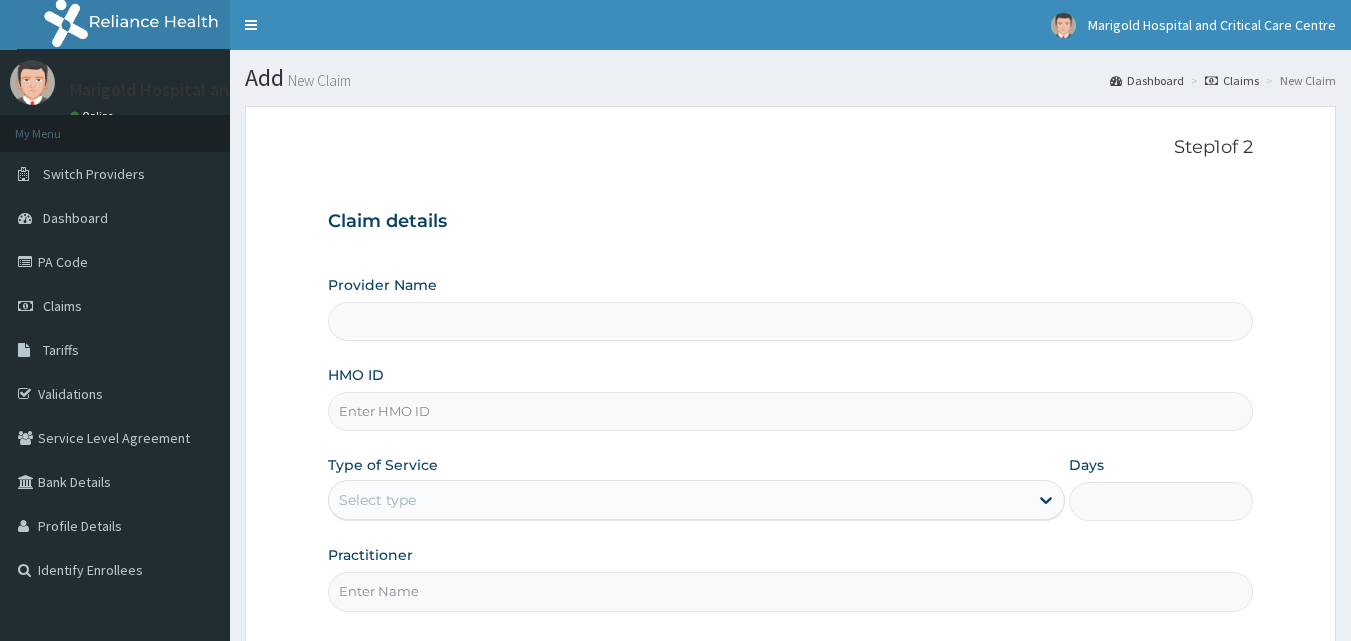 scroll, scrollTop: 0, scrollLeft: 0, axis: both 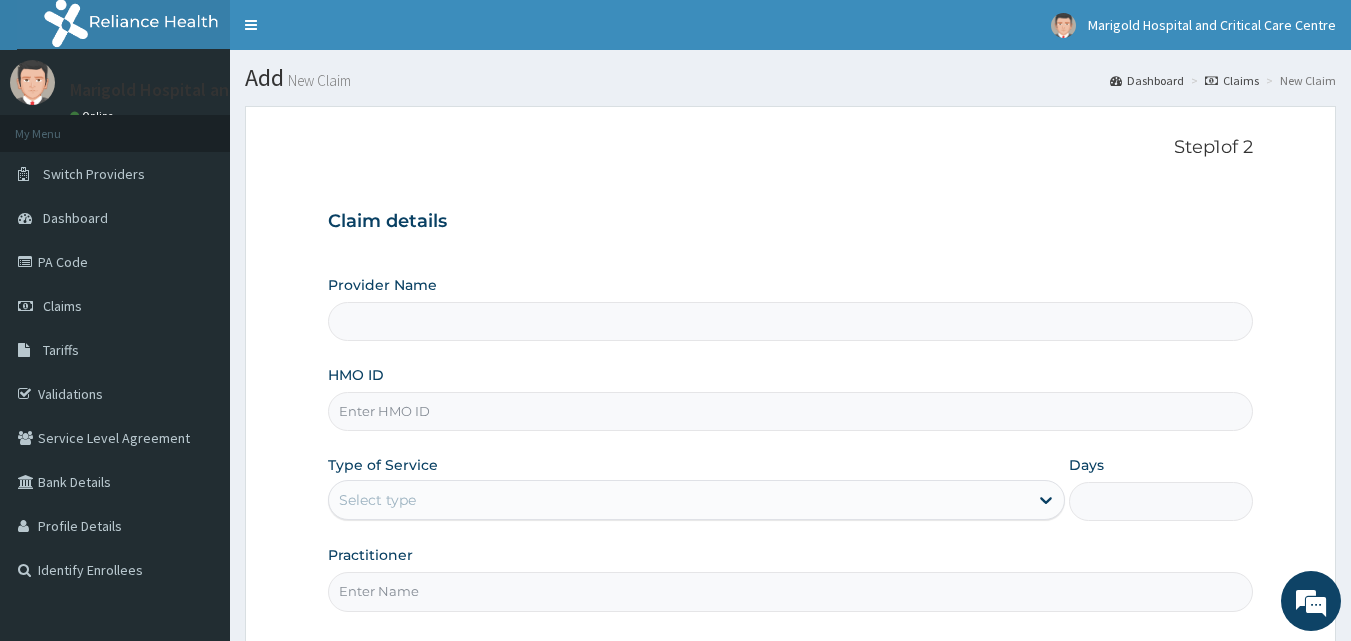 type on "Marigold Hospital and Critical Care Centre" 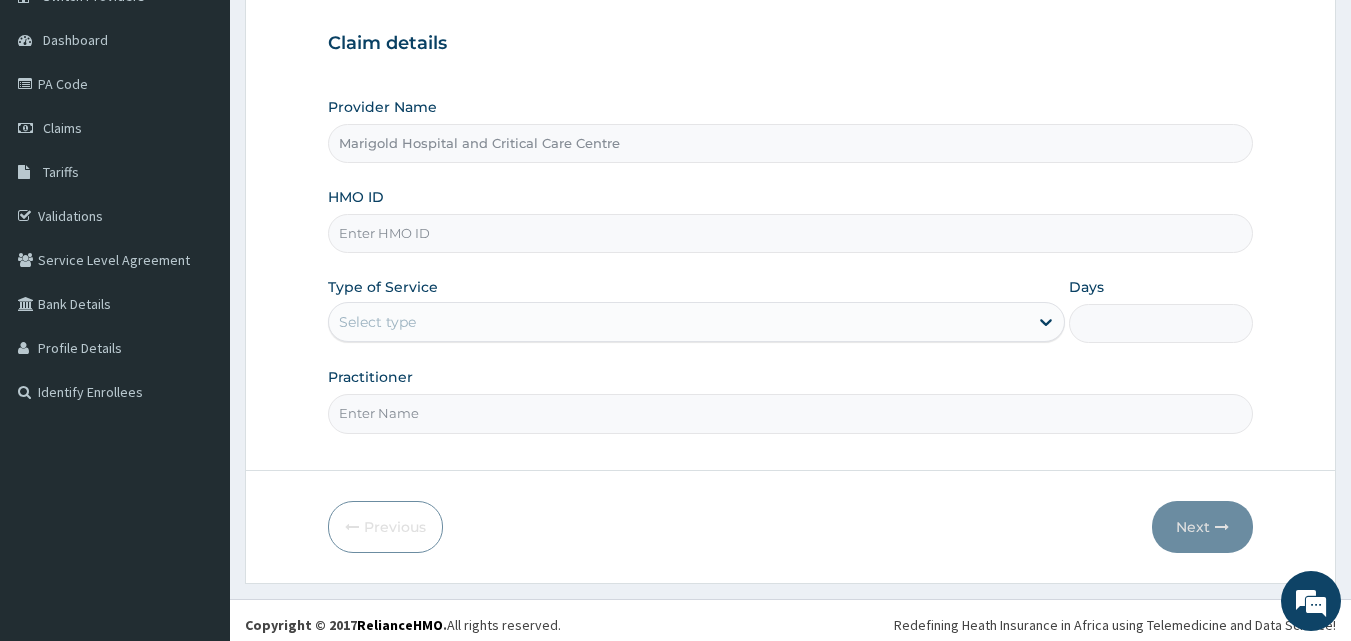 scroll, scrollTop: 187, scrollLeft: 0, axis: vertical 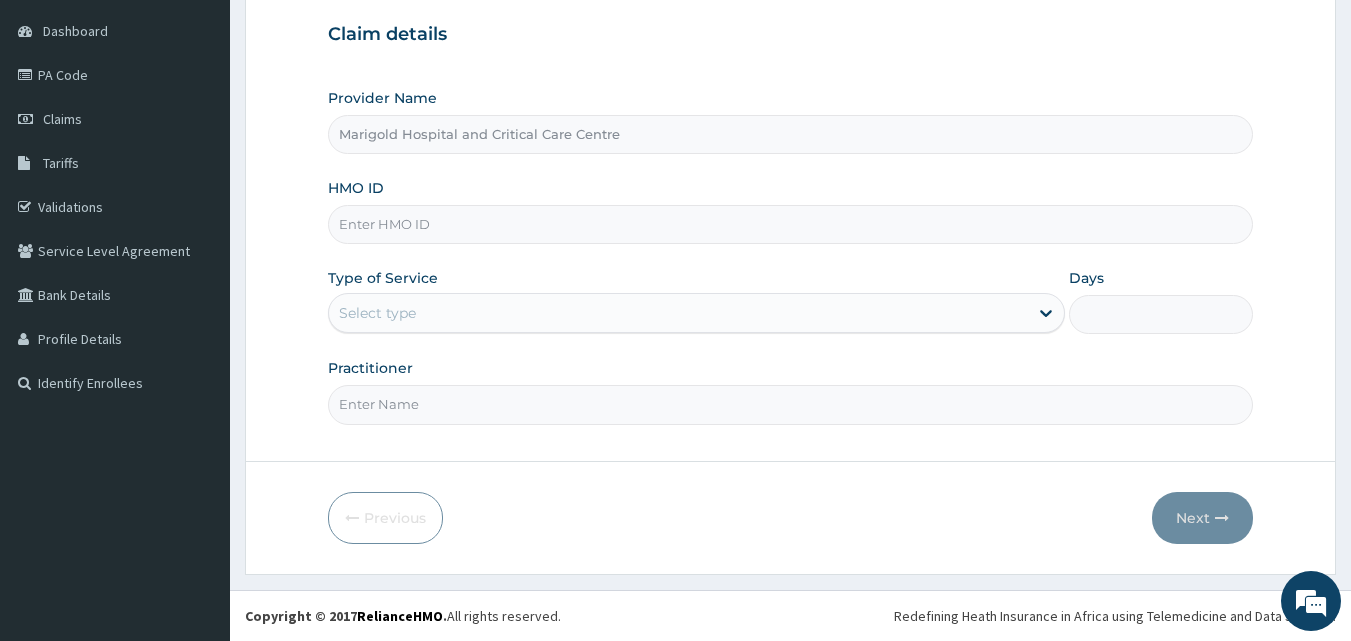 click on "HMO ID" at bounding box center [791, 224] 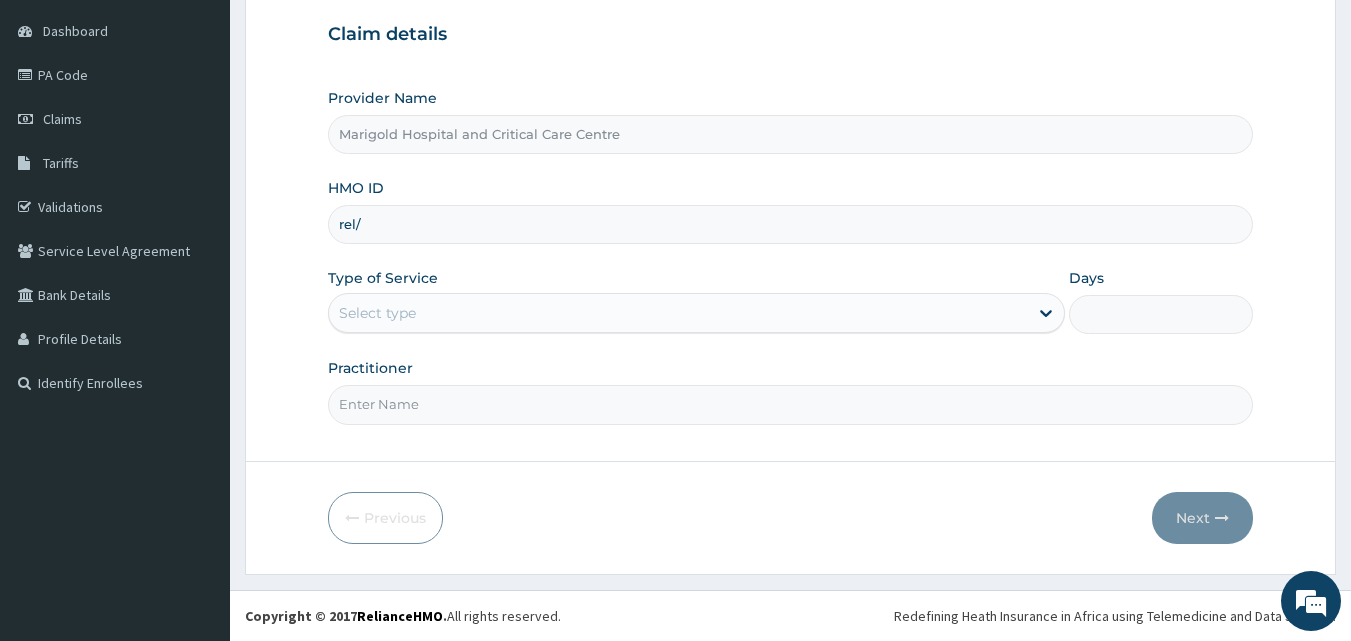 scroll, scrollTop: 0, scrollLeft: 0, axis: both 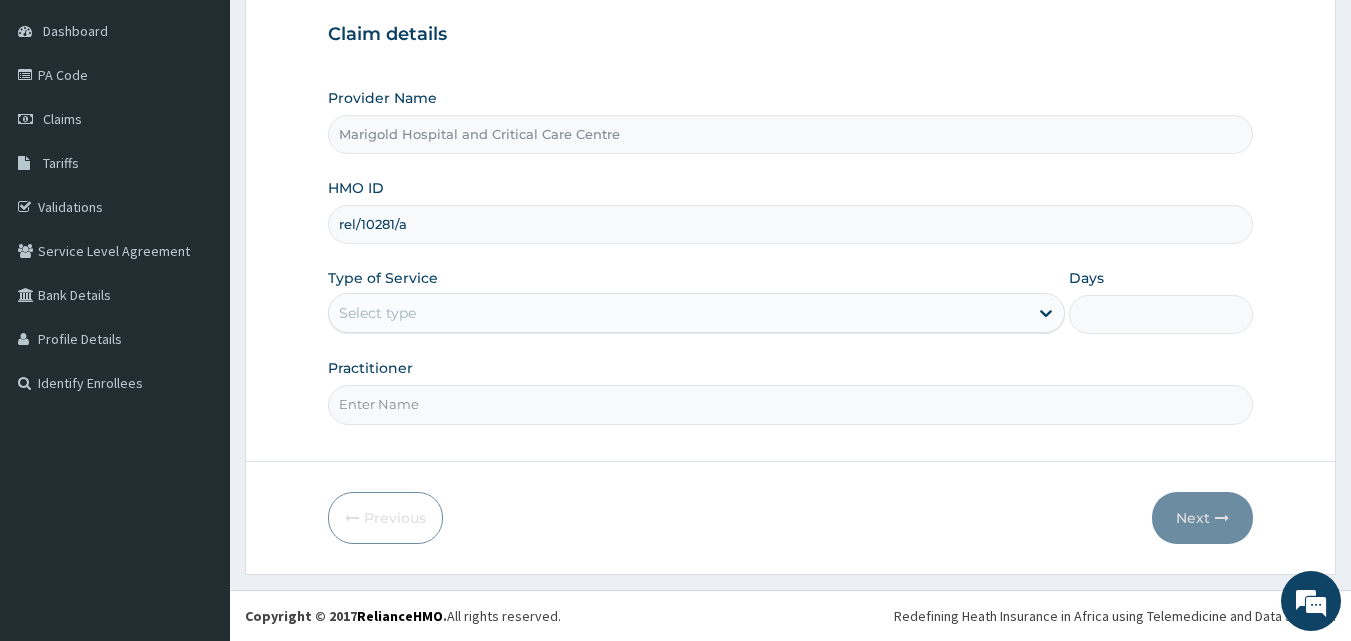 click on "rel/10281/a" at bounding box center [791, 224] 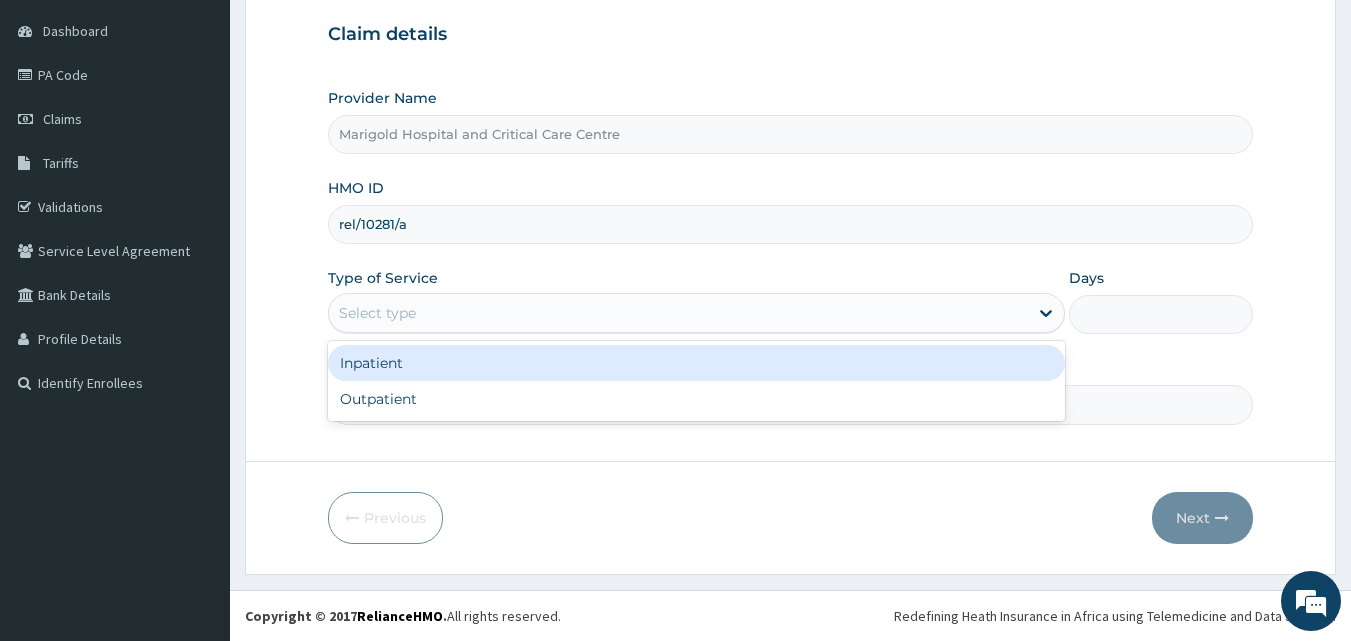 click on "Select type" at bounding box center [377, 313] 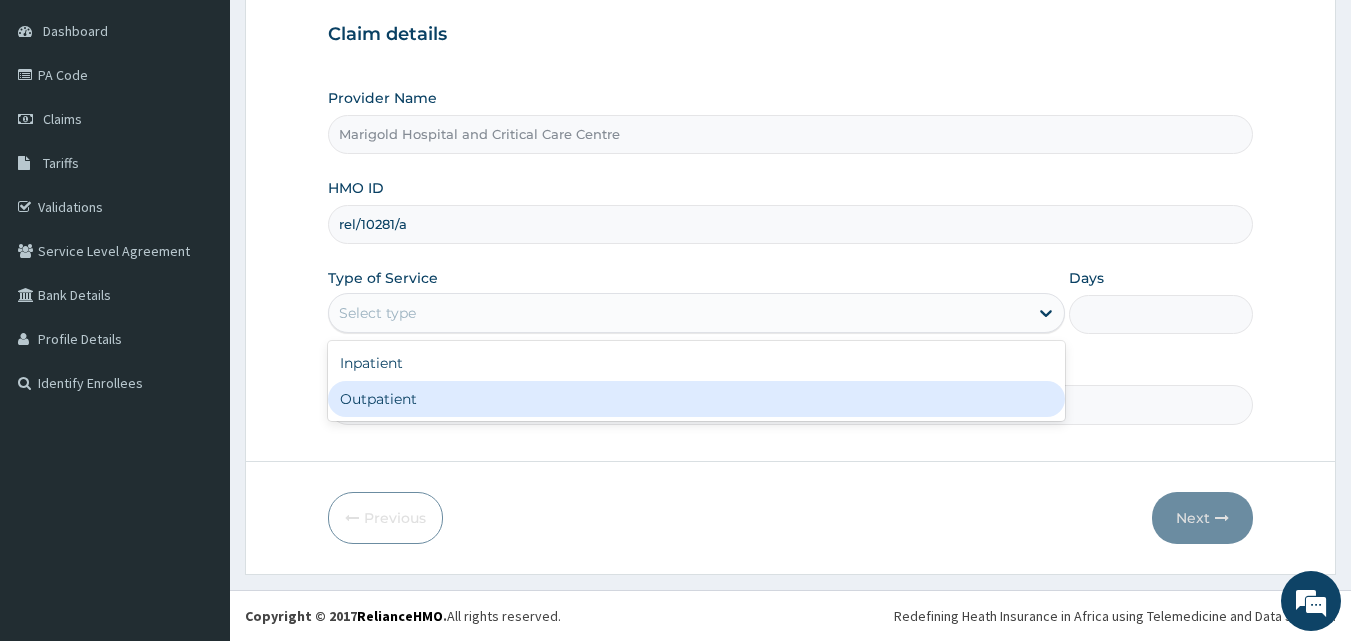 click on "Outpatient" at bounding box center [696, 399] 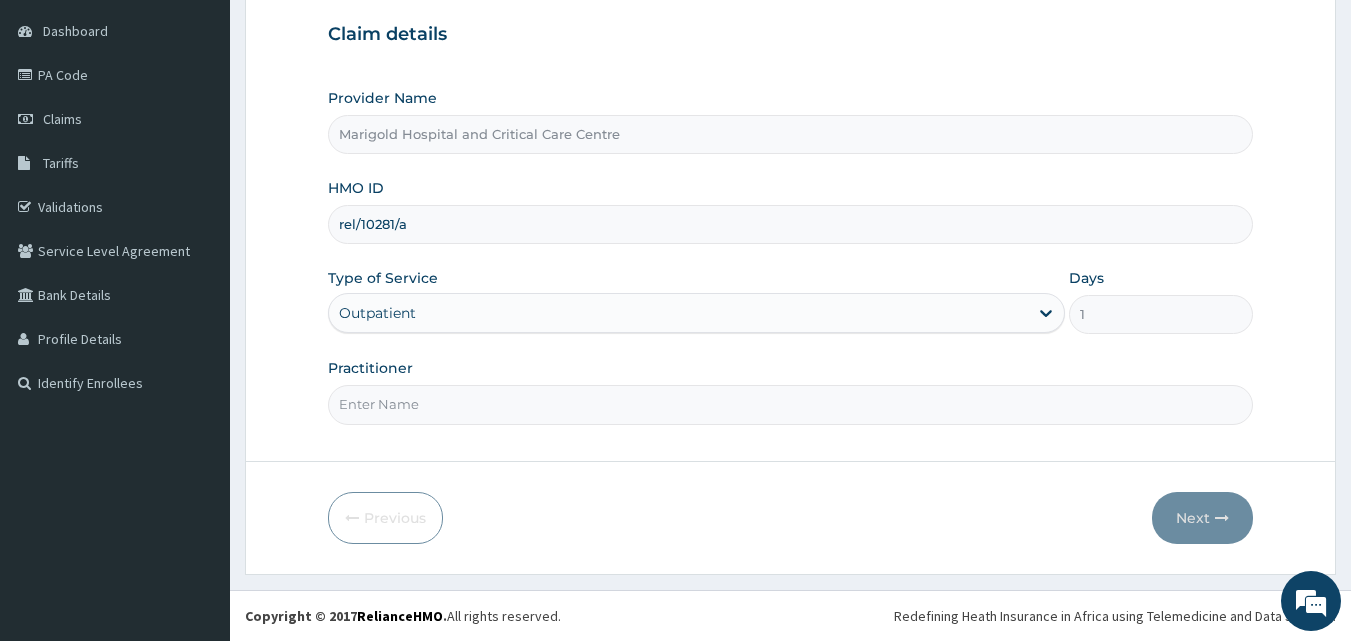 click on "Practitioner" at bounding box center [791, 404] 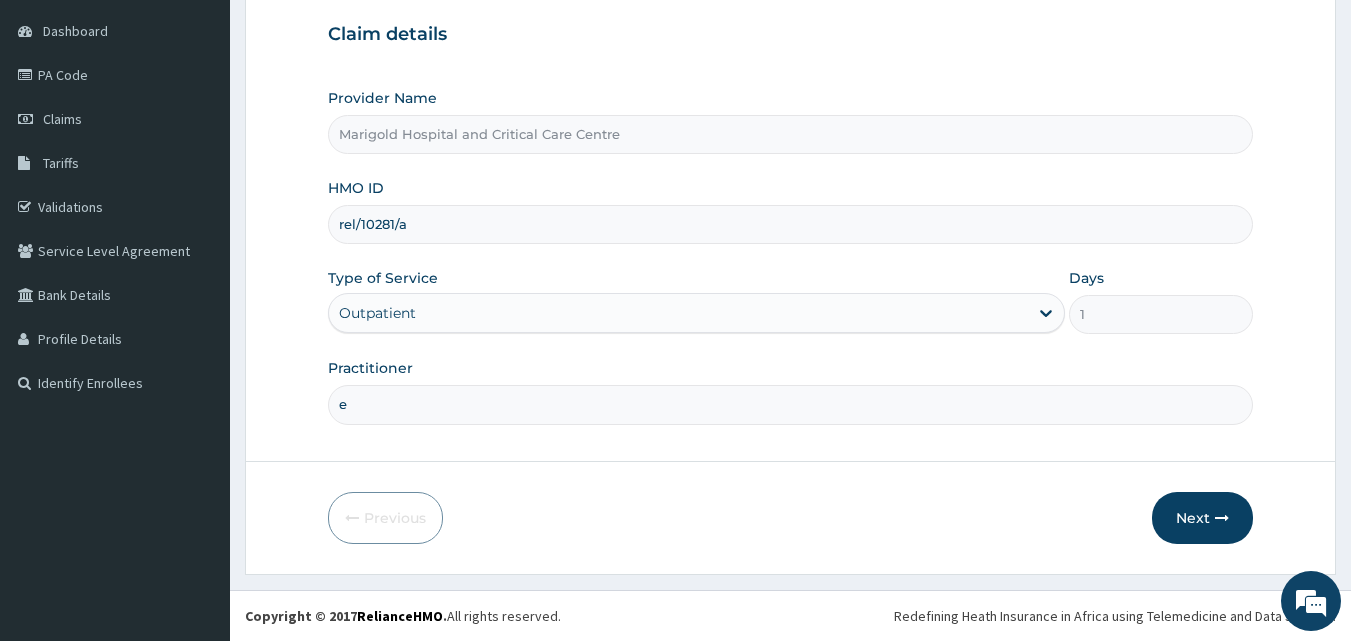 type on "ERINLE, O.A" 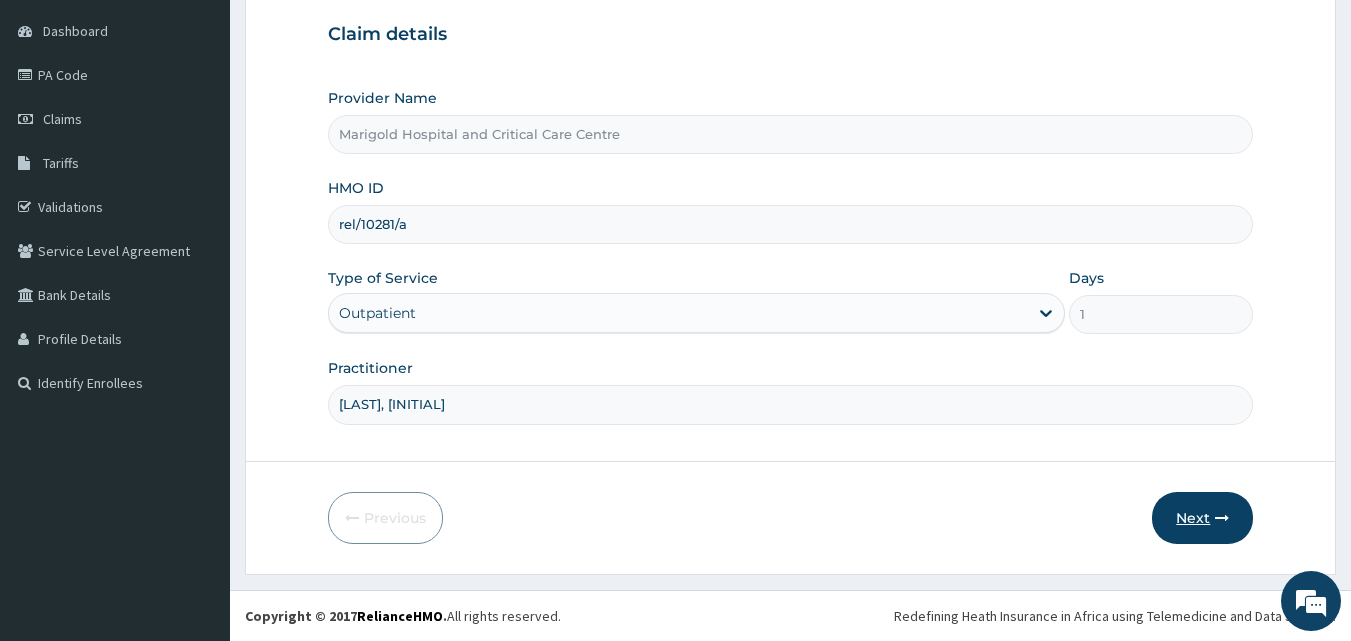 click on "Next" at bounding box center (1202, 518) 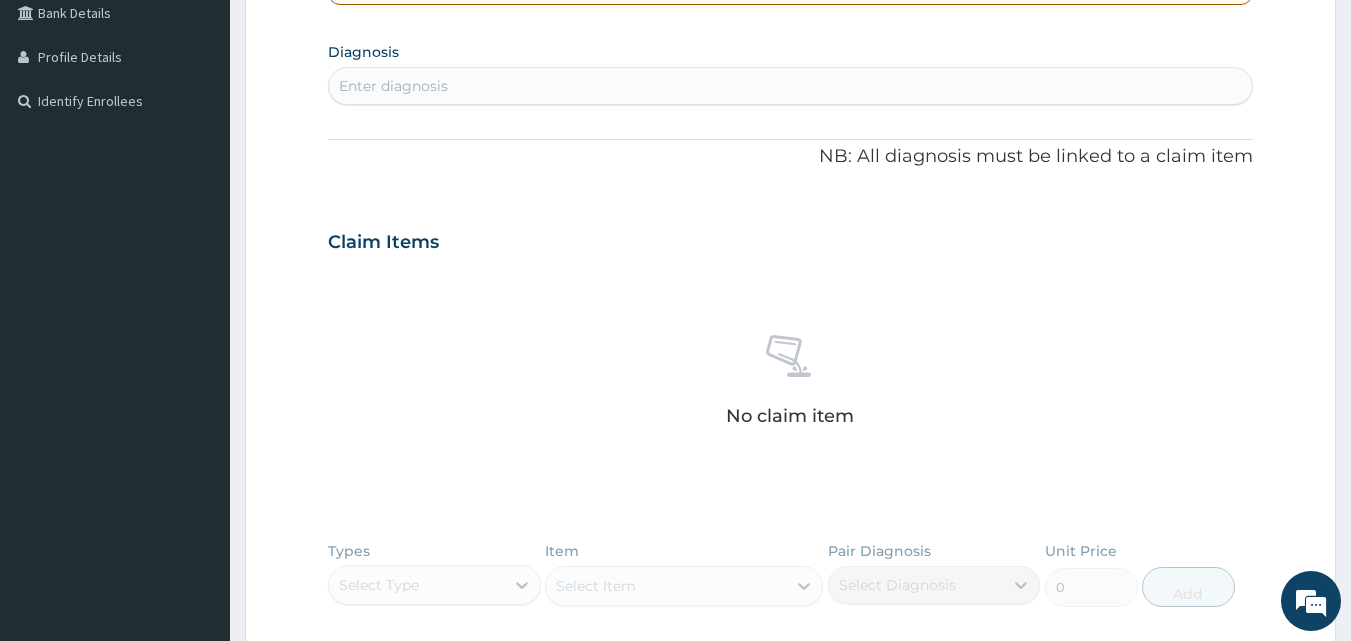 scroll, scrollTop: 587, scrollLeft: 0, axis: vertical 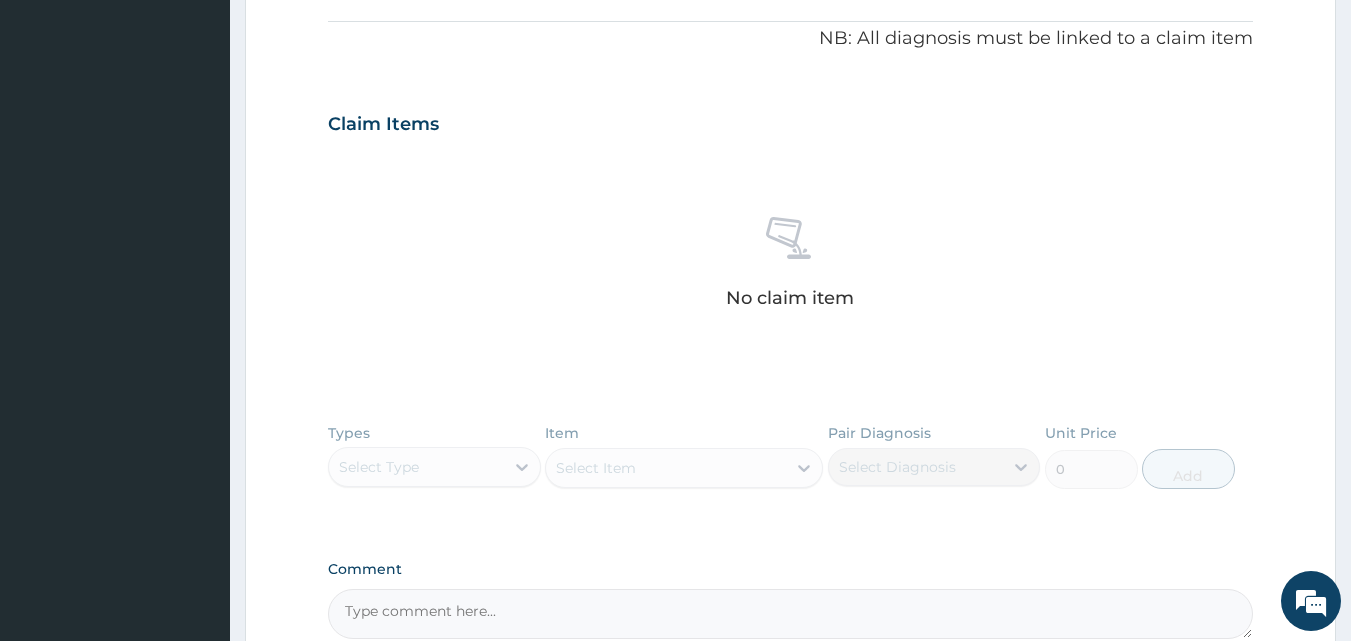 drag, startPoint x: 1141, startPoint y: 465, endPoint x: 1069, endPoint y: 477, distance: 72.99315 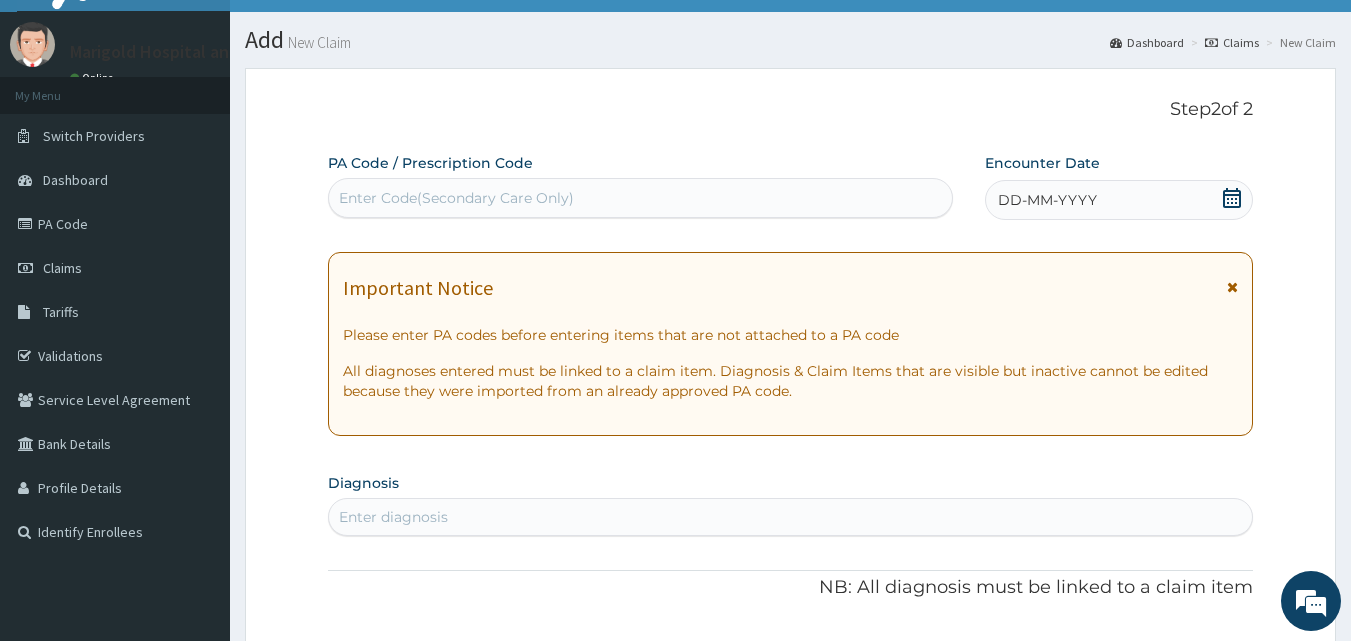scroll, scrollTop: 0, scrollLeft: 0, axis: both 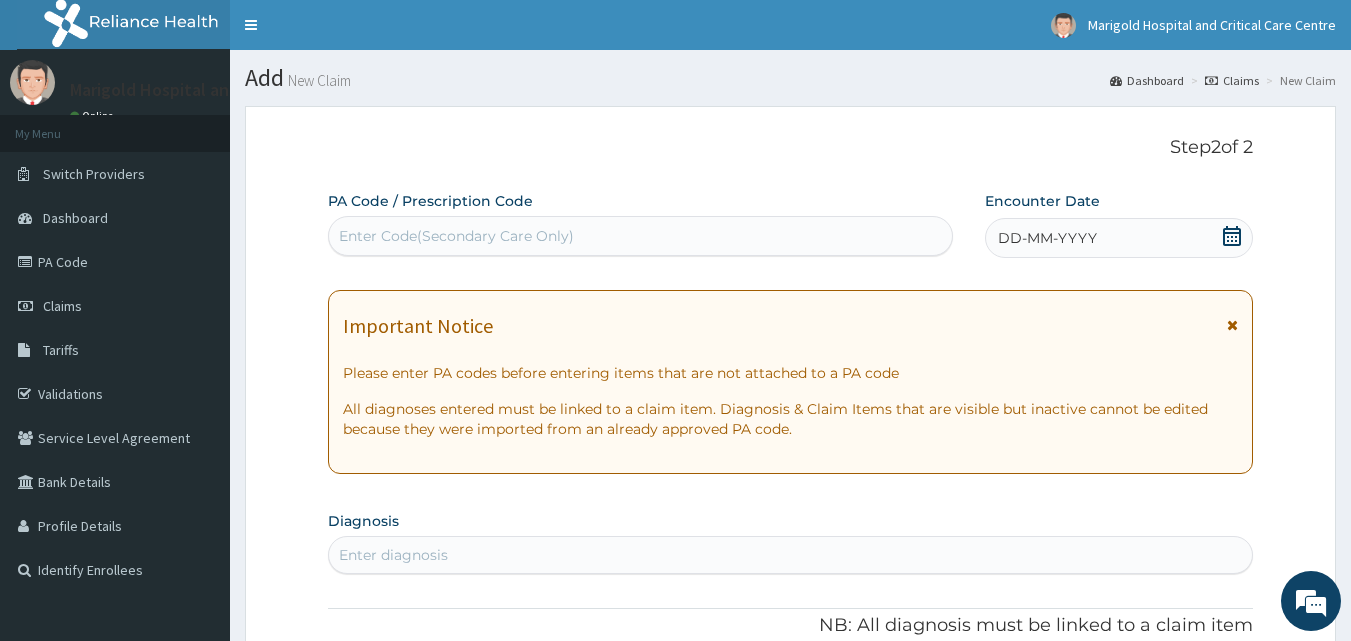 click on "Enter Code(Secondary Care Only)" at bounding box center (456, 236) 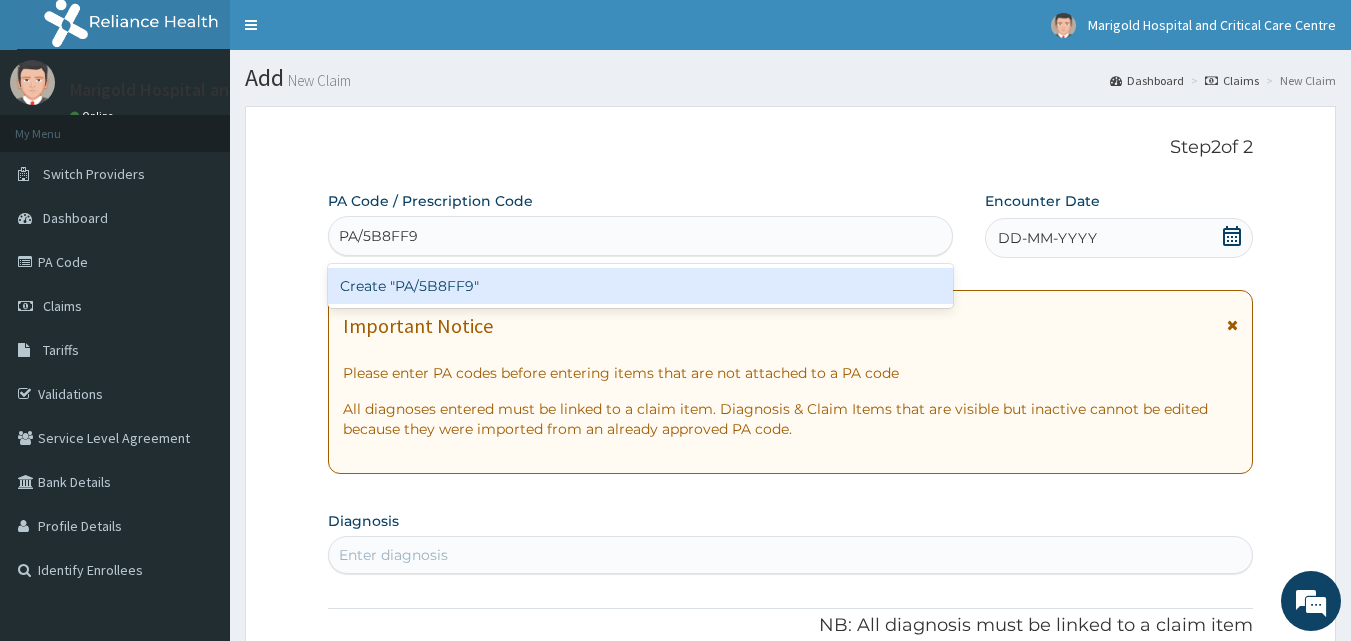 type 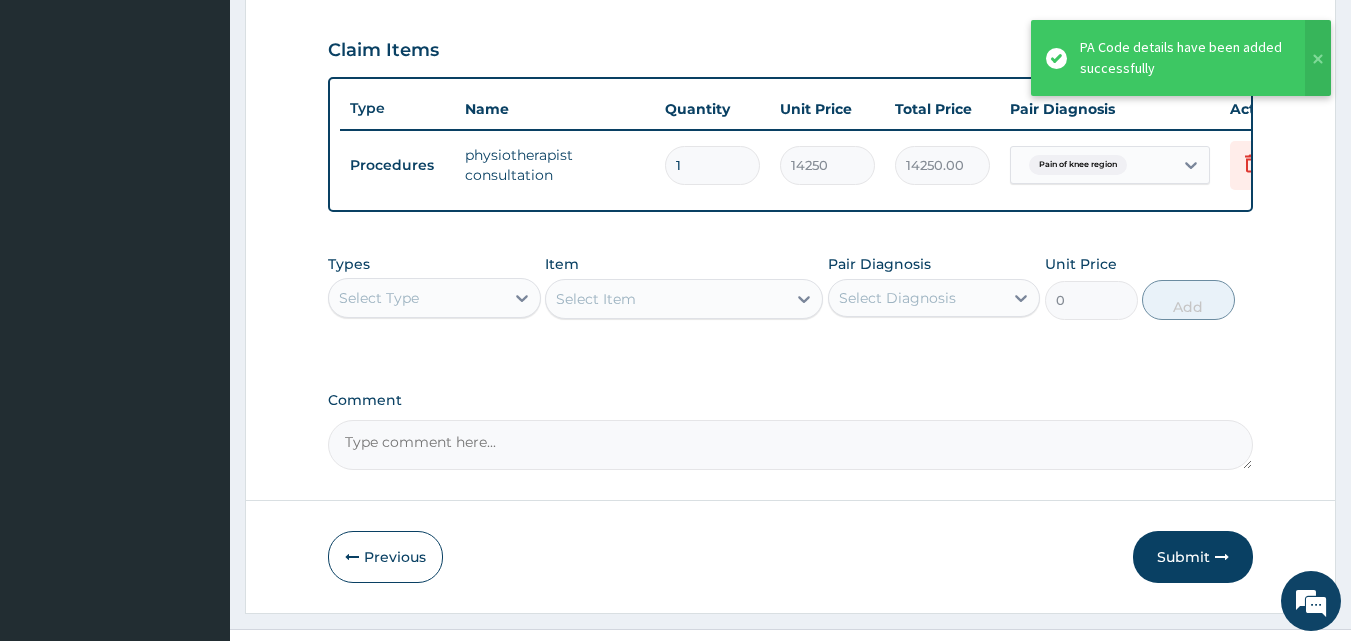 scroll, scrollTop: 621, scrollLeft: 0, axis: vertical 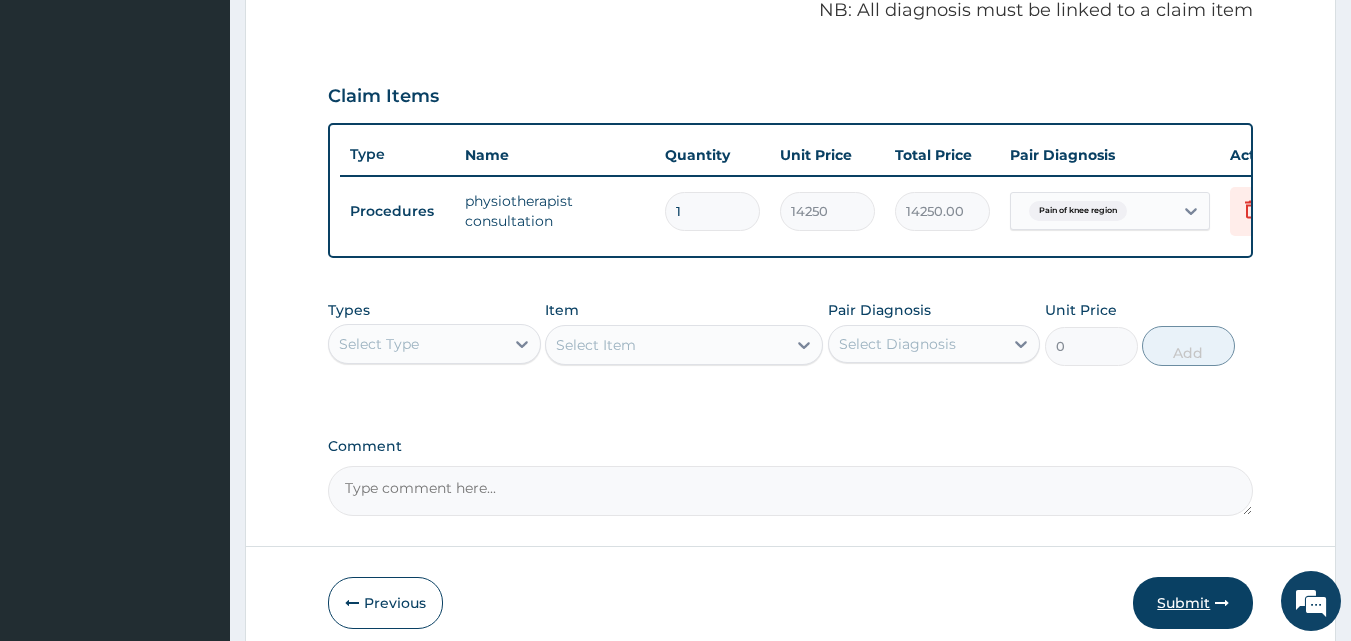 click on "Submit" at bounding box center [1193, 603] 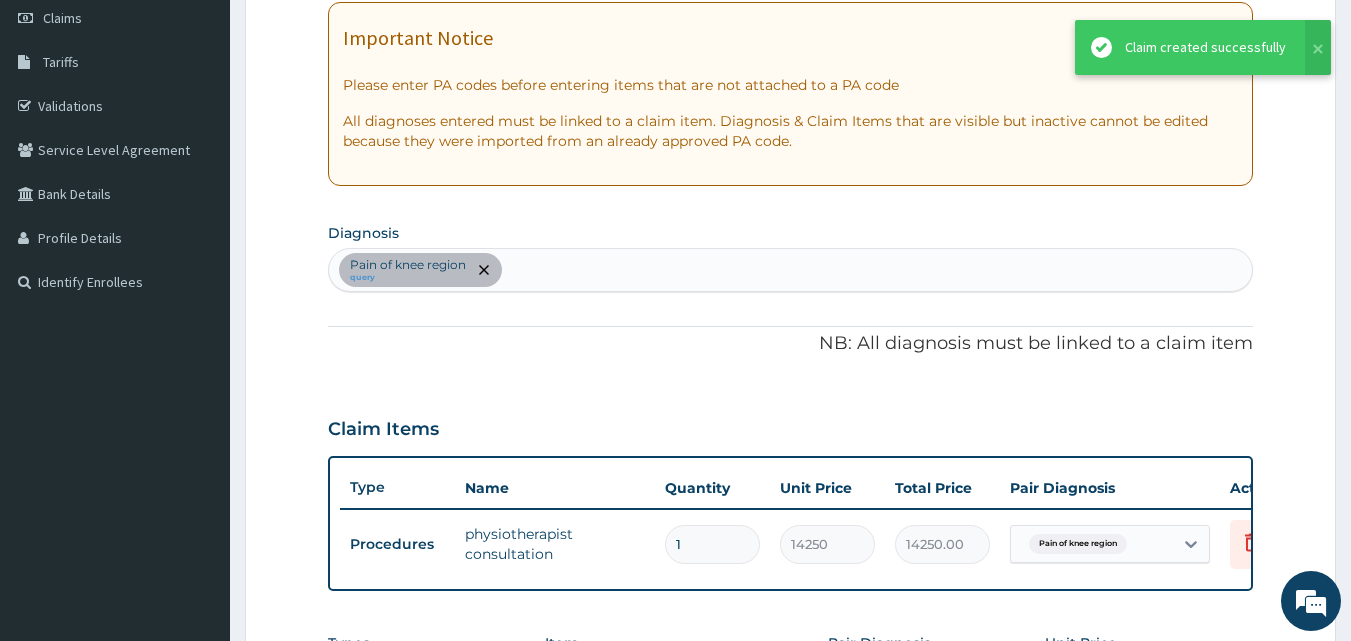 scroll, scrollTop: 221, scrollLeft: 0, axis: vertical 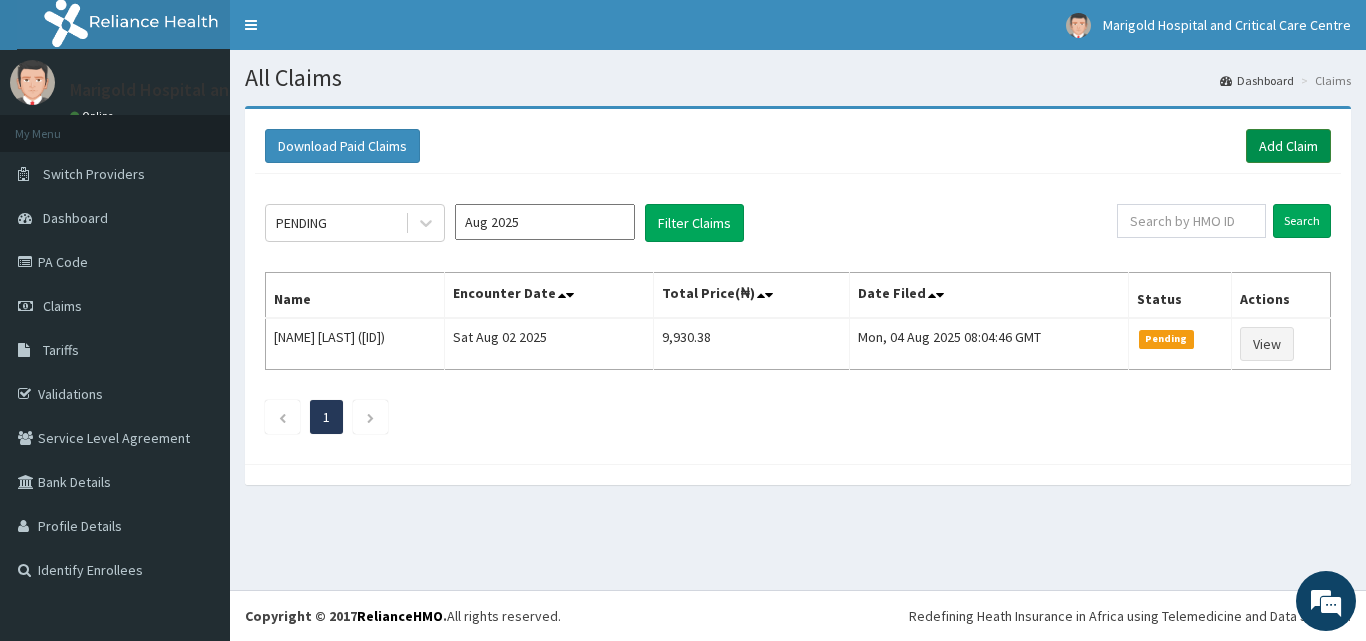 click on "Add Claim" at bounding box center [1288, 146] 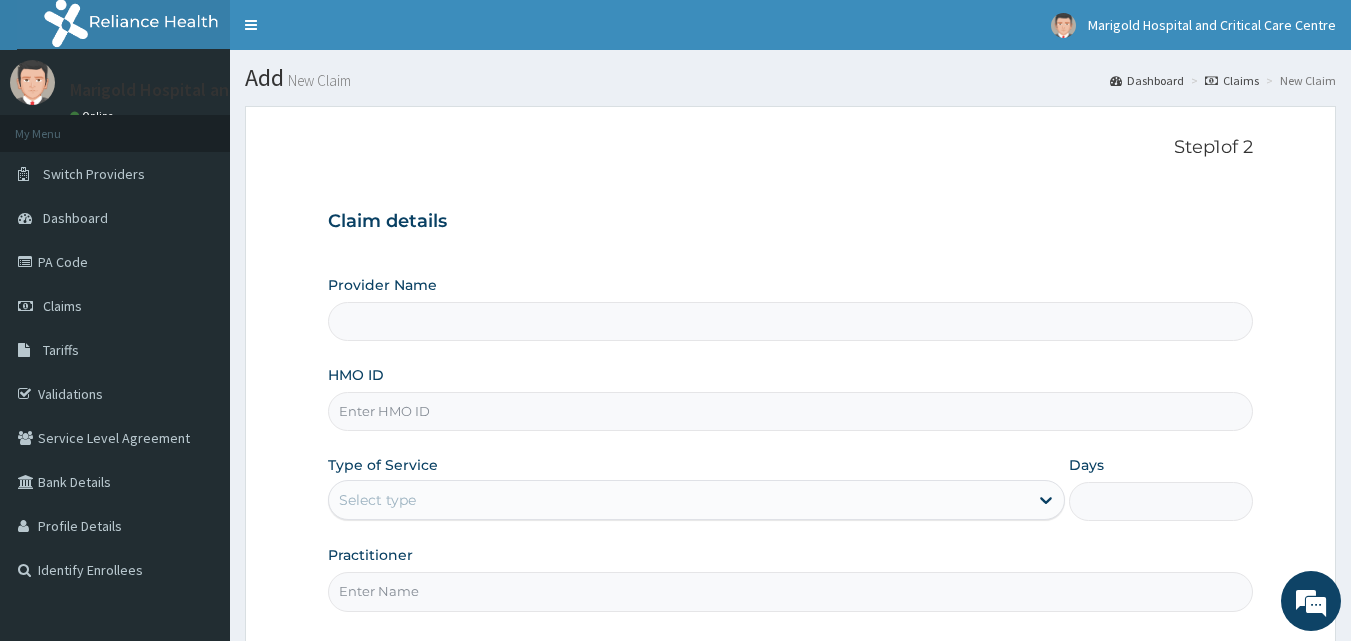 scroll, scrollTop: 145, scrollLeft: 0, axis: vertical 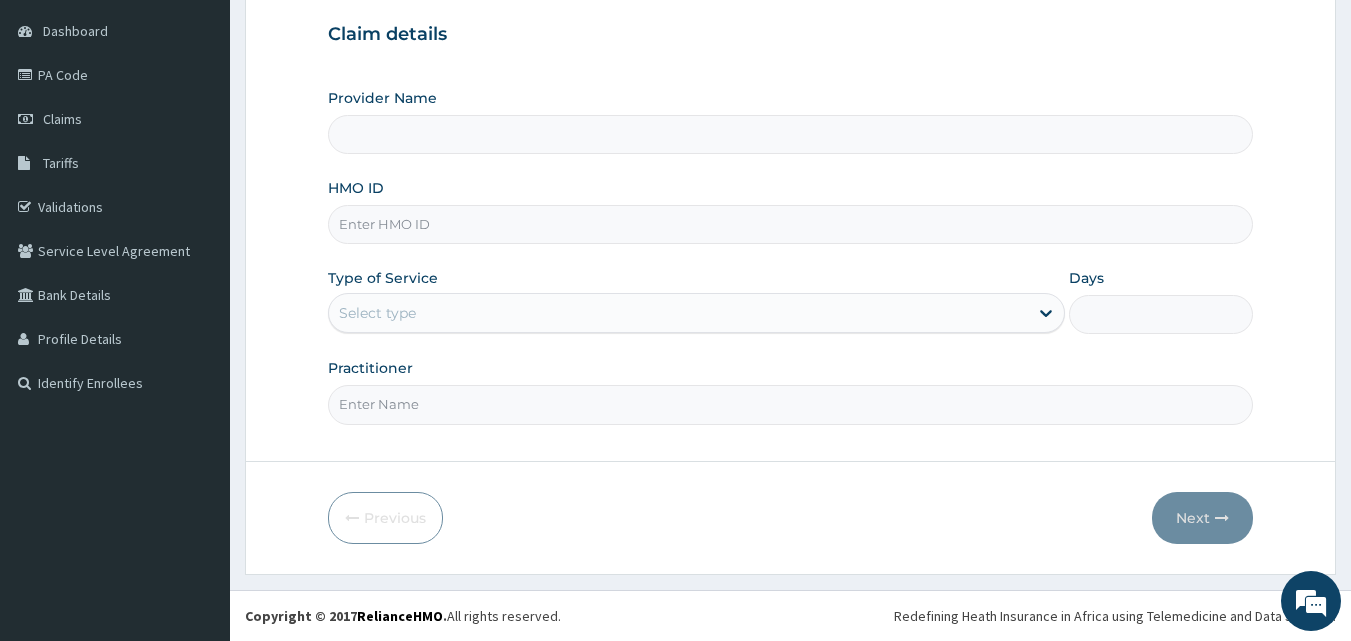 click on "Select type" at bounding box center (377, 313) 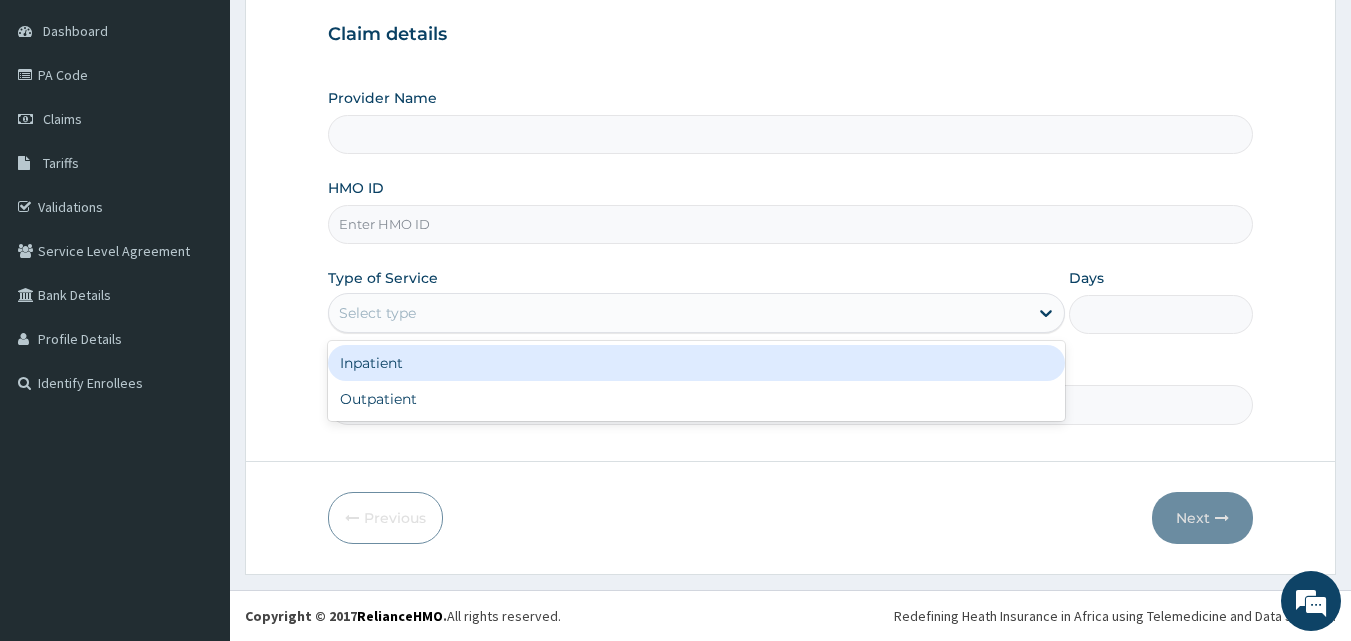 type on "Marigold Hospital and Critical Care Centre" 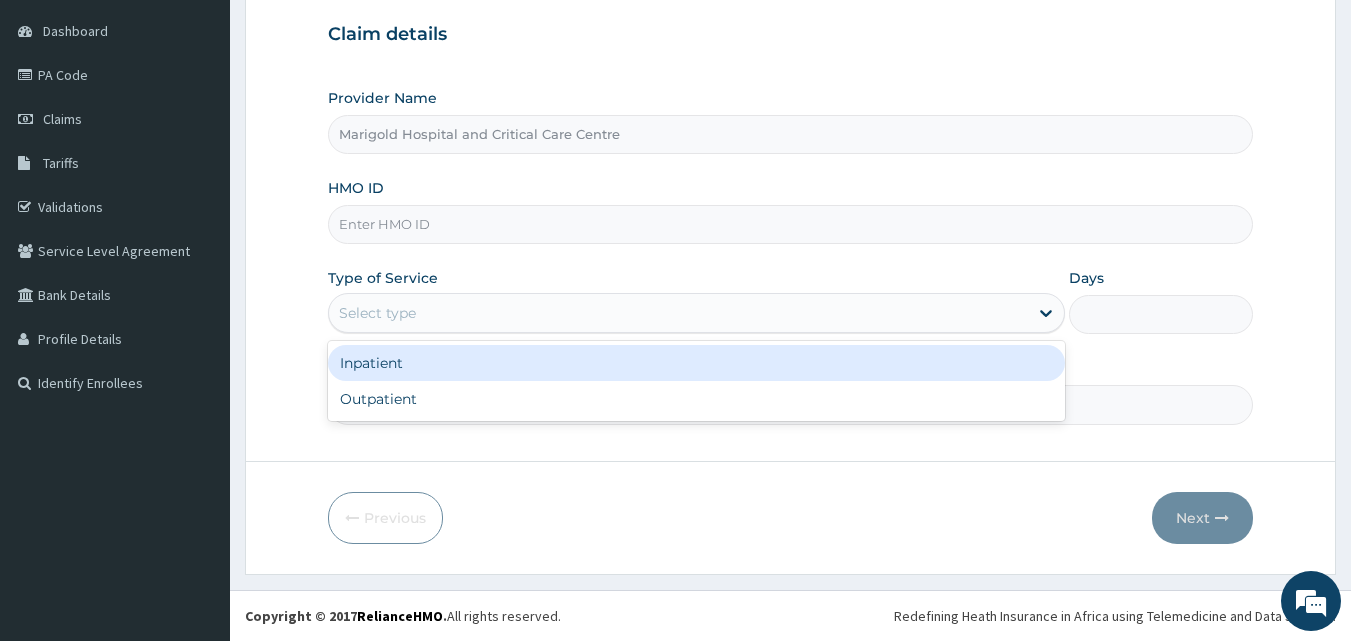 click on "HMO ID" at bounding box center [791, 224] 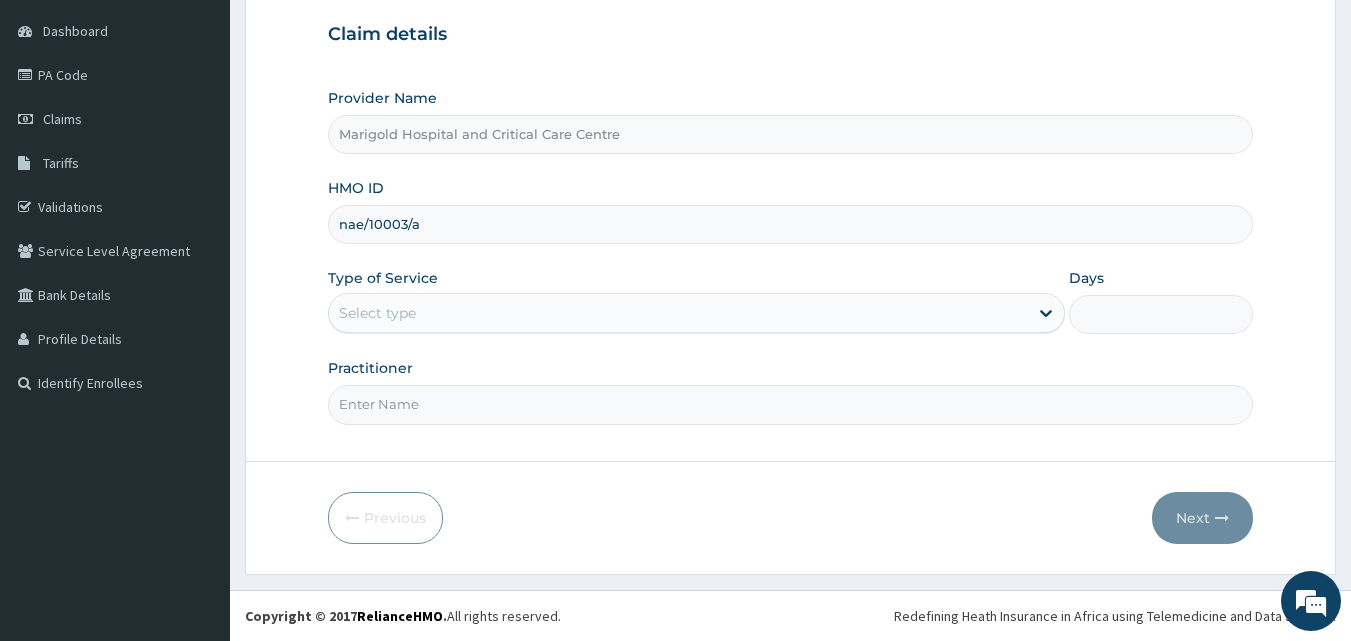 click on "nae/10003/a" at bounding box center (791, 224) 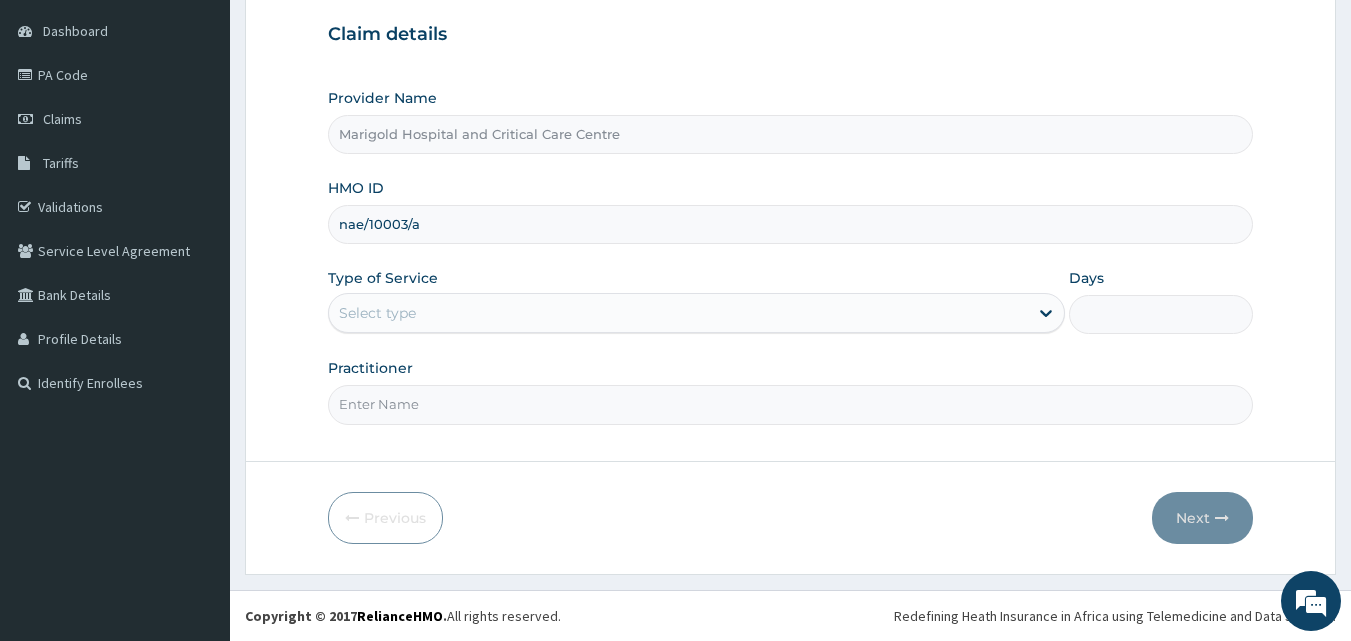 scroll, scrollTop: 0, scrollLeft: 0, axis: both 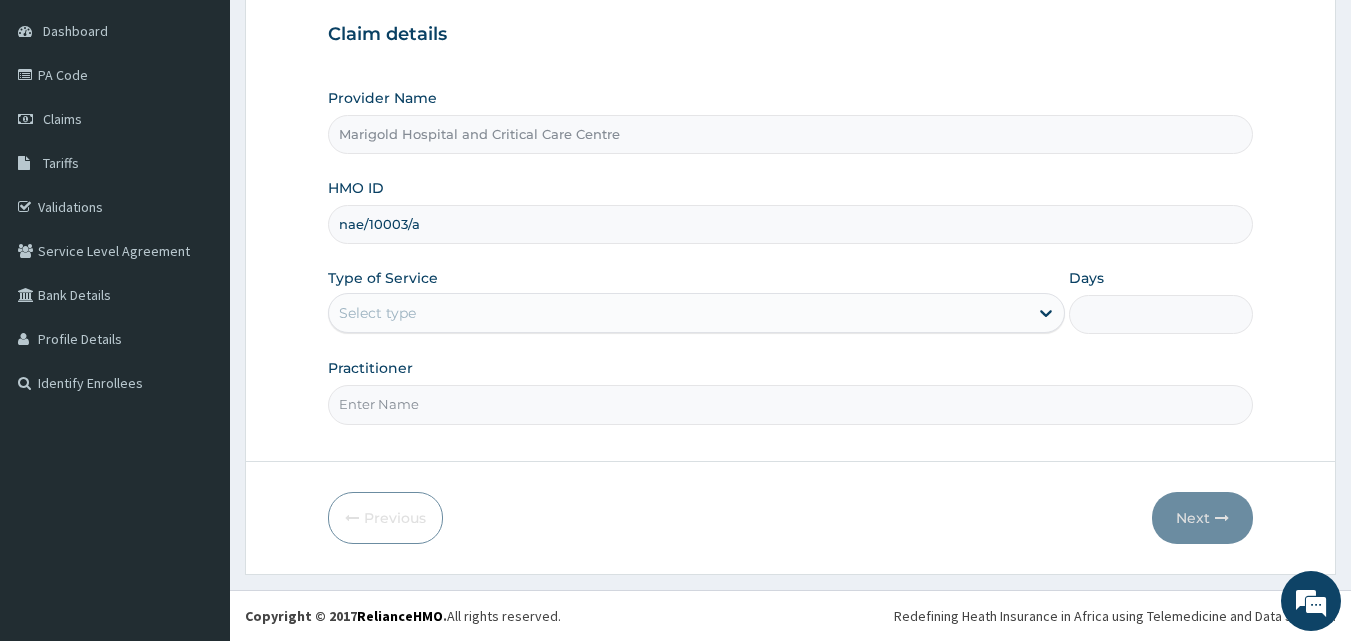 type on "nae/10003/a" 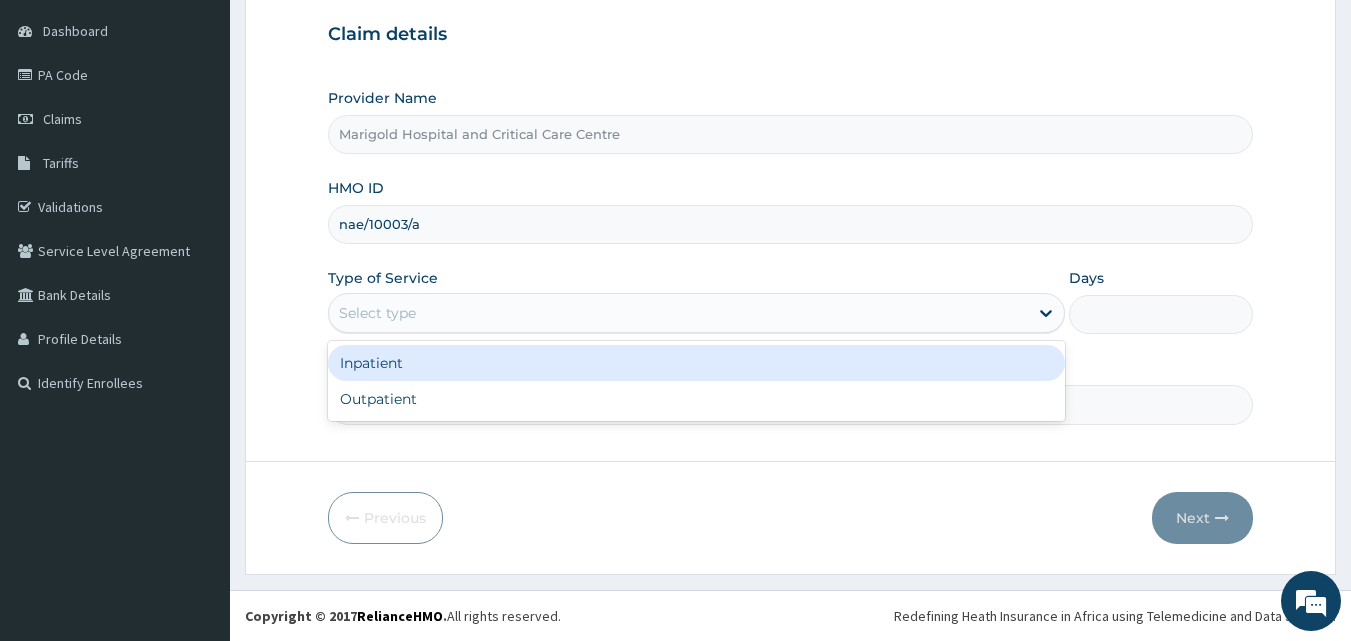 click on "Select type" at bounding box center [696, 313] 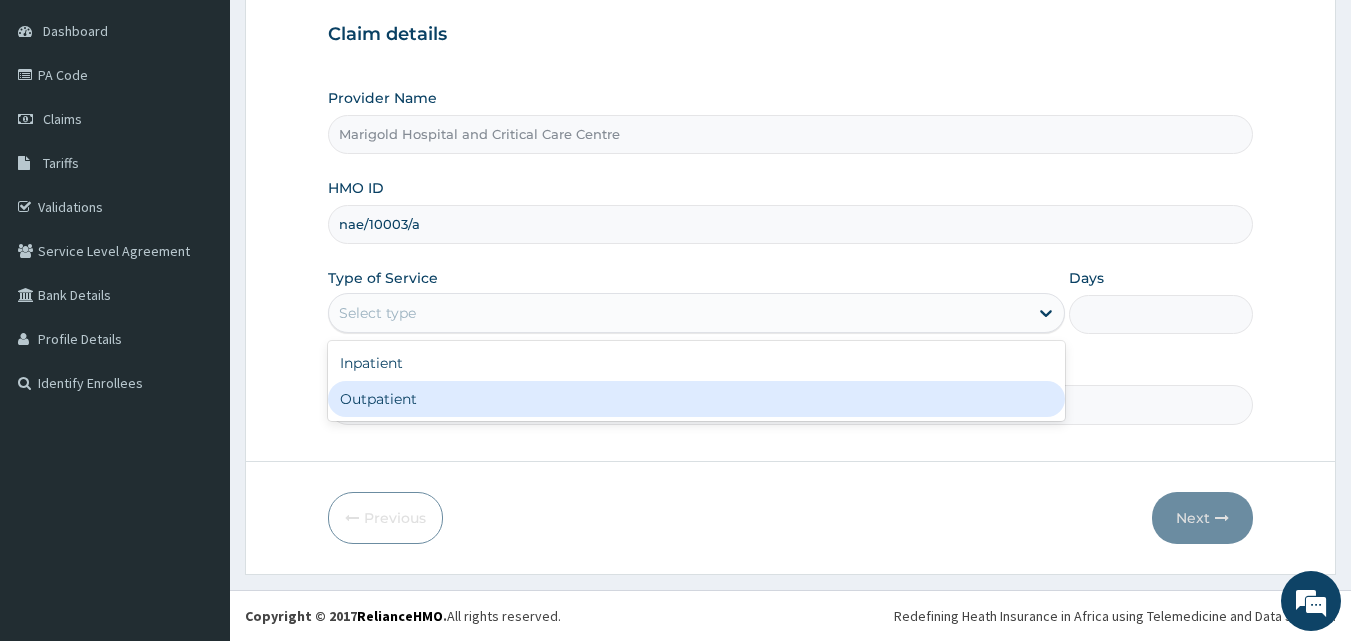 click on "Outpatient" at bounding box center [696, 399] 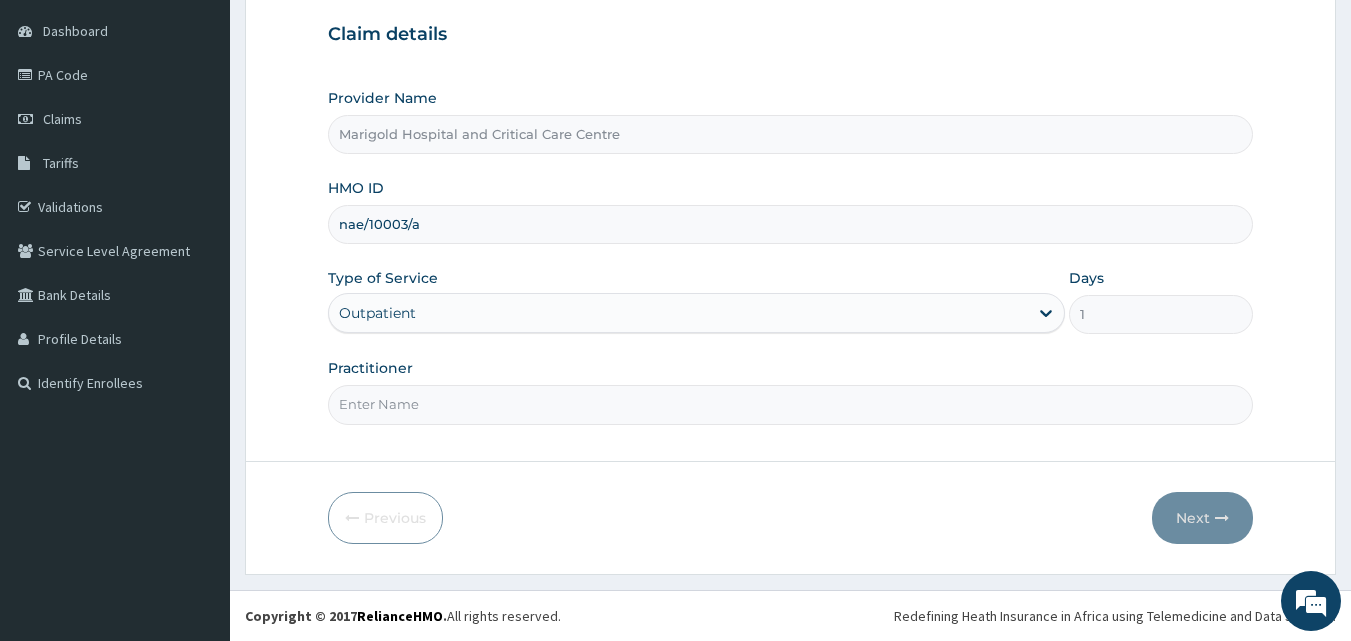 click on "Practitioner" at bounding box center [791, 404] 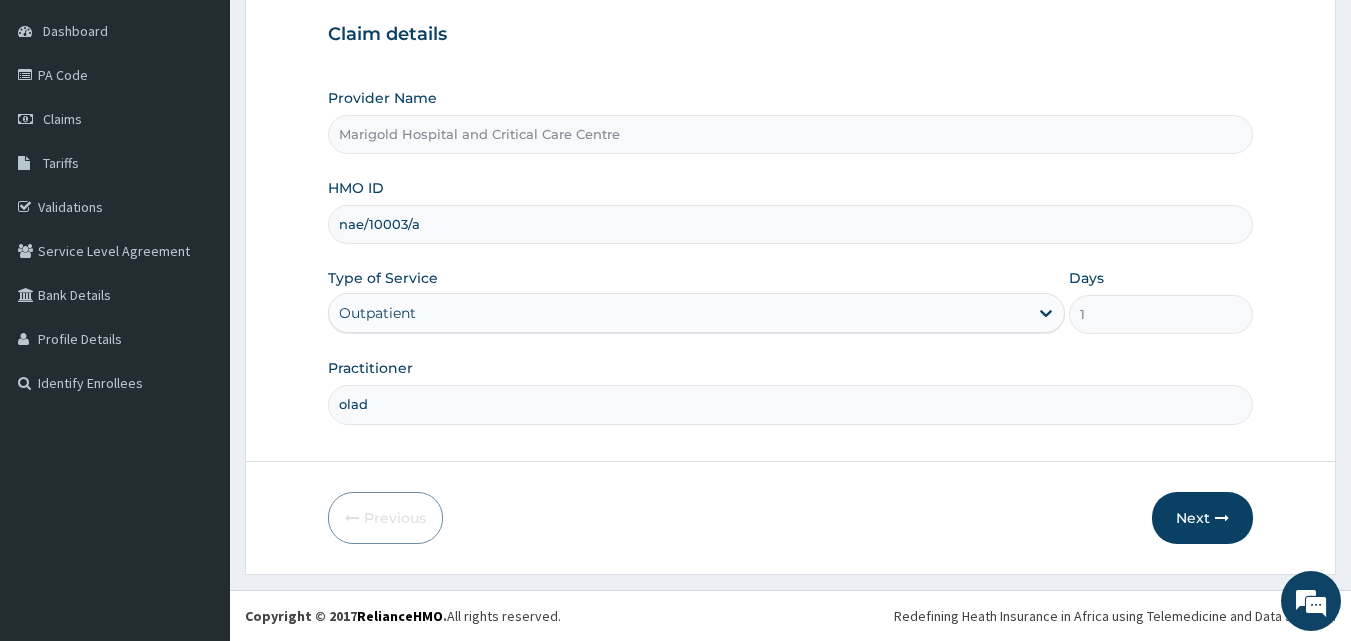 type on "Oladimeji, A" 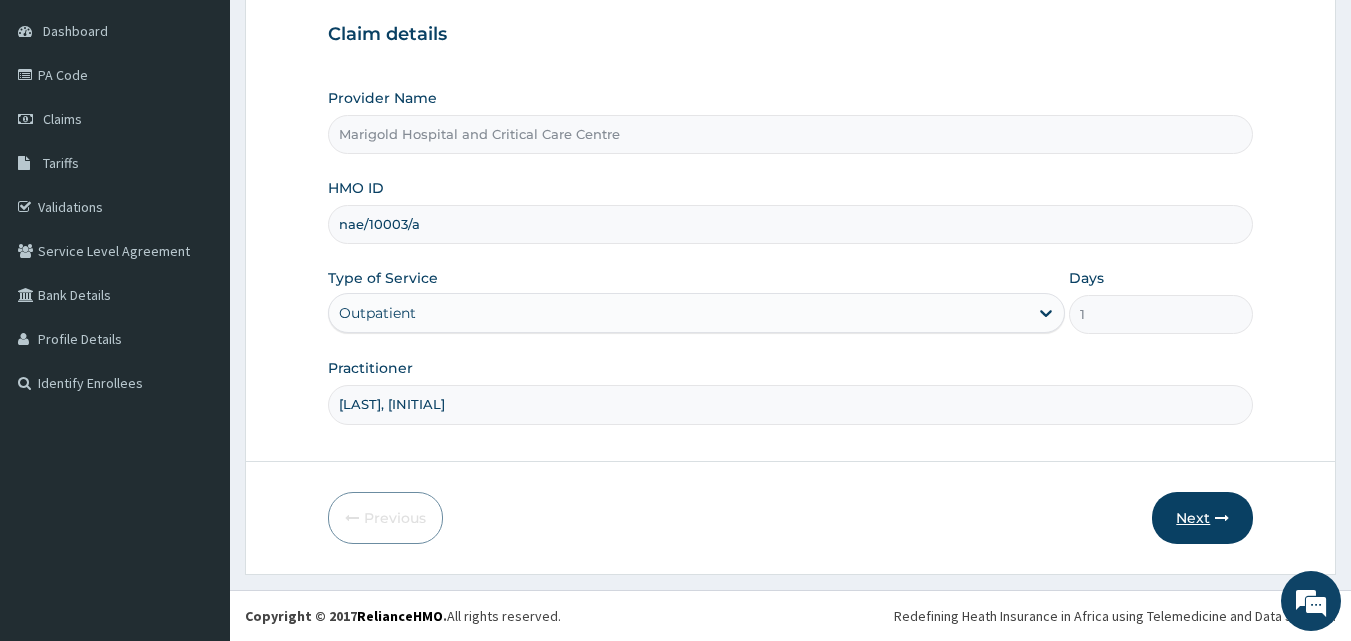 click on "Next" at bounding box center (1202, 518) 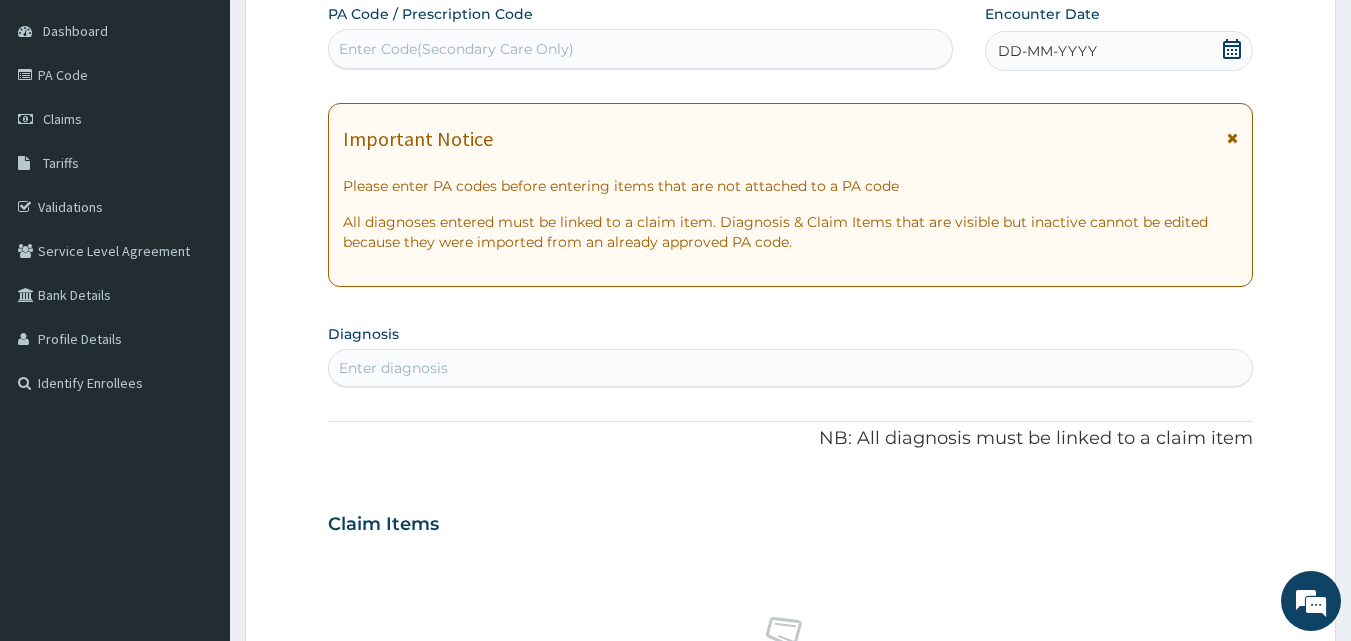 click on "Enter Code(Secondary Care Only)" at bounding box center (641, 49) 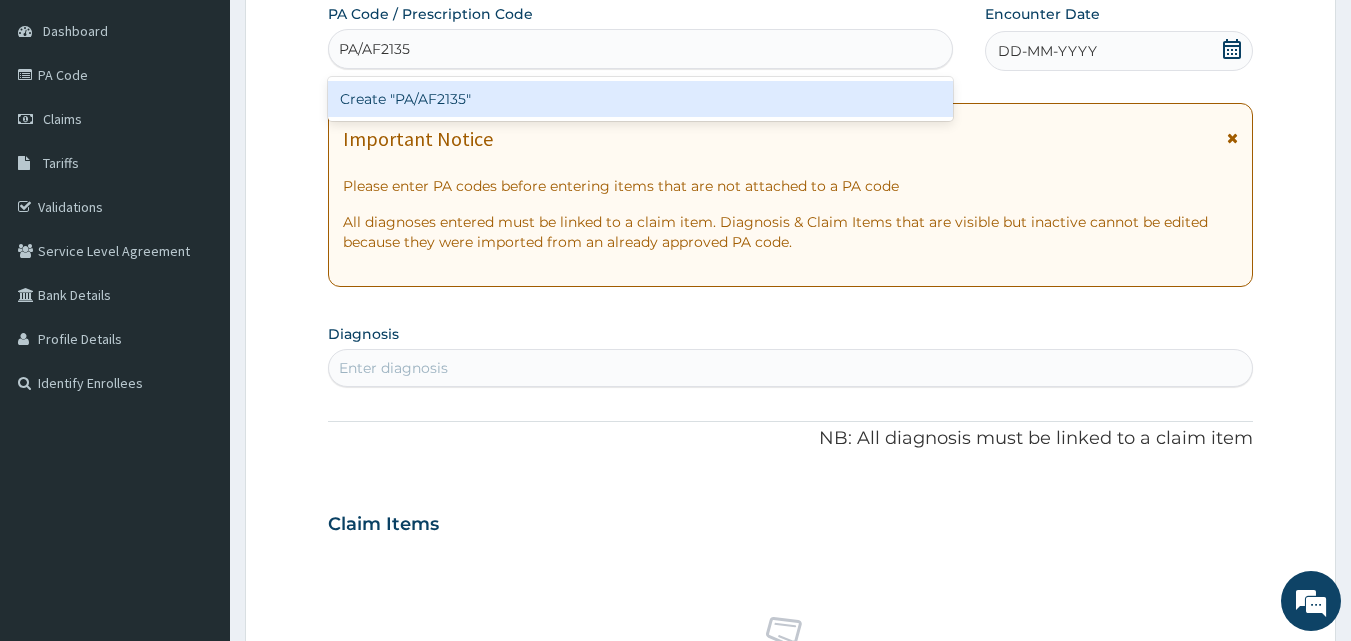 type 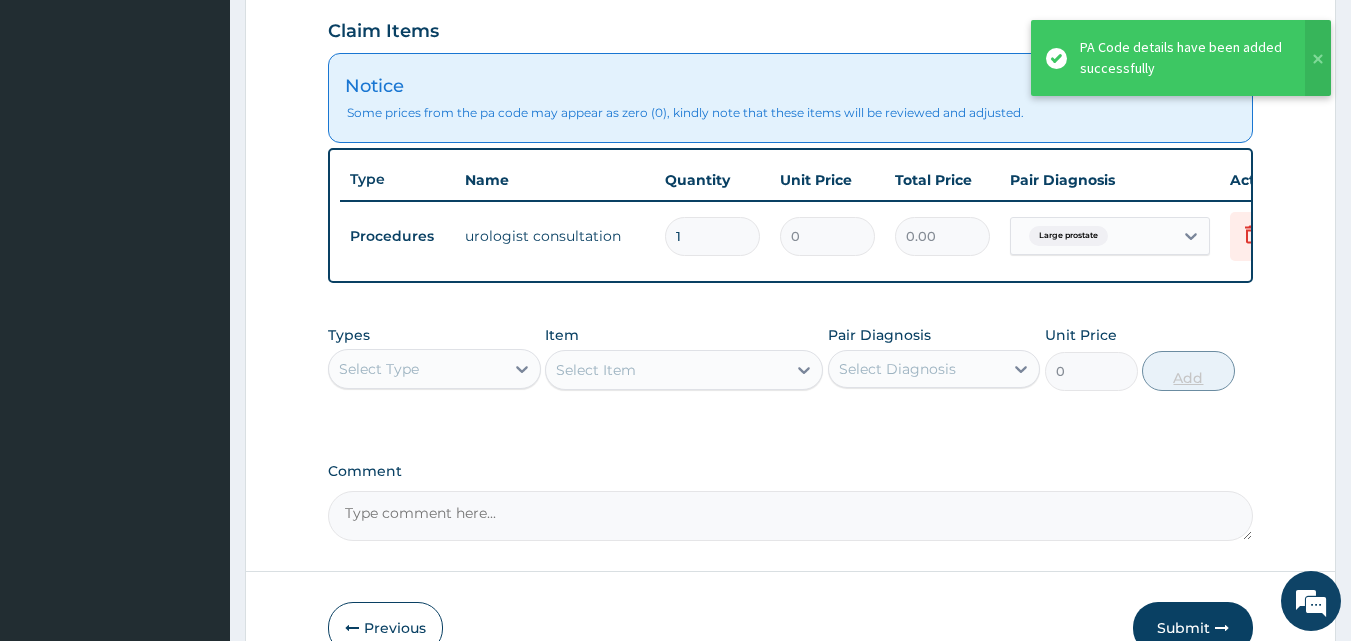 scroll, scrollTop: 687, scrollLeft: 0, axis: vertical 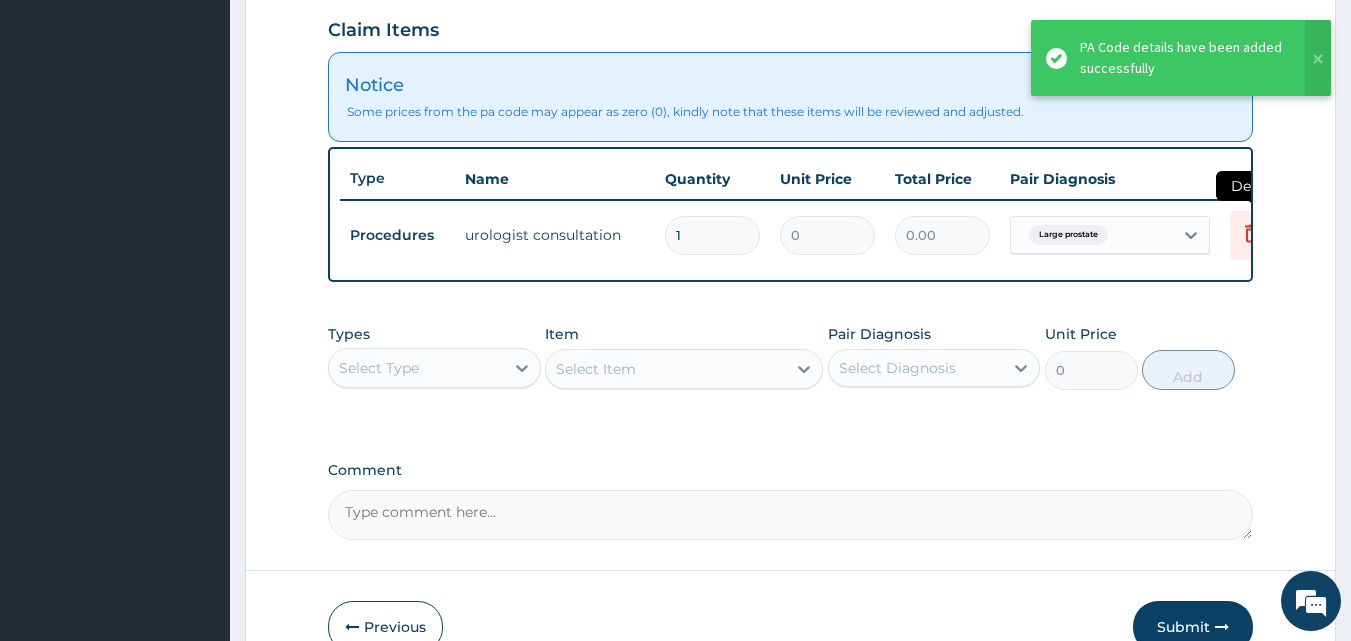 click 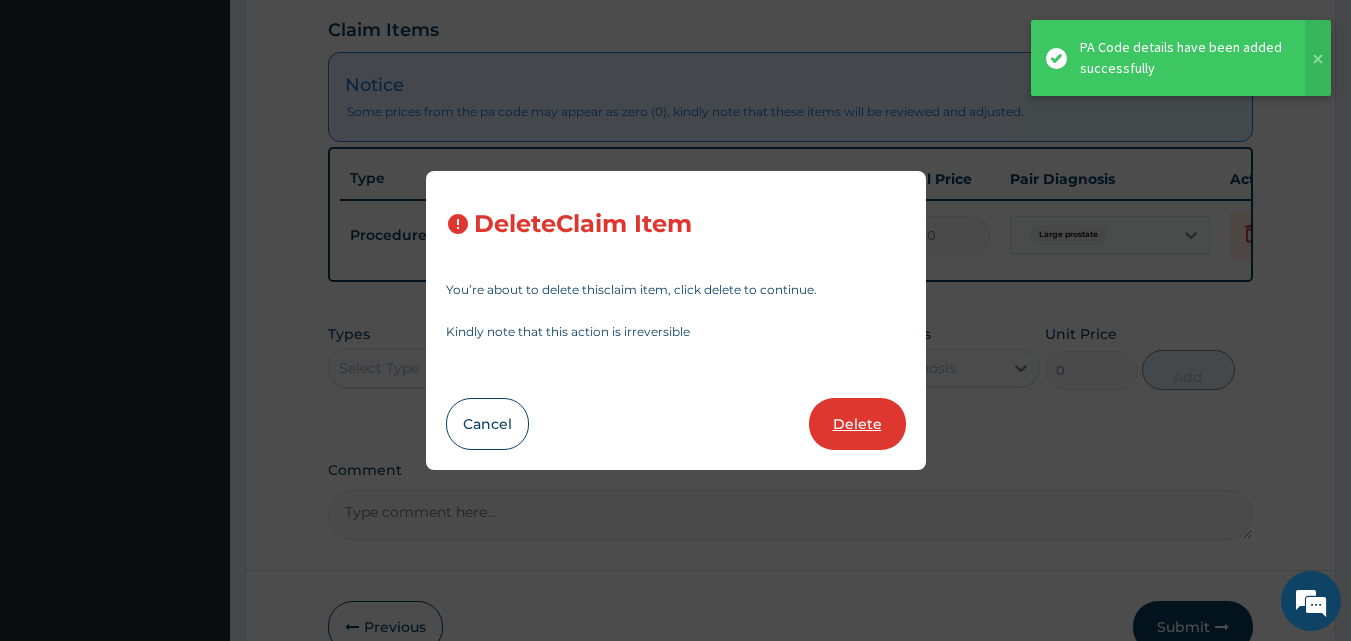 click on "Delete" at bounding box center [857, 424] 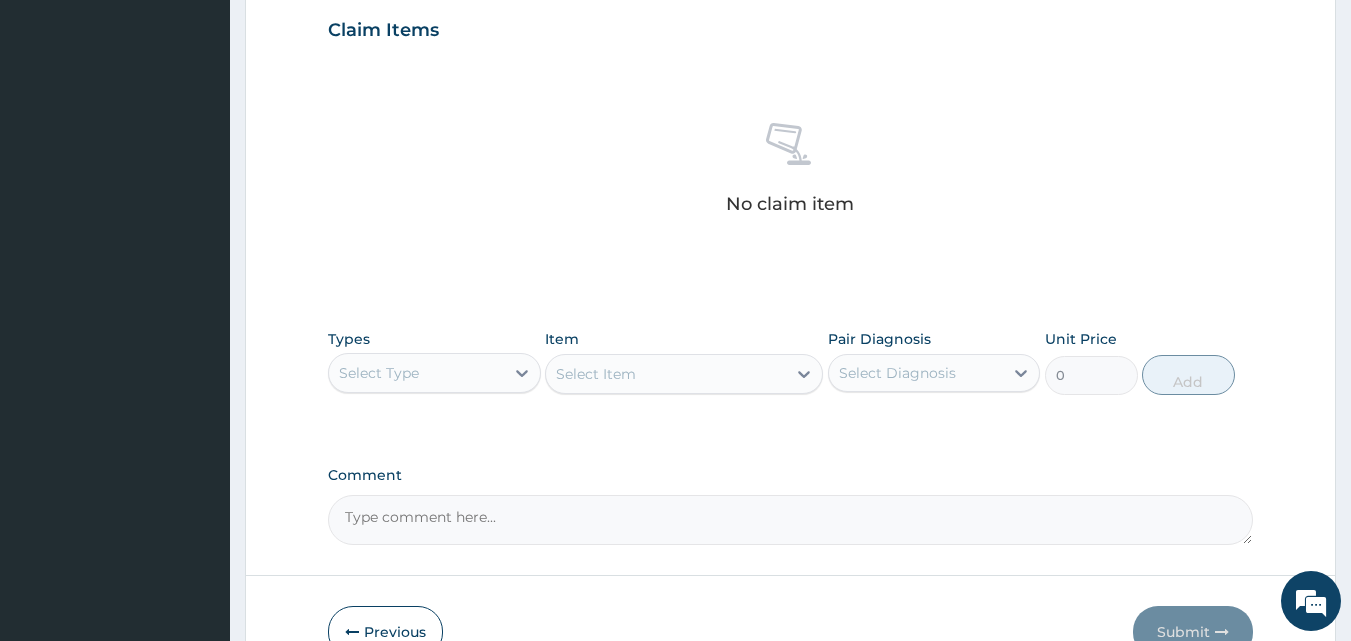click on "Select Type" at bounding box center (416, 373) 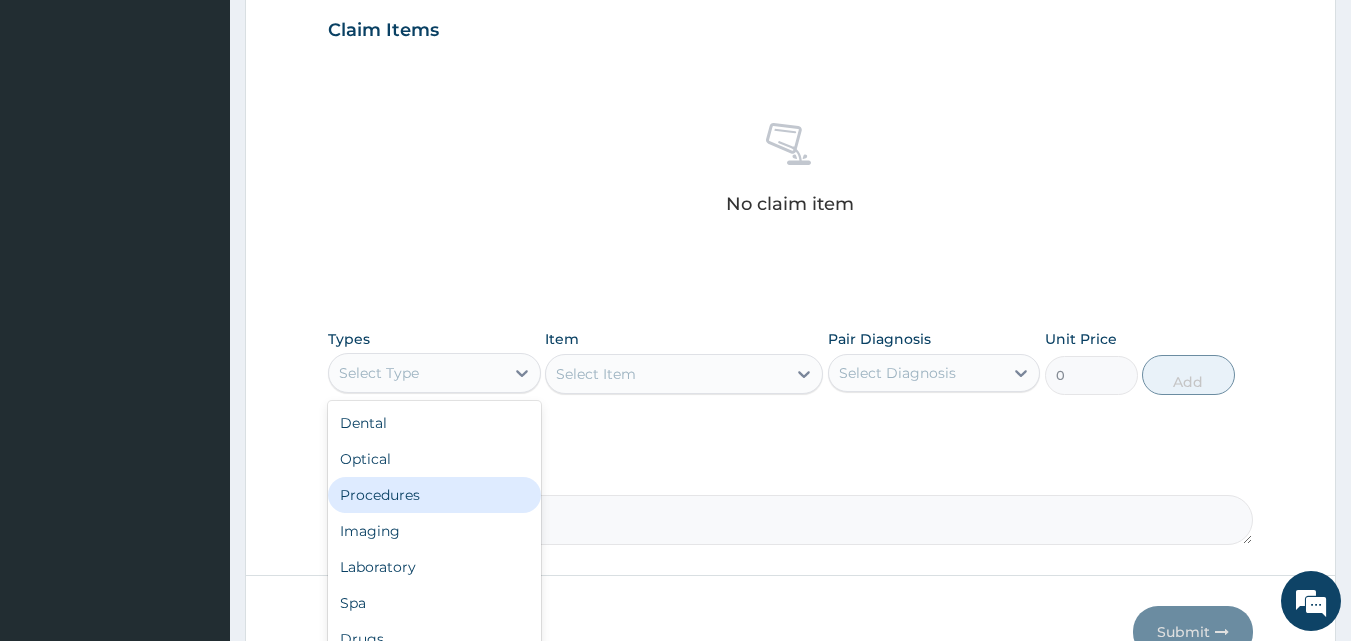 click on "Procedures" at bounding box center (434, 495) 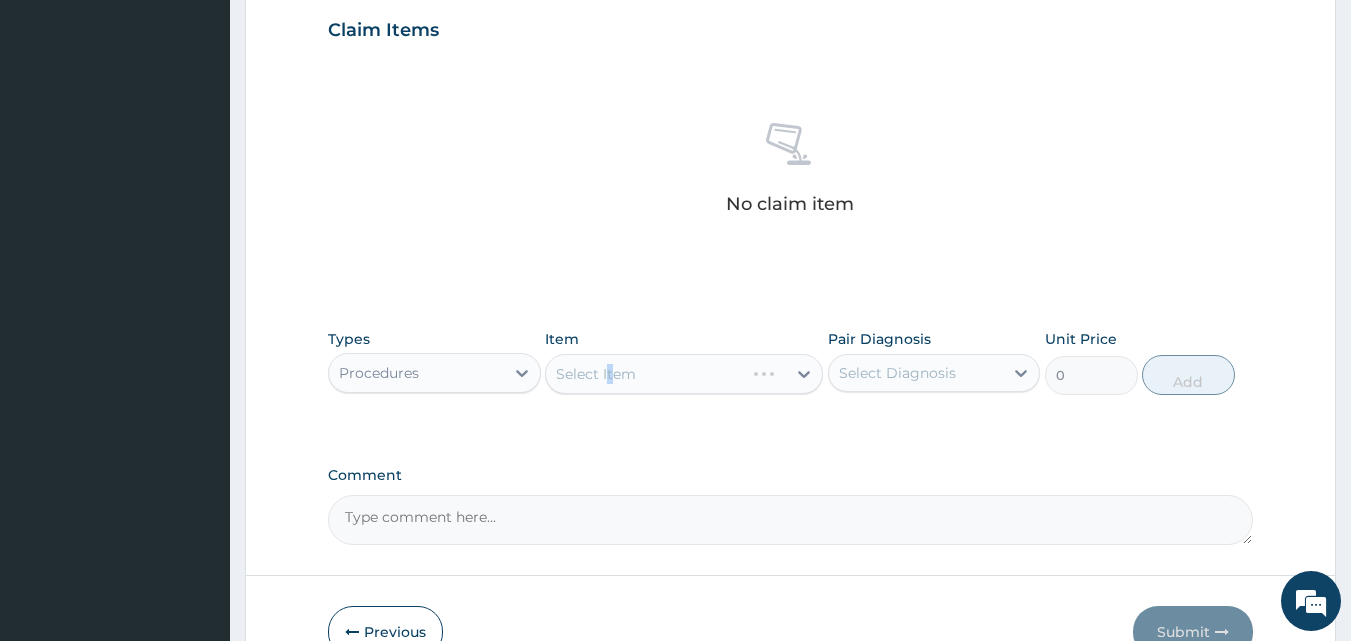 click on "Select Item" at bounding box center [684, 374] 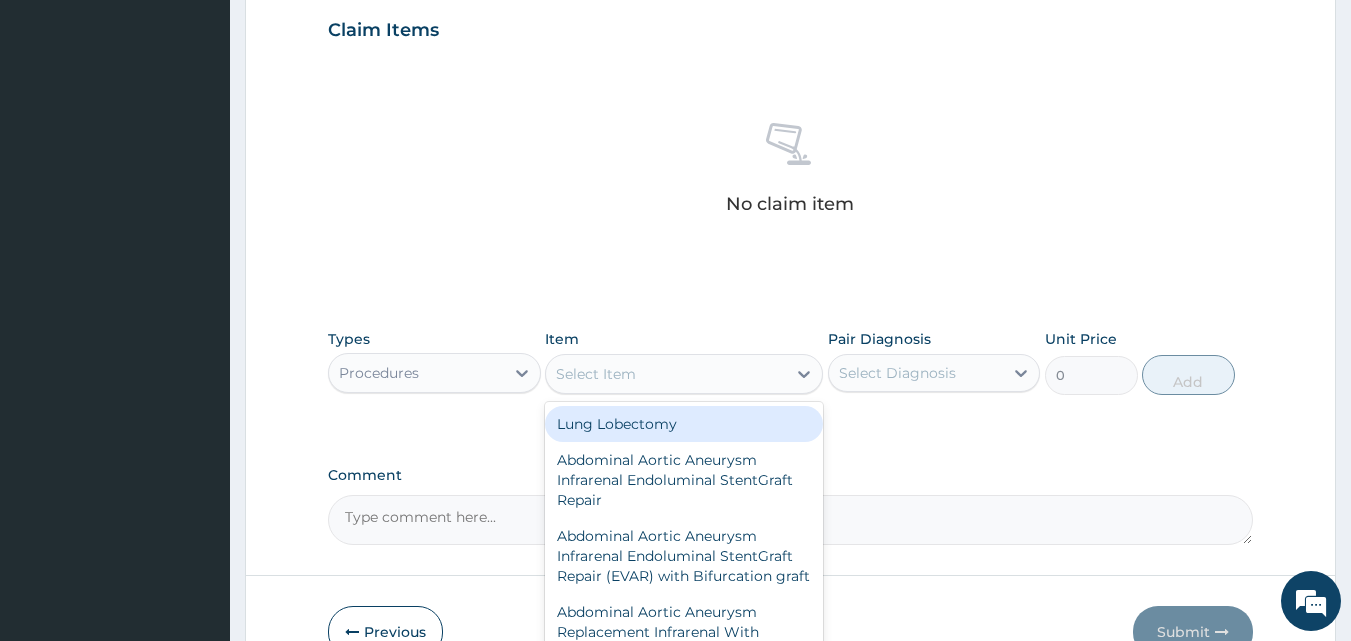 click on "Select Item" at bounding box center (596, 374) 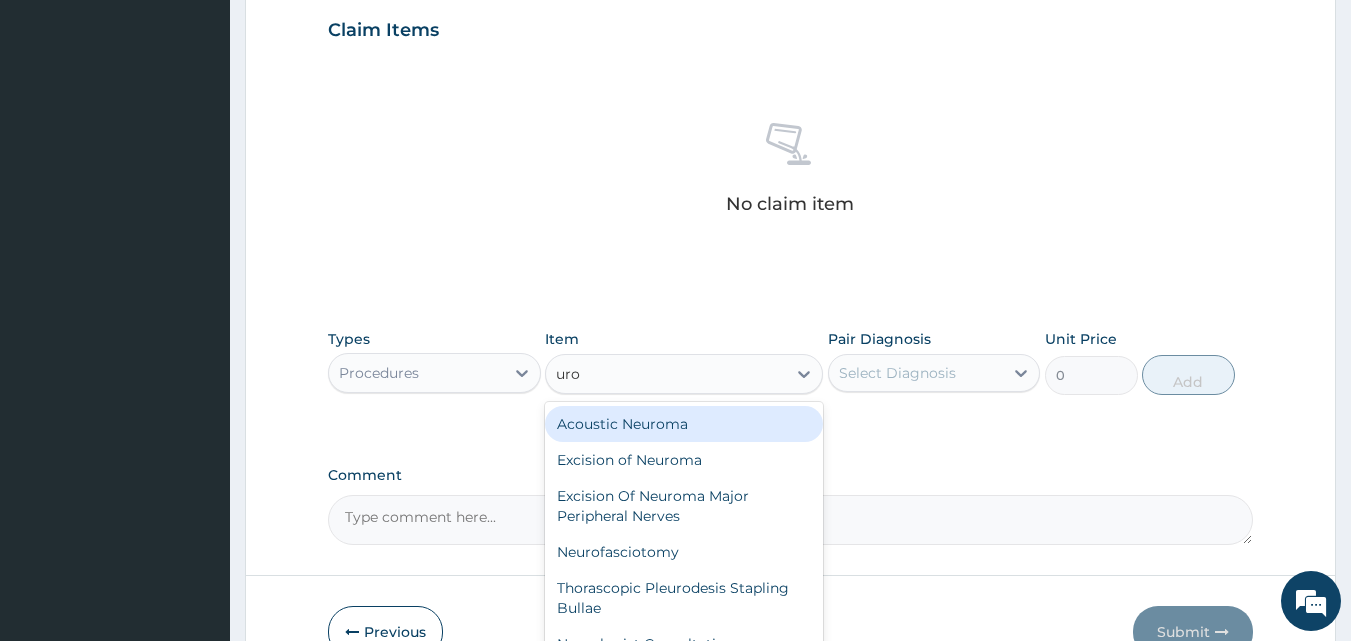 type on "urol" 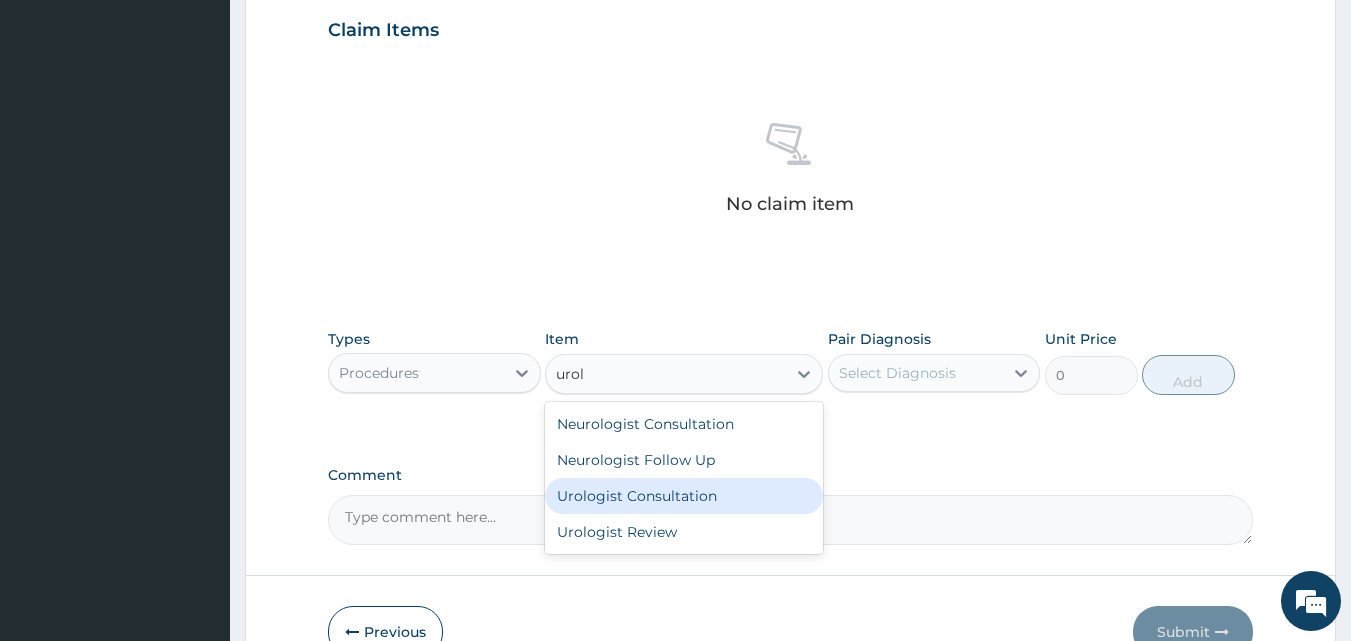 drag, startPoint x: 673, startPoint y: 495, endPoint x: 837, endPoint y: 407, distance: 186.11824 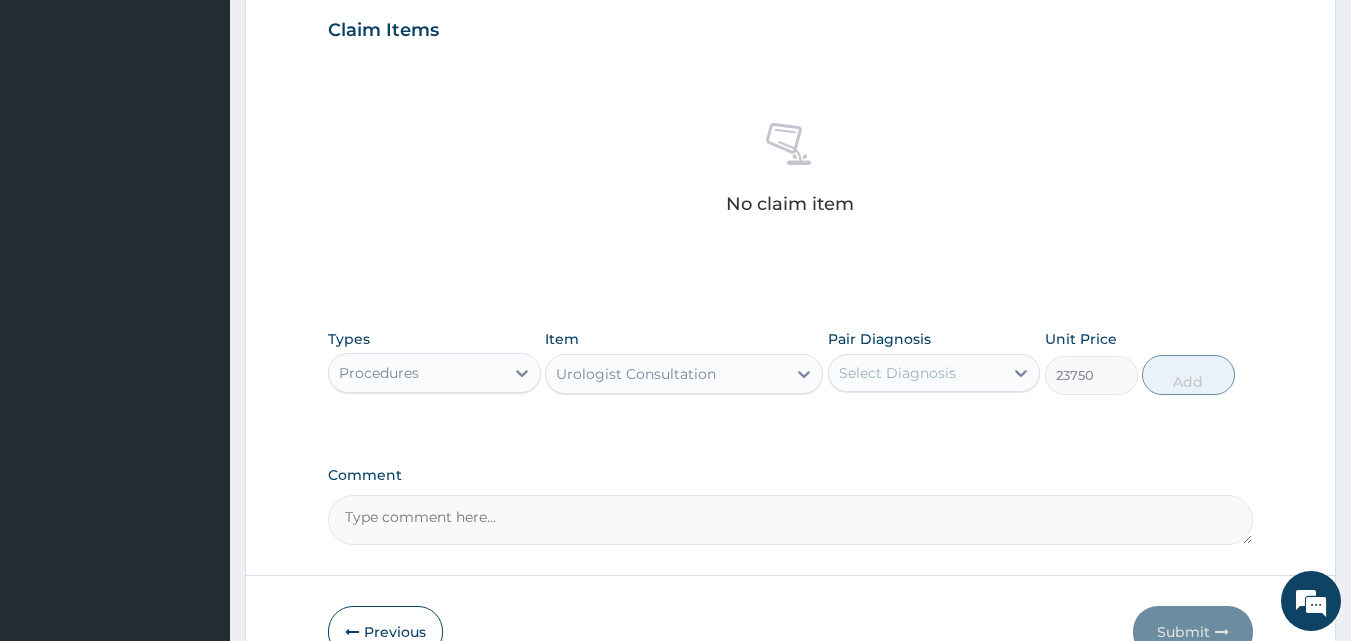 click on "Select Diagnosis" at bounding box center [916, 373] 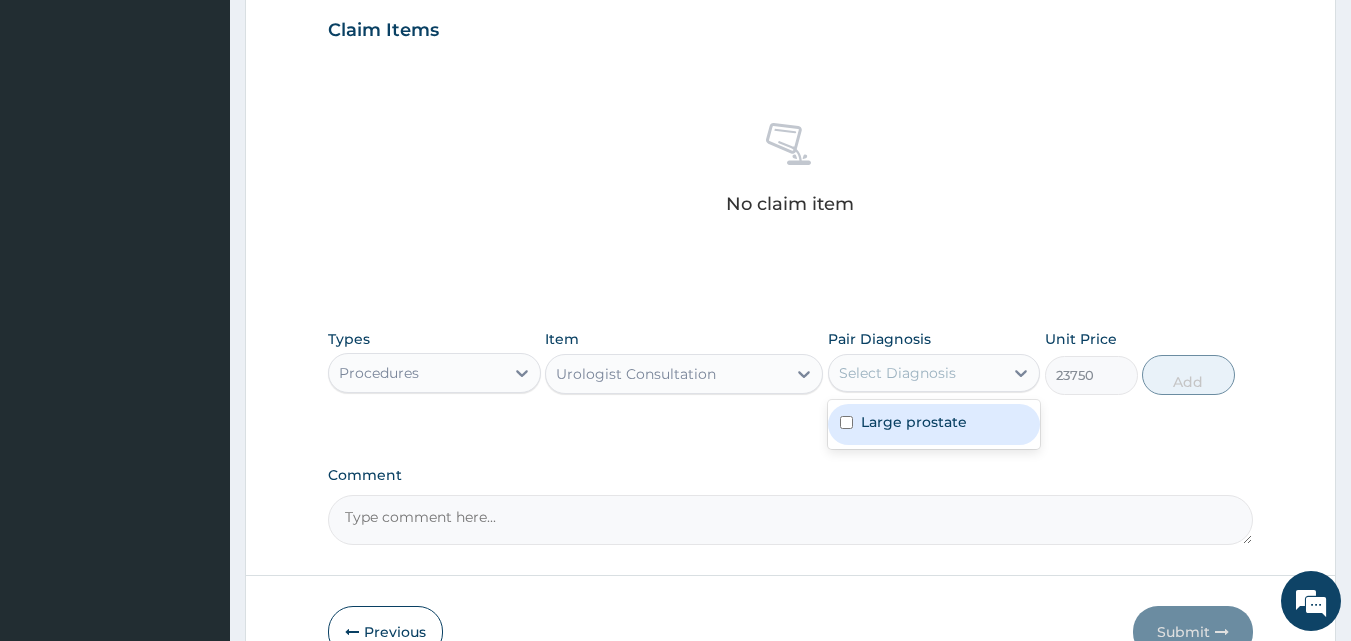 click on "Large prostate" at bounding box center [914, 422] 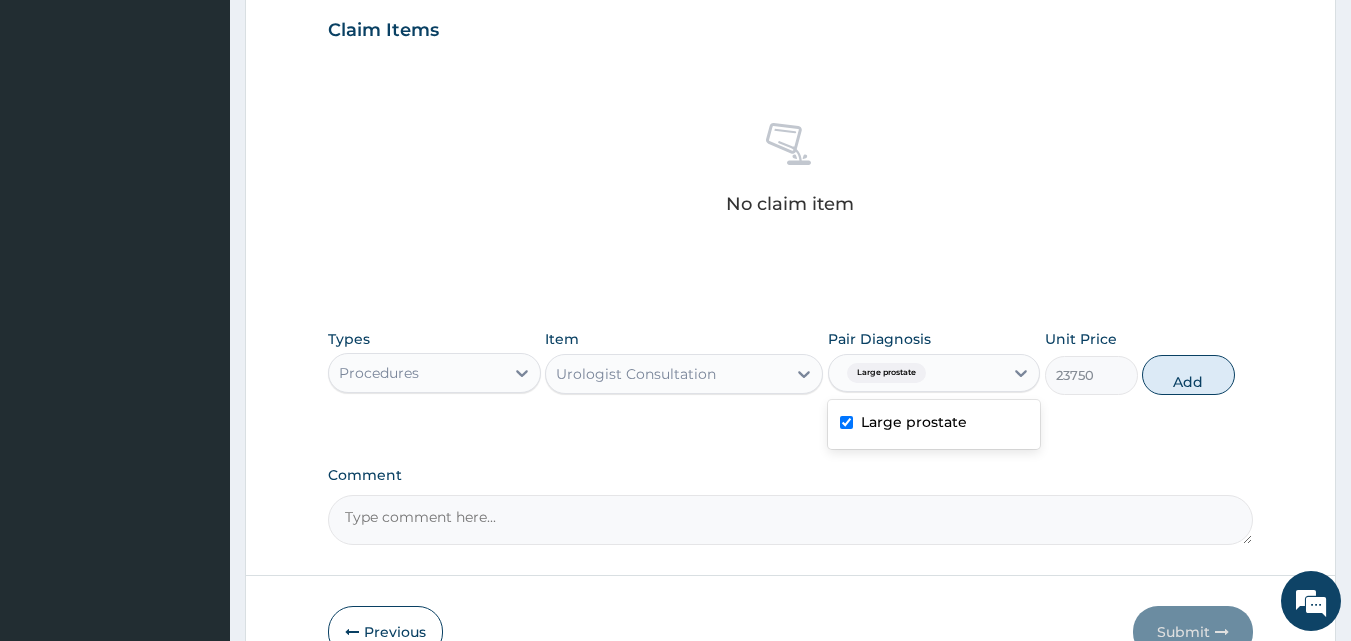 checkbox on "true" 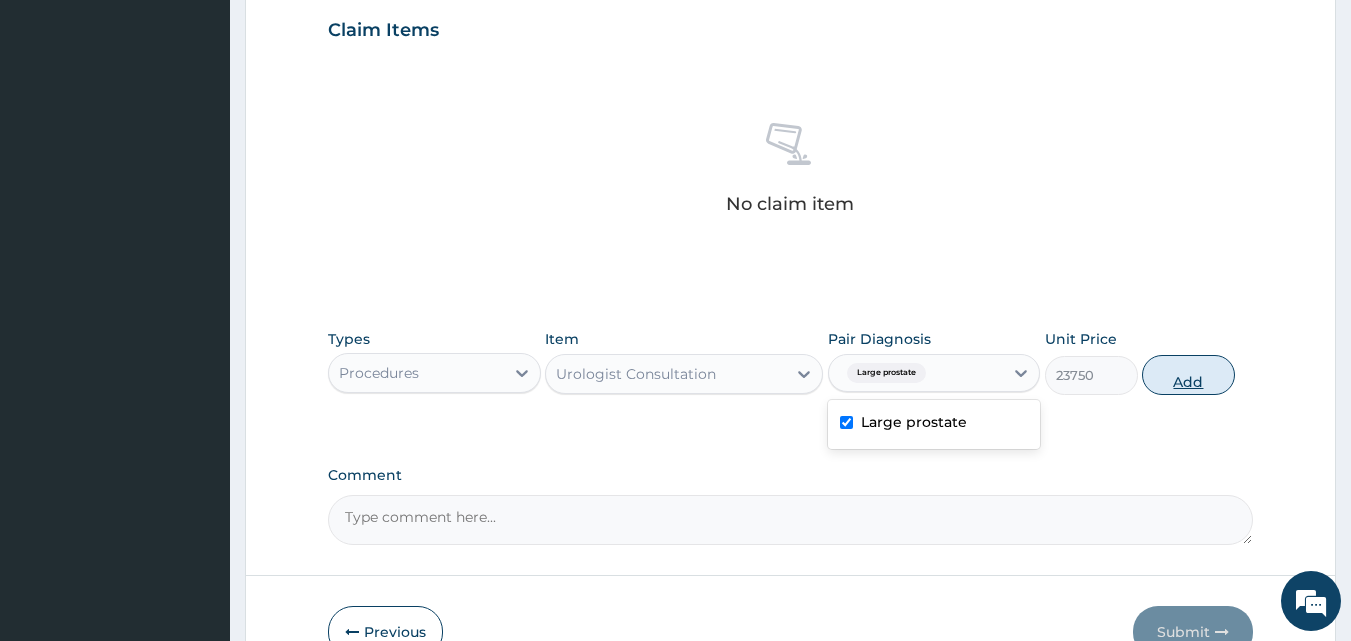 click on "Add" at bounding box center [1188, 375] 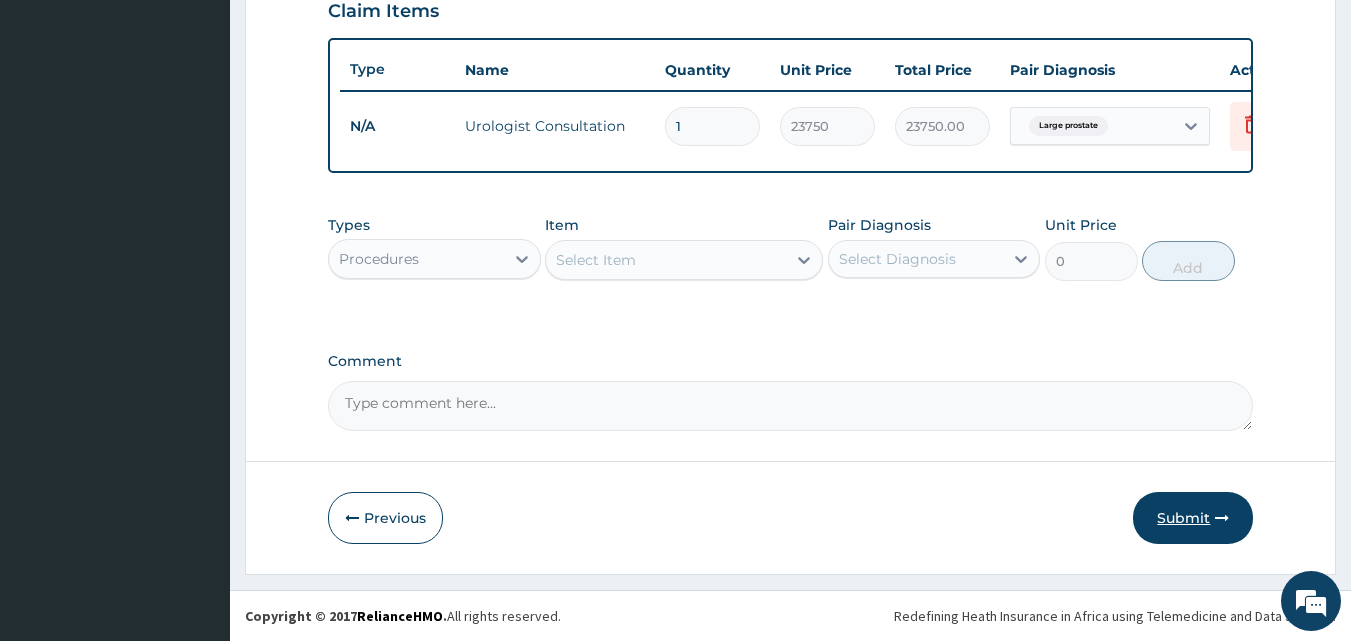 click on "Submit" at bounding box center [1193, 518] 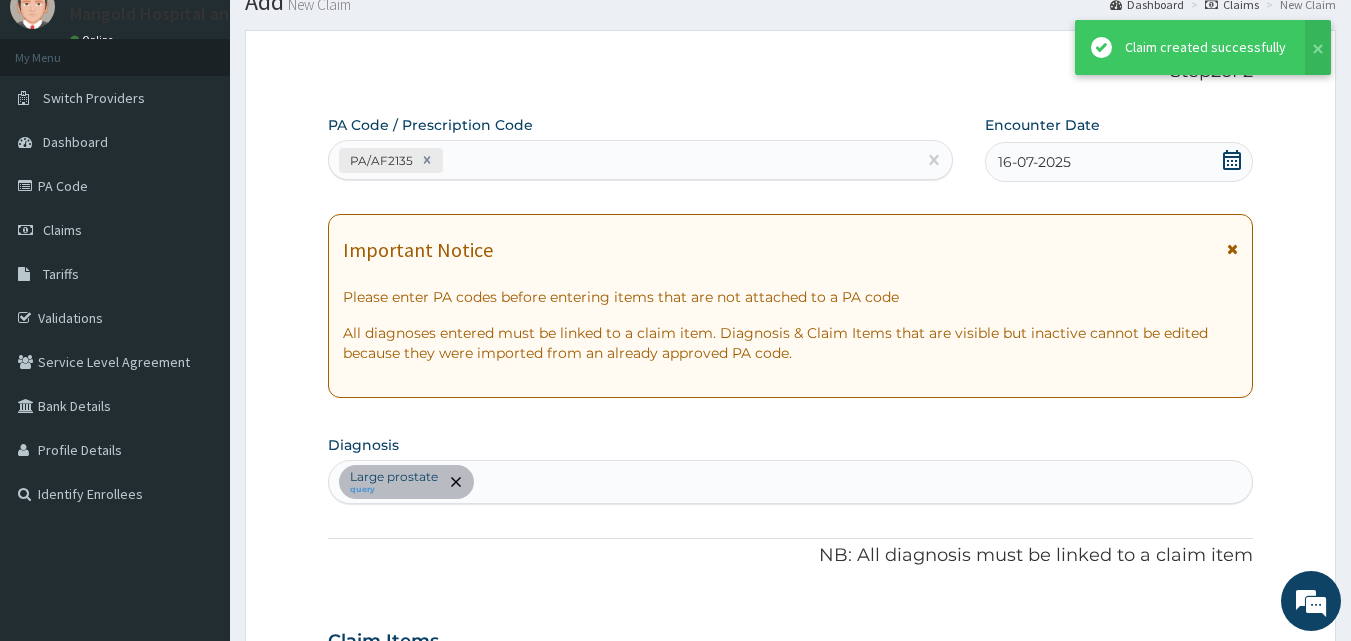 scroll, scrollTop: 721, scrollLeft: 0, axis: vertical 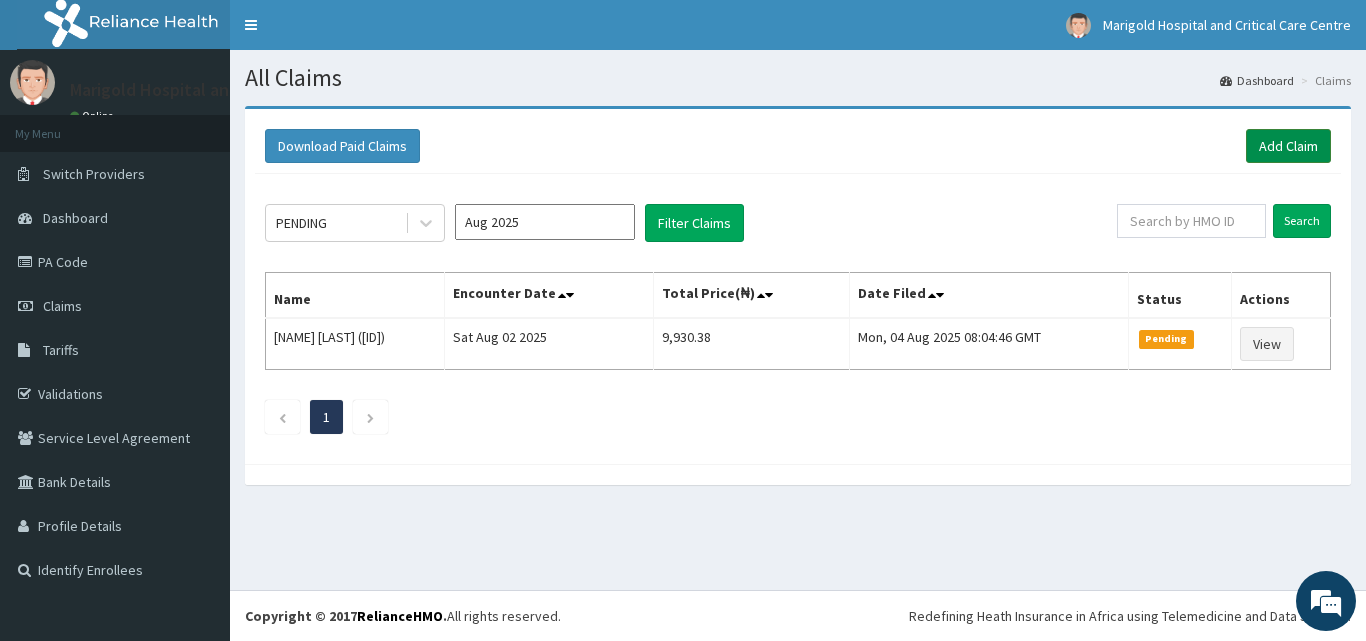 click on "Add Claim" at bounding box center (1288, 146) 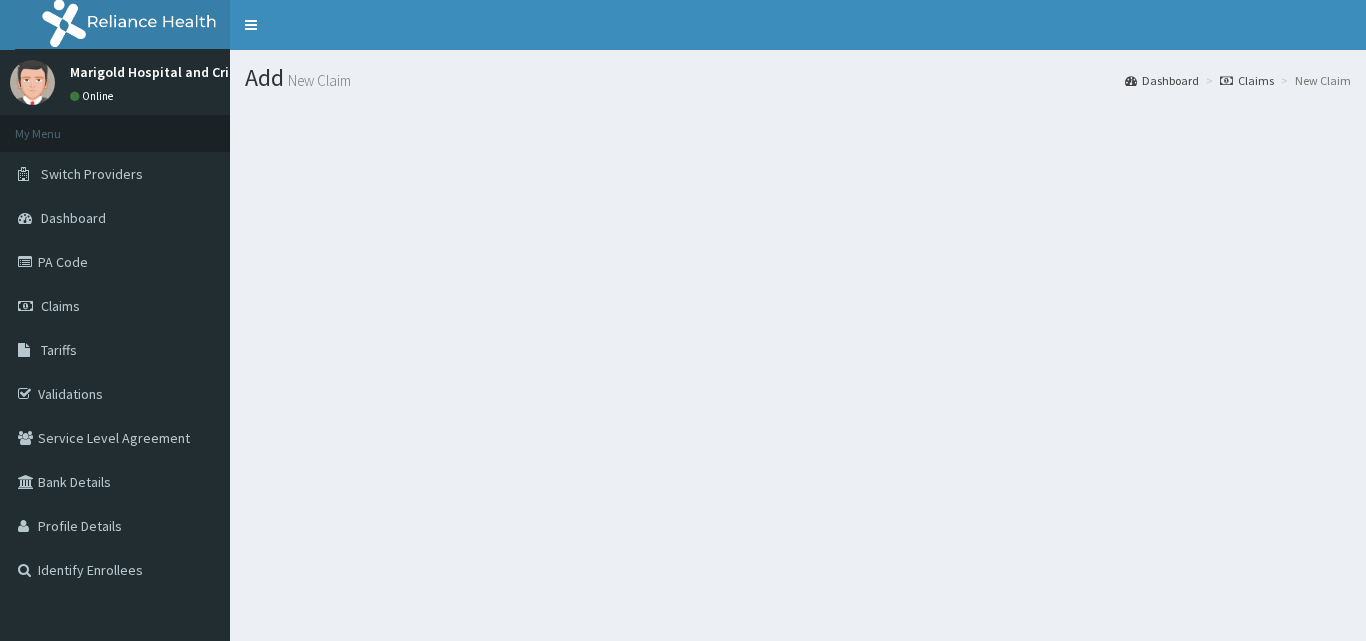 scroll, scrollTop: 0, scrollLeft: 0, axis: both 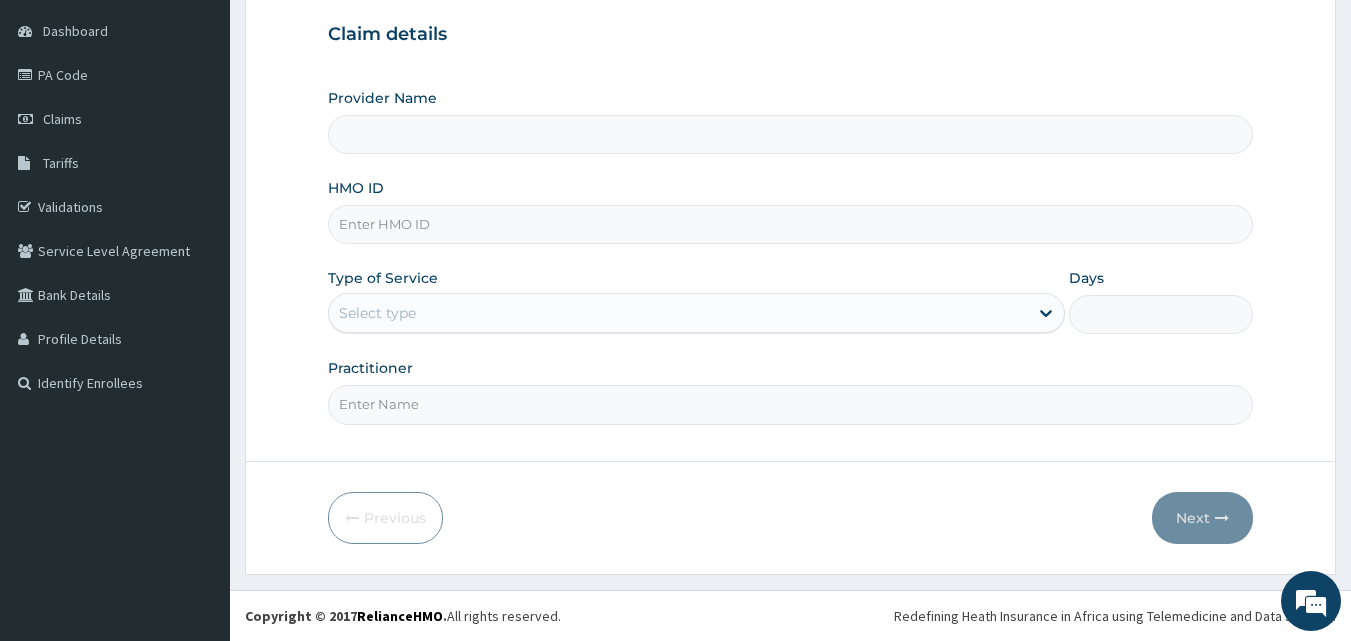 click on "HMO ID" at bounding box center (791, 224) 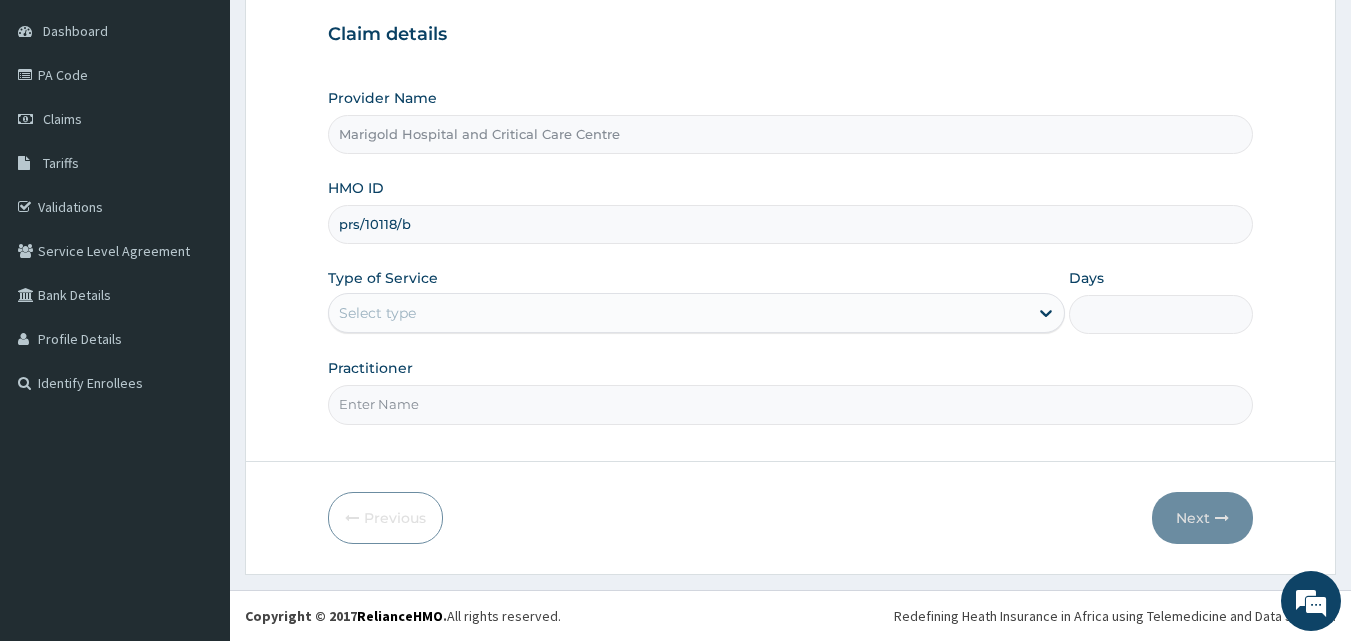 click on "prs/10118/b" at bounding box center (791, 224) 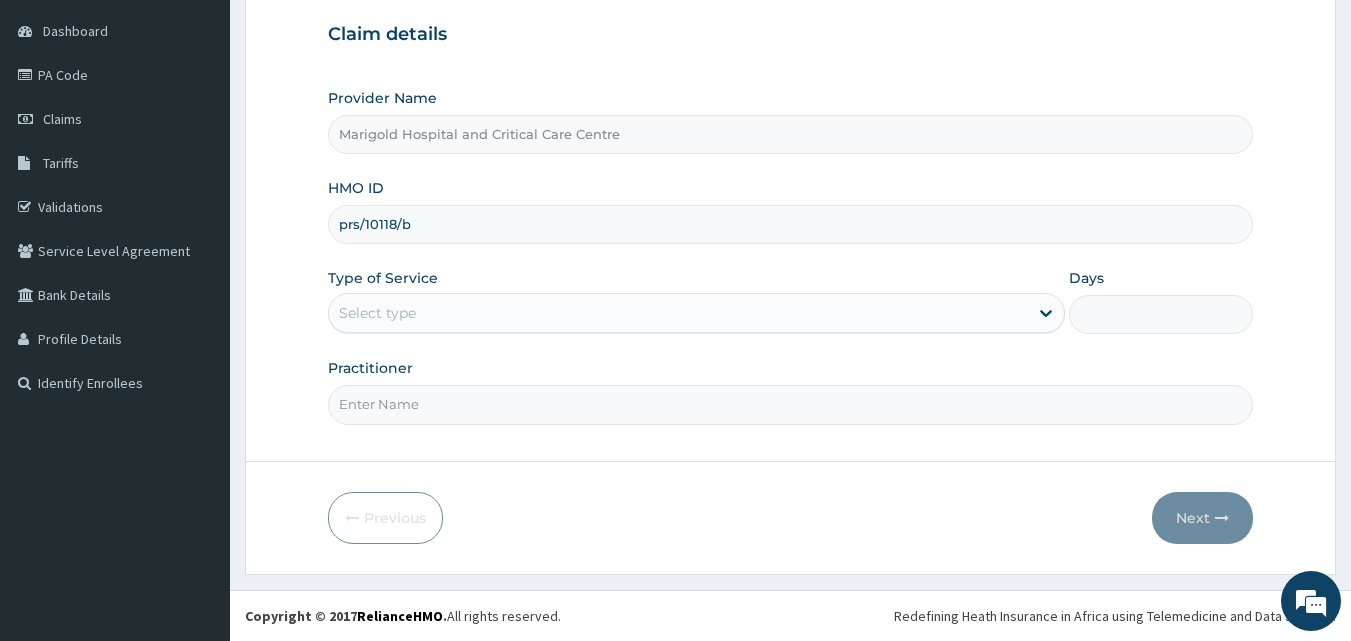 scroll, scrollTop: 0, scrollLeft: 0, axis: both 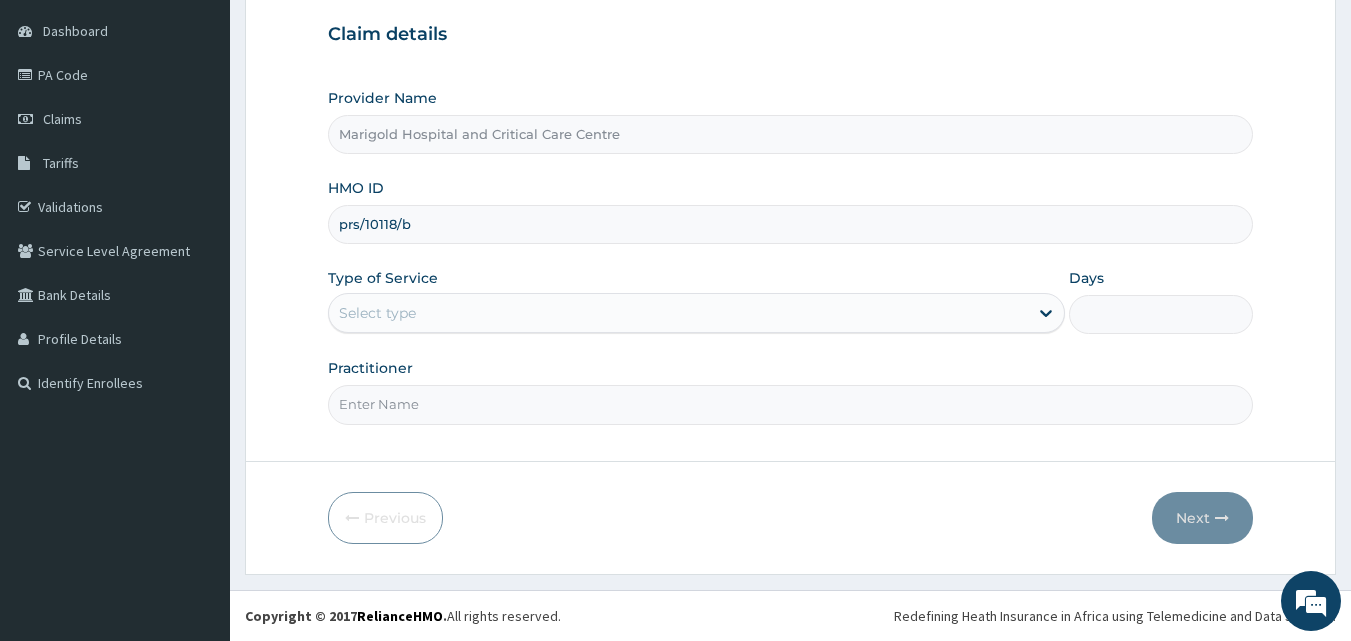 type on "prs/10118/b" 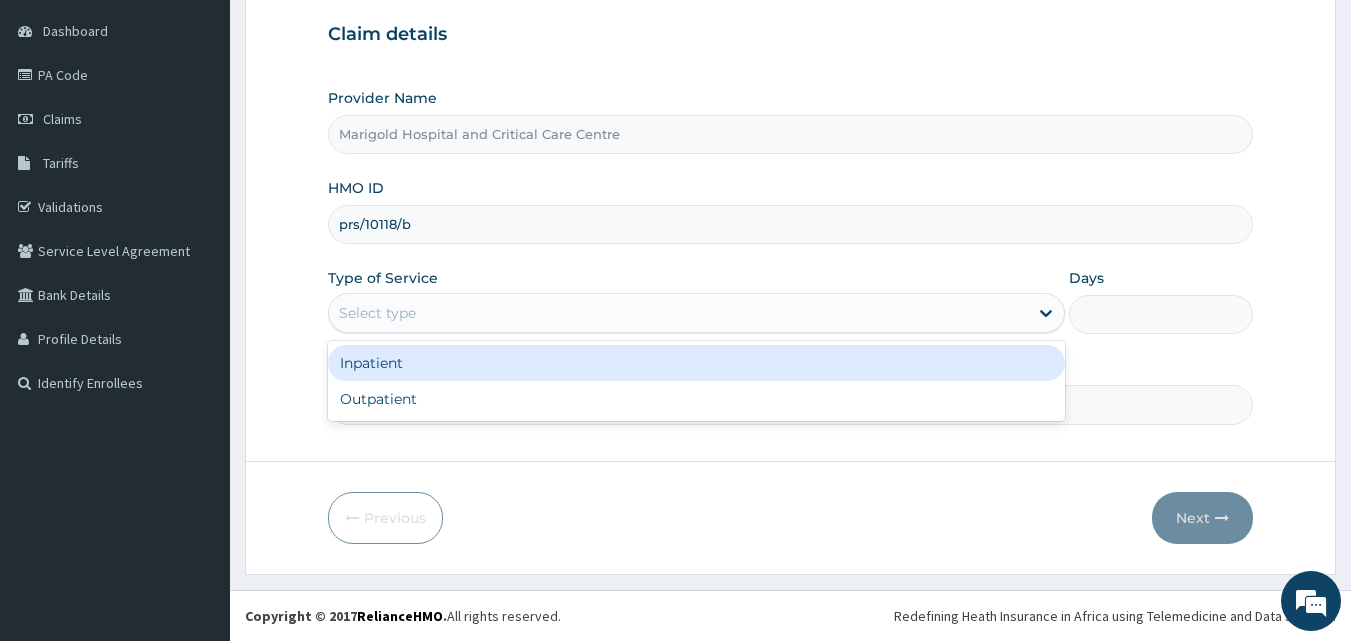 click on "Select type" at bounding box center (678, 313) 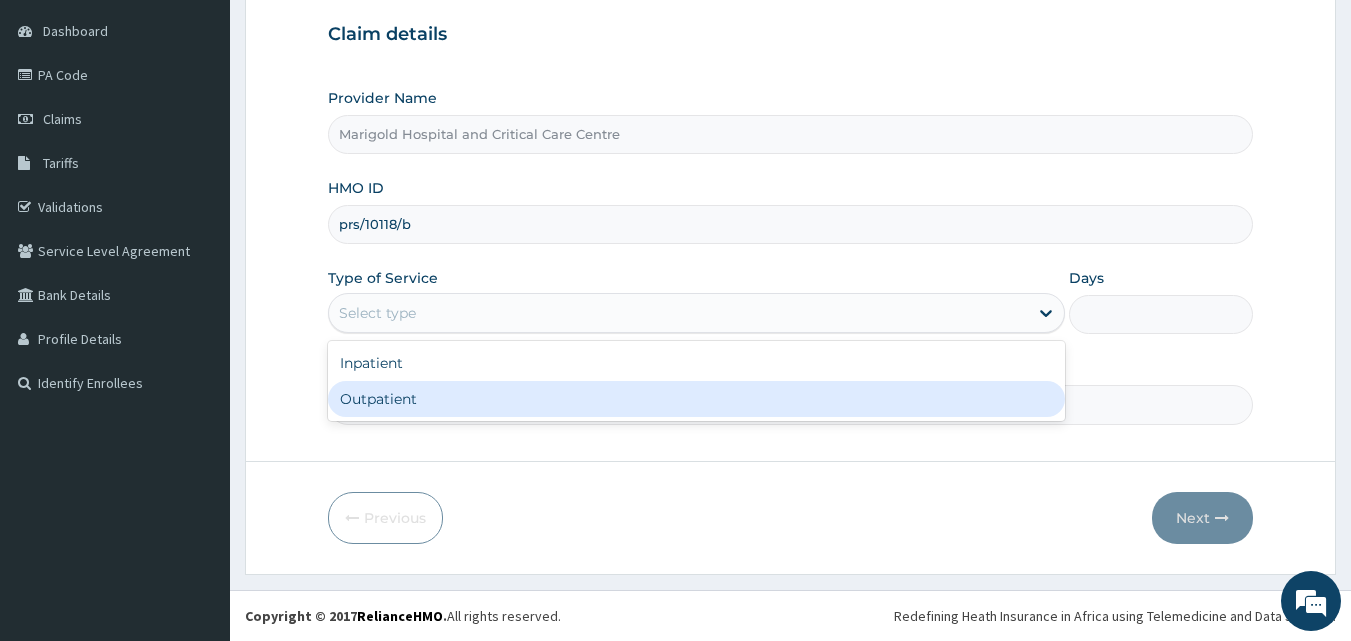 click on "Outpatient" at bounding box center [696, 399] 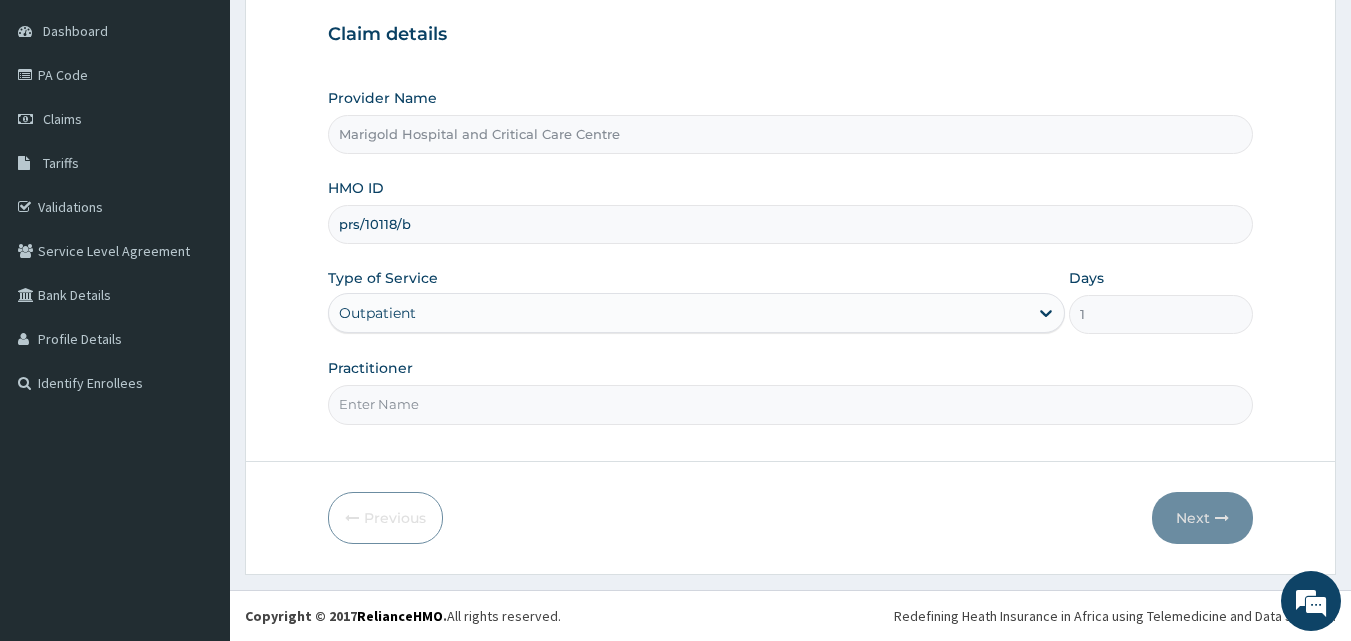 click on "Practitioner" at bounding box center (791, 404) 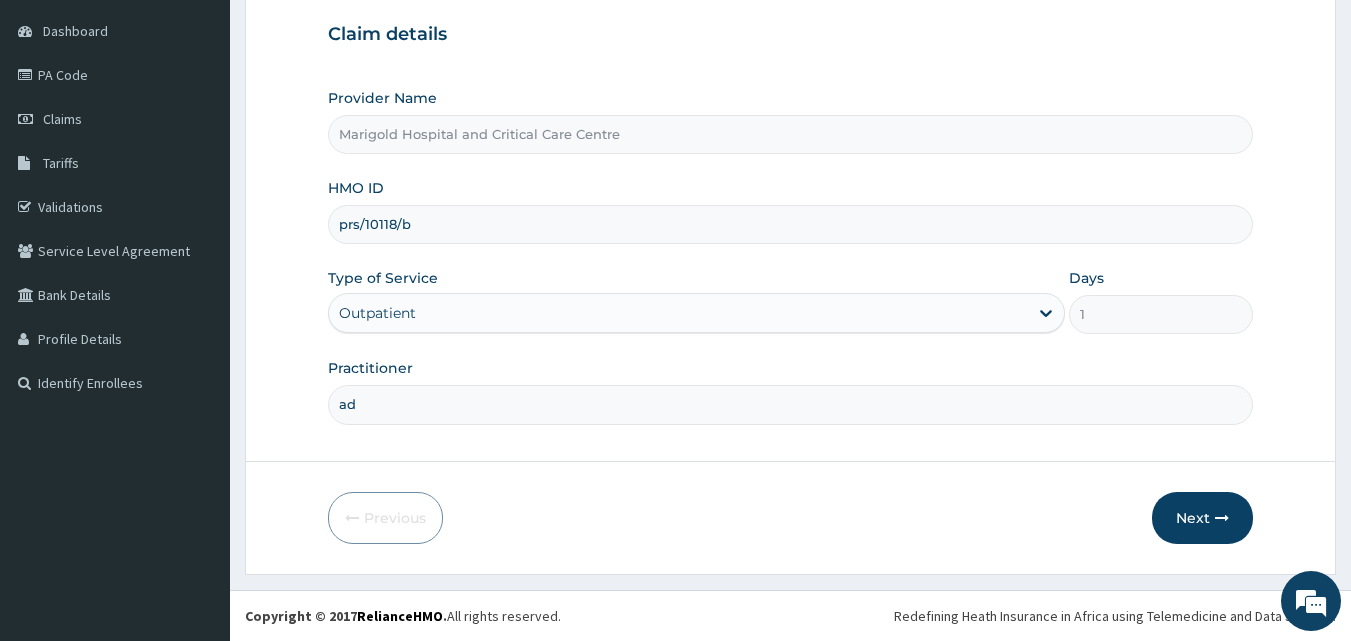 type on "adudu" 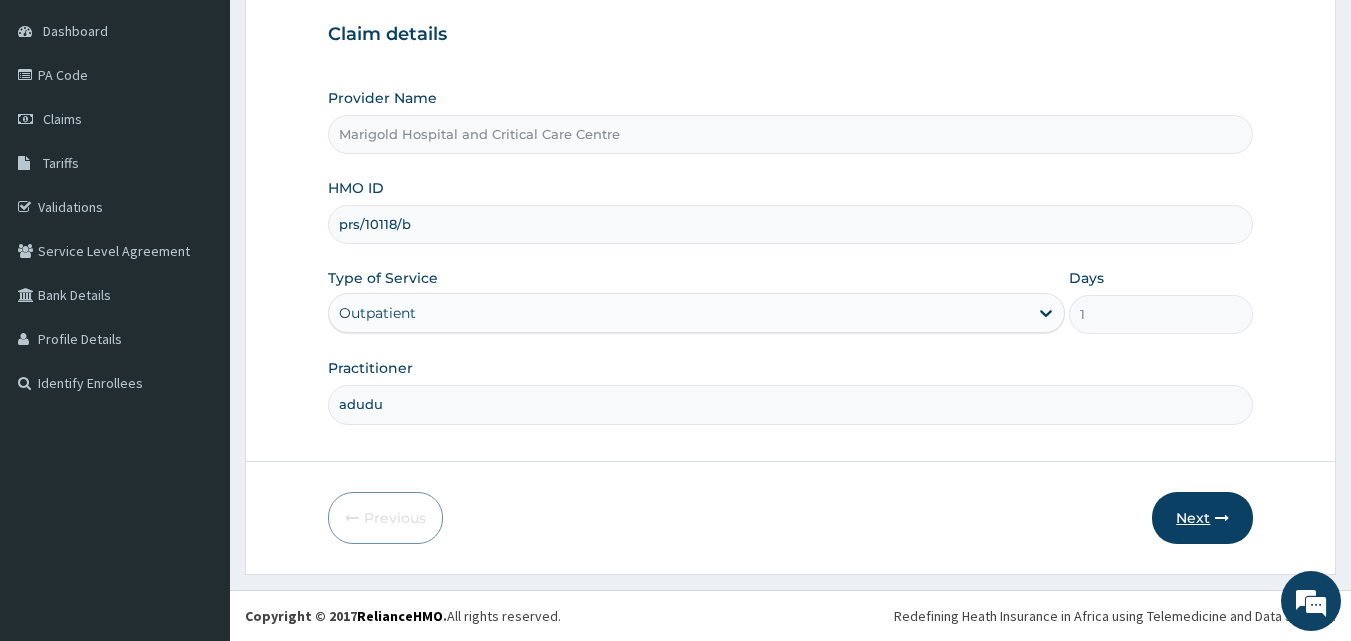 click on "Next" at bounding box center (1202, 518) 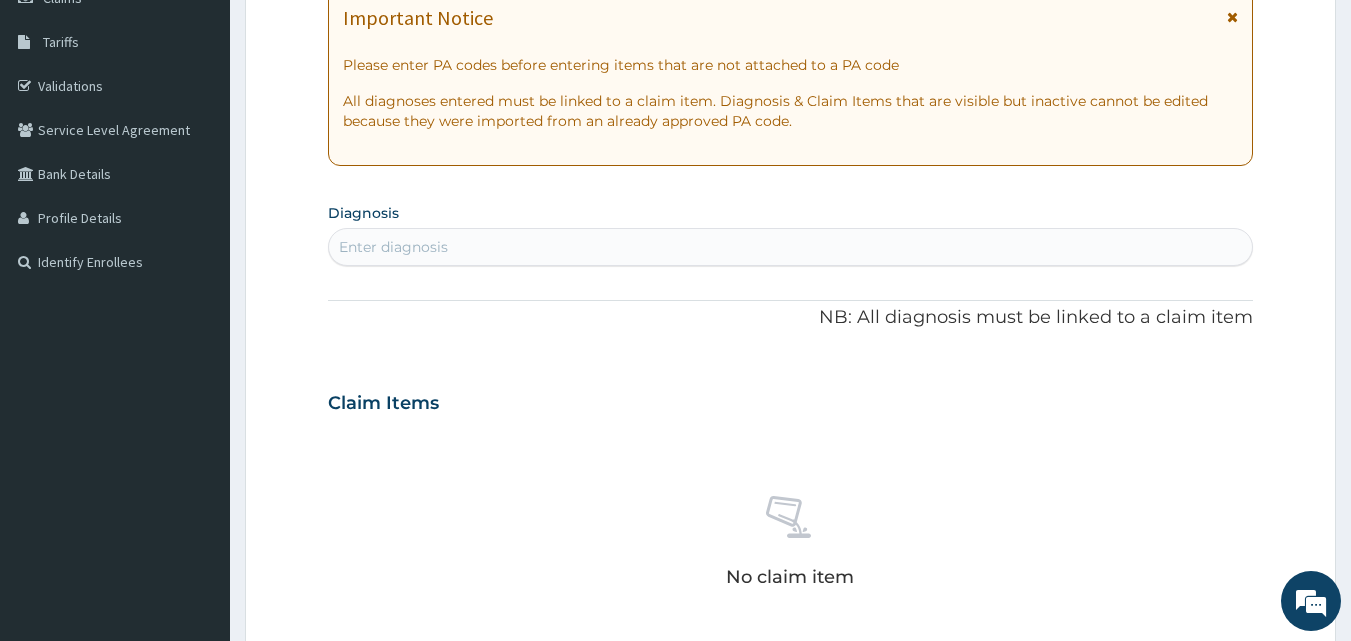 scroll, scrollTop: 187, scrollLeft: 0, axis: vertical 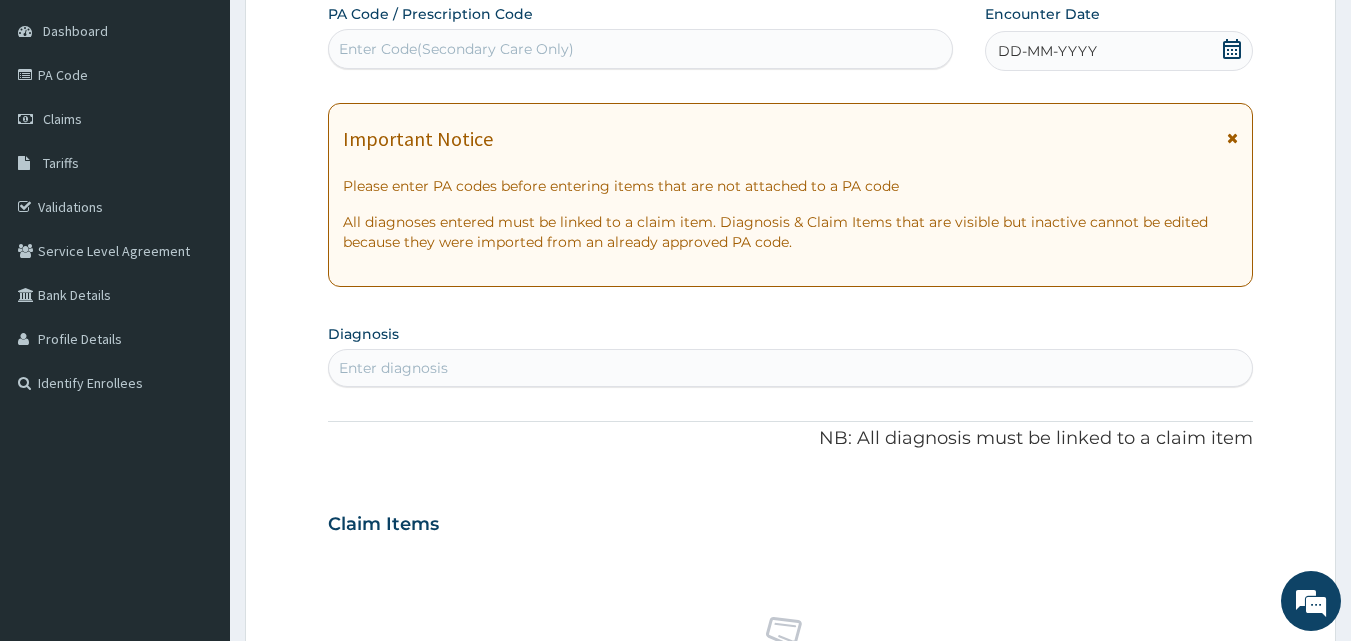 click 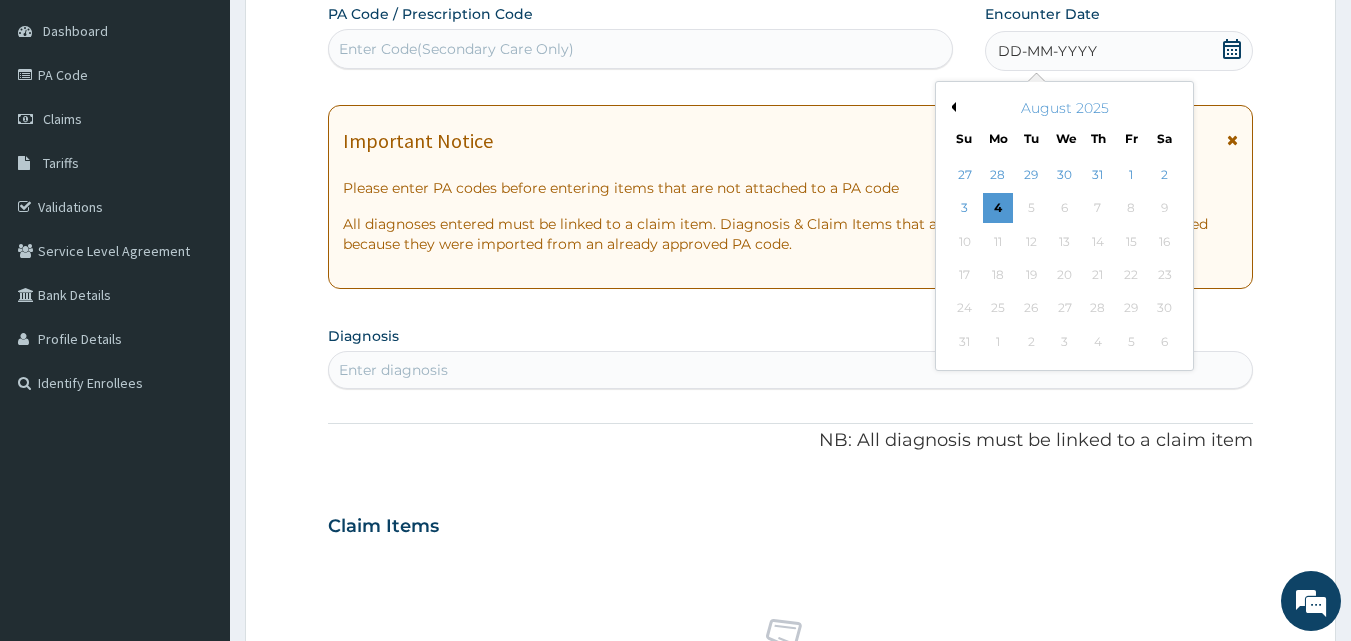 click on "Previous Month" at bounding box center (951, 107) 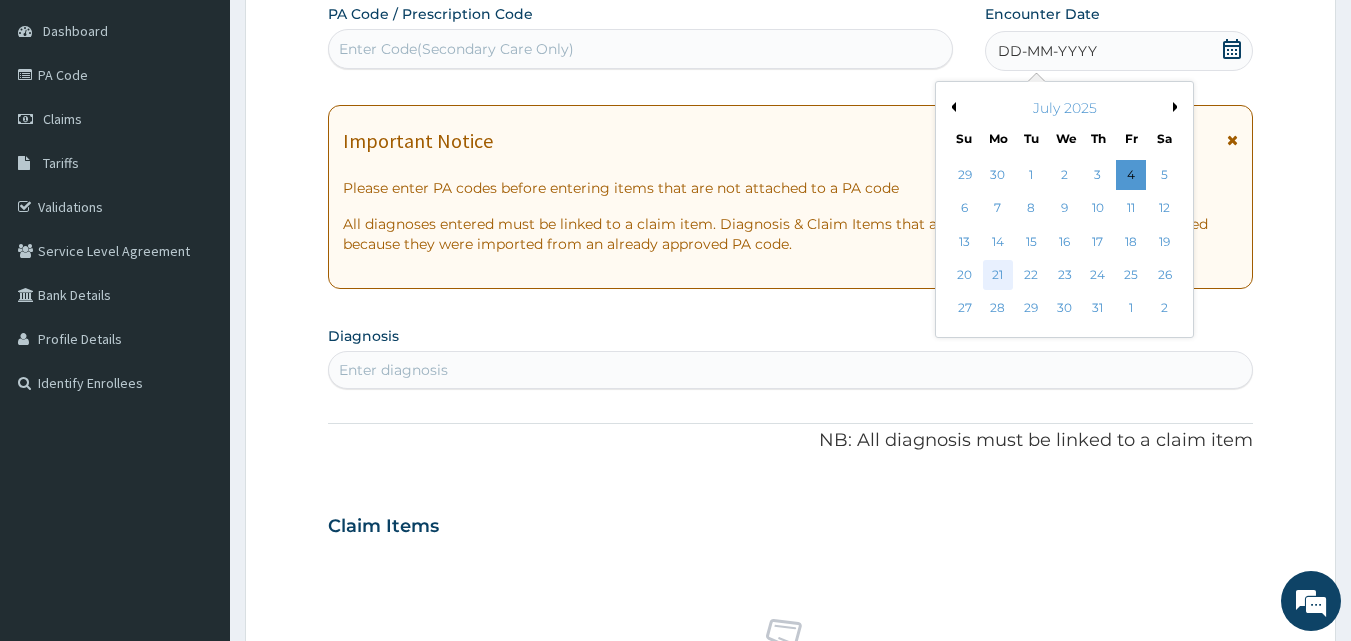 click on "21" at bounding box center [998, 275] 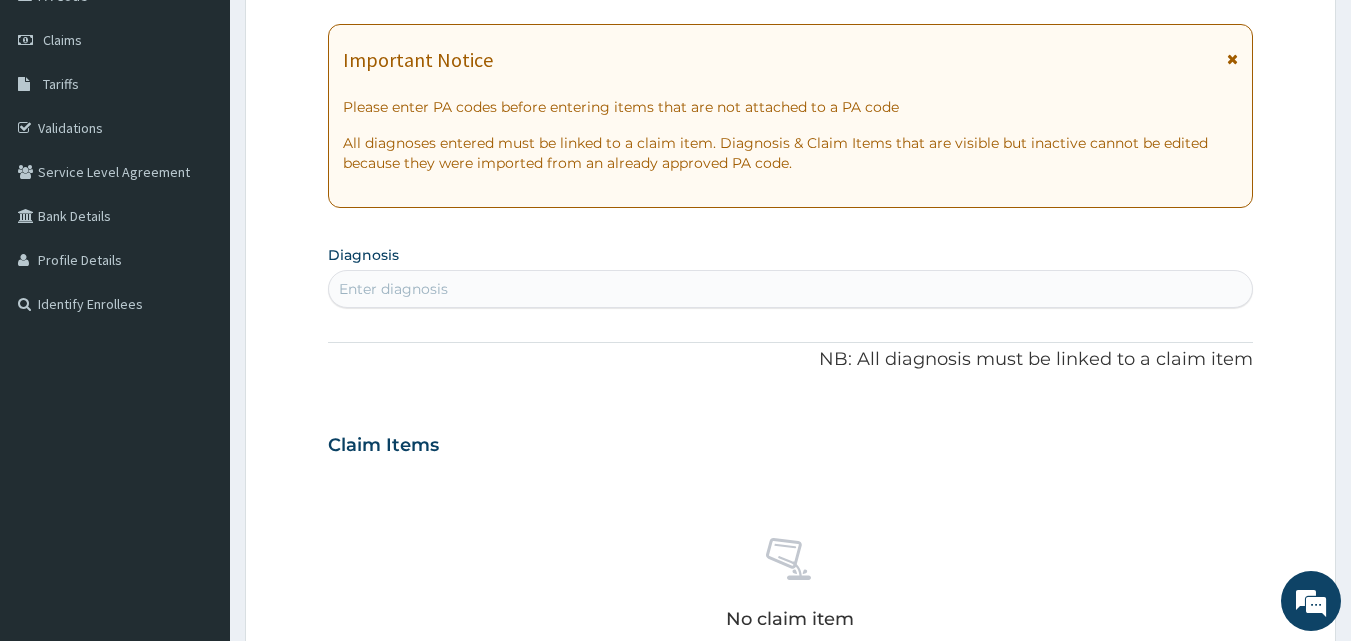 scroll, scrollTop: 387, scrollLeft: 0, axis: vertical 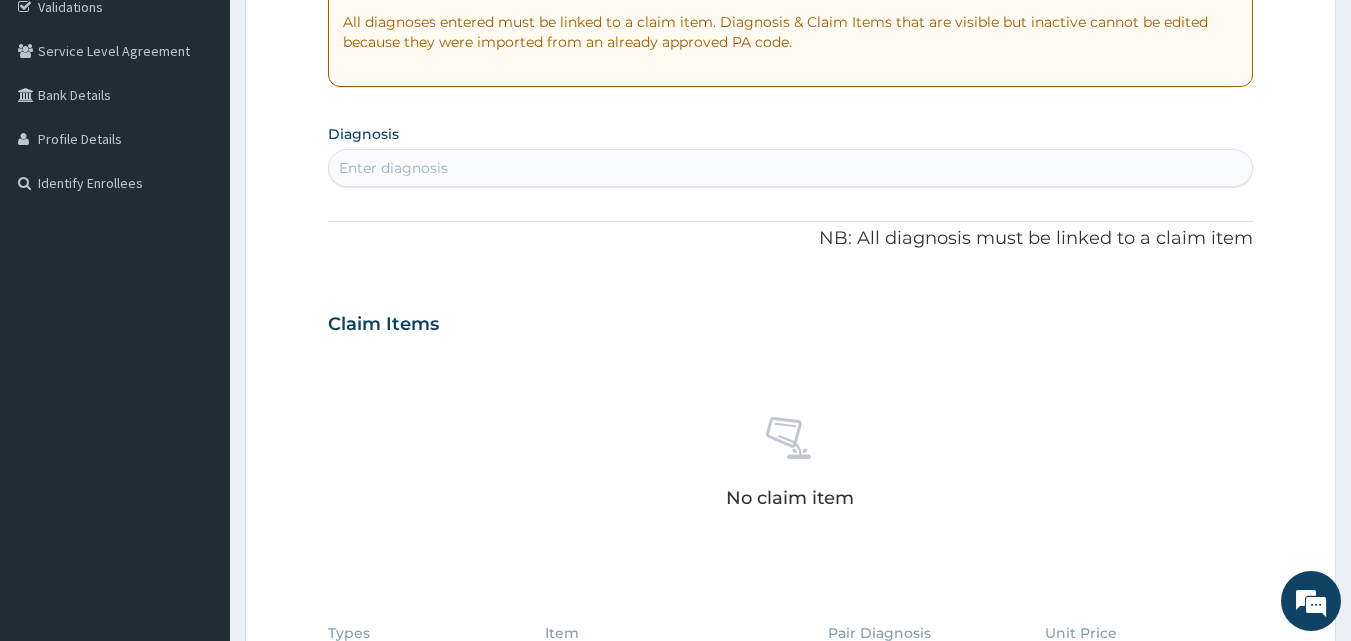 click on "Enter diagnosis" at bounding box center (393, 168) 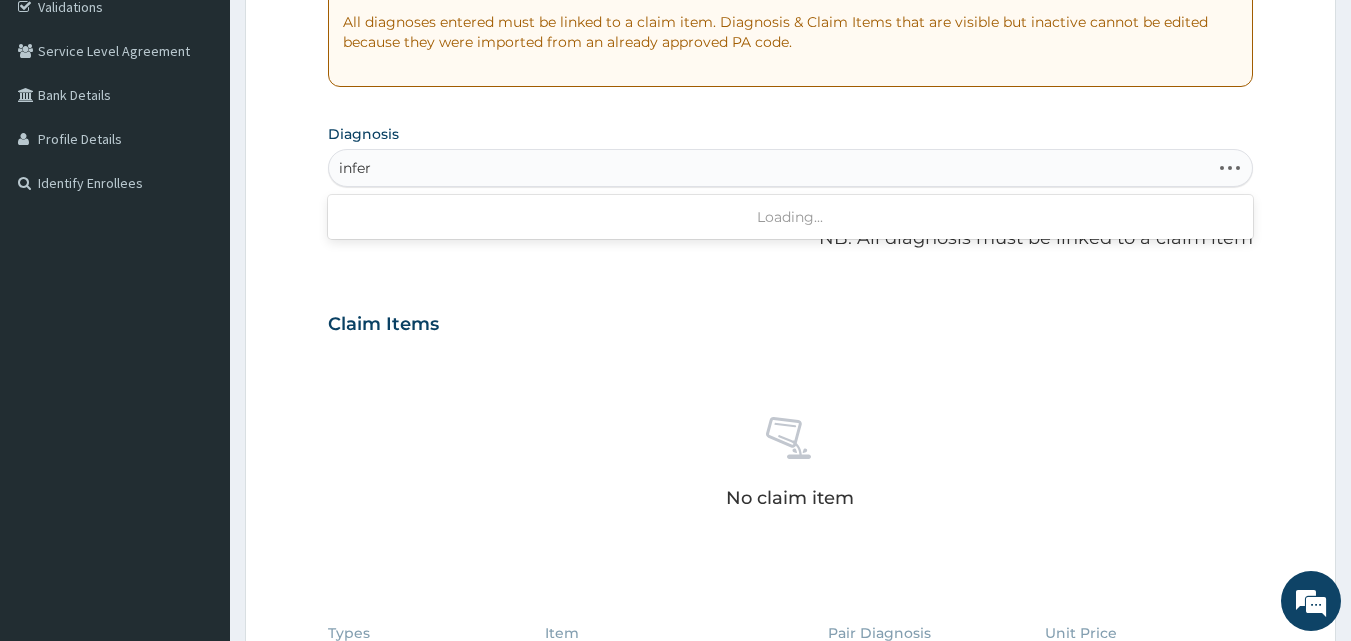 type on "infert" 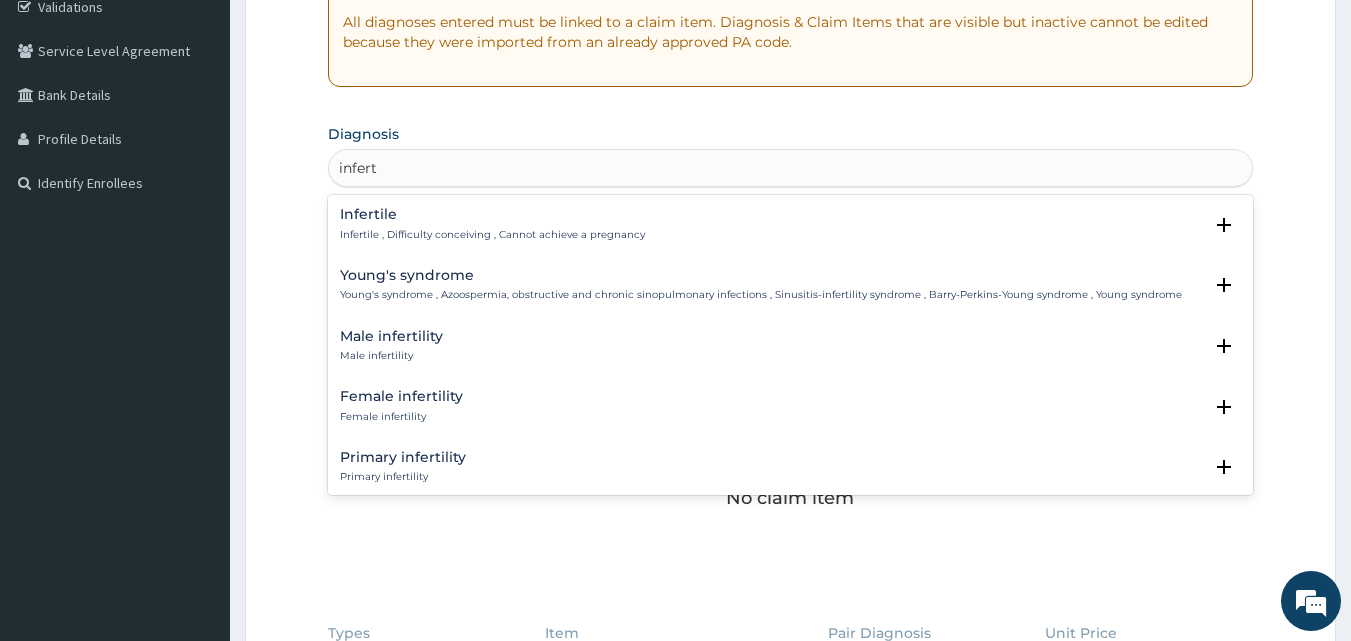 click on "Primary infertility" at bounding box center [403, 457] 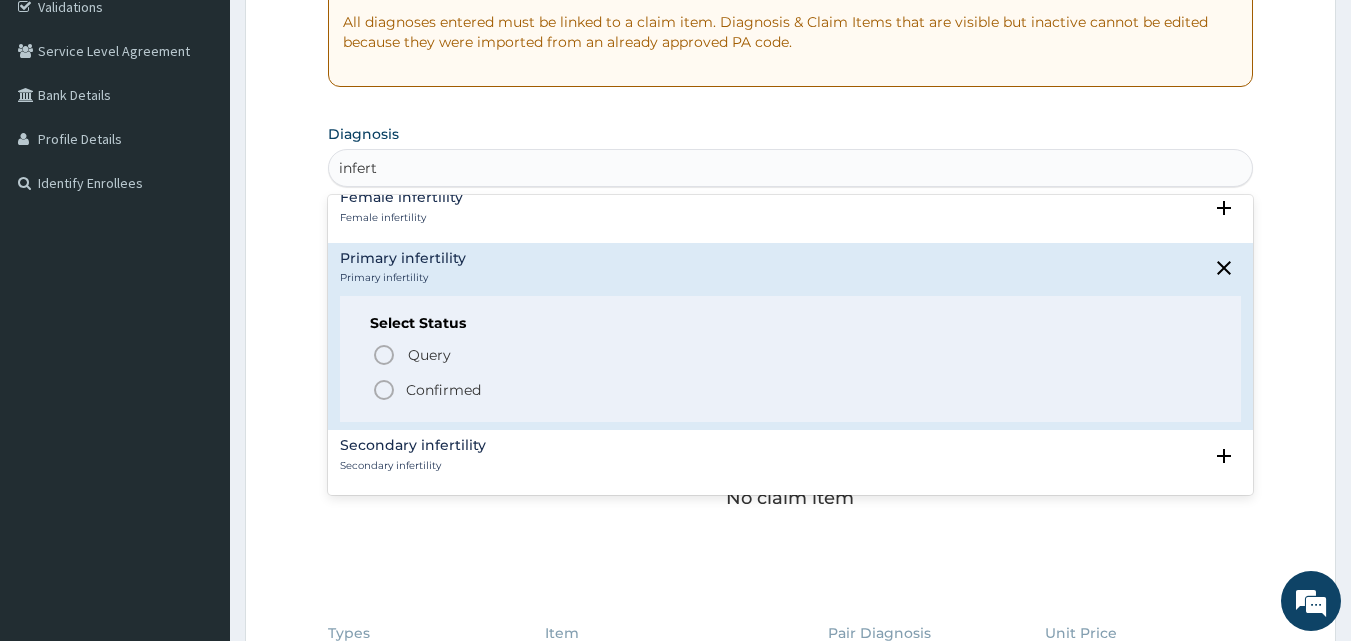 scroll, scrollTop: 200, scrollLeft: 0, axis: vertical 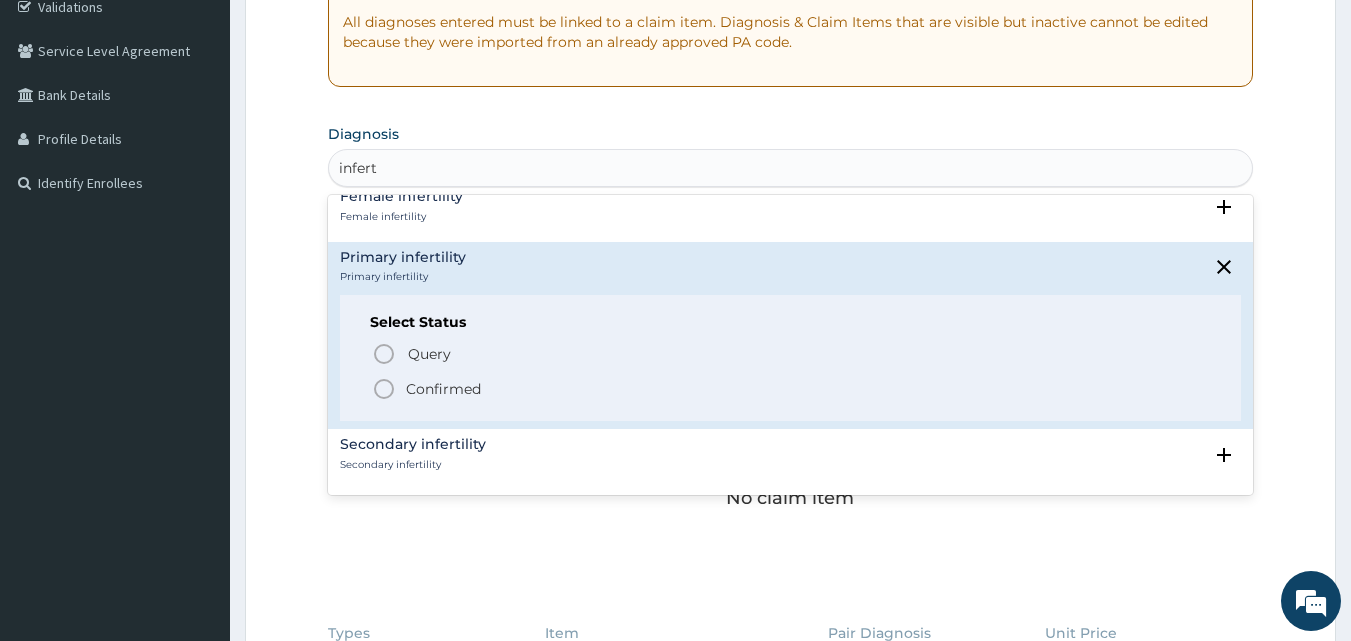 click on "Confirmed" at bounding box center [443, 389] 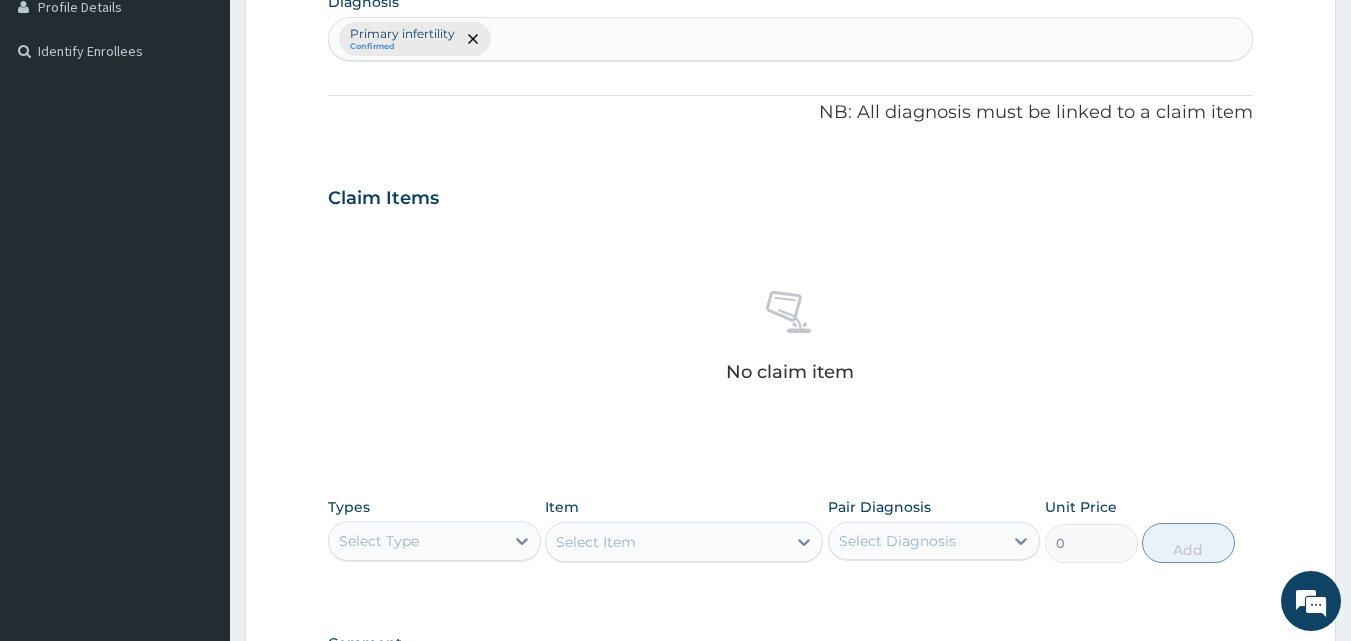 scroll, scrollTop: 787, scrollLeft: 0, axis: vertical 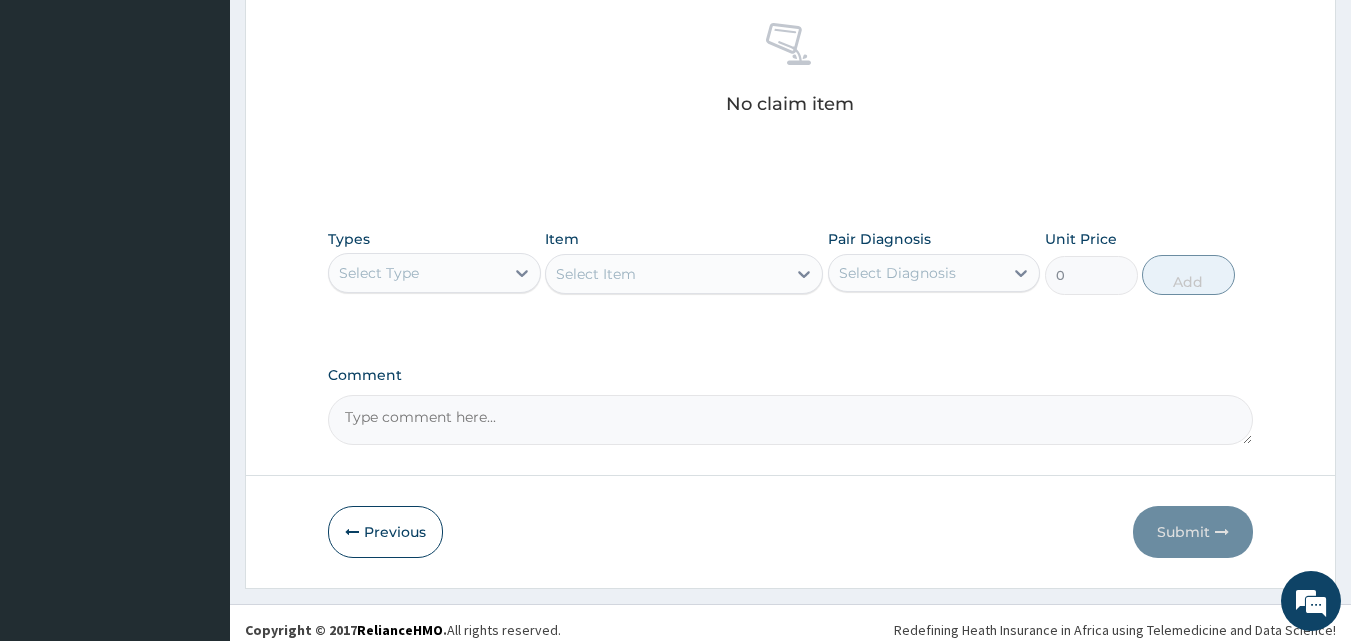 click on "Select Type" at bounding box center (416, 273) 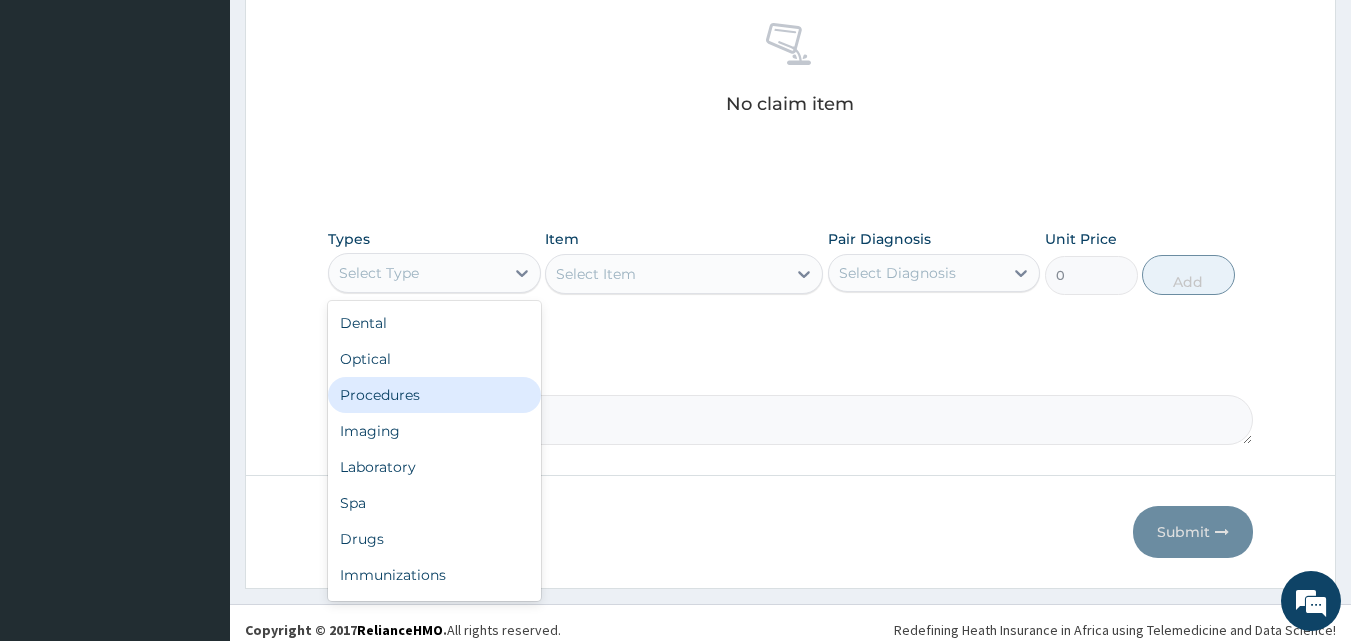 click on "Procedures" at bounding box center [434, 395] 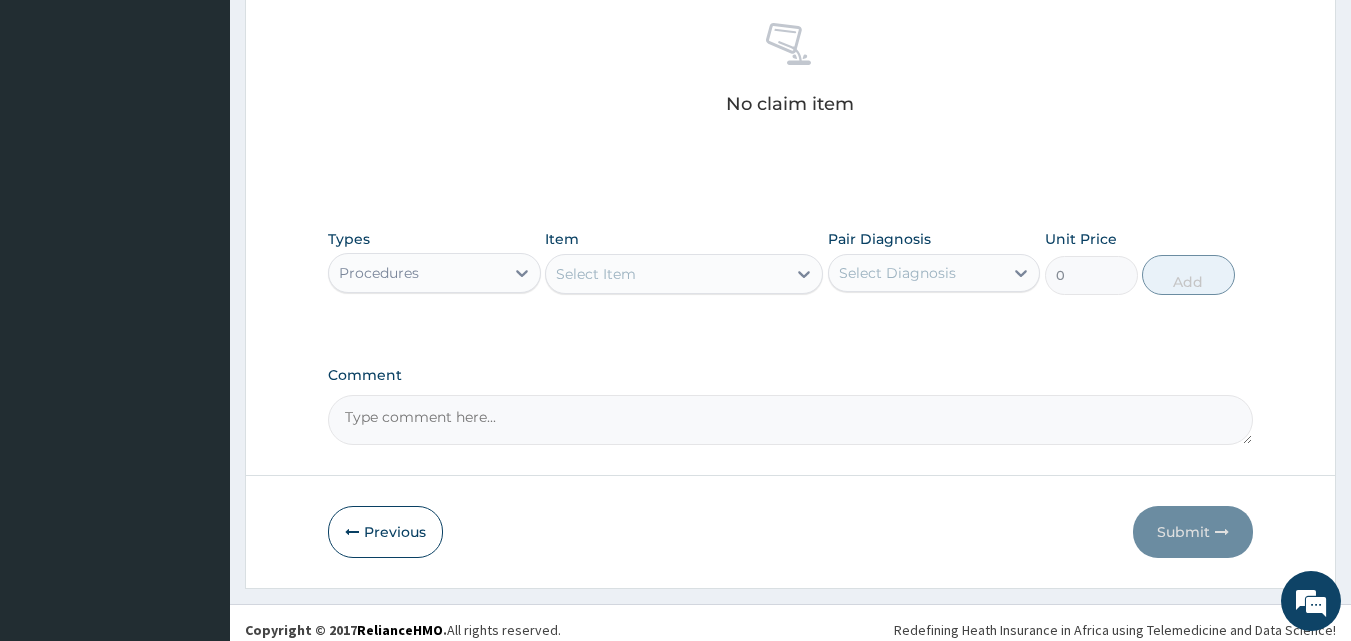 click on "Select Item" at bounding box center [596, 274] 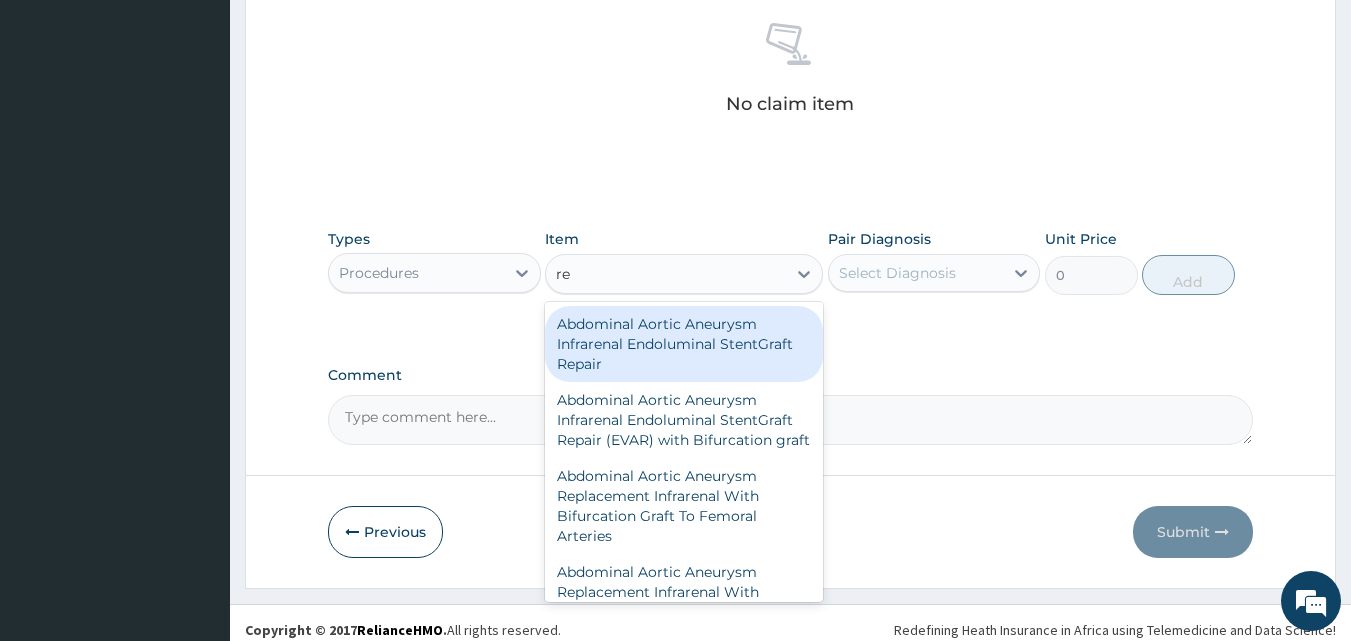 type on "reg" 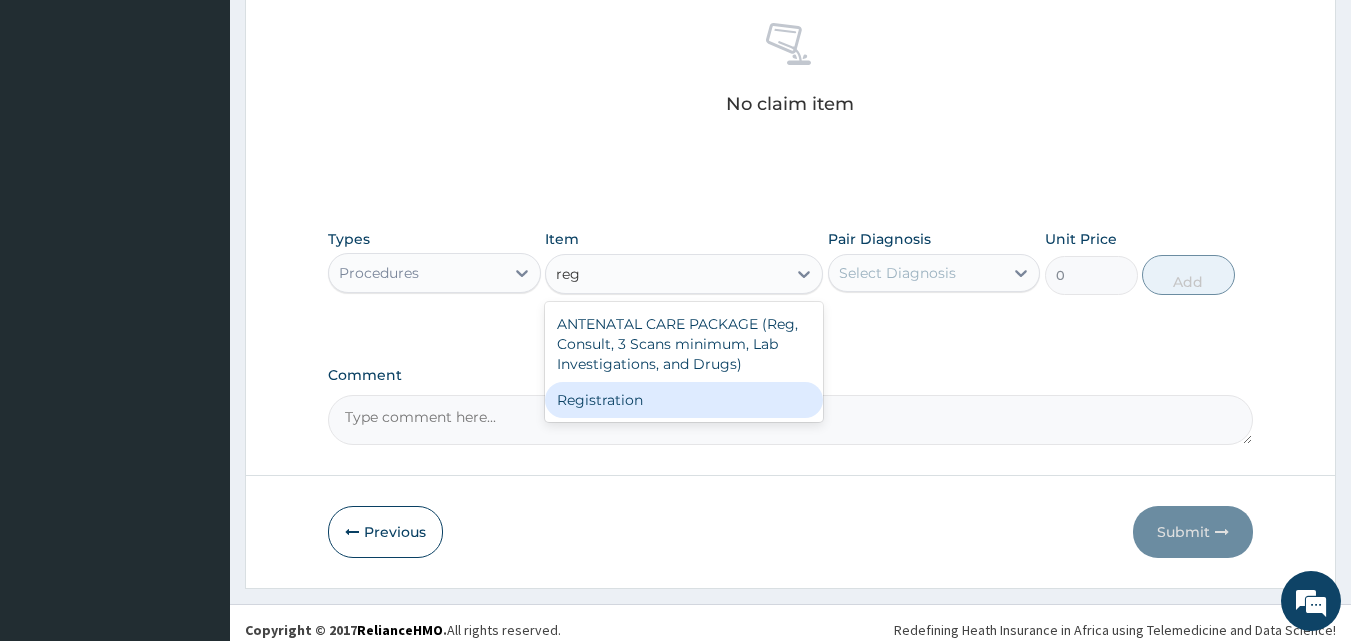 click on "Registration" at bounding box center (684, 400) 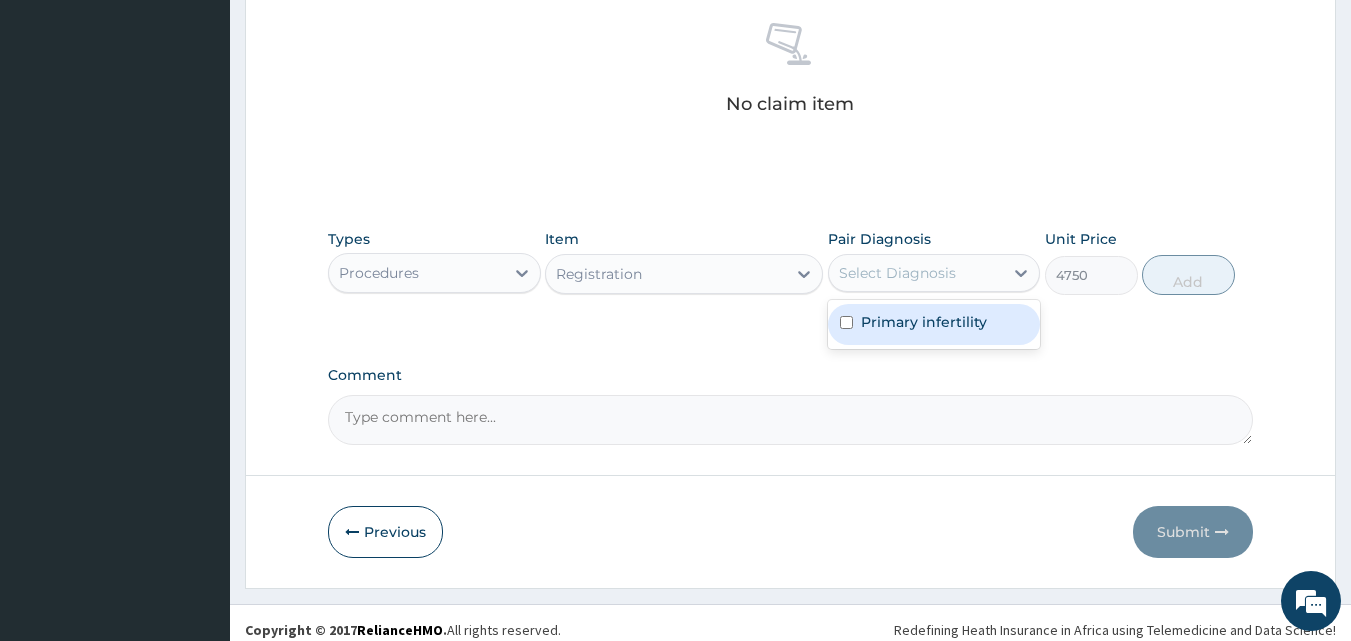 click on "Select Diagnosis" at bounding box center (934, 273) 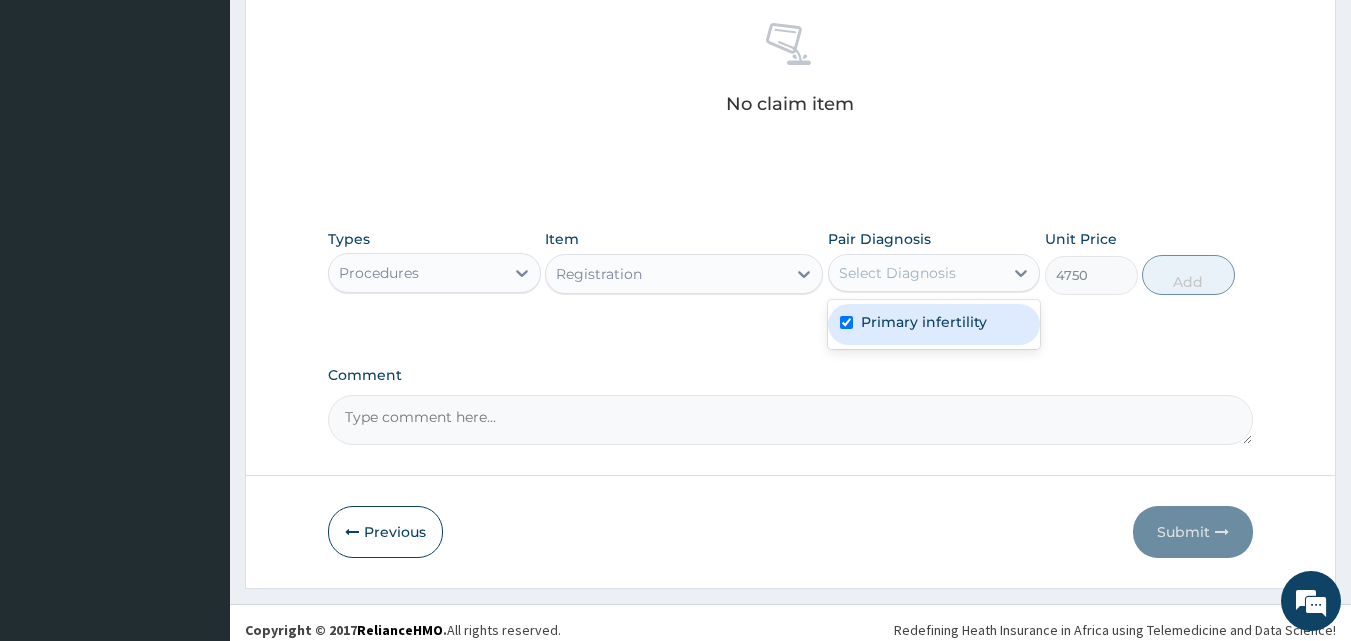 checkbox on "true" 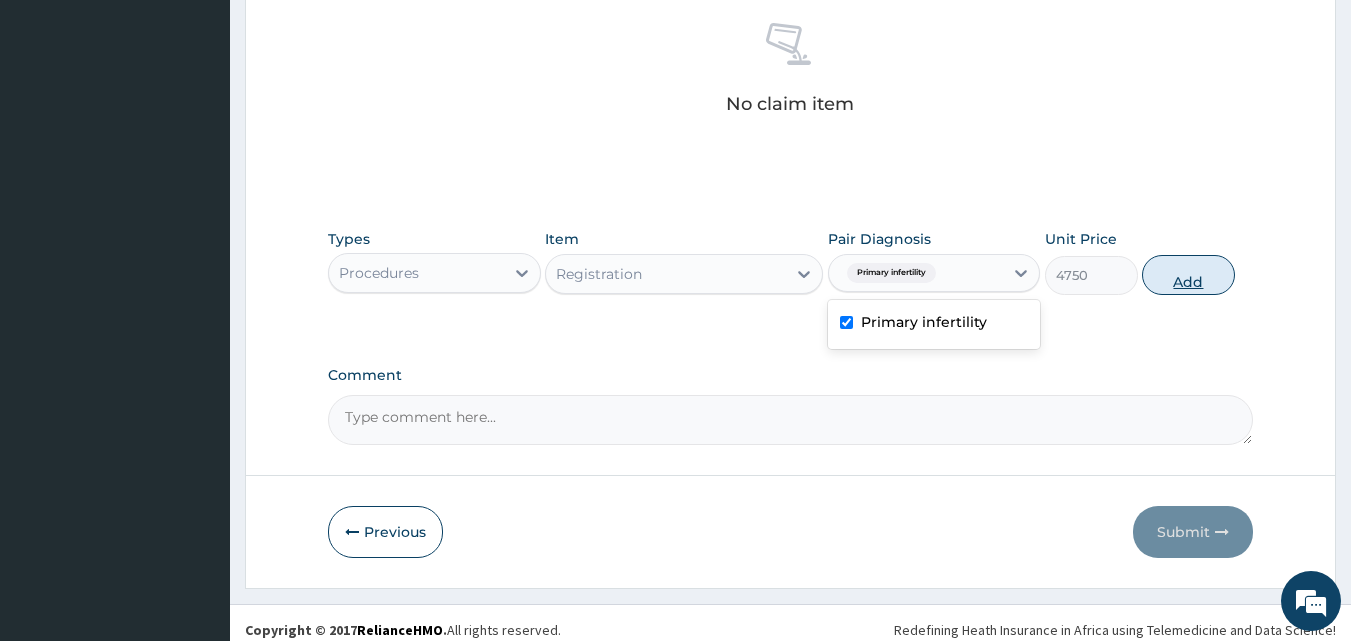click on "Add" at bounding box center [1188, 275] 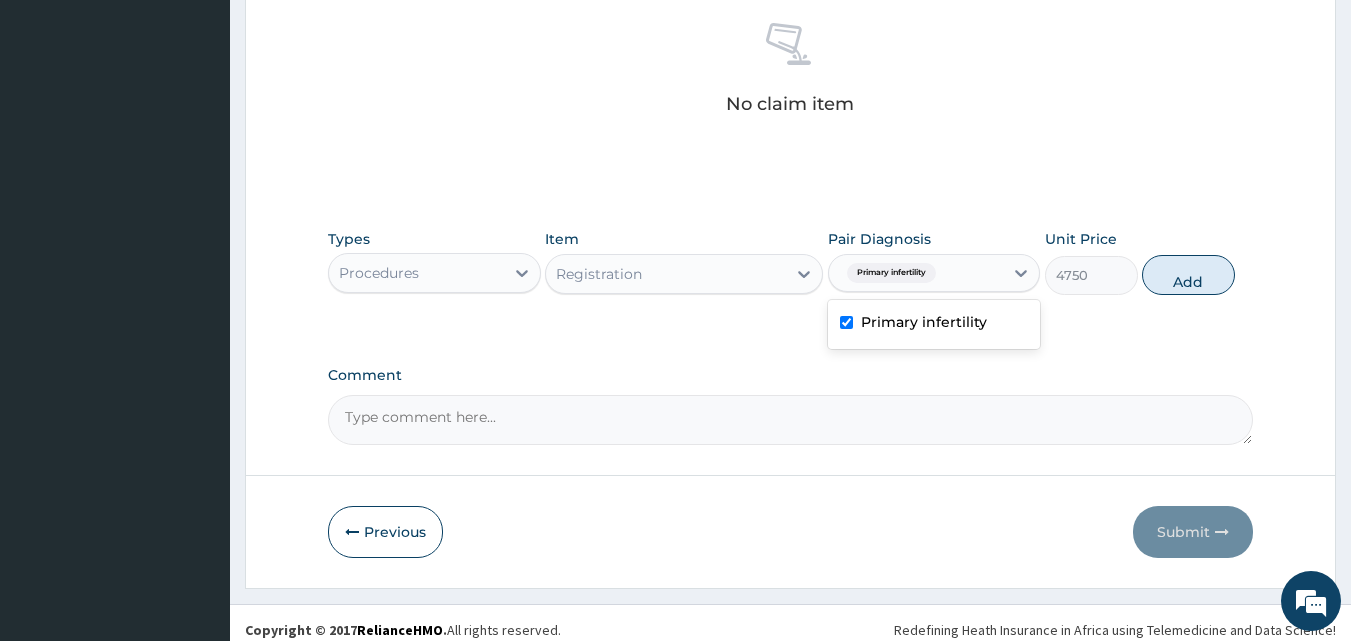type on "0" 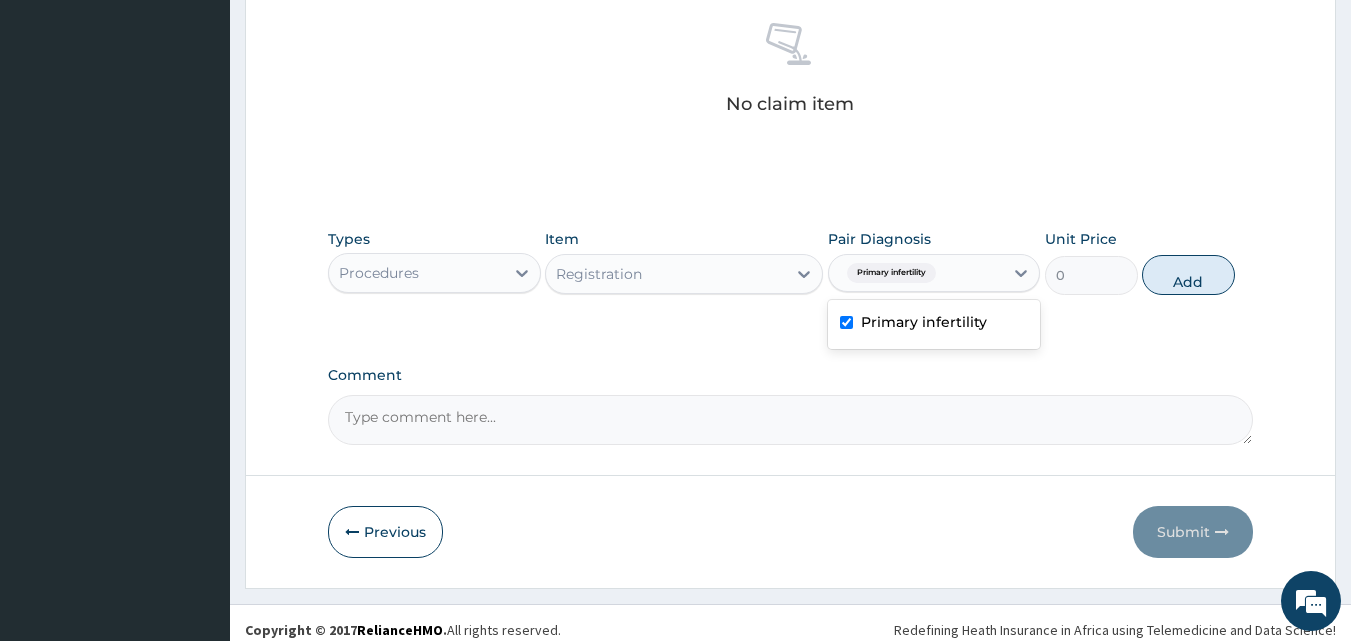 scroll, scrollTop: 721, scrollLeft: 0, axis: vertical 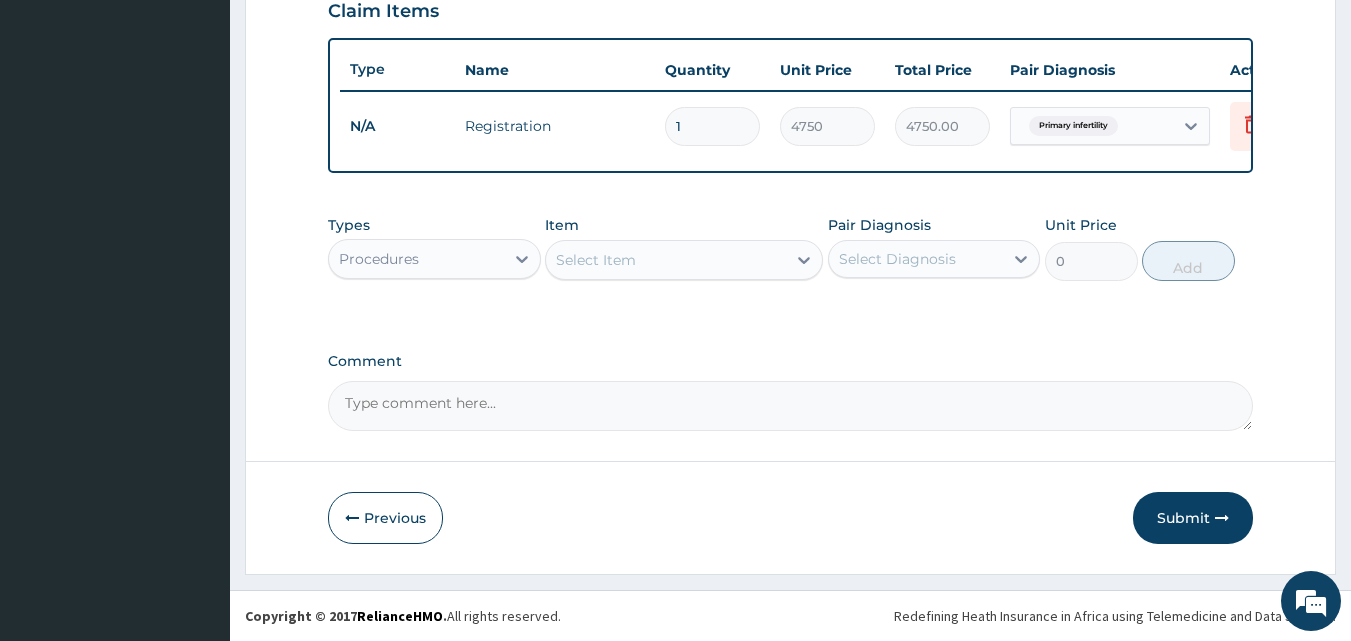click on "Select Item" at bounding box center (596, 260) 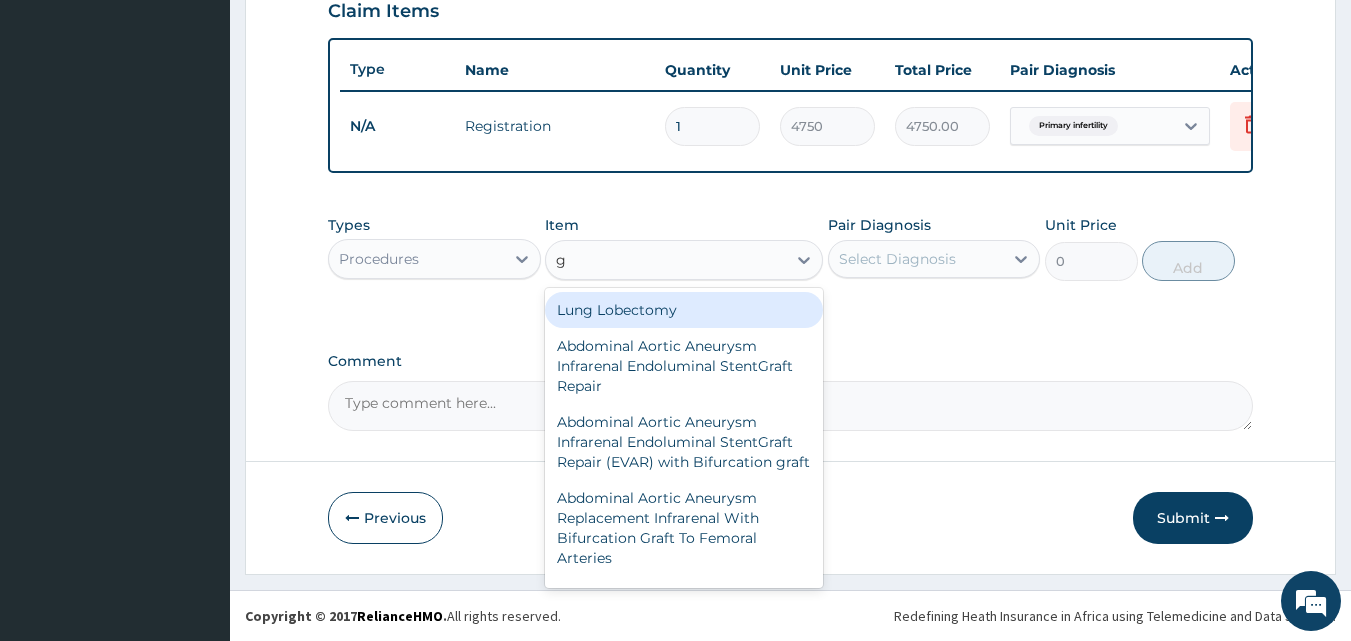 type on "gp" 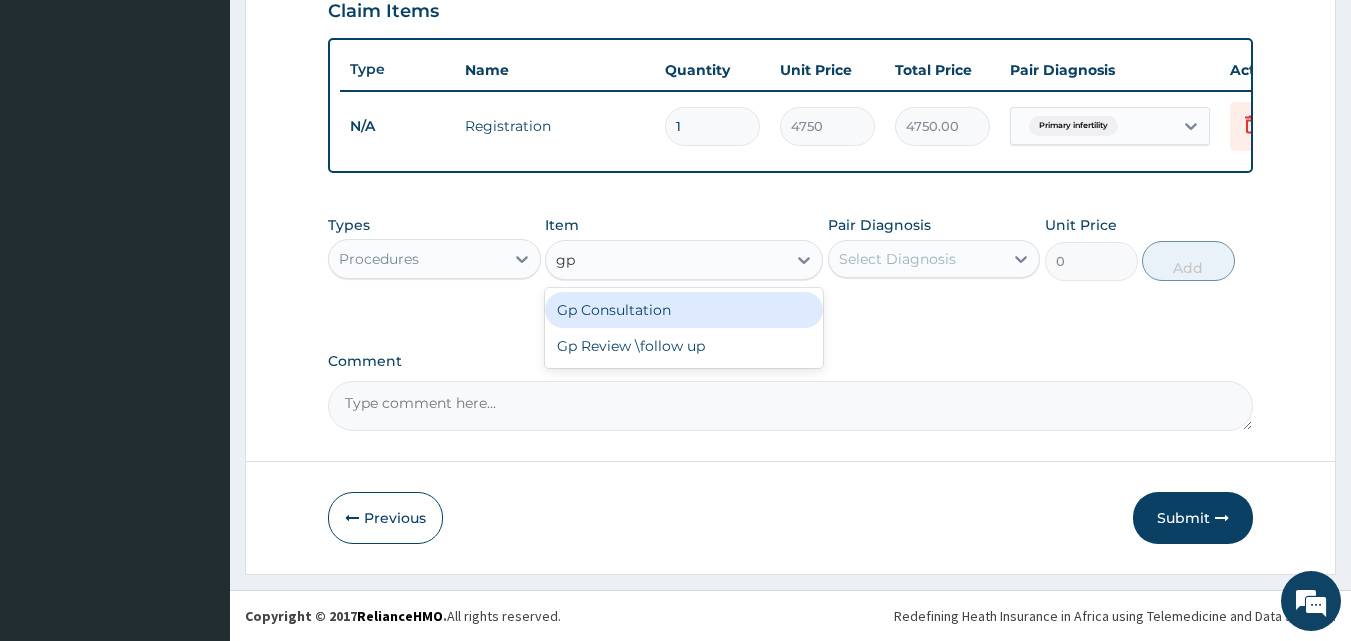 drag, startPoint x: 633, startPoint y: 308, endPoint x: 848, endPoint y: 294, distance: 215.45534 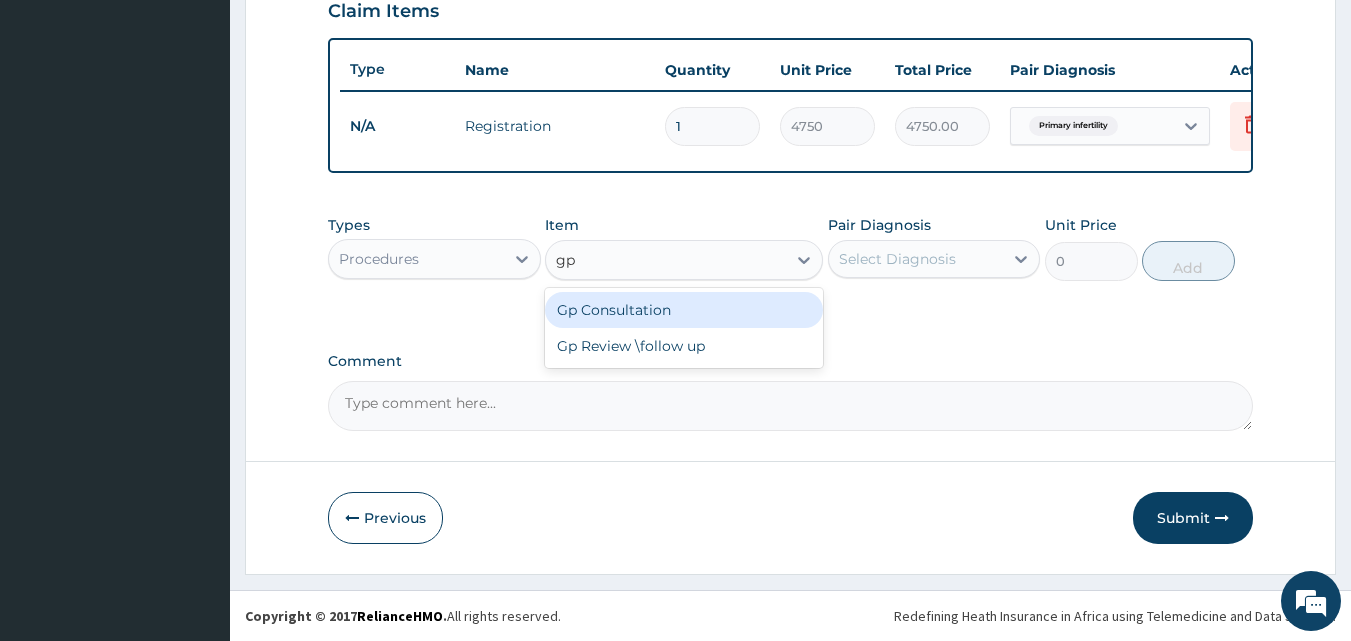 click on "Gp Consultation" at bounding box center [684, 310] 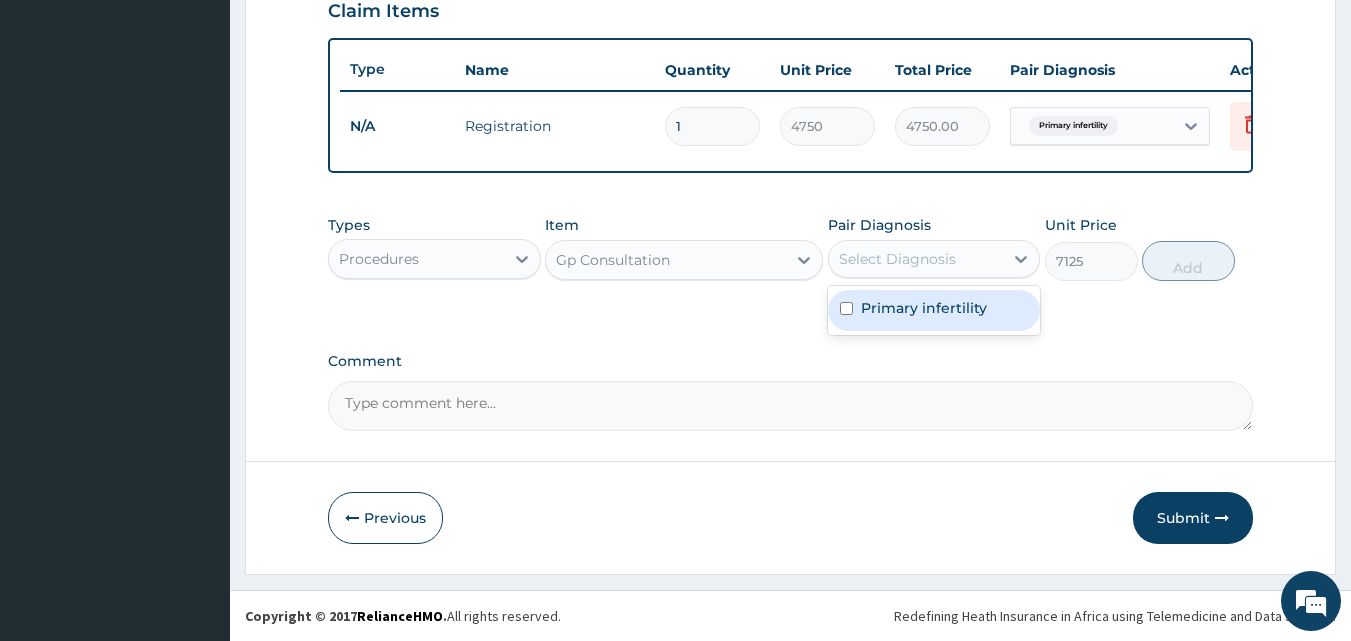 click on "Select Diagnosis" at bounding box center [916, 259] 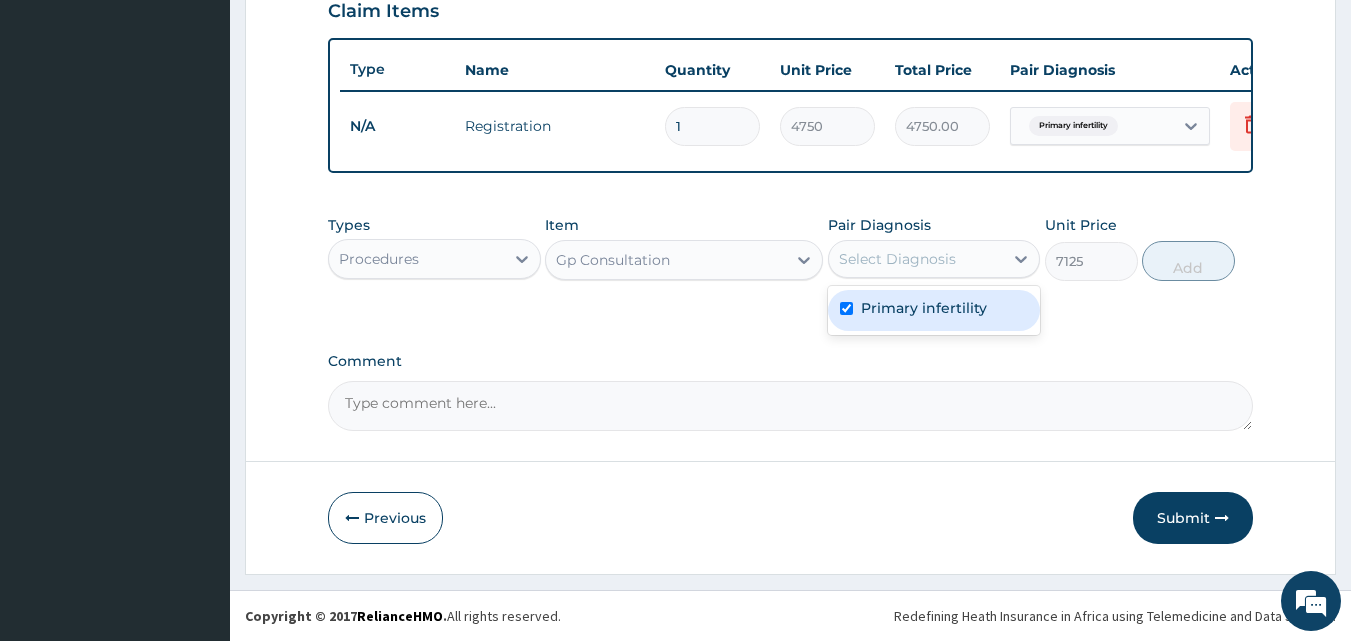 checkbox on "true" 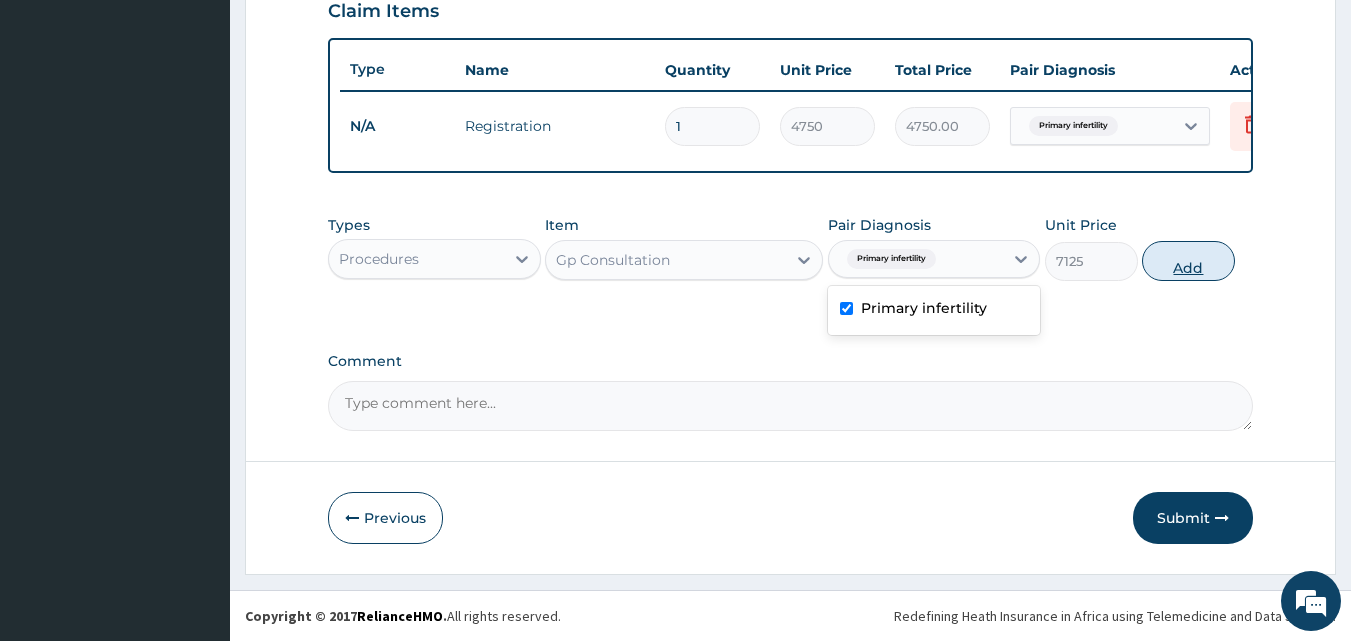 click on "Add" at bounding box center (1188, 261) 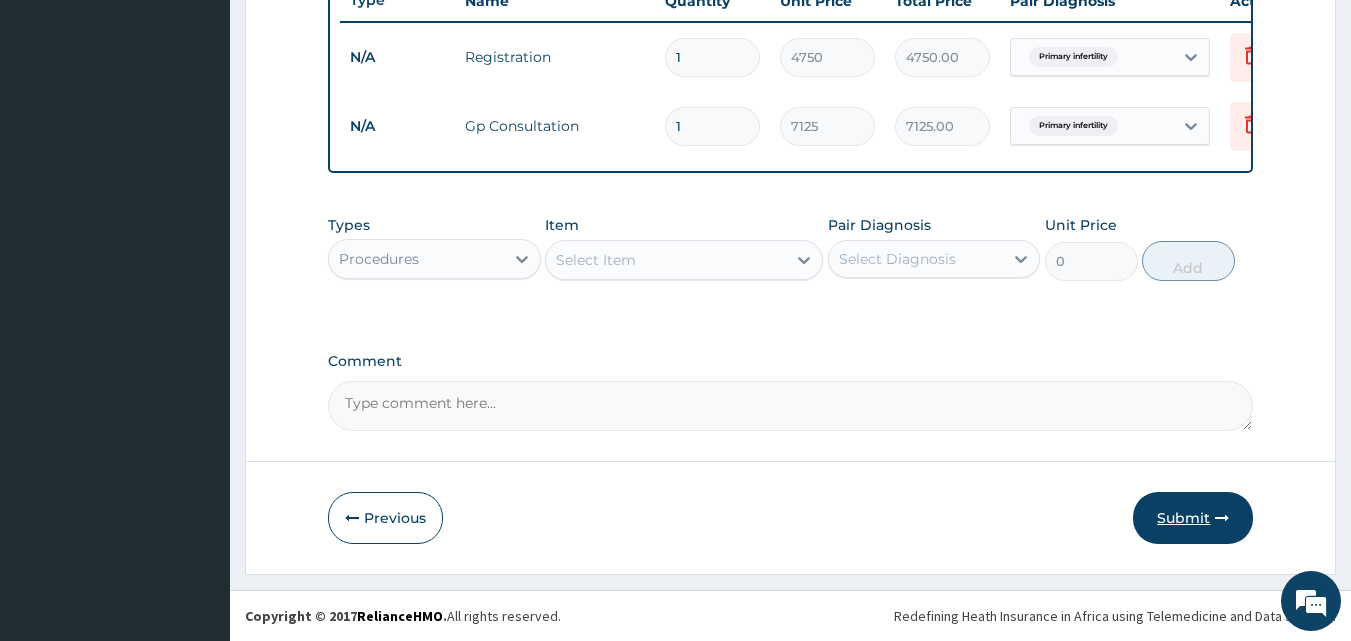 click on "Submit" at bounding box center [1193, 518] 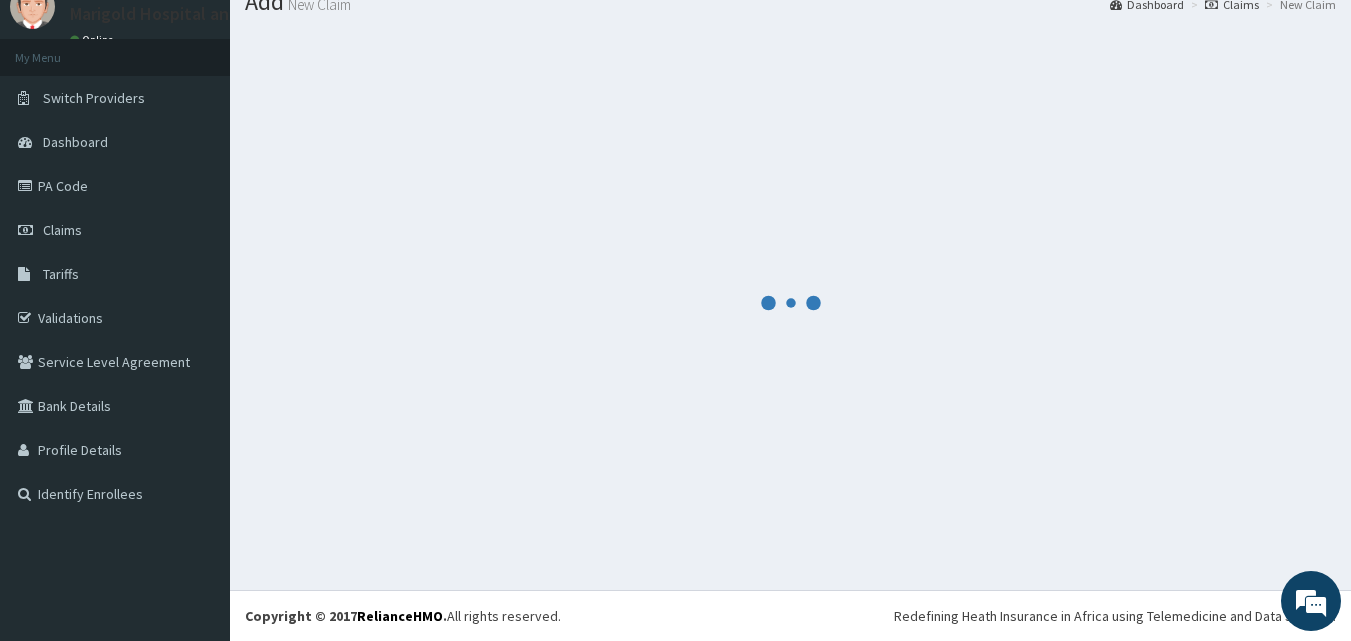 scroll, scrollTop: 790, scrollLeft: 0, axis: vertical 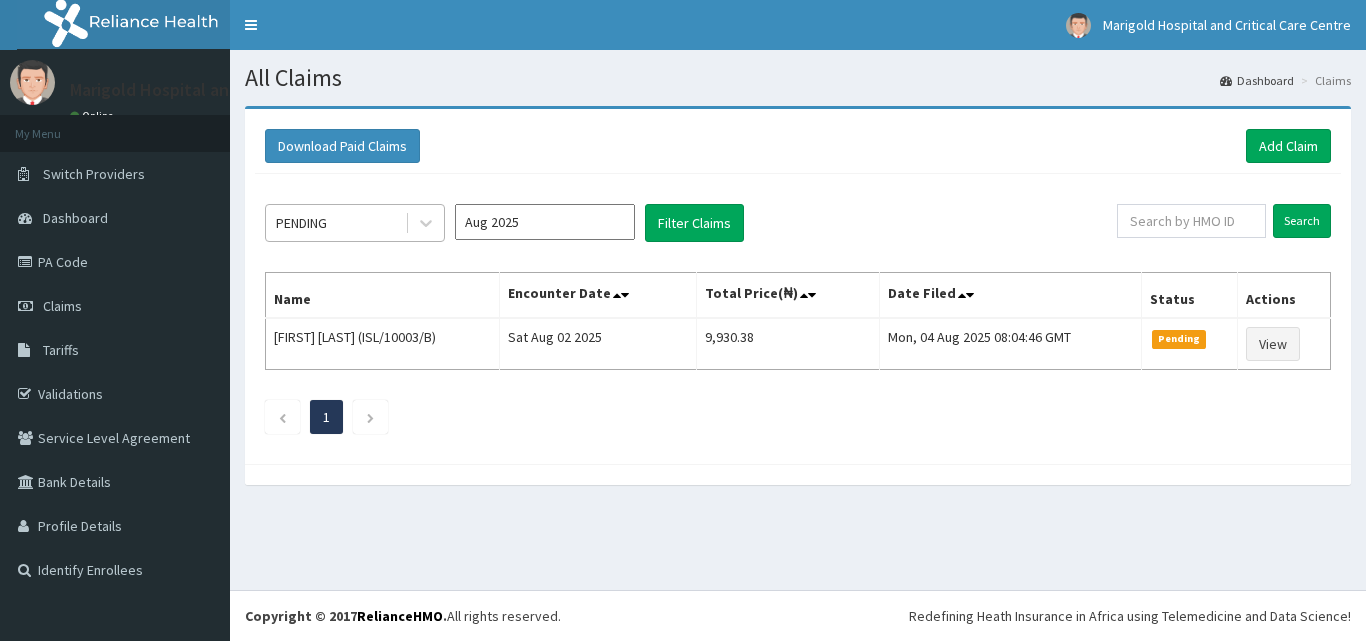 click on "PENDING" at bounding box center [335, 223] 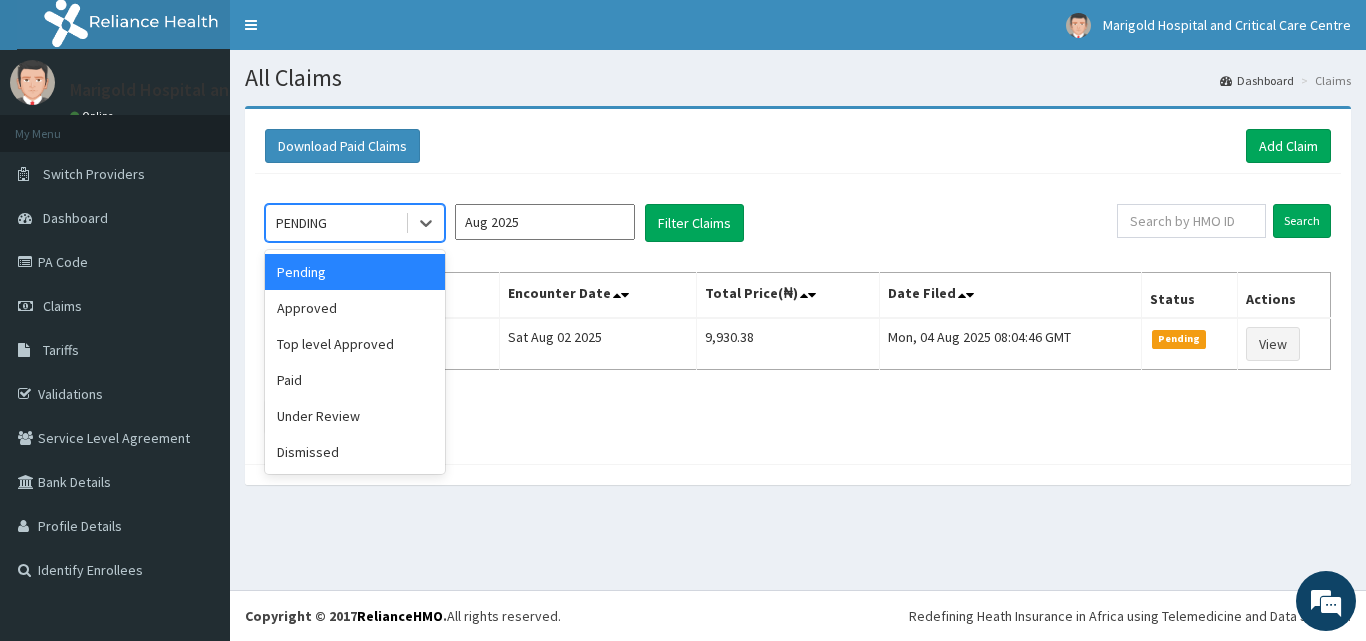 click on "Aug 2025" at bounding box center [545, 222] 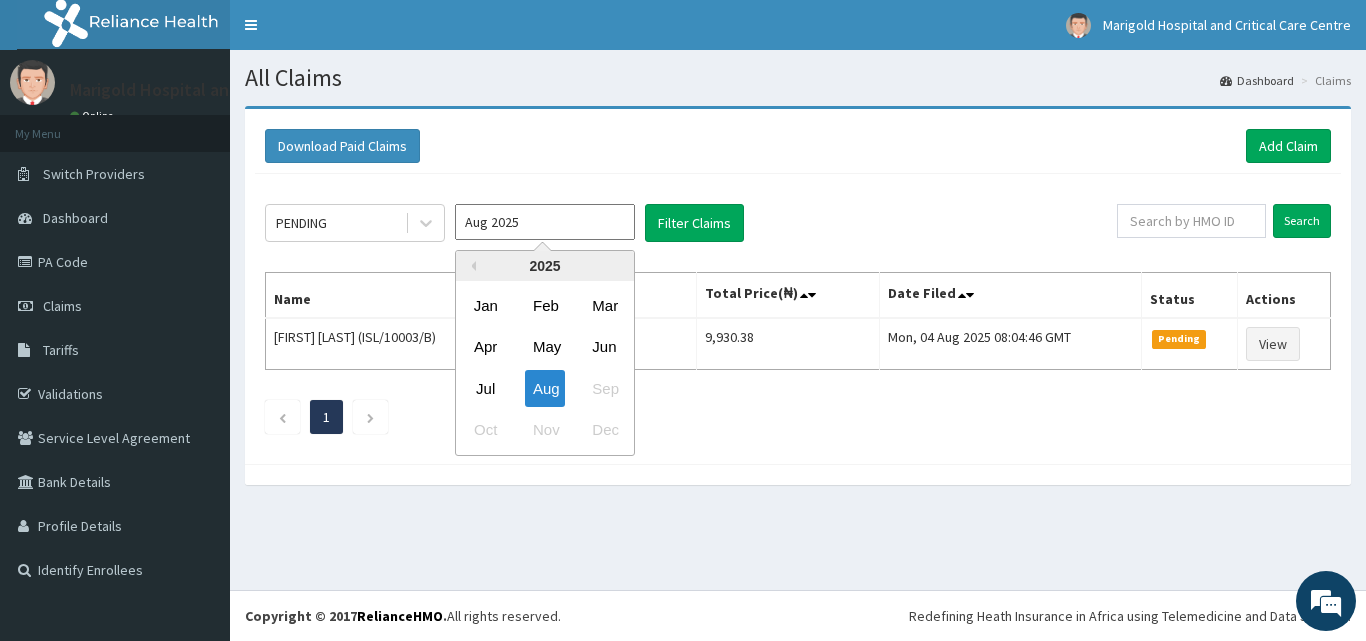 click on "Jul" at bounding box center (486, 388) 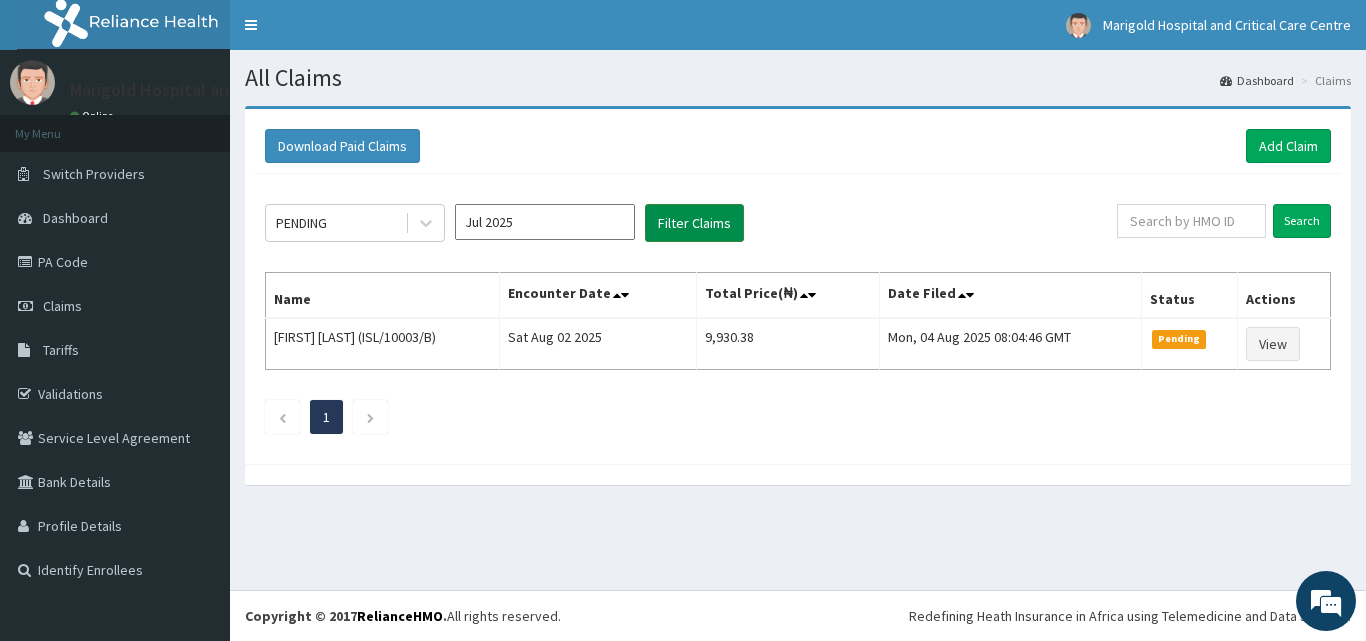 click on "Filter Claims" at bounding box center (694, 223) 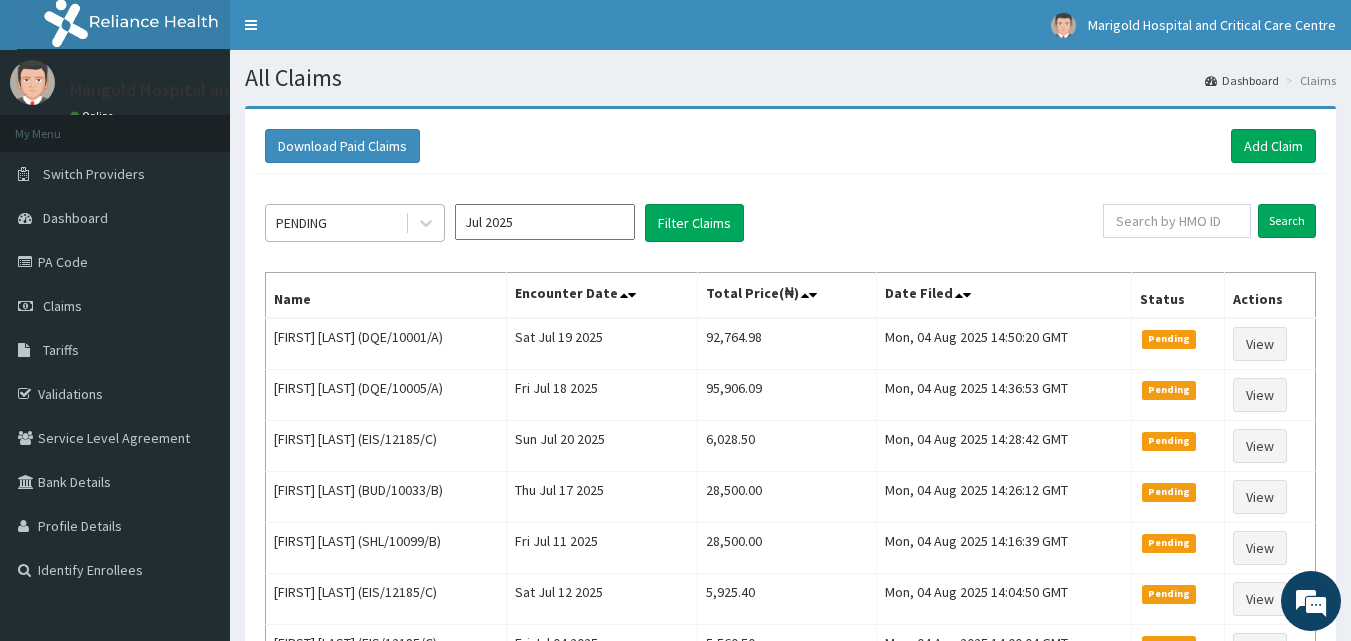 click on "PENDING" at bounding box center [335, 223] 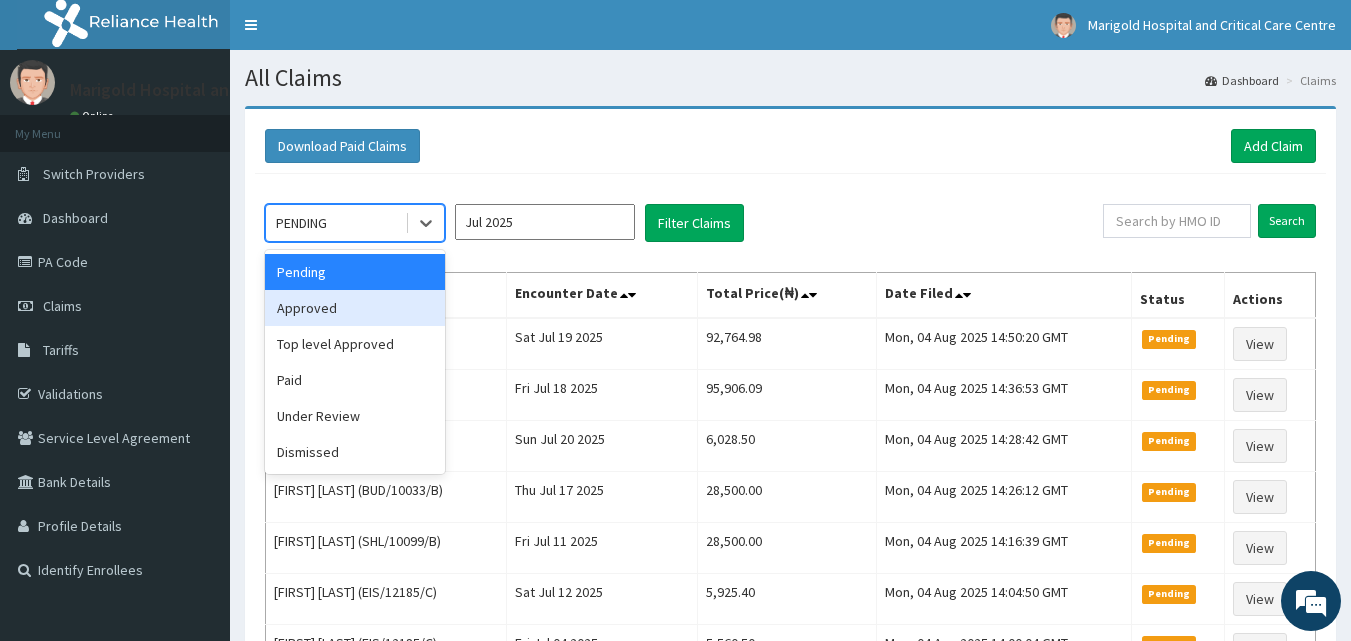 drag, startPoint x: 306, startPoint y: 319, endPoint x: 318, endPoint y: 316, distance: 12.369317 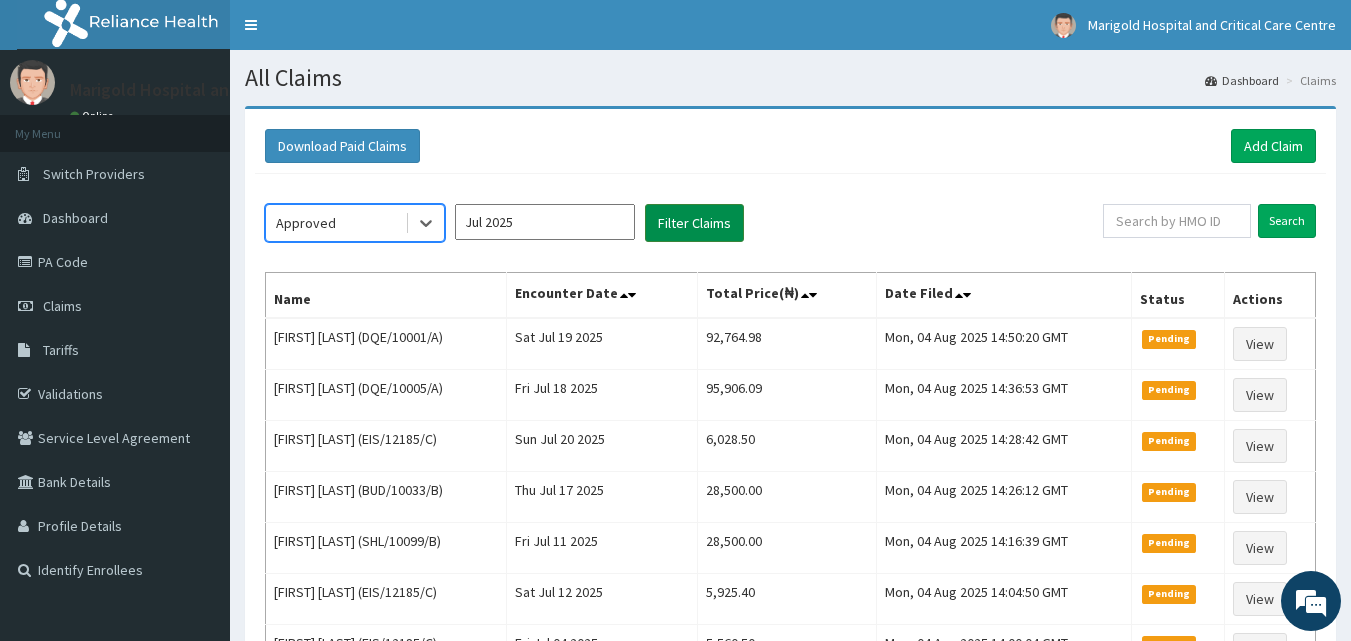 click on "Filter Claims" at bounding box center (694, 223) 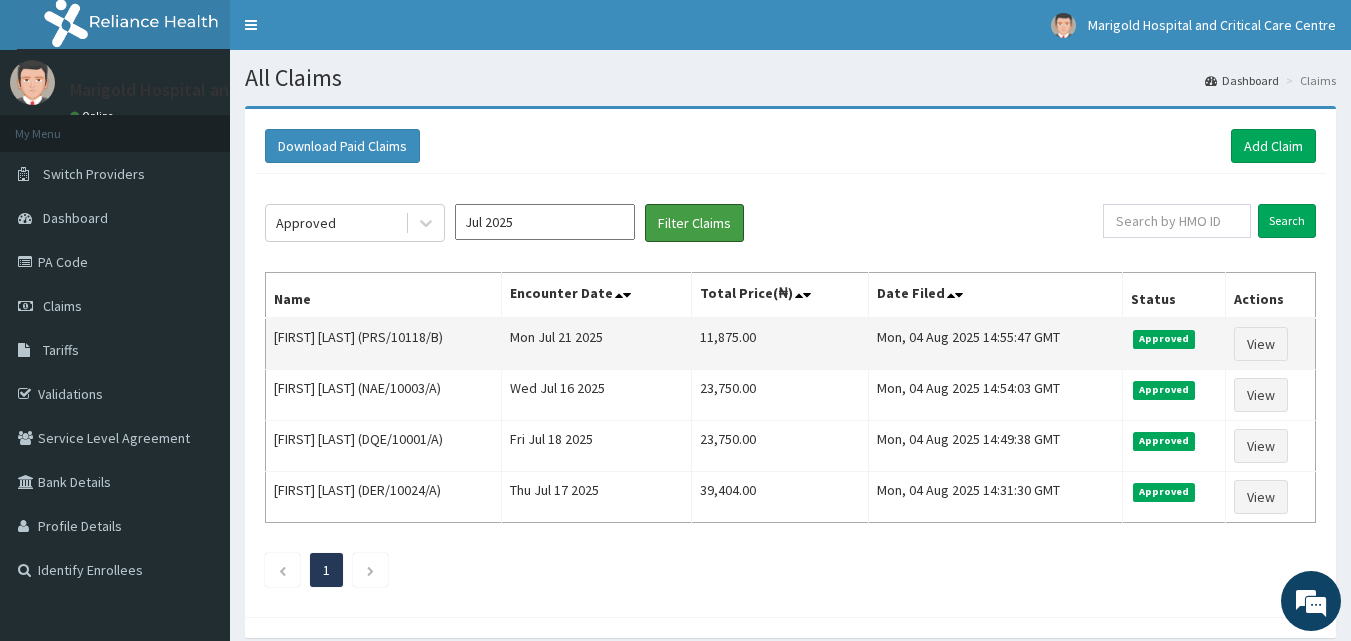 scroll, scrollTop: 0, scrollLeft: 0, axis: both 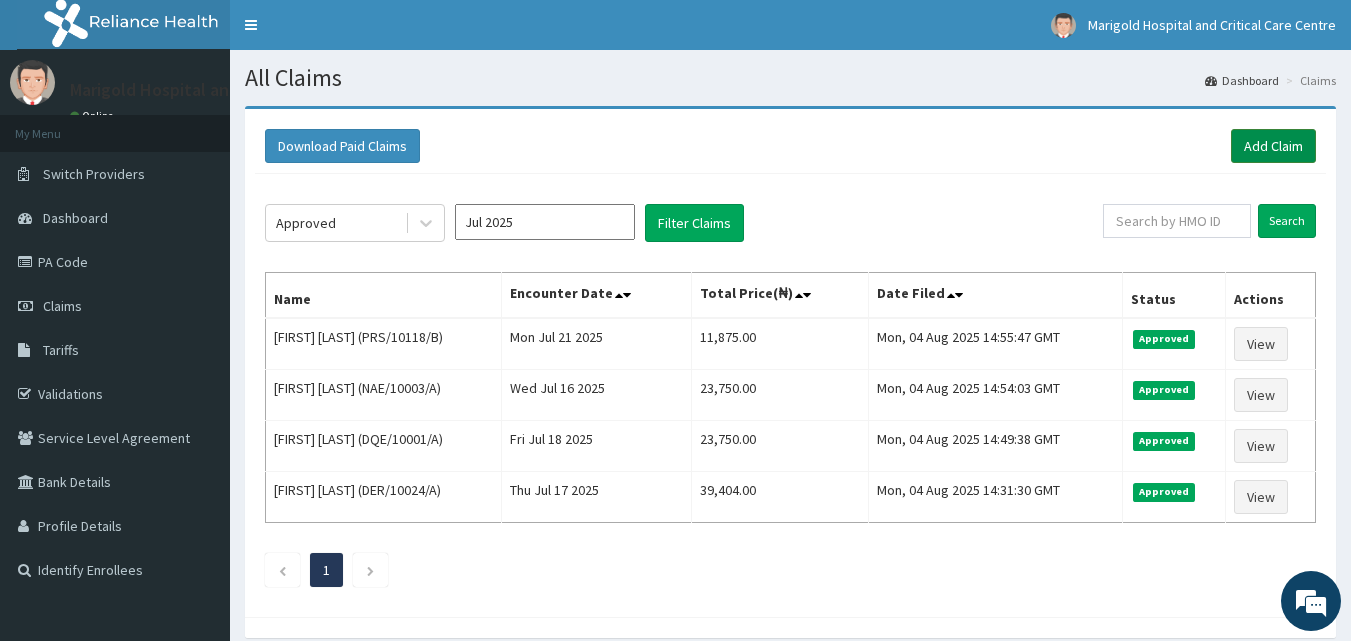 click on "Add Claim" at bounding box center (1273, 146) 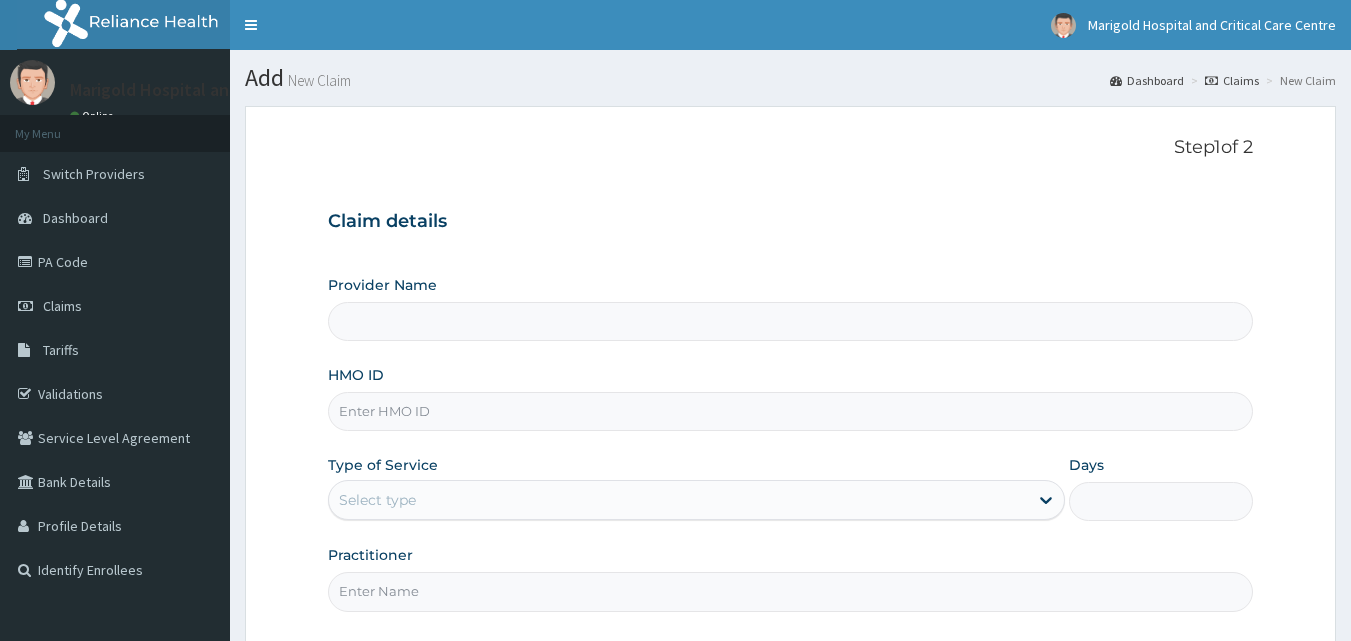 scroll, scrollTop: 0, scrollLeft: 0, axis: both 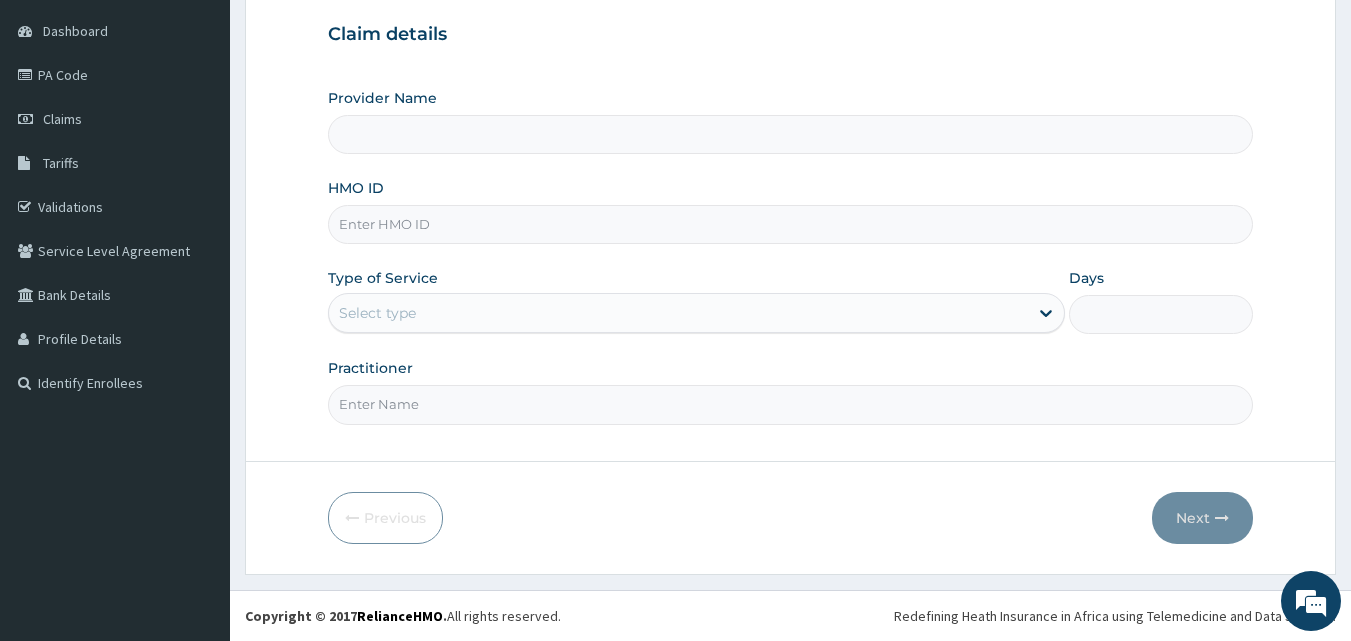 click on "HMO ID" at bounding box center (791, 224) 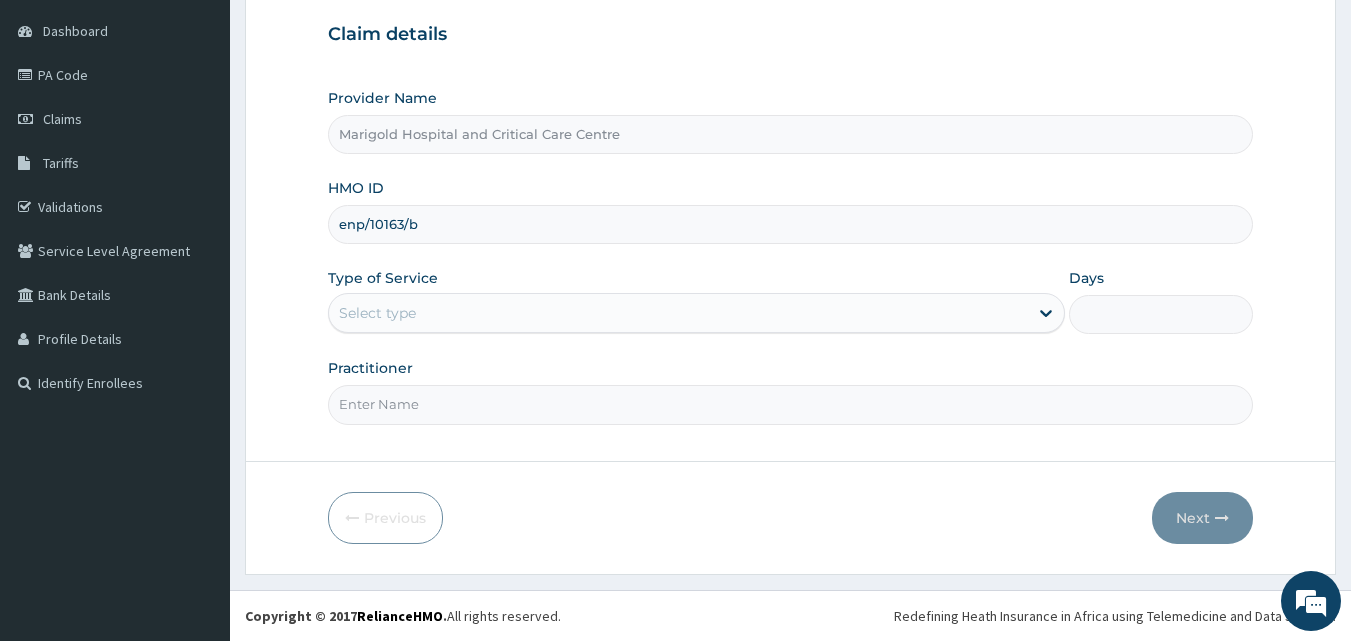 click on "enp/10163/b" at bounding box center [791, 224] 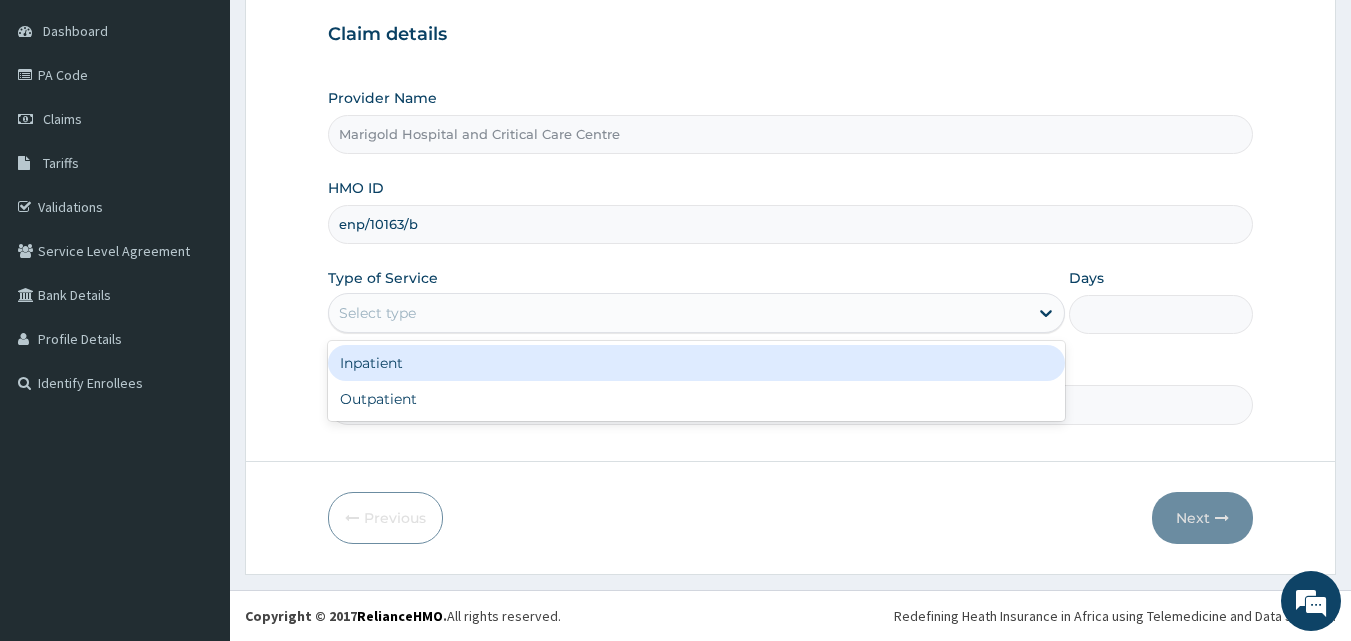 drag, startPoint x: 407, startPoint y: 304, endPoint x: 375, endPoint y: 353, distance: 58.5235 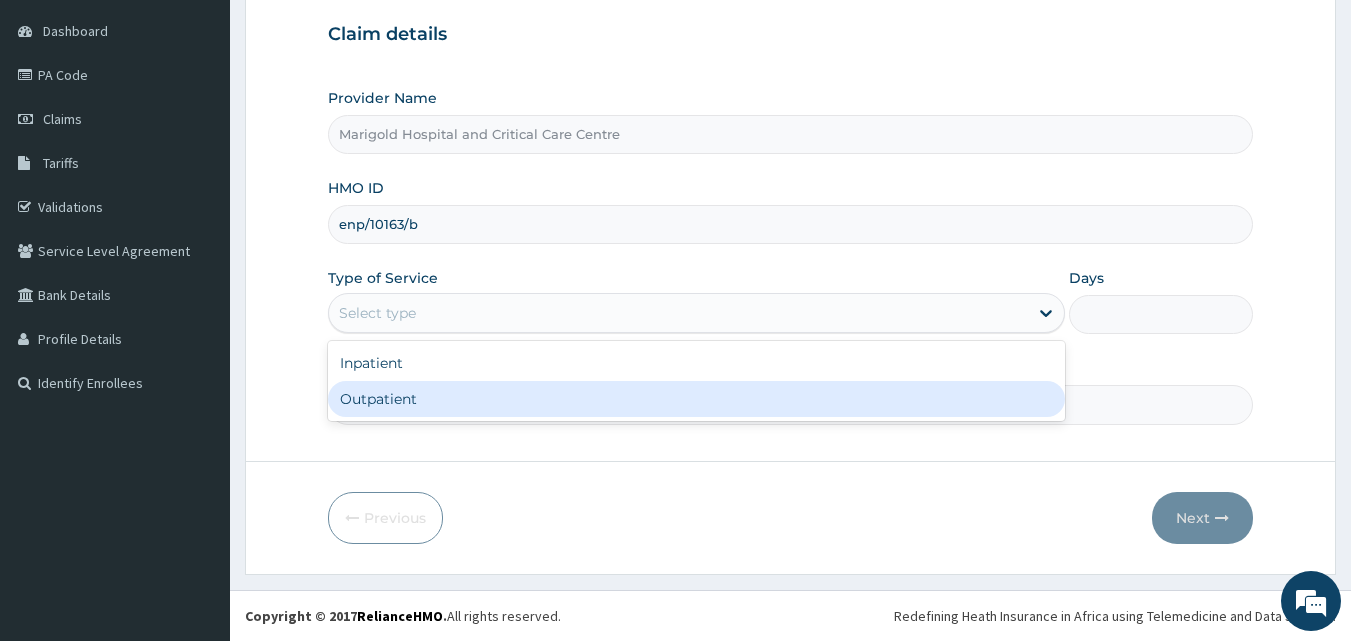 click on "Outpatient" at bounding box center [696, 399] 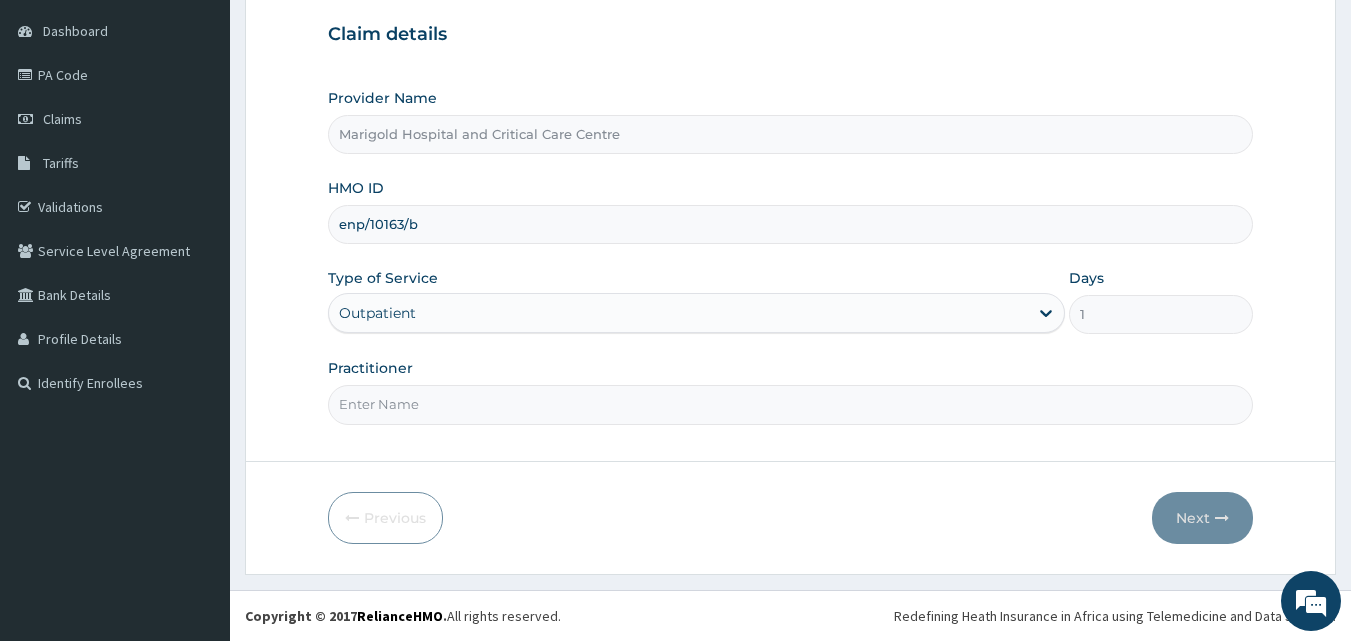 scroll, scrollTop: 0, scrollLeft: 0, axis: both 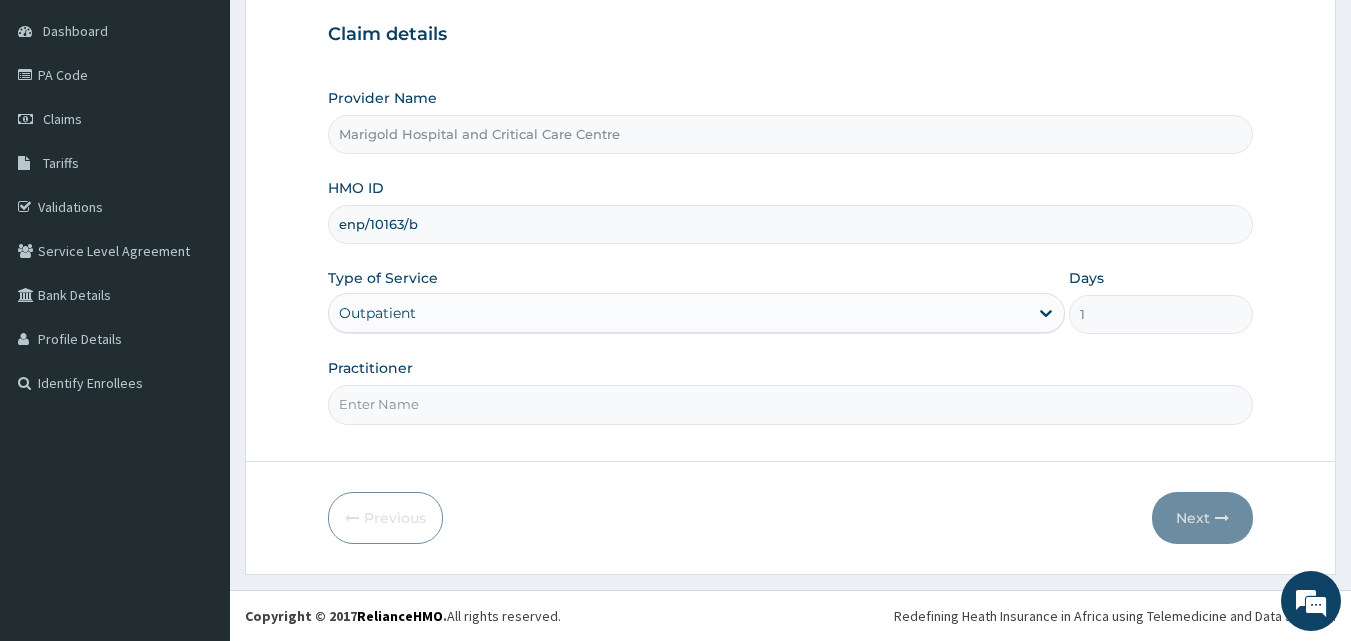 click on "Practitioner" at bounding box center (791, 404) 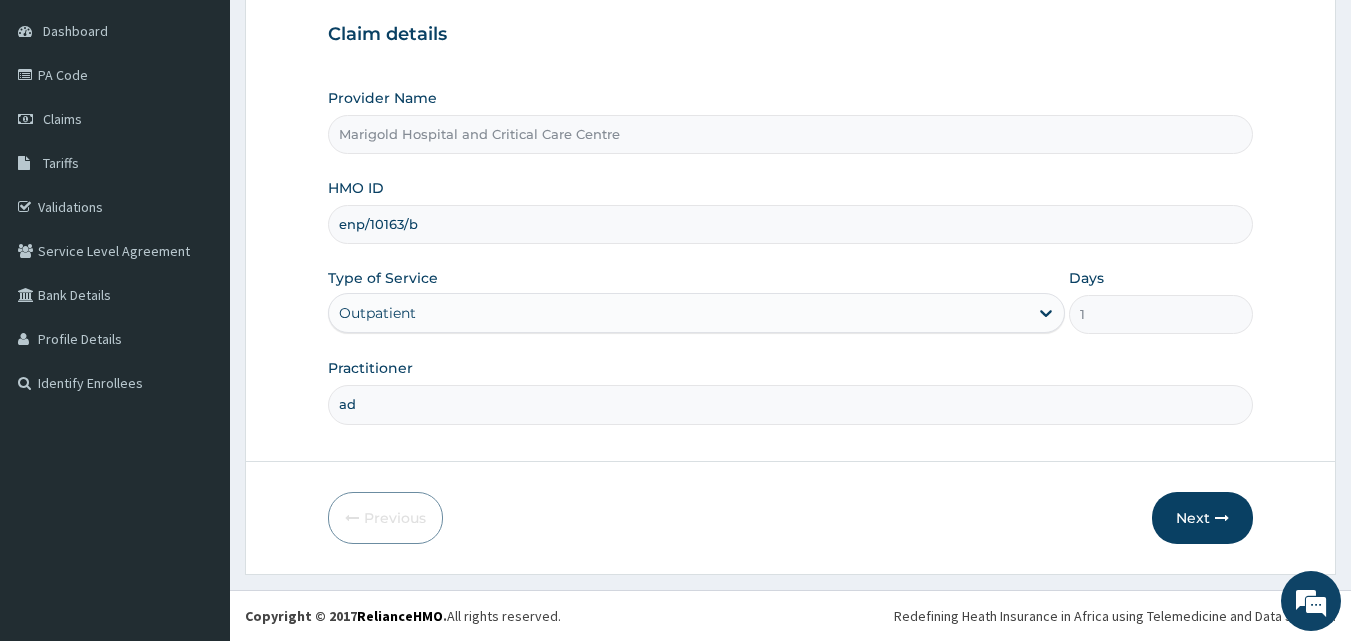 type on "adudu" 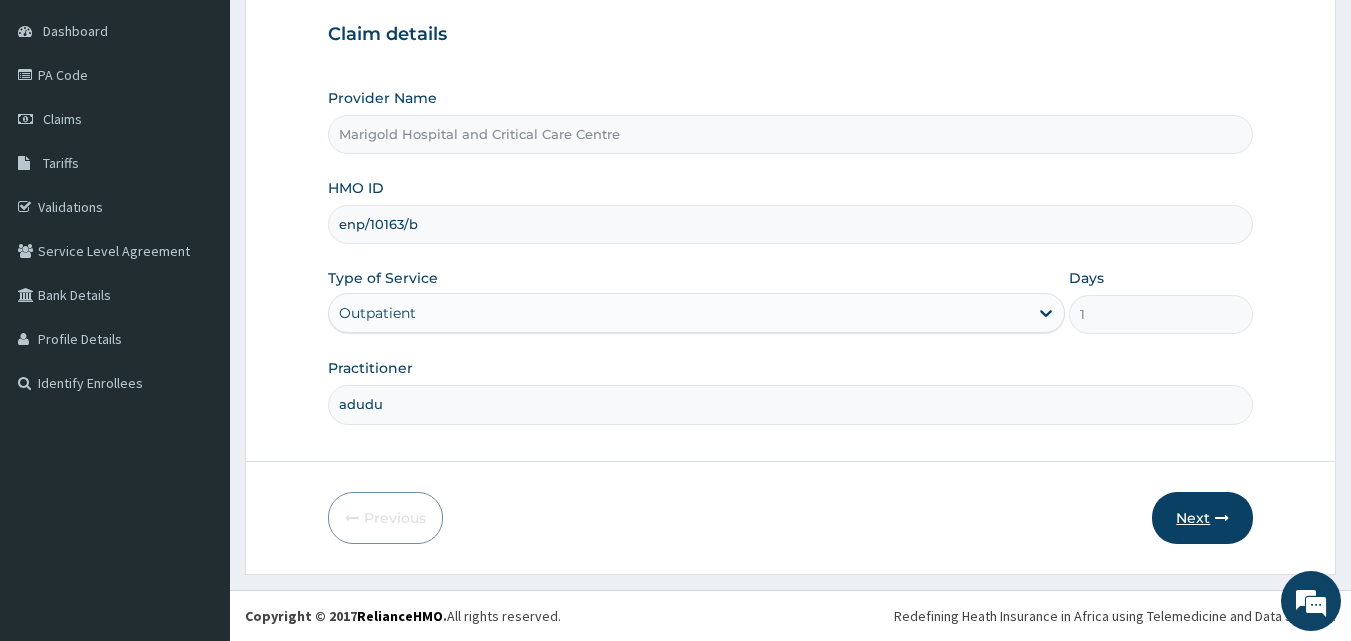 click on "Next" at bounding box center [1202, 518] 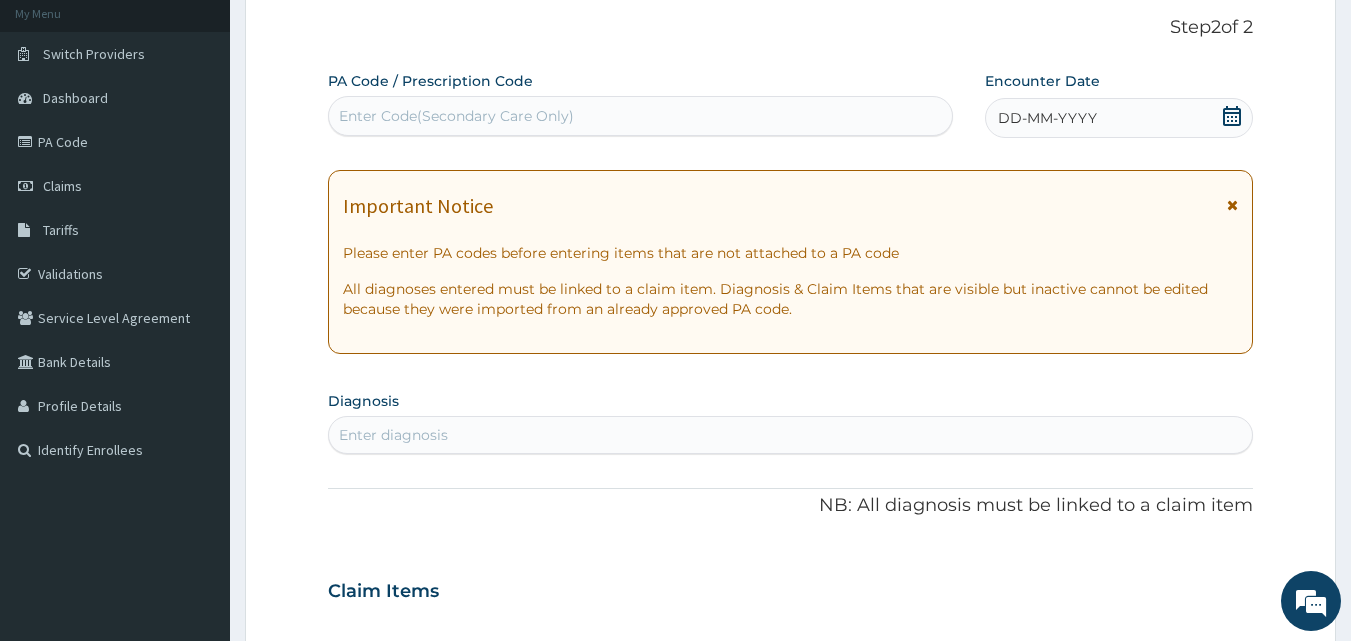 scroll, scrollTop: 87, scrollLeft: 0, axis: vertical 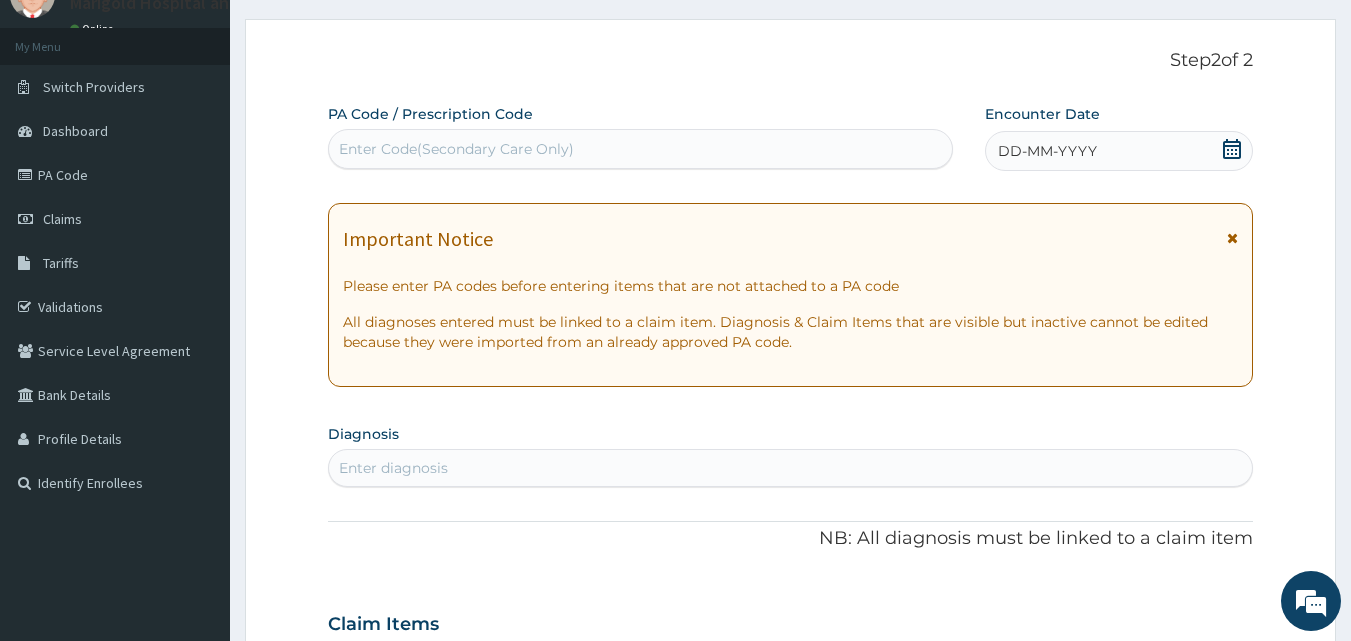 click 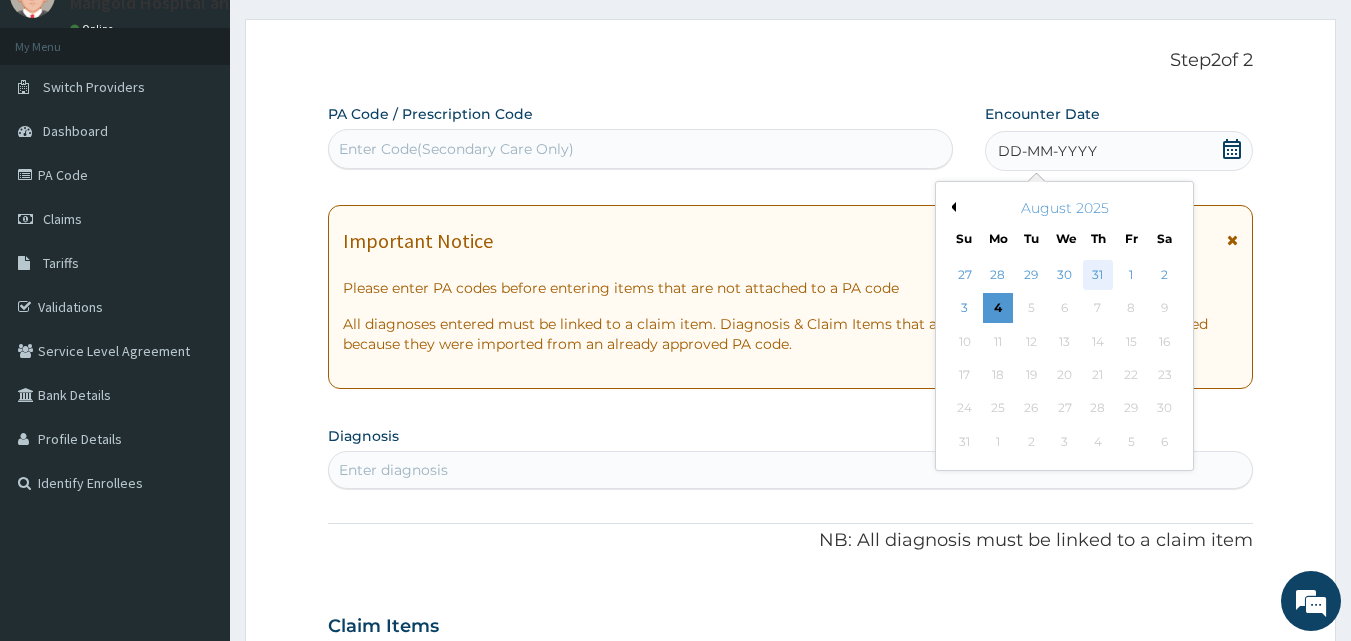 click on "31" at bounding box center (1098, 275) 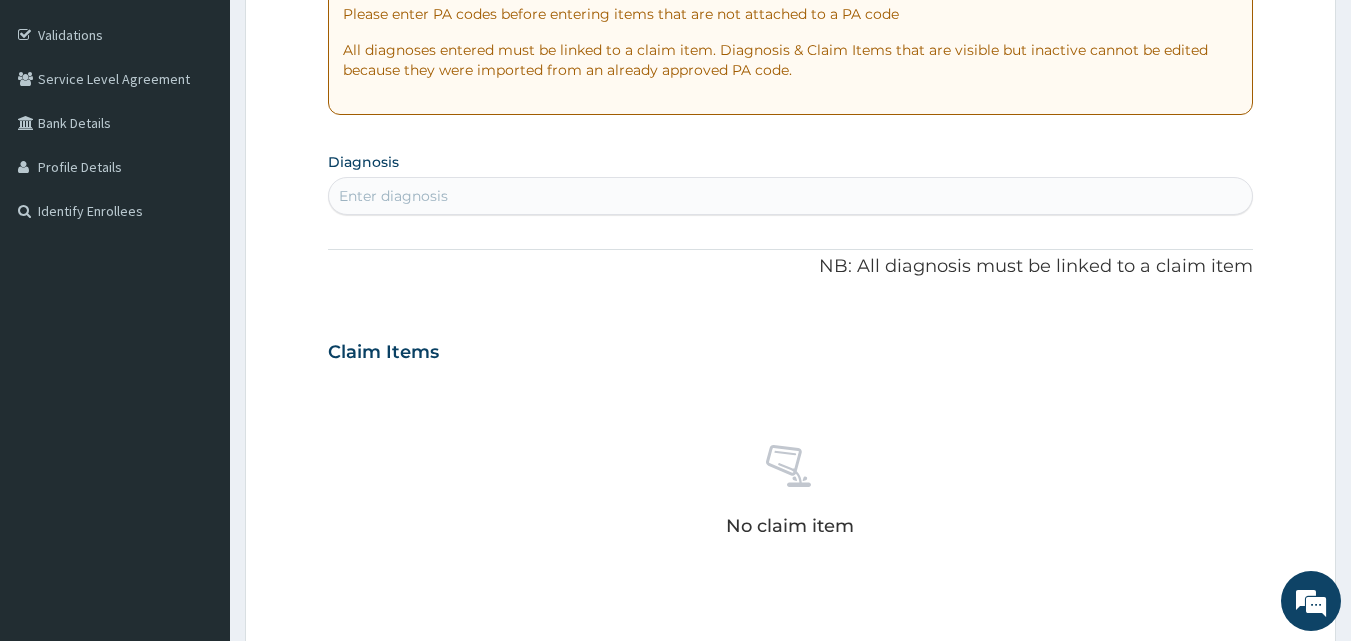 scroll, scrollTop: 387, scrollLeft: 0, axis: vertical 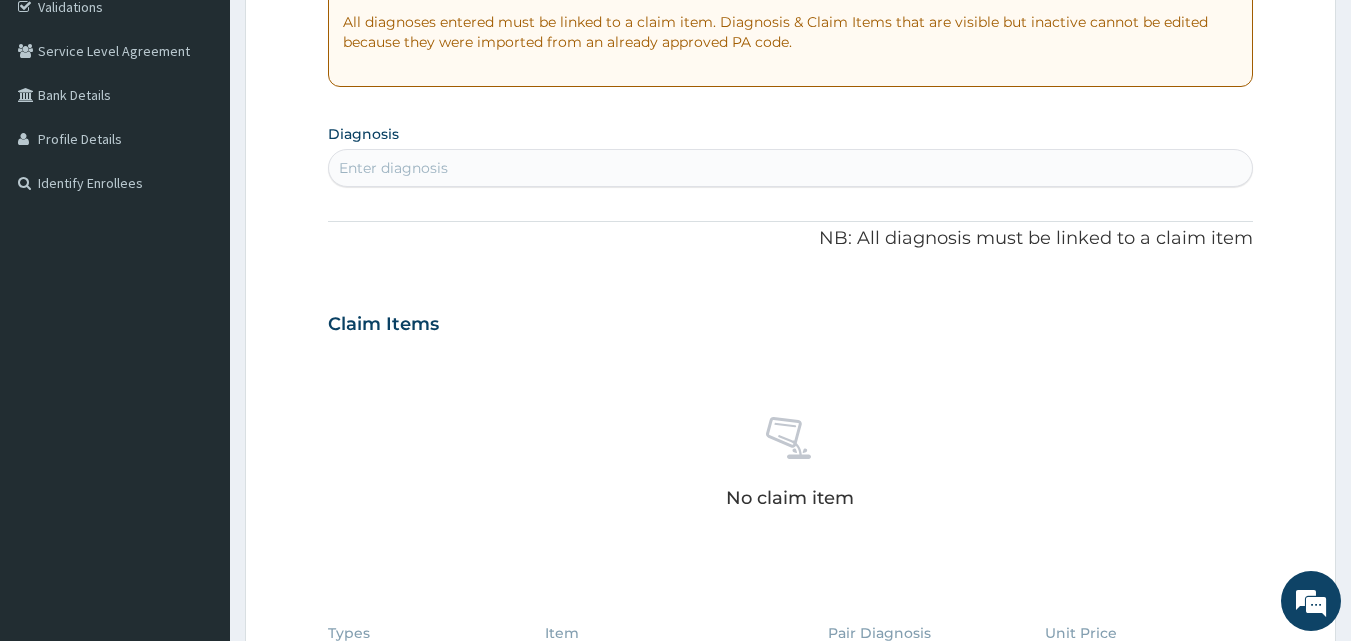 click on "Enter diagnosis" at bounding box center [393, 168] 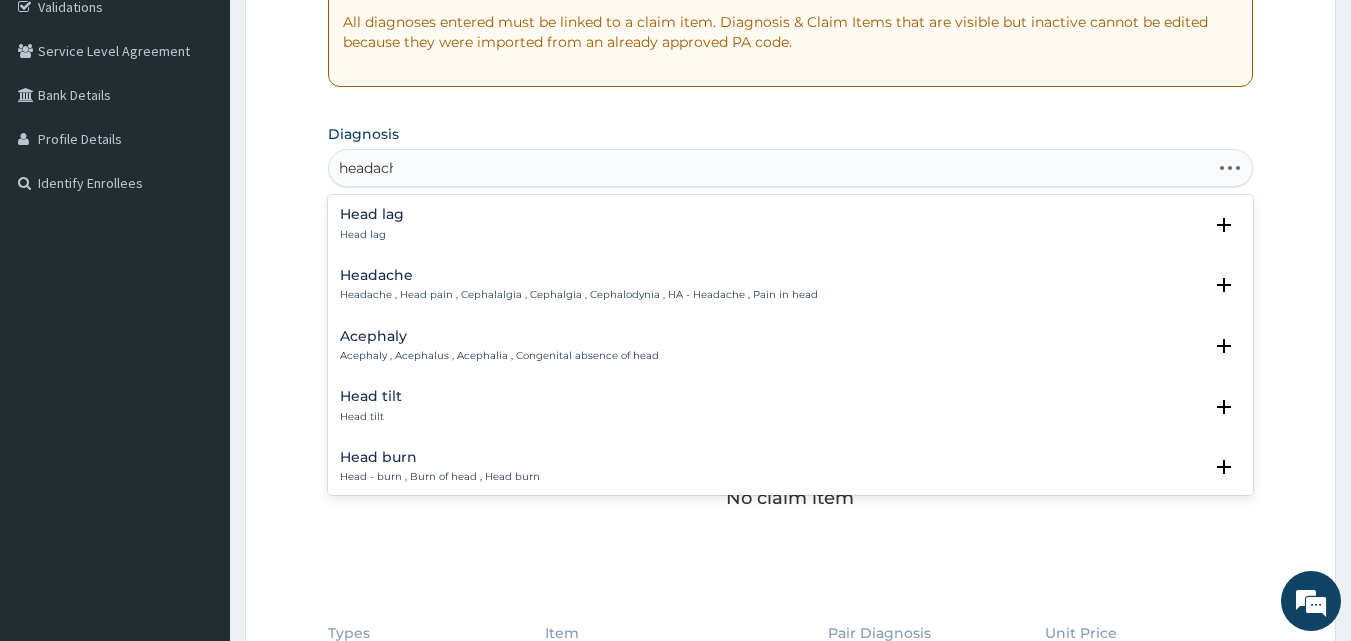 type on "headache" 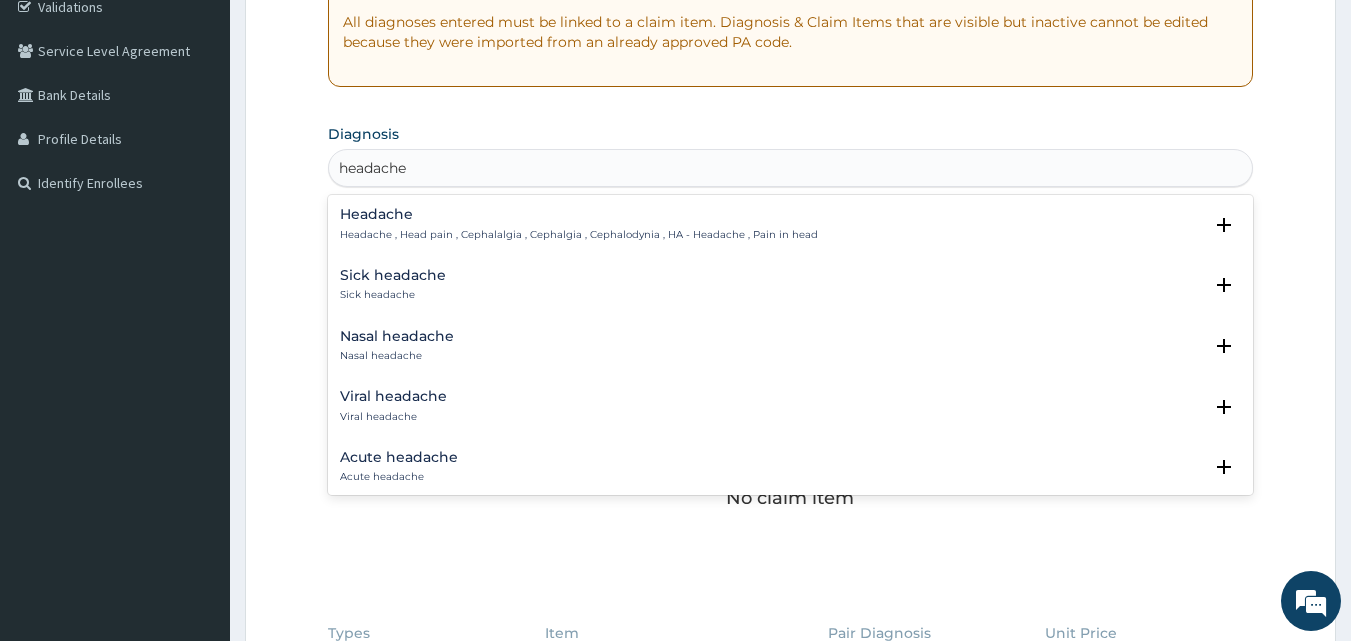 click on "Headache" at bounding box center (579, 214) 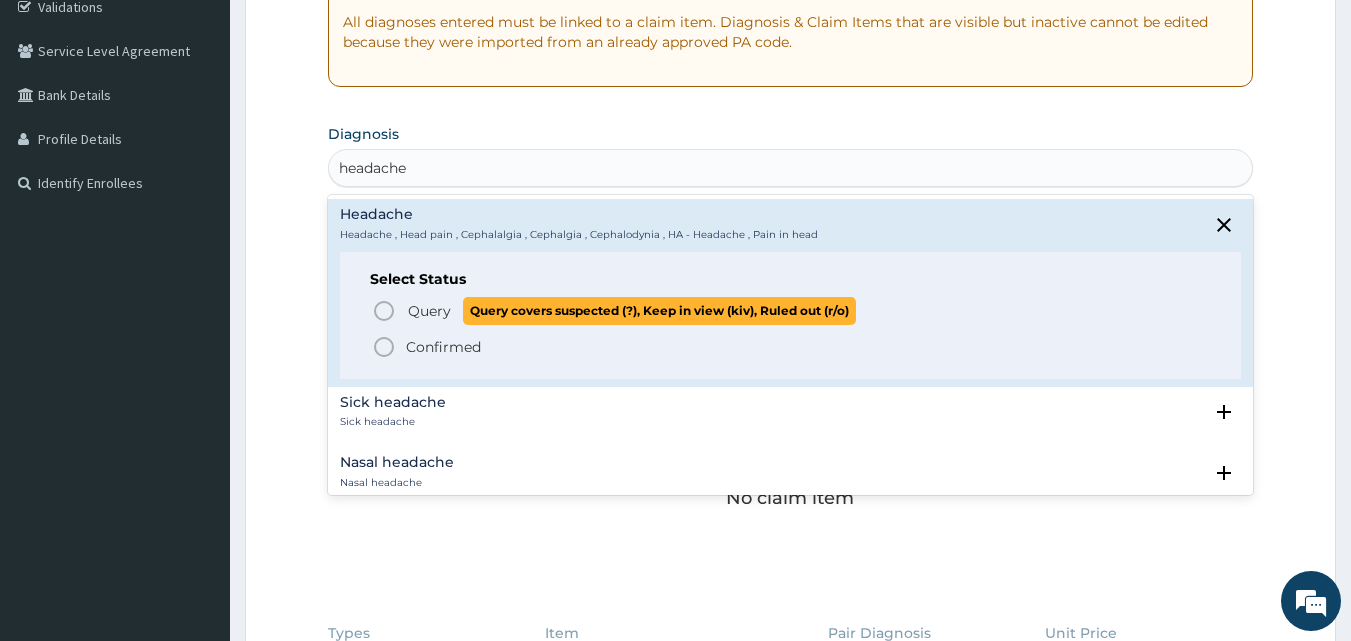 click on "Query Query covers suspected (?), Keep in view (kiv), Ruled out (r/o)" at bounding box center (792, 310) 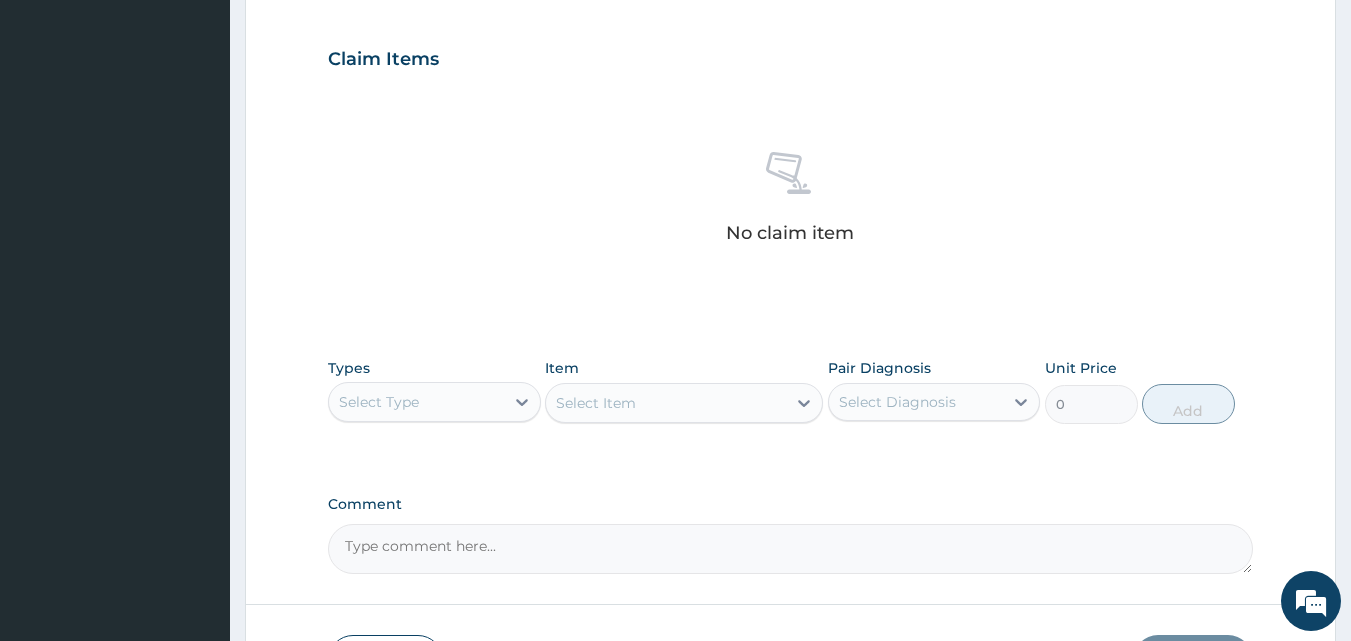 scroll, scrollTop: 687, scrollLeft: 0, axis: vertical 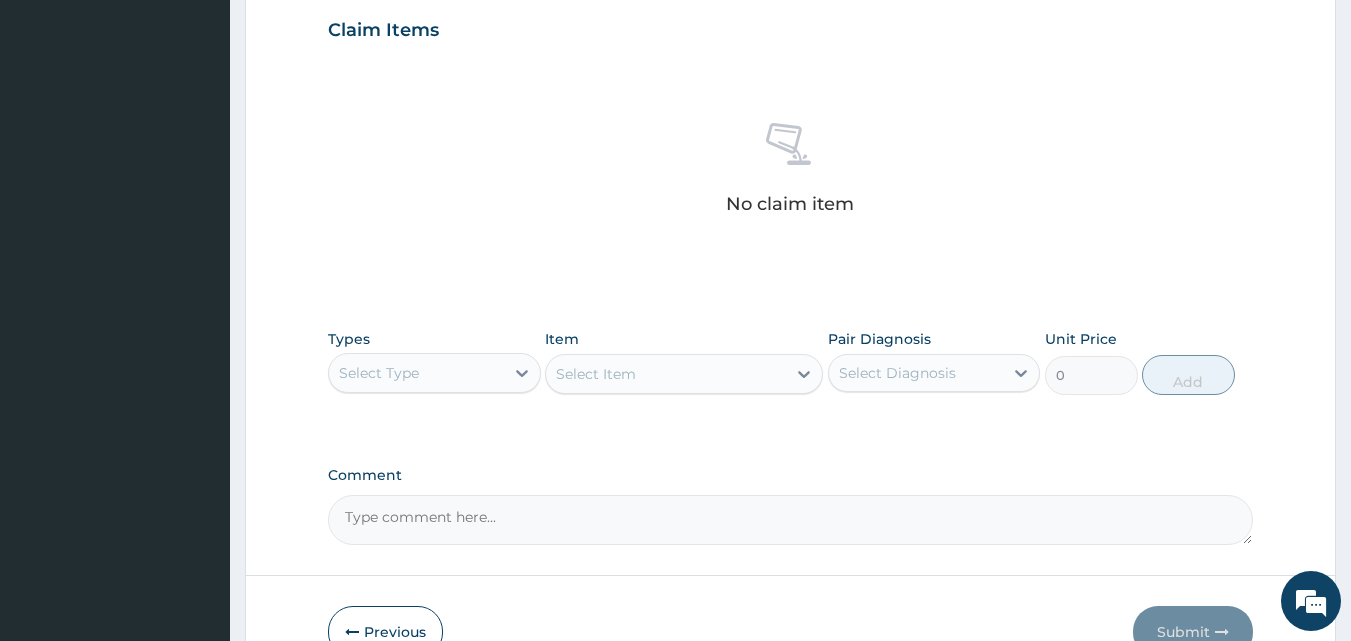click on "Select Type" at bounding box center (416, 373) 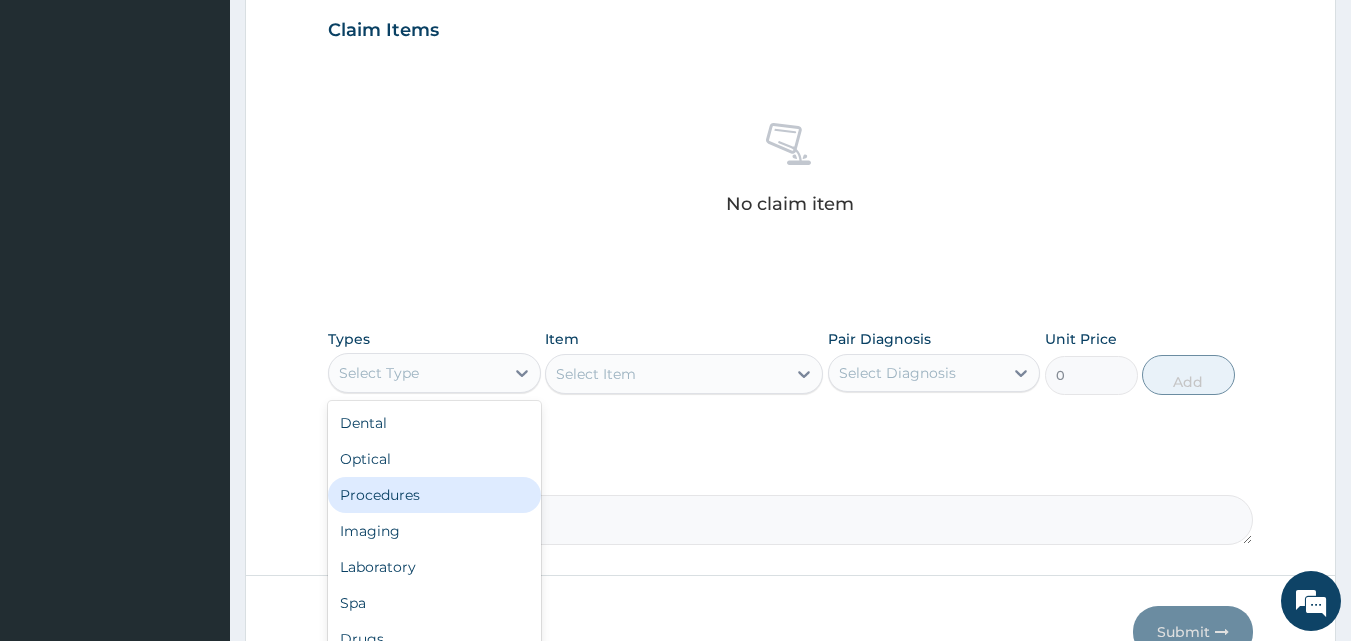 drag, startPoint x: 452, startPoint y: 489, endPoint x: 465, endPoint y: 484, distance: 13.928389 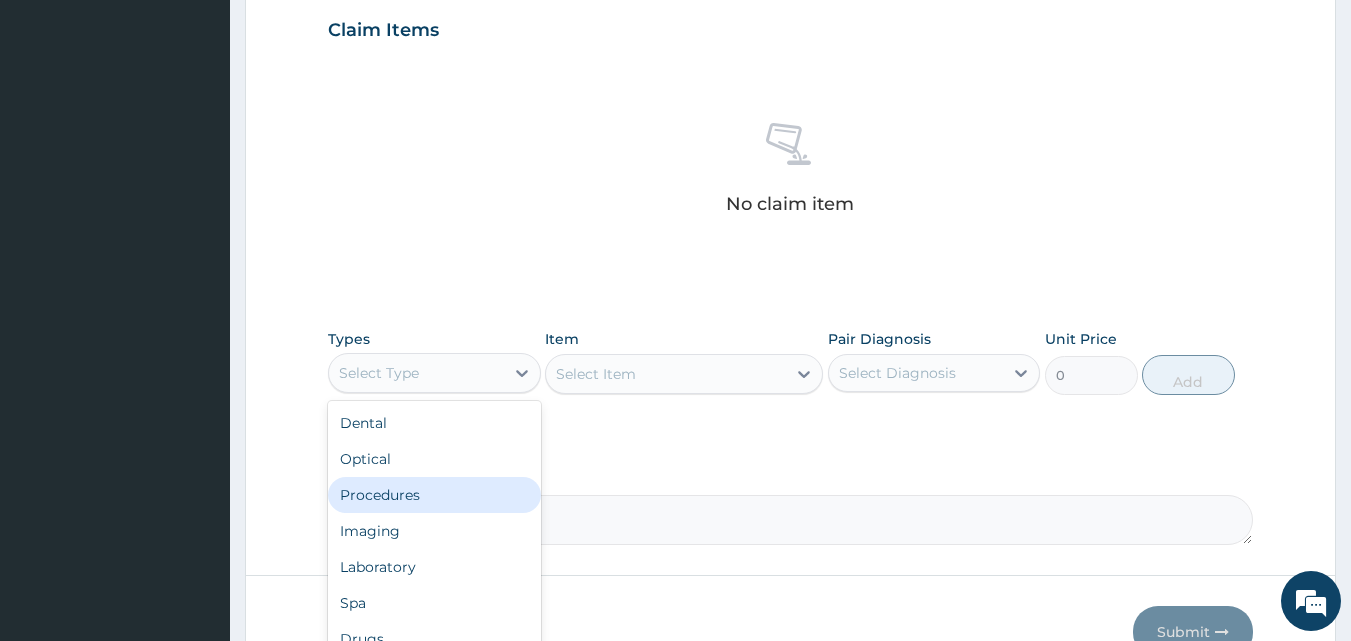 click on "Procedures" at bounding box center (434, 495) 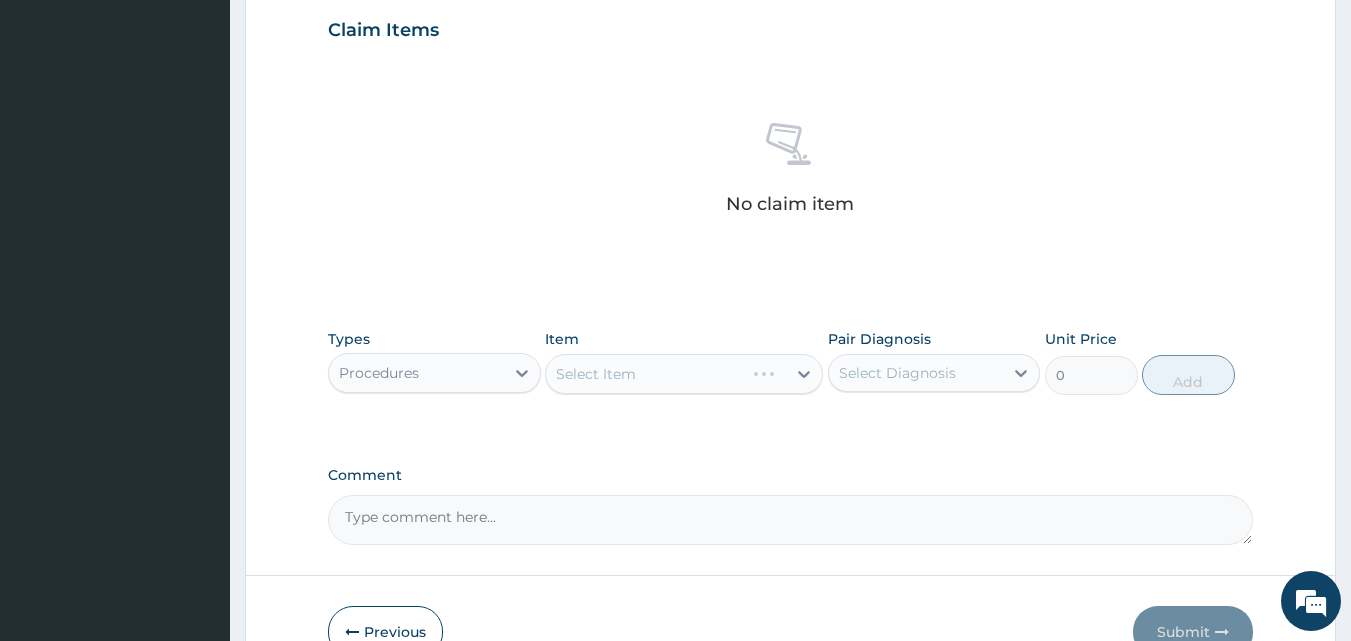 click on "Select Item" at bounding box center (684, 374) 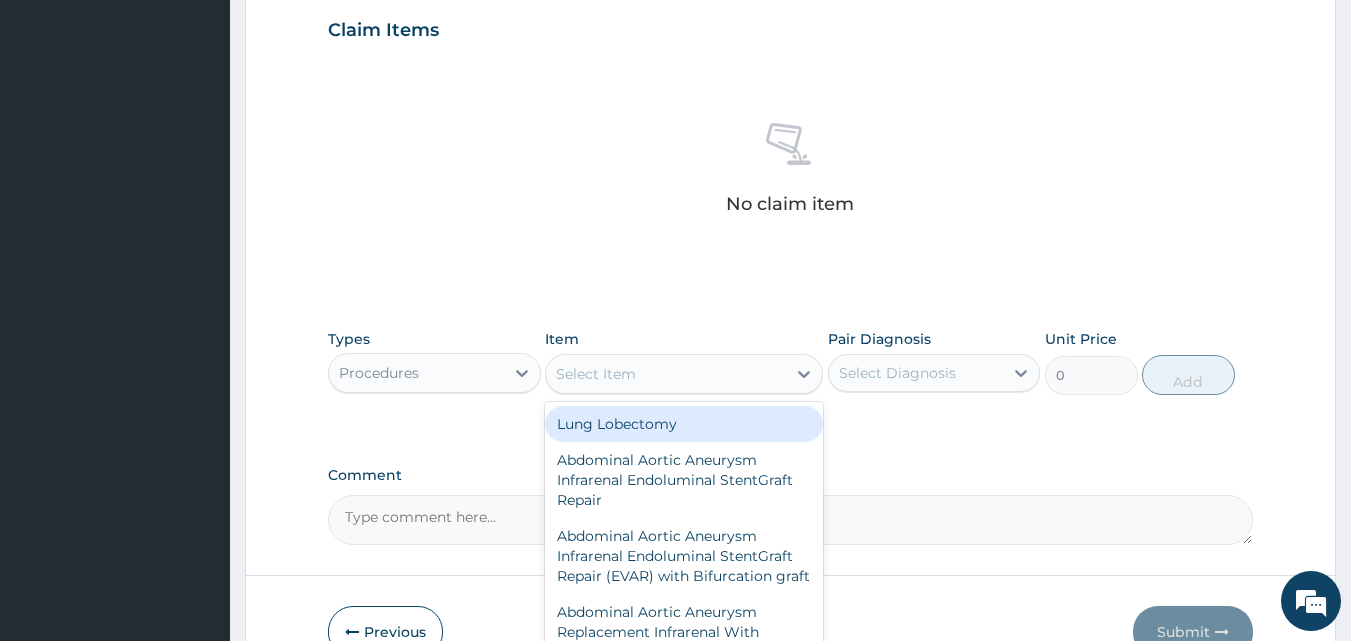 click on "Select Item" at bounding box center [666, 374] 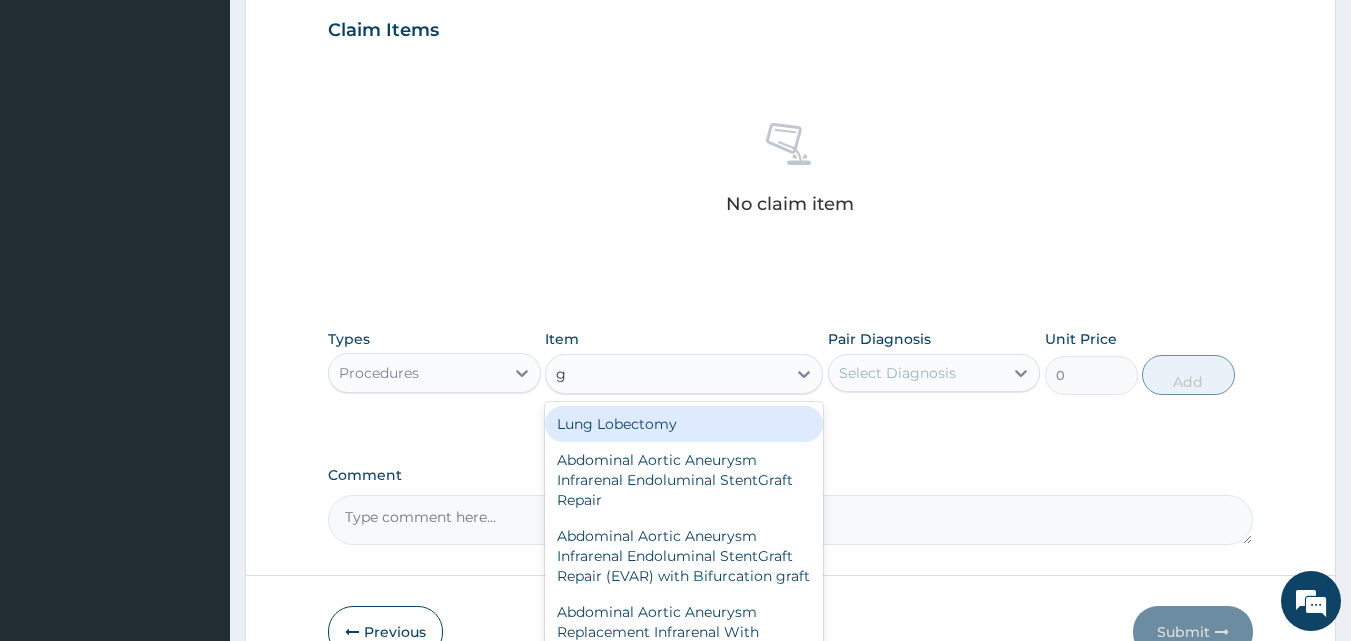 type on "gp" 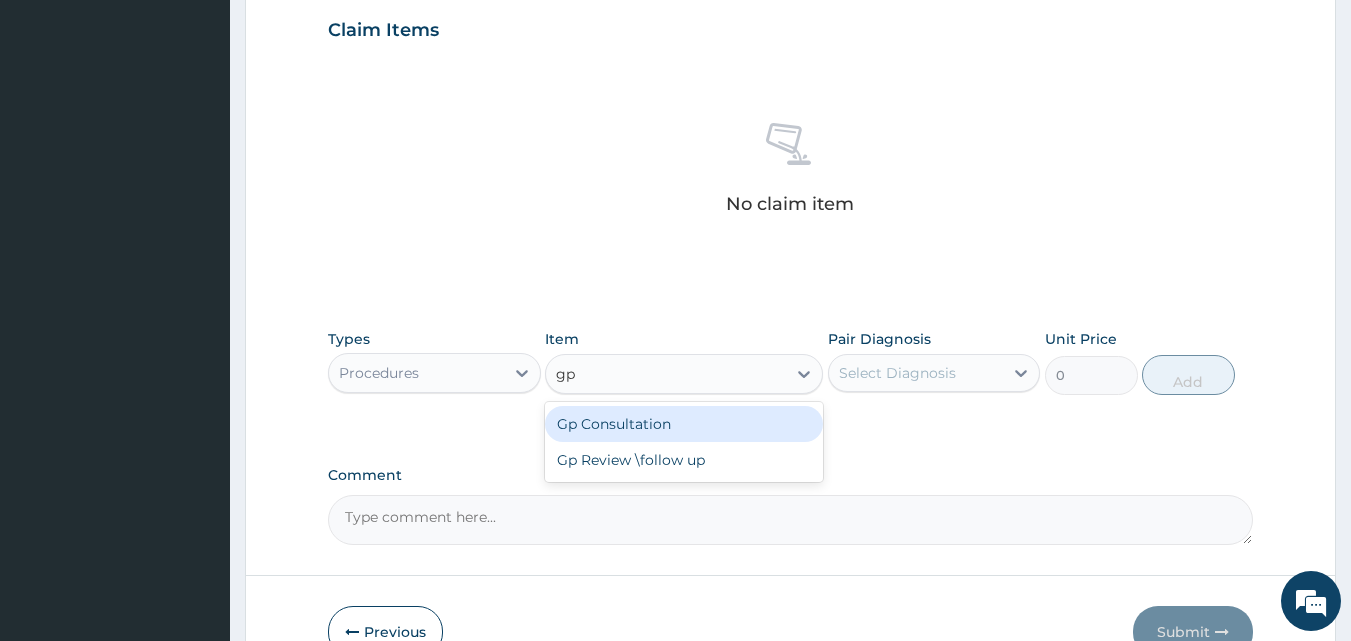 drag, startPoint x: 679, startPoint y: 430, endPoint x: 887, endPoint y: 380, distance: 213.92522 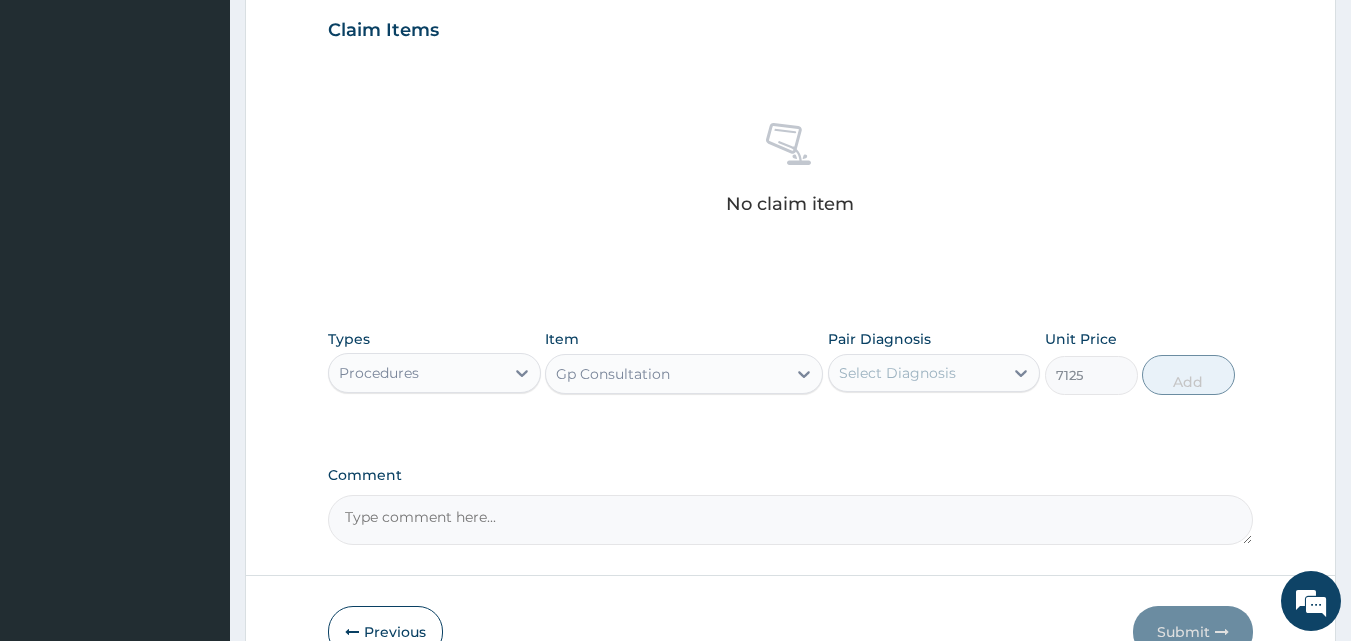 click on "Select Diagnosis" at bounding box center [897, 373] 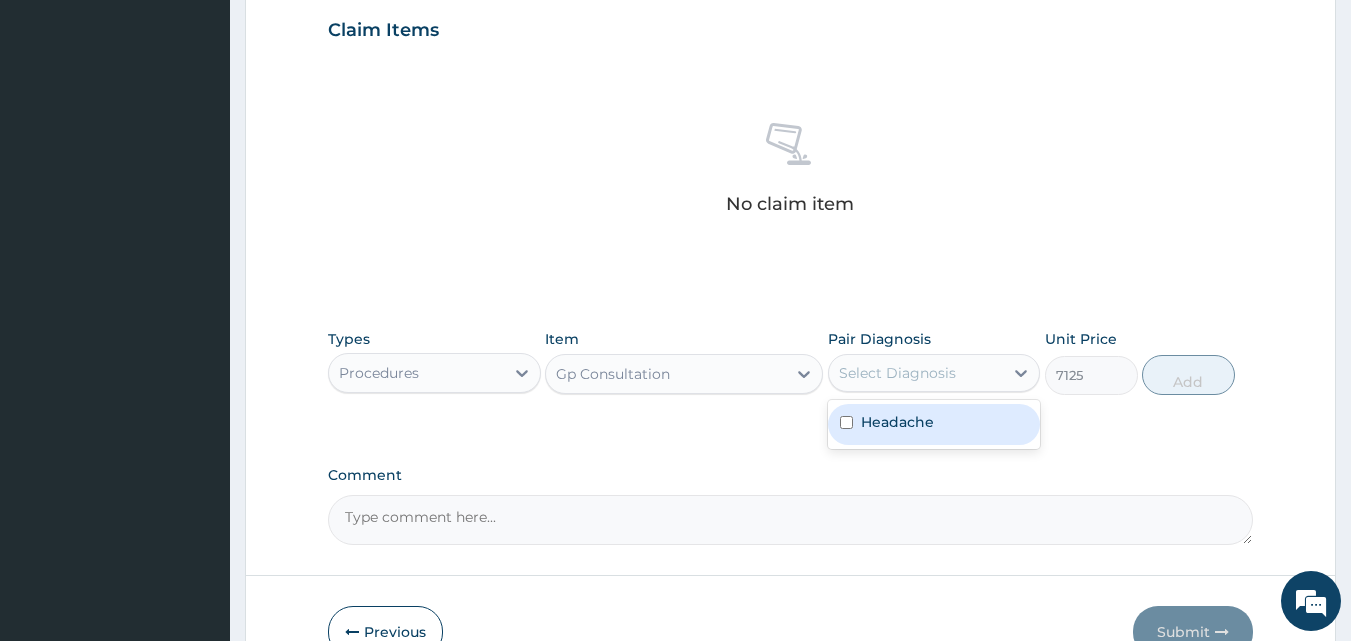 drag, startPoint x: 894, startPoint y: 425, endPoint x: 1117, endPoint y: 410, distance: 223.50392 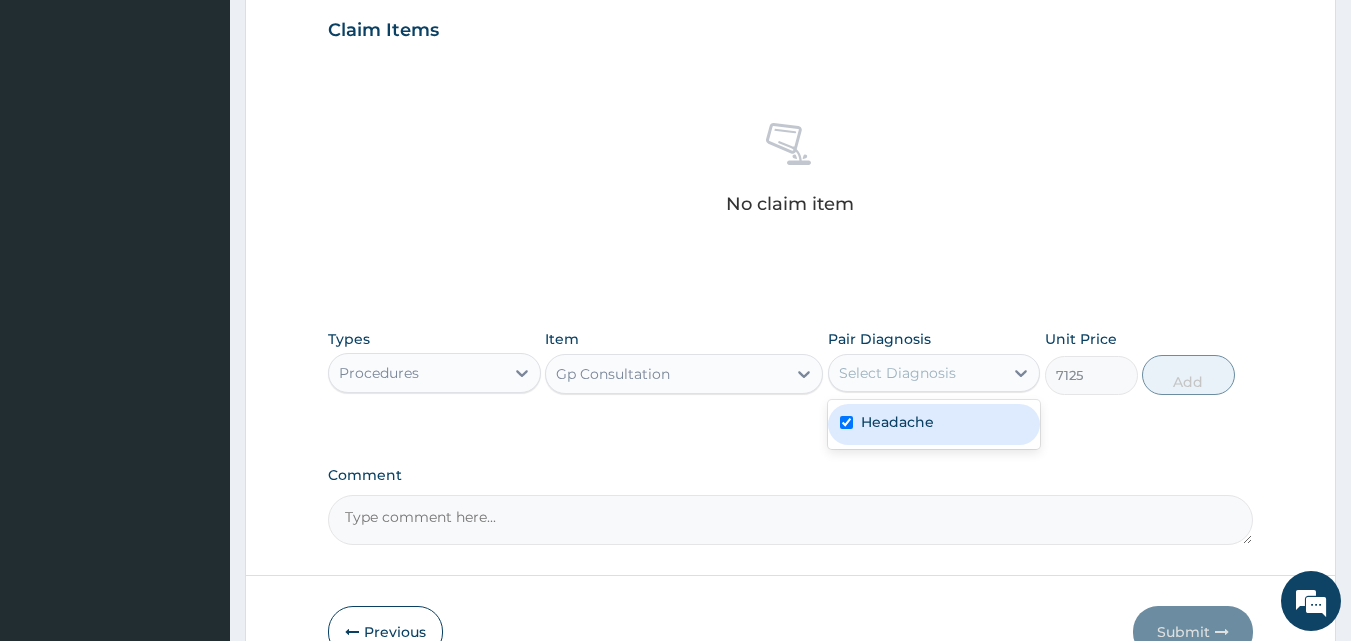 checkbox on "true" 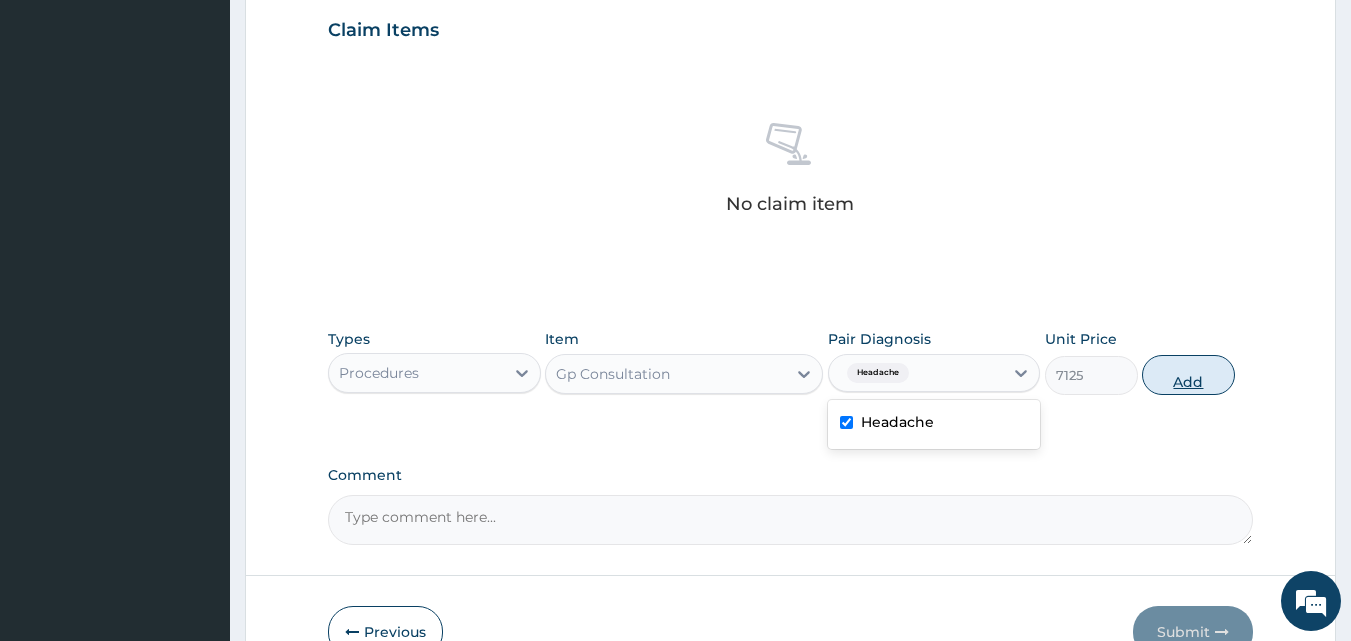 click on "Add" at bounding box center [1188, 375] 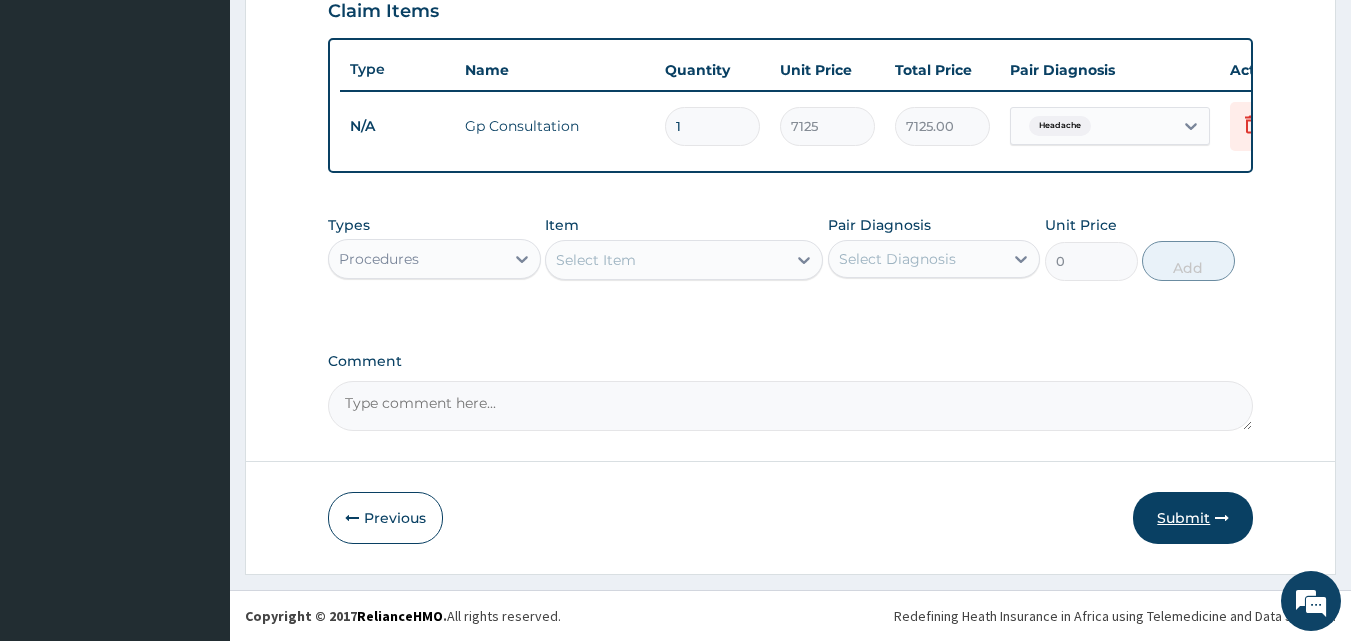 click on "Submit" at bounding box center (1193, 518) 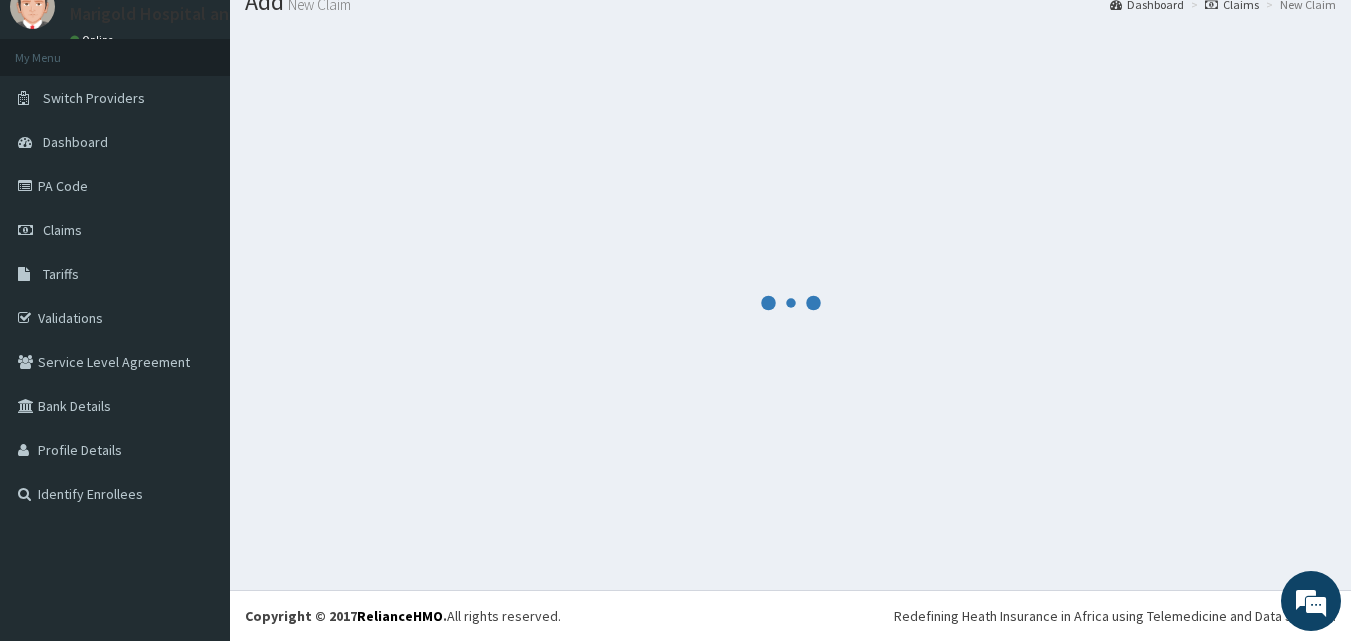 scroll, scrollTop: 721, scrollLeft: 0, axis: vertical 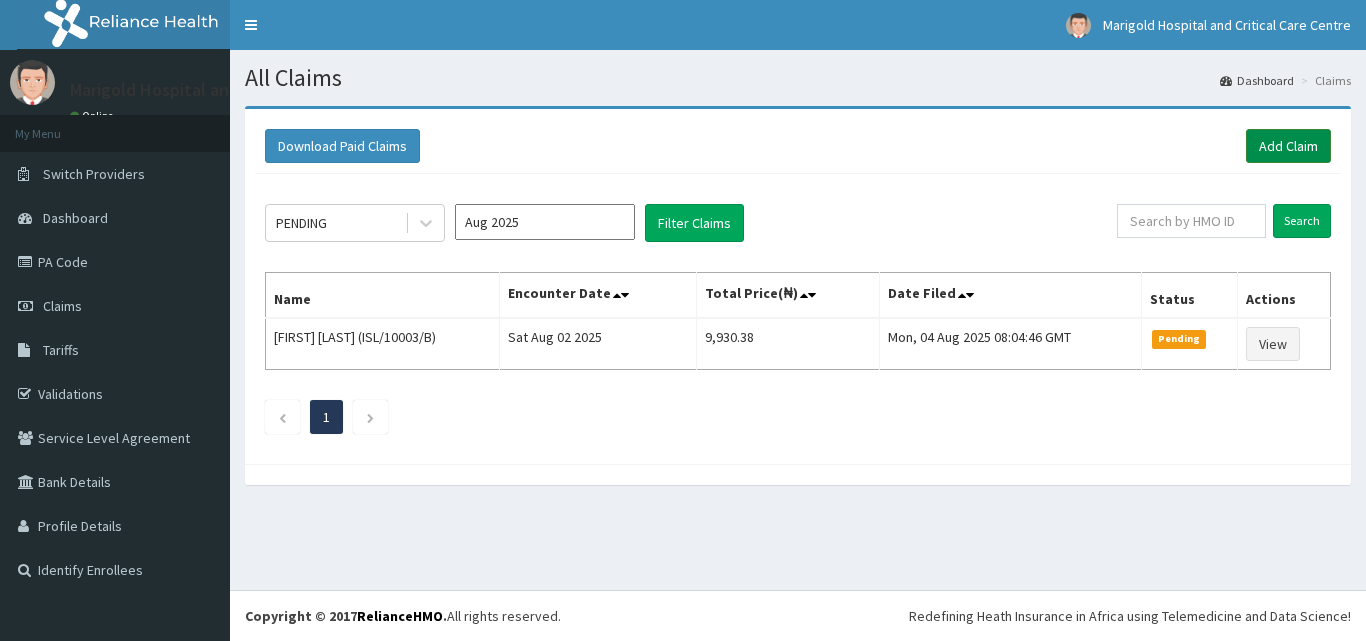 click on "Add Claim" at bounding box center (1288, 146) 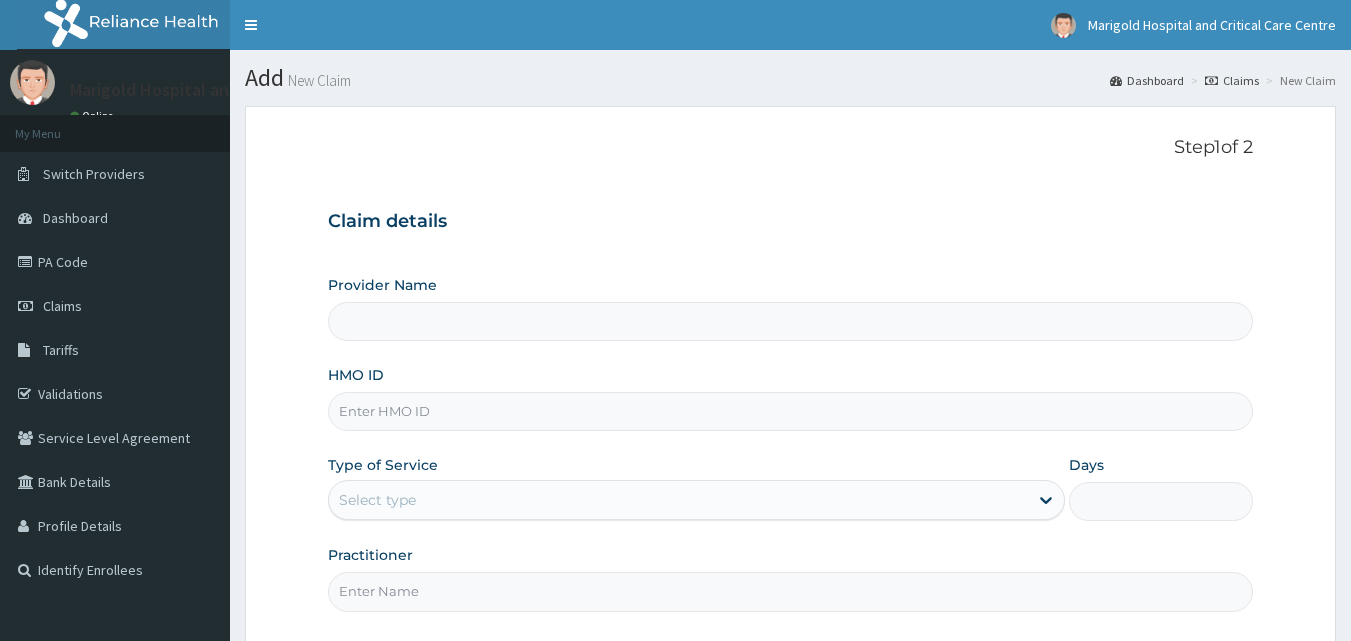 scroll, scrollTop: 0, scrollLeft: 0, axis: both 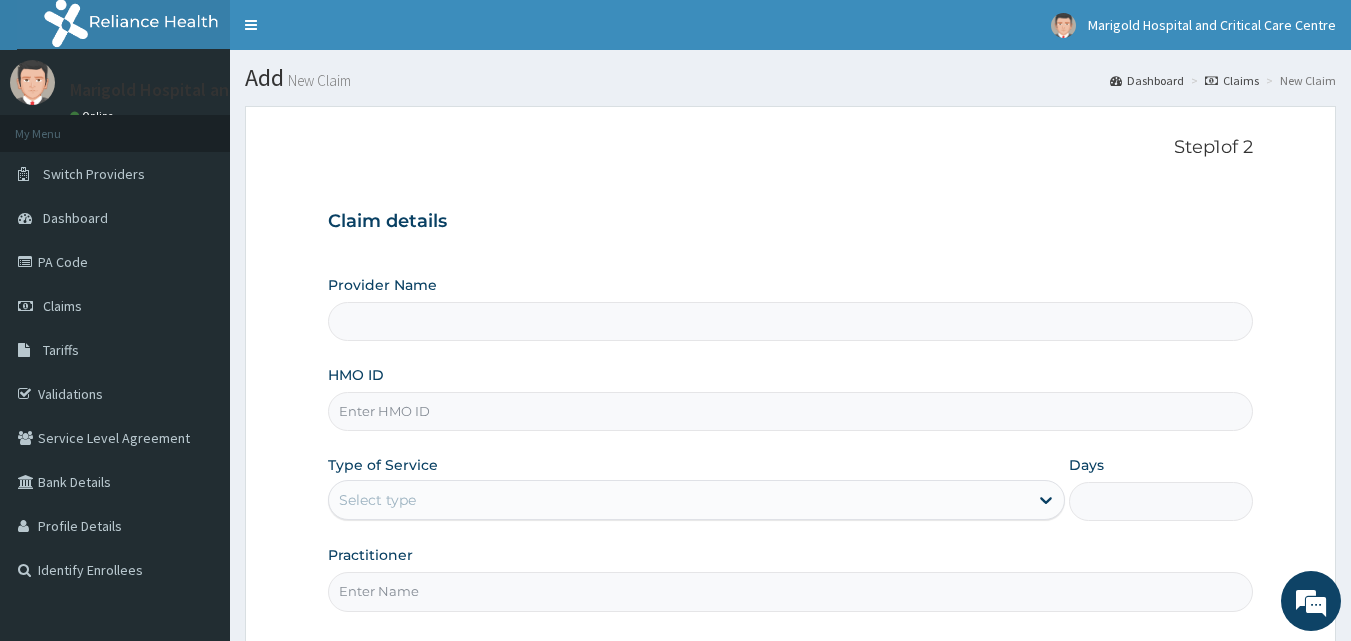 click on "HMO ID" at bounding box center (791, 411) 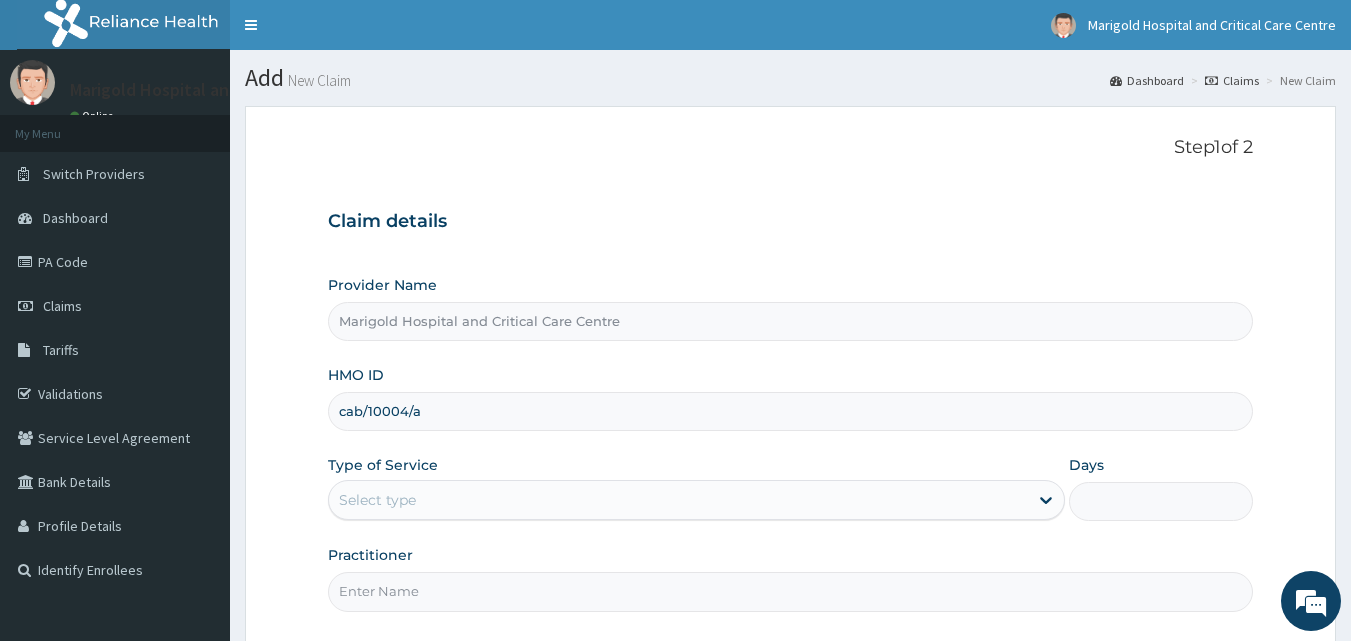 click on "cab/10004/a" at bounding box center [791, 411] 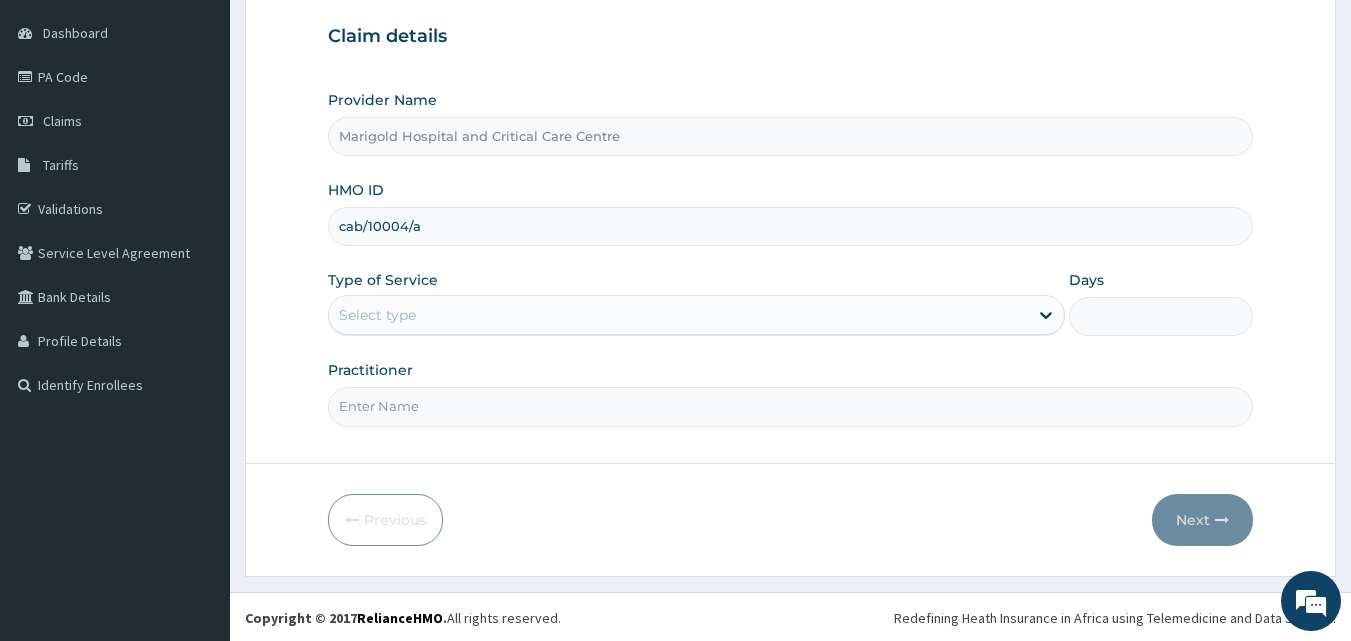 scroll, scrollTop: 187, scrollLeft: 0, axis: vertical 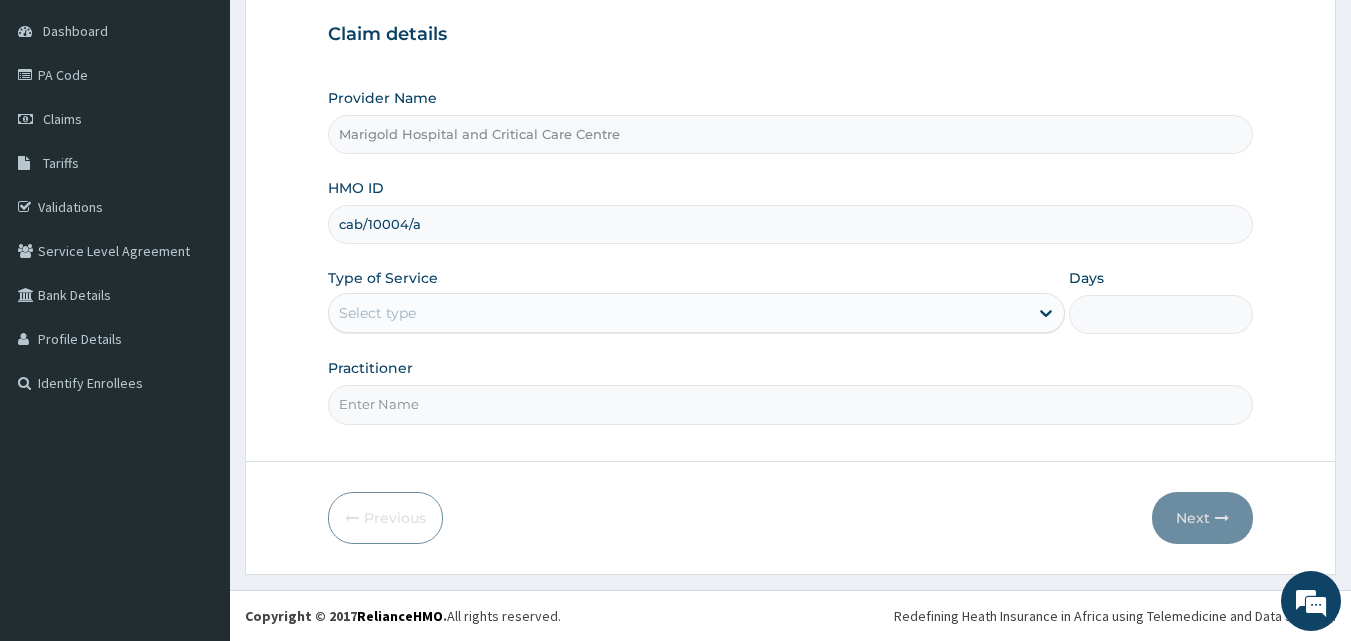 type on "cab/10004/a" 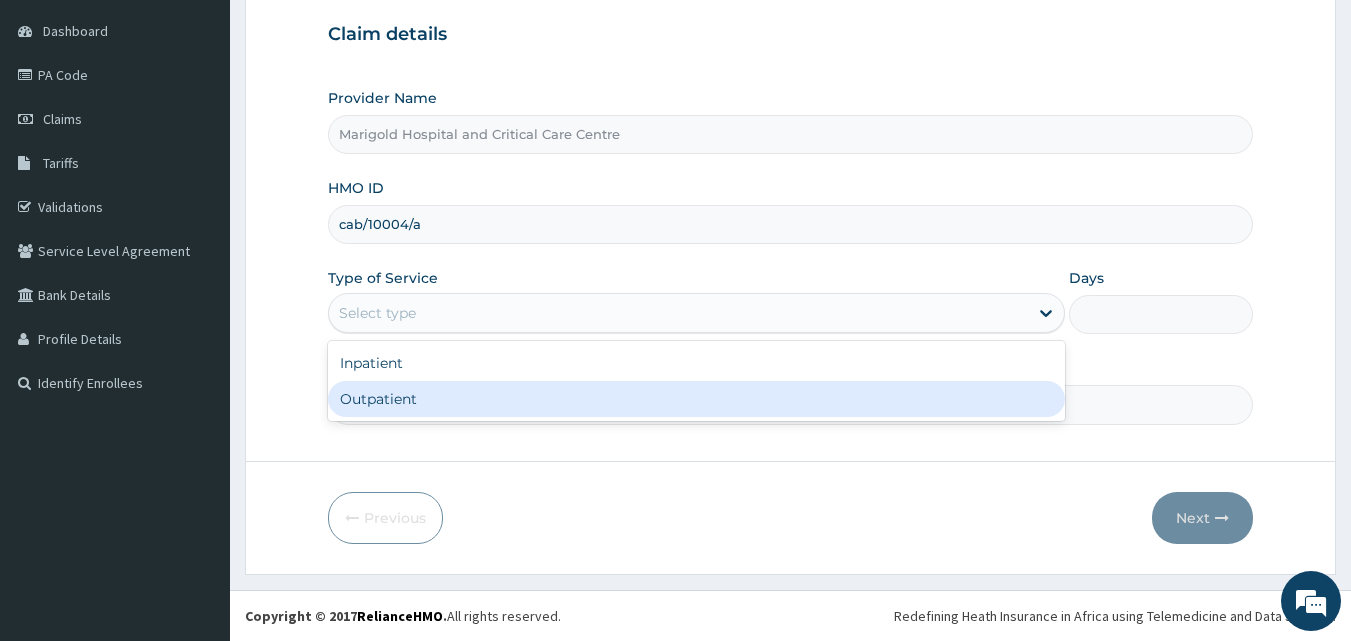 click on "Outpatient" at bounding box center [696, 399] 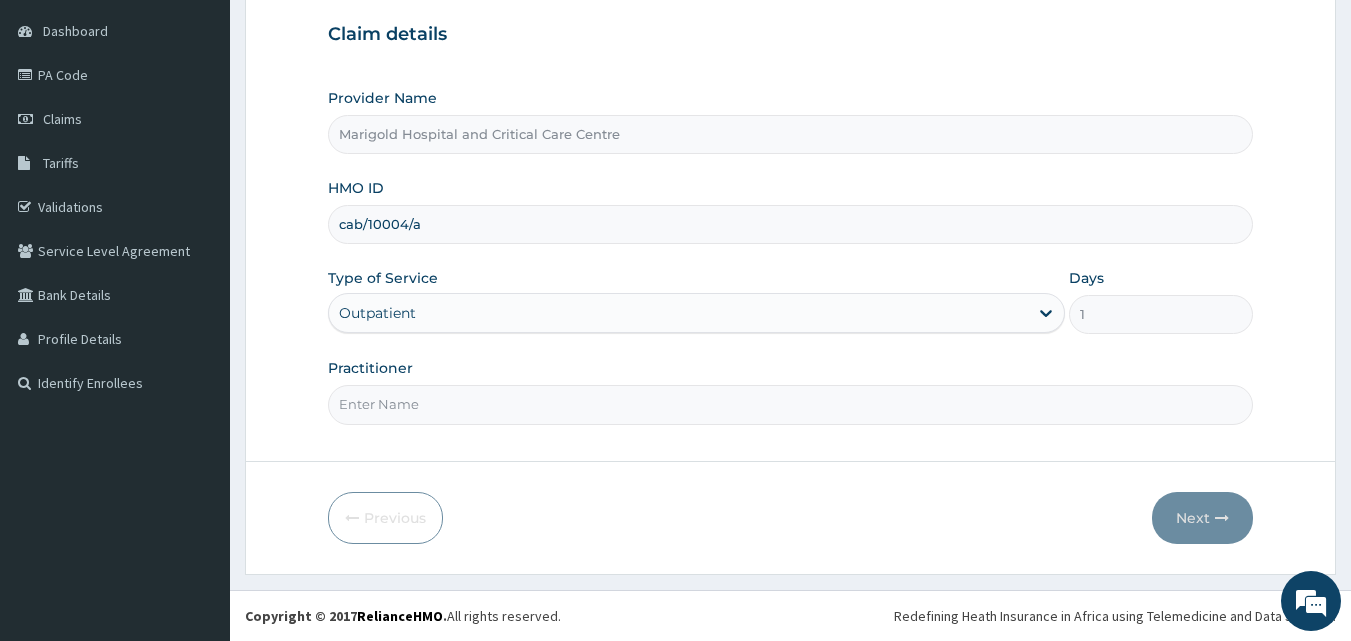 click on "Practitioner" at bounding box center (791, 404) 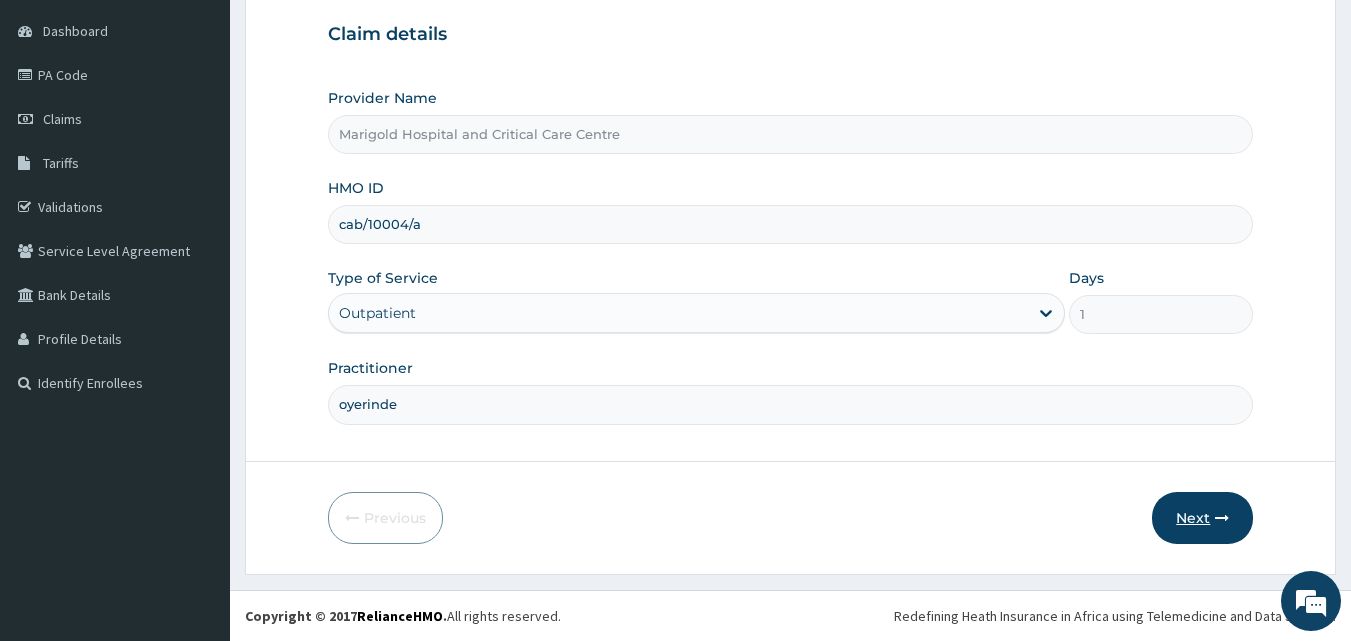 type on "oyerinde" 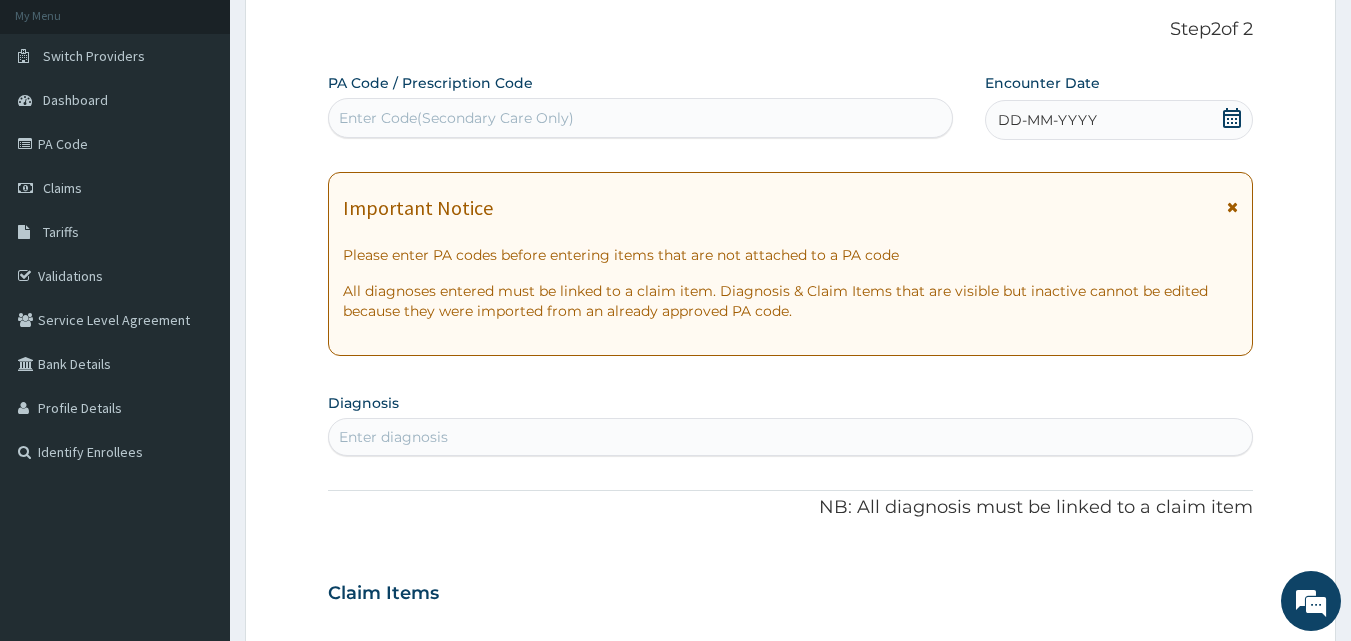 scroll, scrollTop: 0, scrollLeft: 0, axis: both 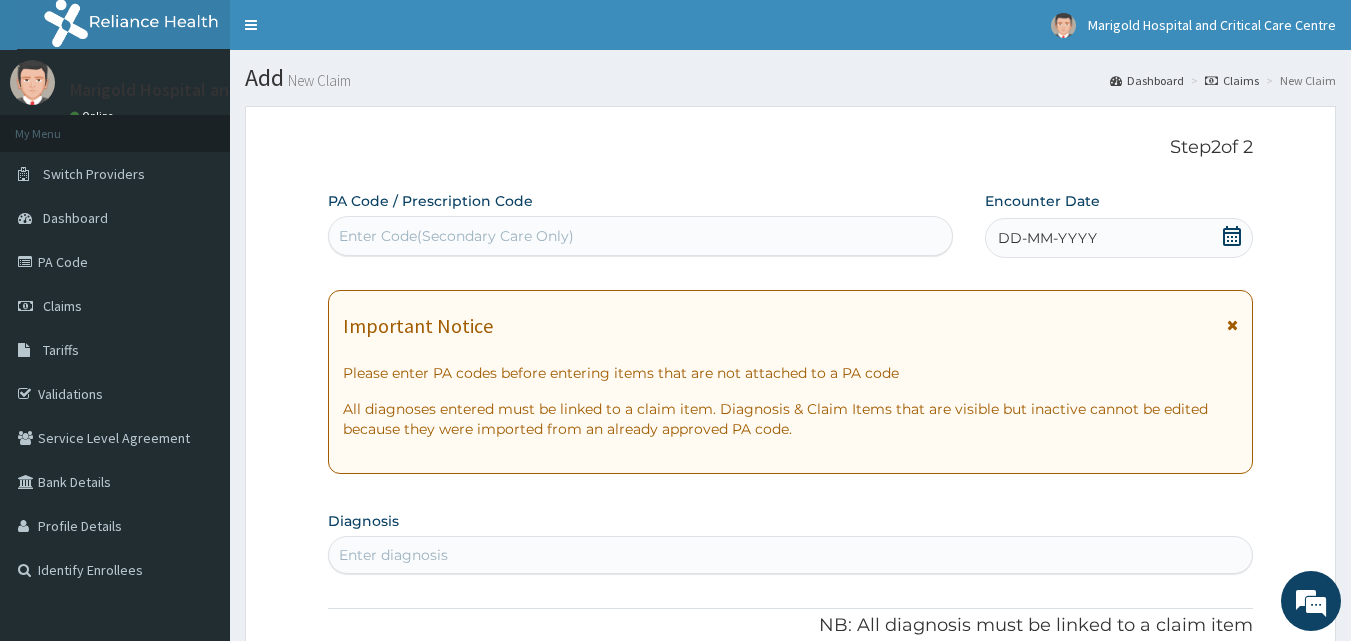 click on "Enter Code(Secondary Care Only)" at bounding box center [641, 236] 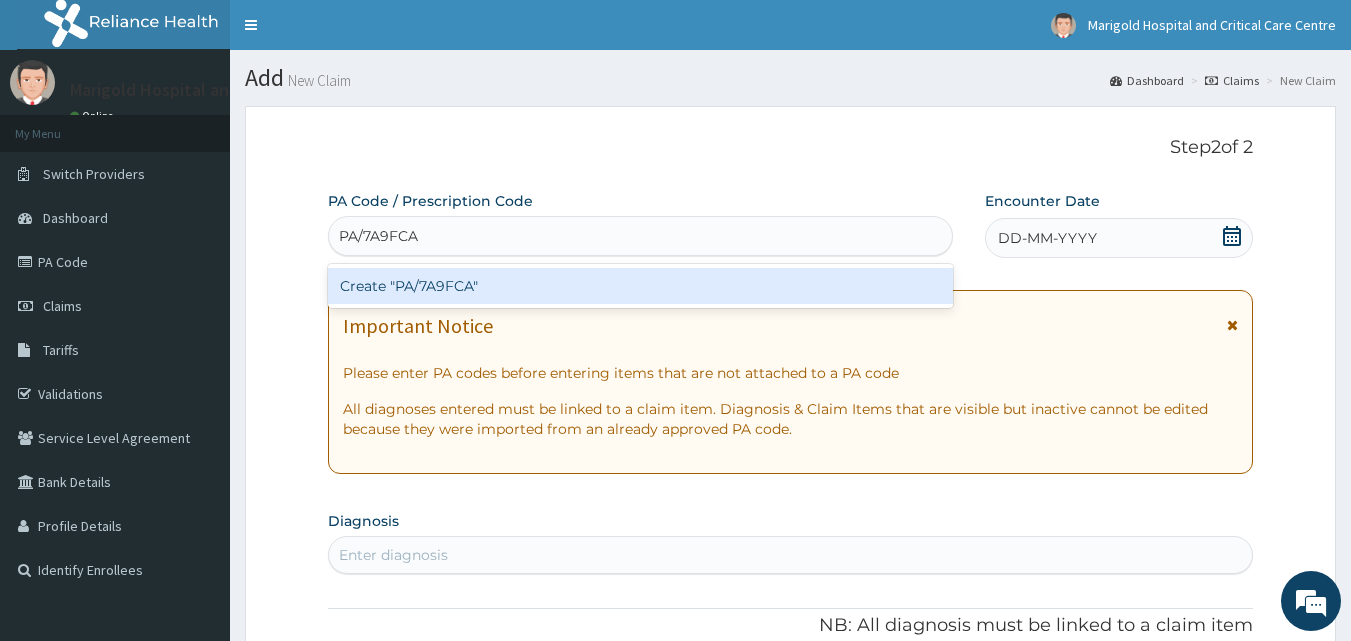 type 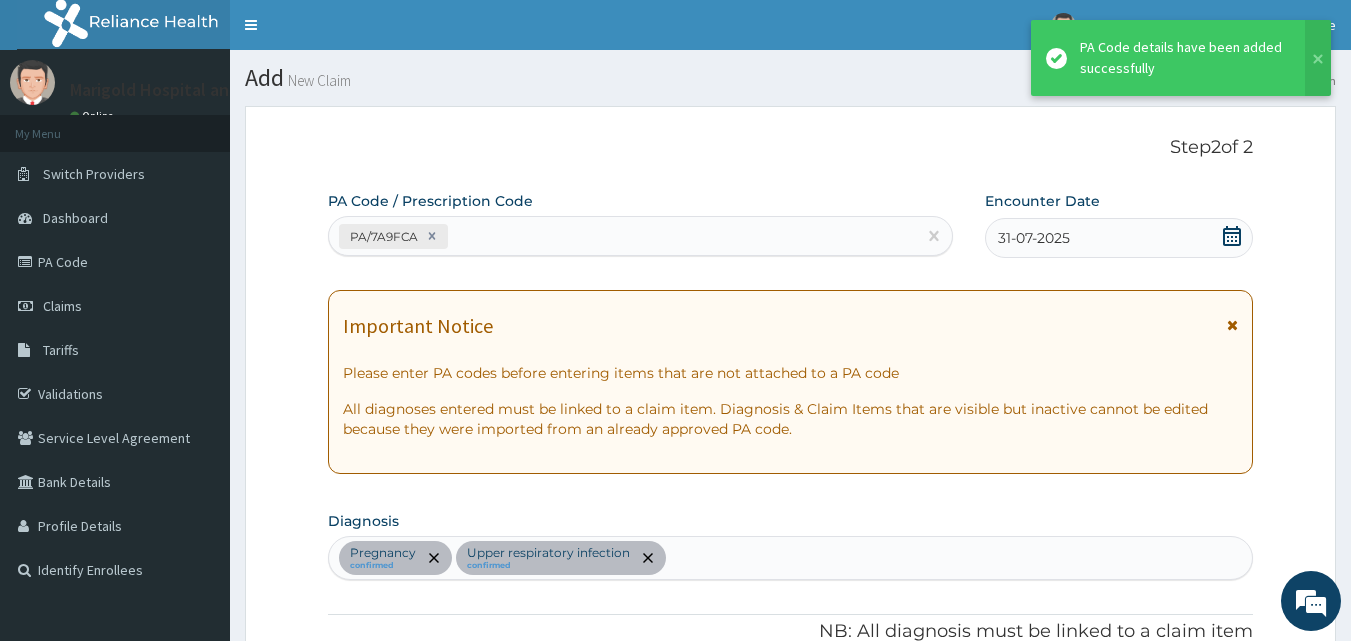 scroll, scrollTop: 727, scrollLeft: 0, axis: vertical 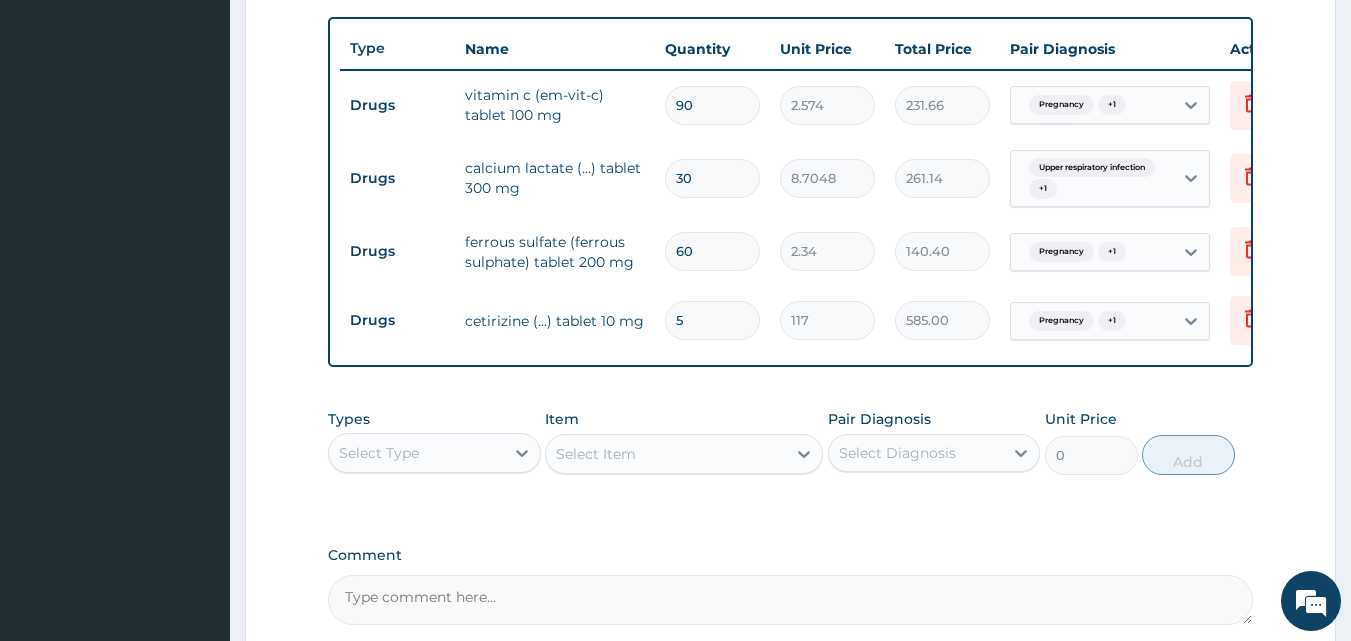 click on "PA Code / Prescription Code PA/7A9FCA Encounter Date 31-07-2025 Important Notice Please enter PA codes before entering items that are not attached to a PA code   All diagnoses entered must be linked to a claim item. Diagnosis & Claim Items that are visible but inactive cannot be edited because they were imported from an already approved PA code. Diagnosis Pregnancy confirmed Upper respiratory infection confirmed NB: All diagnosis must be linked to a claim item Claim Items Type Name Quantity Unit Price Total Price Pair Diagnosis Actions Drugs vitamin c (em-vit-c) tablet 100 mg 90 2.574 231.66 Pregnancy  + 1 Delete Drugs calcium lactate (...) tablet 300 mg 30 8.7048 261.14 Upper respiratory infection  + 1 Delete Drugs ferrous sulfate (ferrous sulphate) tablet 200 mg 60 2.34 140.40 Pregnancy  + 1 Delete Drugs cetirizine (...) tablet 10 mg 5 117 585.00 Pregnancy  + 1 Delete Types Select Type Item Select Item Pair Diagnosis Select Diagnosis Unit Price 0 Add Comment" at bounding box center (791, 44) 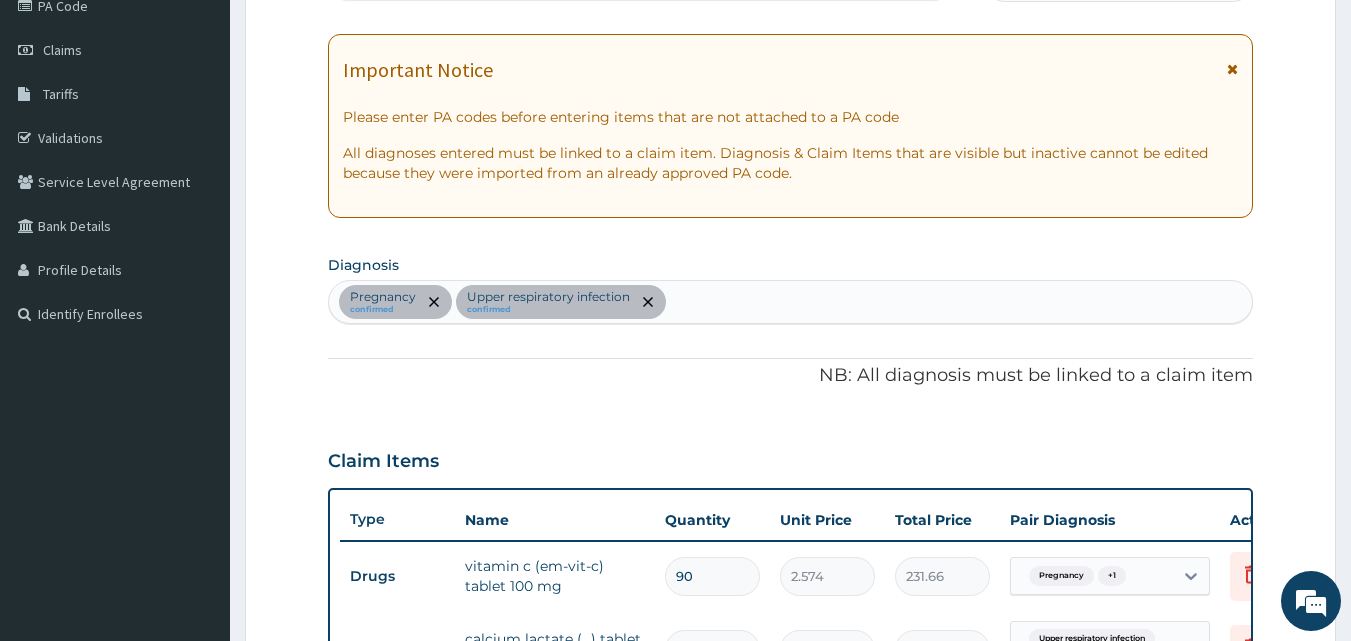 scroll, scrollTop: 227, scrollLeft: 0, axis: vertical 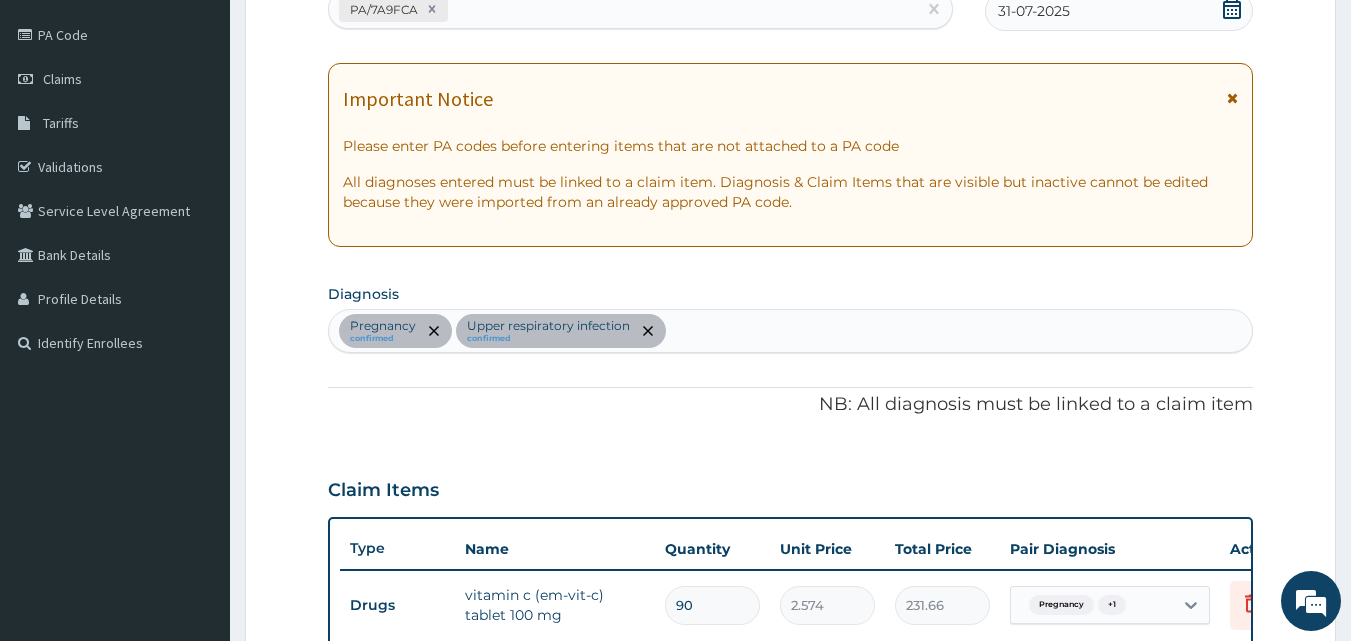 click on "Pregnancy confirmed Upper respiratory infection confirmed" at bounding box center (791, 331) 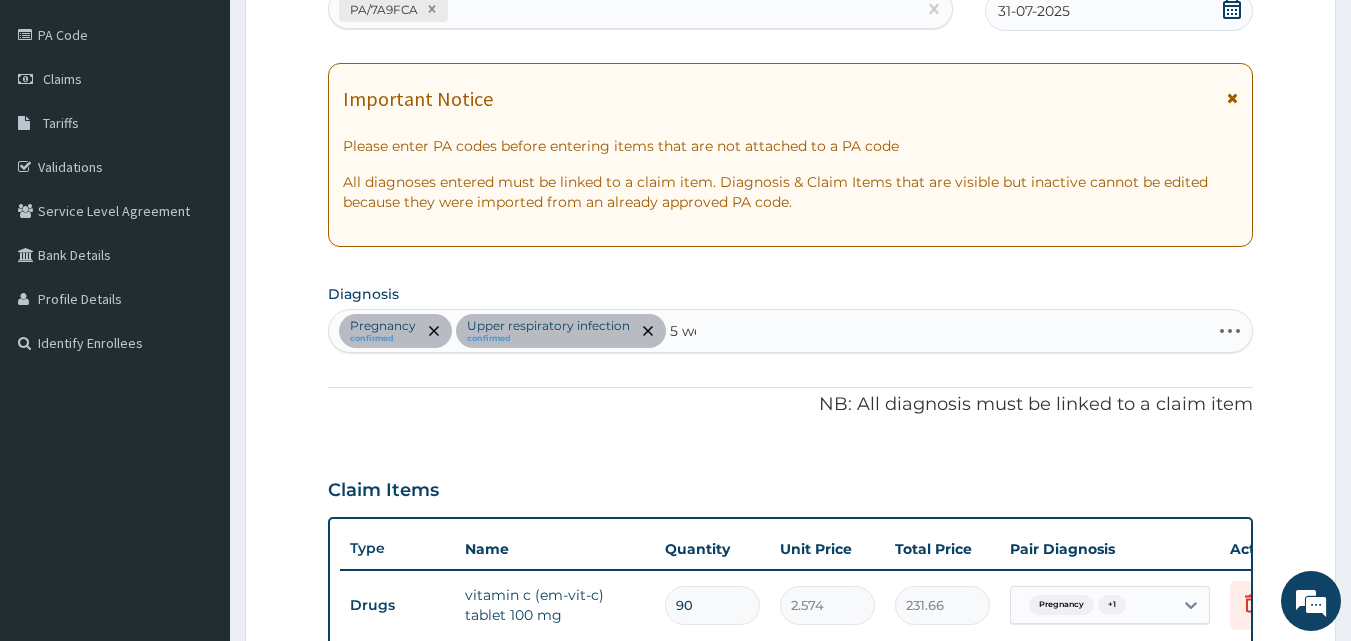 type on "5 wee" 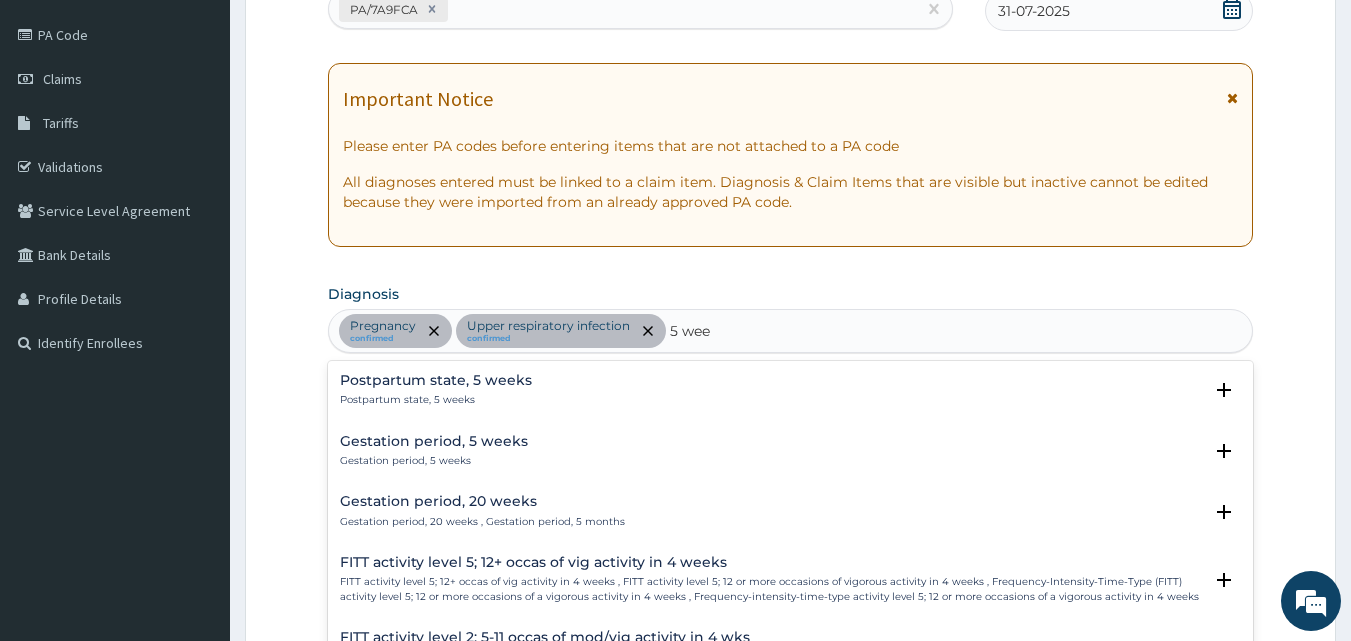 click on "Gestation period, 5 weeks" at bounding box center (434, 441) 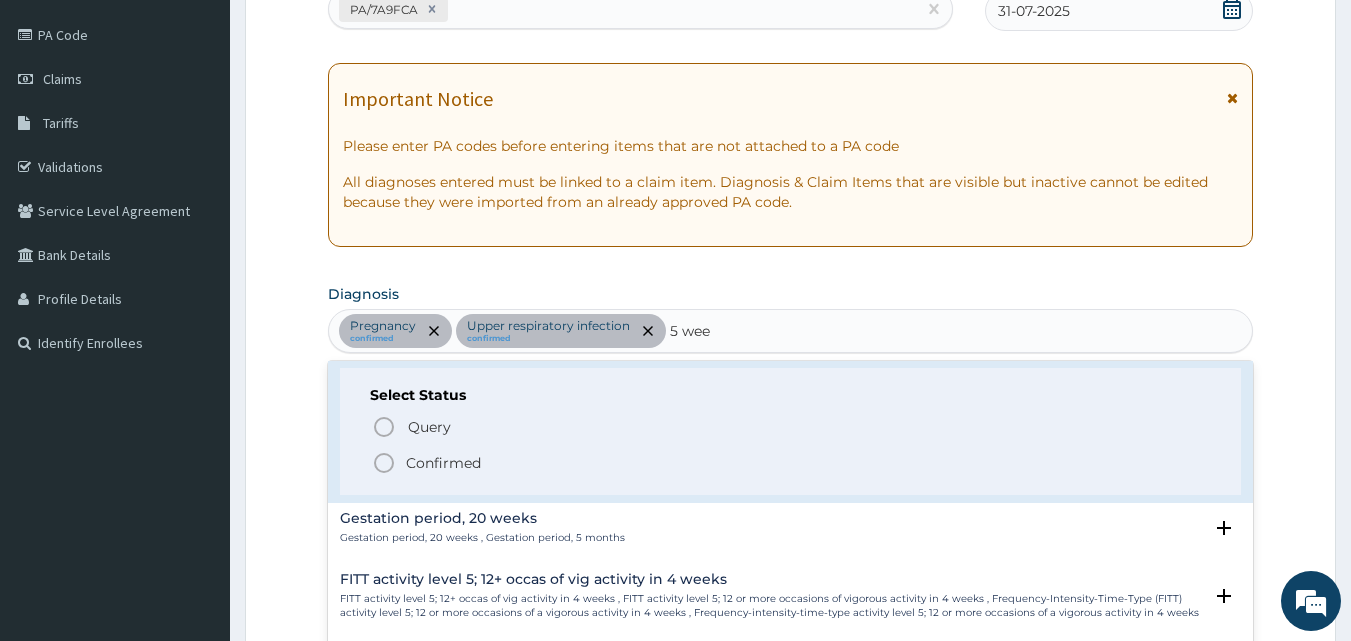 scroll, scrollTop: 166, scrollLeft: 0, axis: vertical 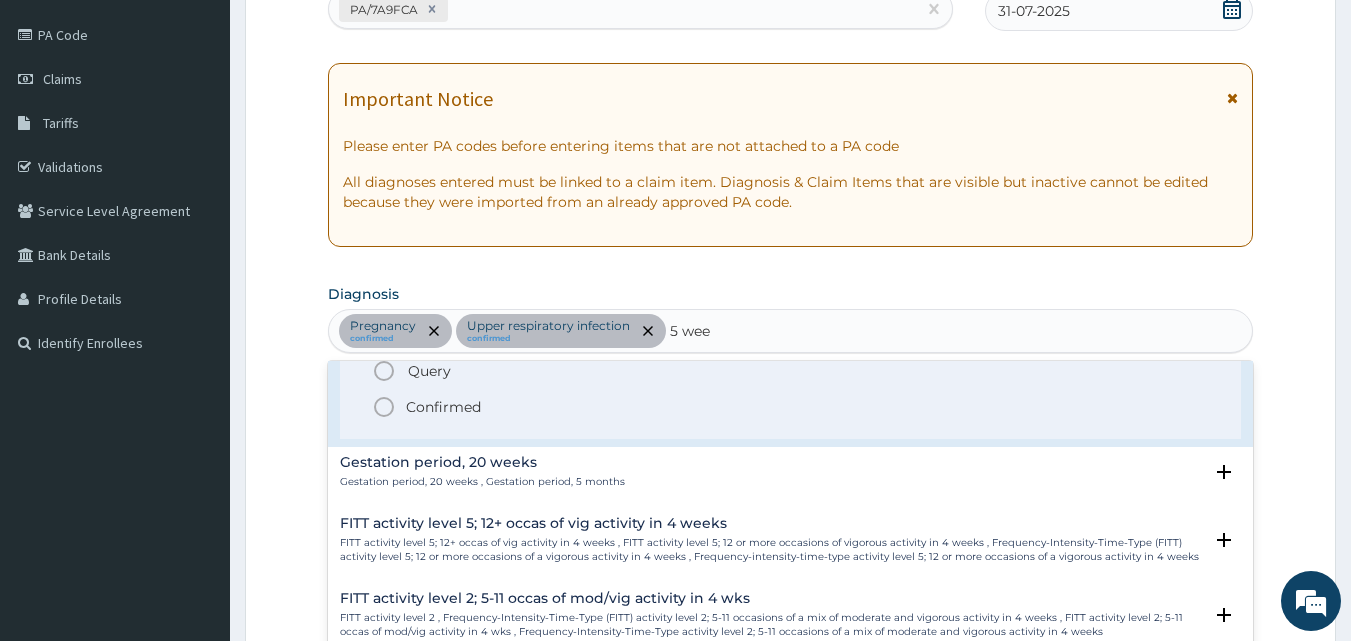 click on "Confirmed" at bounding box center (443, 407) 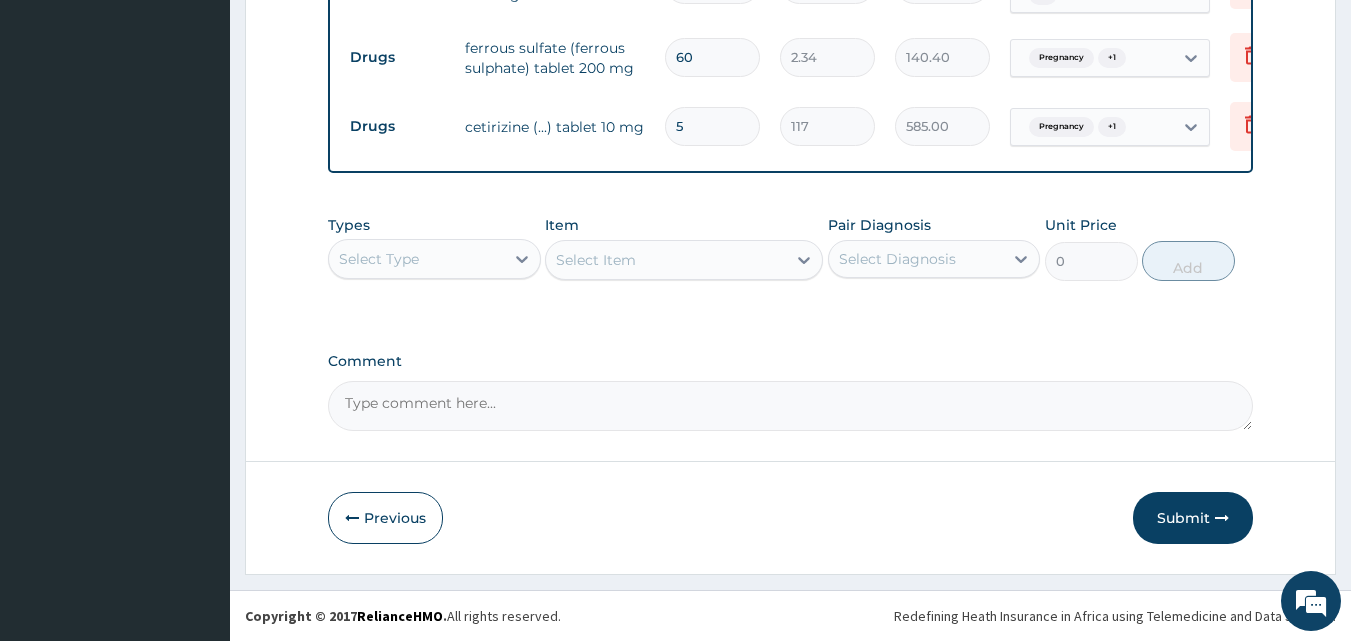 scroll, scrollTop: 936, scrollLeft: 0, axis: vertical 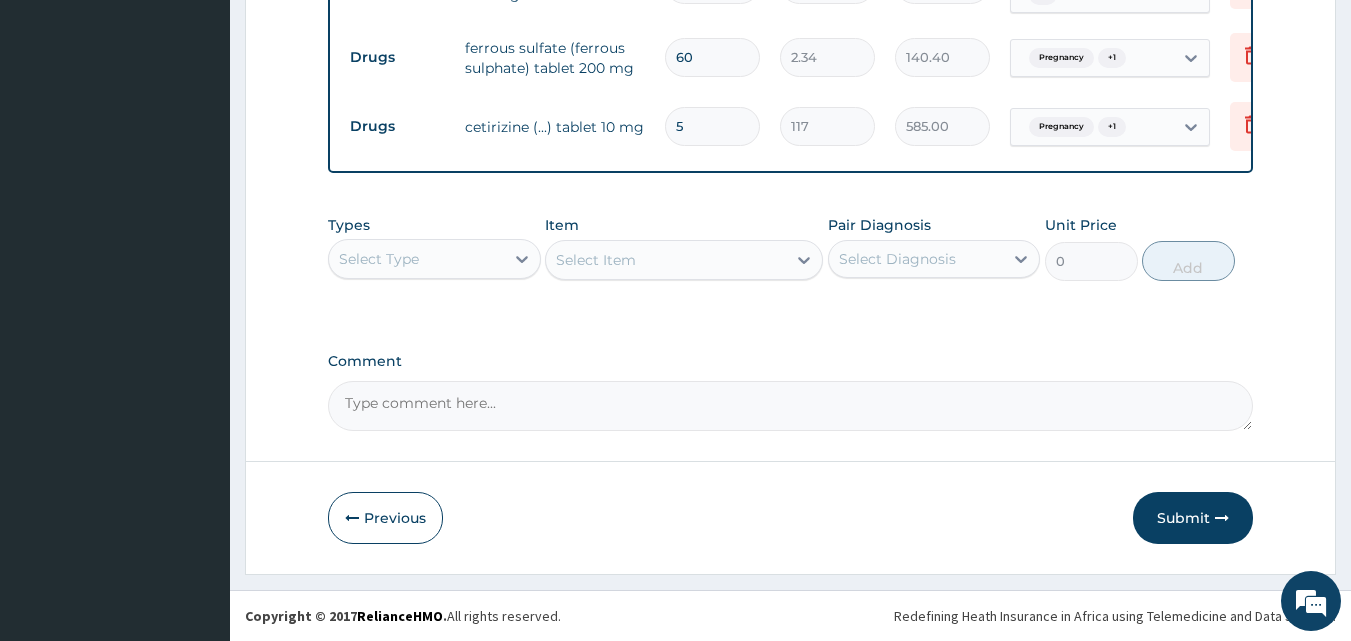 click on "Select Type" at bounding box center [379, 259] 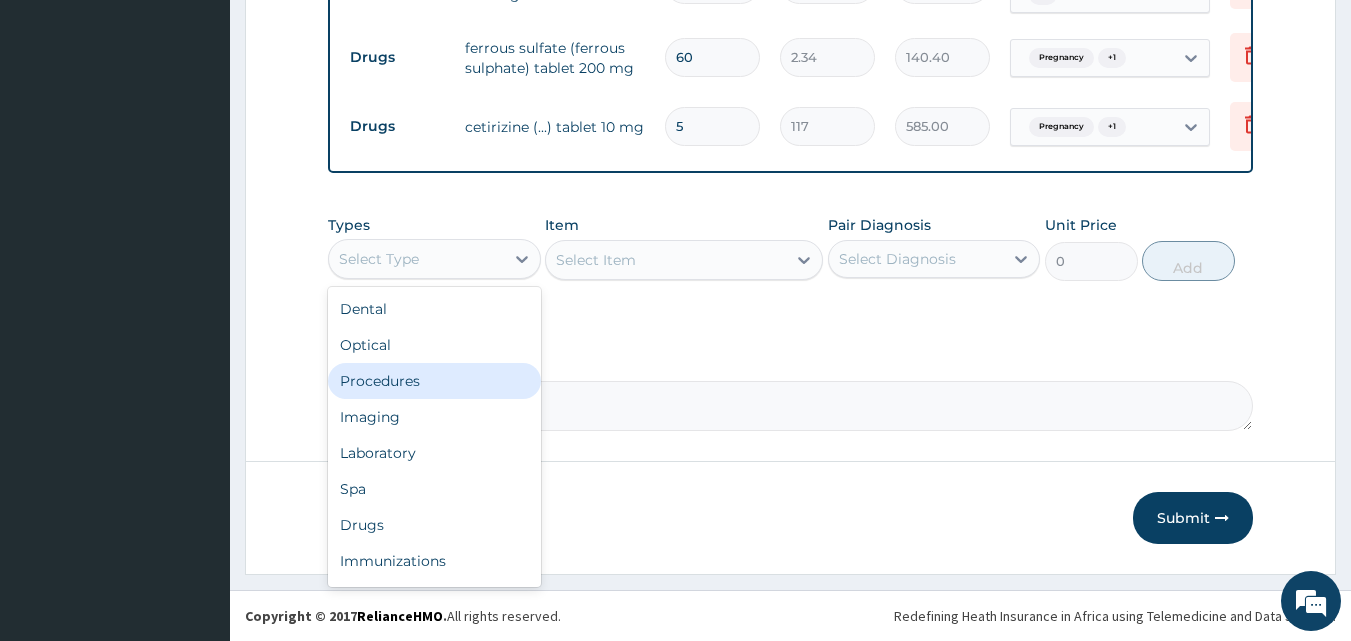 click on "Procedures" at bounding box center [434, 381] 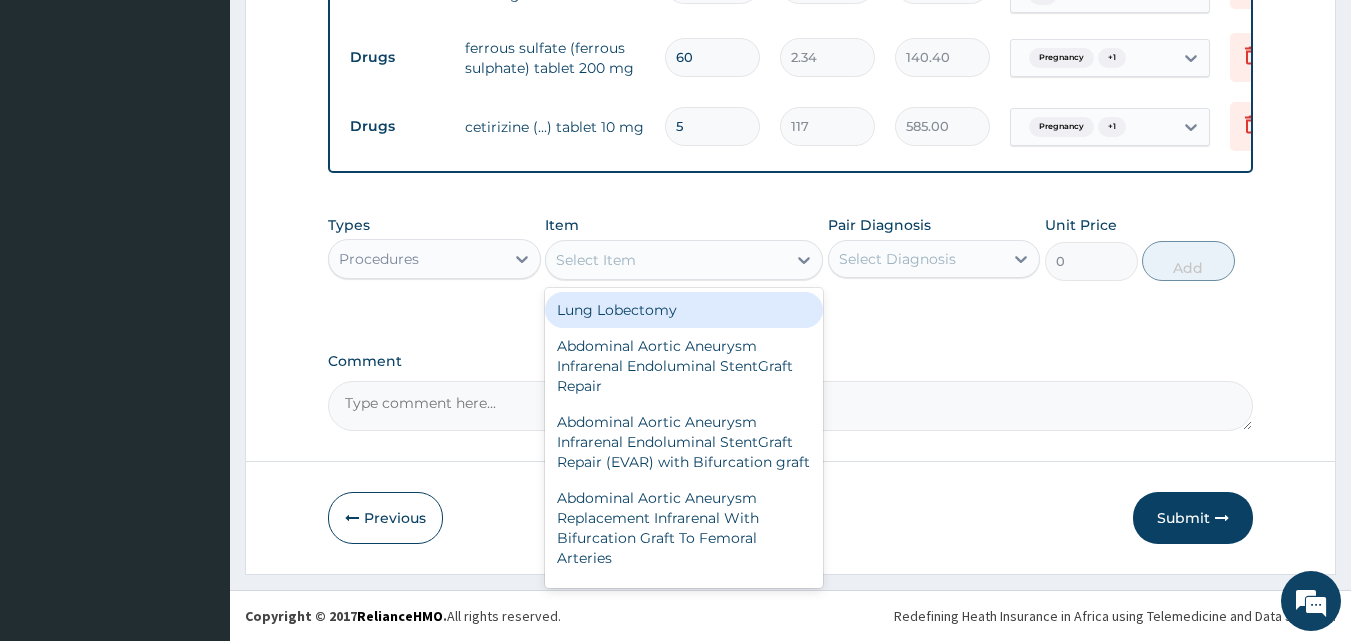 click on "Select Item" at bounding box center [666, 260] 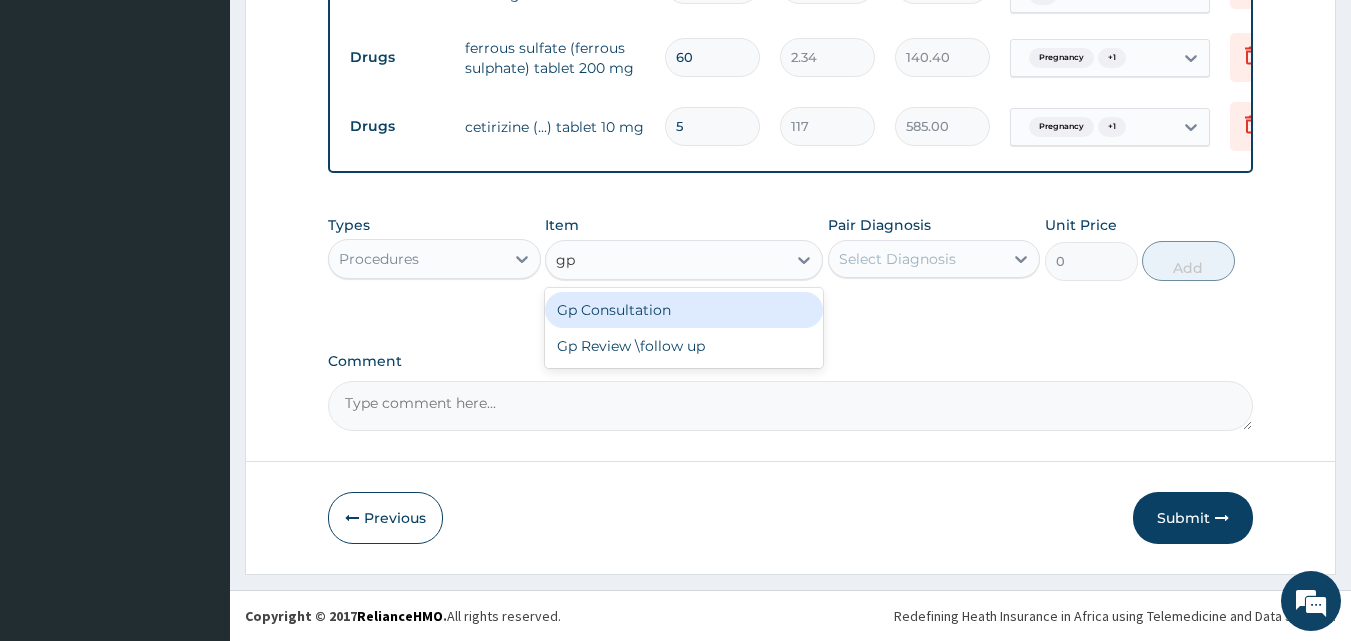 type on "gp" 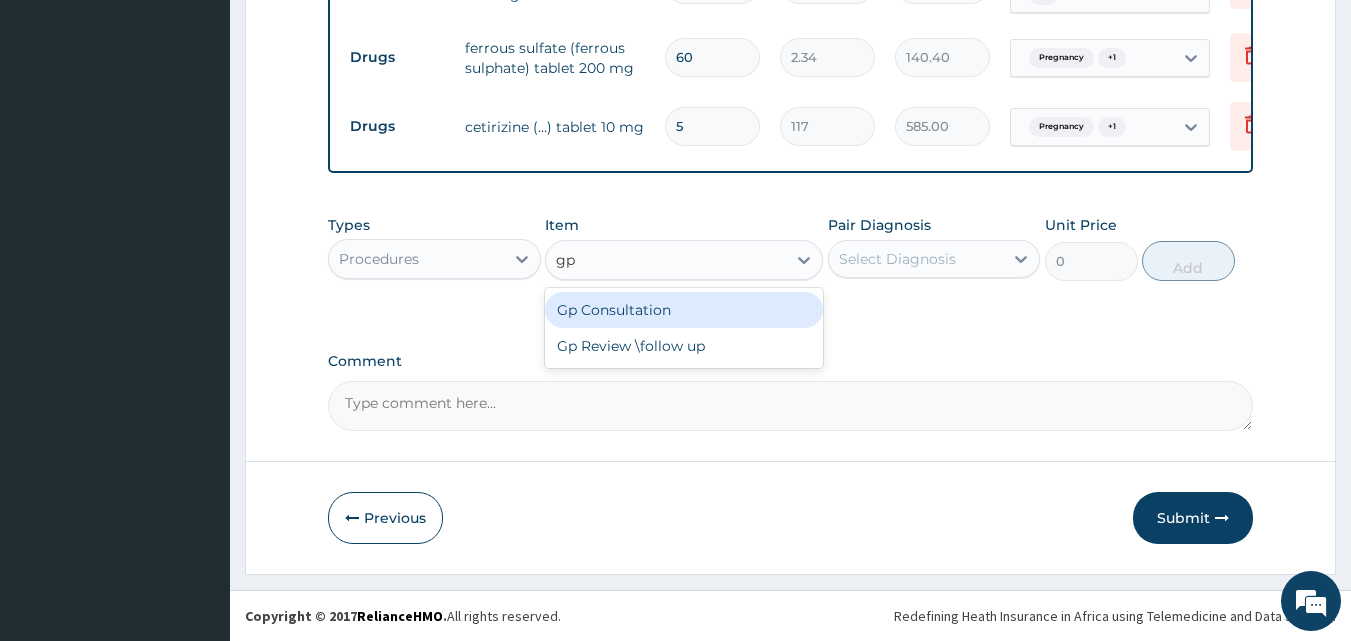 drag, startPoint x: 702, startPoint y: 304, endPoint x: 796, endPoint y: 280, distance: 97.015465 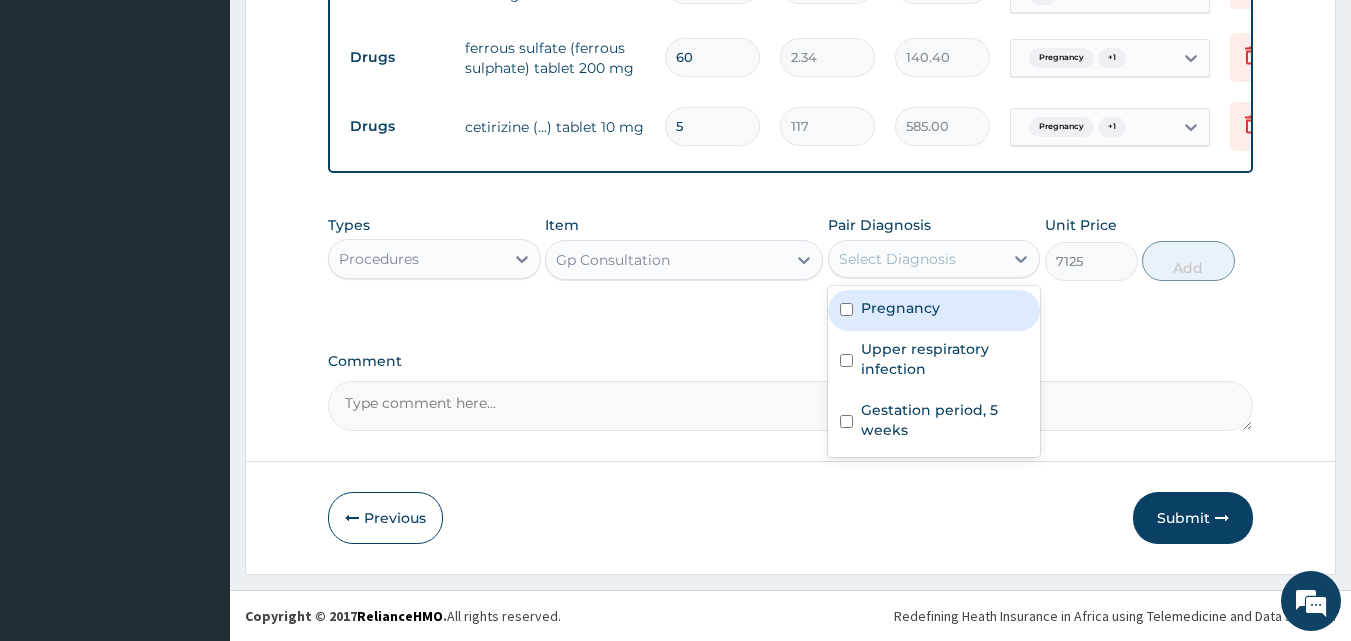 click on "Select Diagnosis" at bounding box center [916, 259] 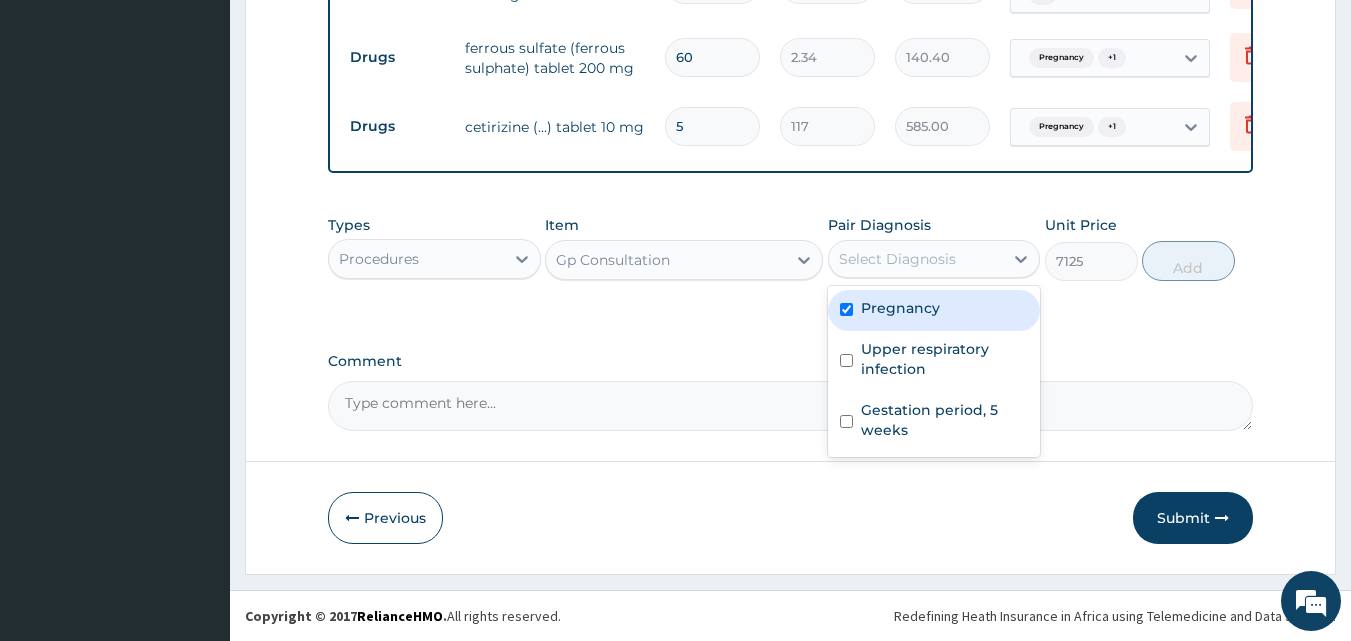 checkbox on "true" 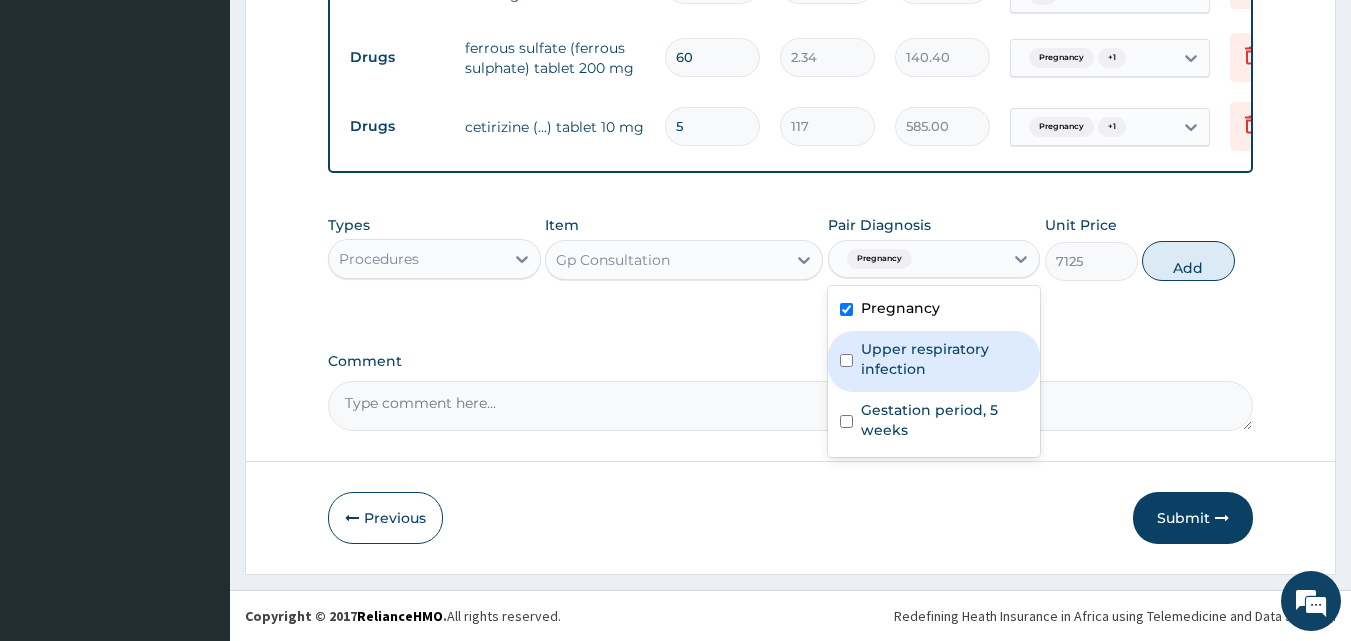 click on "Upper respiratory infection" at bounding box center (945, 359) 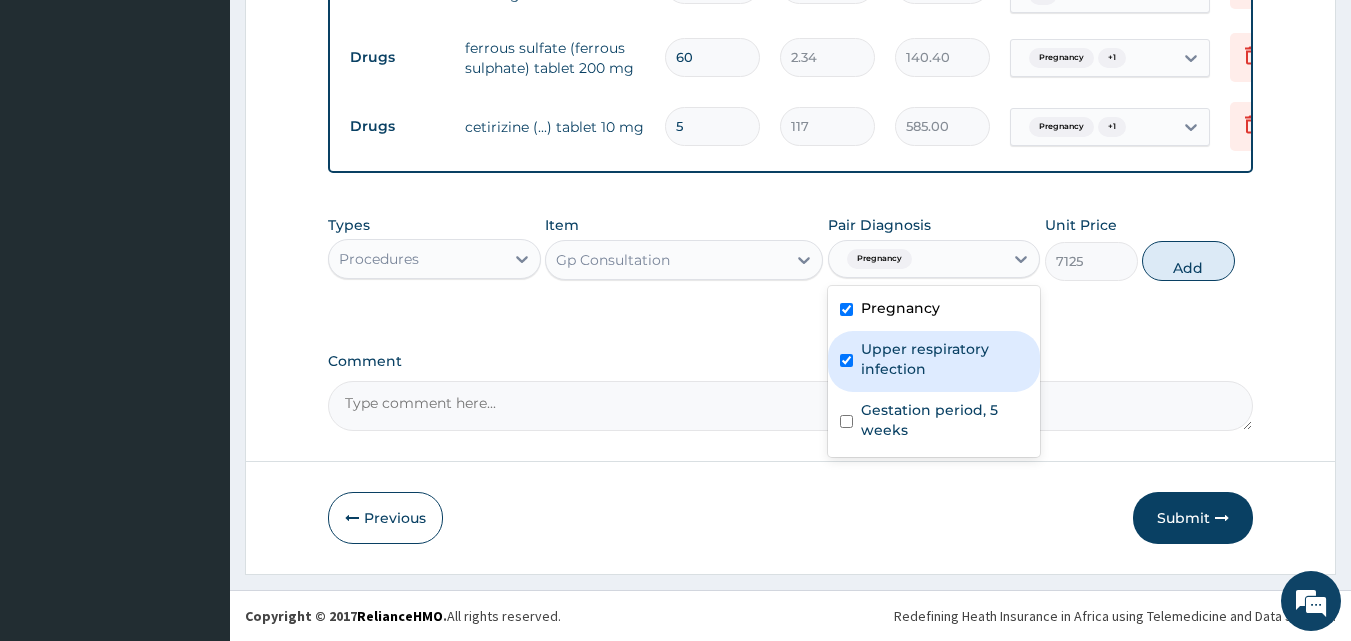 checkbox on "true" 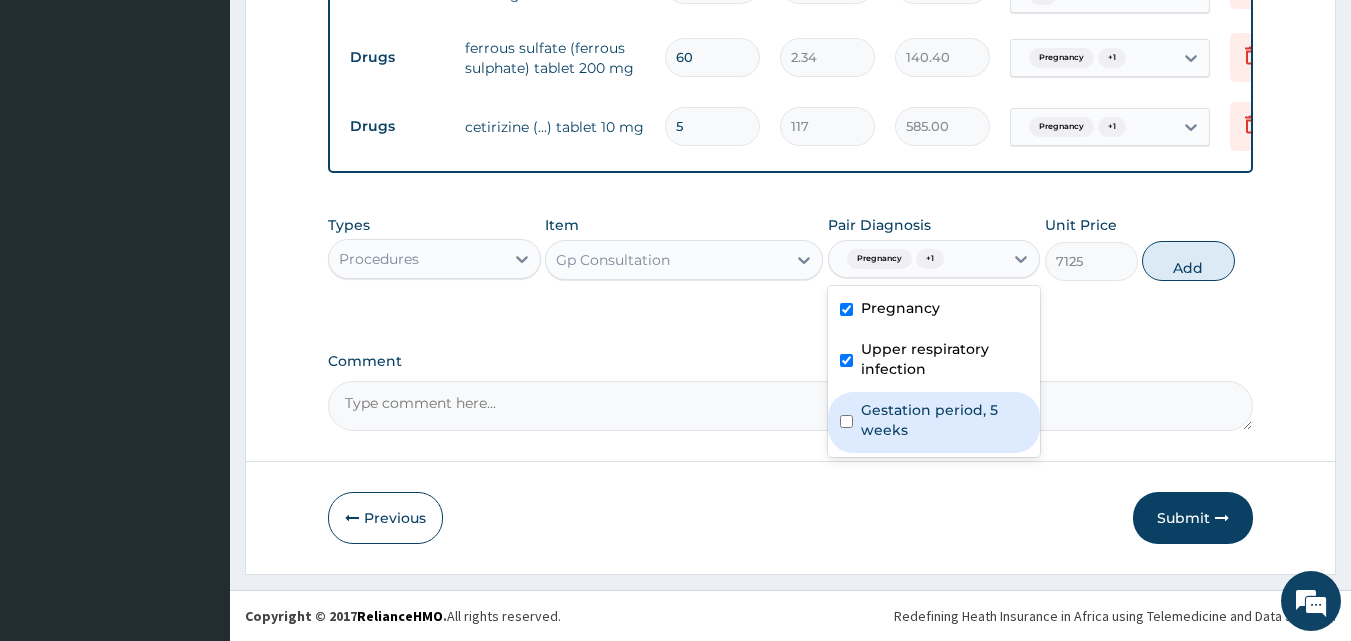 click on "Gestation period, 5 weeks" at bounding box center (945, 420) 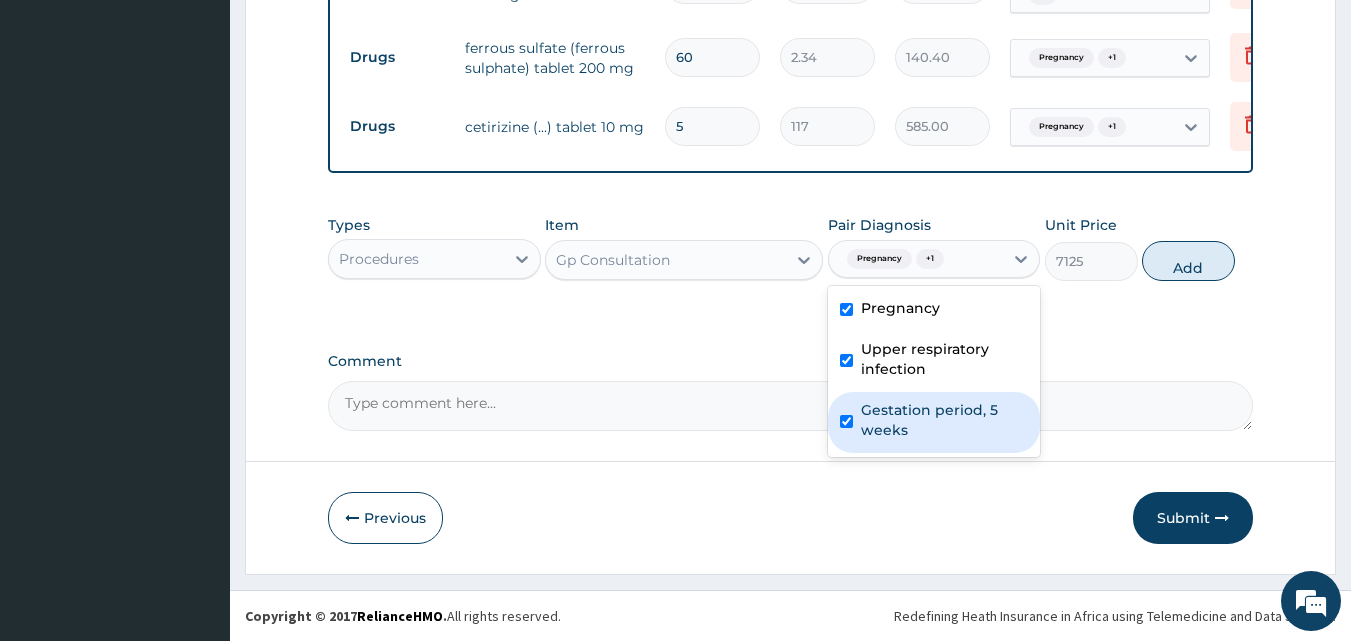 checkbox on "true" 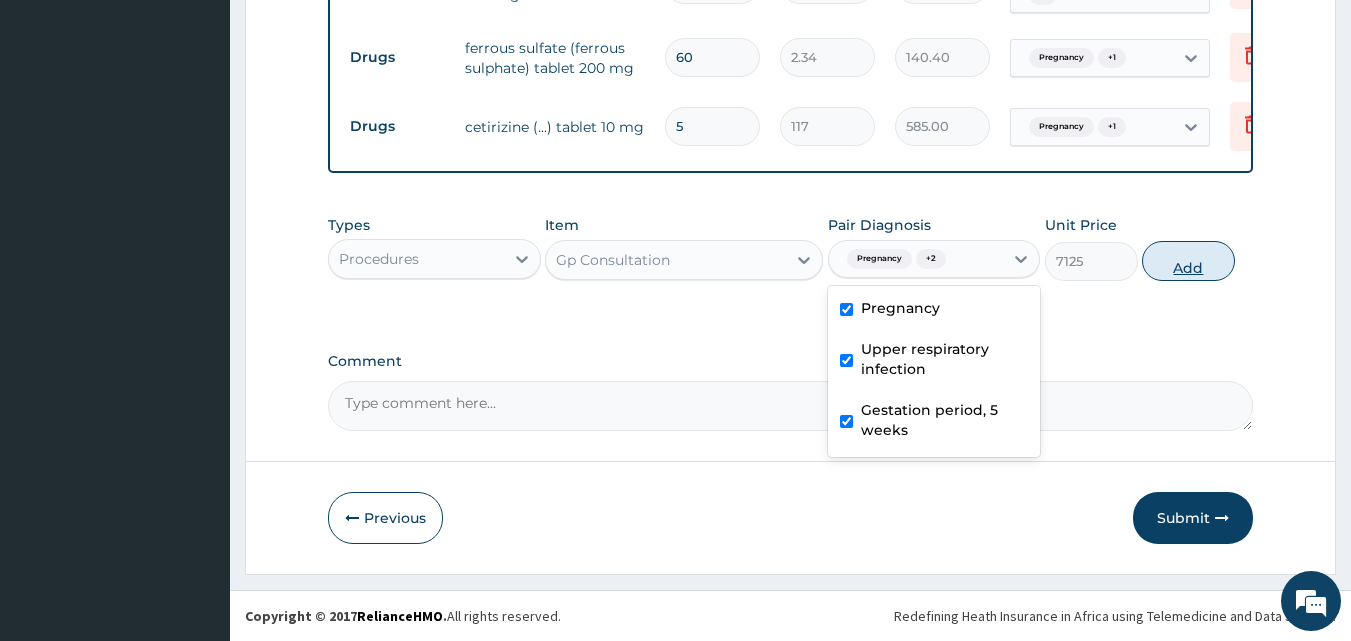 click on "Add" at bounding box center [1188, 261] 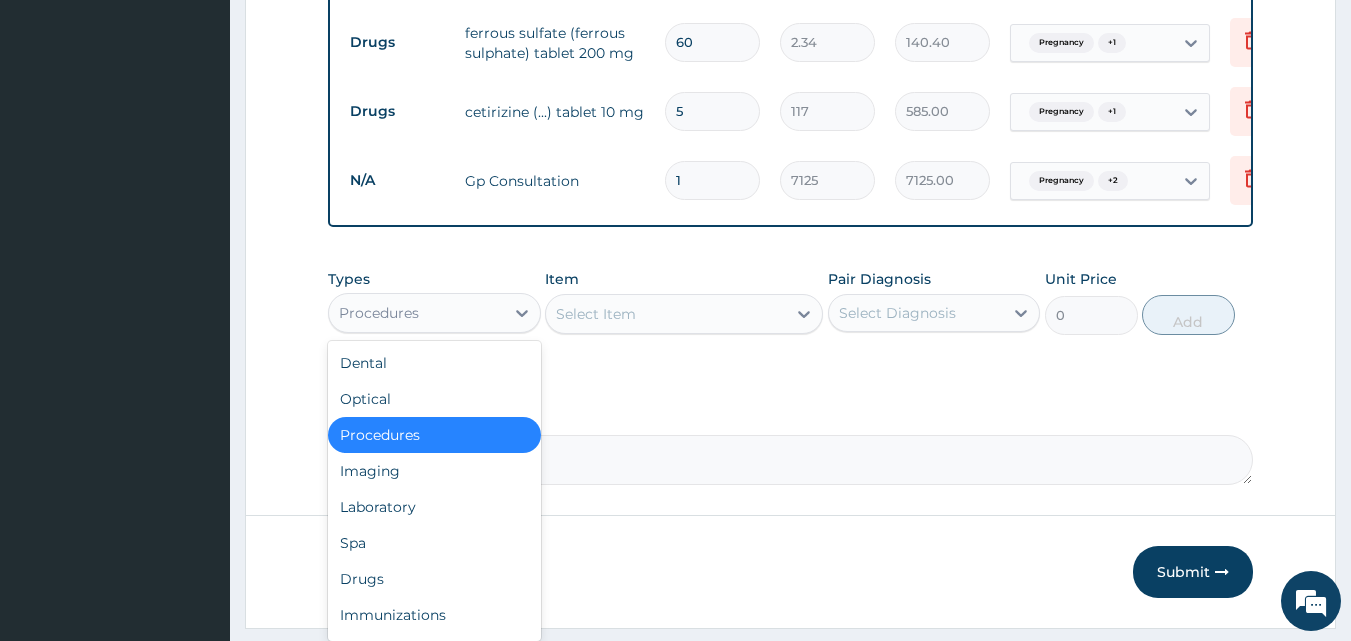 click on "Procedures" at bounding box center [379, 313] 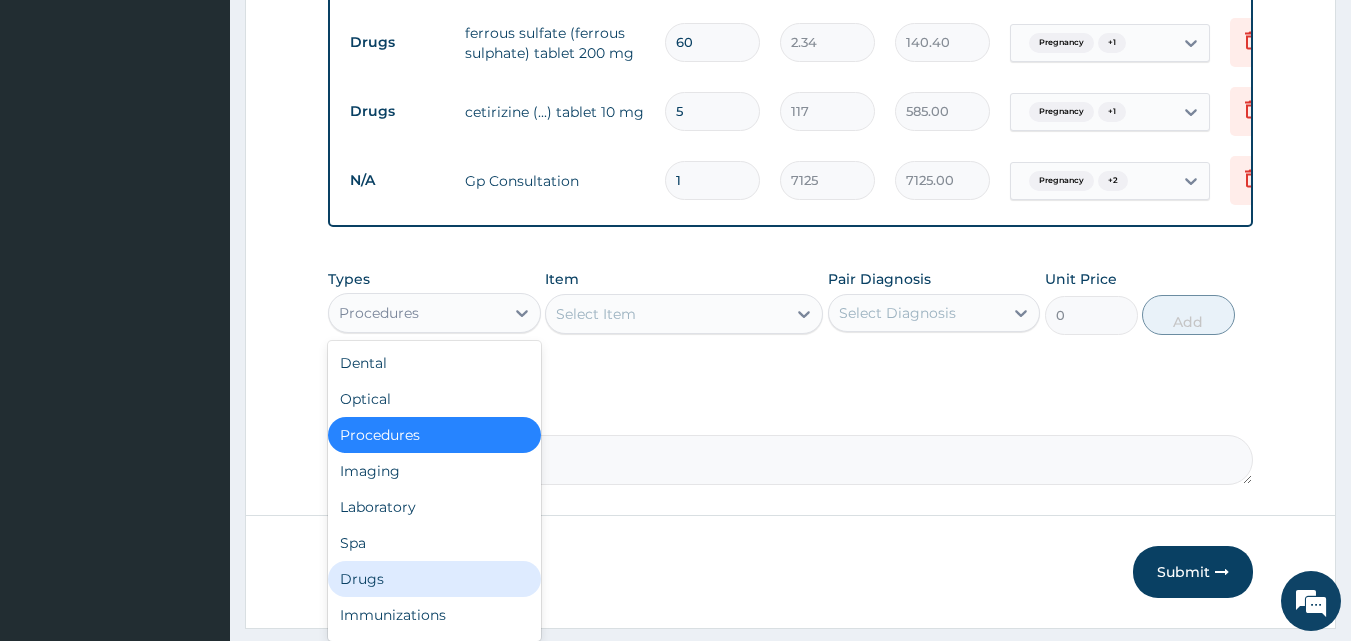 click on "Drugs" at bounding box center [434, 579] 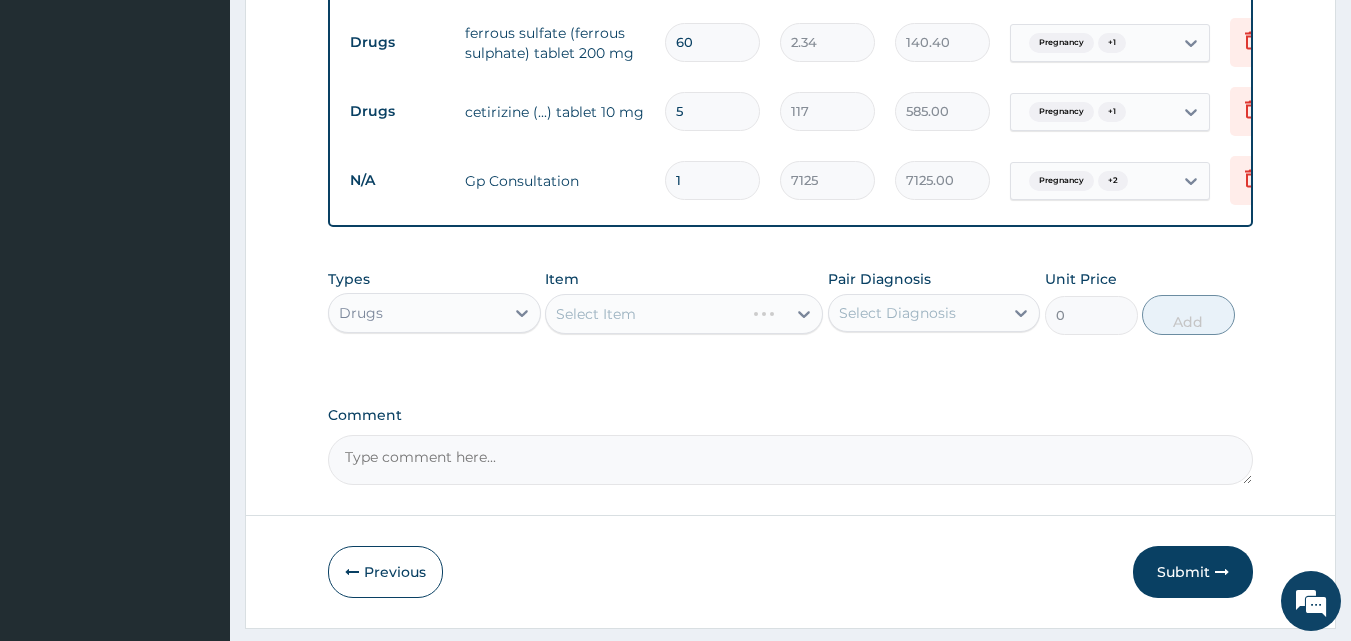 click on "Select Item" at bounding box center (684, 314) 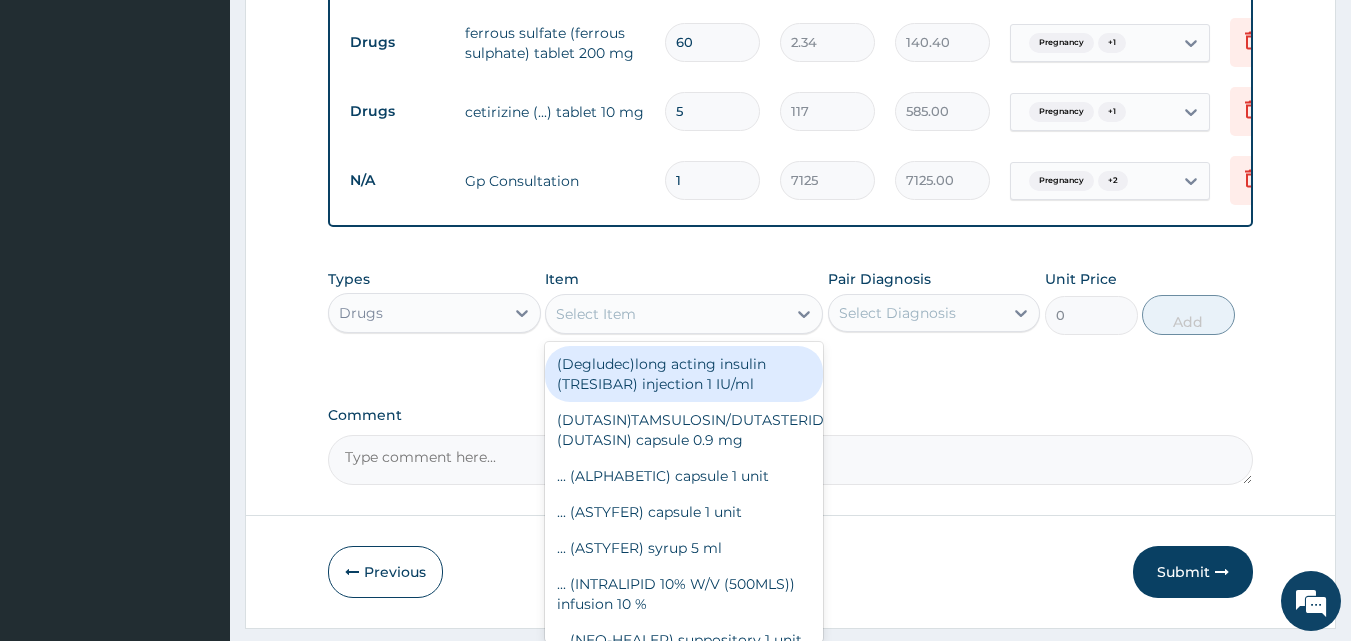 click on "Select Item" at bounding box center (596, 314) 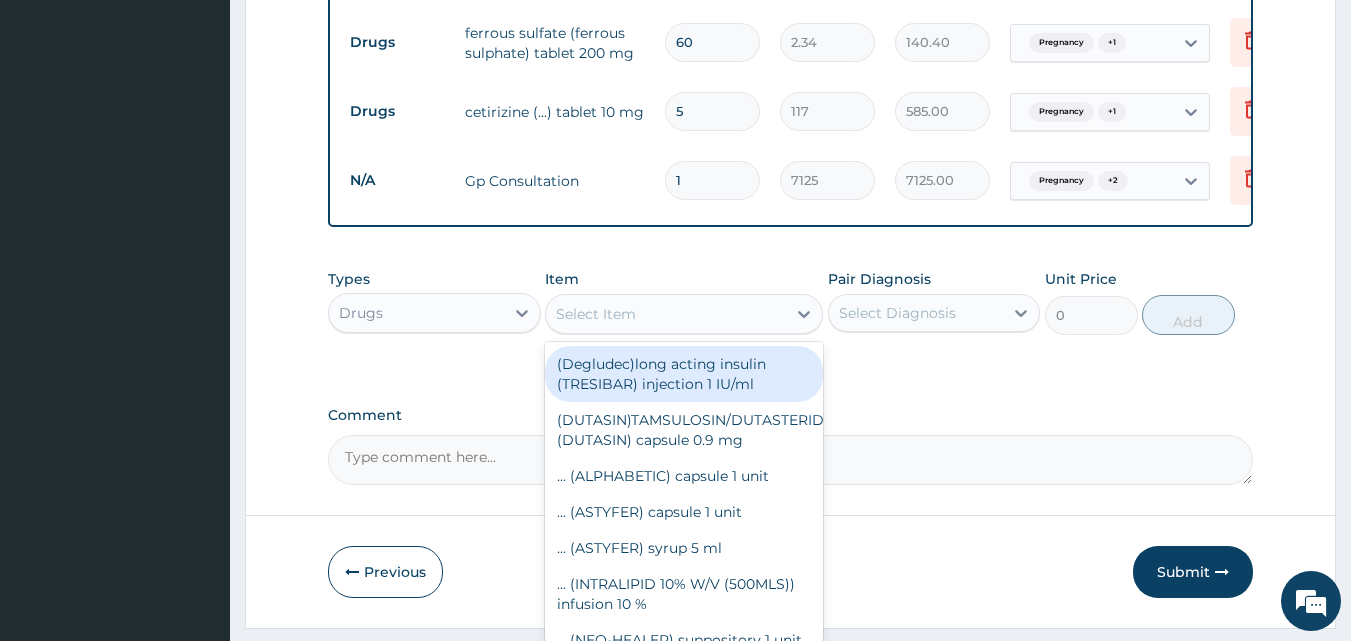 click on "Select Item" at bounding box center (596, 314) 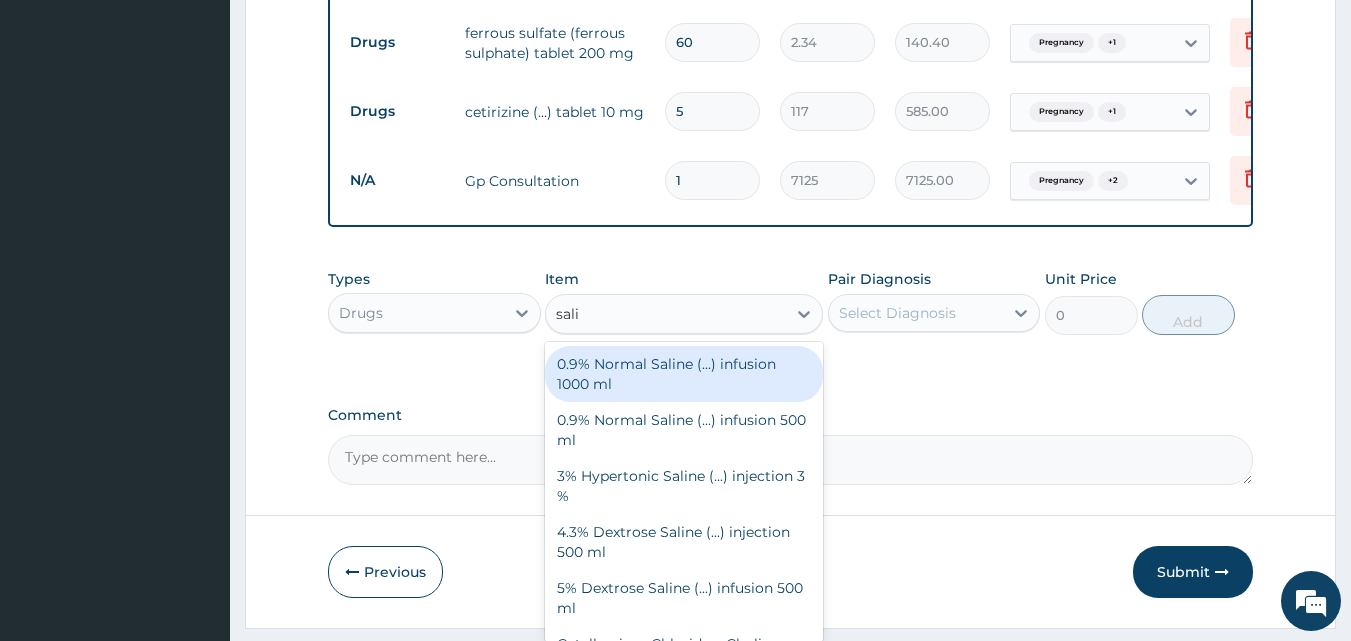 type on "salin" 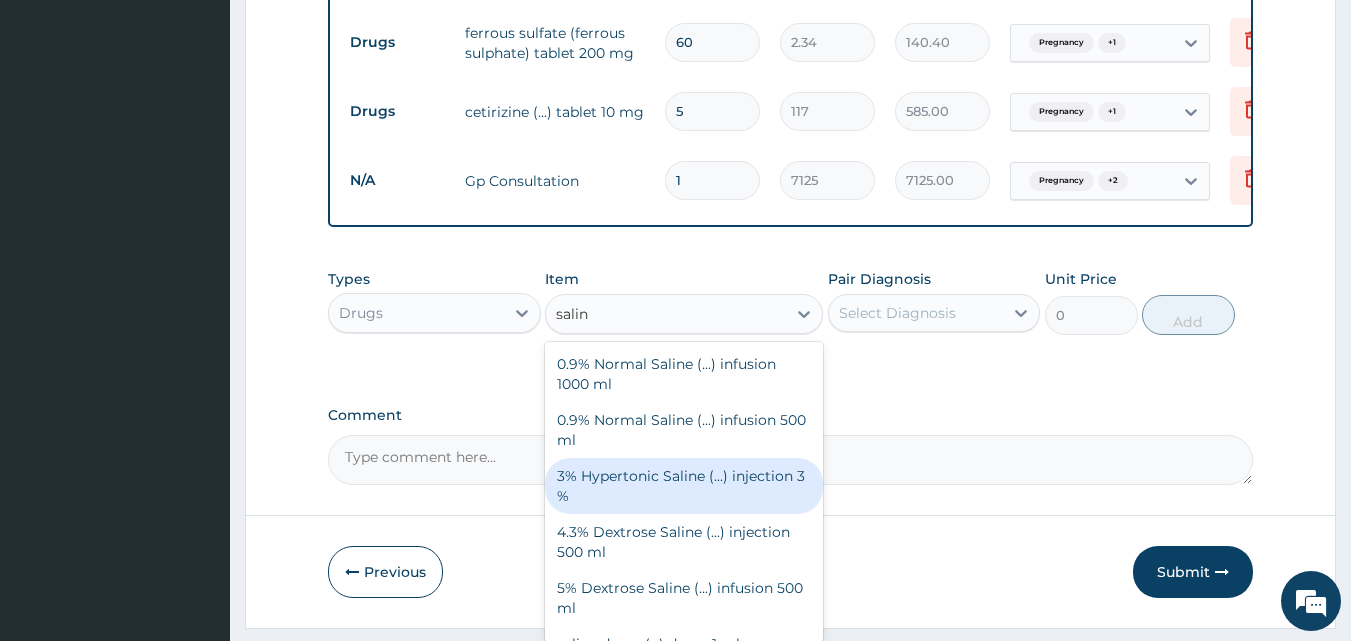 scroll, scrollTop: 24, scrollLeft: 0, axis: vertical 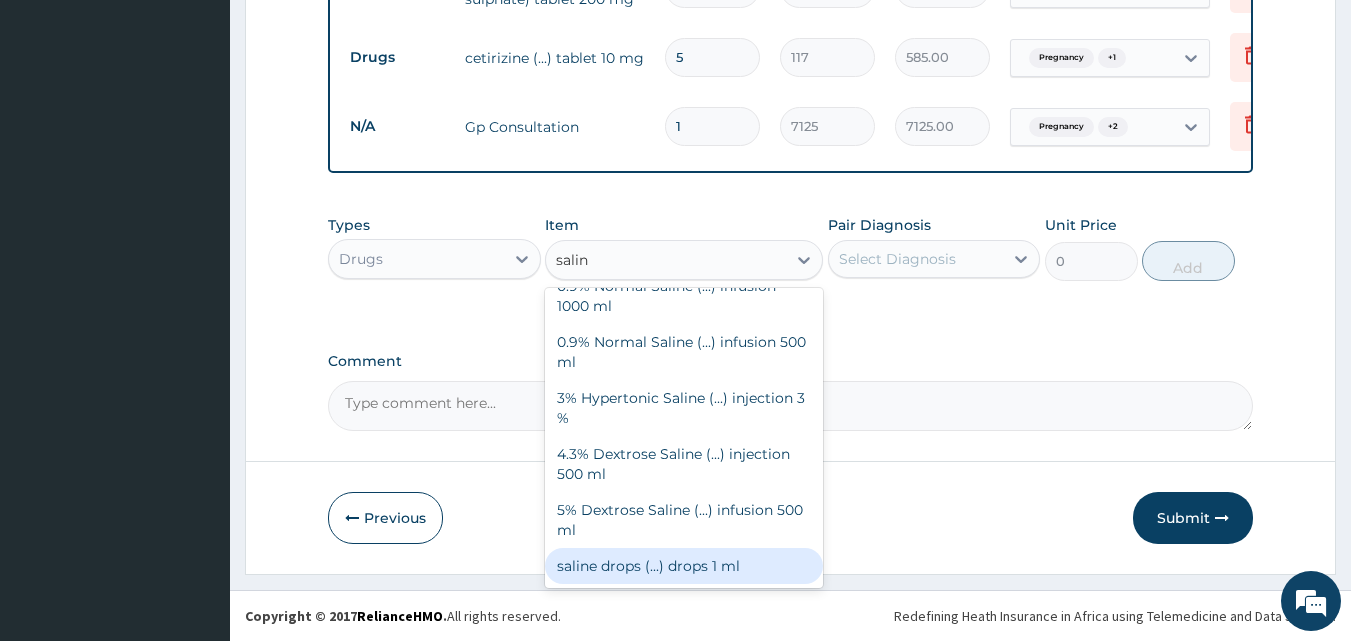 drag, startPoint x: 671, startPoint y: 567, endPoint x: 851, endPoint y: 338, distance: 291.27478 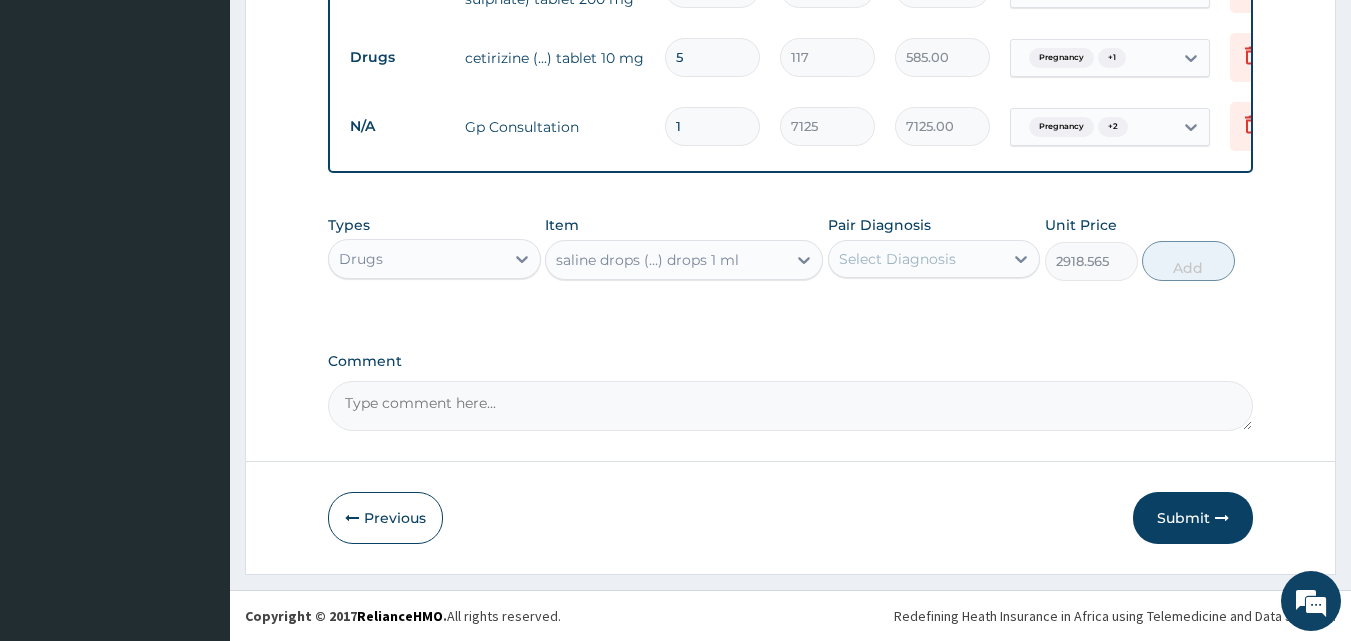 click on "Select Diagnosis" at bounding box center (897, 259) 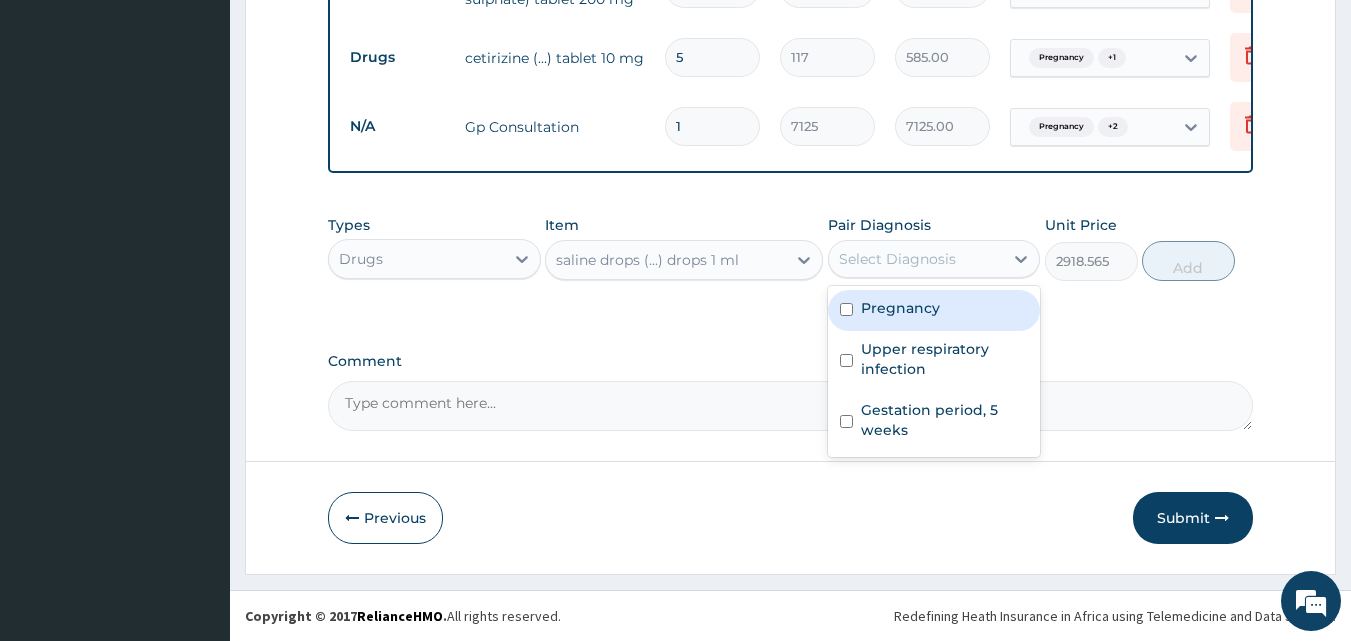 click on "Pregnancy" at bounding box center [900, 308] 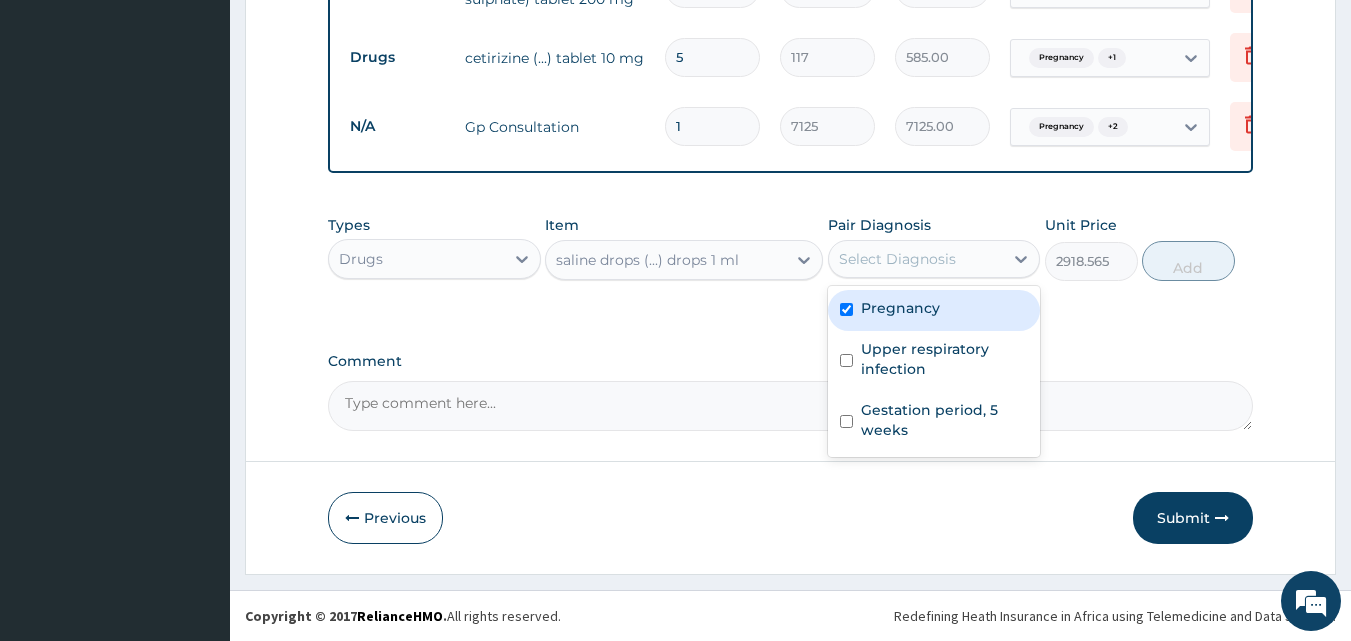 checkbox on "true" 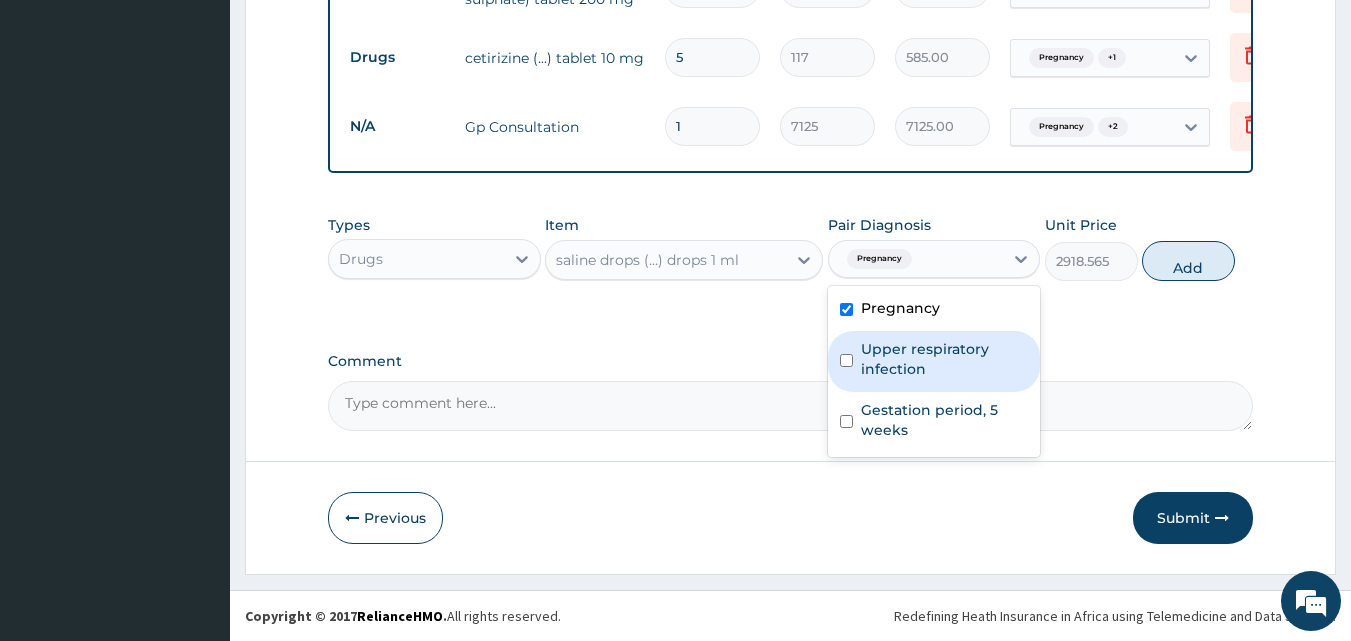 click on "Upper respiratory infection" at bounding box center [945, 359] 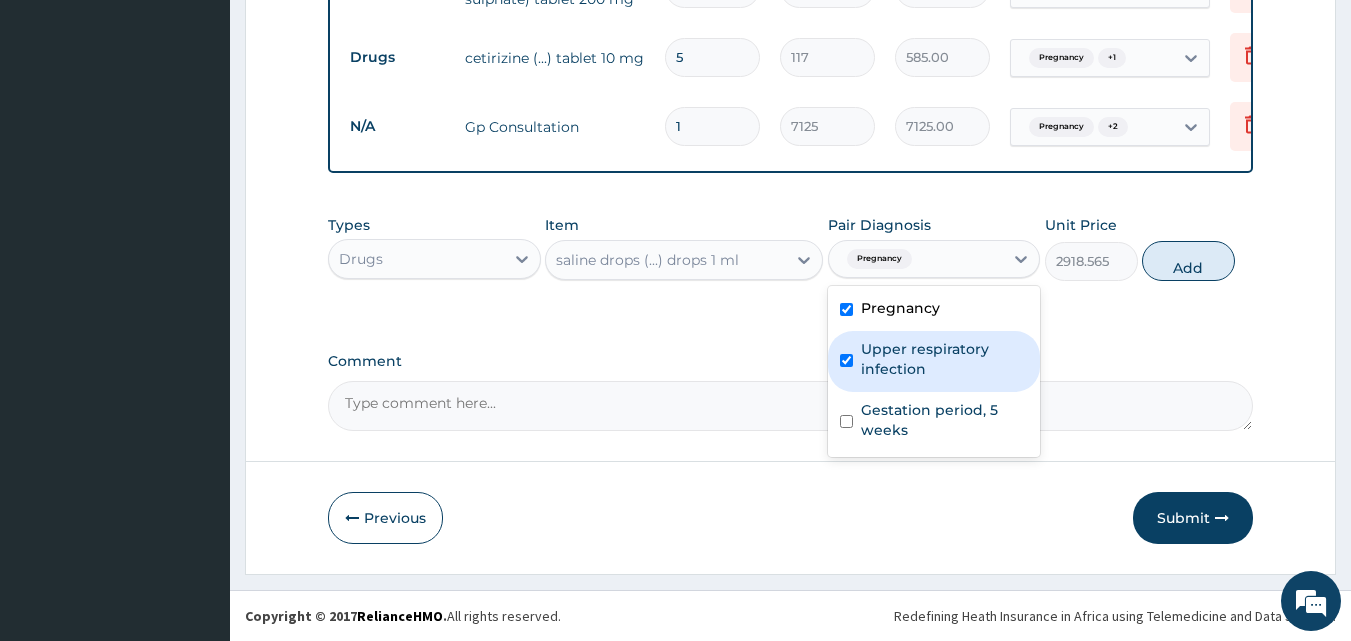 checkbox on "true" 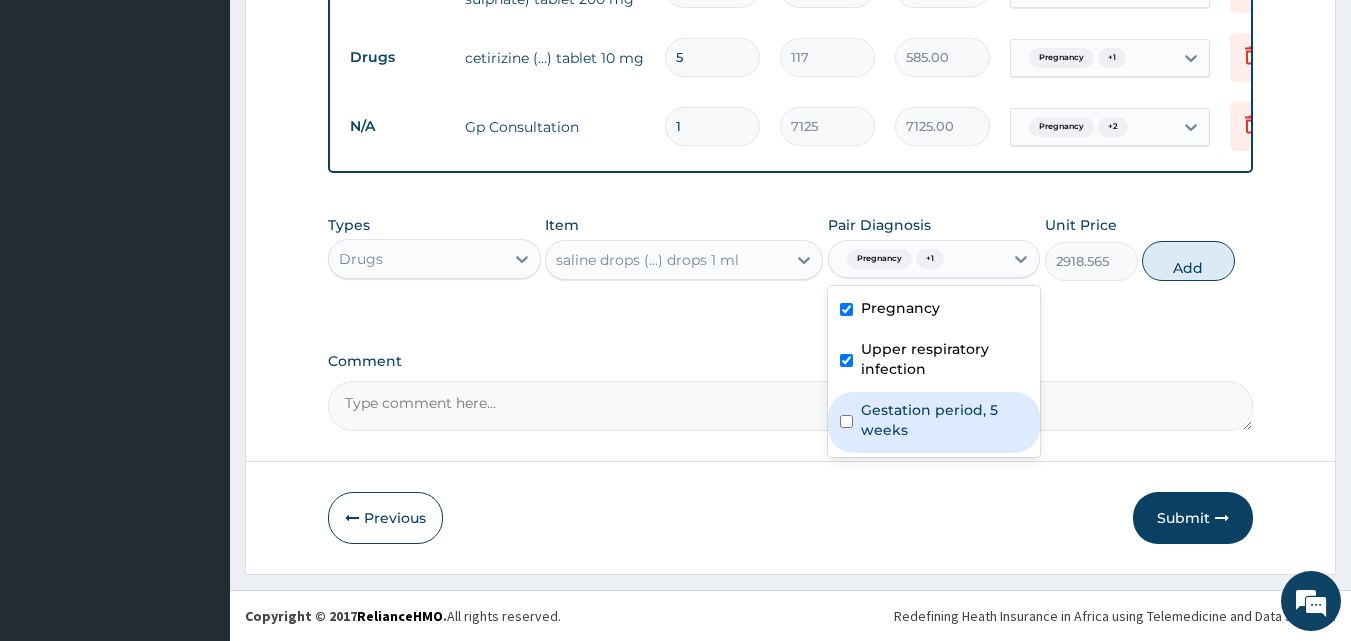 drag, startPoint x: 906, startPoint y: 410, endPoint x: 986, endPoint y: 381, distance: 85.09406 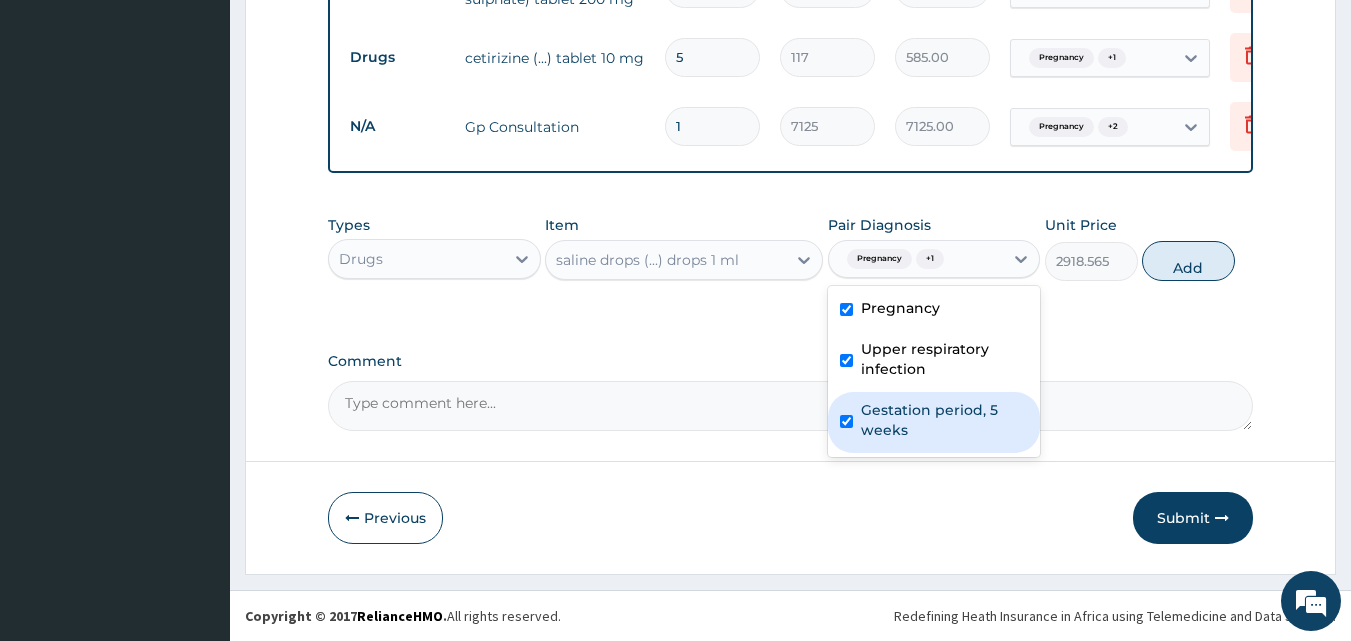 checkbox on "true" 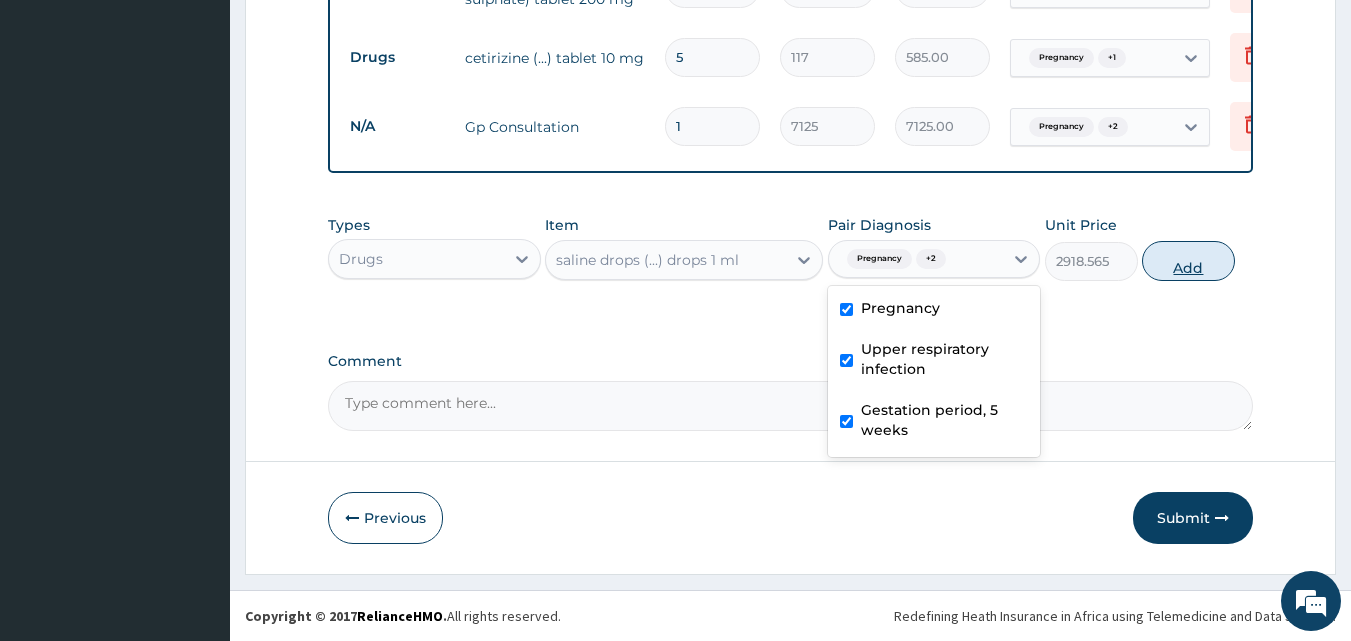 click on "Add" at bounding box center [1188, 261] 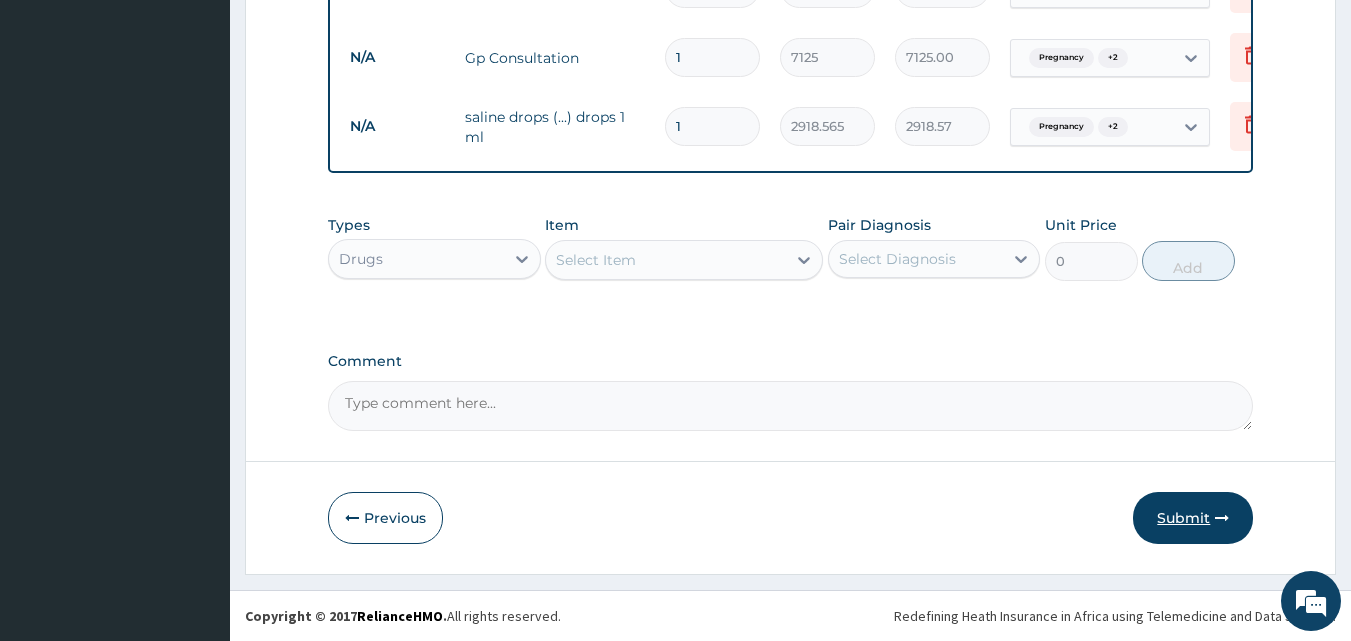 click on "Submit" at bounding box center [1193, 518] 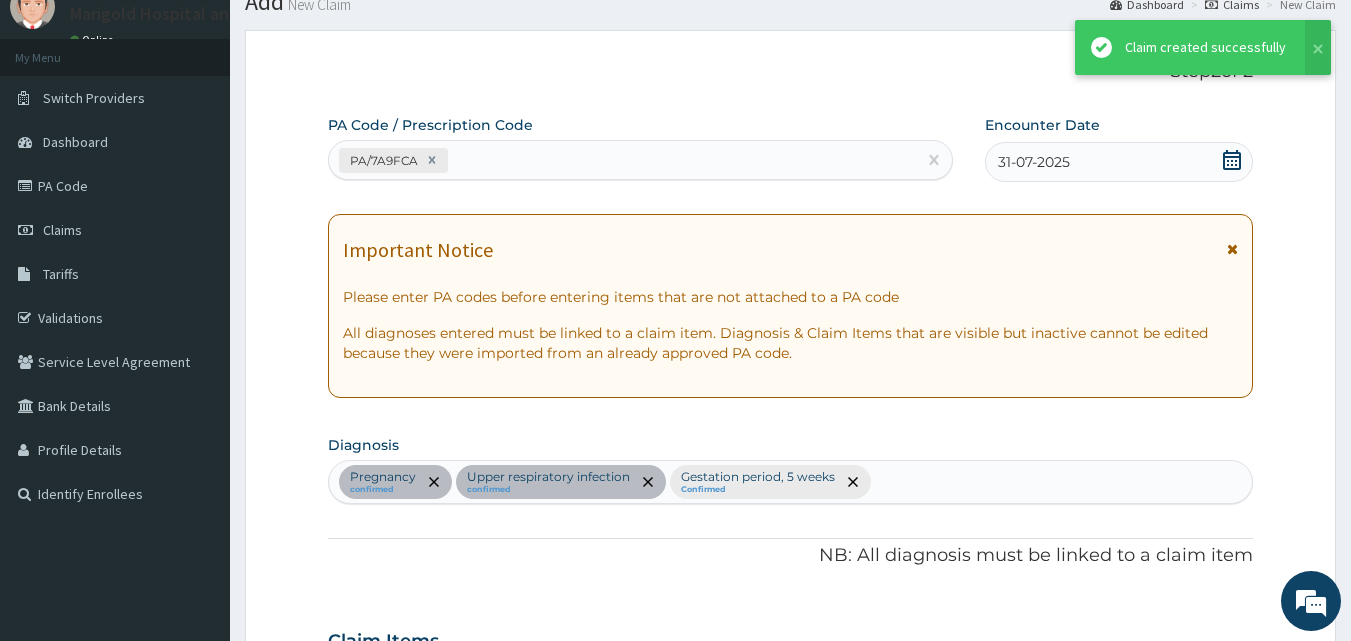scroll, scrollTop: 1074, scrollLeft: 0, axis: vertical 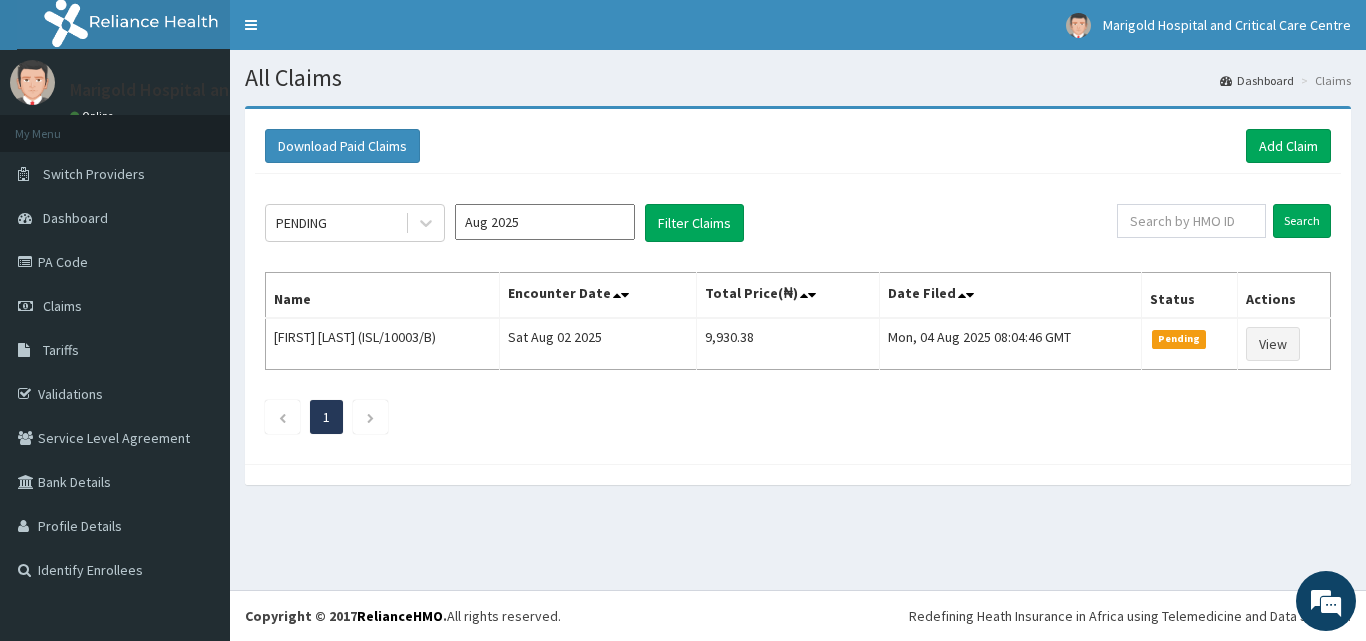 click on "Aug 2025" at bounding box center (545, 222) 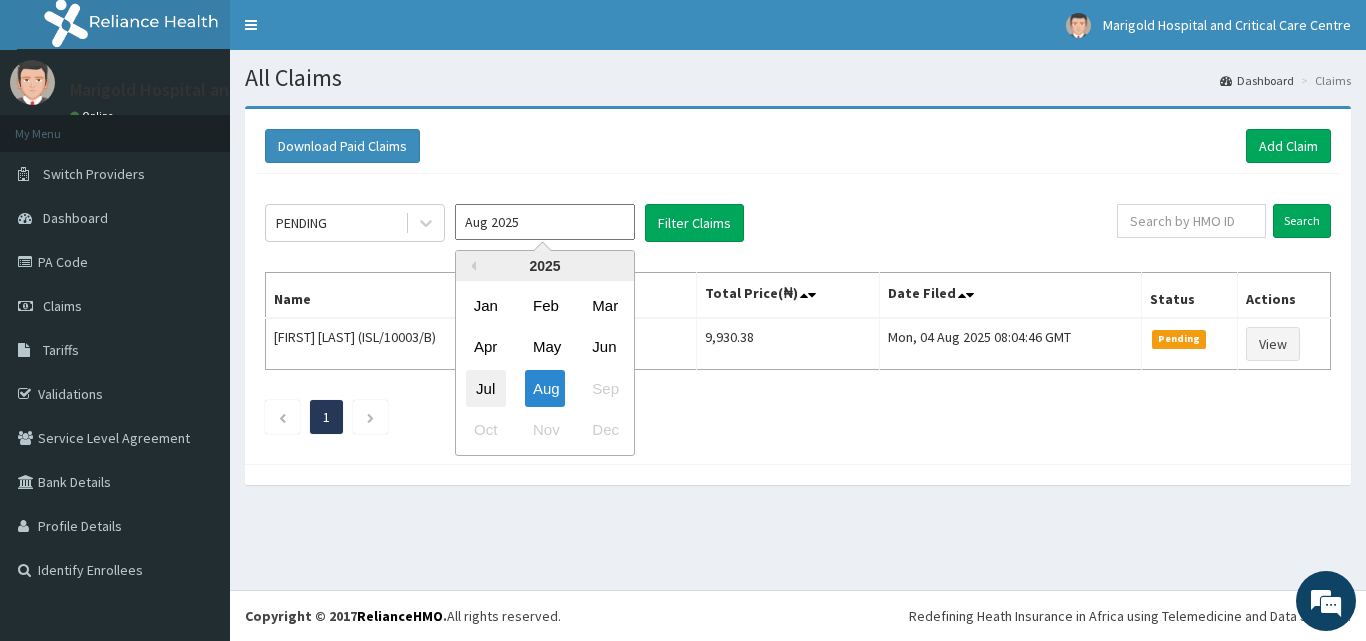 click on "Jul" at bounding box center (486, 388) 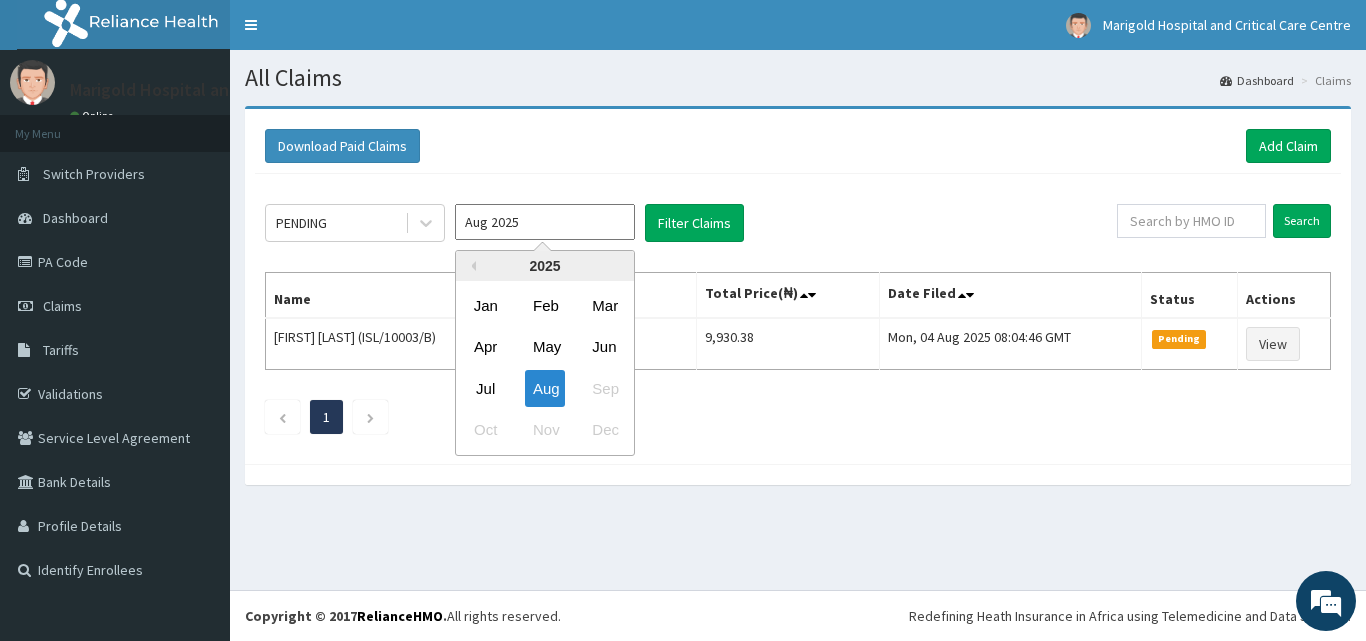 type on "Jul 2025" 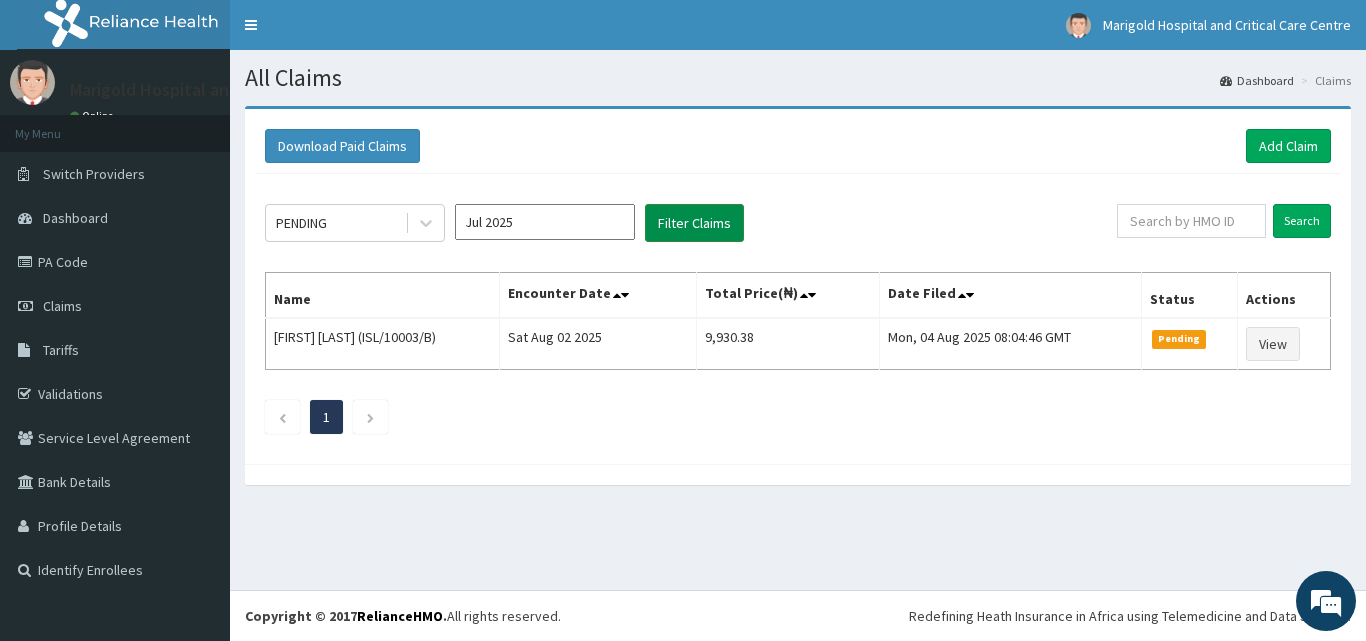 click on "Filter Claims" at bounding box center (694, 223) 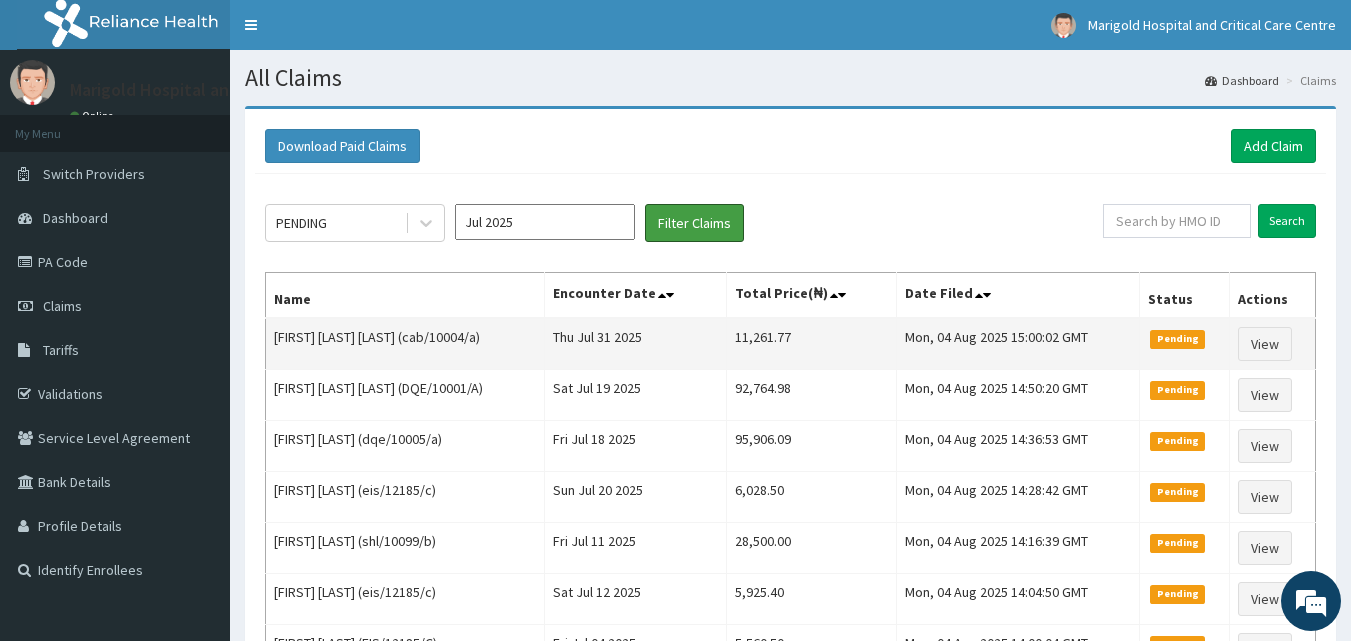 scroll, scrollTop: 0, scrollLeft: 0, axis: both 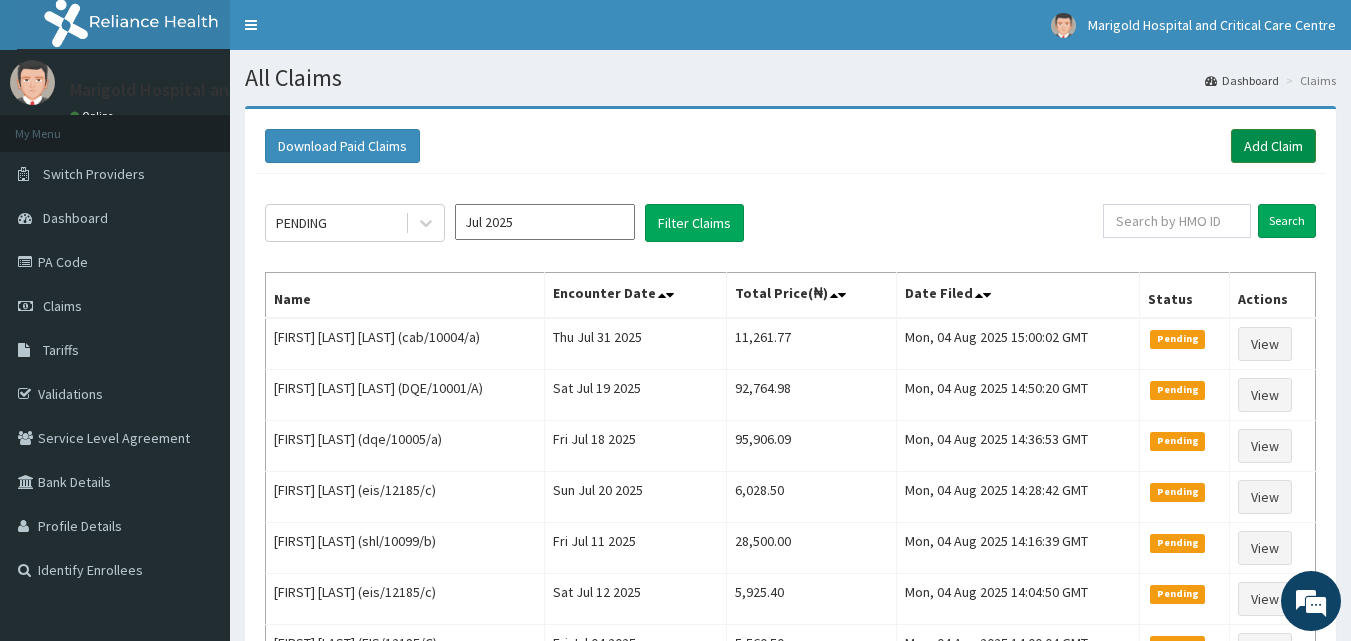 click on "Add Claim" at bounding box center [1273, 146] 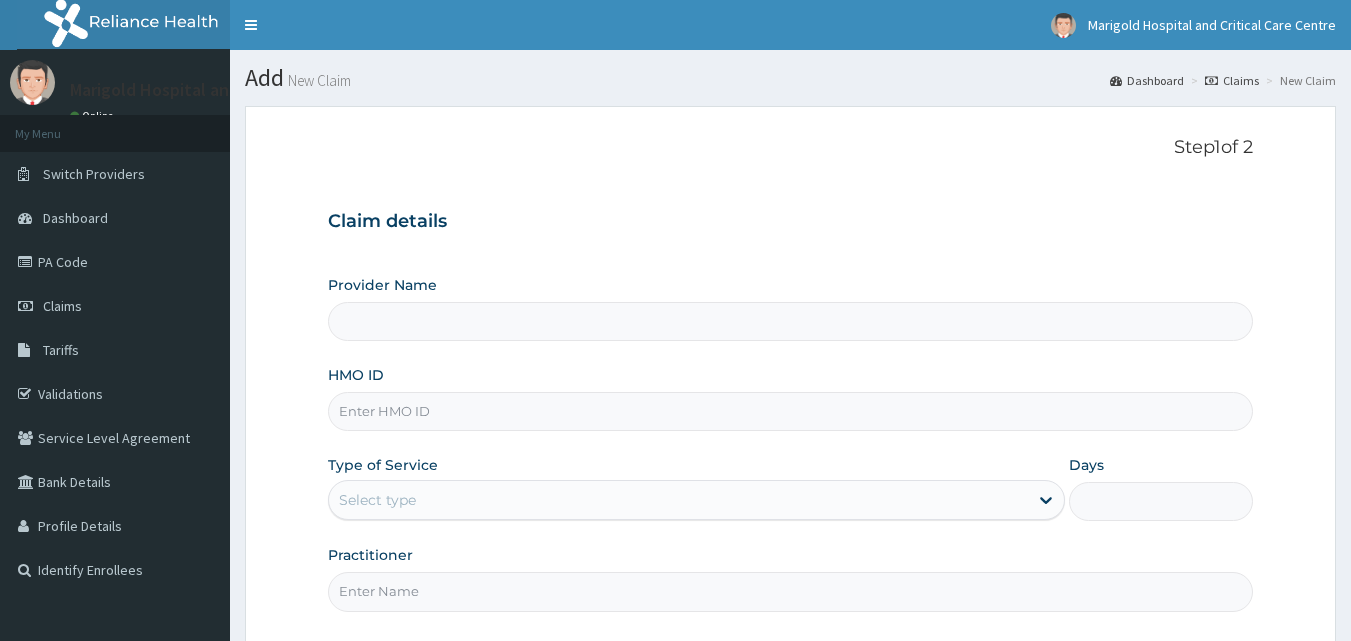 scroll, scrollTop: 0, scrollLeft: 0, axis: both 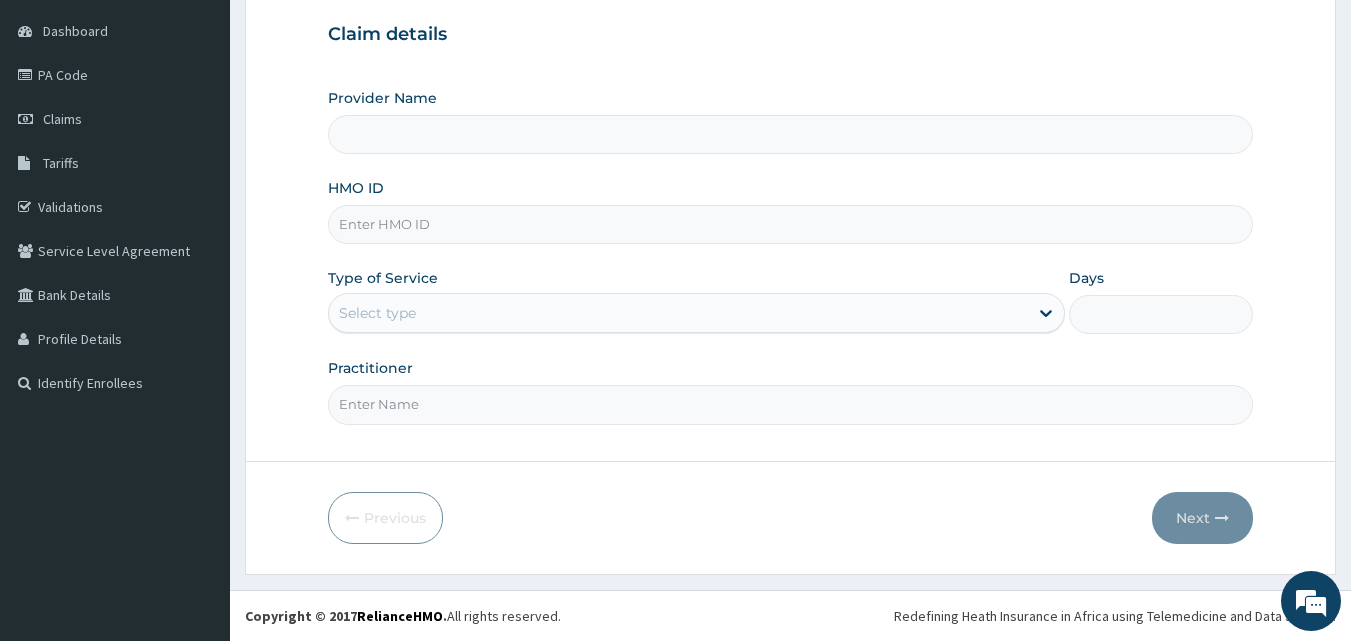 type on "Marigold Hospital and Critical Care Centre" 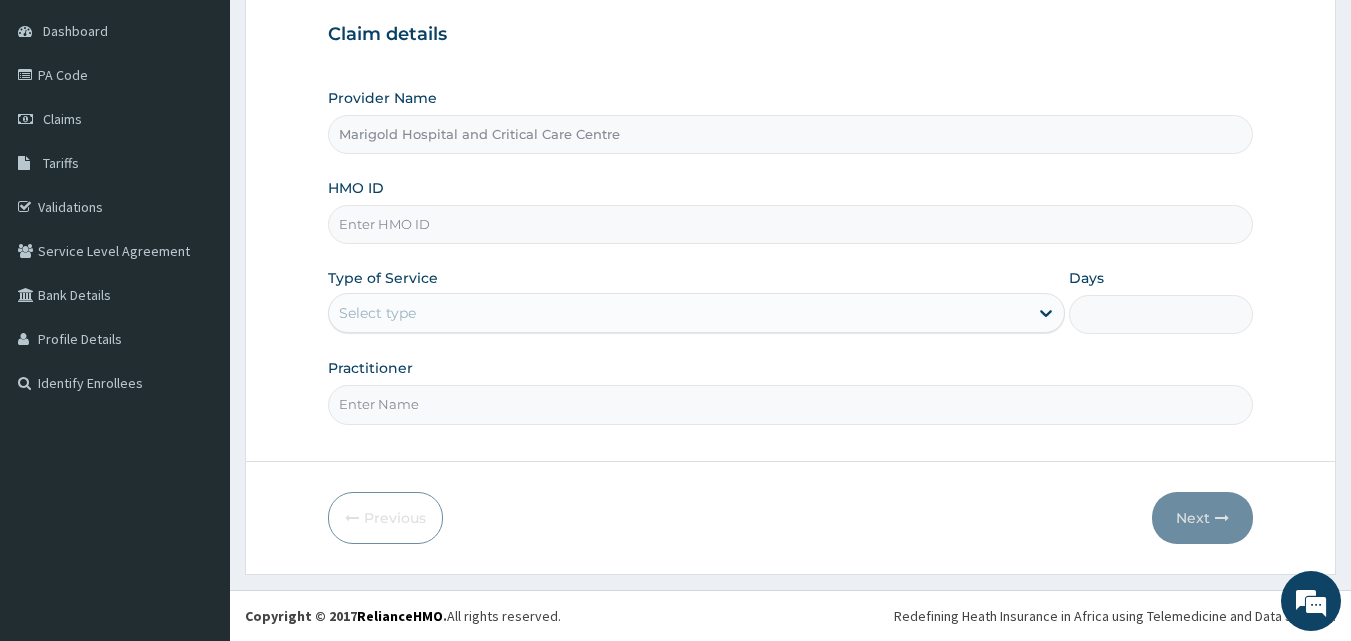 click on "HMO ID" at bounding box center (791, 224) 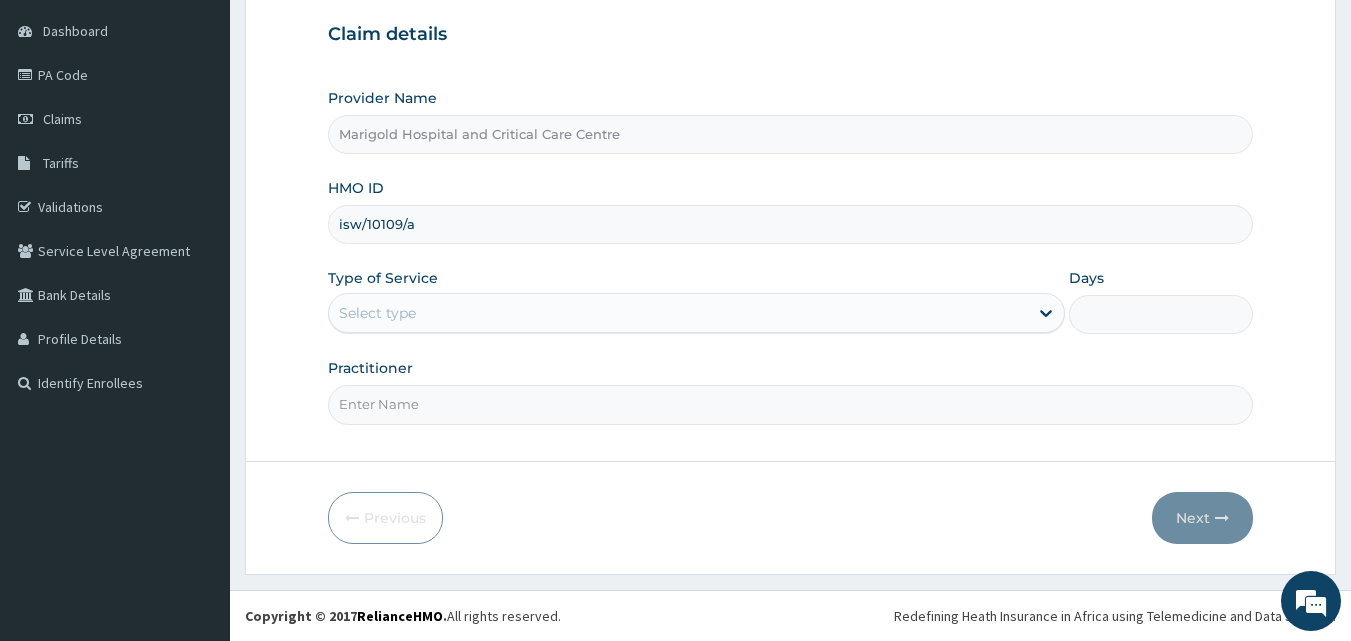 click on "isw/10109/a" at bounding box center [791, 224] 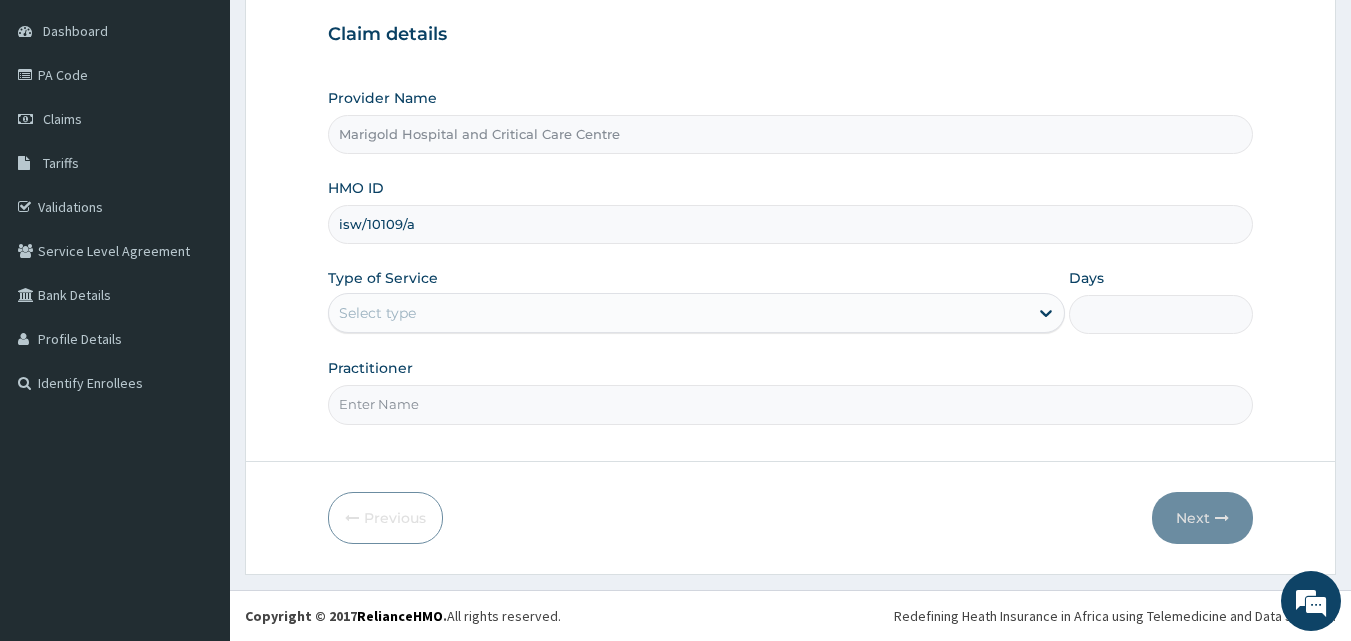 scroll, scrollTop: 0, scrollLeft: 0, axis: both 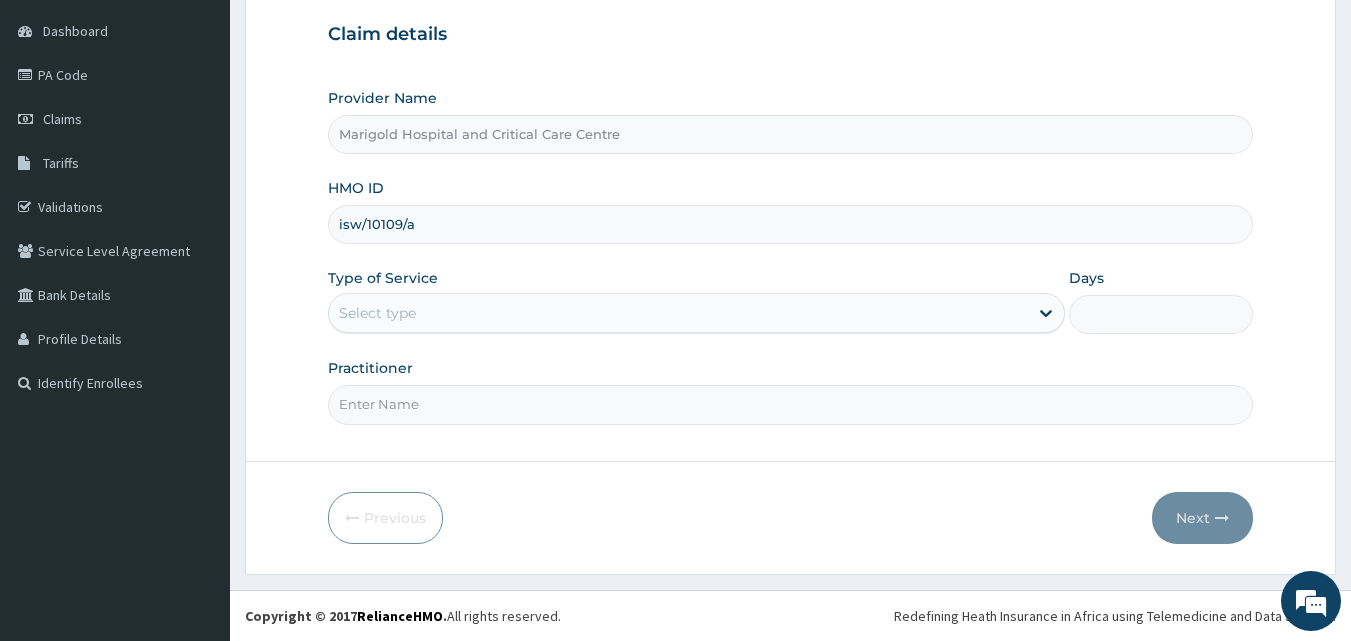 type on "isw/10109/a" 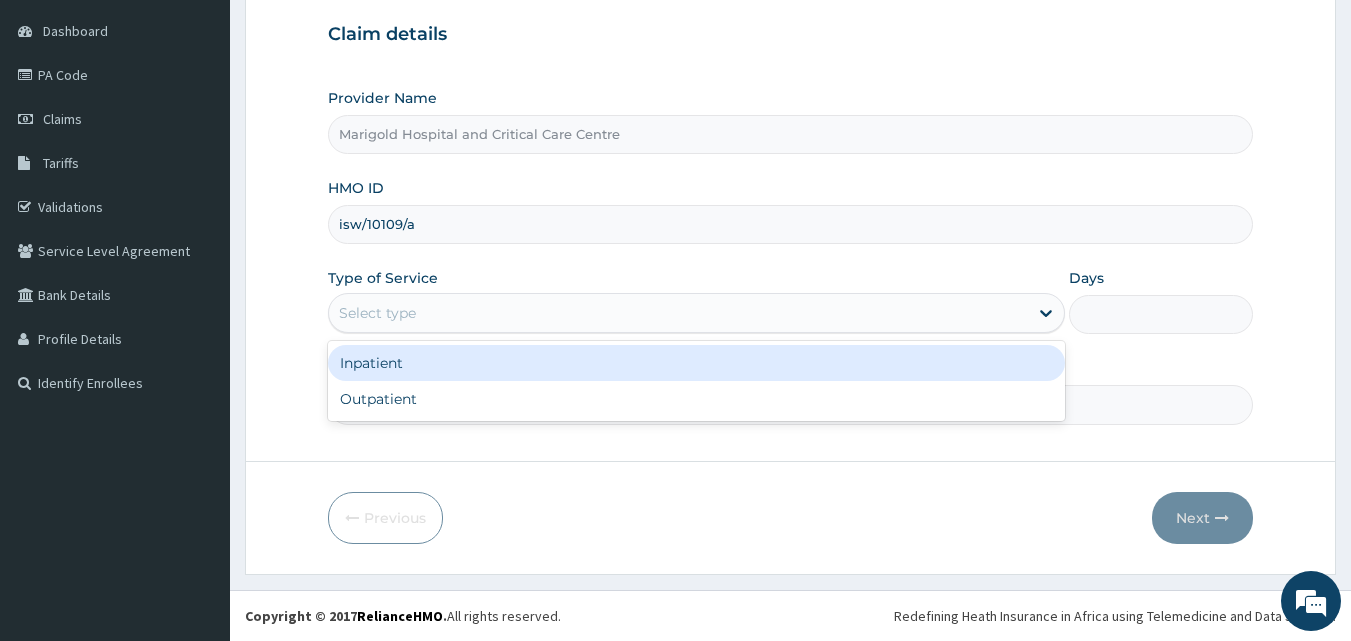 click on "Select type" at bounding box center (377, 313) 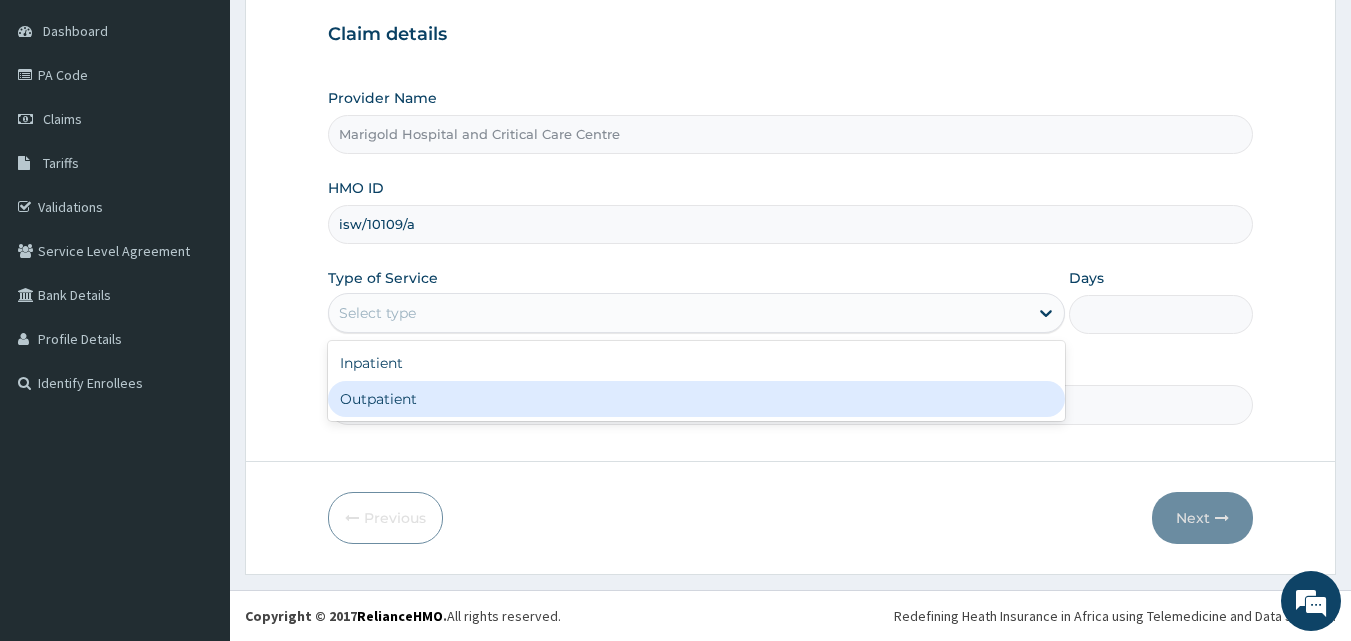 click on "Outpatient" at bounding box center (696, 399) 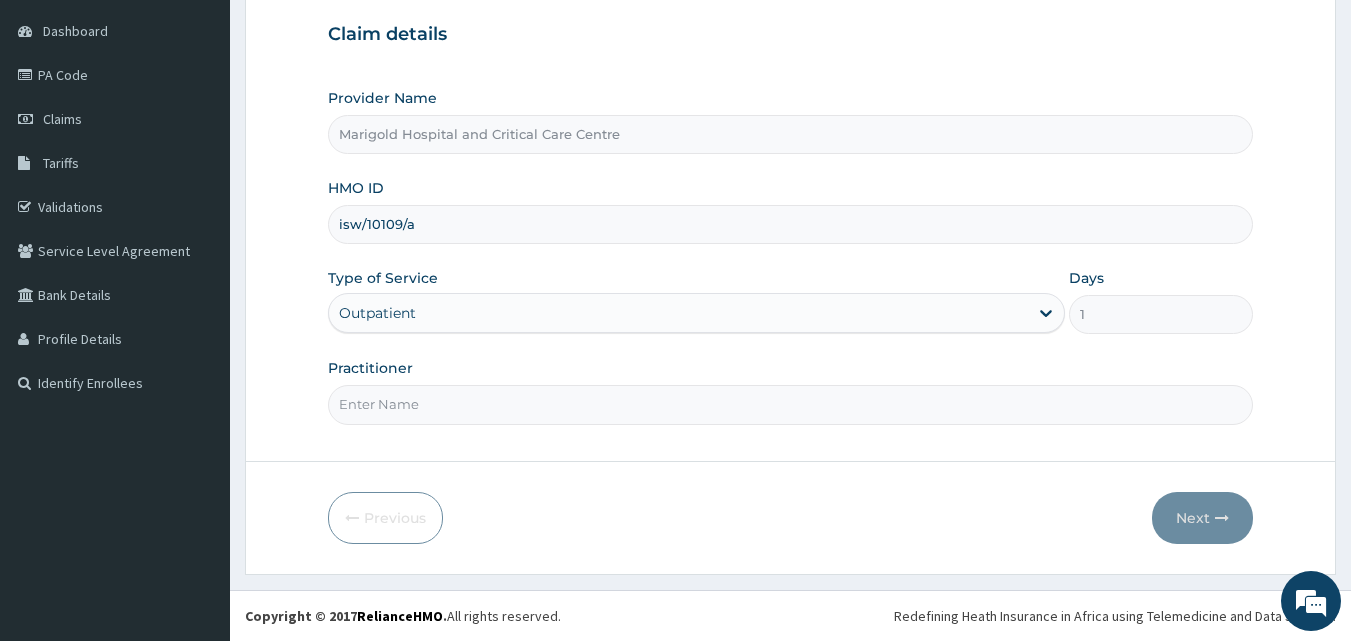 click on "Practitioner" at bounding box center [791, 404] 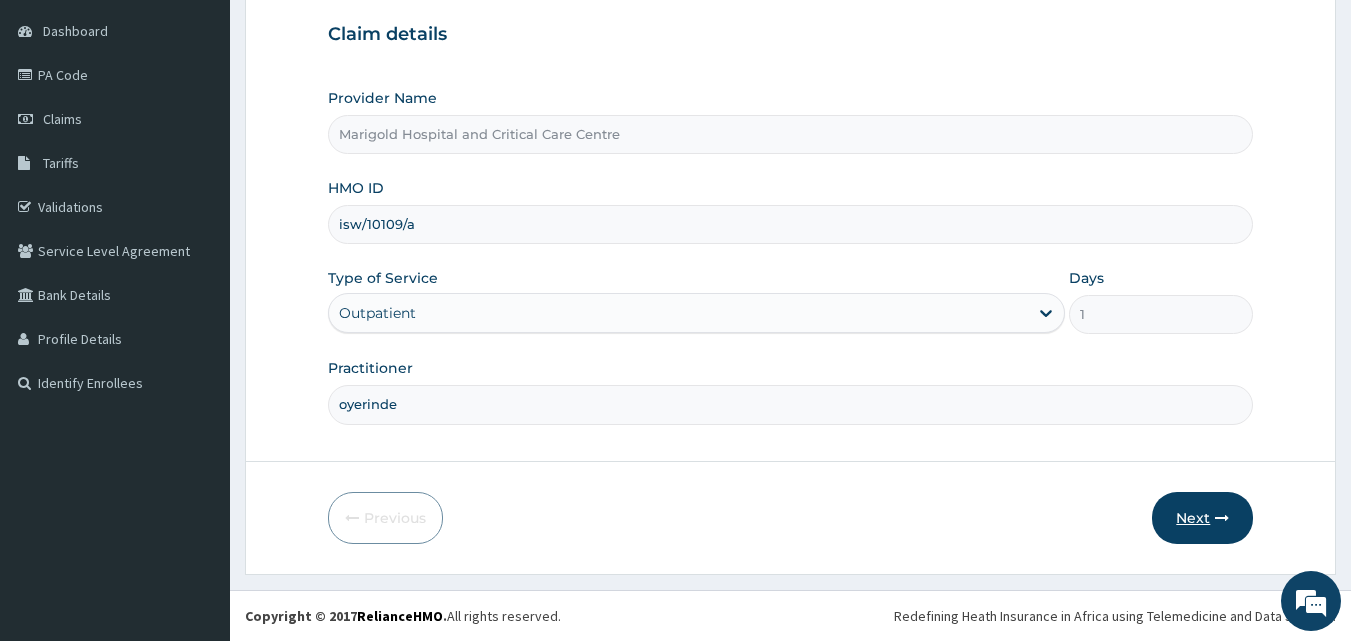 type on "oyerinde" 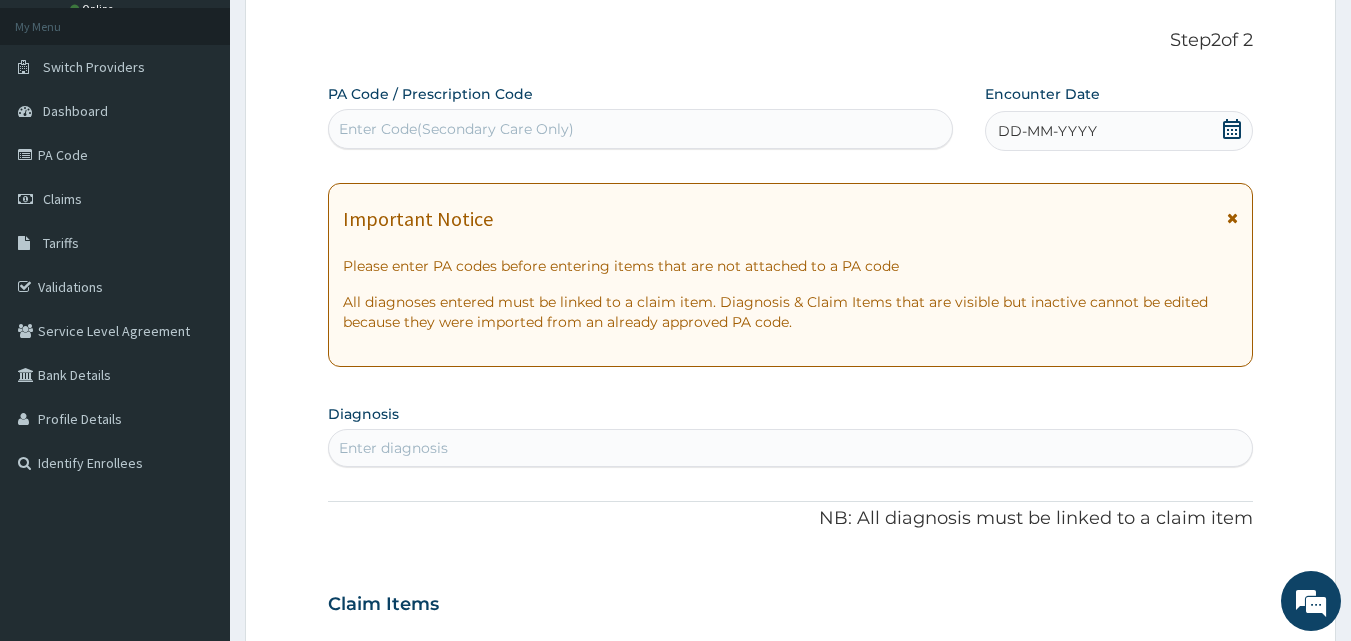 scroll, scrollTop: 0, scrollLeft: 0, axis: both 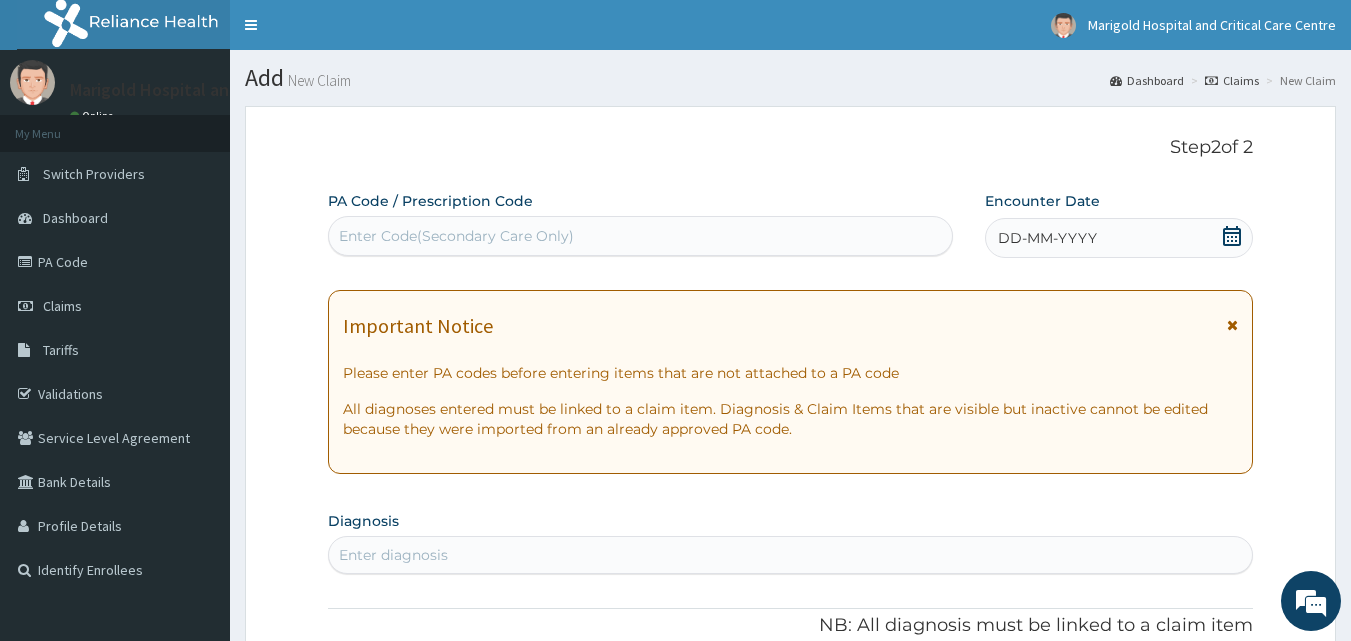 click on "Enter Code(Secondary Care Only)" at bounding box center [641, 236] 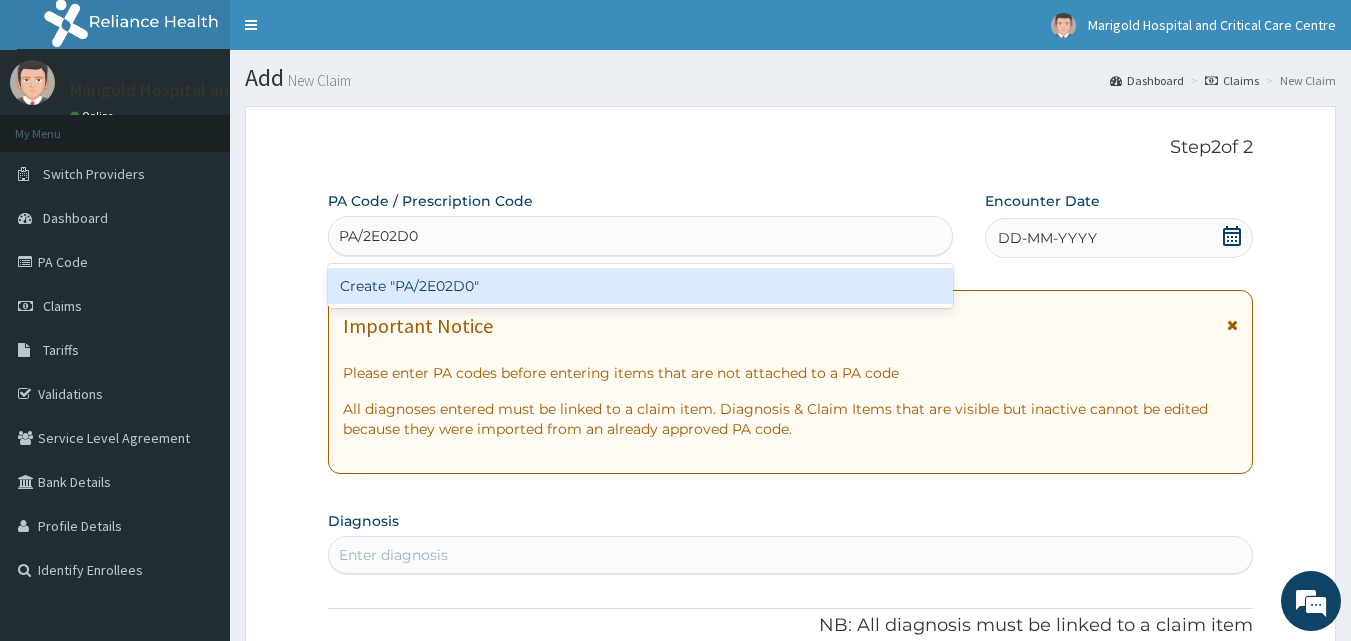 type 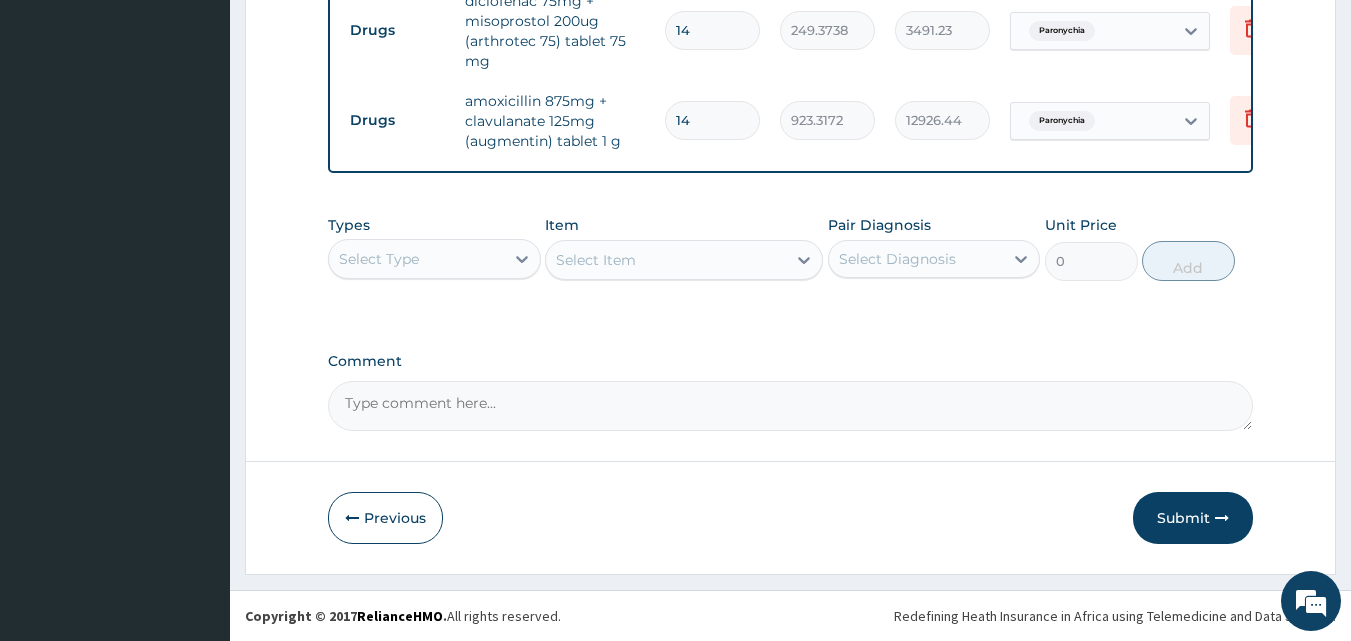 scroll, scrollTop: 900, scrollLeft: 0, axis: vertical 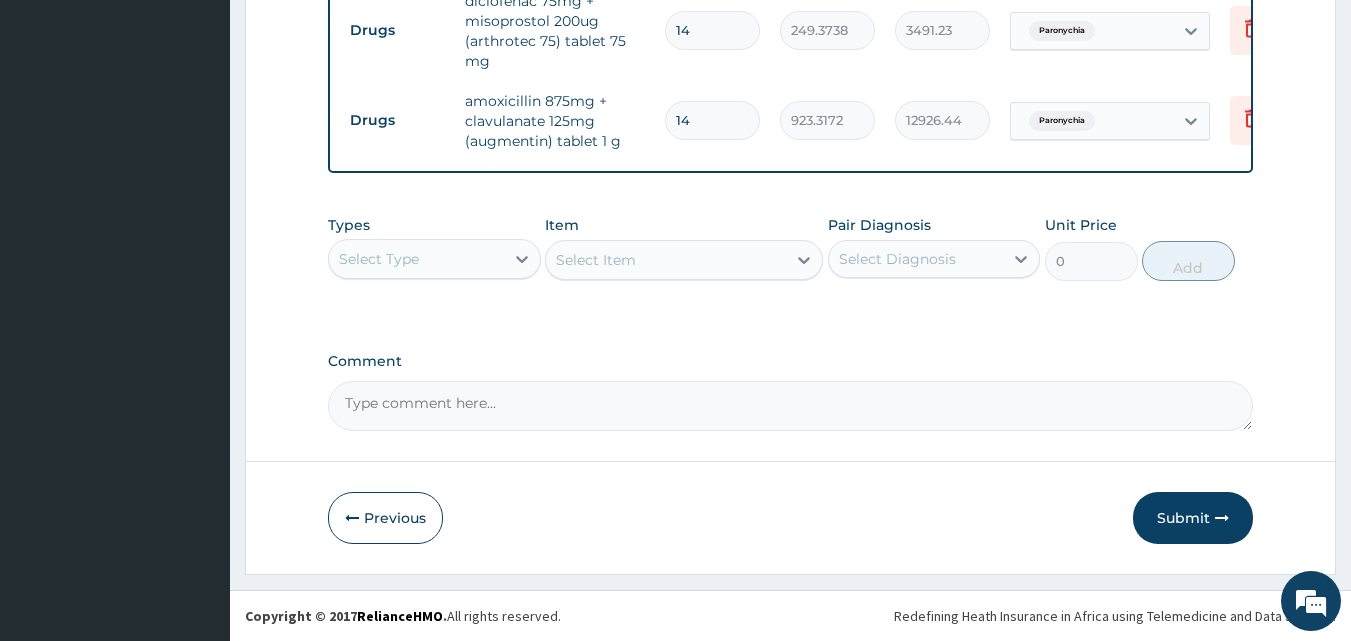 click on "Select Type" at bounding box center (416, 259) 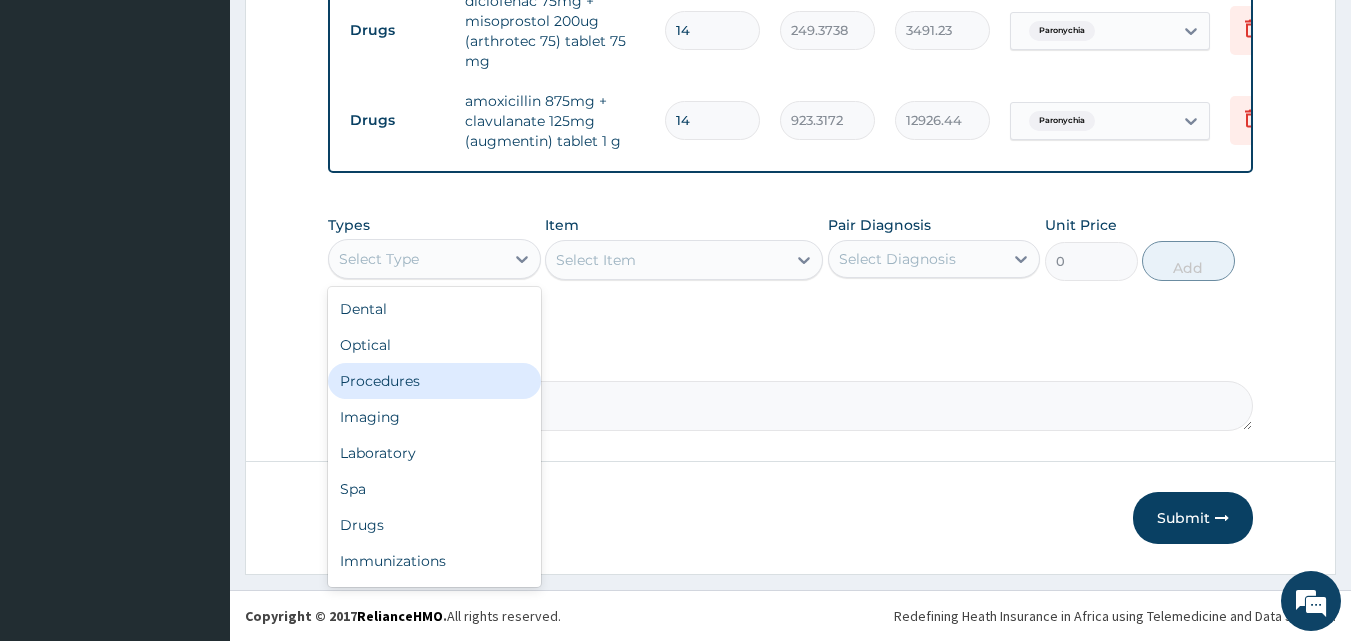 drag, startPoint x: 418, startPoint y: 382, endPoint x: 430, endPoint y: 377, distance: 13 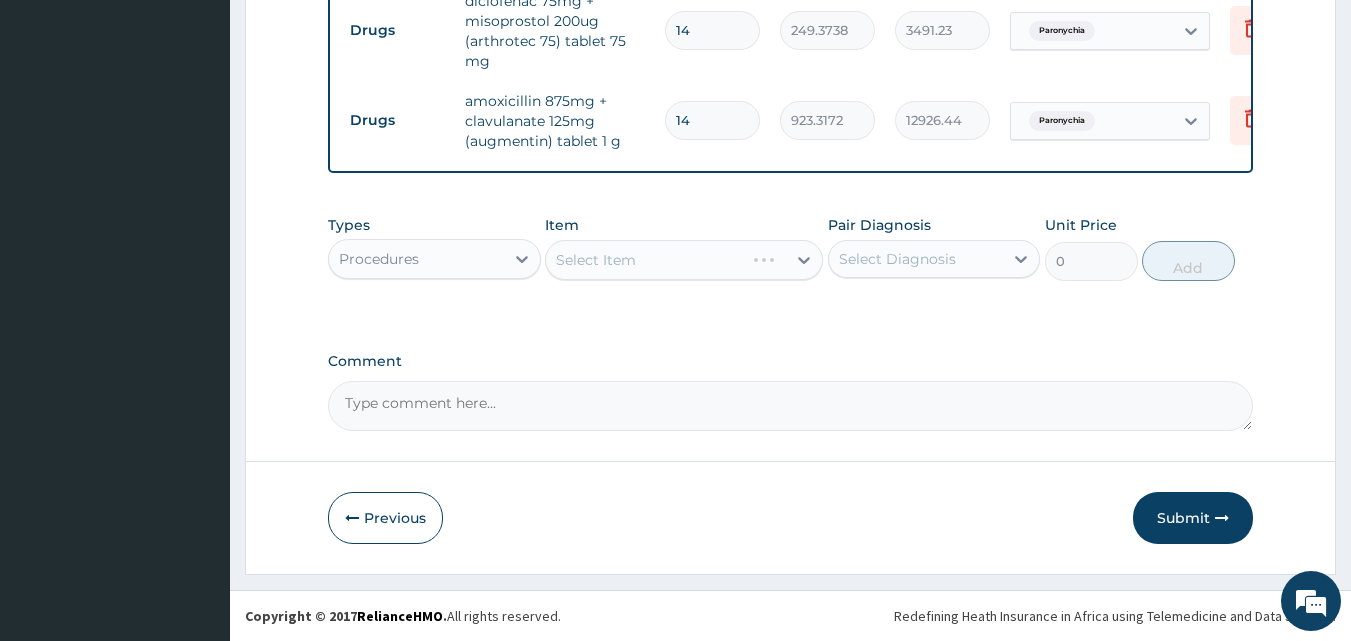 click on "Select Item" at bounding box center (645, 260) 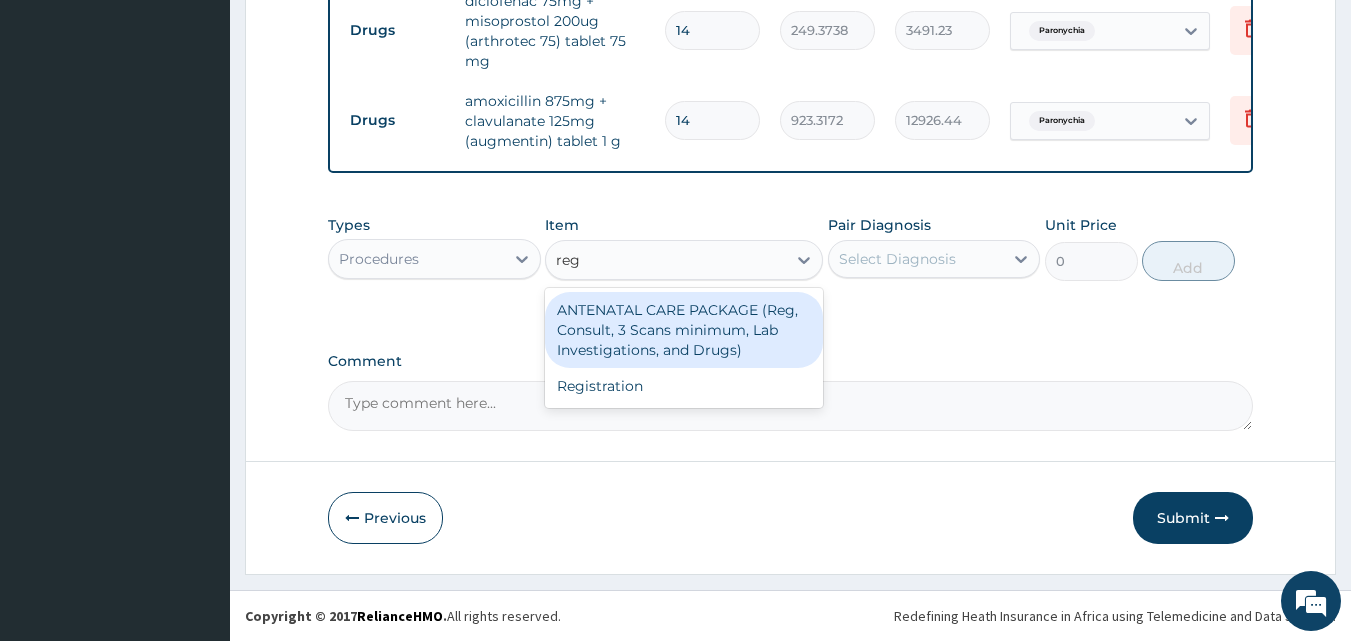type on "regi" 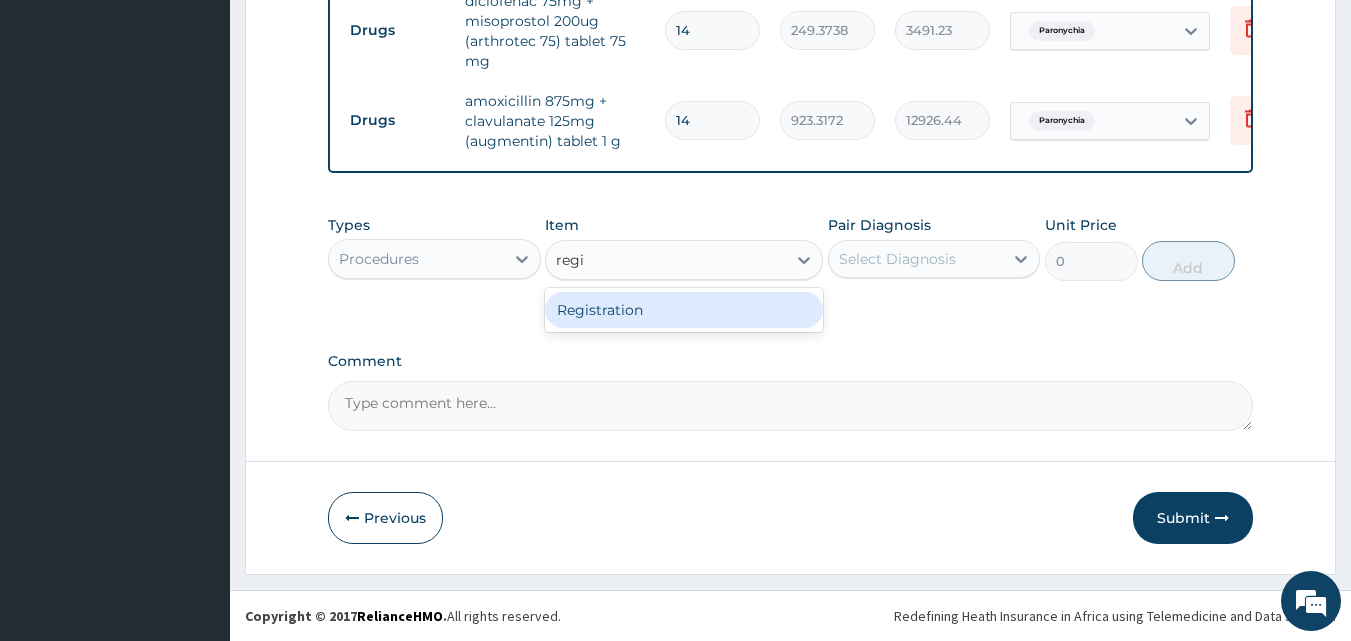 click on "Registration" at bounding box center (684, 310) 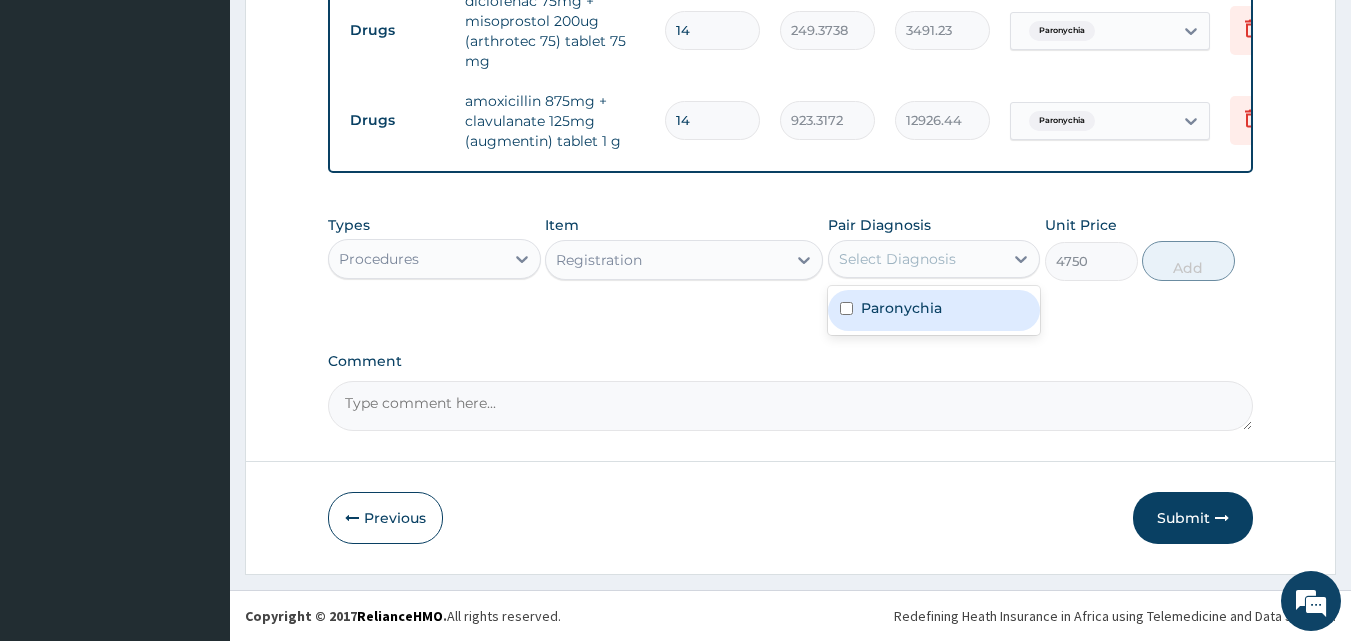 click on "Select Diagnosis" at bounding box center [897, 259] 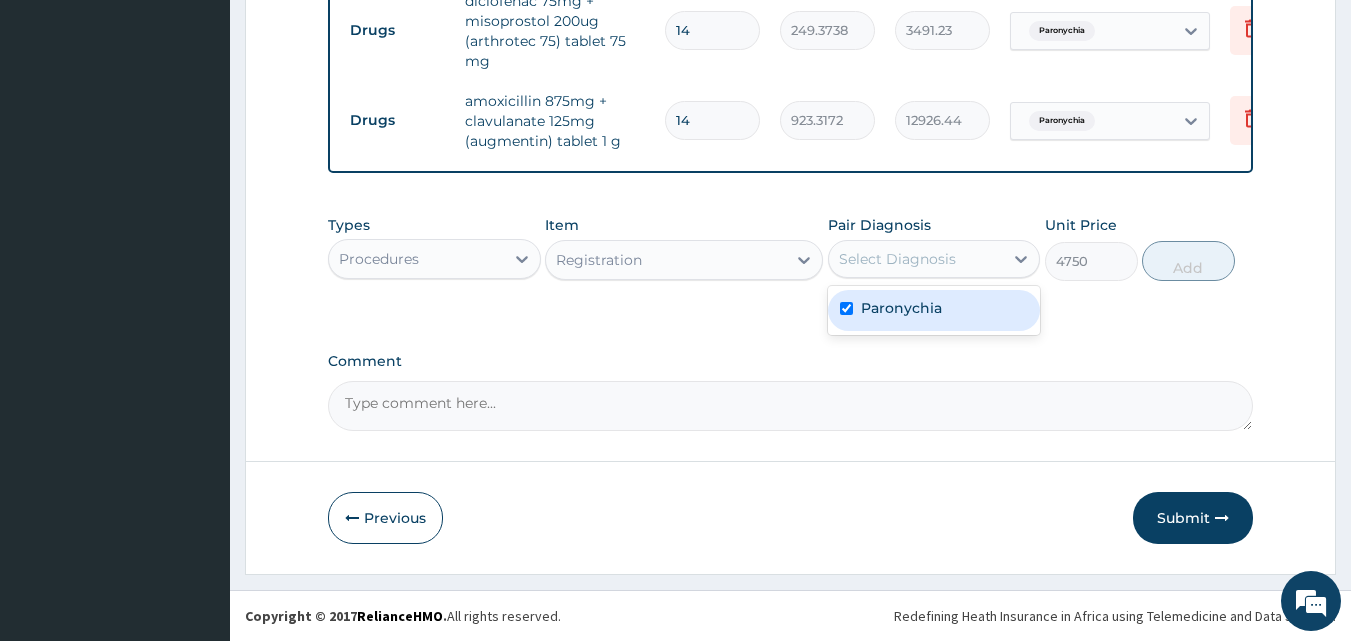checkbox on "true" 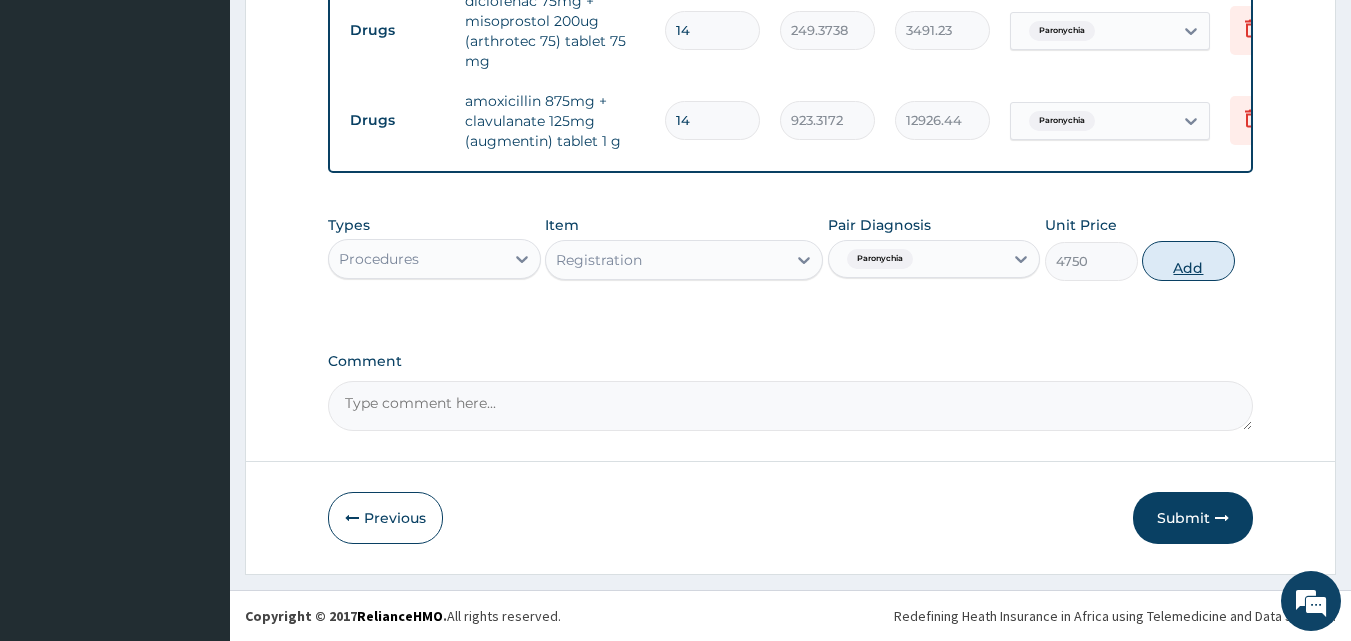 click on "Add" at bounding box center [1188, 261] 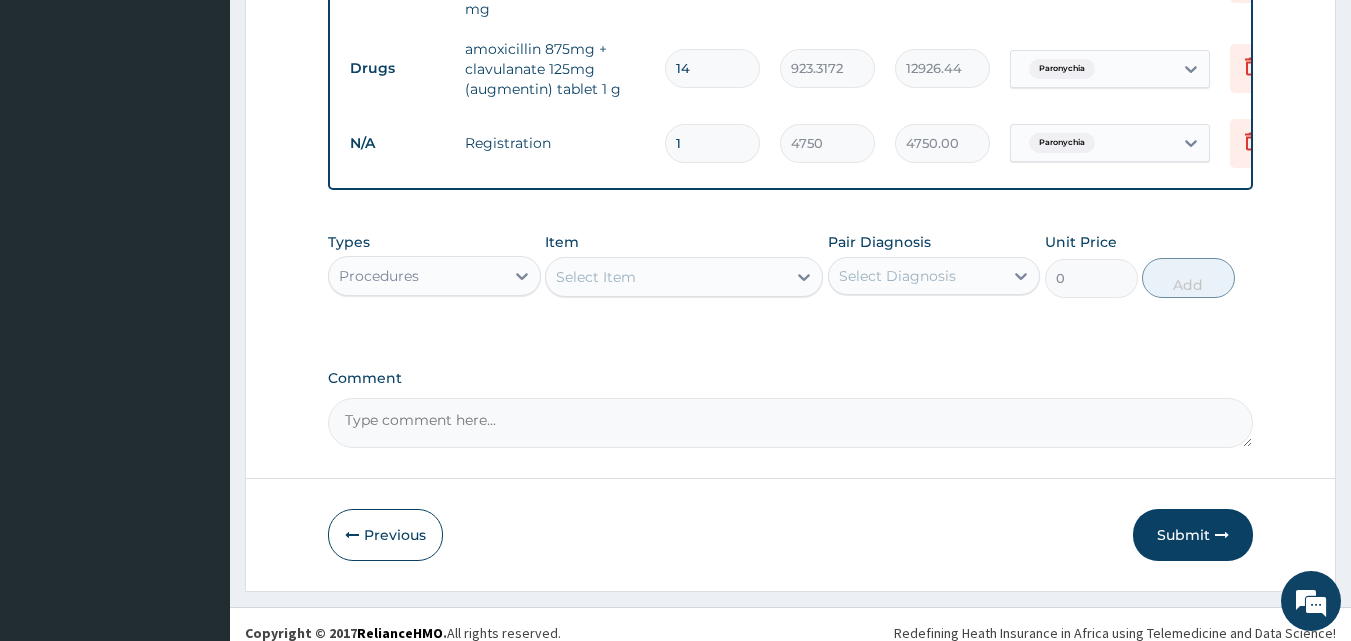 scroll, scrollTop: 970, scrollLeft: 0, axis: vertical 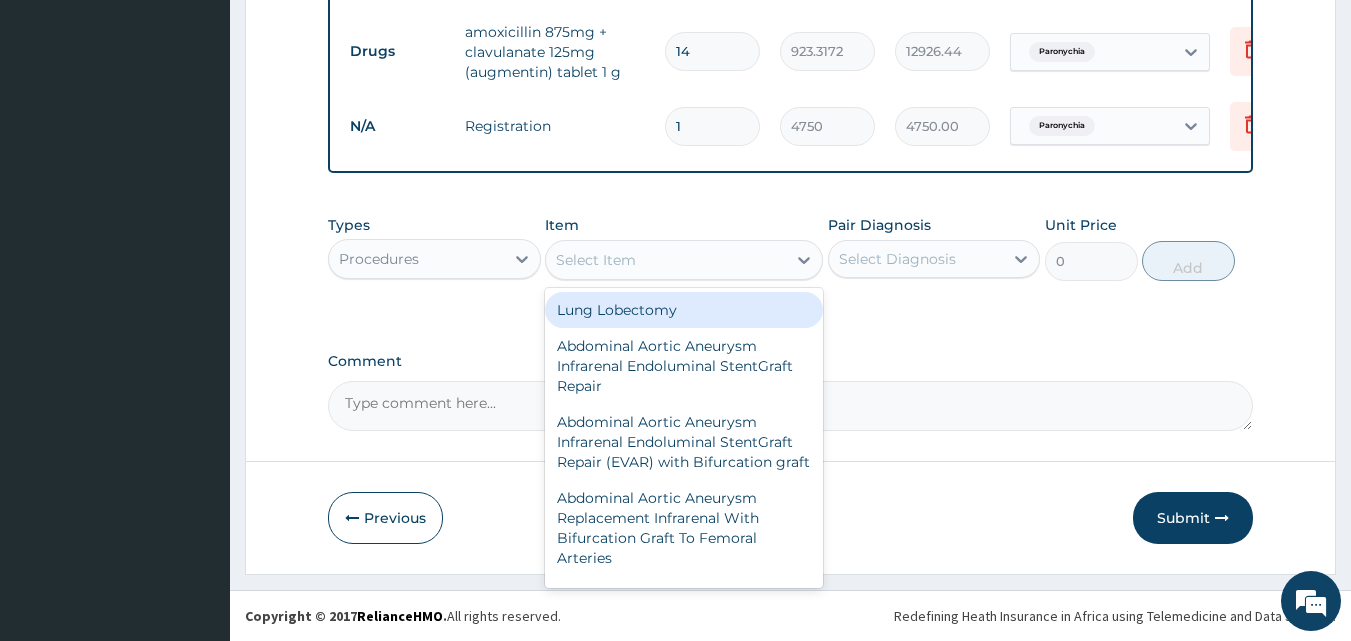 click on "Select Item" at bounding box center (596, 260) 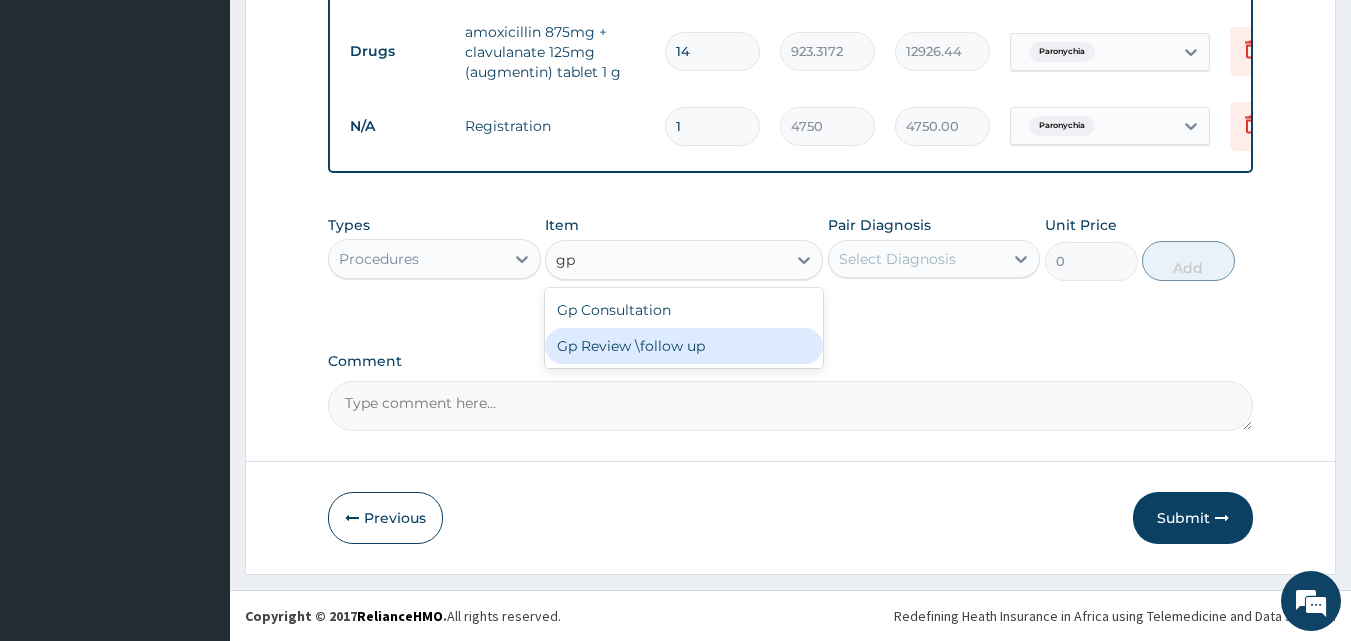 type on "gp" 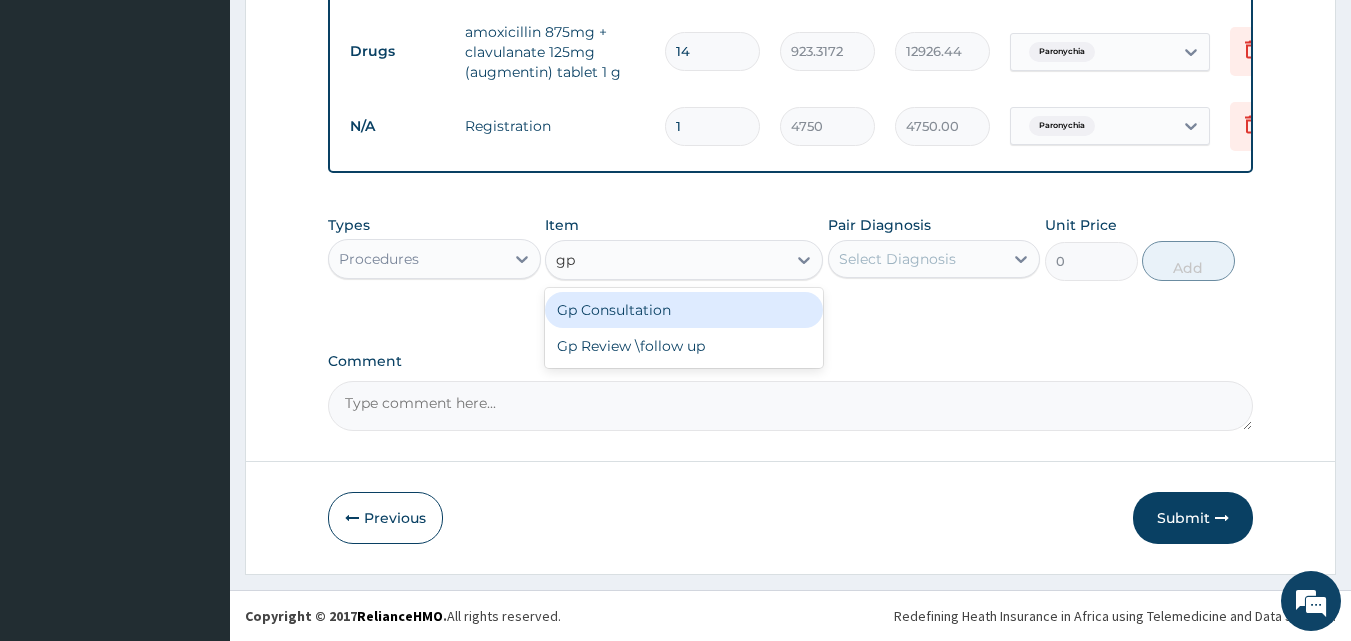 click on "Gp Consultation" at bounding box center [684, 310] 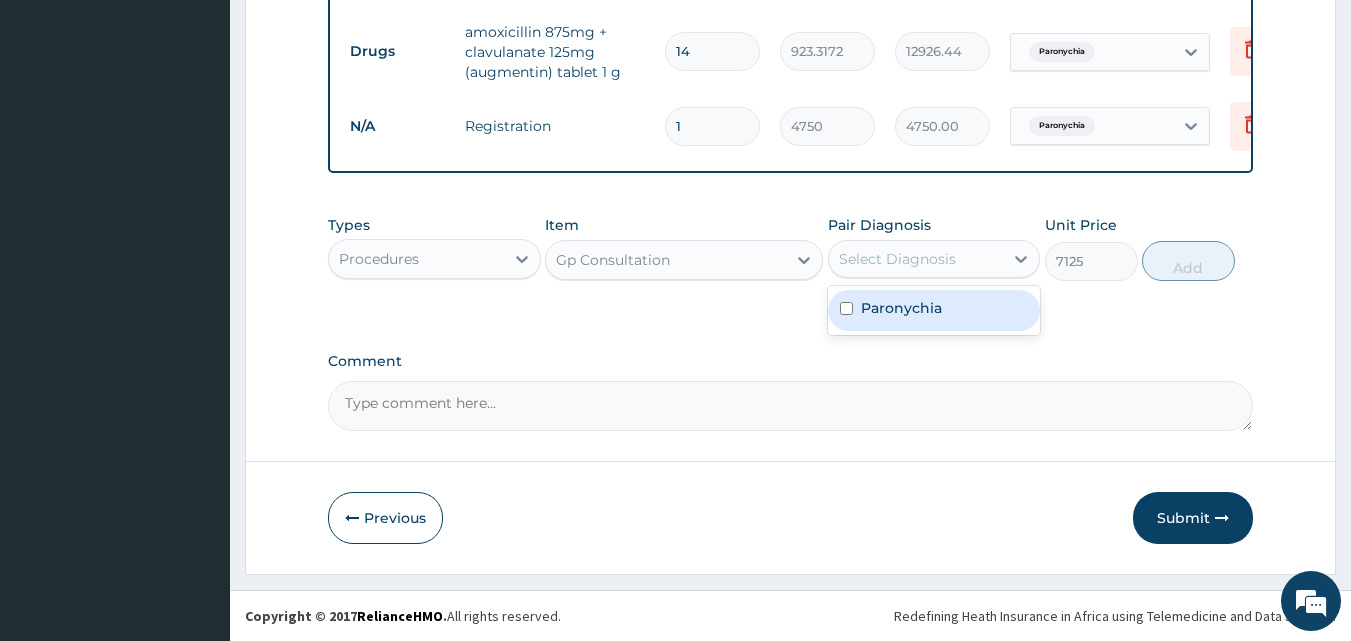 click on "Select Diagnosis" at bounding box center (897, 259) 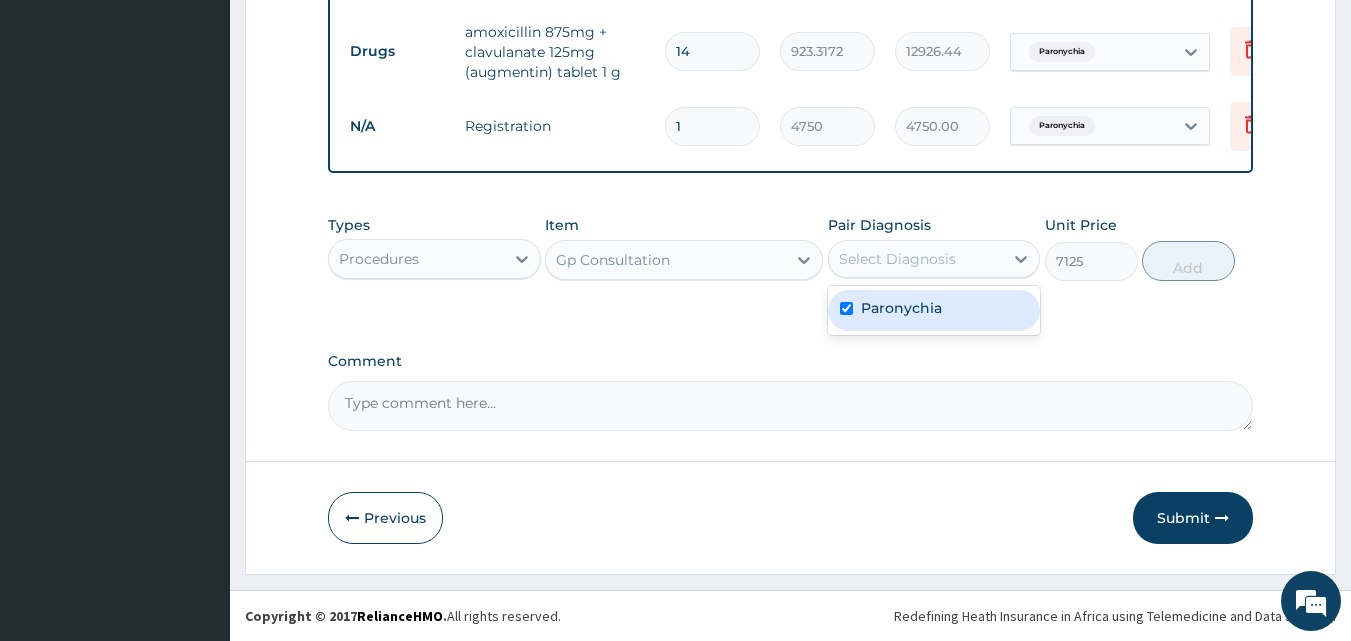 checkbox on "true" 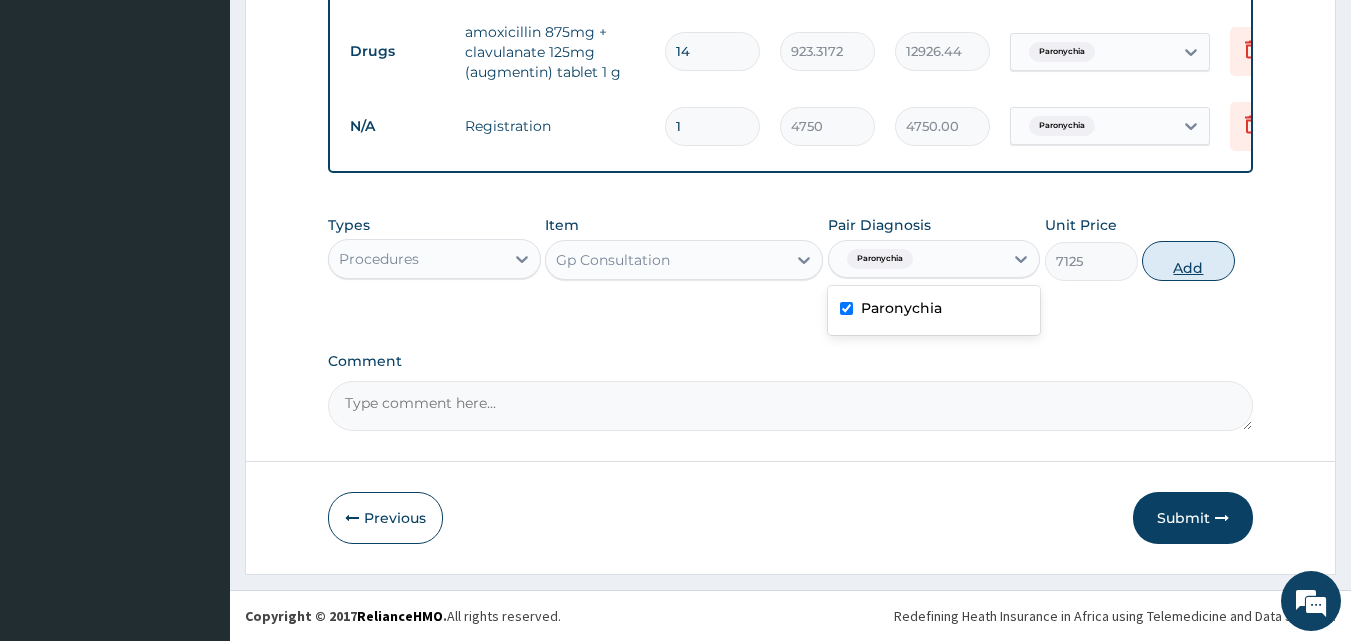 click on "Add" at bounding box center (1188, 261) 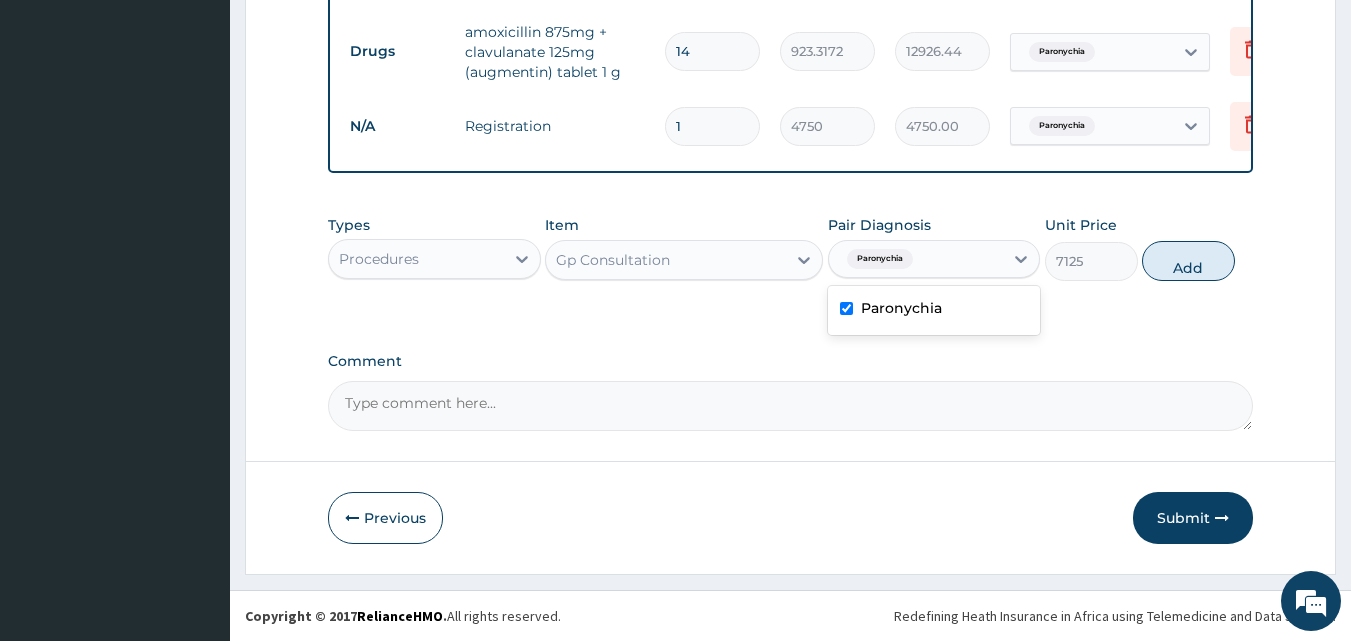 type on "0" 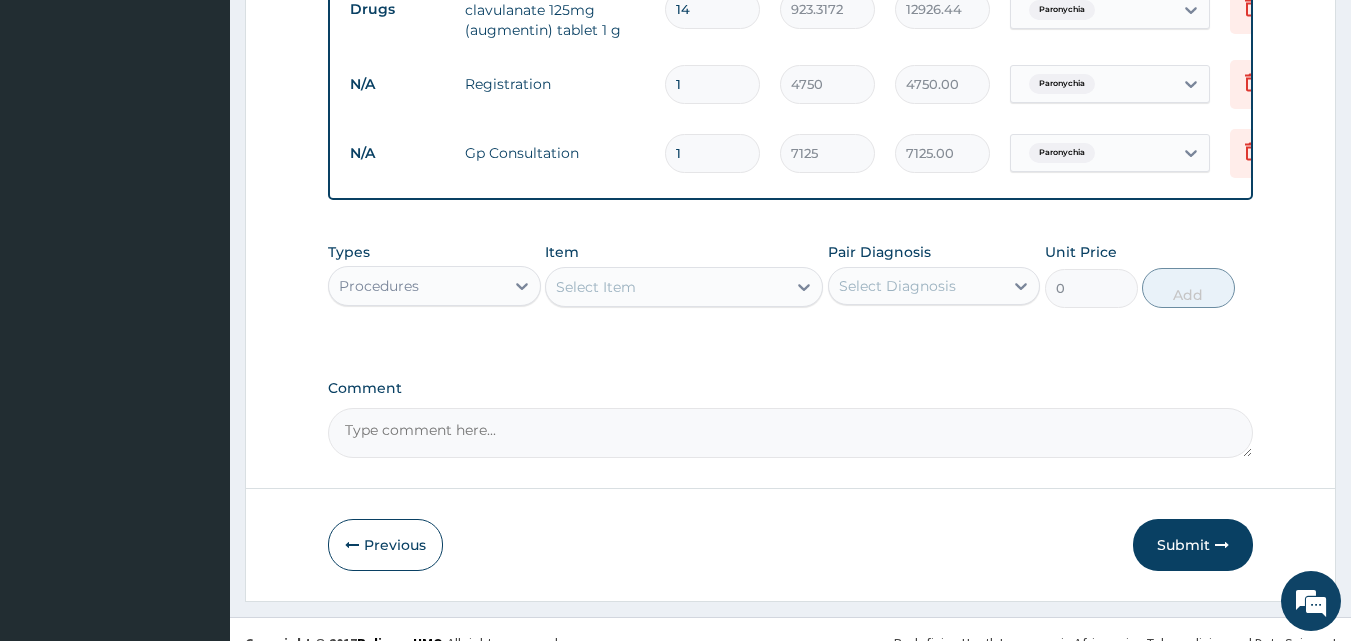 scroll, scrollTop: 1039, scrollLeft: 0, axis: vertical 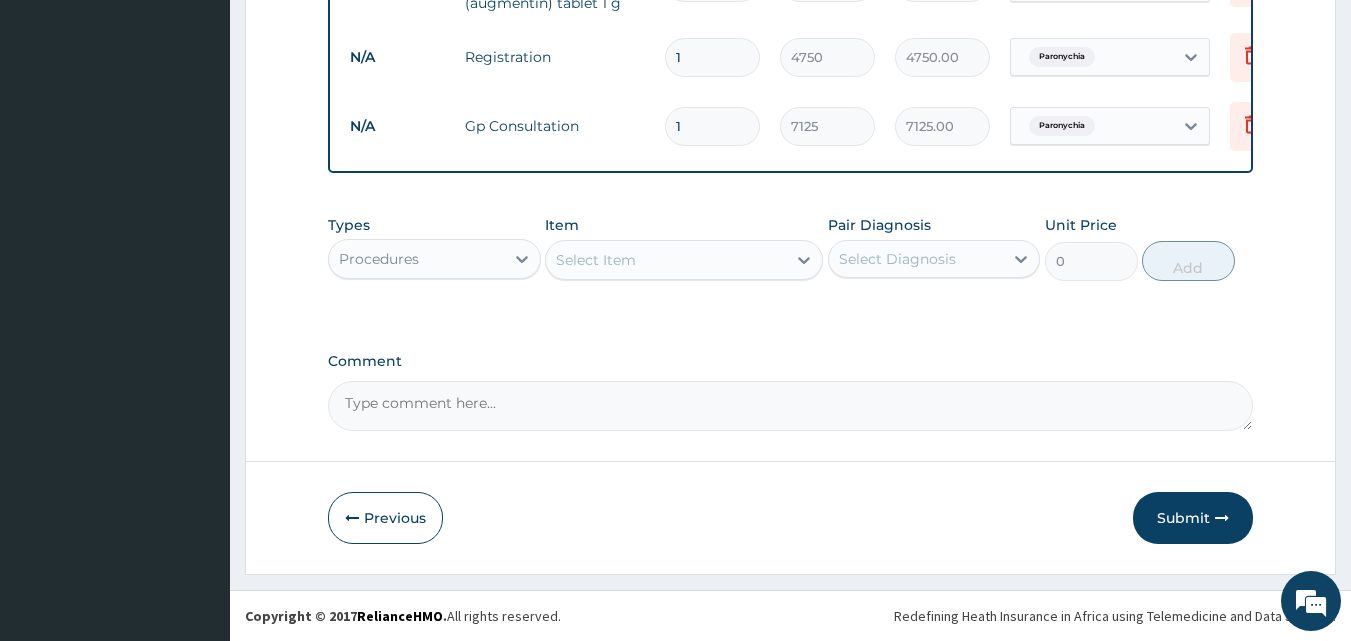 click on "Select Item" at bounding box center [596, 260] 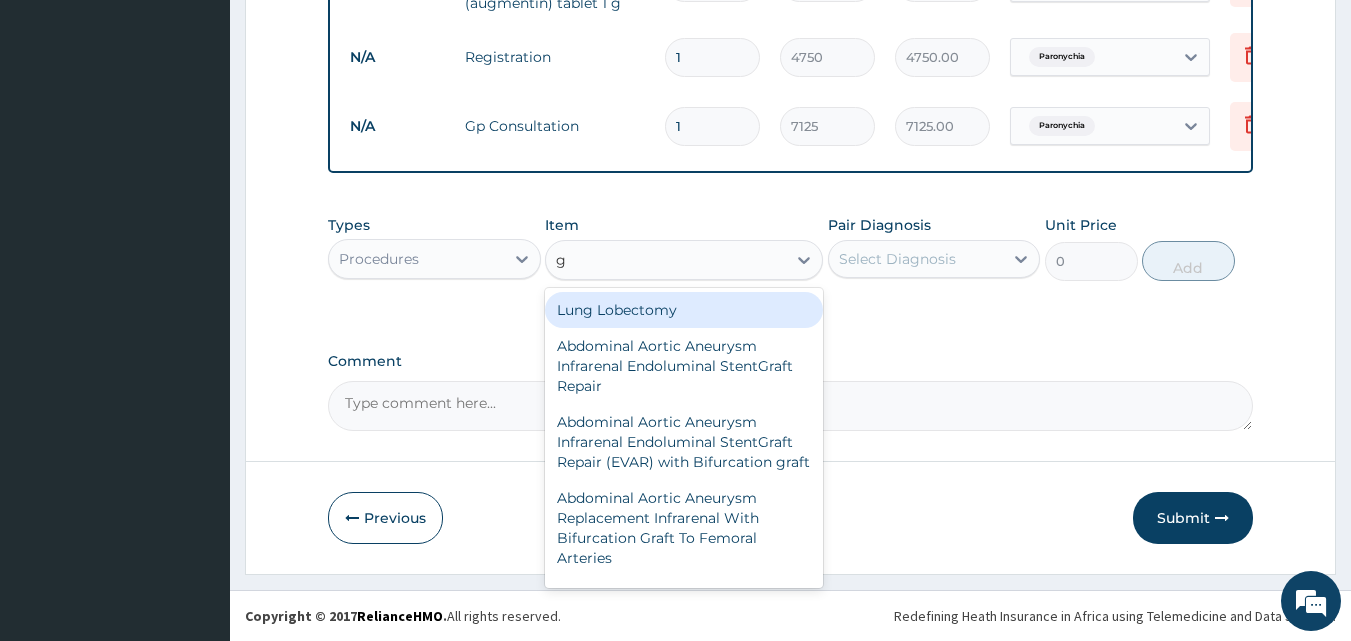 type on "ga" 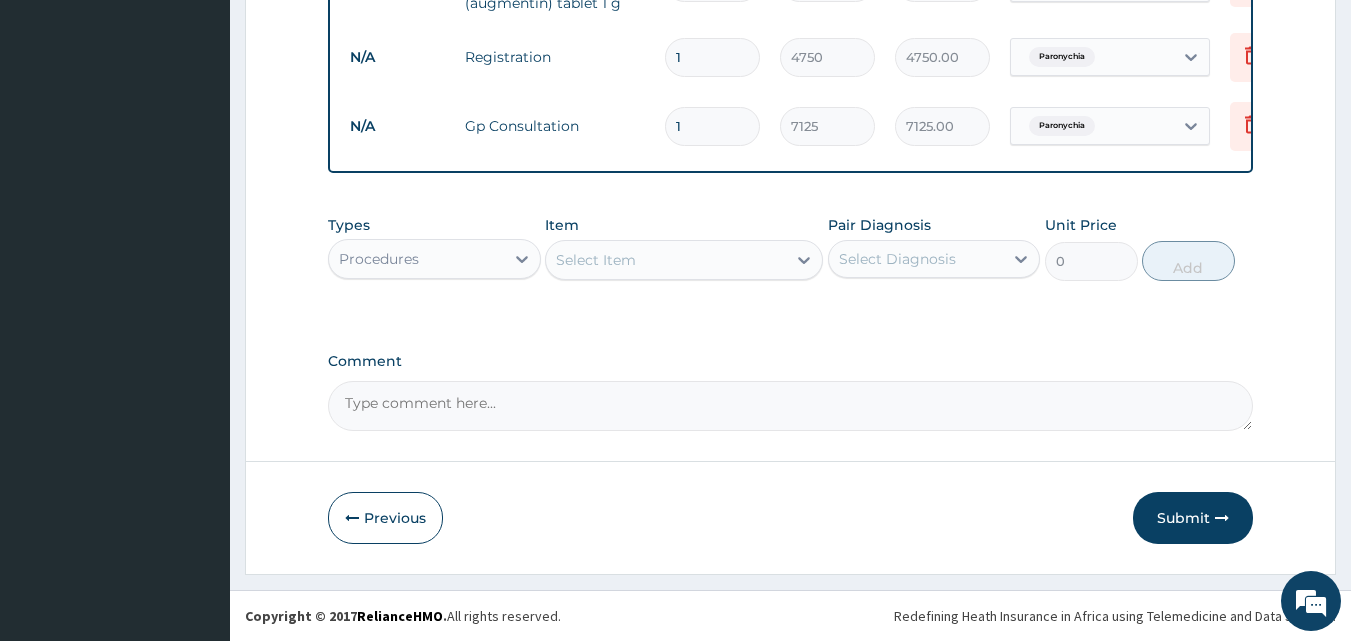 click on "Select Item" at bounding box center [666, 260] 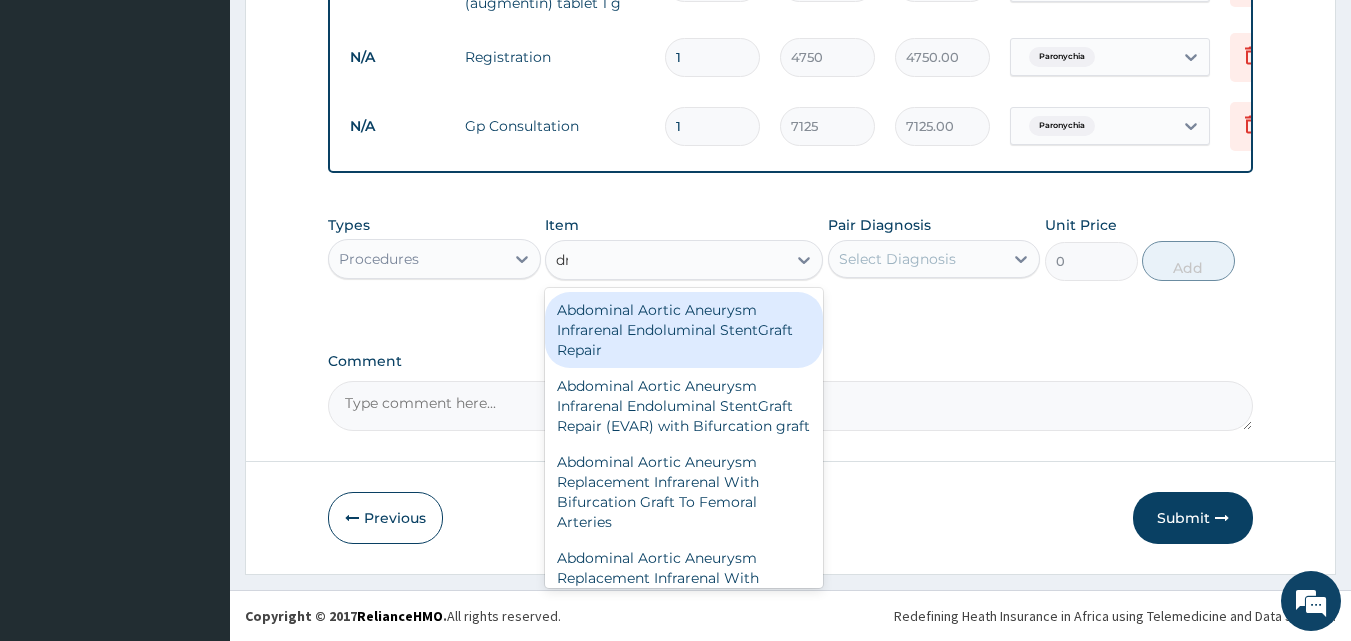 type on "dre" 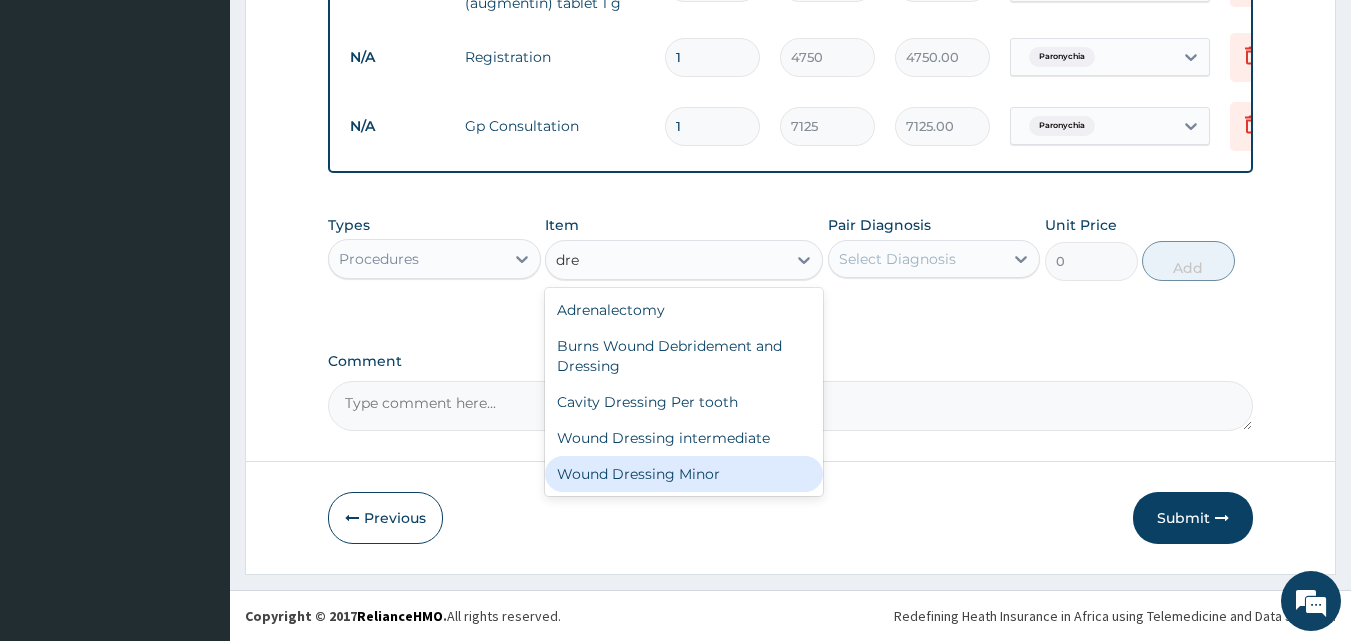 drag, startPoint x: 653, startPoint y: 473, endPoint x: 667, endPoint y: 468, distance: 14.866069 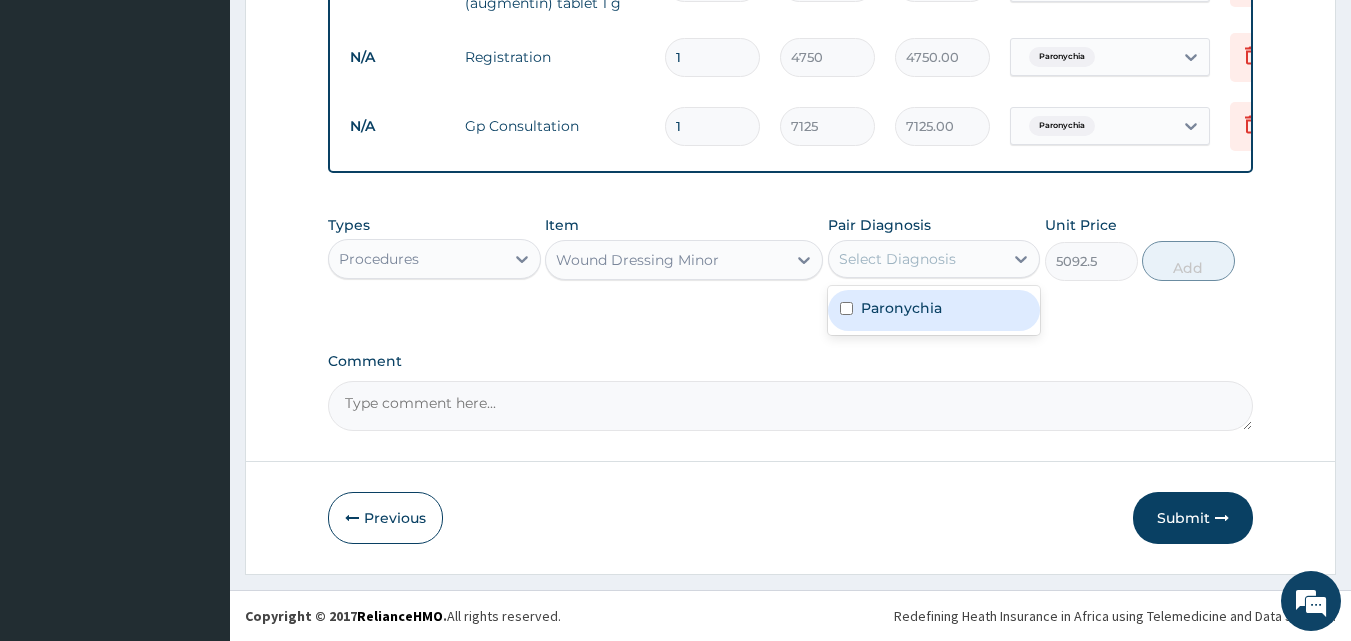click on "Select Diagnosis" at bounding box center (916, 259) 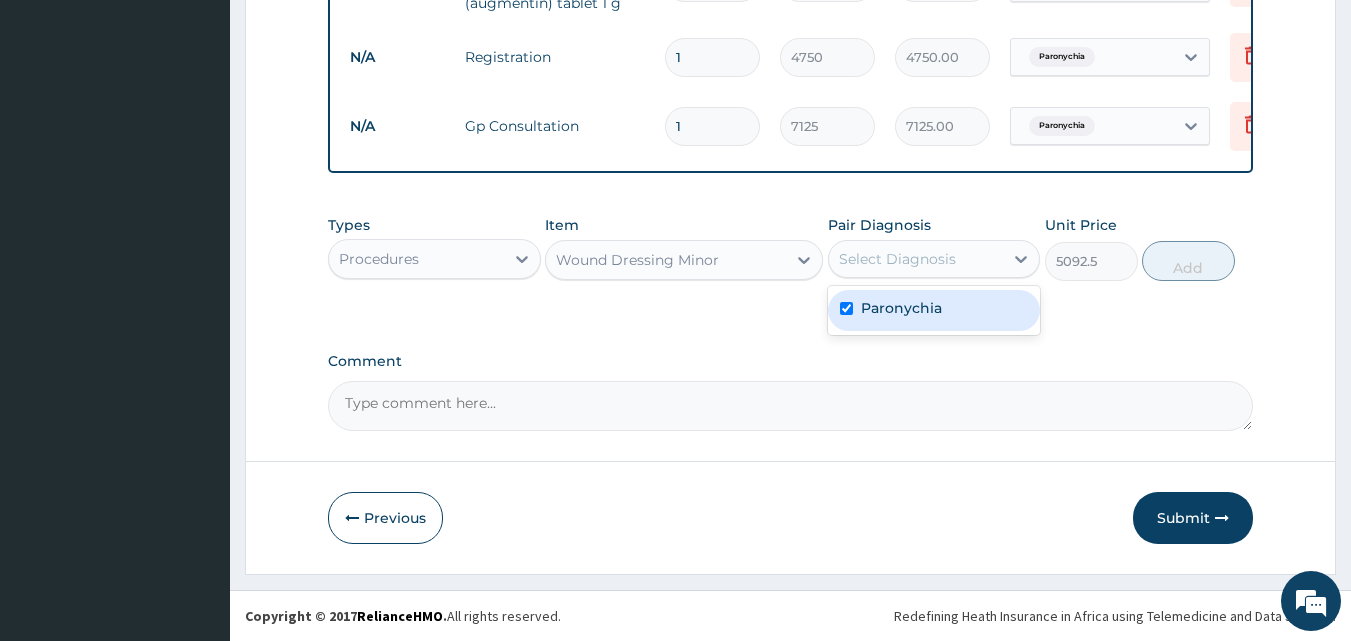checkbox on "true" 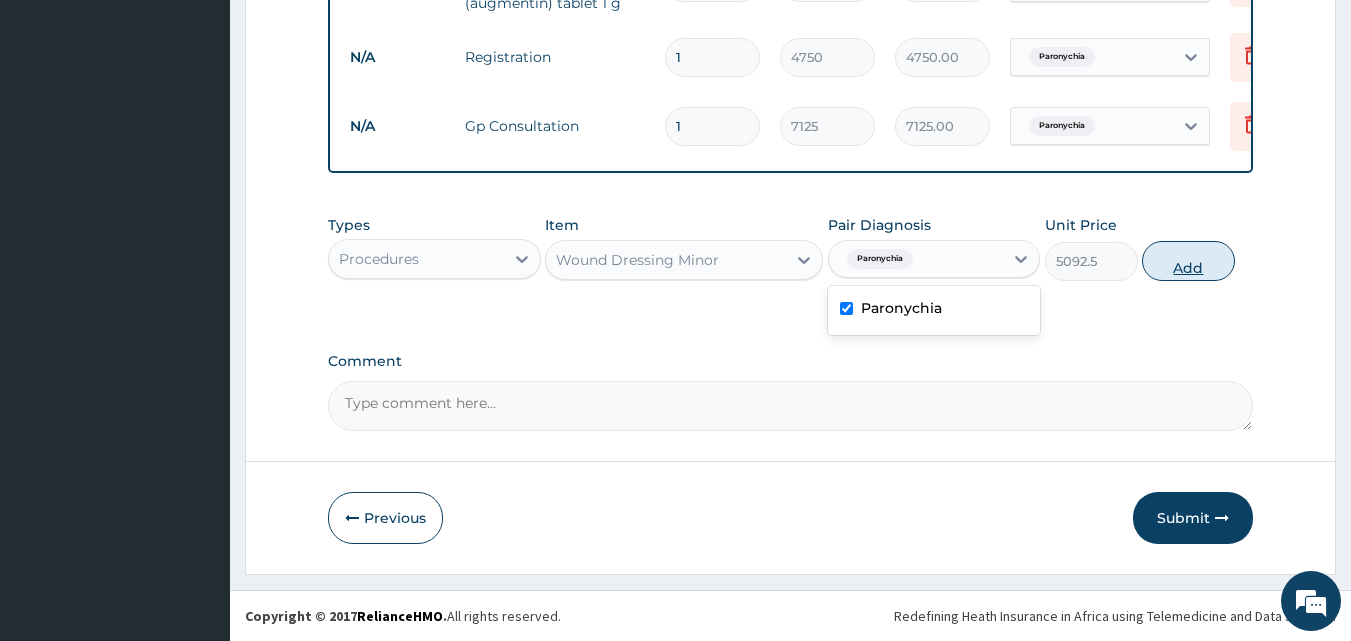 click on "Add" at bounding box center [1188, 261] 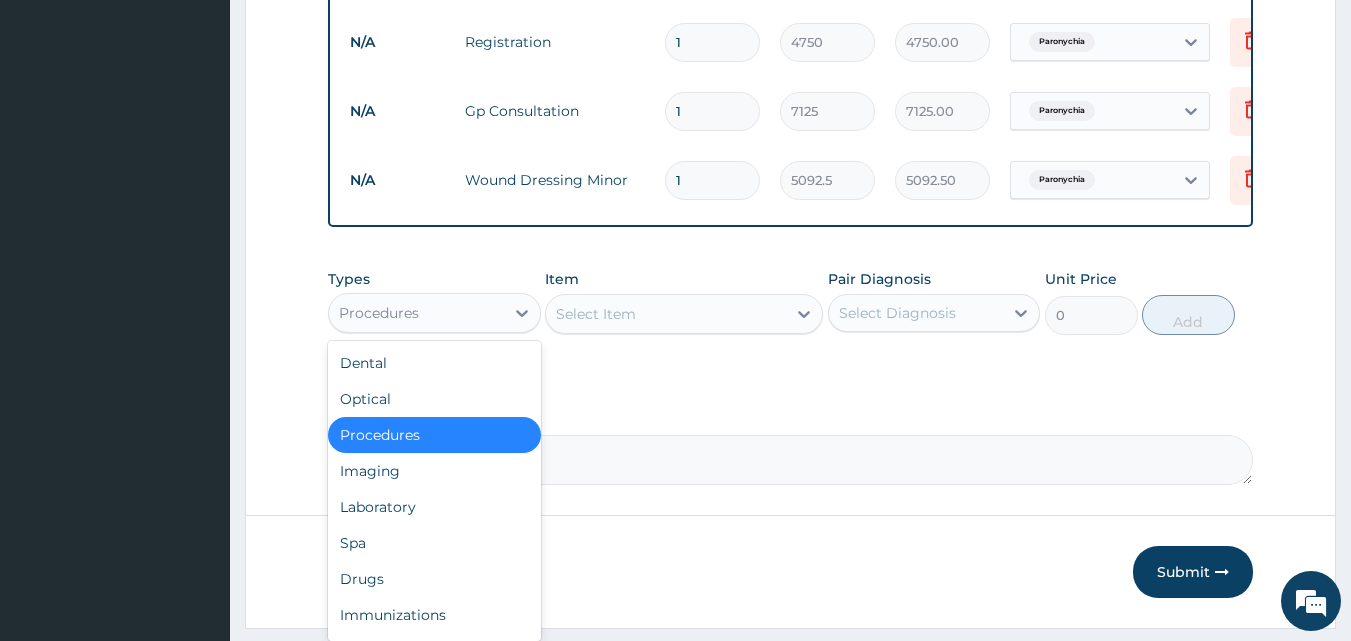 drag, startPoint x: 482, startPoint y: 330, endPoint x: 475, endPoint y: 339, distance: 11.401754 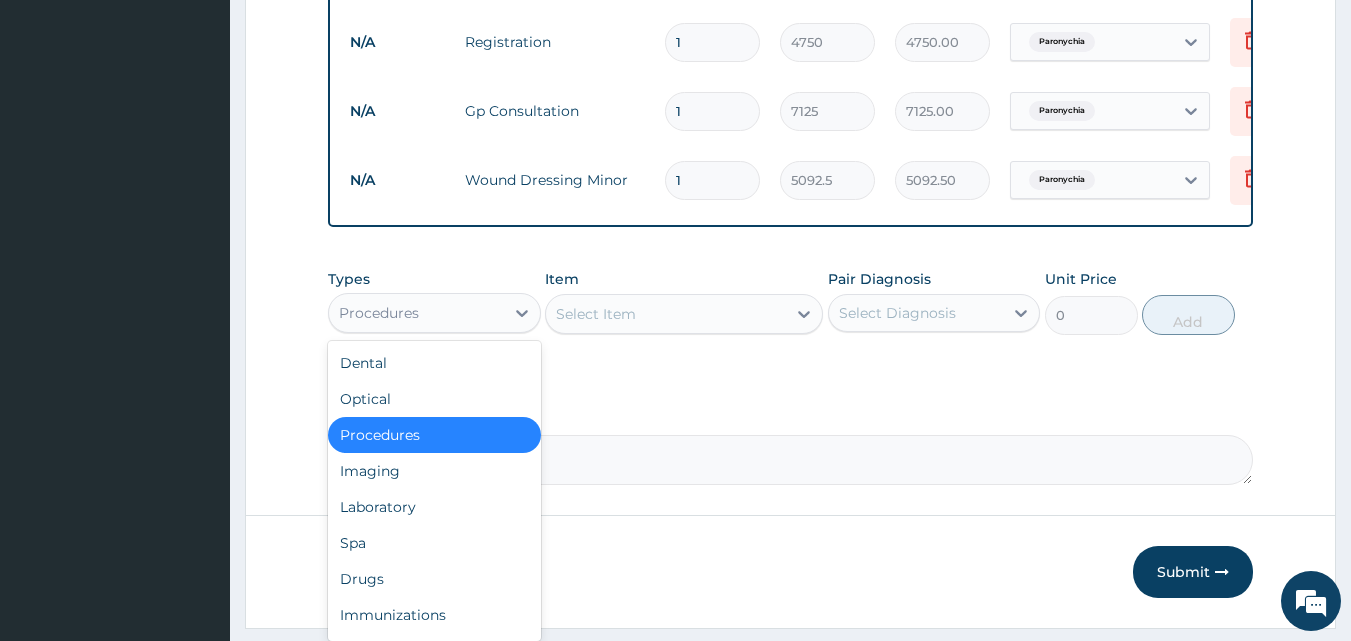 click on "Procedures" at bounding box center (416, 313) 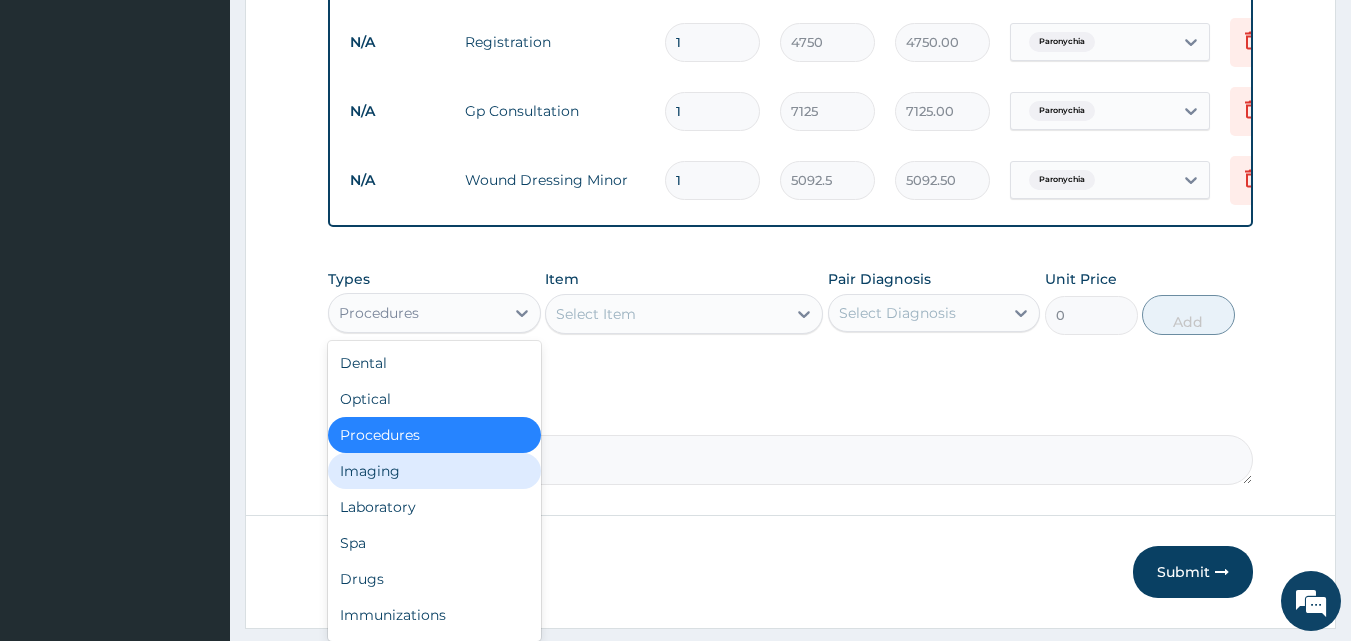 scroll, scrollTop: 68, scrollLeft: 0, axis: vertical 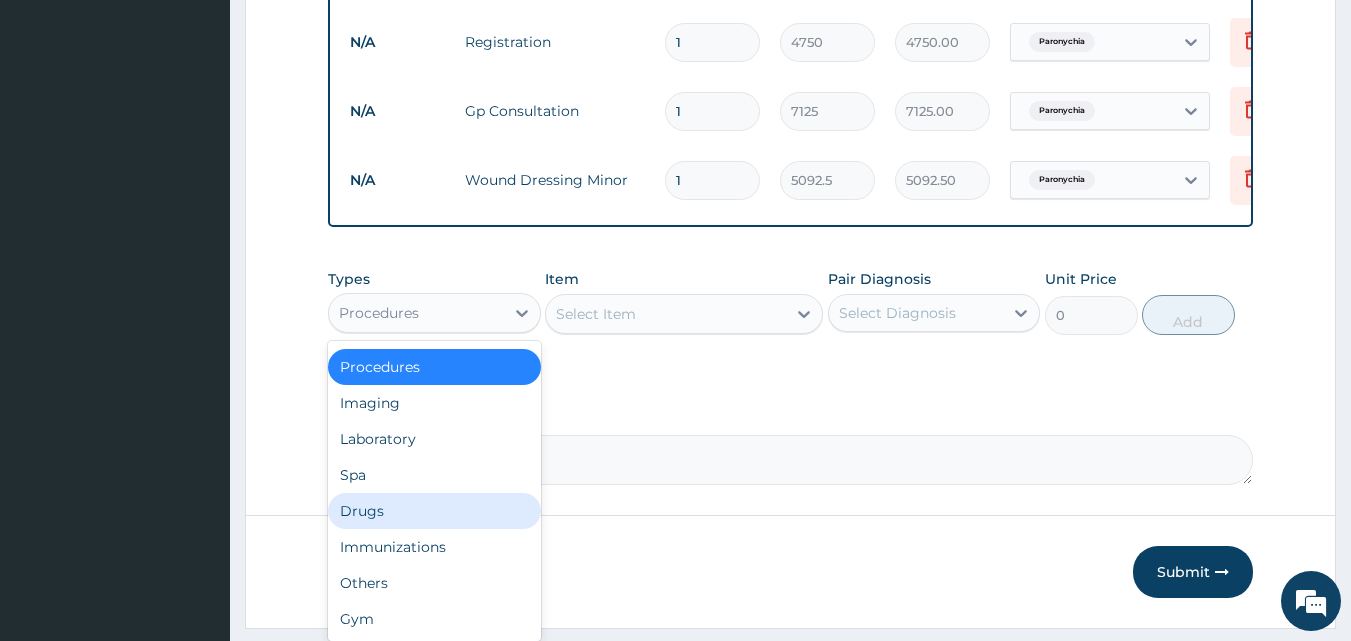 click on "Drugs" at bounding box center [434, 511] 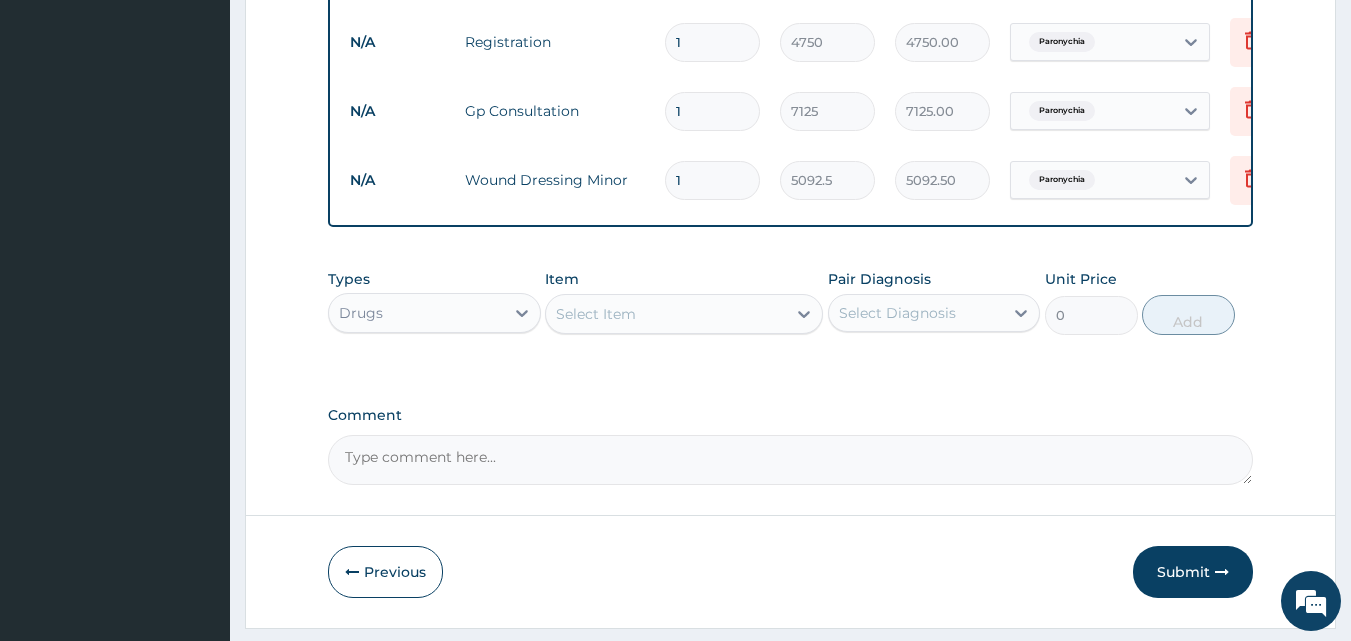 click on "Select Item" at bounding box center [666, 314] 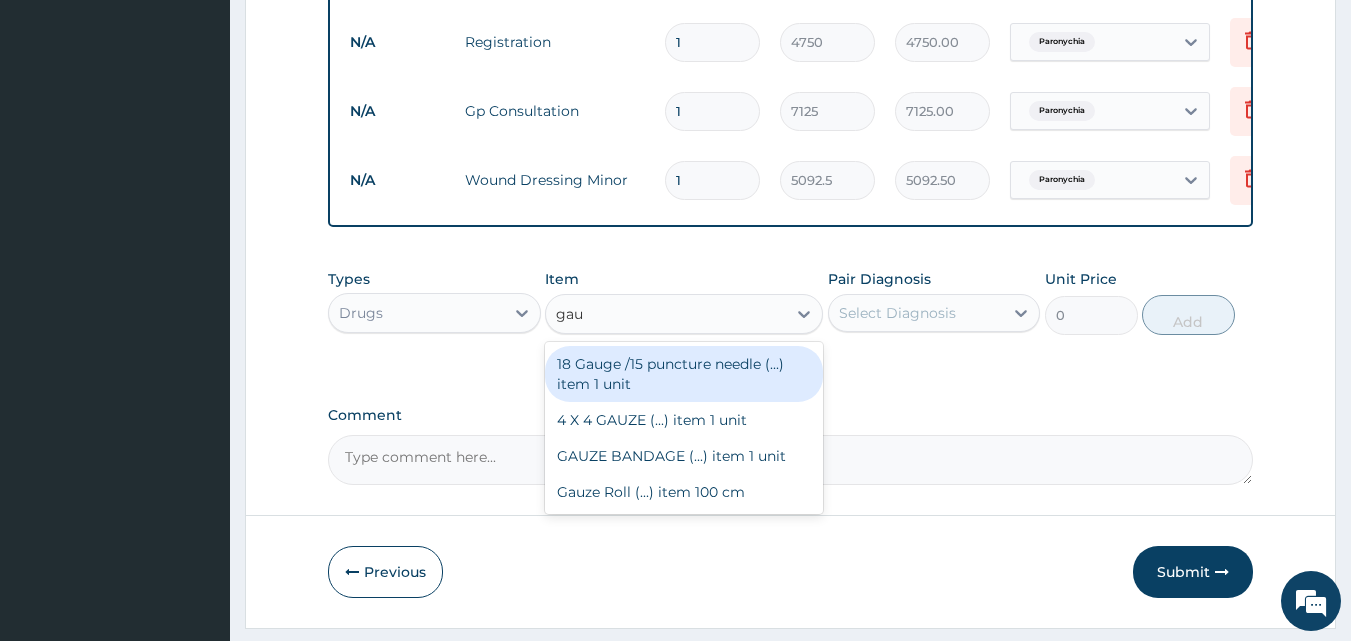 type on "gauz" 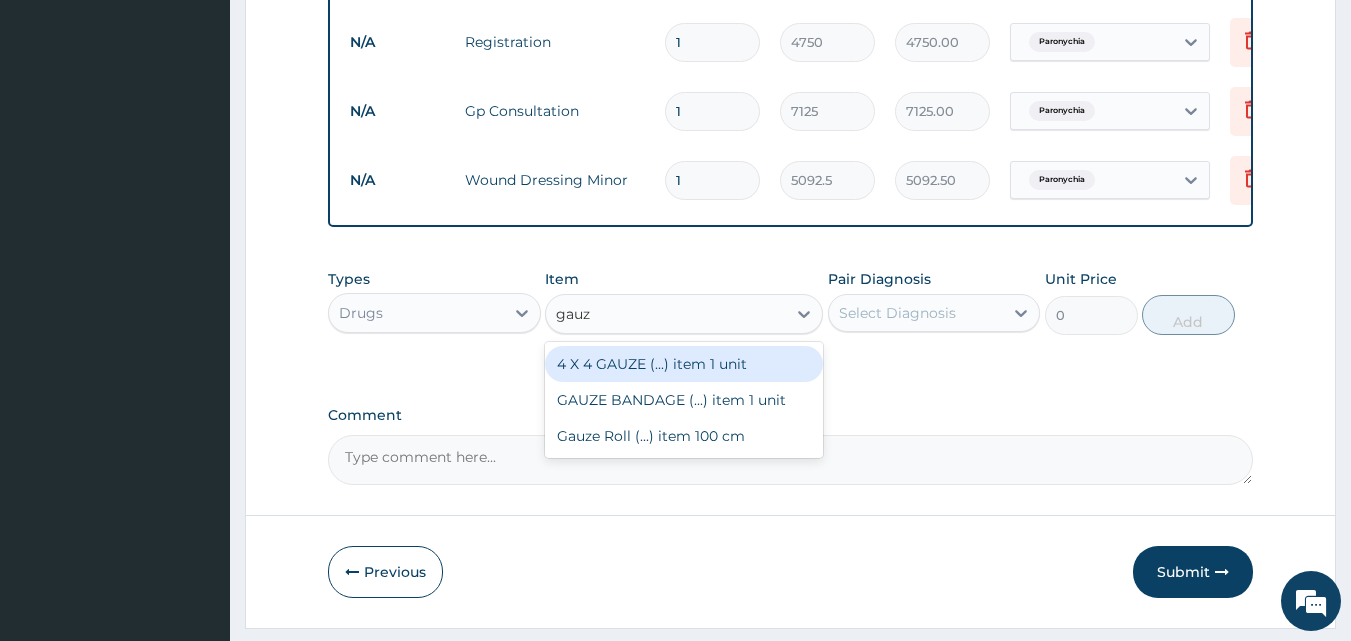 click on "4 X 4 GAUZE (...) item 1 unit" at bounding box center [684, 364] 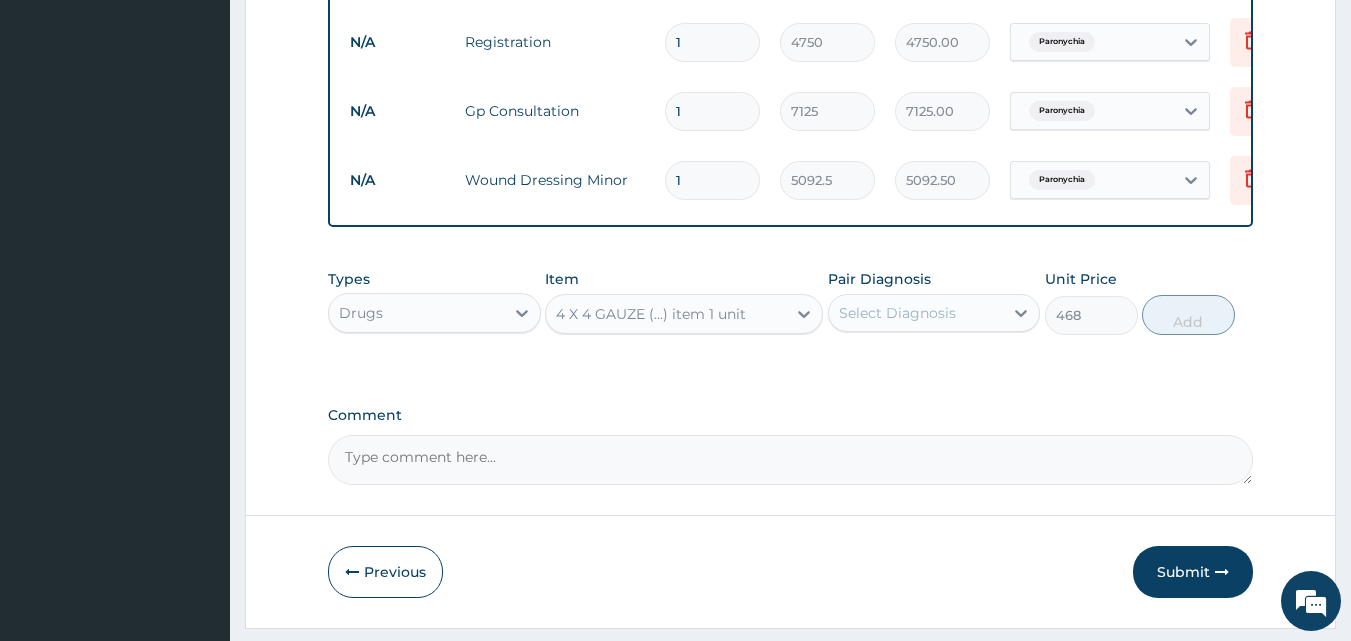 click on "Select Diagnosis" at bounding box center [897, 313] 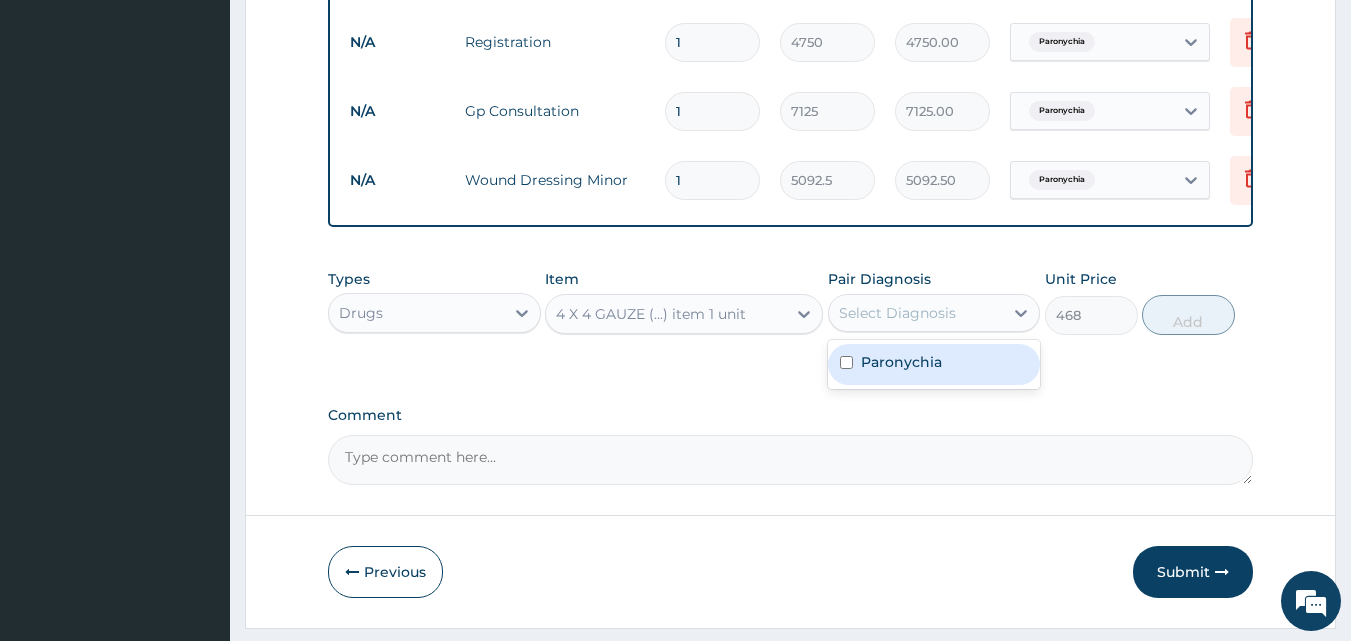 click on "Paronychia" at bounding box center [934, 364] 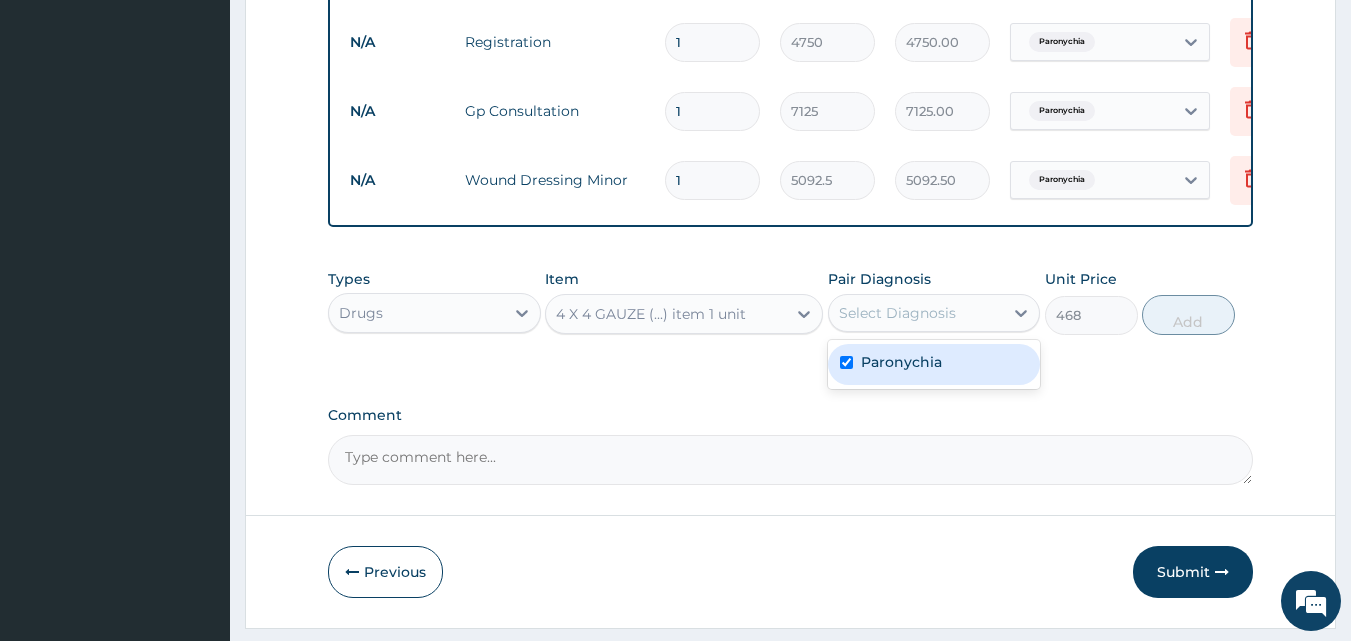 checkbox on "true" 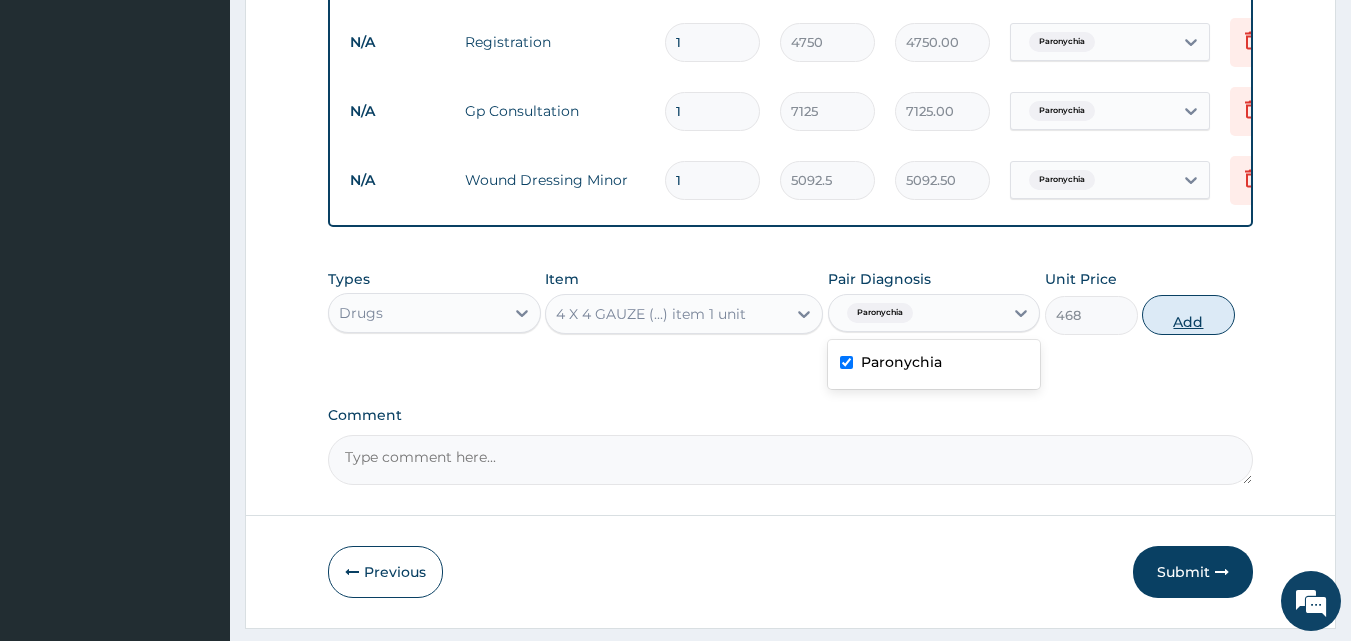 click on "Add" at bounding box center (1188, 315) 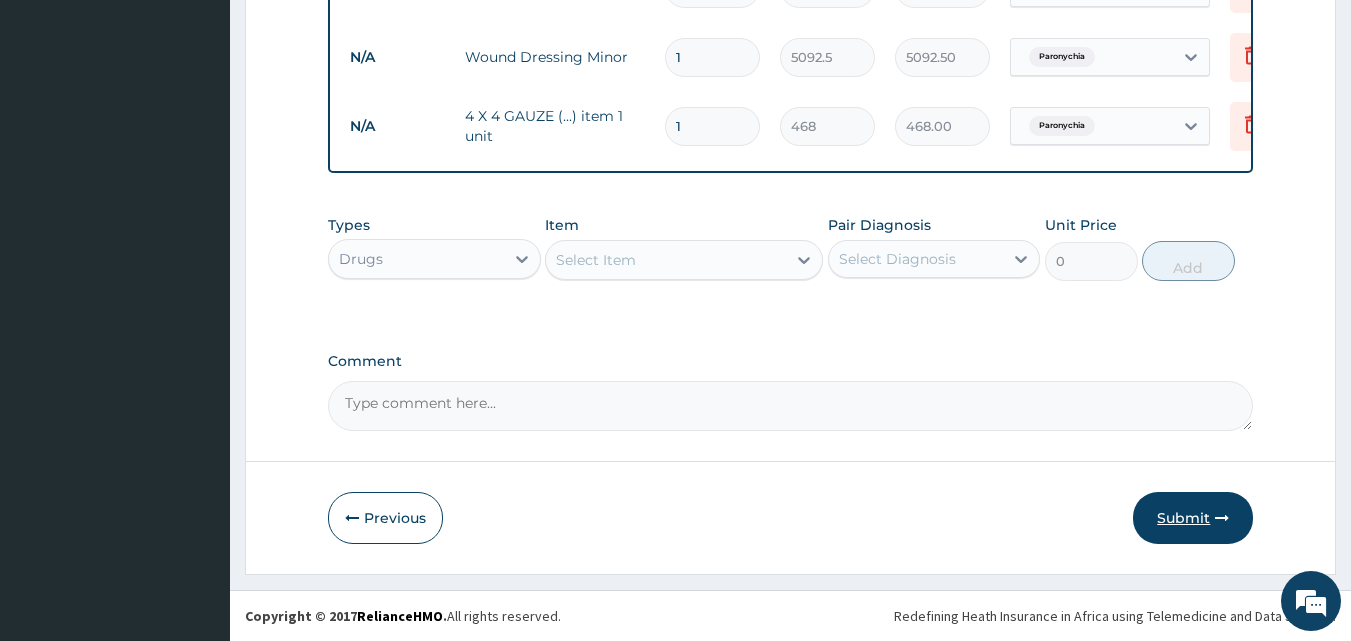 click on "Submit" at bounding box center [1193, 518] 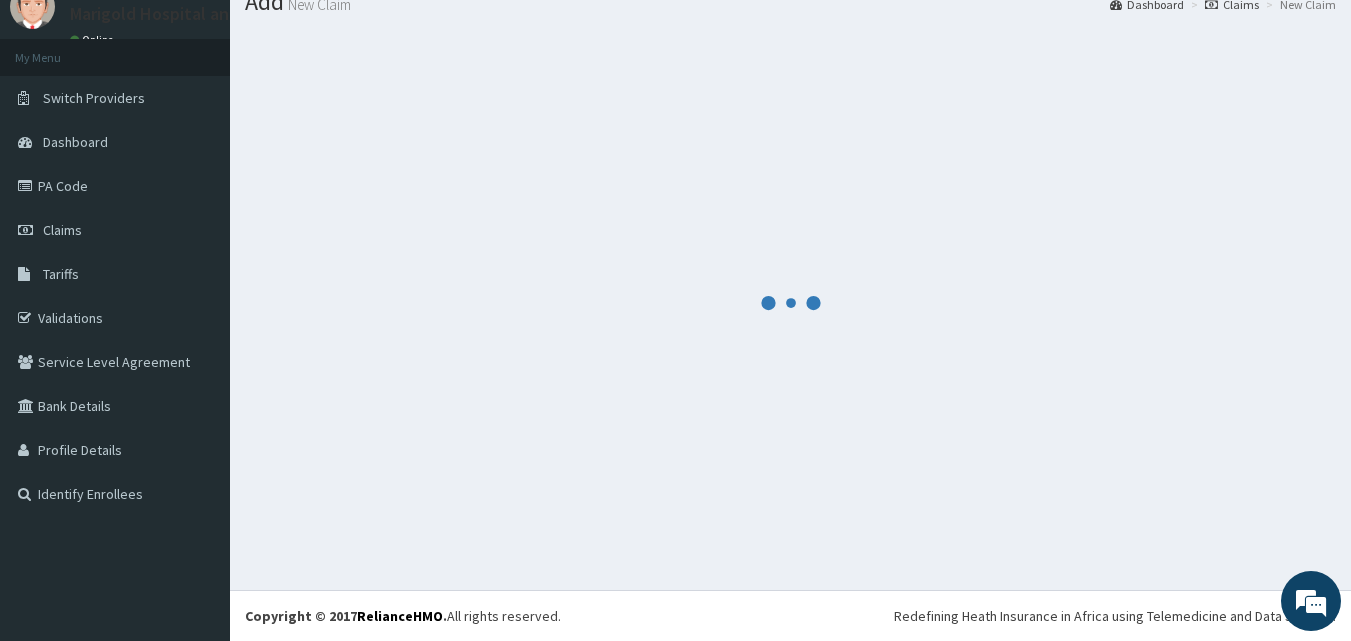 scroll, scrollTop: 1177, scrollLeft: 0, axis: vertical 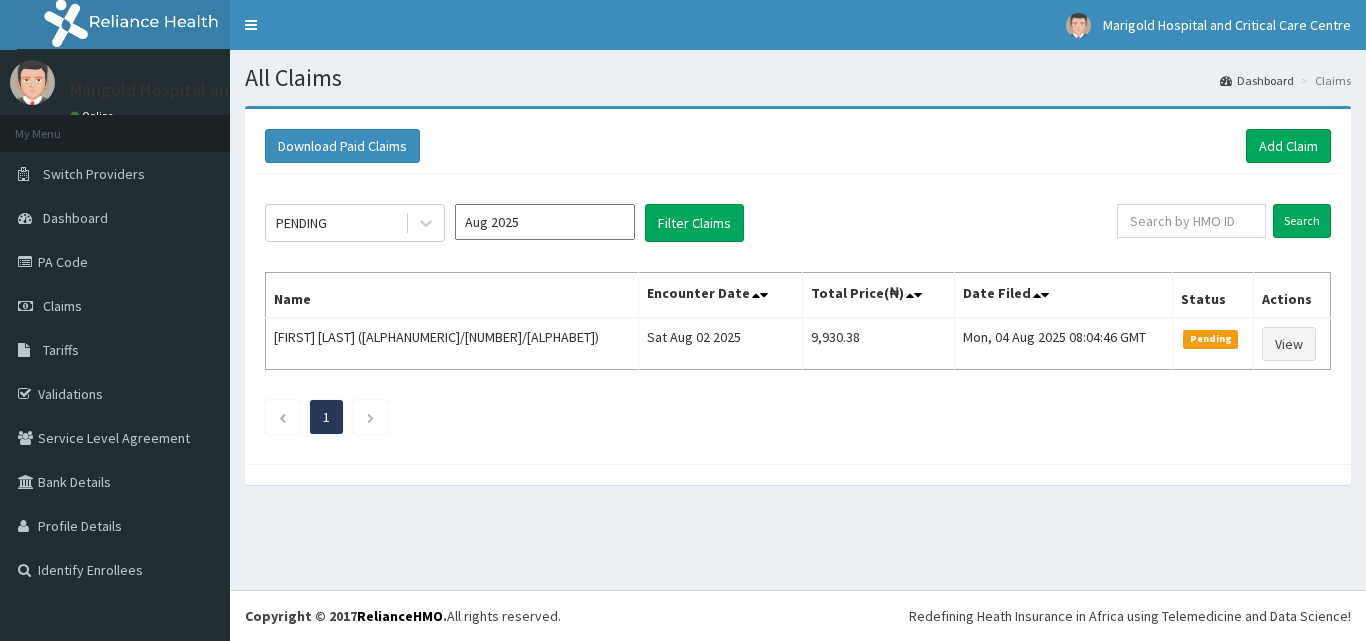 click on "Aug 2025" at bounding box center [545, 222] 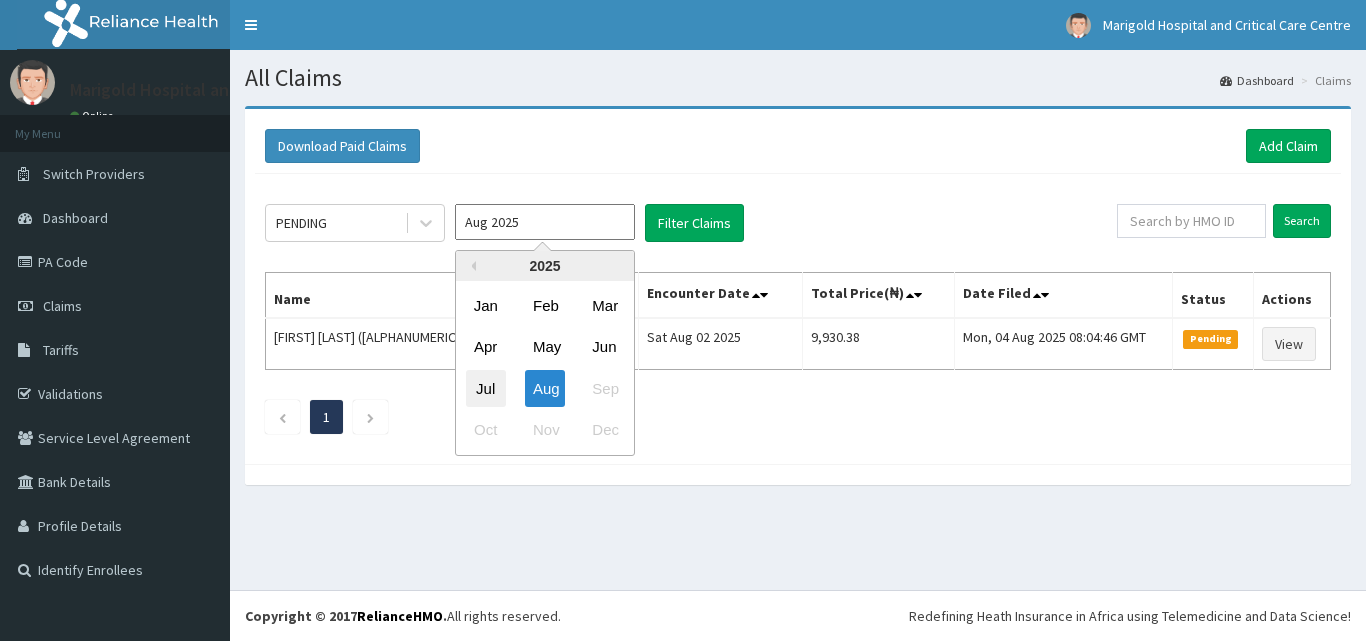 click on "Jul" at bounding box center [486, 388] 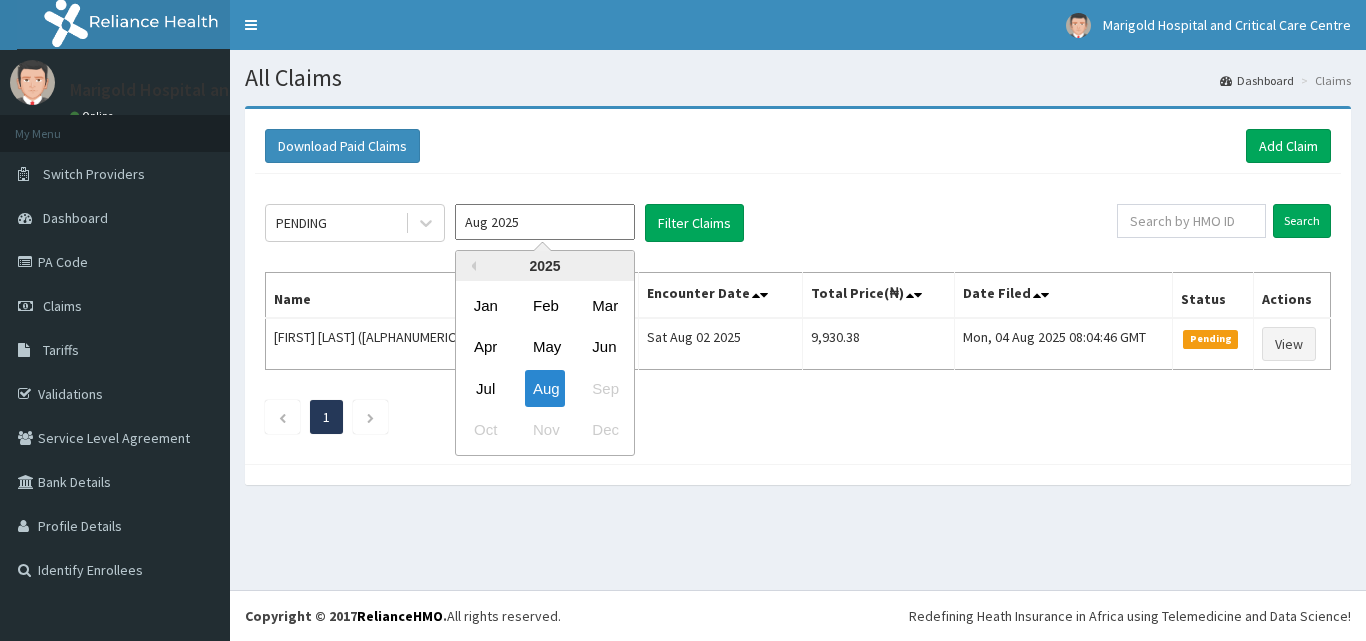 type on "Jul 2025" 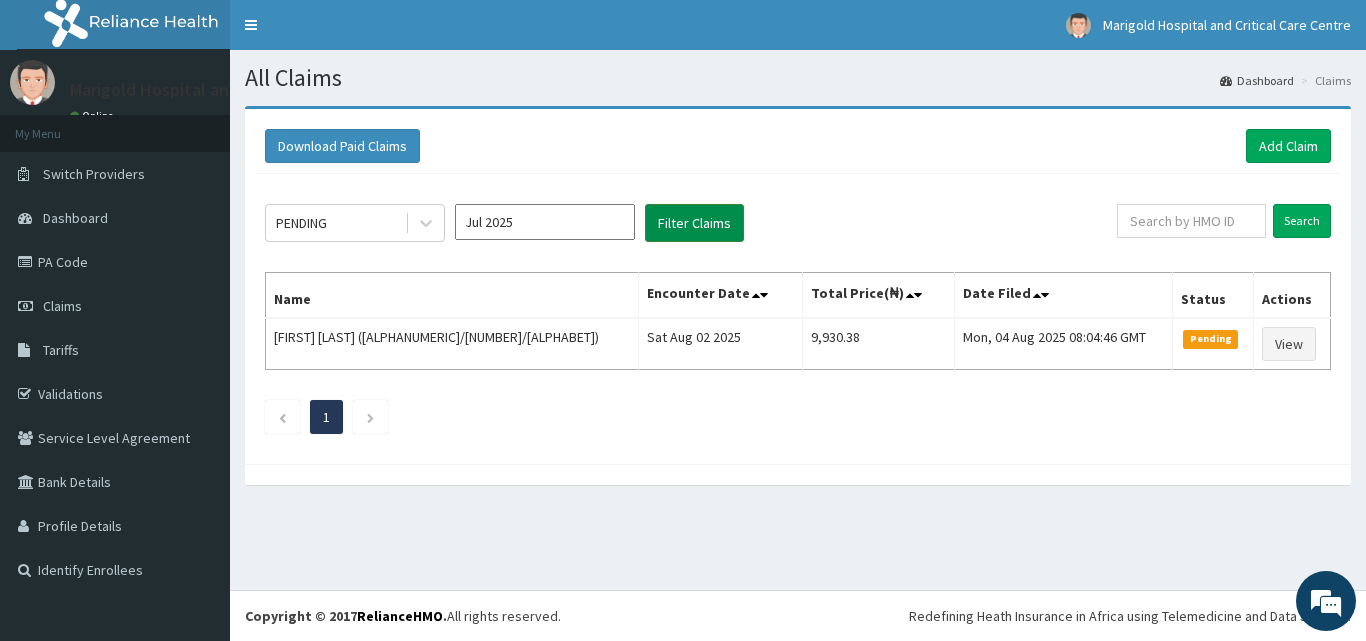 click on "Filter Claims" at bounding box center [694, 223] 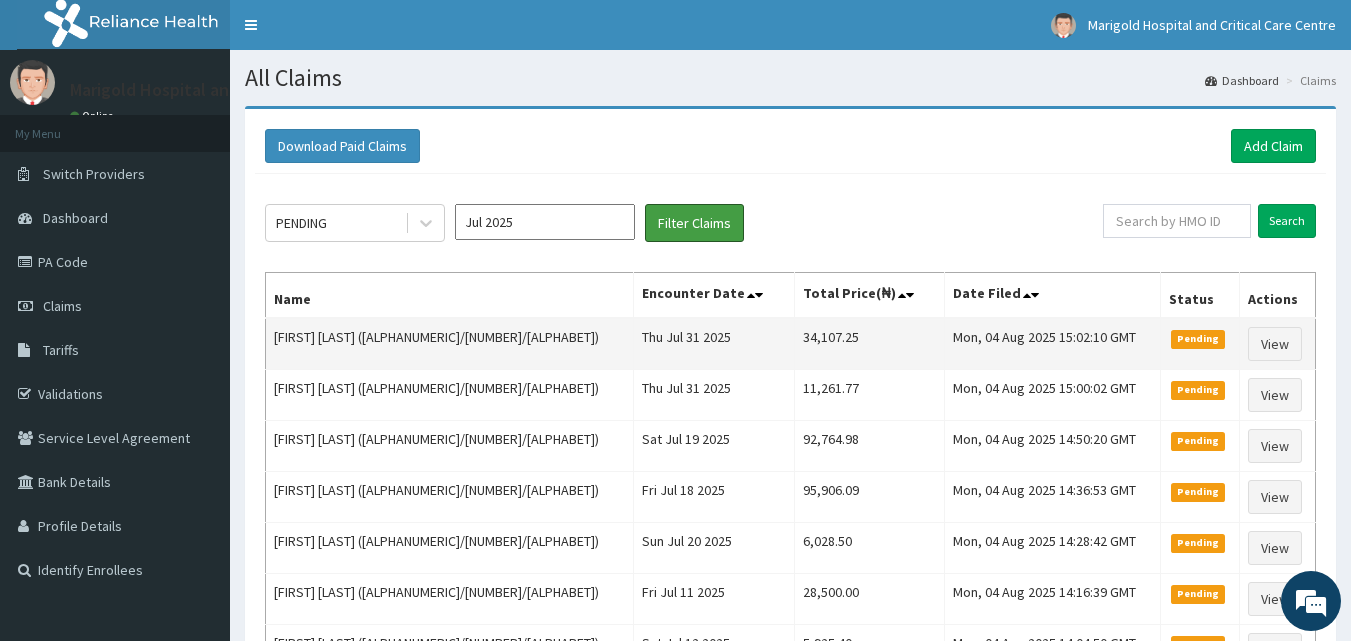 scroll, scrollTop: 0, scrollLeft: 0, axis: both 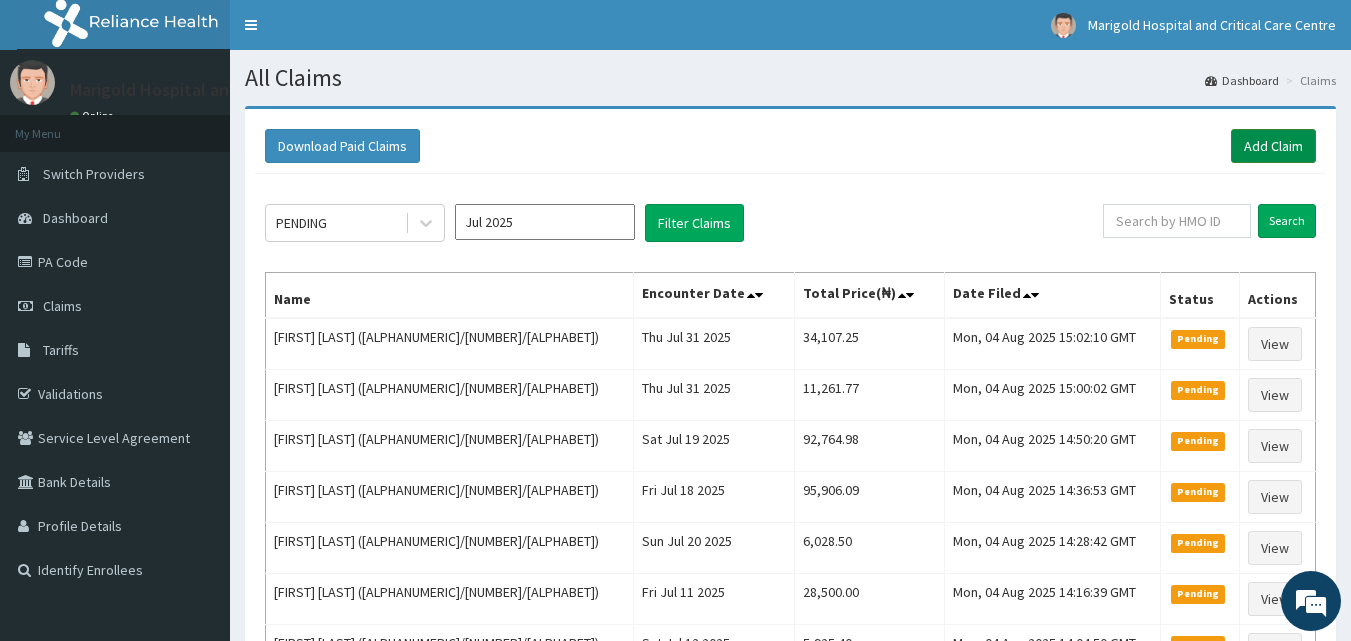 click on "Add Claim" at bounding box center [1273, 146] 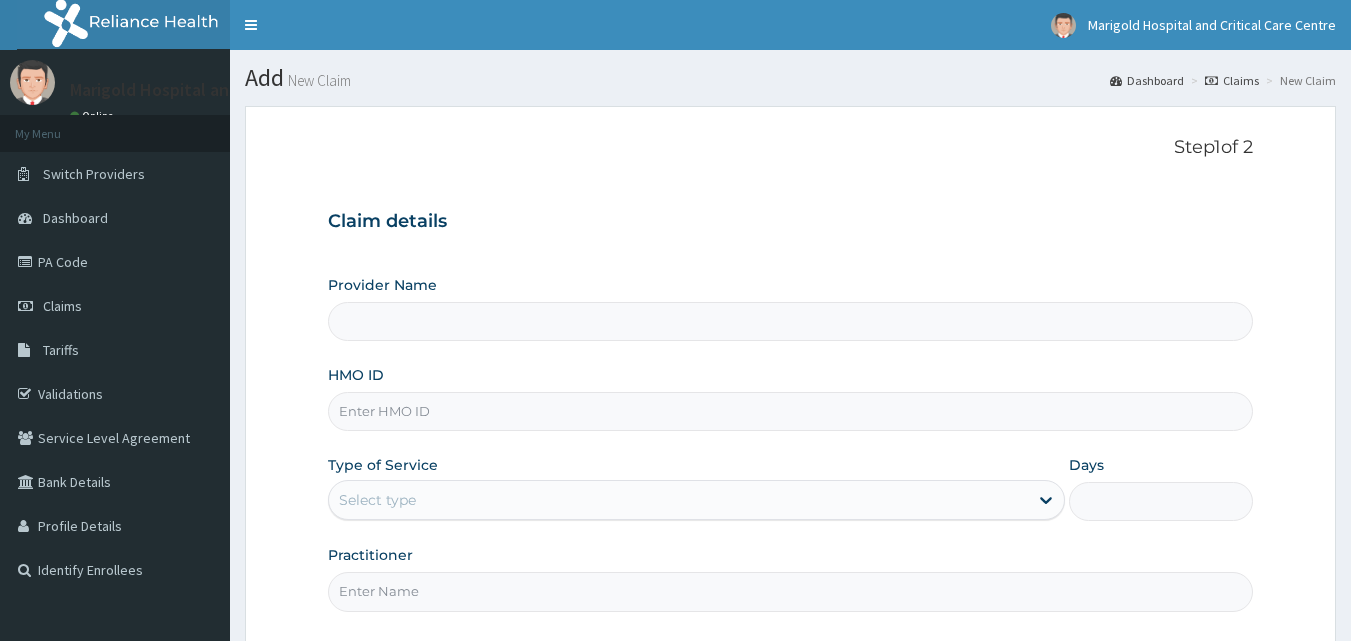 scroll, scrollTop: 0, scrollLeft: 0, axis: both 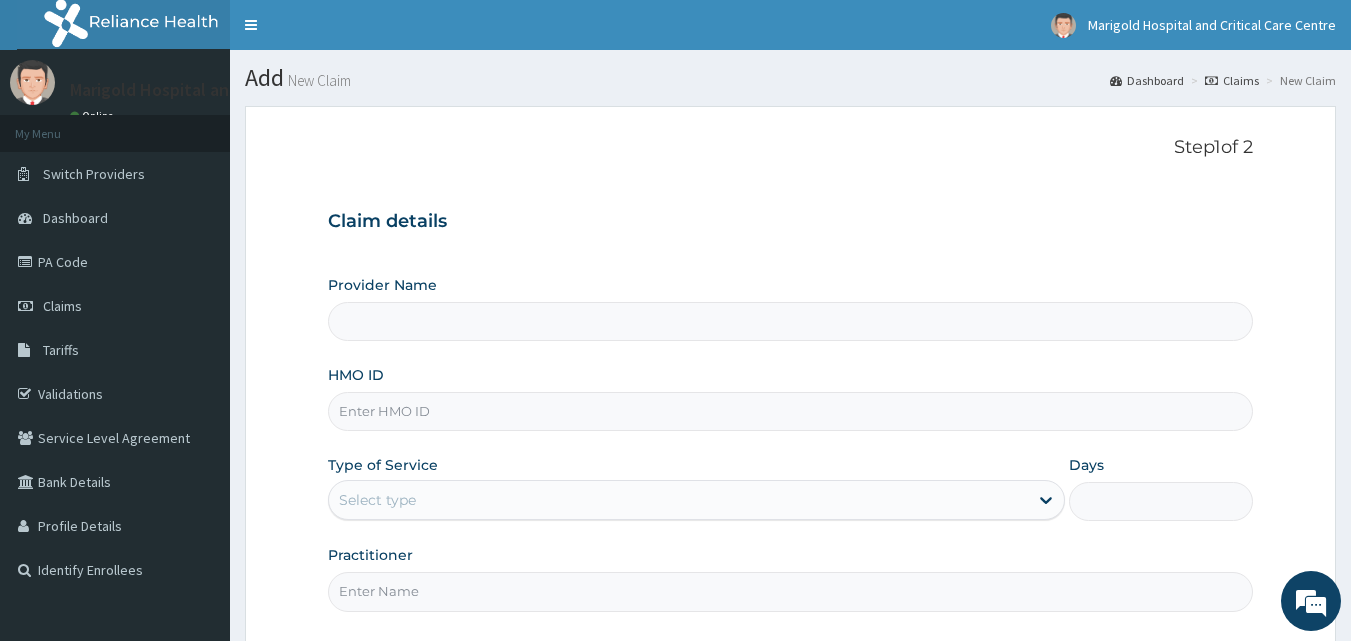 type on "Marigold Hospital and Critical Care Centre" 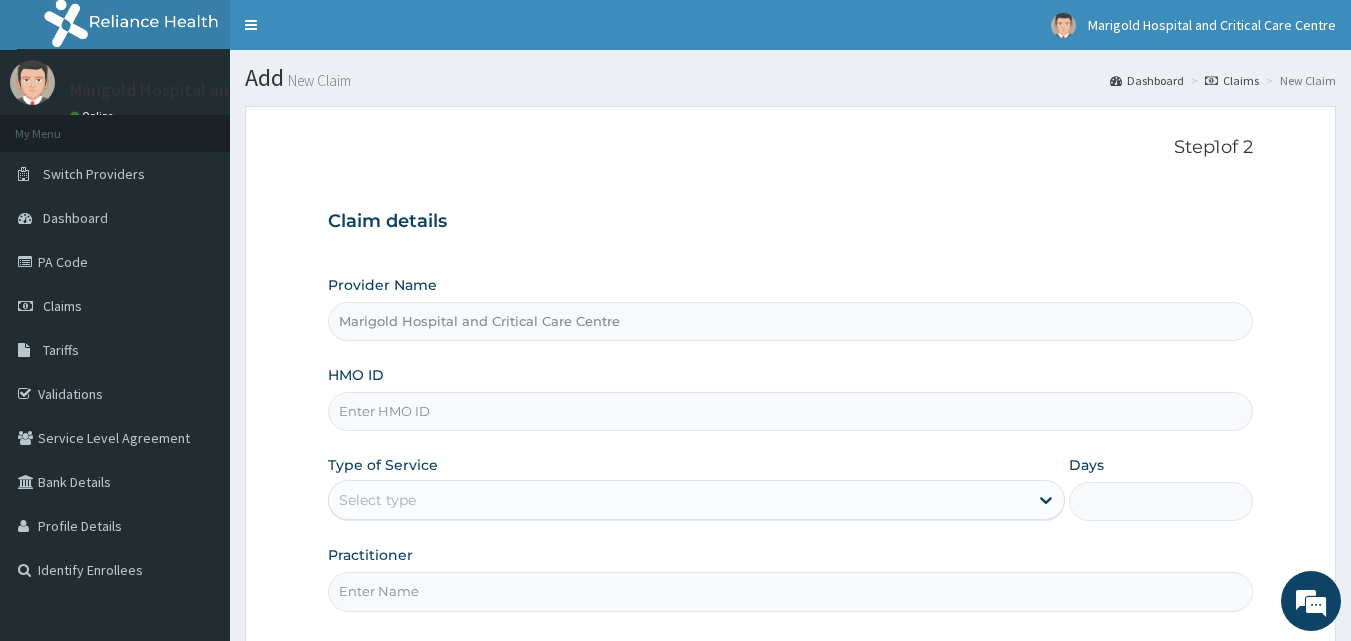 scroll, scrollTop: 100, scrollLeft: 0, axis: vertical 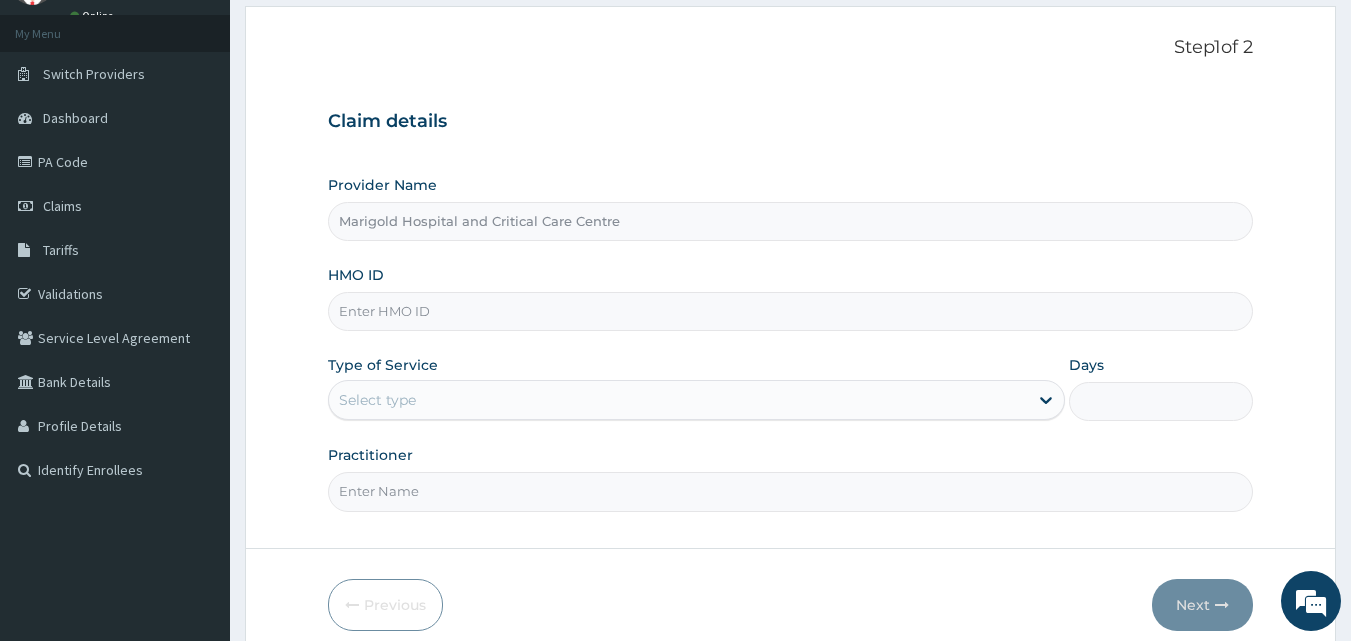 click on "HMO ID" at bounding box center (791, 311) 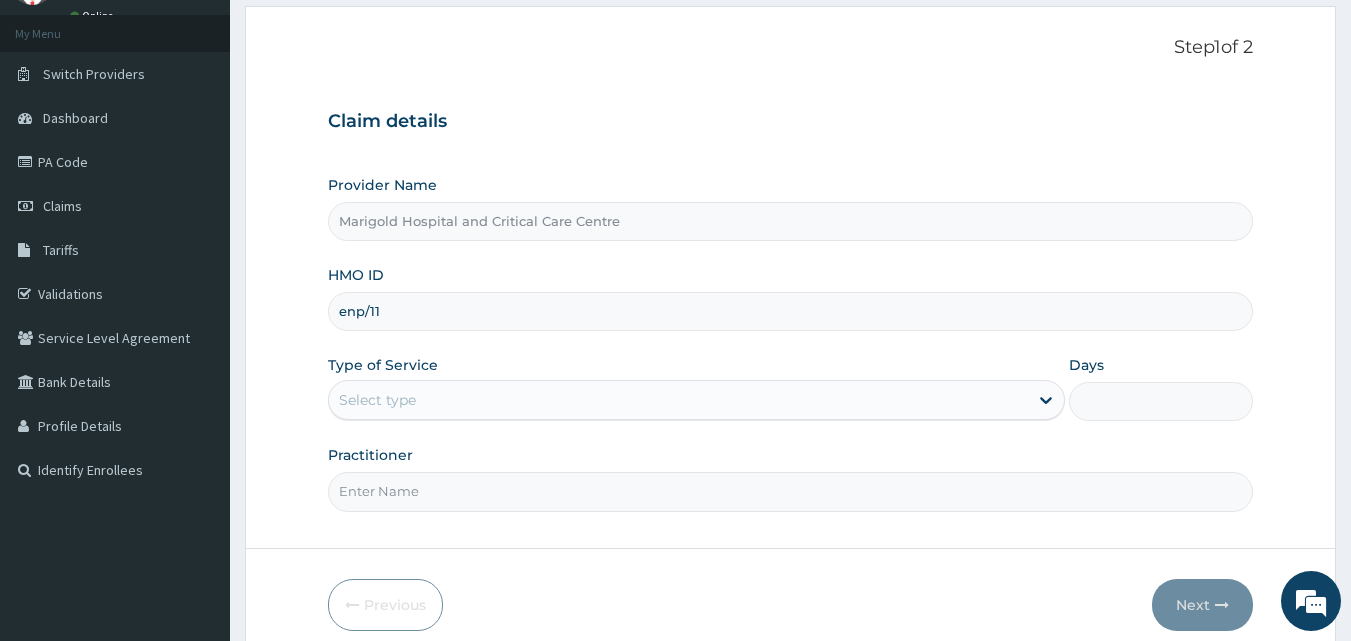 scroll, scrollTop: 0, scrollLeft: 0, axis: both 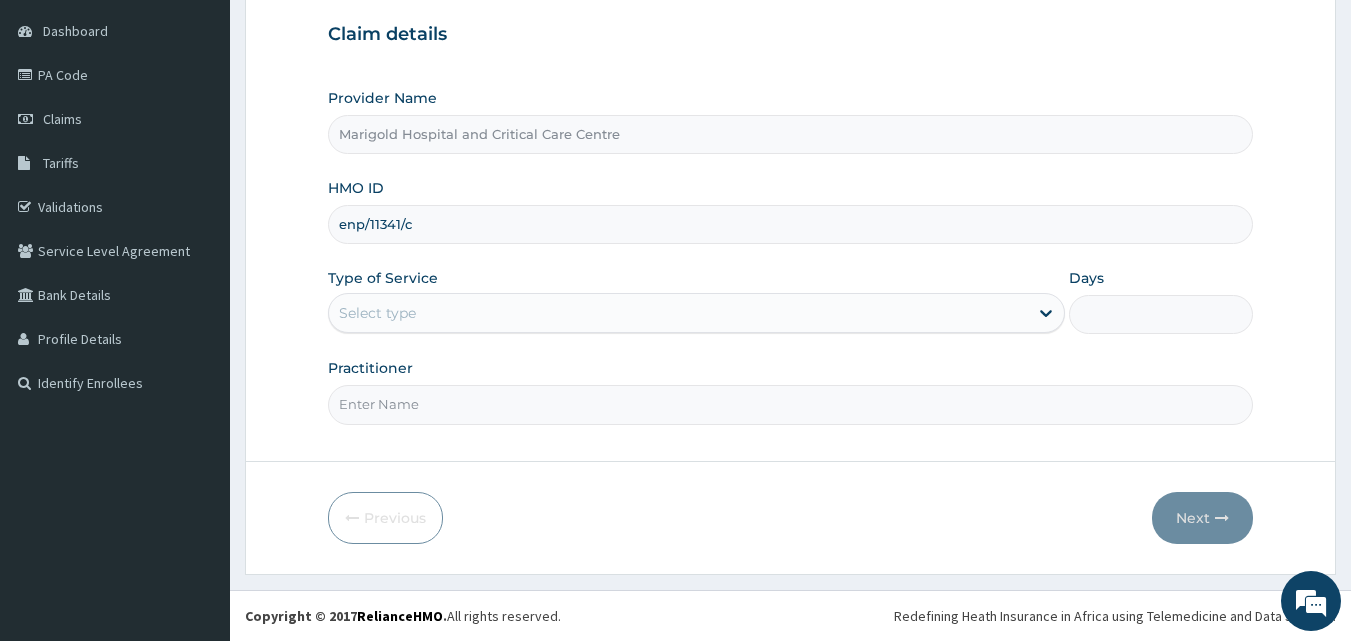 type on "enp/11341/c" 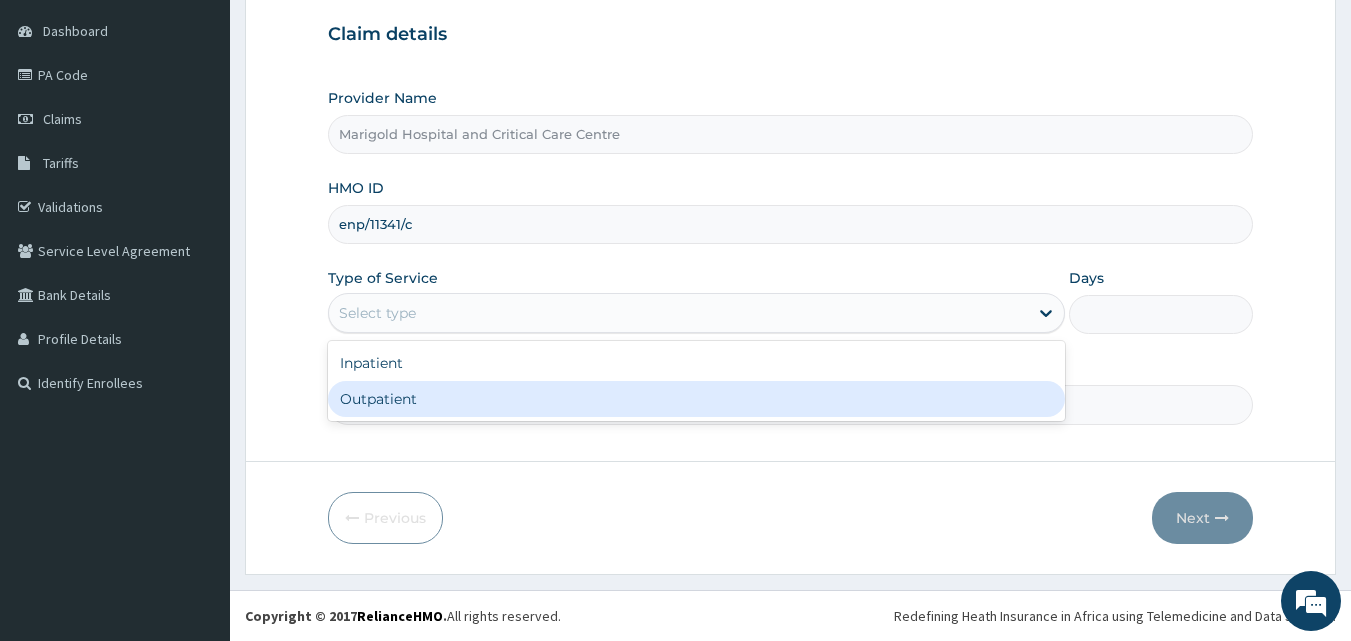 click on "Outpatient" at bounding box center (696, 399) 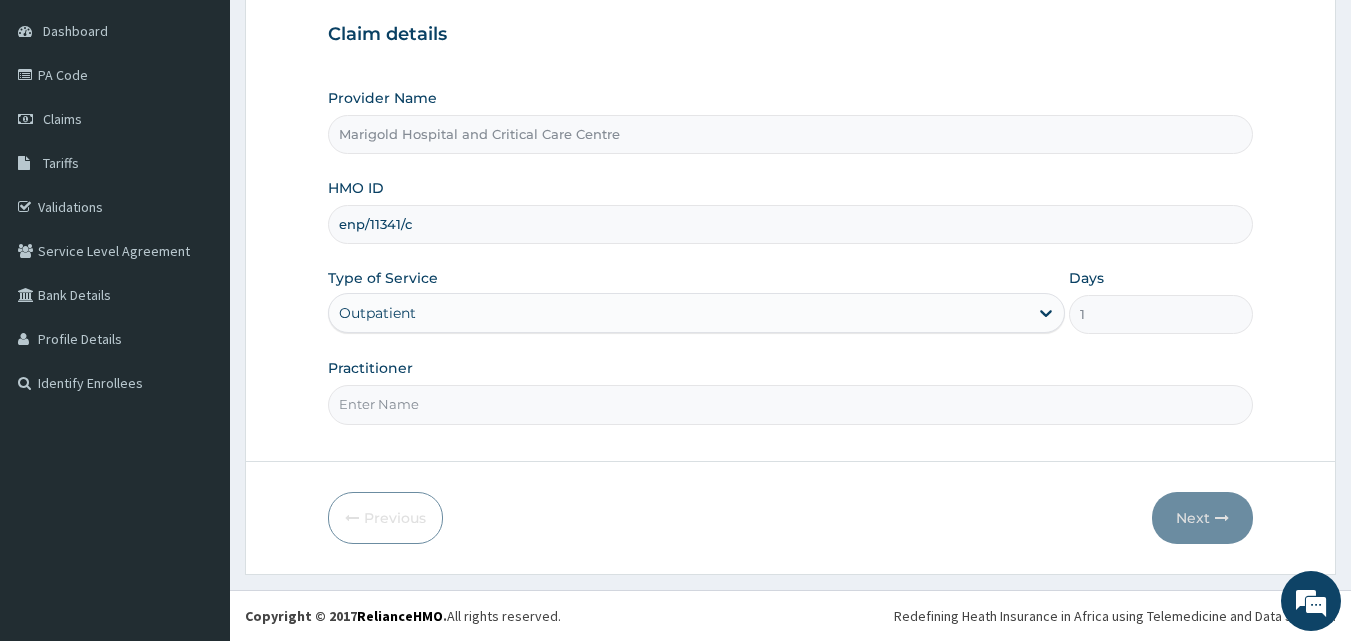 click on "Practitioner" at bounding box center [791, 404] 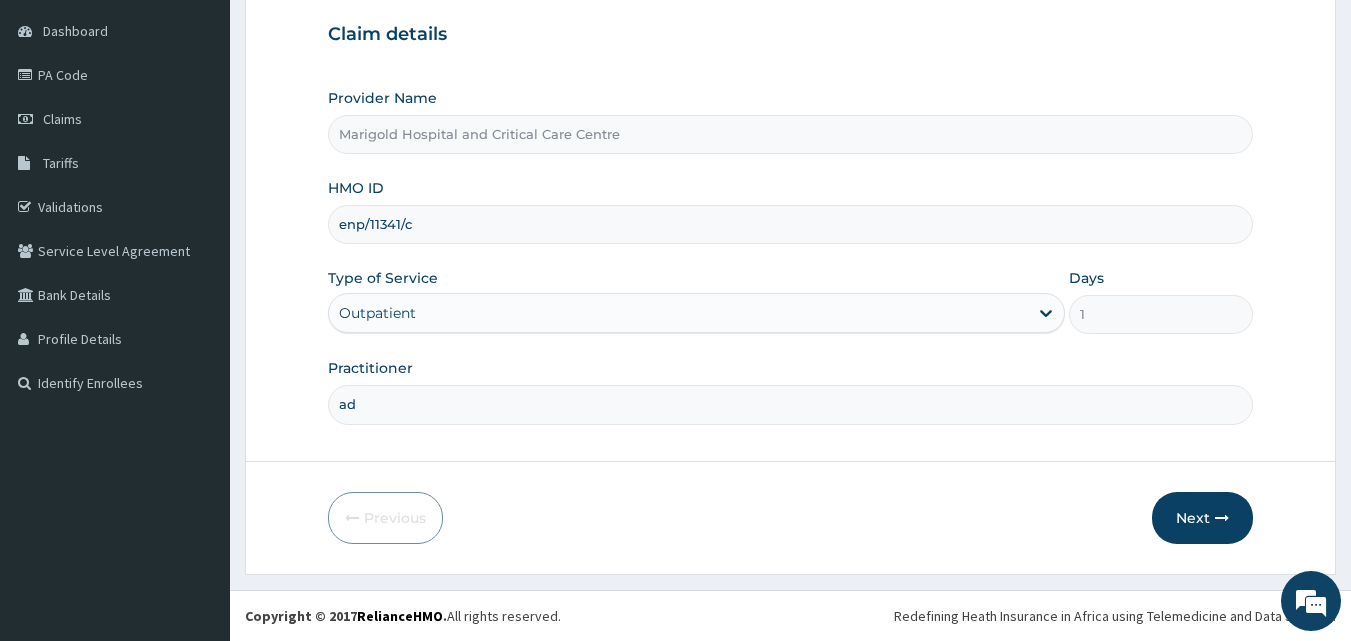 type on "adudu" 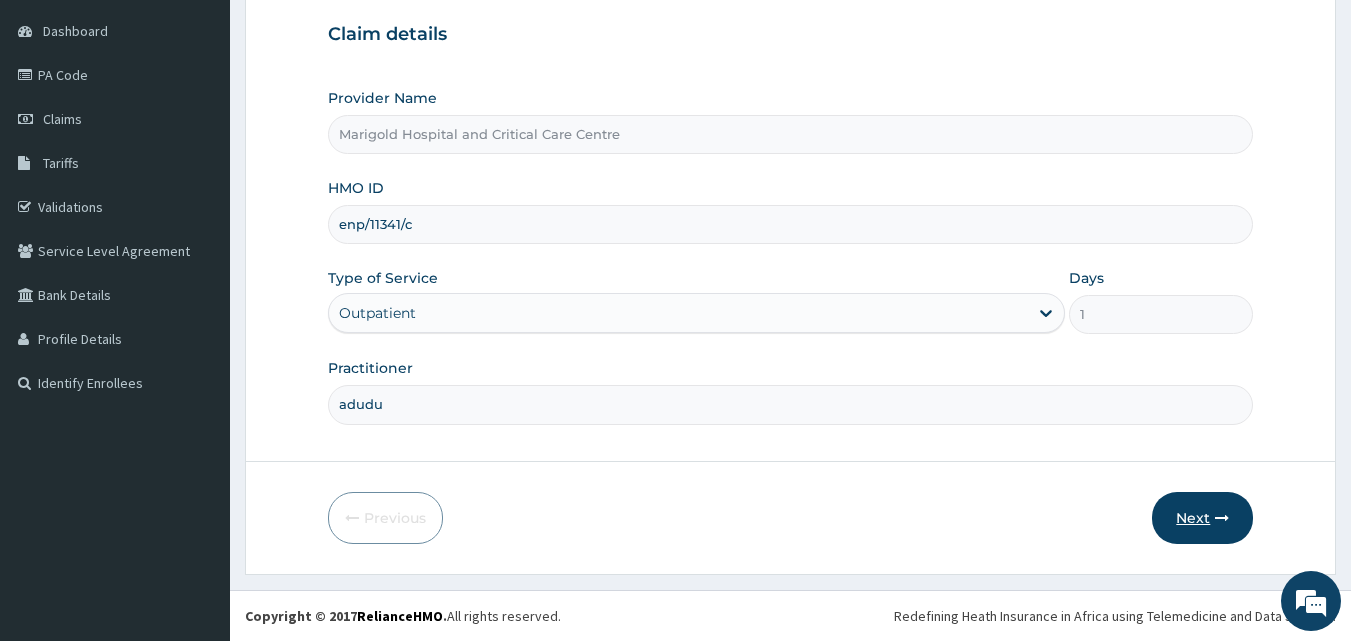 click on "Next" at bounding box center (1202, 518) 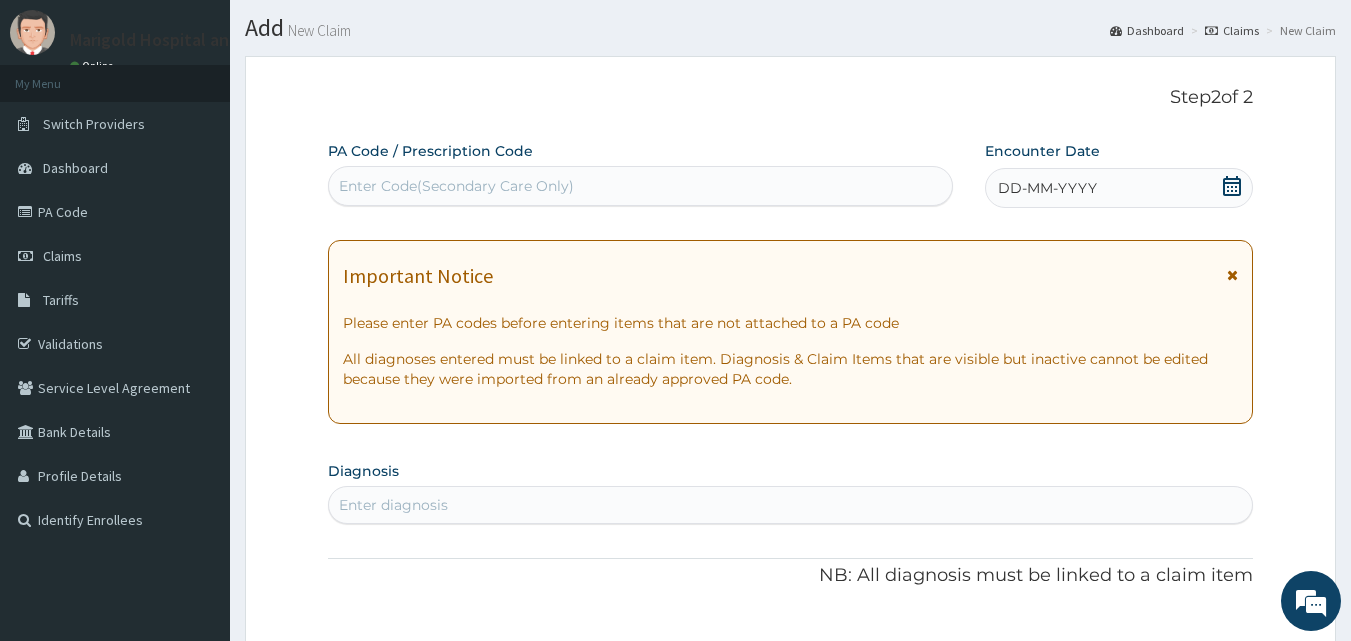 scroll, scrollTop: 0, scrollLeft: 0, axis: both 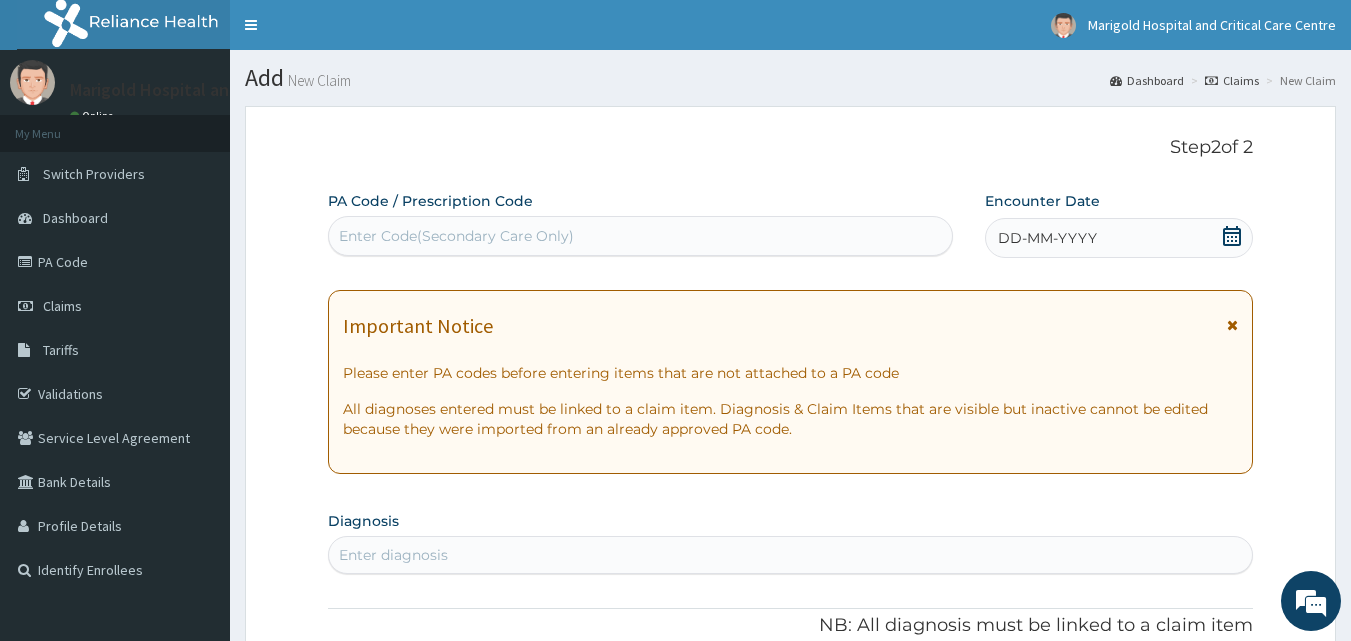 click 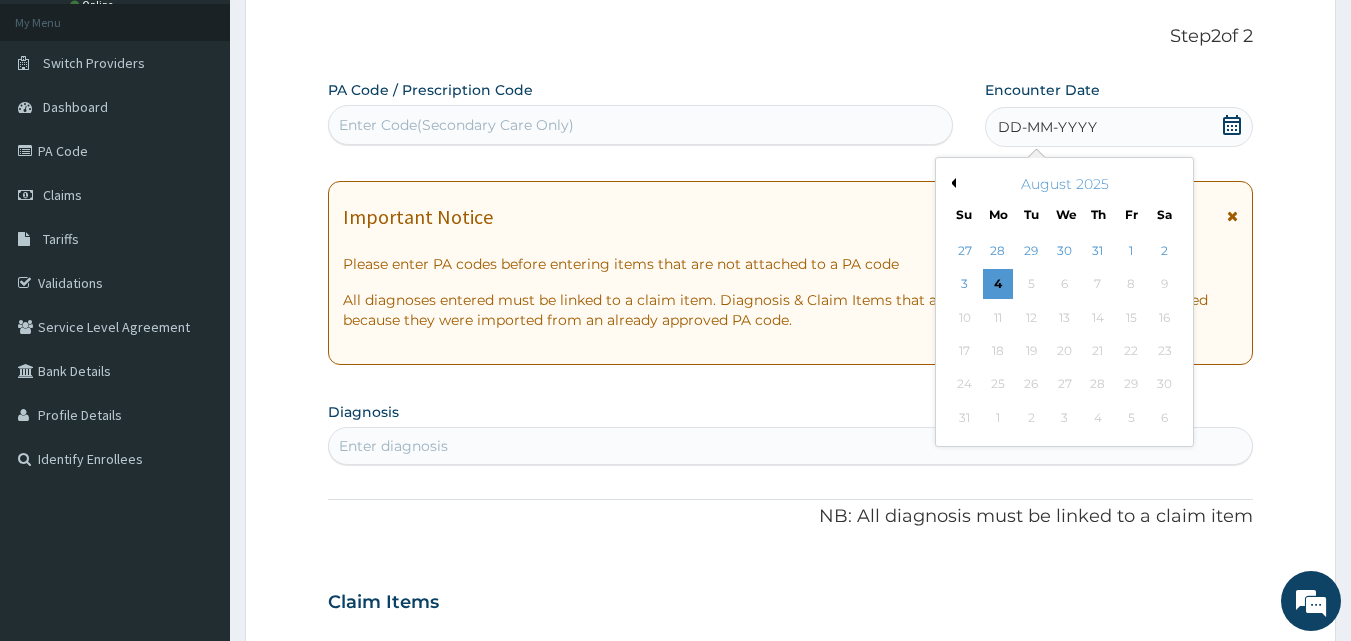 scroll, scrollTop: 300, scrollLeft: 0, axis: vertical 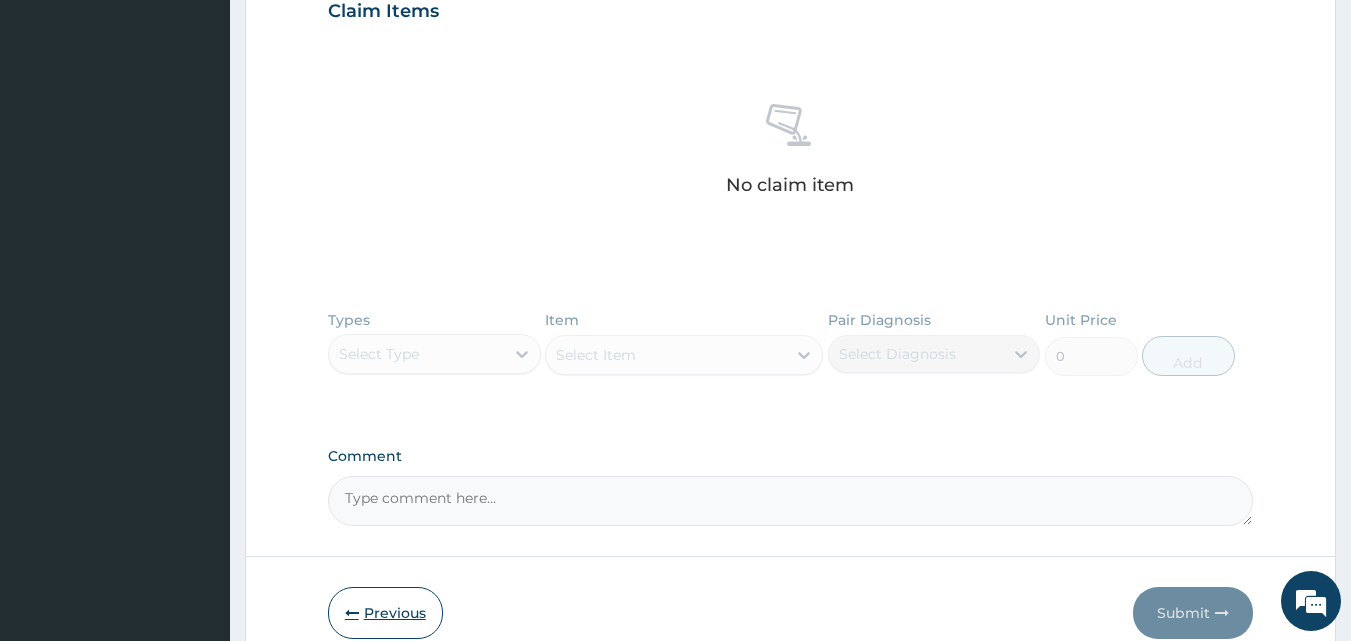 click on "Previous" at bounding box center [385, 613] 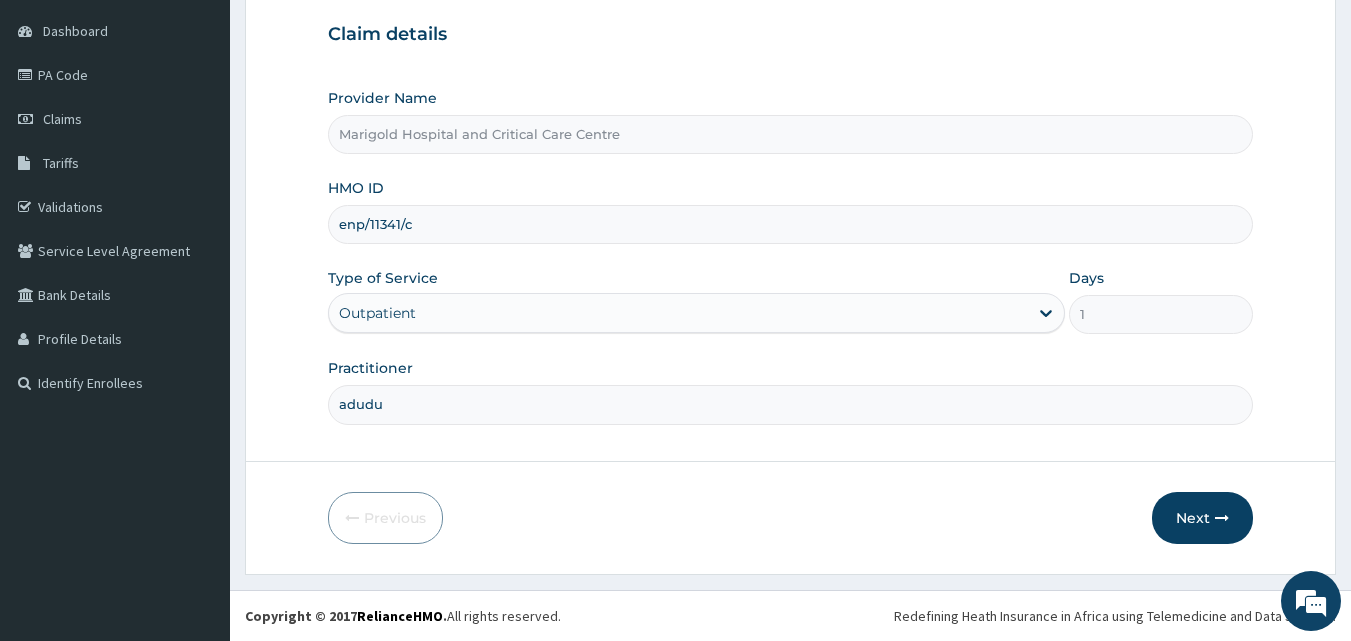 click on "enp/11341/c" at bounding box center [791, 224] 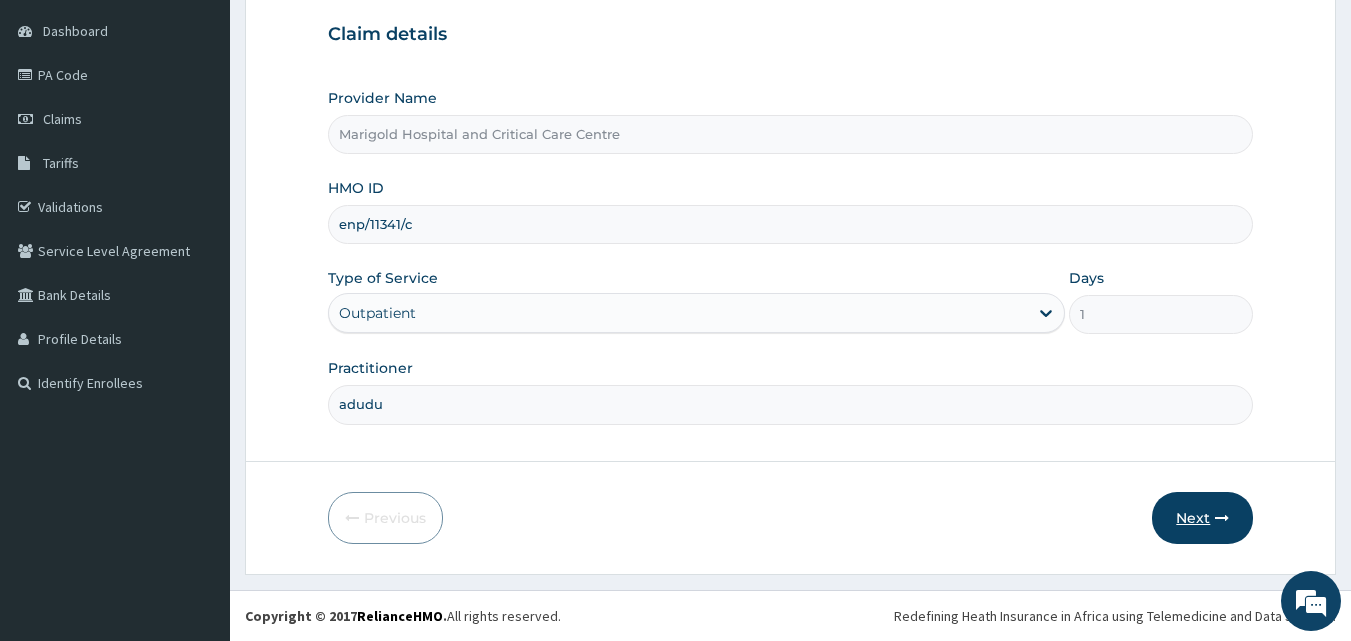 click on "Next" at bounding box center (1202, 518) 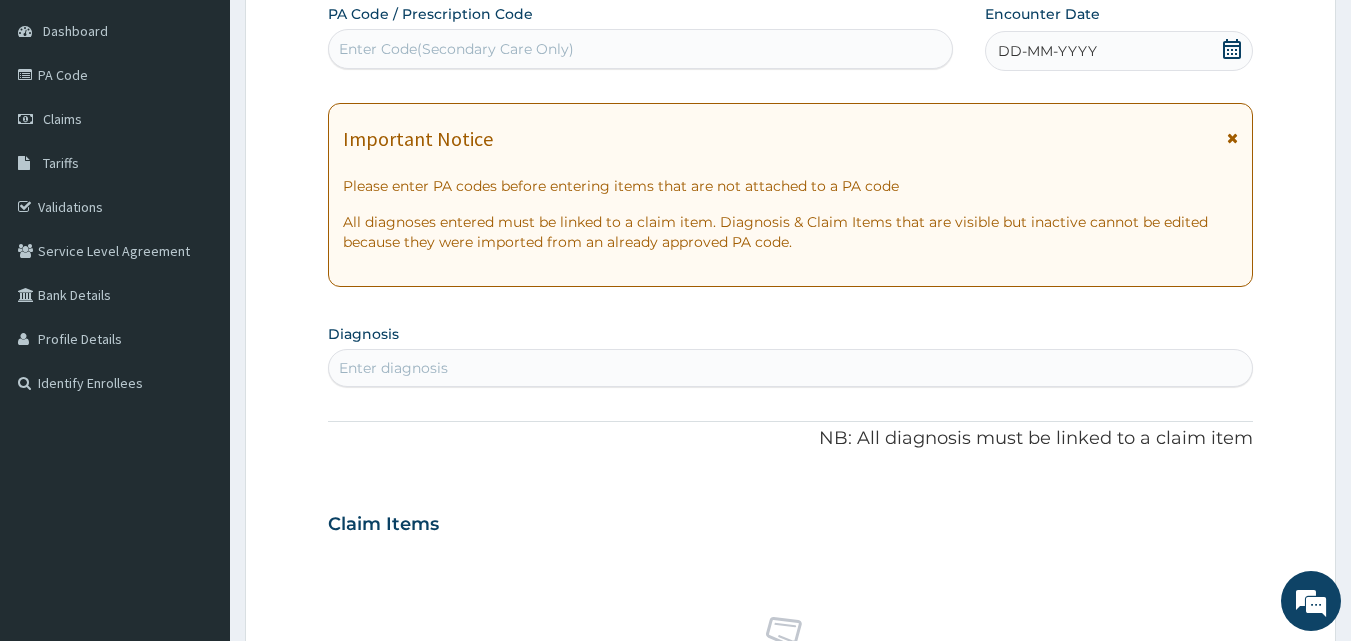 click on "Enter Code(Secondary Care Only)" at bounding box center [456, 49] 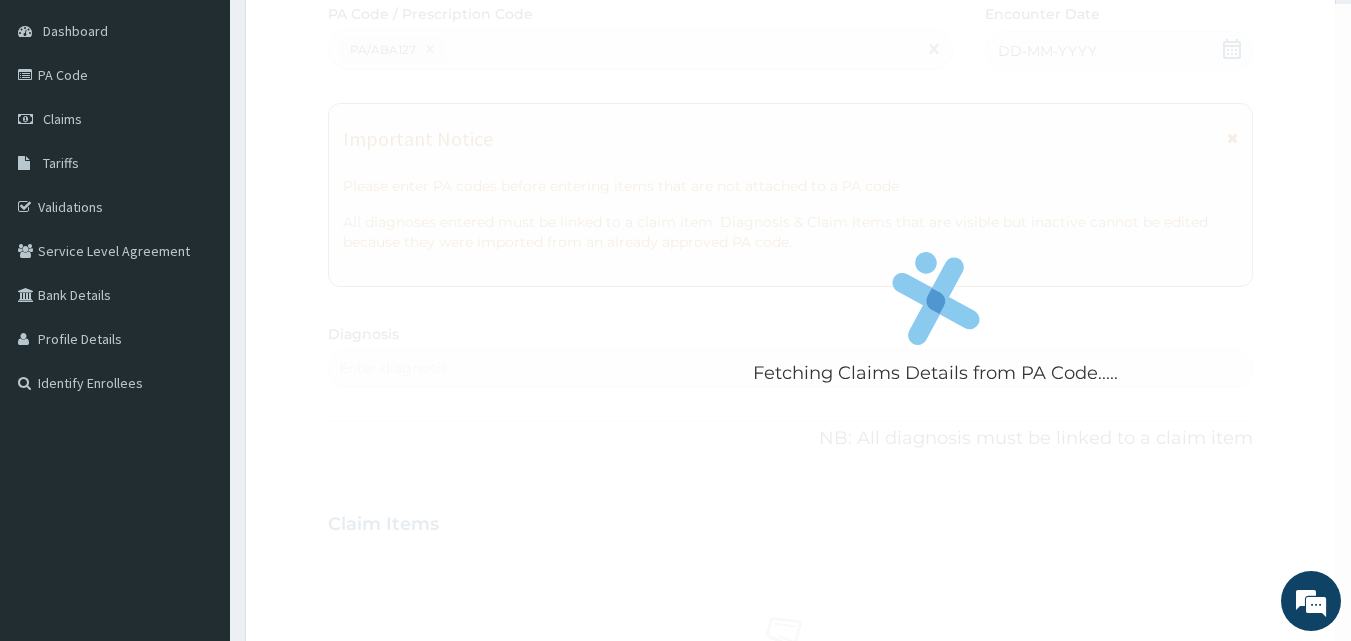 scroll, scrollTop: 719, scrollLeft: 0, axis: vertical 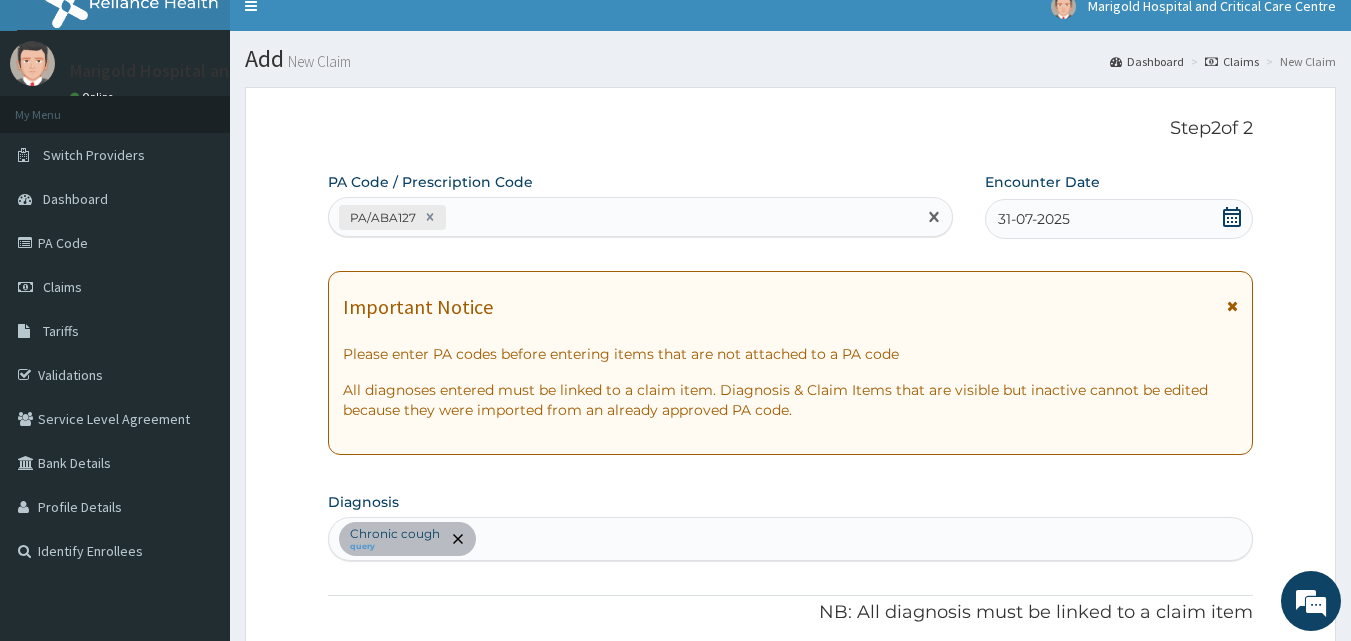 click on "PA/ABA127" at bounding box center [623, 217] 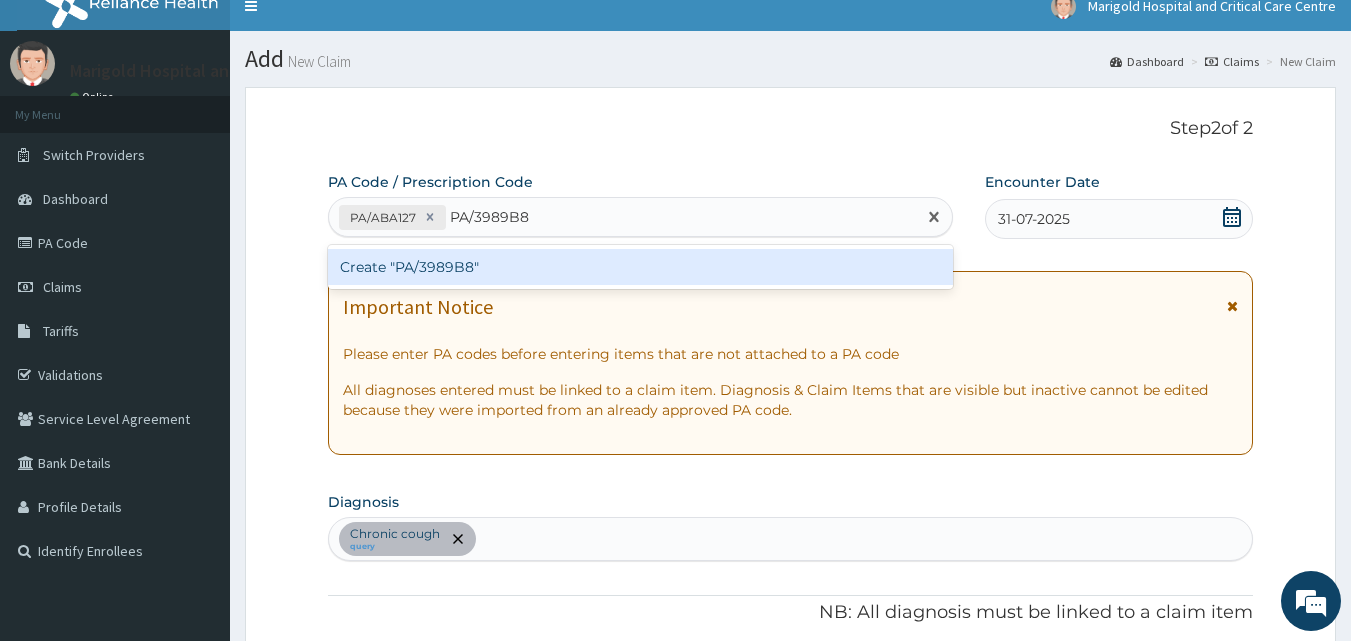 type 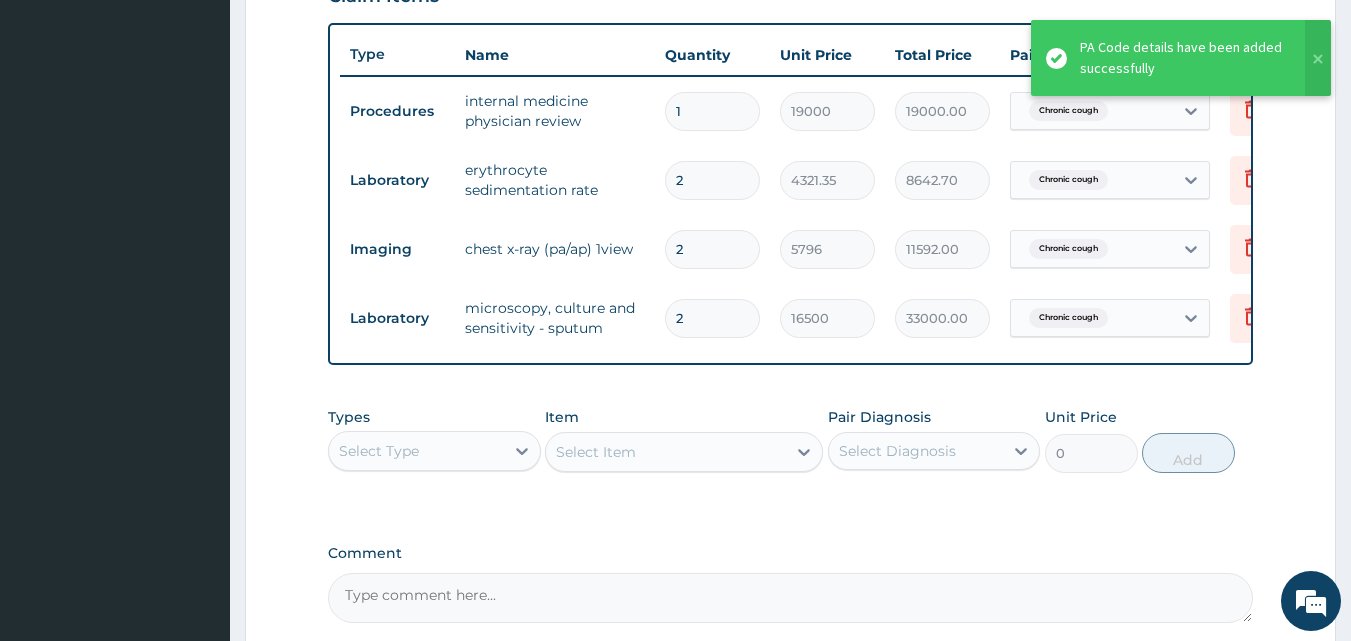 scroll, scrollTop: 719, scrollLeft: 0, axis: vertical 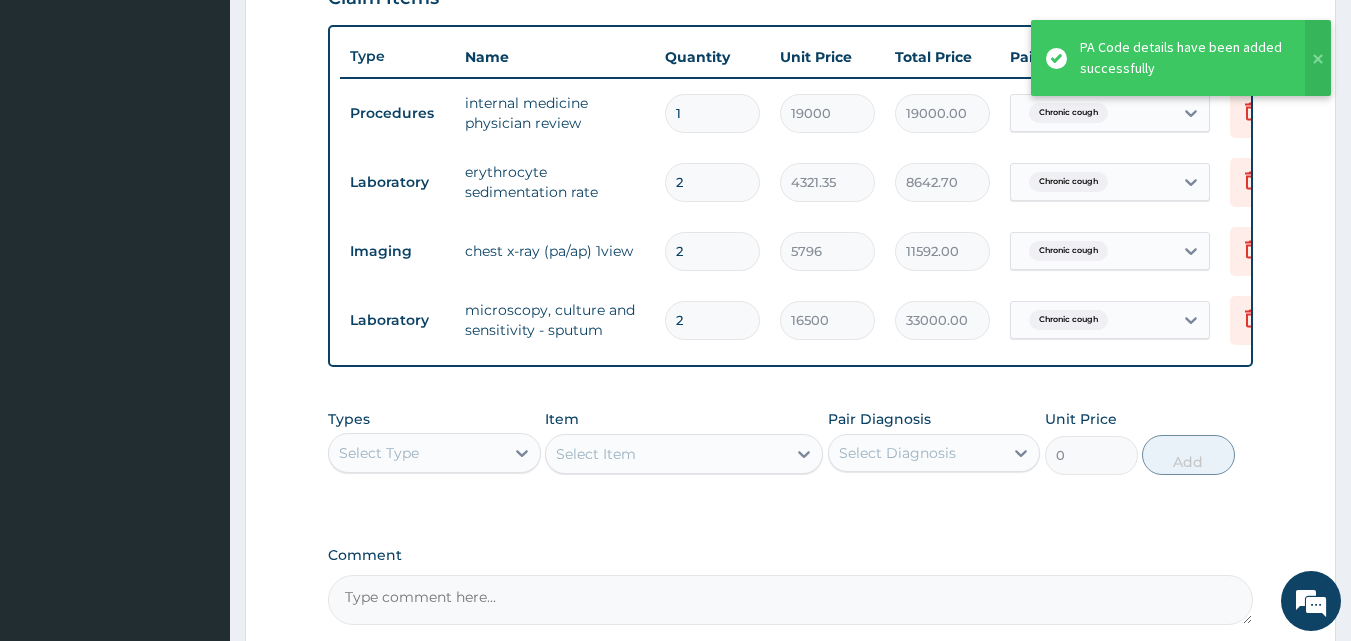 drag, startPoint x: 685, startPoint y: 317, endPoint x: 668, endPoint y: 317, distance: 17 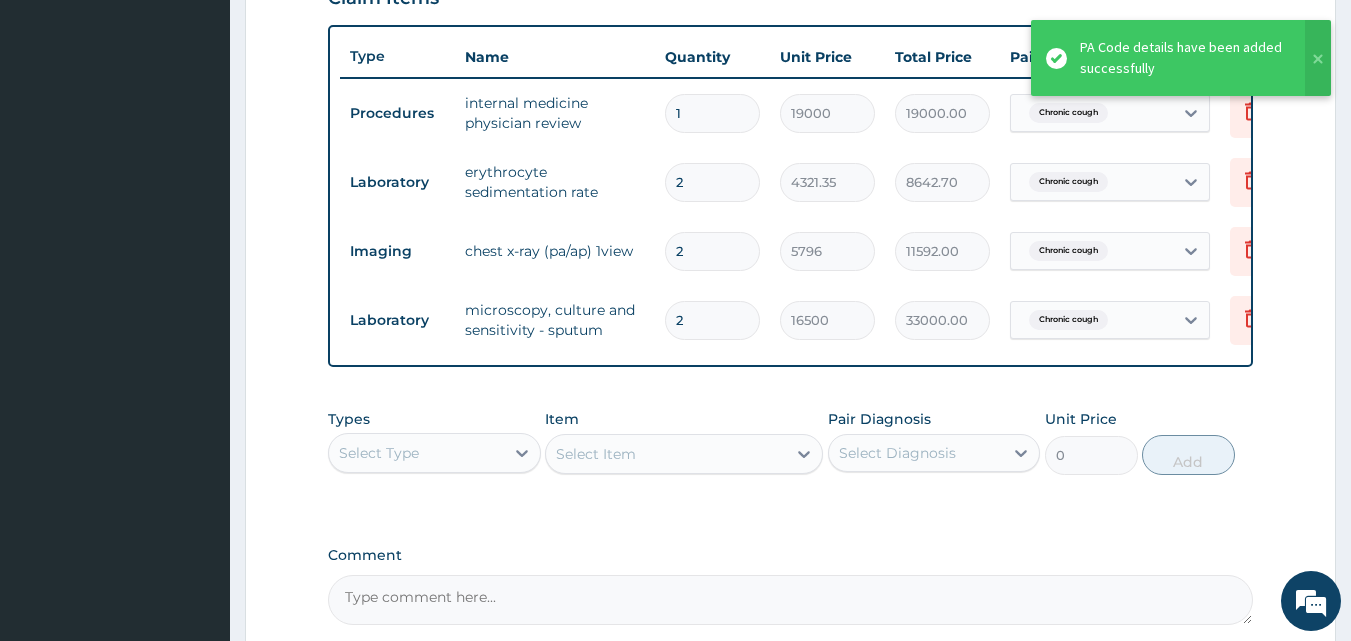 type on "1" 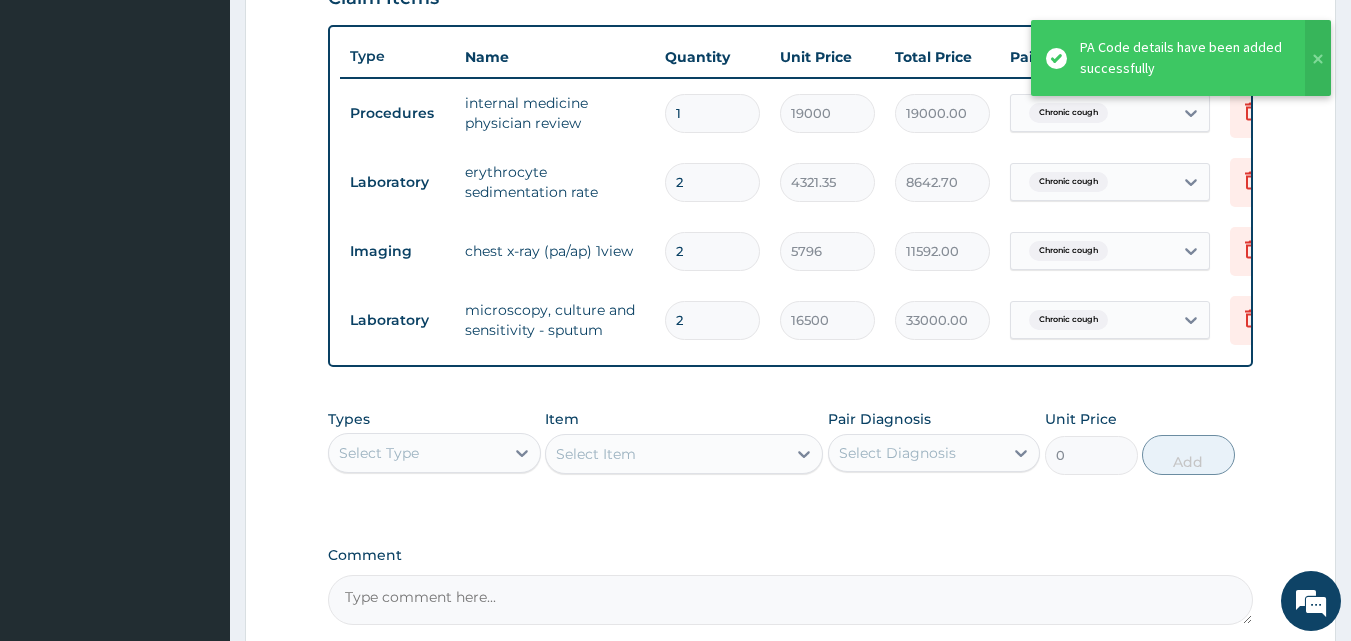 type on "16500.00" 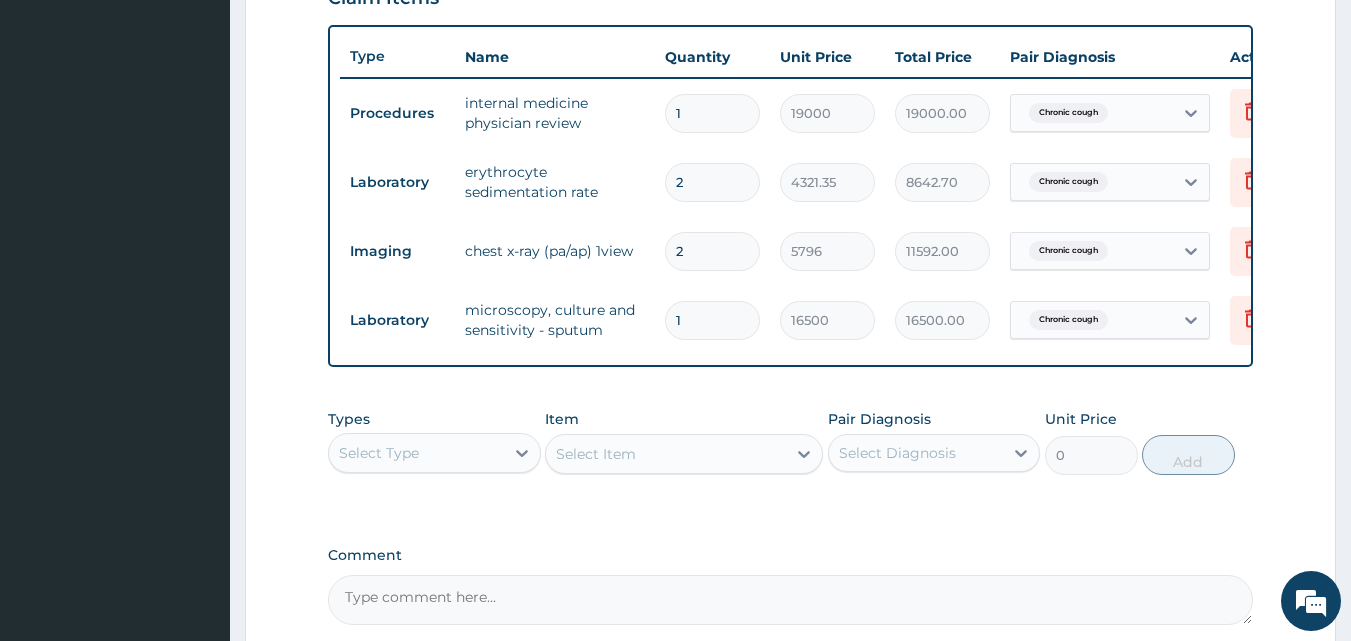 type on "1" 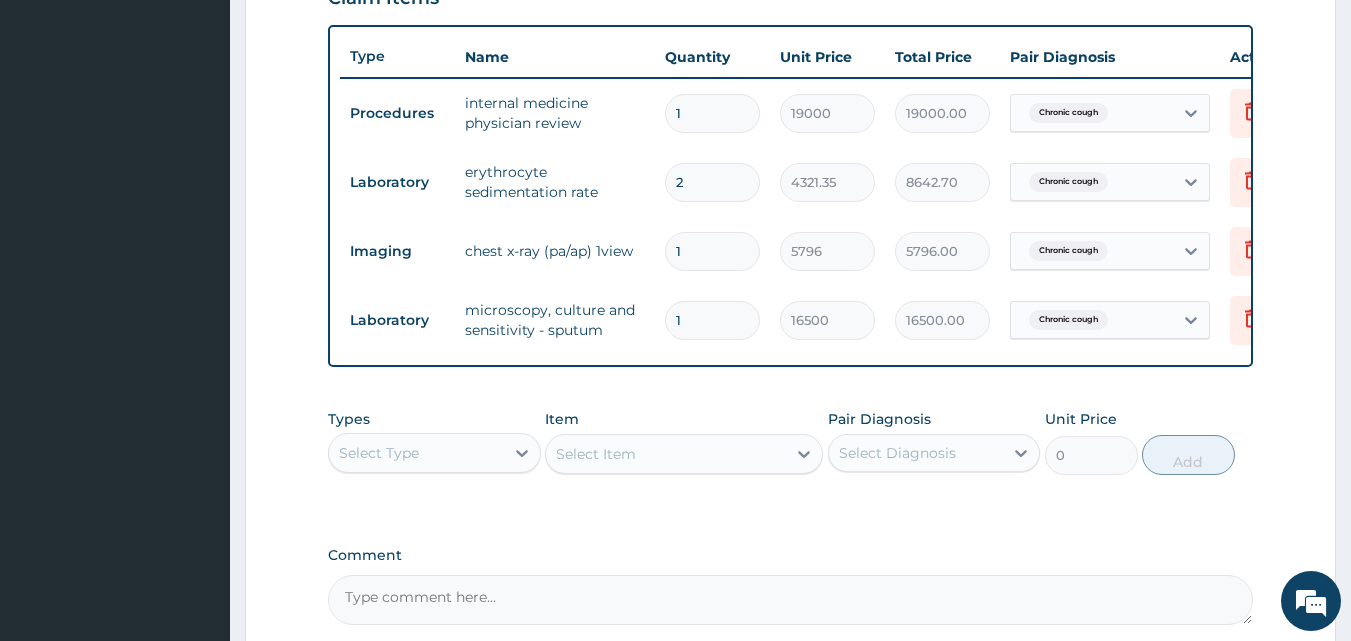 type on "1" 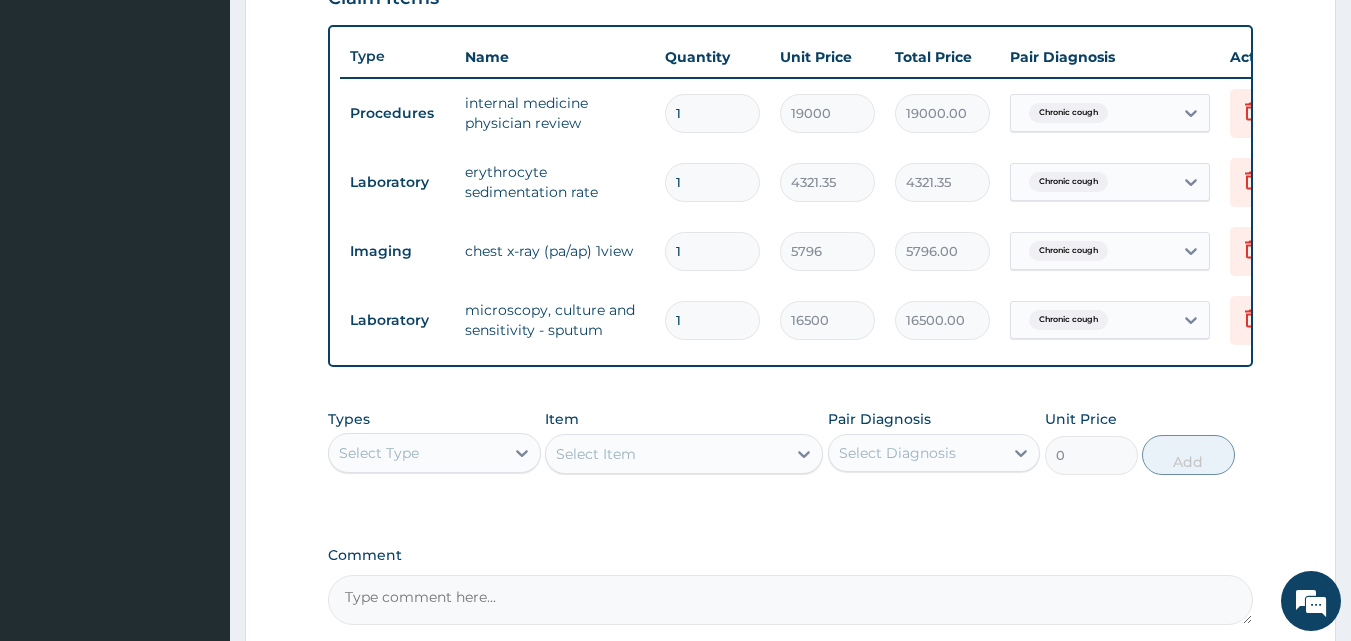 type on "1" 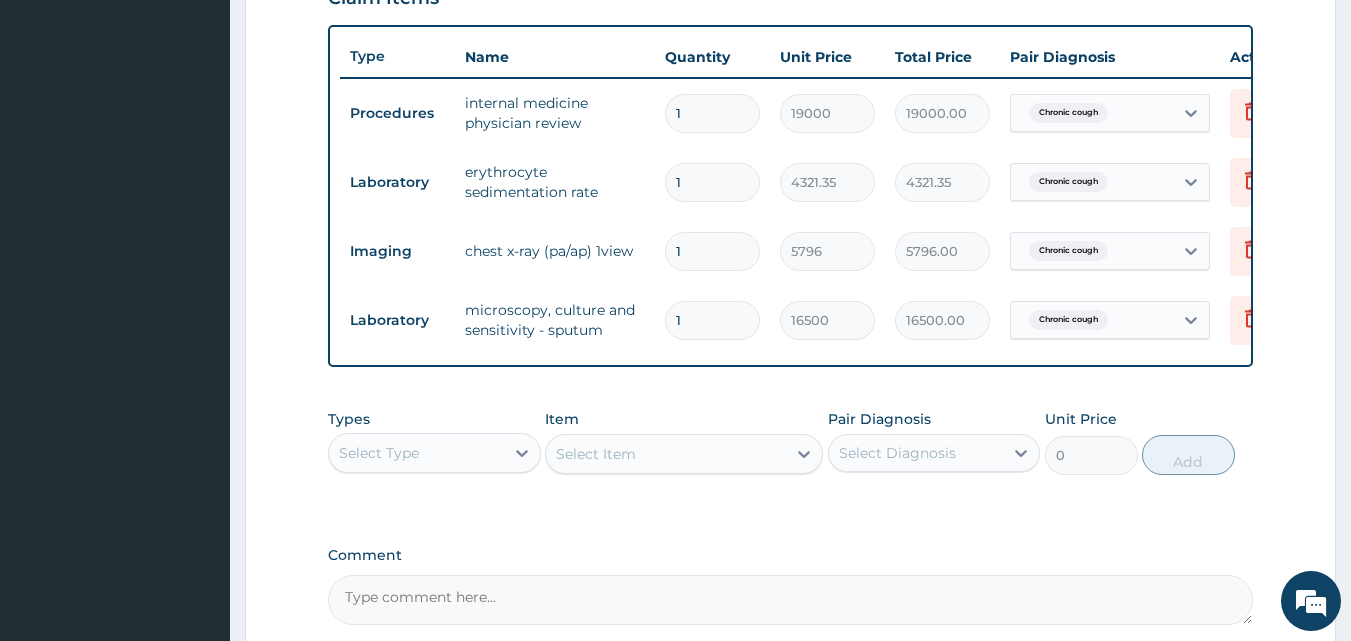 click on "PA Code / Prescription Code PA/ABA127 PA/3989B8 Encounter Date 31-07-2025 Important Notice Please enter PA codes before entering items that are not attached to a PA code   All diagnoses entered must be linked to a claim item. Diagnosis & Claim Items that are visible but inactive cannot be edited because they were imported from an already approved PA code. Diagnosis Chronic cough query NB: All diagnosis must be linked to a claim item Claim Items Type Name Quantity Unit Price Total Price Pair Diagnosis Actions Procedures internal medicine physician review  1 19000 19000.00 Chronic cough Delete Laboratory erythrocyte sedimentation rate 1 4321.35 4321.35 Chronic cough Delete Imaging chest  x-ray (pa/ap) 1view 1 5796 5796.00 Chronic cough Delete Laboratory microscopy, culture and sensitivity - sputum 1 16500 16500.00 Chronic cough Delete Types Select Type Item Select Item Pair Diagnosis Select Diagnosis Unit Price 0 Add Comment" 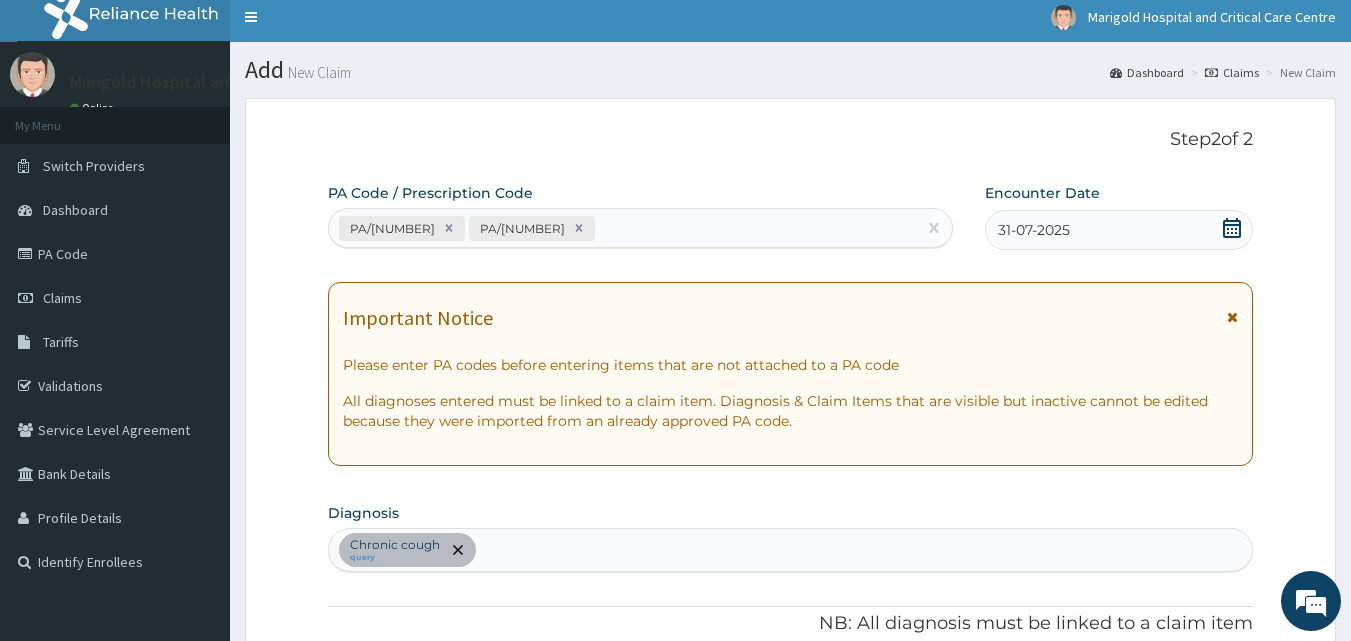 scroll, scrollTop: 0, scrollLeft: 0, axis: both 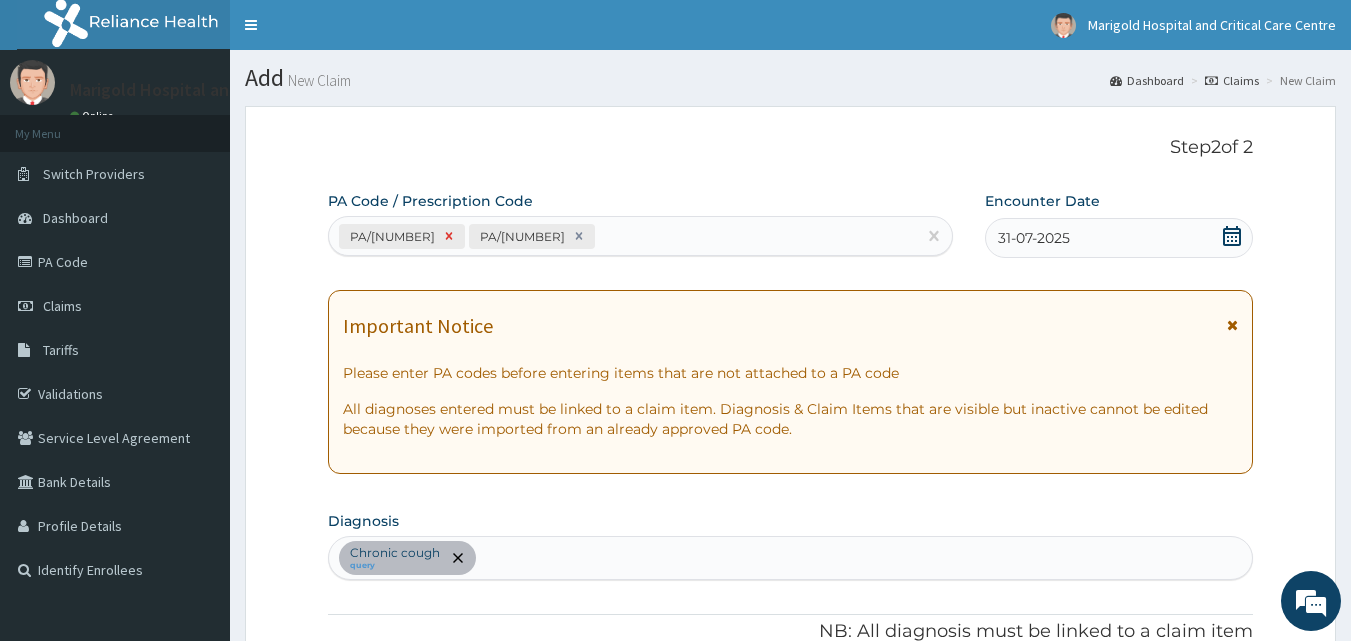 click 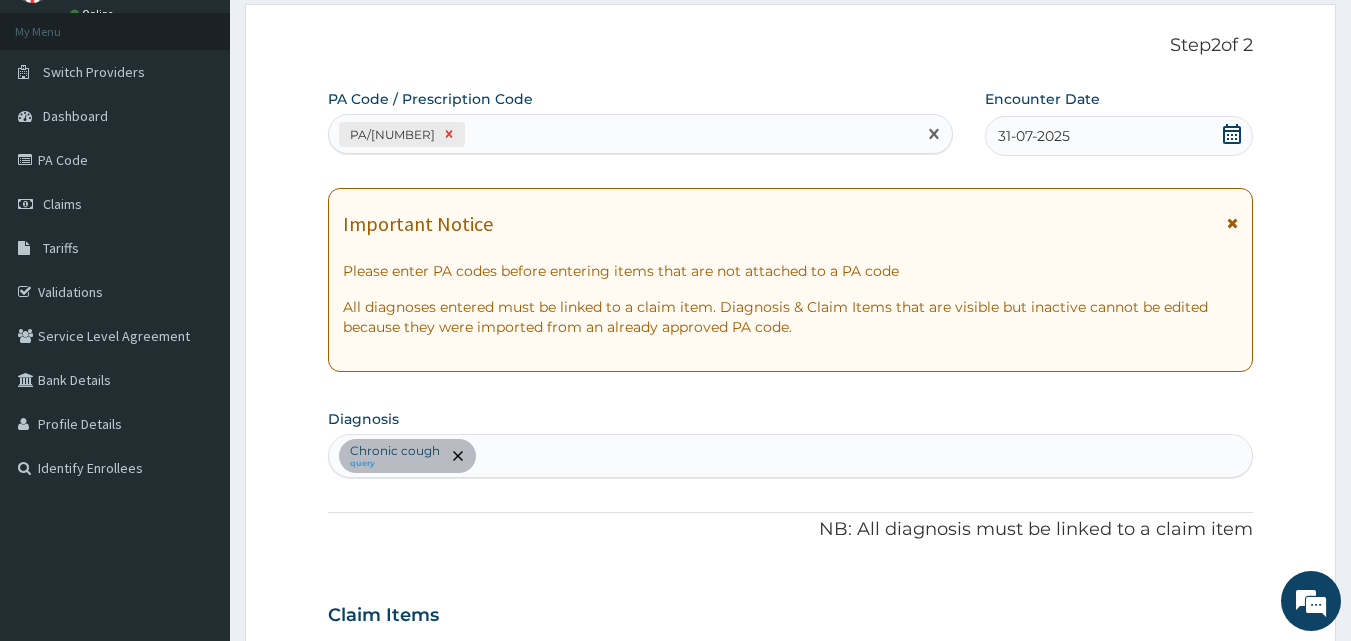 scroll, scrollTop: 100, scrollLeft: 0, axis: vertical 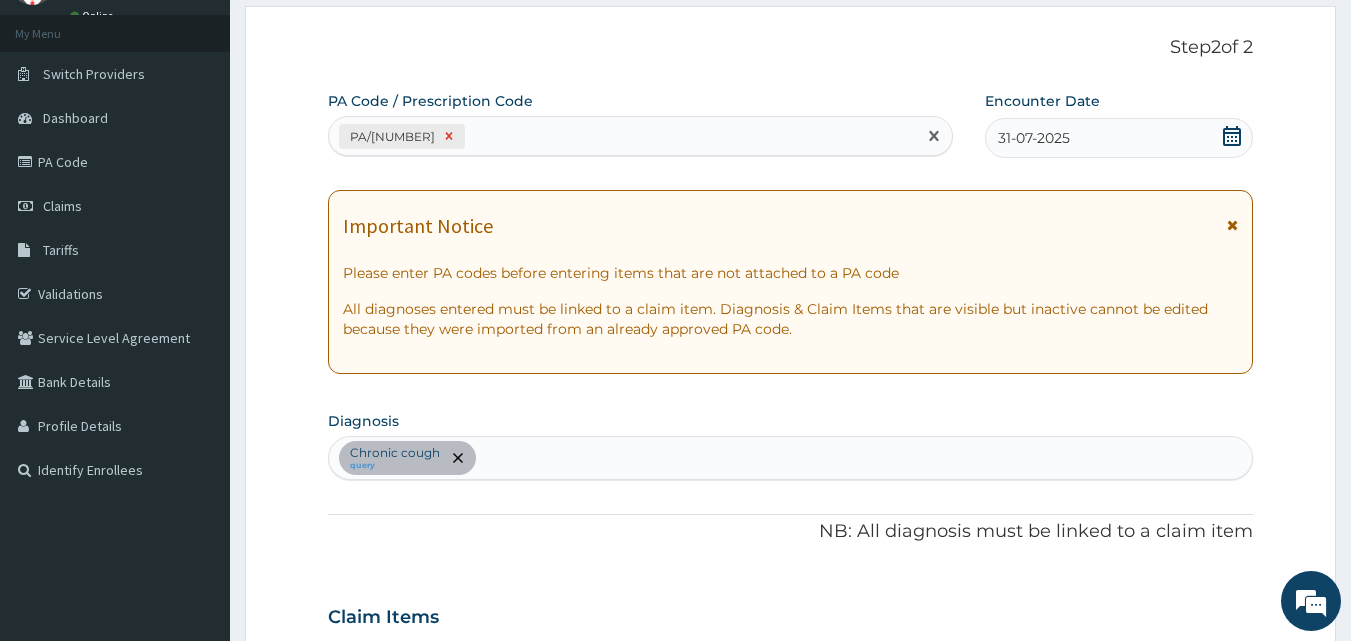 click 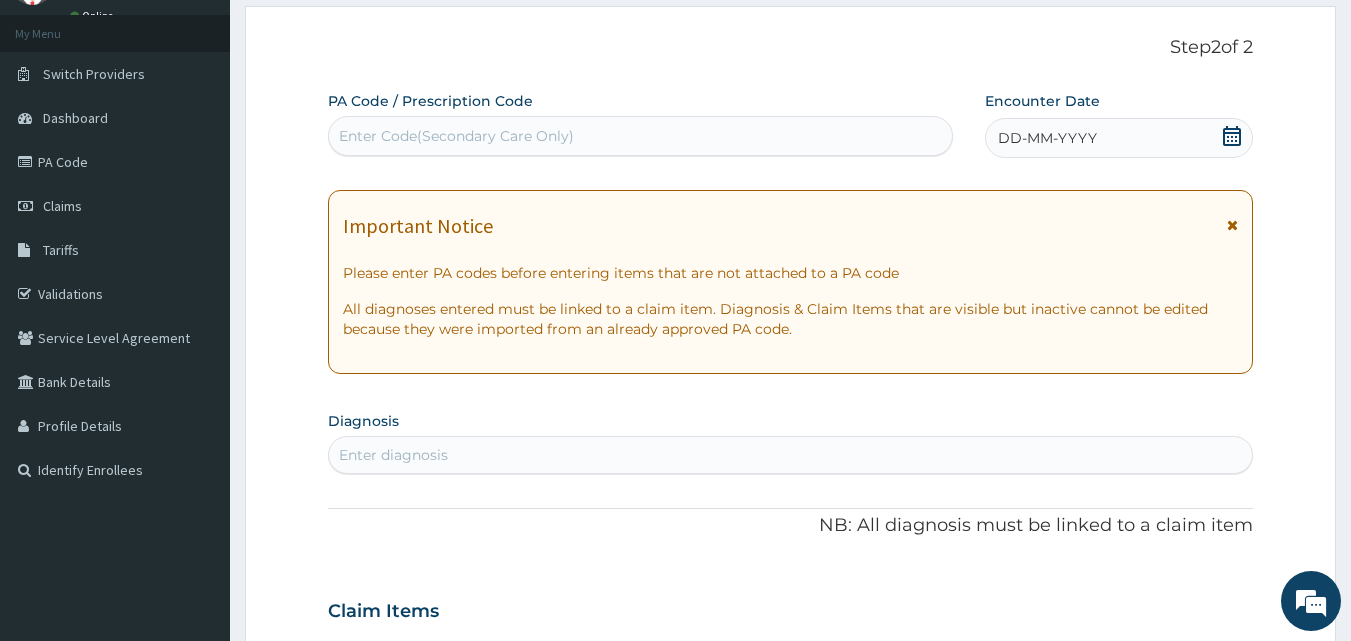 drag, startPoint x: 1070, startPoint y: 402, endPoint x: 1050, endPoint y: 401, distance: 20.024984 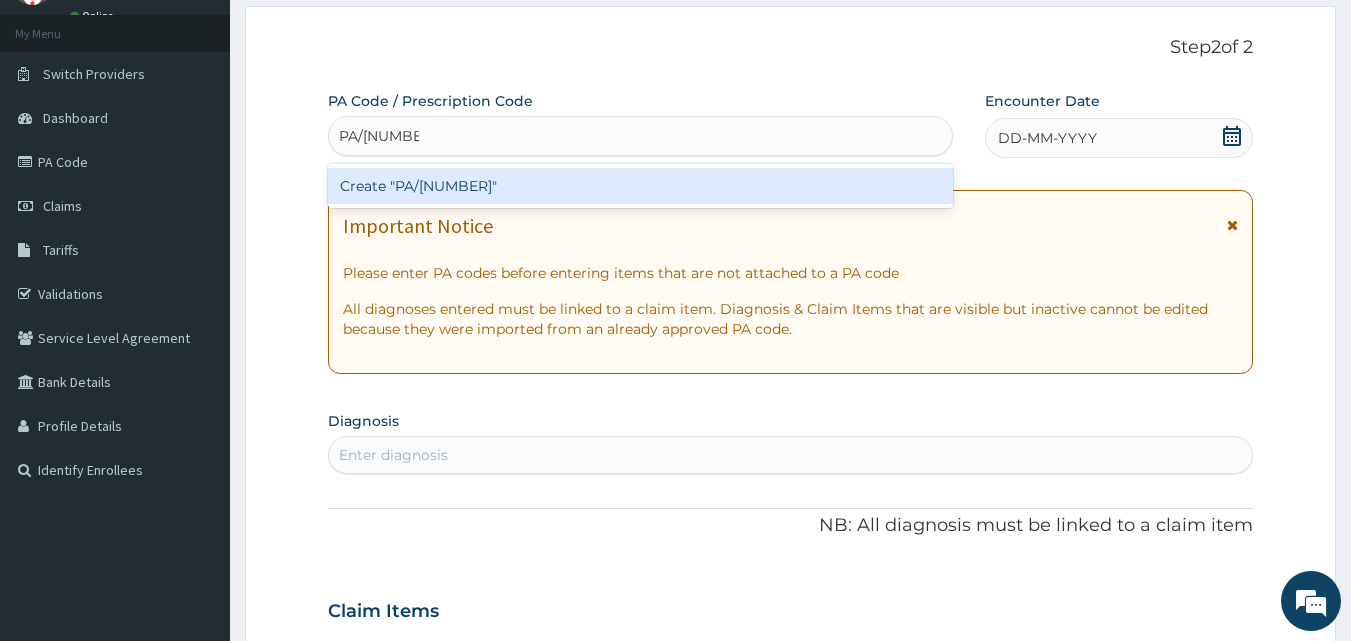 type 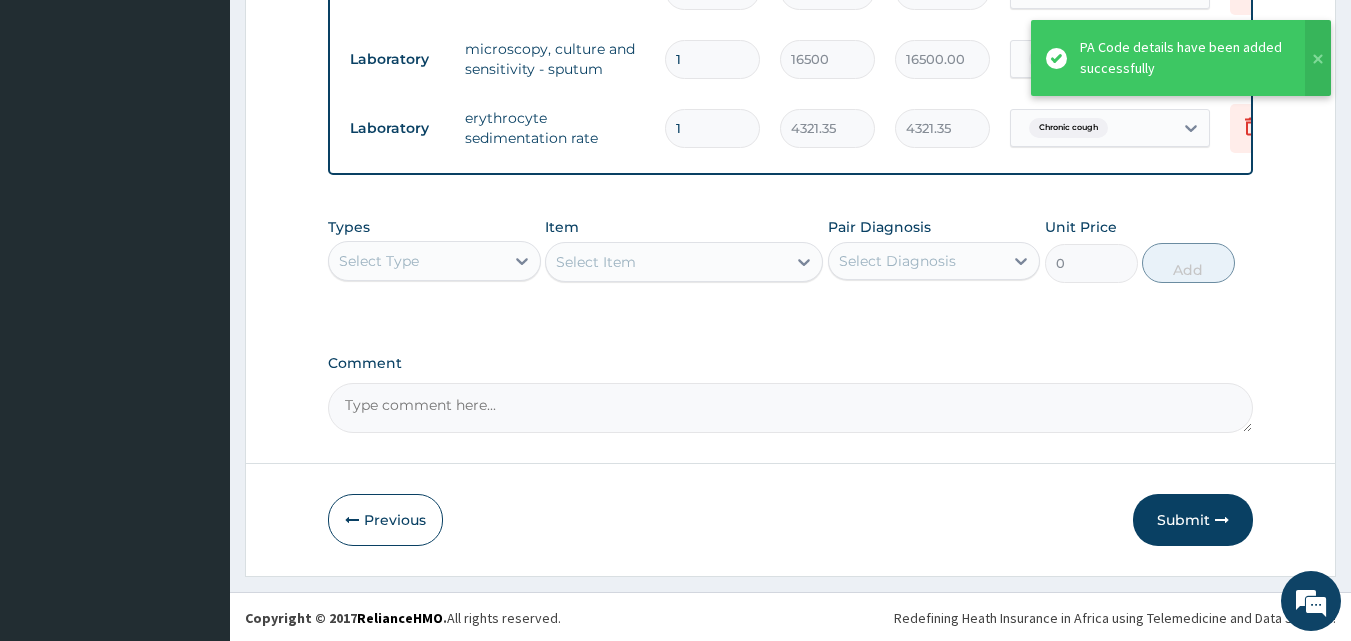 scroll, scrollTop: 859, scrollLeft: 0, axis: vertical 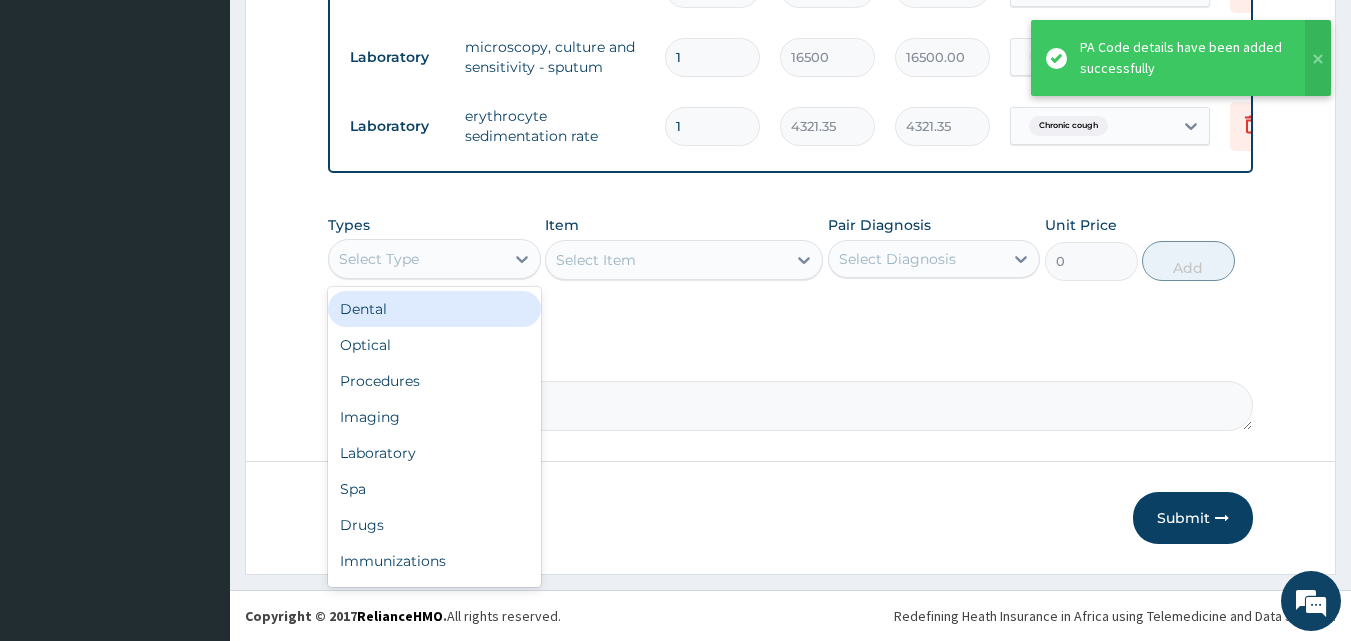 click on "Select Type" 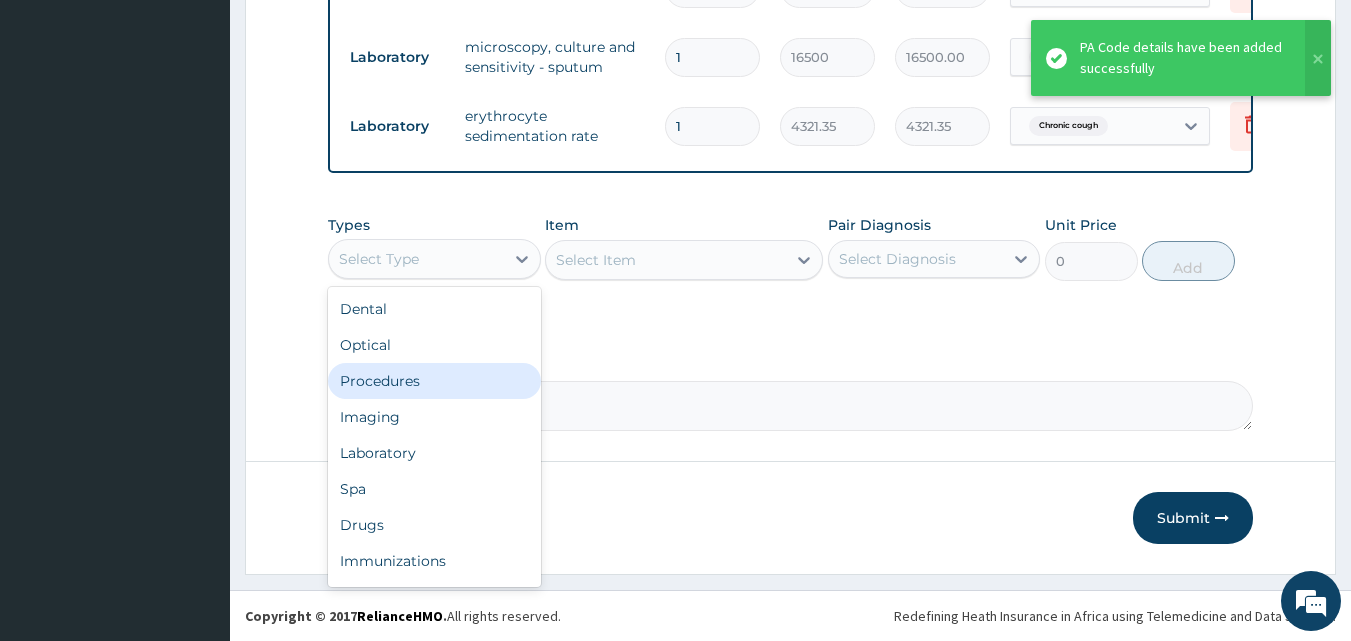 click on "Procedures" 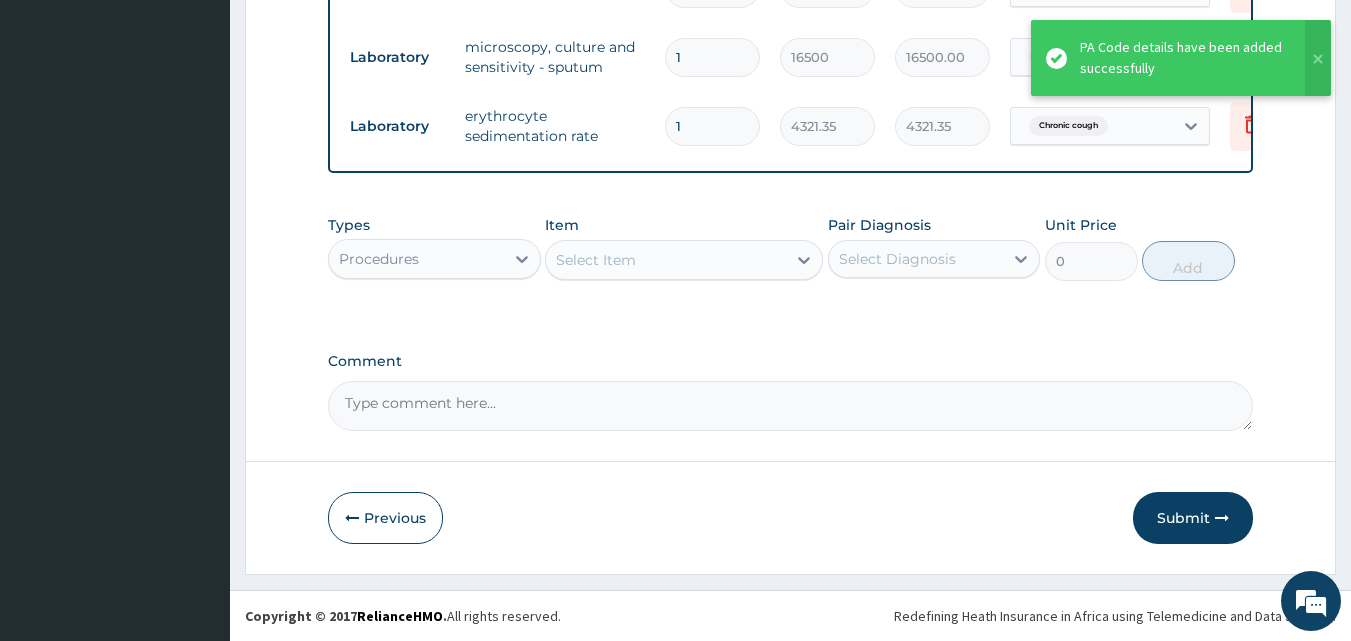 click on "Select Item" 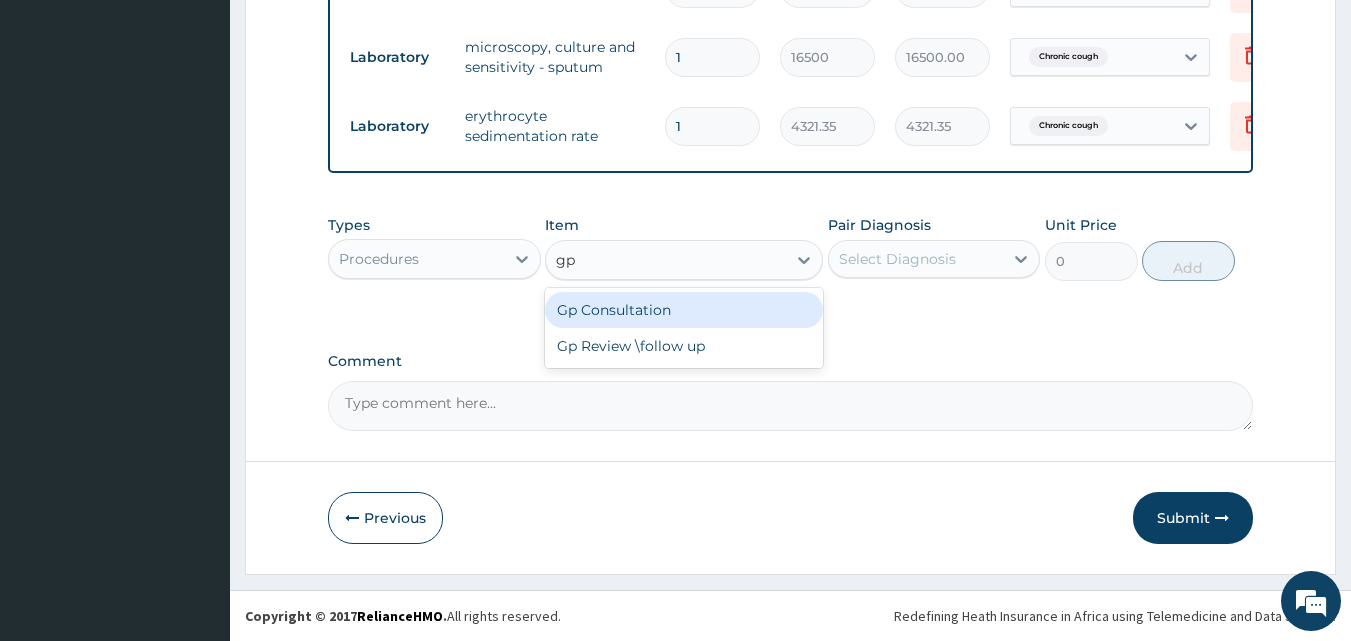 type on "gp" 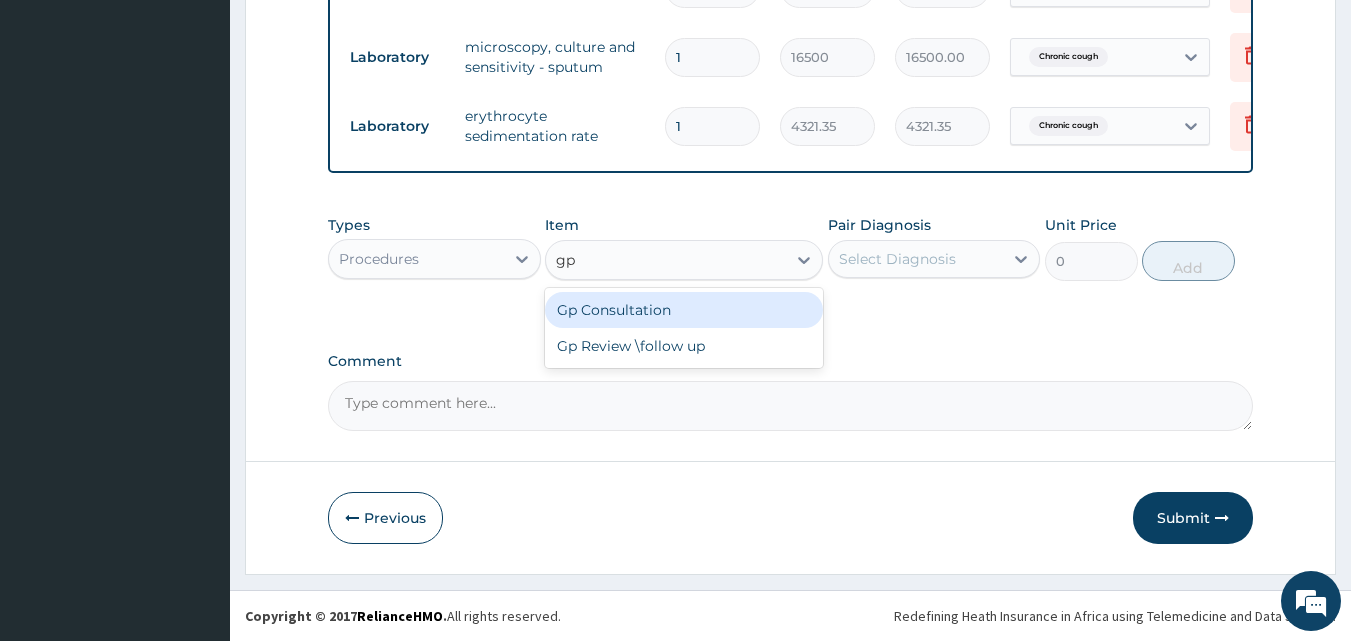 click on "Gp Consultation" 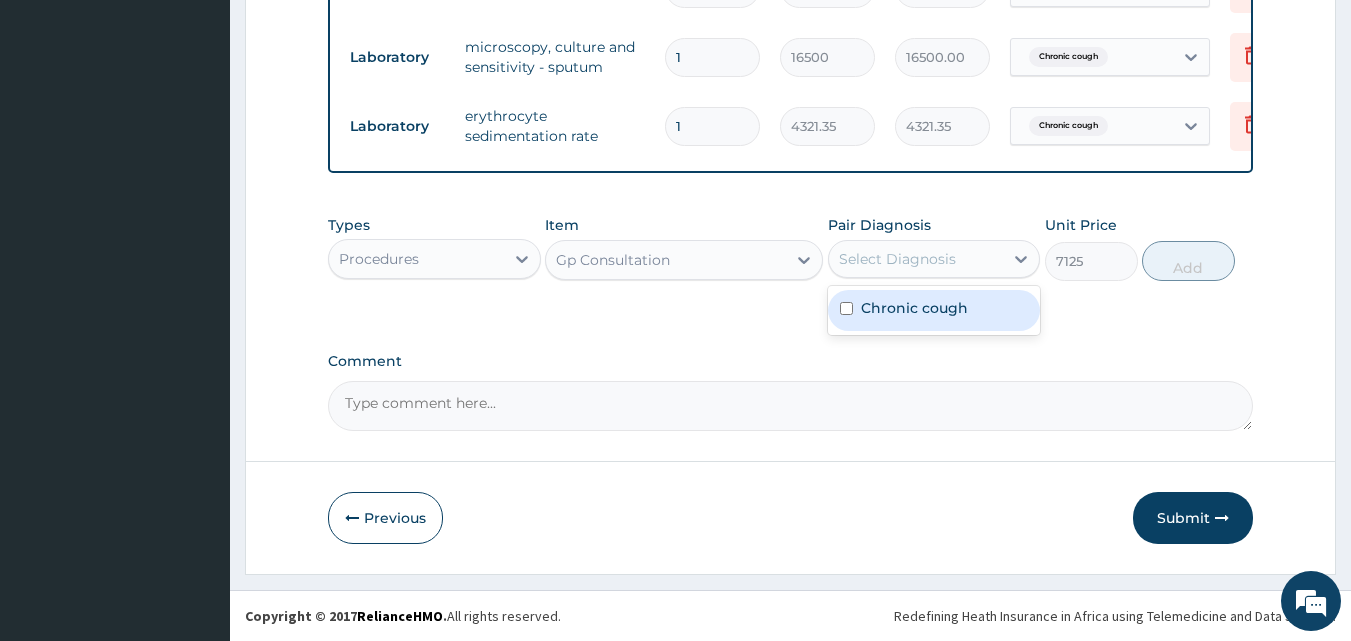 click on "Select Diagnosis" 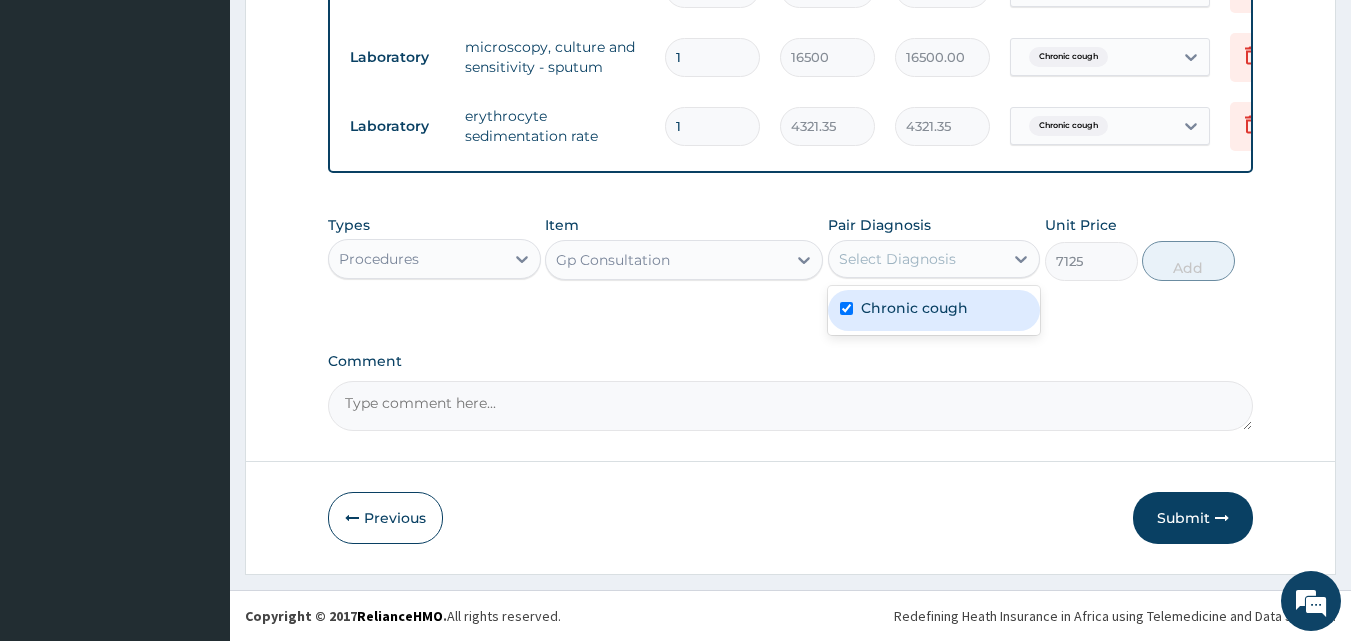 checkbox on "true" 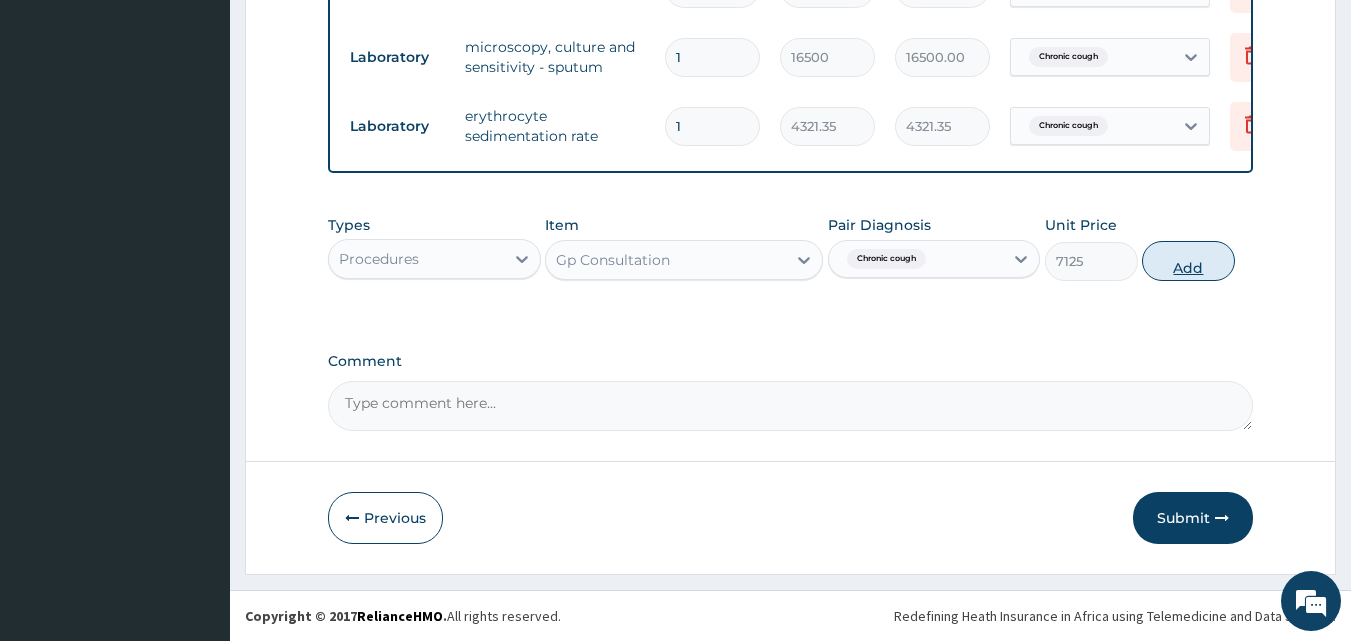 click on "Add" 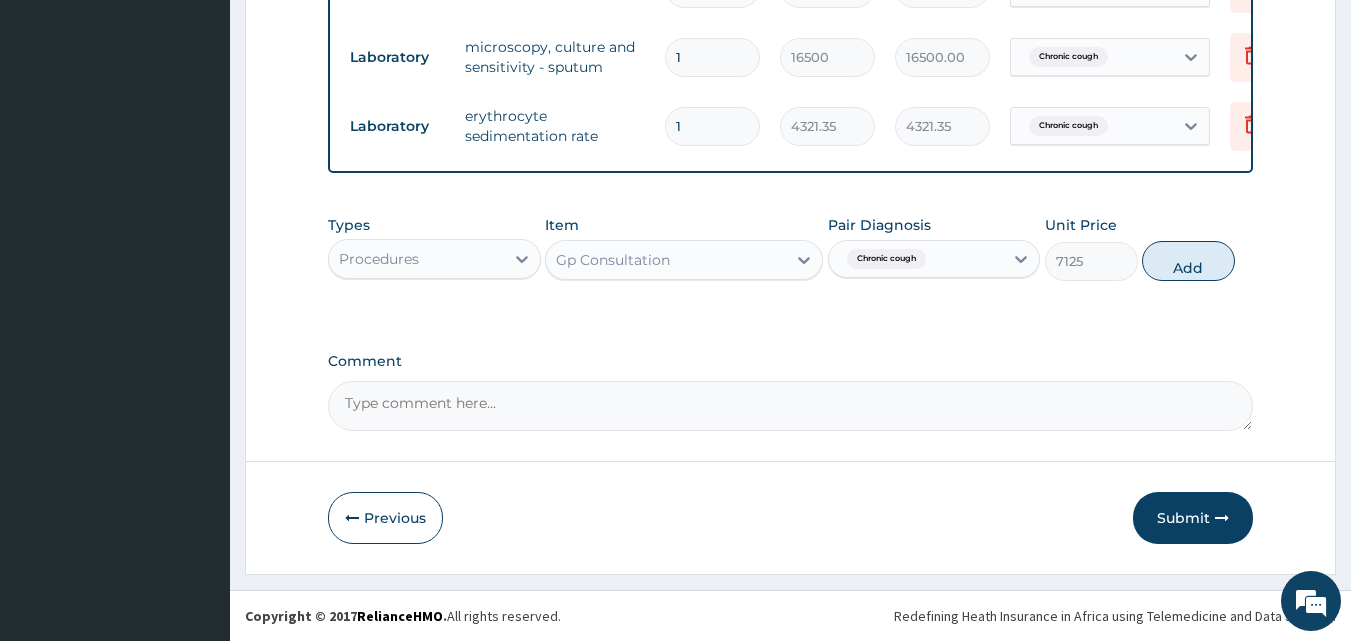type on "0" 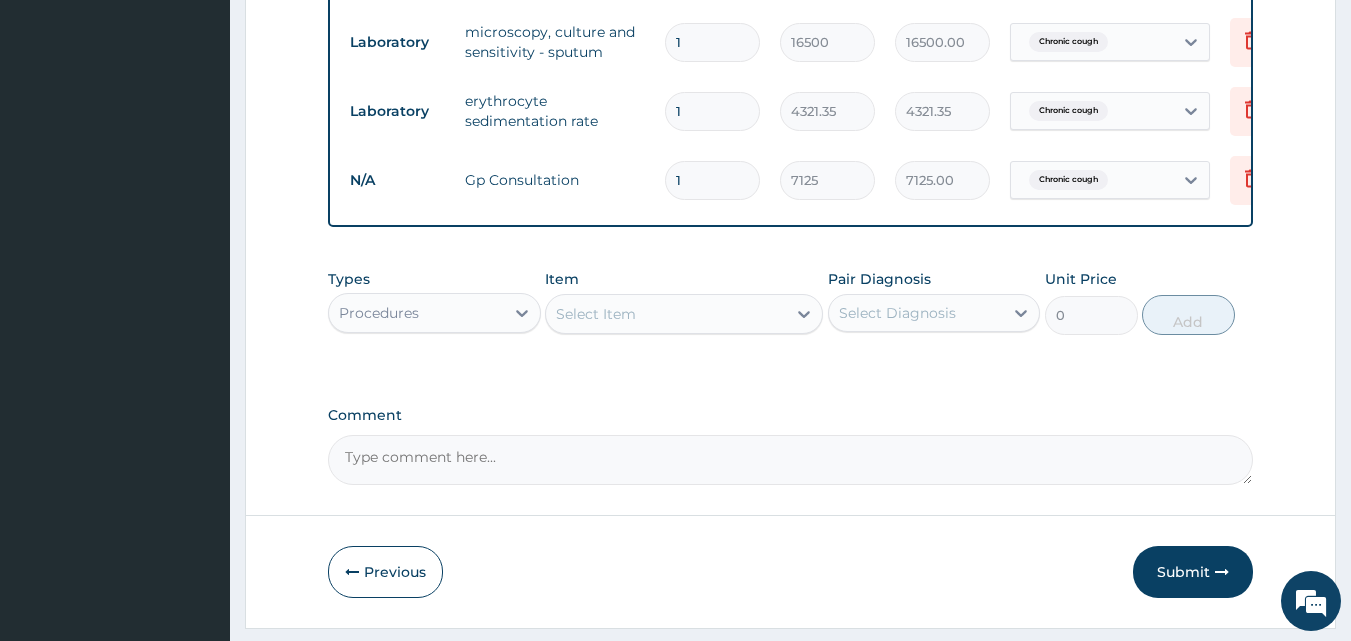 click on "Procedures" 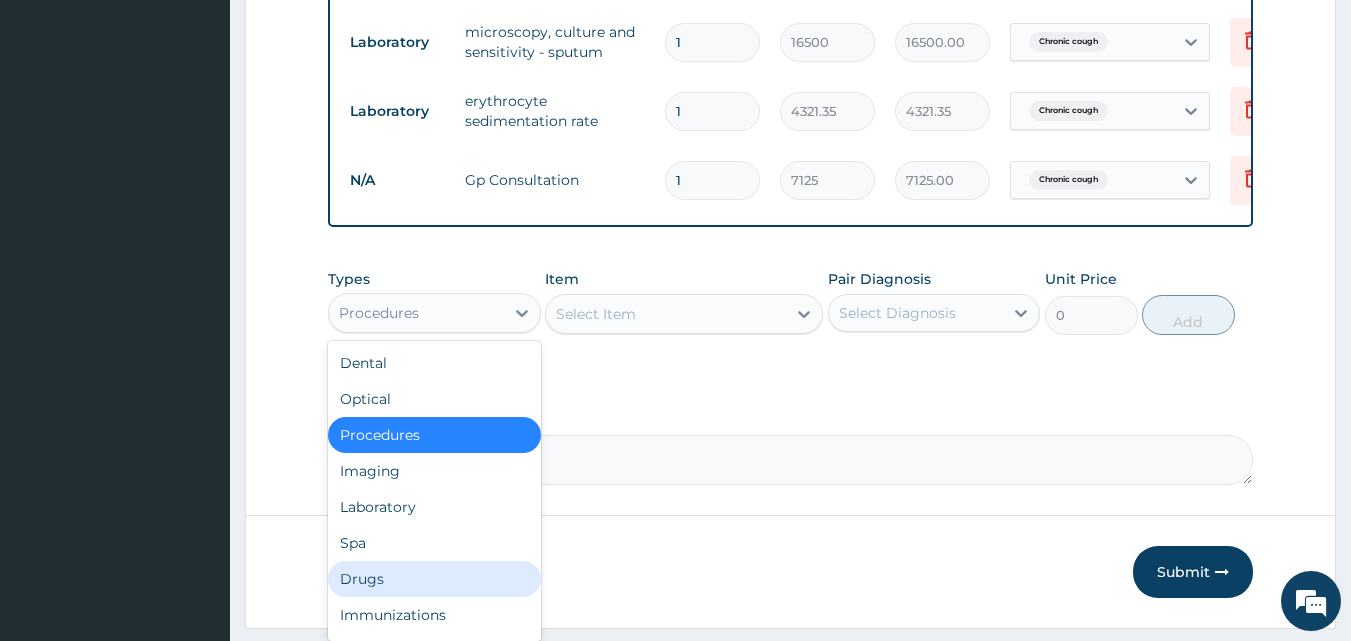 click on "Drugs" 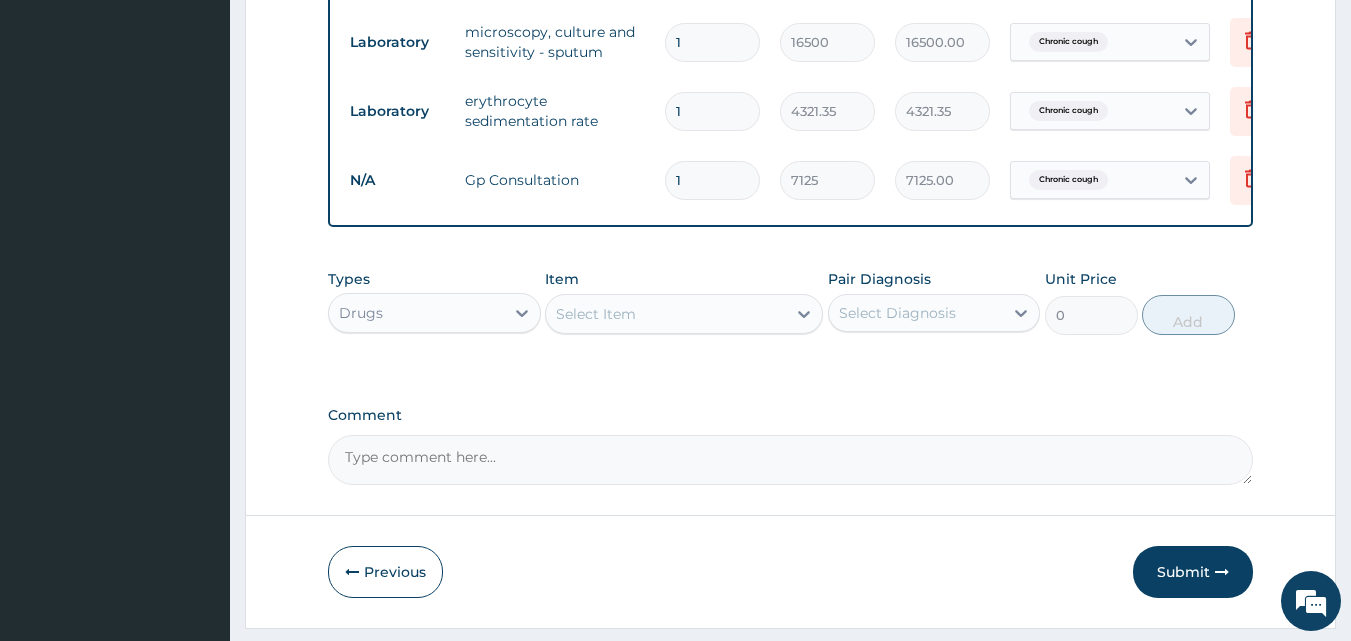 click on "Select Item" 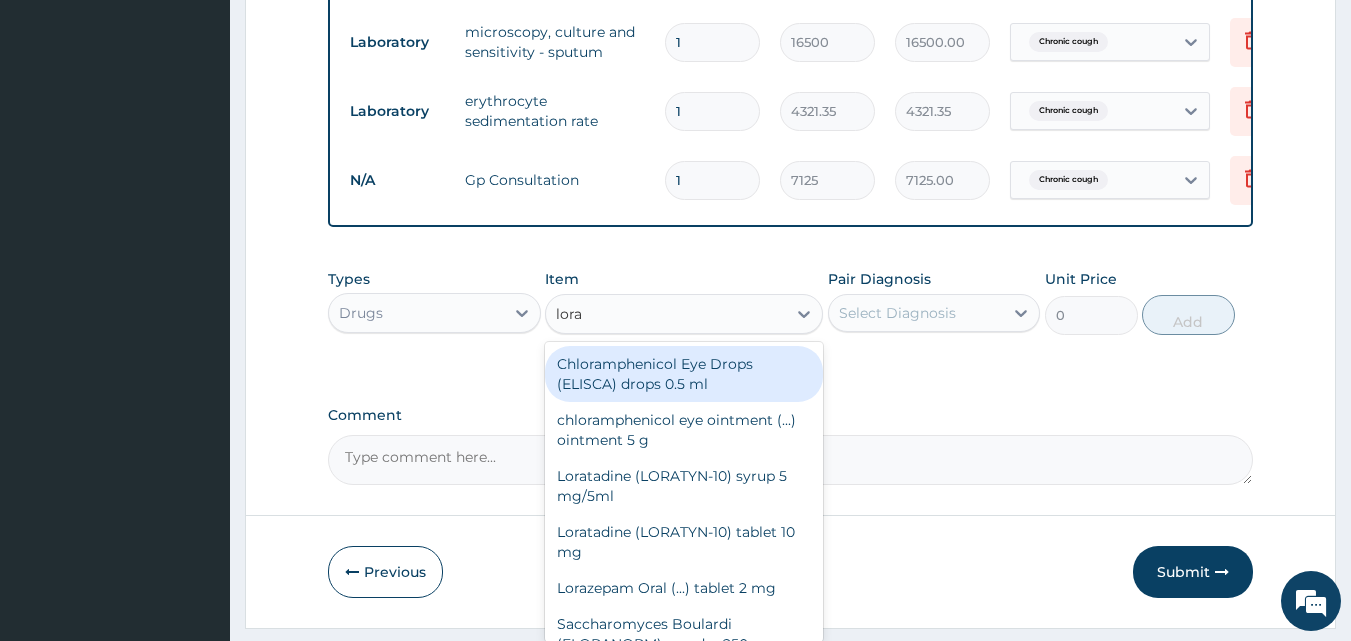 type on "lorat" 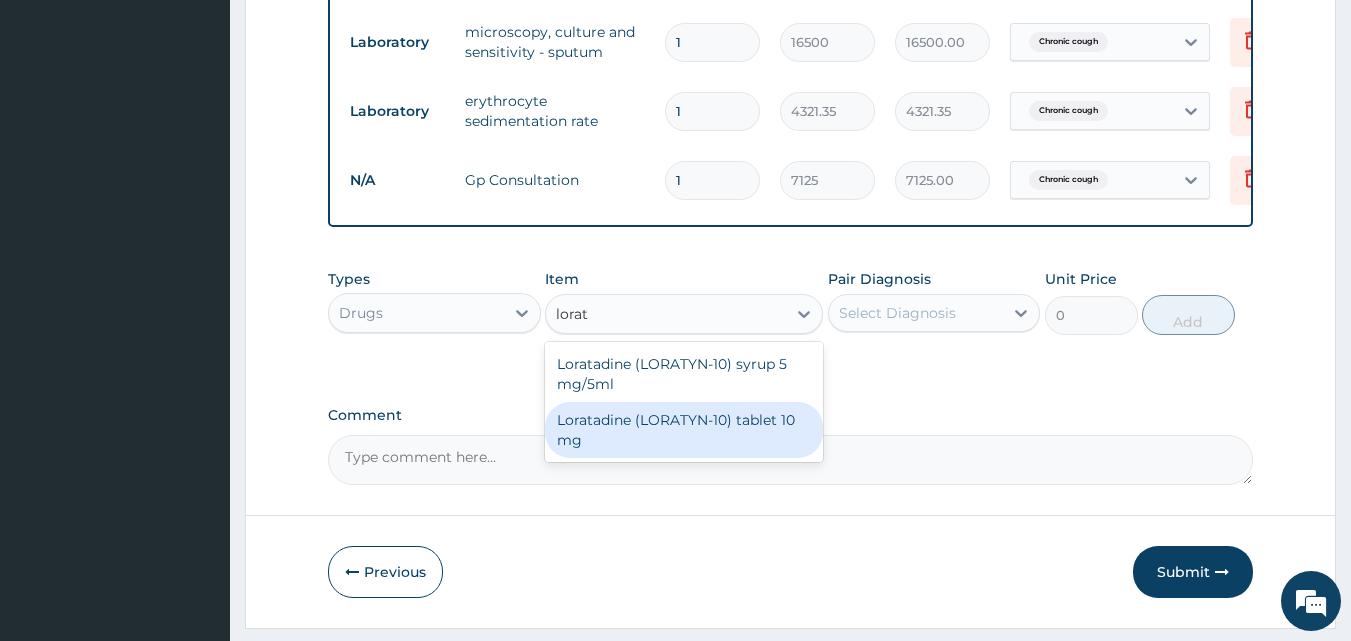 click on "Loratadine (LORATYN-10) tablet 10 mg" 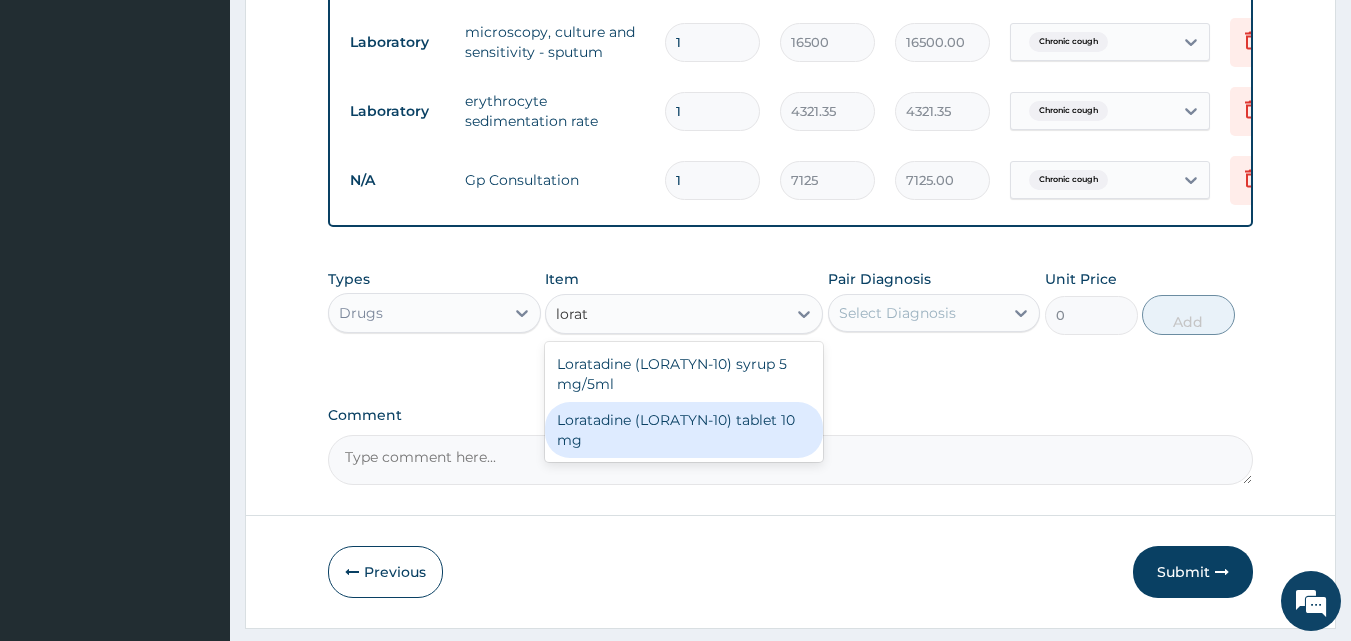 type 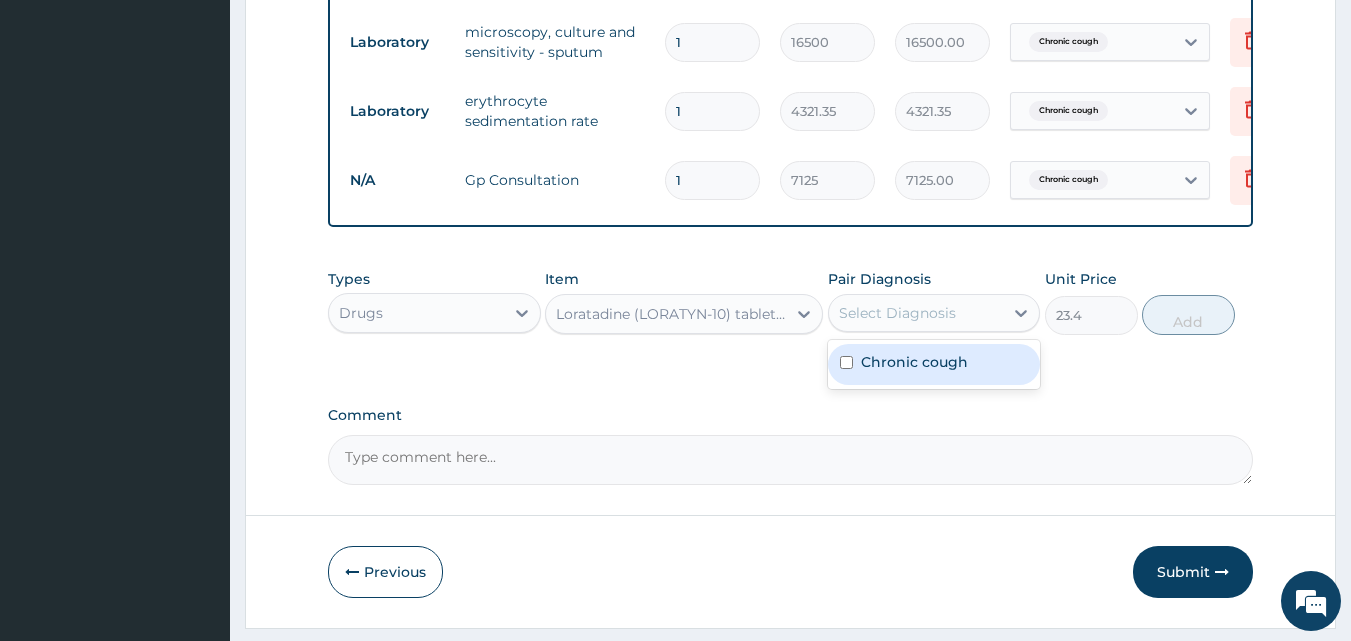 click on "Select Diagnosis" 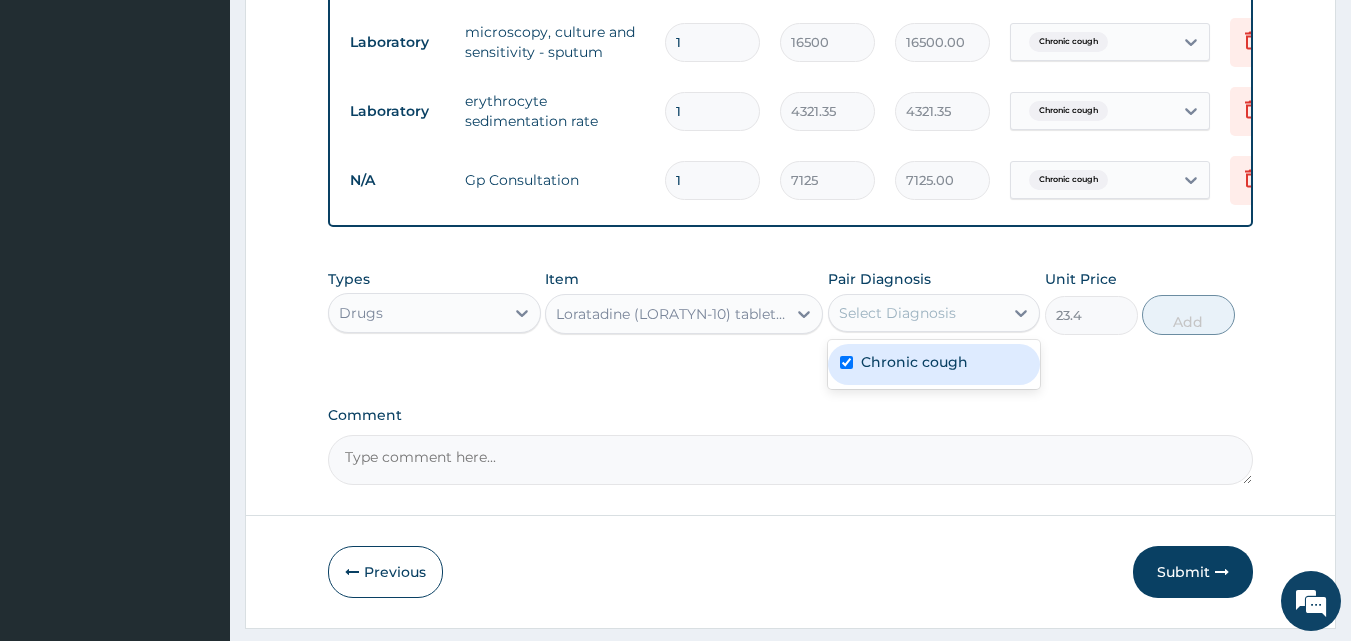 checkbox on "true" 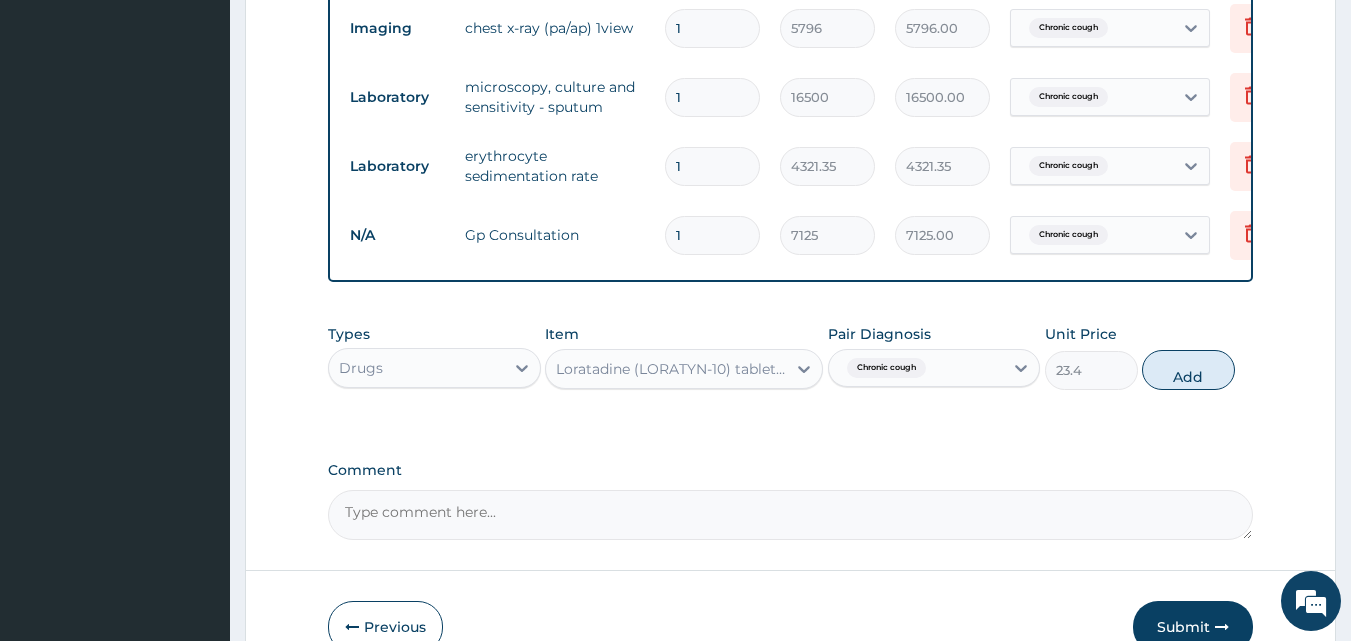 scroll, scrollTop: 759, scrollLeft: 0, axis: vertical 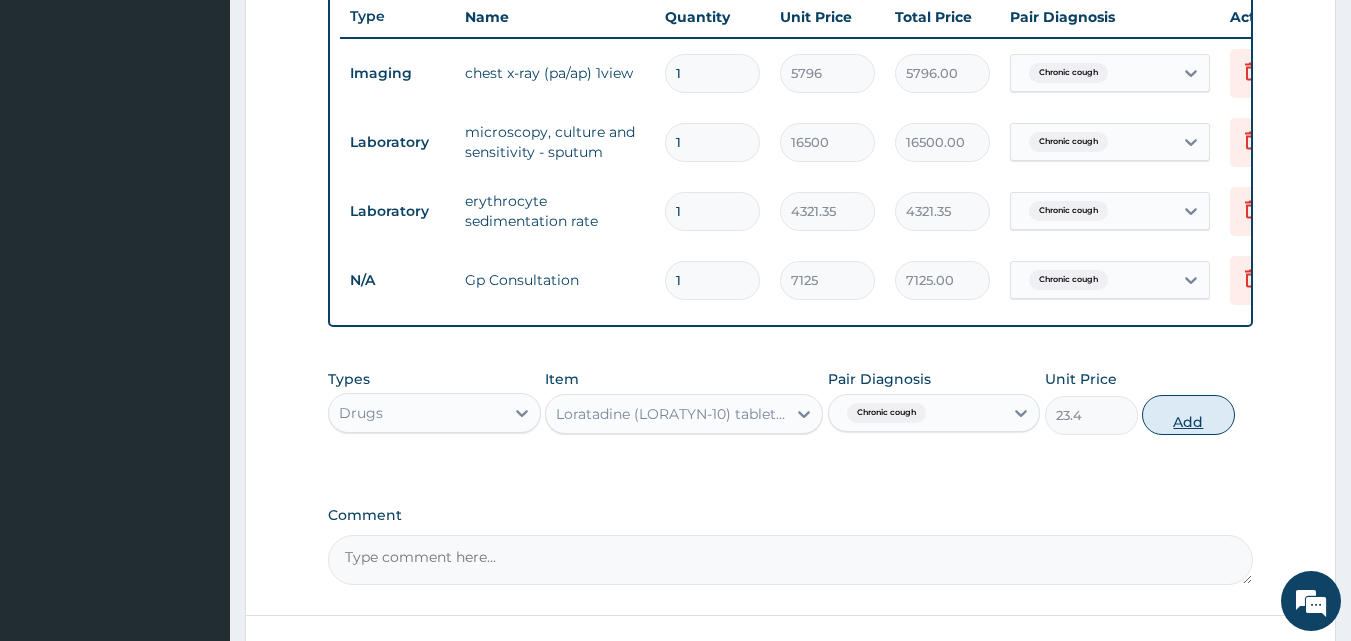 click on "Add" 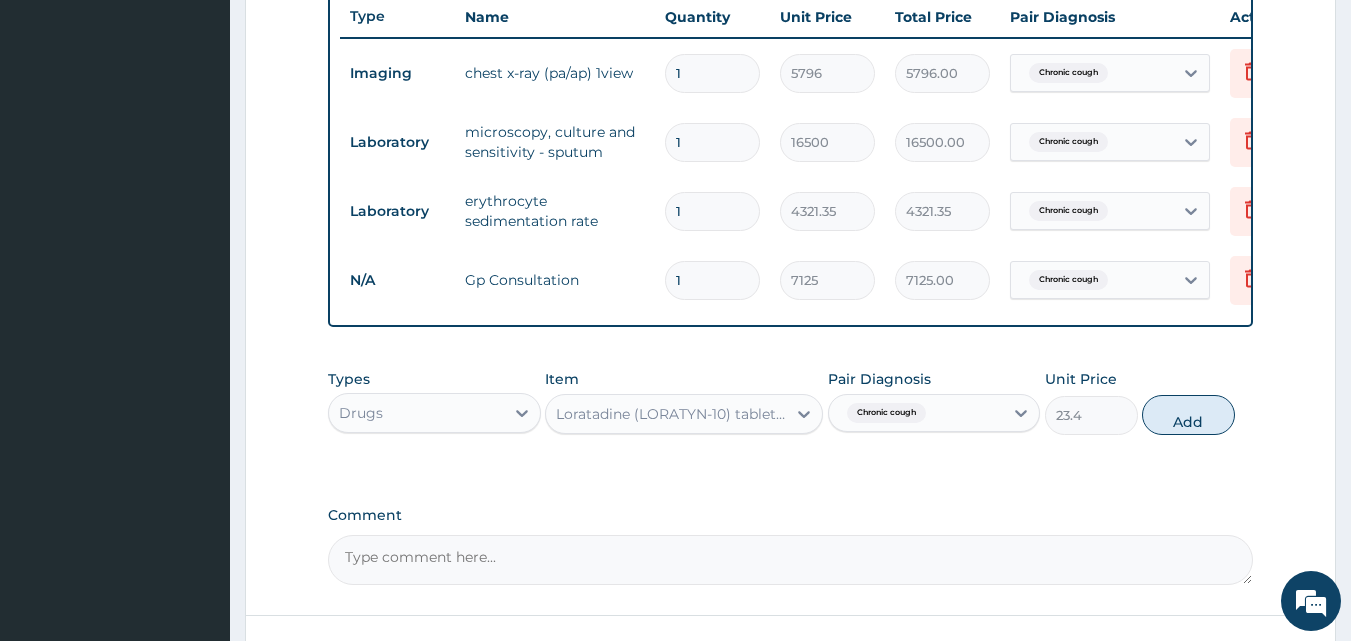 type on "0" 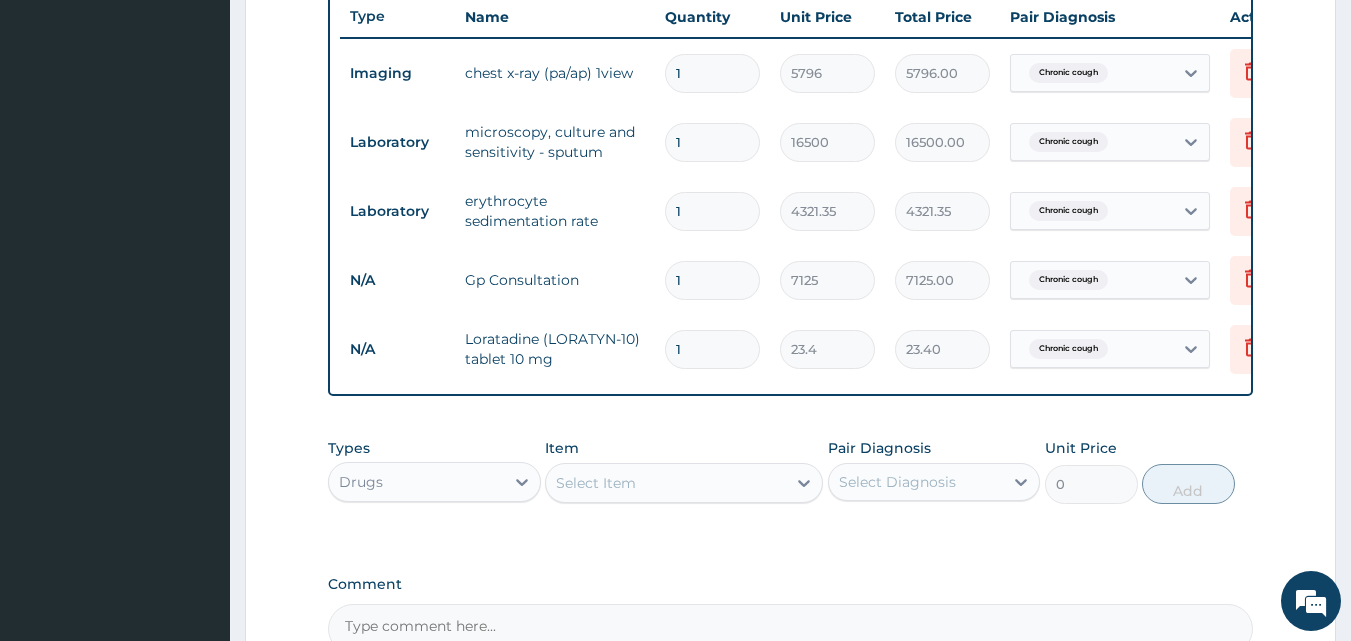 drag, startPoint x: 668, startPoint y: 338, endPoint x: 693, endPoint y: 349, distance: 27.313 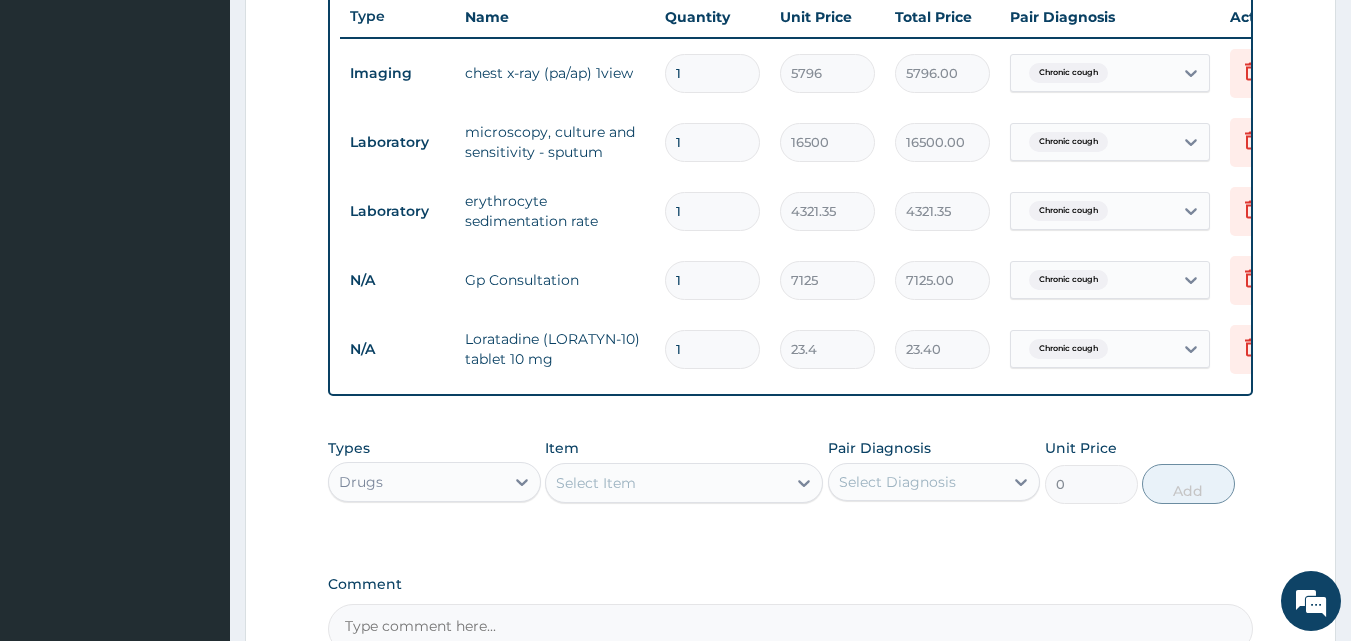 click on "1" 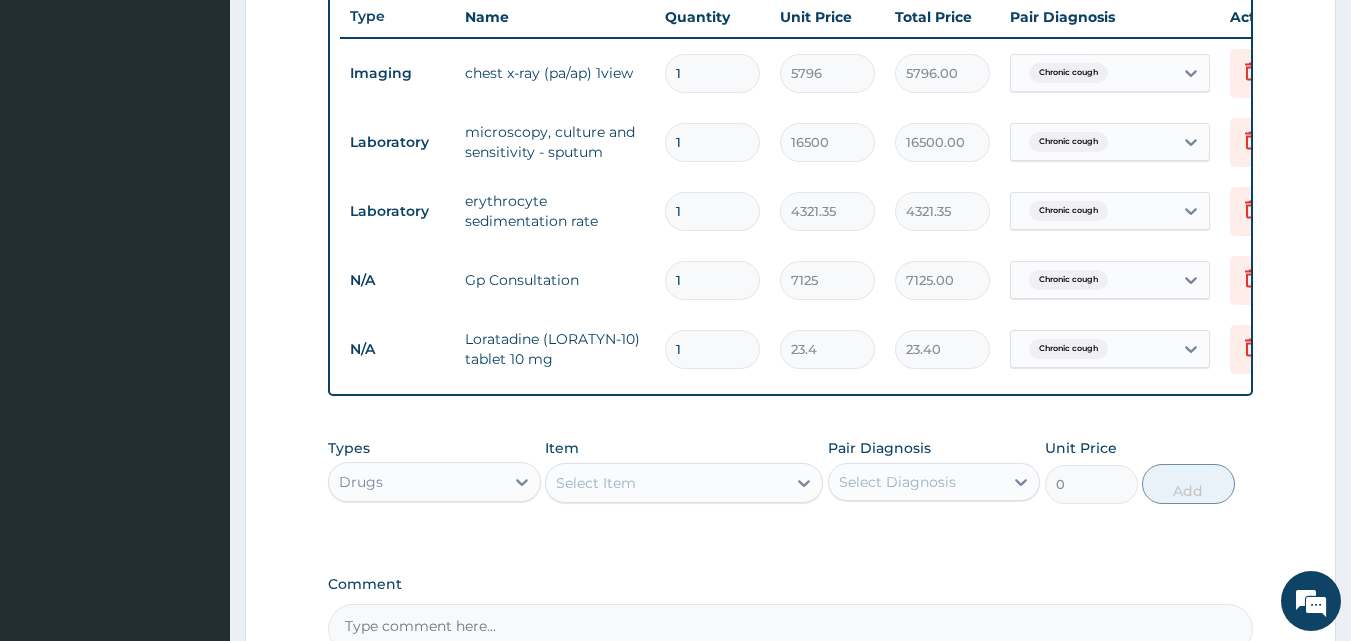 type on "7" 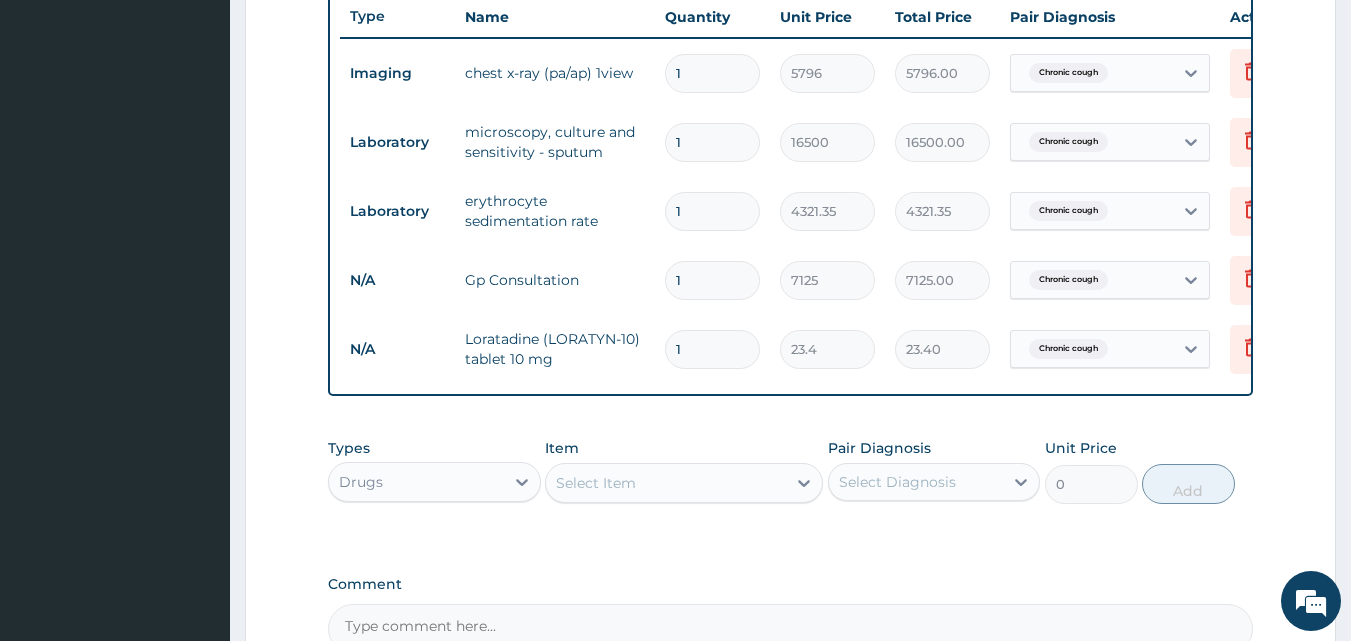 type on "163.80" 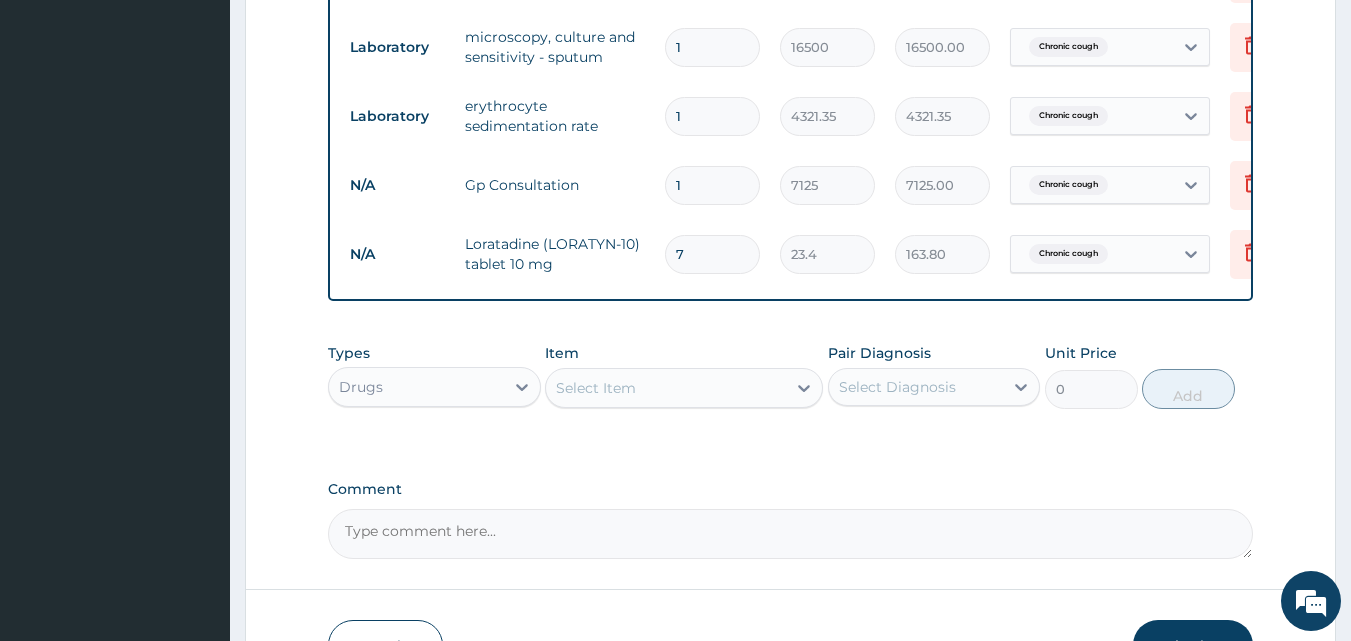 scroll, scrollTop: 859, scrollLeft: 0, axis: vertical 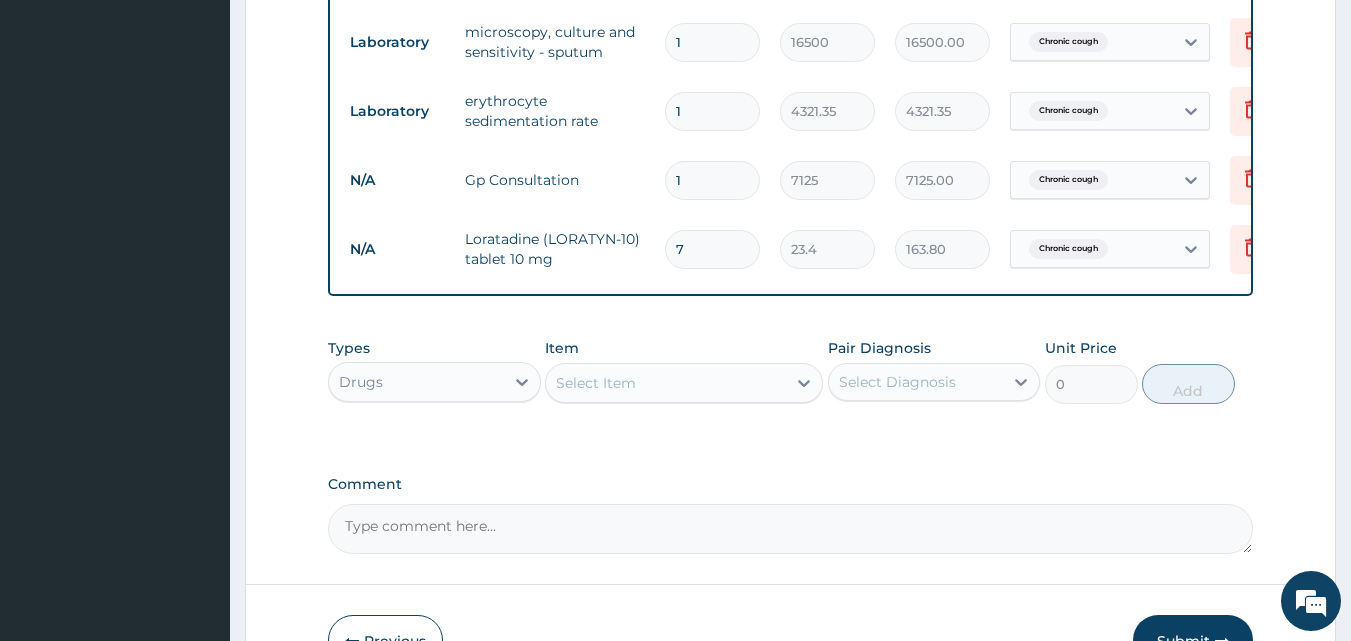 type on "7" 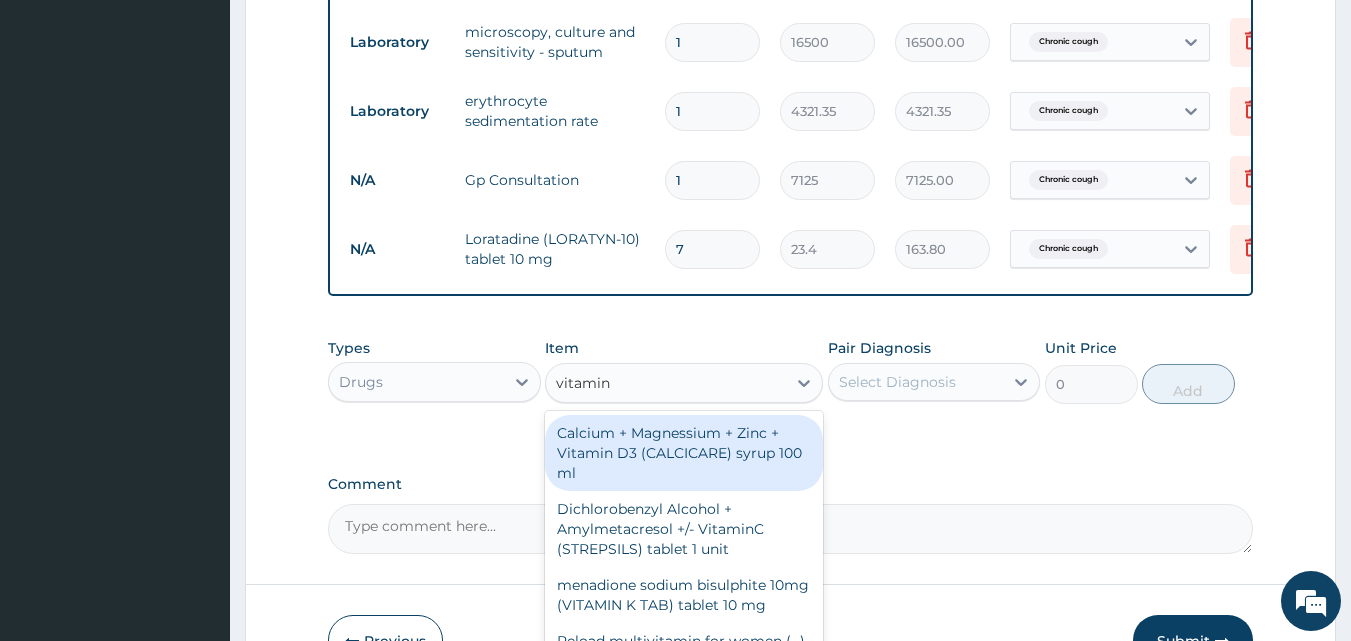 type on "vitamin c" 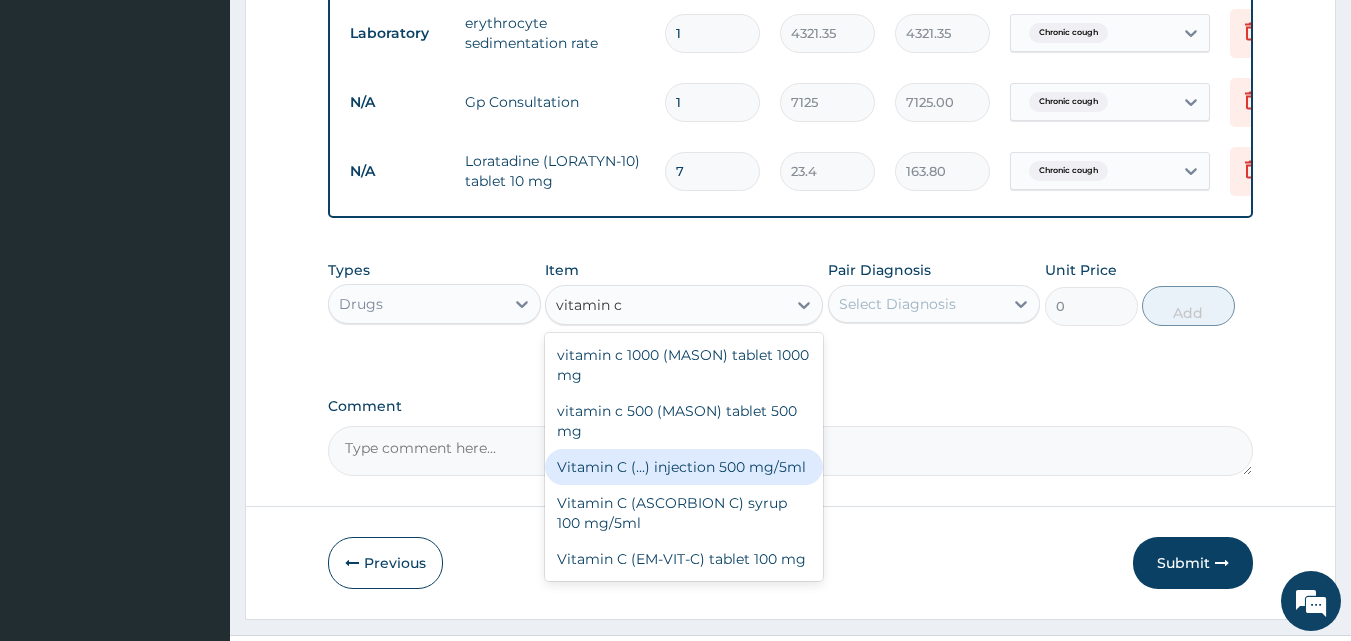 scroll, scrollTop: 997, scrollLeft: 0, axis: vertical 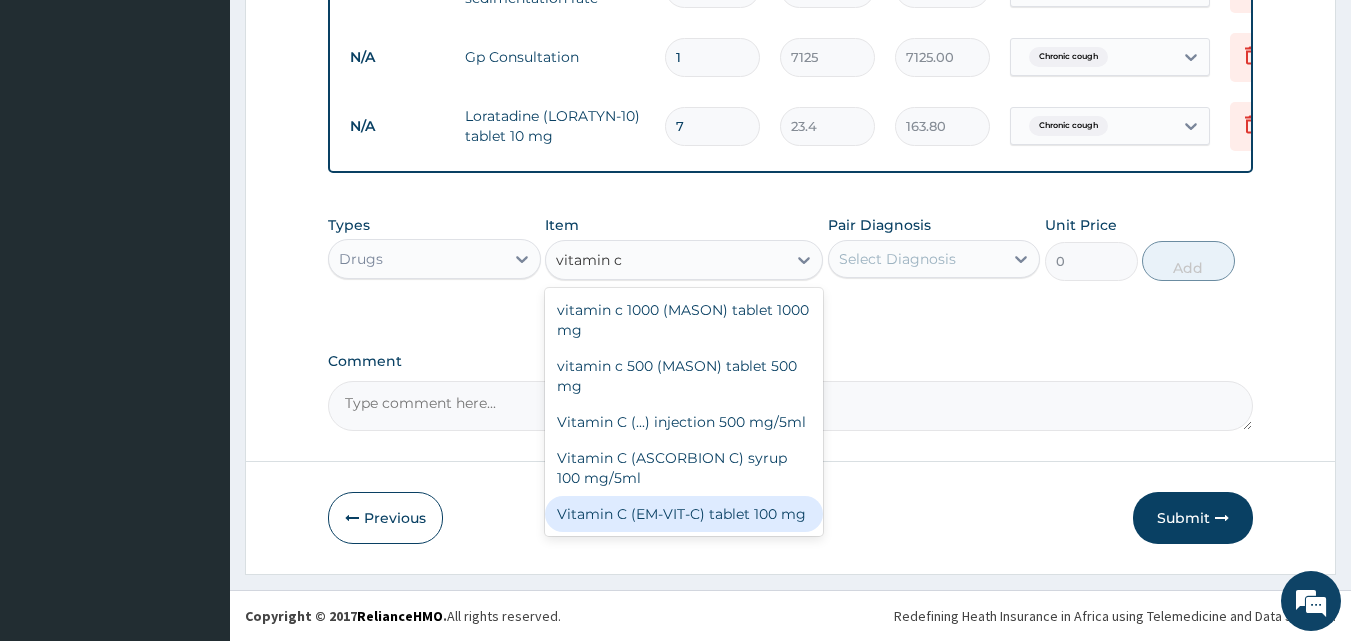 drag, startPoint x: 668, startPoint y: 520, endPoint x: 826, endPoint y: 401, distance: 197.8004 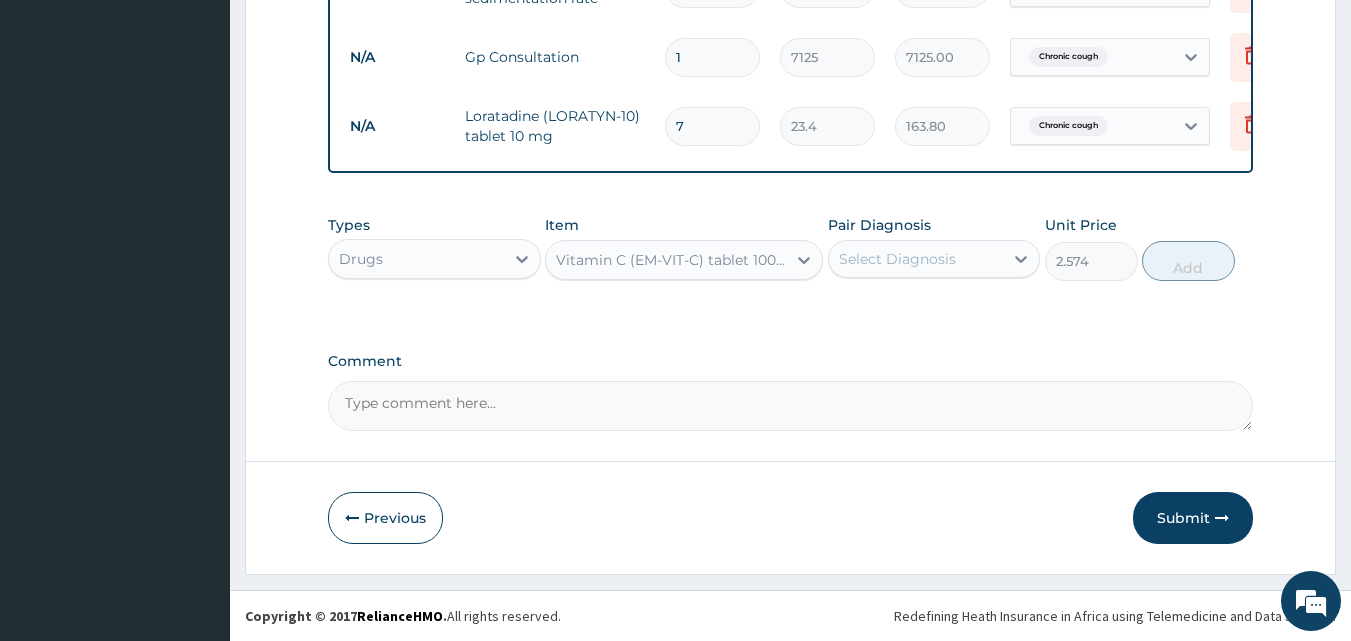click on "Select Diagnosis" 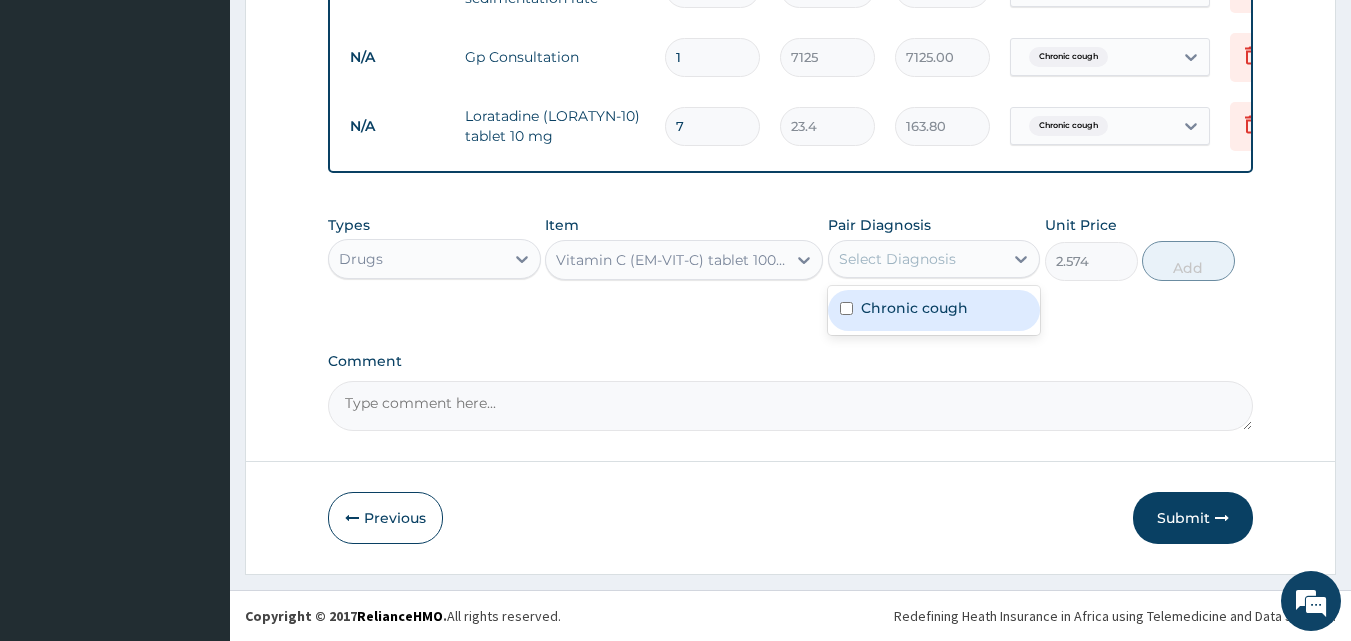 drag, startPoint x: 905, startPoint y: 311, endPoint x: 1003, endPoint y: 297, distance: 98.99495 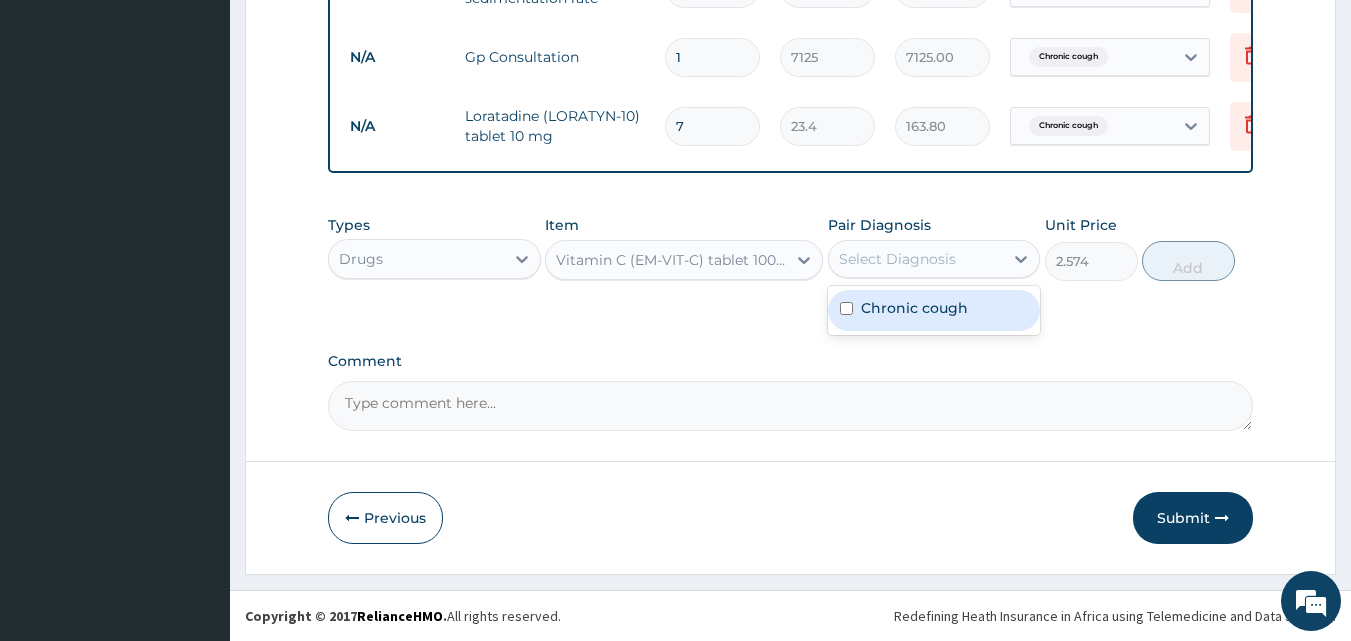 click on "Chronic cough" 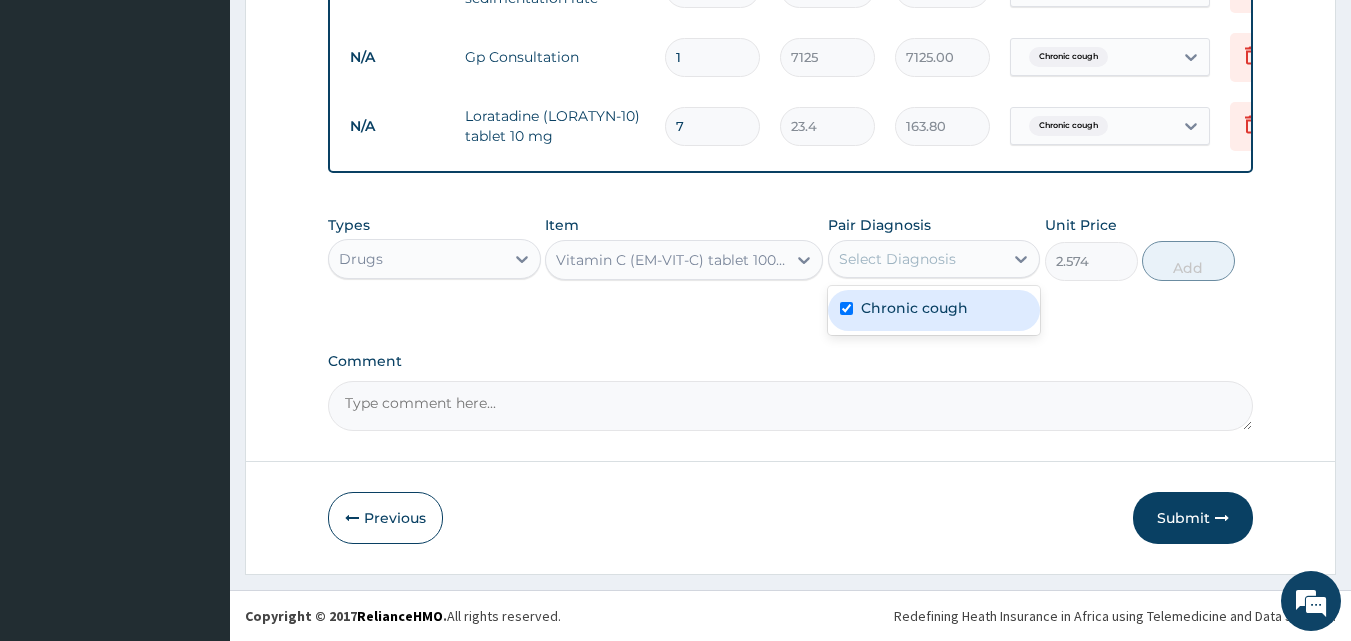 checkbox on "true" 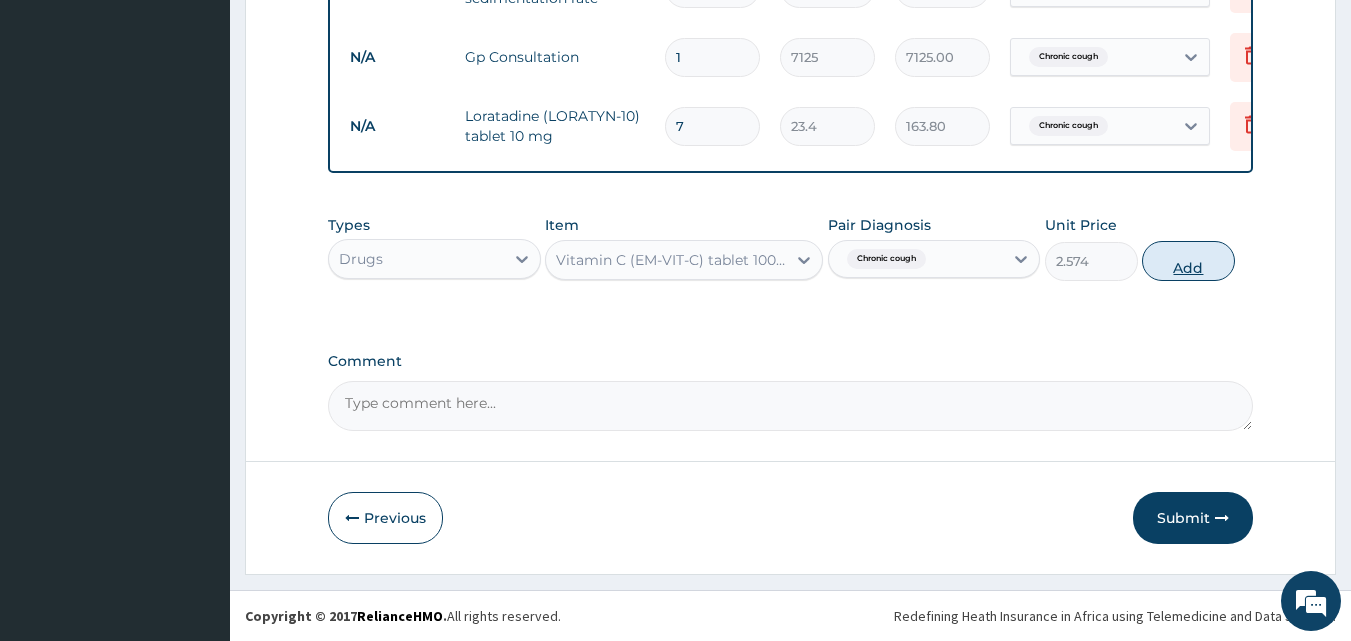 click on "Add" 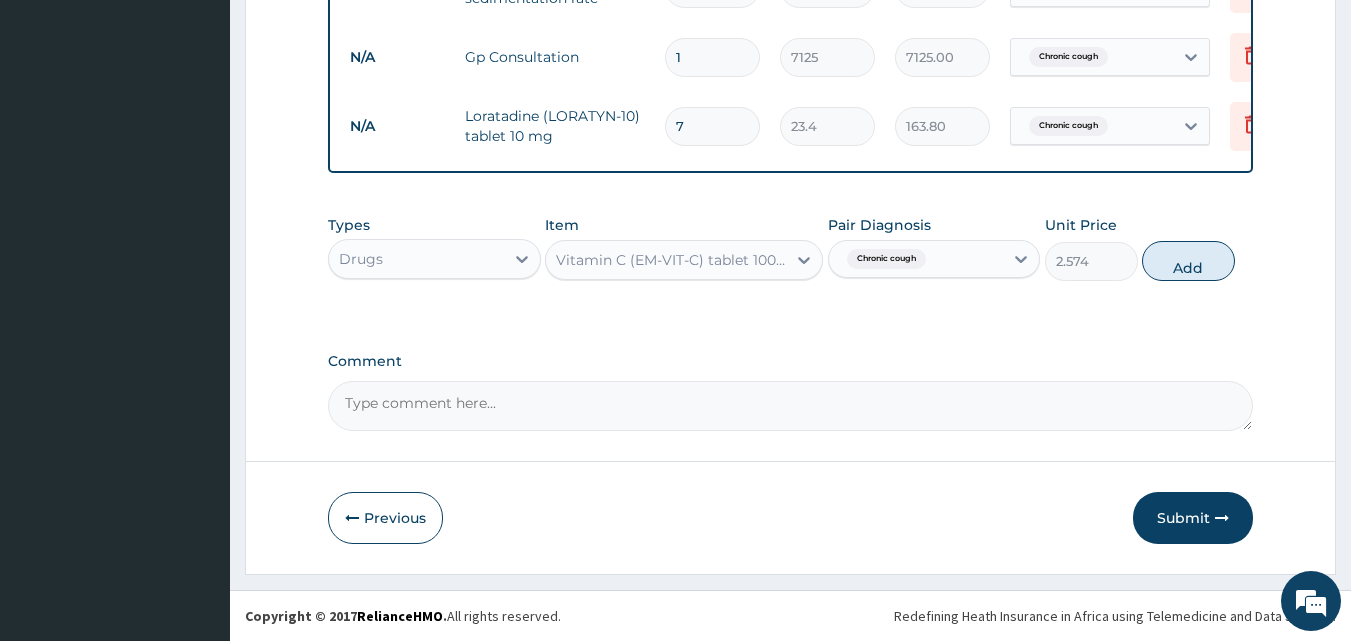 type on "0" 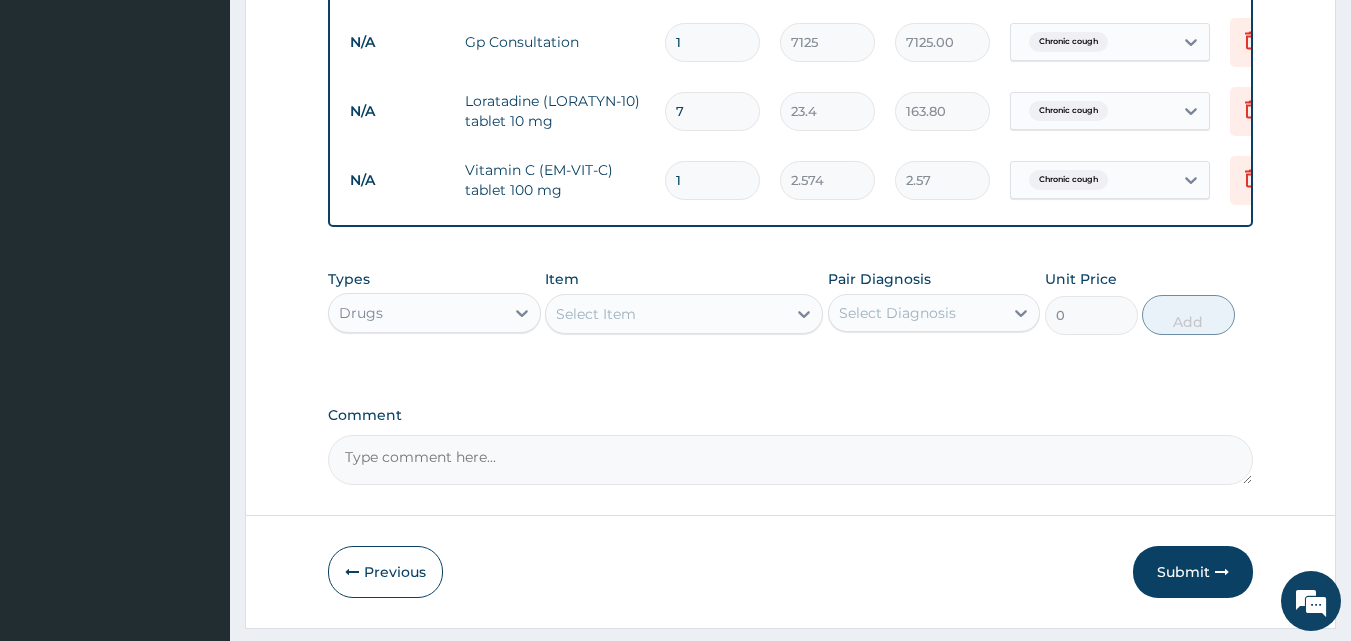 drag, startPoint x: 652, startPoint y: 178, endPoint x: 631, endPoint y: 178, distance: 21 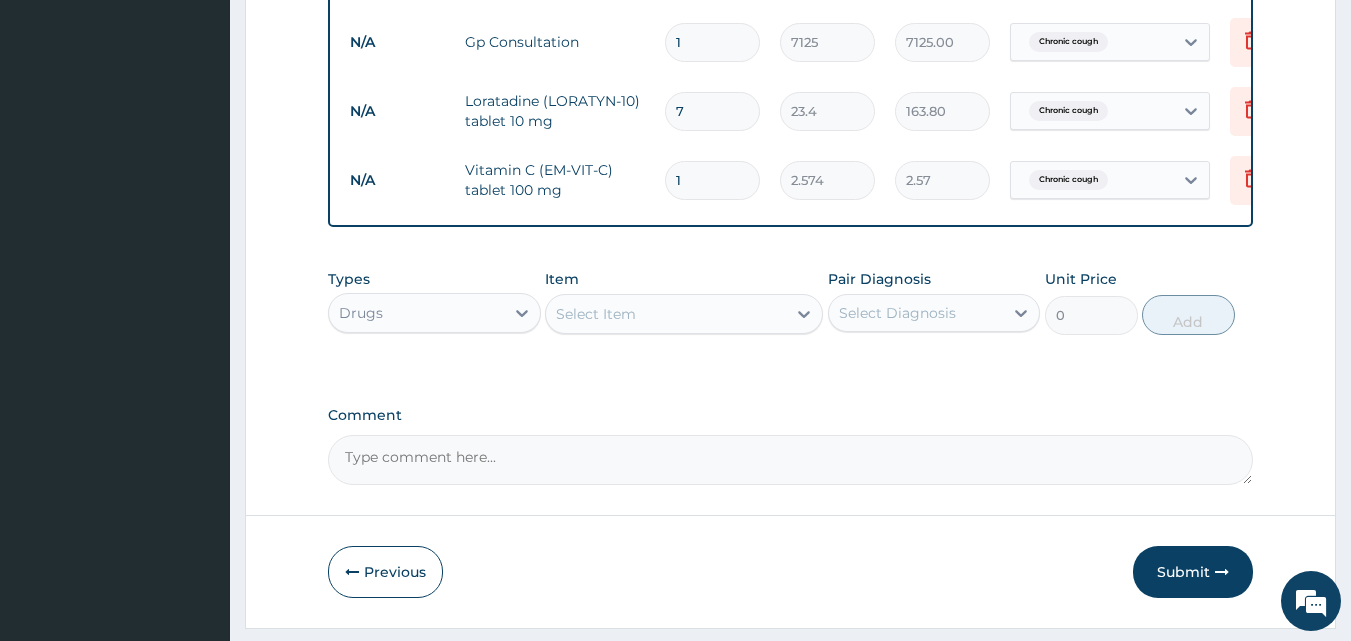 click on "N/A Vitamin C (EM-VIT-C) tablet 100 mg 1 2.574 2.57 Chronic cough Delete" 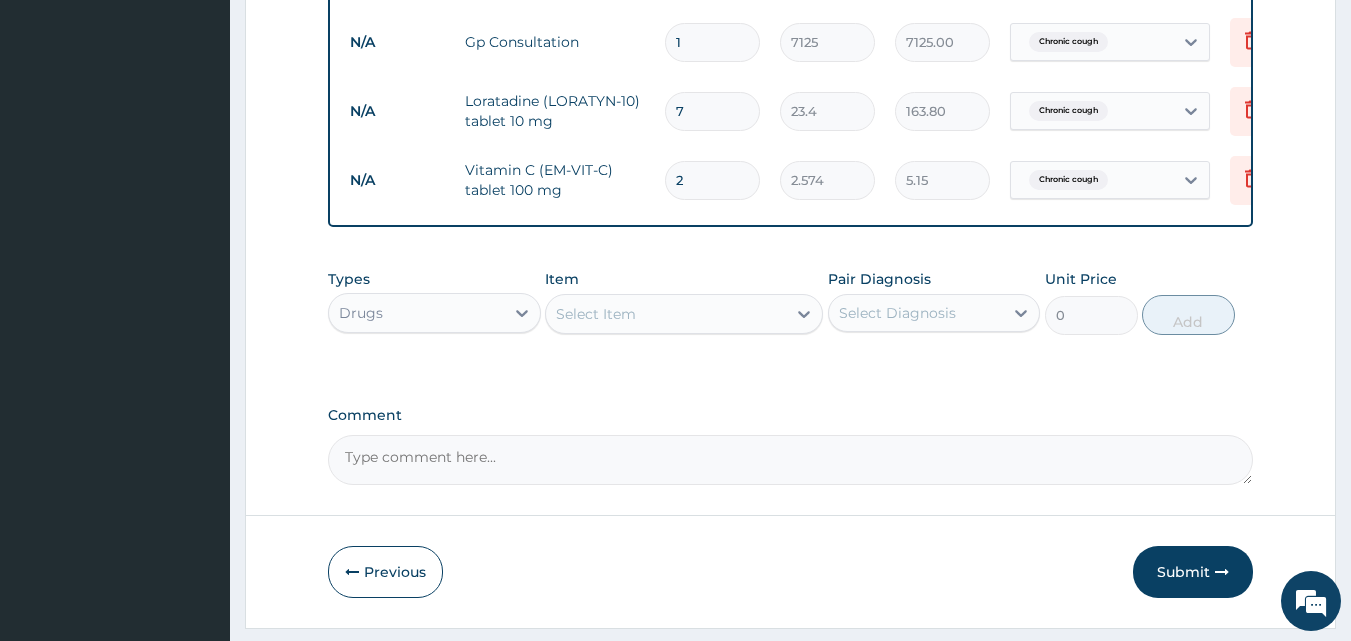 type on "28" 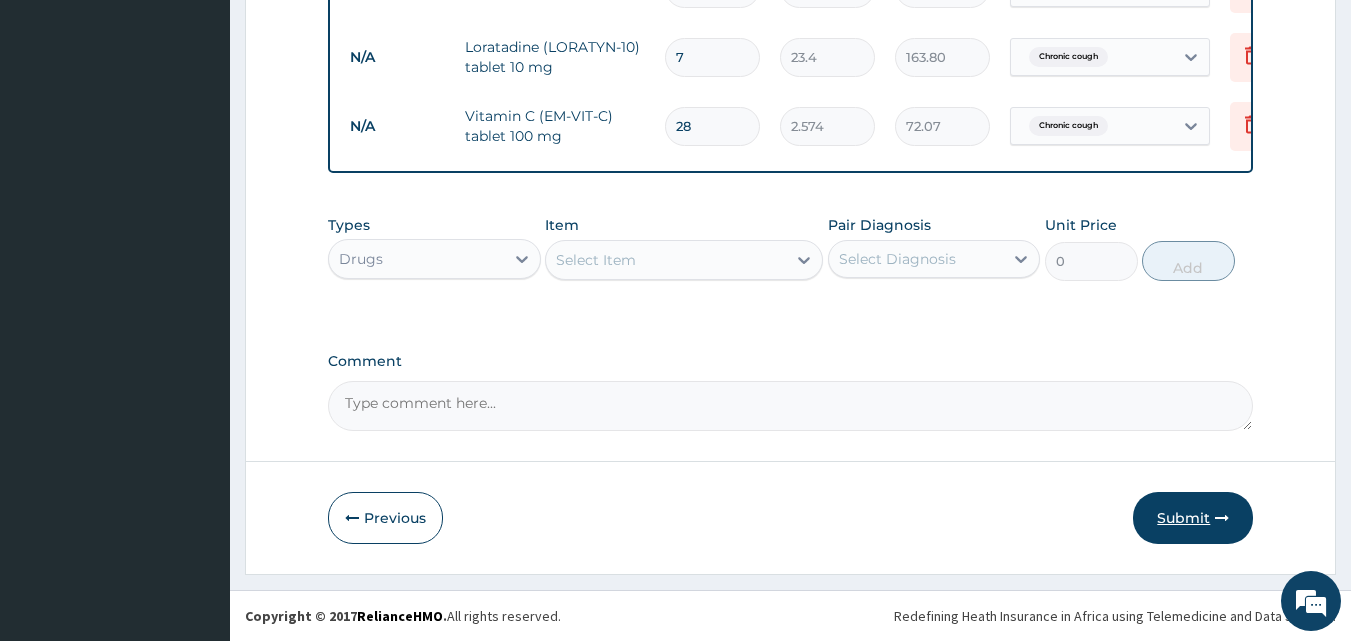 type on "28" 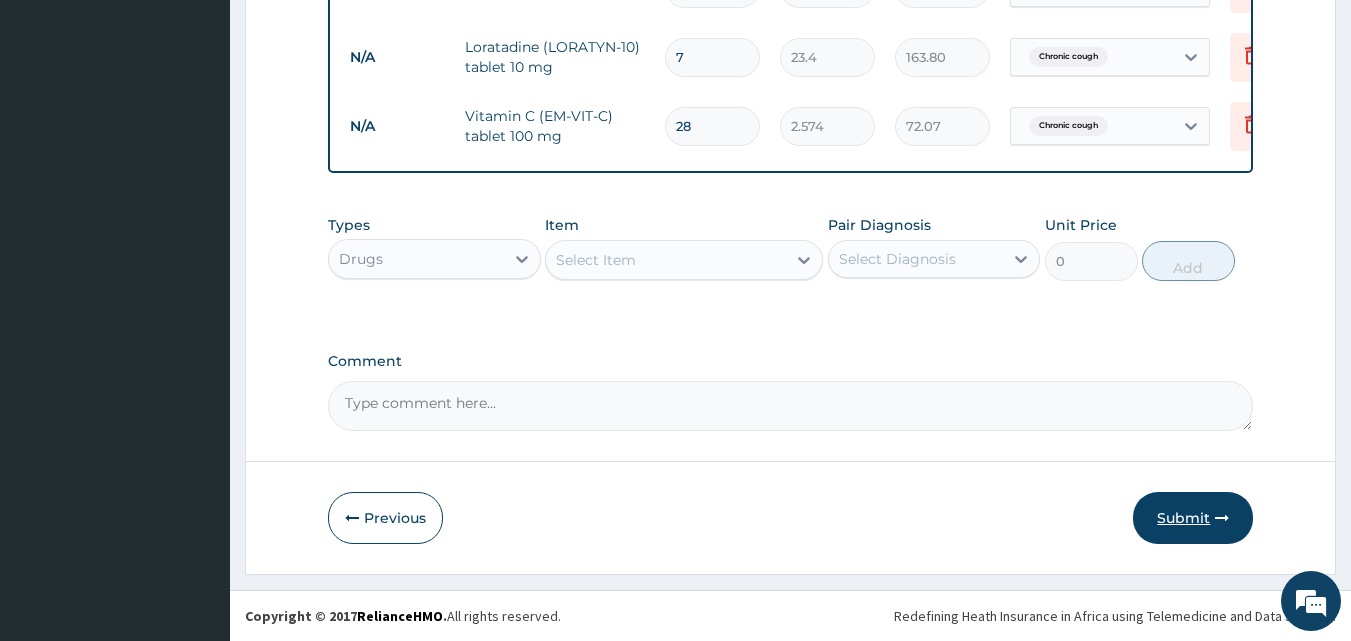 click on "Submit" 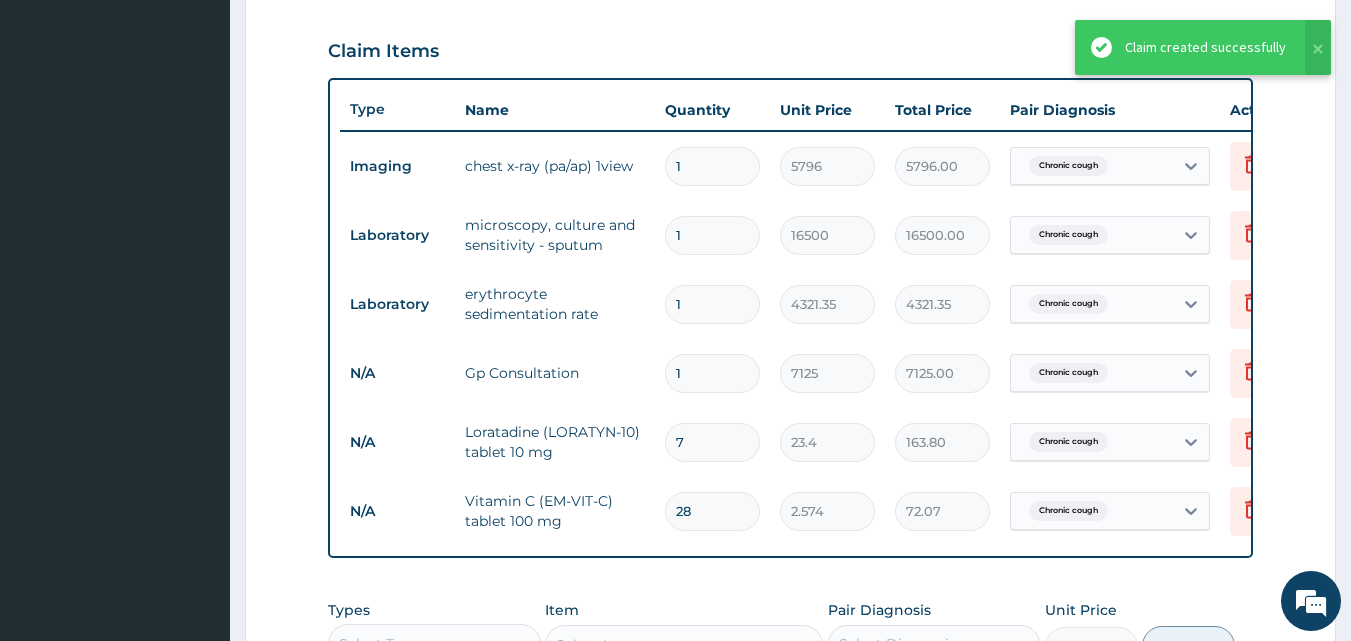 scroll, scrollTop: 466, scrollLeft: 0, axis: vertical 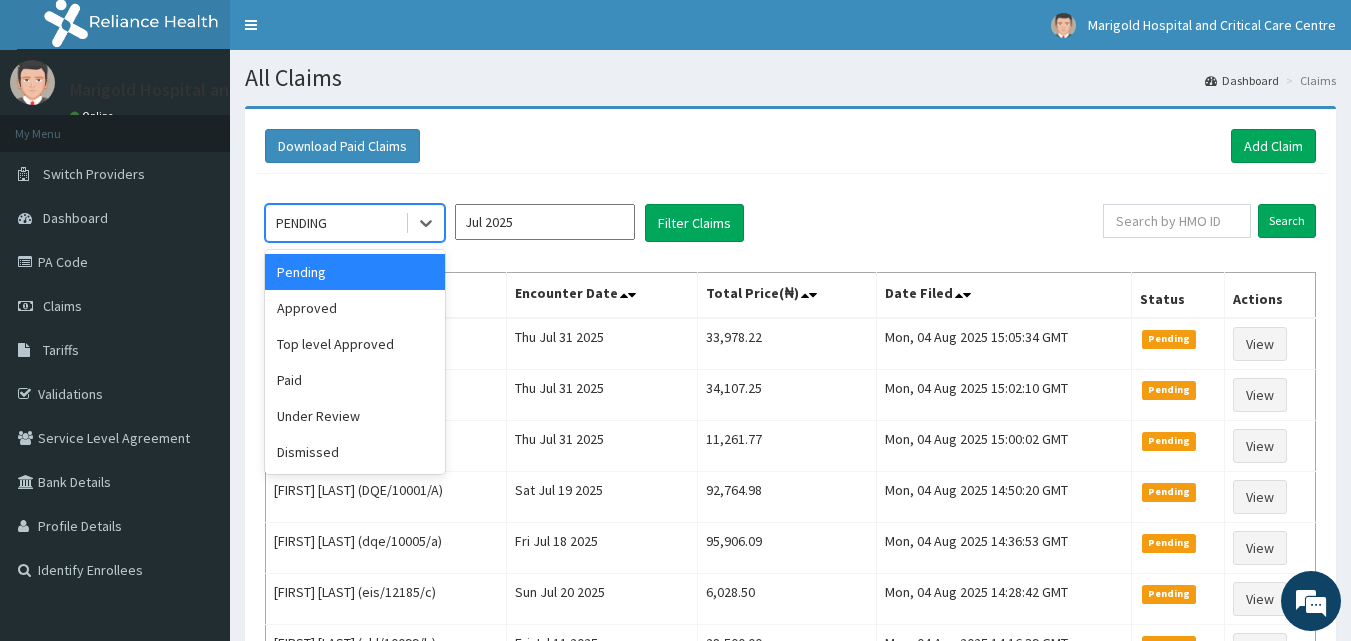 click on "PENDING" at bounding box center [335, 223] 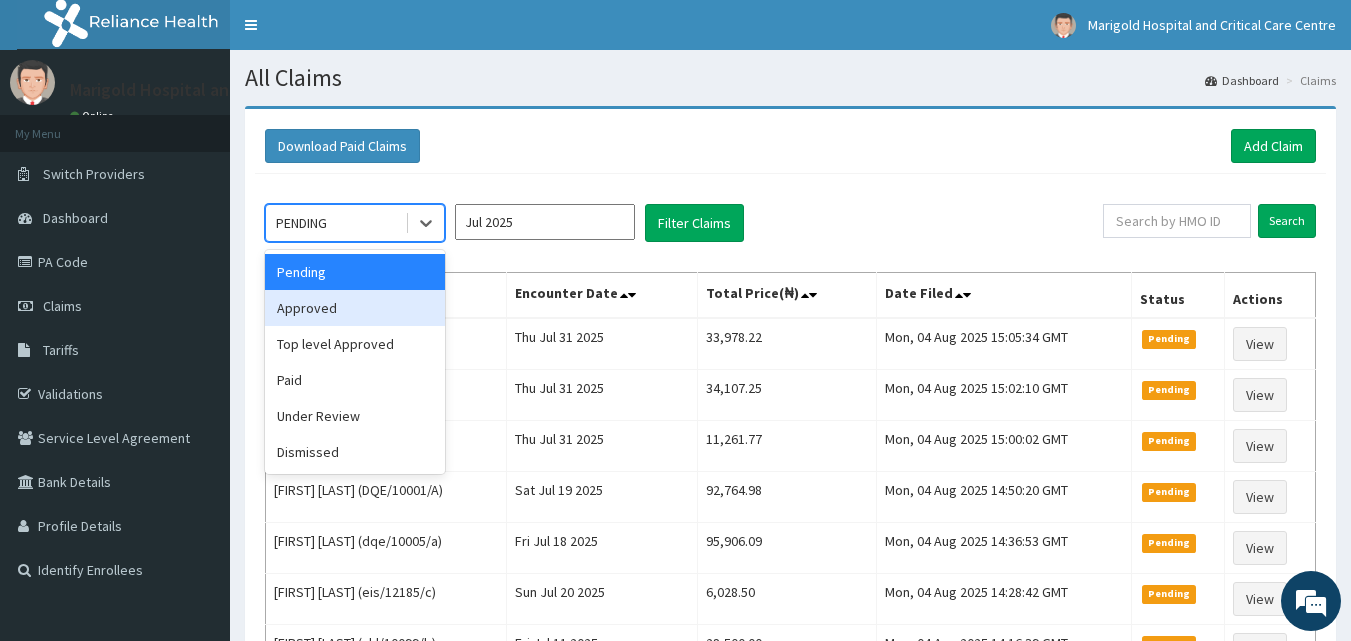 click on "Approved" at bounding box center [355, 308] 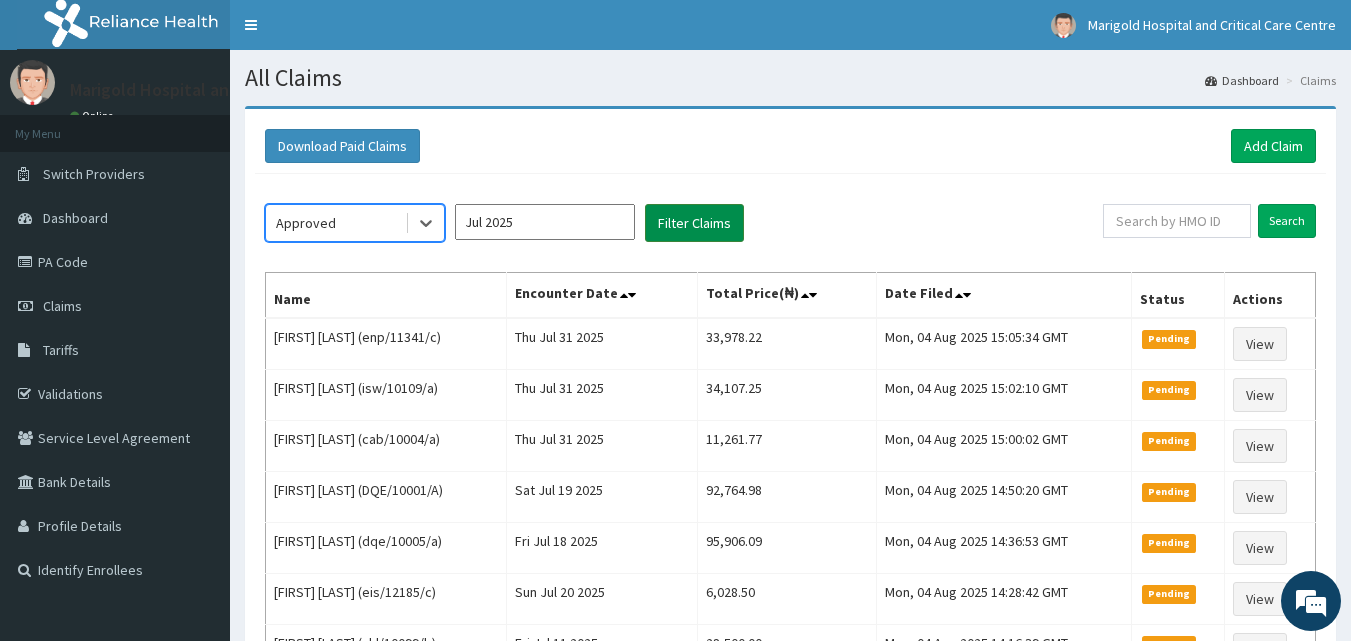 scroll, scrollTop: 0, scrollLeft: 0, axis: both 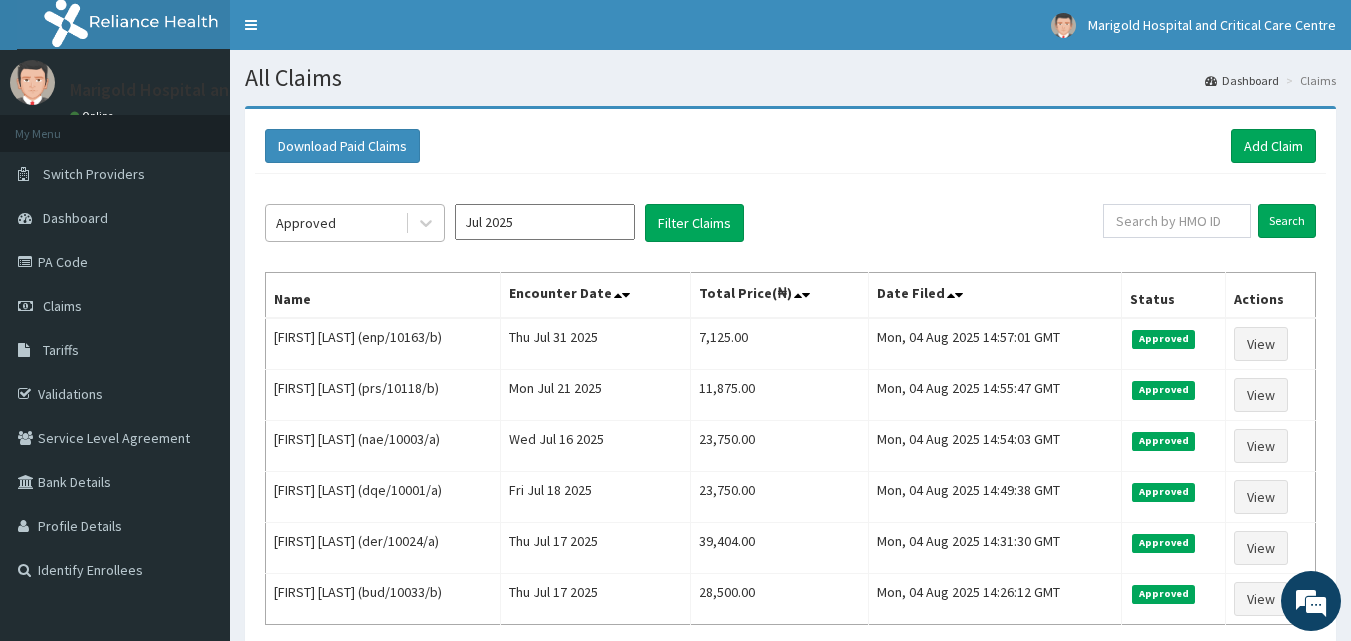 click on "Approved" at bounding box center [306, 223] 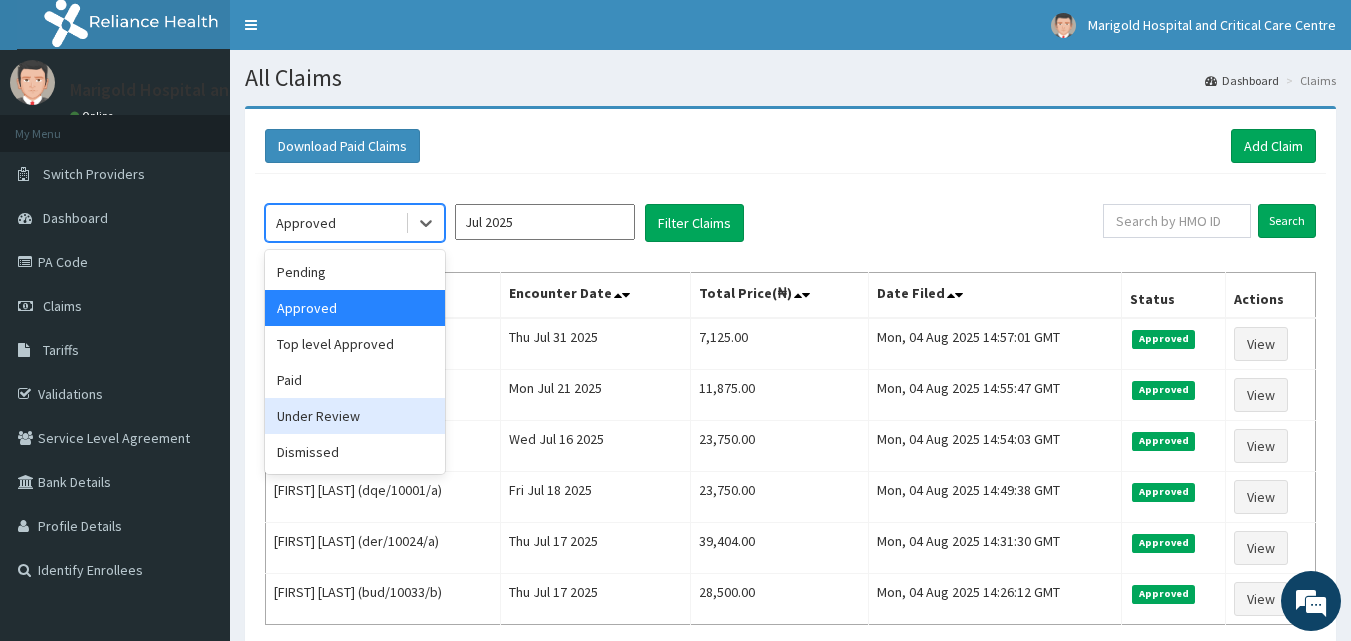 click on "Under Review" at bounding box center (355, 416) 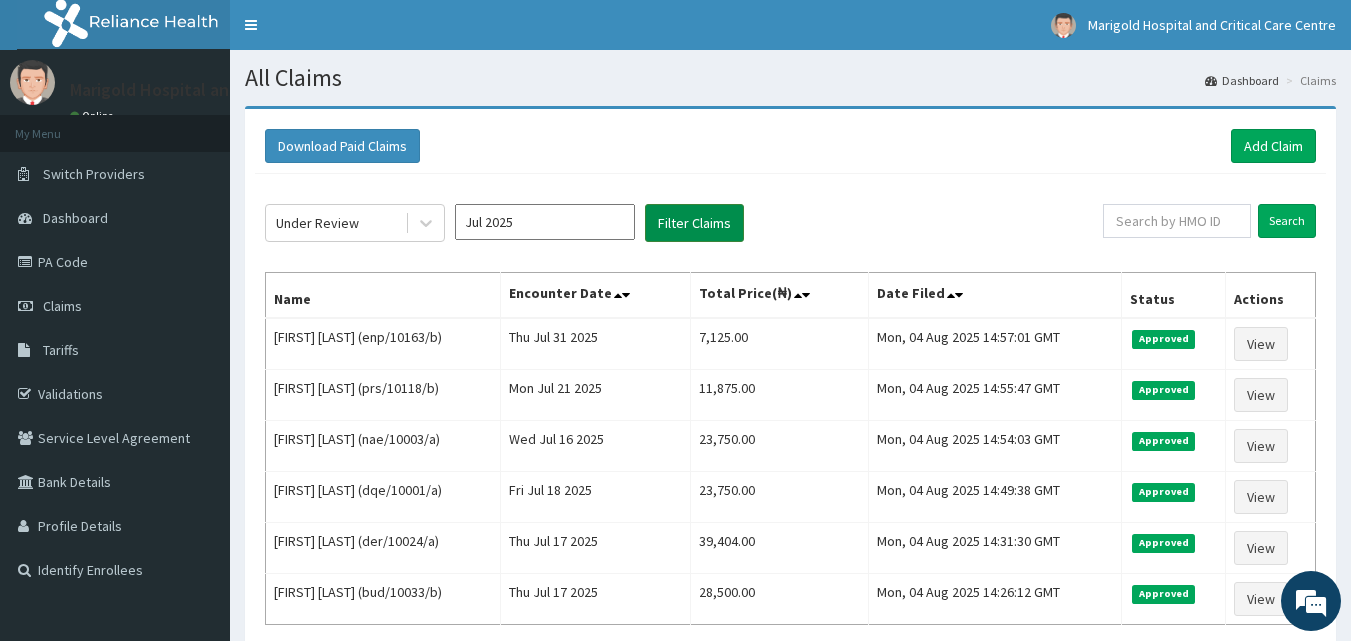 click on "Filter Claims" at bounding box center (694, 223) 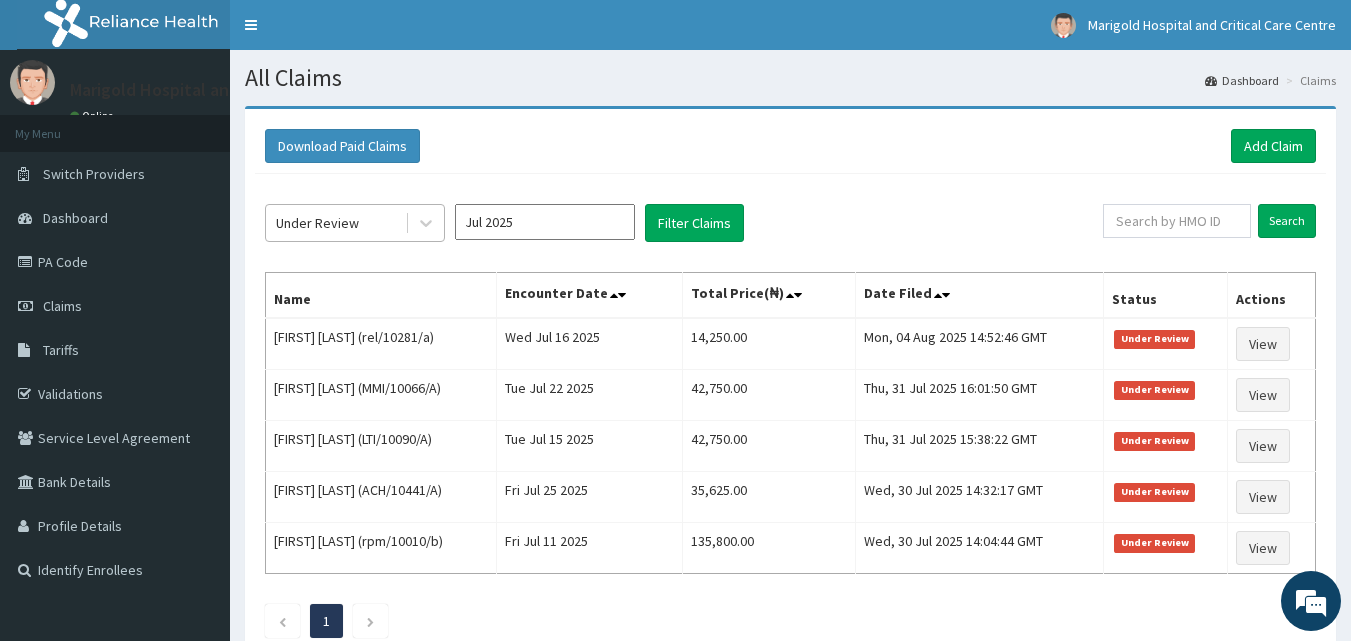 click on "Under Review" at bounding box center (335, 223) 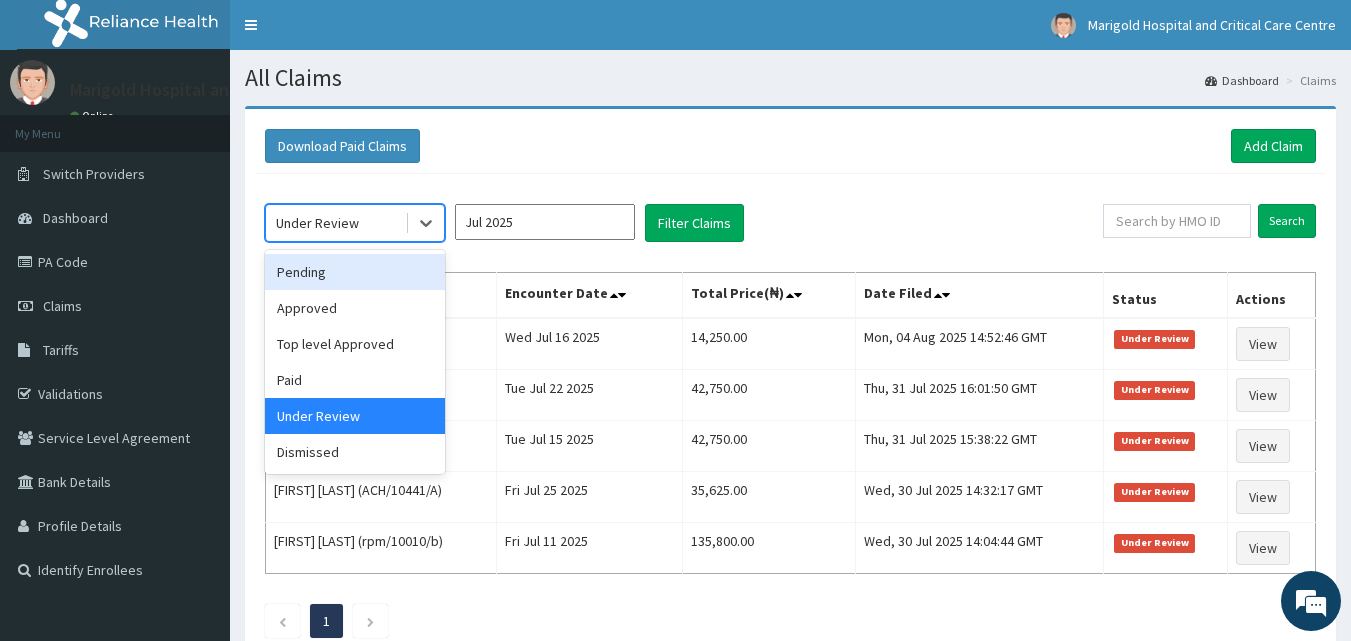 click on "Pending" at bounding box center [355, 272] 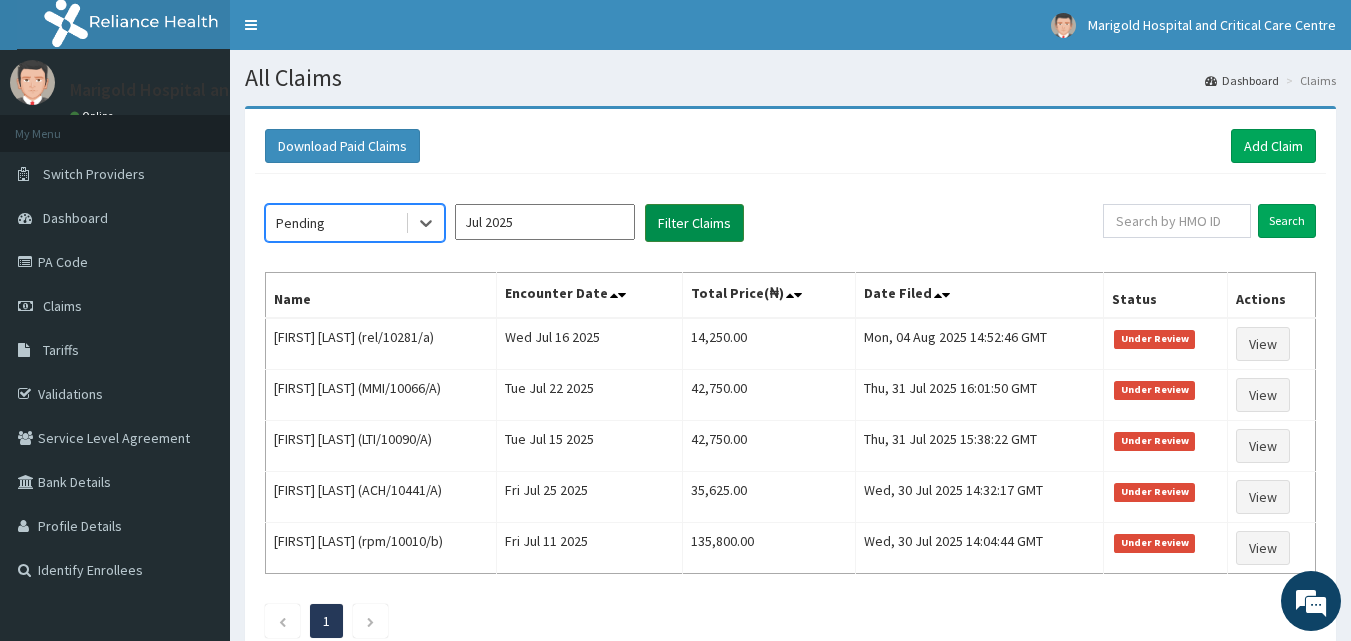 click on "Filter Claims" at bounding box center (694, 223) 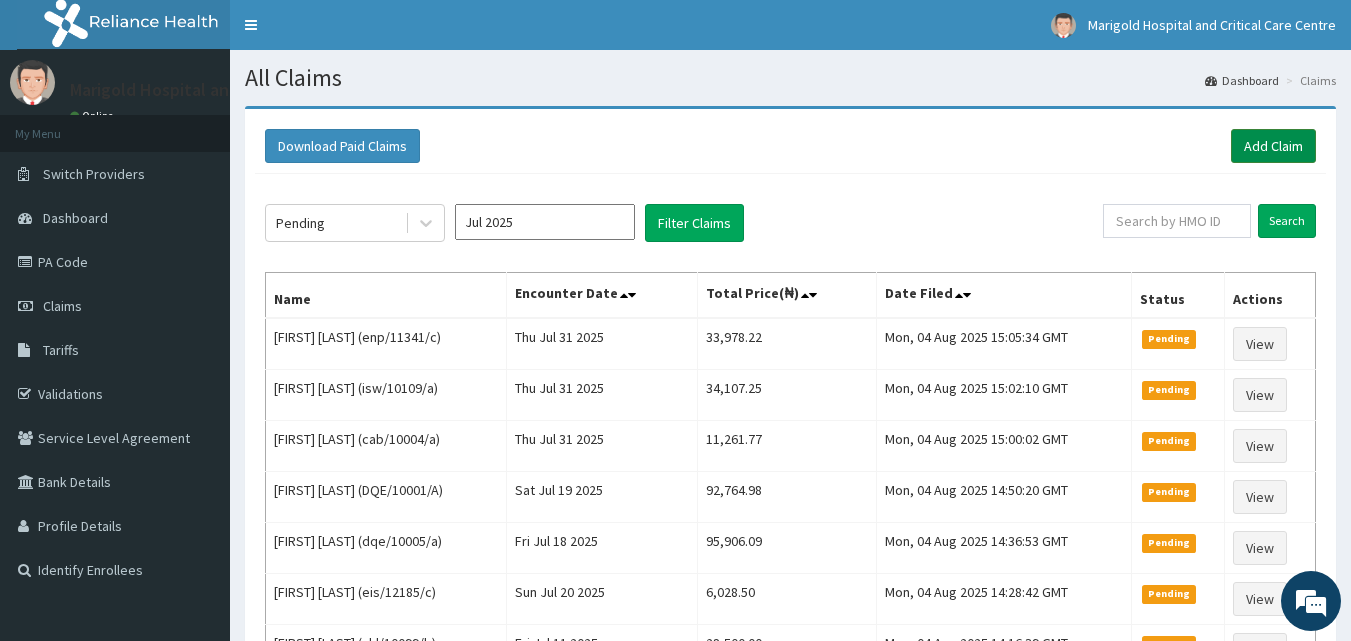 click on "Add Claim" at bounding box center (1273, 146) 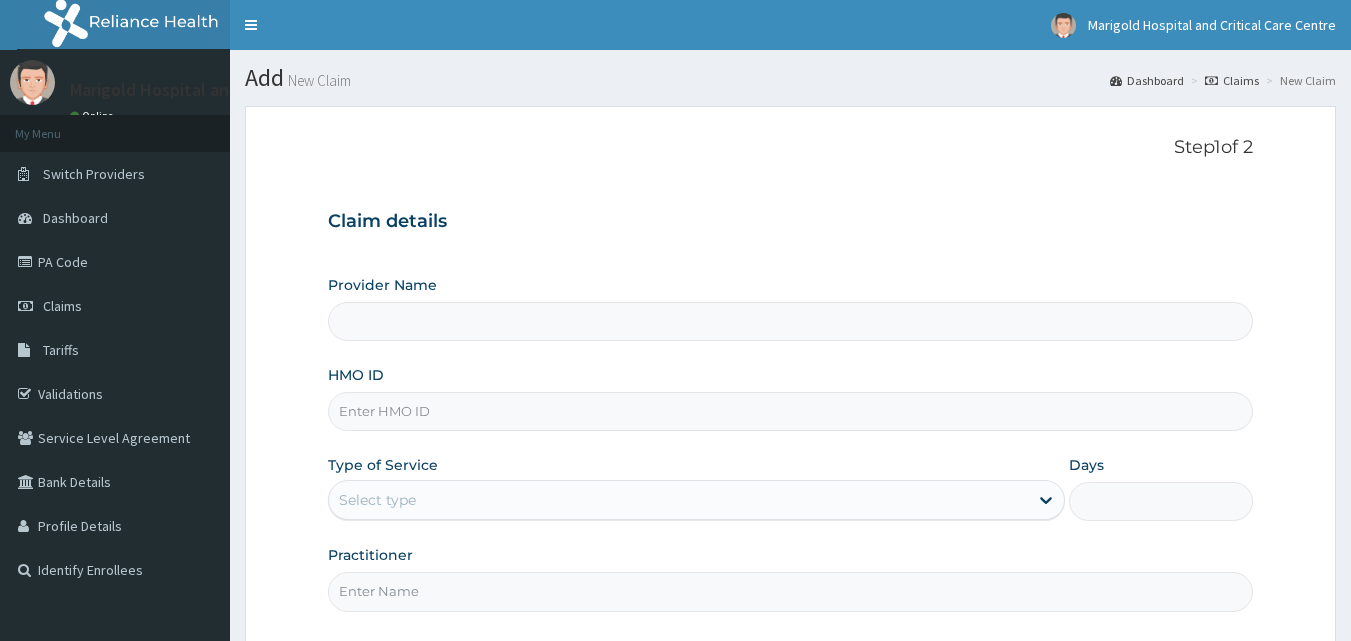 scroll, scrollTop: 0, scrollLeft: 0, axis: both 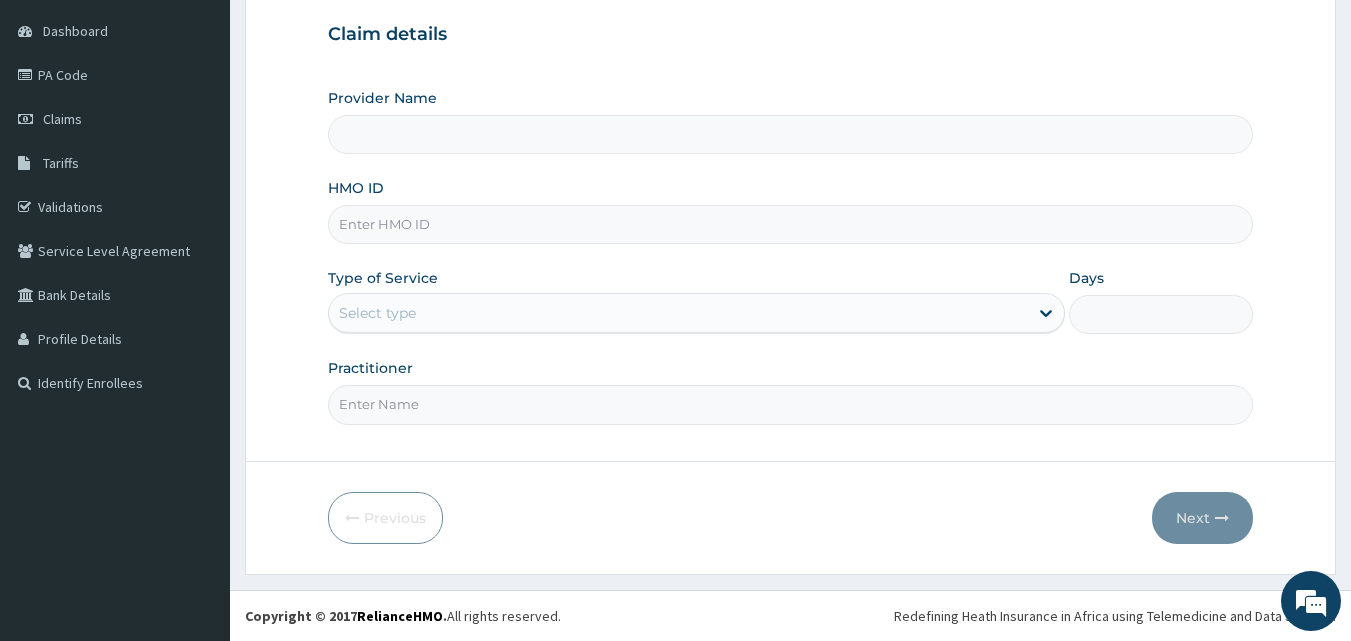 type on "Marigold Hospital and Critical Care Centre" 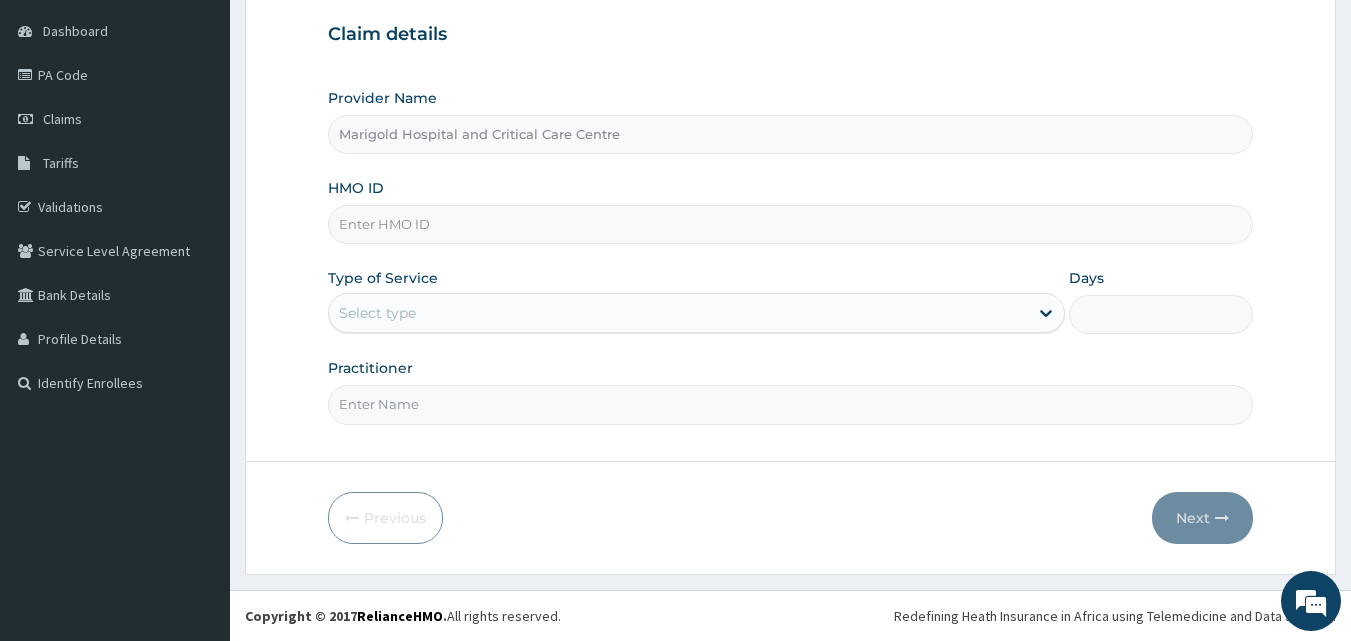 click on "HMO ID" at bounding box center [791, 224] 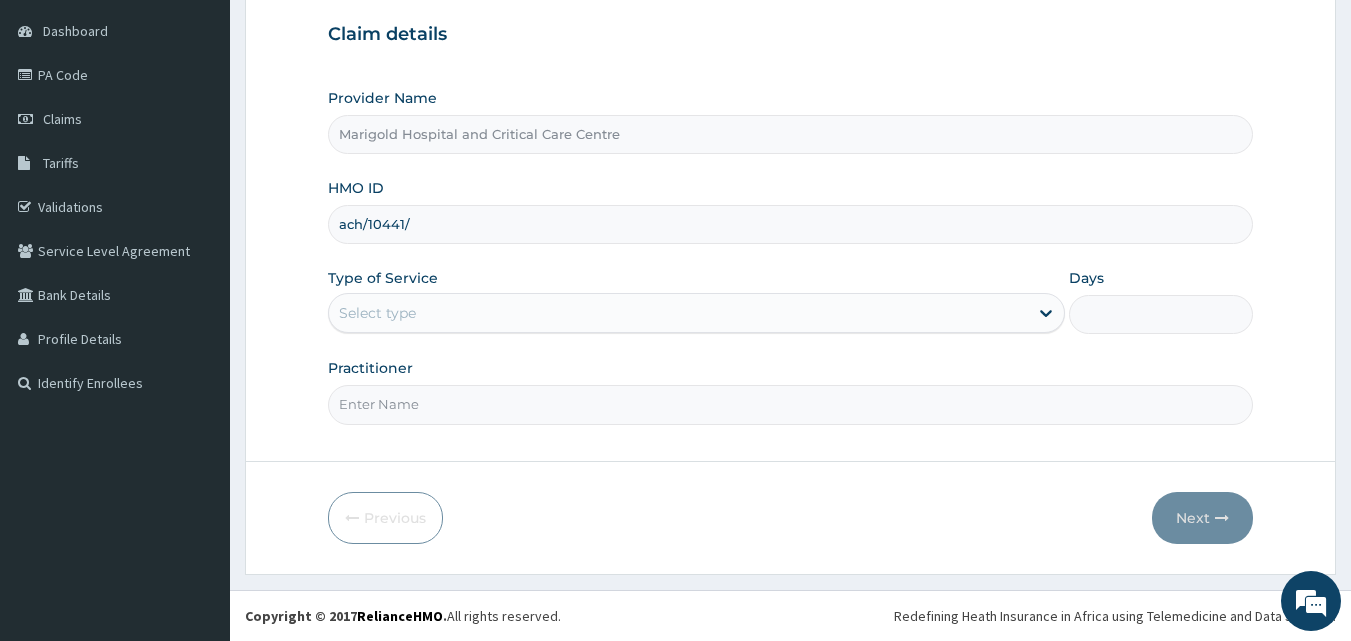 scroll, scrollTop: 0, scrollLeft: 0, axis: both 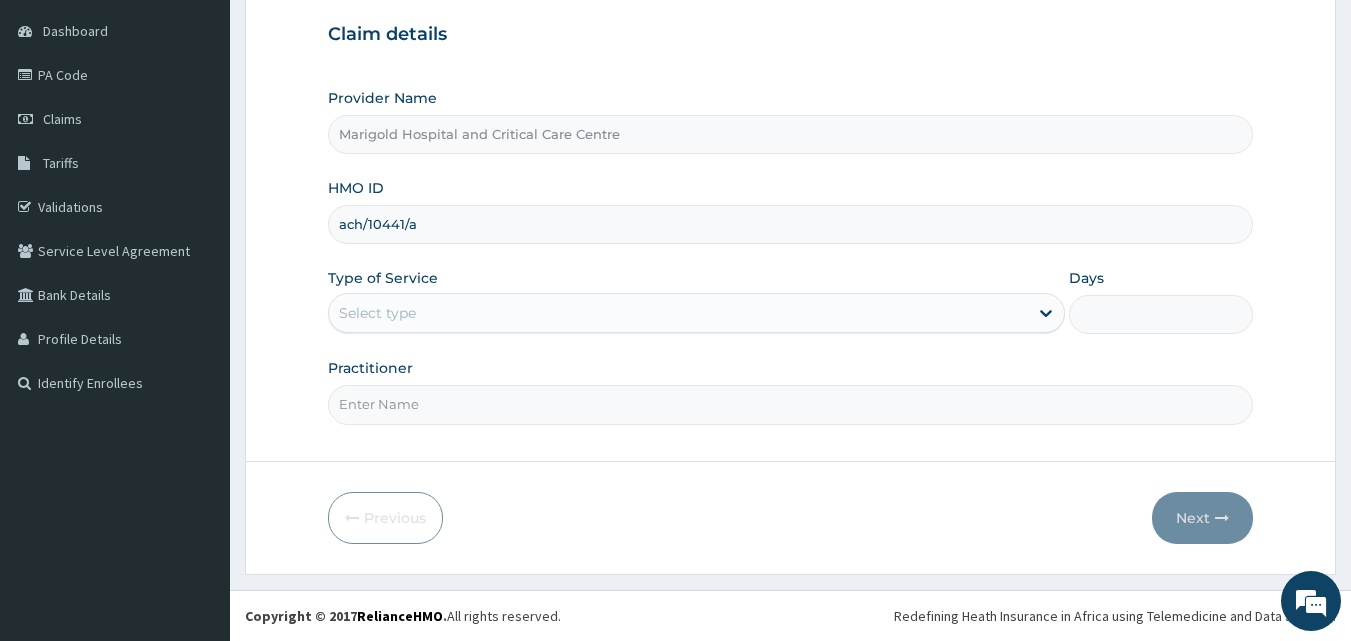 click on "ach/10441/a" at bounding box center [791, 224] 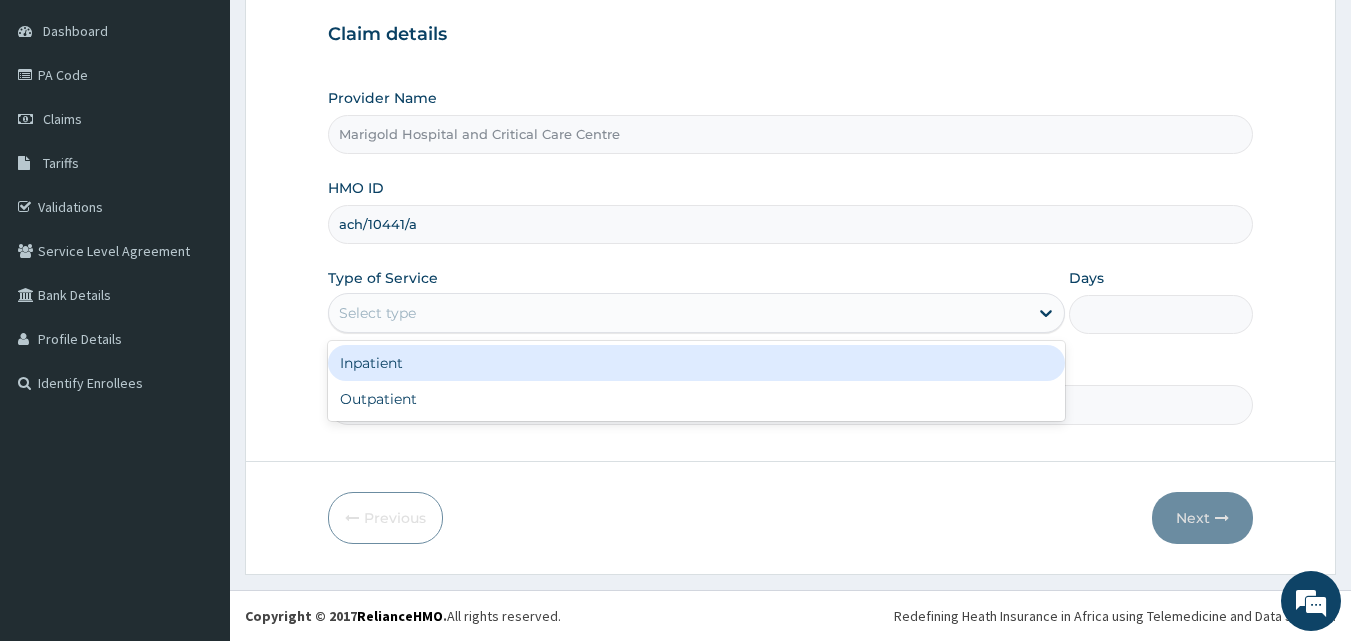 click on "Select type" at bounding box center (377, 313) 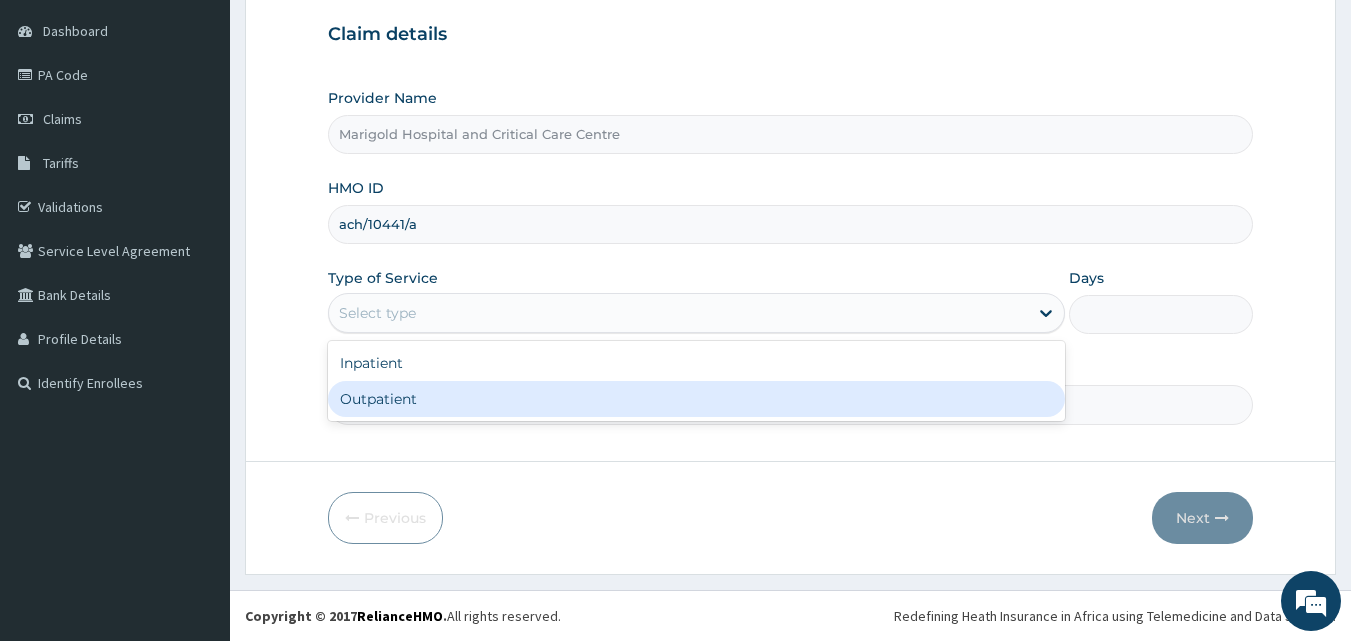click on "Outpatient" at bounding box center (696, 399) 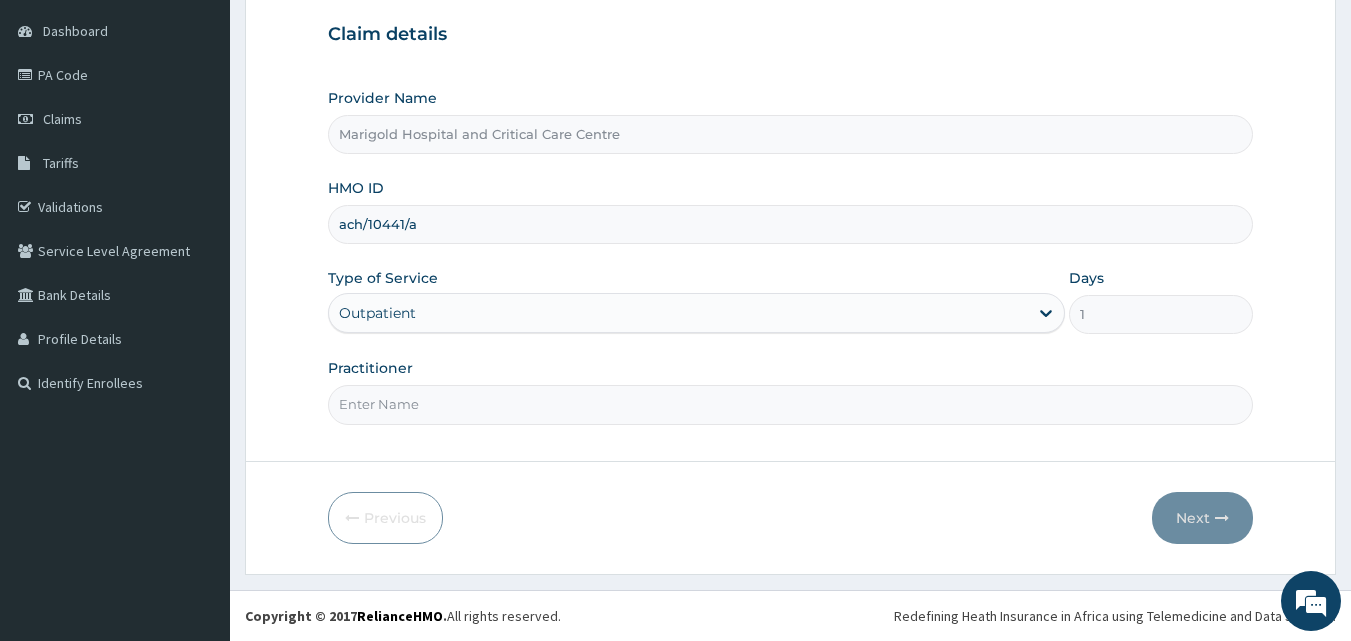click on "Practitioner" at bounding box center [791, 404] 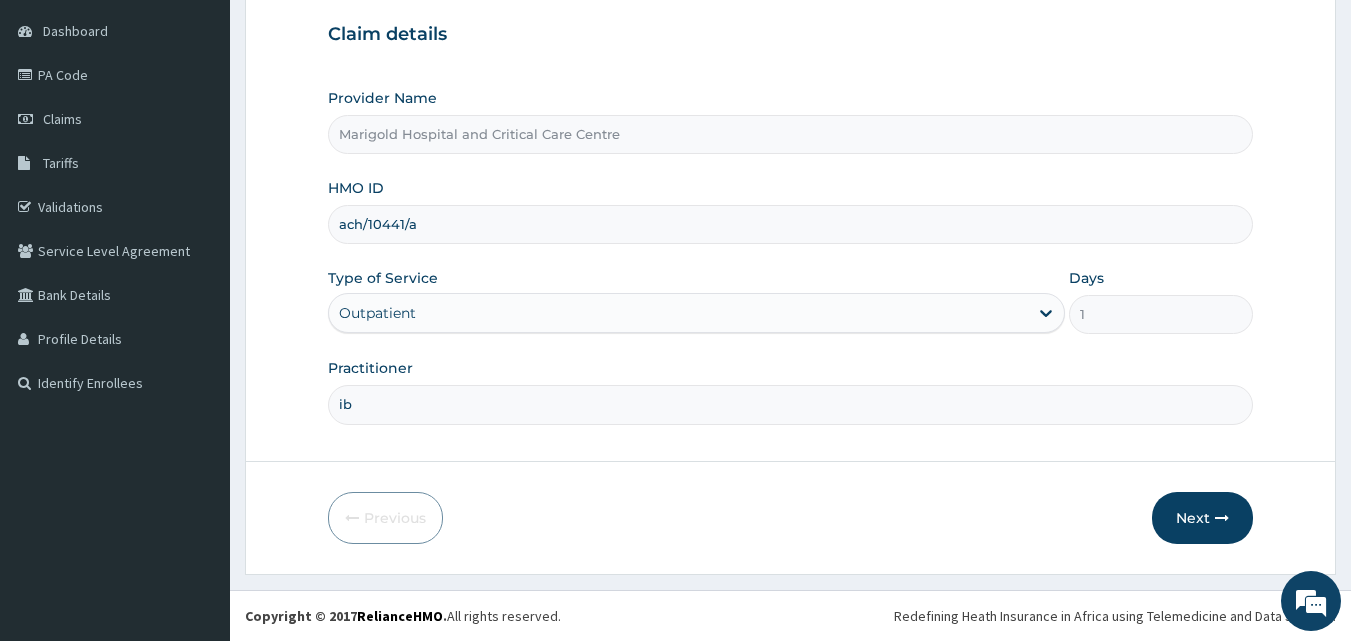 type on "Ibeanu, C W" 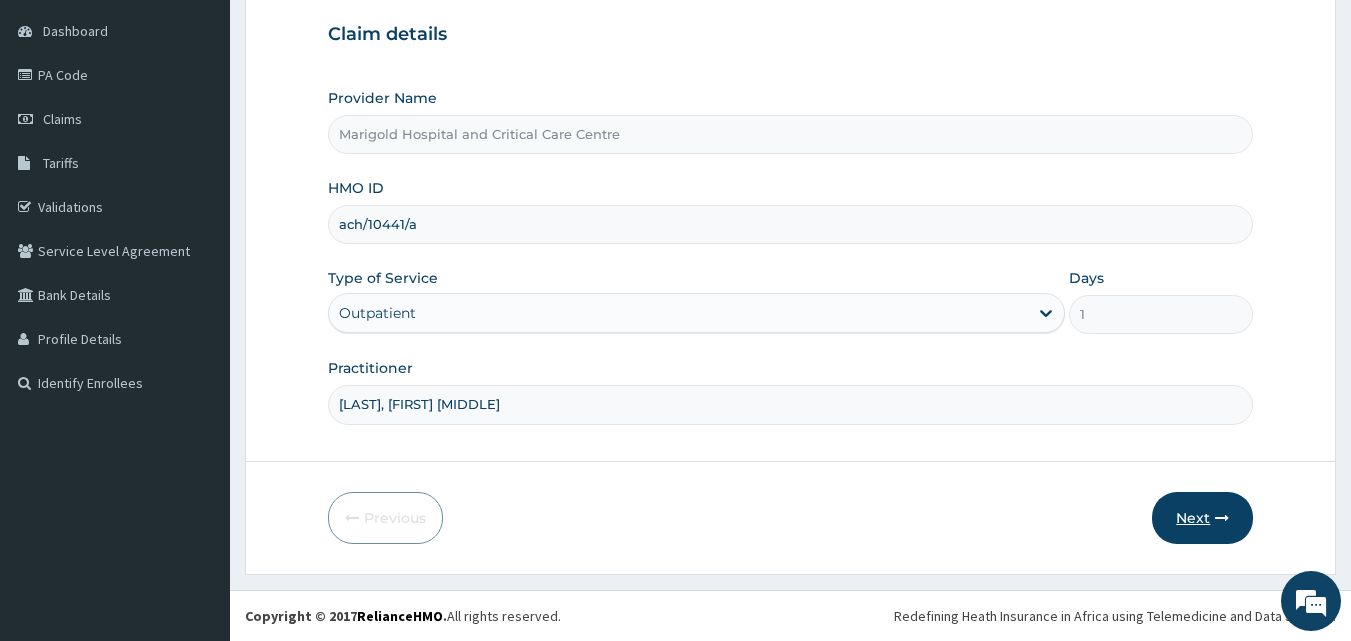 click on "Next" at bounding box center [1202, 518] 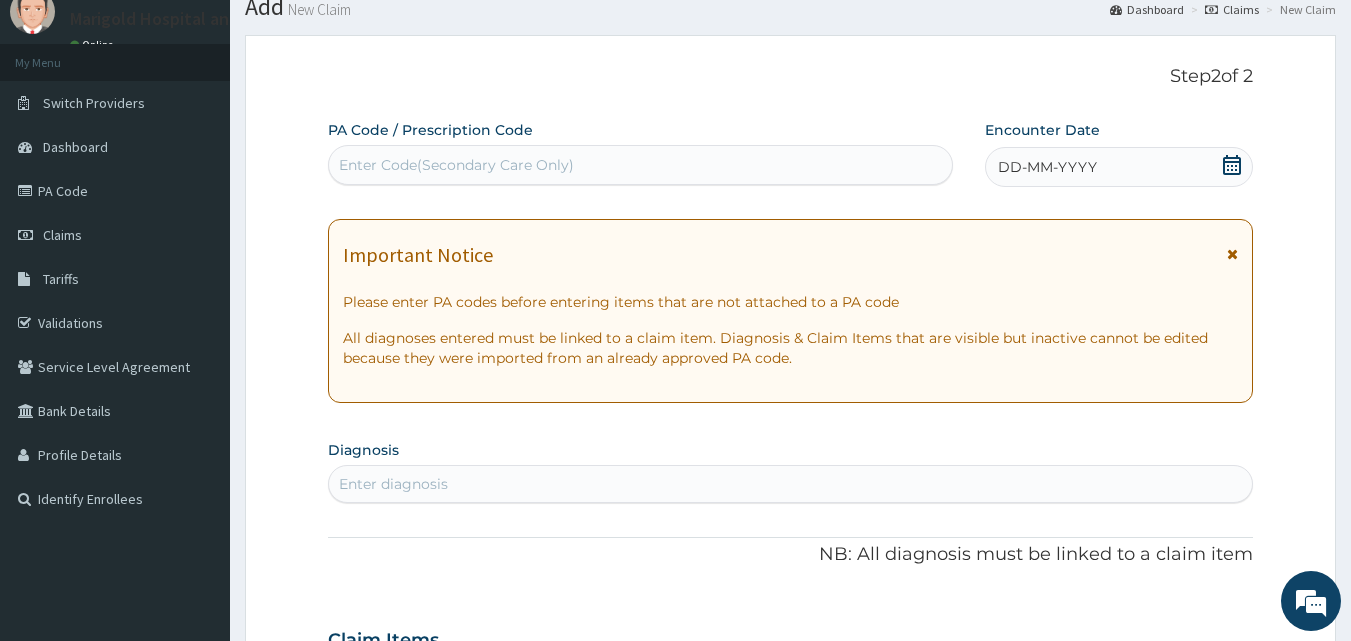 scroll, scrollTop: 0, scrollLeft: 0, axis: both 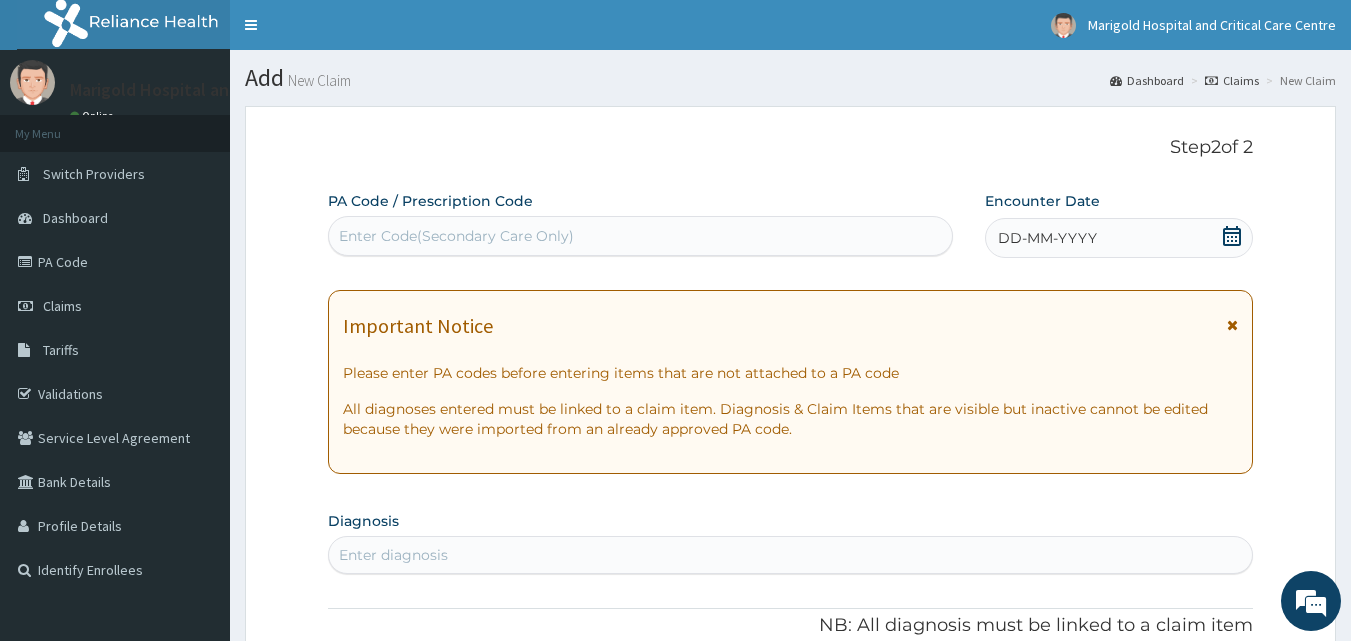 click on "Enter Code(Secondary Care Only)" at bounding box center [456, 236] 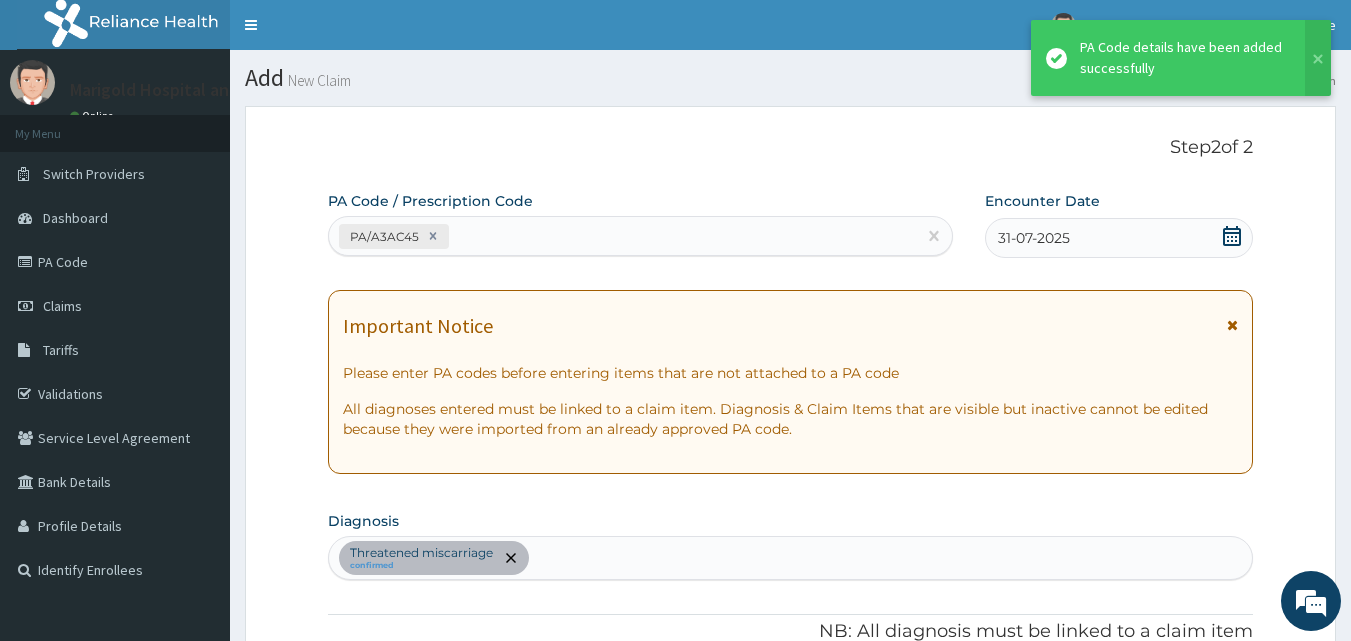 scroll, scrollTop: 512, scrollLeft: 0, axis: vertical 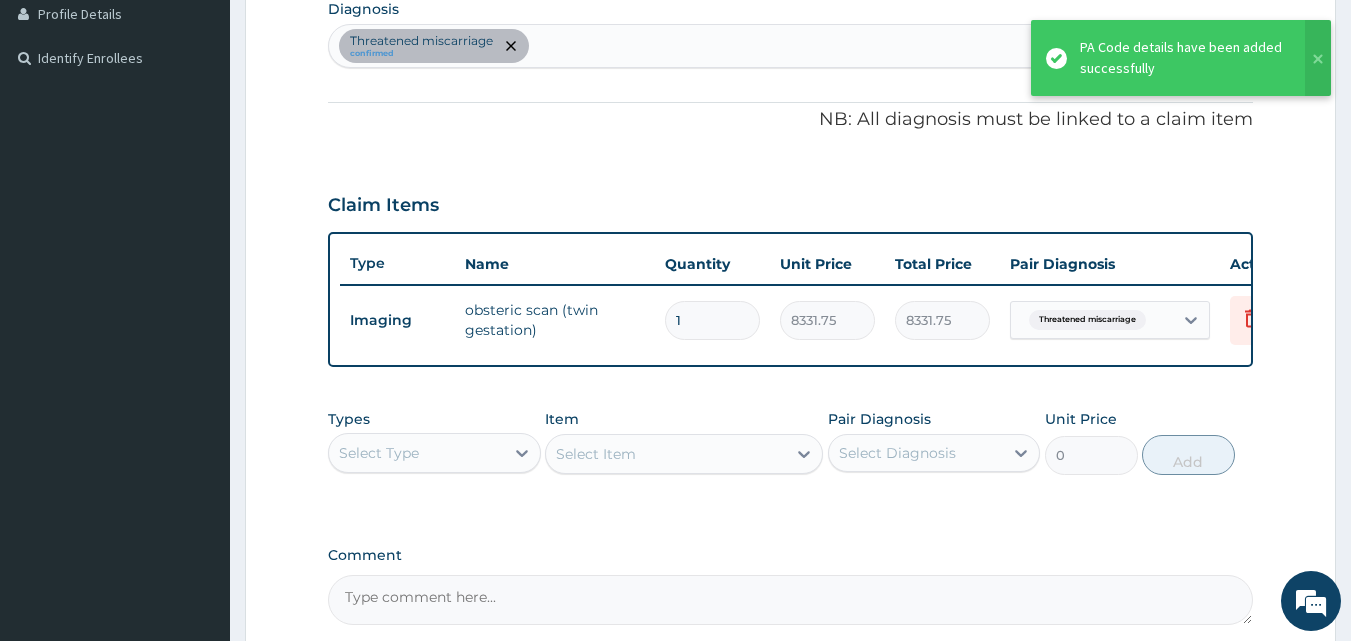click on "Threatened miscarriage" at bounding box center [1092, 320] 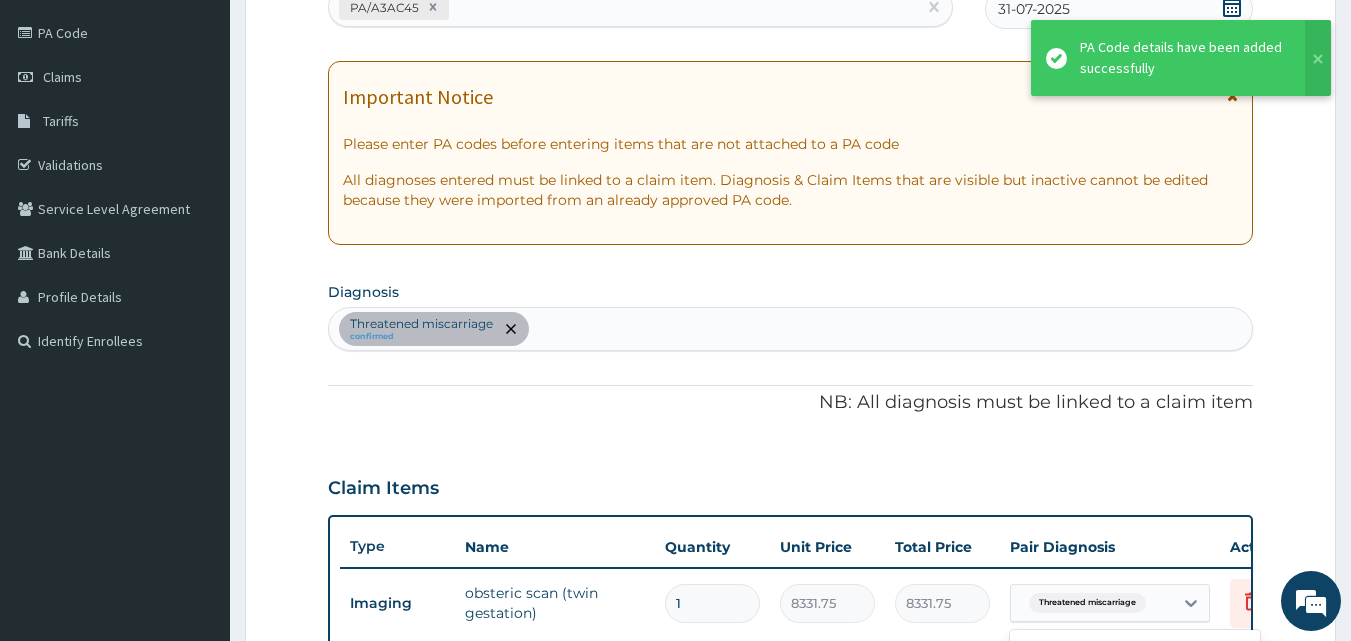 scroll, scrollTop: 212, scrollLeft: 0, axis: vertical 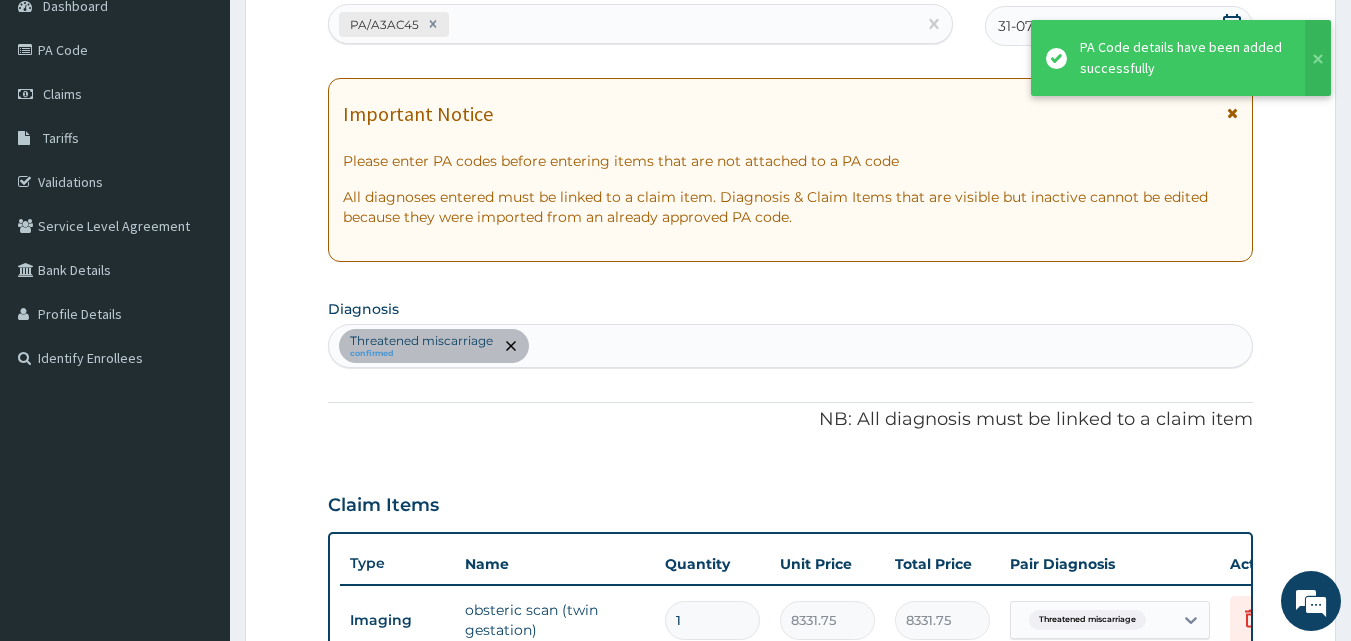 click on "PA/A3AC45" at bounding box center [623, 24] 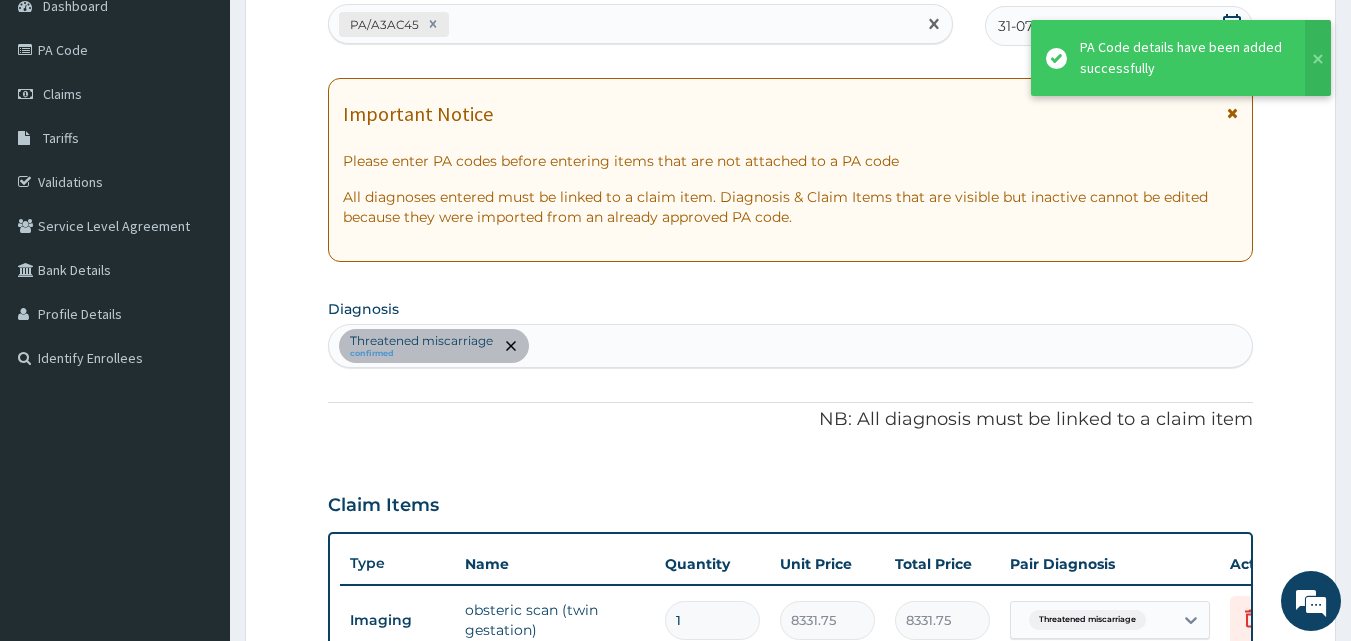paste on "PA/CFE44D" 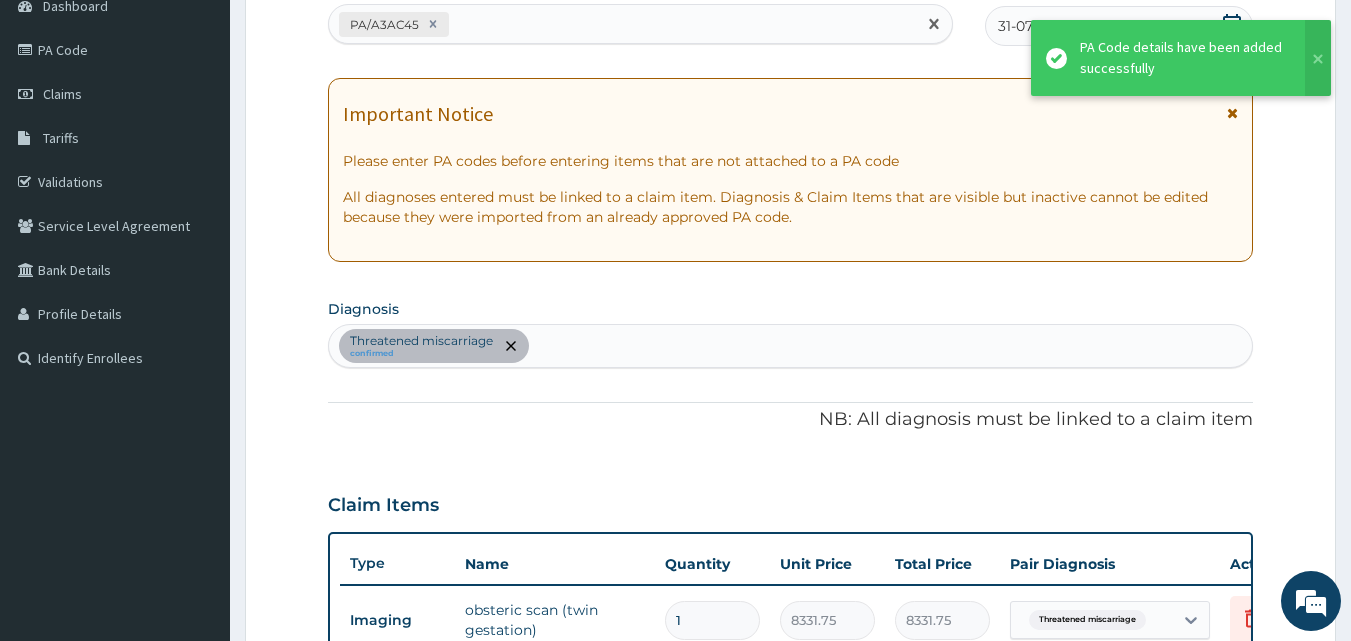 type on "PA/CFE44D" 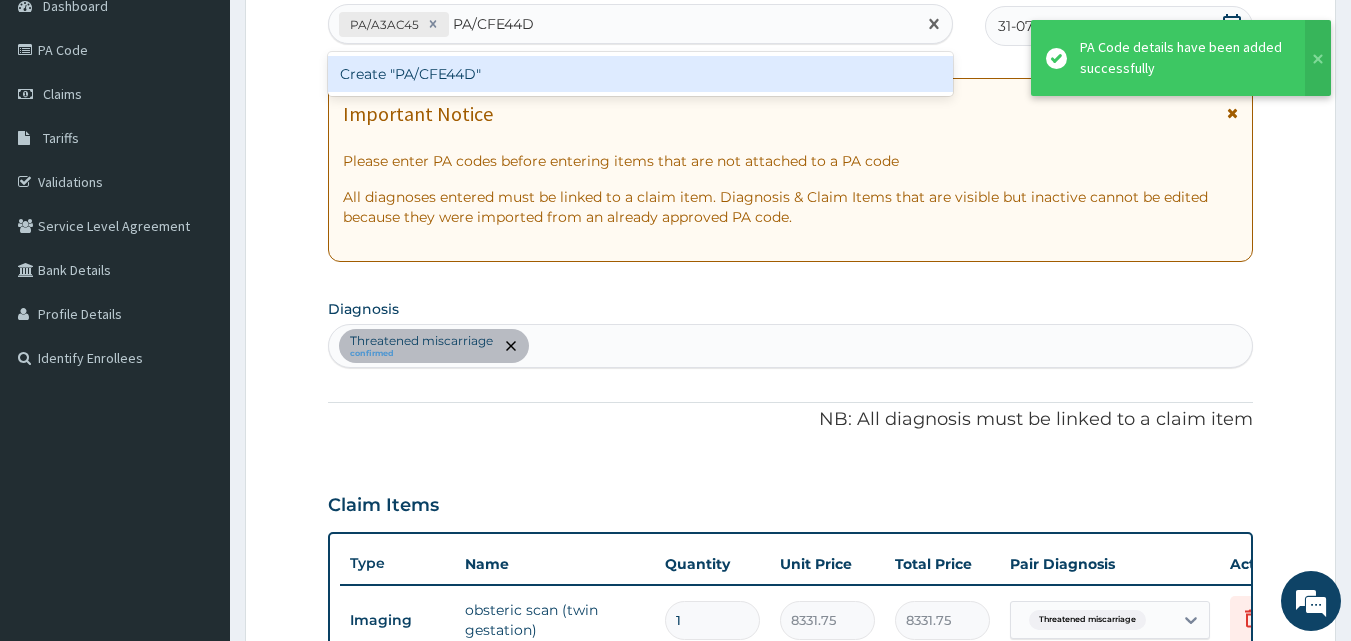 type 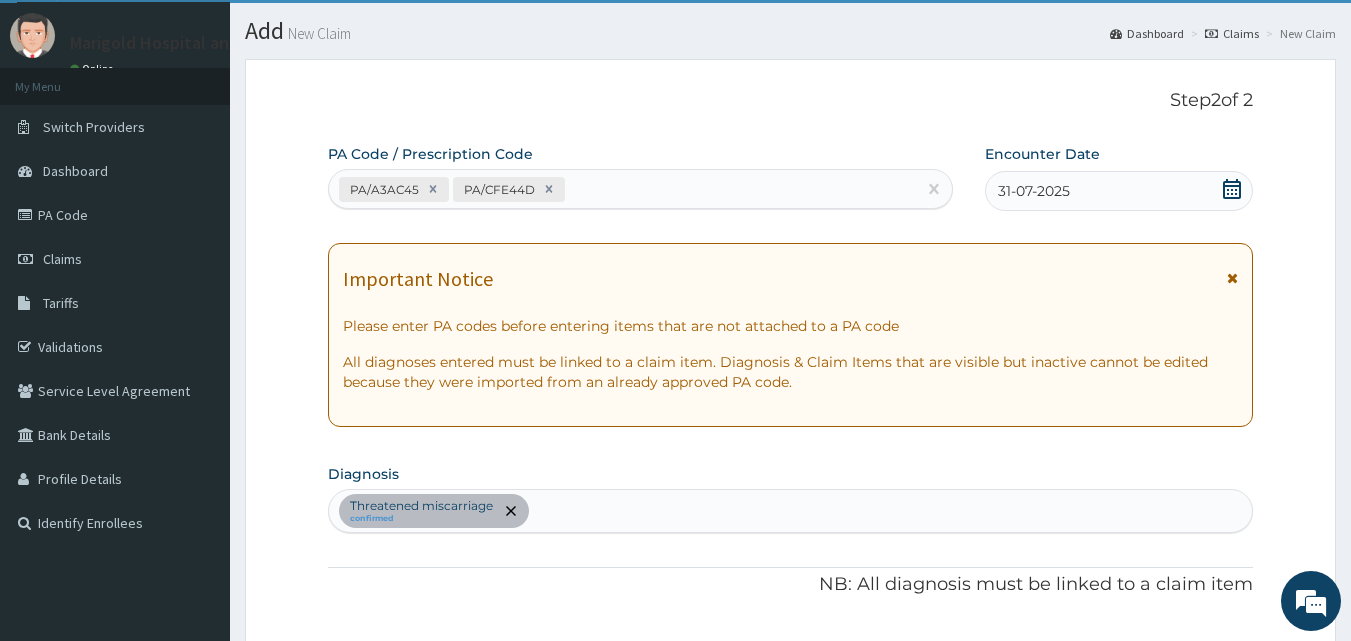 scroll, scrollTop: 0, scrollLeft: 0, axis: both 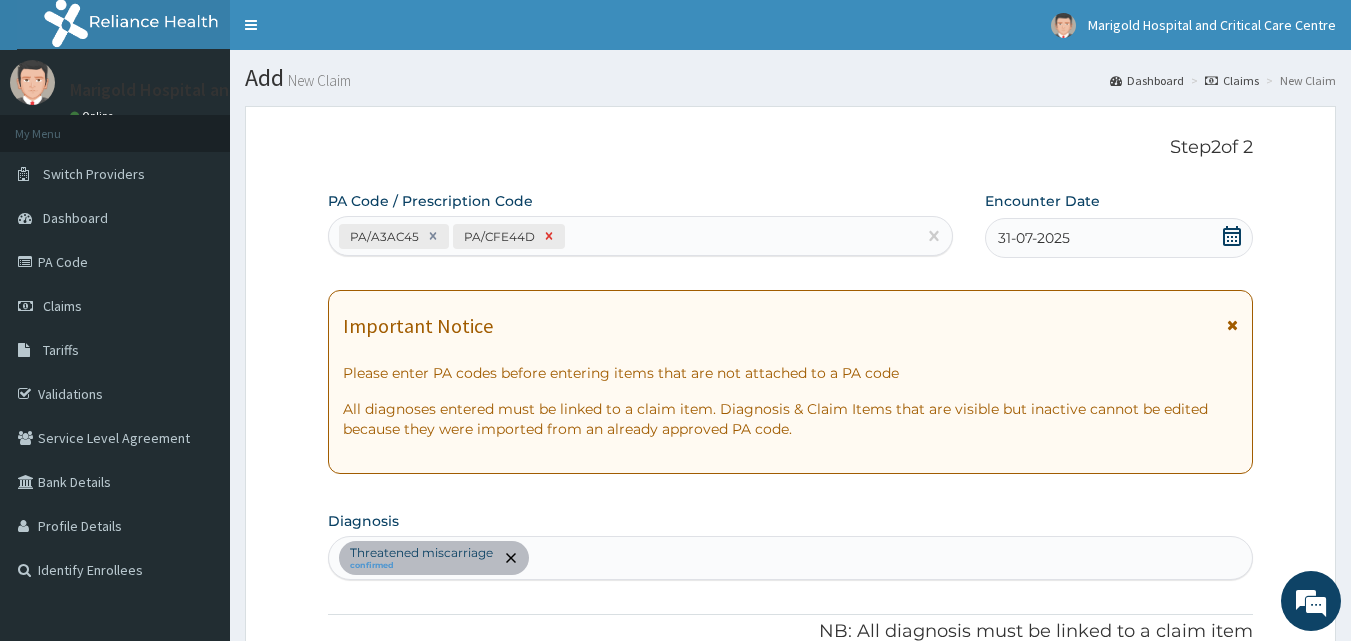click 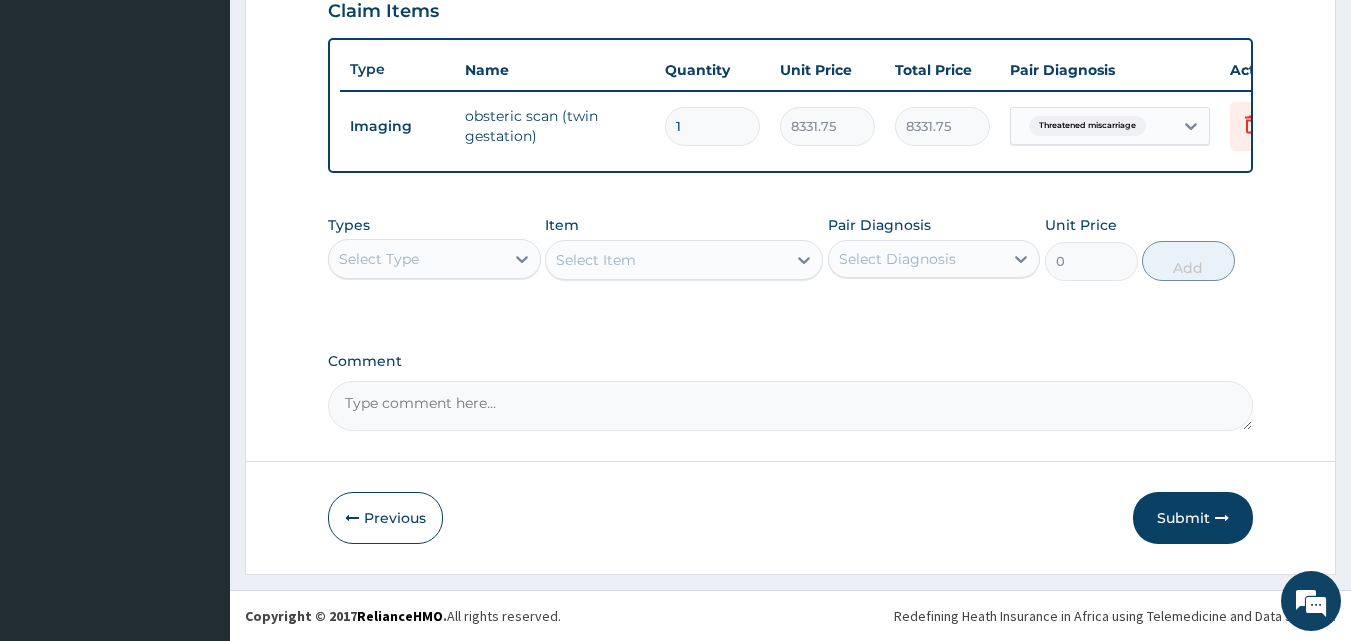 scroll, scrollTop: 721, scrollLeft: 0, axis: vertical 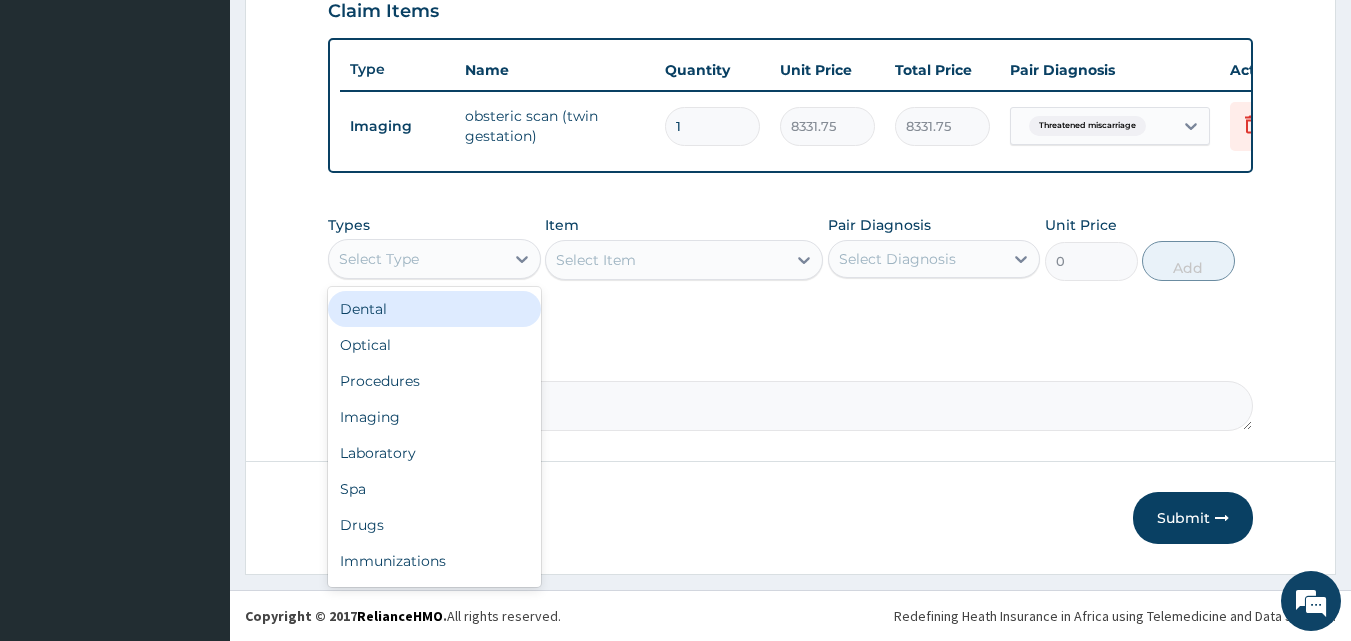 click on "Select Type" at bounding box center [416, 259] 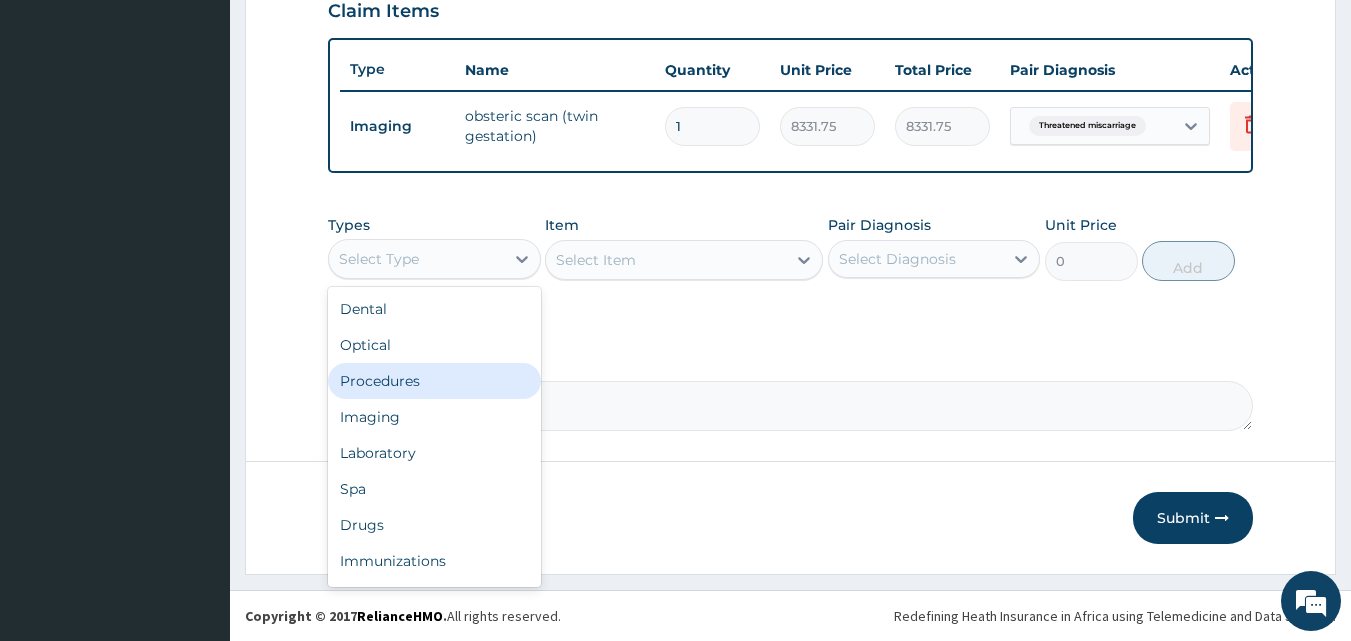 click on "Procedures" at bounding box center [434, 381] 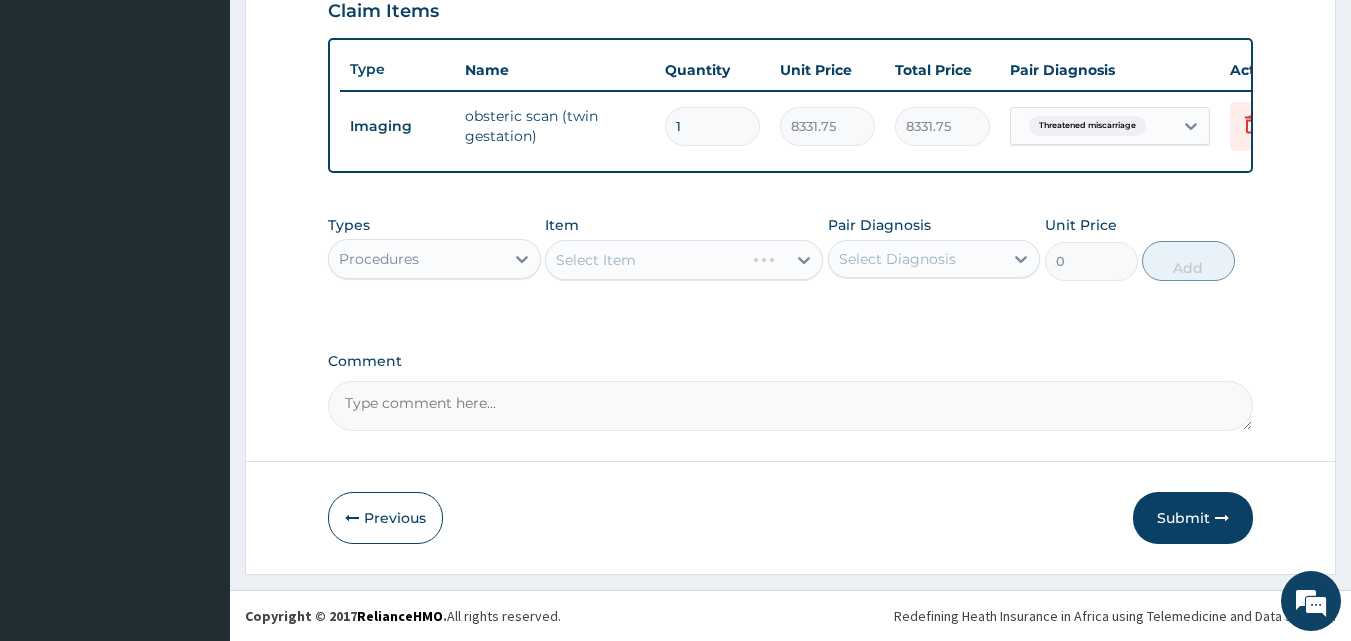 click on "Select Item" at bounding box center (684, 260) 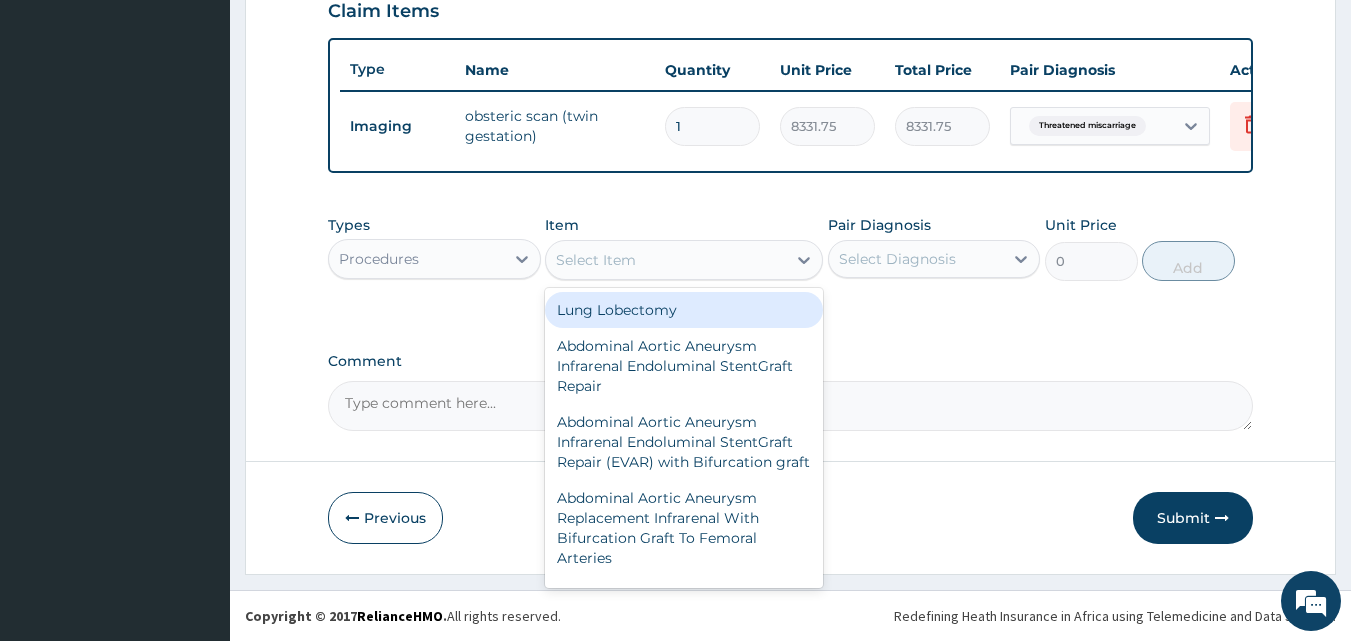 click on "Select Item" at bounding box center (666, 260) 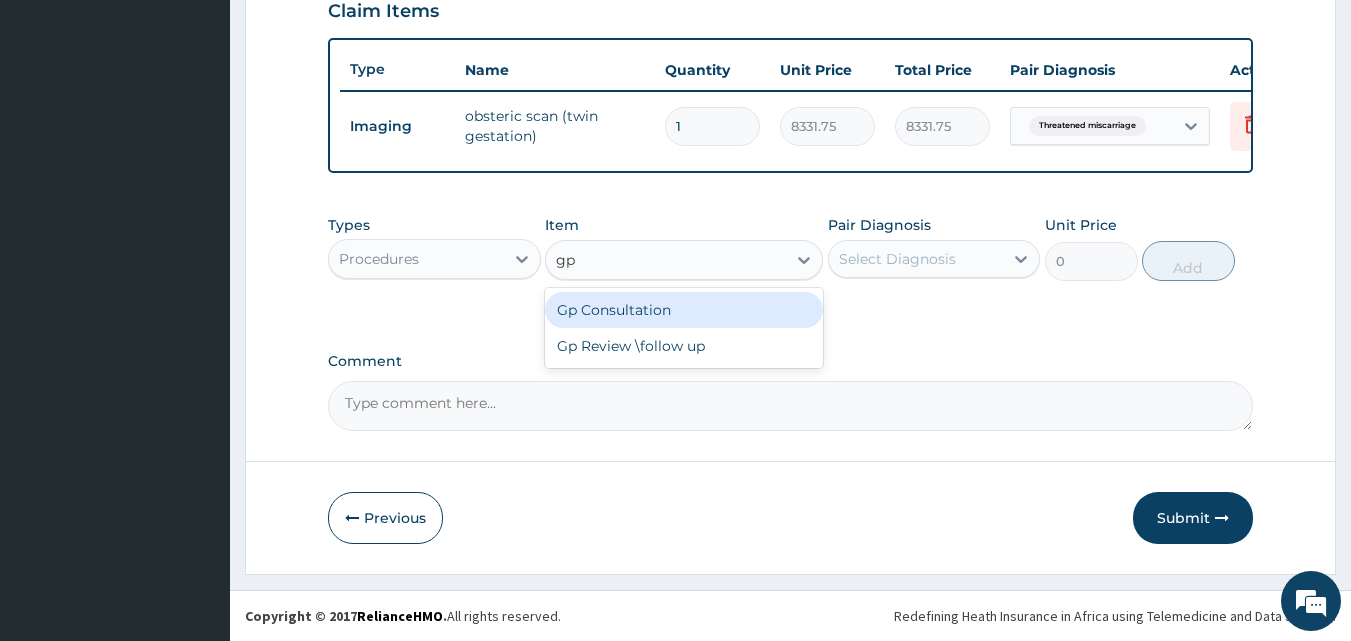 type on "gp" 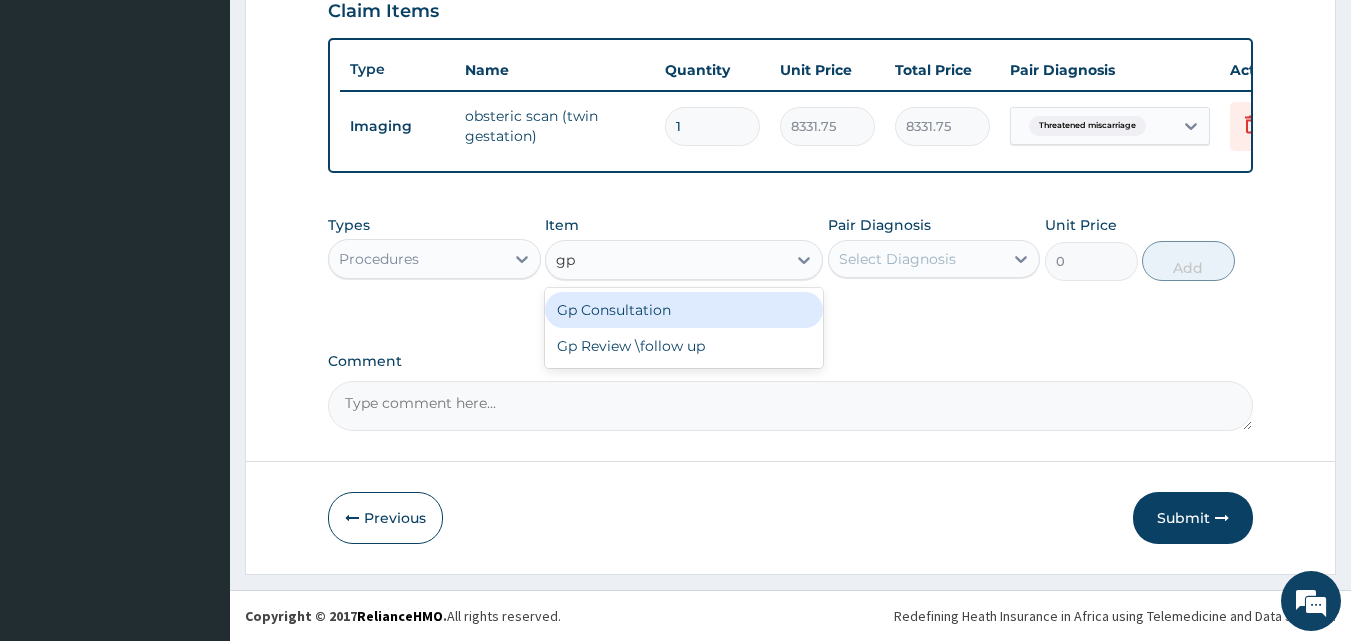 drag, startPoint x: 635, startPoint y: 309, endPoint x: 692, endPoint y: 311, distance: 57.035076 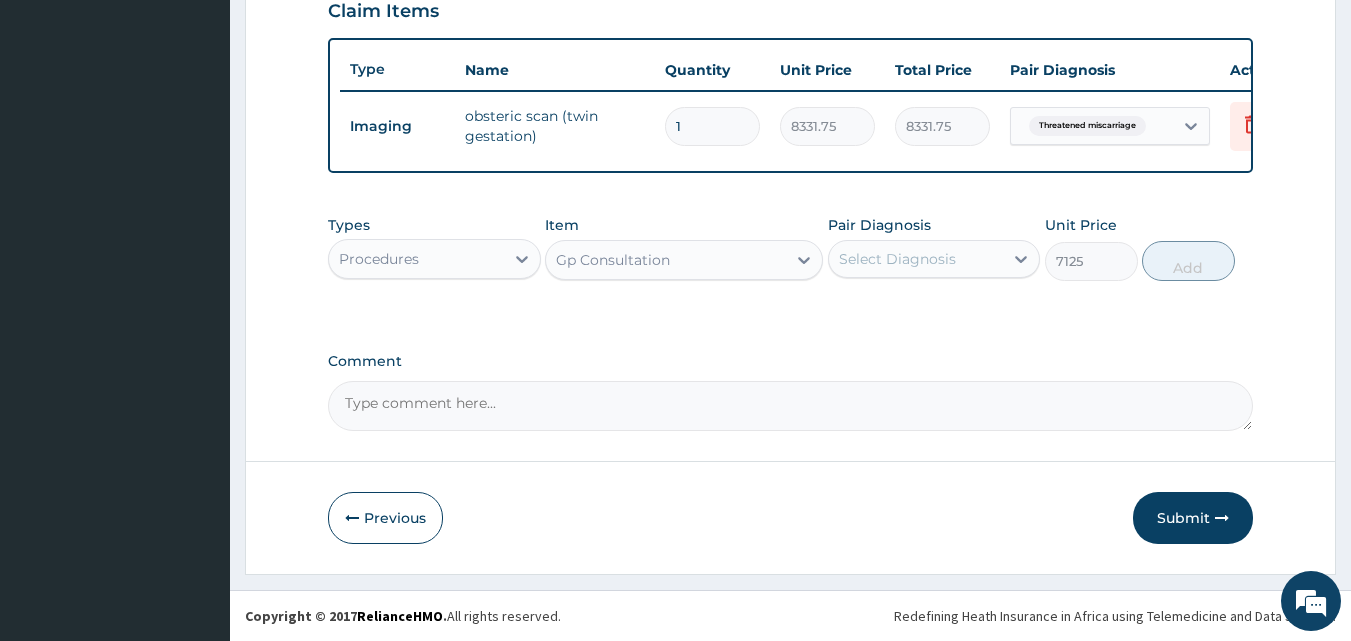drag, startPoint x: 882, startPoint y: 260, endPoint x: 890, endPoint y: 277, distance: 18.788294 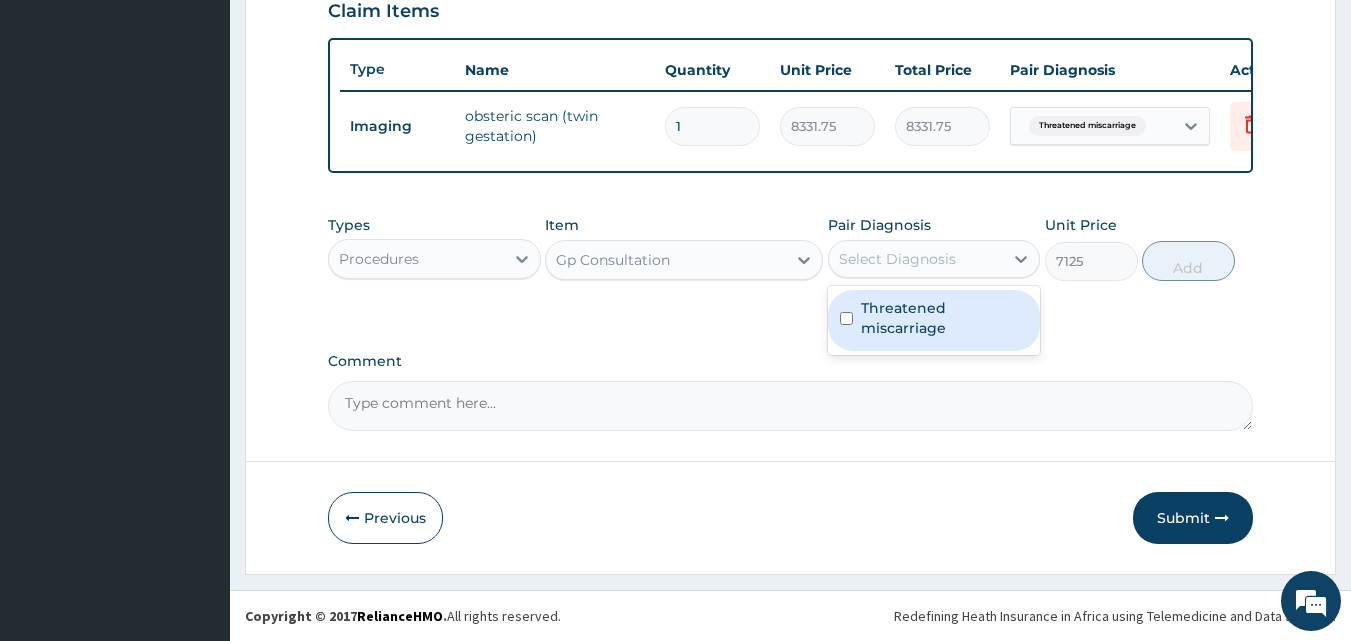 click on "Threatened miscarriage" at bounding box center [945, 318] 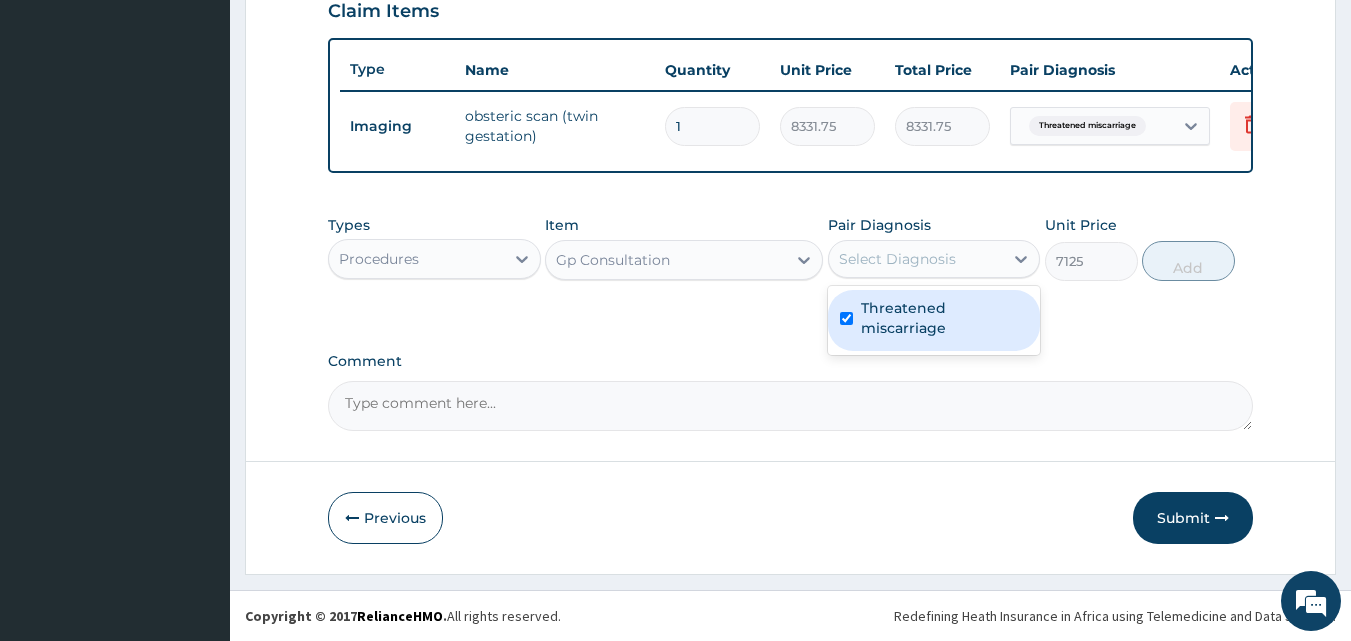 checkbox on "true" 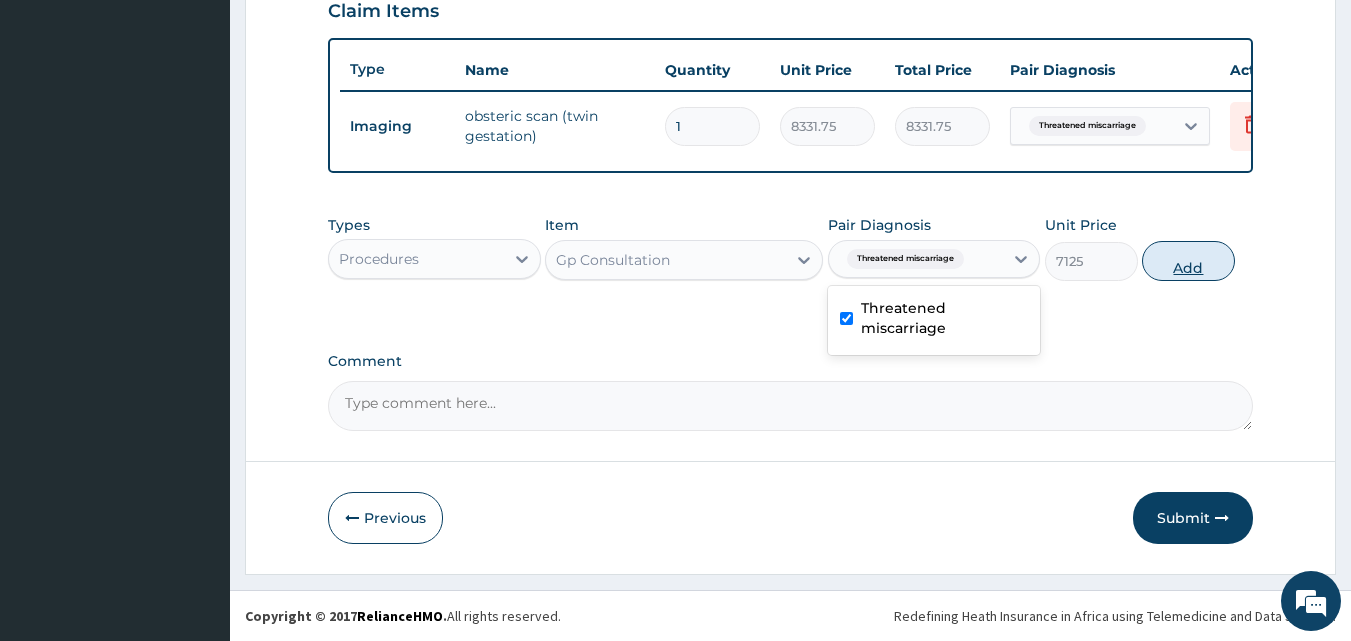 click on "Add" at bounding box center [1188, 261] 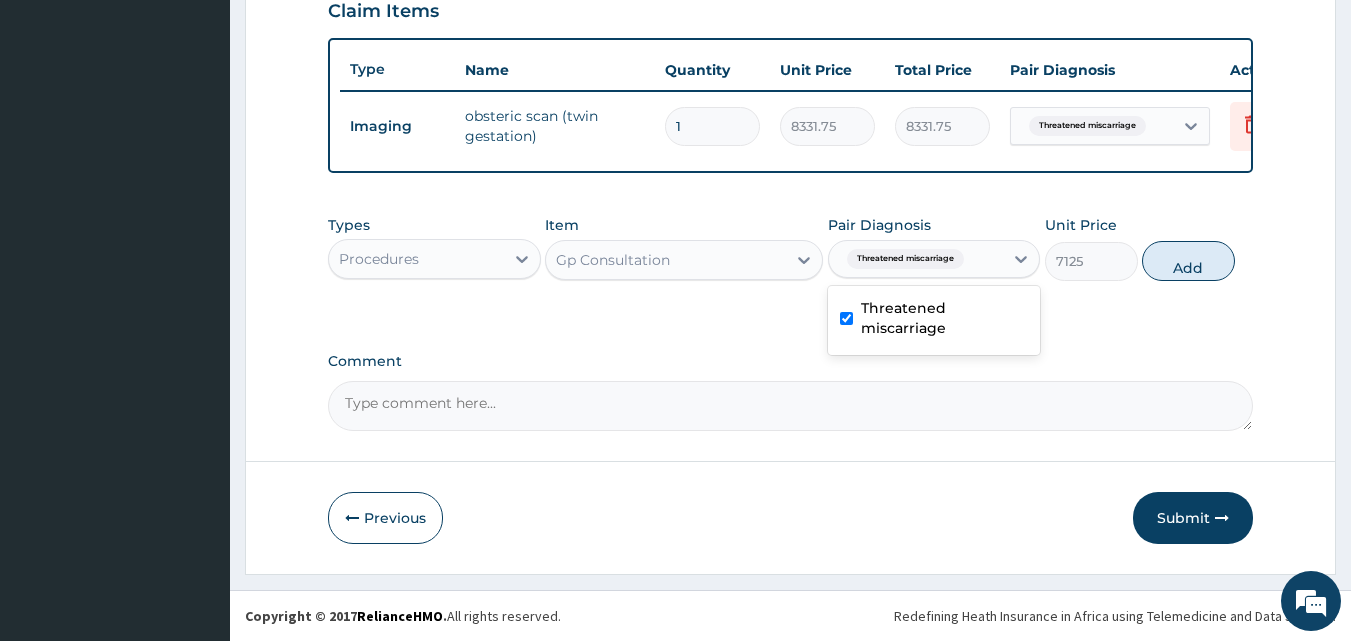 type on "0" 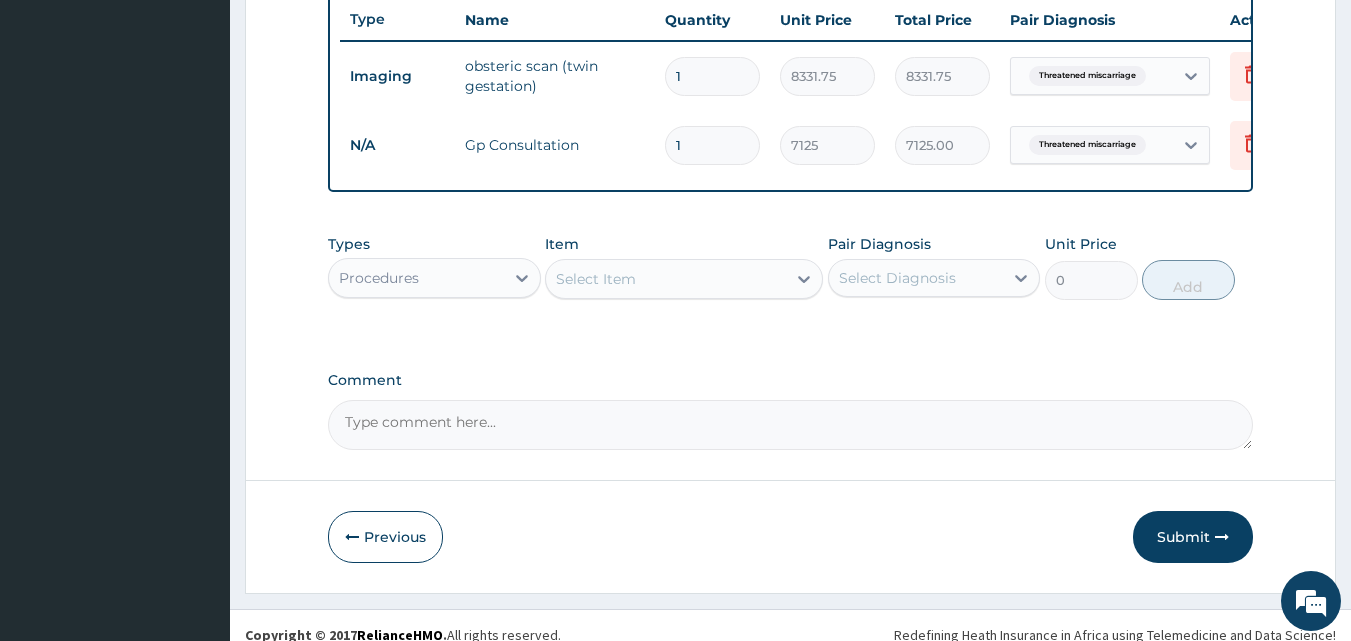 scroll, scrollTop: 790, scrollLeft: 0, axis: vertical 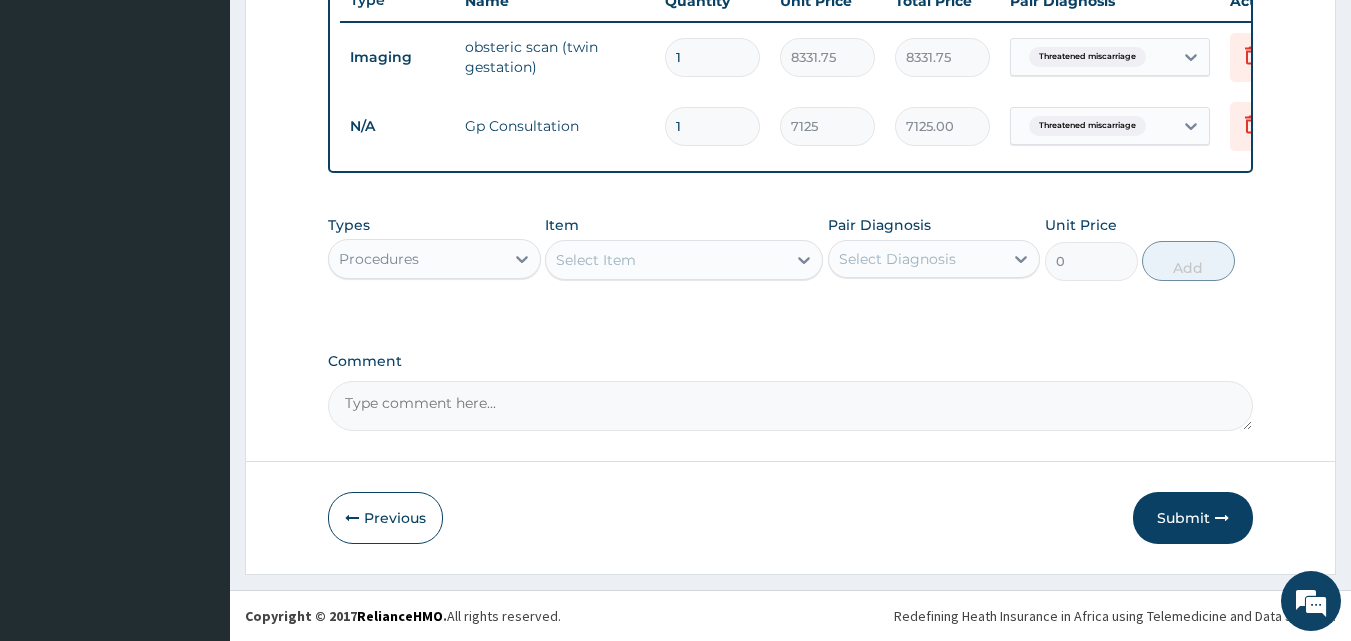 click on "Procedures" at bounding box center (416, 259) 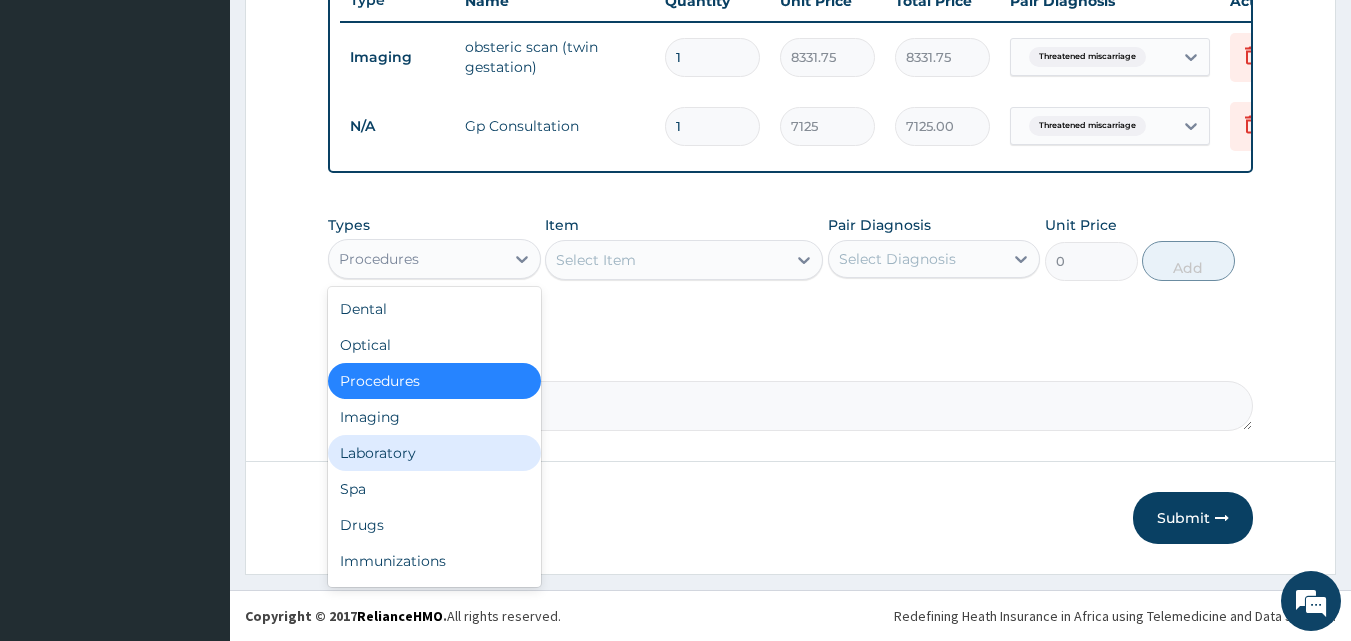 click on "Laboratory" at bounding box center [434, 453] 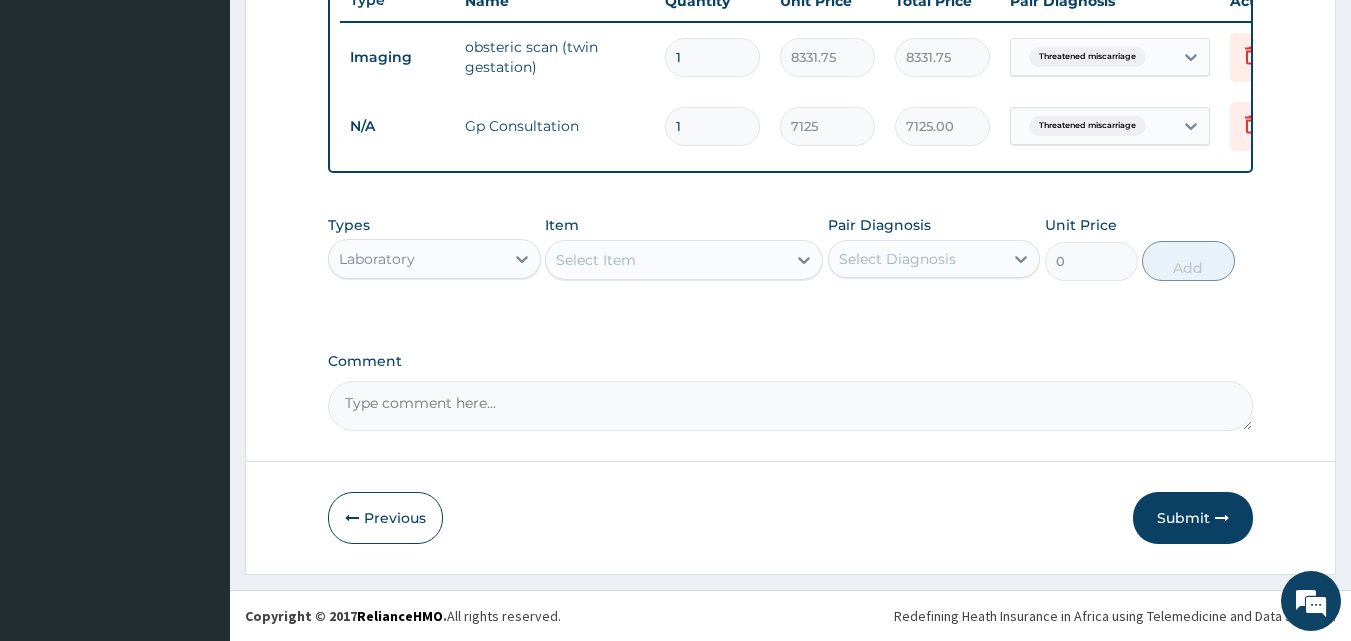 click on "Select Item" at bounding box center [596, 260] 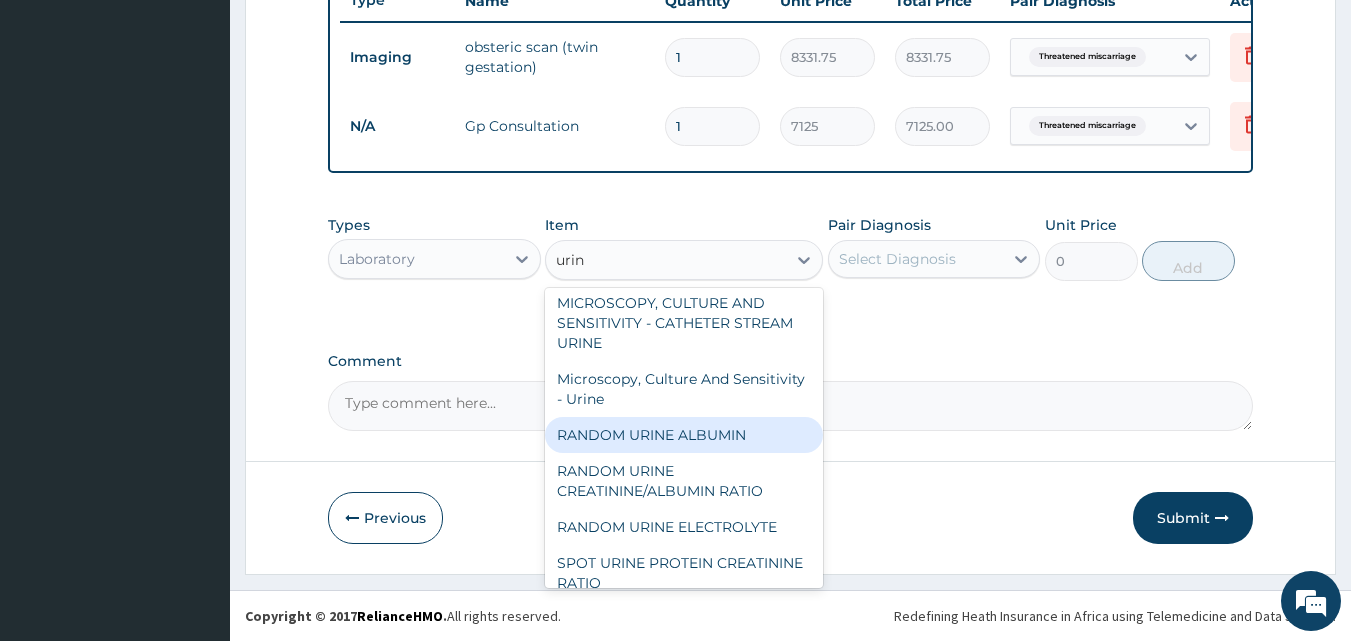 scroll, scrollTop: 300, scrollLeft: 0, axis: vertical 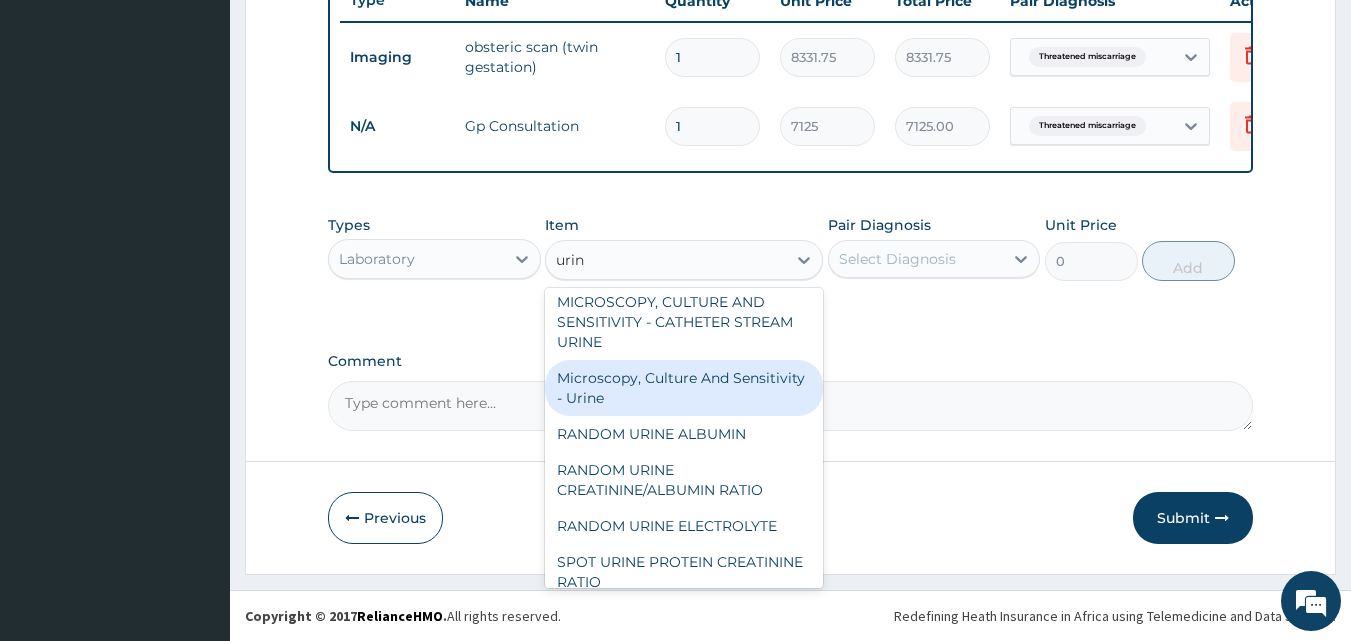 type on "urina" 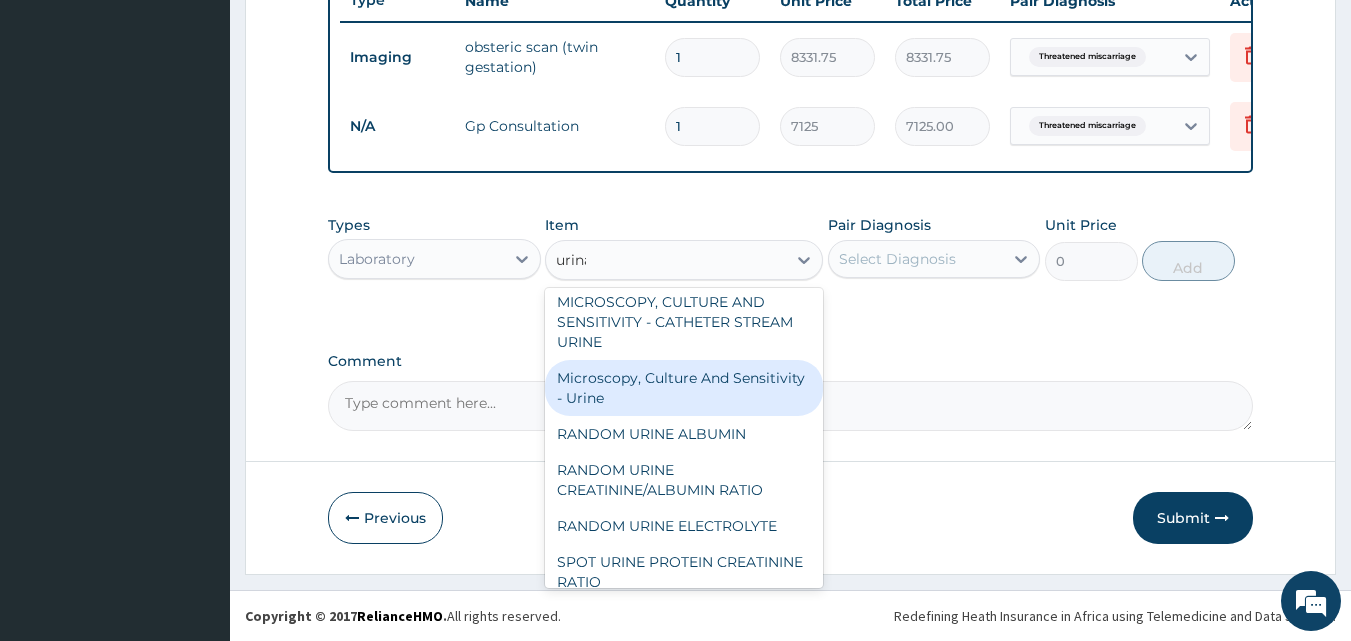 scroll, scrollTop: 0, scrollLeft: 0, axis: both 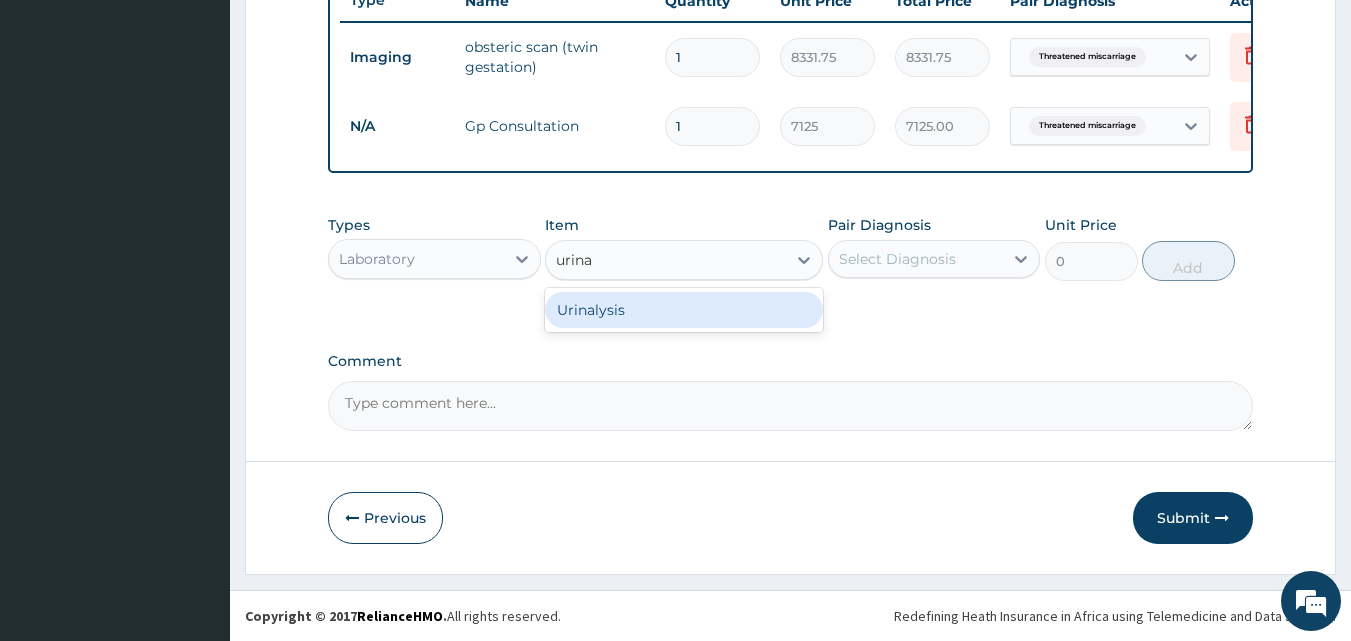 click on "Urinalysis" at bounding box center [684, 310] 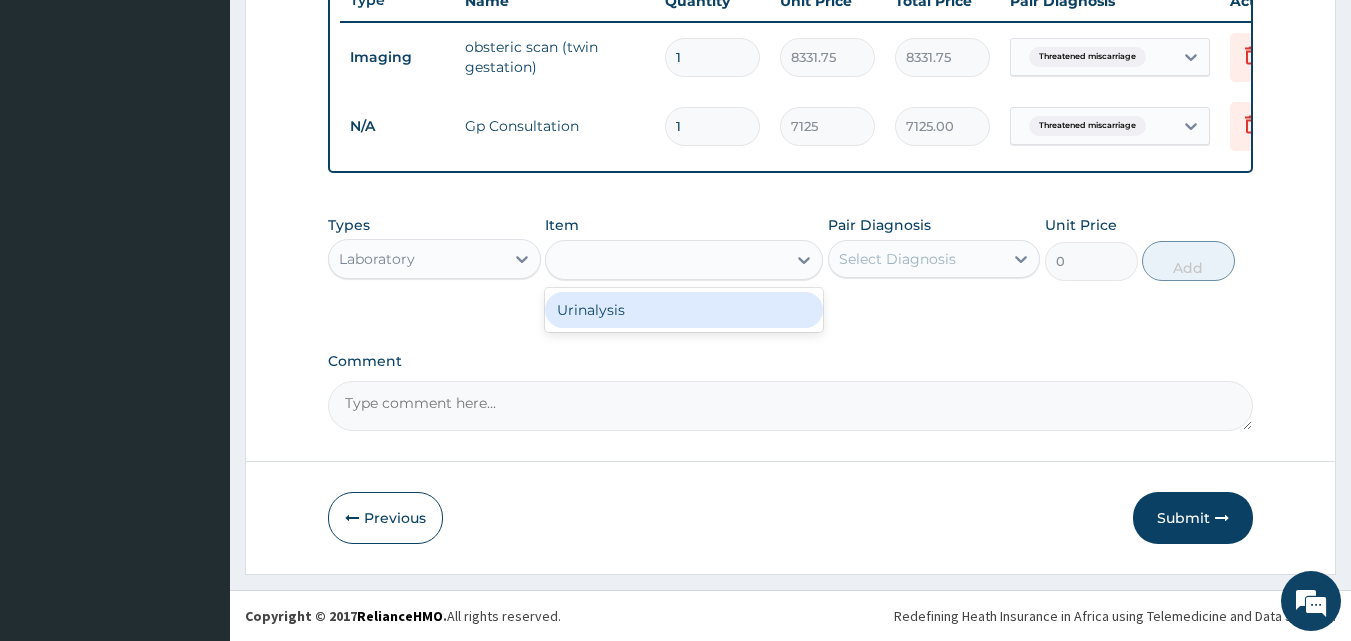 type on "2160.675" 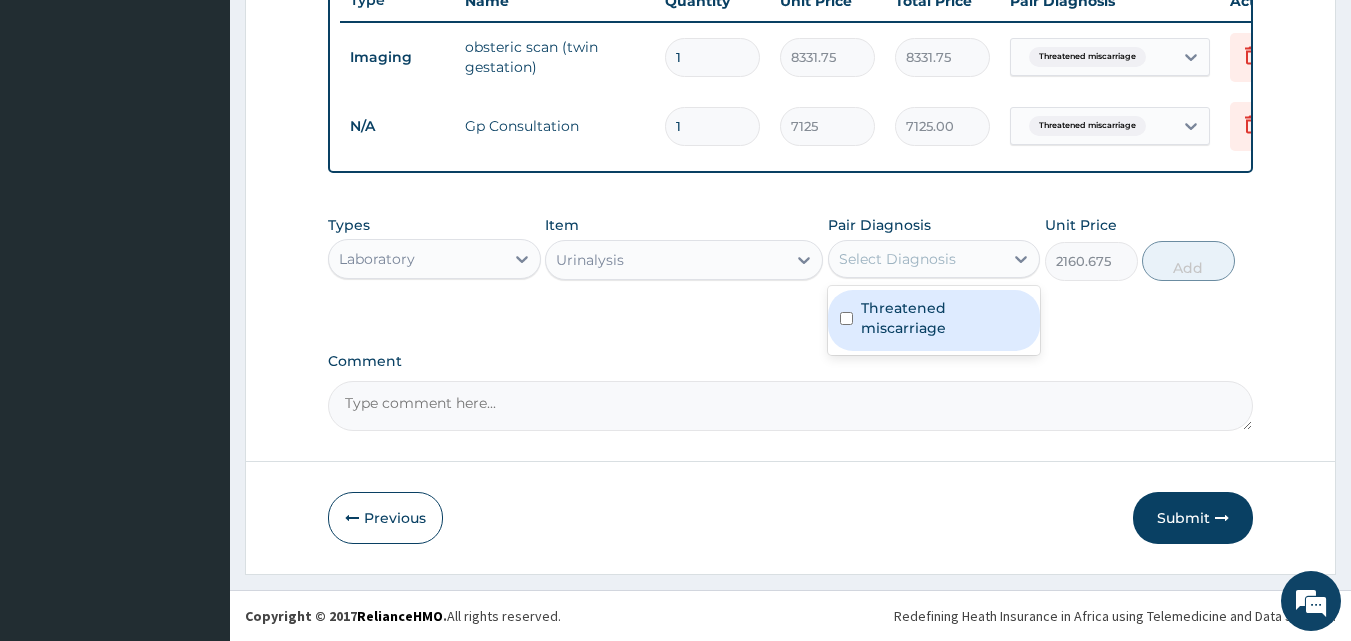 click on "Select Diagnosis" at bounding box center [897, 259] 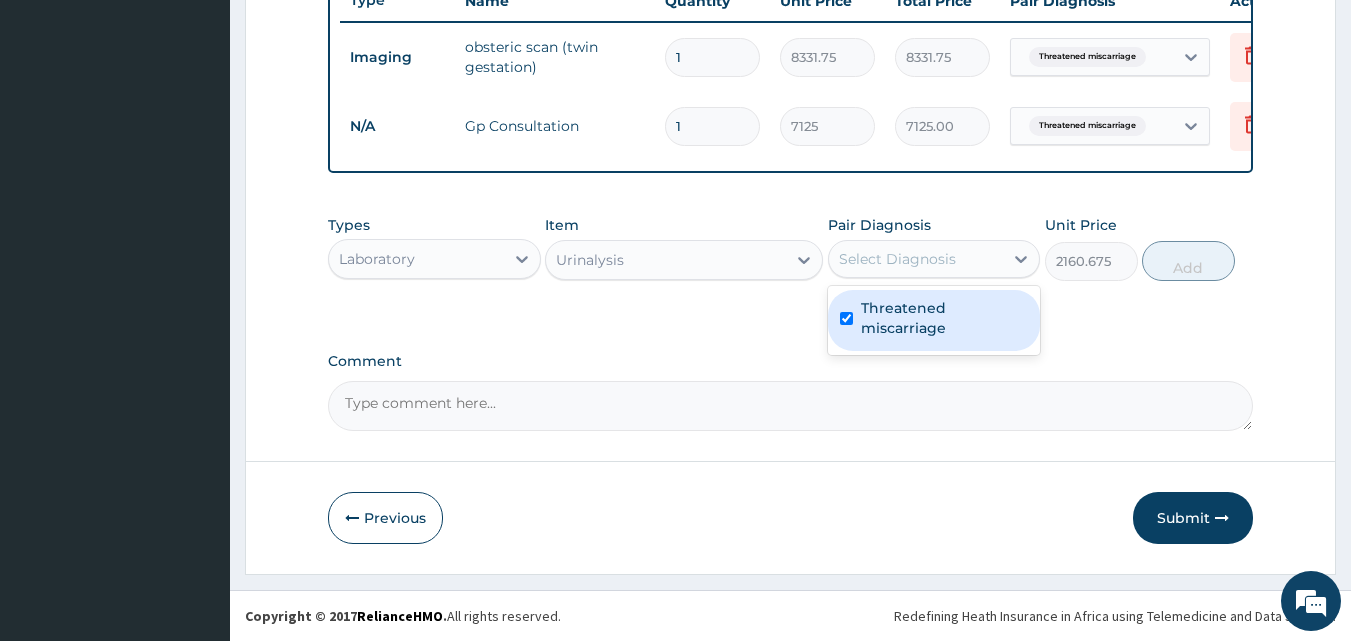 checkbox on "true" 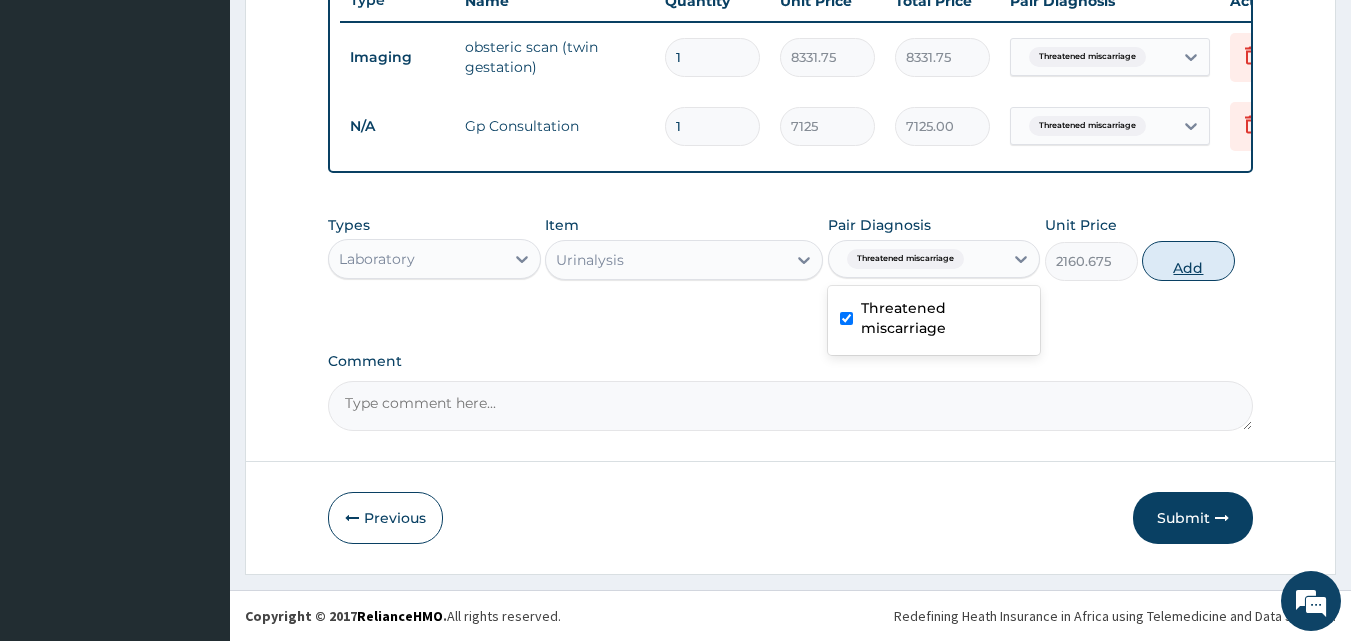 click on "Add" at bounding box center (1188, 261) 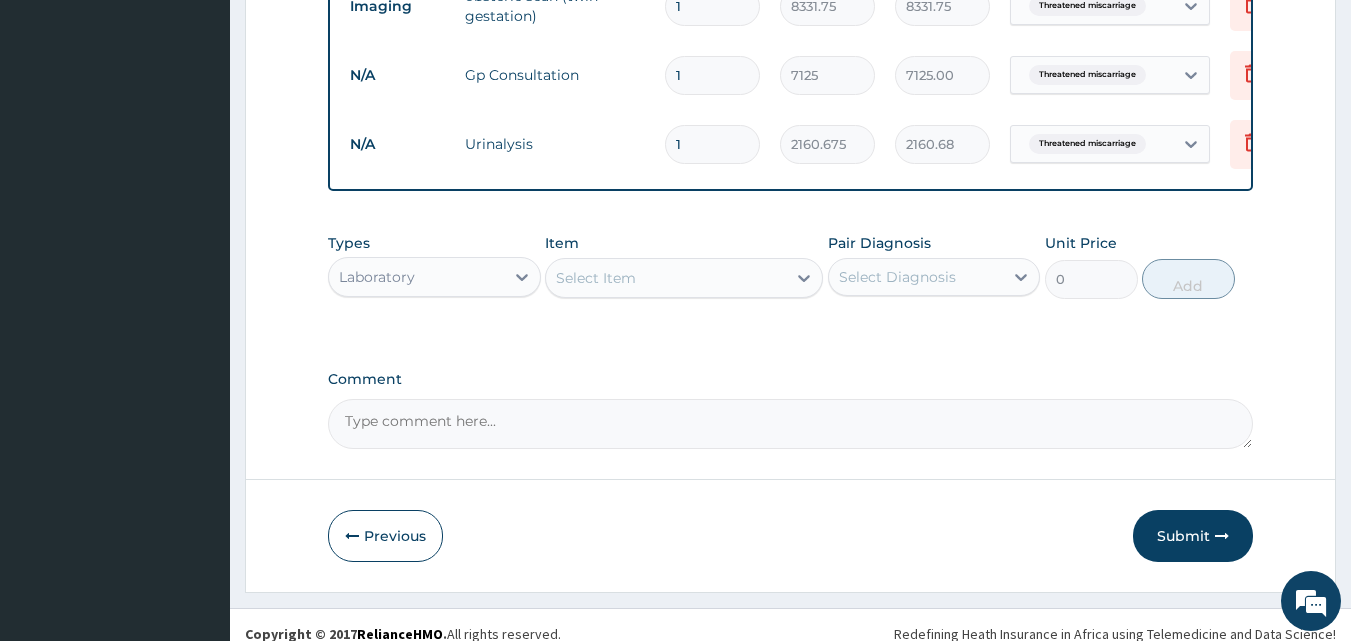 scroll, scrollTop: 859, scrollLeft: 0, axis: vertical 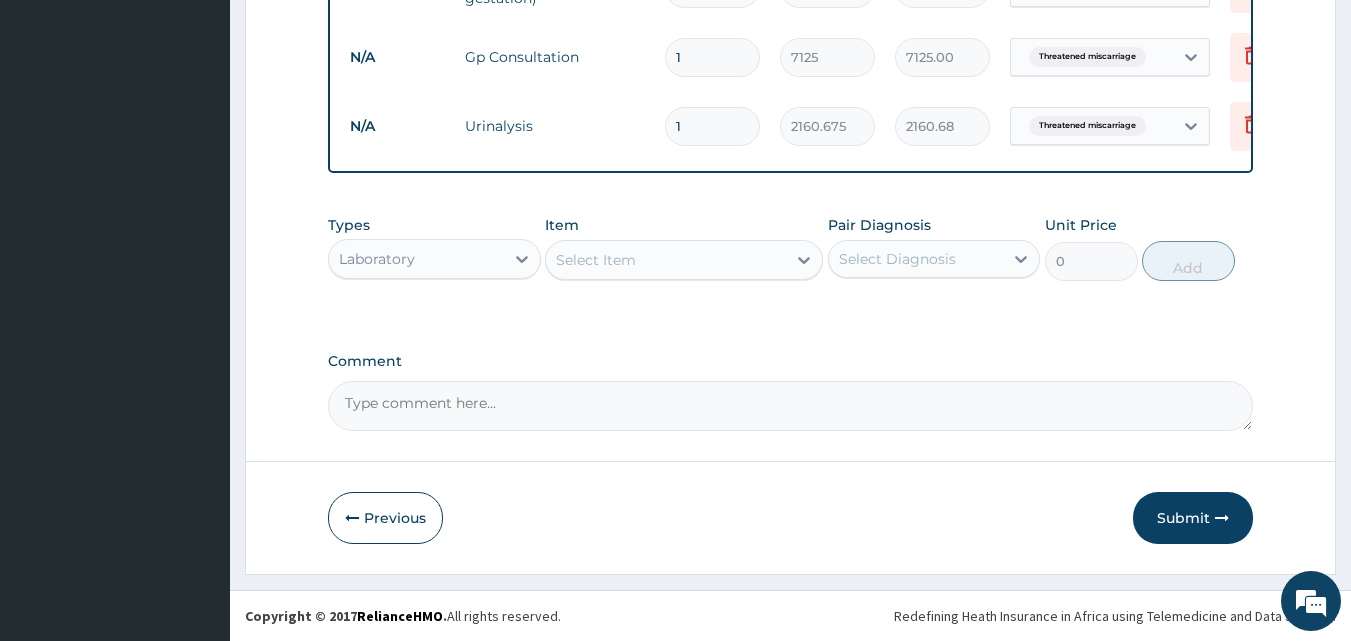 click on "Select Item" at bounding box center (596, 260) 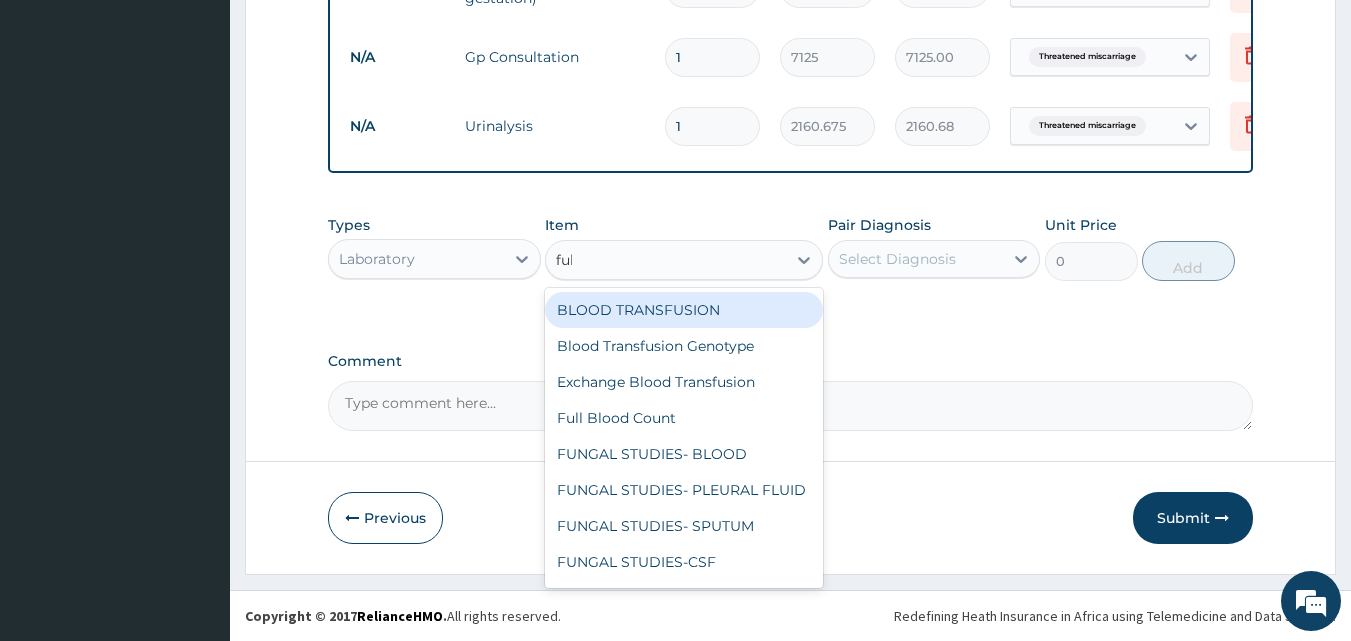 type on "full" 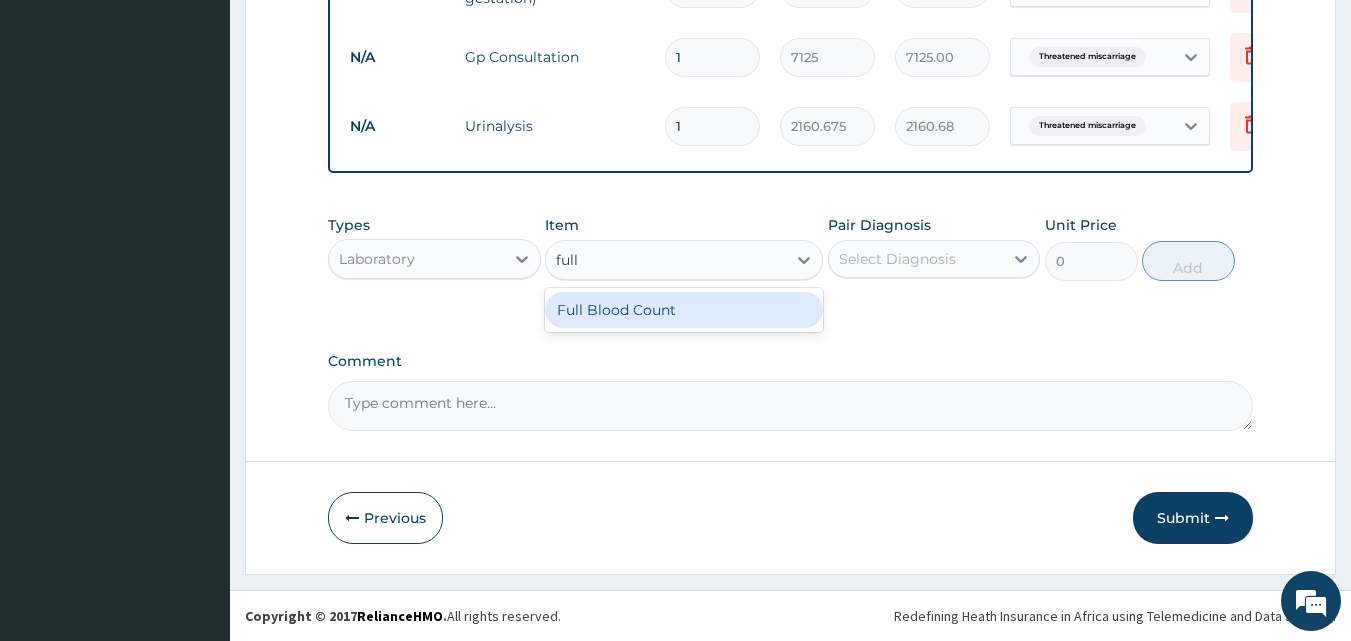 click on "Full Blood Count" at bounding box center [684, 310] 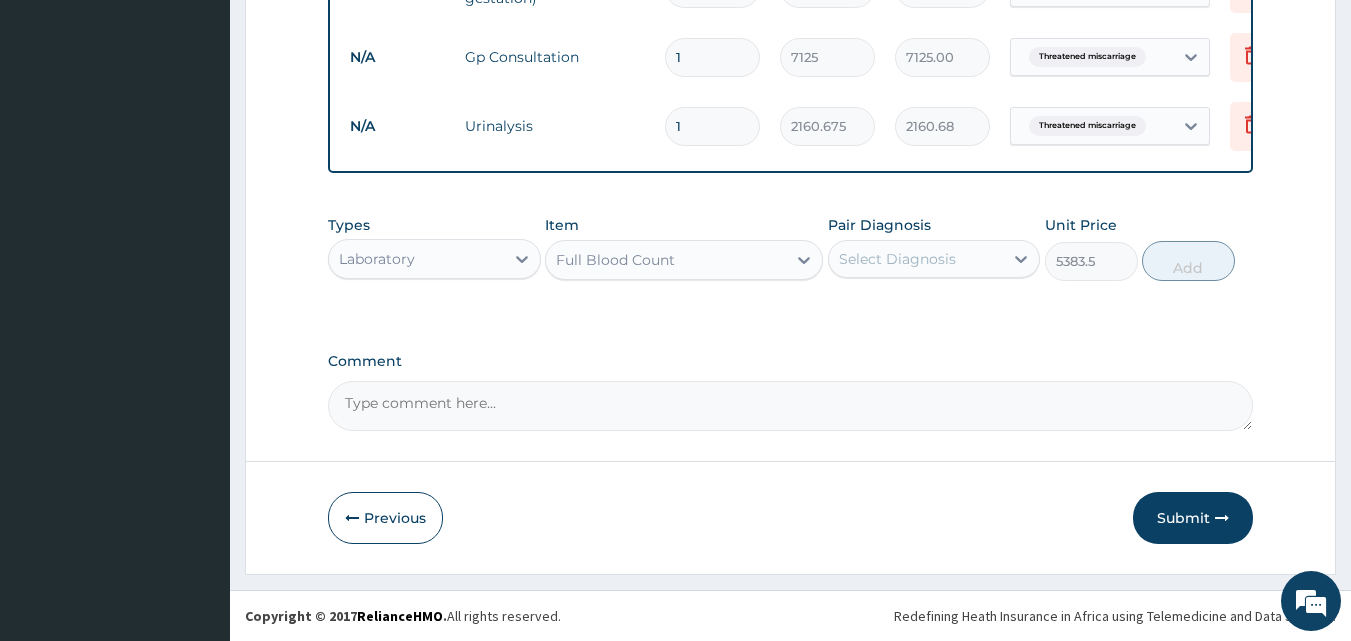 click on "Select Diagnosis" at bounding box center [897, 259] 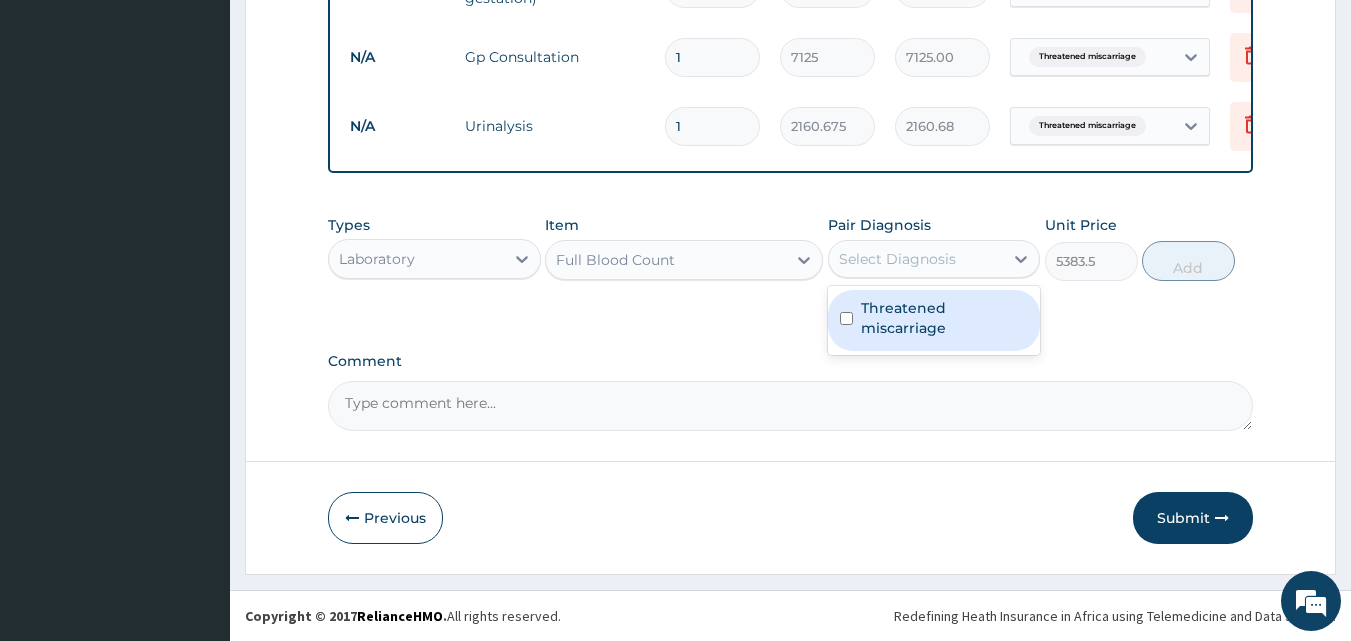 click on "Threatened miscarriage" at bounding box center (945, 318) 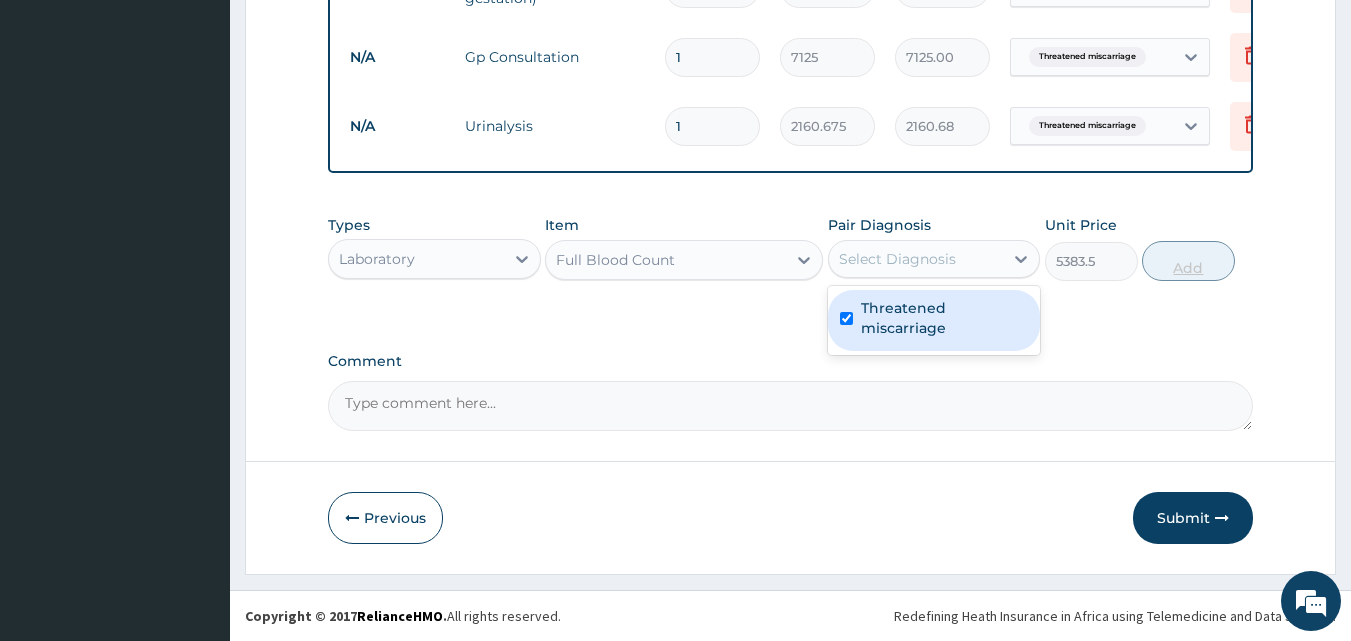 checkbox on "true" 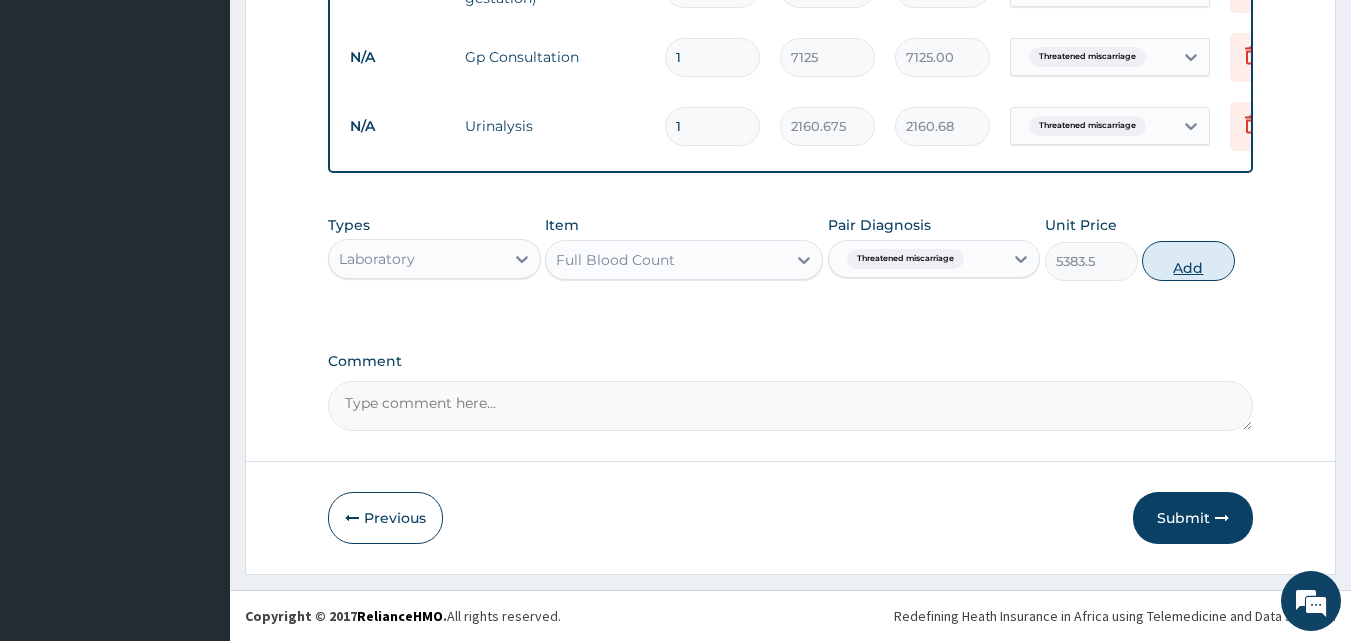 click on "Add" at bounding box center [1188, 261] 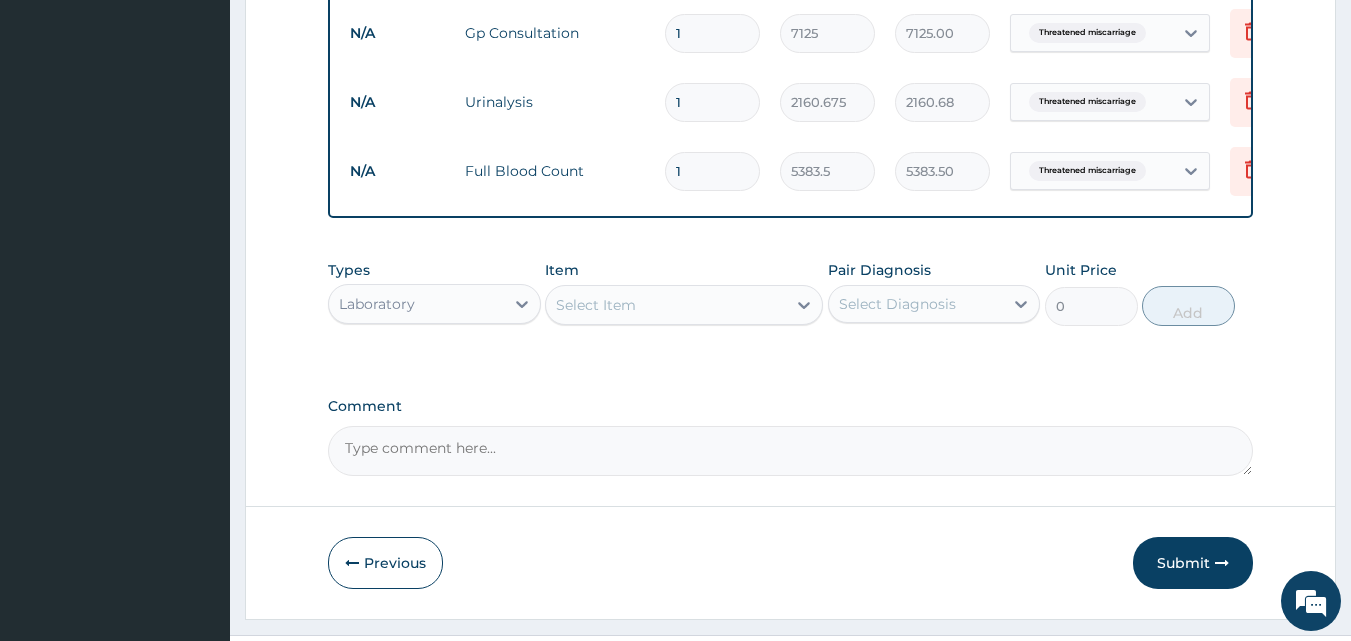 scroll, scrollTop: 928, scrollLeft: 0, axis: vertical 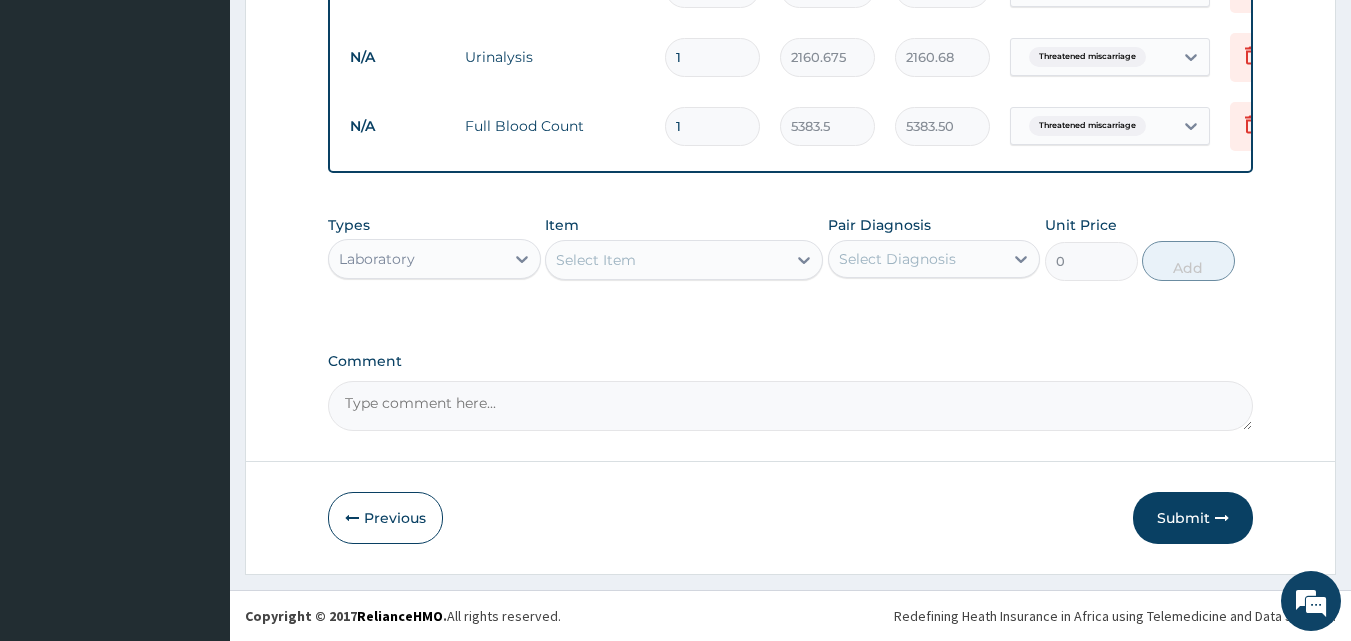 click on "Laboratory" at bounding box center (416, 259) 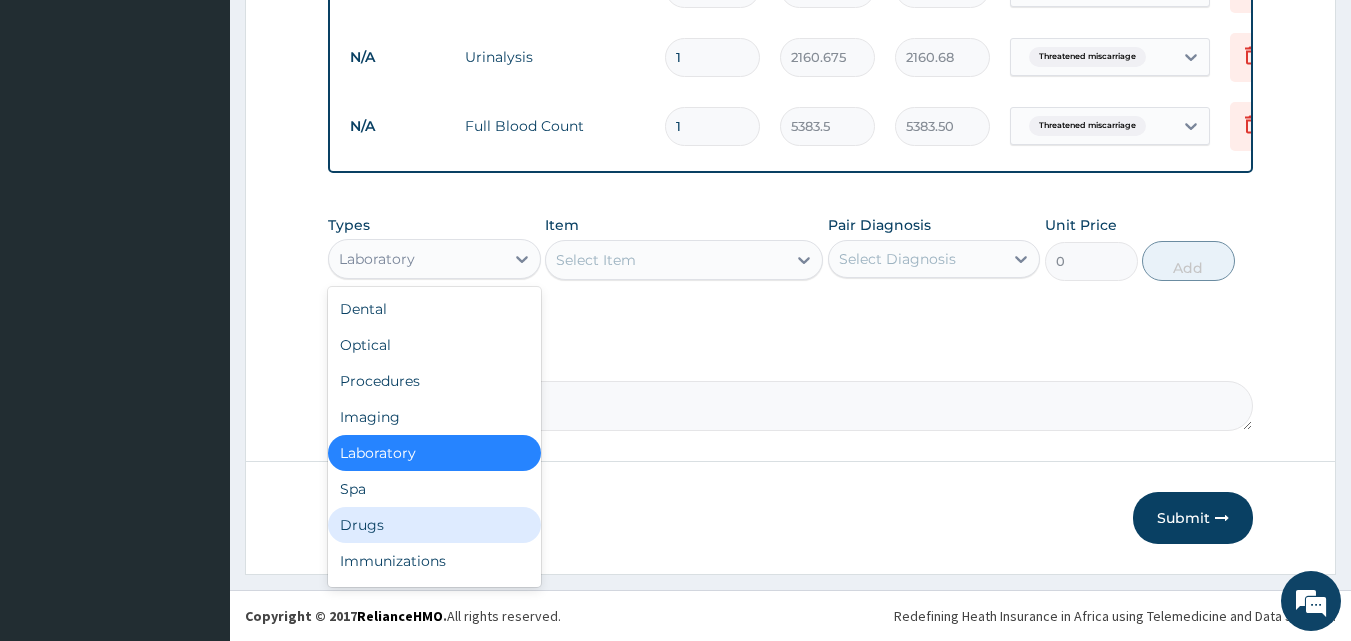scroll, scrollTop: 68, scrollLeft: 0, axis: vertical 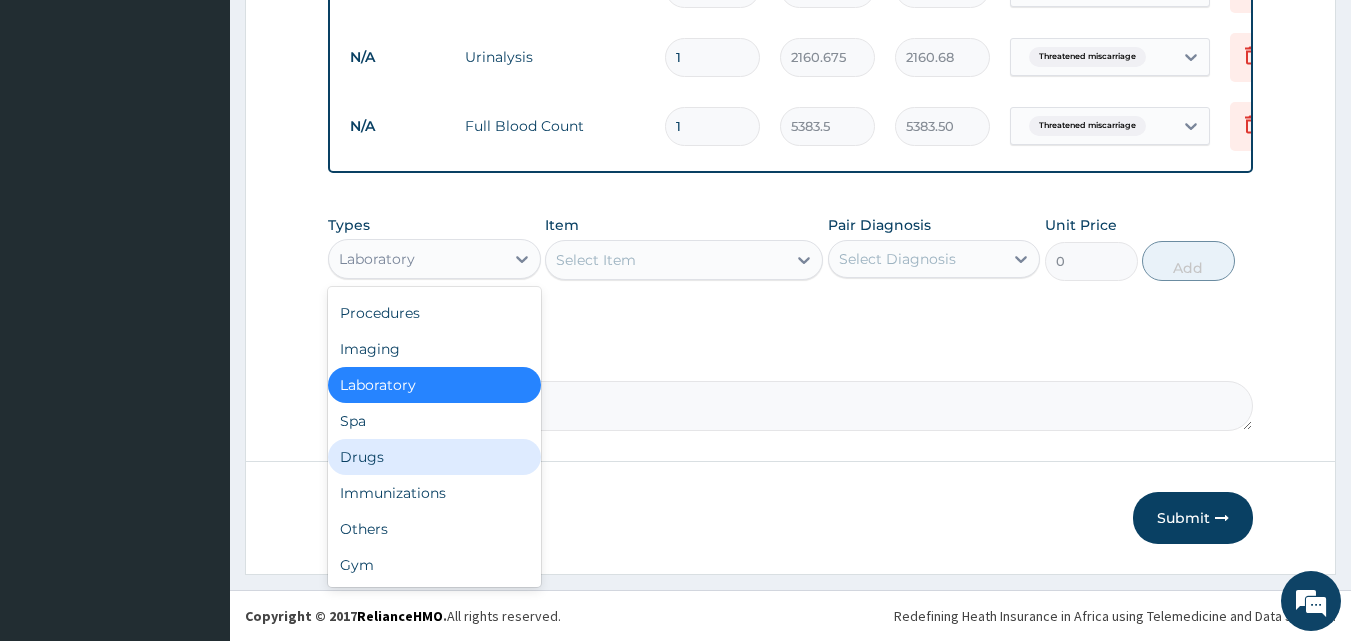 drag, startPoint x: 405, startPoint y: 455, endPoint x: 547, endPoint y: 364, distance: 168.65645 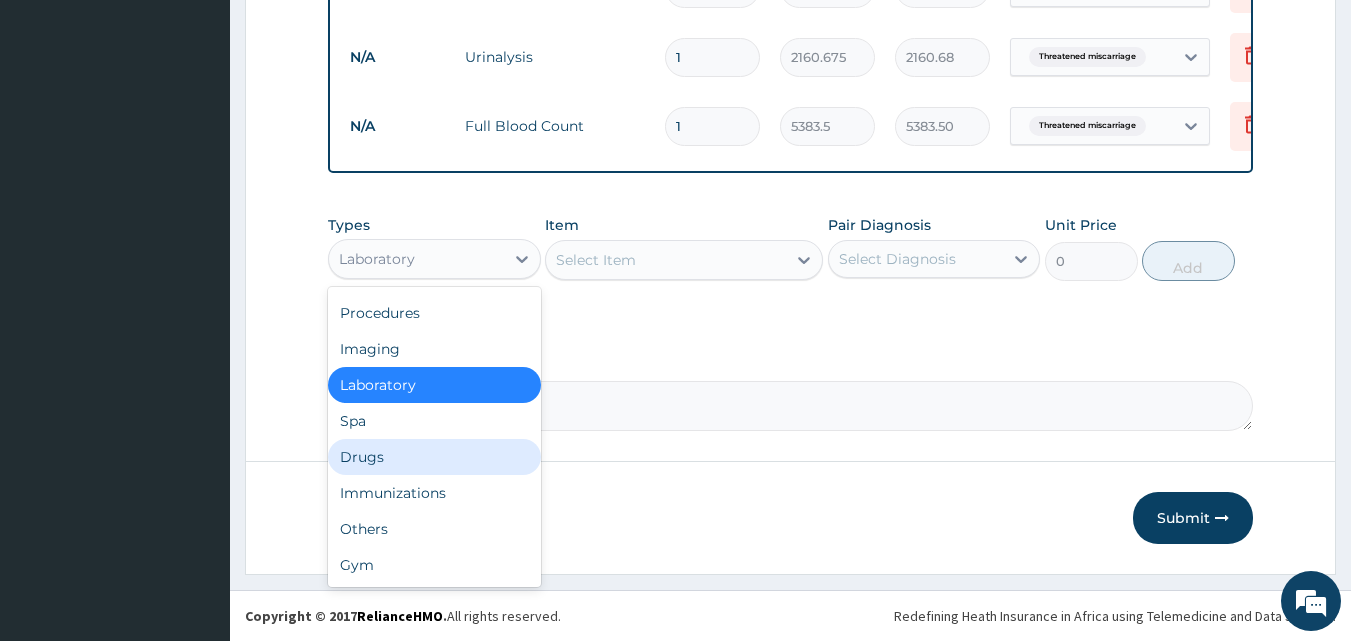 click on "Drugs" at bounding box center (434, 457) 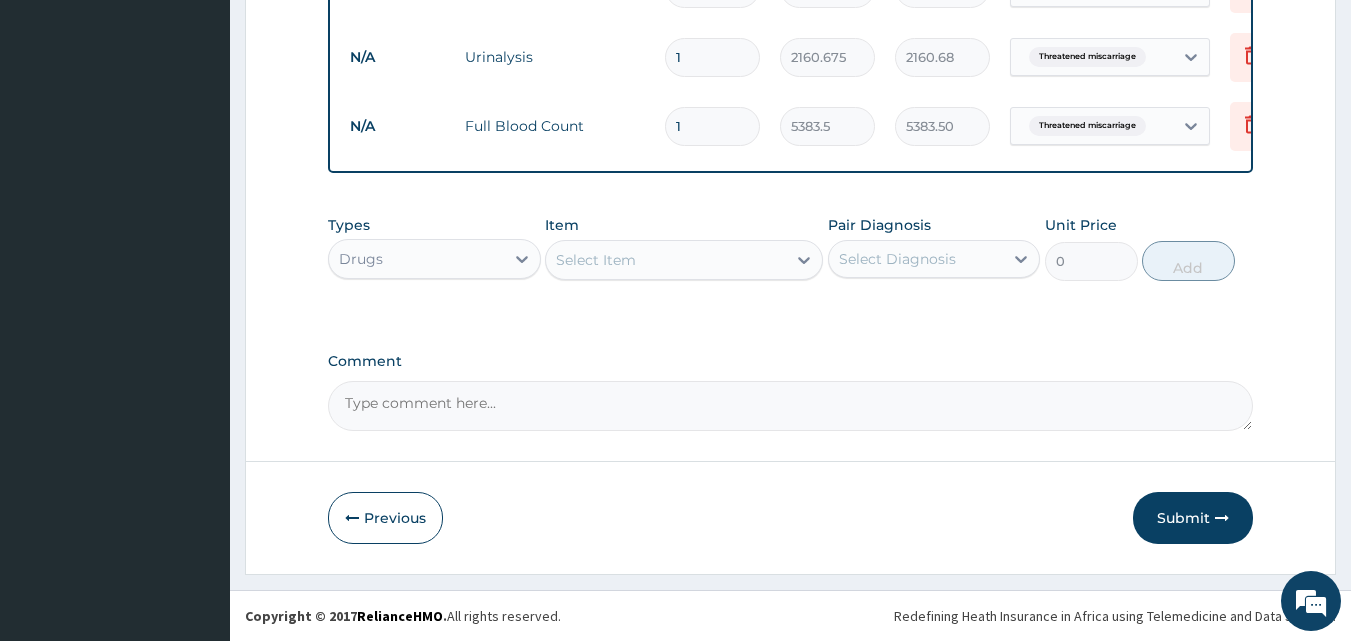 click on "Select Item" at bounding box center [666, 260] 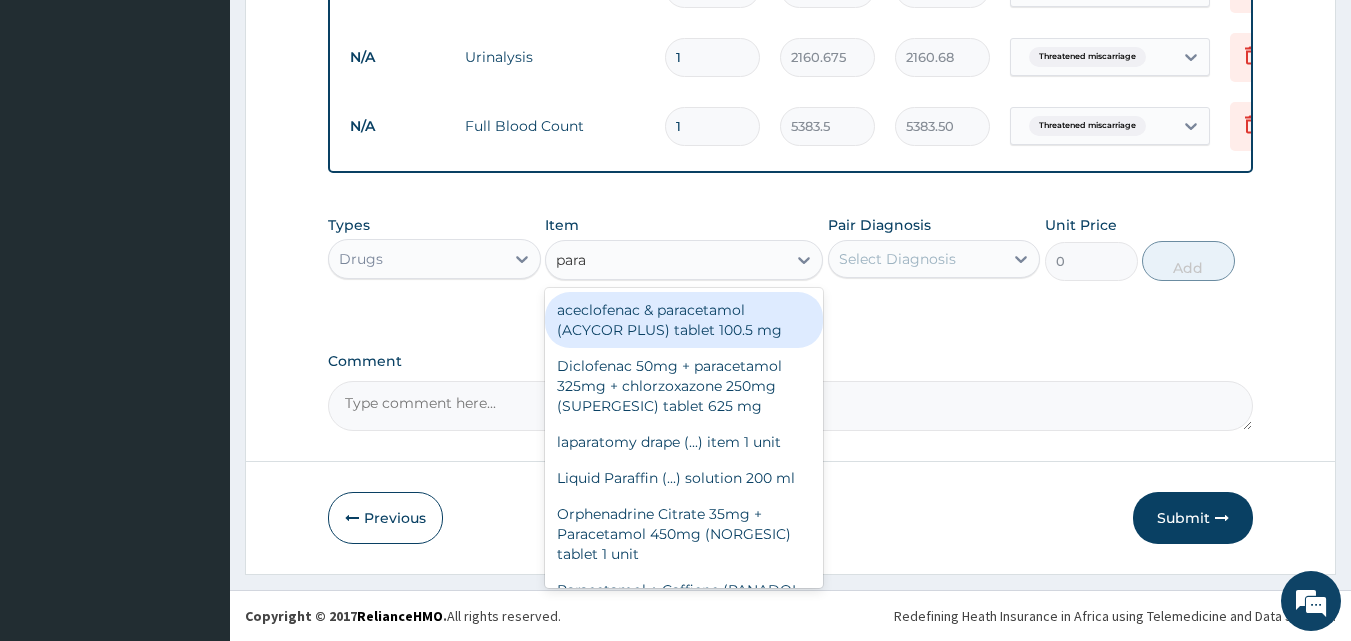 type on "parac" 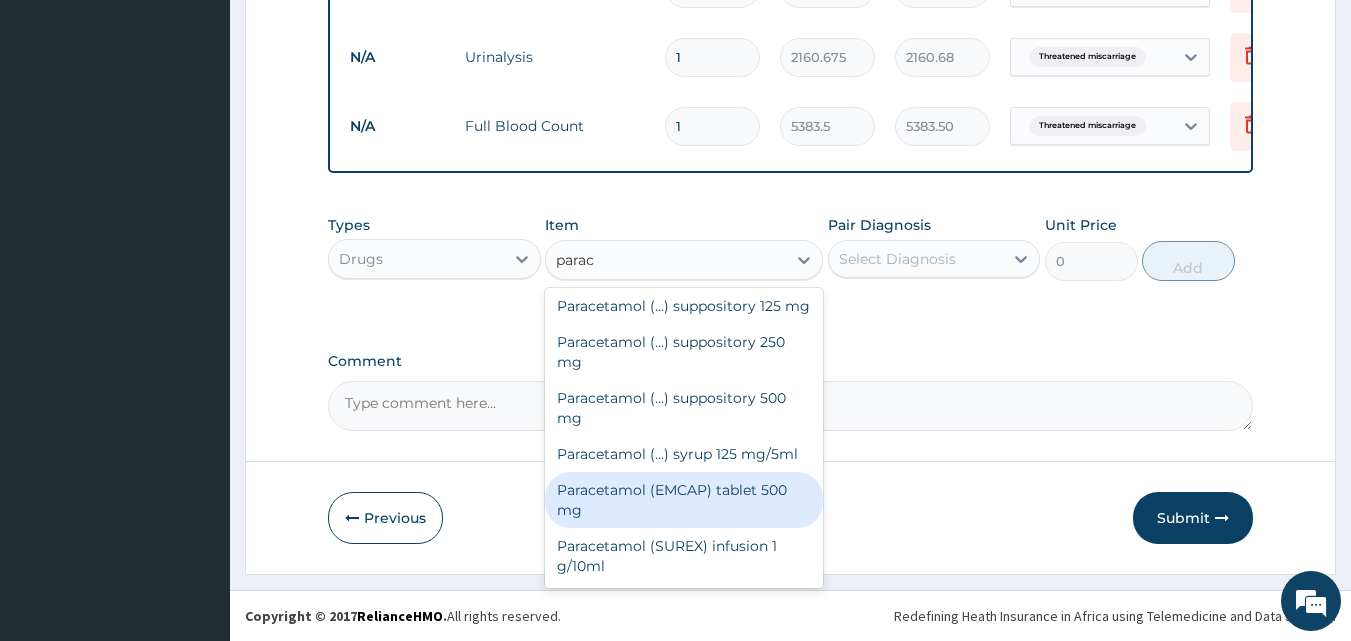 scroll, scrollTop: 496, scrollLeft: 0, axis: vertical 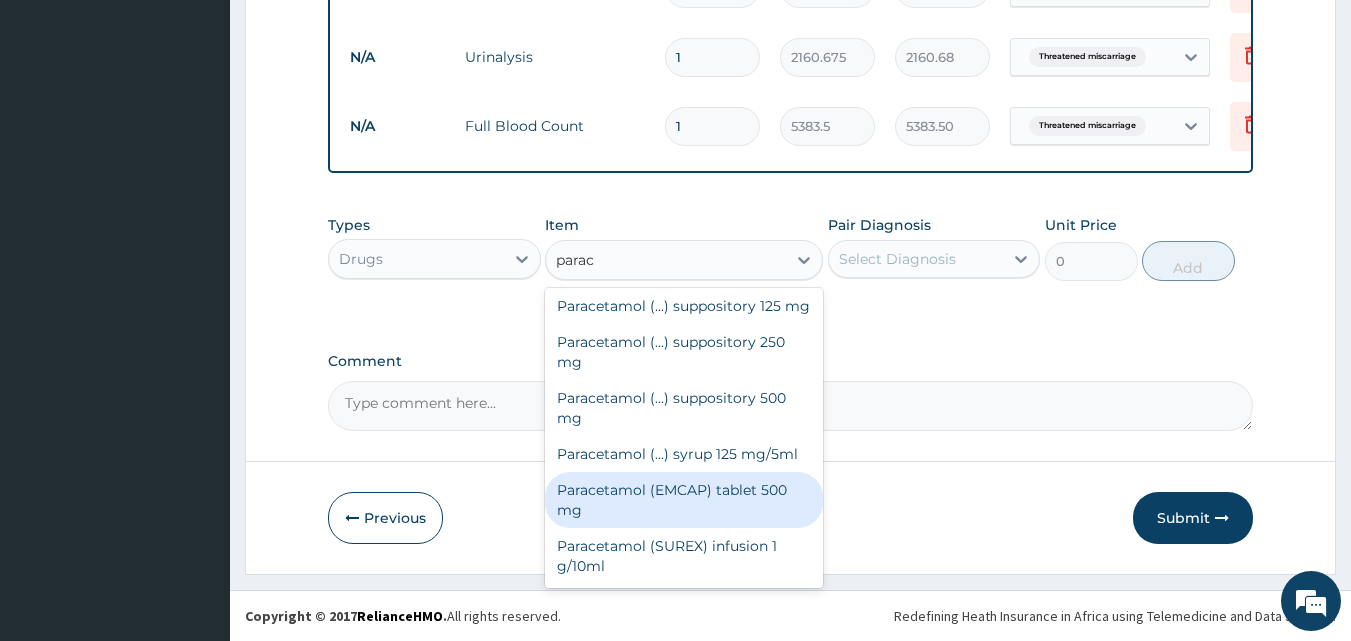 type 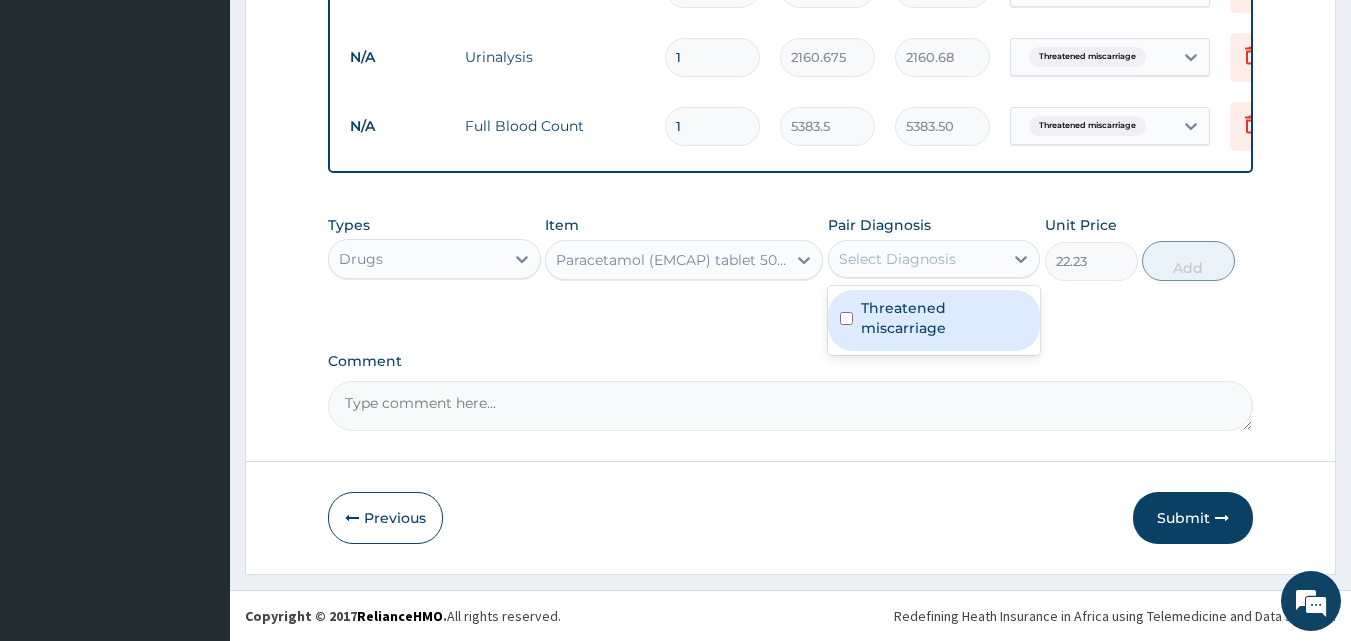 click on "Select Diagnosis" at bounding box center [897, 259] 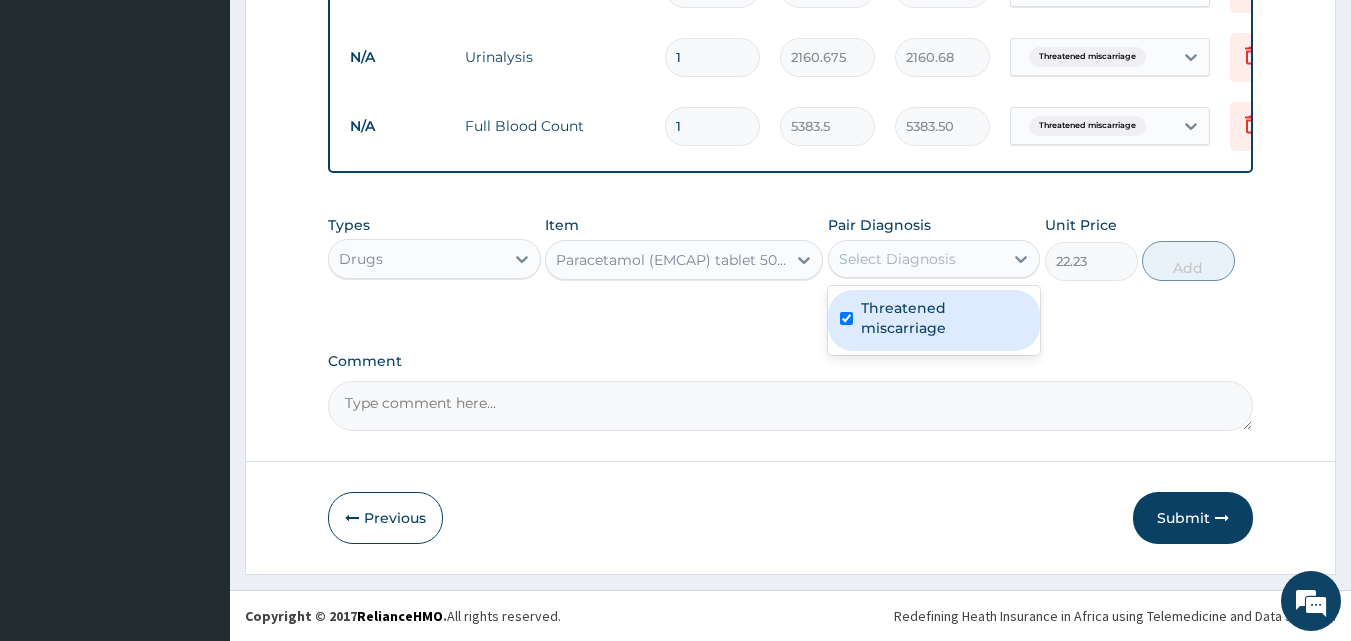 checkbox on "true" 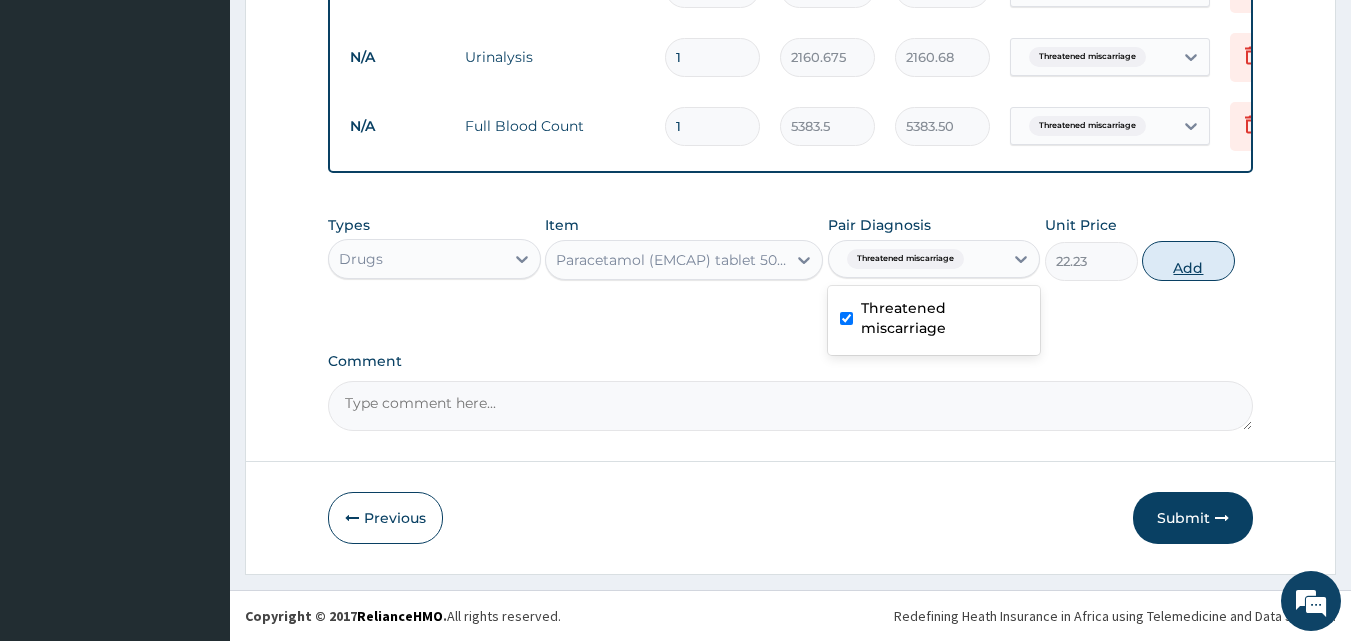 click on "Add" at bounding box center (1188, 261) 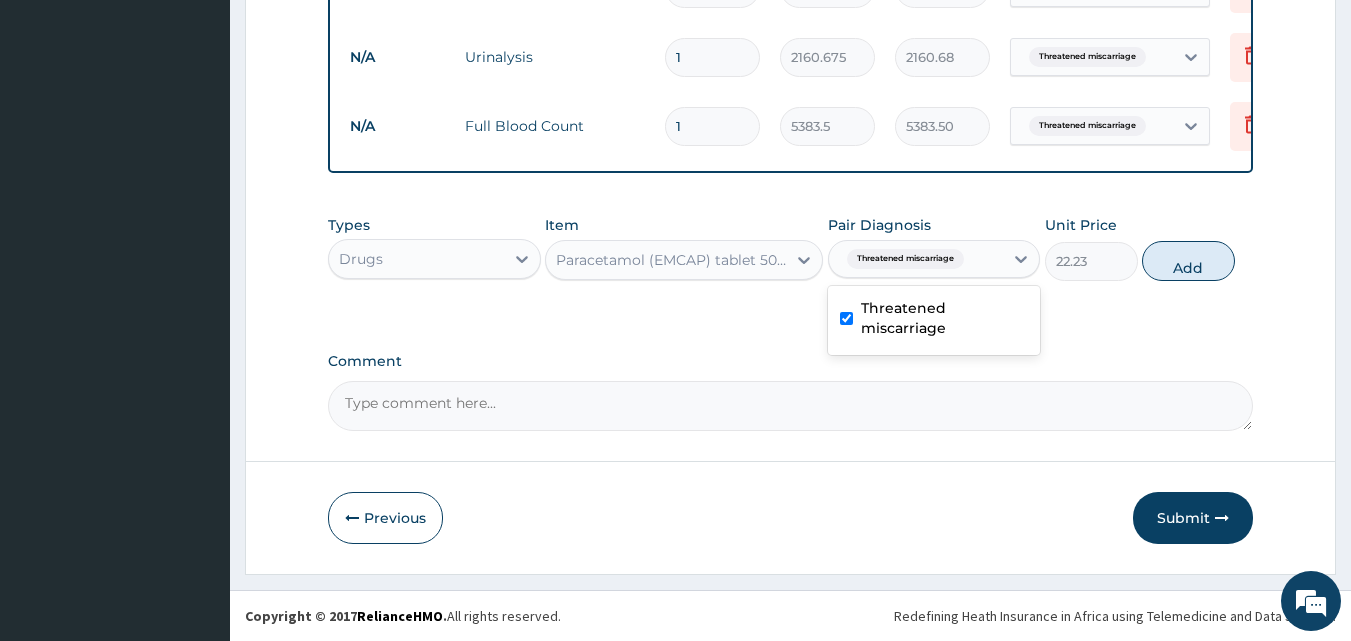 type on "0" 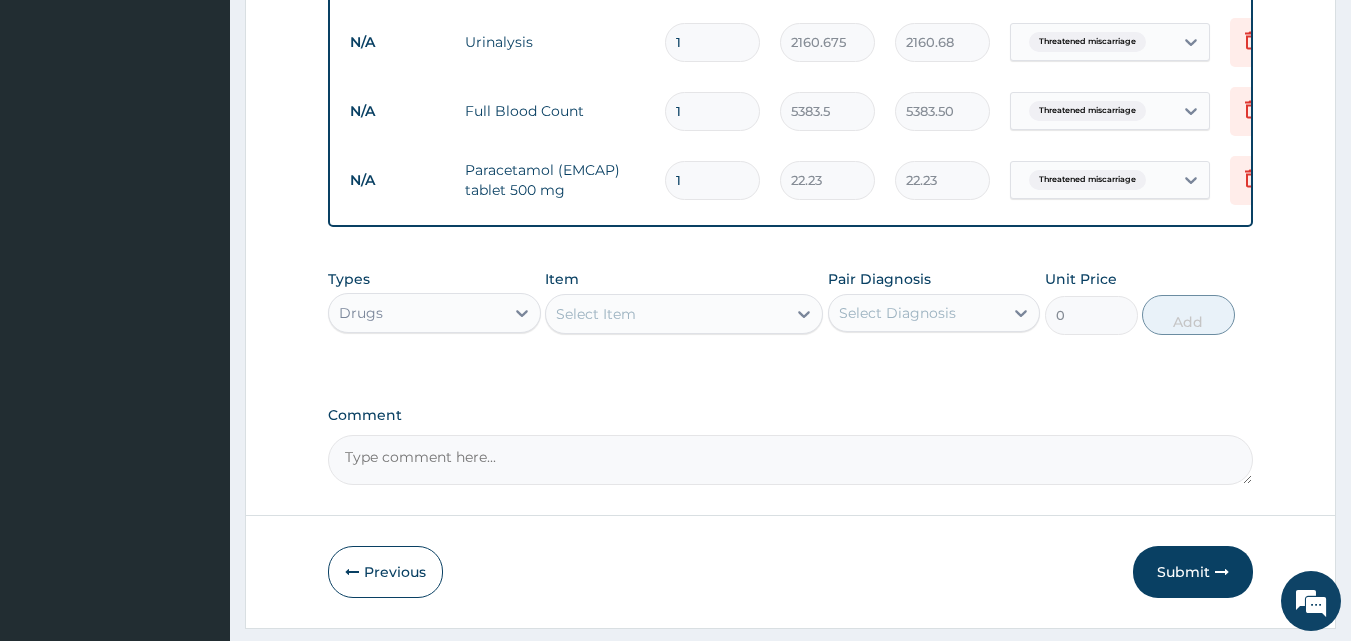 type on "18" 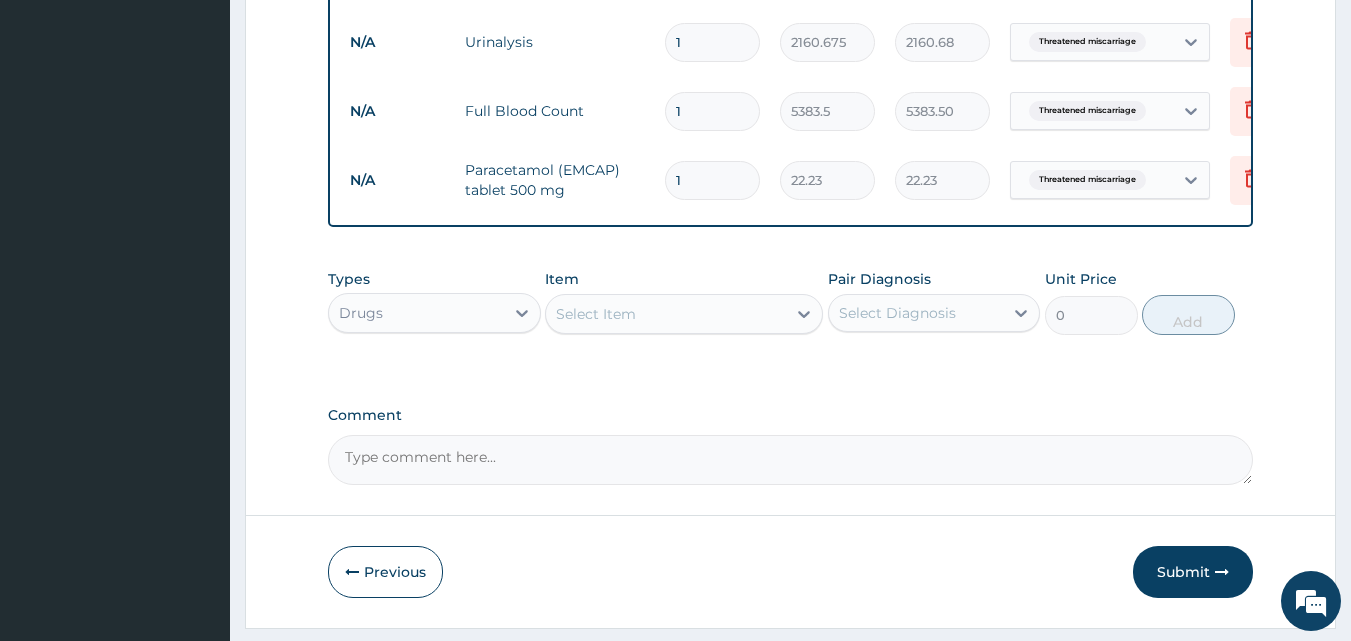 type on "400.14" 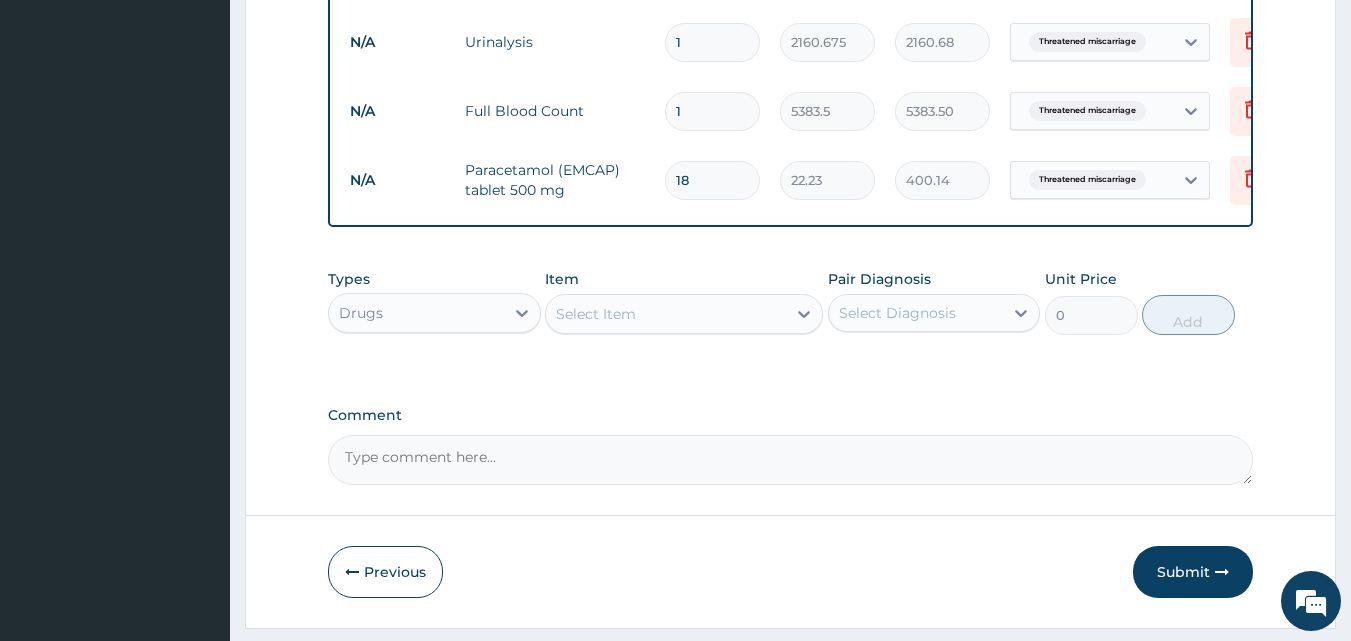 type on "18" 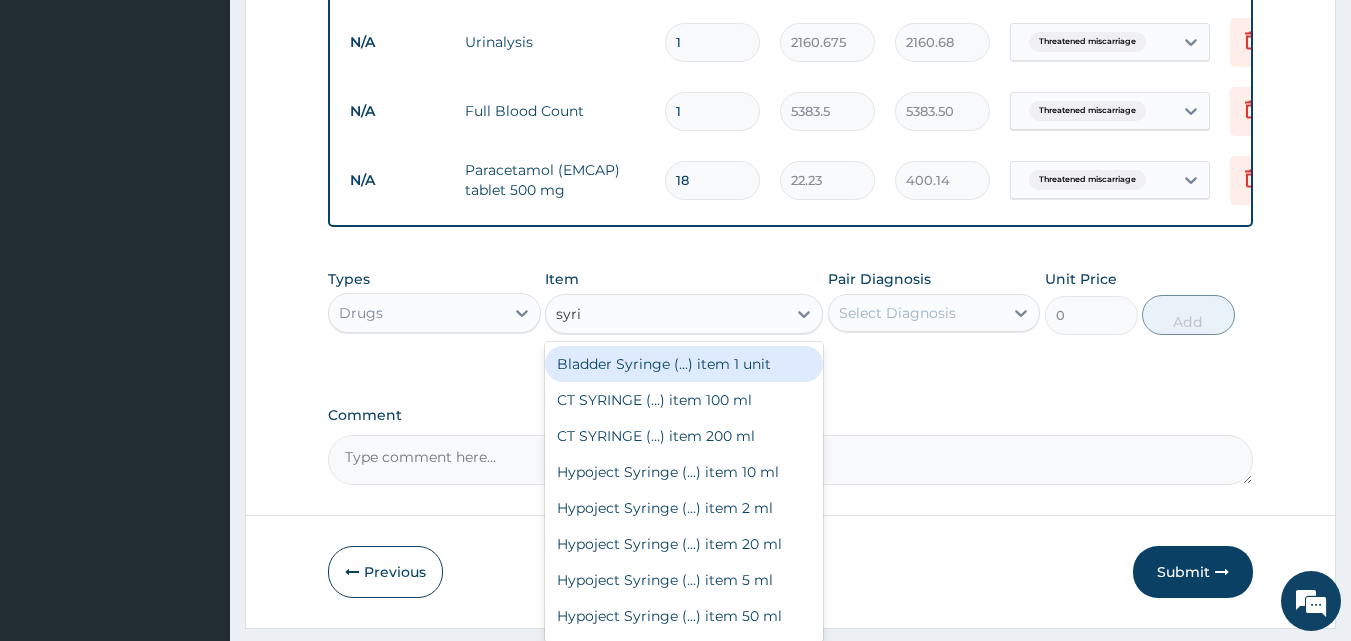 type on "syrin" 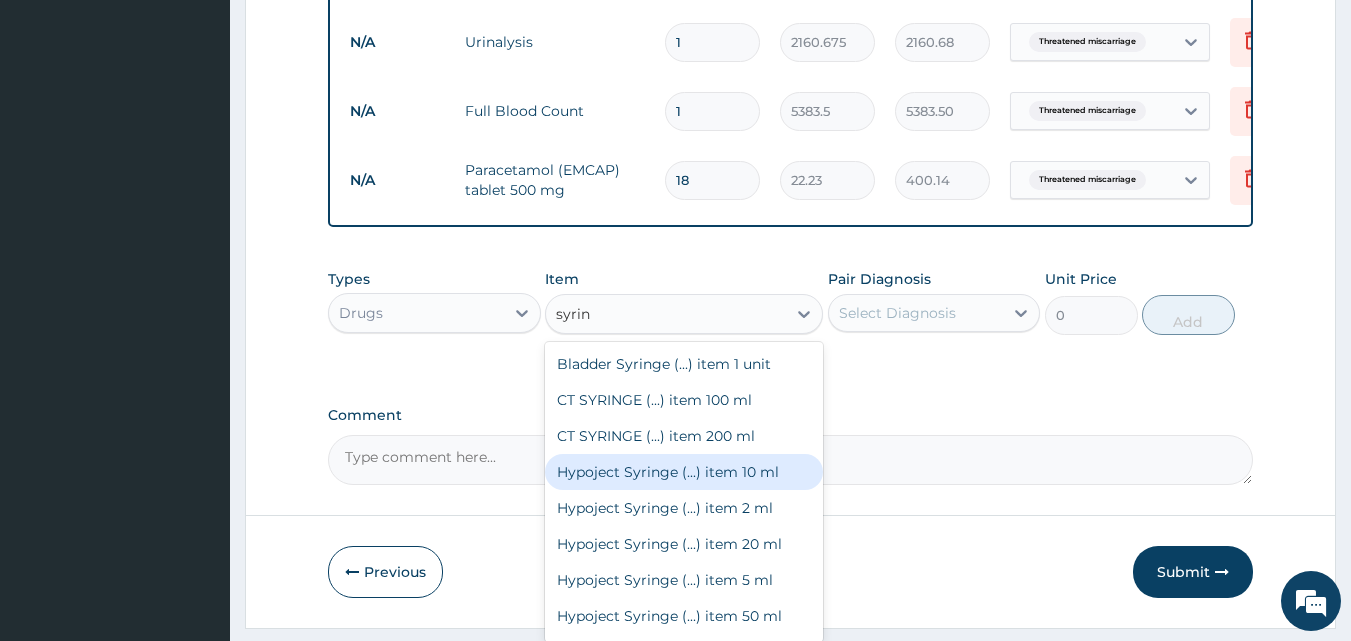 scroll, scrollTop: 32, scrollLeft: 0, axis: vertical 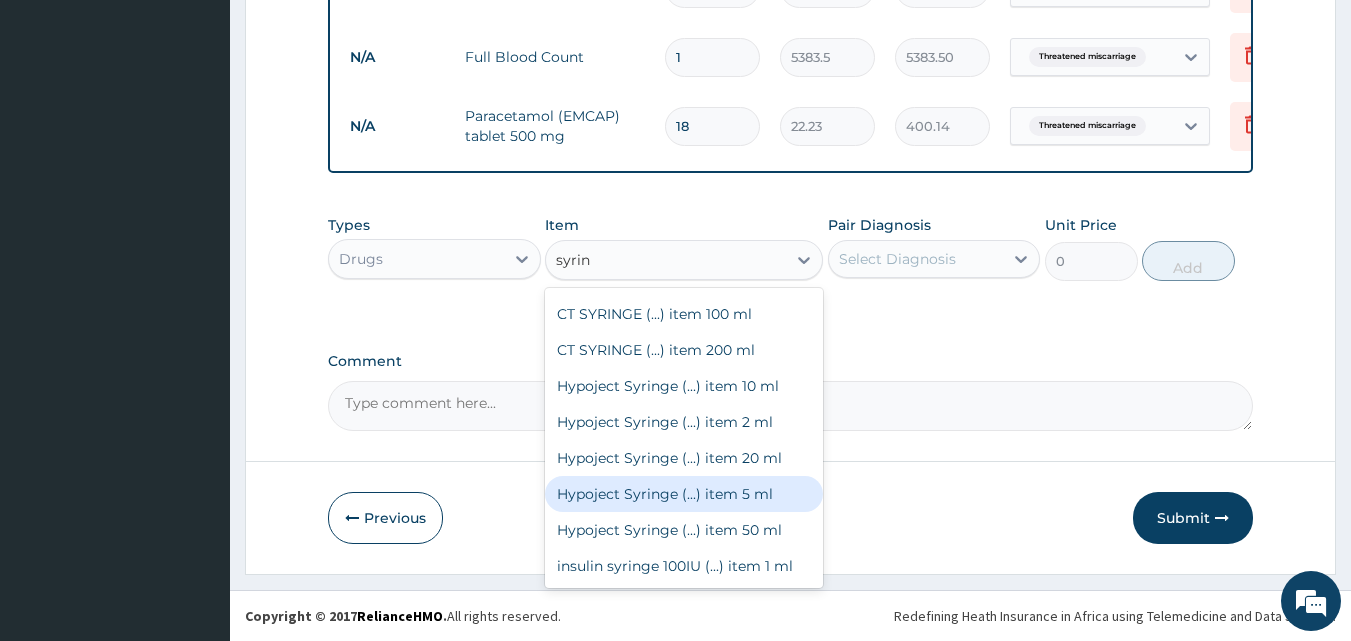 click on "Hypoject Syringe (...) item 5 ml" at bounding box center [684, 494] 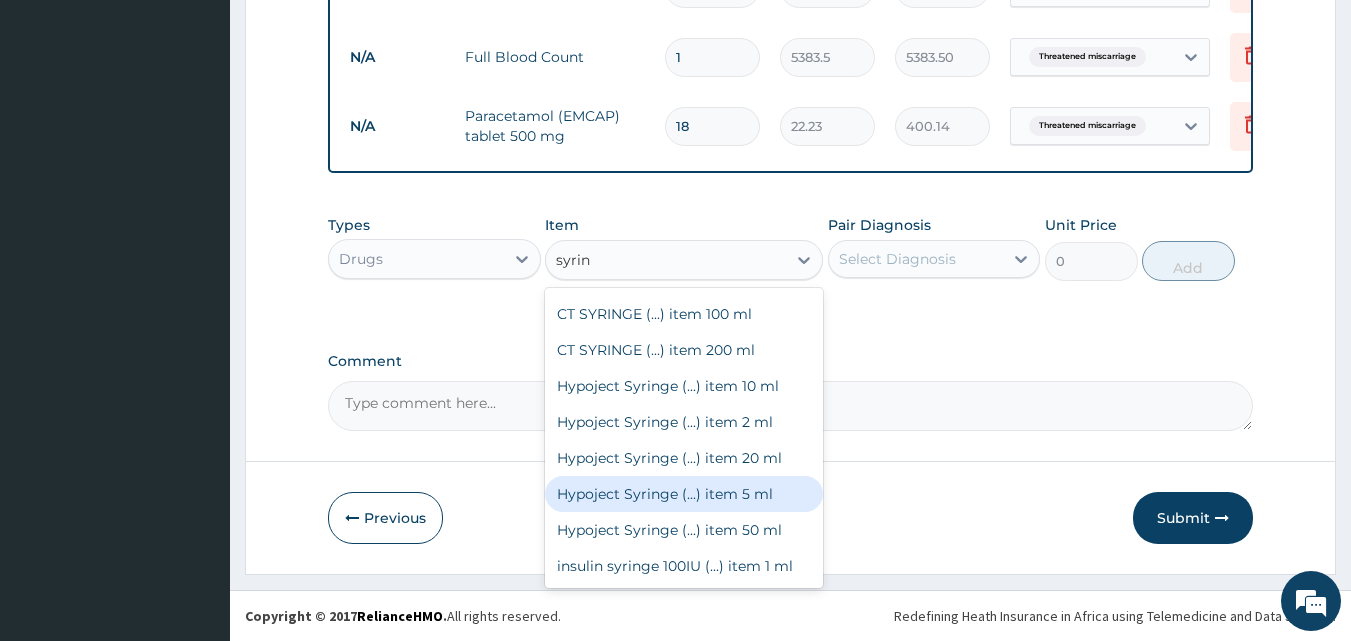 type 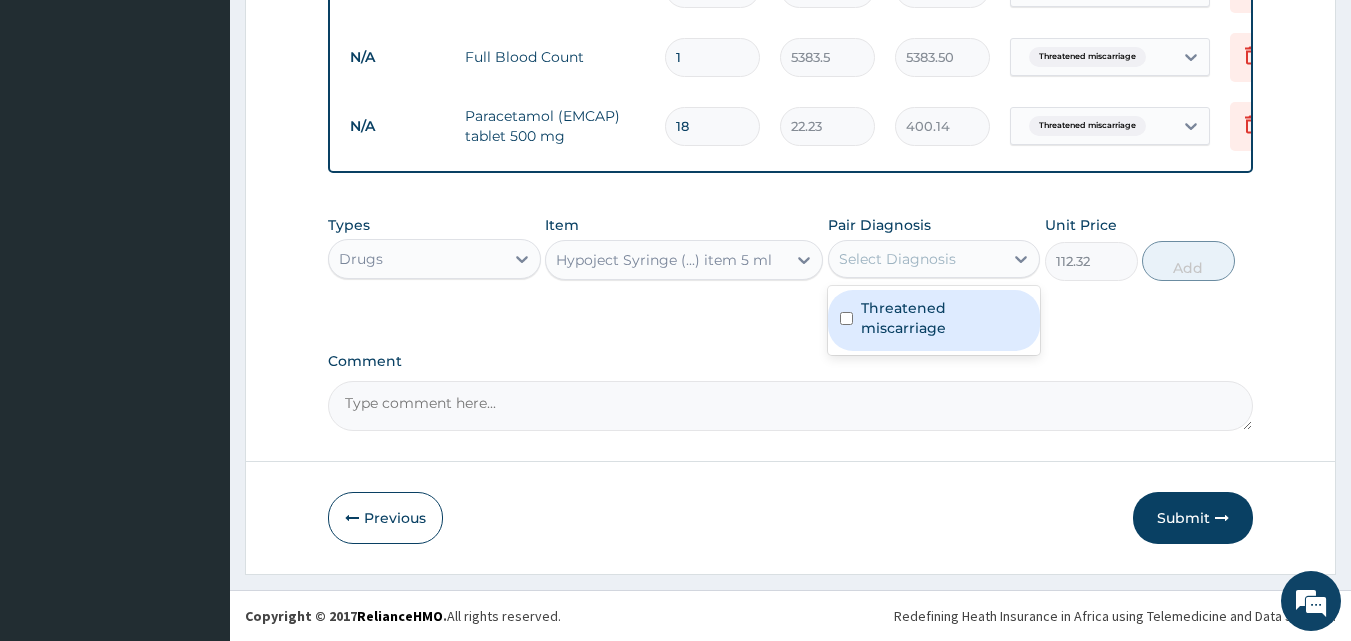 click on "Select Diagnosis" at bounding box center [897, 259] 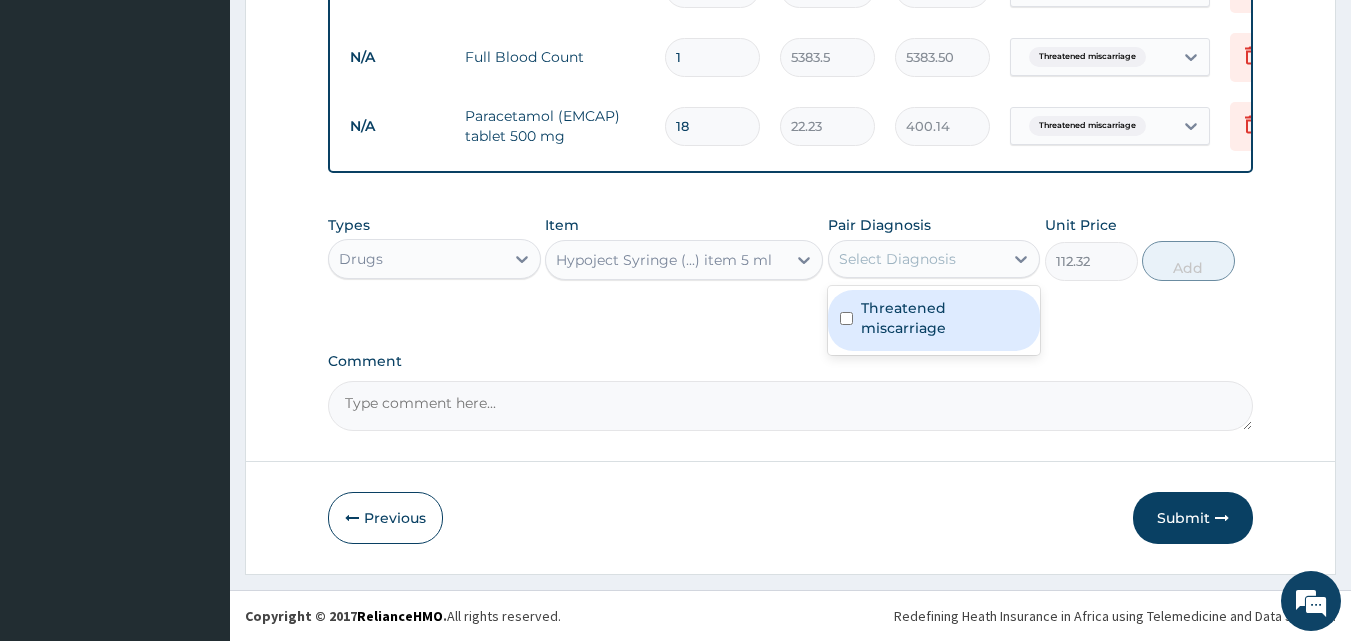 click on "Threatened miscarriage" at bounding box center (945, 318) 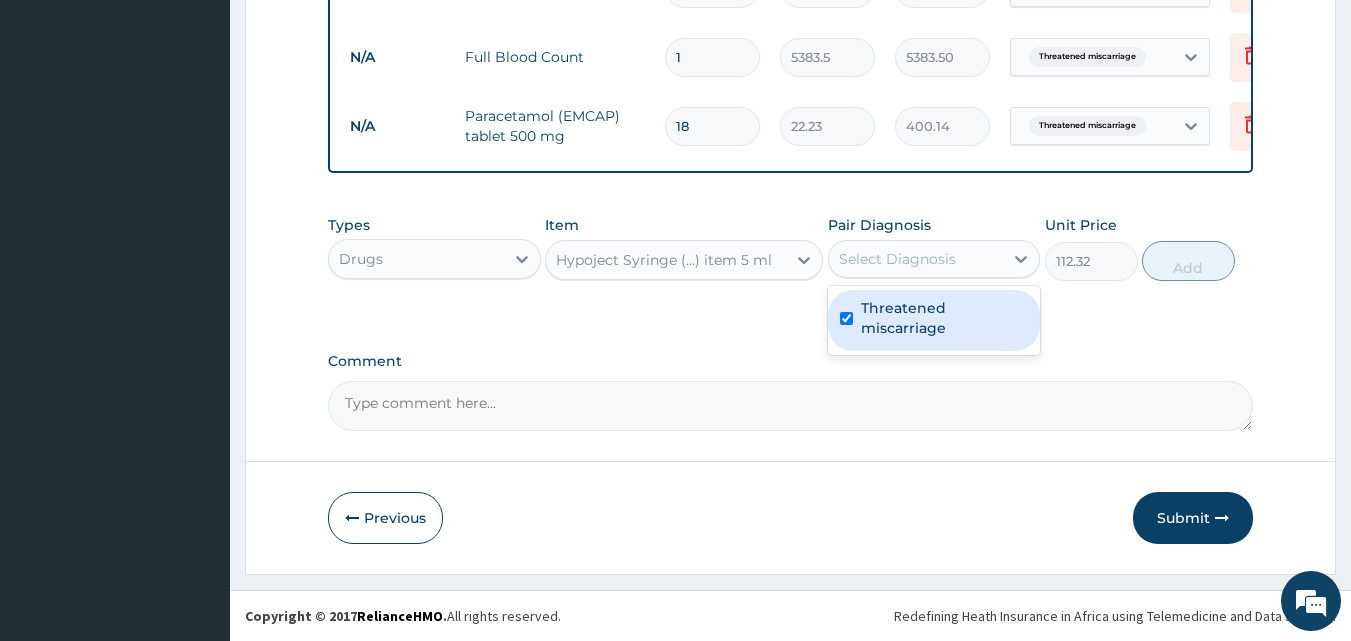 checkbox on "true" 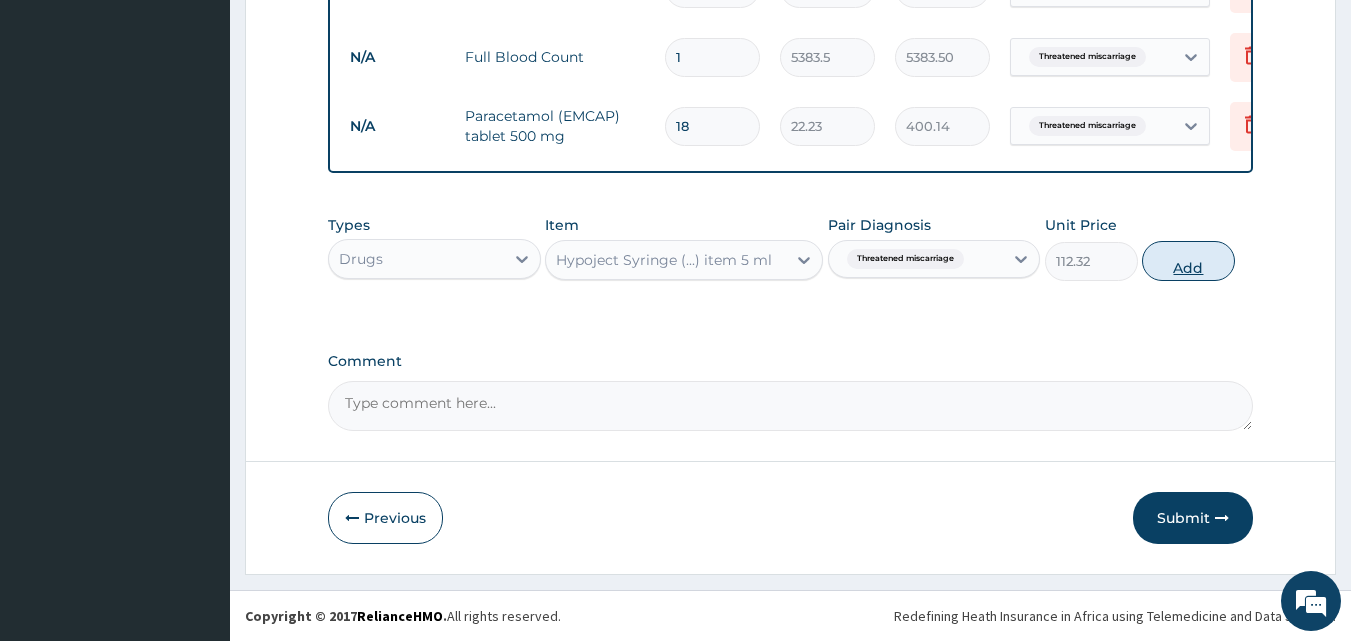 click on "Add" at bounding box center [1188, 261] 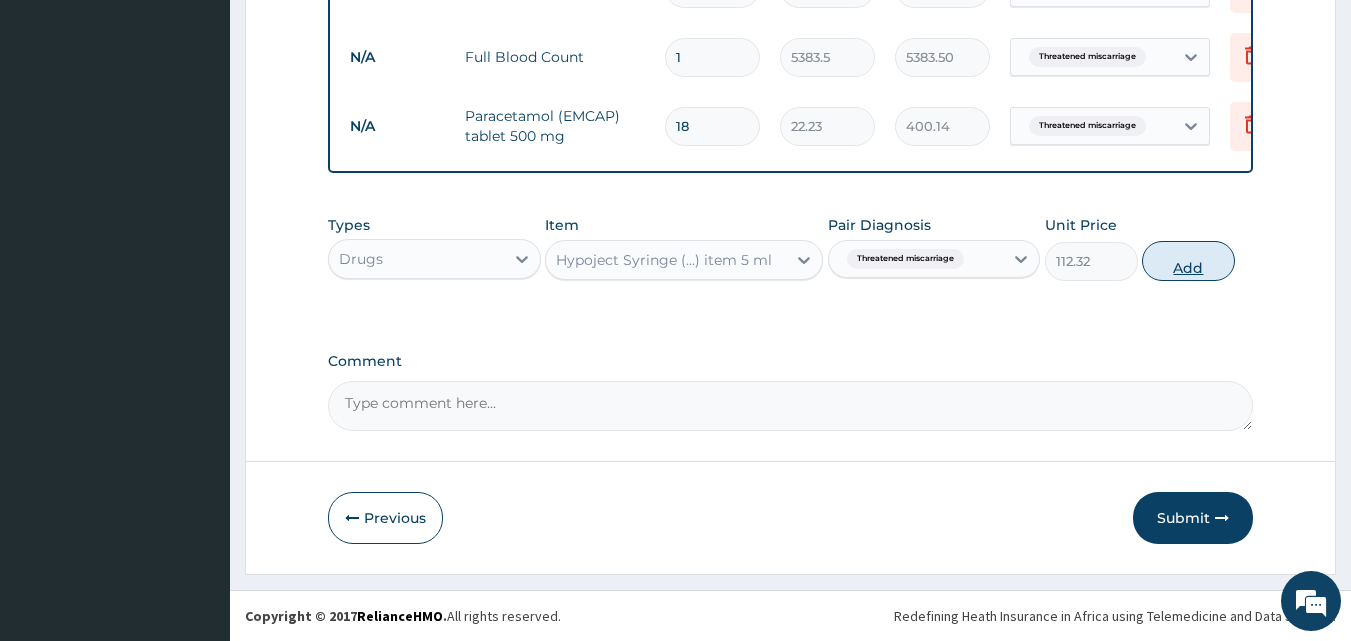 type on "0" 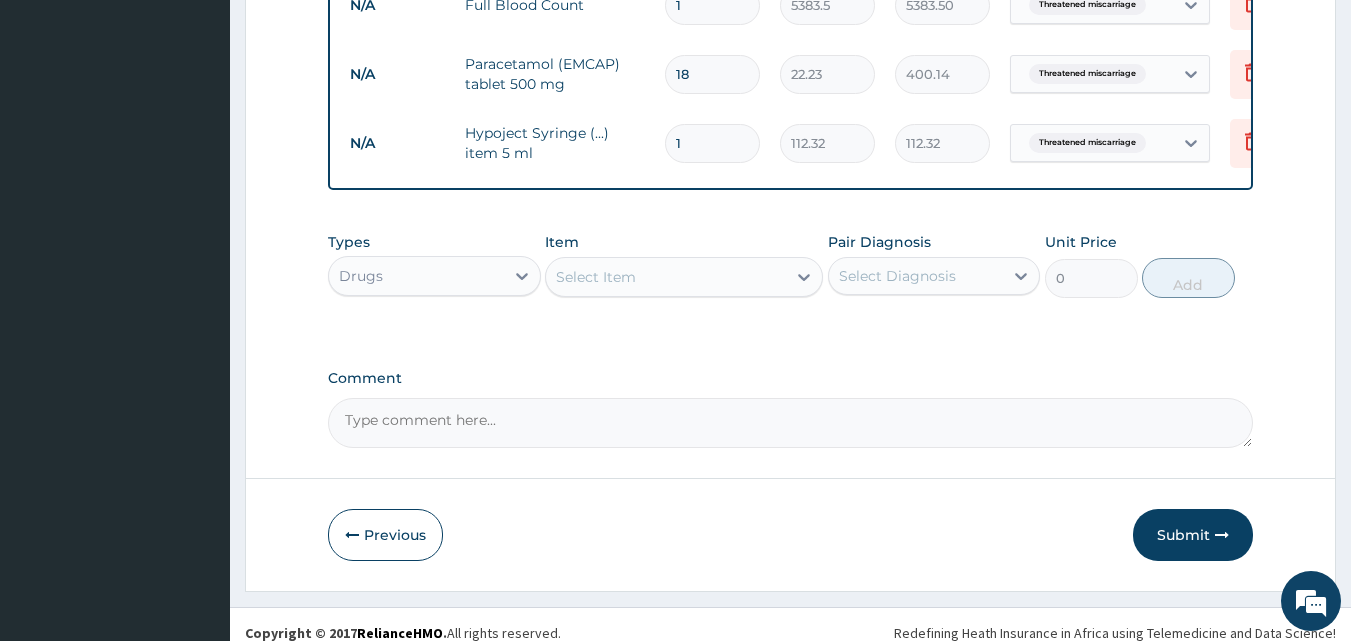 scroll, scrollTop: 1066, scrollLeft: 0, axis: vertical 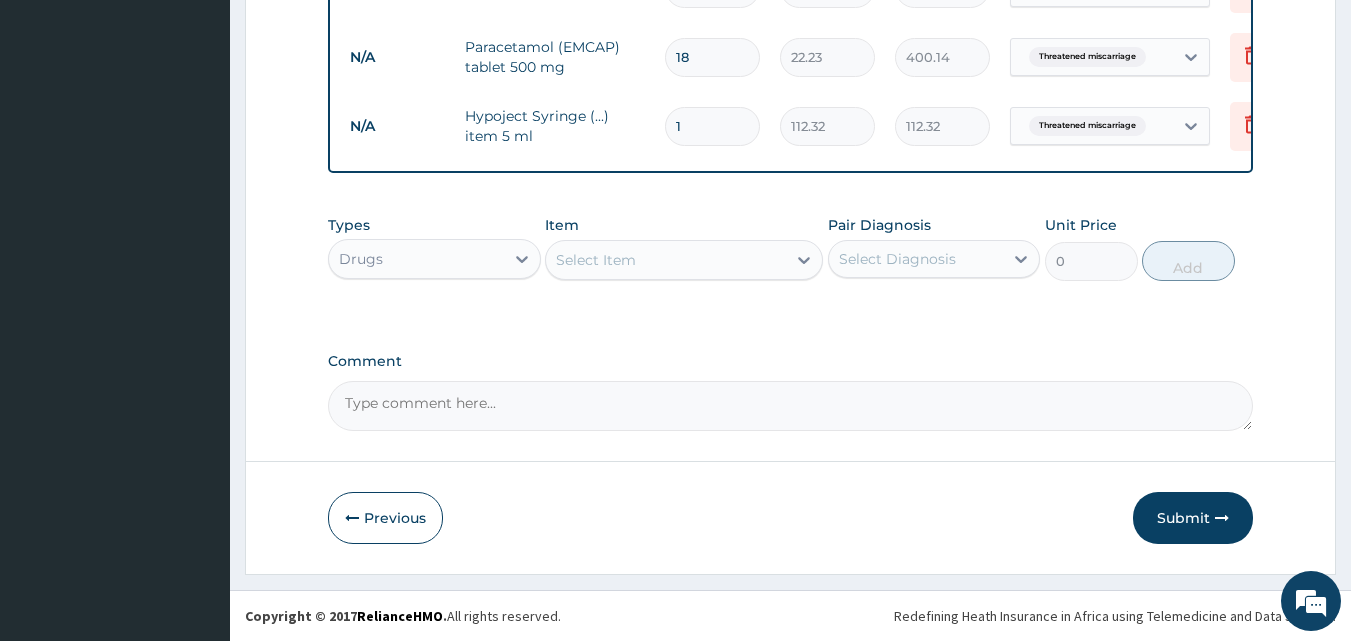 click on "Select Item" at bounding box center [666, 260] 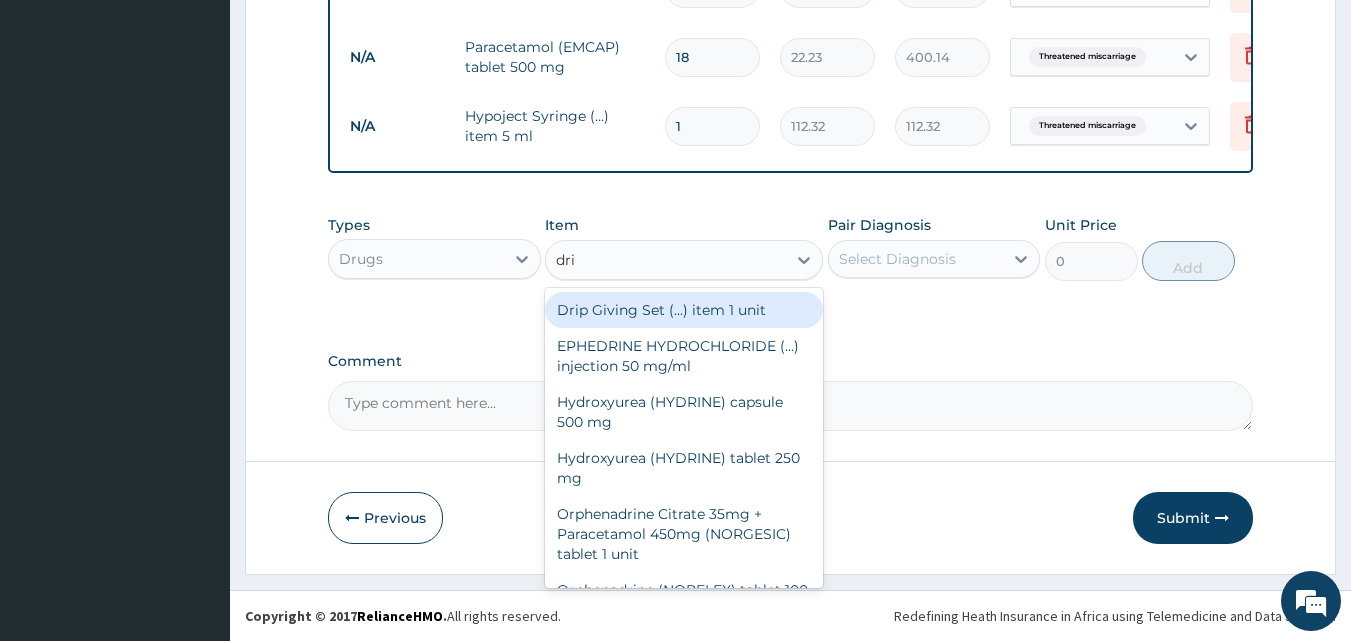 type on "drip" 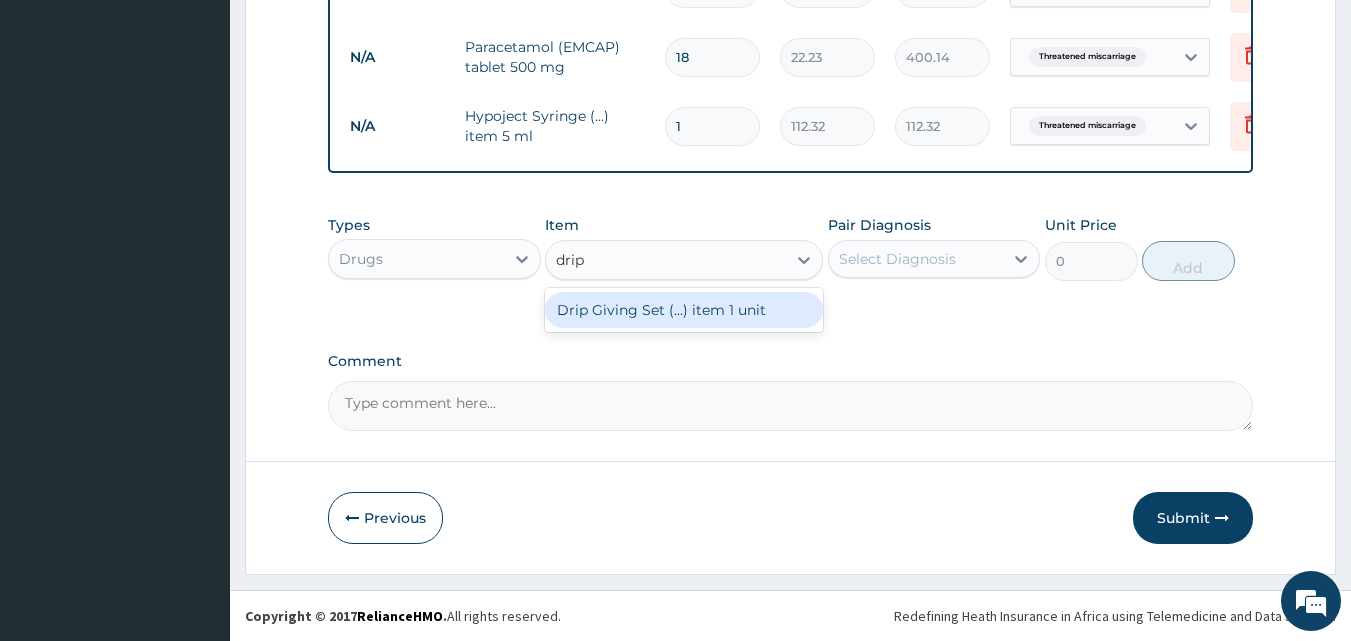 click on "Drip Giving Set (...) item 1 unit" at bounding box center [684, 310] 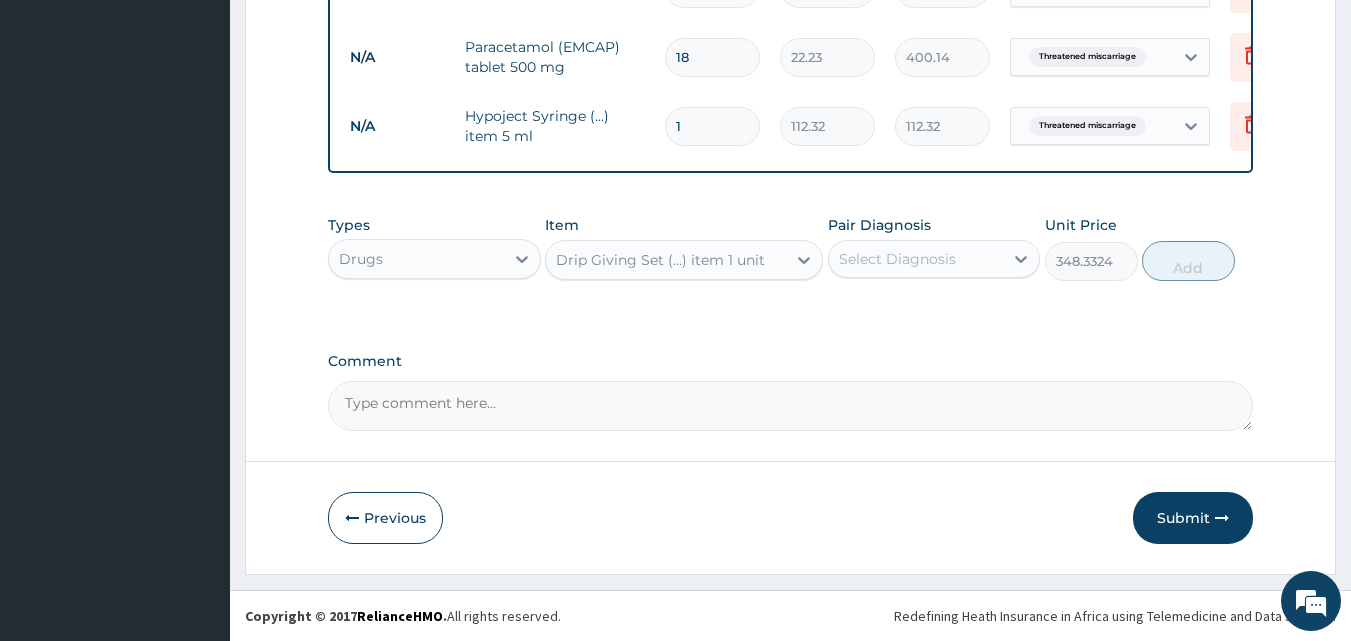 click on "Select Diagnosis" at bounding box center [897, 259] 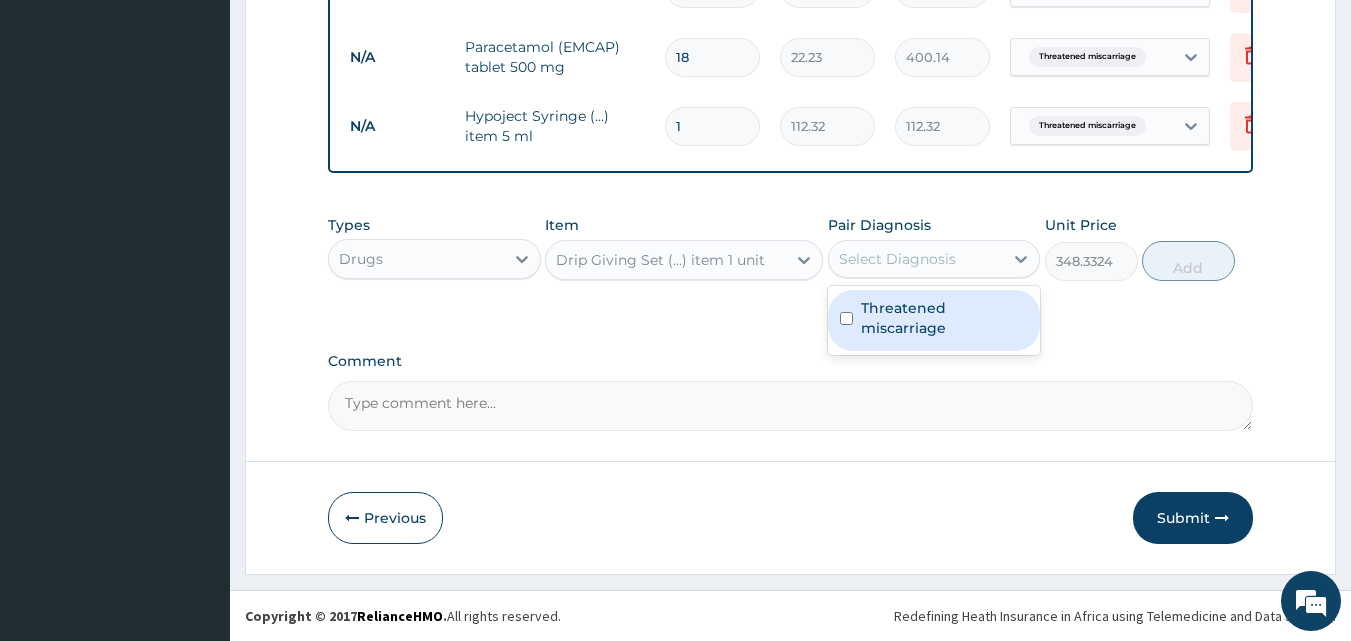 drag, startPoint x: 921, startPoint y: 330, endPoint x: 932, endPoint y: 328, distance: 11.18034 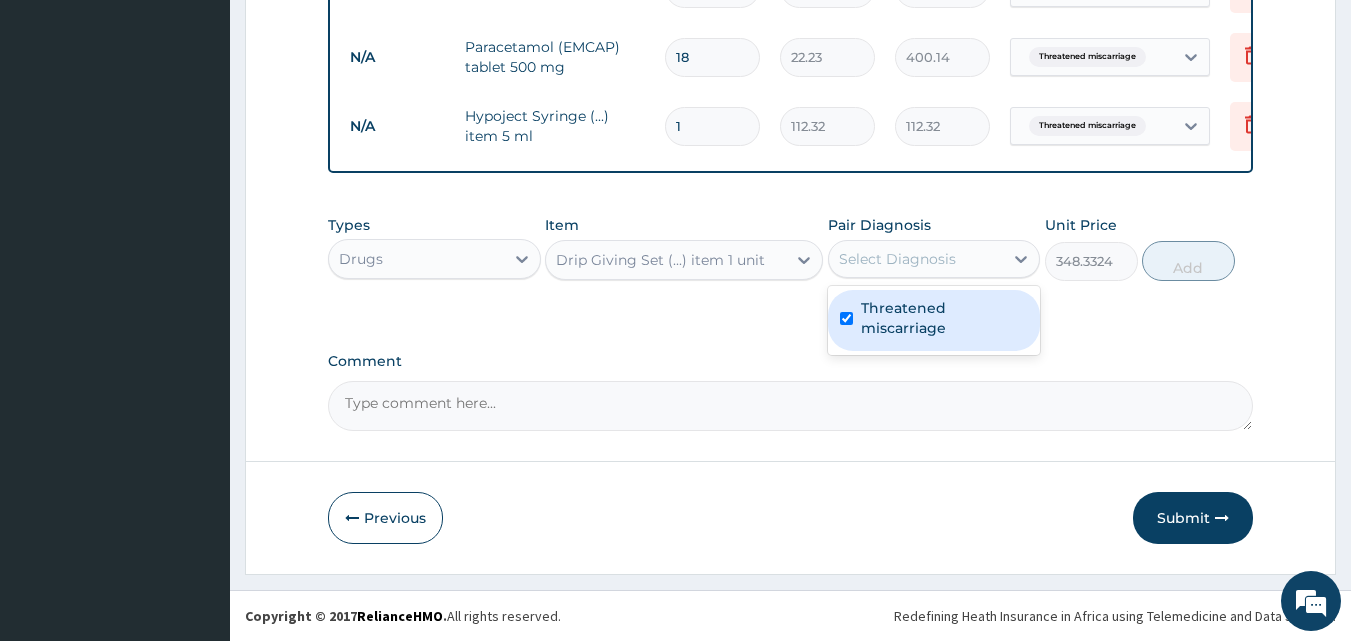 checkbox on "true" 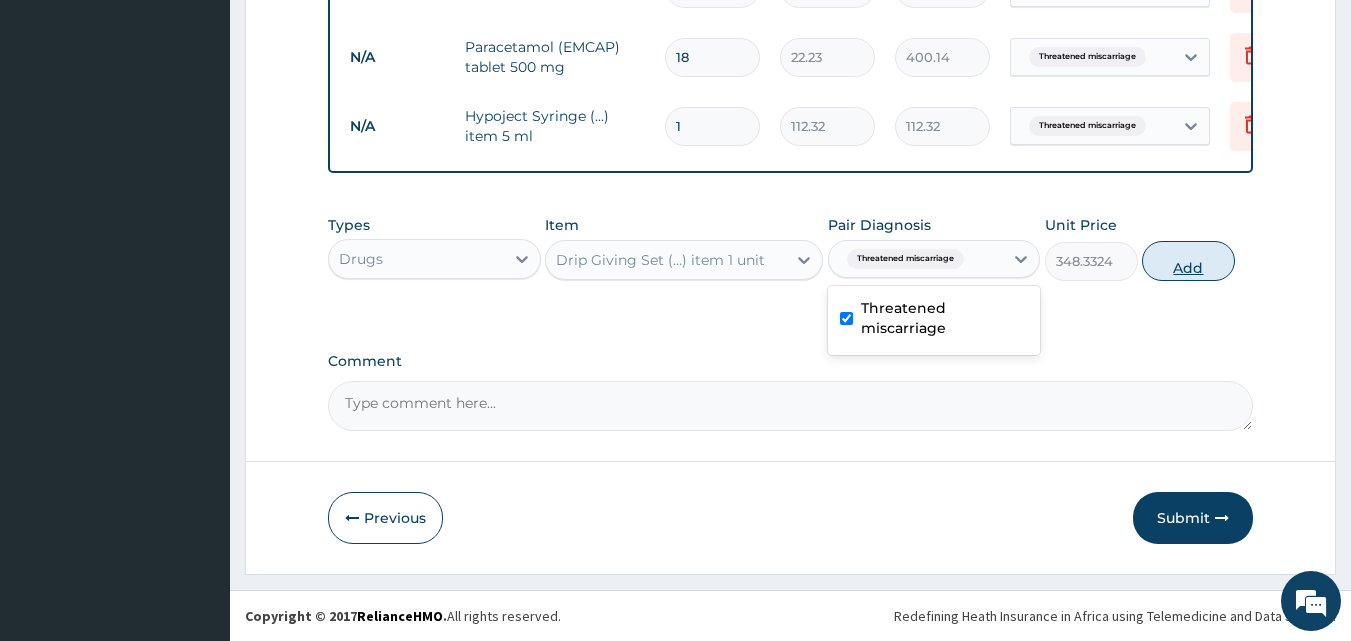 click on "Add" at bounding box center [1188, 261] 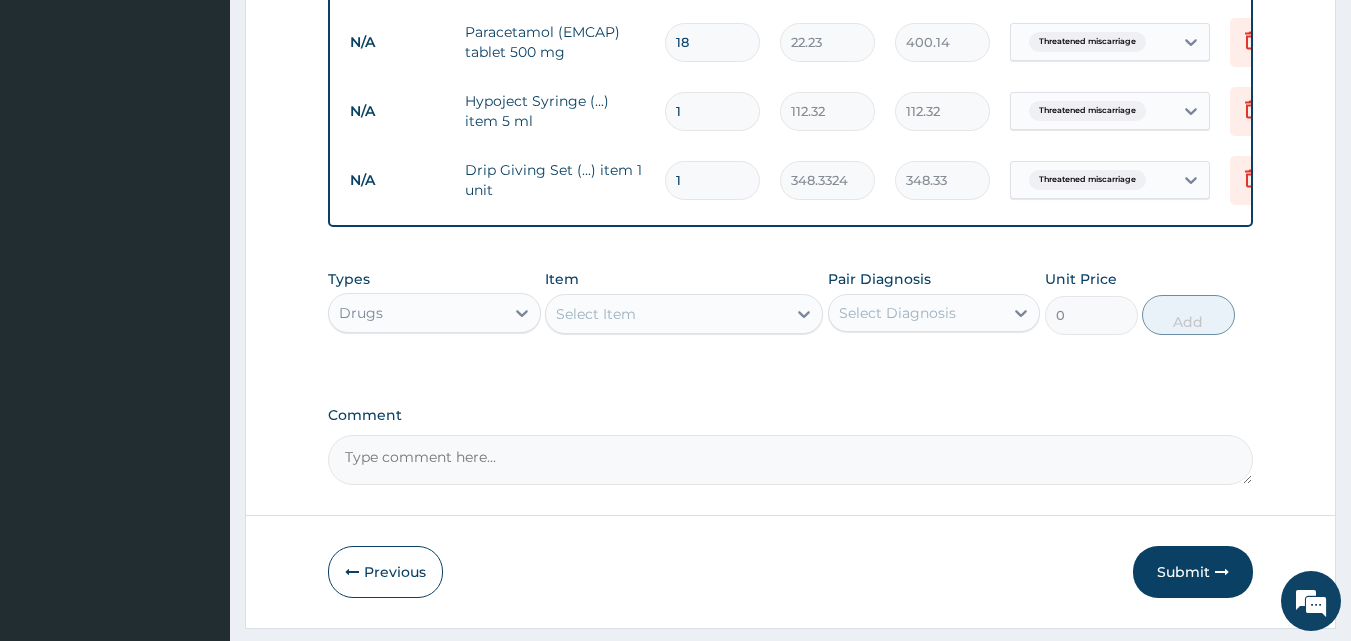 click on "Select Item" at bounding box center [596, 314] 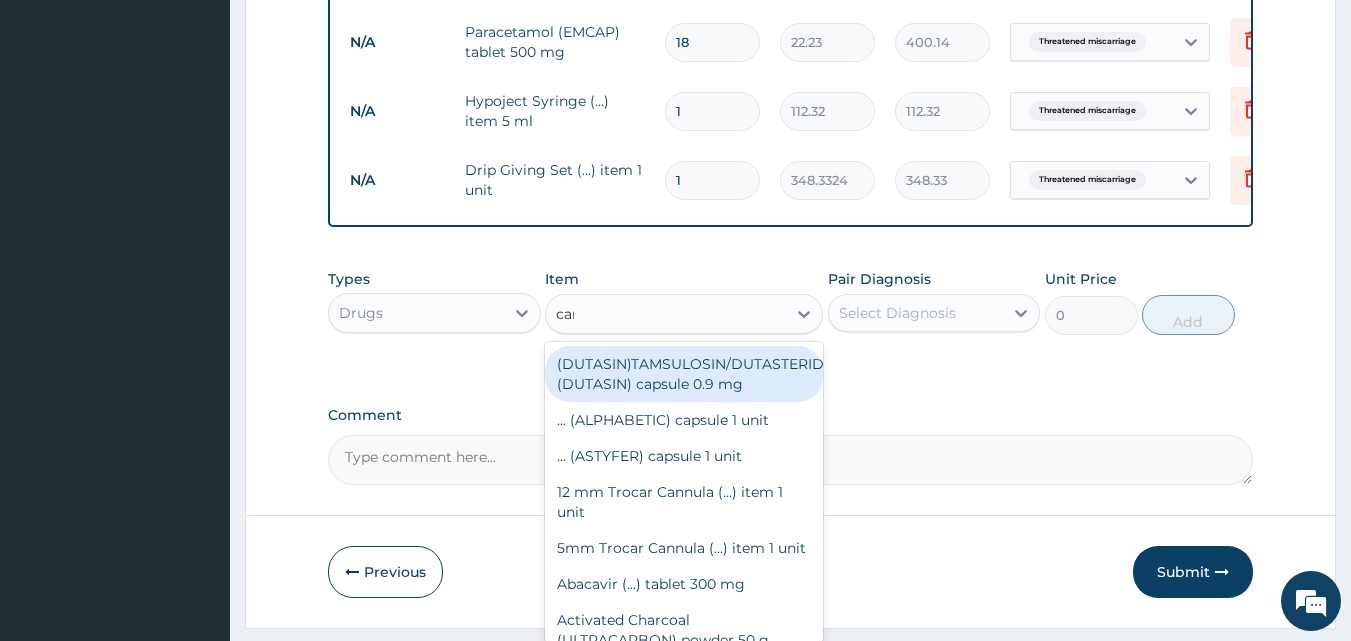 type on "cann" 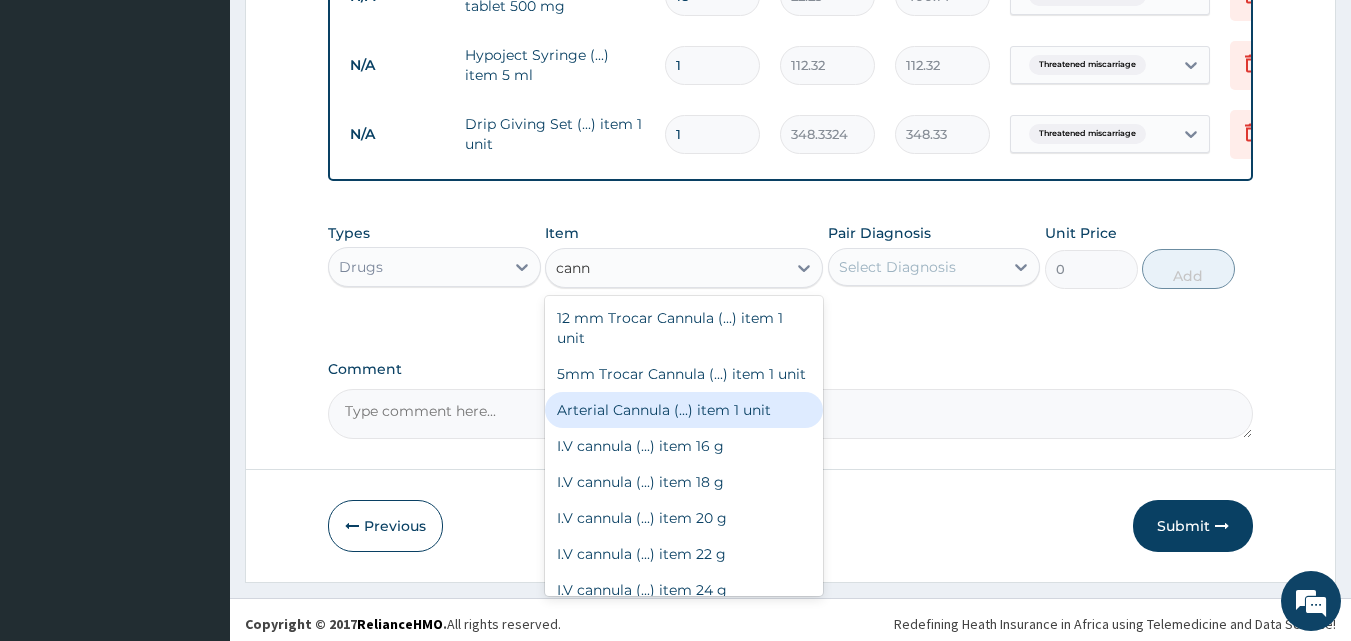 scroll, scrollTop: 1135, scrollLeft: 0, axis: vertical 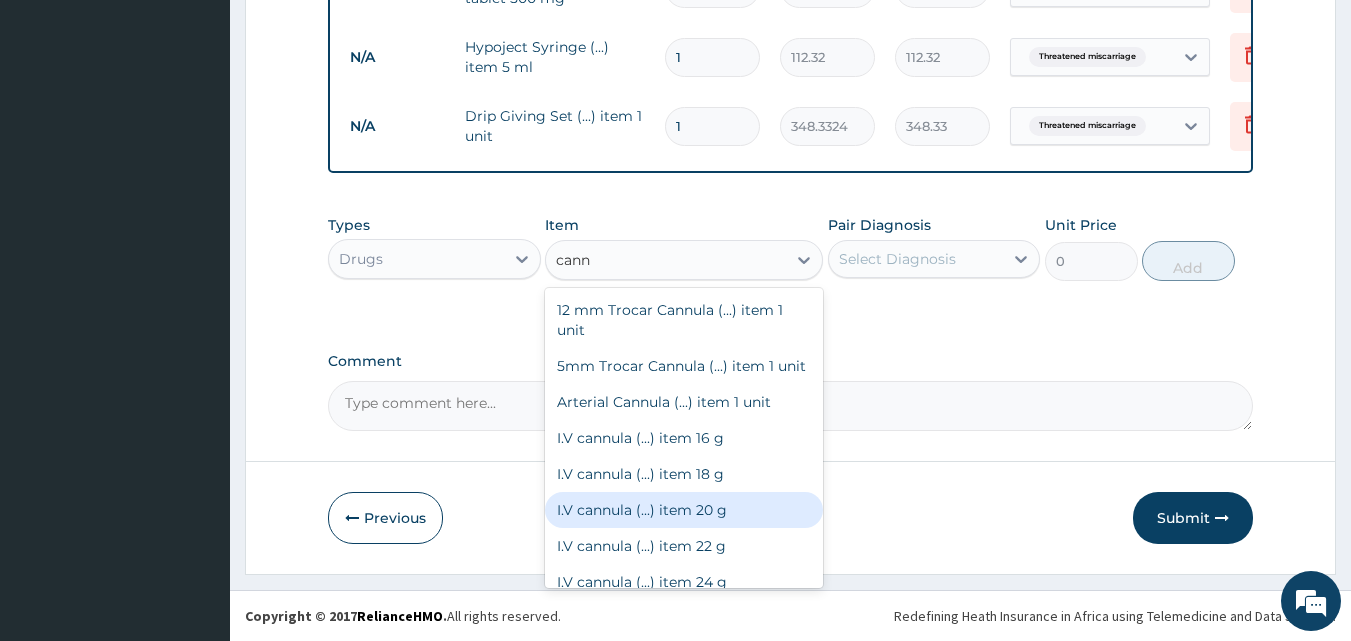 click on "I.V cannula (...) item 20 g" at bounding box center [684, 510] 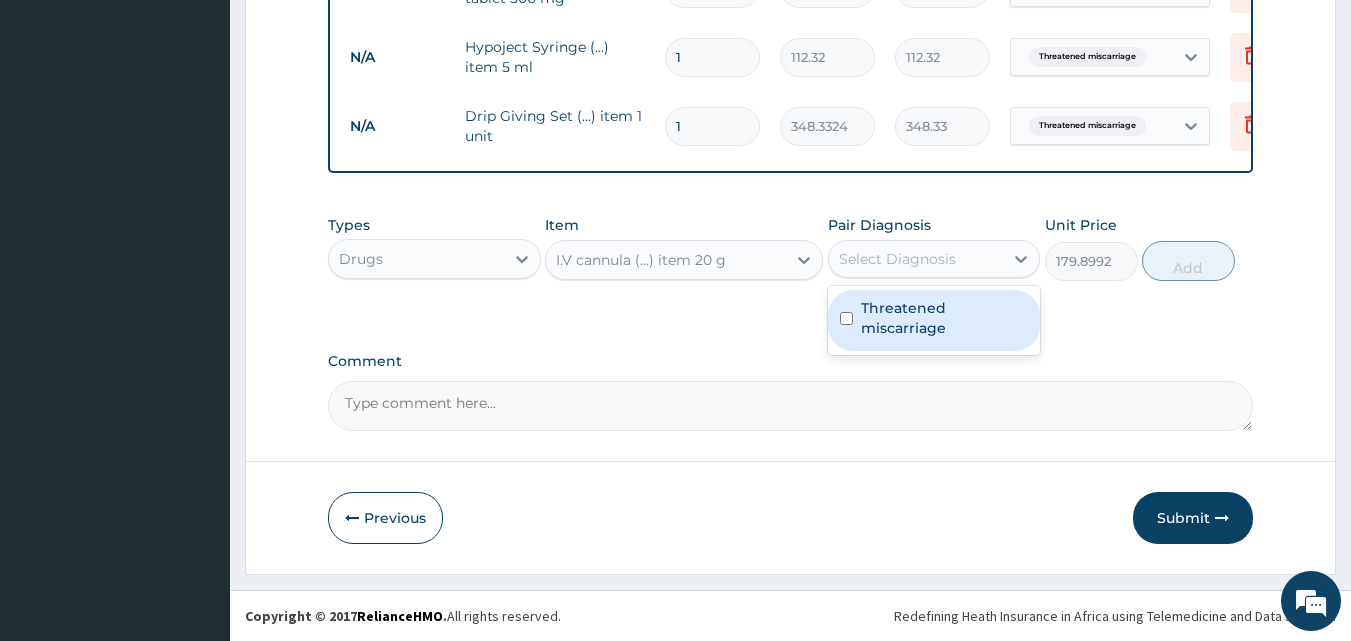 click on "Select Diagnosis" at bounding box center [934, 259] 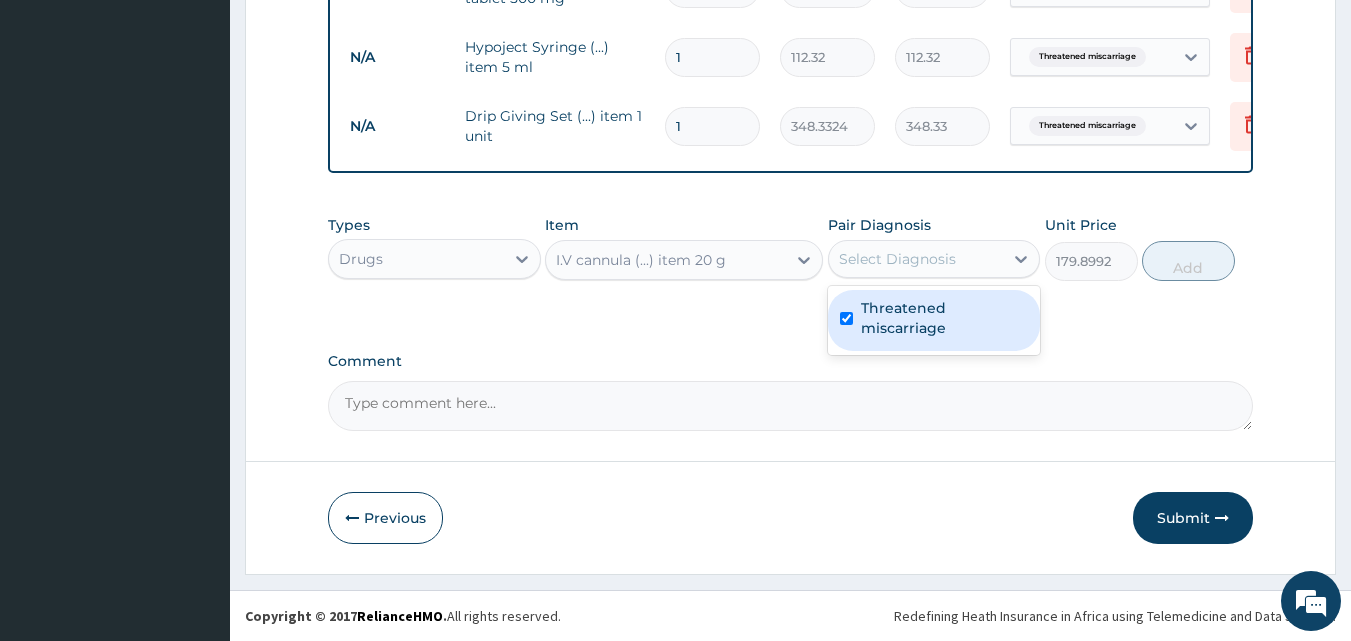 checkbox on "true" 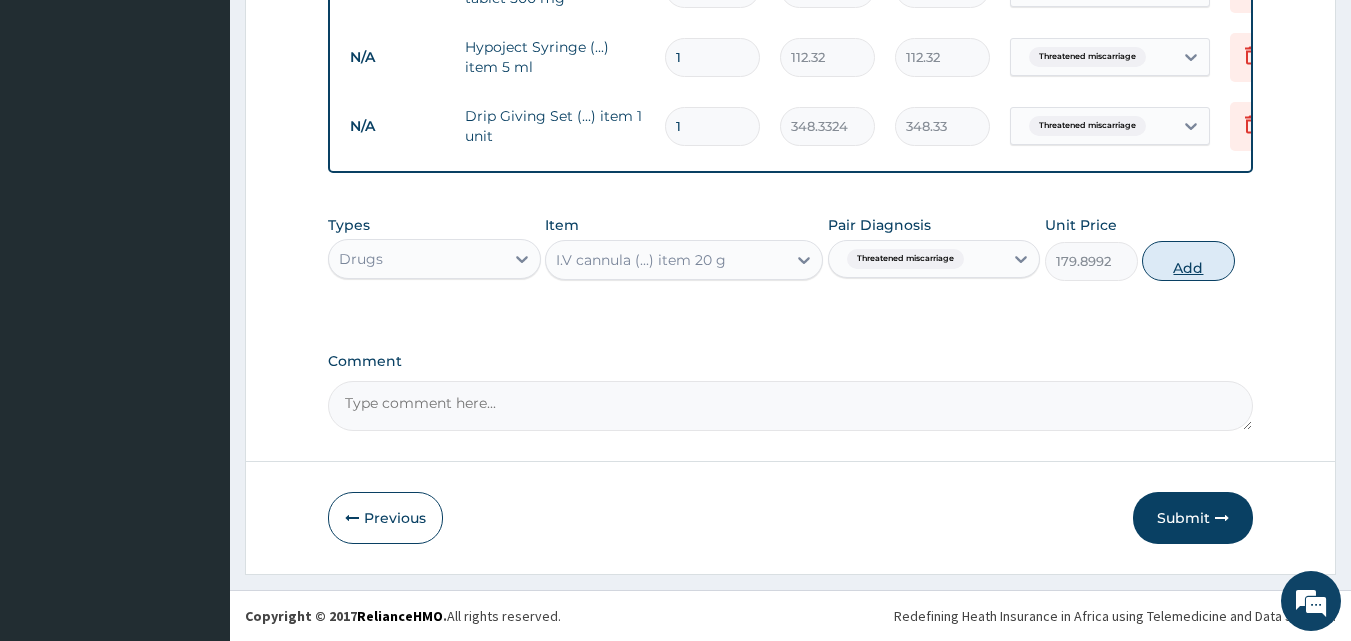 click on "Add" at bounding box center (1188, 261) 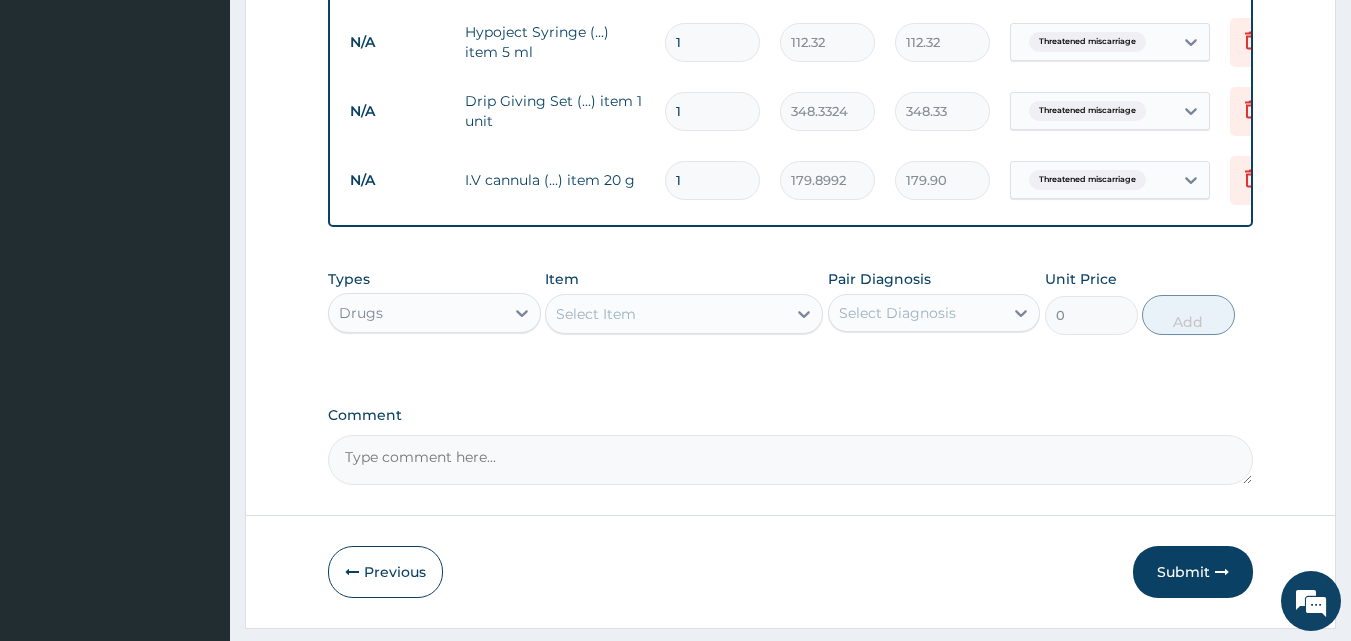 click on "Select Item" at bounding box center [596, 314] 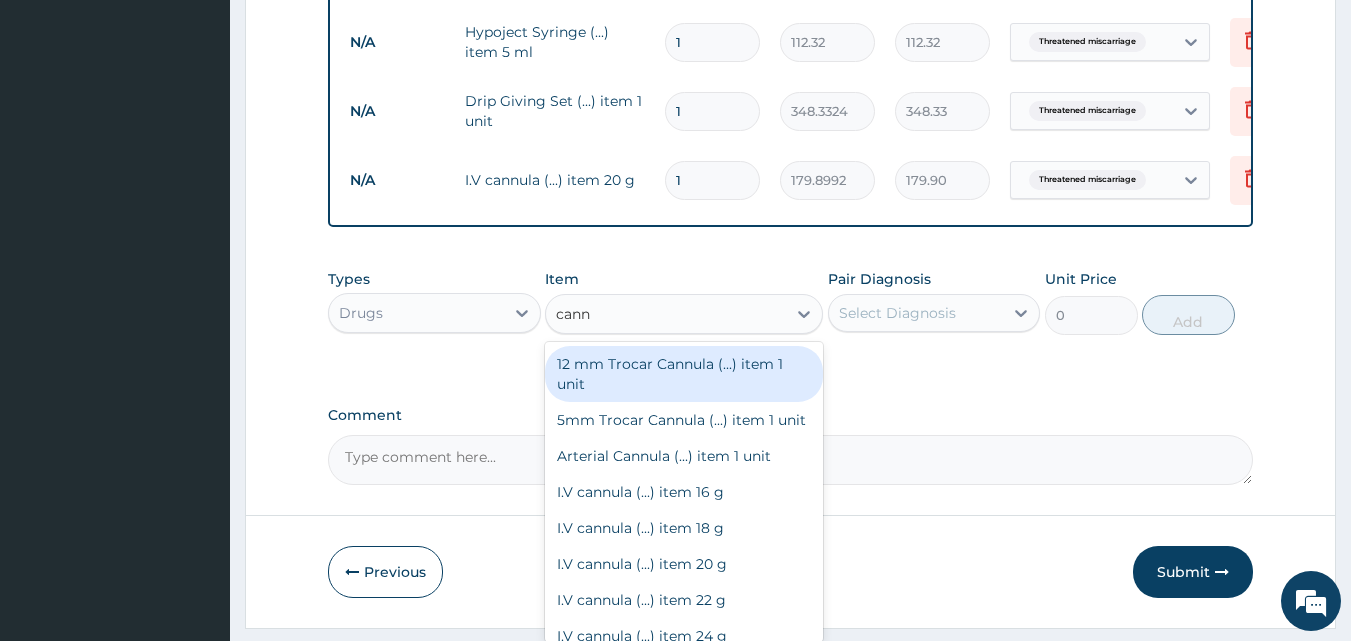 type on "cannu" 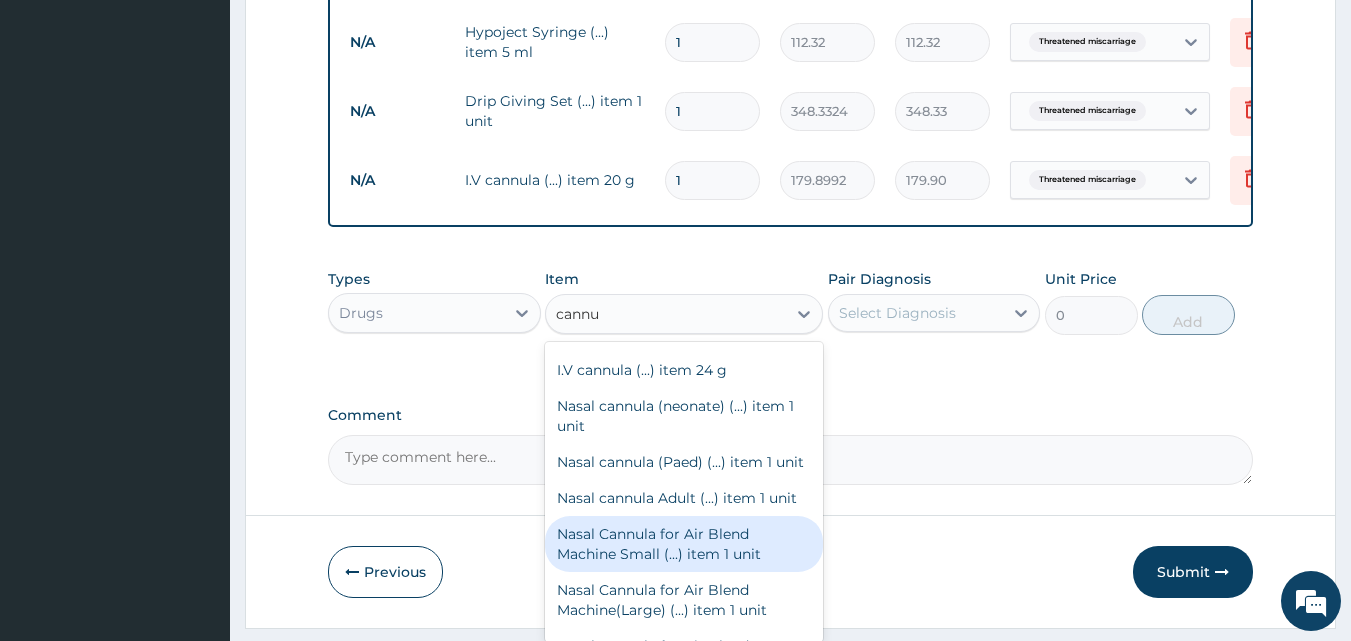 scroll, scrollTop: 172, scrollLeft: 0, axis: vertical 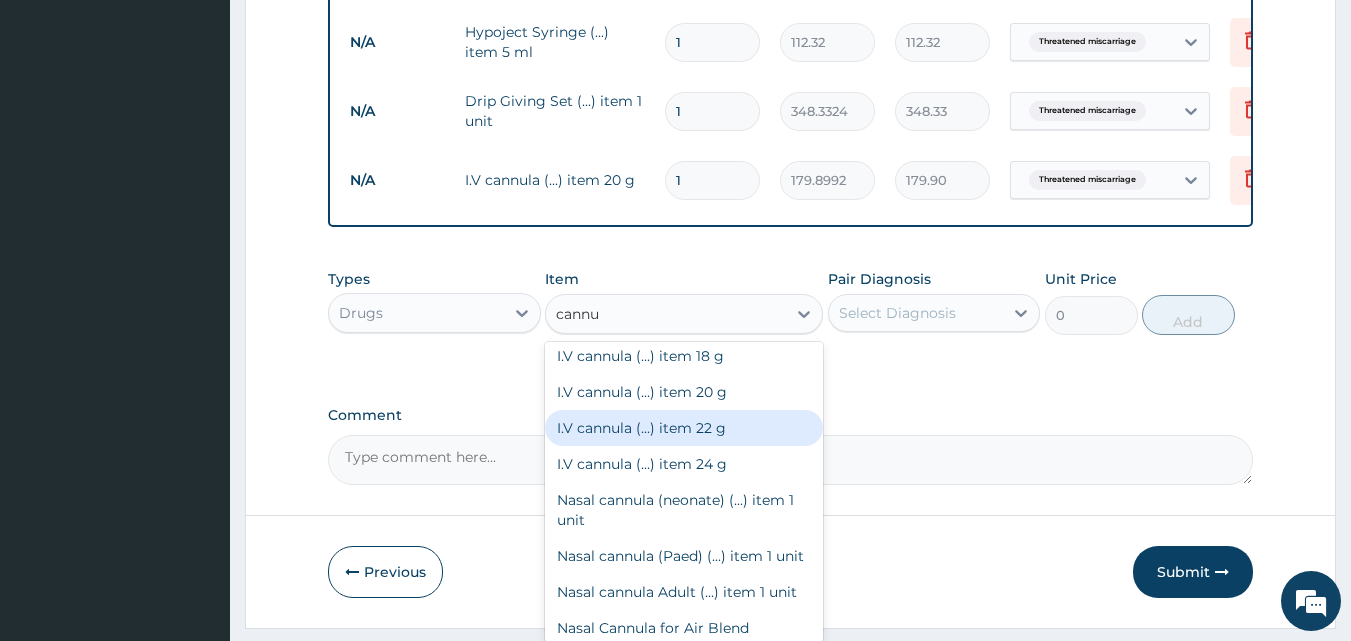 click on "I.V cannula (...) item 22 g" at bounding box center [684, 428] 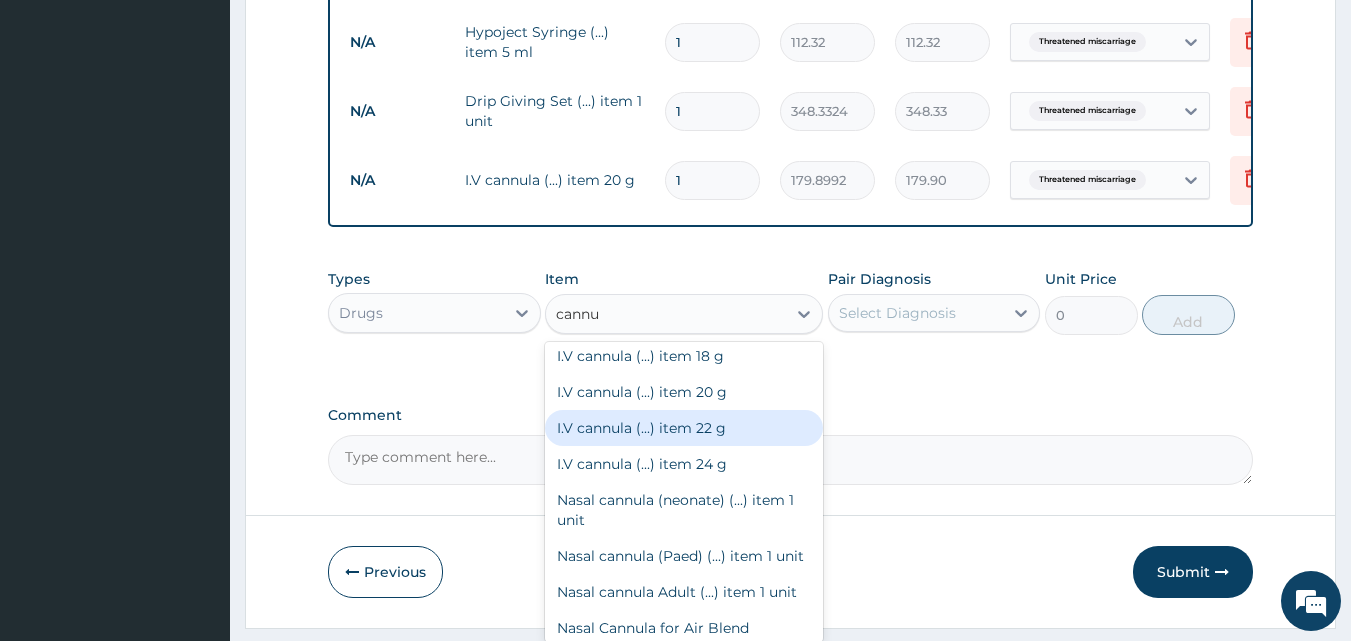 type 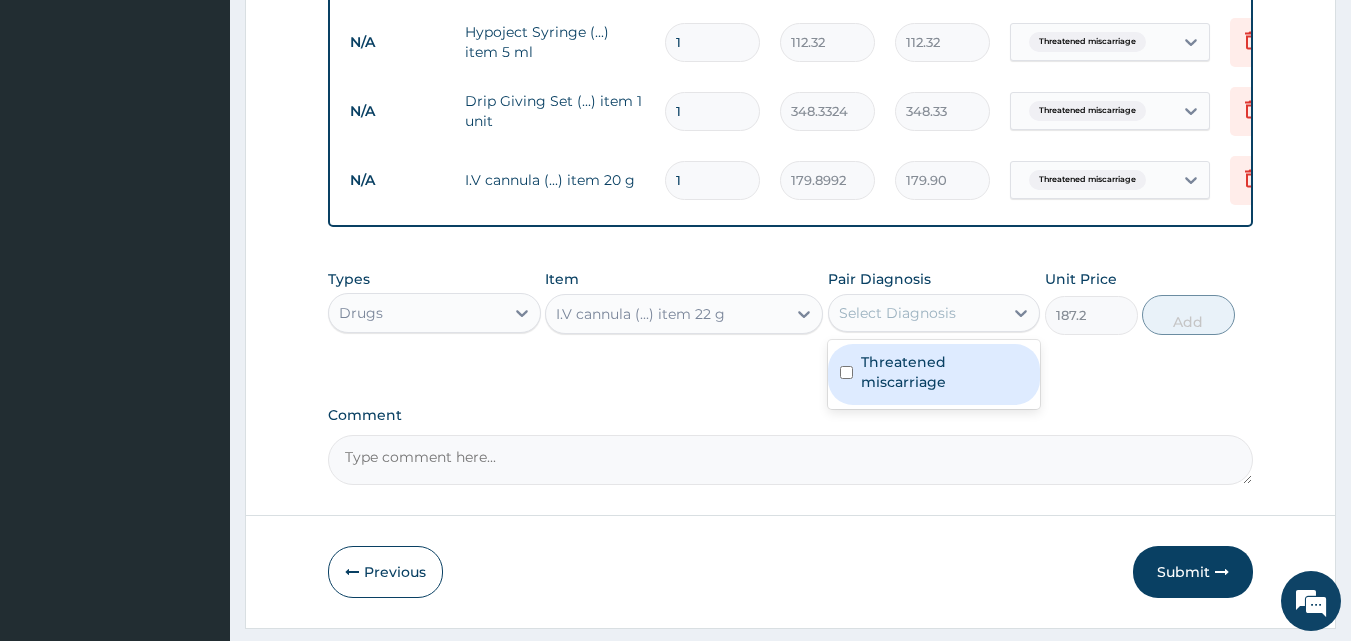 click on "Select Diagnosis" at bounding box center [897, 313] 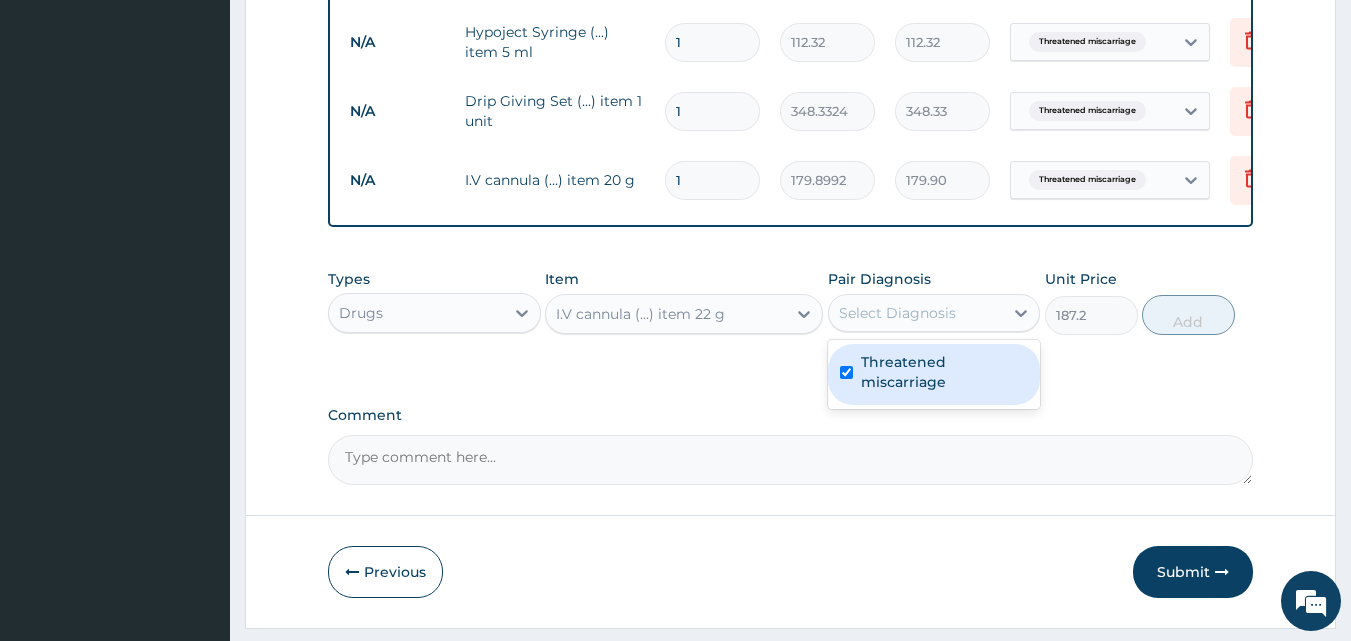 checkbox on "true" 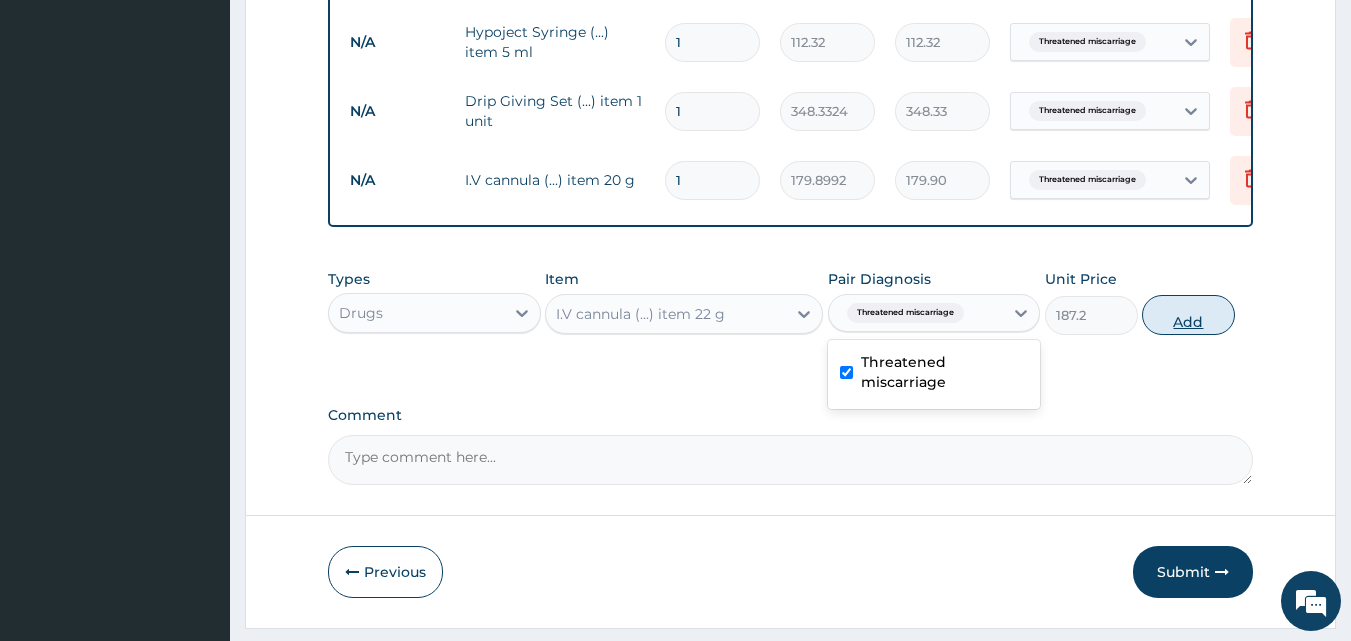 click on "Add" at bounding box center (1188, 315) 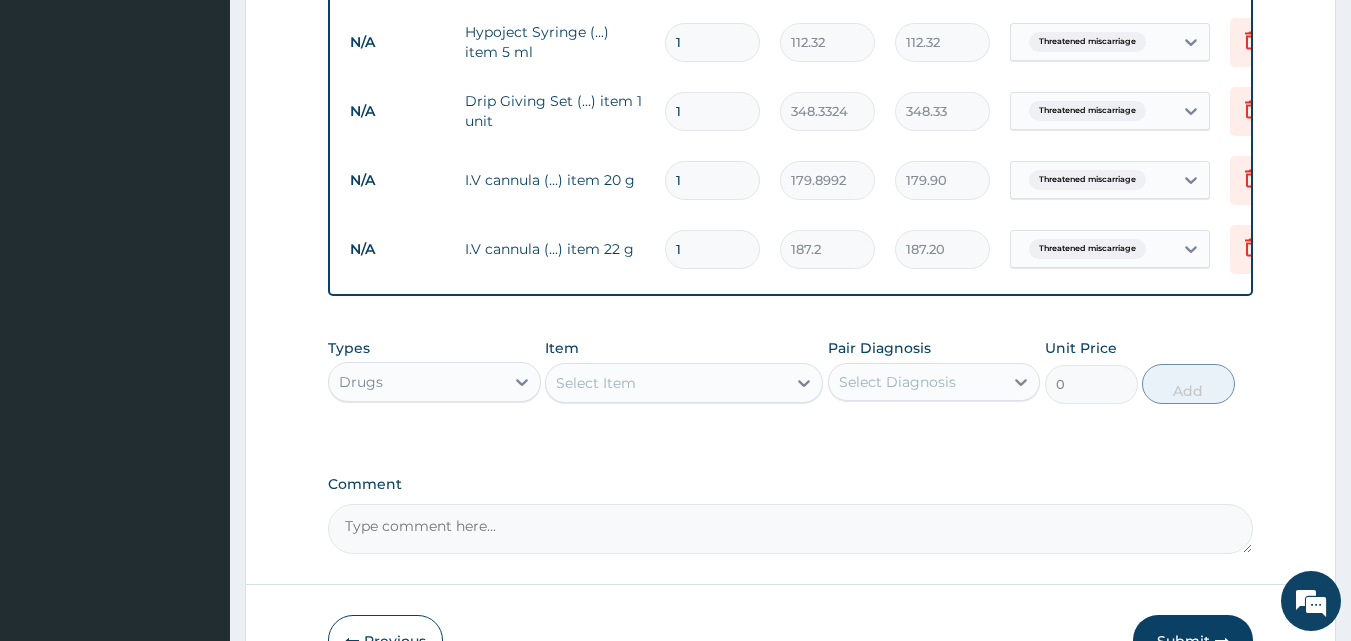 click on "Select Item" at bounding box center (596, 383) 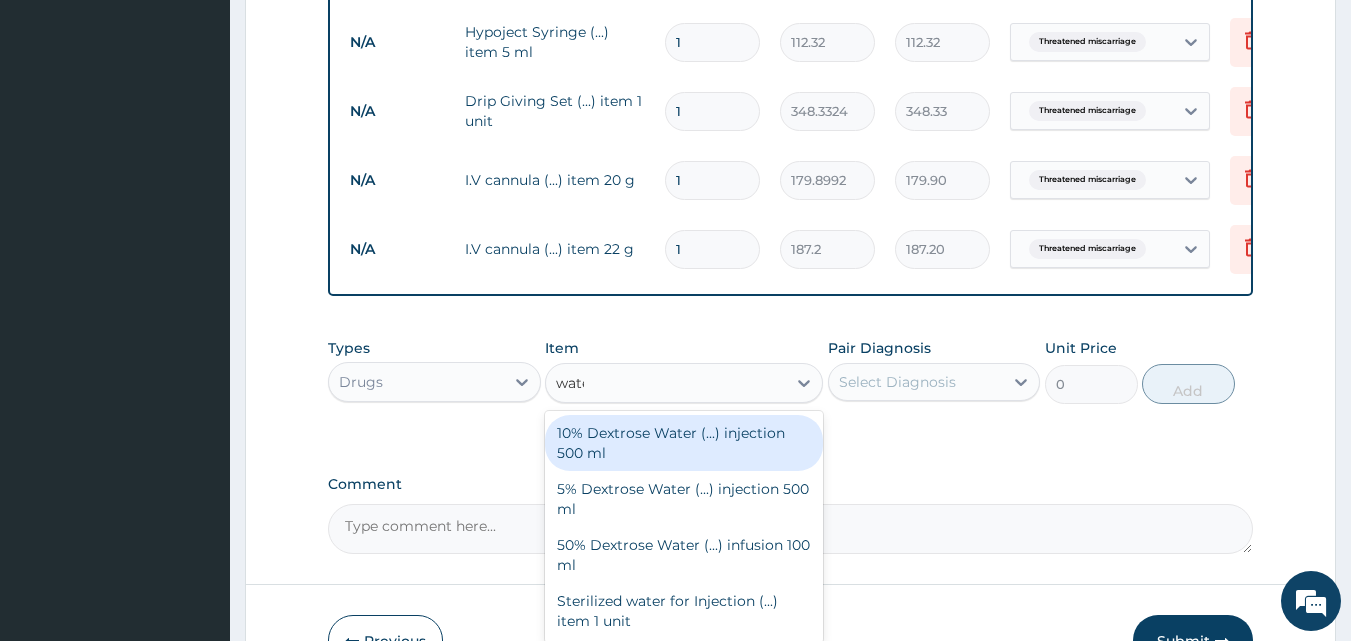 type on "water" 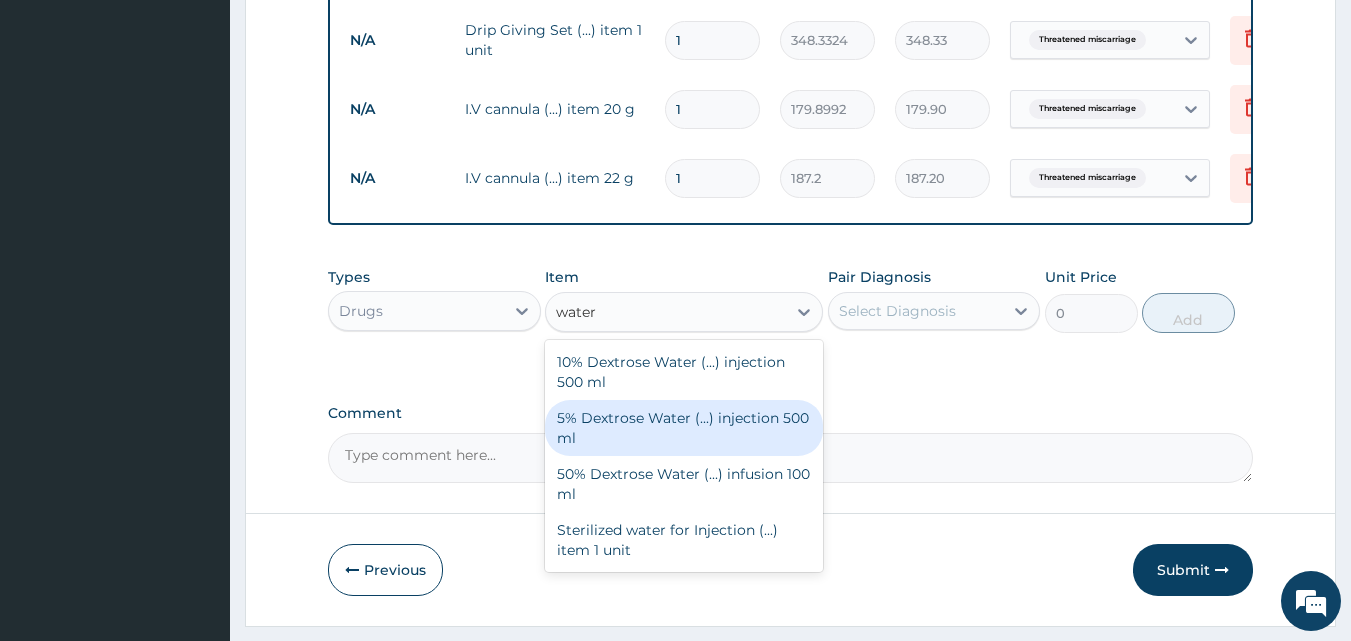 scroll, scrollTop: 1273, scrollLeft: 0, axis: vertical 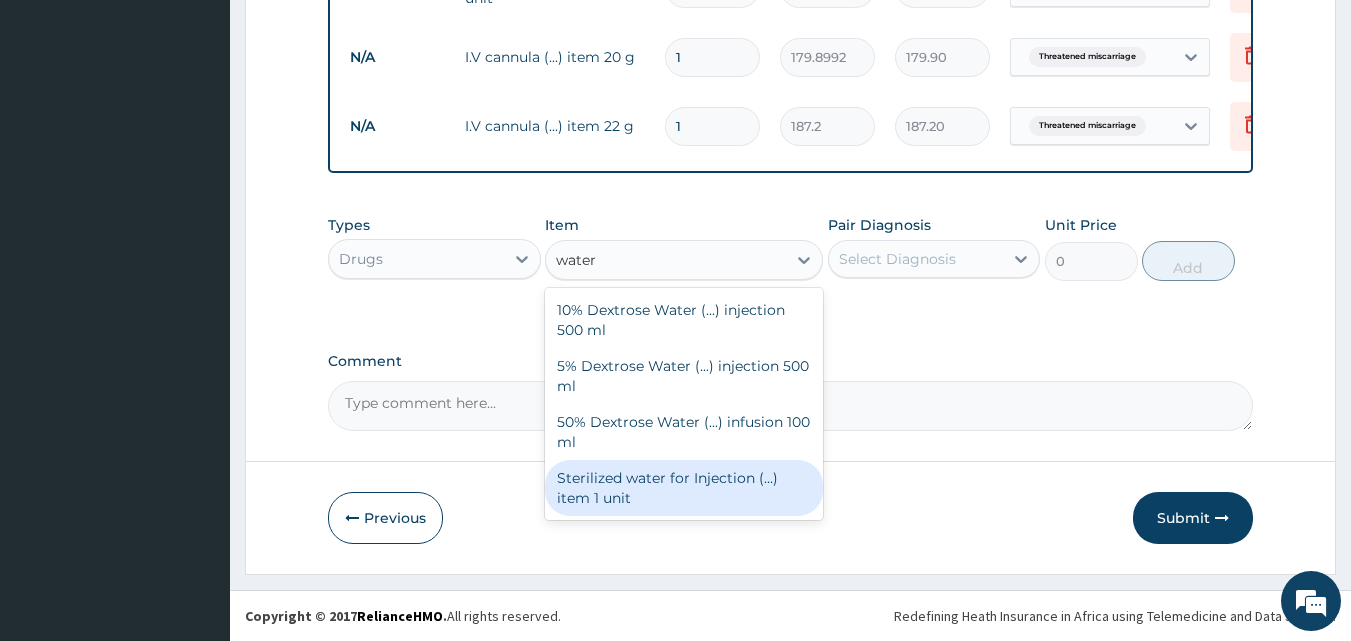 click on "Sterilized water for Injection (...) item 1 unit" at bounding box center [684, 488] 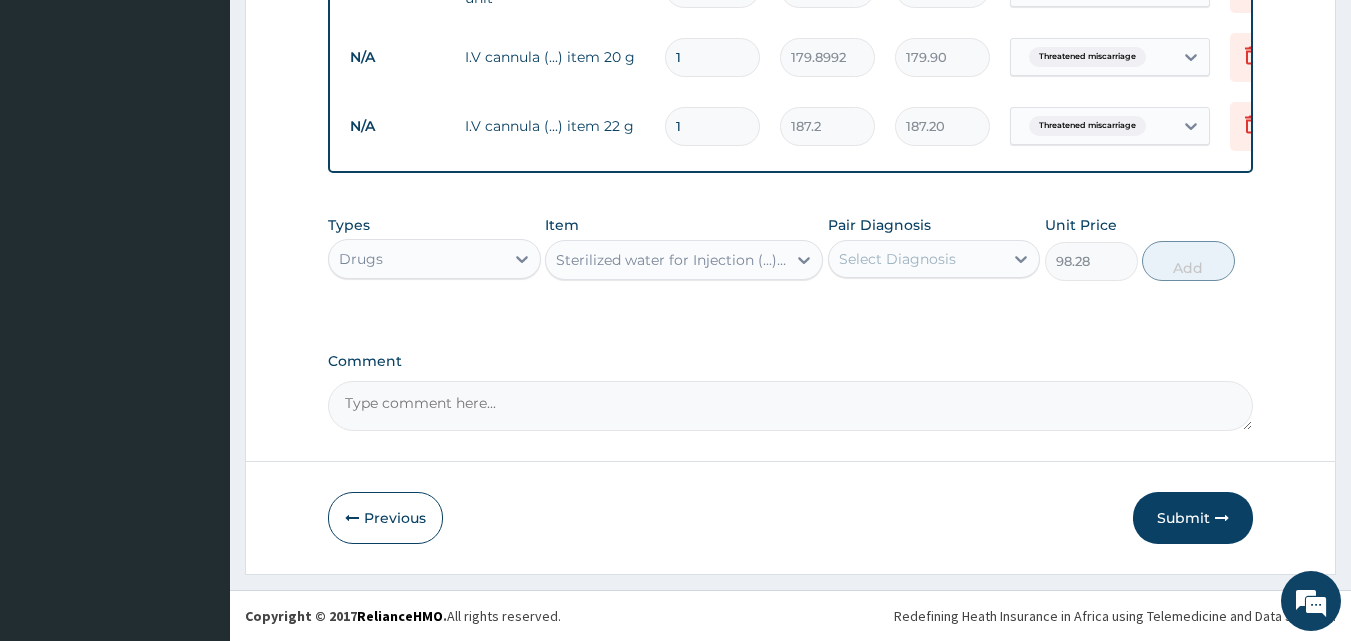 click on "Select Diagnosis" at bounding box center [916, 259] 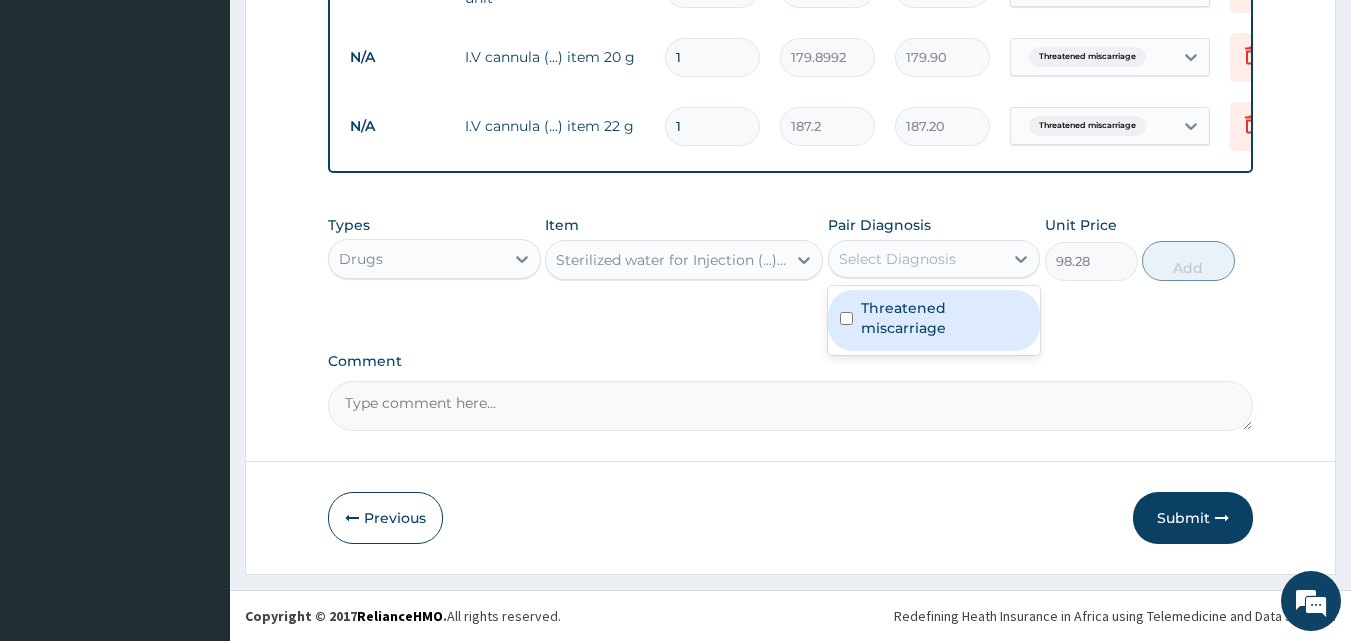 drag, startPoint x: 885, startPoint y: 327, endPoint x: 1254, endPoint y: 249, distance: 377.1538 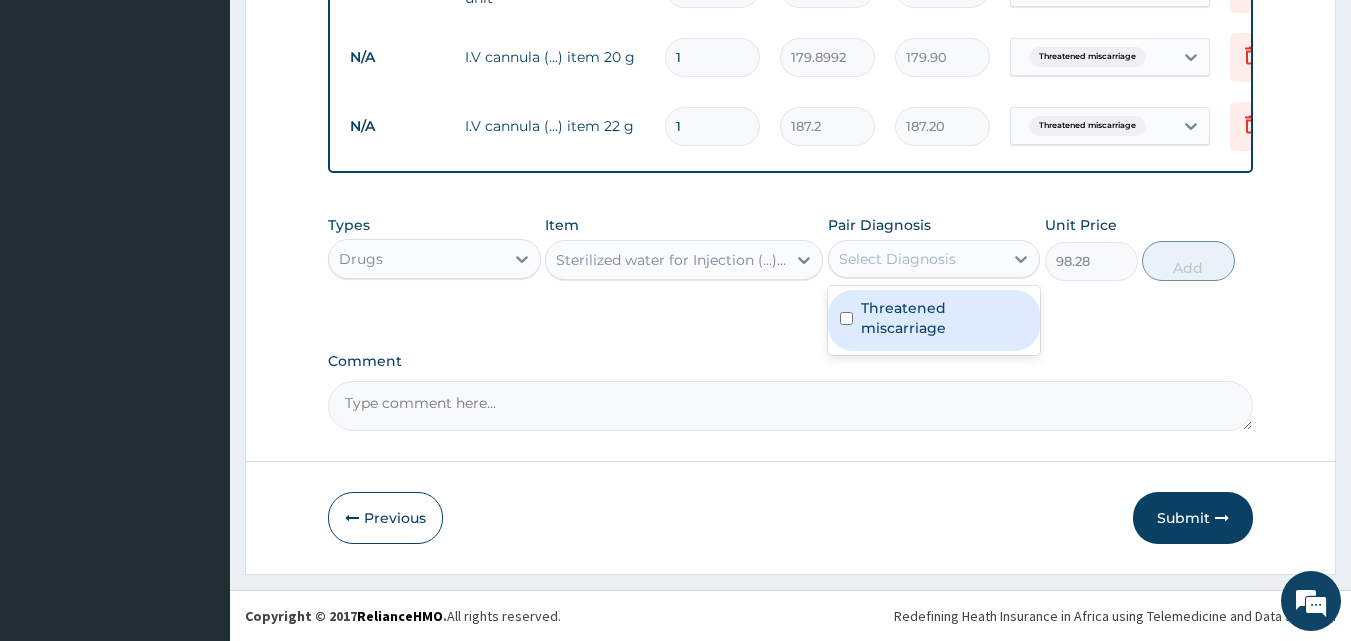 click on "Threatened miscarriage" at bounding box center [945, 318] 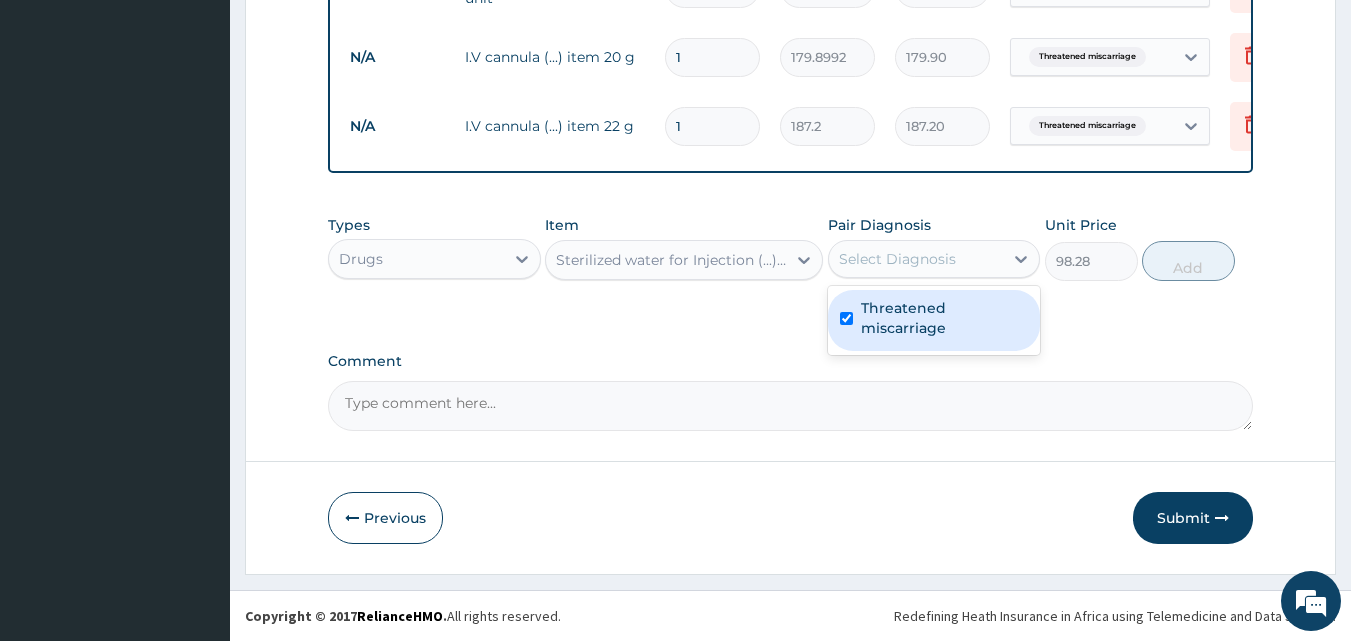checkbox on "true" 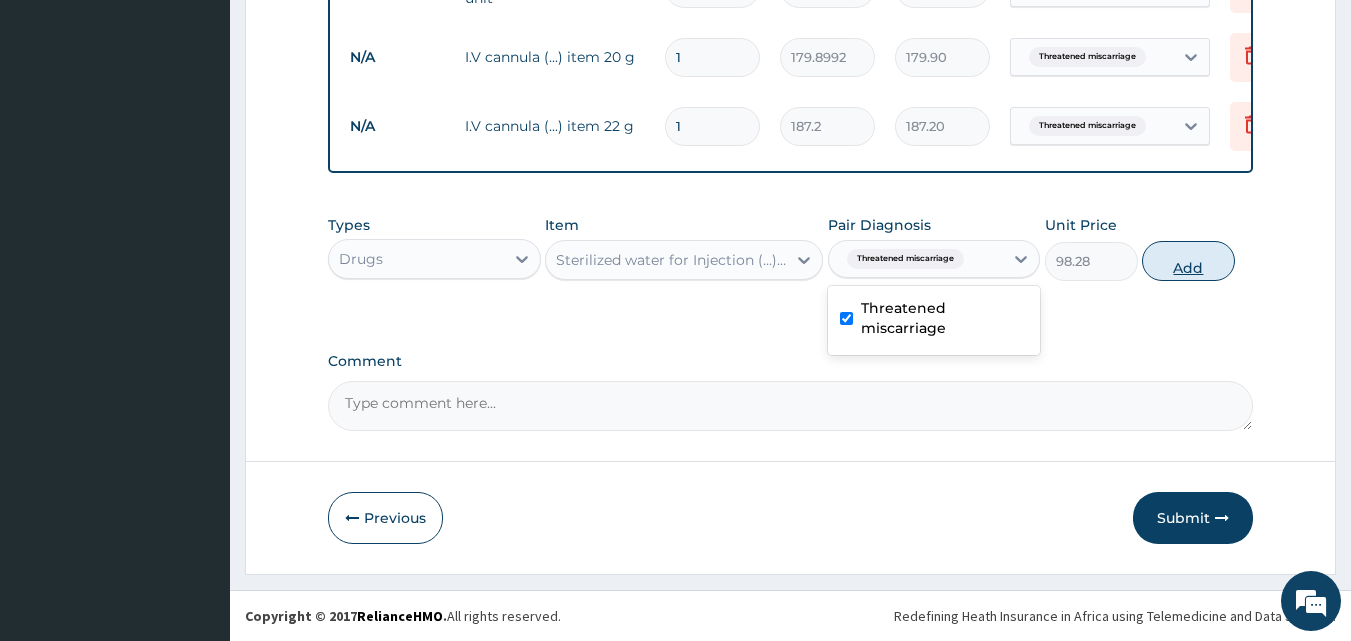click on "Add" at bounding box center (1188, 261) 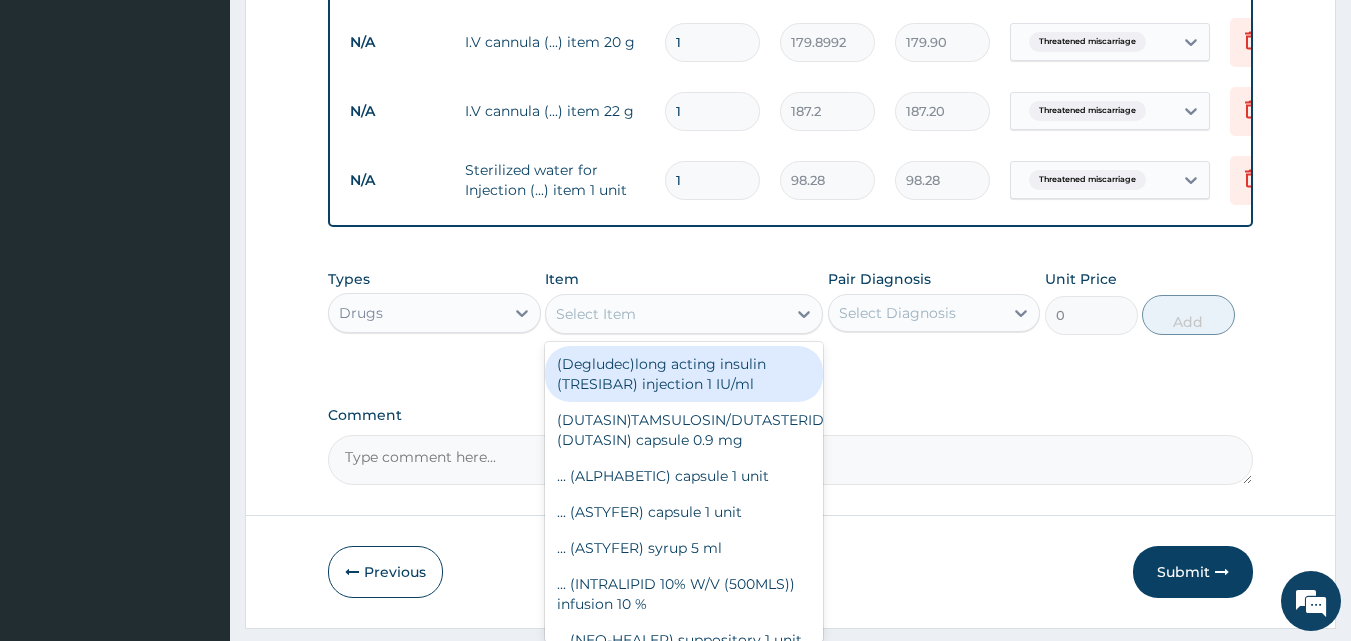 click on "Select Item" at bounding box center [596, 314] 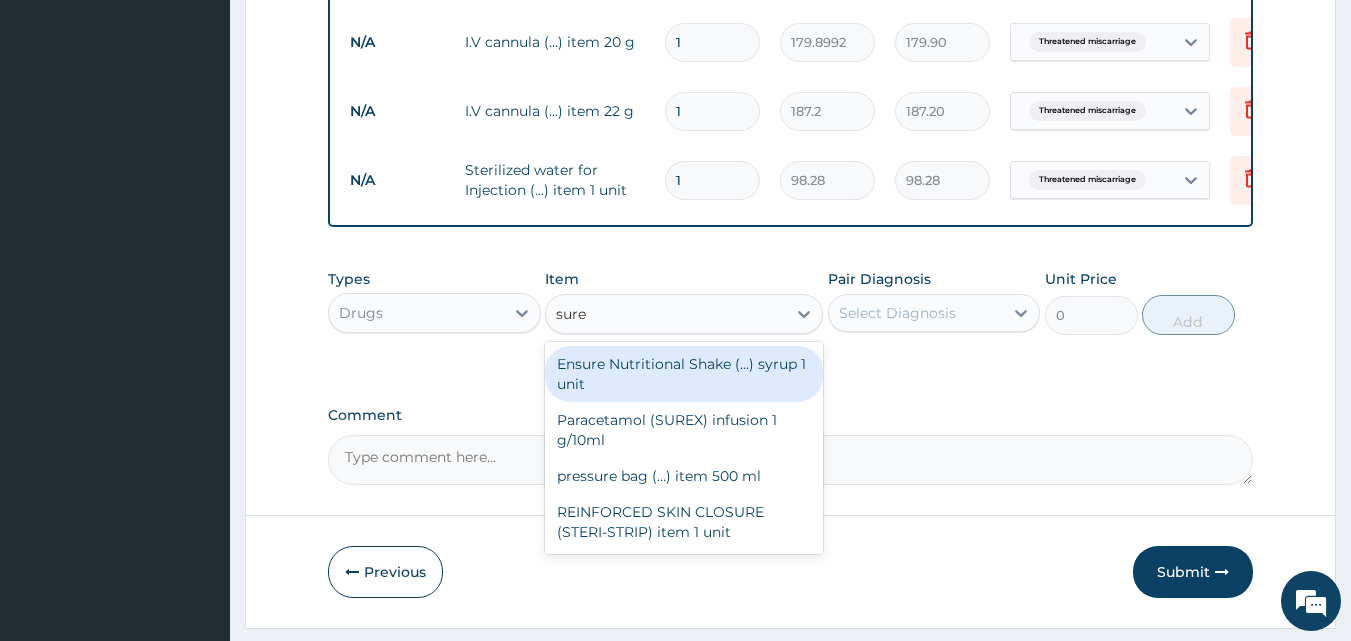 type on "surex" 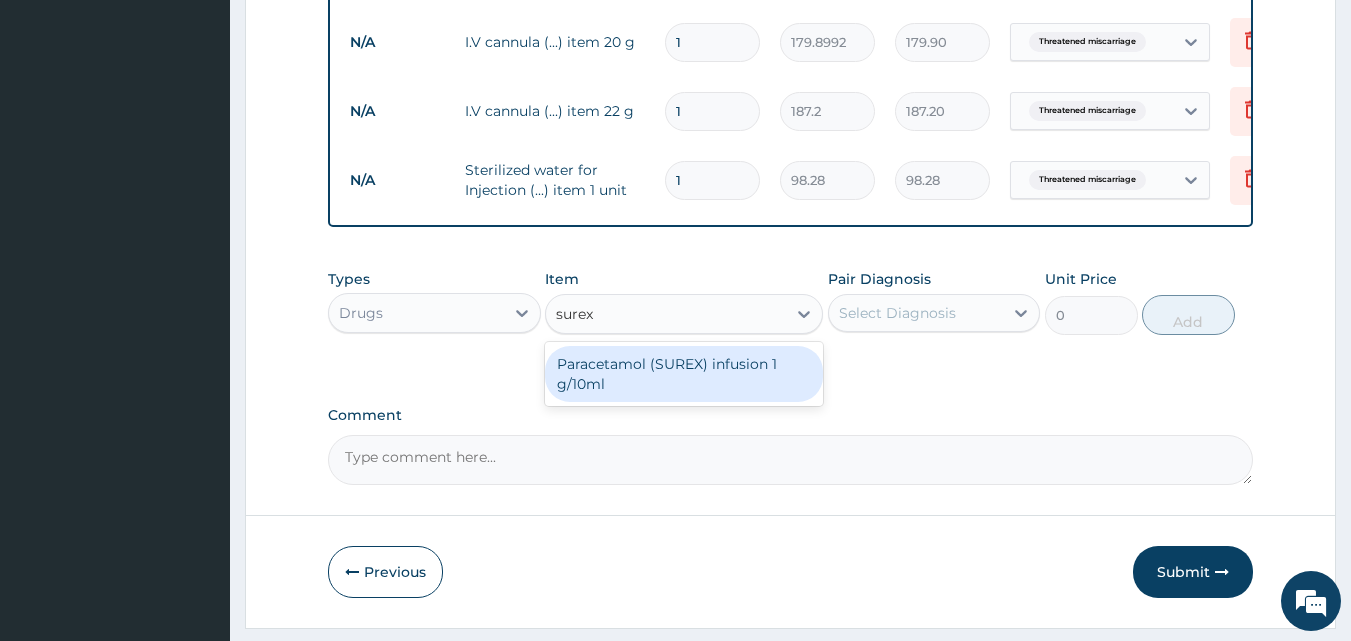 drag, startPoint x: 708, startPoint y: 394, endPoint x: 725, endPoint y: 385, distance: 19.235384 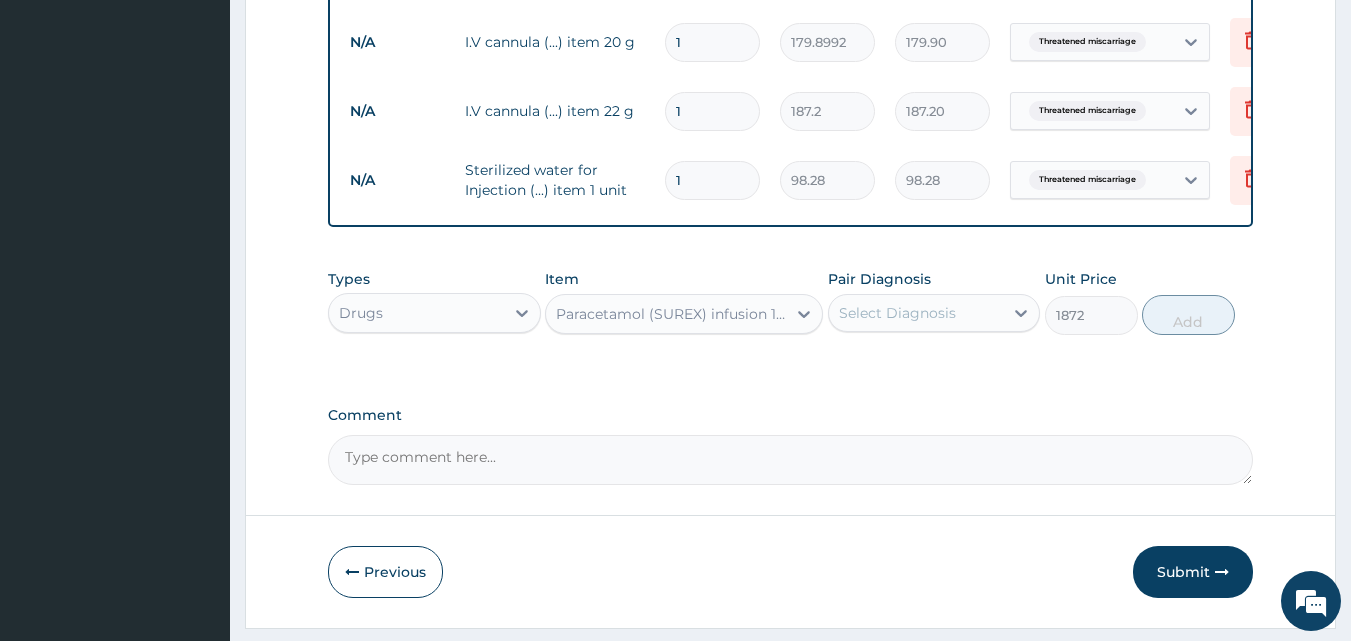 click on "Select Diagnosis" at bounding box center [897, 313] 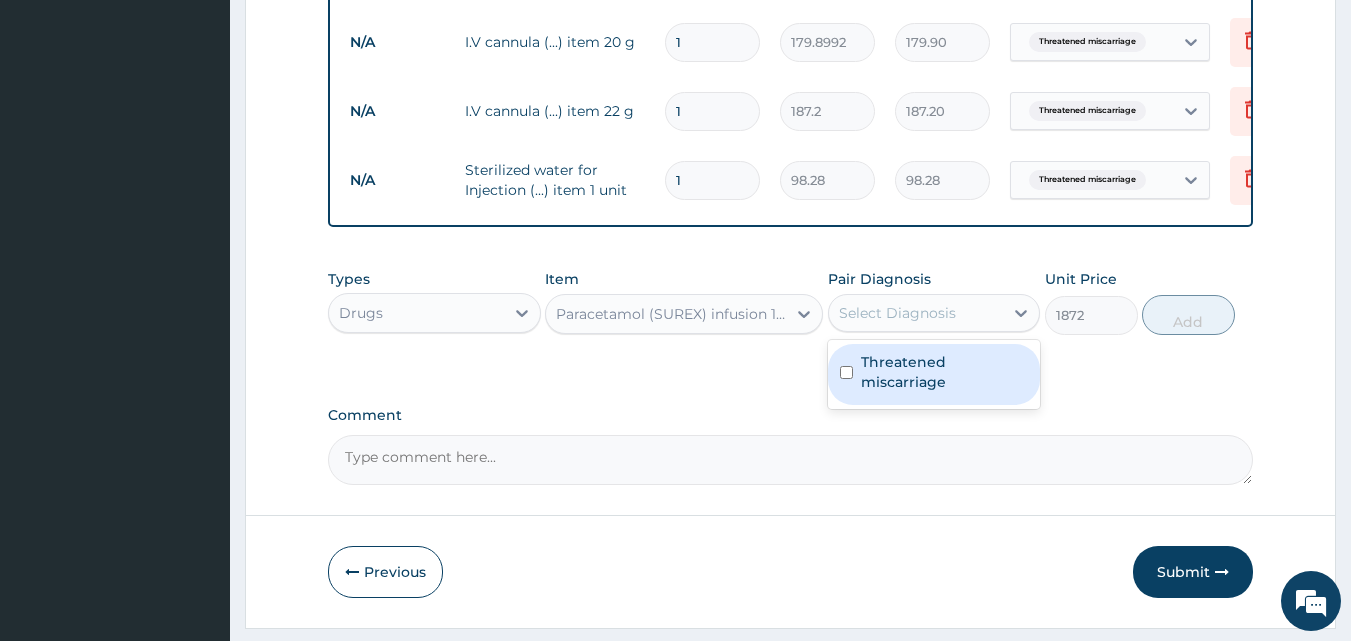 click on "Threatened miscarriage" at bounding box center (945, 372) 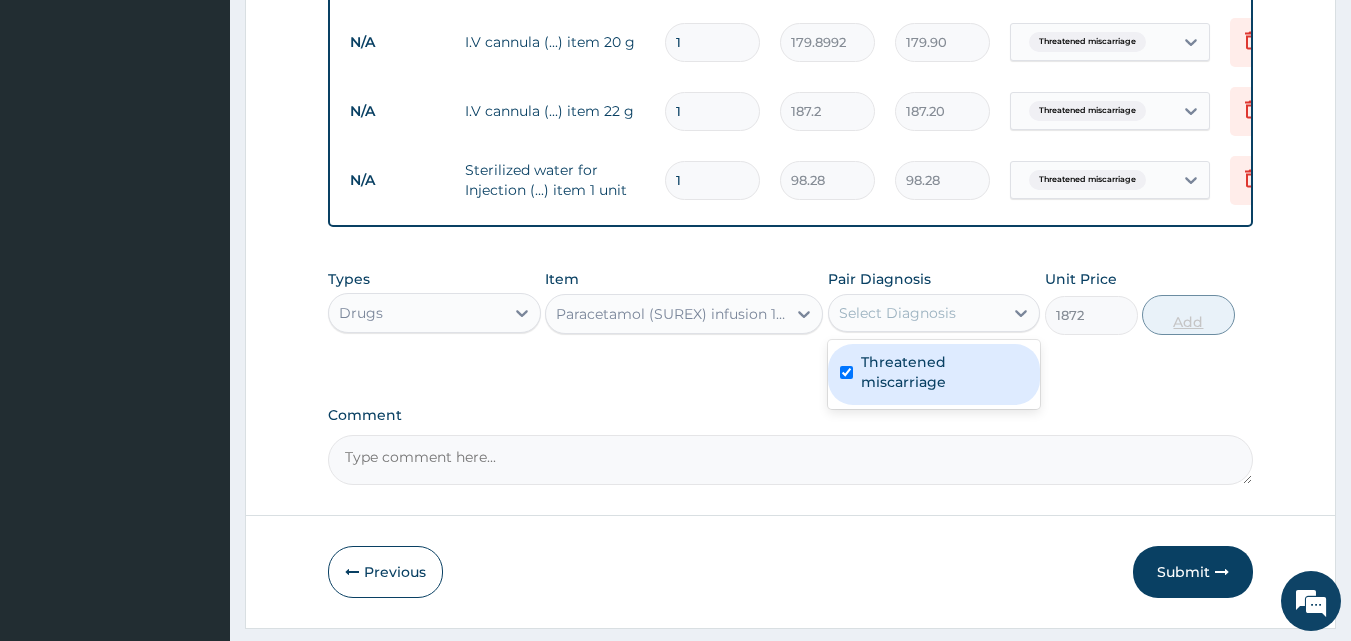 checkbox on "true" 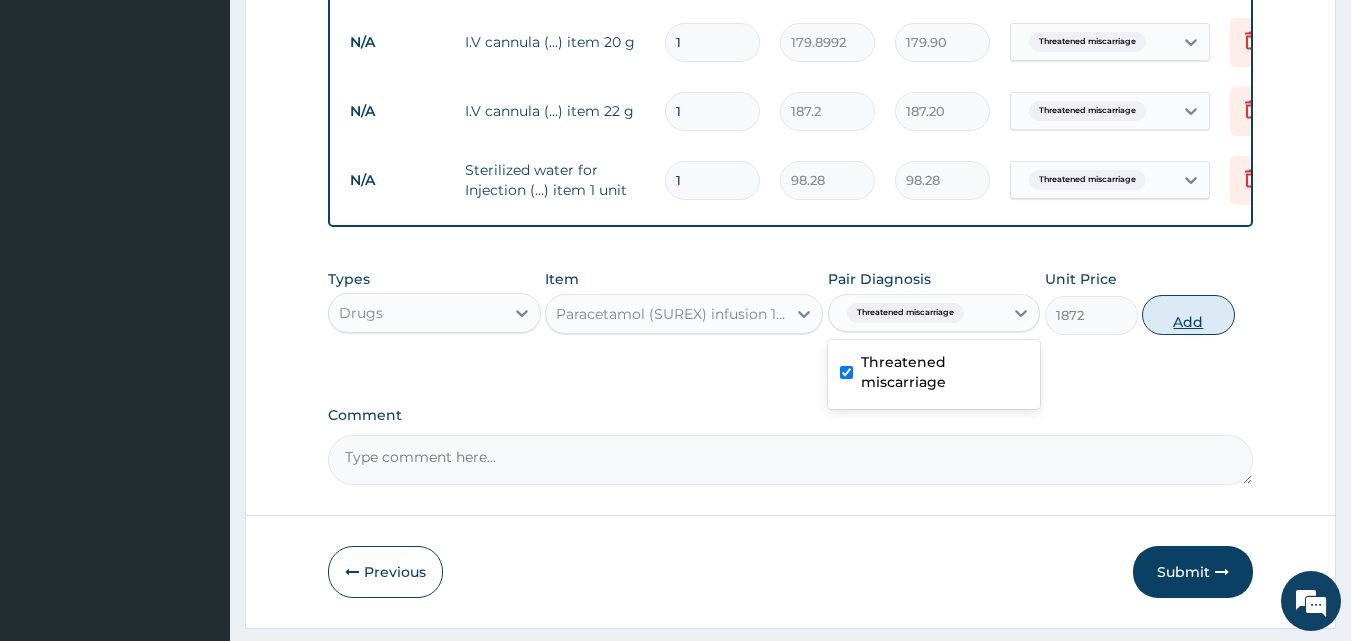 click on "Add" at bounding box center [1188, 315] 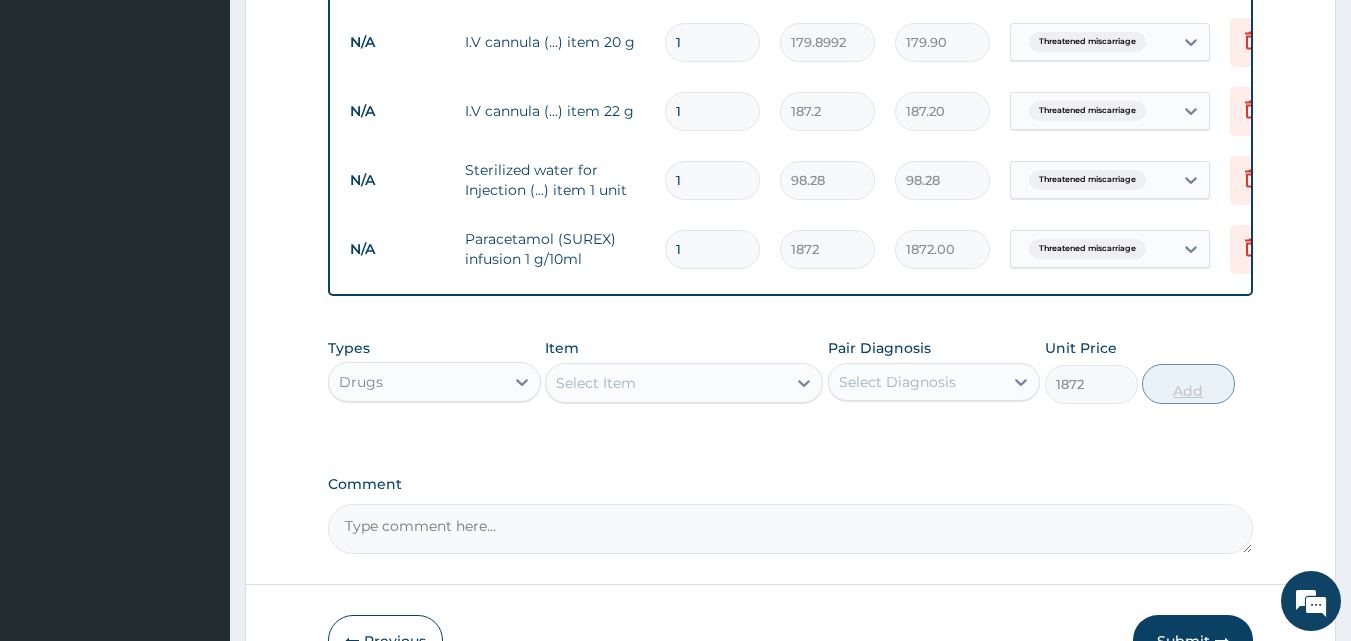 type on "0" 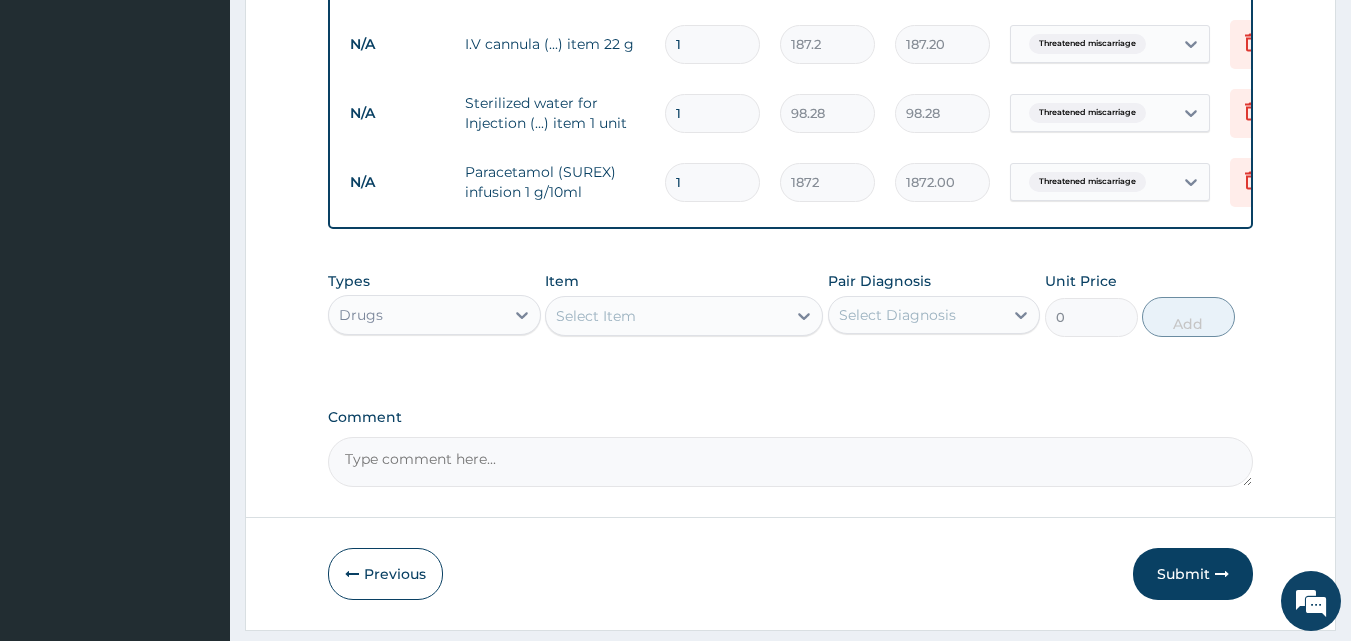 scroll, scrollTop: 1411, scrollLeft: 0, axis: vertical 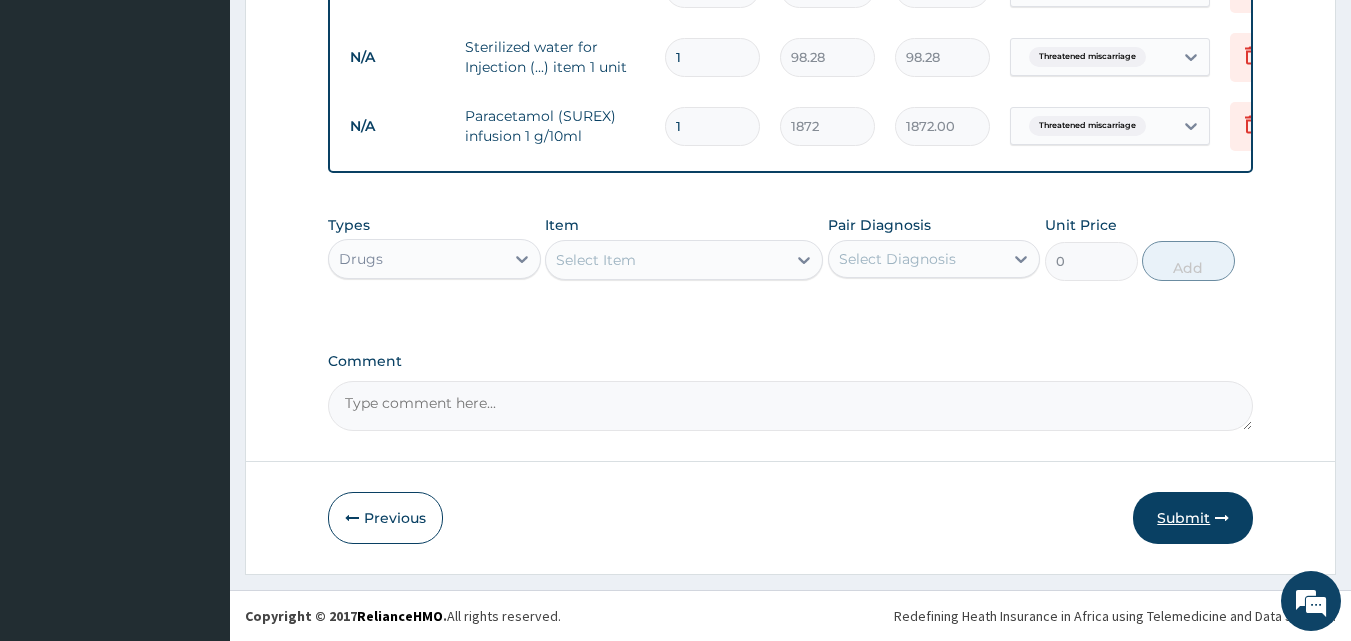 click on "Submit" at bounding box center [1193, 518] 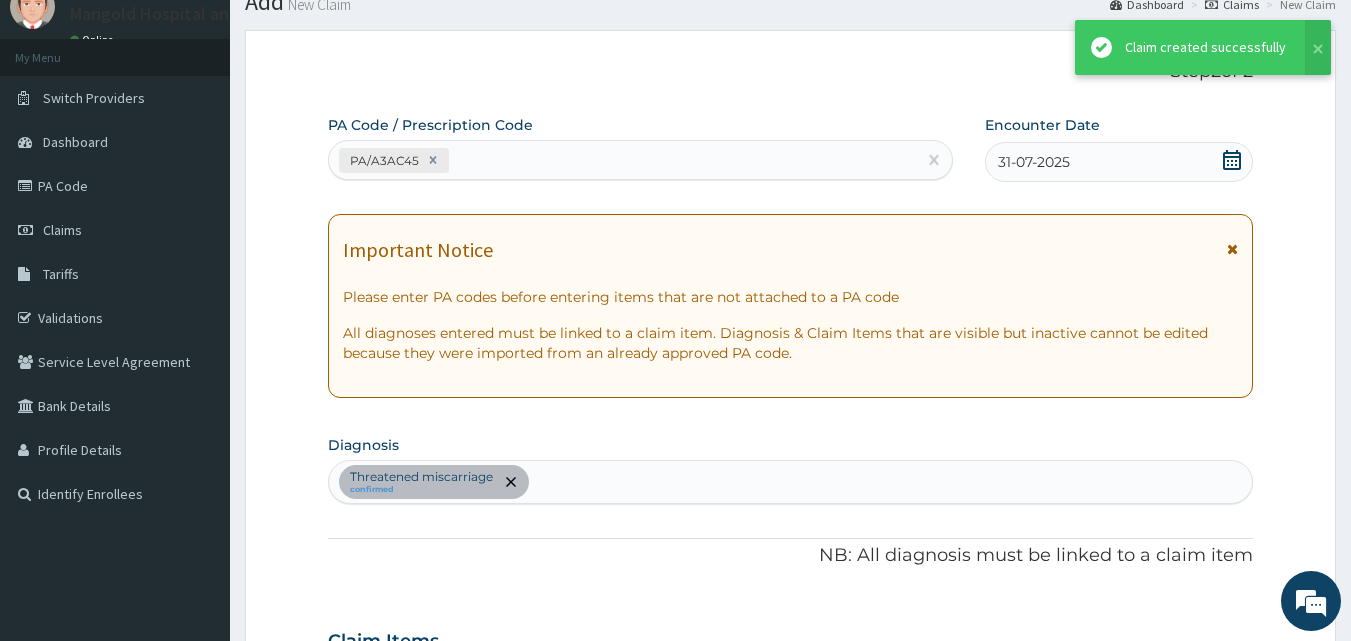 scroll, scrollTop: 1411, scrollLeft: 0, axis: vertical 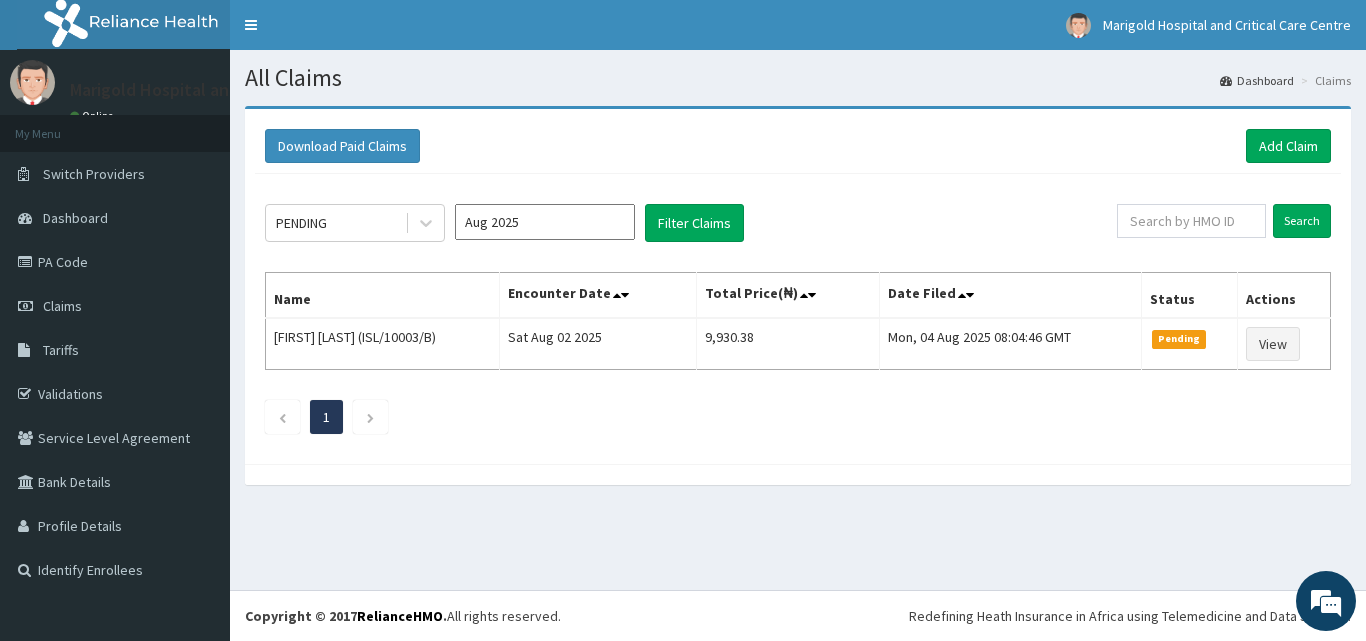 click on "Aug 2025" at bounding box center [545, 222] 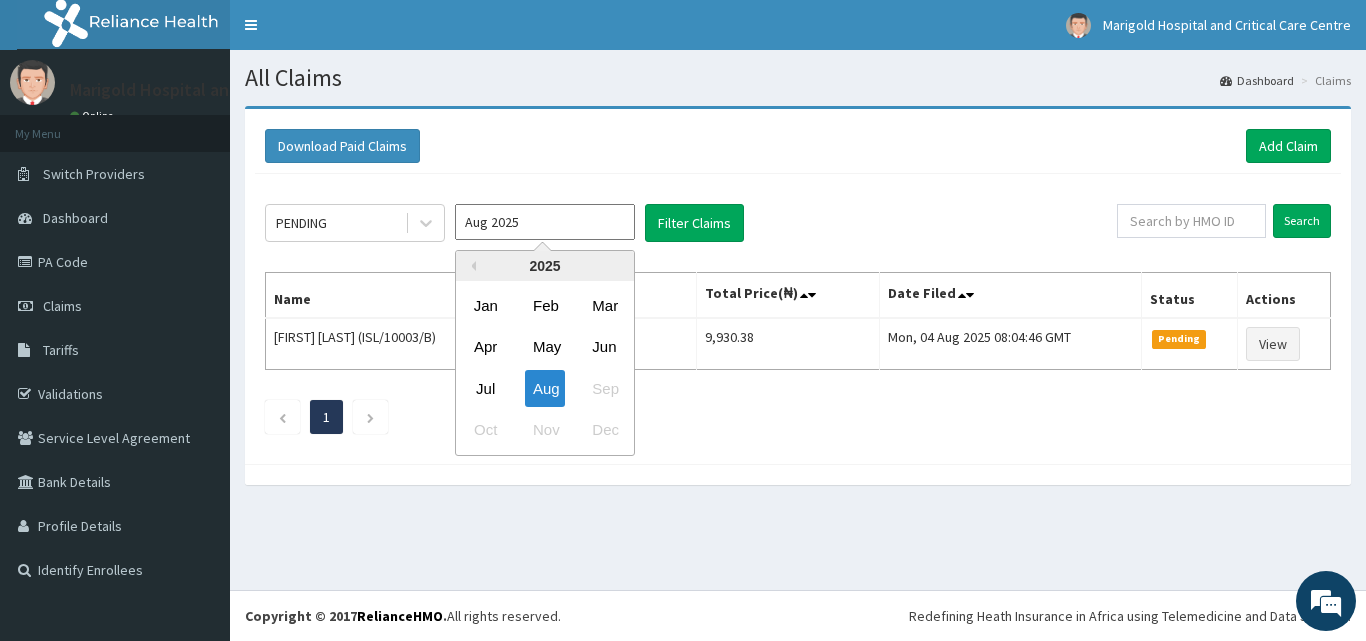 drag, startPoint x: 477, startPoint y: 382, endPoint x: 642, endPoint y: 273, distance: 197.75237 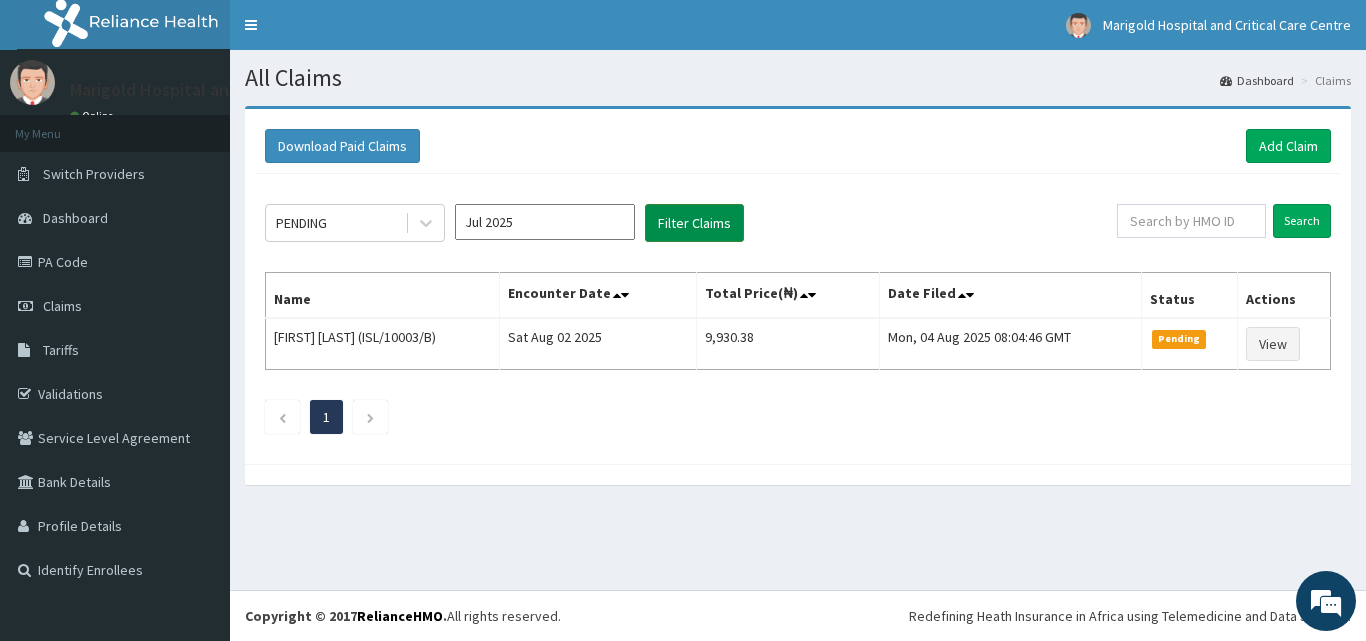 click on "Filter Claims" at bounding box center (694, 223) 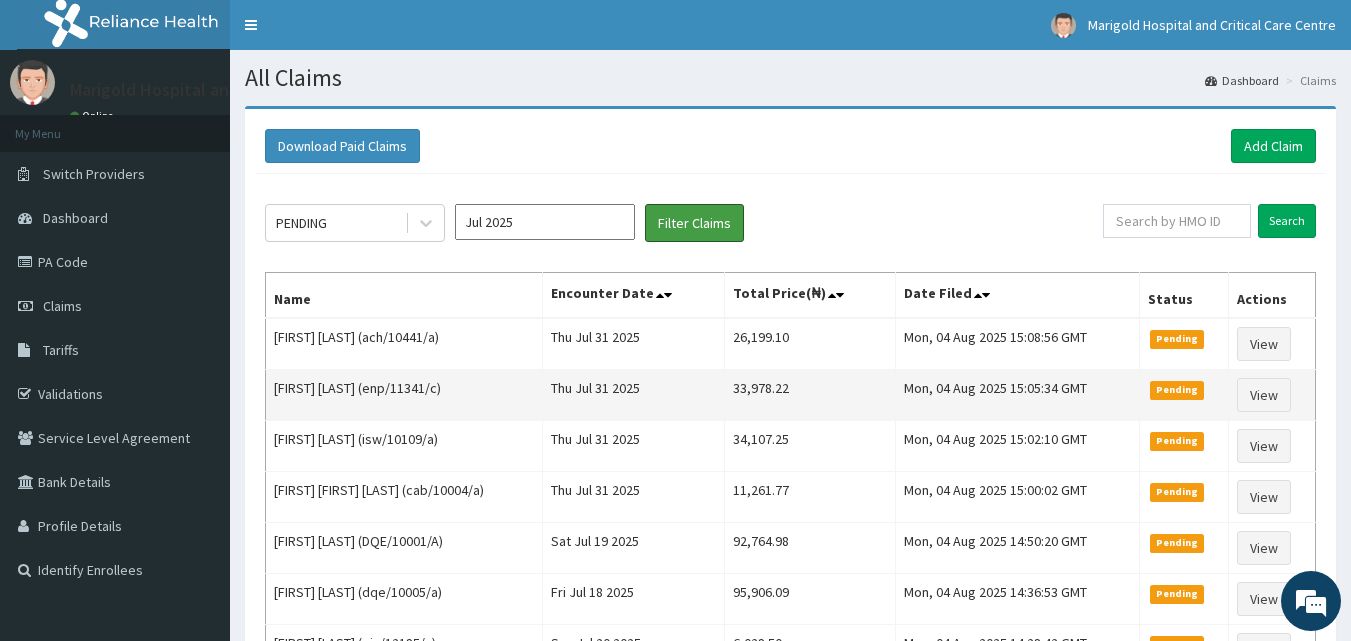 scroll, scrollTop: 0, scrollLeft: 0, axis: both 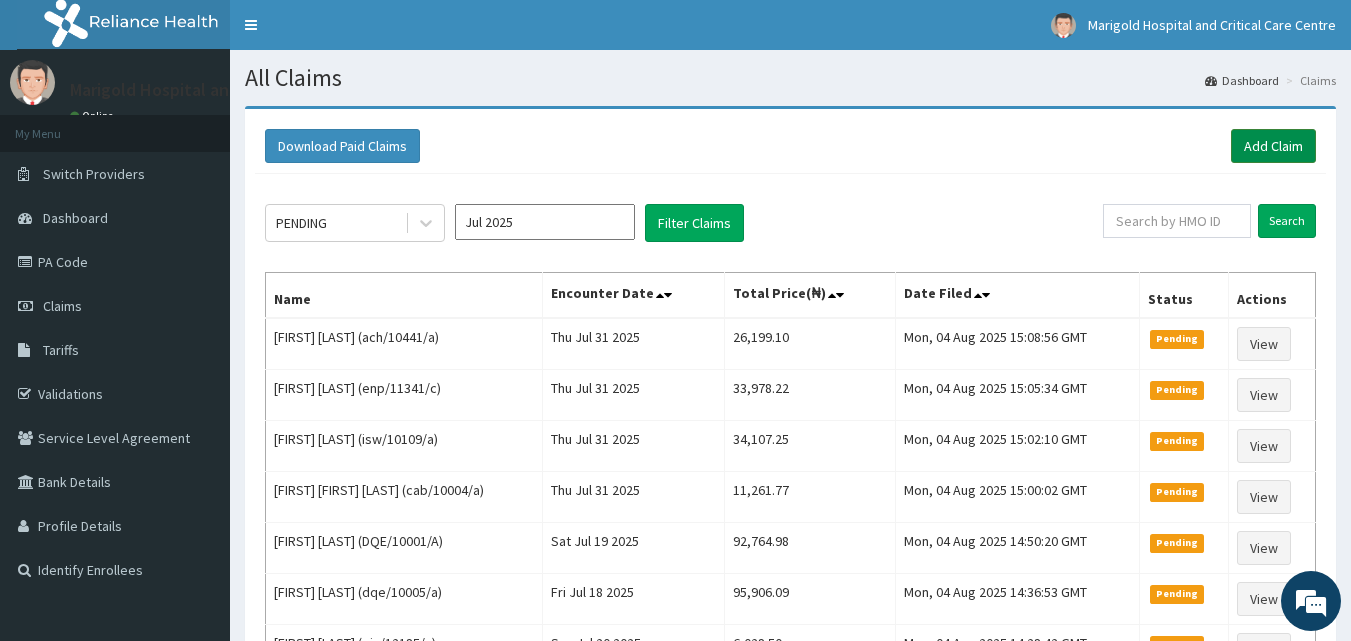 click on "Add Claim" at bounding box center (1273, 146) 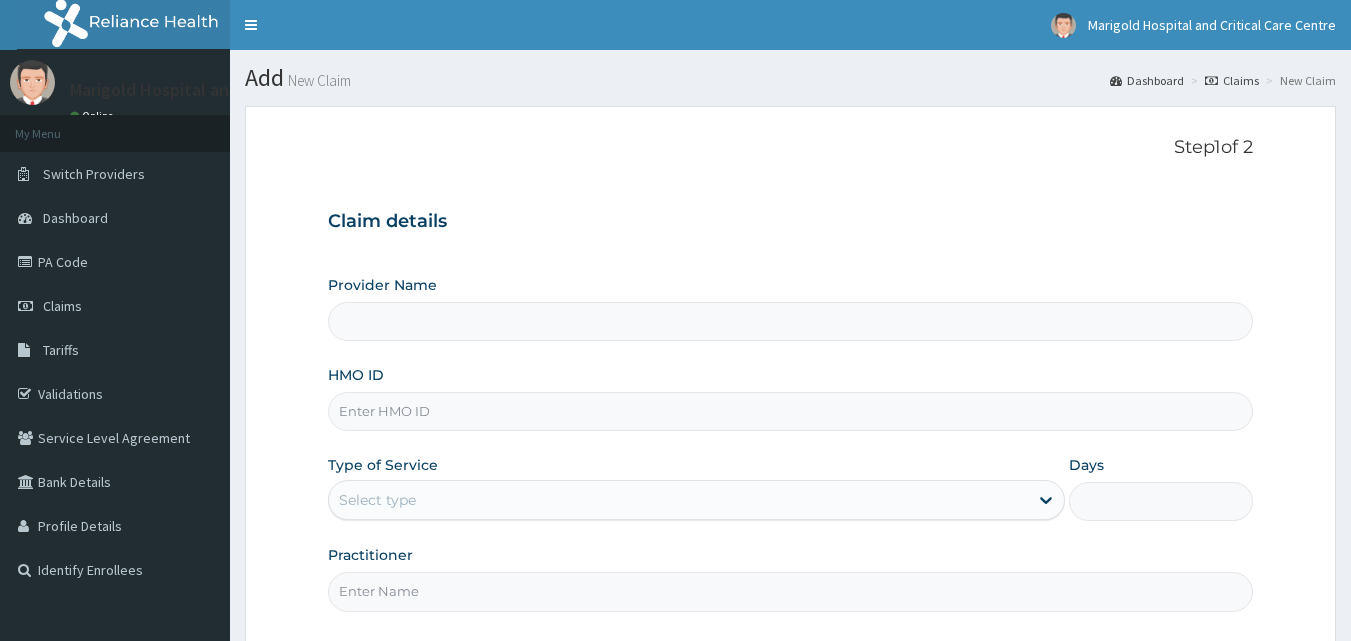 scroll, scrollTop: 0, scrollLeft: 0, axis: both 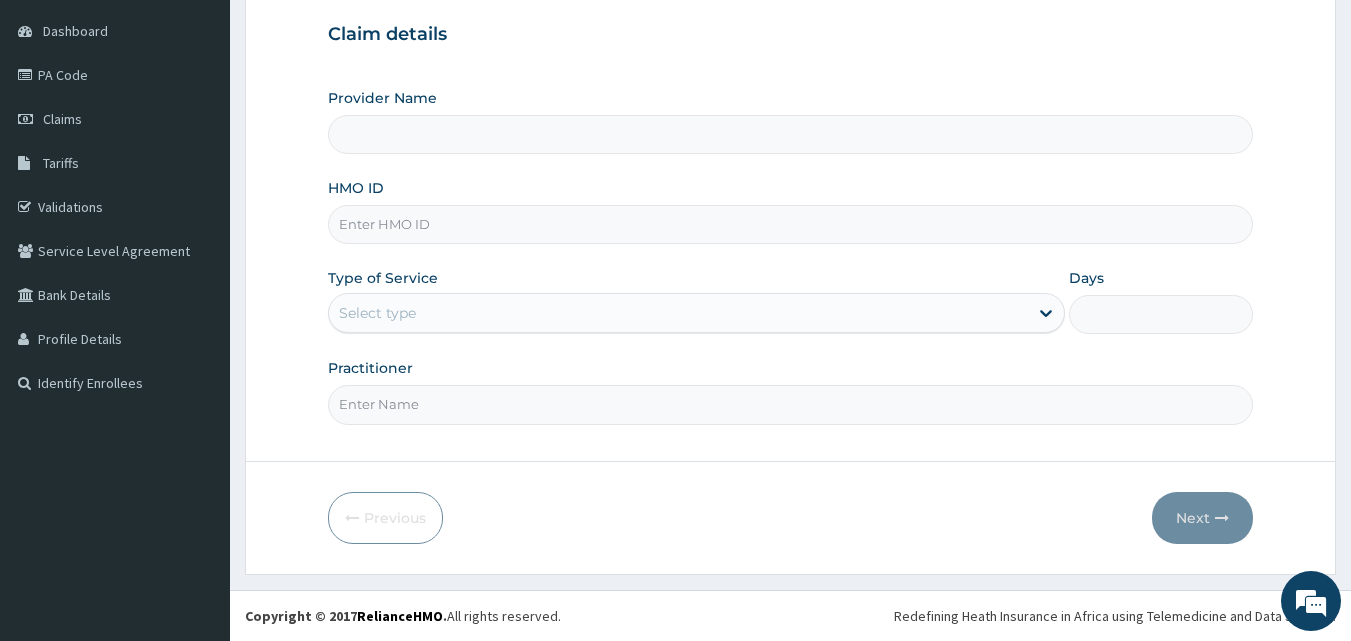 click on "HMO ID" at bounding box center [791, 224] 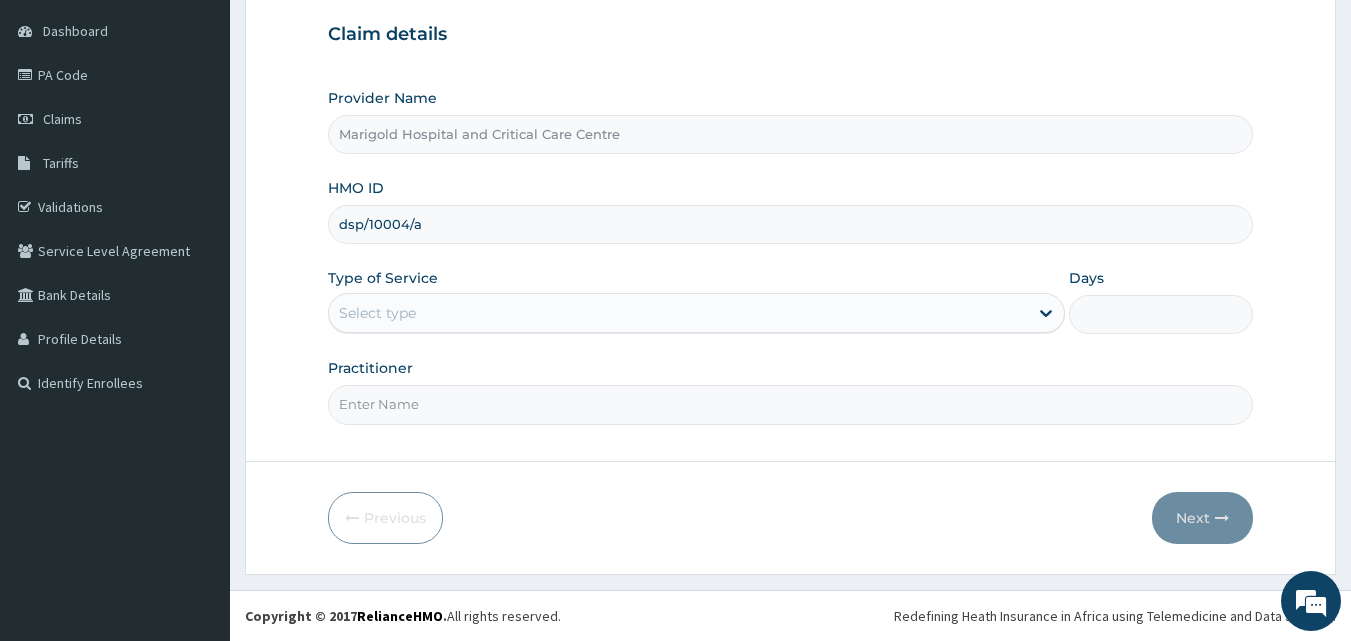 click on "dsp/10004/a" at bounding box center [791, 224] 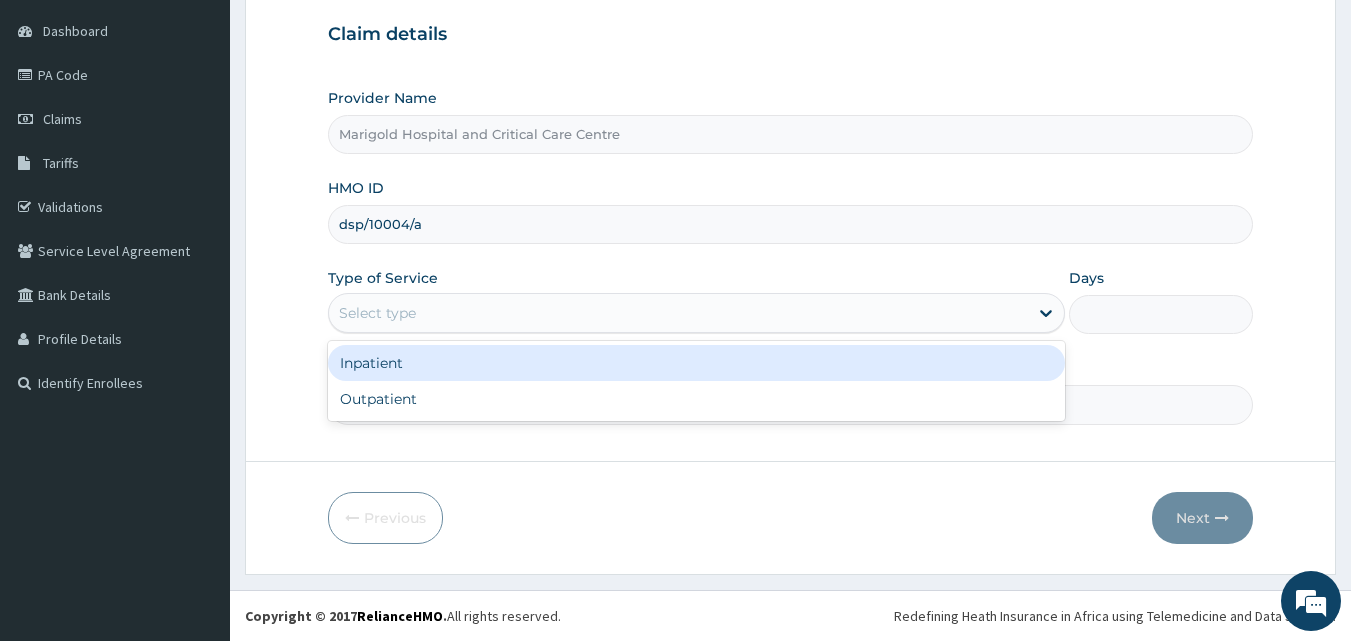 scroll, scrollTop: 0, scrollLeft: 0, axis: both 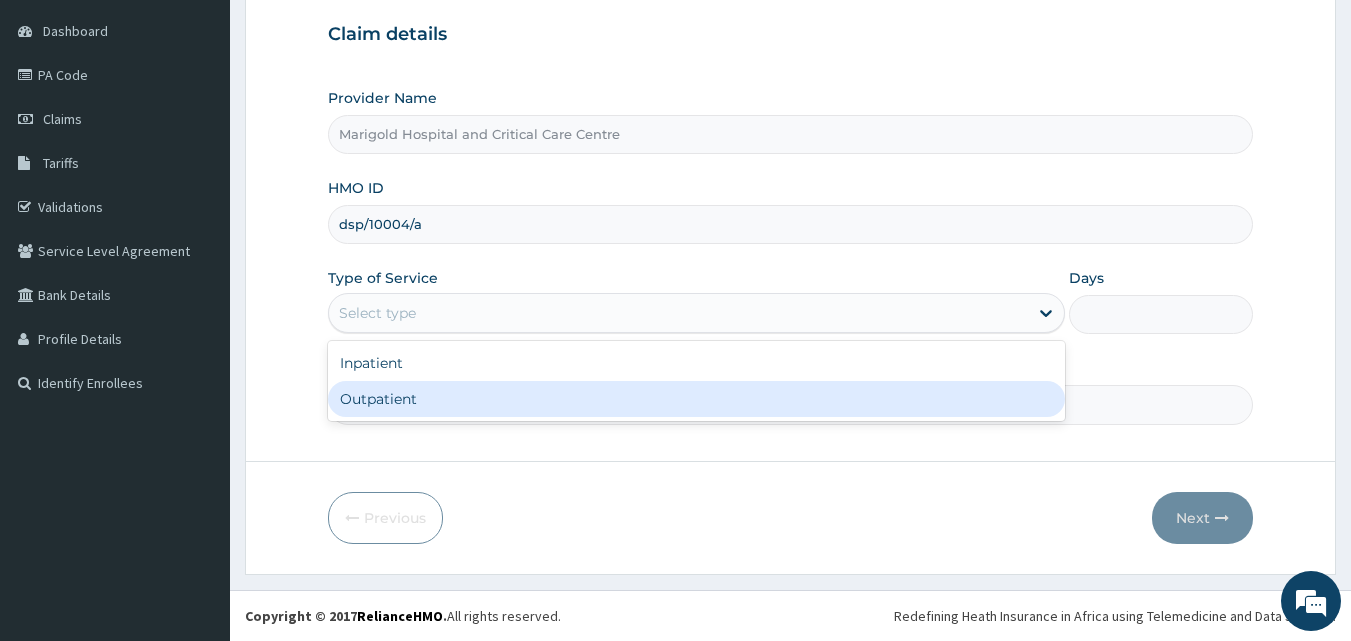 click on "Outpatient" at bounding box center [696, 399] 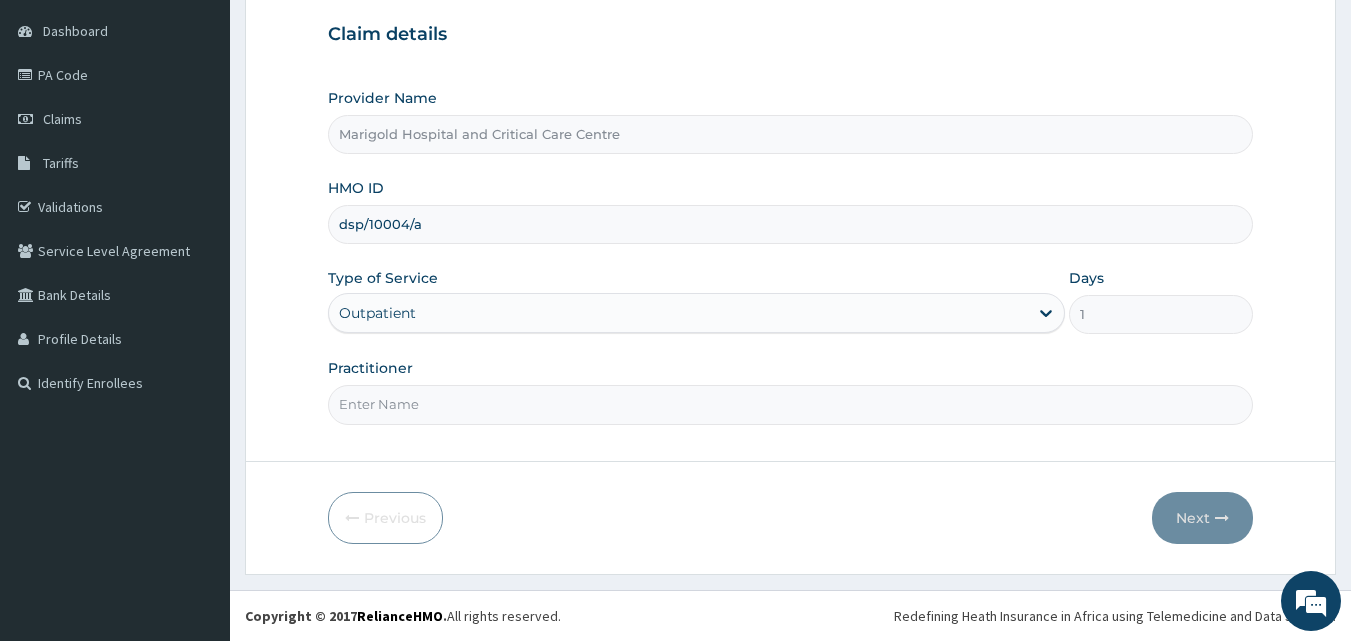 click on "Practitioner" at bounding box center (791, 404) 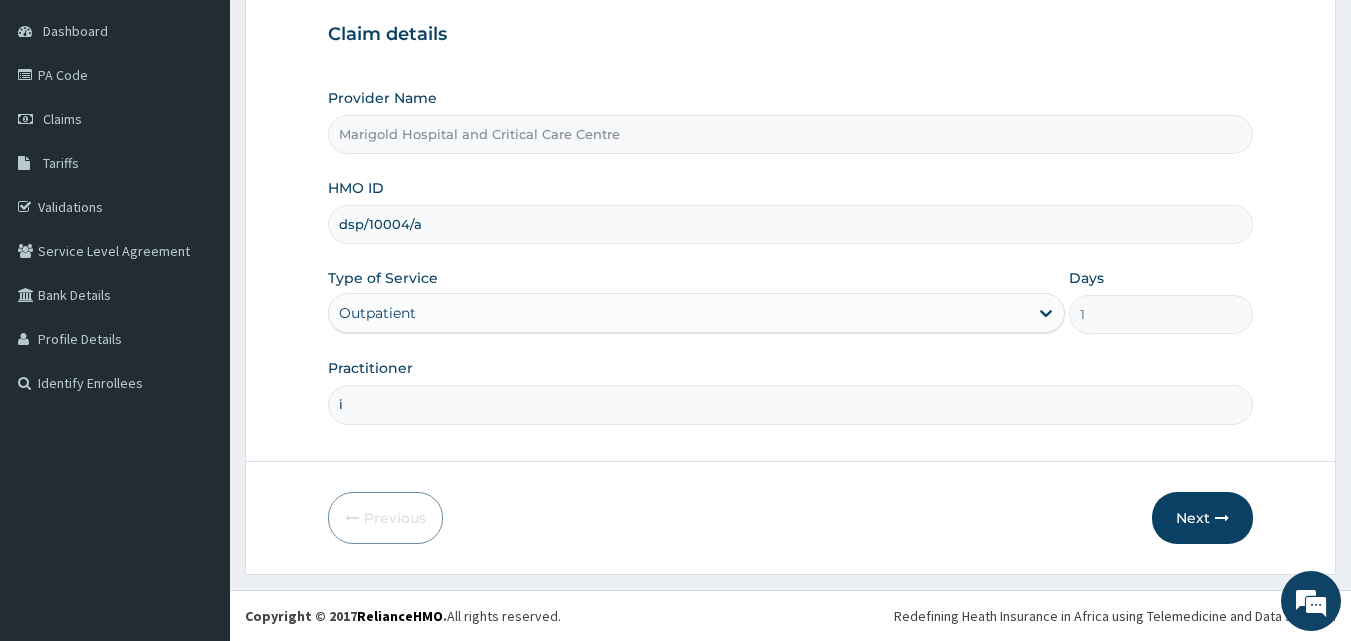 type on "[LAST_NAME], [INITIAL]" 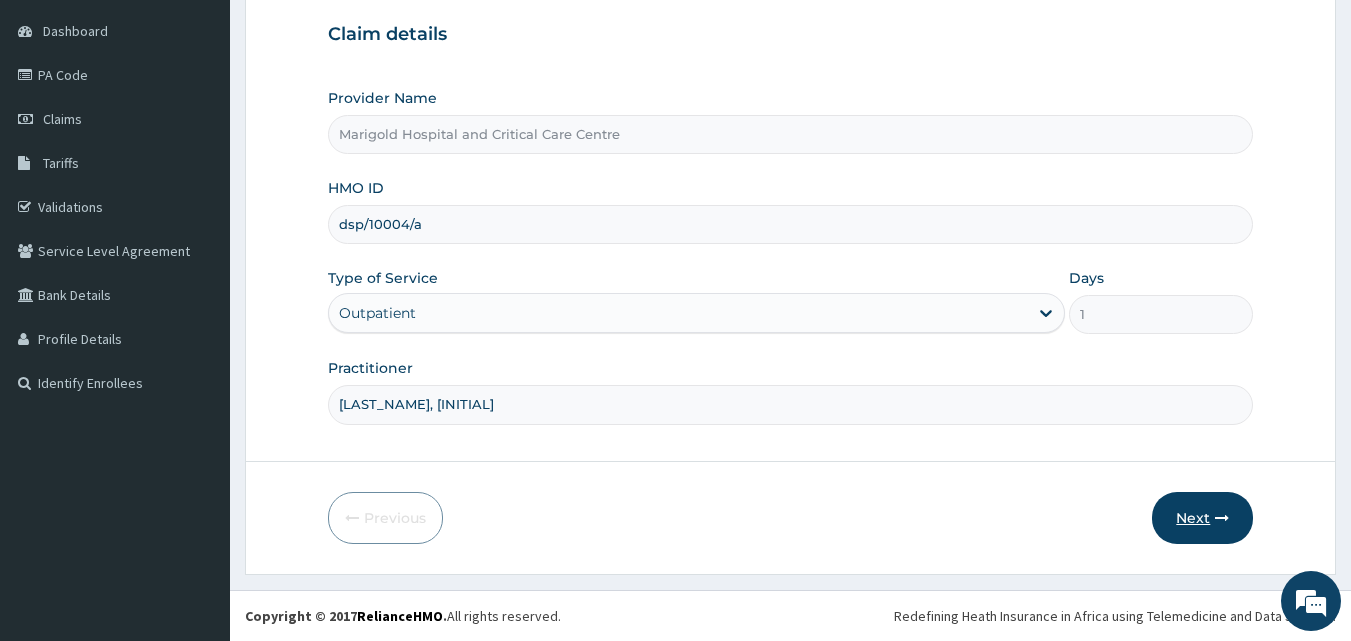 click on "Next" at bounding box center [1202, 518] 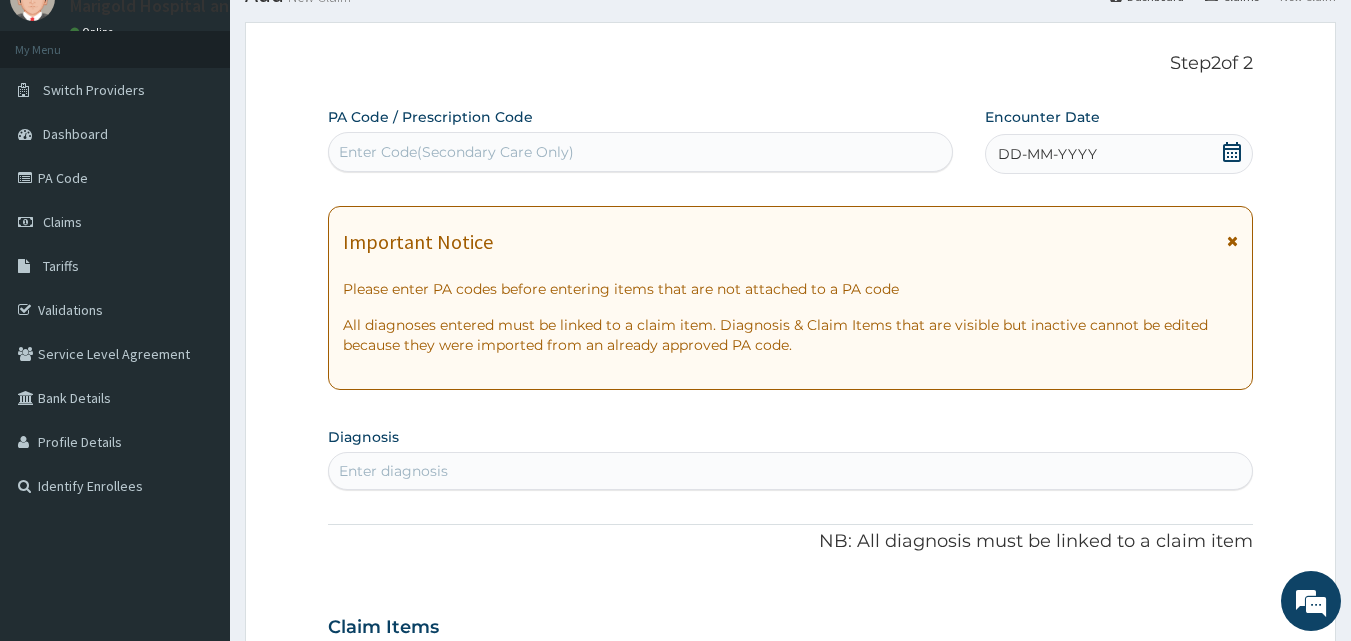 scroll, scrollTop: 0, scrollLeft: 0, axis: both 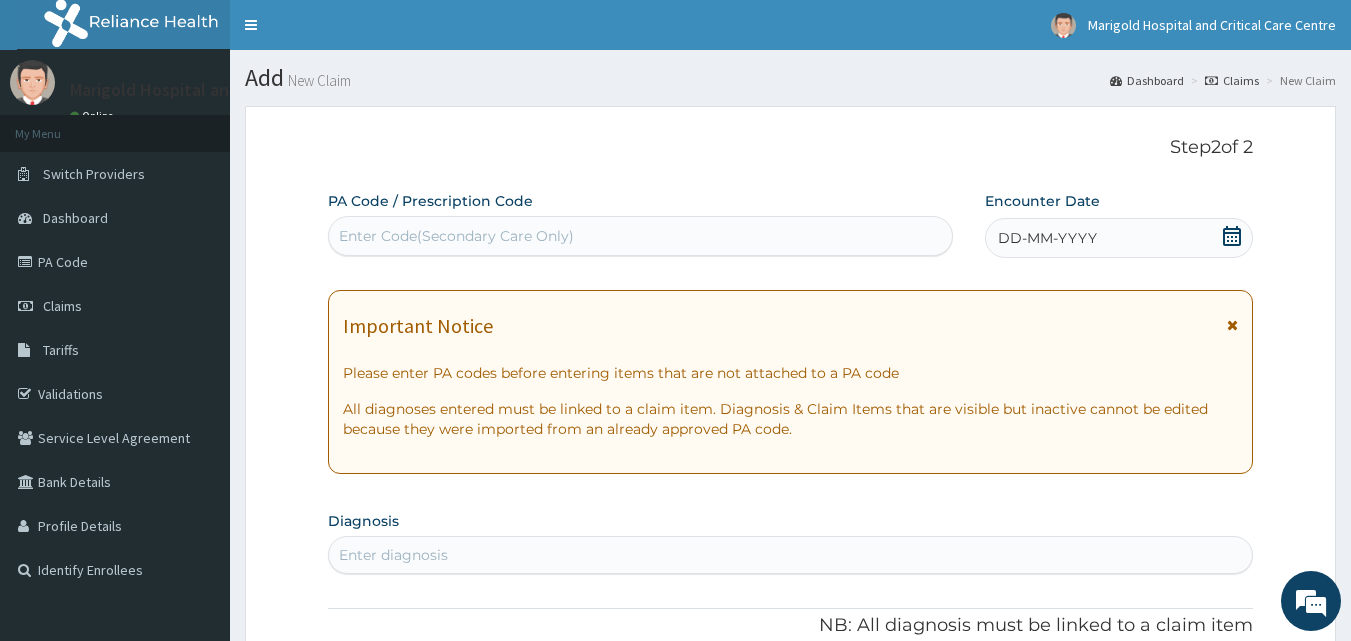 click 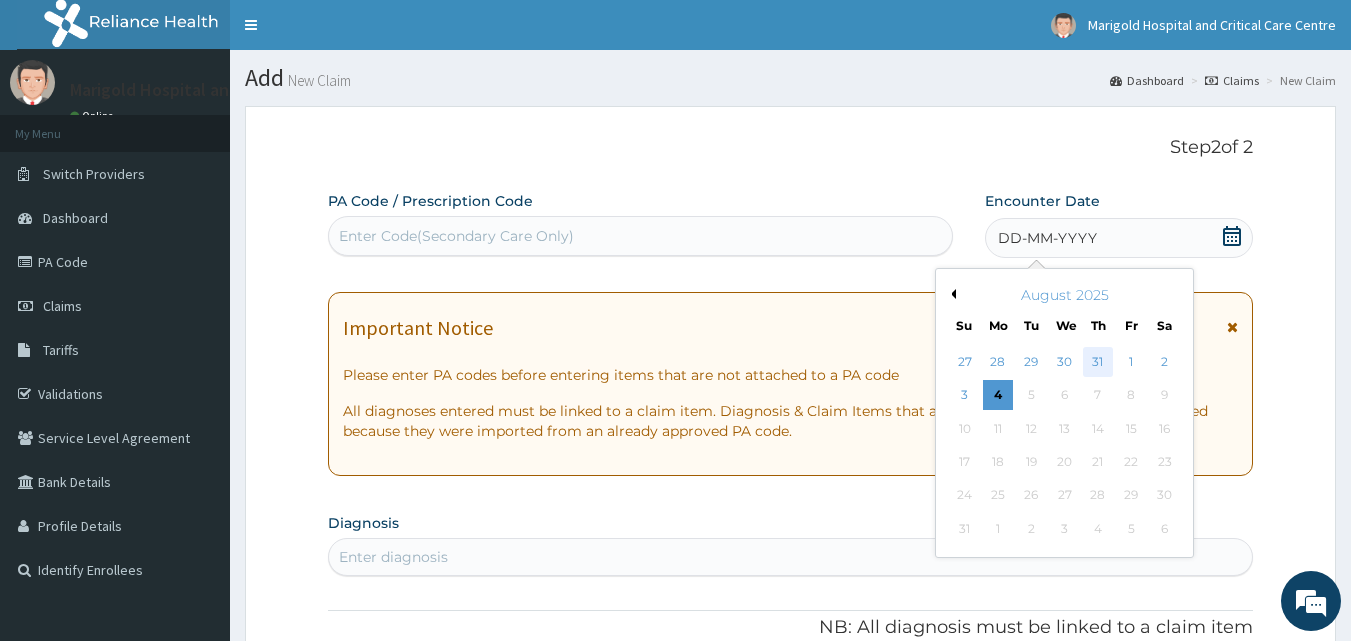 click on "31" at bounding box center (1098, 362) 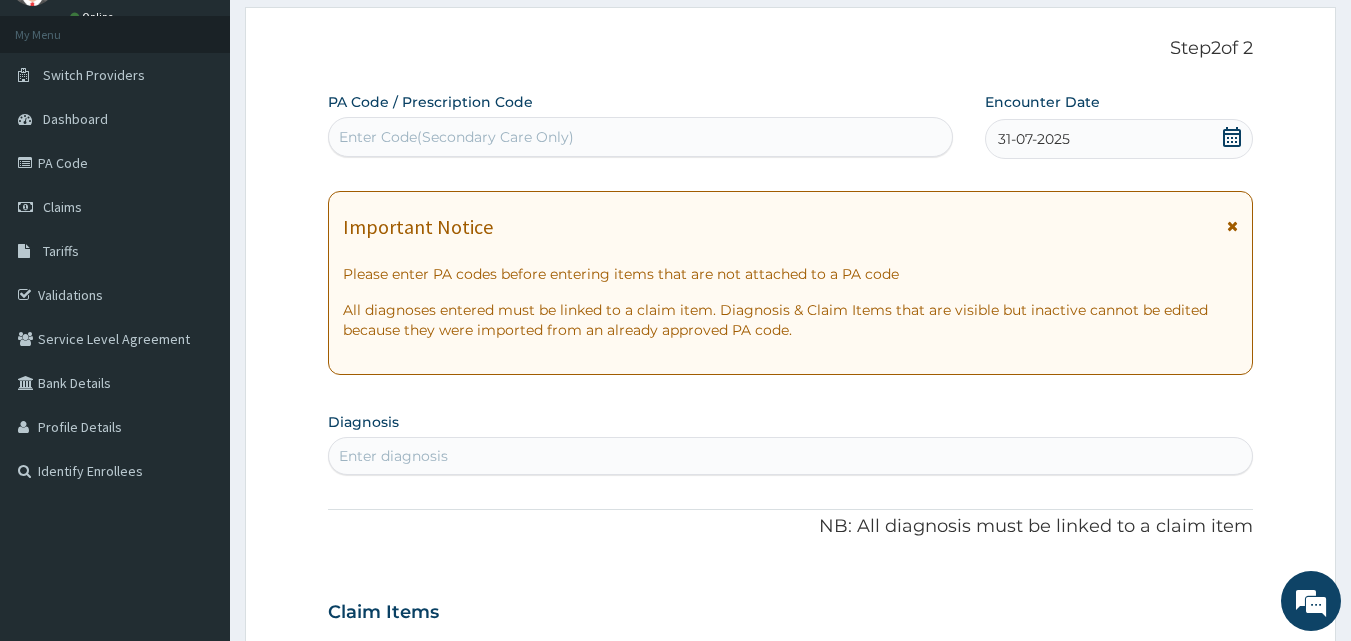 scroll, scrollTop: 300, scrollLeft: 0, axis: vertical 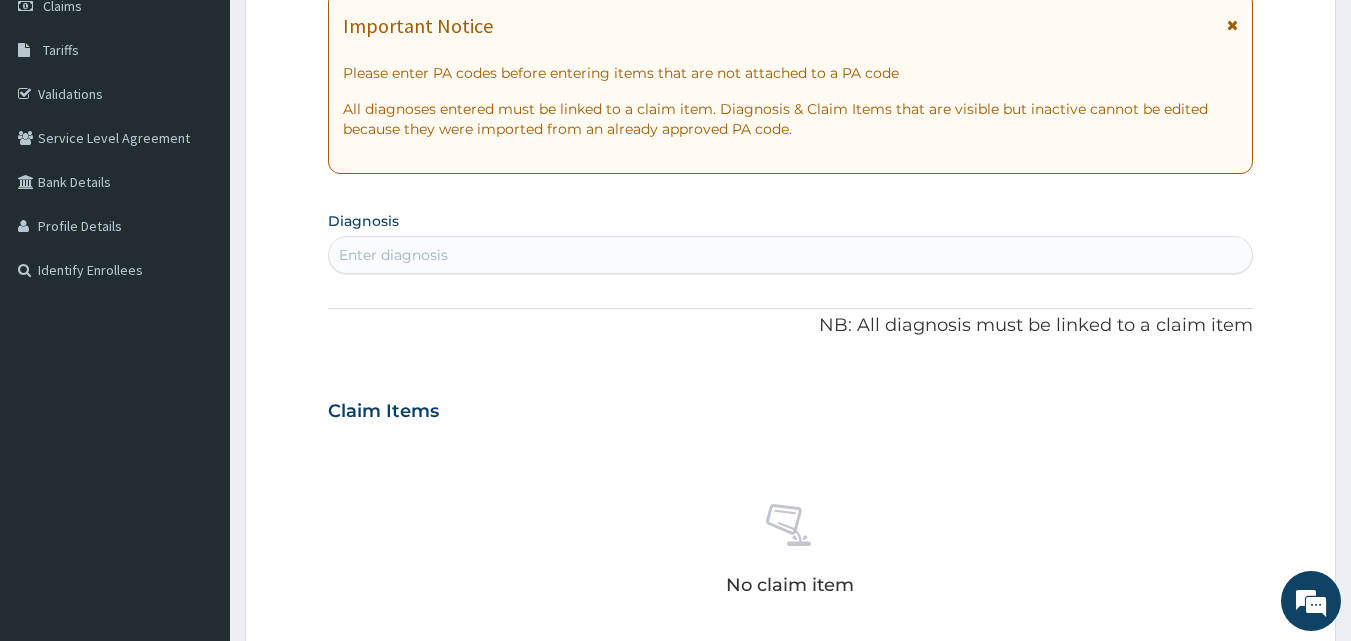click on "Enter diagnosis" at bounding box center (393, 255) 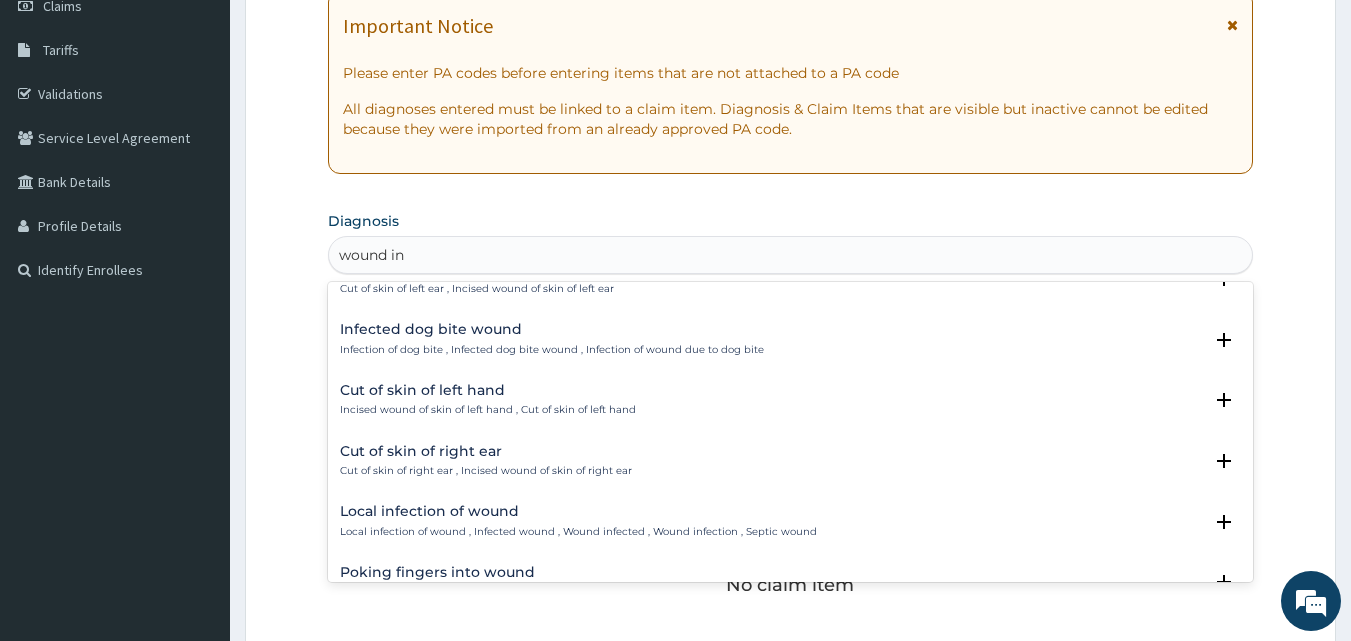 scroll, scrollTop: 1000, scrollLeft: 0, axis: vertical 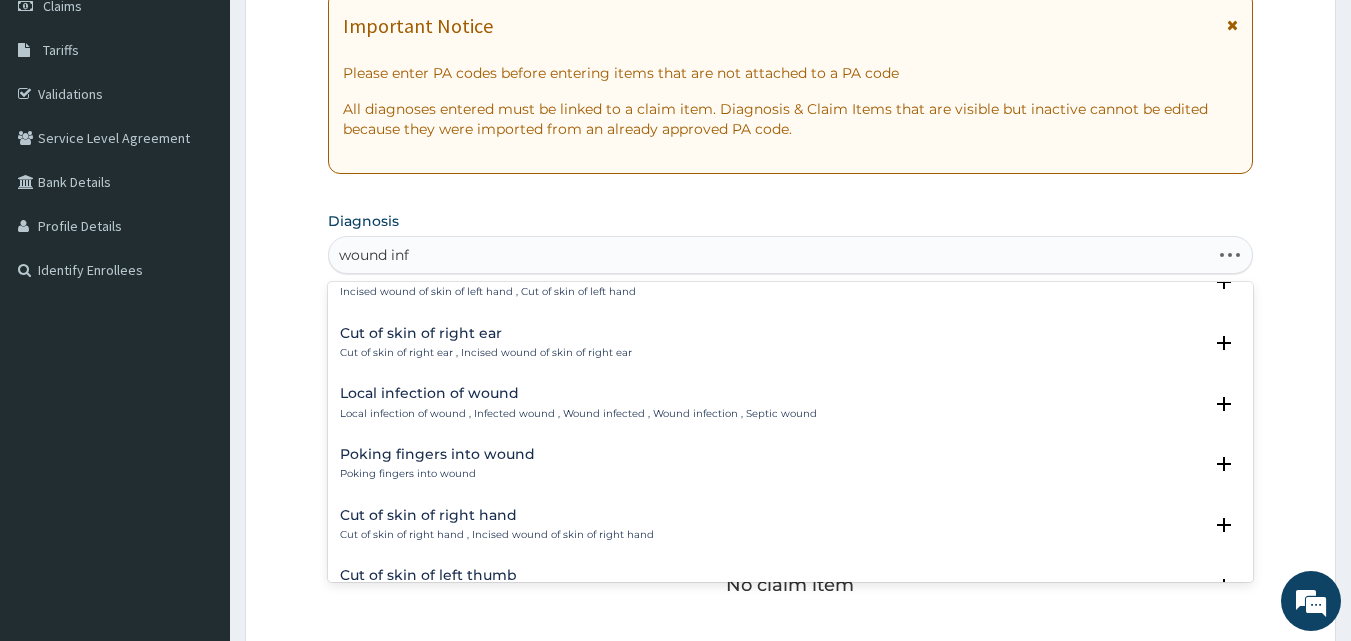 type on "wound infe" 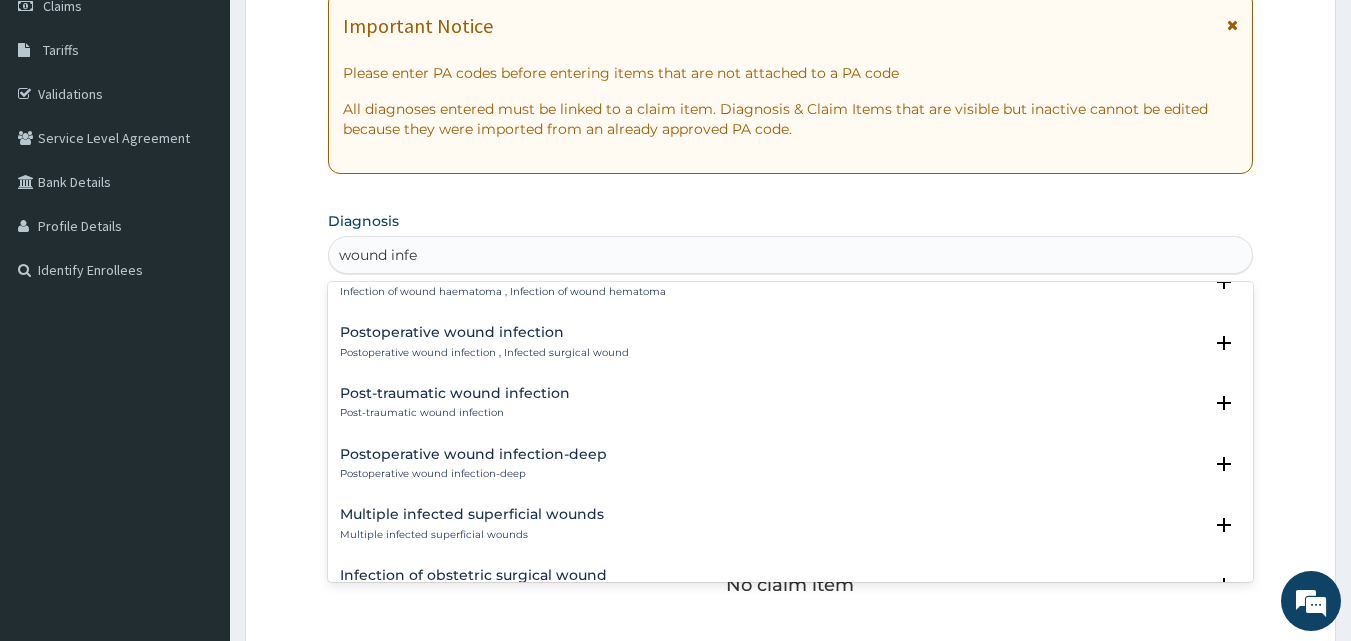 scroll, scrollTop: 300, scrollLeft: 0, axis: vertical 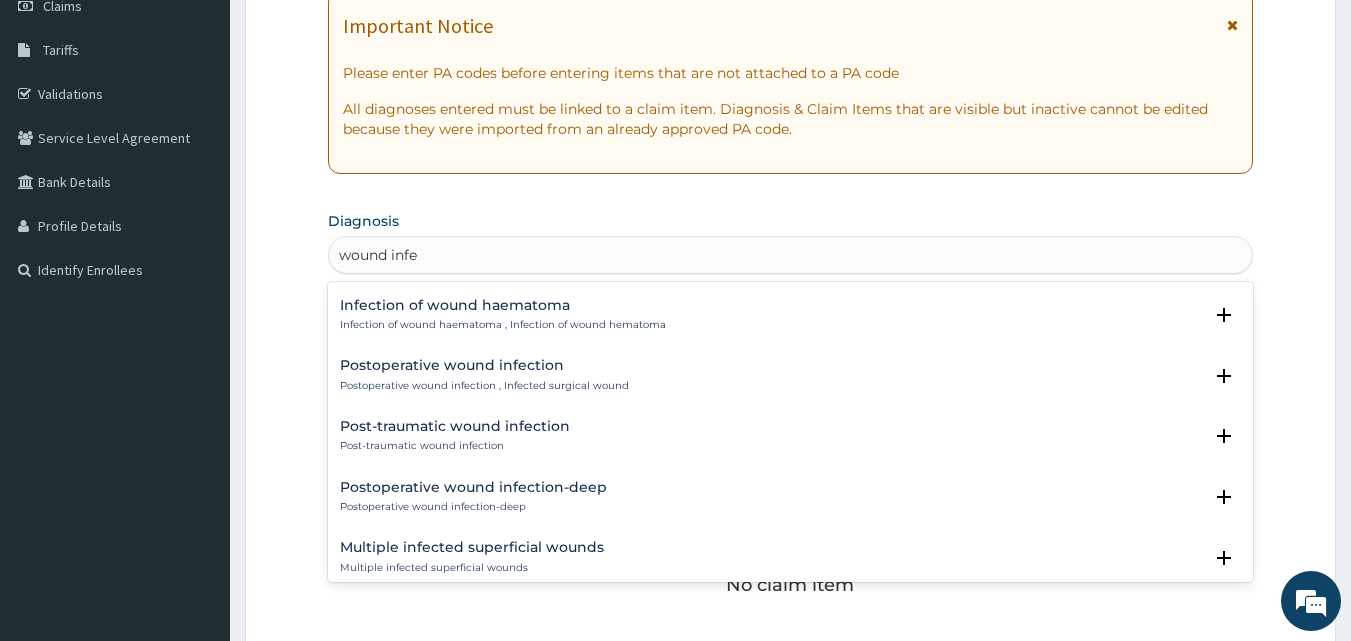 click on "Postoperative wound infection" at bounding box center [484, 365] 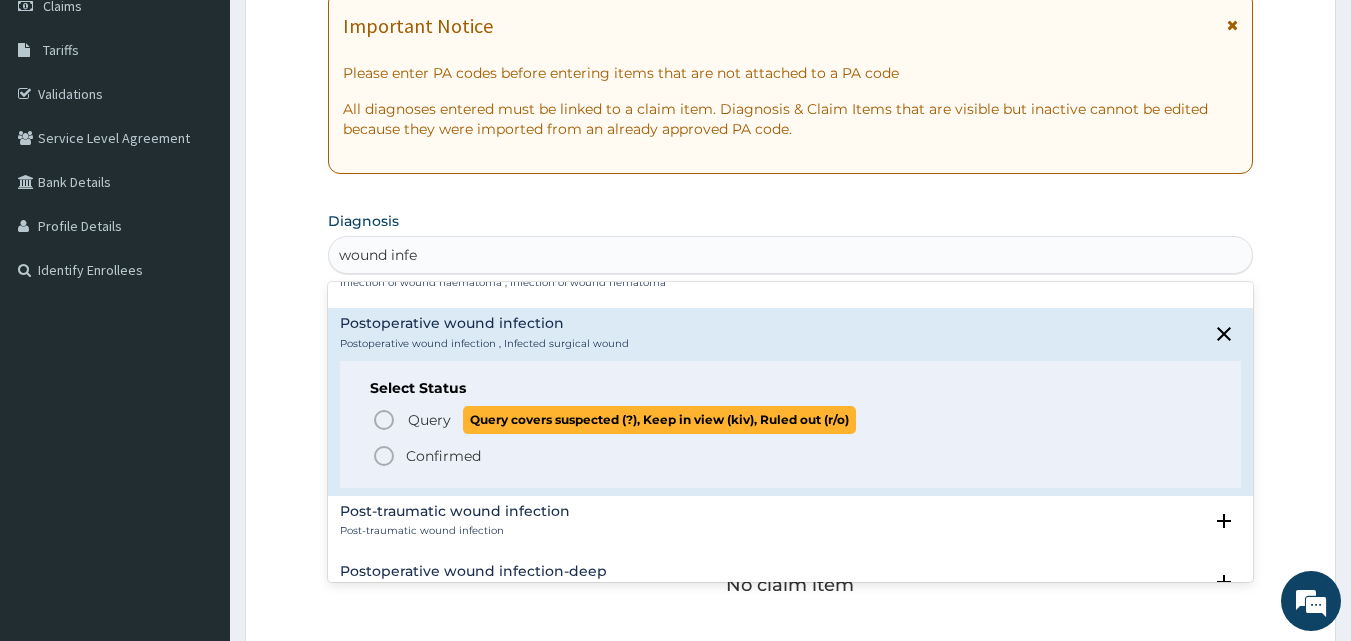 scroll, scrollTop: 400, scrollLeft: 0, axis: vertical 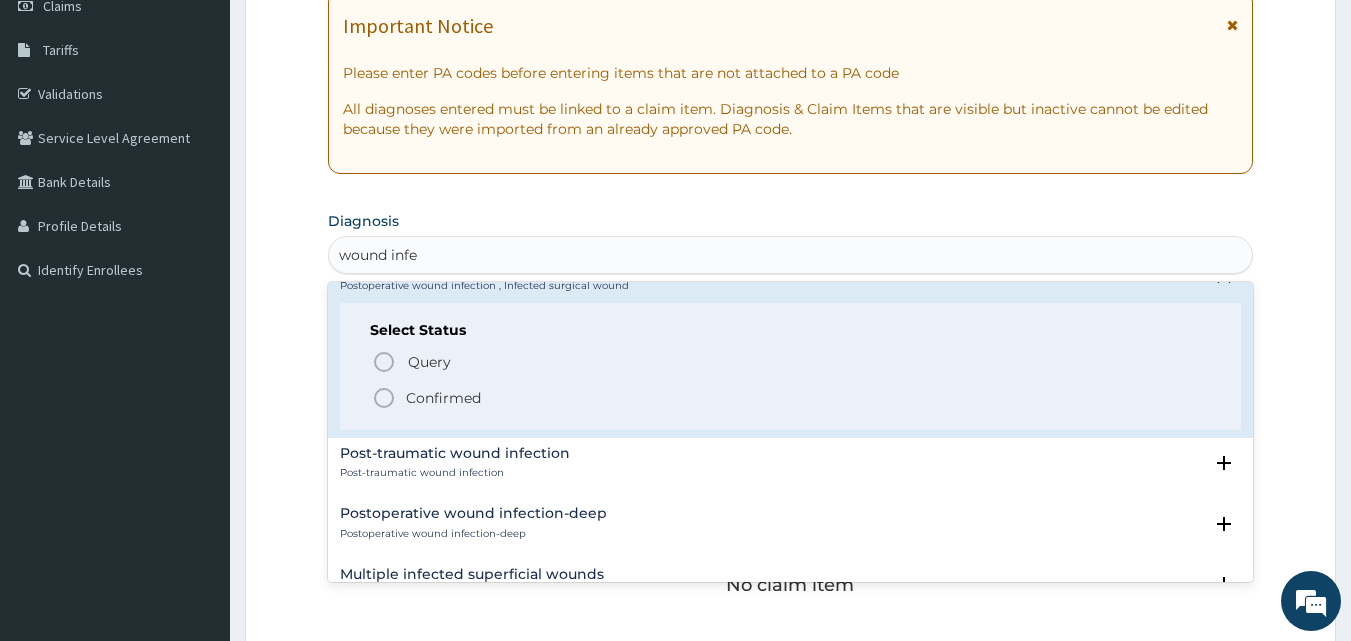 click on "Confirmed" at bounding box center [443, 398] 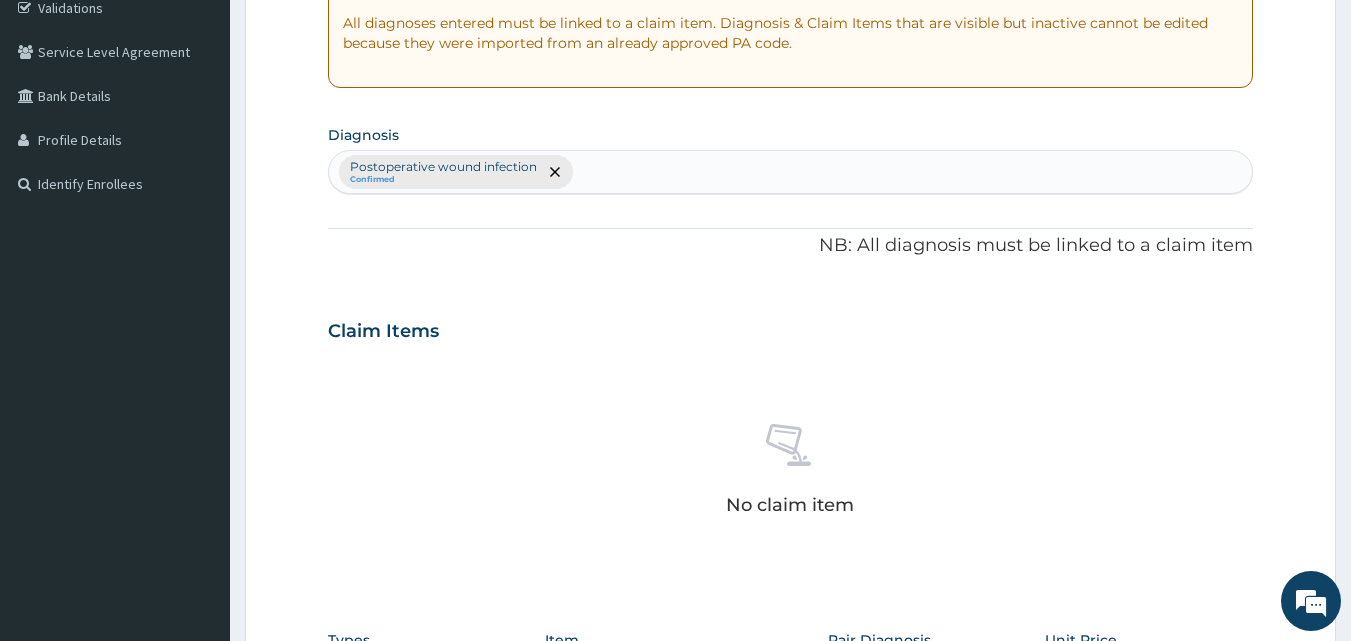 scroll, scrollTop: 700, scrollLeft: 0, axis: vertical 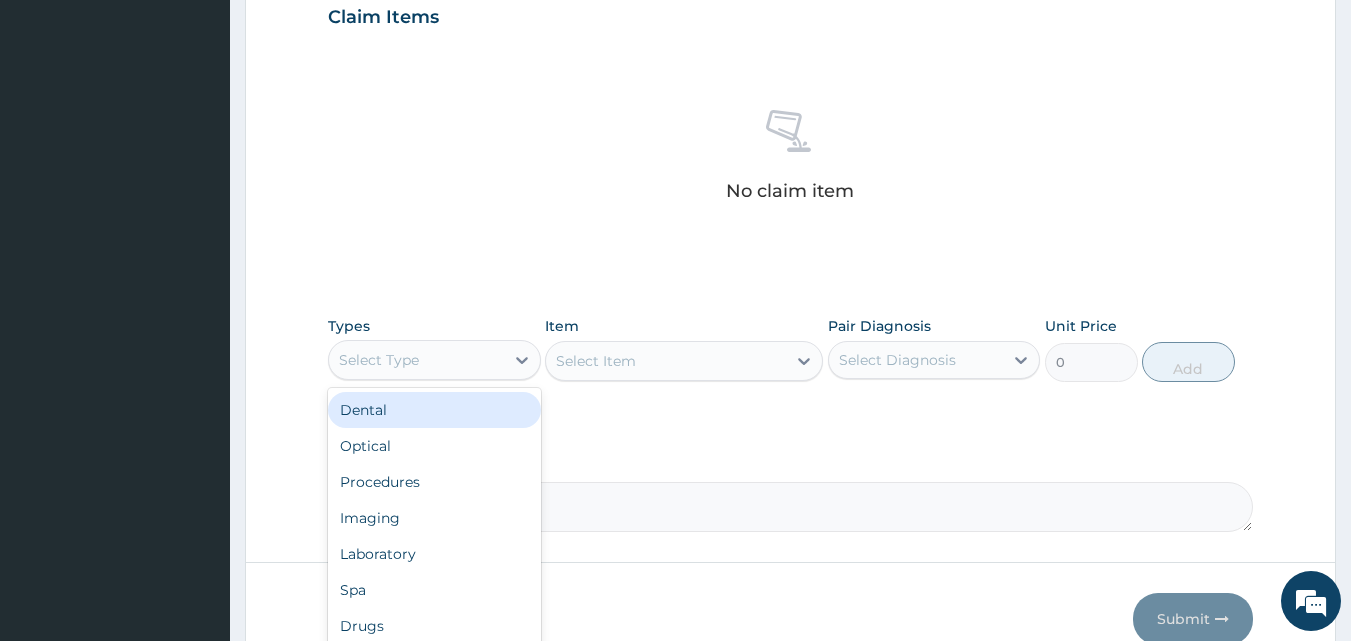 click on "Select Type" at bounding box center [416, 360] 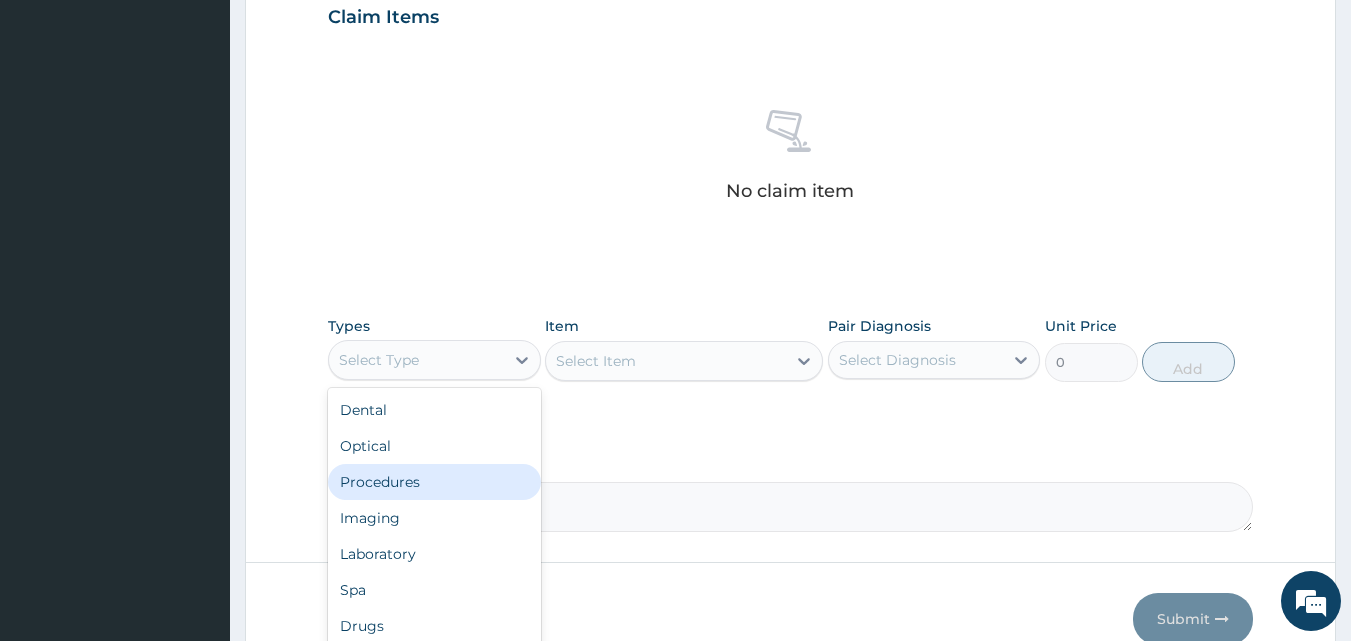 drag, startPoint x: 397, startPoint y: 475, endPoint x: 515, endPoint y: 385, distance: 148.40485 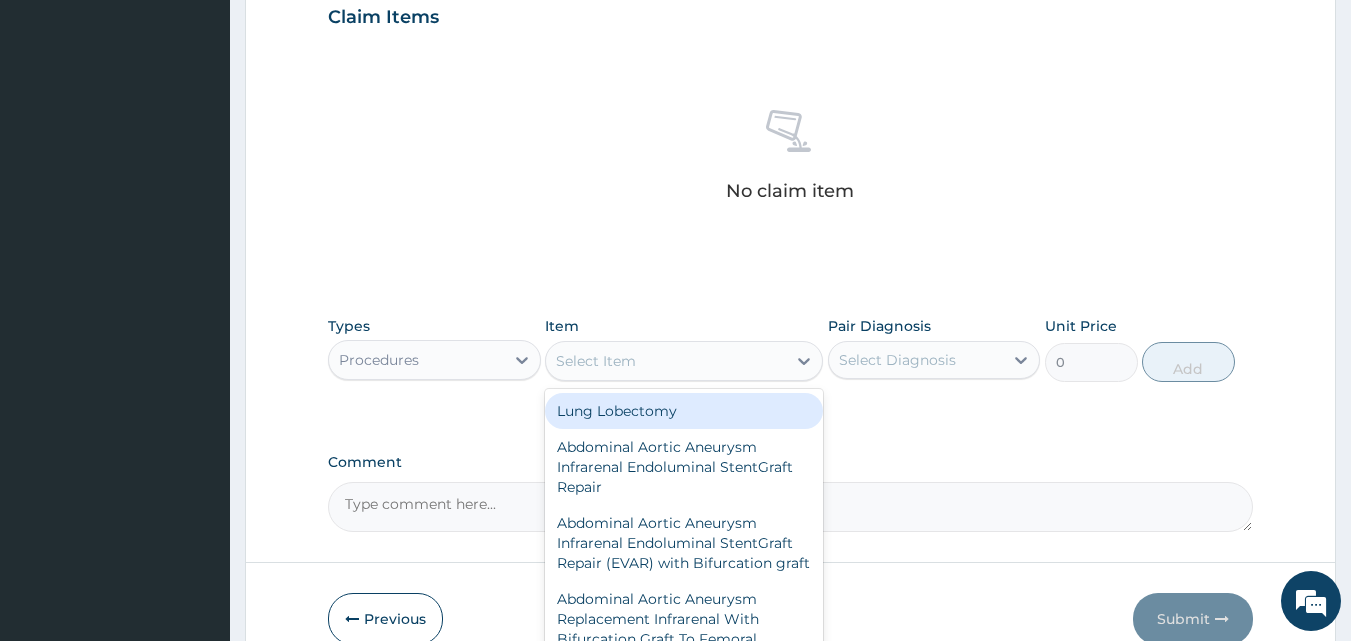 click on "Select Item" at bounding box center [596, 361] 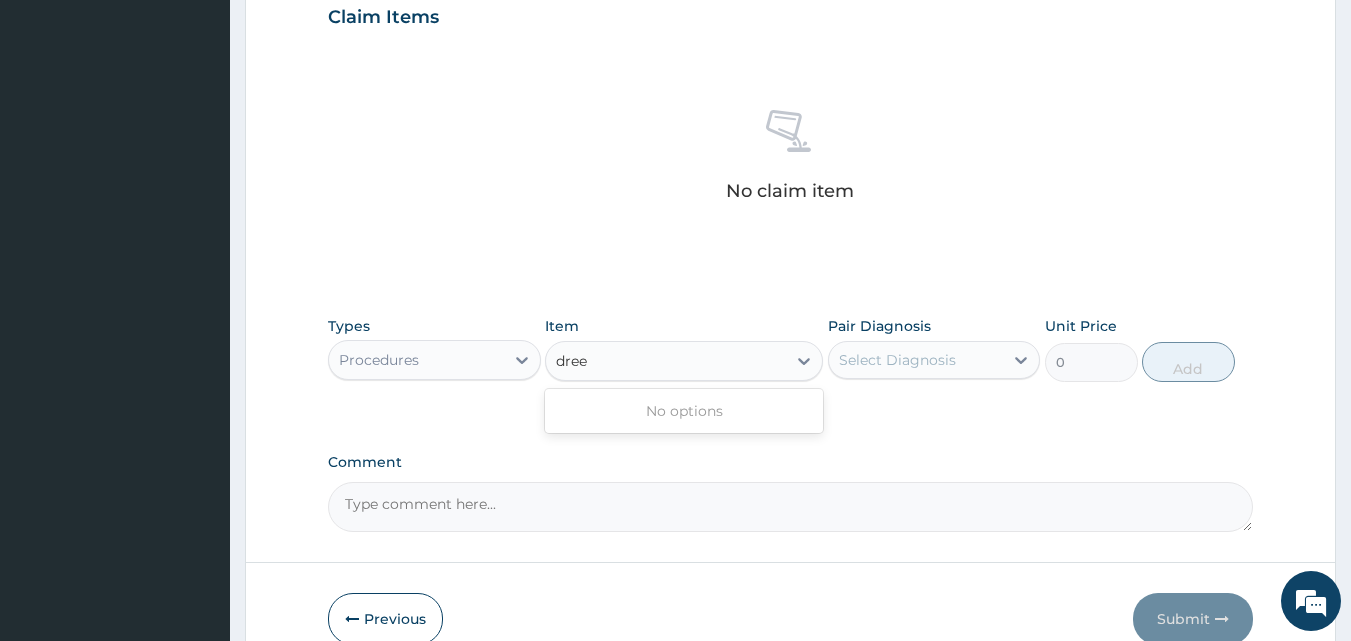 type on "dre" 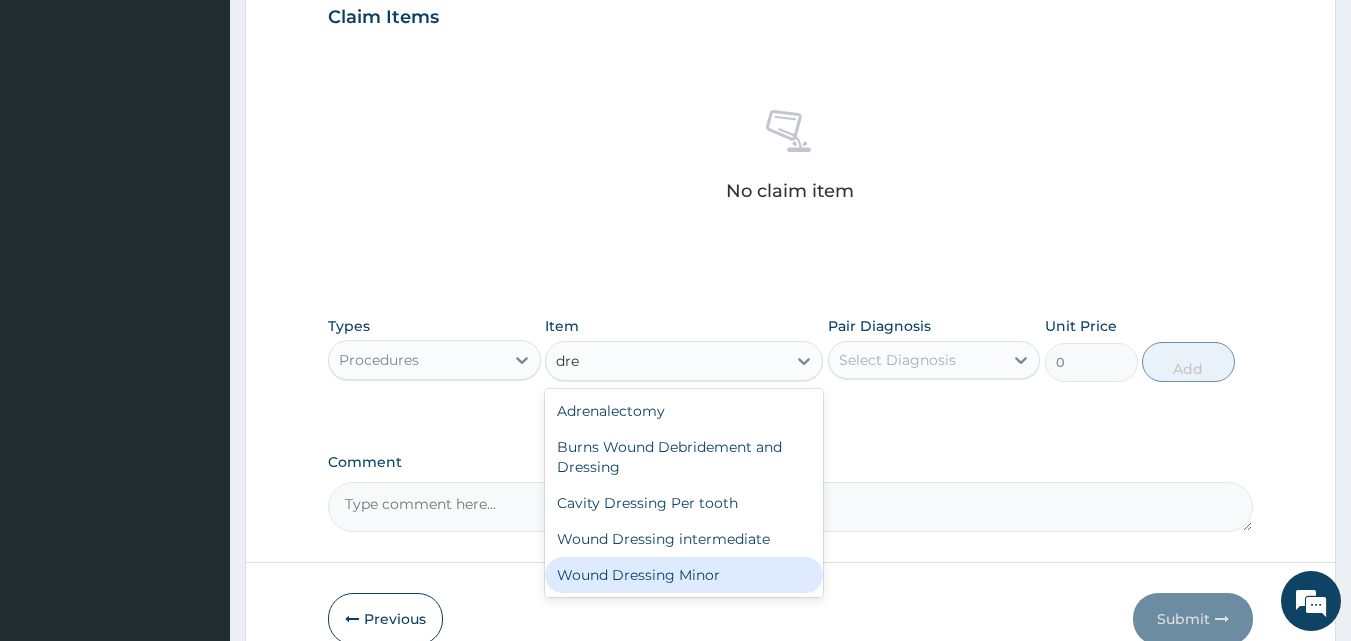 click on "Wound Dressing Minor" at bounding box center (684, 575) 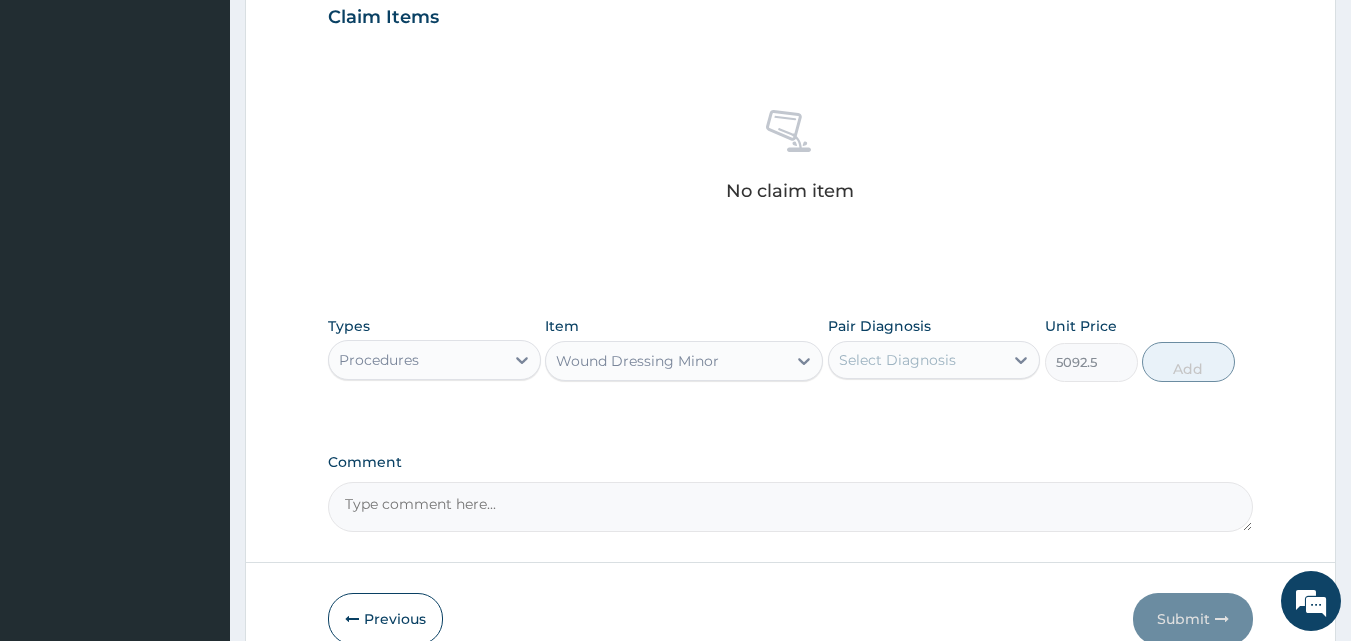click on "Select Diagnosis" at bounding box center [897, 360] 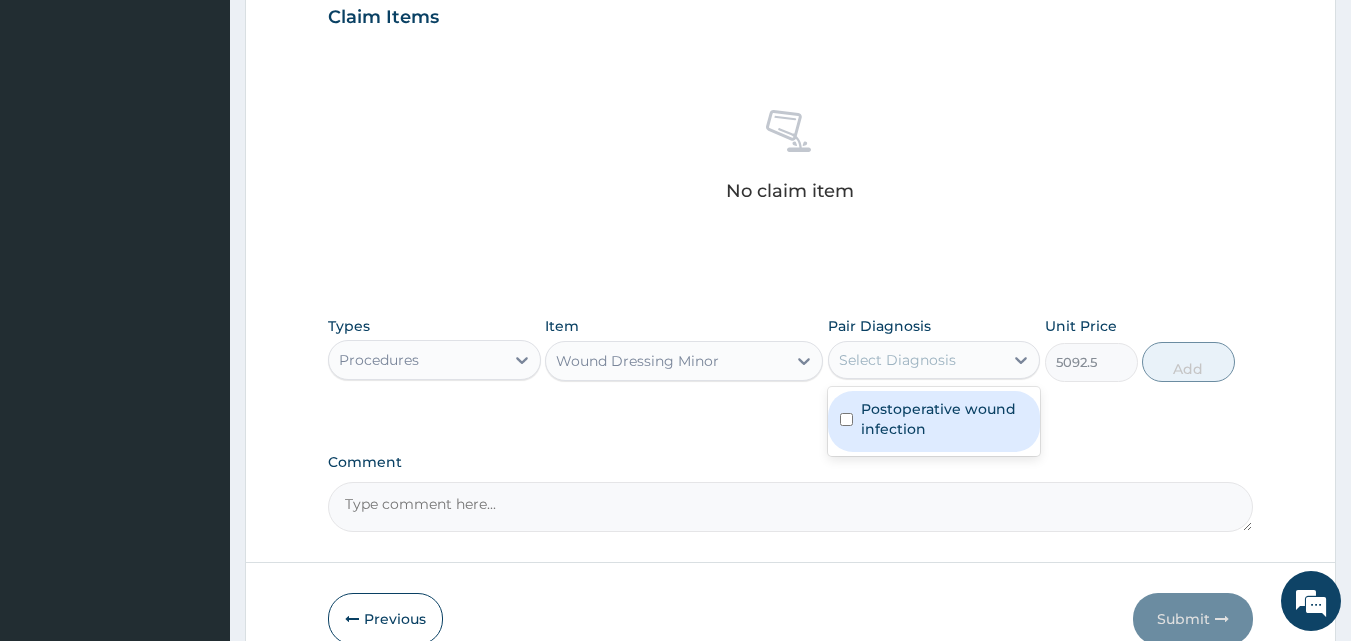 drag, startPoint x: 939, startPoint y: 427, endPoint x: 958, endPoint y: 420, distance: 20.248457 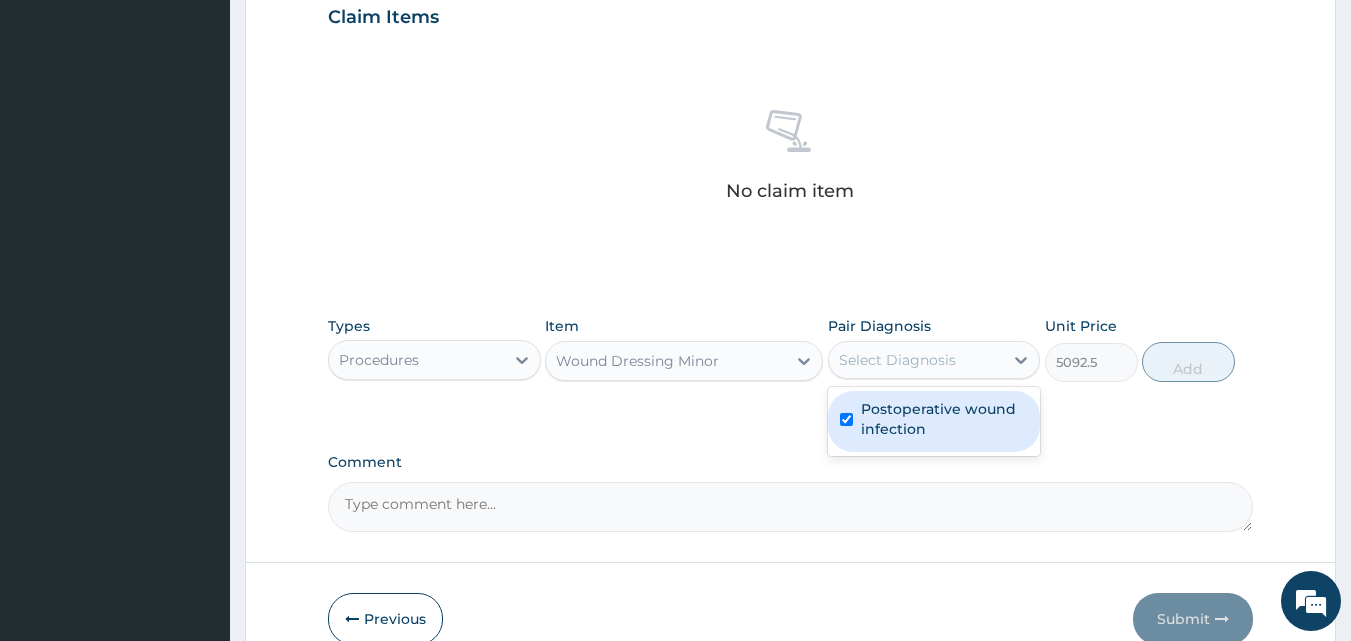 checkbox on "true" 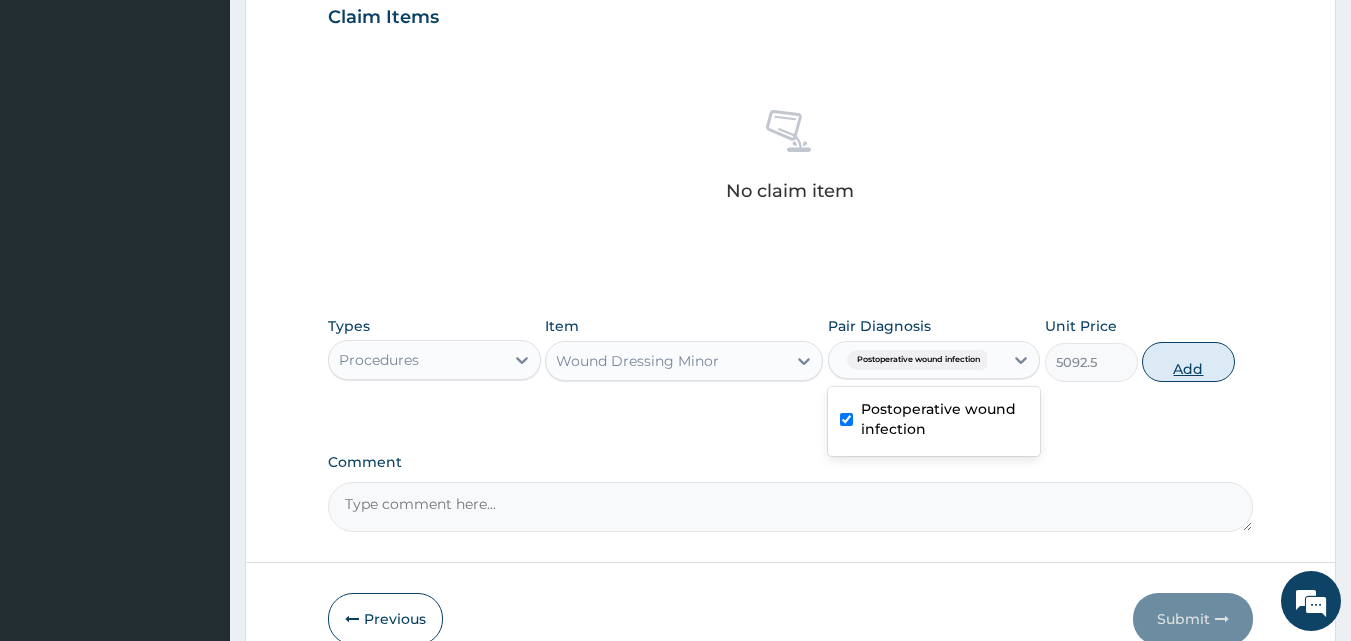 click on "Add" at bounding box center (1188, 362) 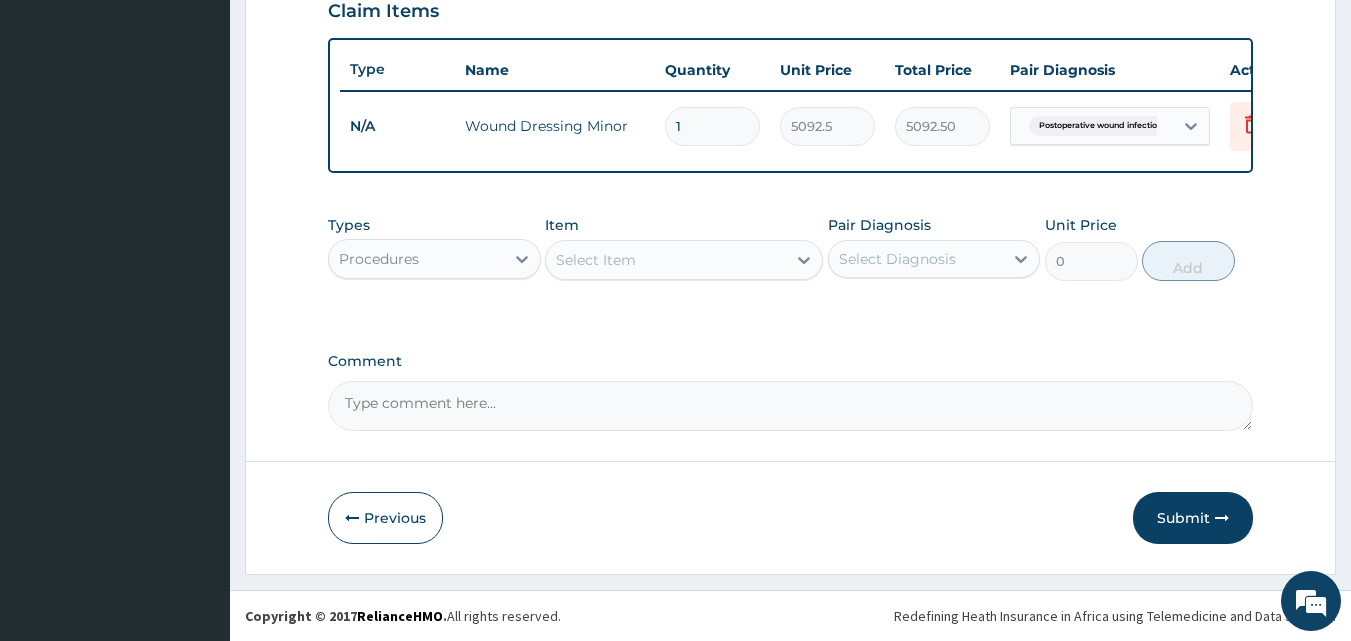 scroll, scrollTop: 721, scrollLeft: 0, axis: vertical 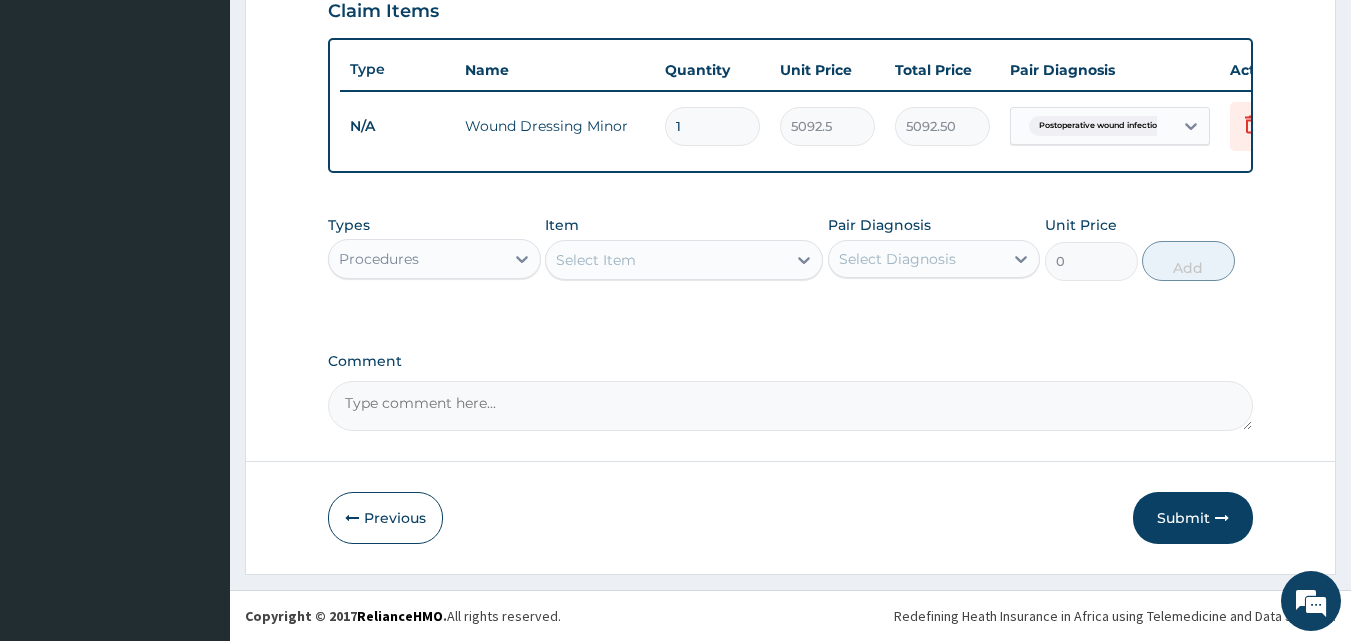 click on "Procedures" at bounding box center (379, 259) 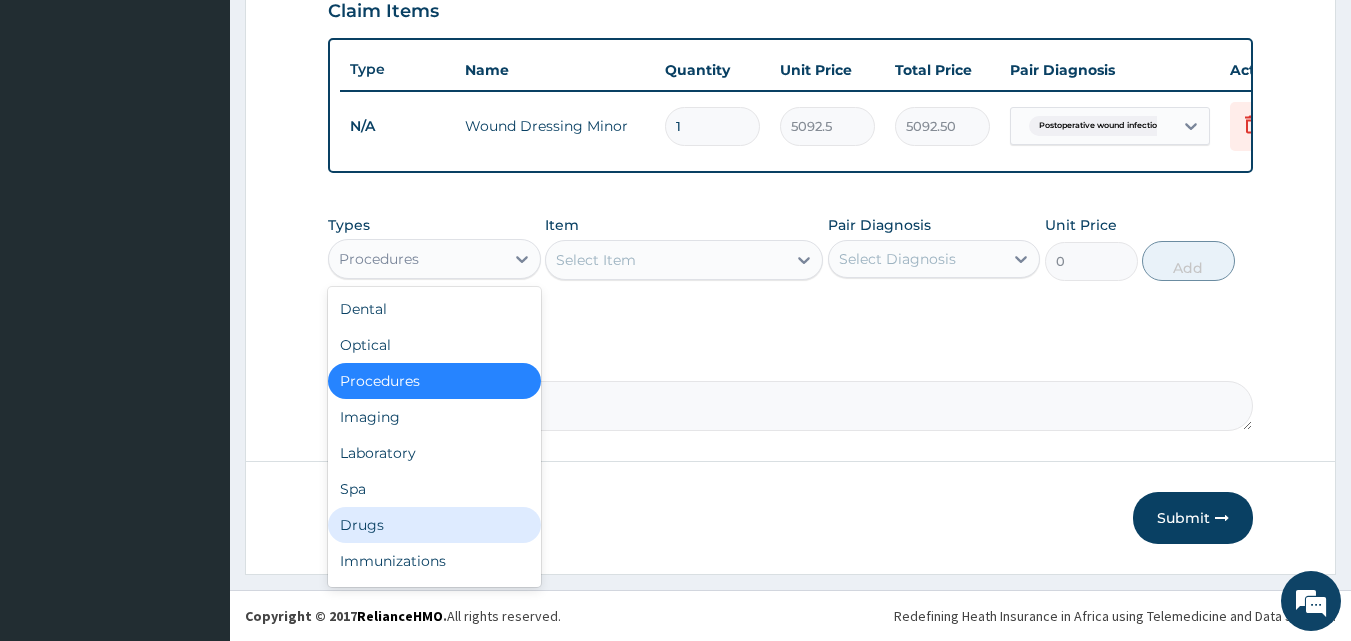 drag, startPoint x: 387, startPoint y: 517, endPoint x: 536, endPoint y: 331, distance: 238.32121 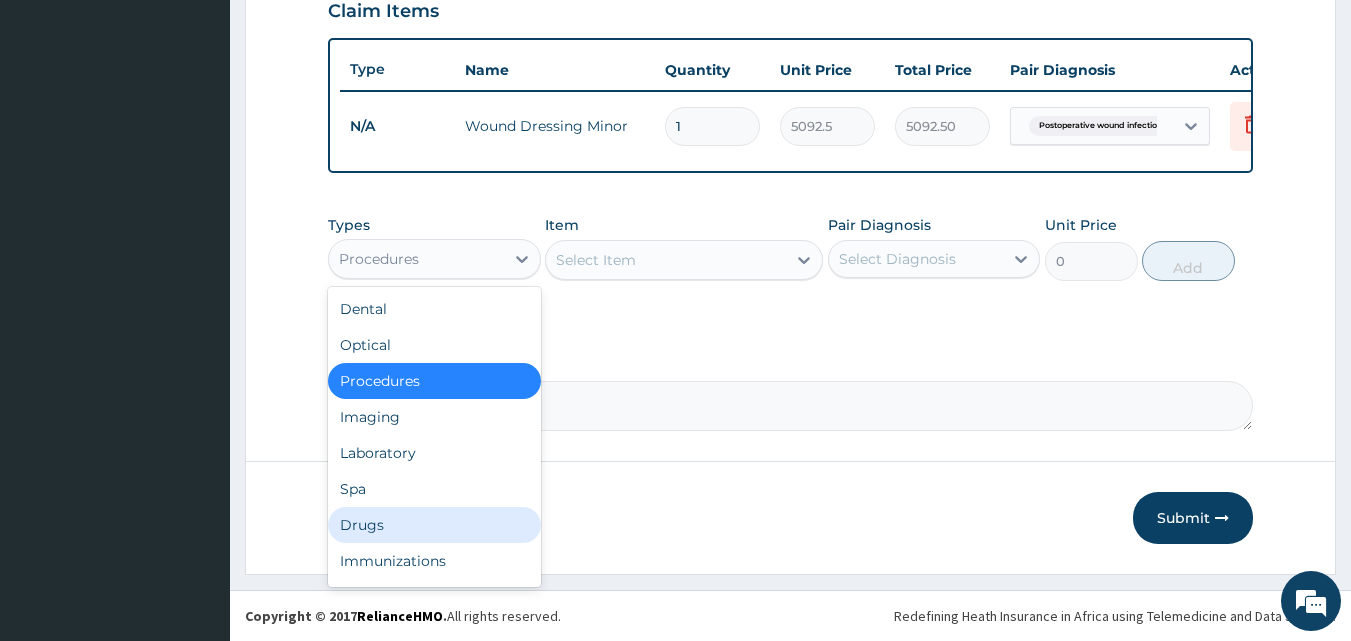 click on "Drugs" at bounding box center (434, 525) 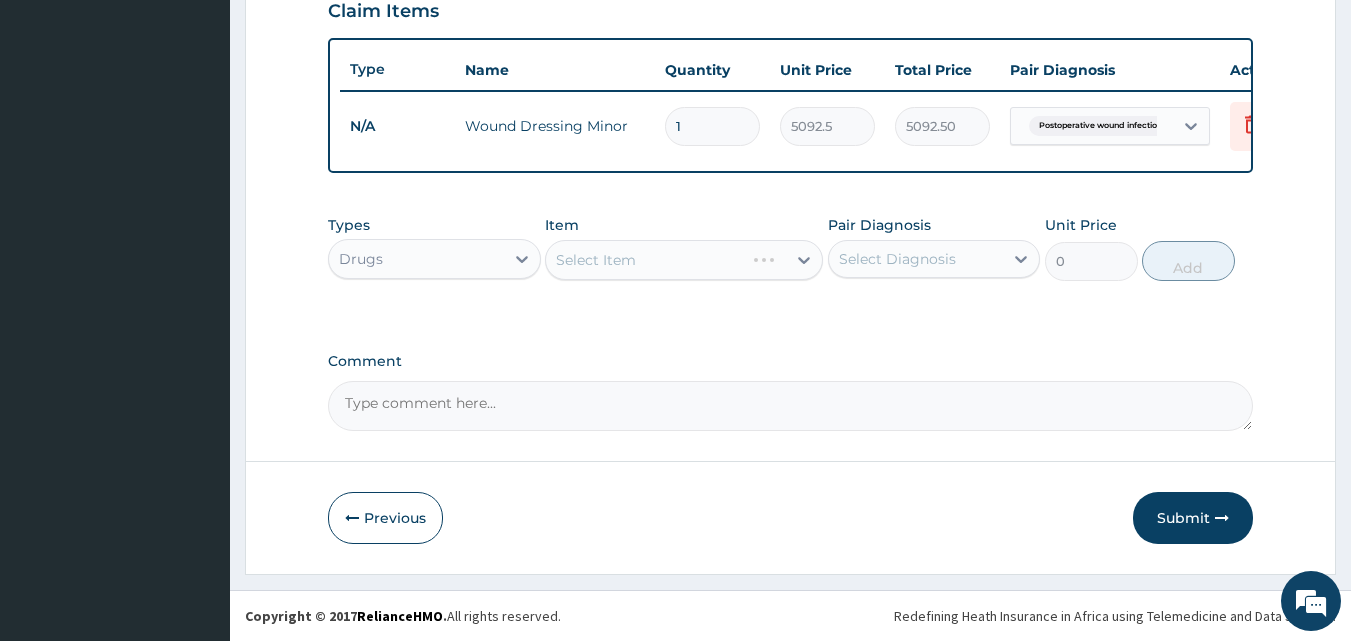 click on "Select Item" at bounding box center [684, 260] 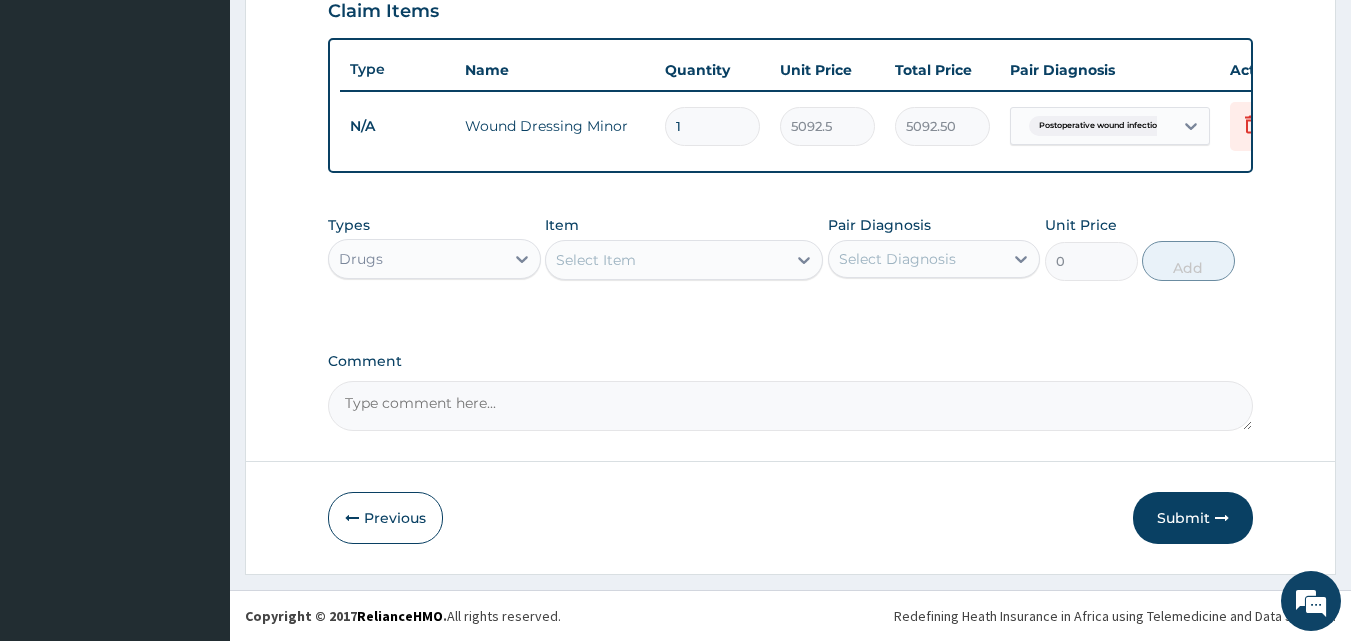 click on "Select Item" at bounding box center [596, 260] 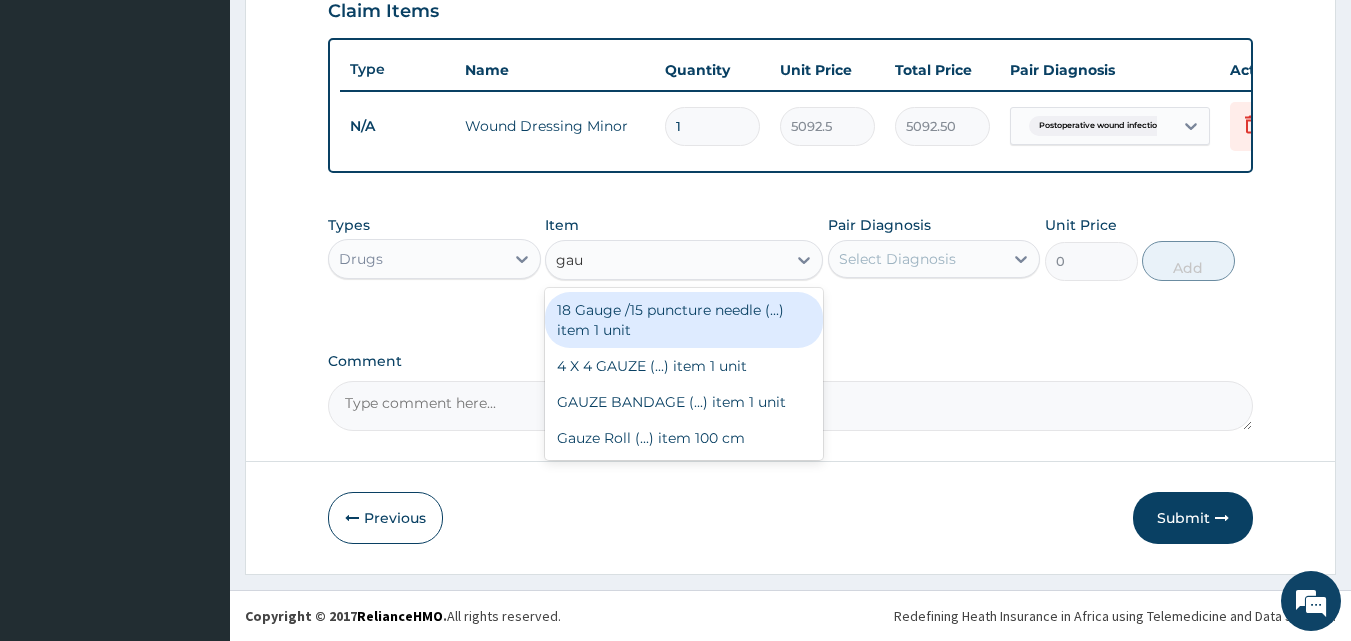 type on "gauz" 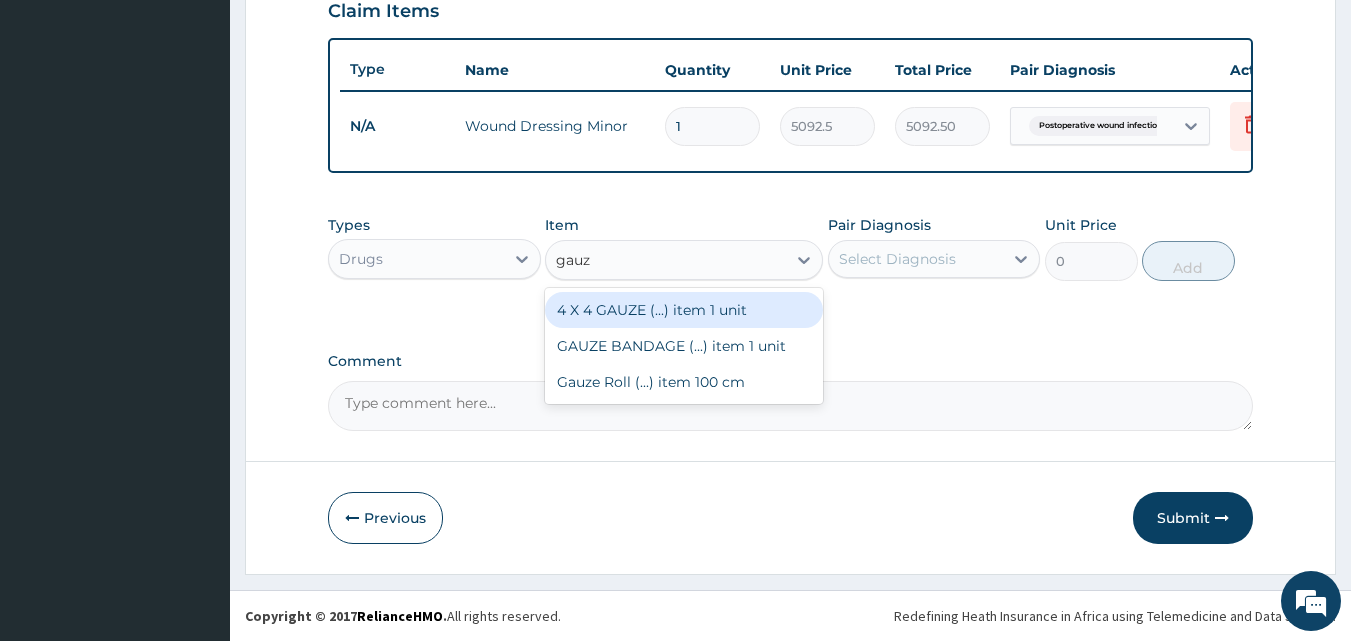click on "4 X 4 GAUZE (...) item 1 unit" at bounding box center (684, 310) 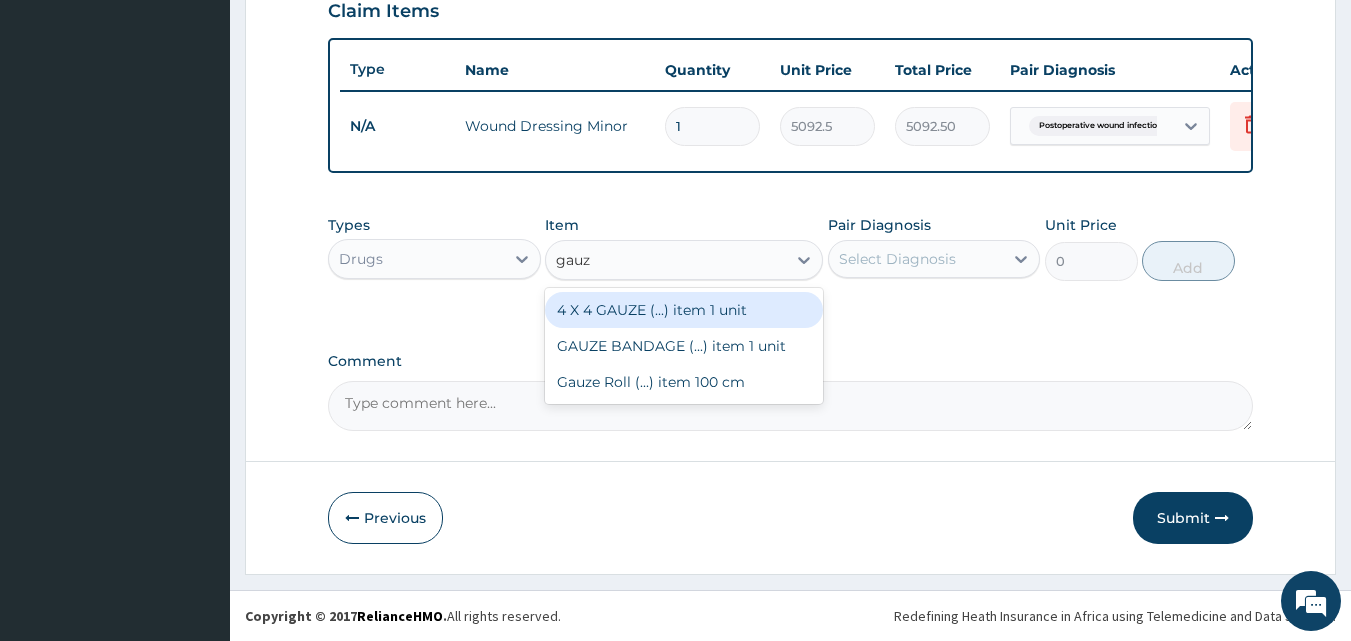 type 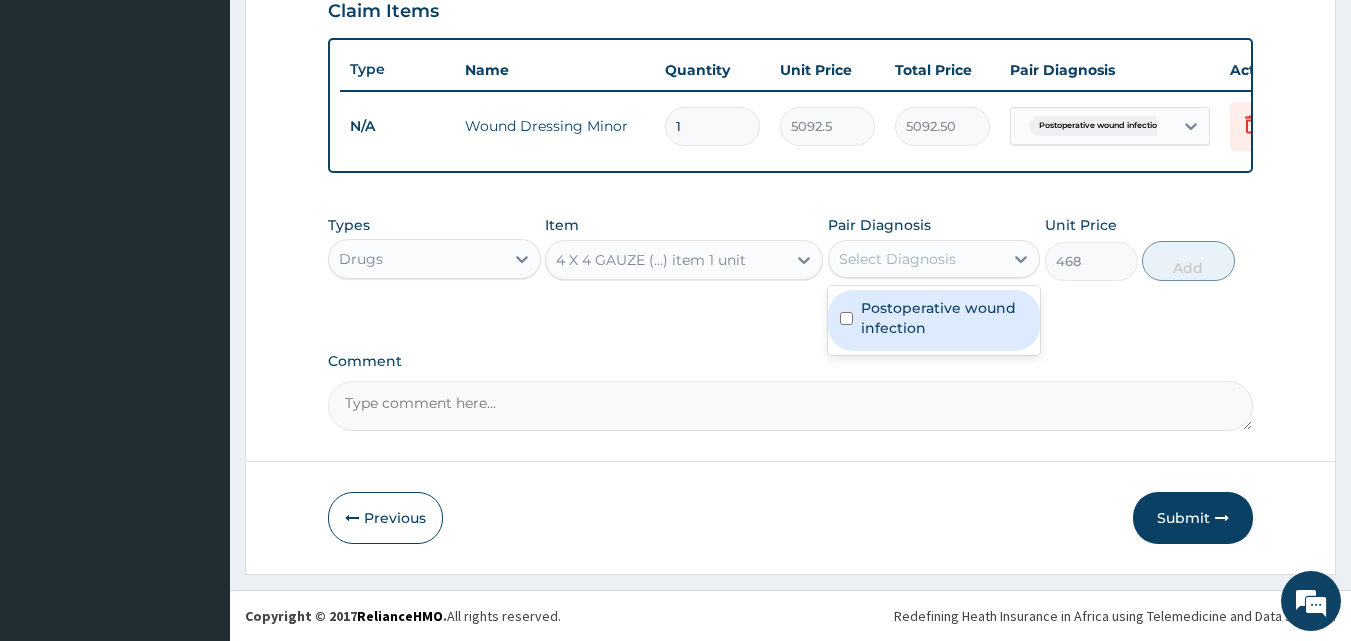 click on "Select Diagnosis" at bounding box center (897, 259) 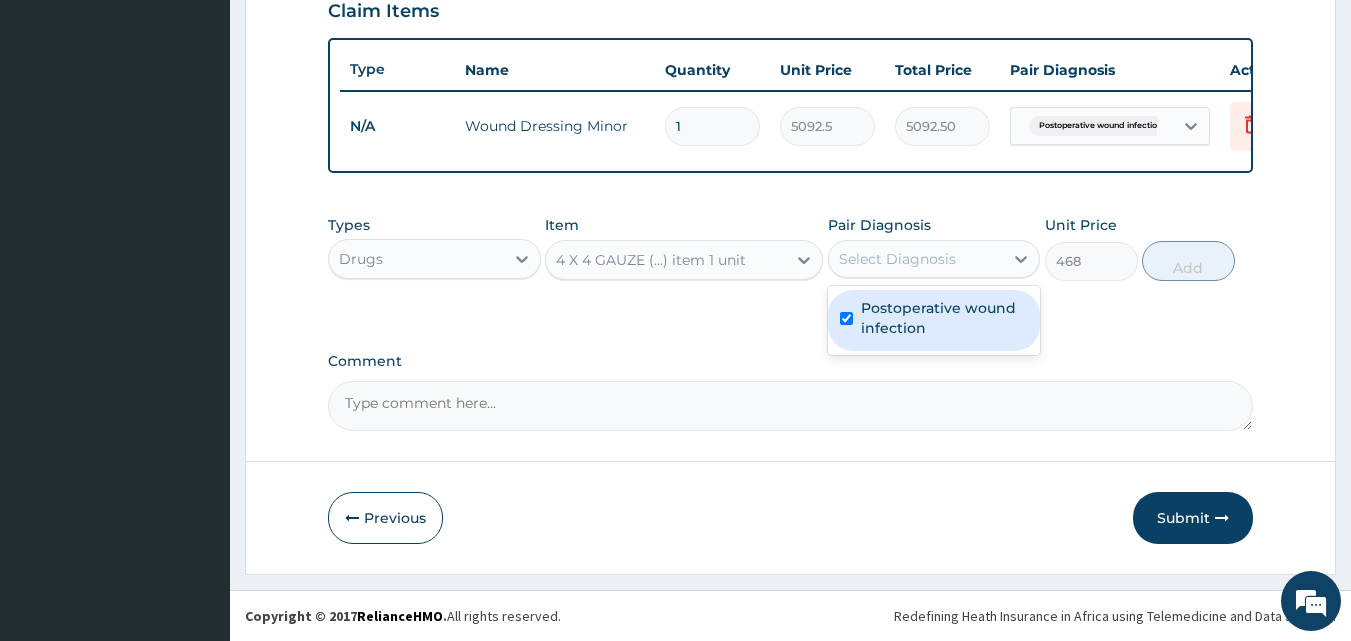 checkbox on "true" 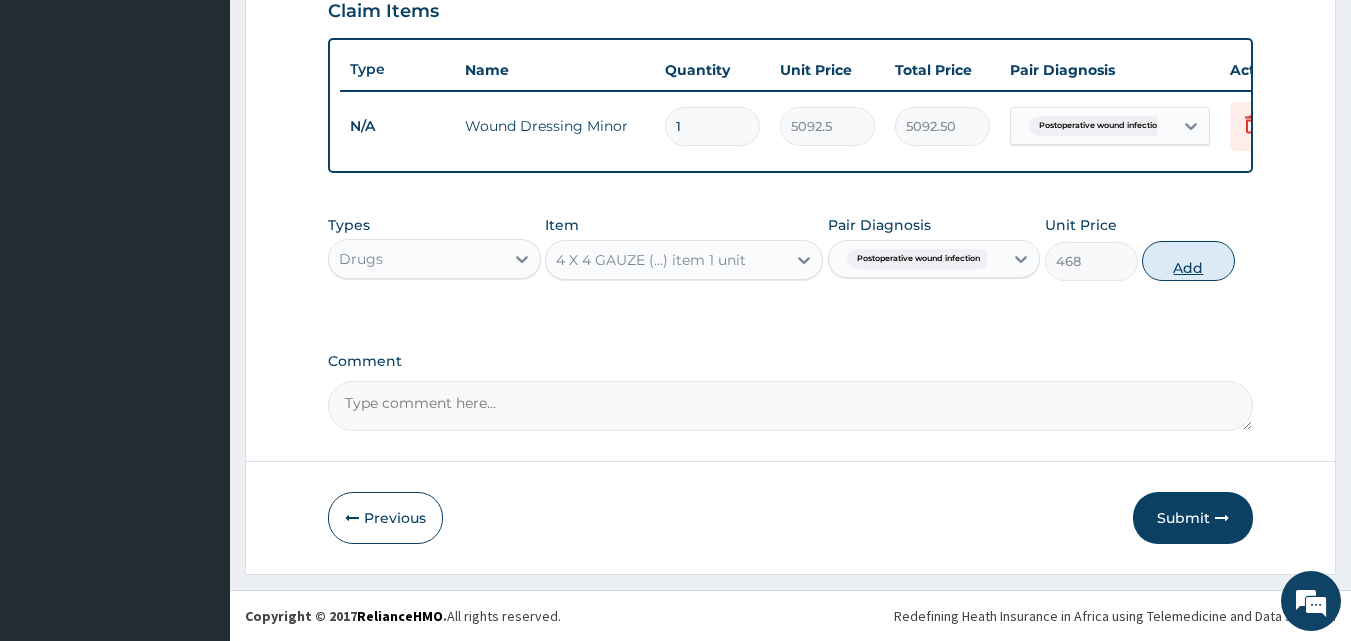 click on "Add" at bounding box center [1188, 261] 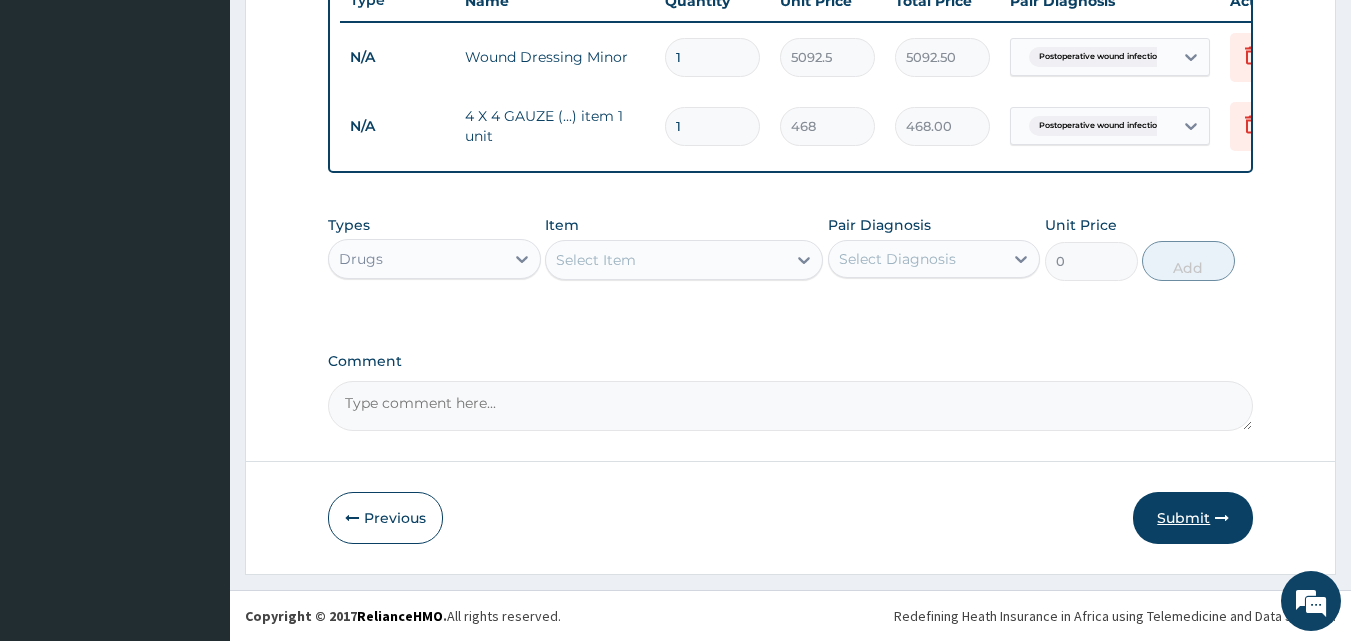 click on "Submit" at bounding box center (1193, 518) 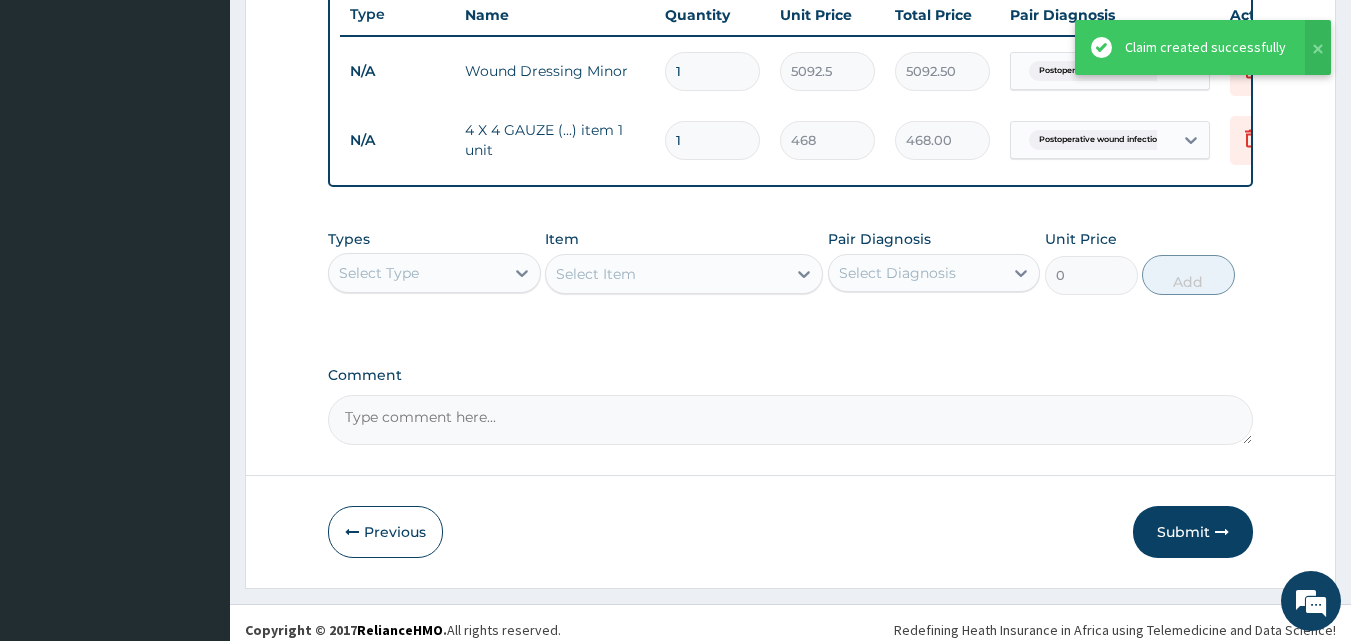 scroll, scrollTop: 490, scrollLeft: 0, axis: vertical 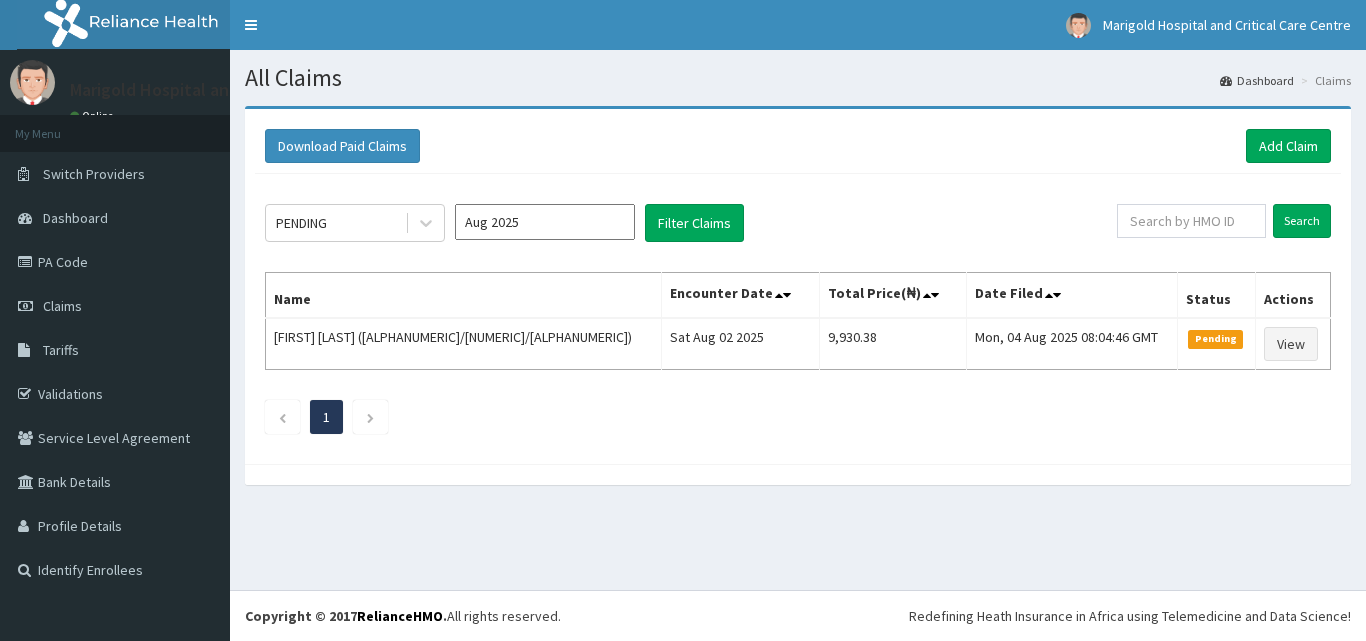 click on "Aug 2025" at bounding box center (545, 222) 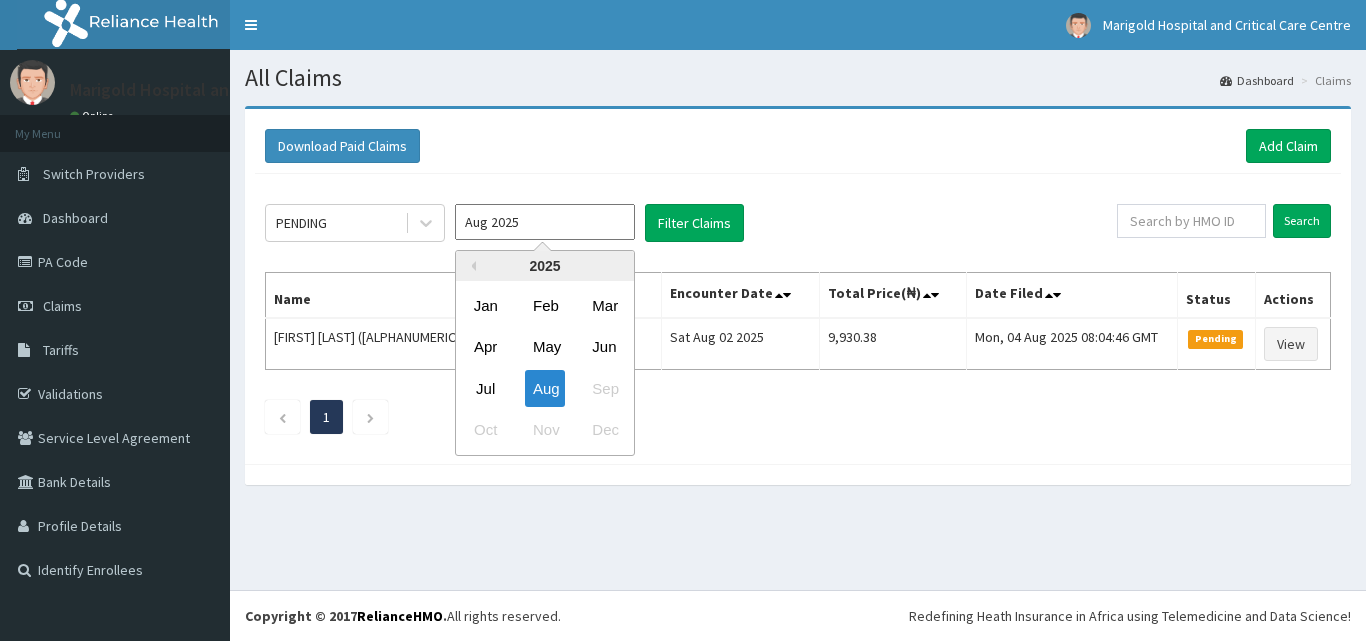 drag, startPoint x: 483, startPoint y: 393, endPoint x: 654, endPoint y: 252, distance: 221.63484 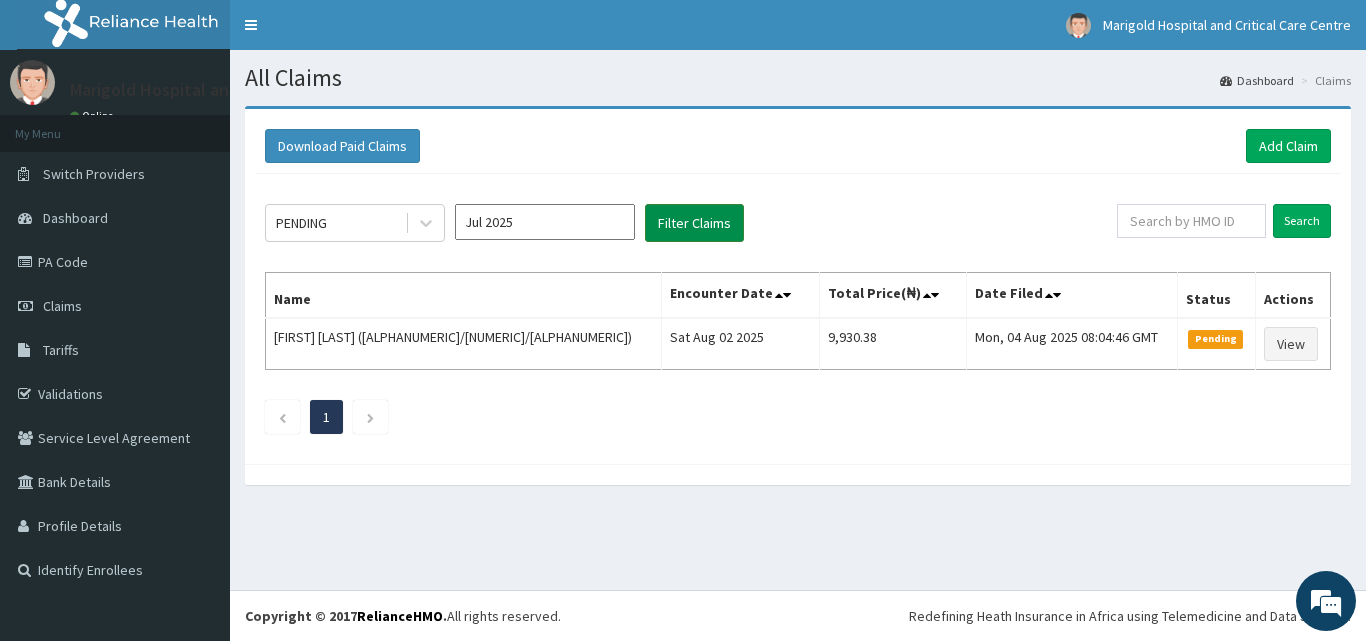 click on "Filter Claims" at bounding box center (694, 223) 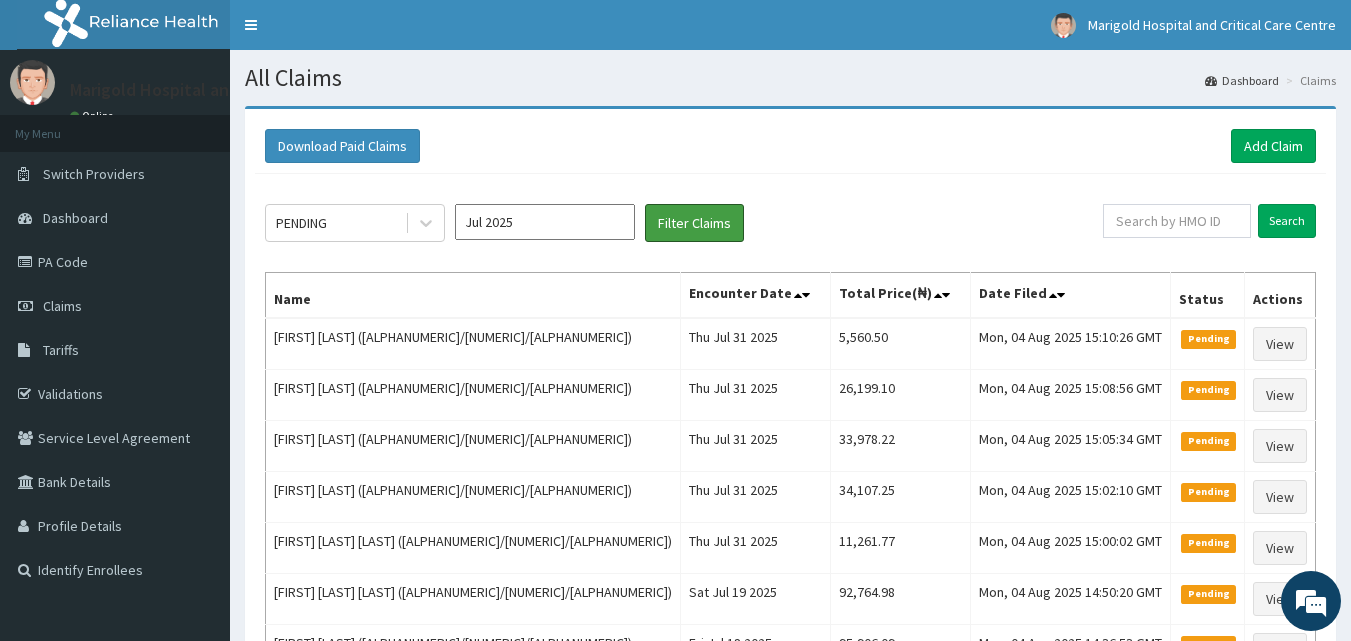 scroll, scrollTop: 0, scrollLeft: 0, axis: both 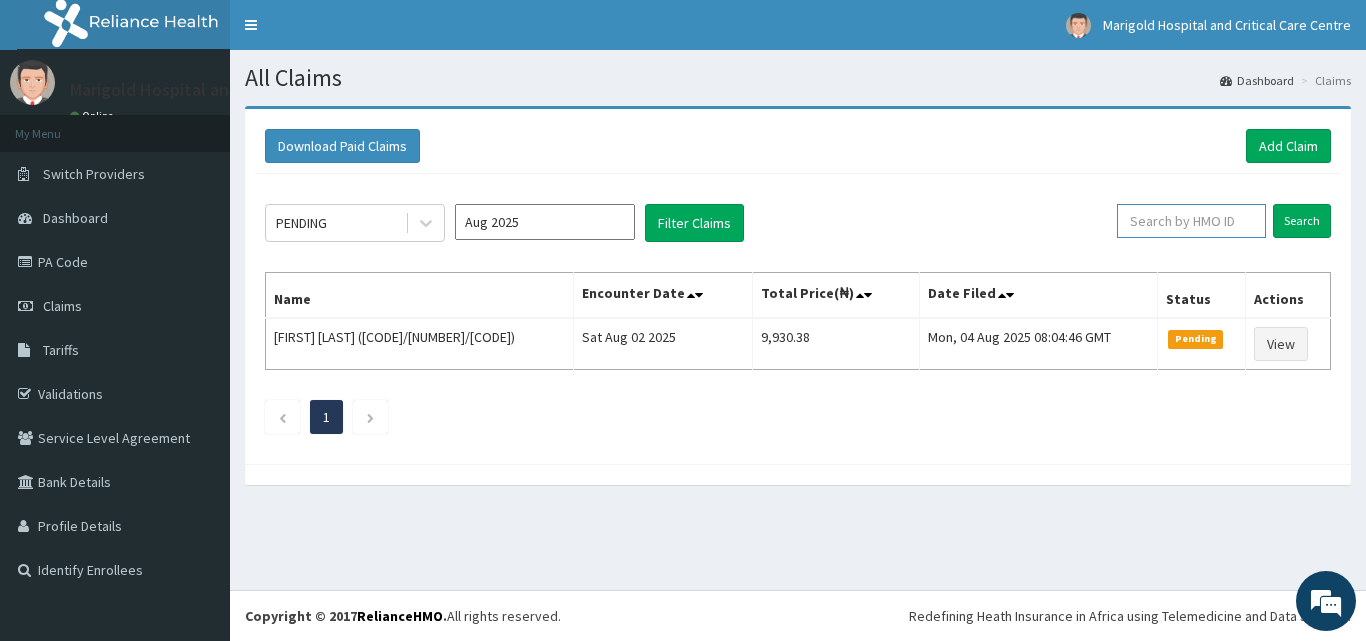 click at bounding box center (1191, 221) 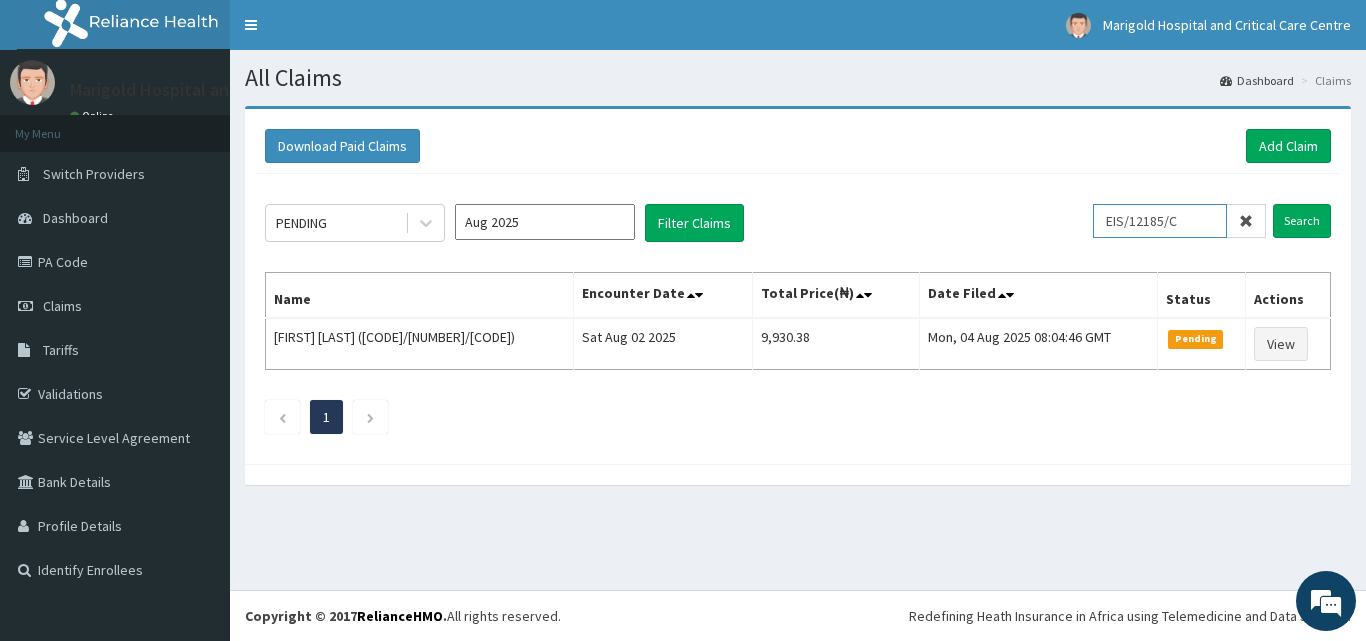 type on "EIS/12185/C" 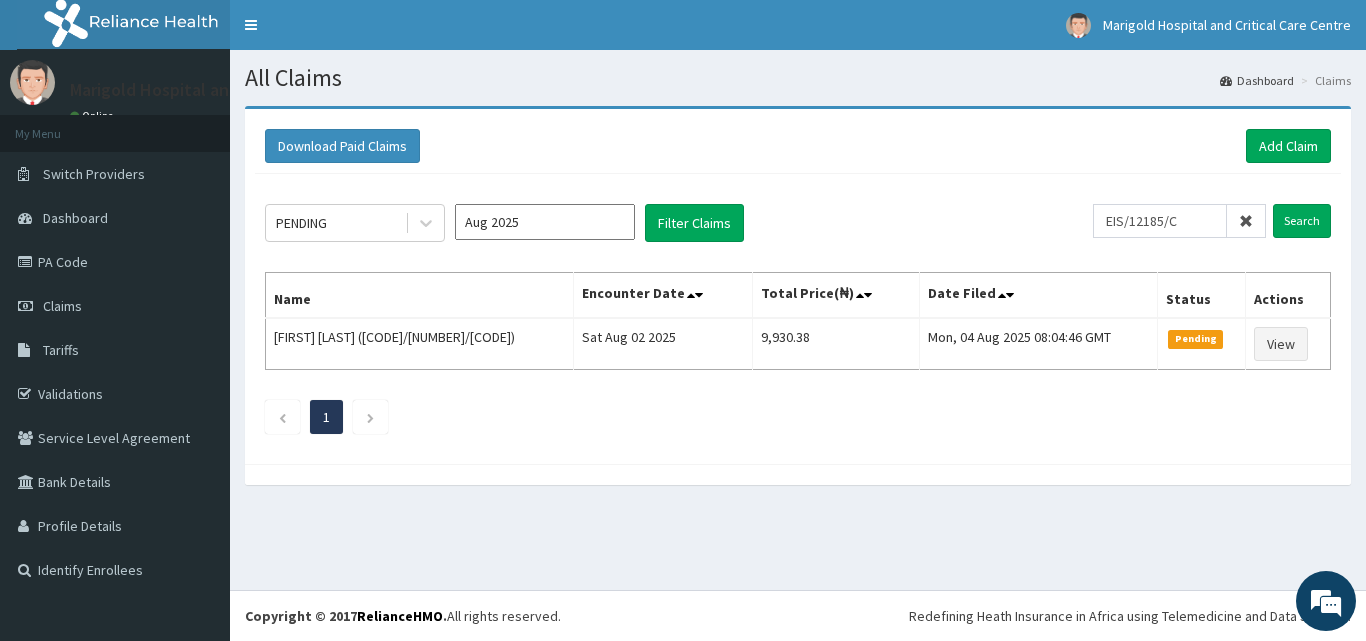 click on "Aug 2025" at bounding box center (545, 222) 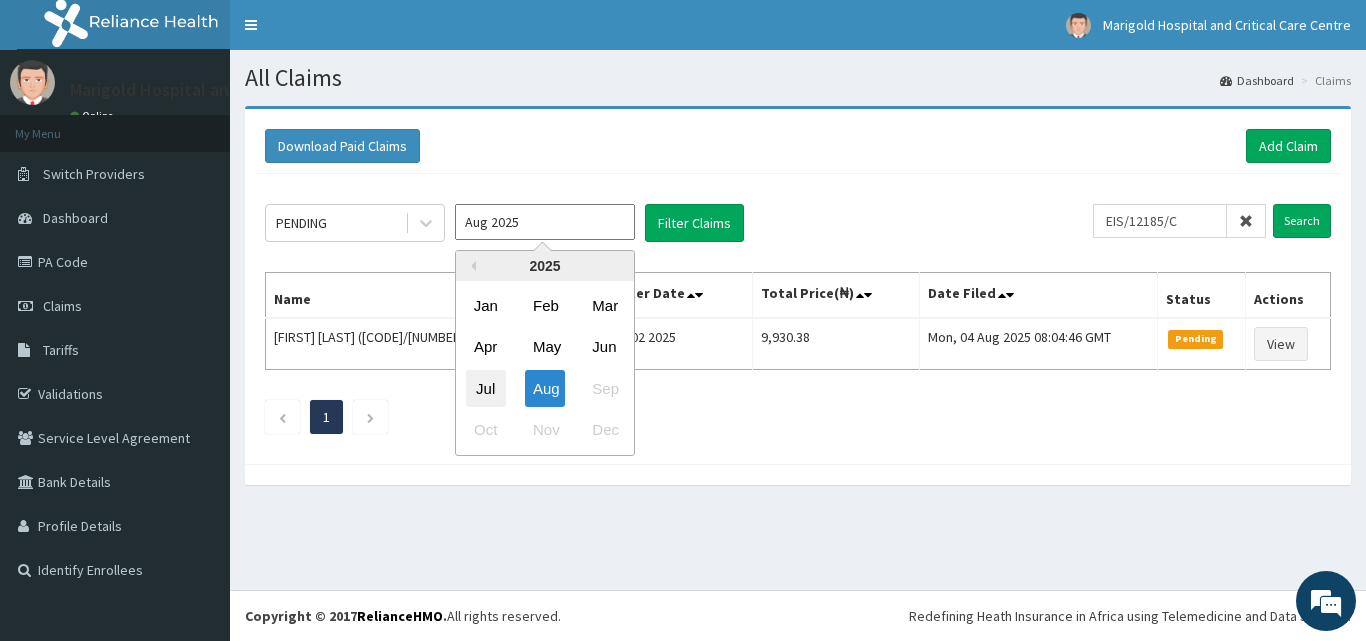click on "Jul" at bounding box center [486, 388] 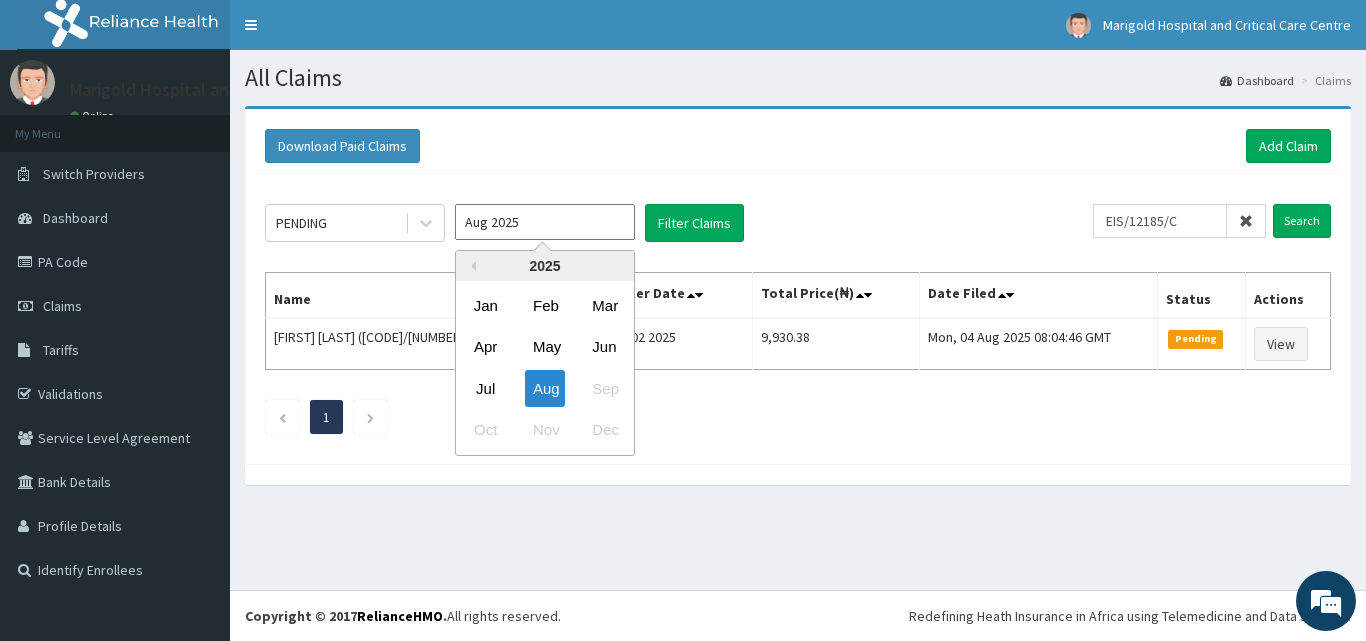type on "Jul 2025" 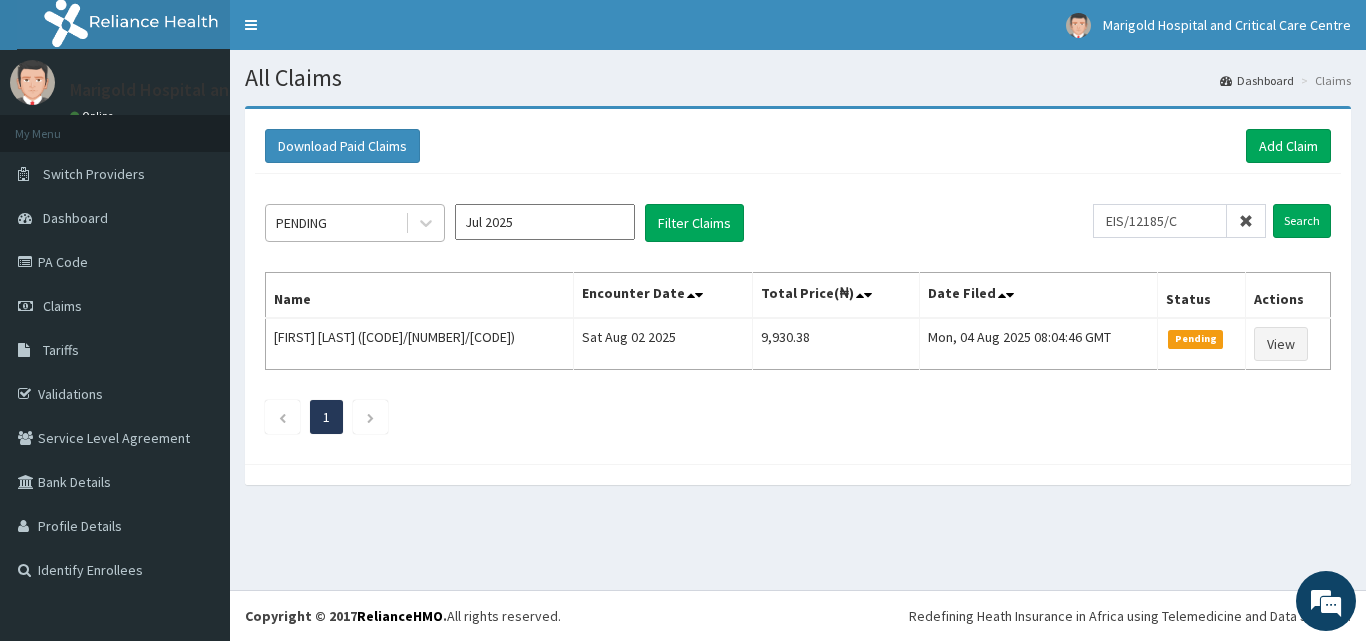 click on "PENDING" at bounding box center [335, 223] 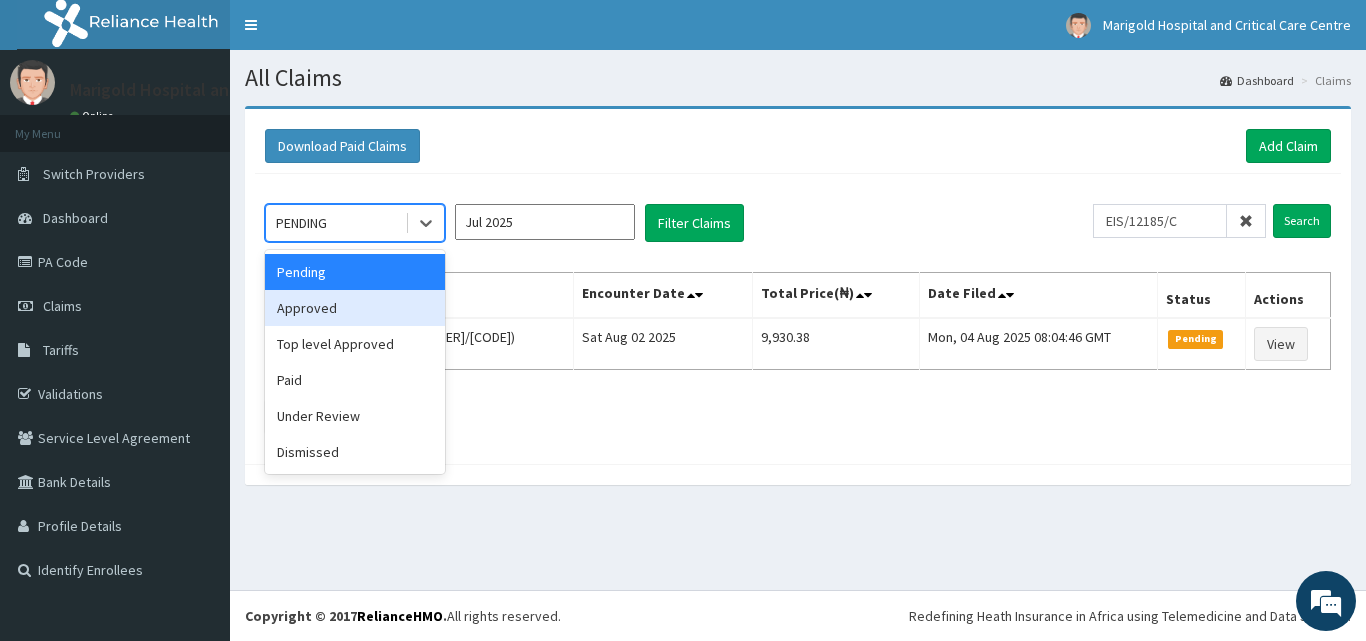 click on "Approved" at bounding box center [355, 308] 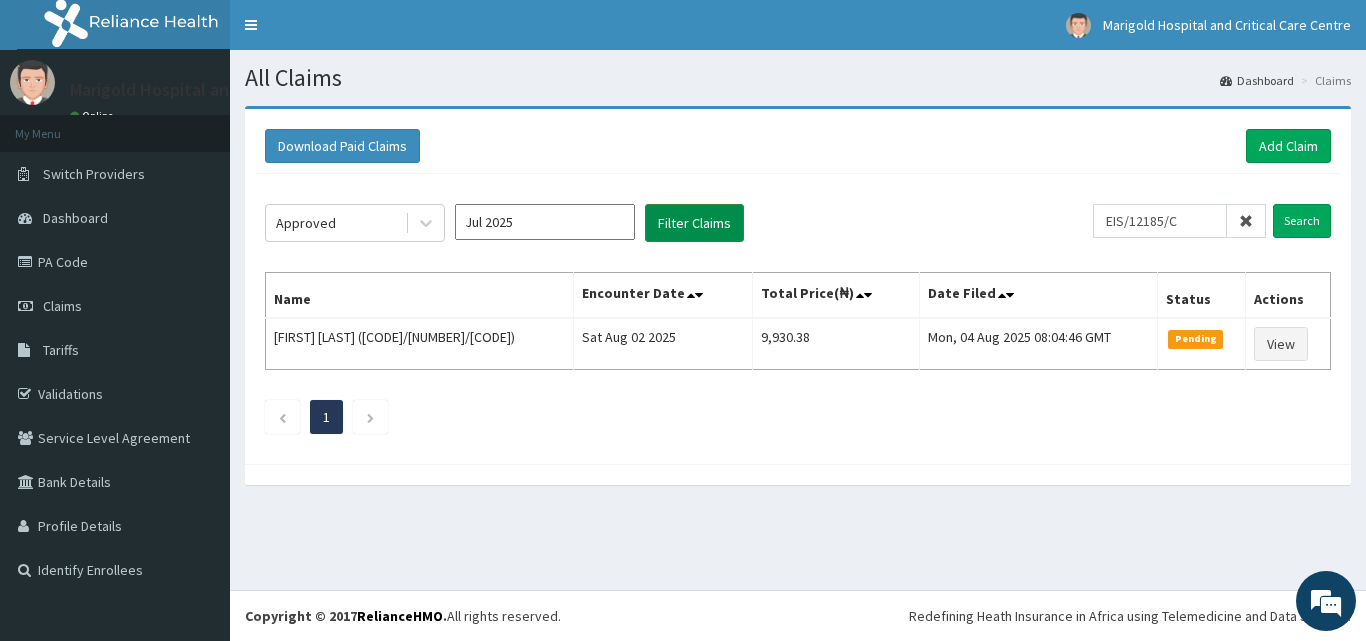 click on "Filter Claims" at bounding box center [694, 223] 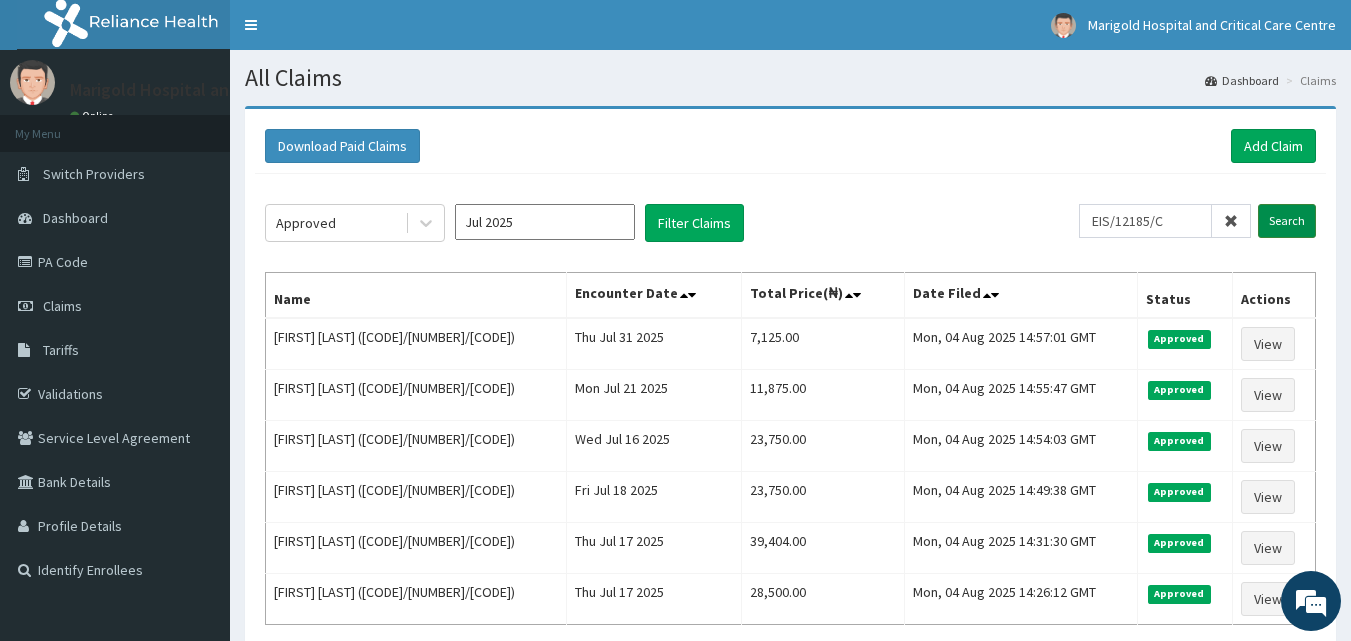 click on "Search" at bounding box center [1287, 221] 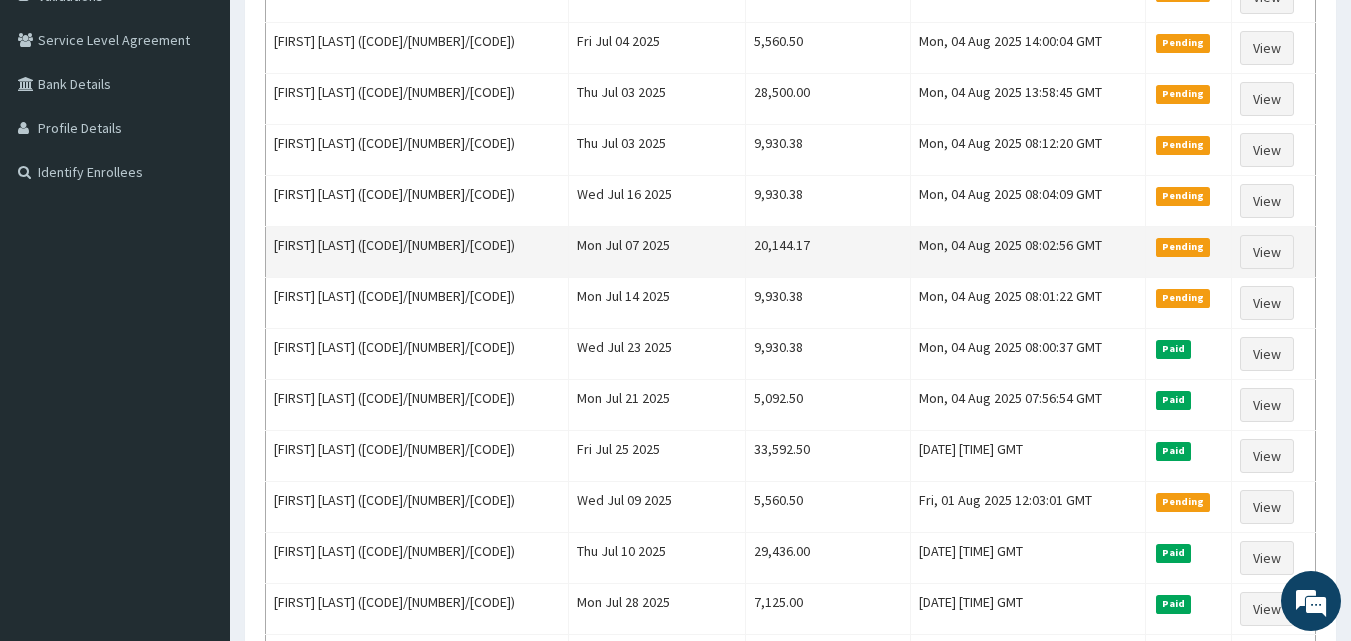 scroll, scrollTop: 400, scrollLeft: 0, axis: vertical 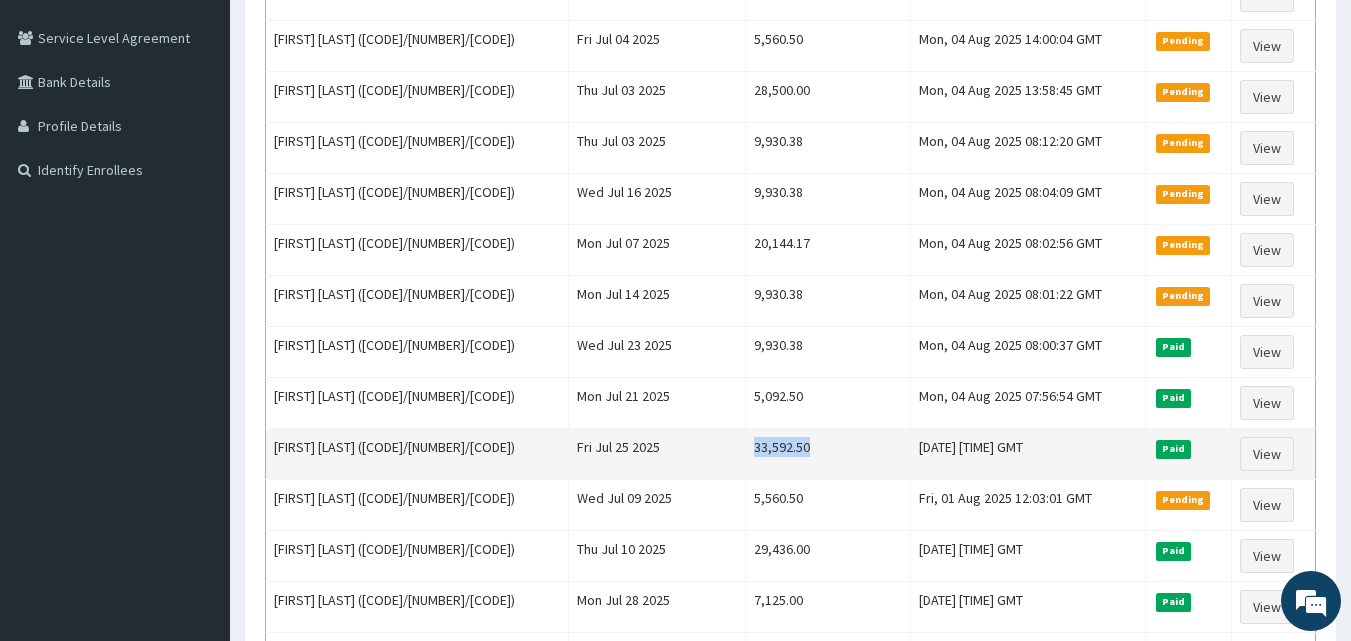 drag, startPoint x: 701, startPoint y: 446, endPoint x: 758, endPoint y: 447, distance: 57.00877 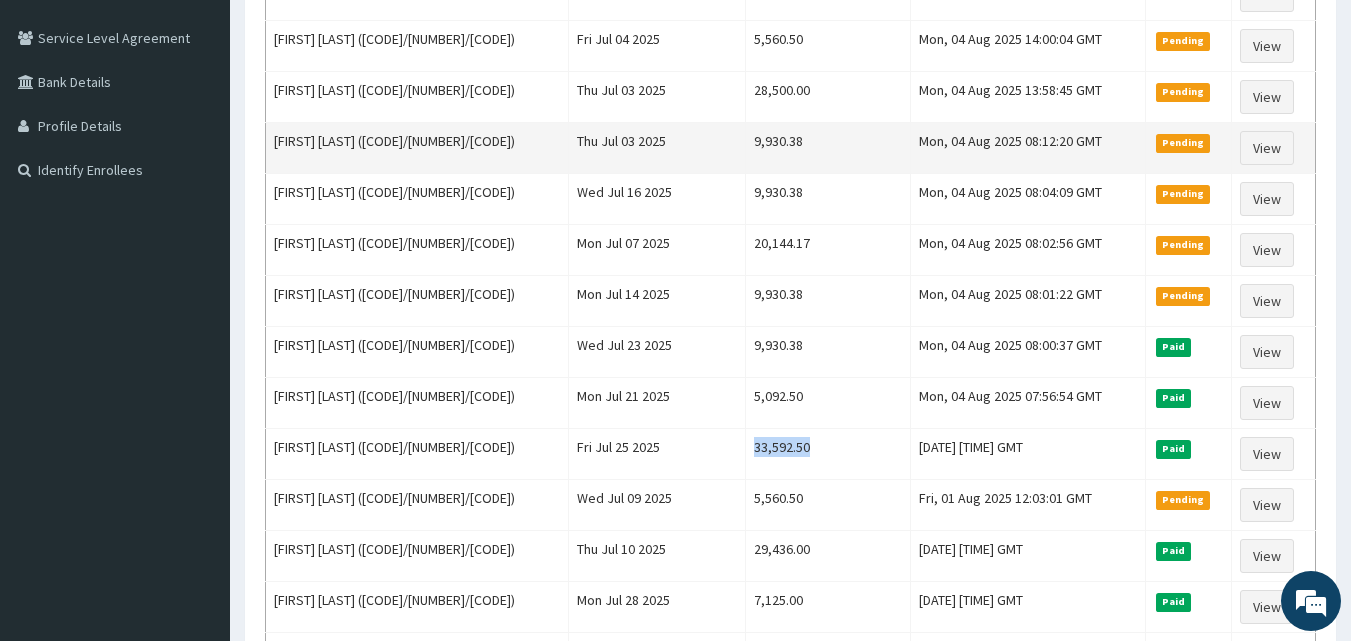 scroll, scrollTop: 0, scrollLeft: 0, axis: both 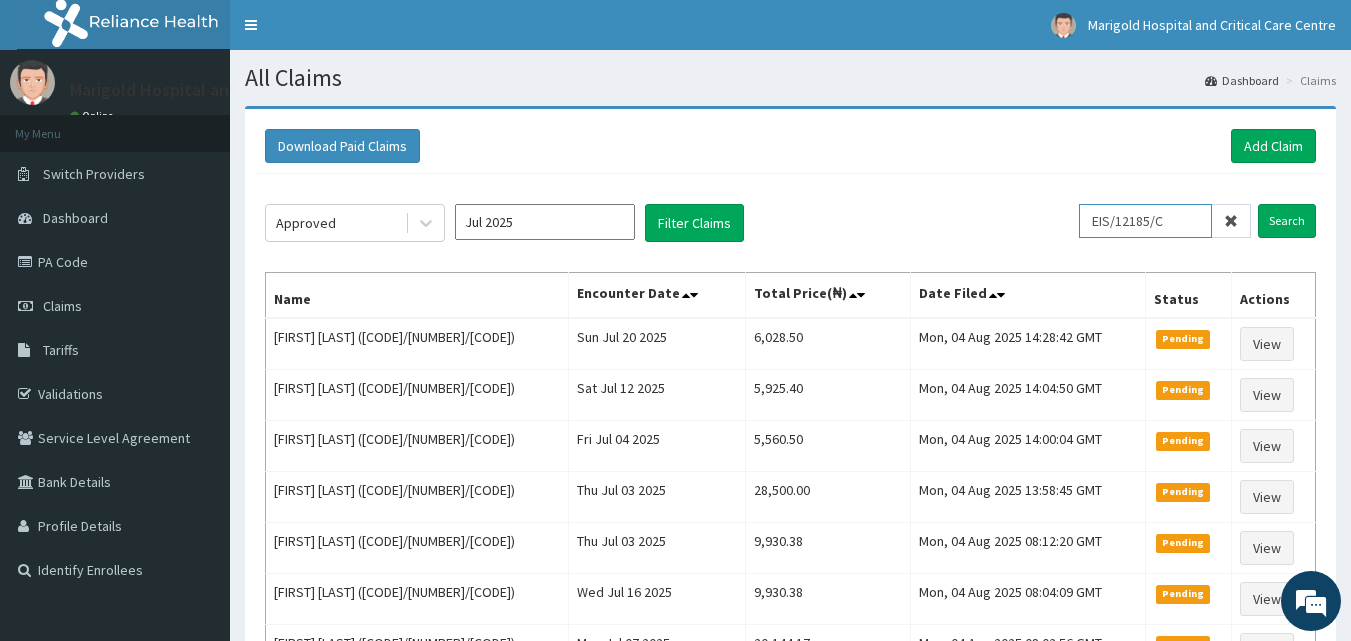 click on "EIS/12185/C" at bounding box center (1145, 221) 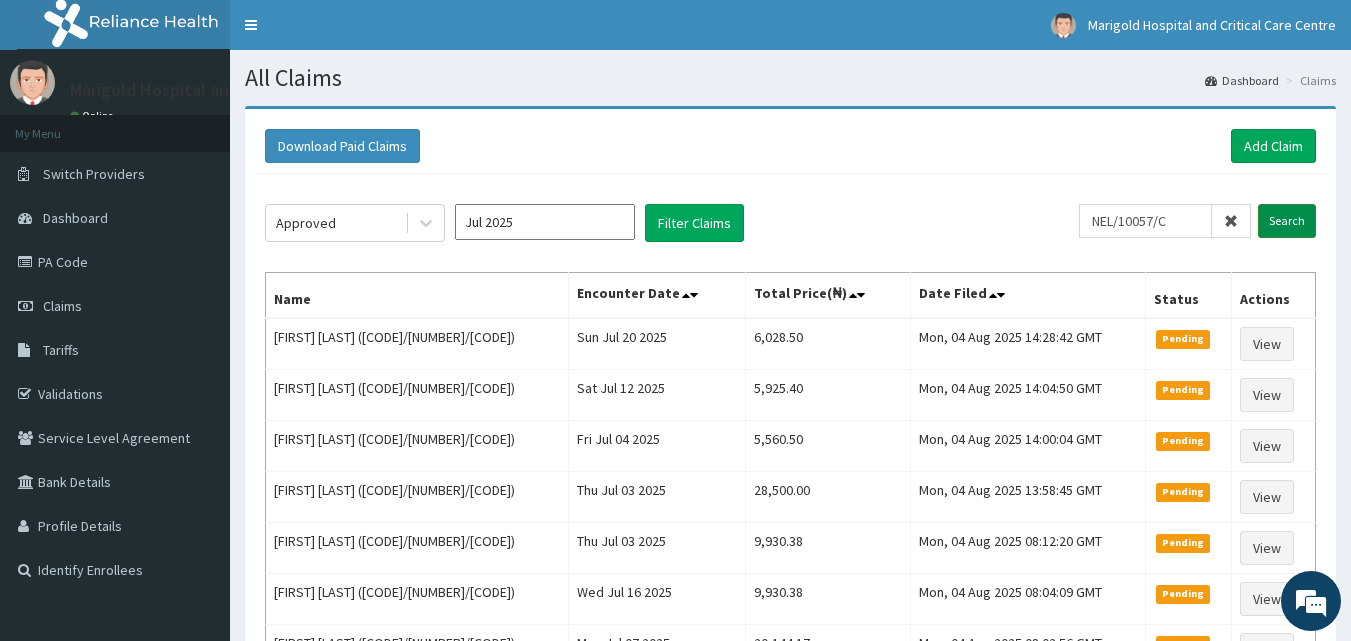 click on "Search" at bounding box center [1287, 221] 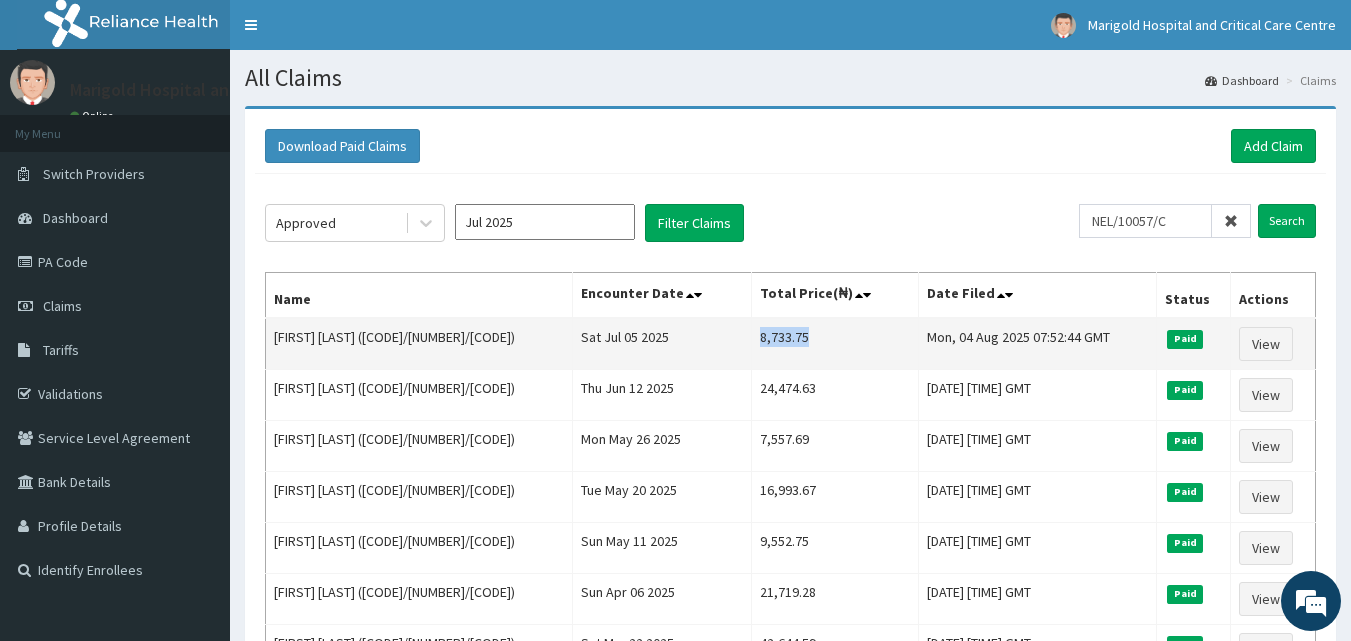 drag, startPoint x: 720, startPoint y: 337, endPoint x: 790, endPoint y: 336, distance: 70.00714 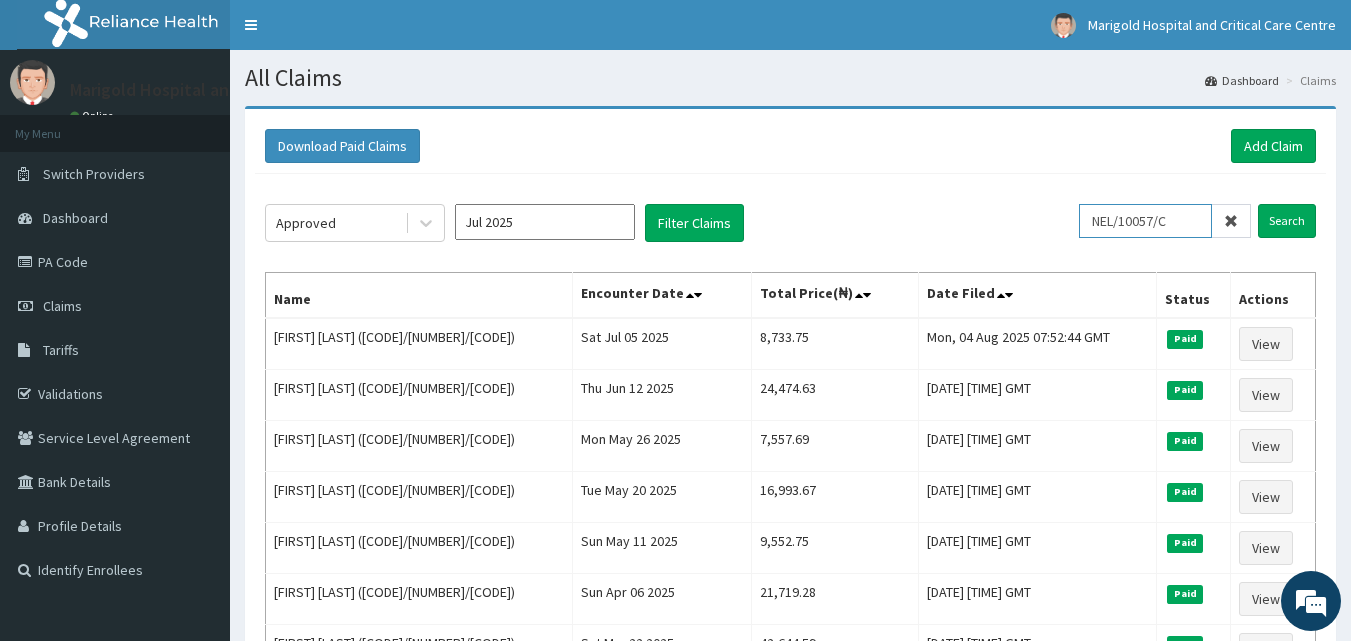 click on "NEL/10057/C" at bounding box center [1145, 221] 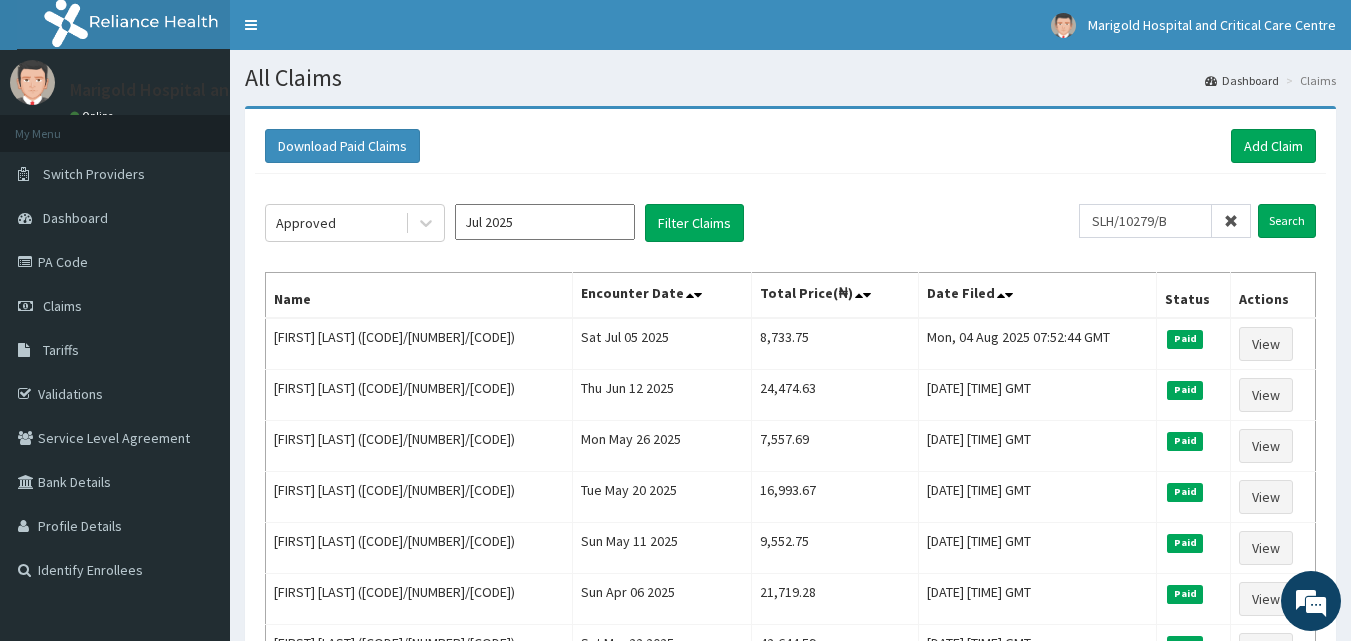 click on "SLH/10279/B Search" at bounding box center (1197, 221) 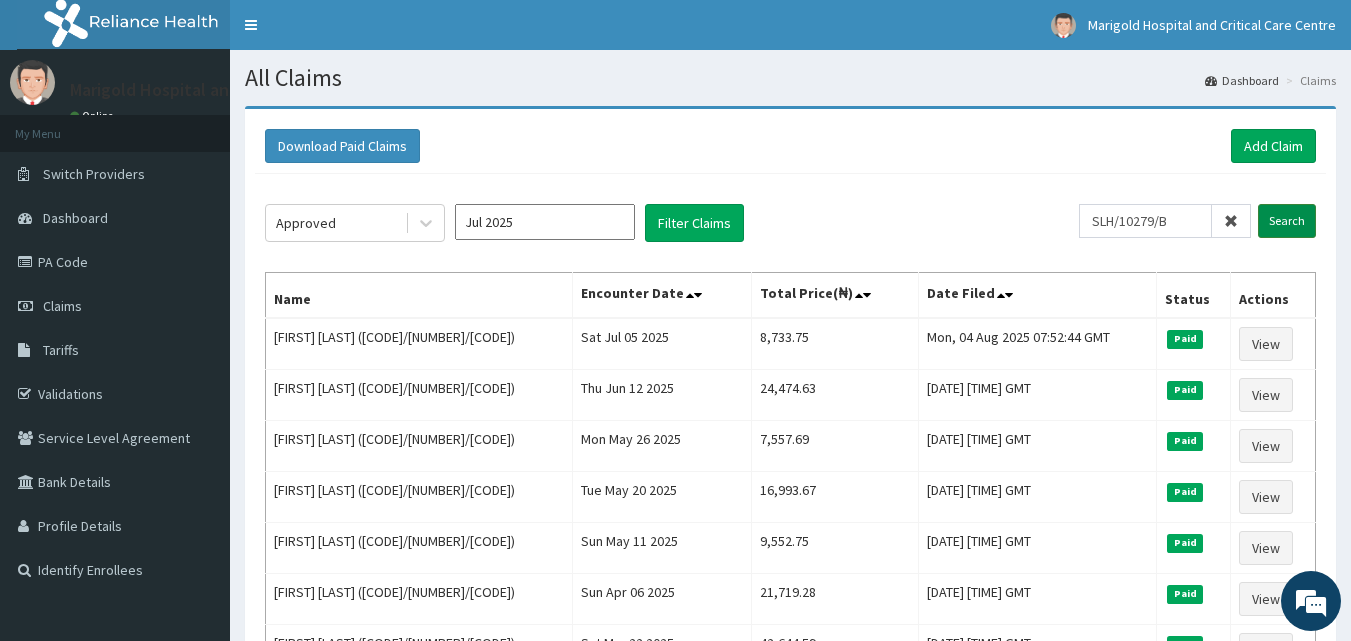 click on "Search" at bounding box center (1287, 221) 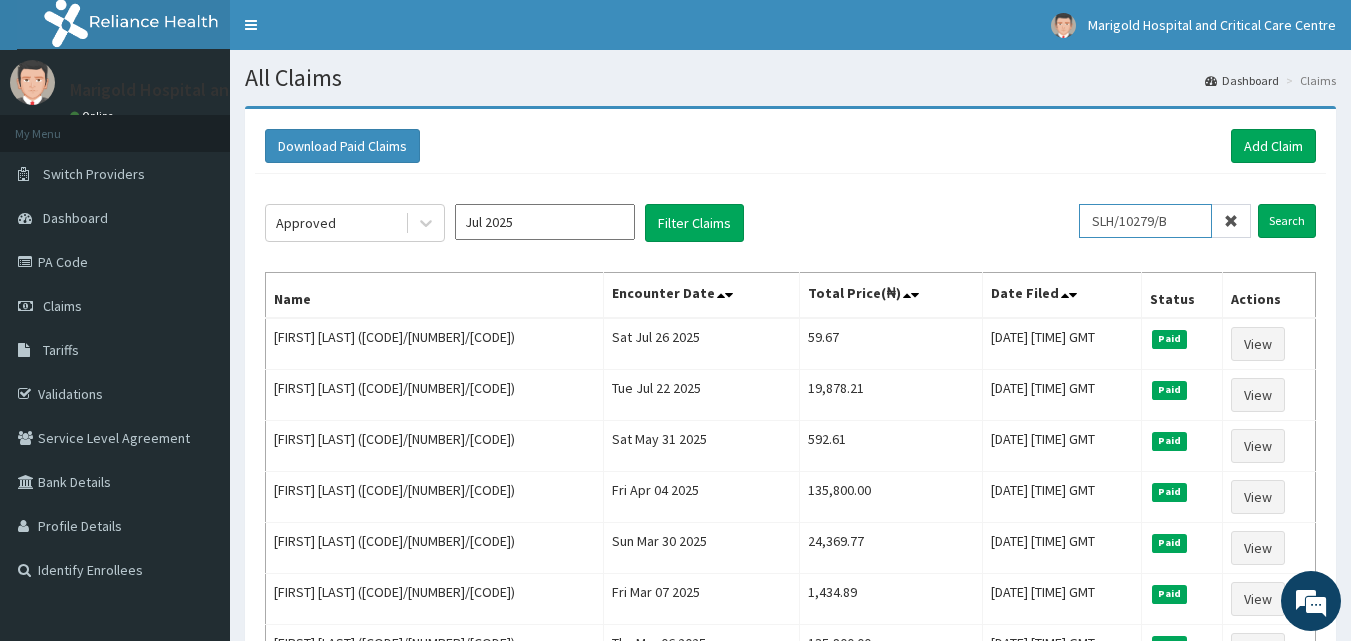 click on "SLH/10279/B" at bounding box center [1145, 221] 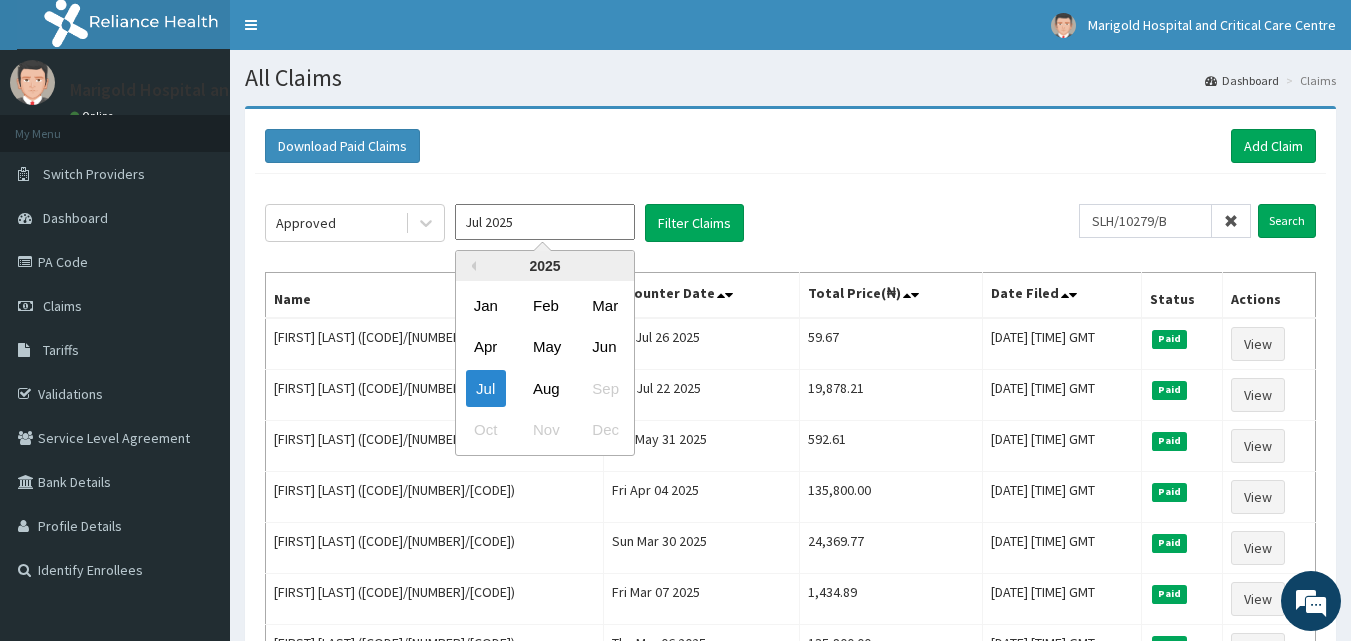 drag, startPoint x: 1153, startPoint y: 224, endPoint x: 585, endPoint y: 222, distance: 568.00354 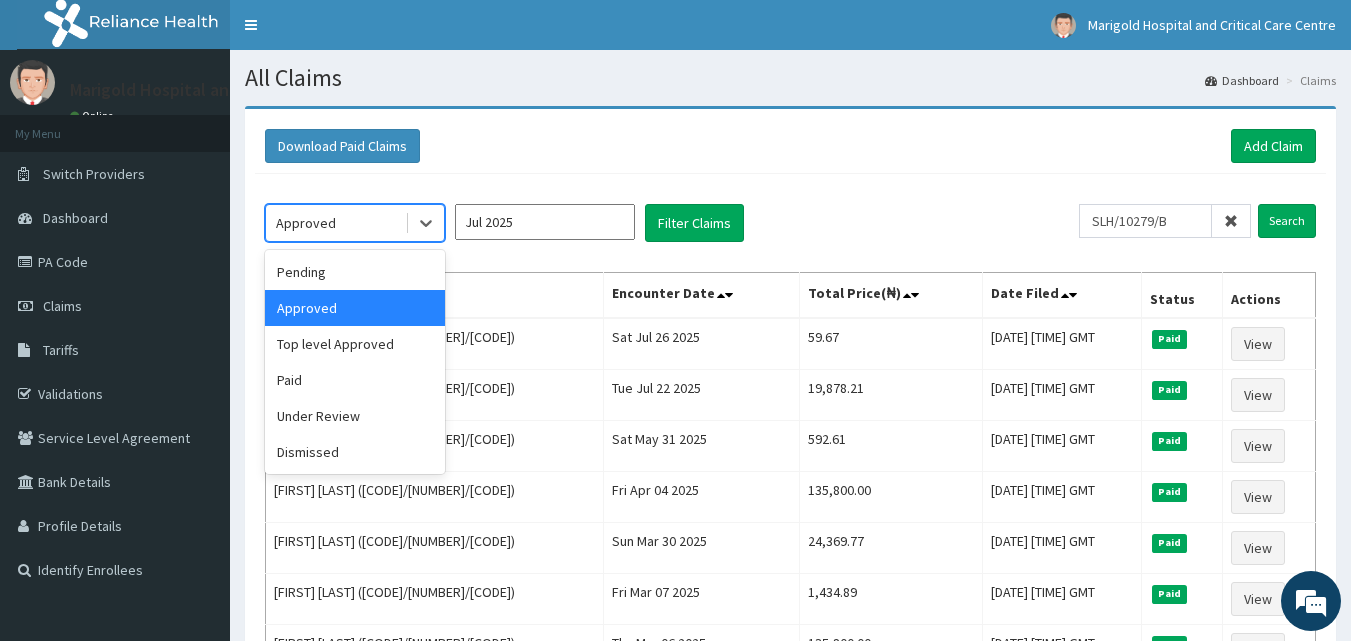 click on "Approved" at bounding box center (335, 223) 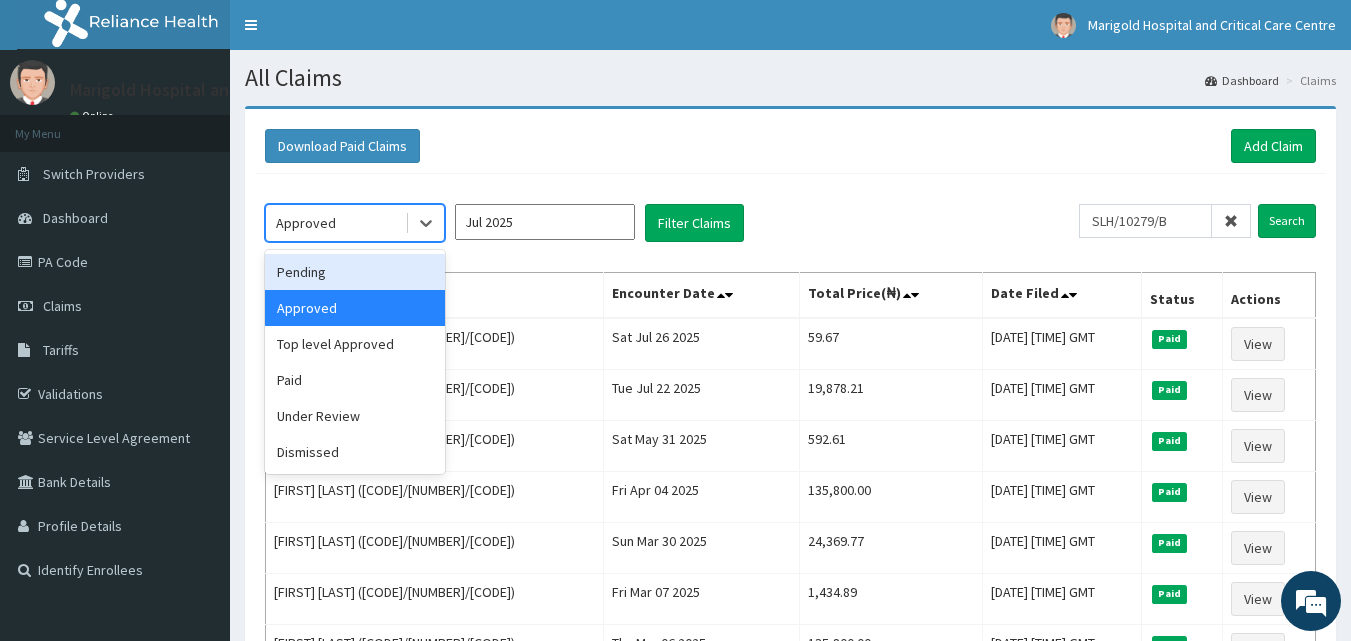 click on "Pending" at bounding box center (355, 272) 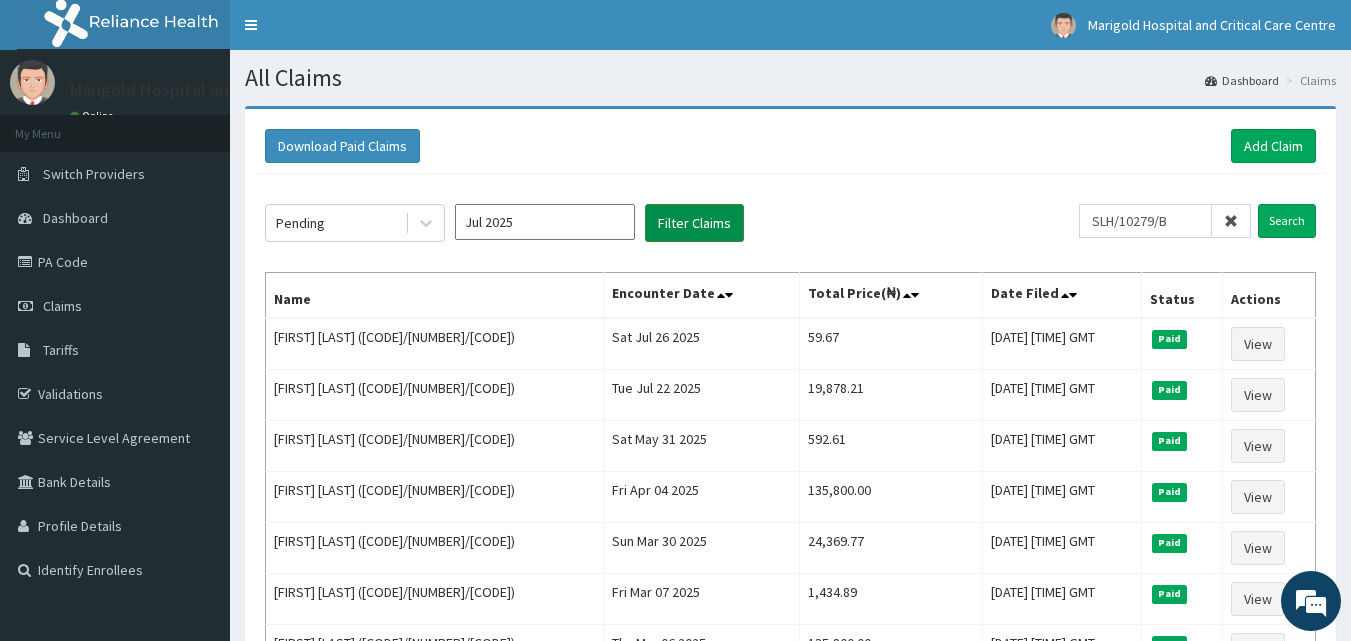 click on "Filter Claims" at bounding box center [694, 223] 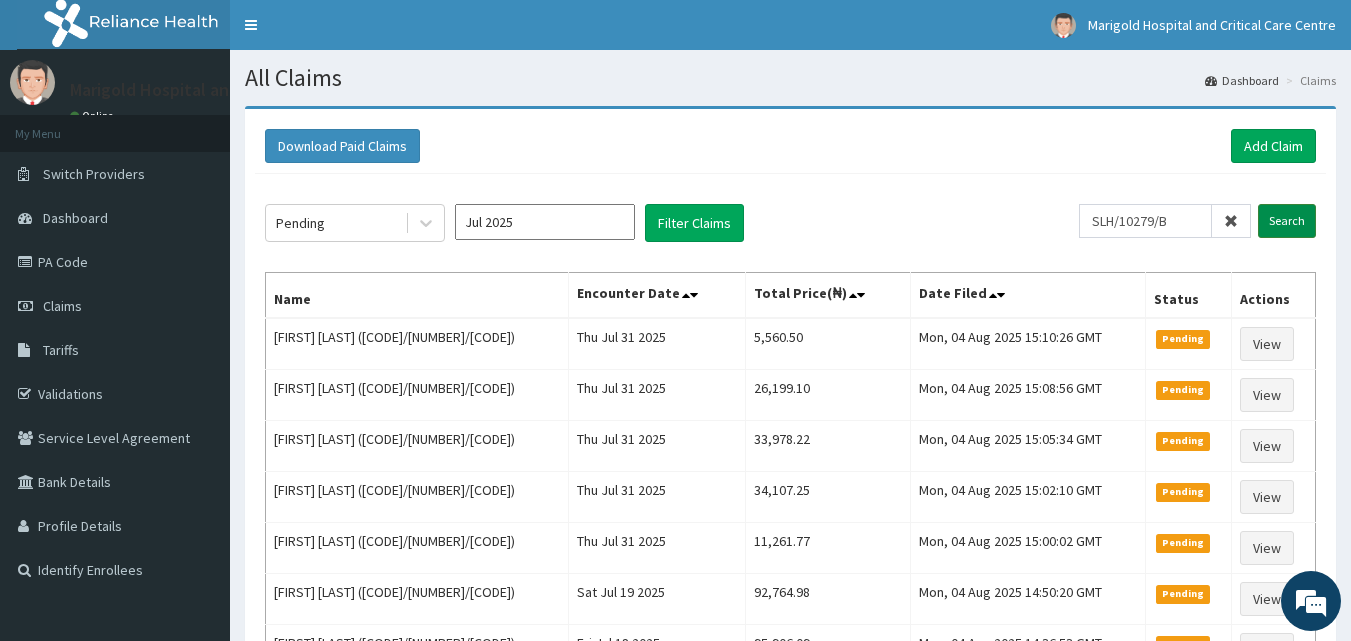 click on "Search" at bounding box center (1287, 221) 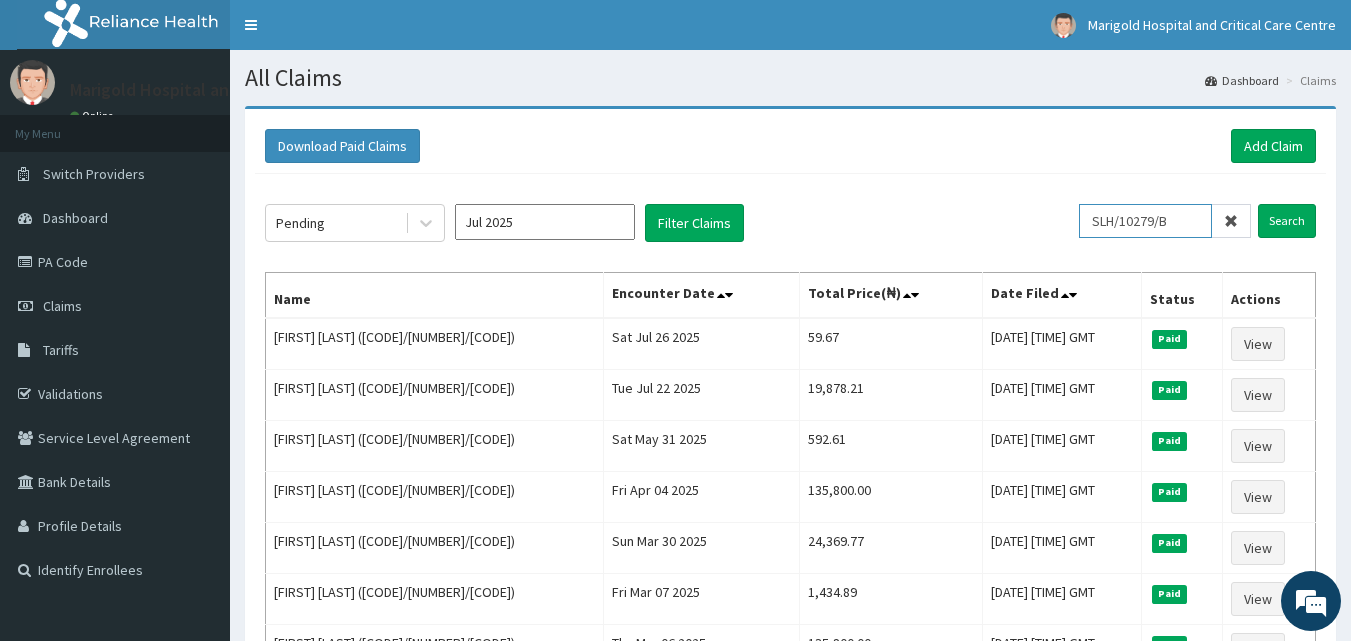 click on "SLH/10279/B" at bounding box center (1145, 221) 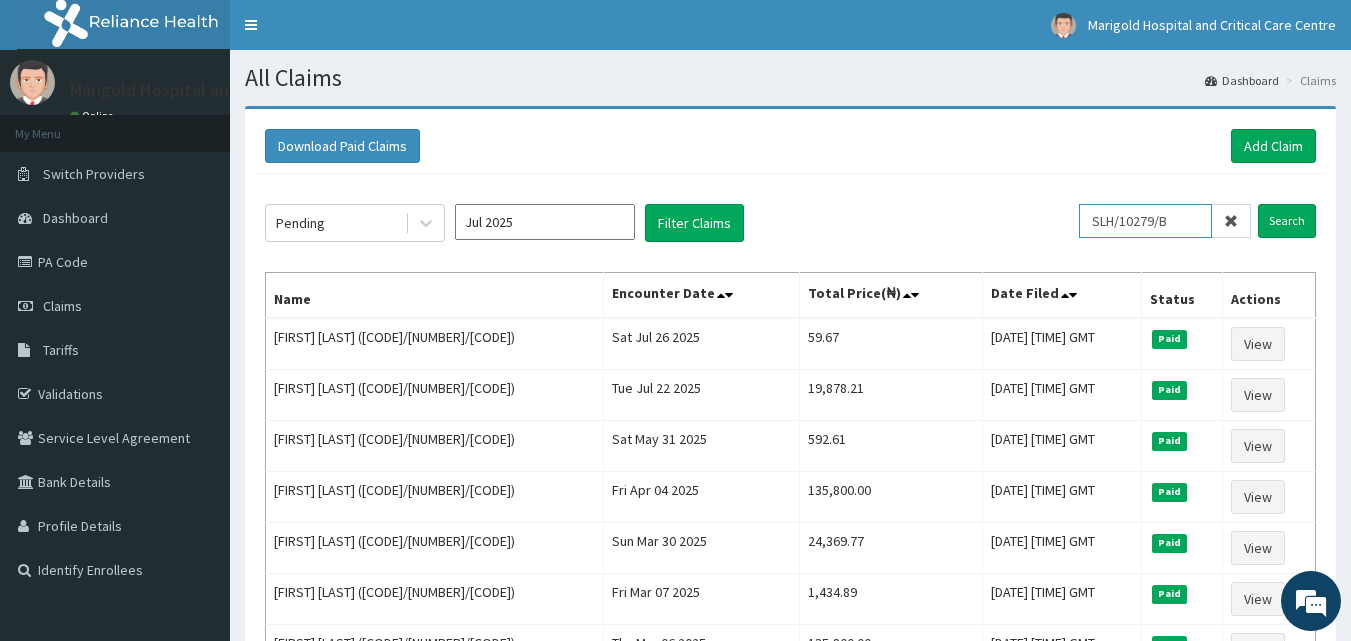 paste on "ACH/10441/A" 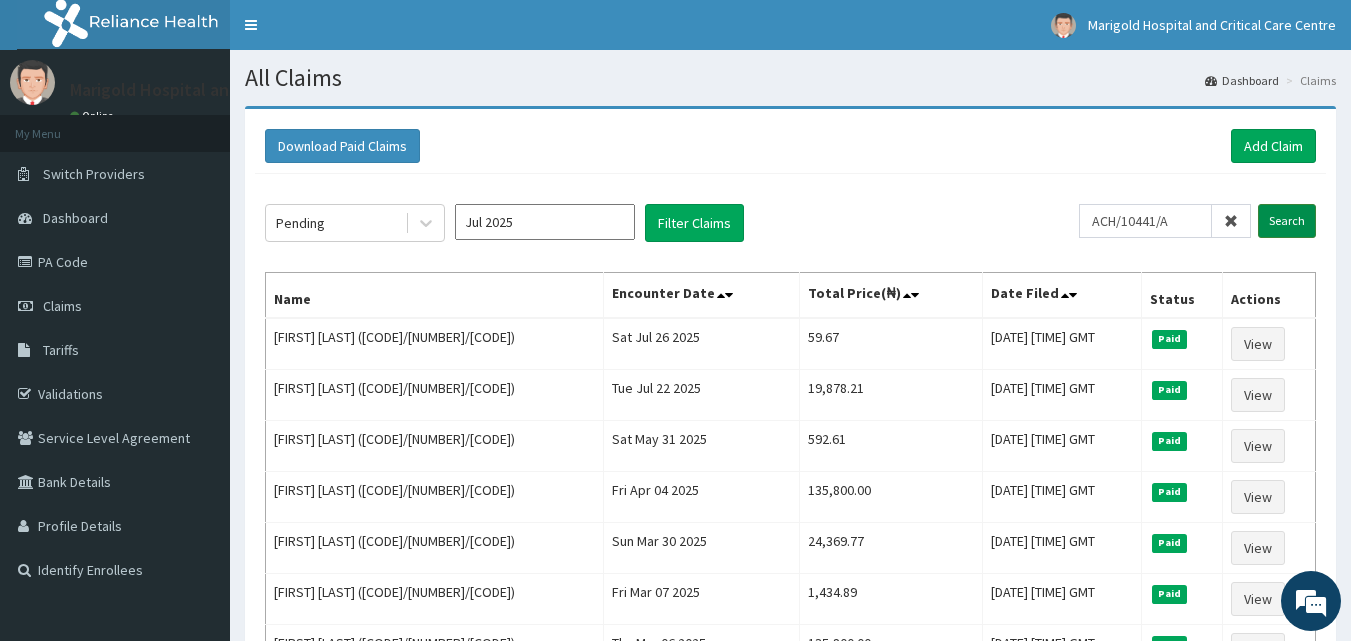 click on "Search" at bounding box center [1287, 221] 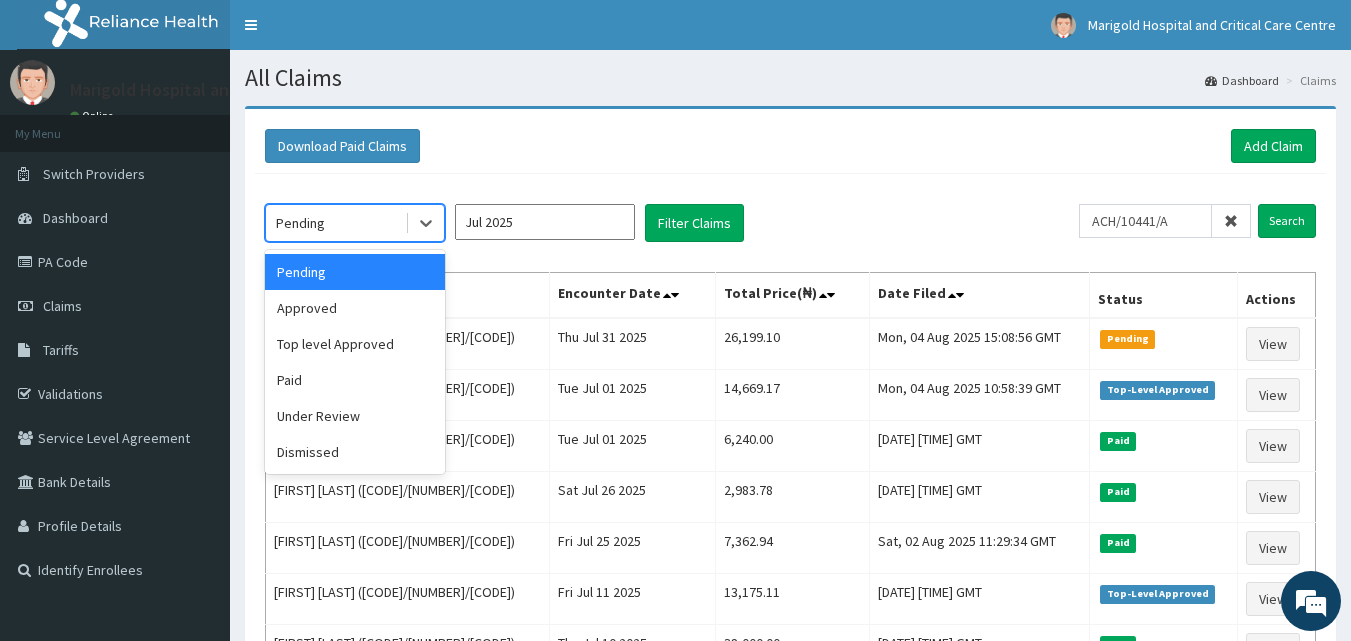 click on "Pending" at bounding box center (335, 223) 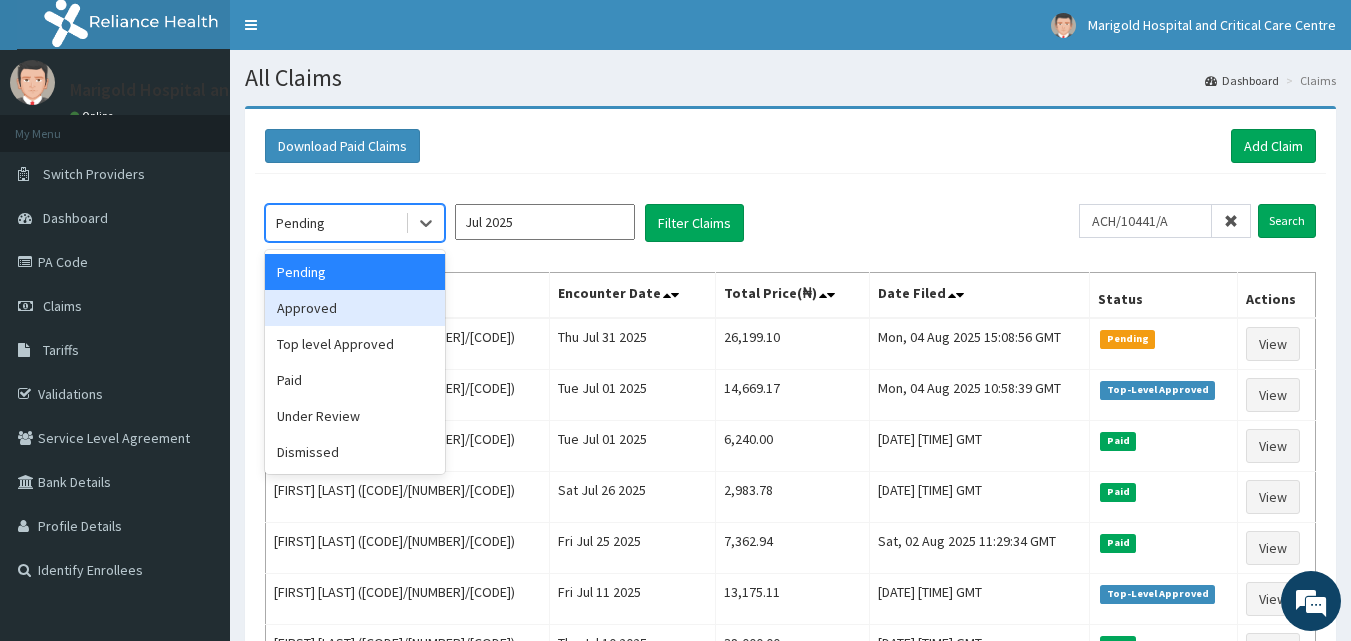 drag, startPoint x: 339, startPoint y: 305, endPoint x: 396, endPoint y: 287, distance: 59.77458 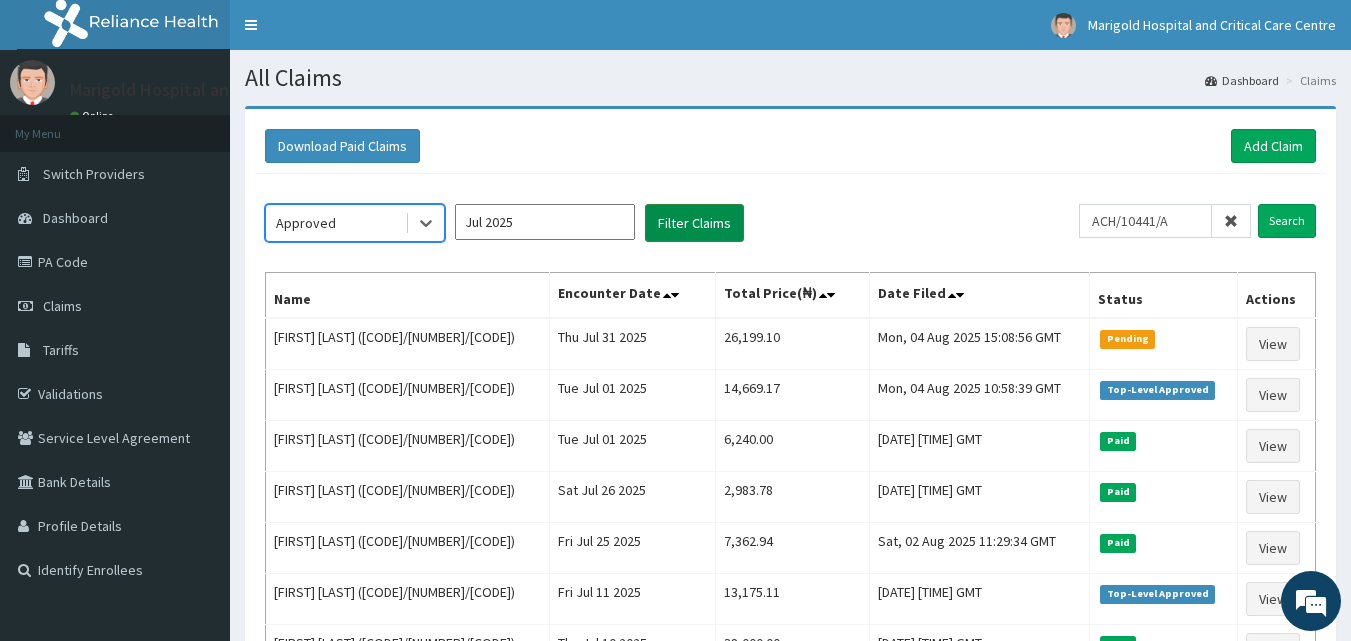 click on "Filter Claims" at bounding box center [694, 223] 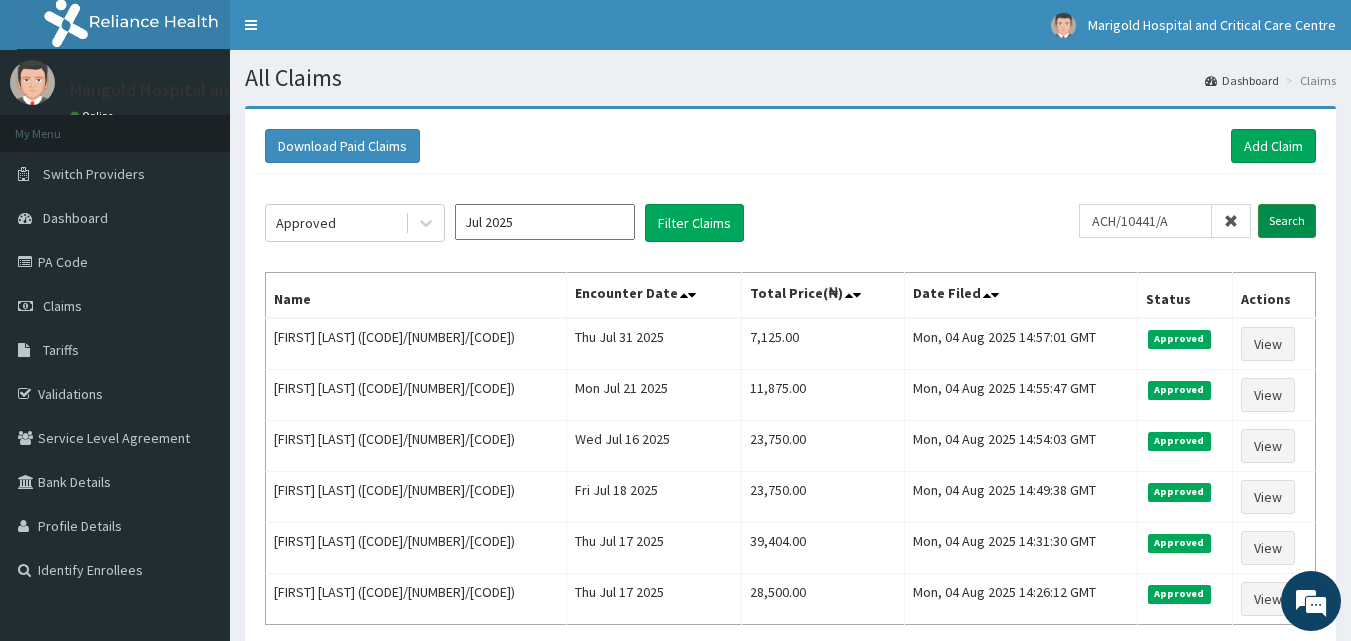click on "Search" at bounding box center [1287, 221] 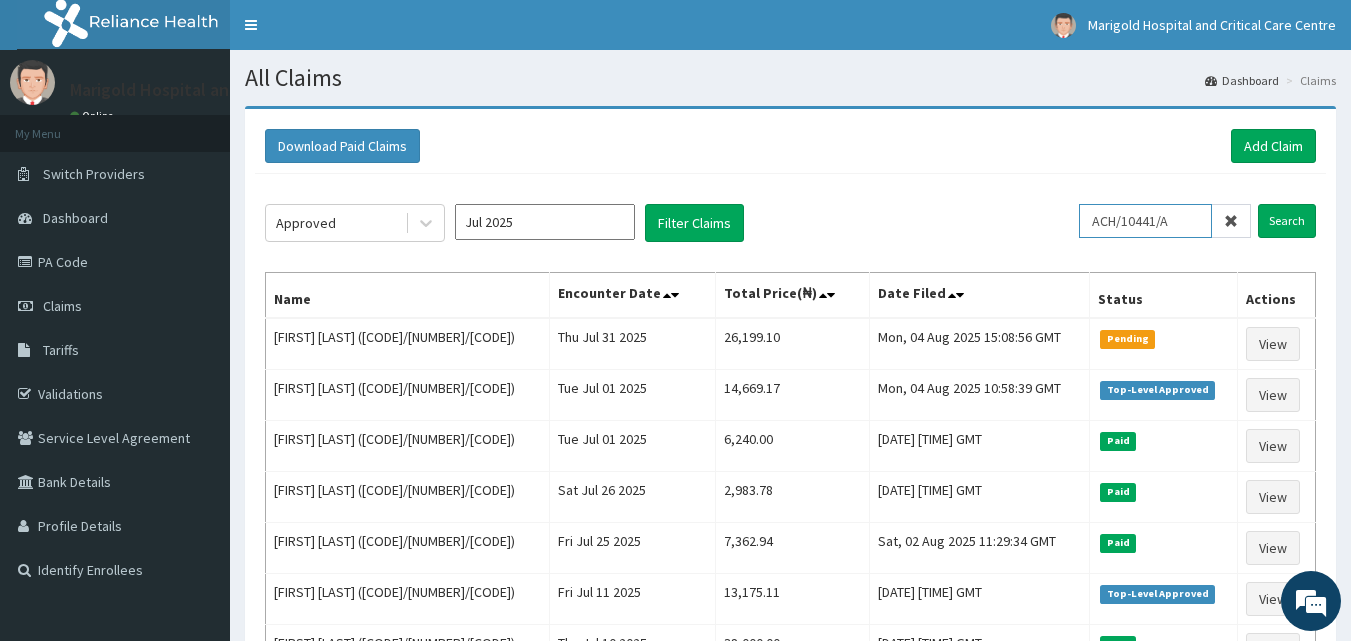 click on "ACH/10441/A" at bounding box center (1145, 221) 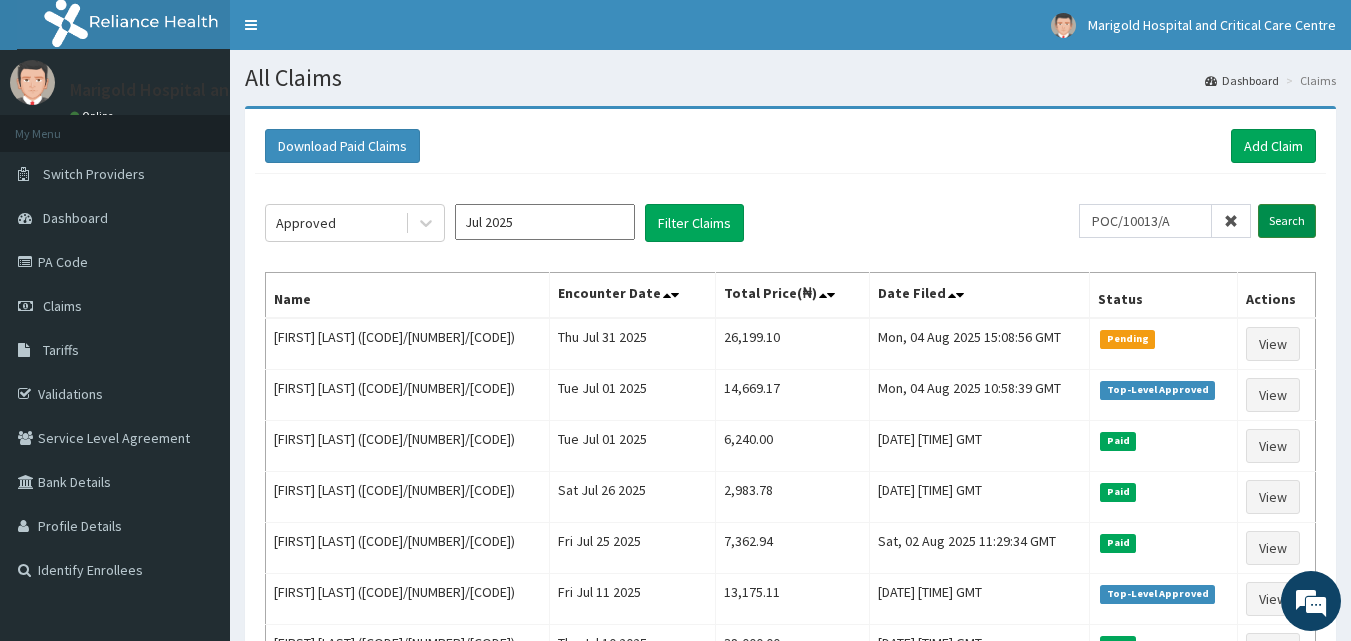 click on "Search" at bounding box center (1287, 221) 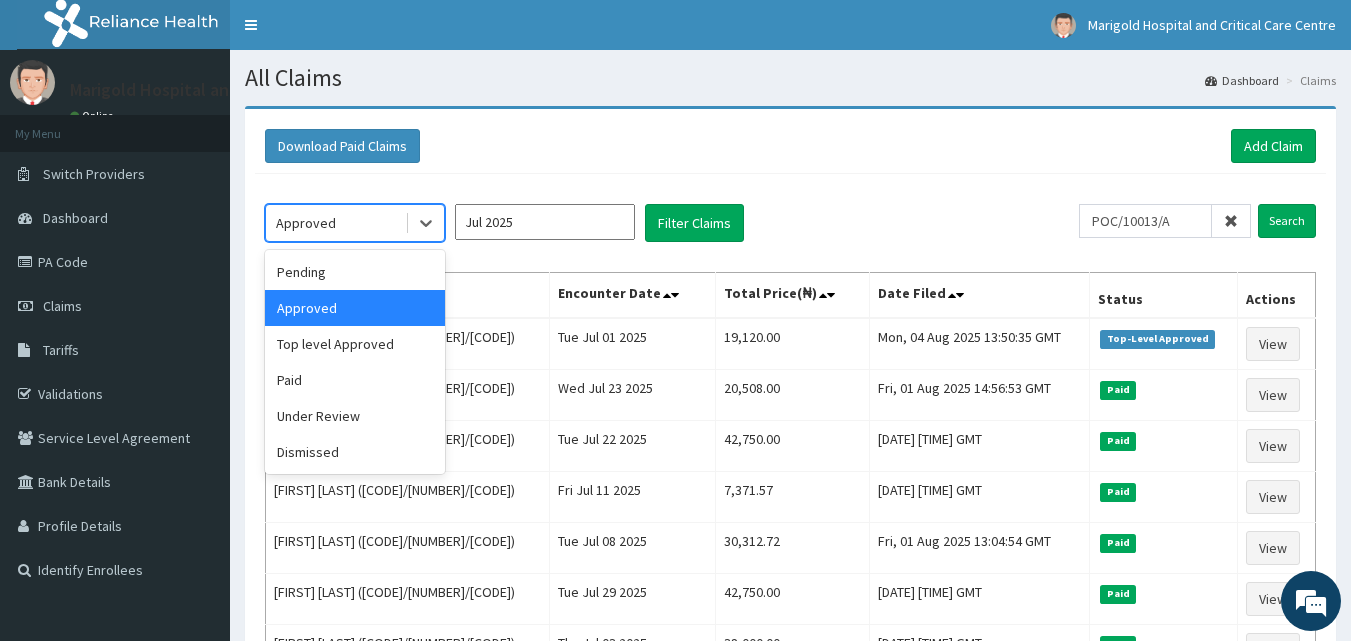 click on "Approved" at bounding box center (335, 223) 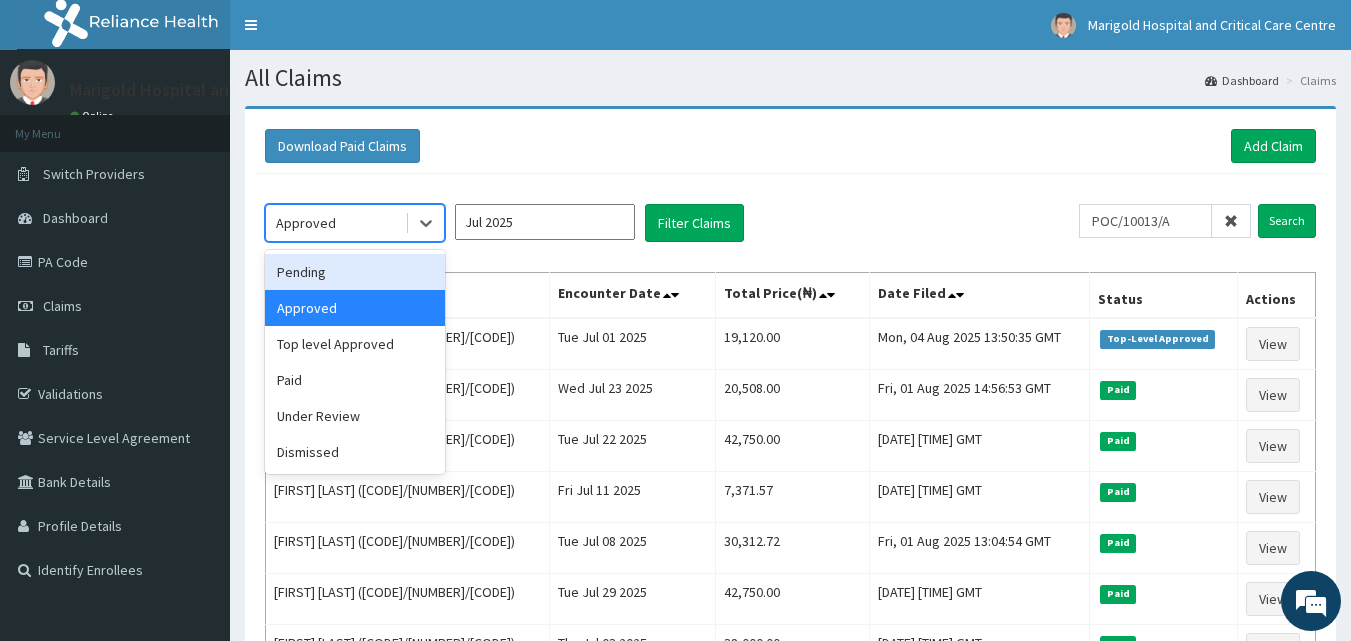 click on "Pending" at bounding box center (355, 272) 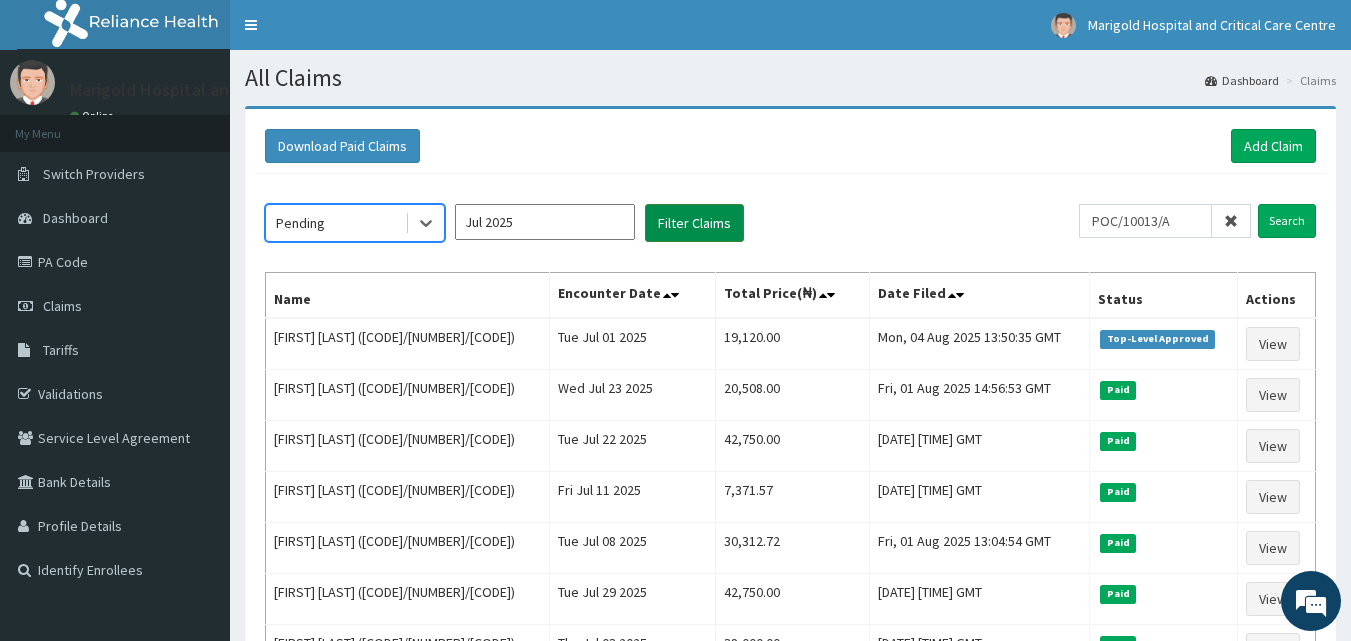click on "Filter Claims" at bounding box center [694, 223] 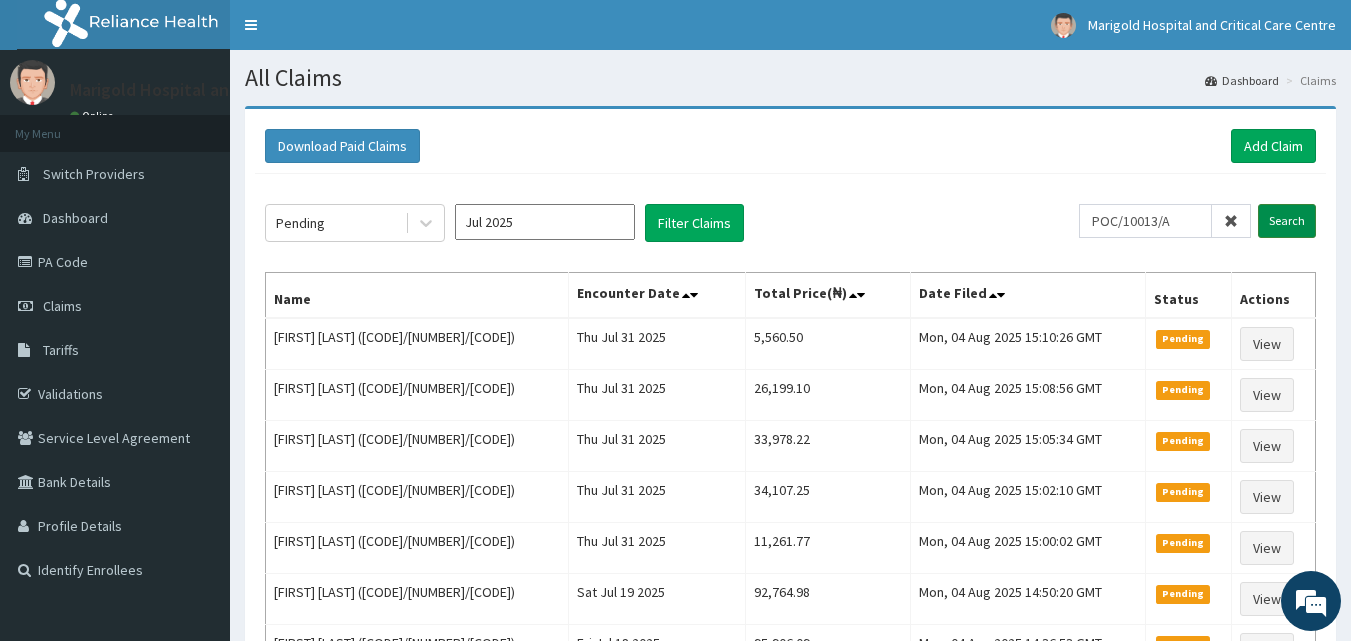 click on "Search" at bounding box center [1287, 221] 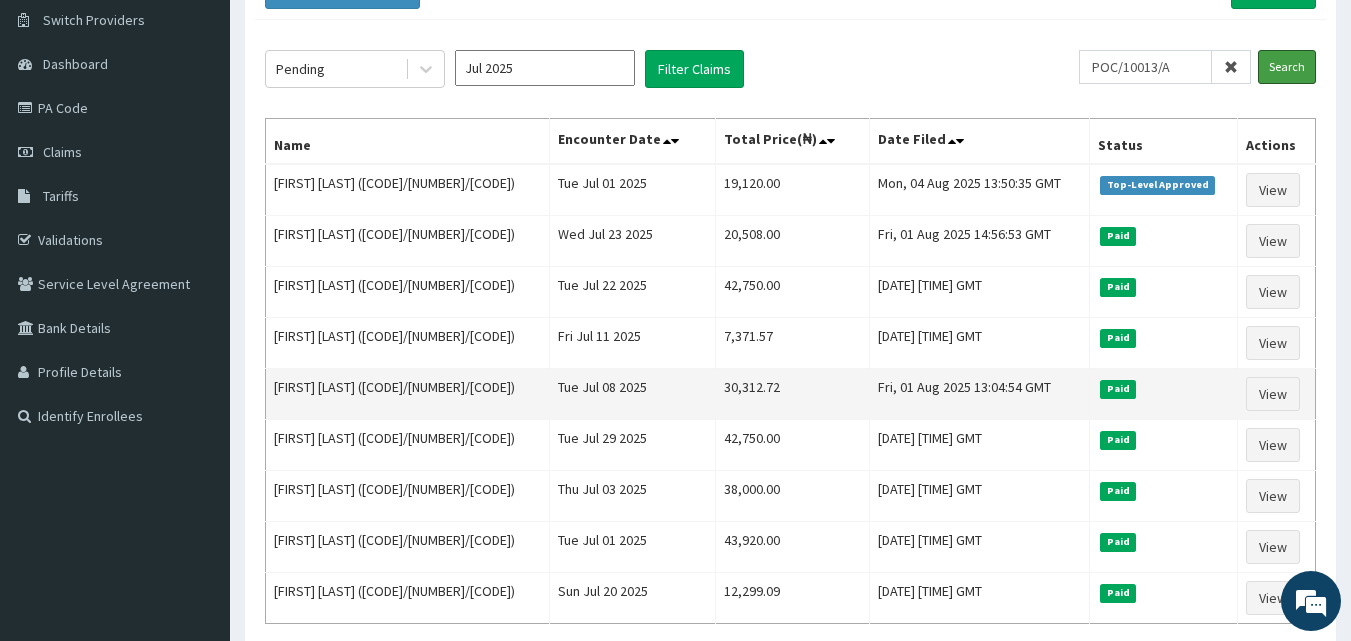 scroll, scrollTop: 200, scrollLeft: 0, axis: vertical 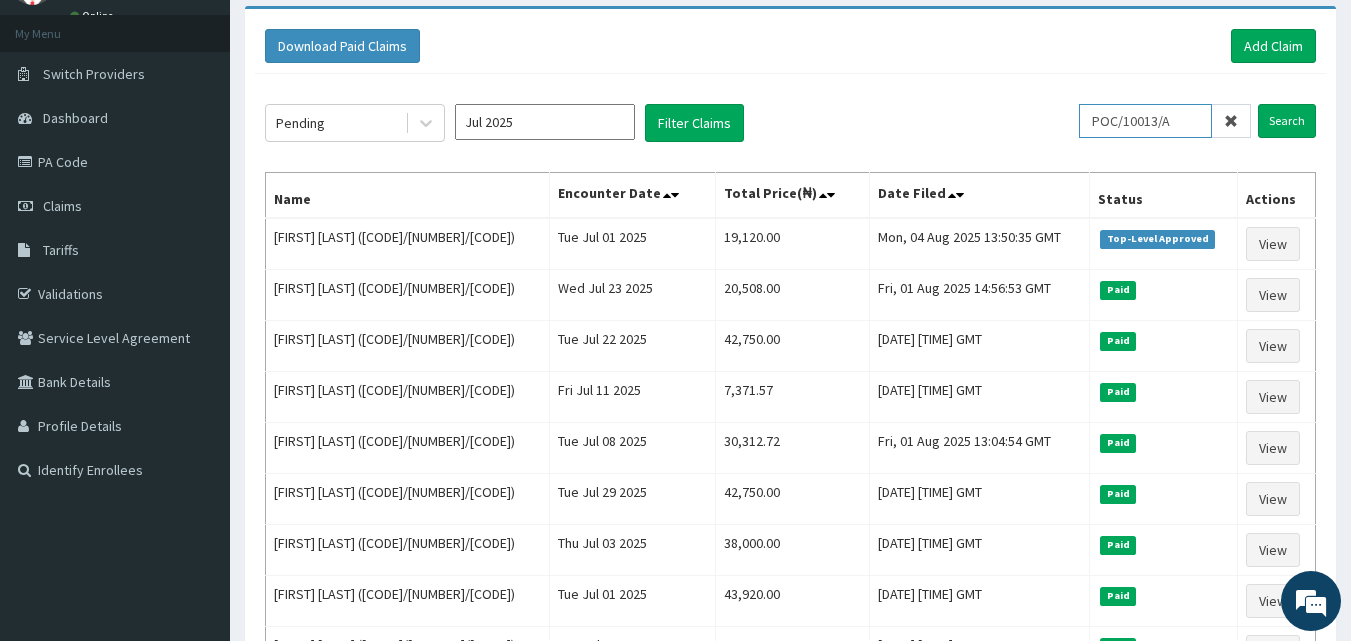 click on "POC/10013/A" at bounding box center [1145, 121] 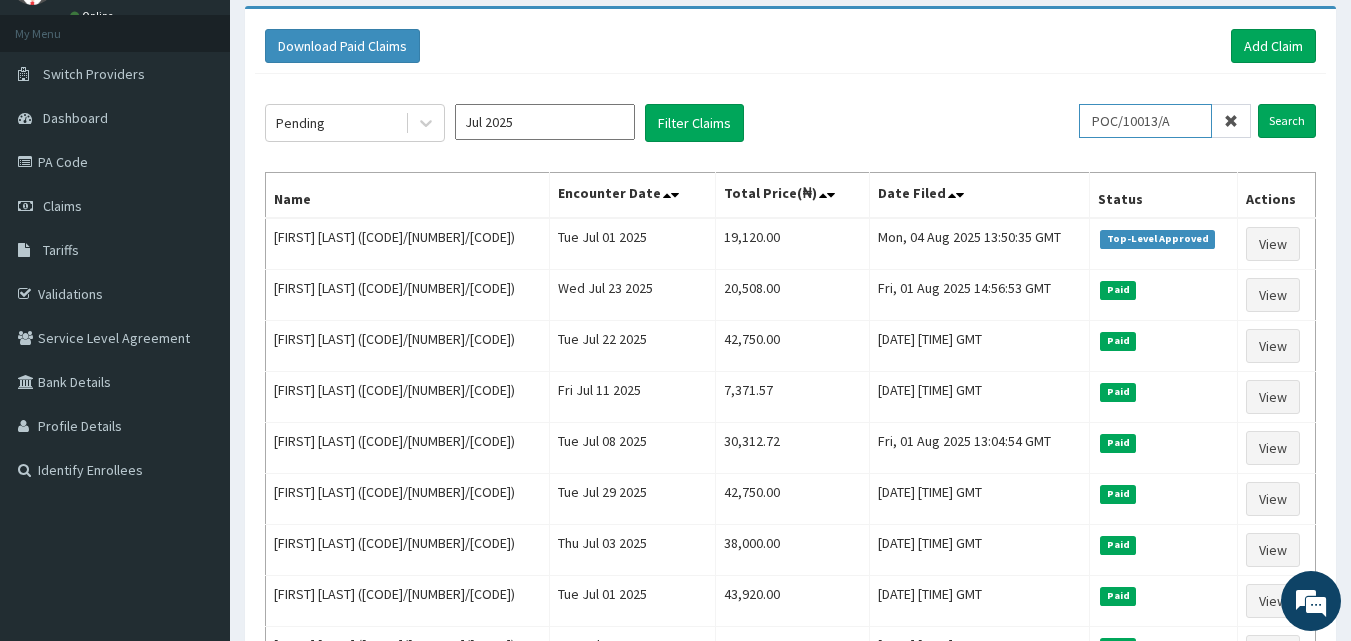 paste on "EIS/12185/C" 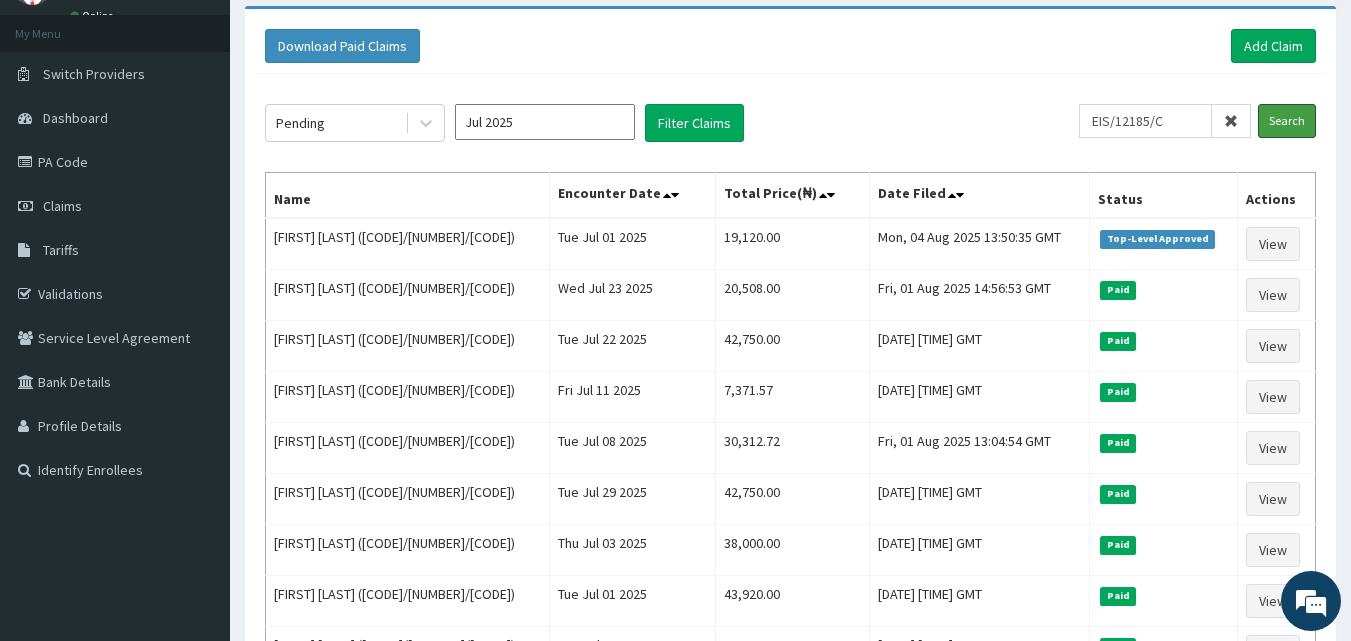 click on "Search" at bounding box center (1287, 121) 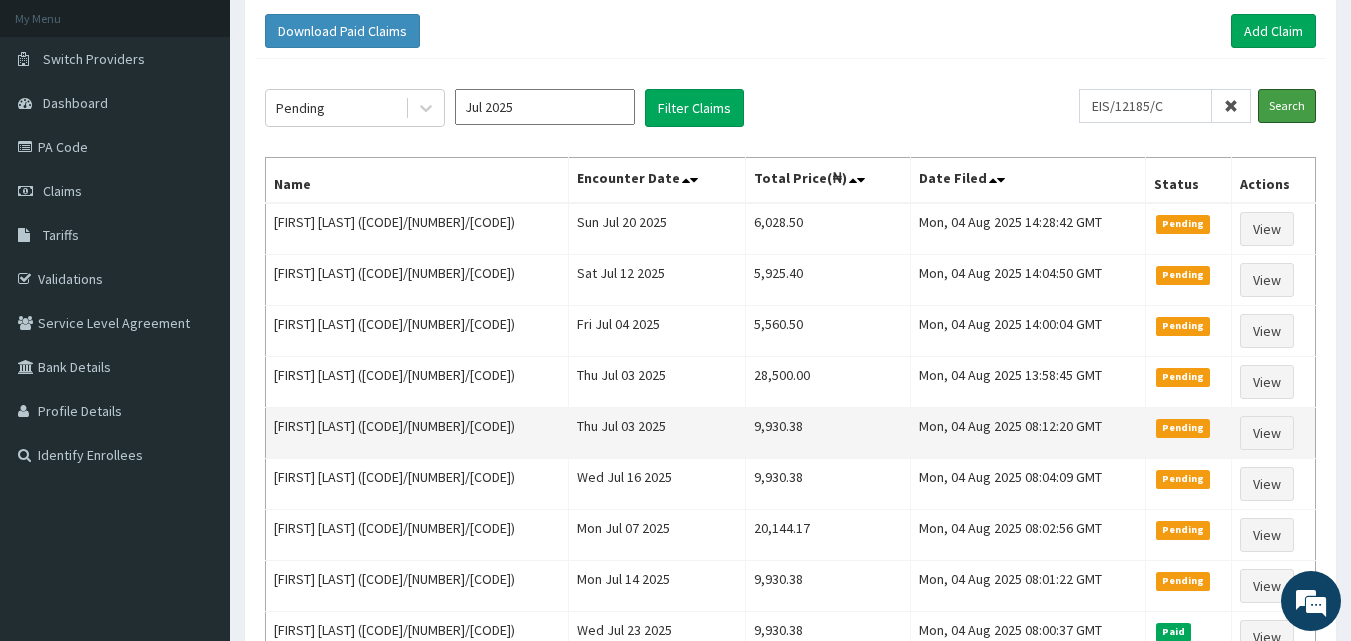 scroll, scrollTop: 0, scrollLeft: 0, axis: both 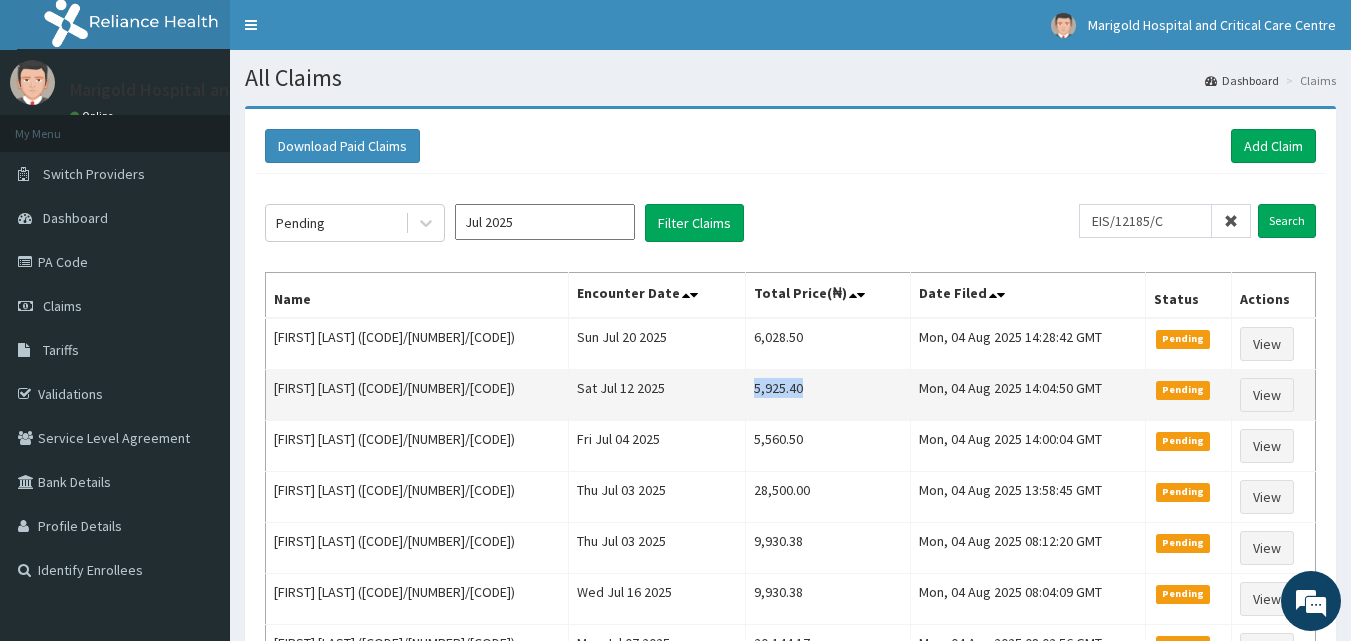 drag, startPoint x: 759, startPoint y: 385, endPoint x: 694, endPoint y: 383, distance: 65.03076 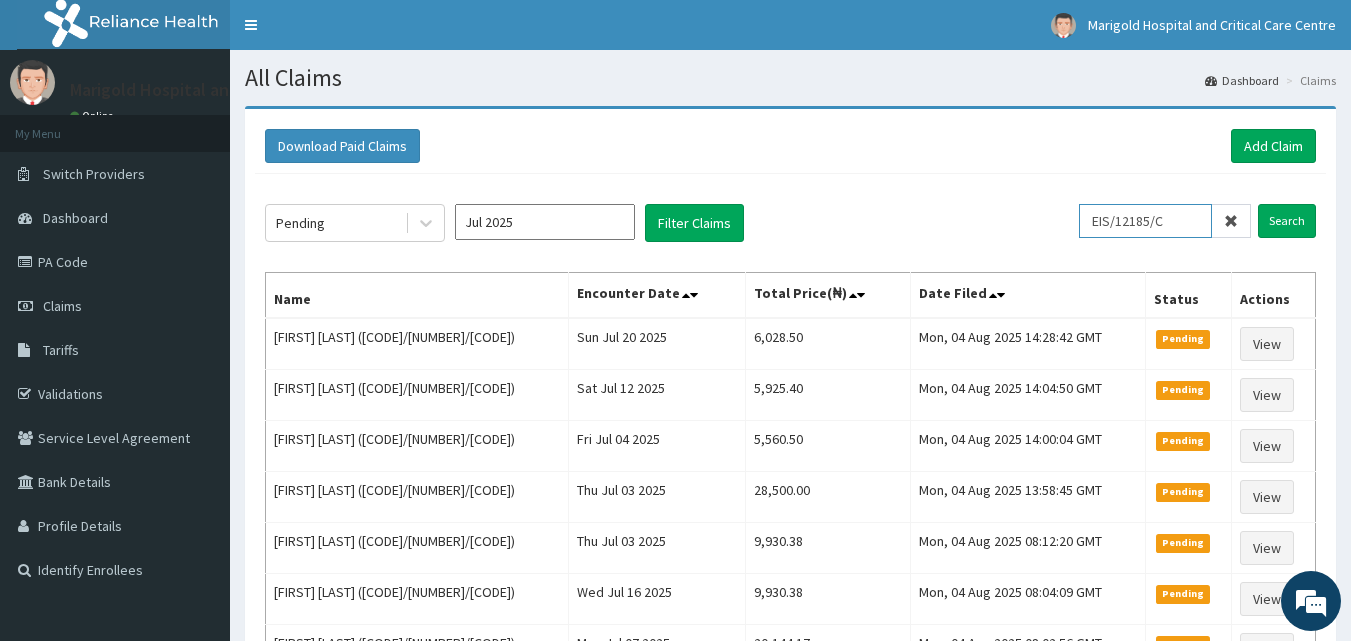 click on "EIS/12185/C" at bounding box center (1145, 221) 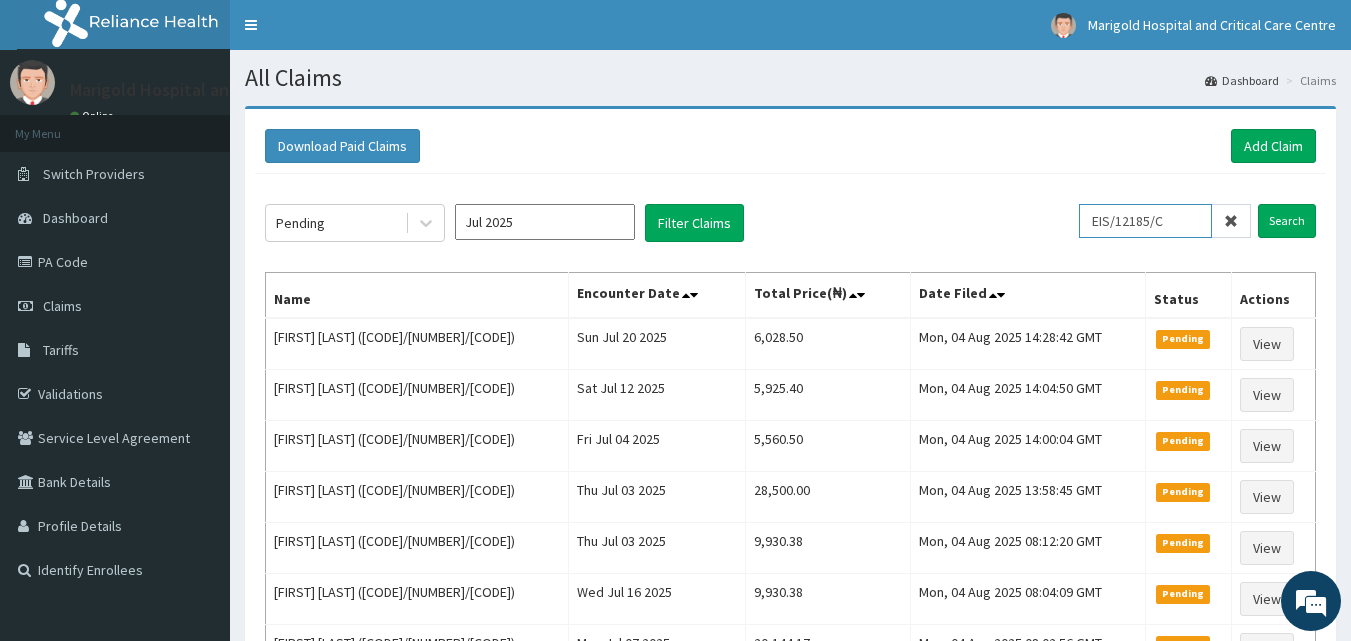 paste on "NAE/10003/A" 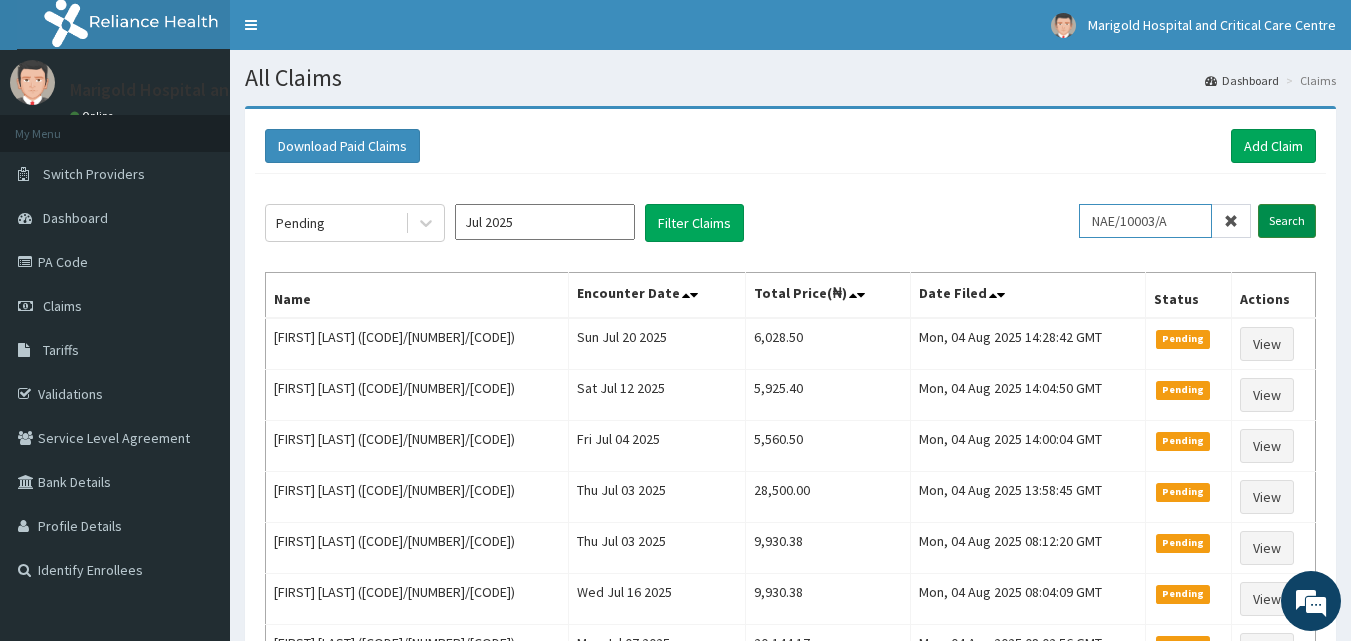 type on "NAE/10003/A" 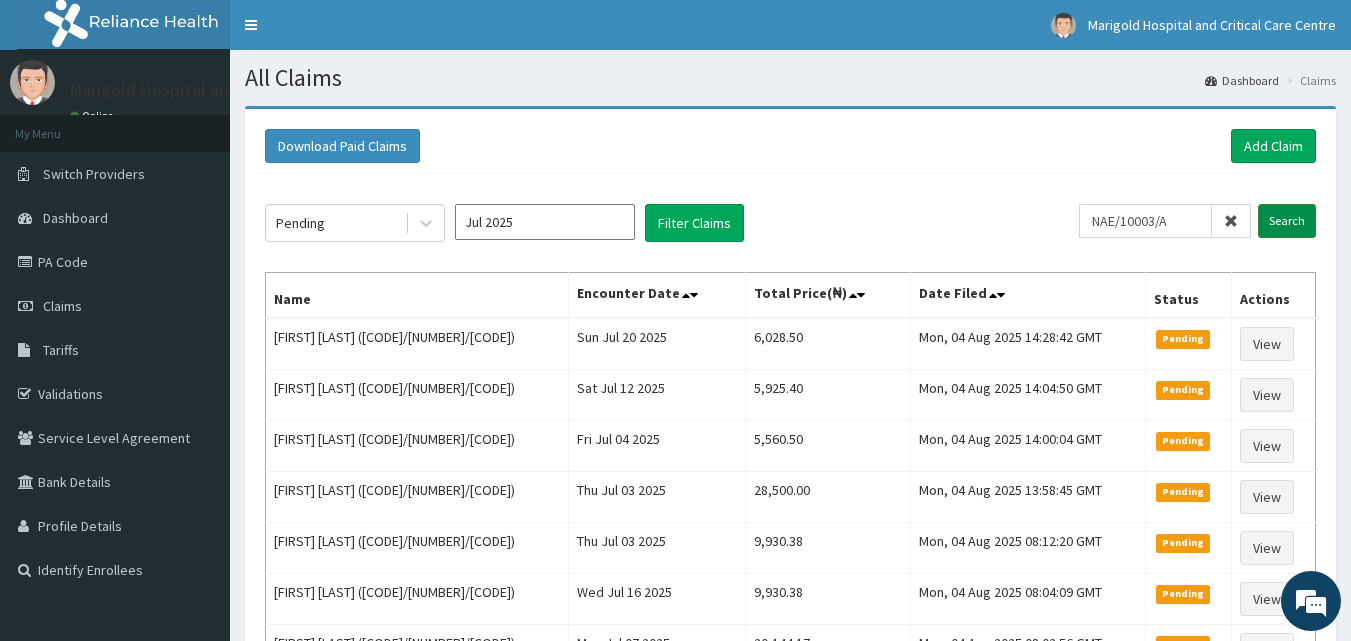 click on "Search" at bounding box center [1287, 221] 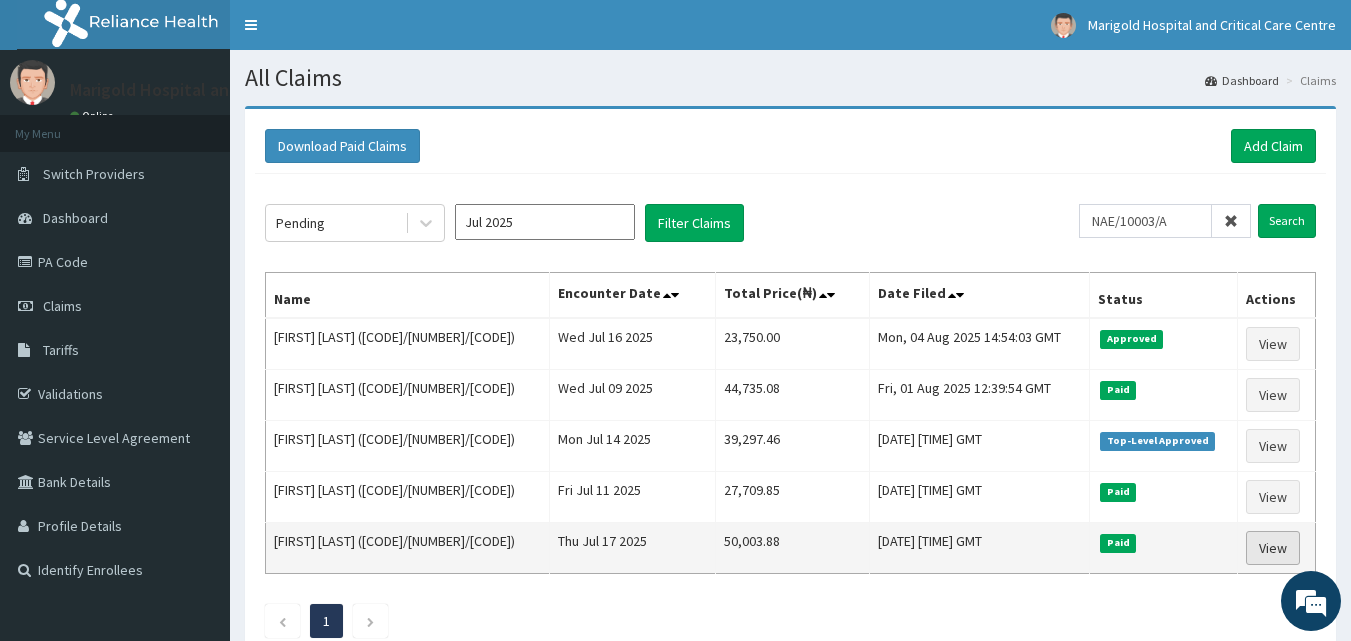 click on "View" at bounding box center [1273, 548] 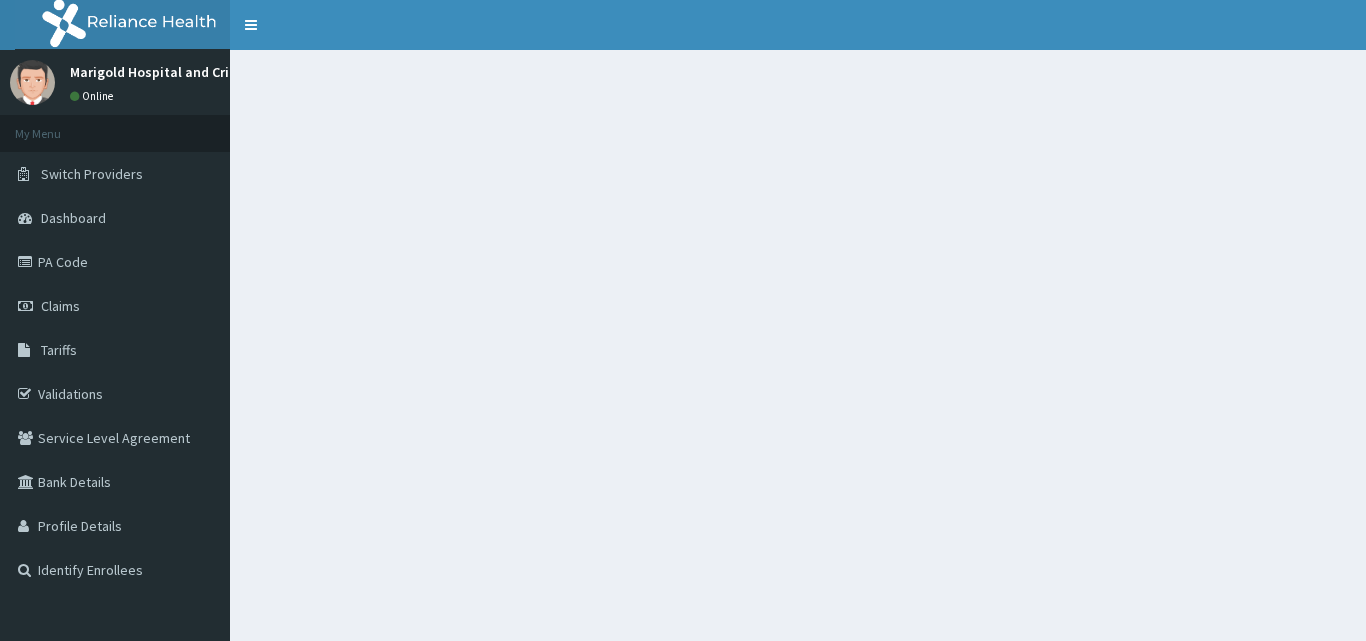 scroll, scrollTop: 0, scrollLeft: 0, axis: both 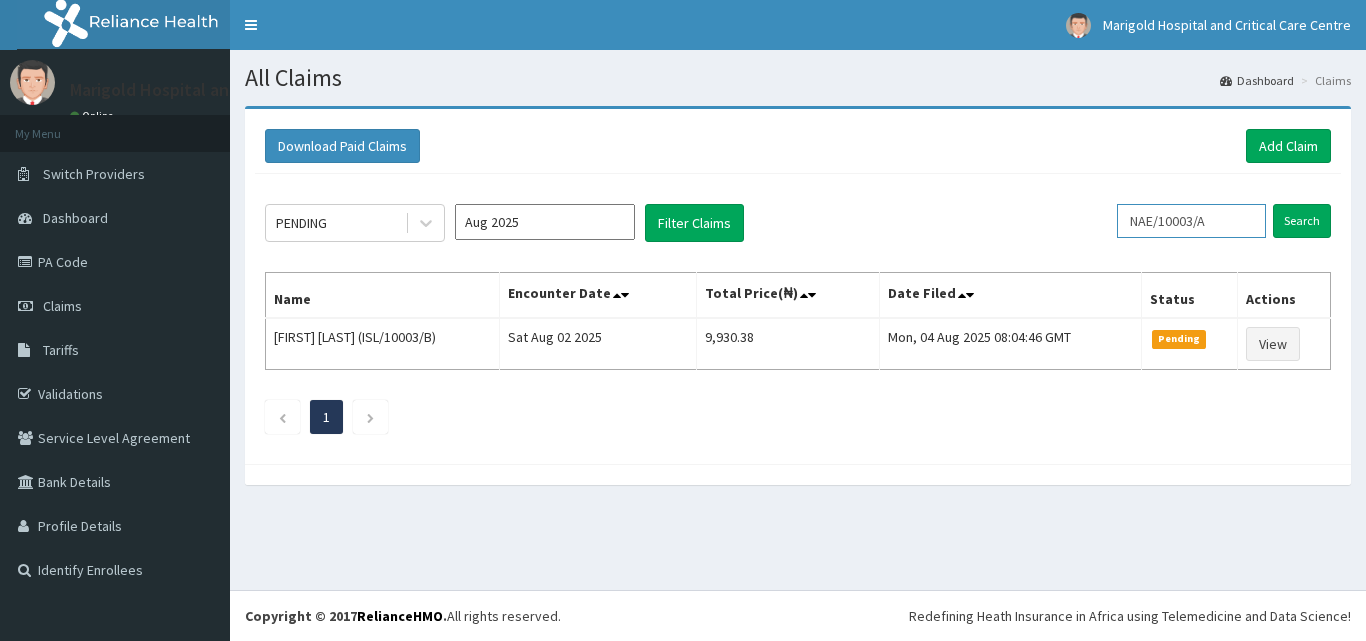 click on "NAE/10003/A" at bounding box center [1191, 221] 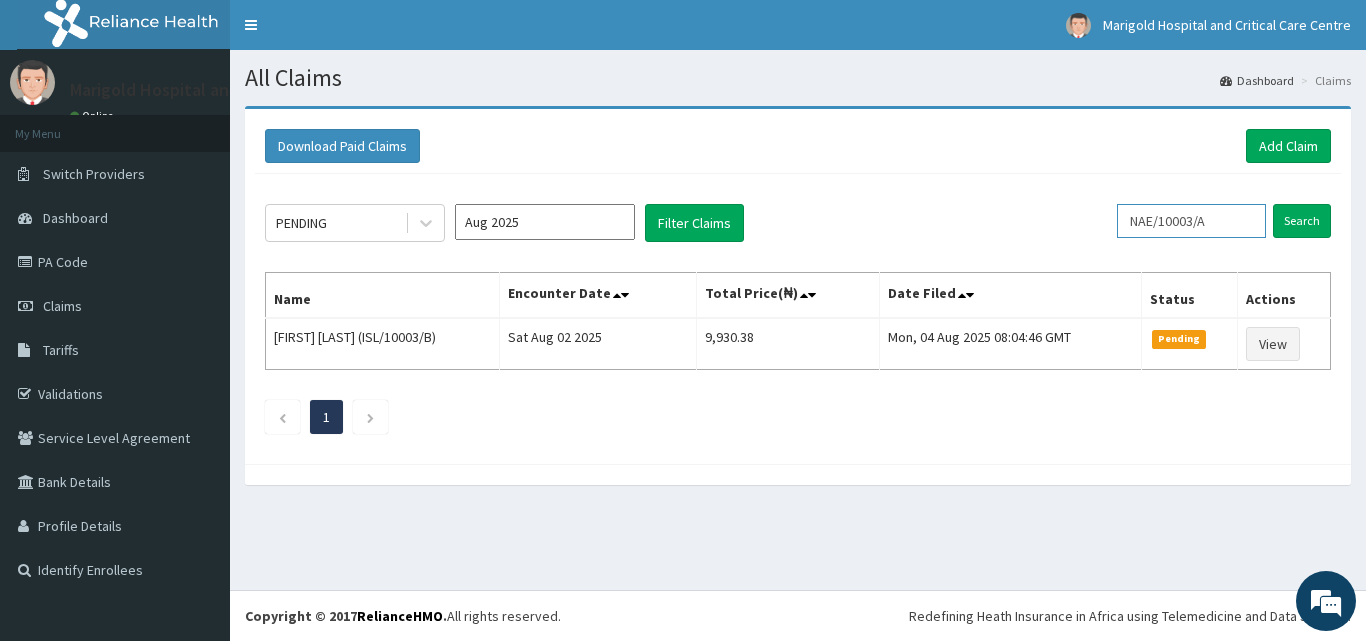 click on "NAE/10003/A" at bounding box center (1191, 221) 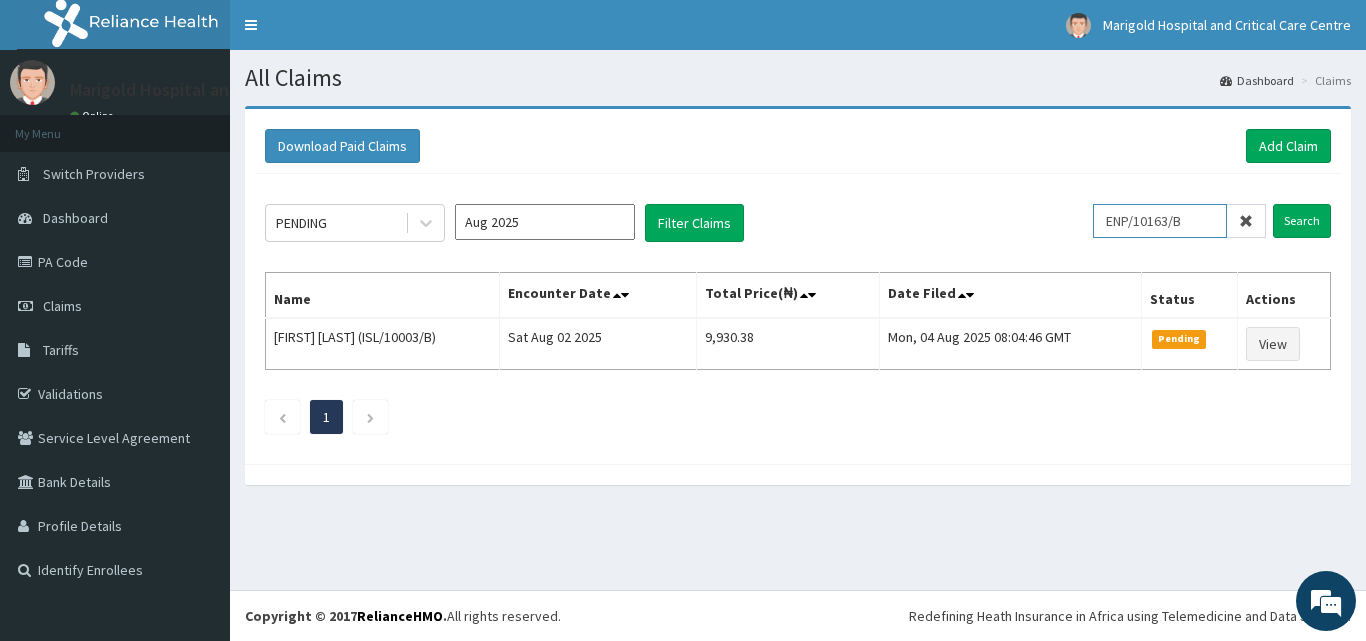 type on "ENP/10163/B" 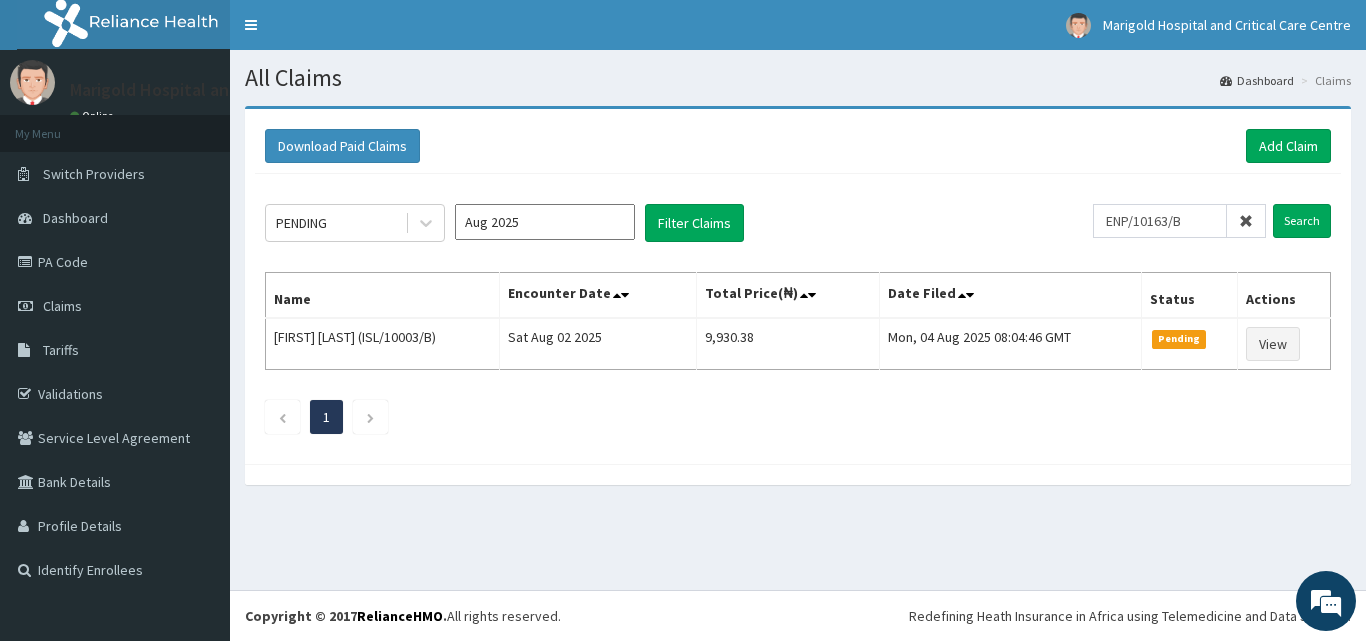 click on "Aug 2025" at bounding box center (545, 222) 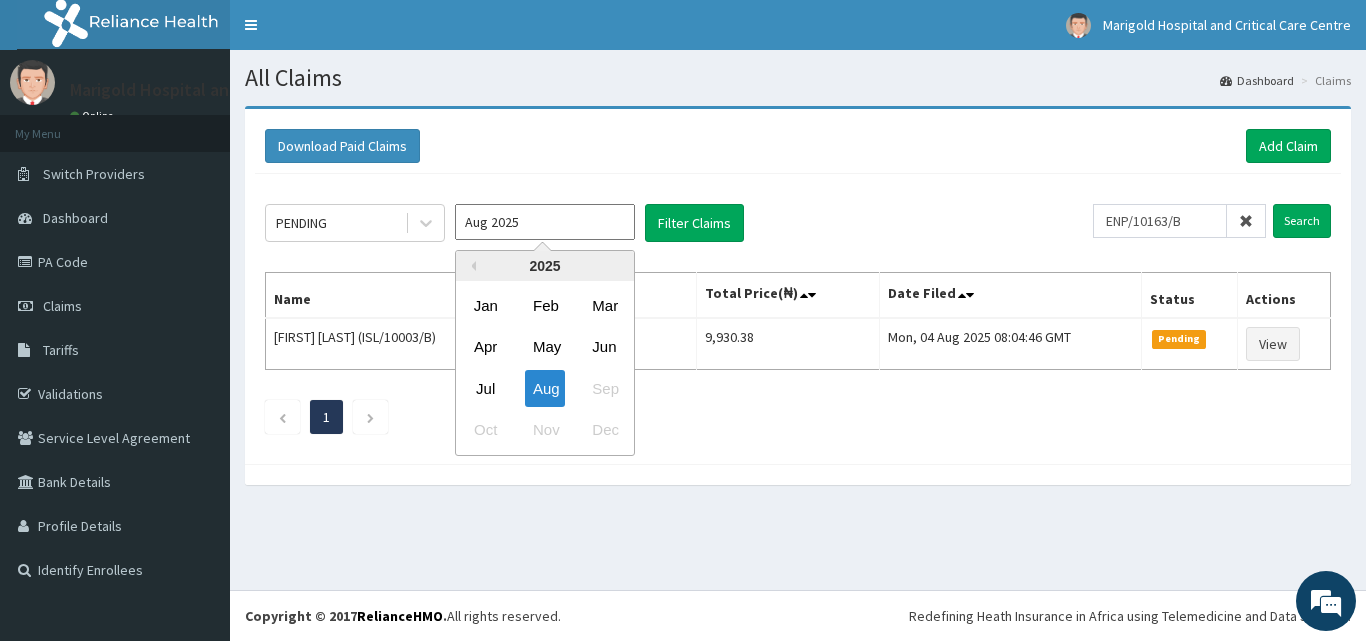 click on "Jul" at bounding box center [486, 388] 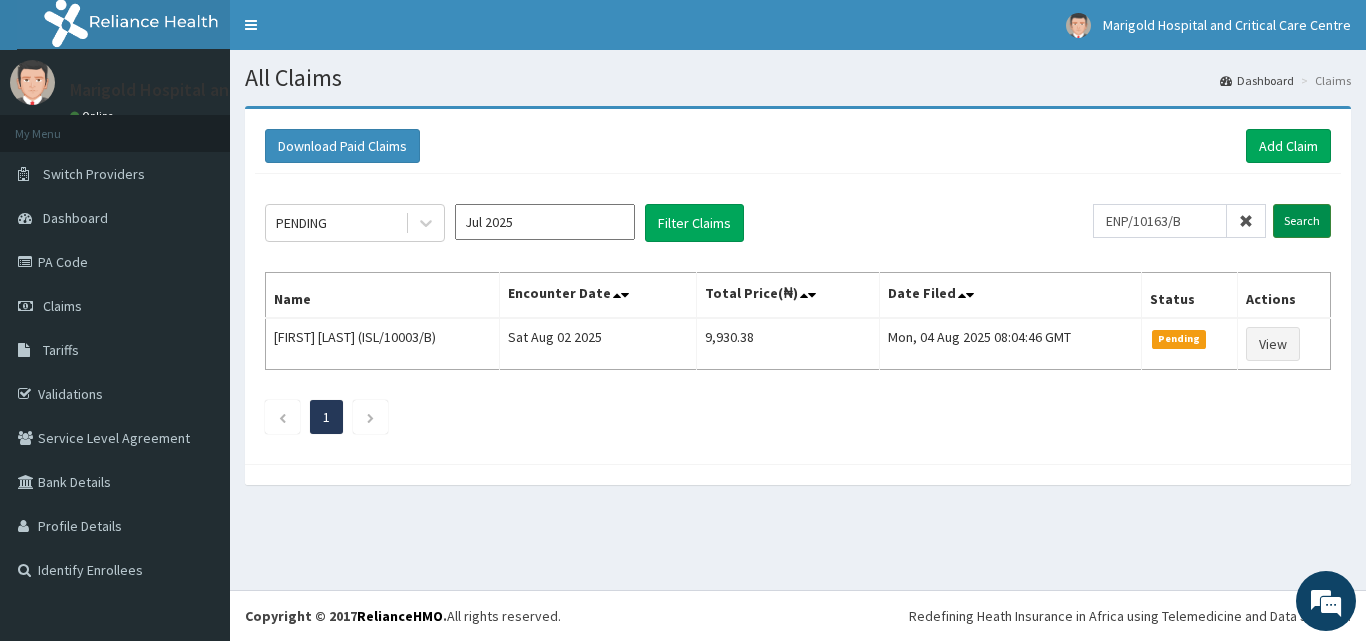 click on "Search" at bounding box center (1302, 221) 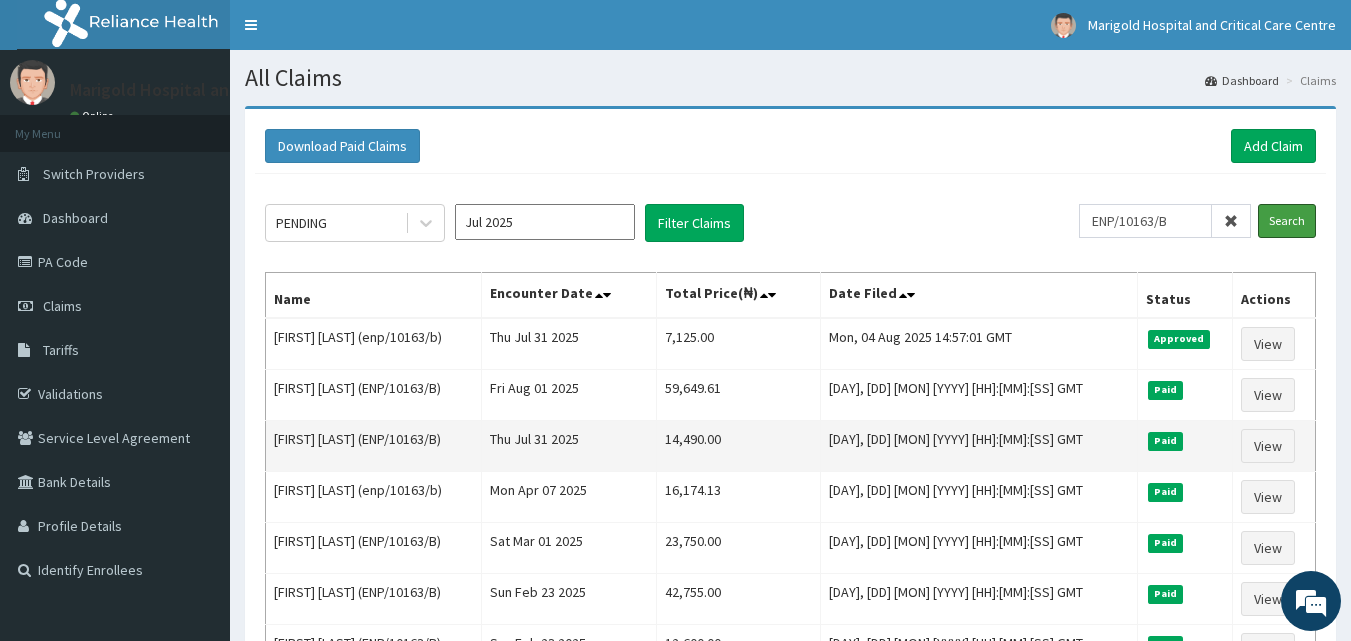 scroll, scrollTop: 0, scrollLeft: 0, axis: both 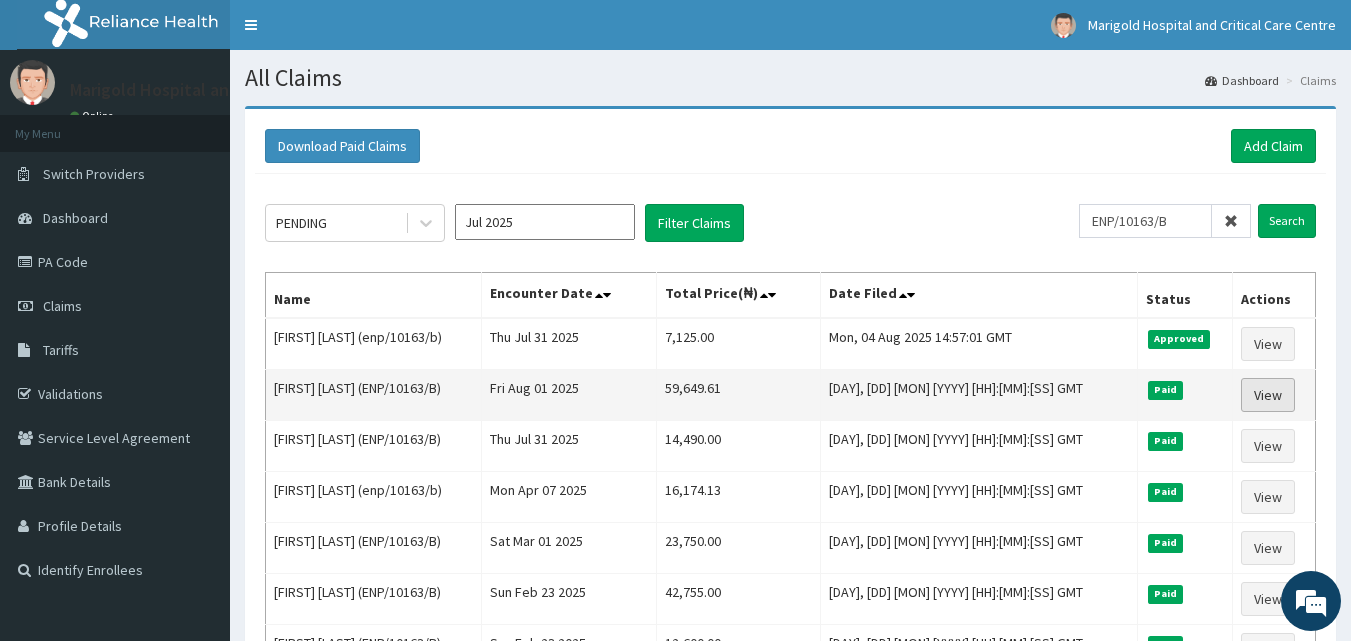 click on "View" at bounding box center [1268, 395] 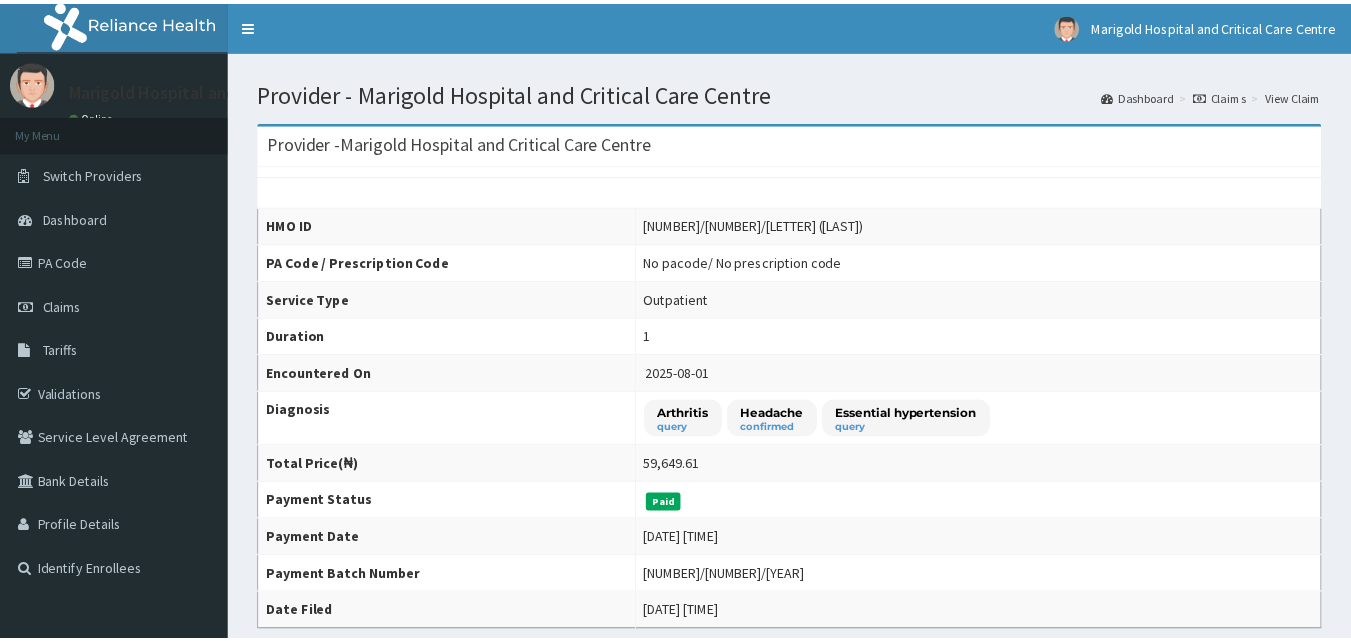 scroll, scrollTop: 0, scrollLeft: 0, axis: both 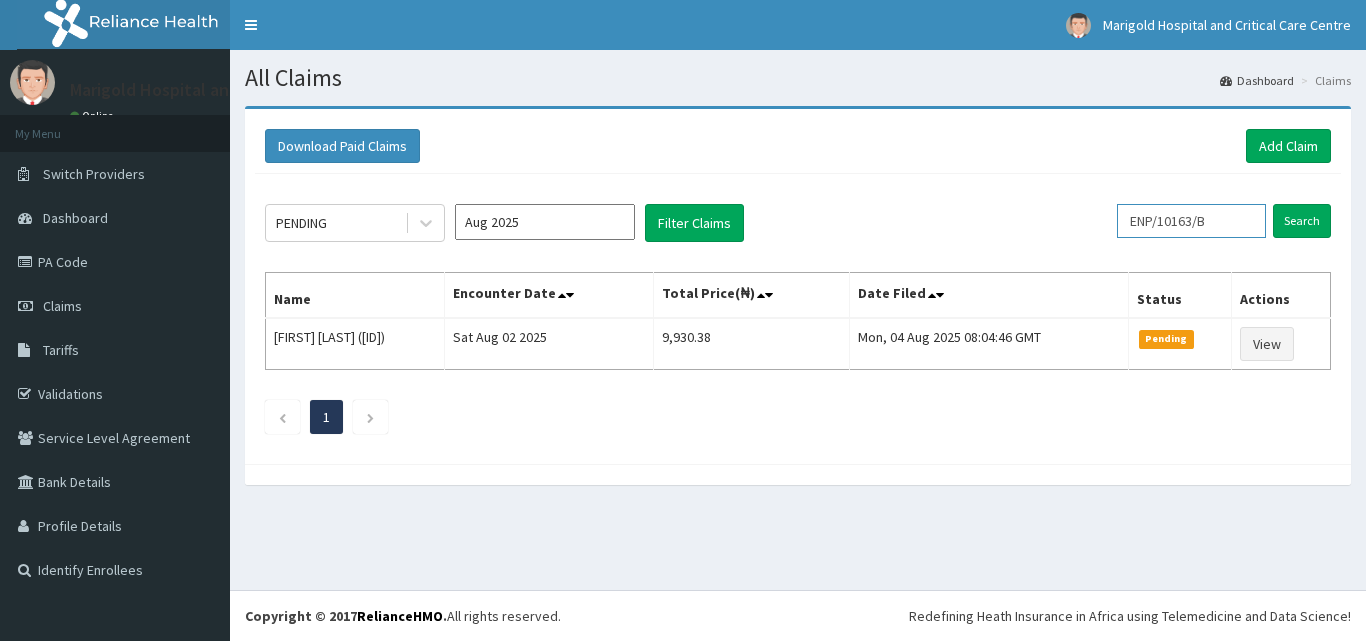 drag, startPoint x: 0, startPoint y: 0, endPoint x: 1149, endPoint y: 219, distance: 1169.6846 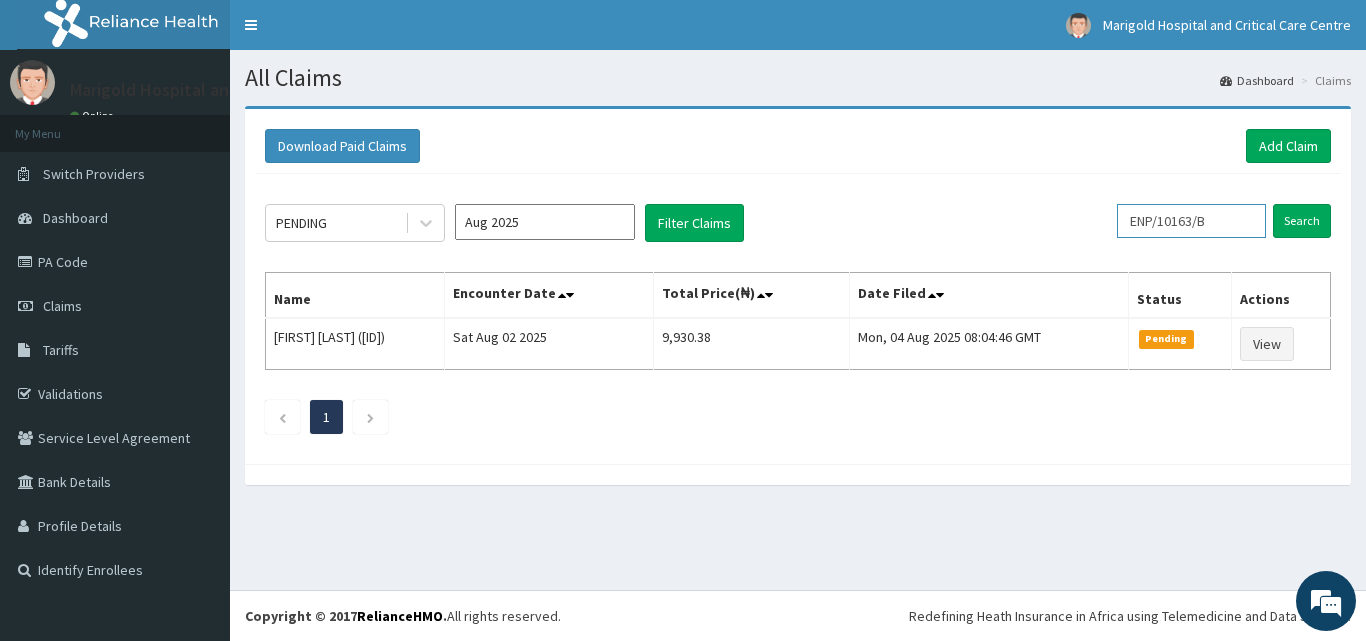click on "ENP/10163/B" at bounding box center (1191, 221) 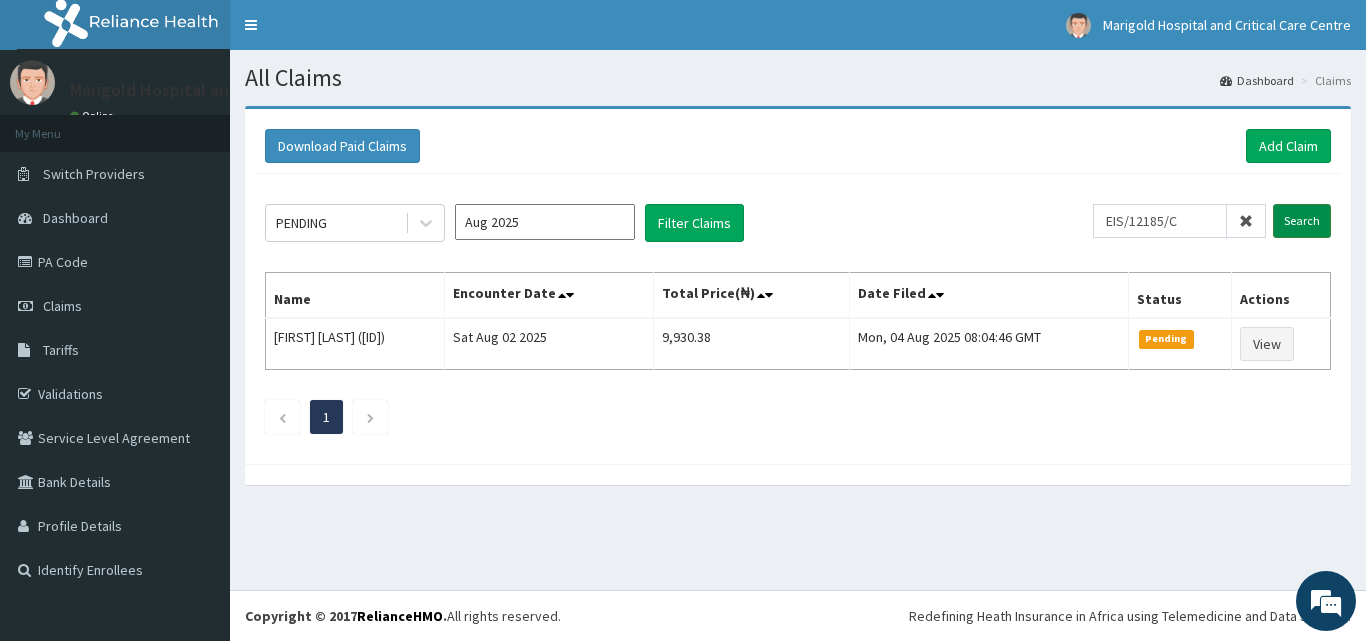click on "Search" at bounding box center (1302, 221) 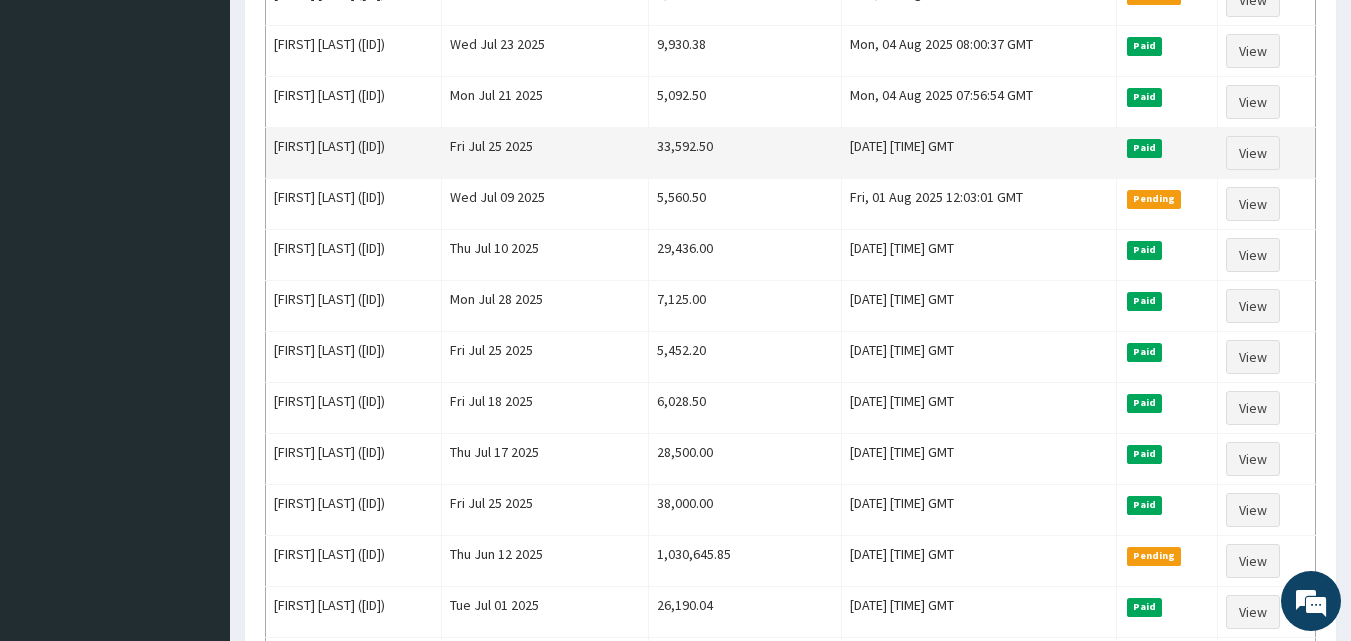 scroll, scrollTop: 800, scrollLeft: 0, axis: vertical 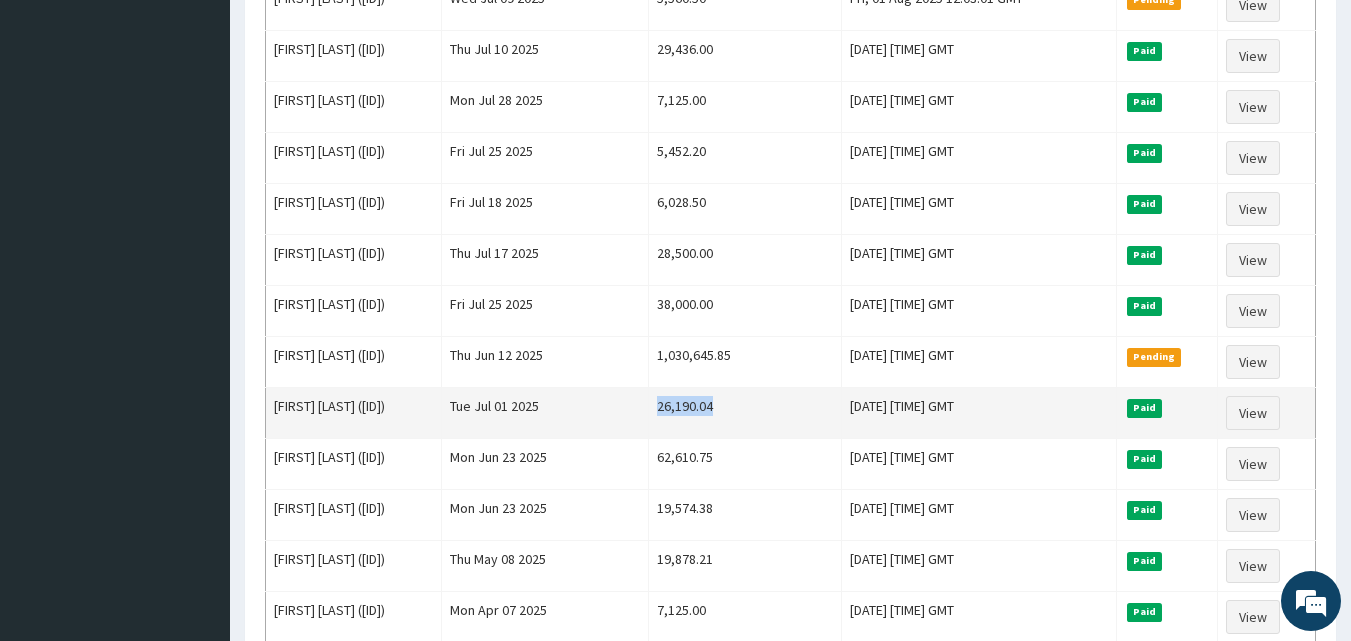 drag, startPoint x: 701, startPoint y: 399, endPoint x: 770, endPoint y: 406, distance: 69.354164 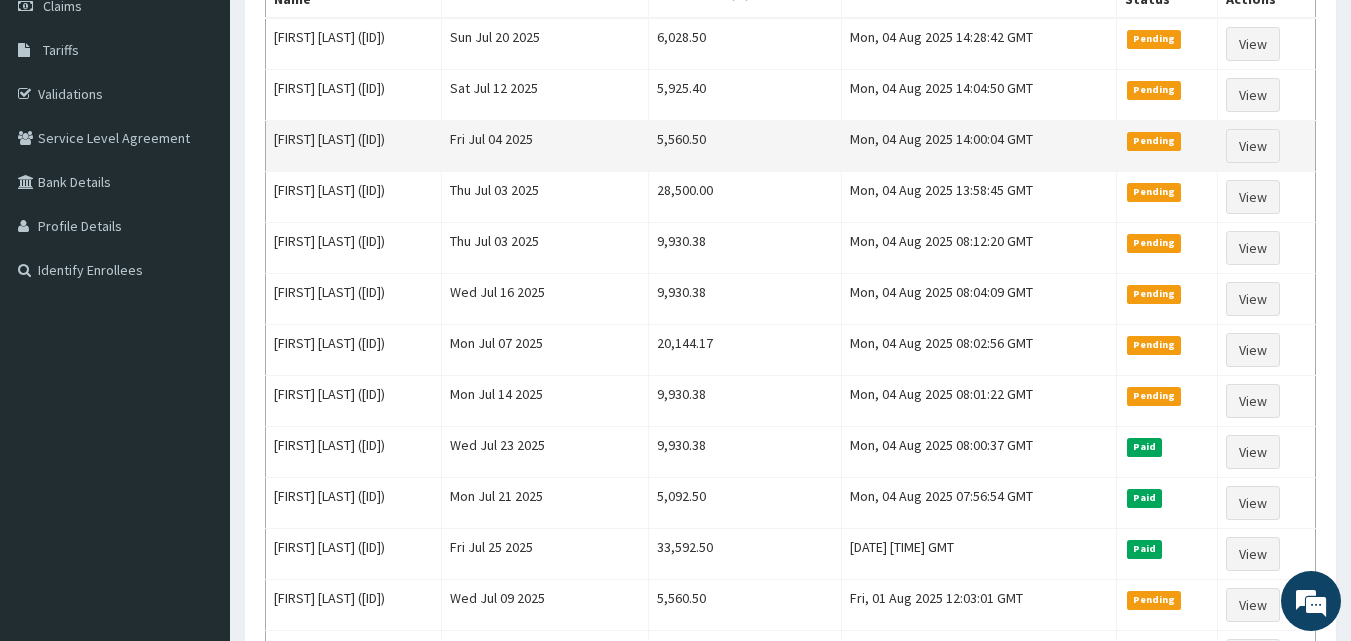 scroll, scrollTop: 0, scrollLeft: 0, axis: both 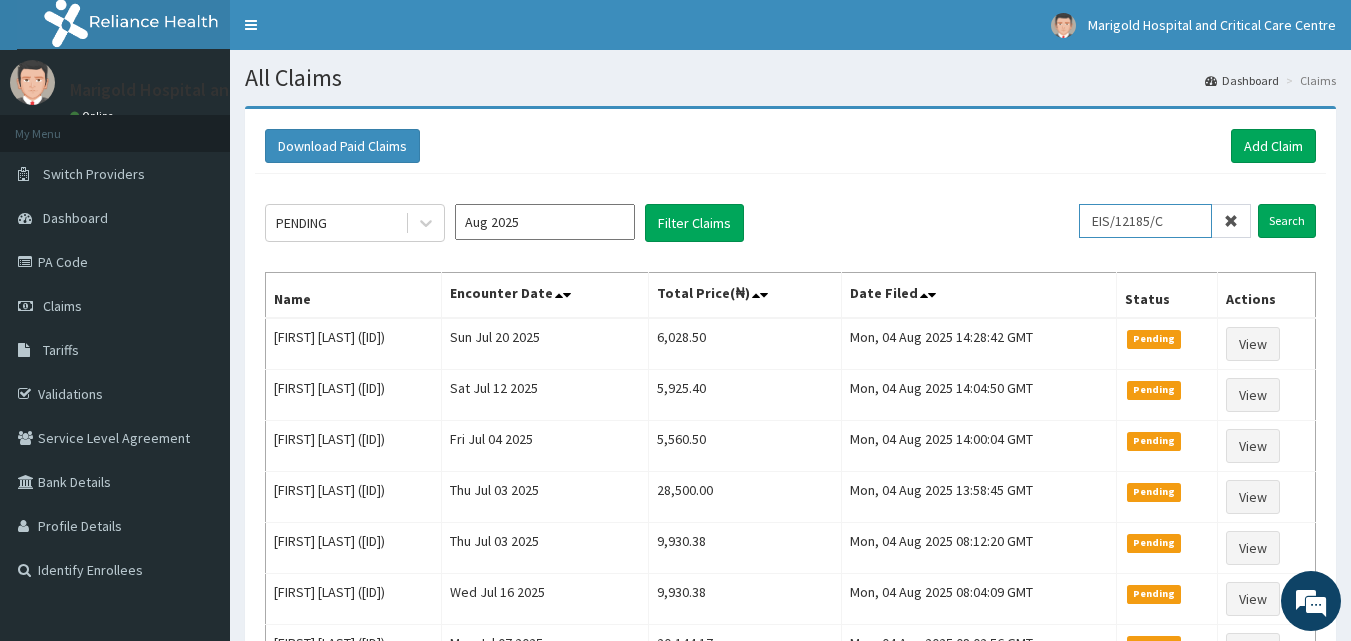 click on "EIS/12185/C" at bounding box center (1145, 221) 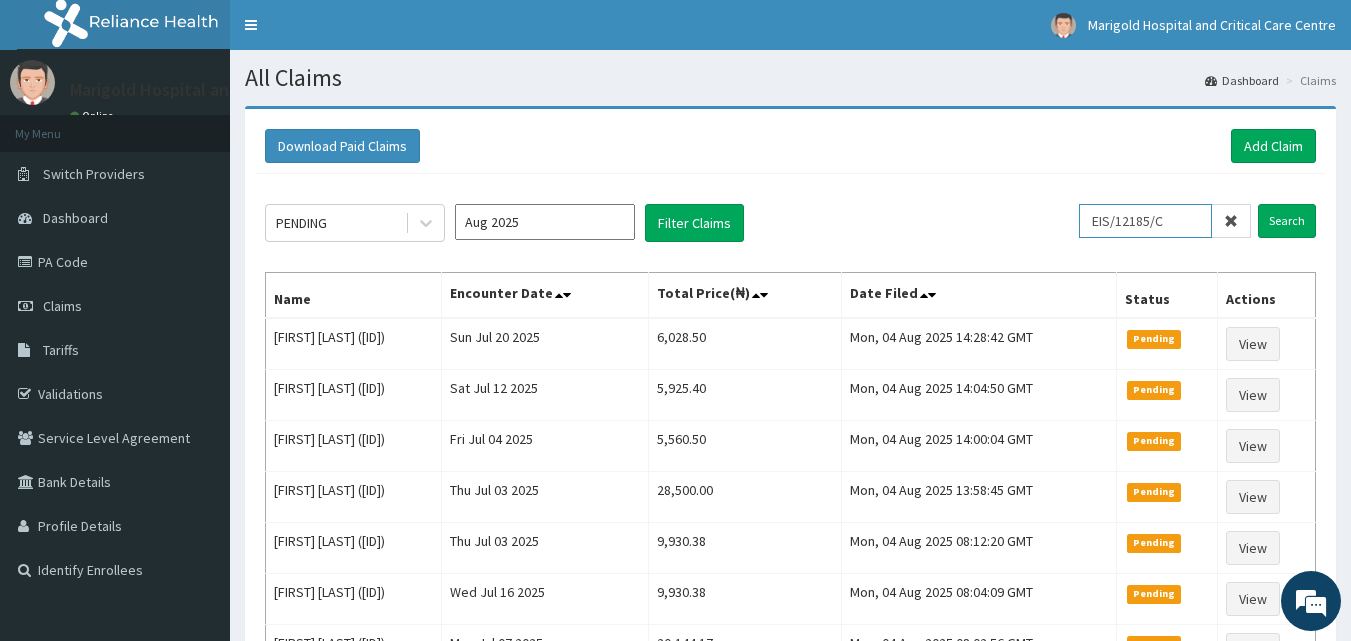 paste on "ISL/10003/B" 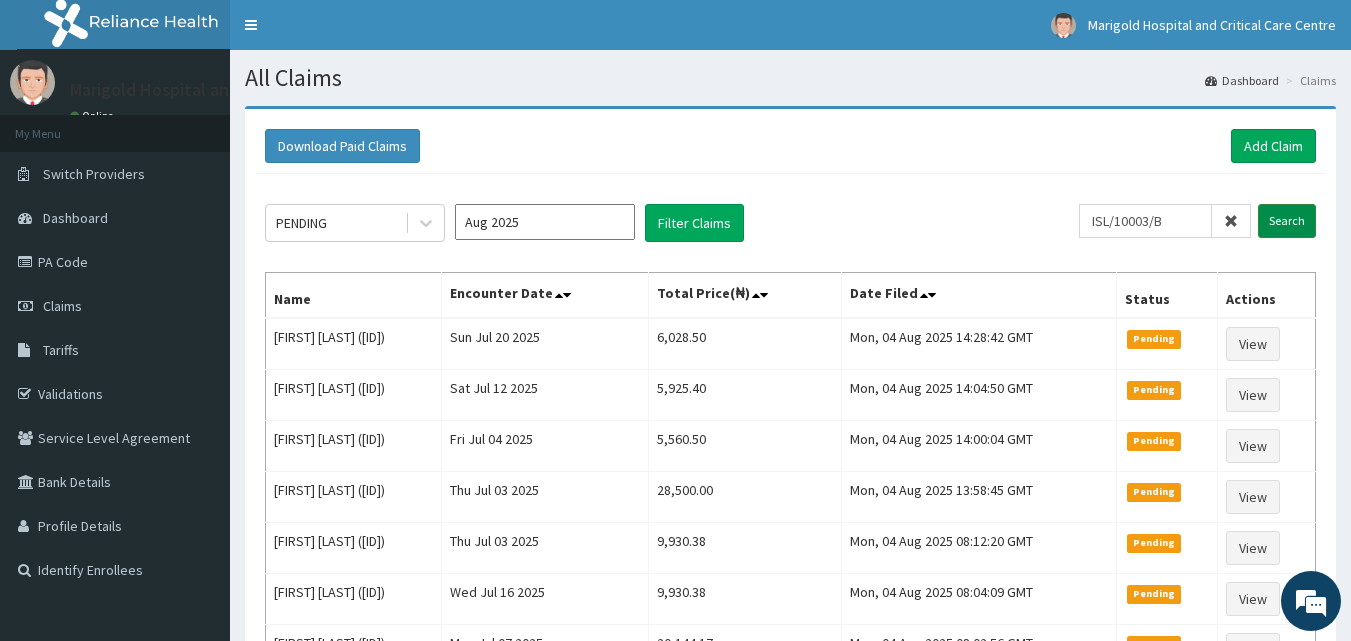 click on "Search" at bounding box center [1287, 221] 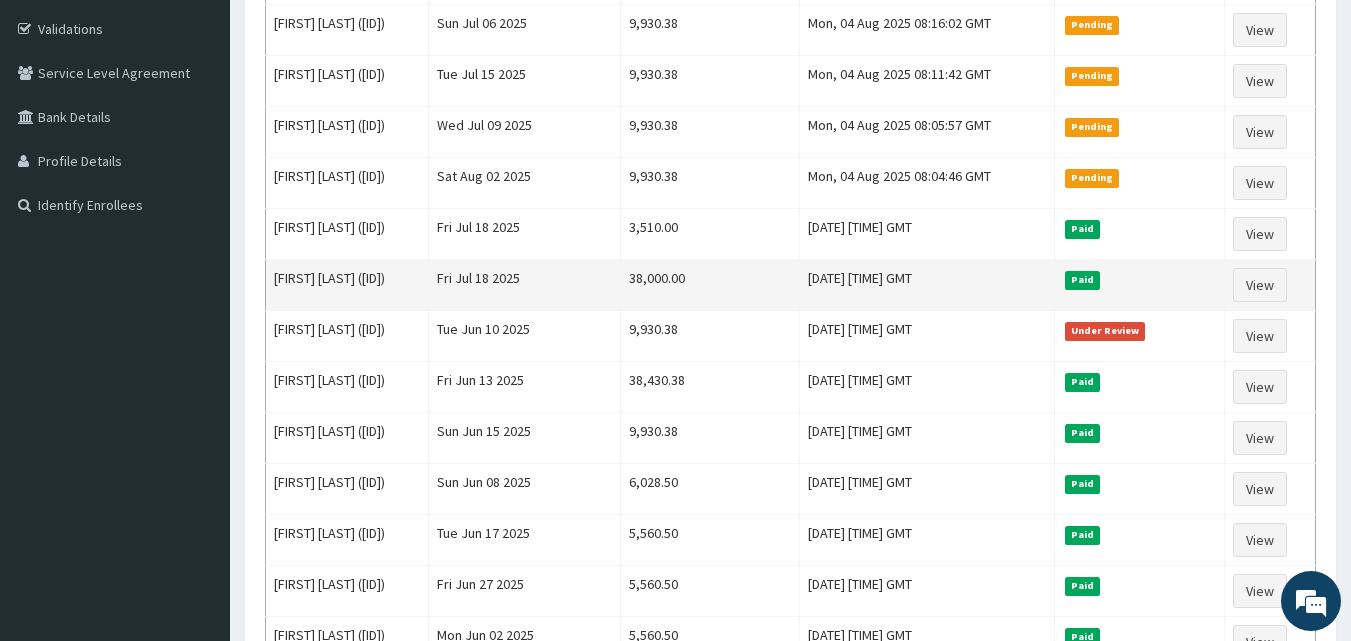 scroll, scrollTop: 400, scrollLeft: 0, axis: vertical 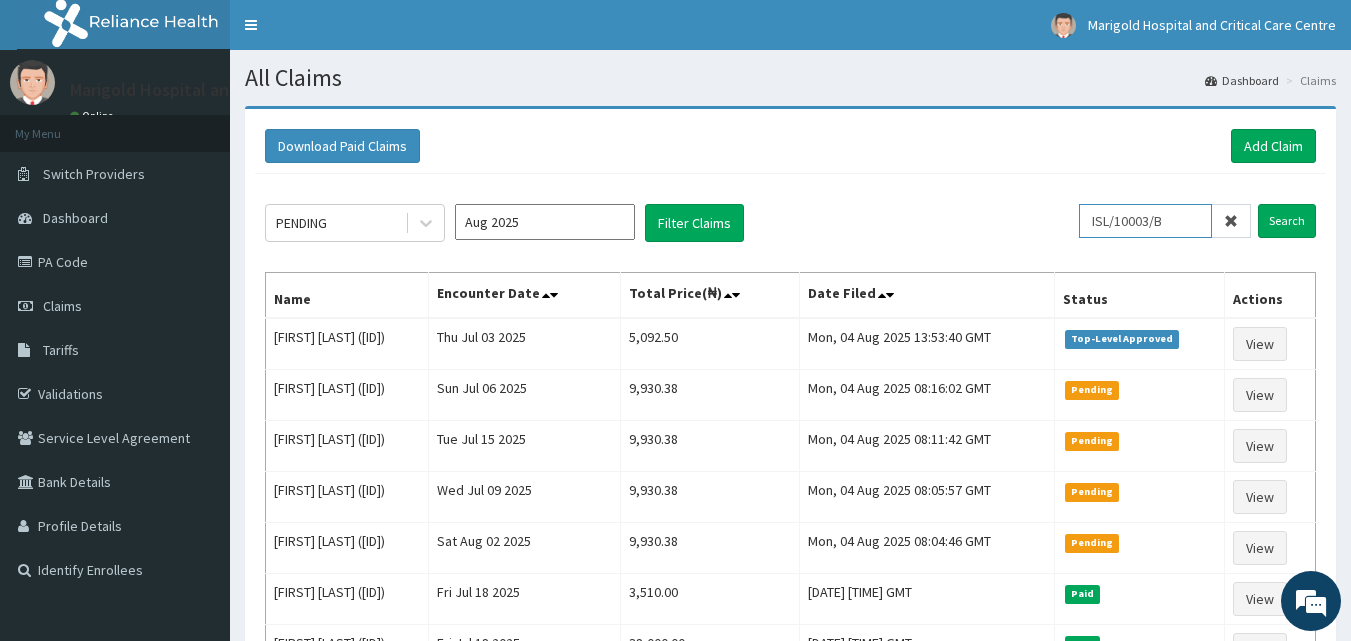 click on "ISL/10003/B" at bounding box center [1145, 221] 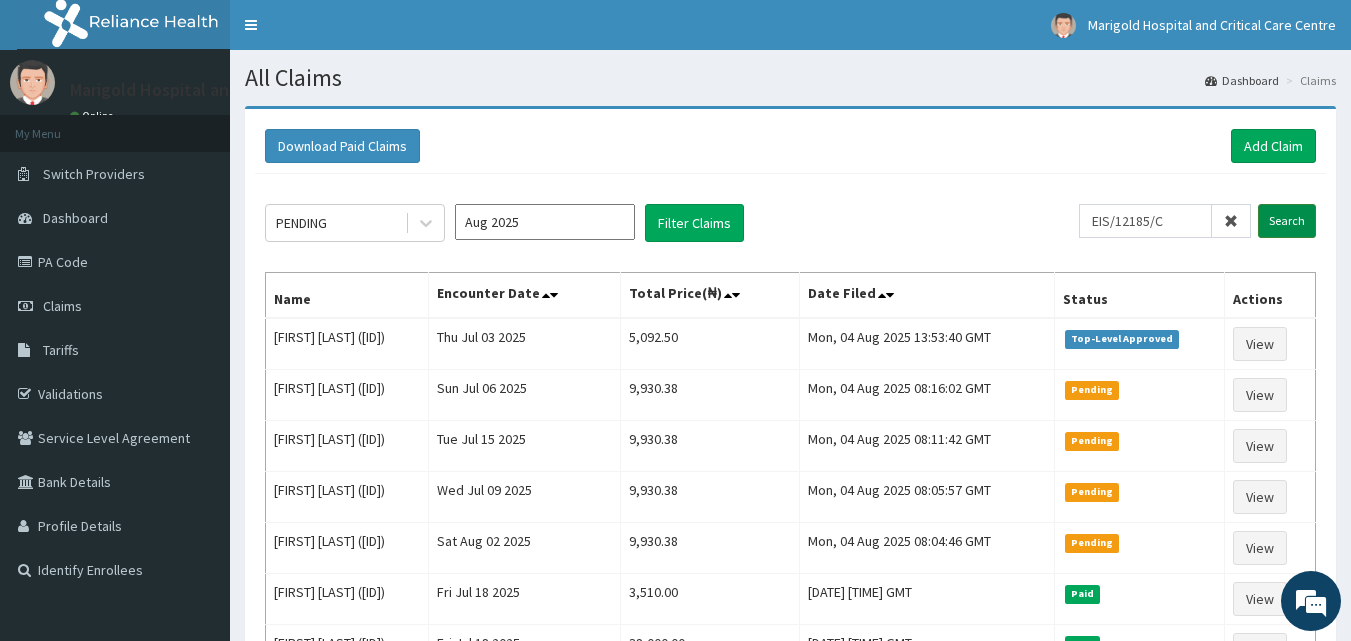 click on "Search" at bounding box center (1287, 221) 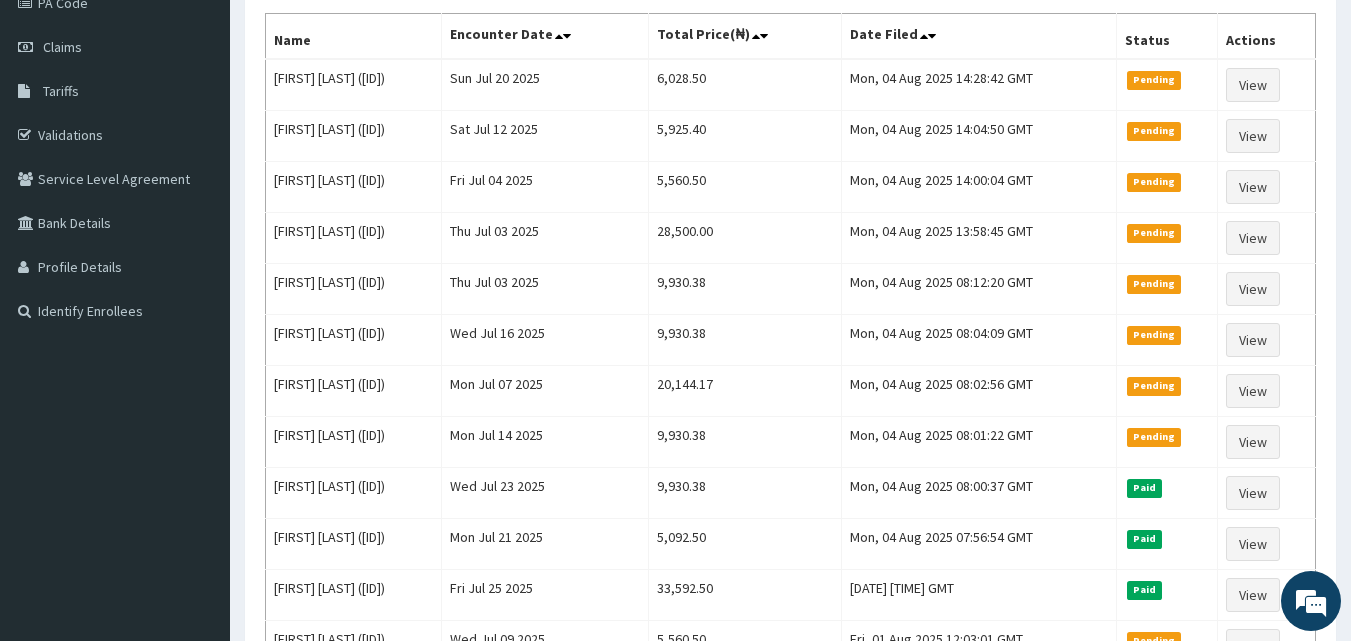 scroll, scrollTop: 200, scrollLeft: 0, axis: vertical 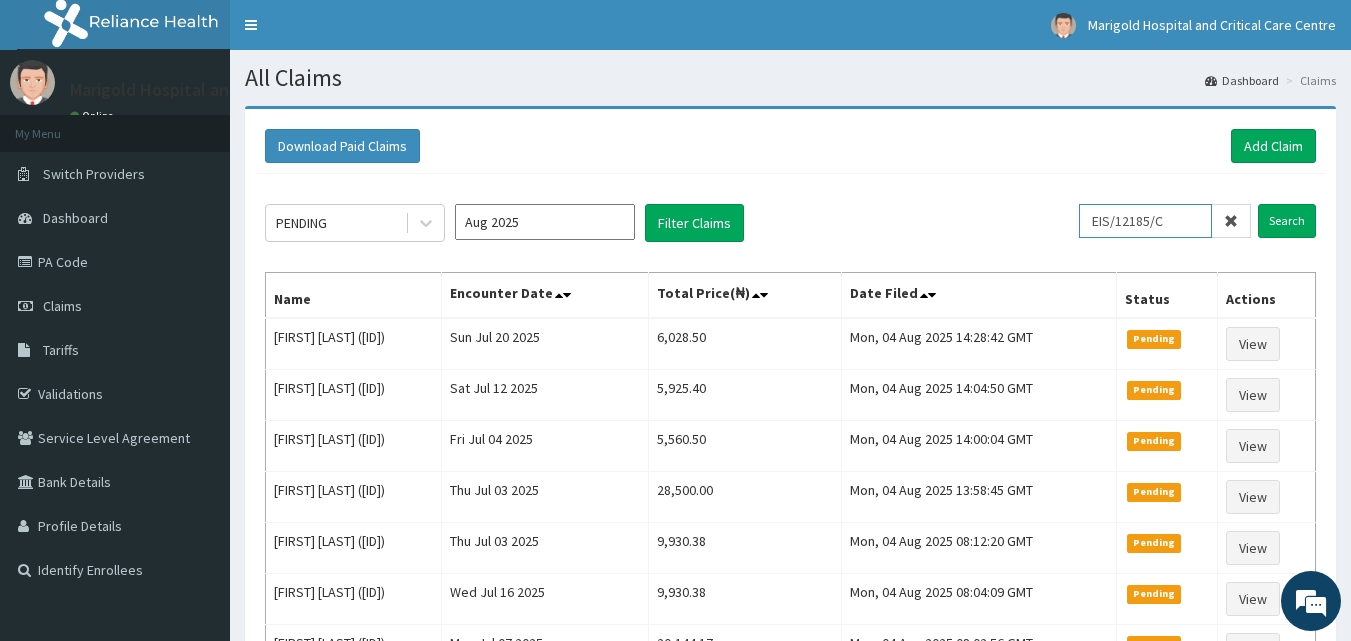 click on "EIS/12185/C" at bounding box center (1145, 221) 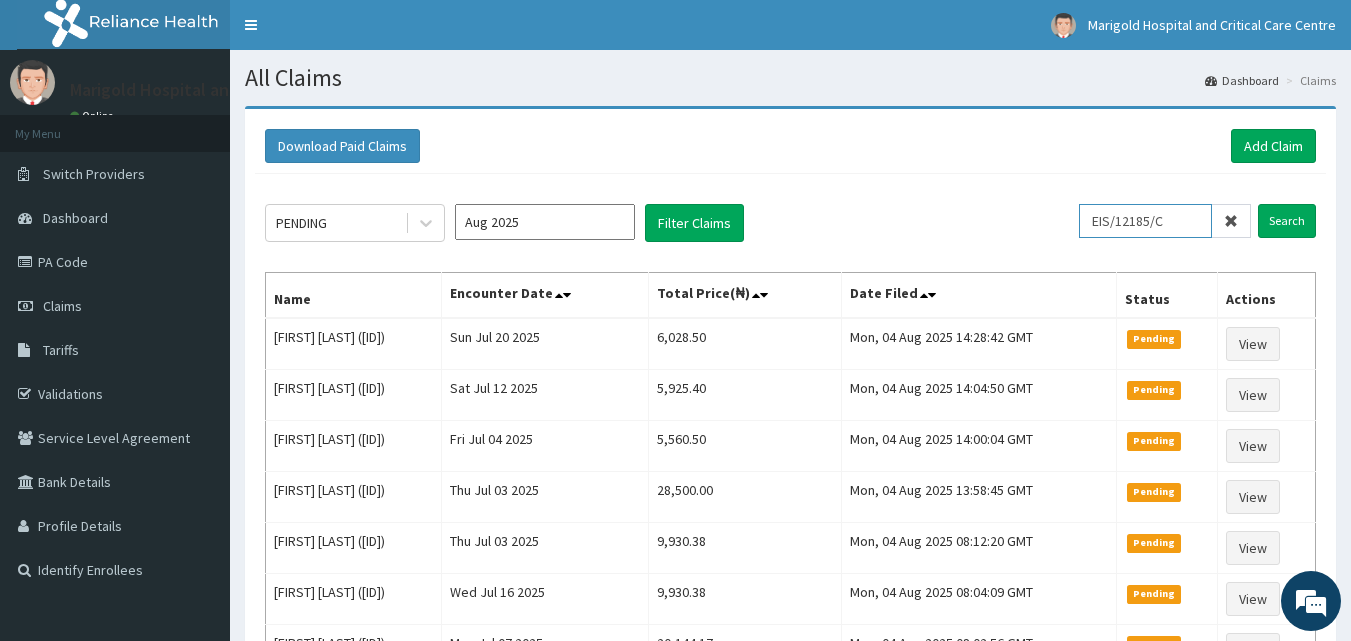 paste on "ISL/10003/B" 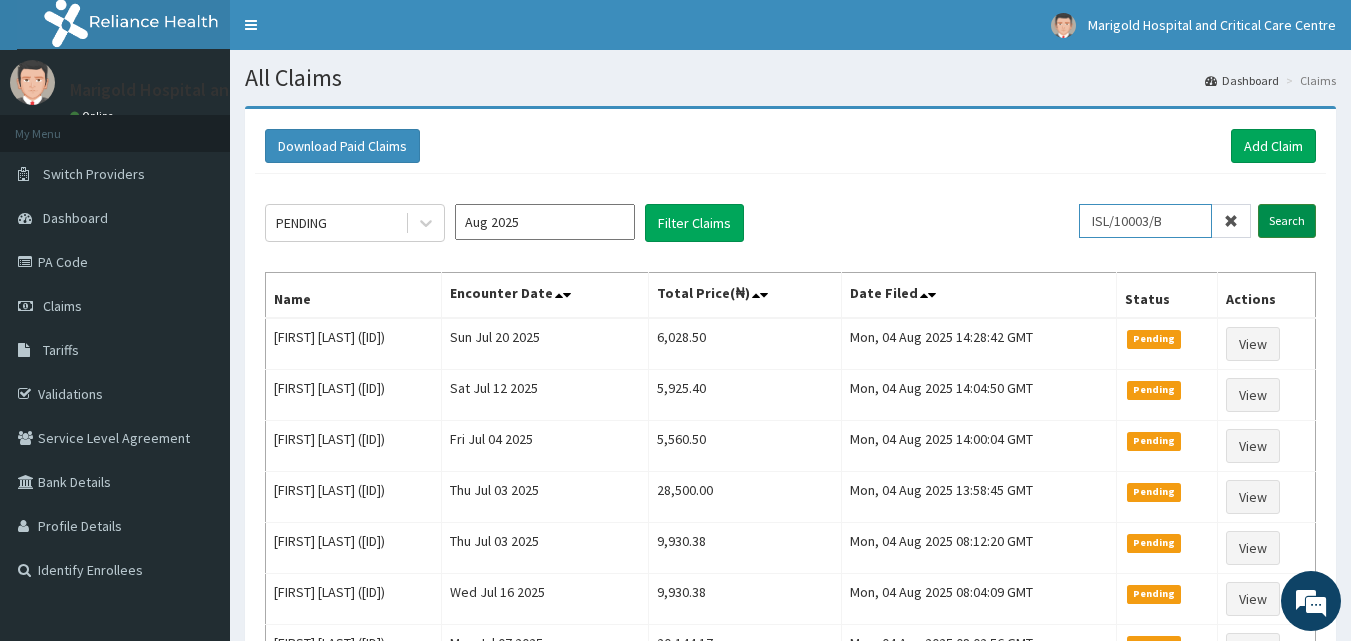 type on "ISL/10003/B" 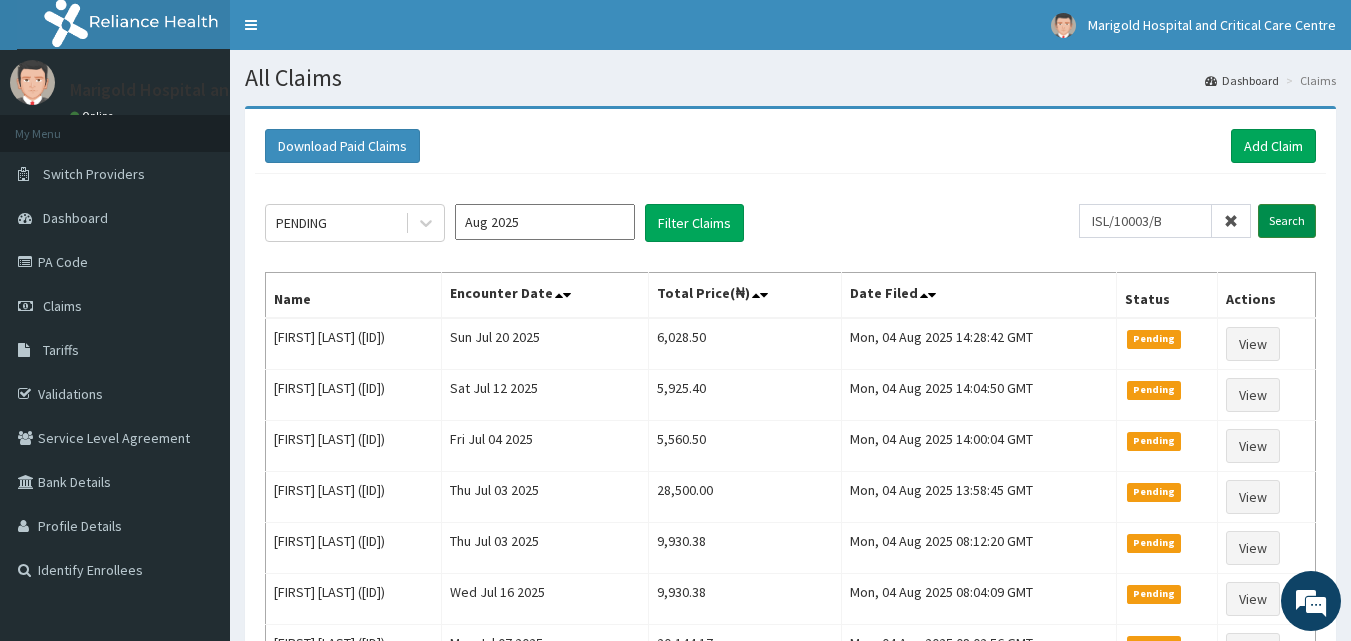 click on "Search" at bounding box center [1287, 221] 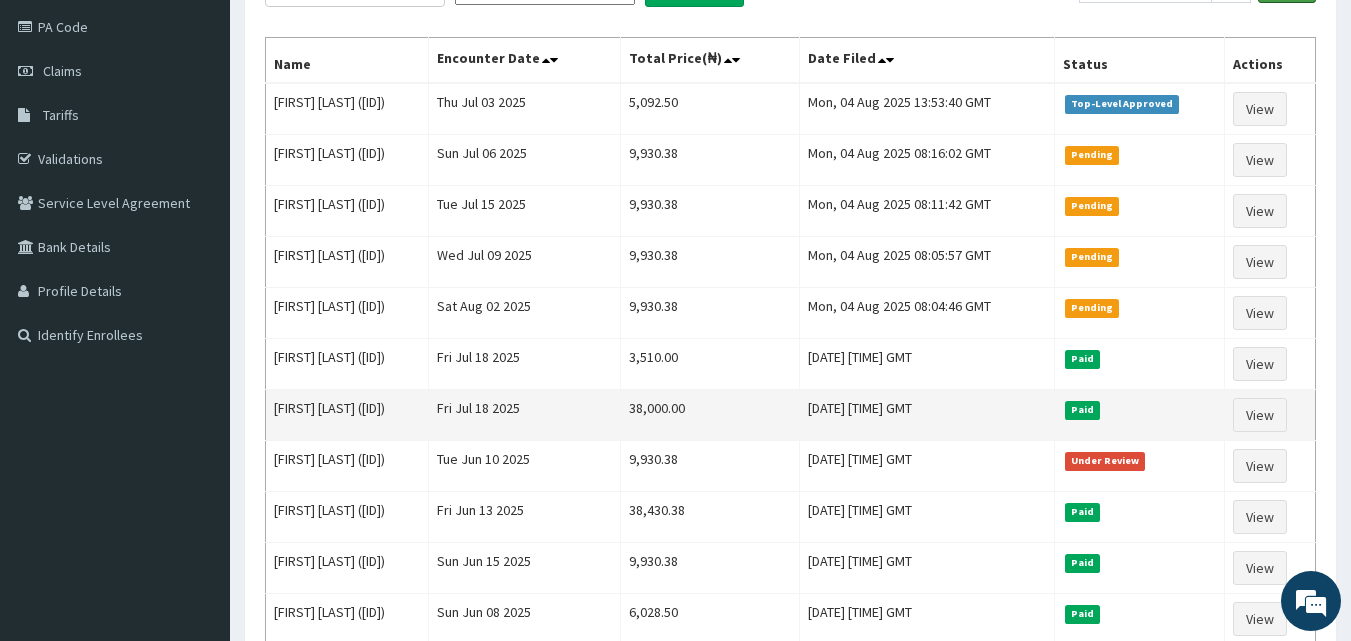 scroll, scrollTop: 200, scrollLeft: 0, axis: vertical 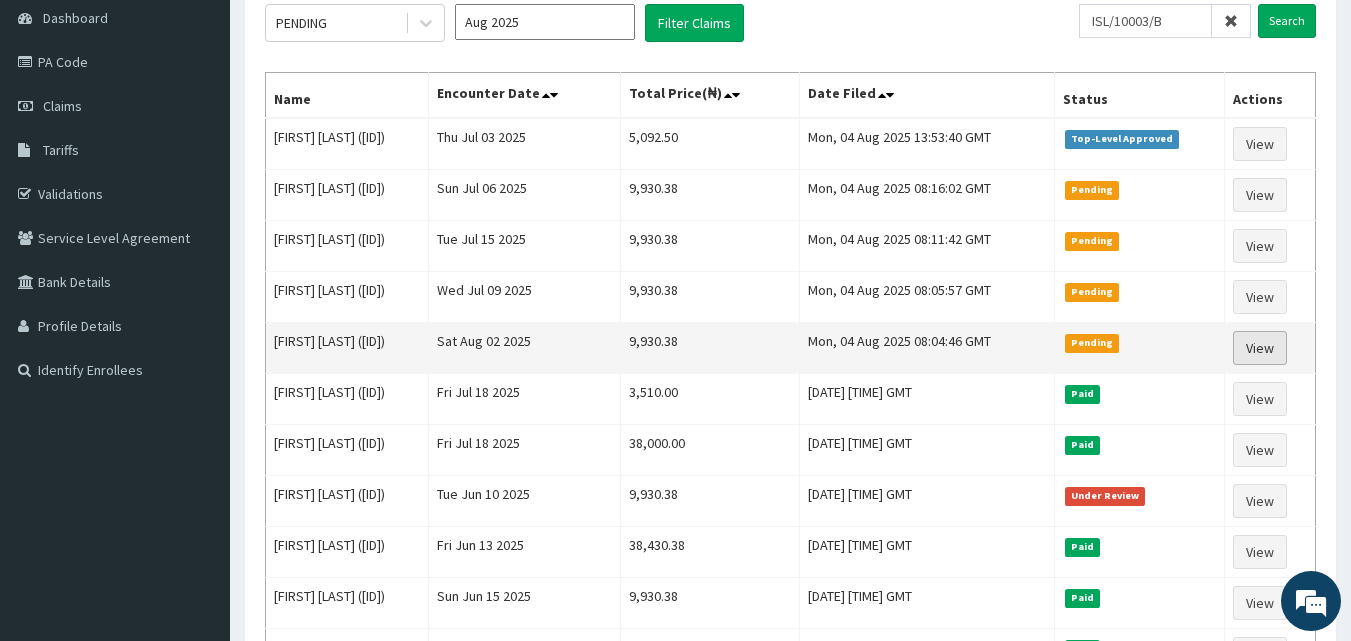 click on "View" at bounding box center (1260, 348) 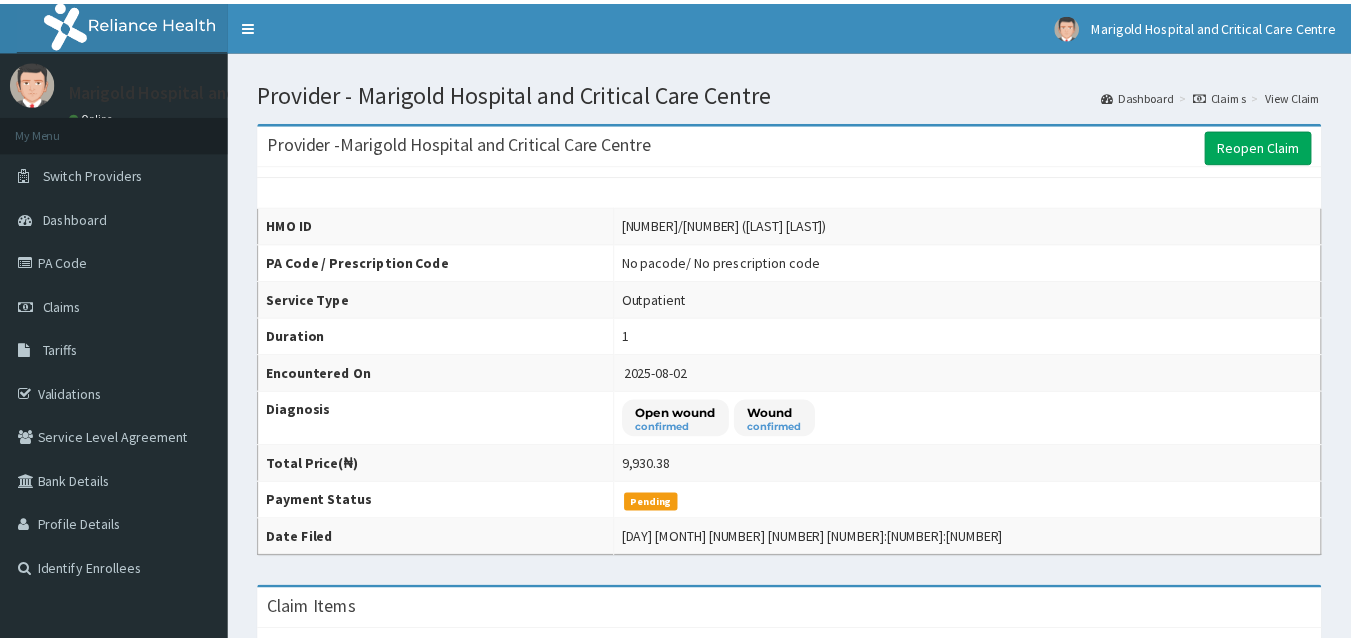 scroll, scrollTop: 0, scrollLeft: 0, axis: both 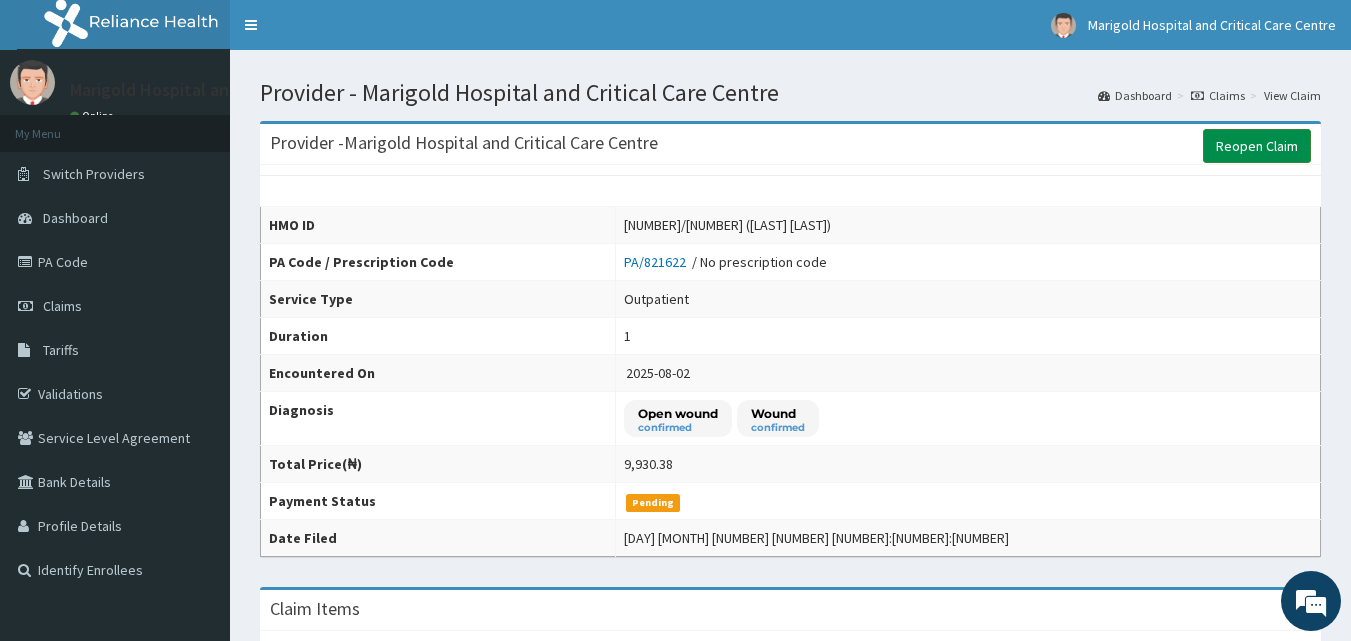 click on "Reopen Claim" at bounding box center (1257, 146) 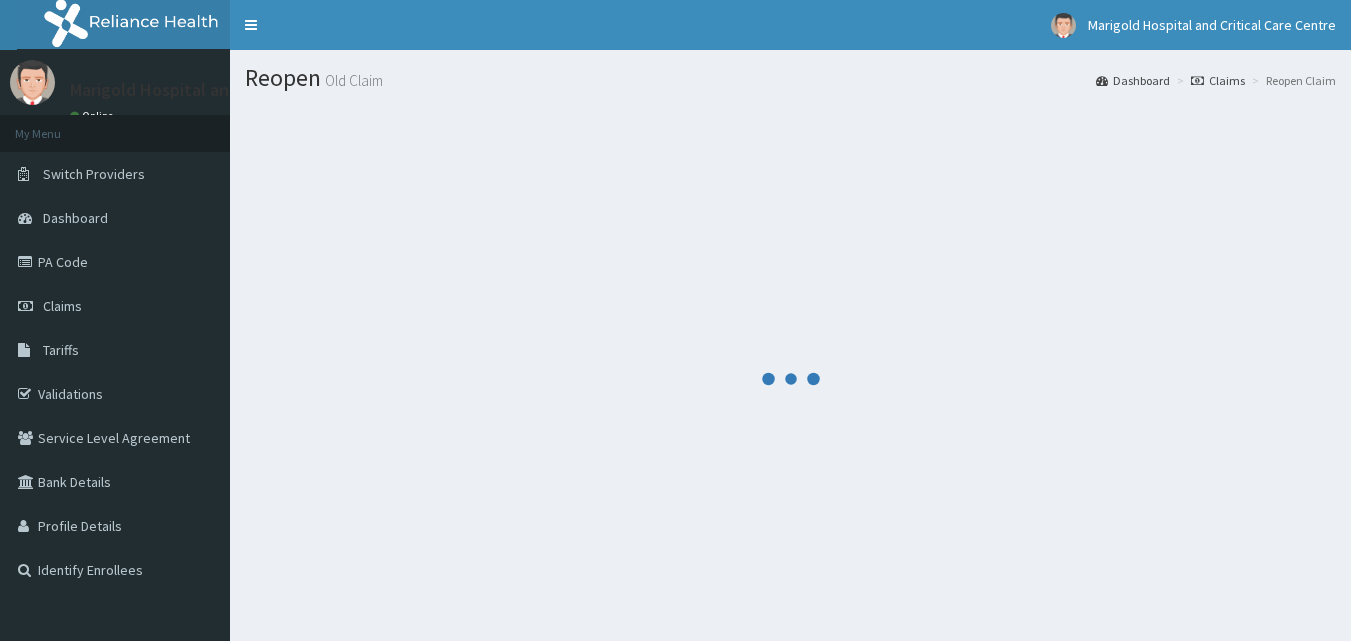 scroll, scrollTop: 0, scrollLeft: 0, axis: both 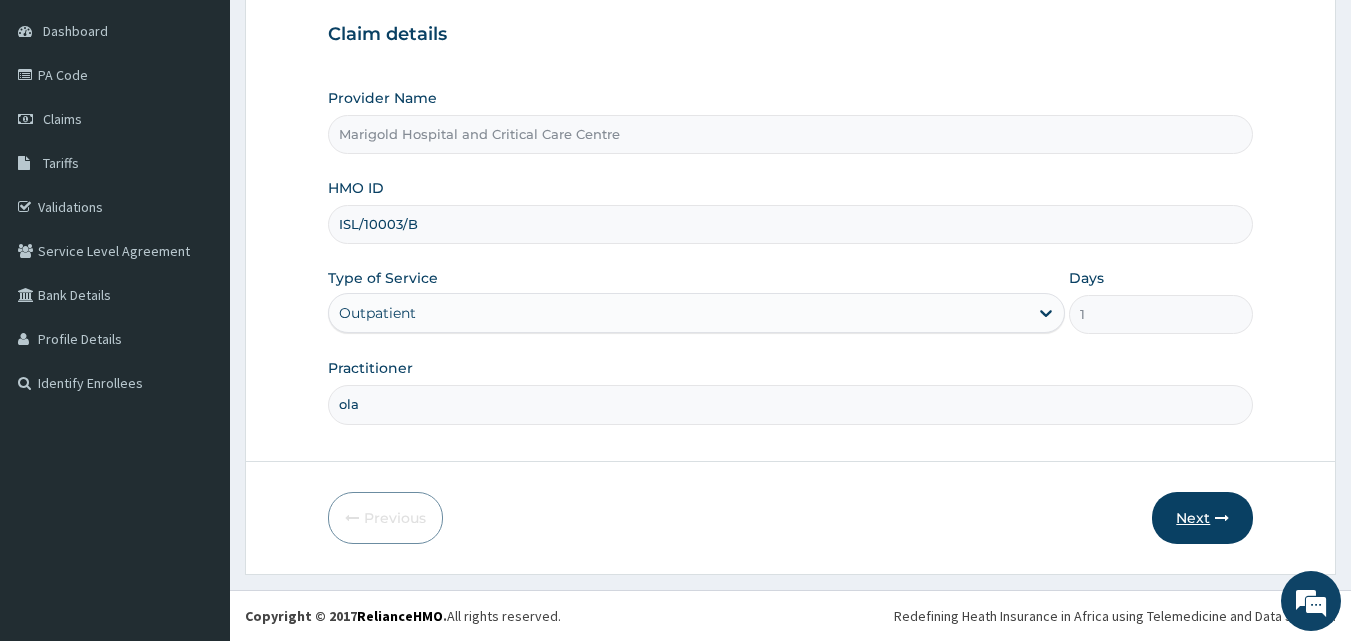 click on "Next" at bounding box center (1202, 518) 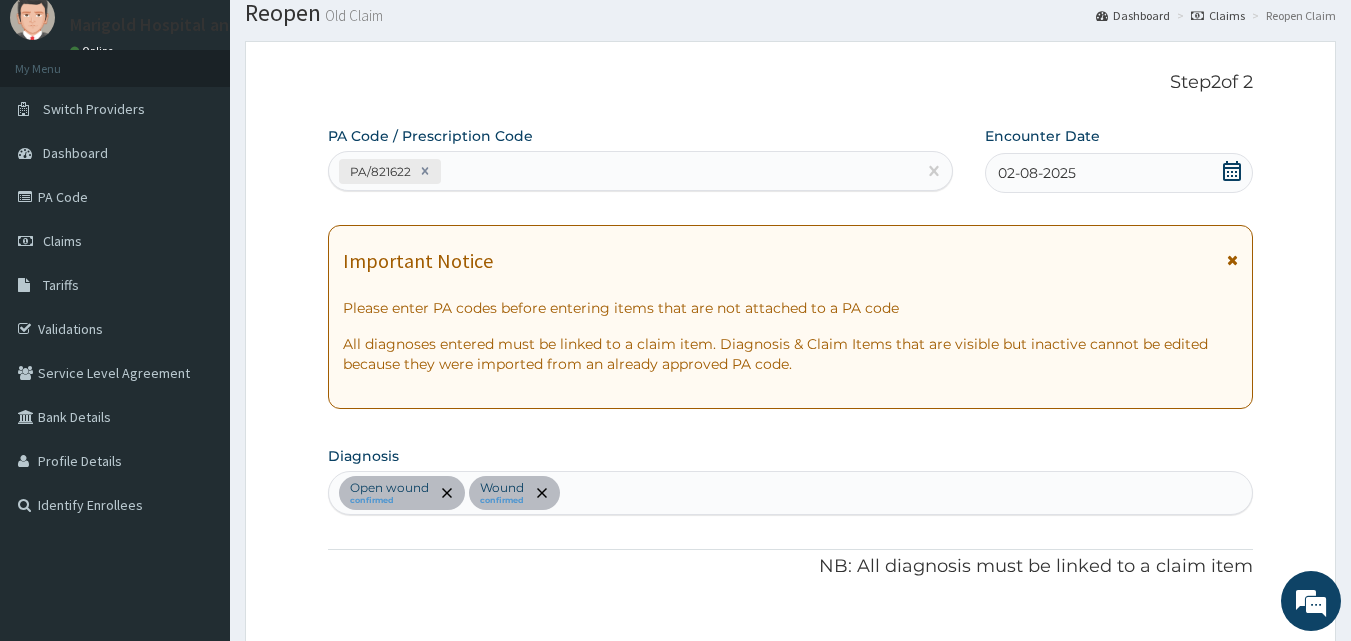 scroll, scrollTop: 100, scrollLeft: 0, axis: vertical 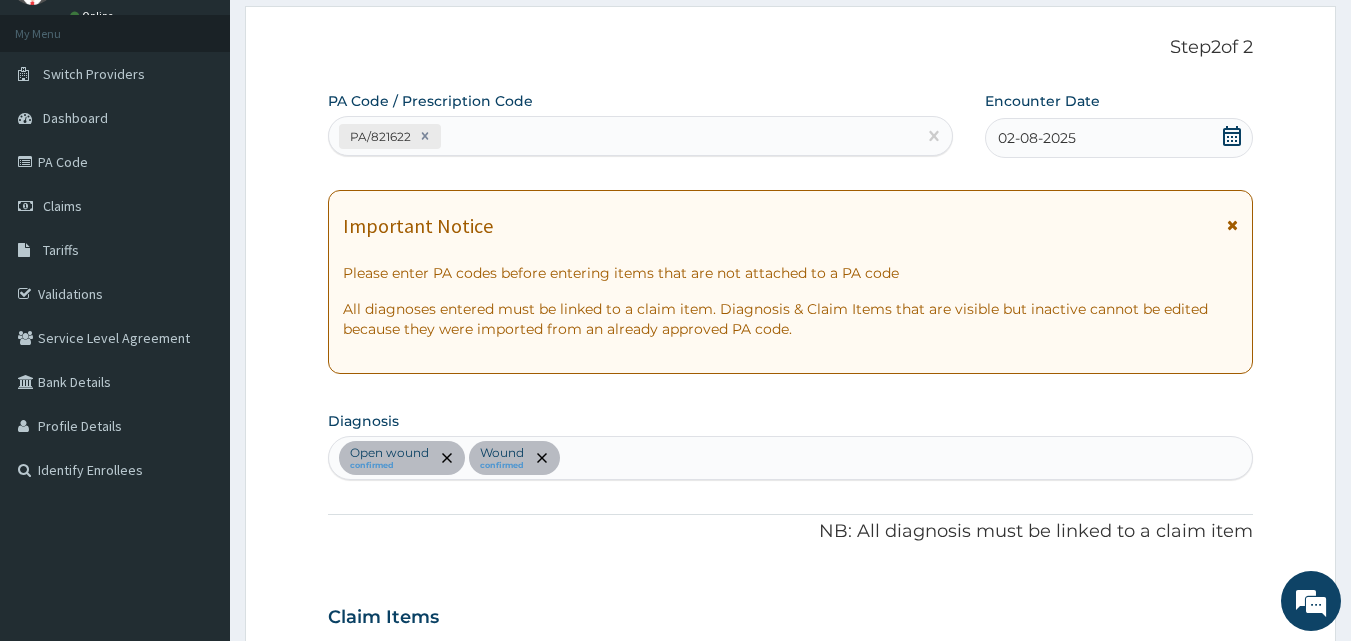 click 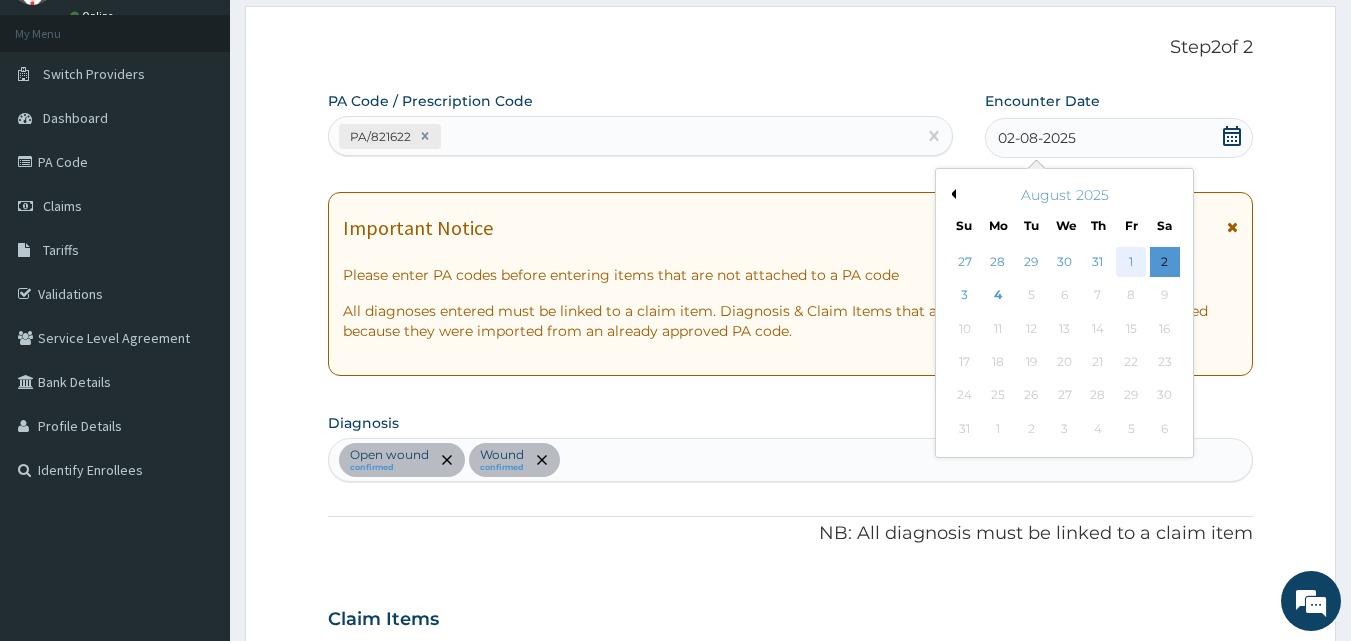 click on "1" at bounding box center [1131, 262] 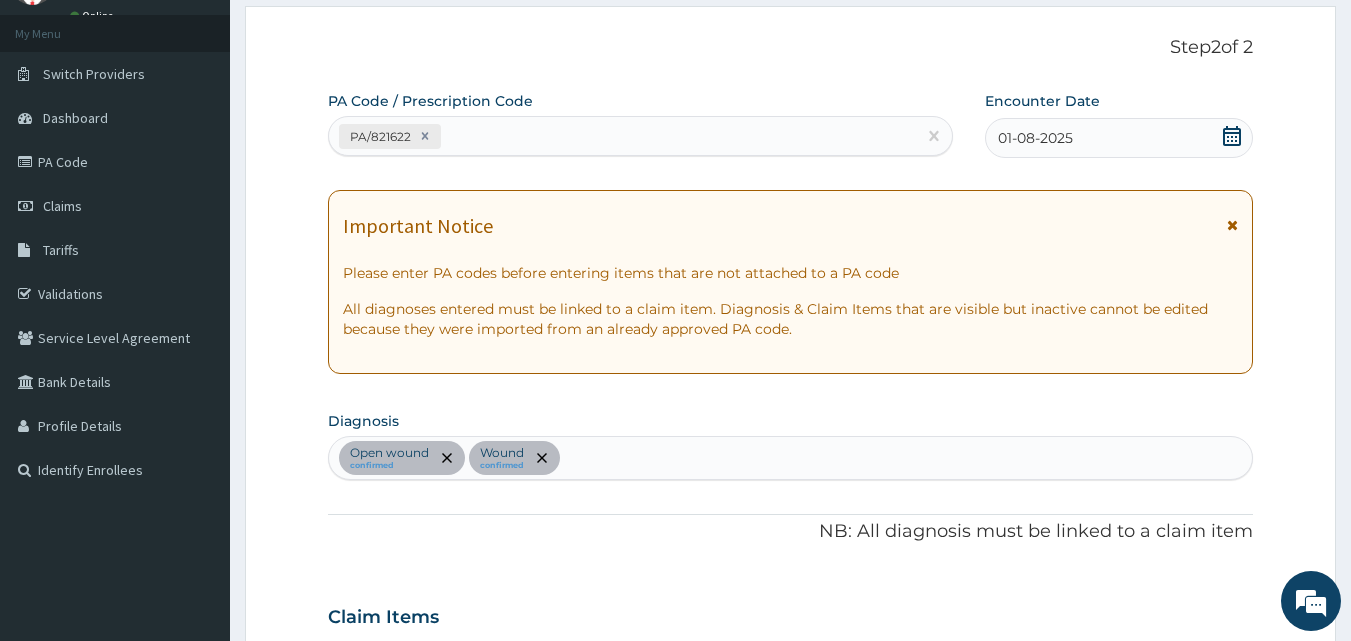 click 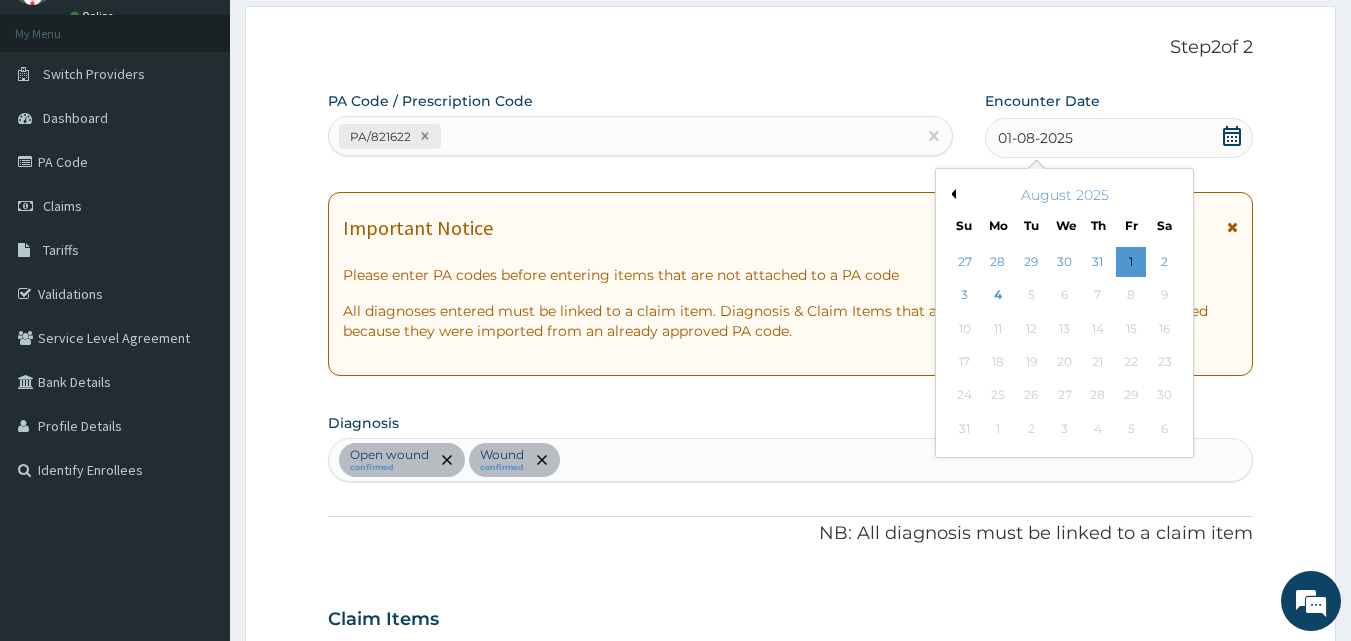 scroll, scrollTop: 0, scrollLeft: 0, axis: both 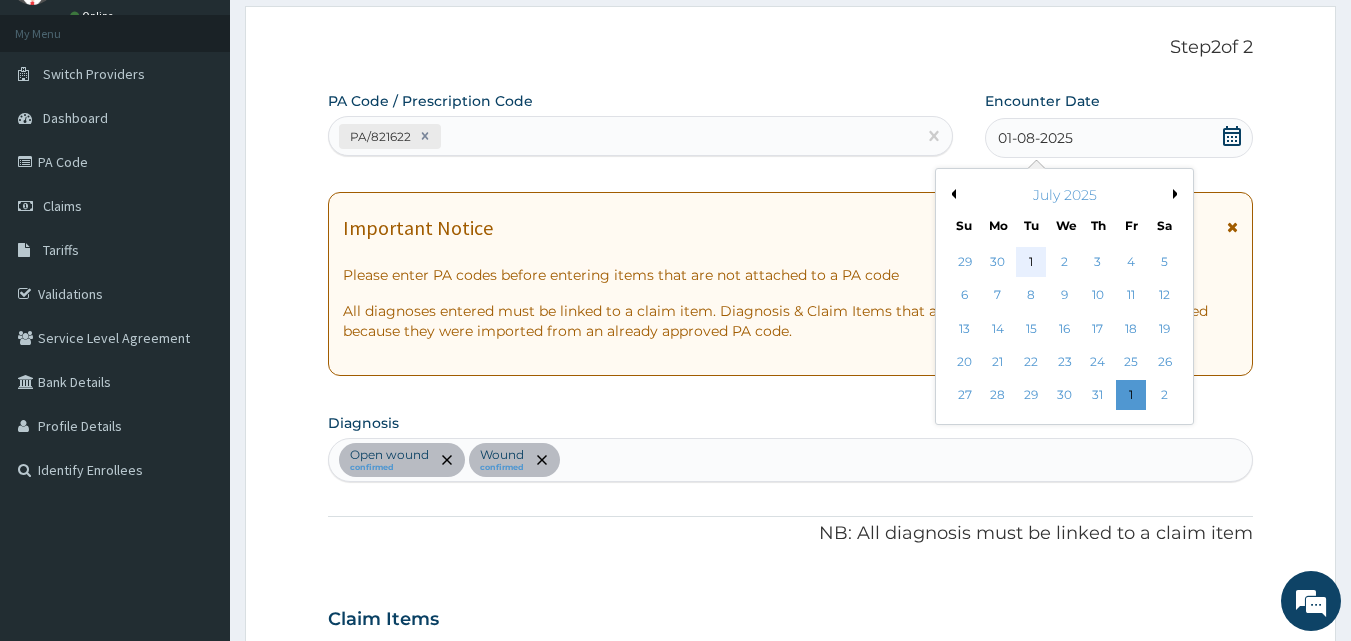 click on "1" at bounding box center [1032, 262] 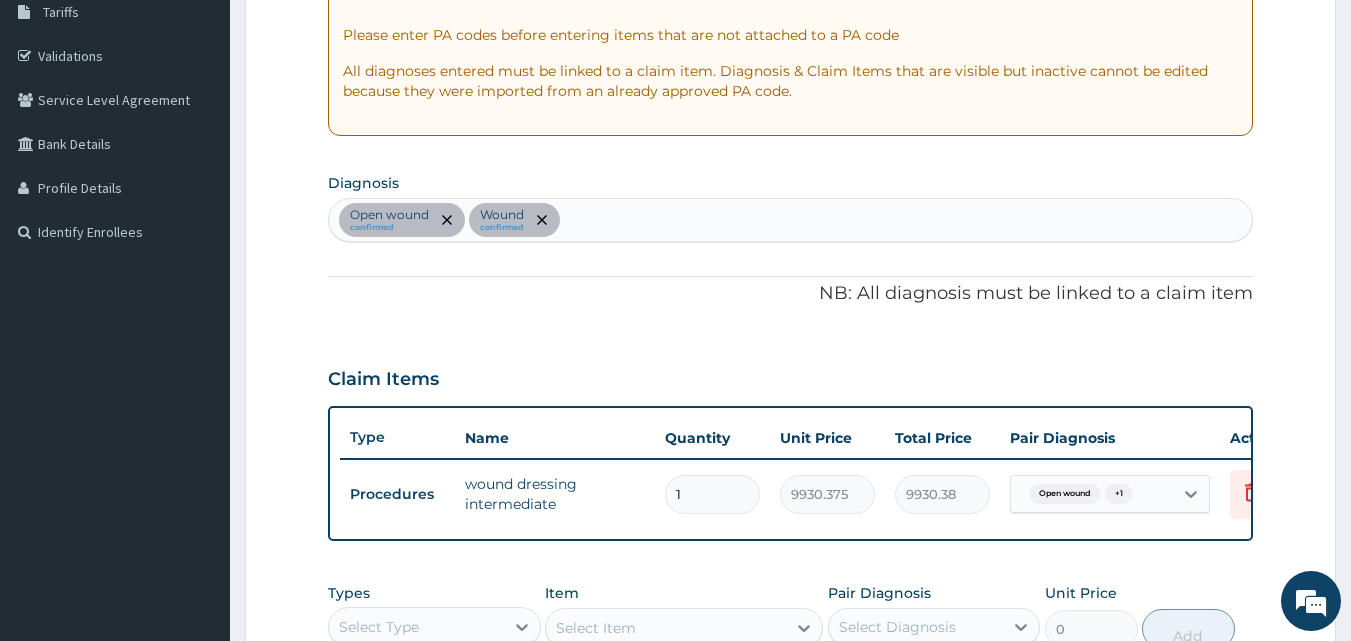 scroll, scrollTop: 500, scrollLeft: 0, axis: vertical 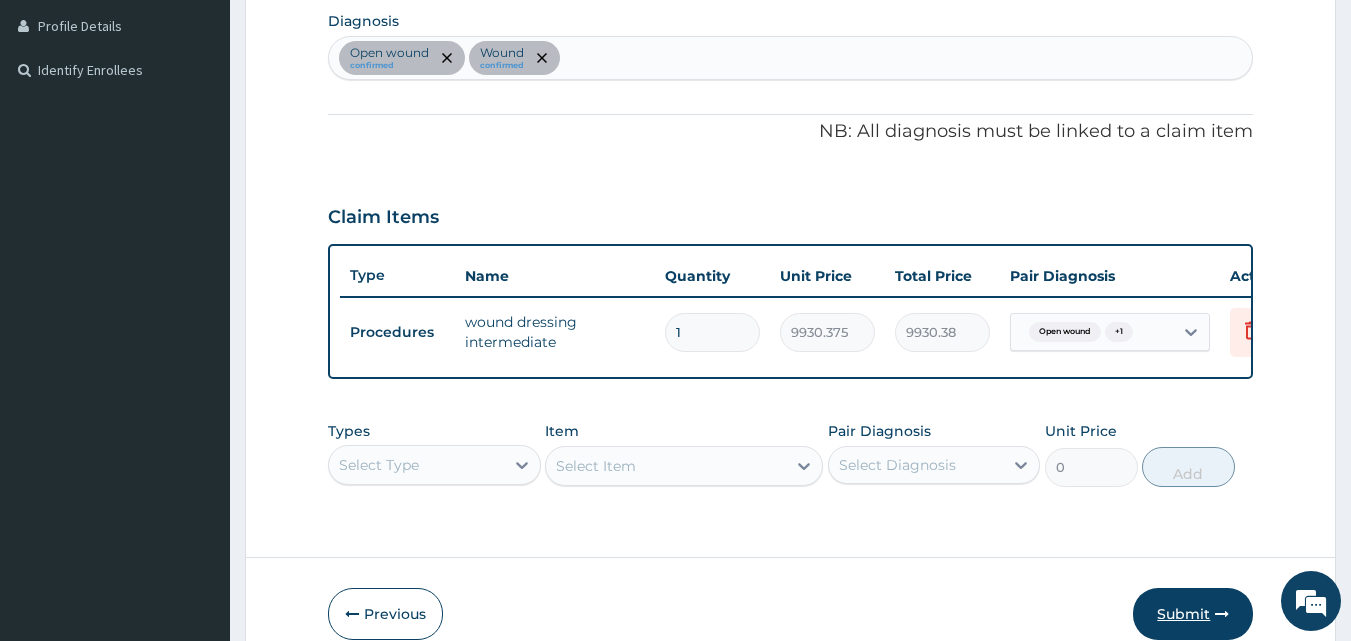 click on "Submit" at bounding box center (1193, 614) 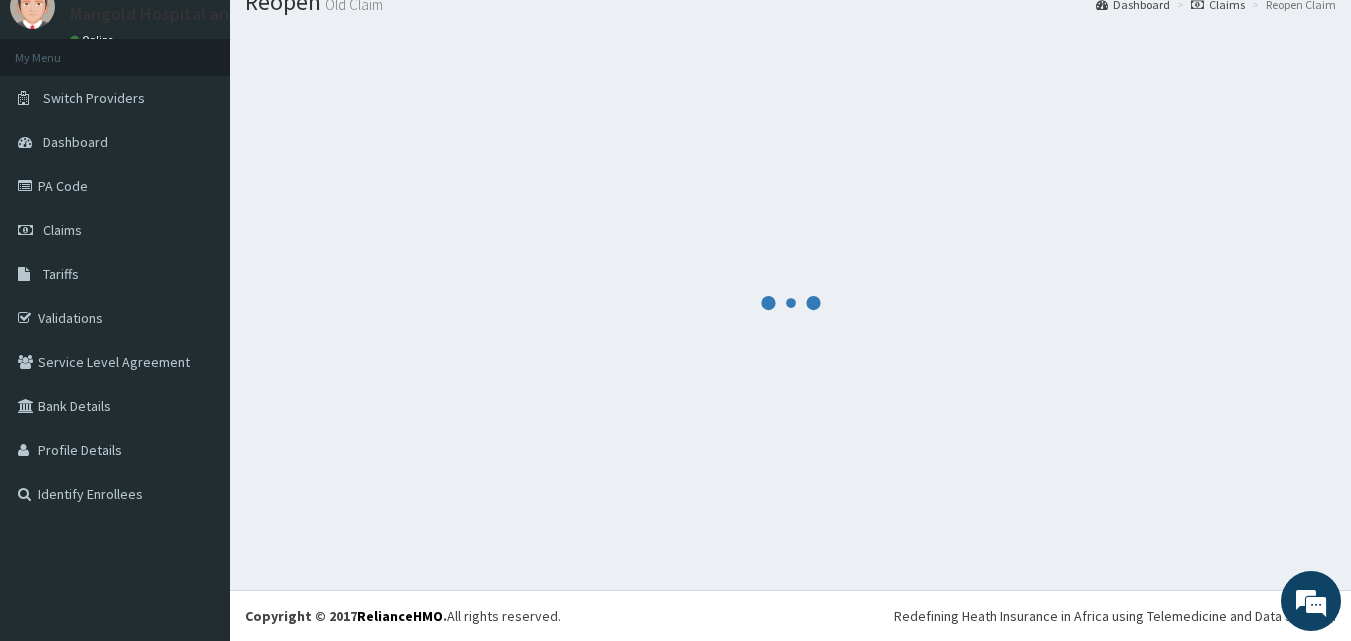 scroll, scrollTop: 76, scrollLeft: 0, axis: vertical 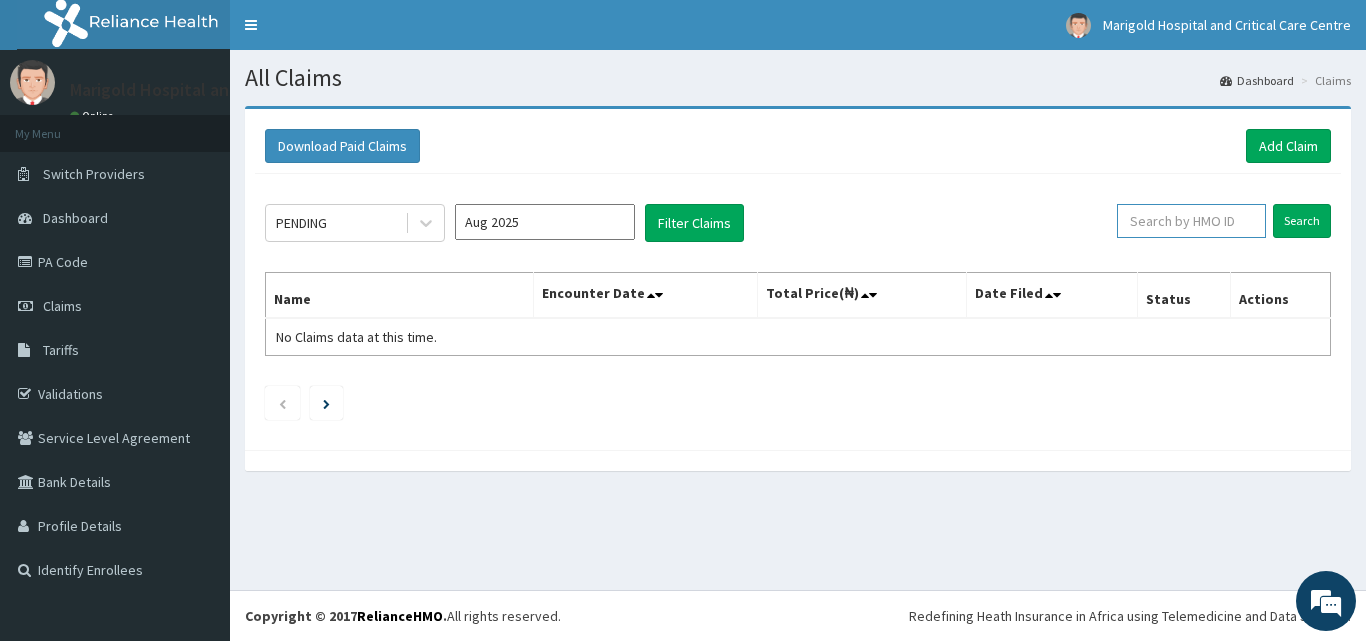 click at bounding box center (1191, 221) 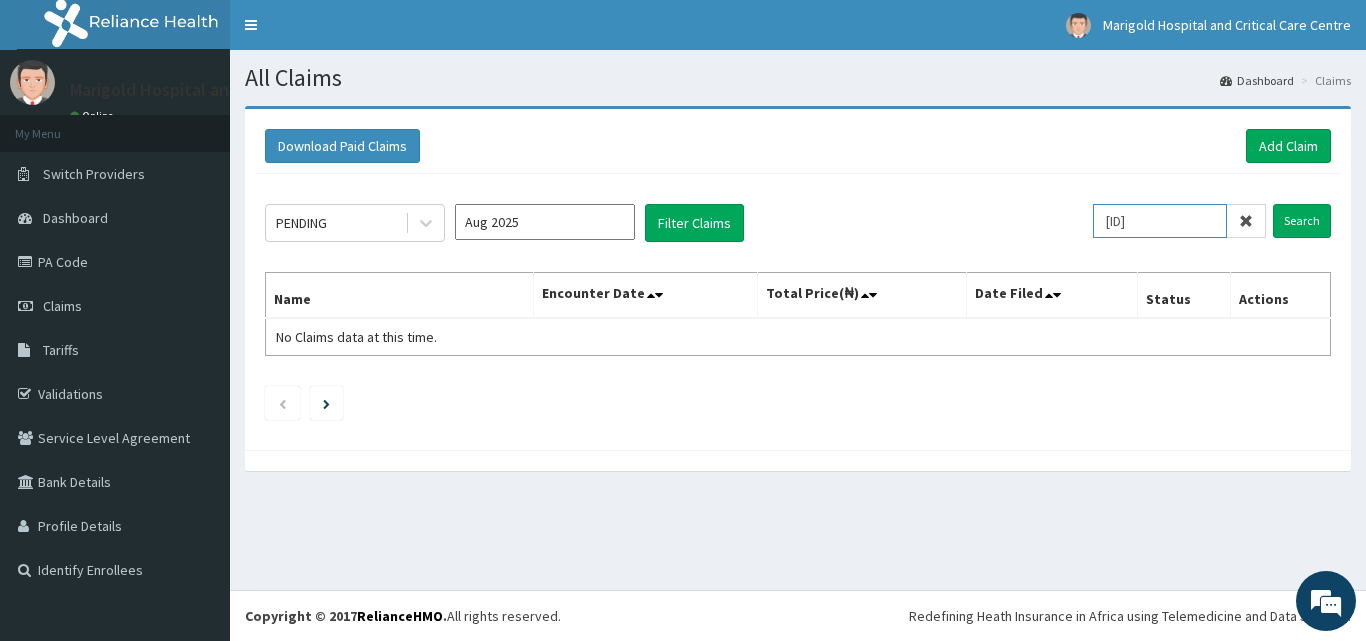 type on "JBN/10262/A" 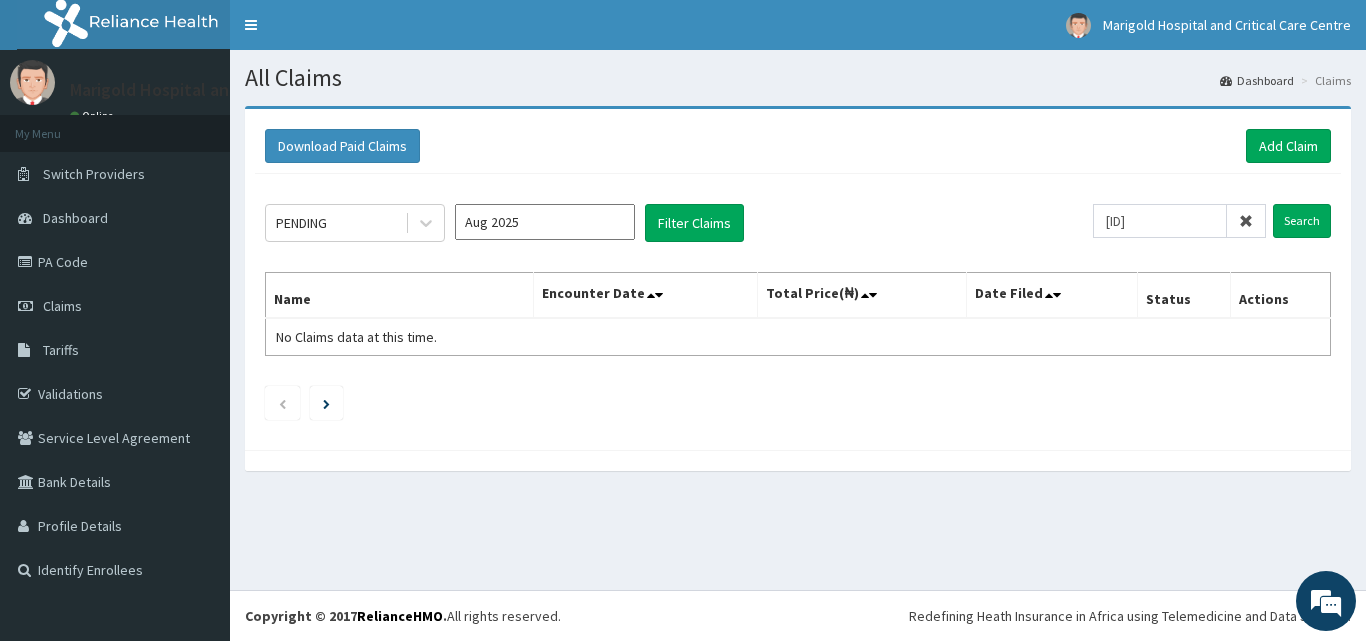 click on "Aug 2025" at bounding box center (545, 222) 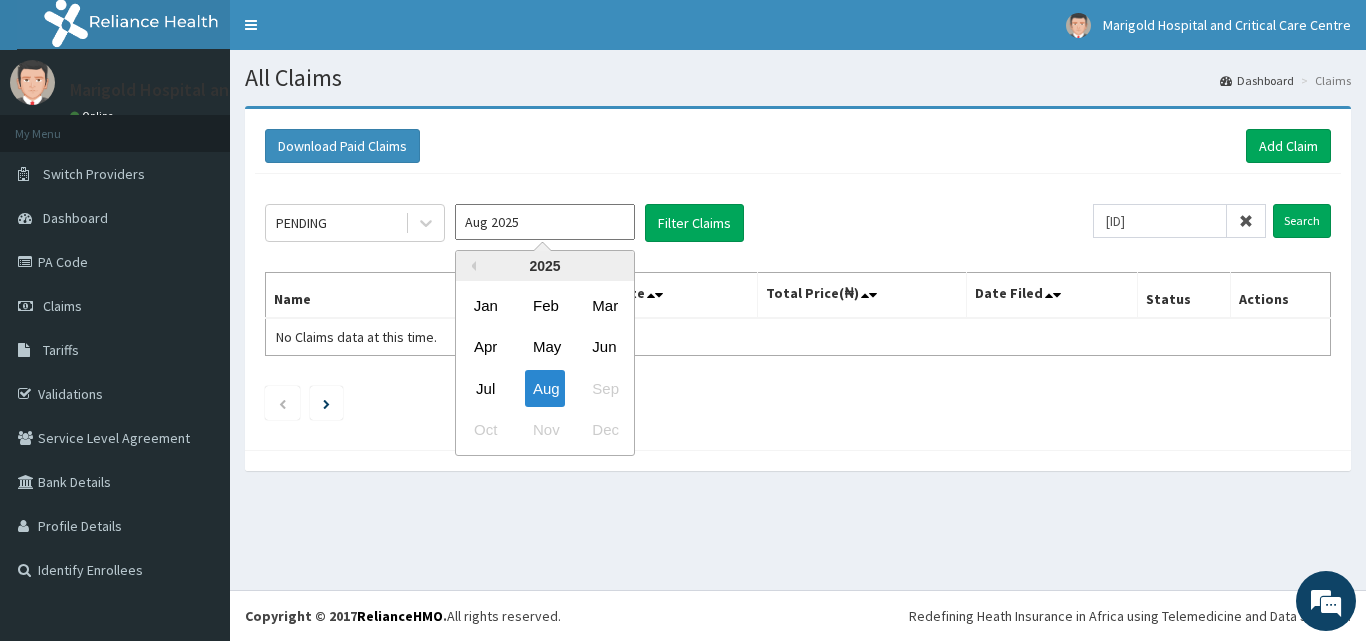 drag, startPoint x: 486, startPoint y: 398, endPoint x: 602, endPoint y: 349, distance: 125.92458 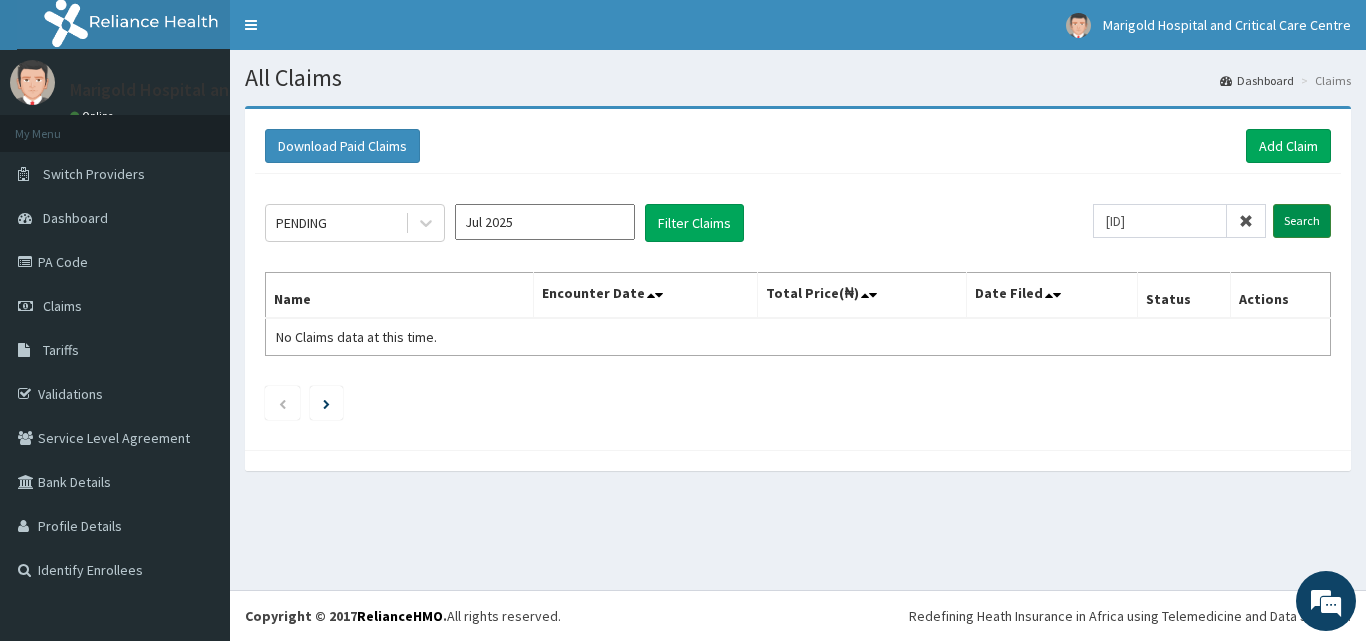 click on "Search" at bounding box center (1302, 221) 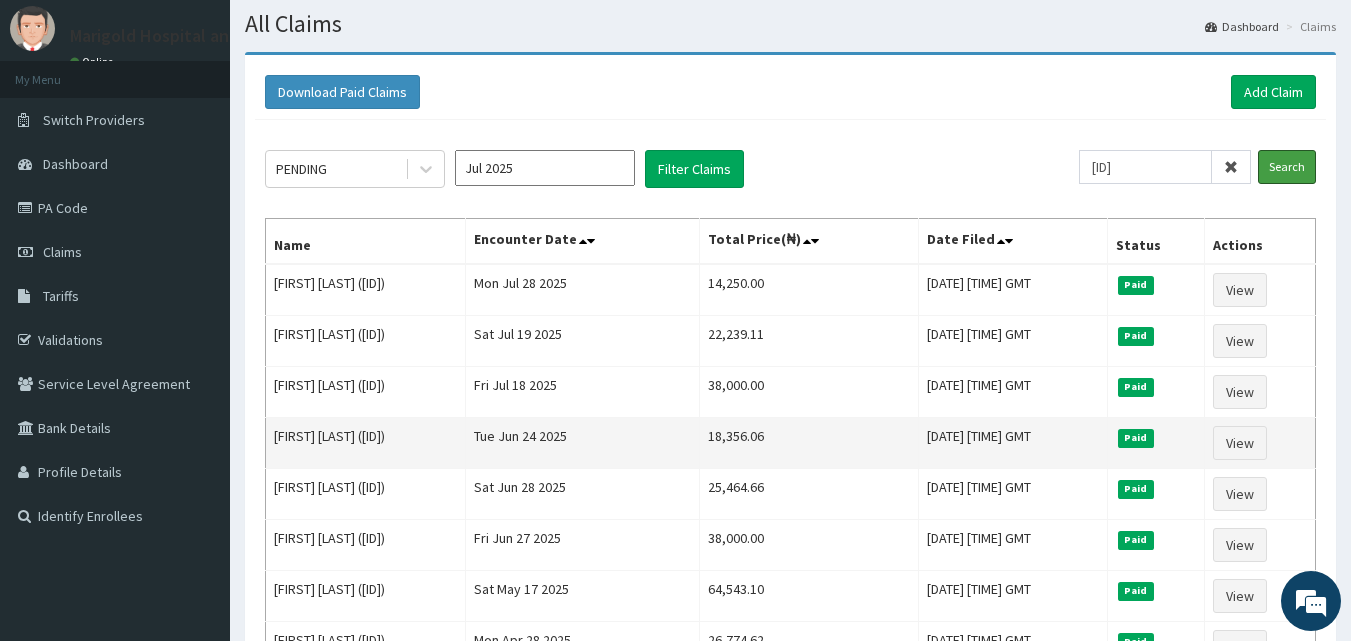 scroll, scrollTop: 100, scrollLeft: 0, axis: vertical 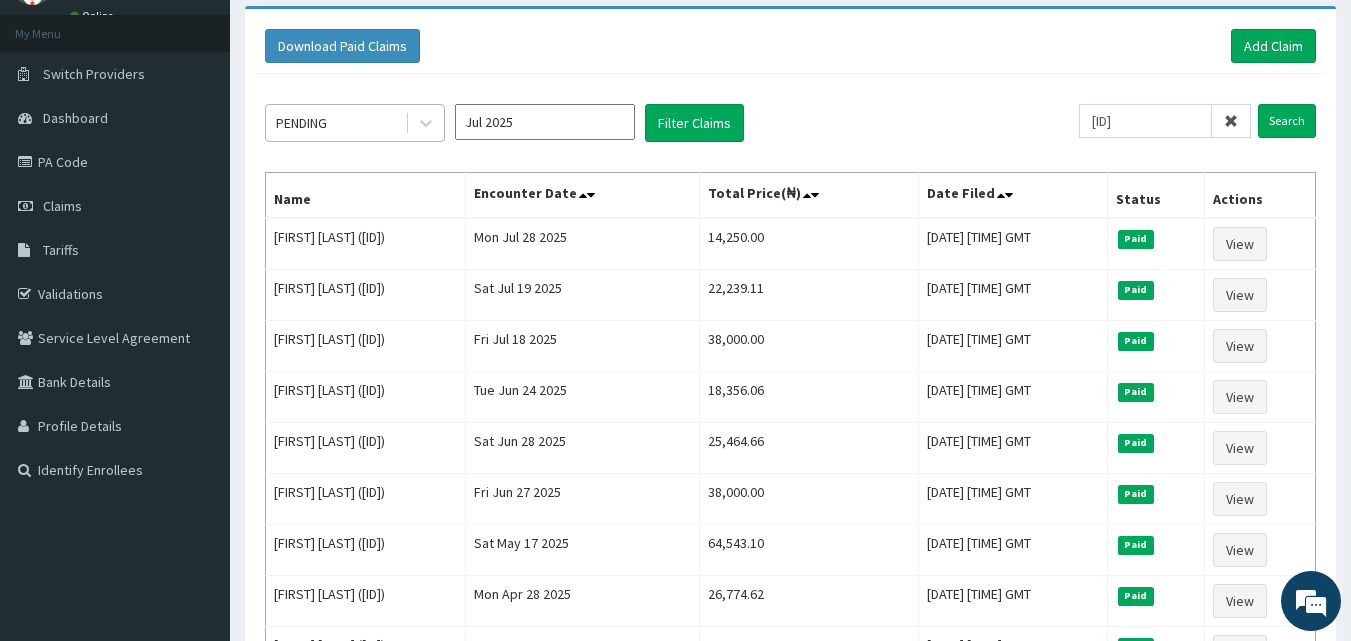 click on "PENDING" at bounding box center (335, 123) 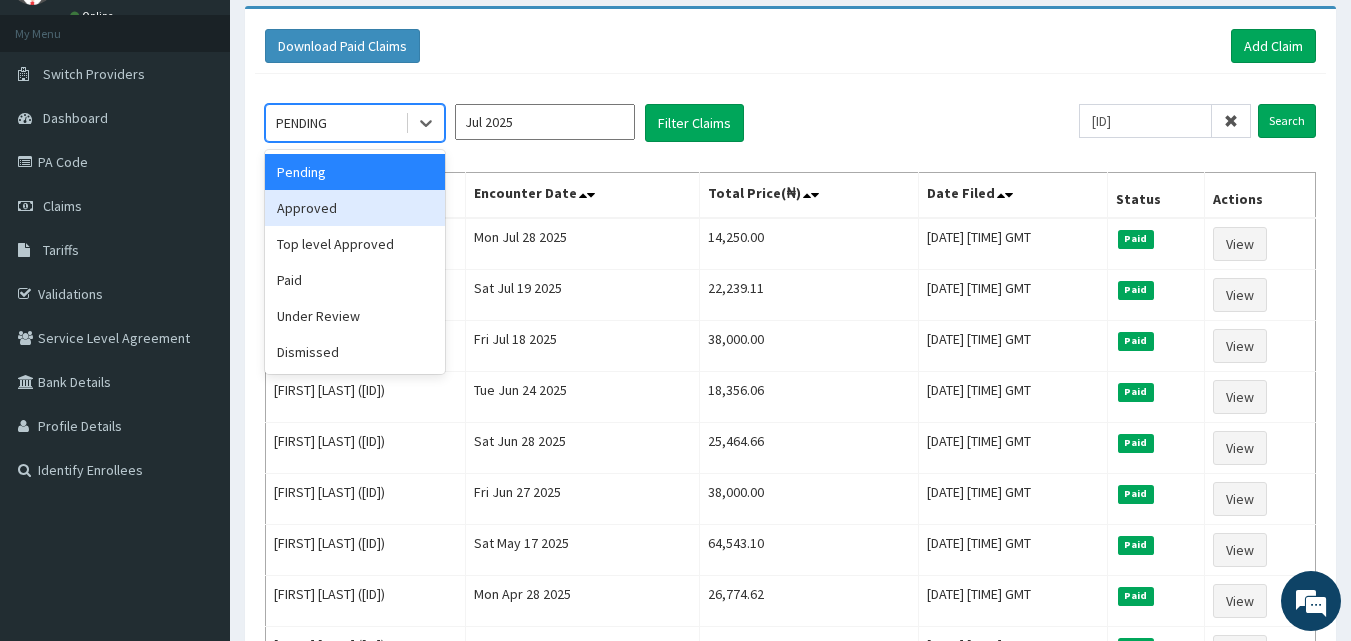drag, startPoint x: 353, startPoint y: 206, endPoint x: 554, endPoint y: 140, distance: 211.5585 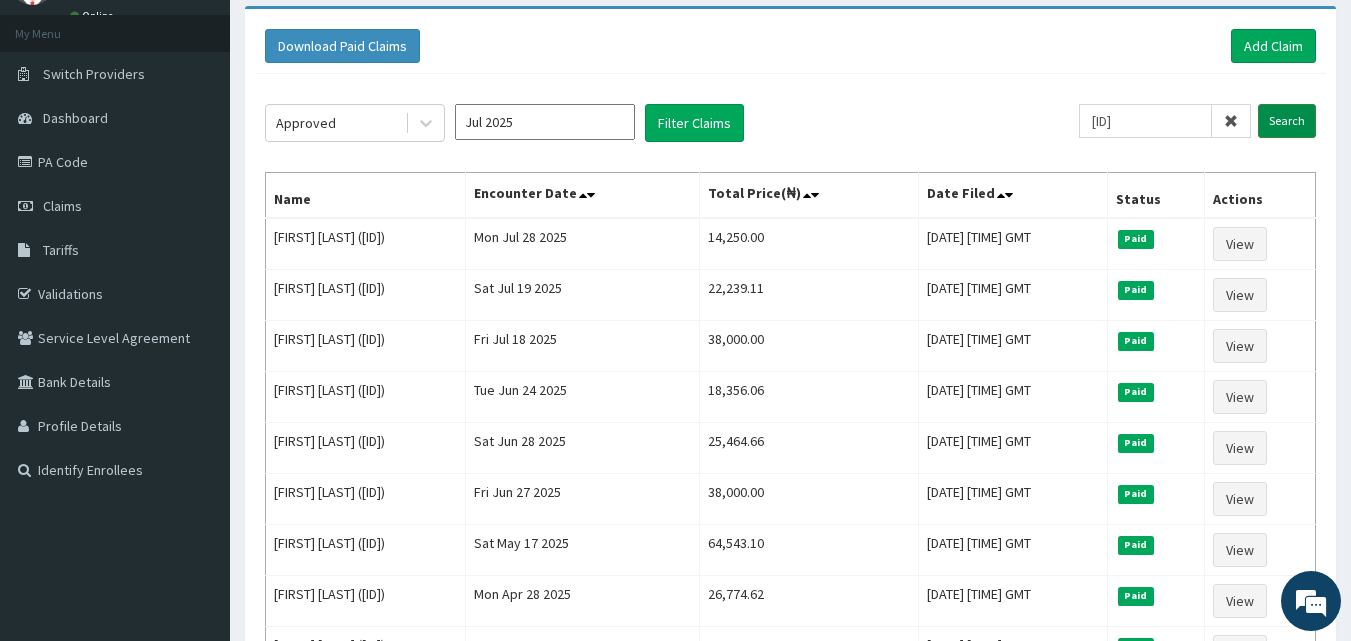 click on "Search" at bounding box center (1287, 121) 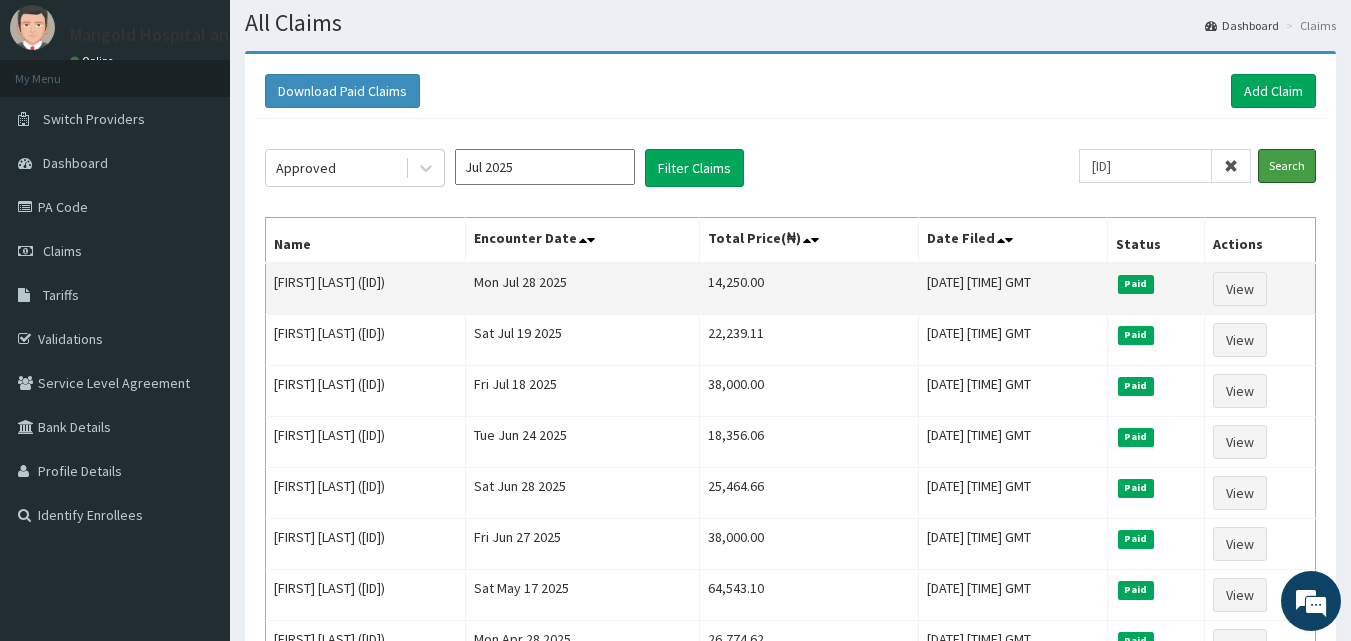 scroll, scrollTop: 100, scrollLeft: 0, axis: vertical 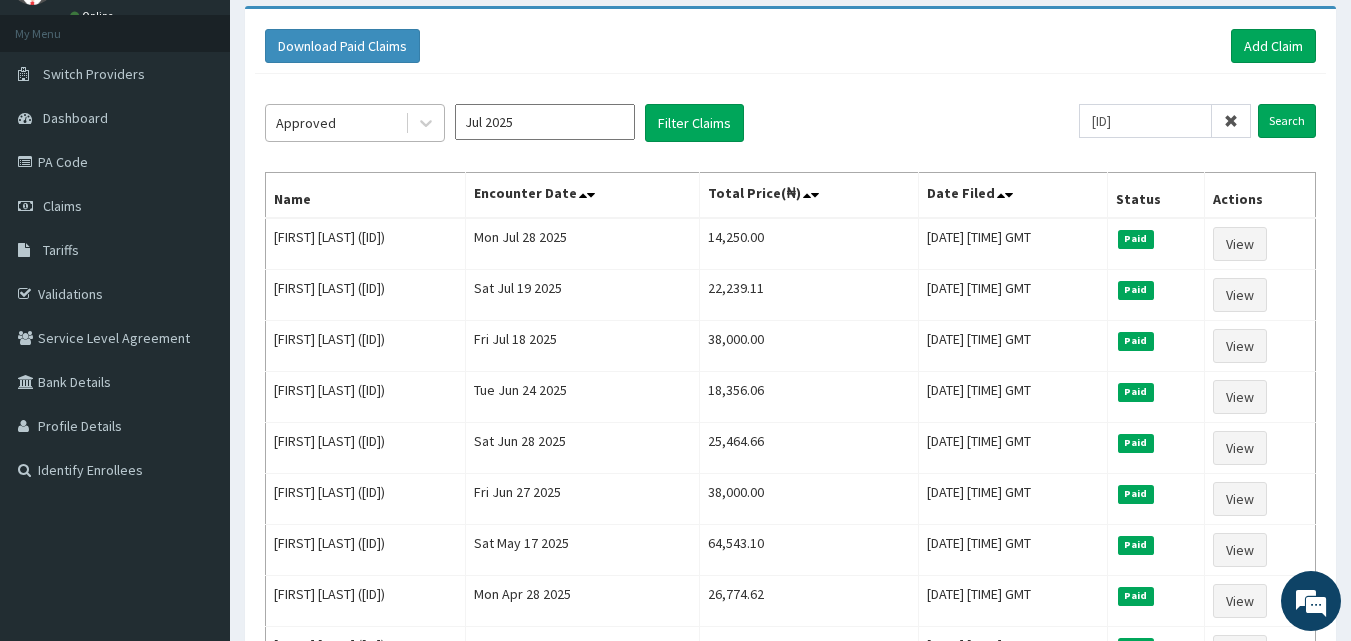 click on "Approved" at bounding box center [335, 123] 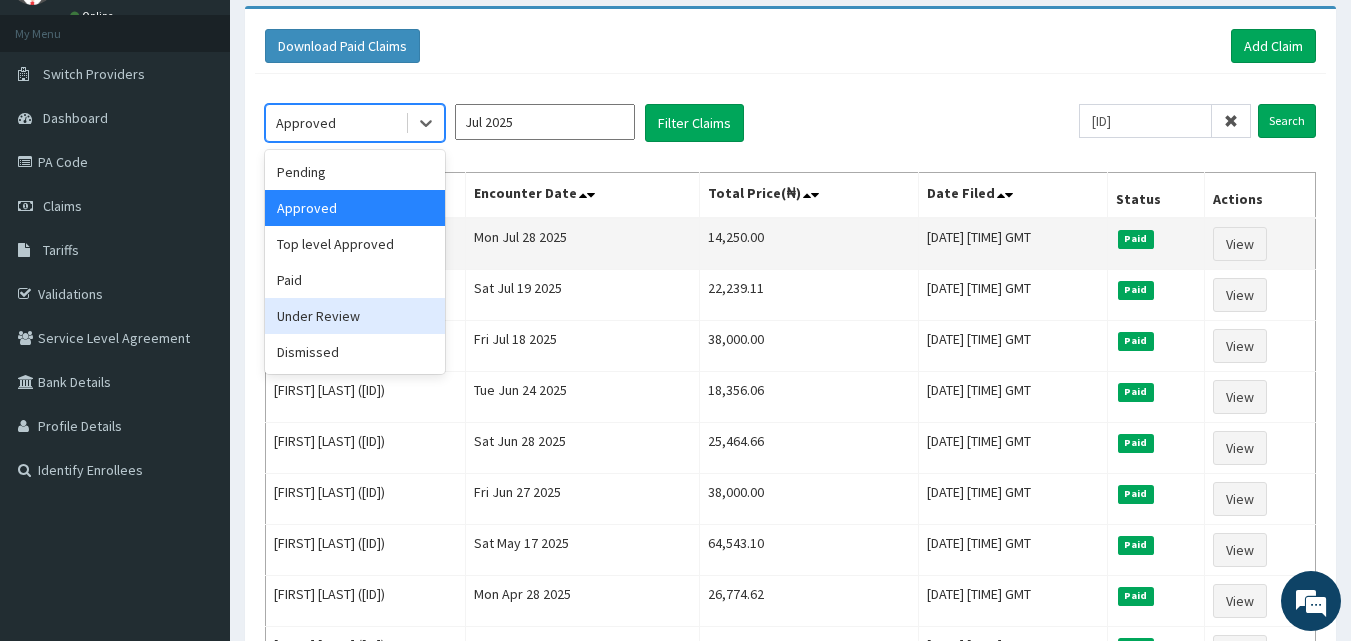 drag, startPoint x: 346, startPoint y: 306, endPoint x: 556, endPoint y: 218, distance: 227.69278 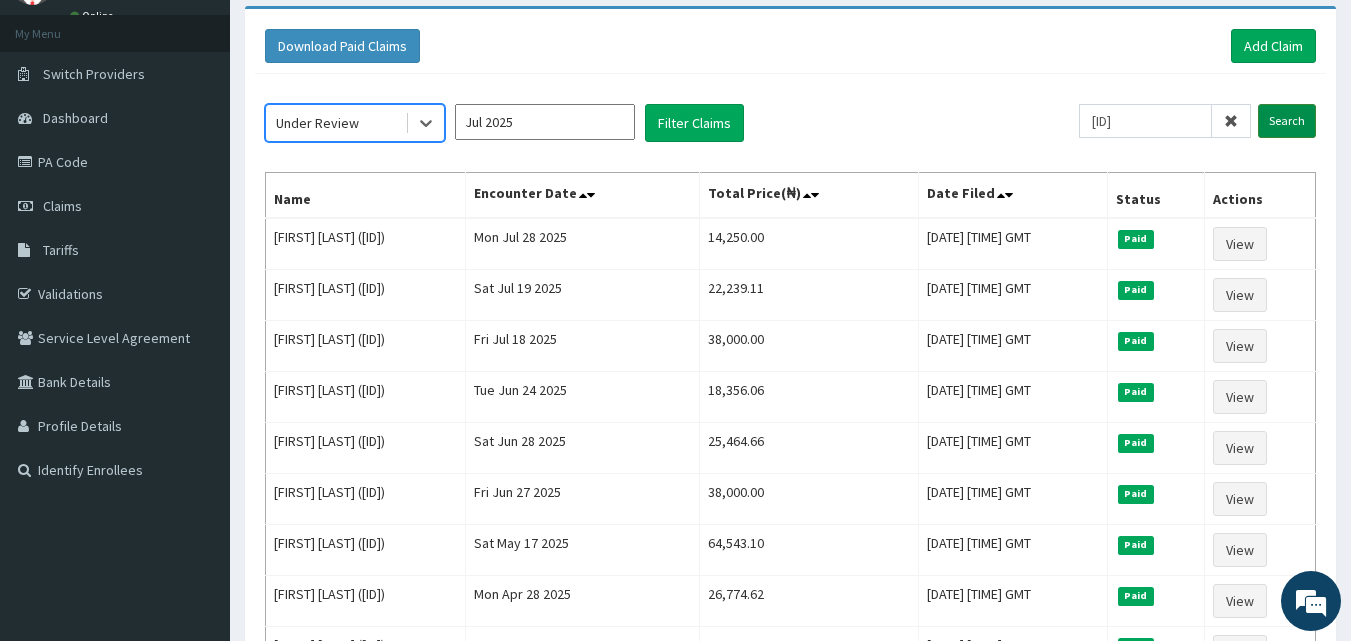 click on "Search" at bounding box center [1287, 121] 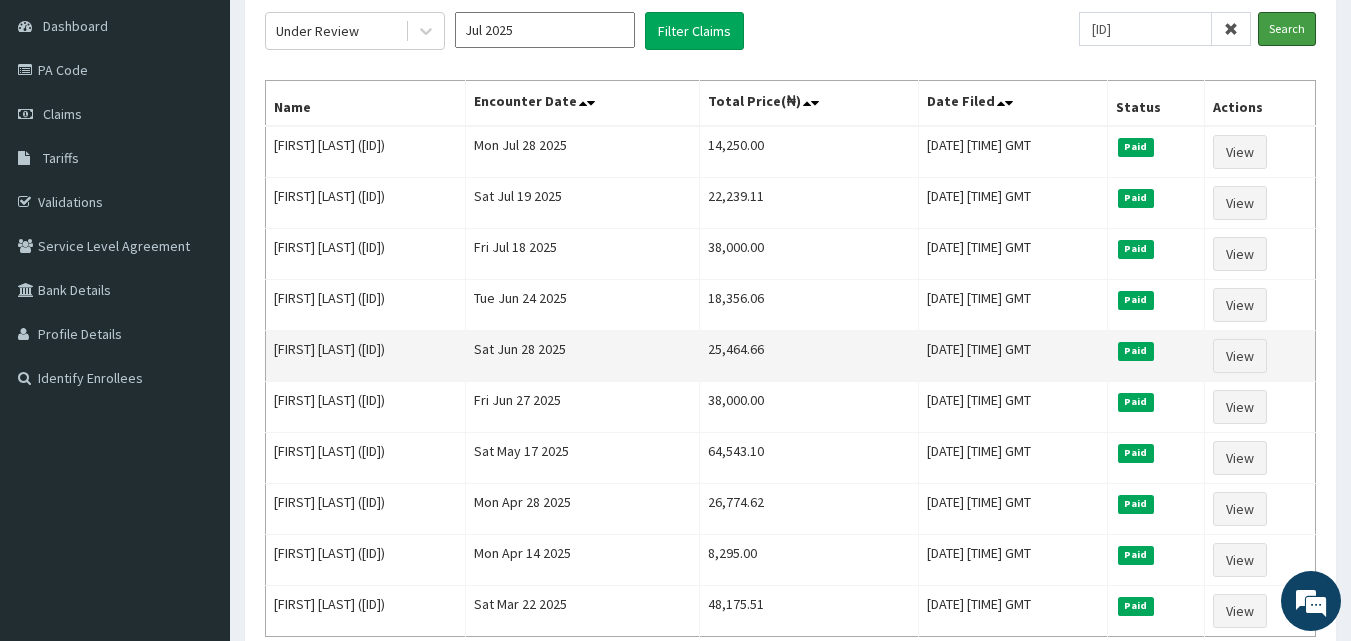 scroll, scrollTop: 200, scrollLeft: 0, axis: vertical 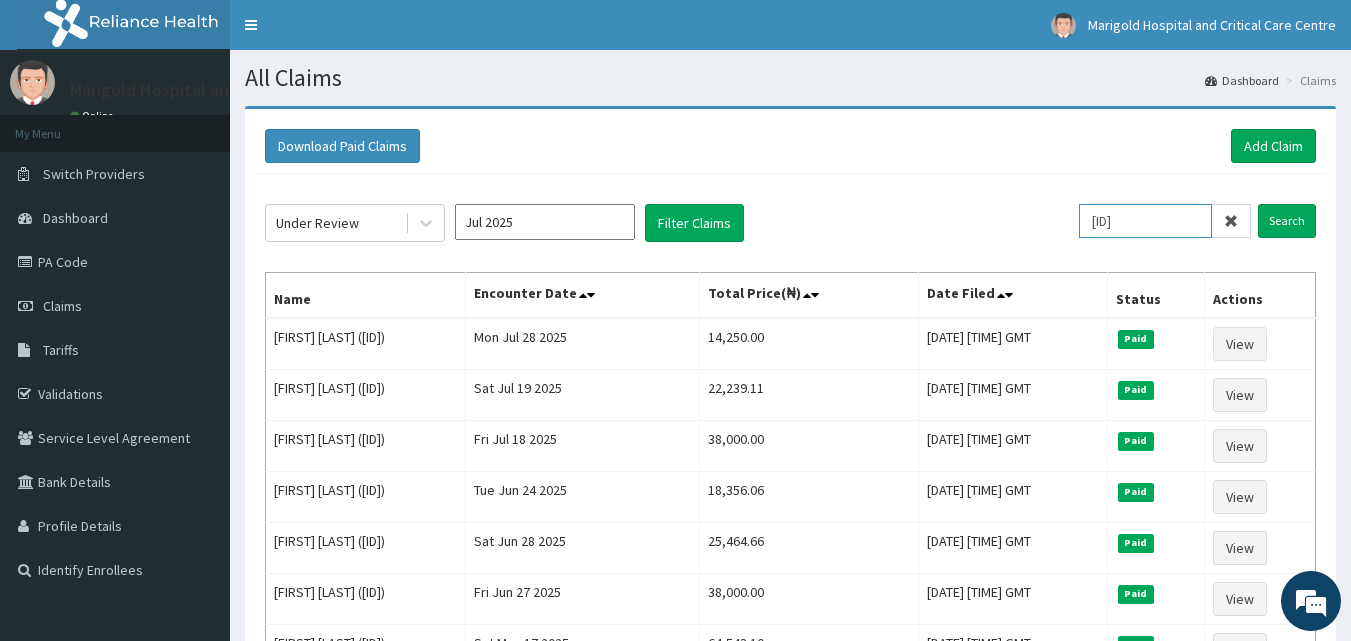 click on "JBN/10262/A" at bounding box center (1145, 221) 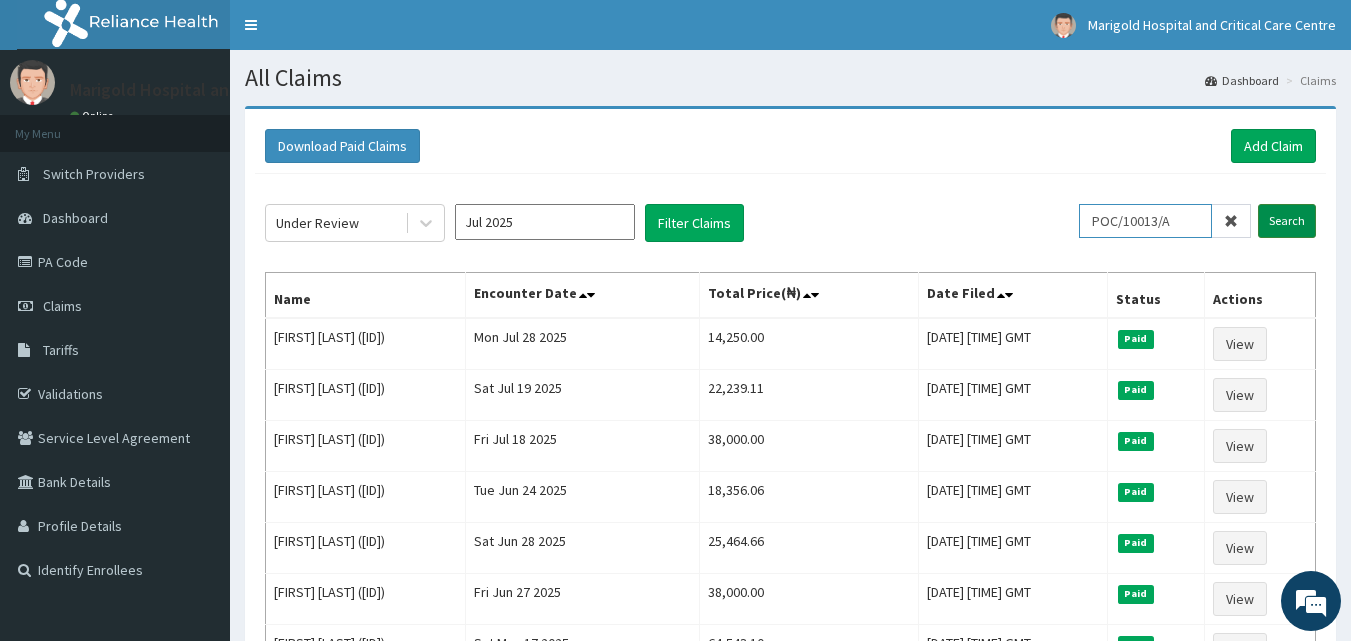 type on "POC/10013/A" 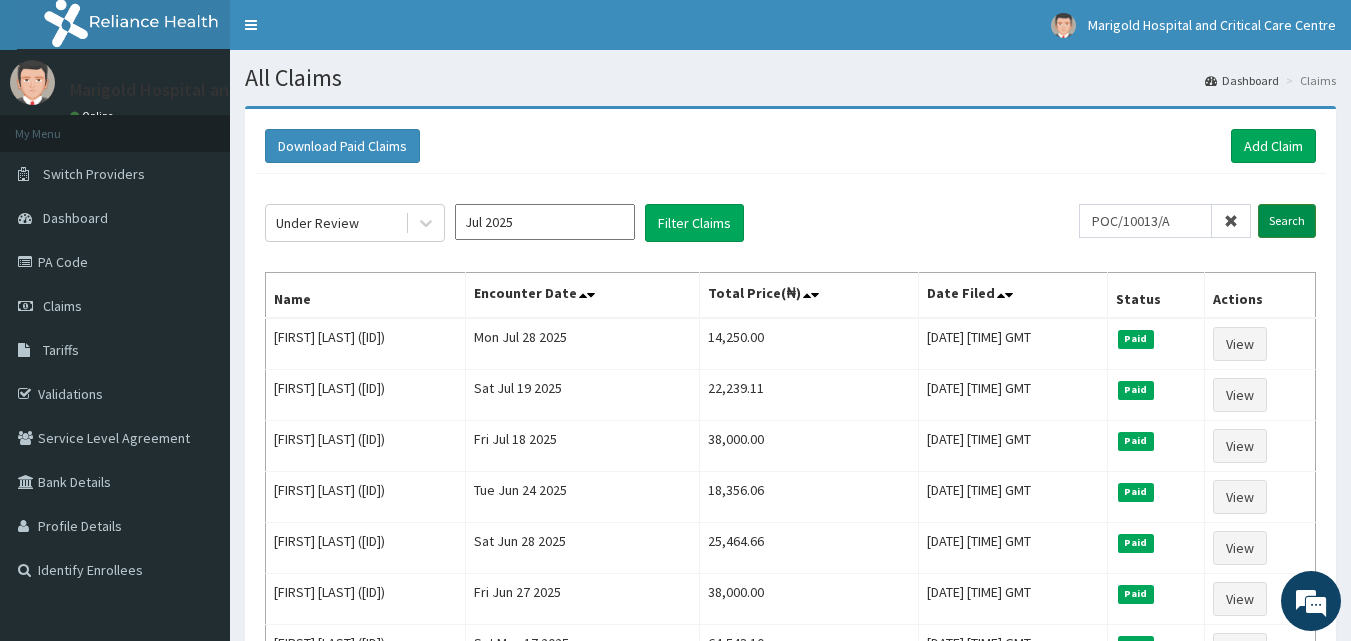 click on "Search" at bounding box center [1287, 221] 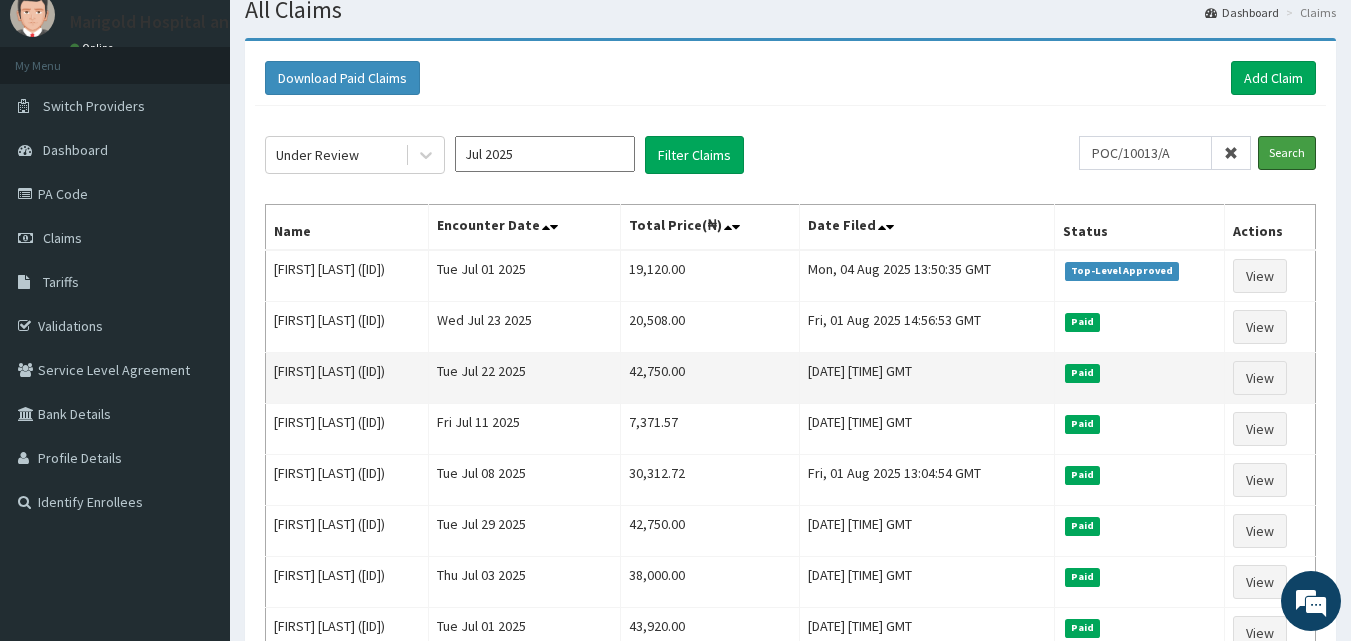 scroll, scrollTop: 200, scrollLeft: 0, axis: vertical 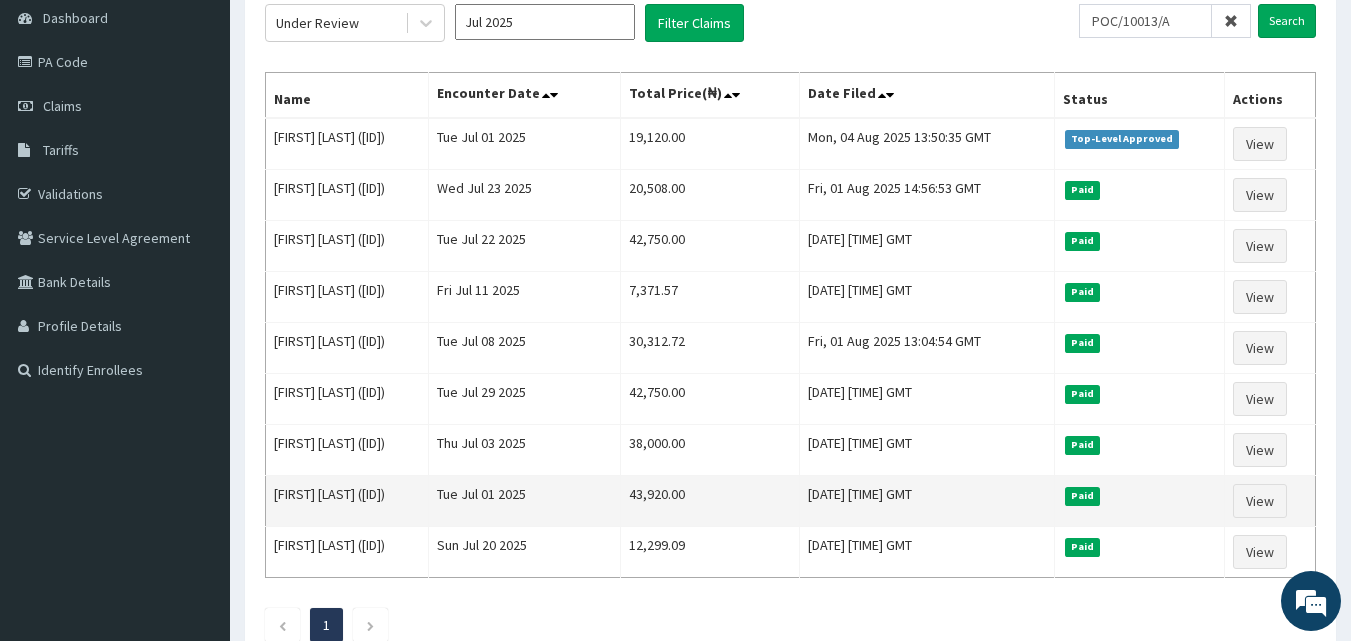 click on "43,920.00" at bounding box center [709, 501] 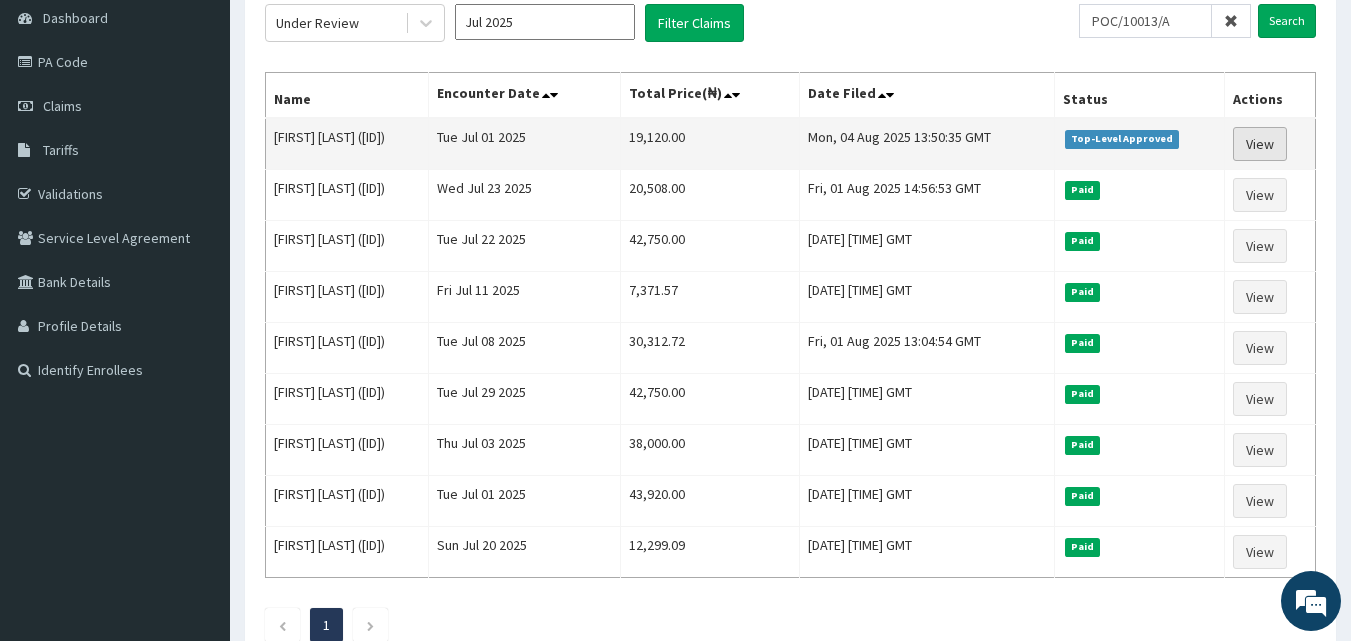 click on "View" at bounding box center [1260, 144] 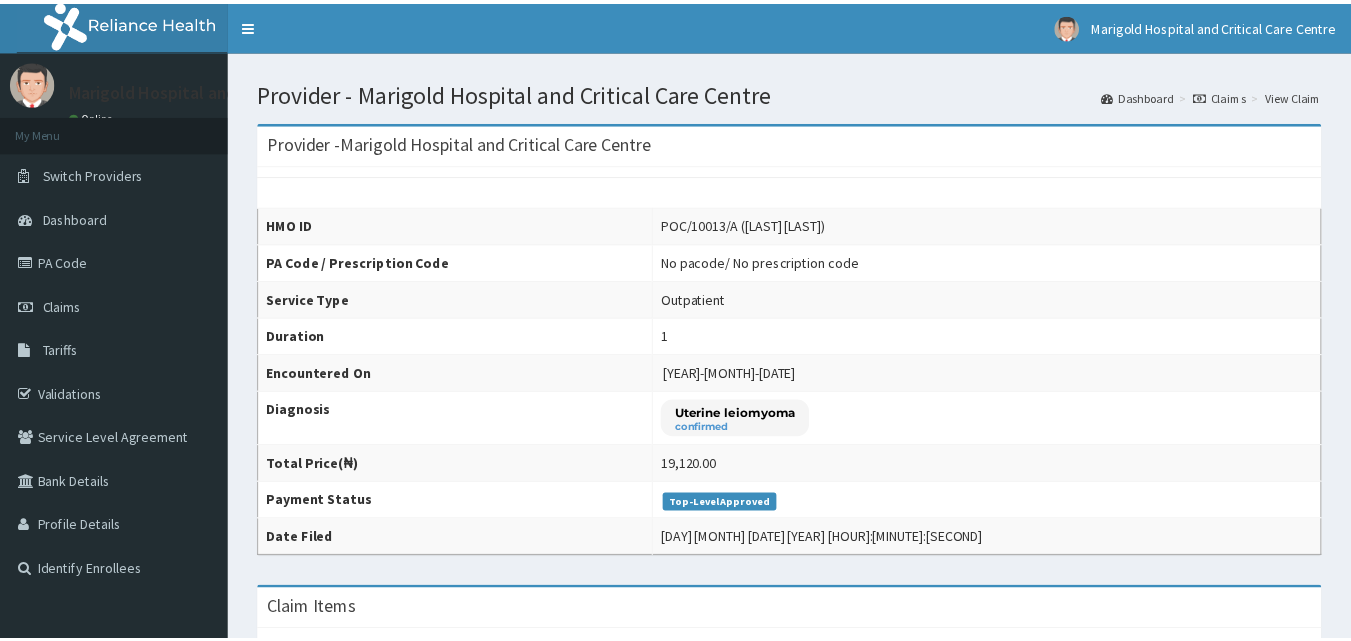 scroll, scrollTop: 0, scrollLeft: 0, axis: both 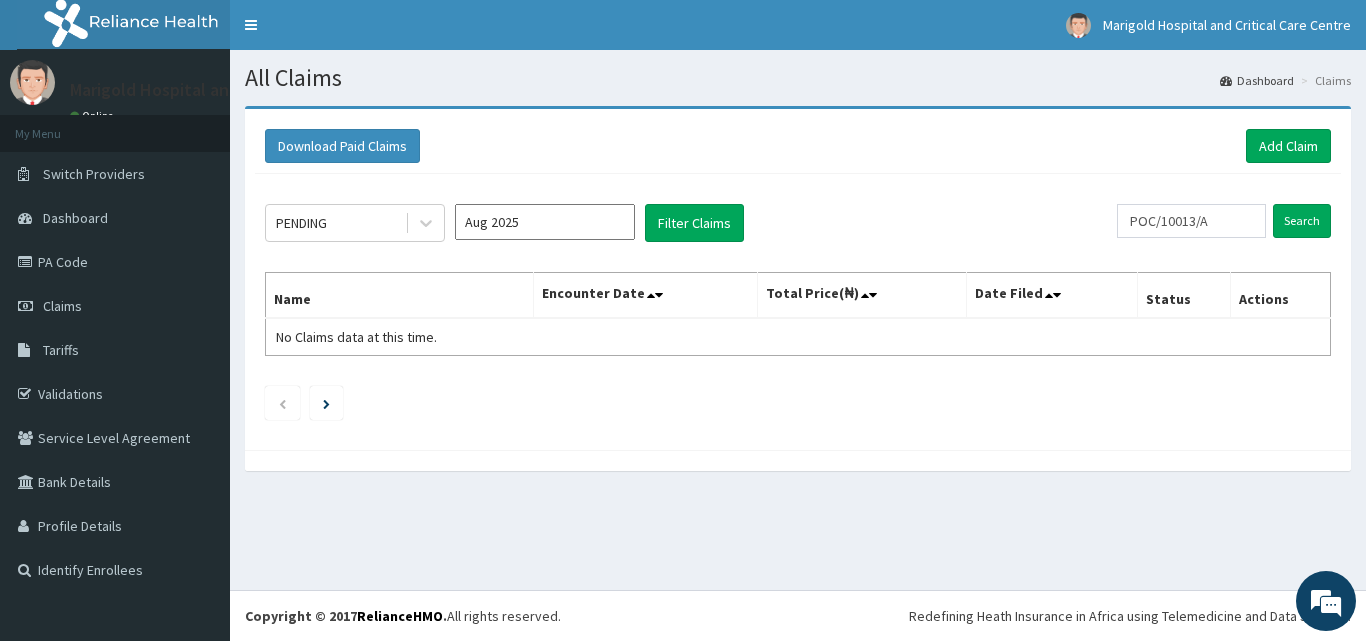 click on "Aug 2025" at bounding box center [545, 222] 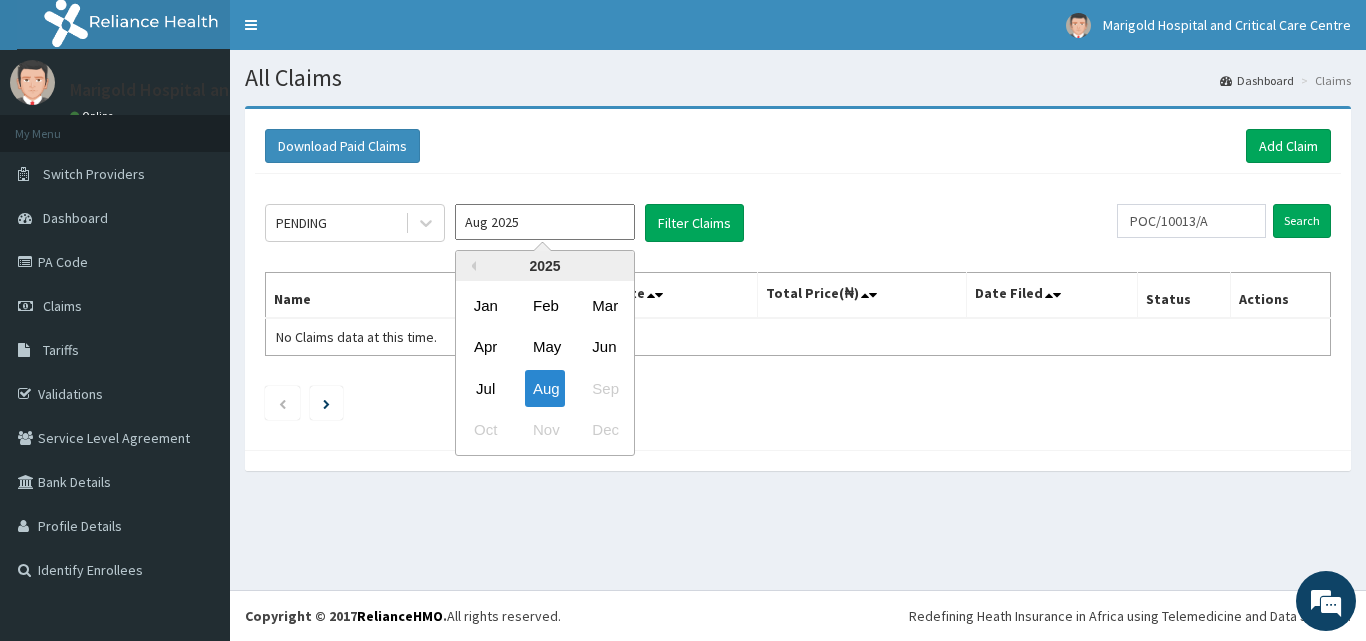 drag, startPoint x: 474, startPoint y: 386, endPoint x: 589, endPoint y: 345, distance: 122.09013 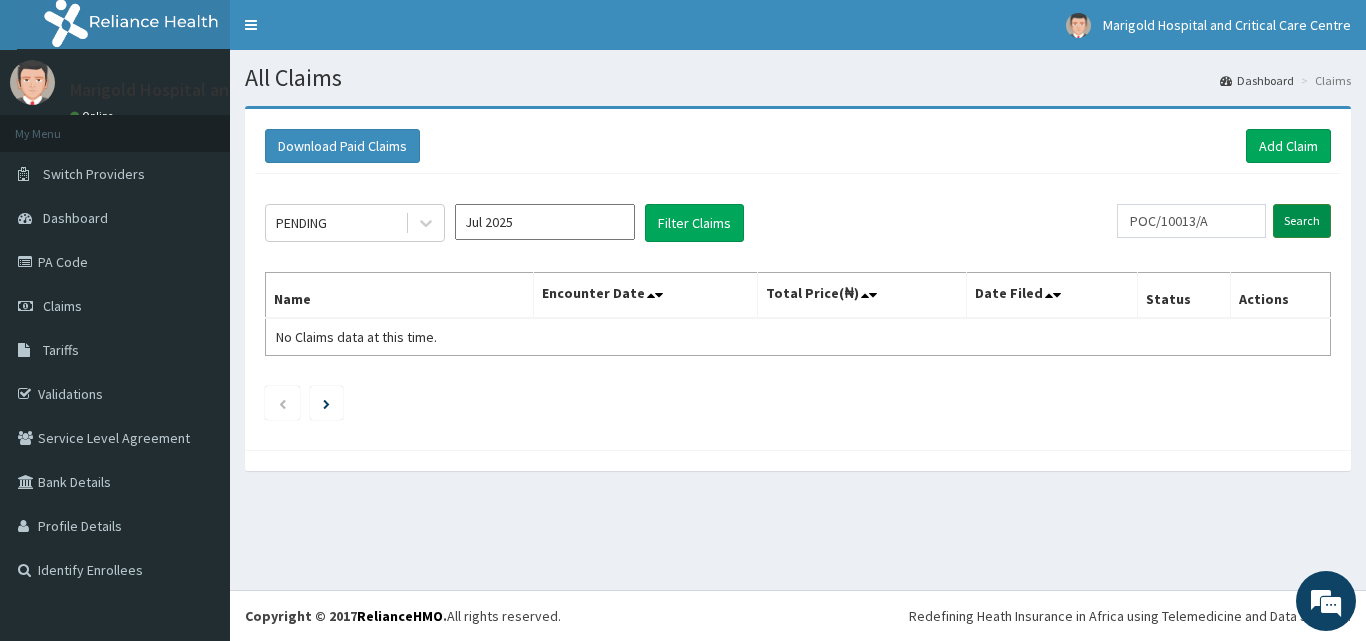 click on "Search" at bounding box center (1302, 221) 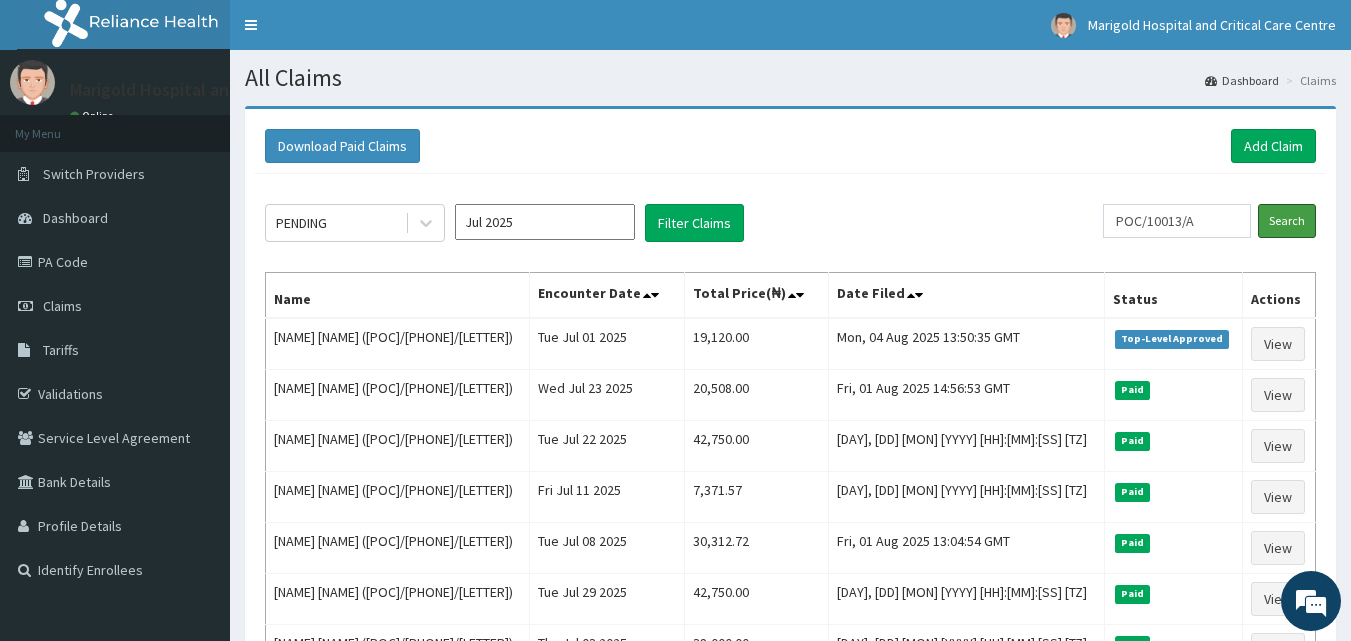 scroll, scrollTop: 0, scrollLeft: 0, axis: both 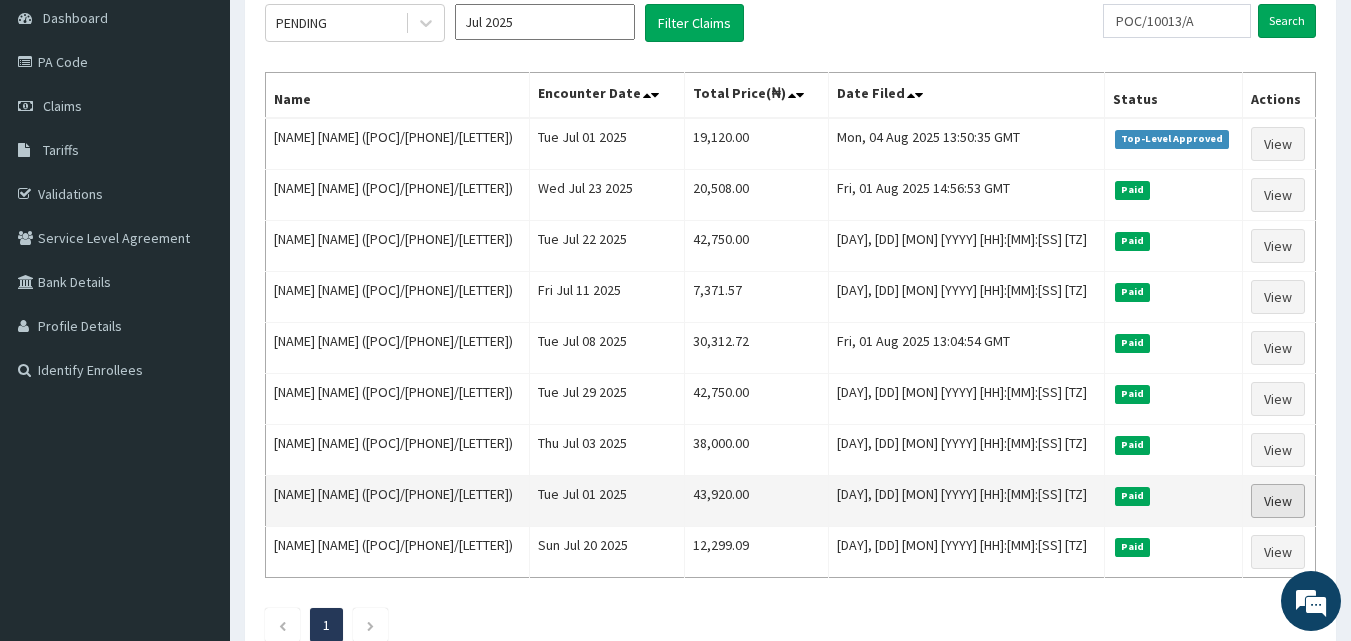 click on "View" at bounding box center [1278, 501] 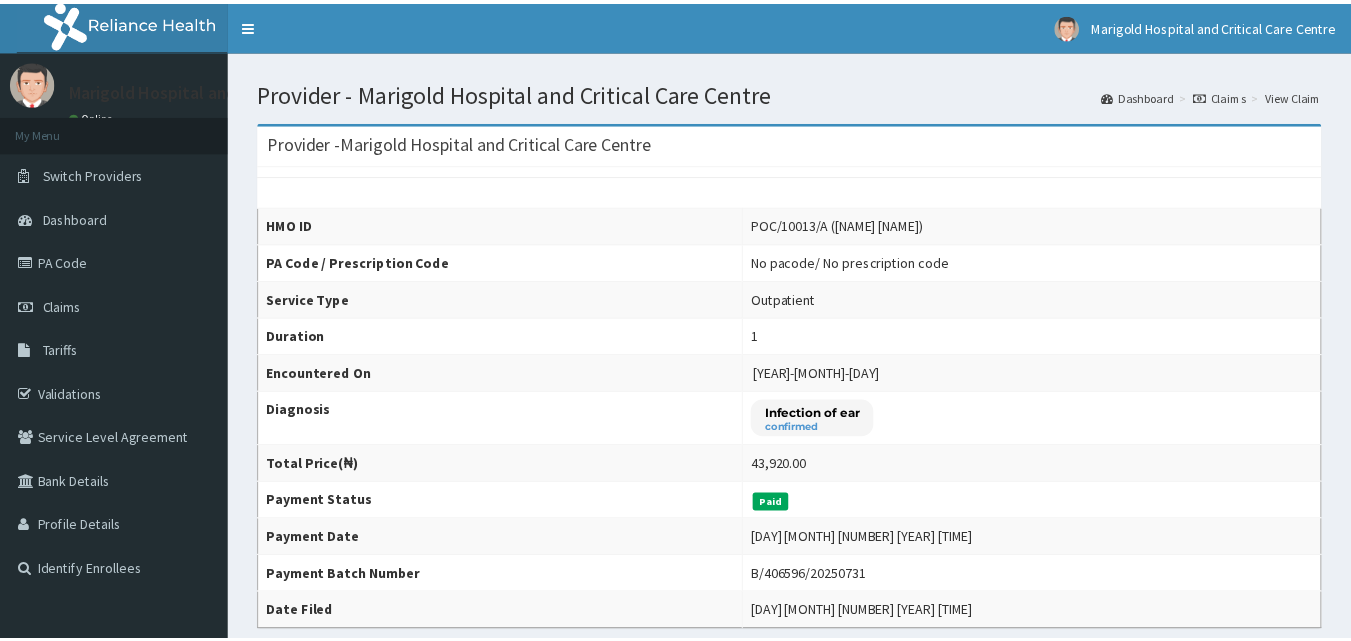 scroll, scrollTop: 0, scrollLeft: 0, axis: both 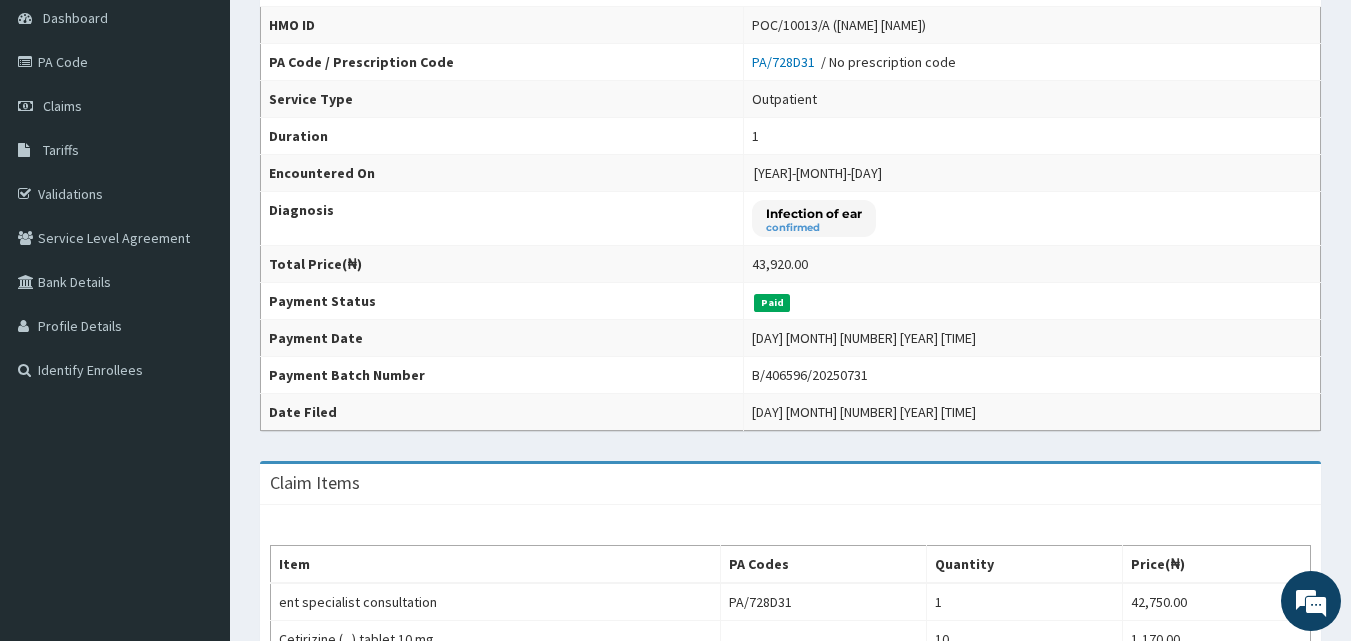 click on "43,920.00" at bounding box center [1032, 264] 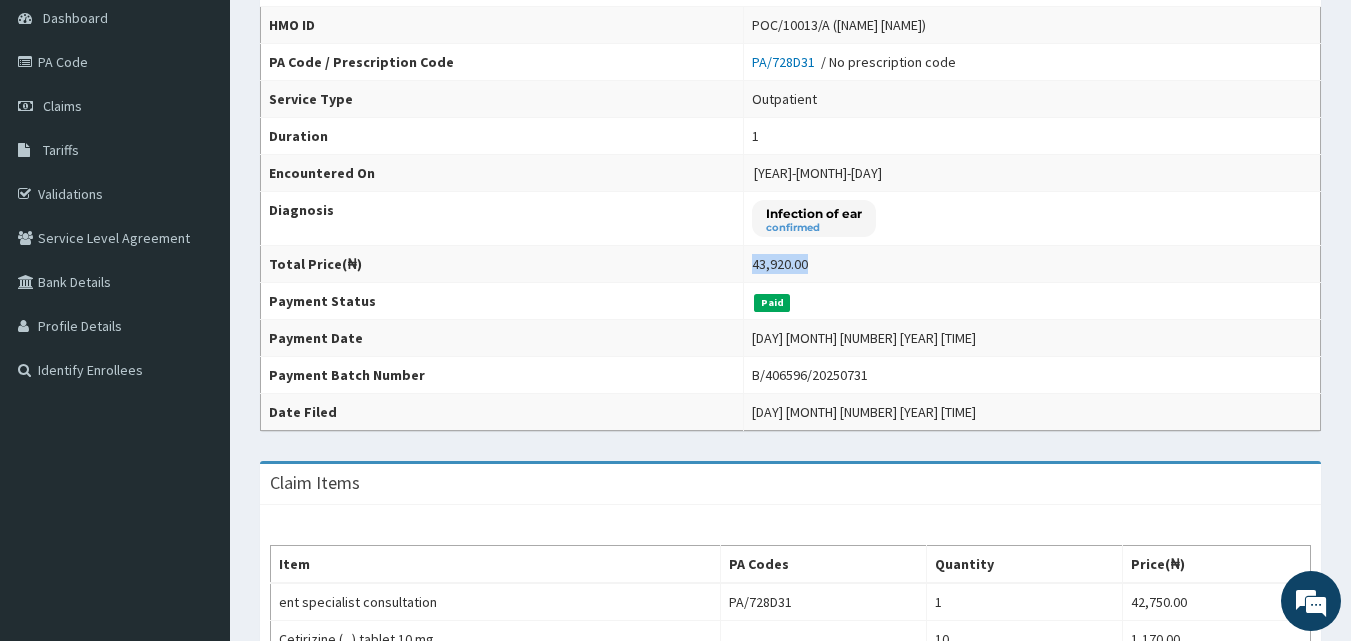 click on "43,920.00" at bounding box center [780, 264] 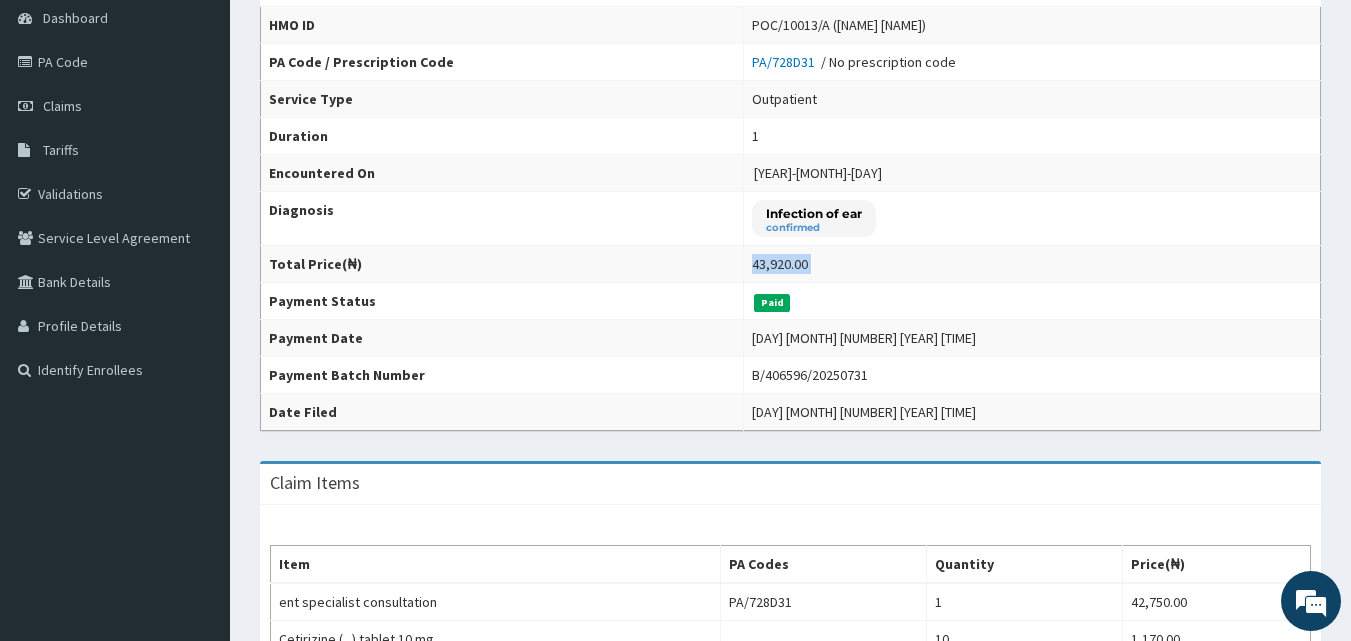 click on "43,920.00" at bounding box center [780, 264] 